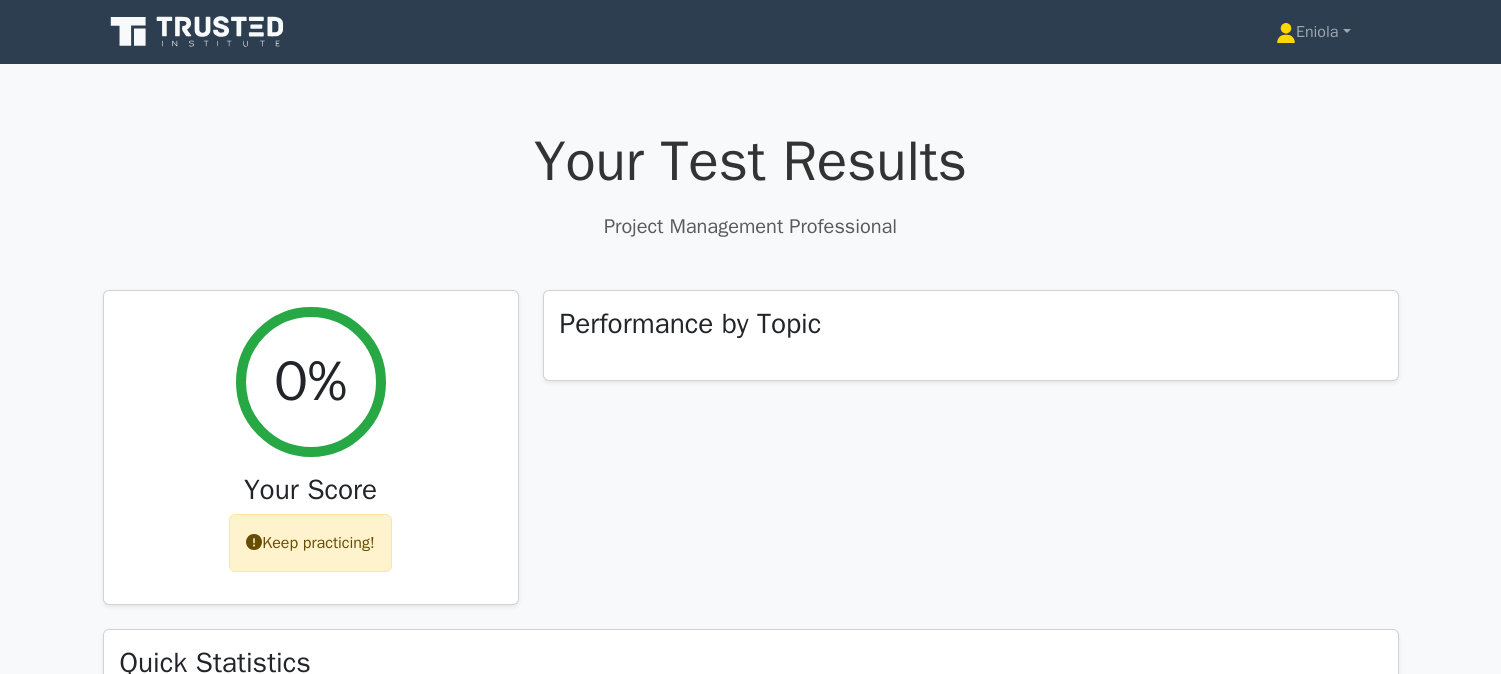 scroll, scrollTop: 0, scrollLeft: 0, axis: both 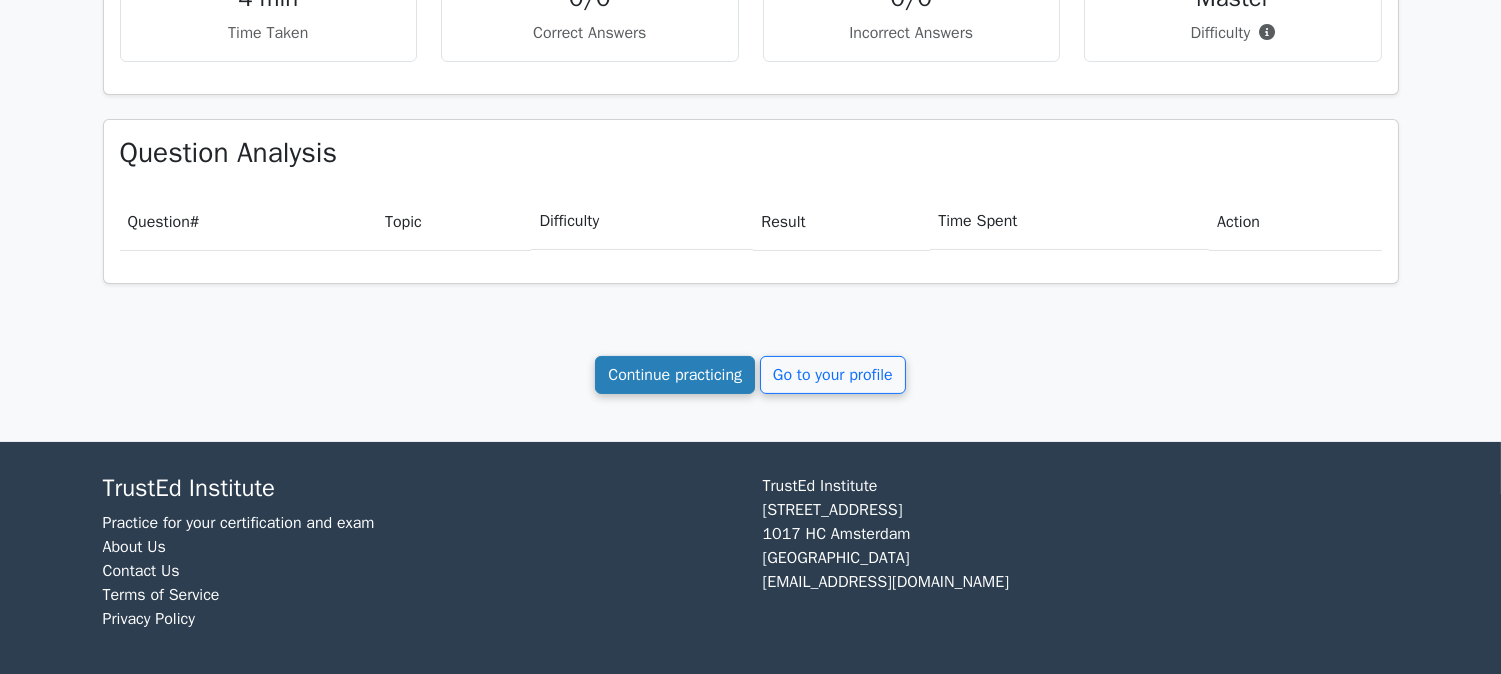 click on "Continue practicing" at bounding box center (675, 375) 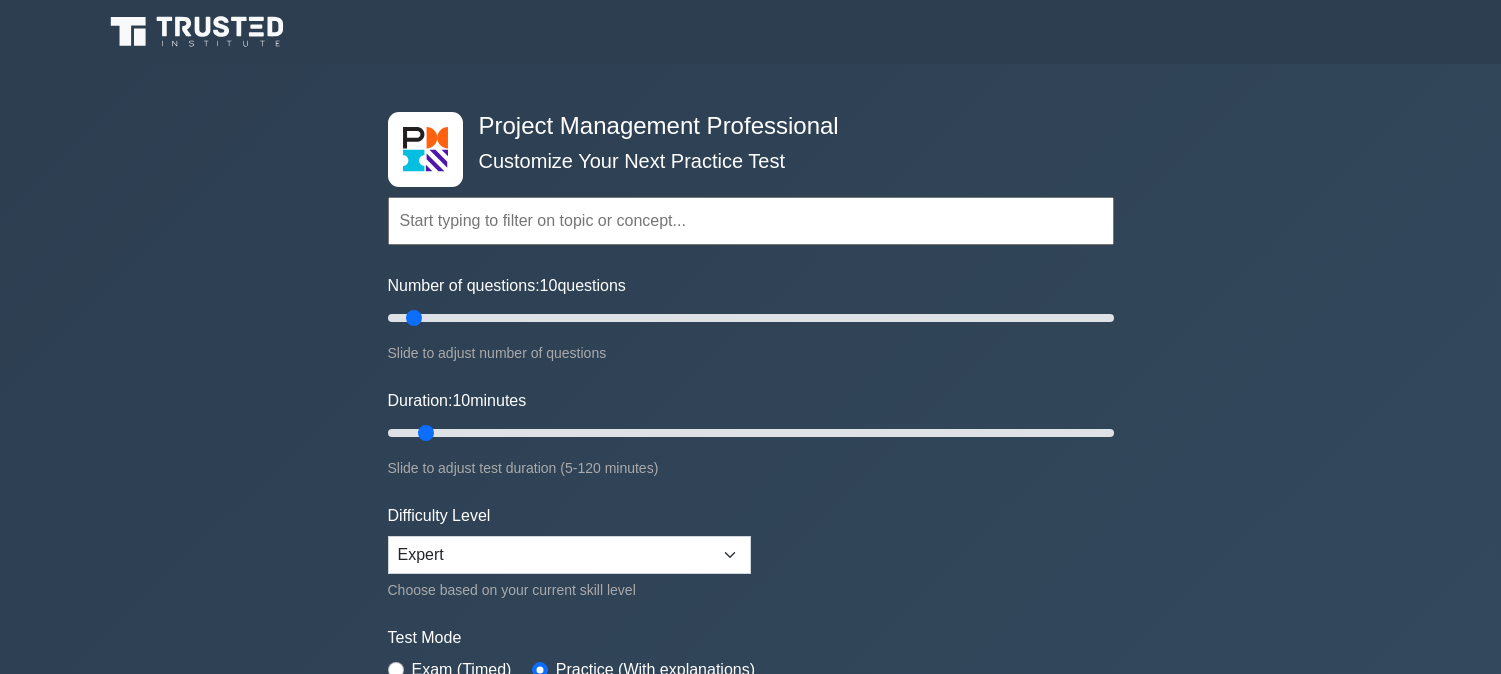 scroll, scrollTop: 777, scrollLeft: 0, axis: vertical 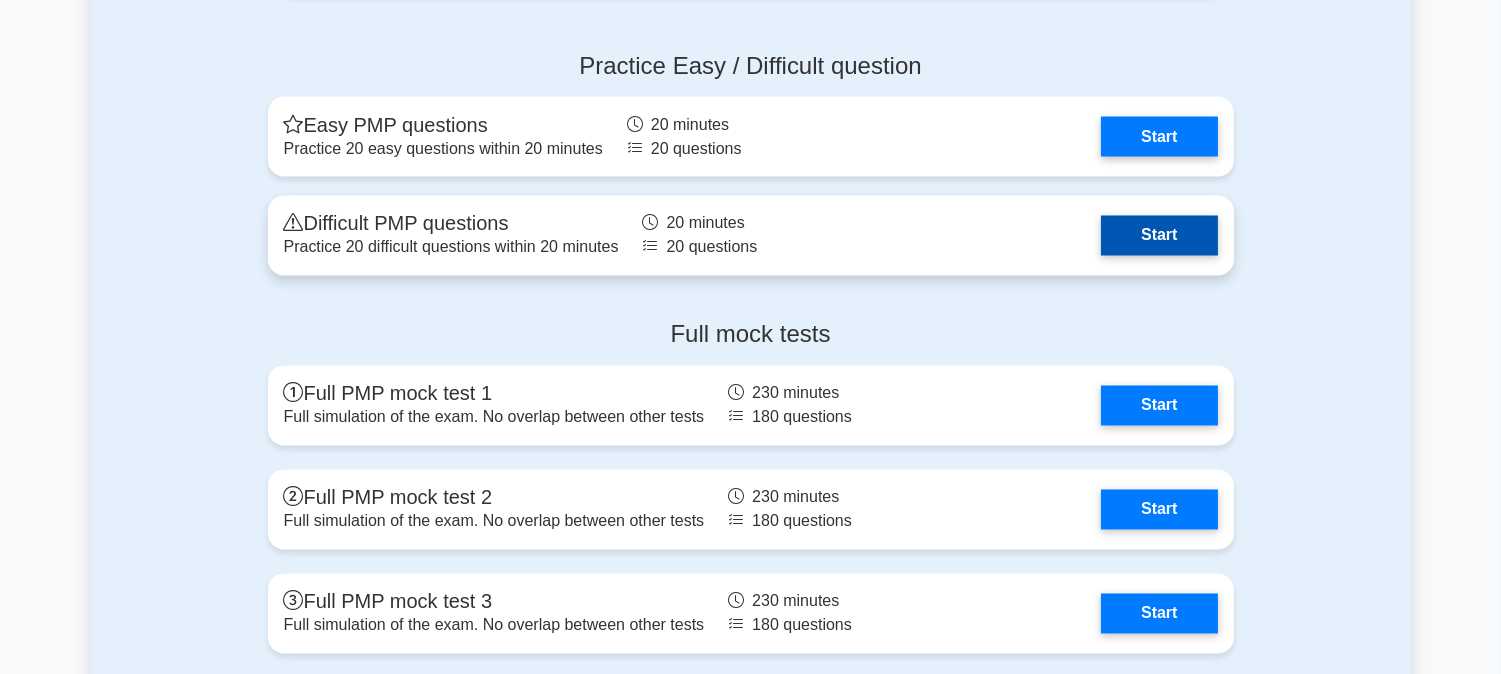 click on "Start" at bounding box center (1159, 236) 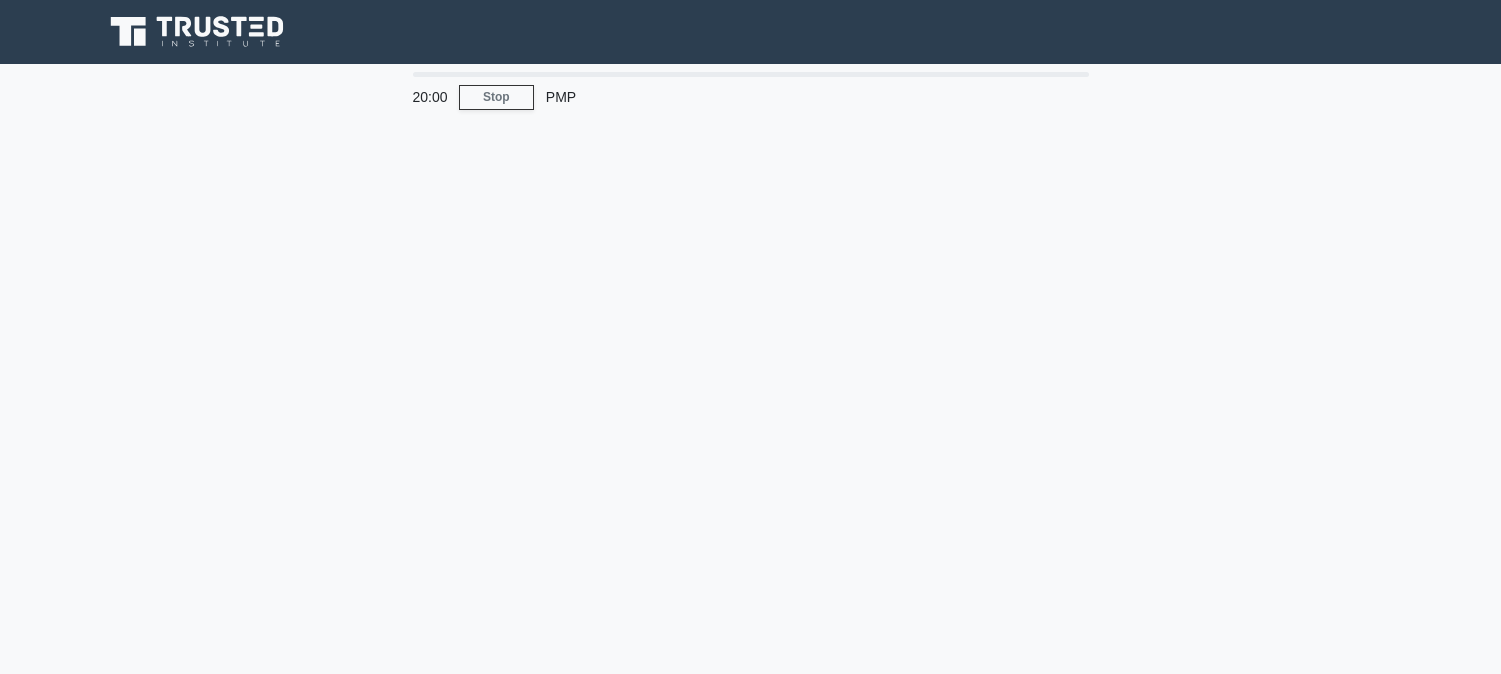 scroll, scrollTop: 0, scrollLeft: 0, axis: both 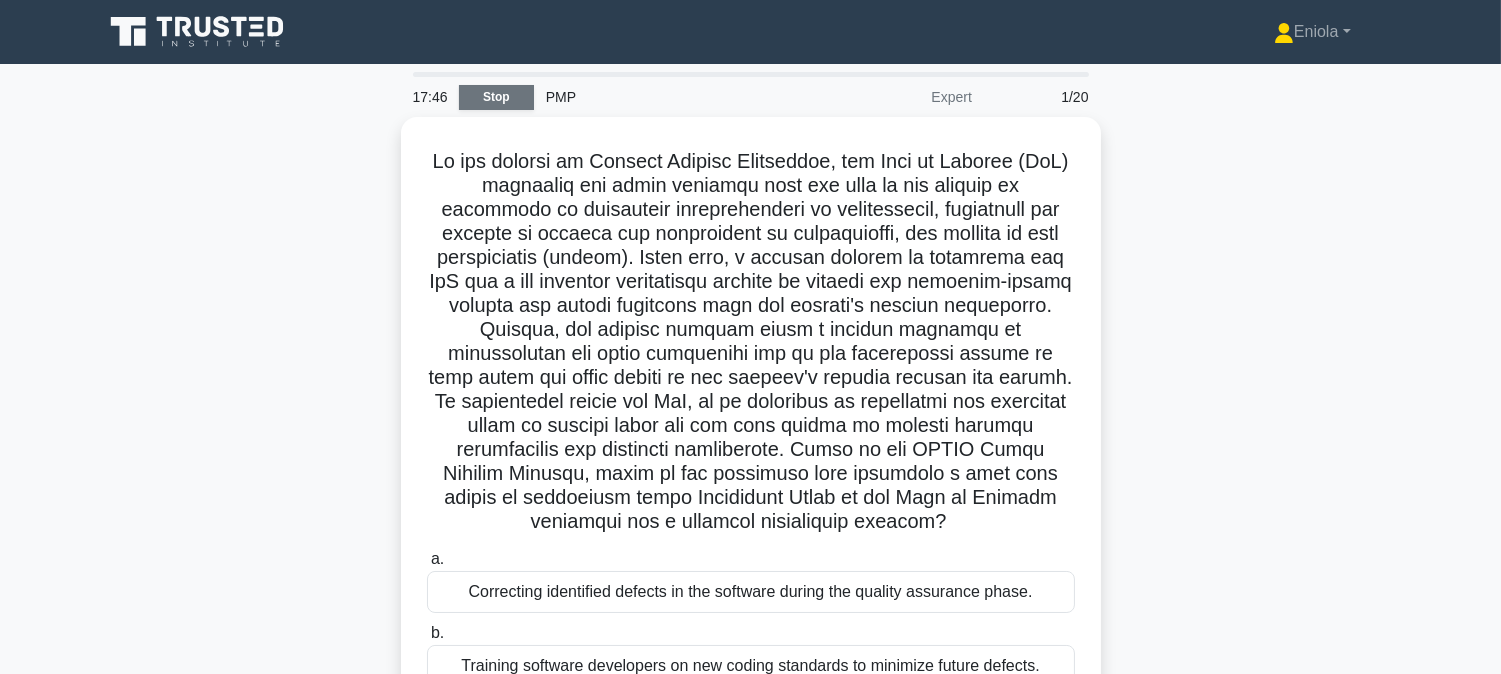 click on "Stop" at bounding box center (496, 97) 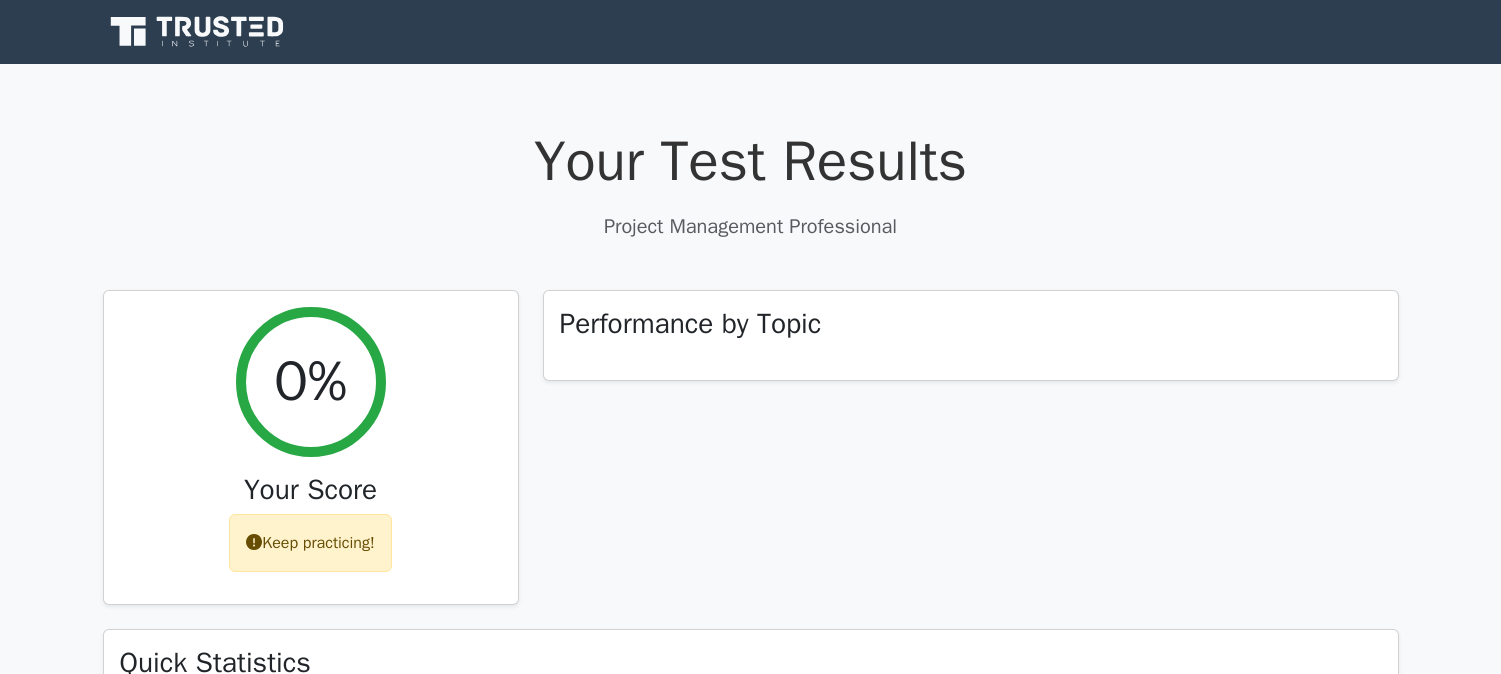 scroll, scrollTop: 0, scrollLeft: 0, axis: both 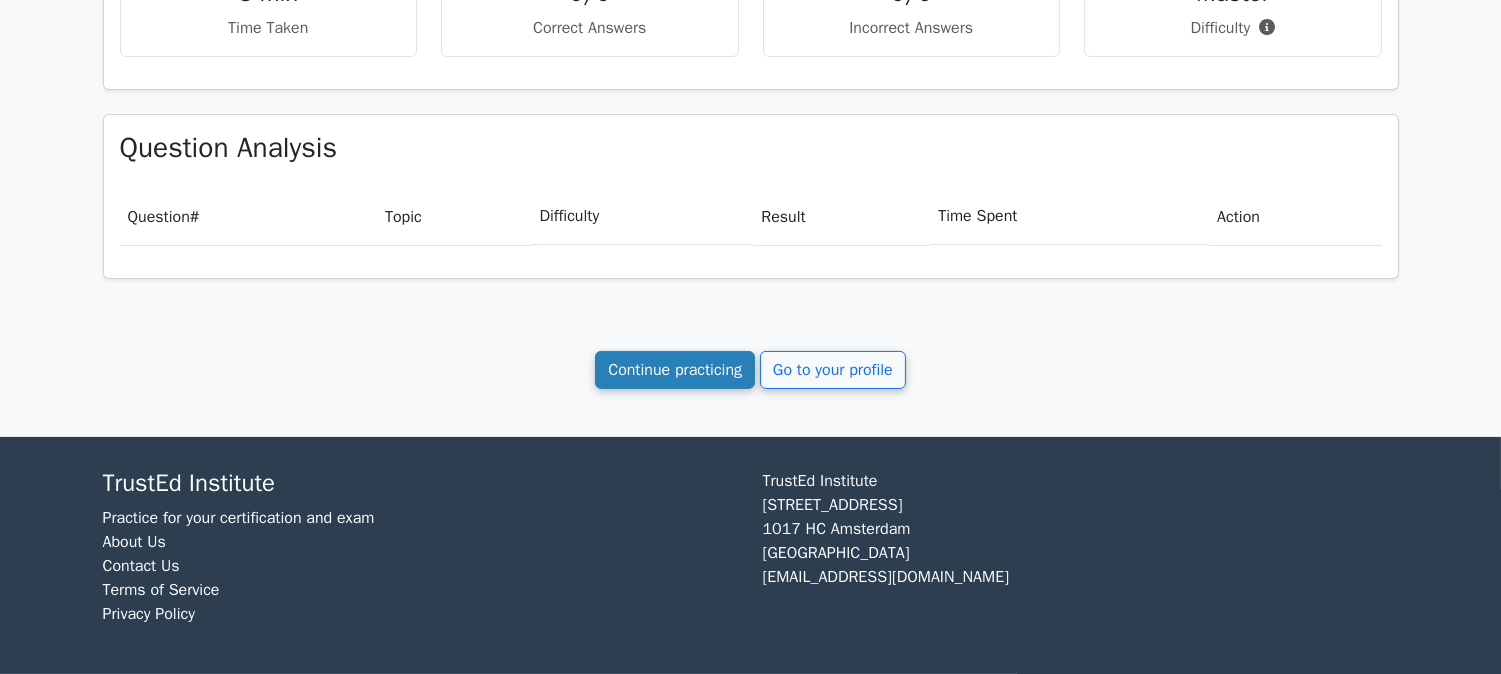 click on "Continue practicing" at bounding box center (675, 370) 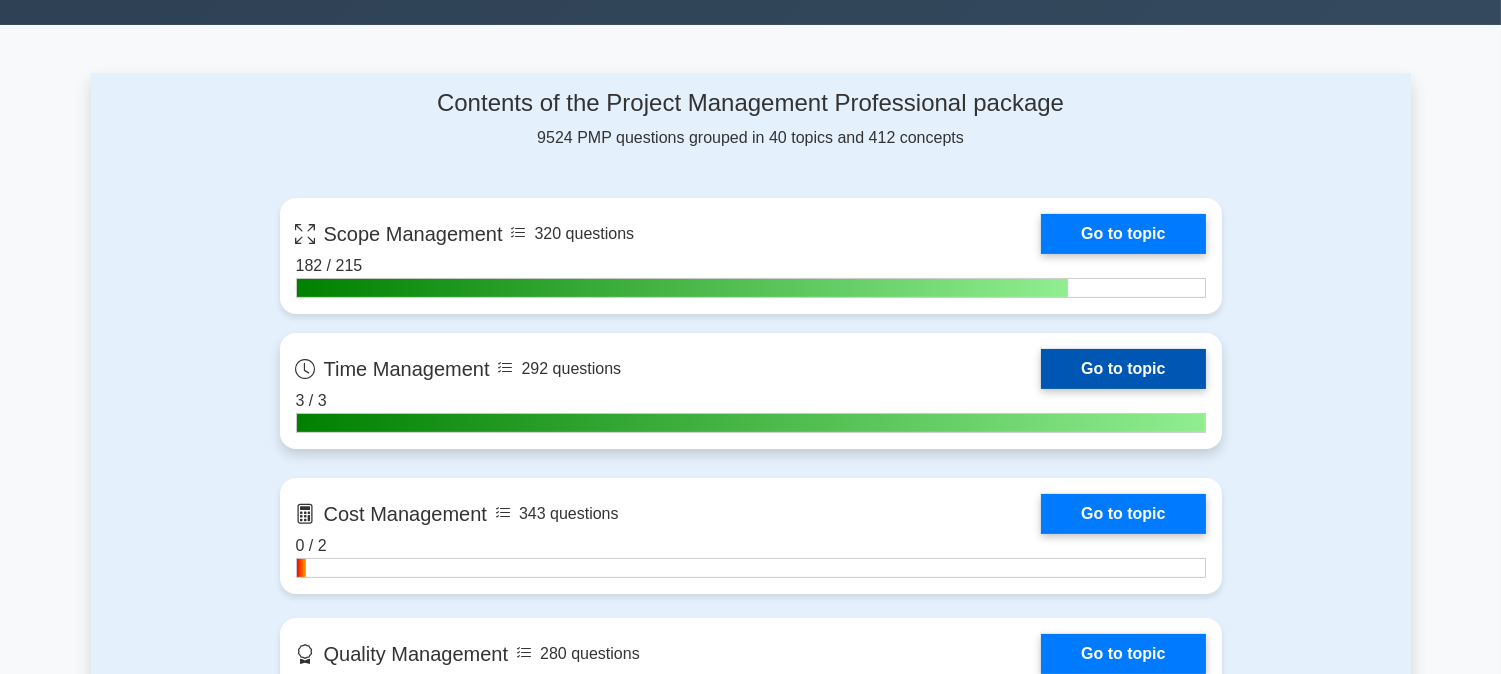 scroll, scrollTop: 777, scrollLeft: 0, axis: vertical 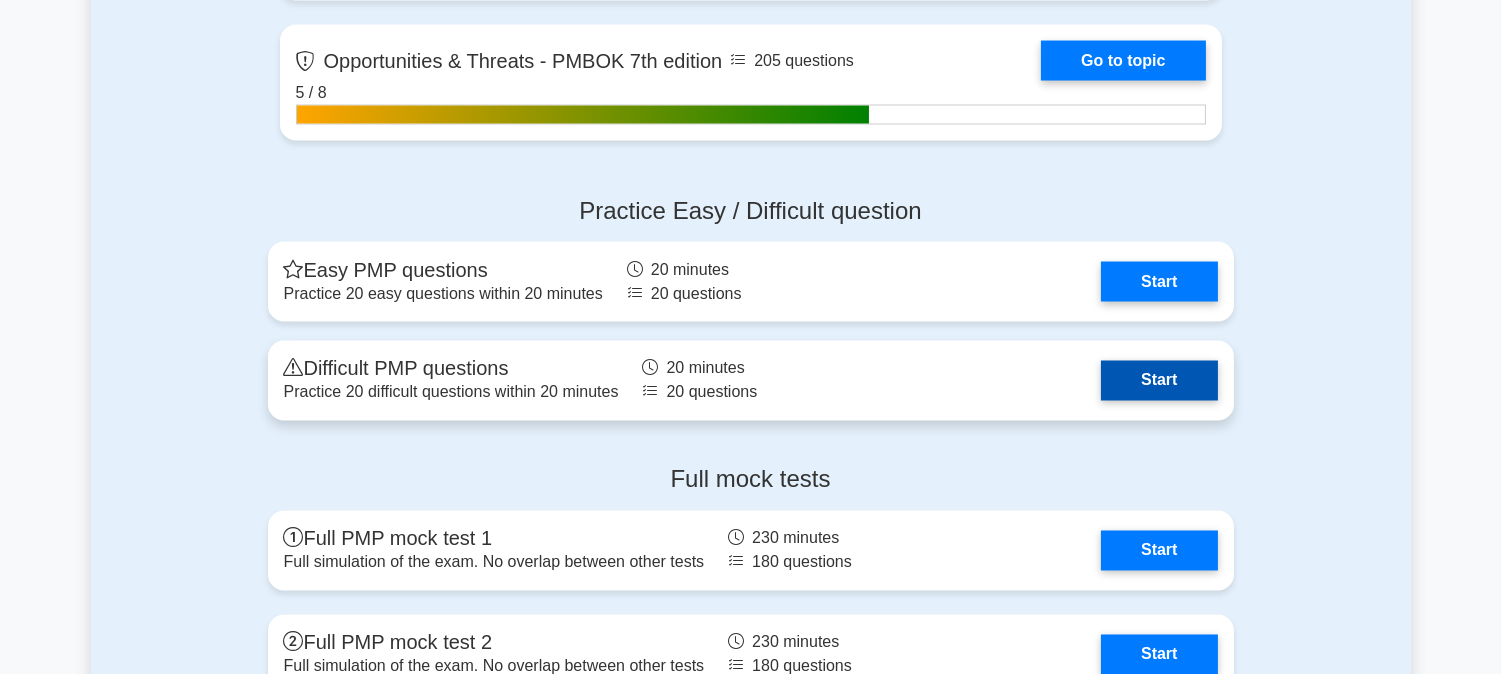 click on "Start" at bounding box center (1159, 381) 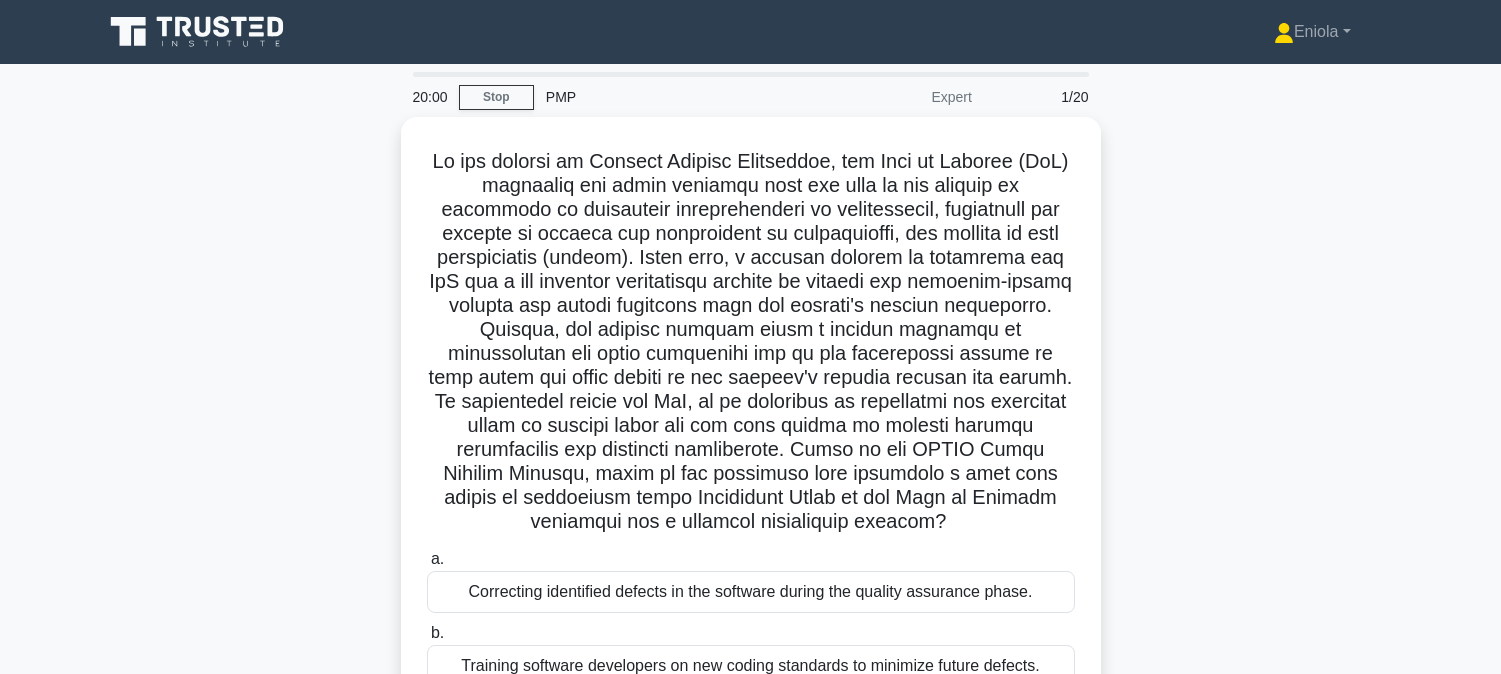 scroll, scrollTop: 0, scrollLeft: 0, axis: both 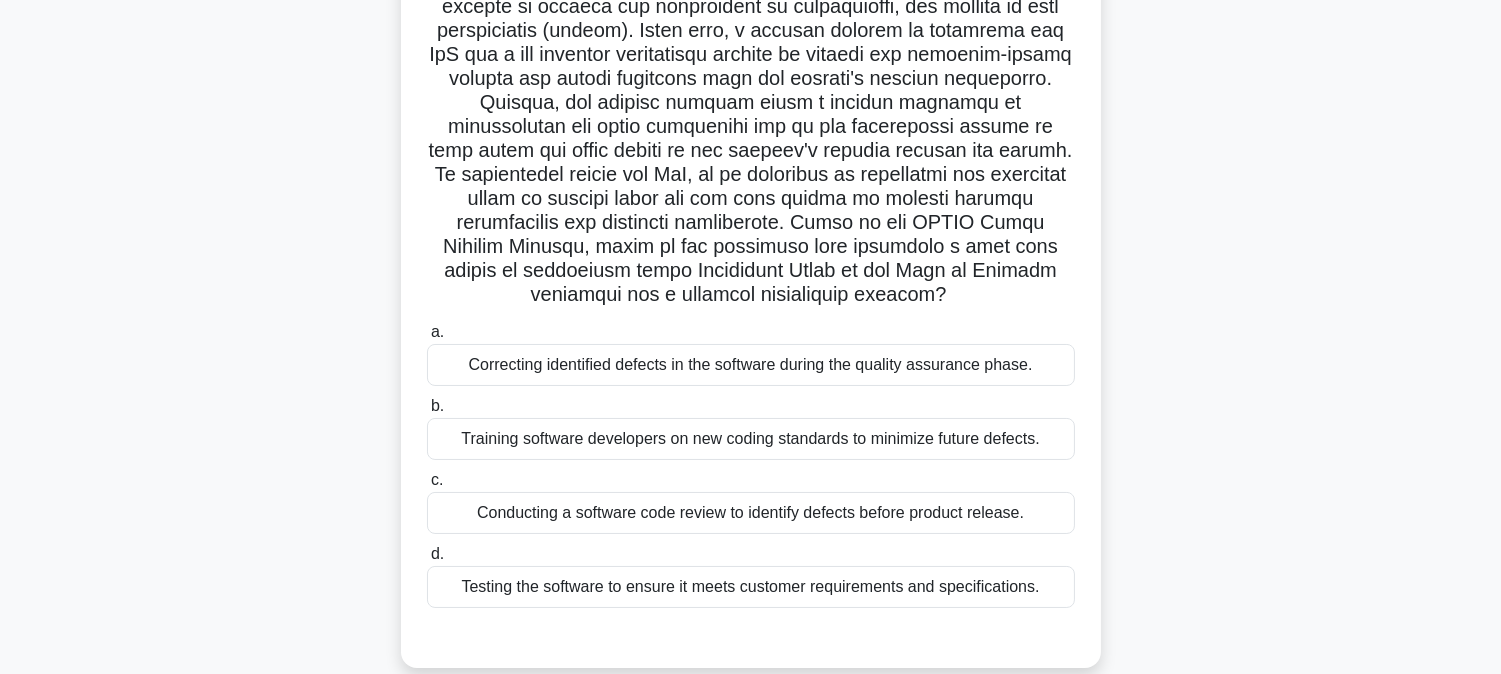 click on "Training software developers on new coding standards to minimize future defects." at bounding box center (751, 439) 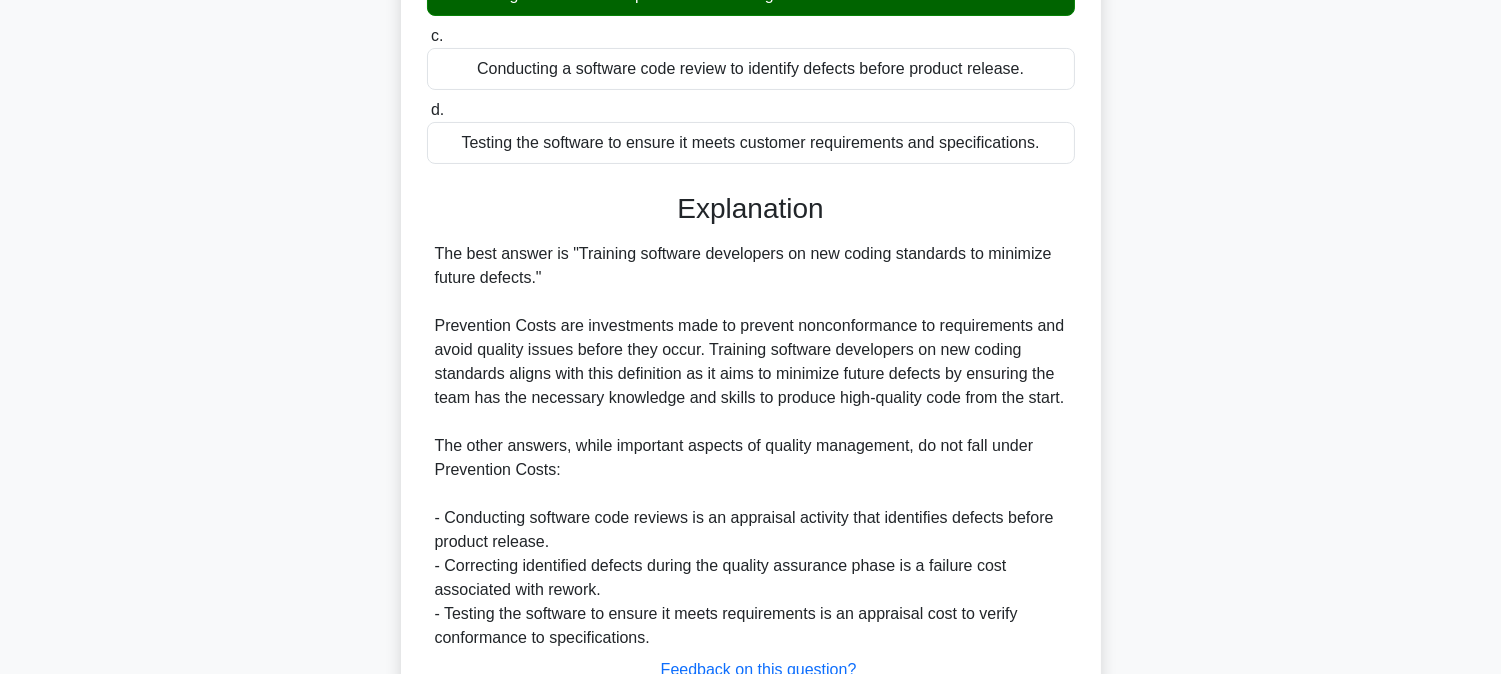 scroll, scrollTop: 823, scrollLeft: 0, axis: vertical 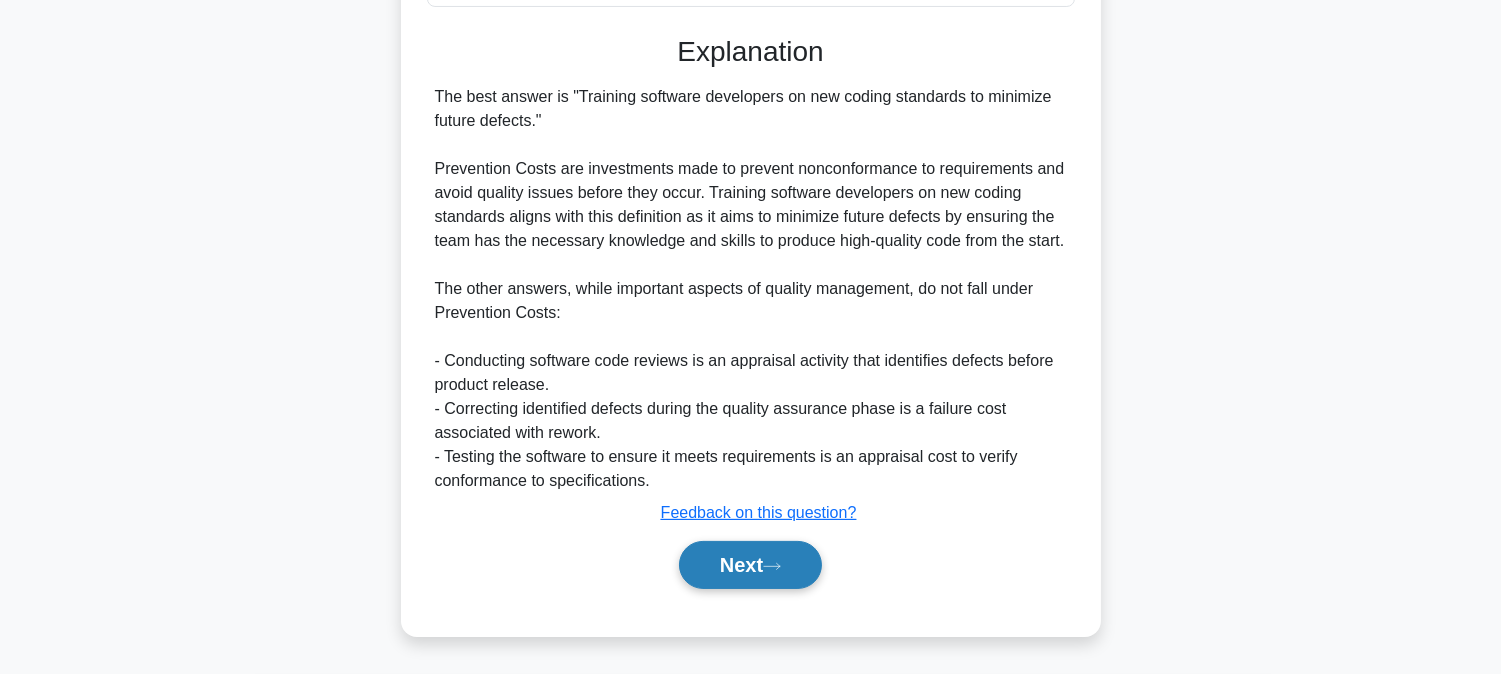 click on "Next" at bounding box center [750, 565] 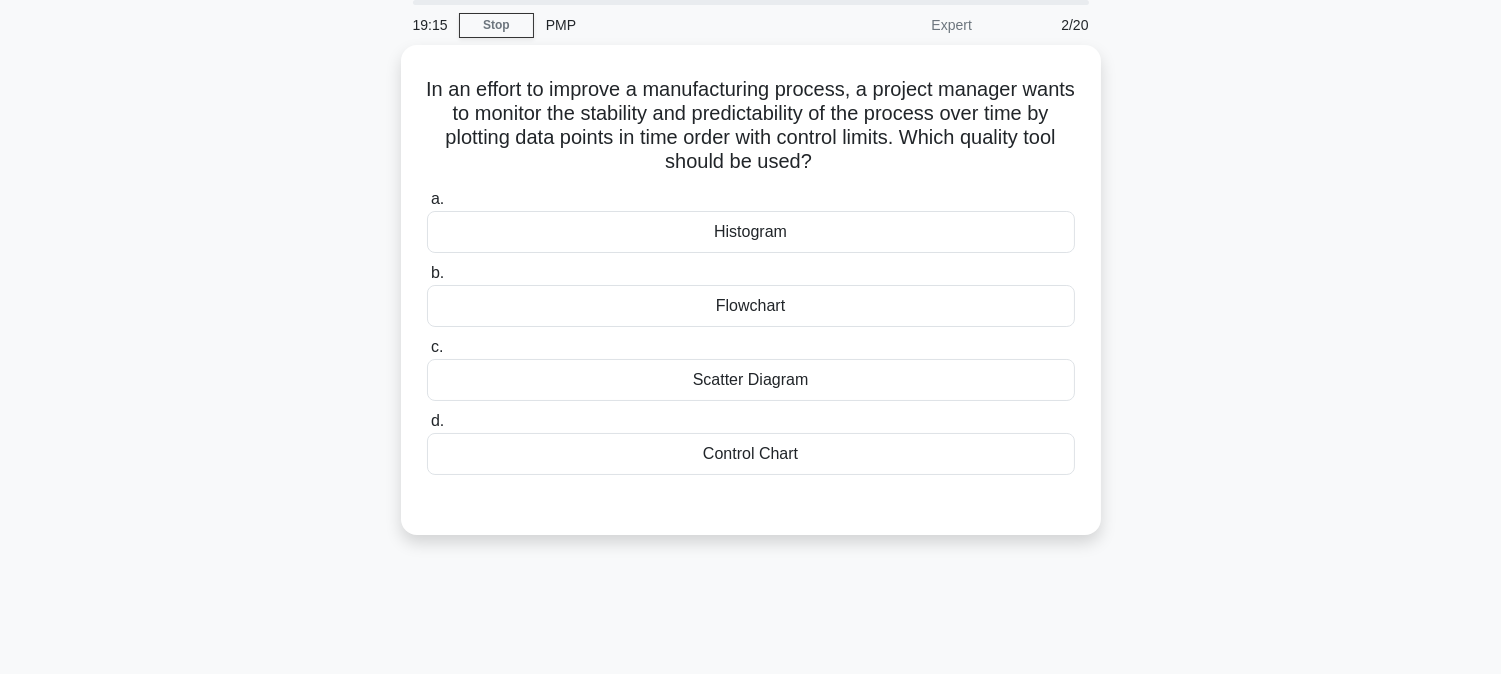 scroll, scrollTop: 0, scrollLeft: 0, axis: both 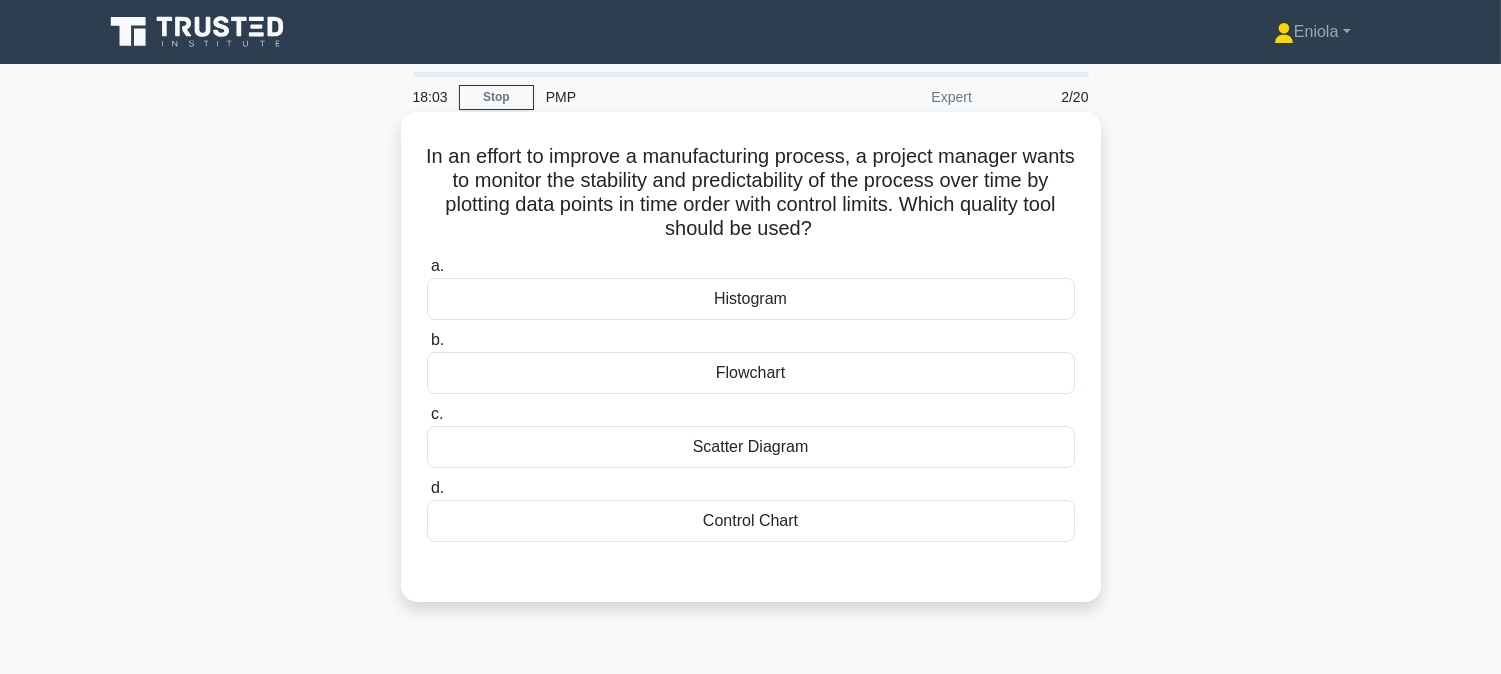 click on "Histogram" at bounding box center [751, 299] 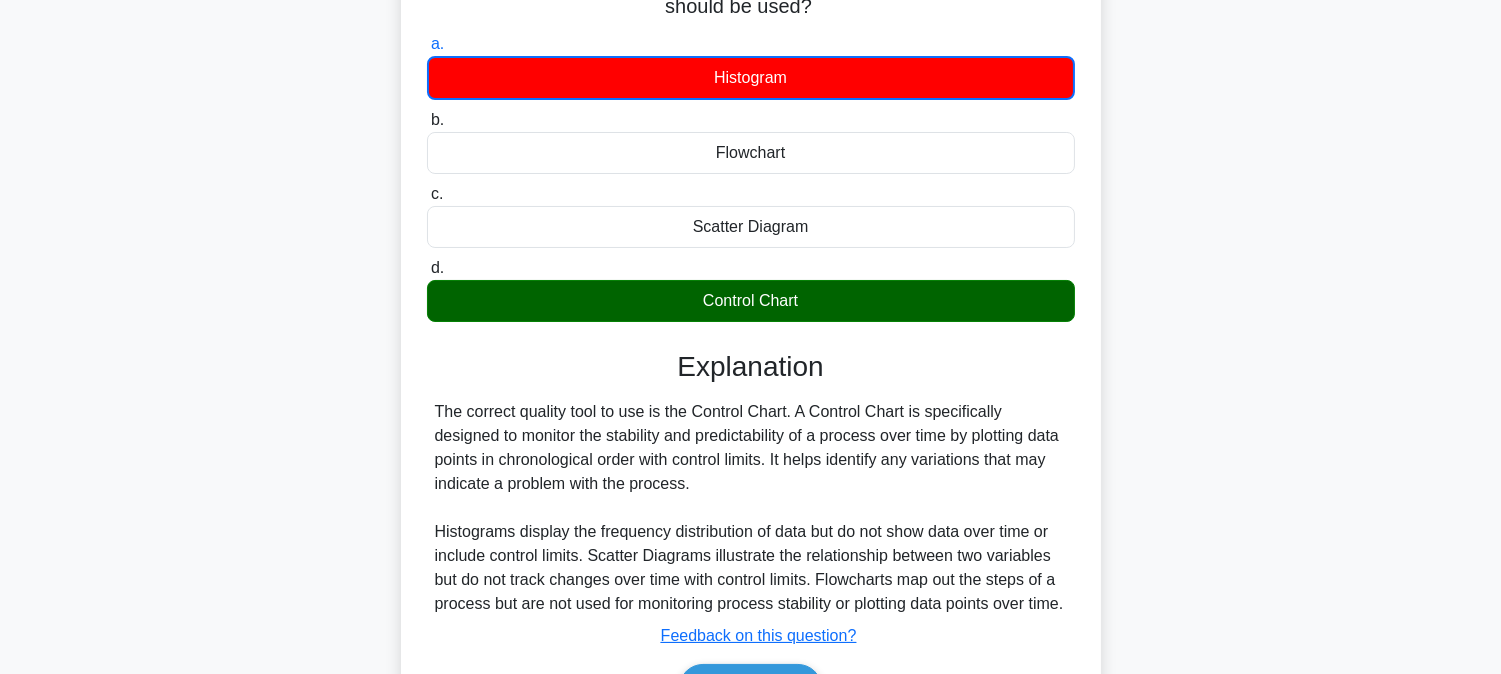 scroll, scrollTop: 405, scrollLeft: 0, axis: vertical 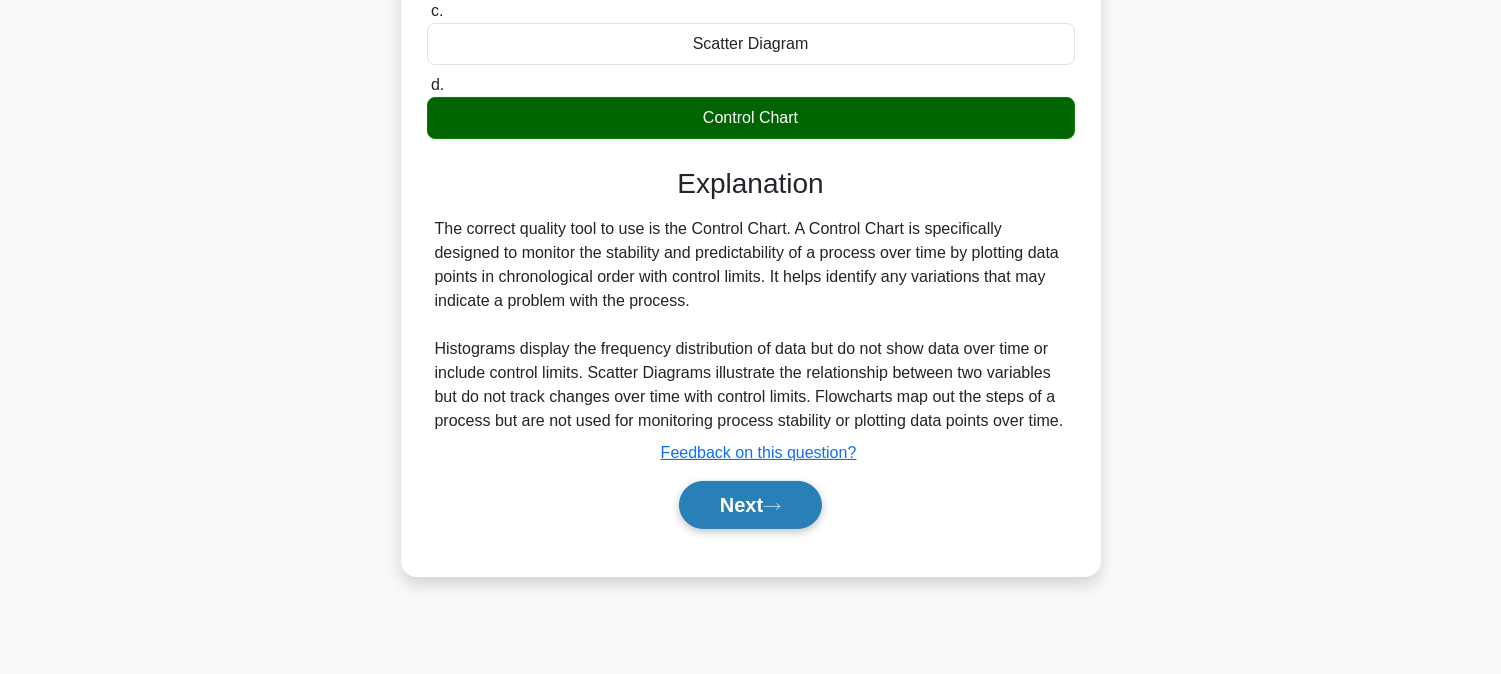 click on "Next" at bounding box center (750, 505) 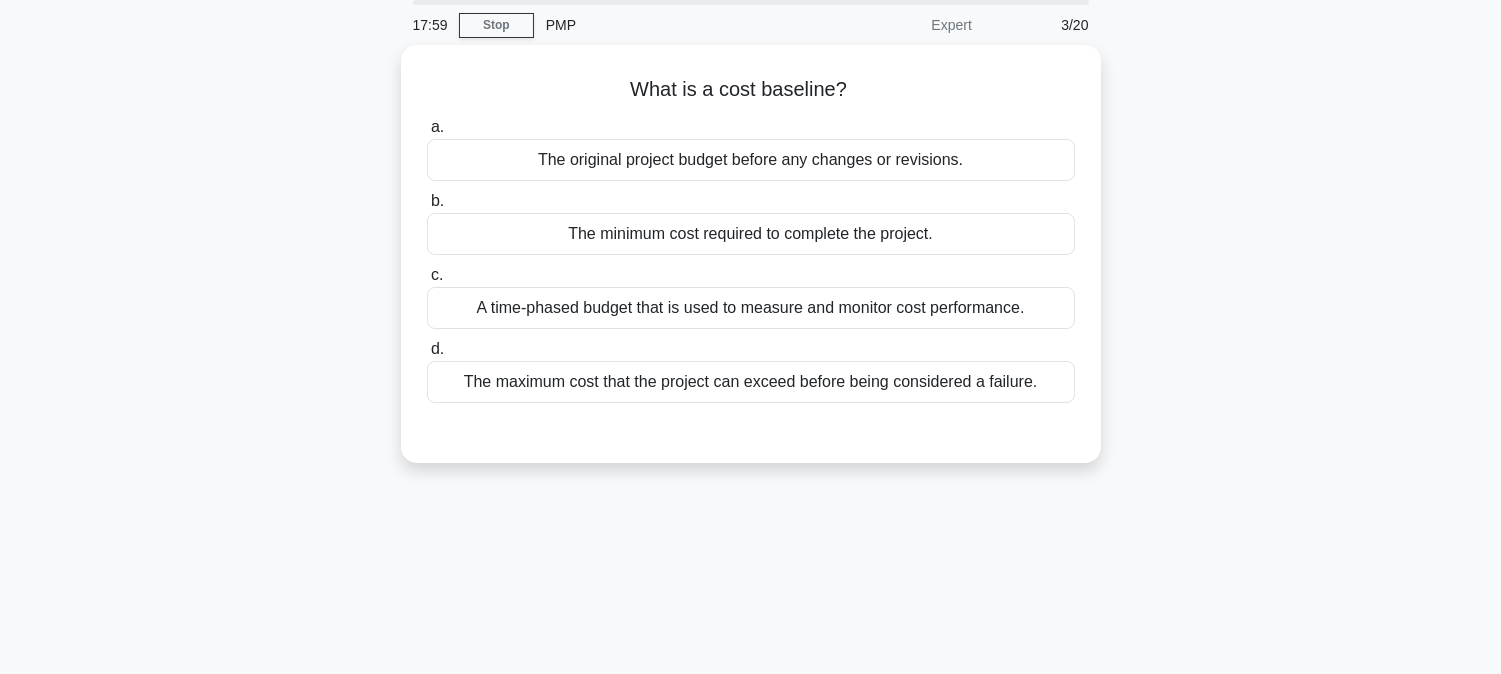 scroll, scrollTop: 0, scrollLeft: 0, axis: both 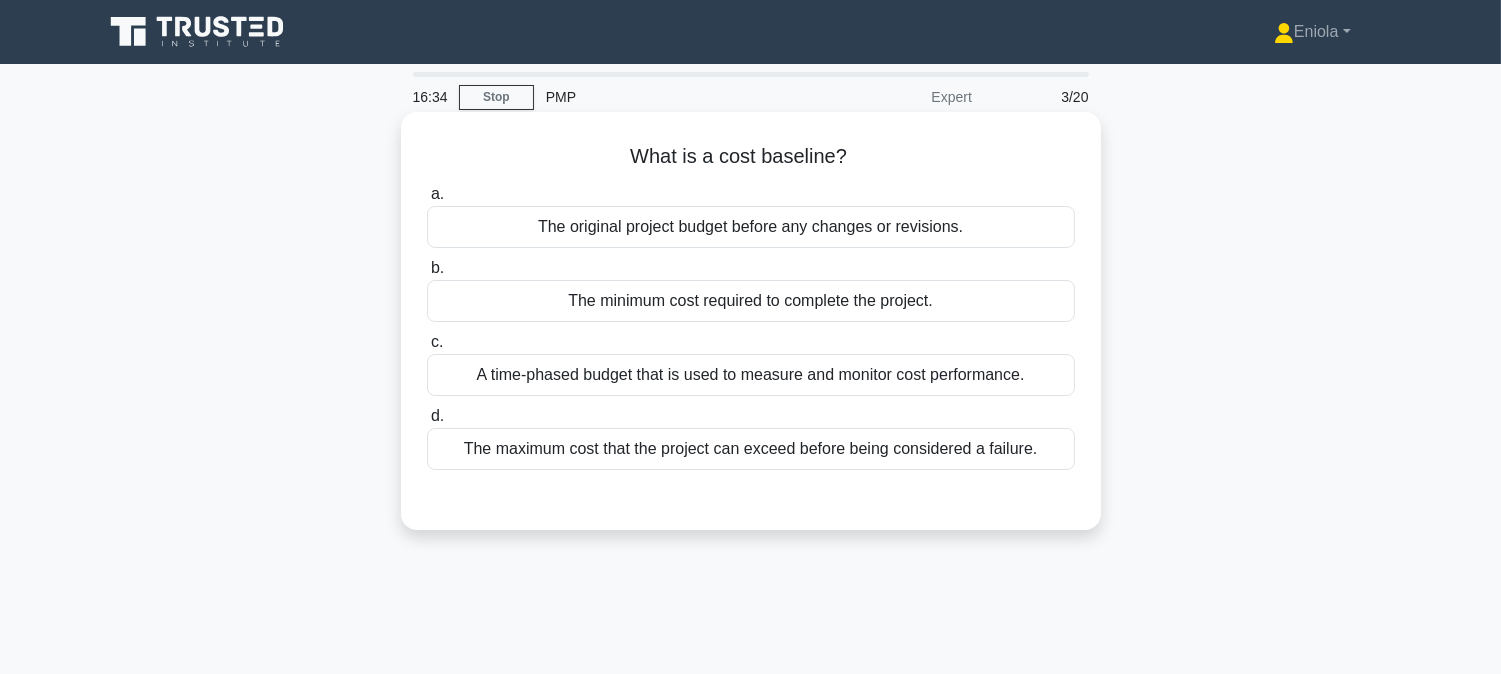 click on "The original project budget before any changes or revisions." at bounding box center [751, 227] 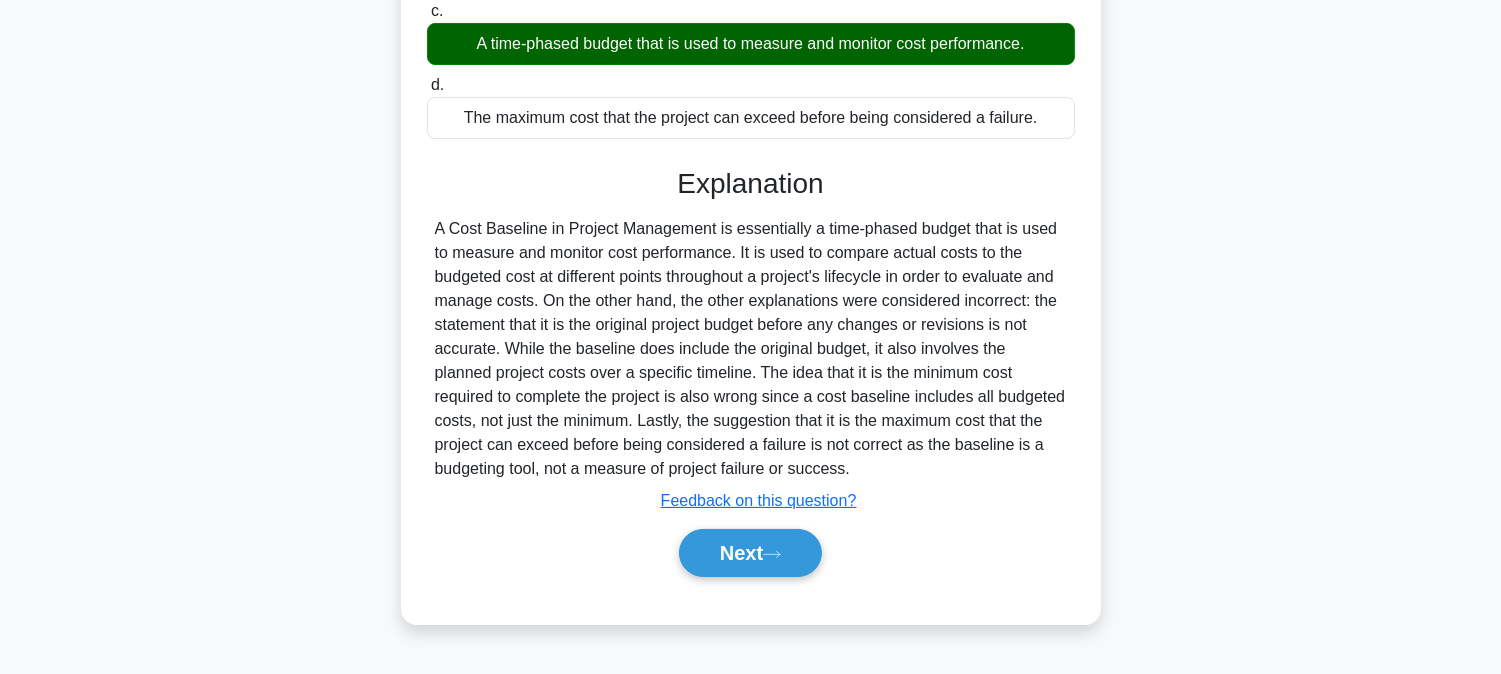 scroll, scrollTop: 405, scrollLeft: 0, axis: vertical 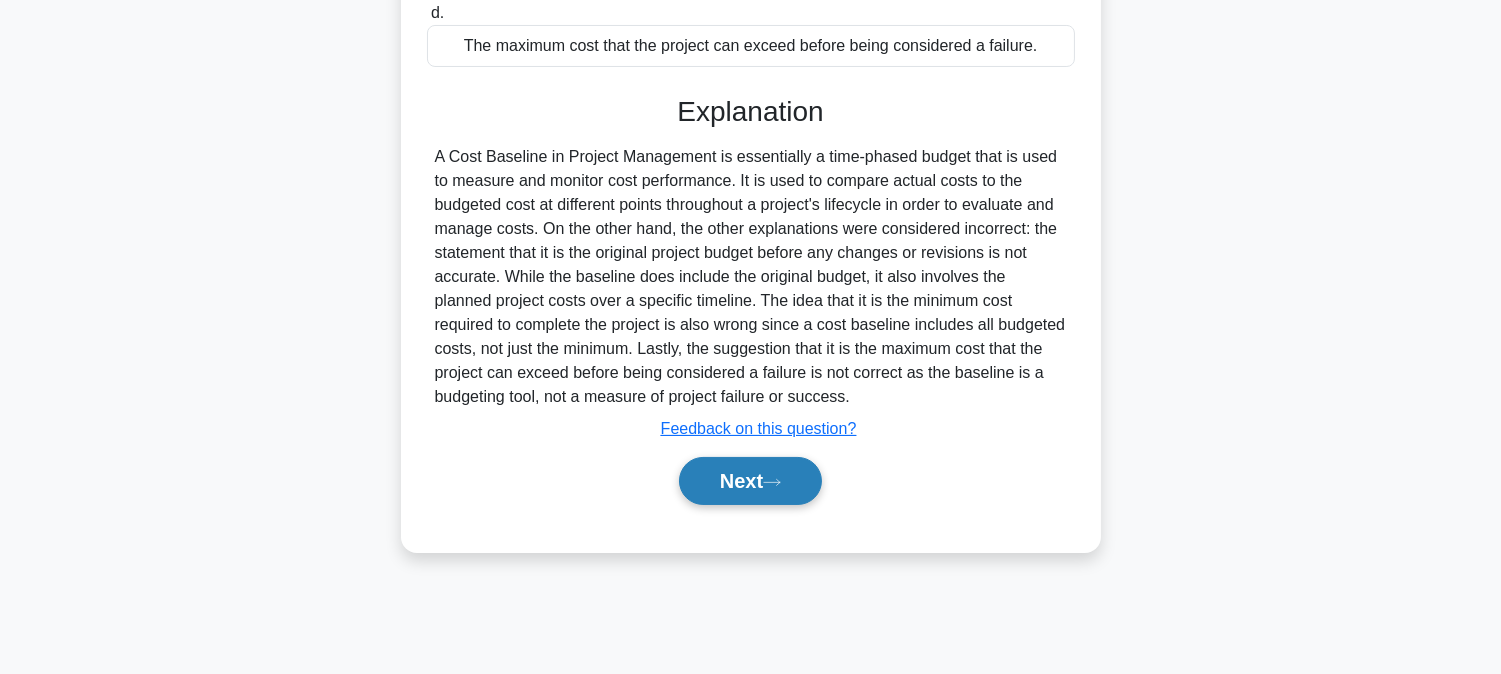 click on "Next" at bounding box center (750, 481) 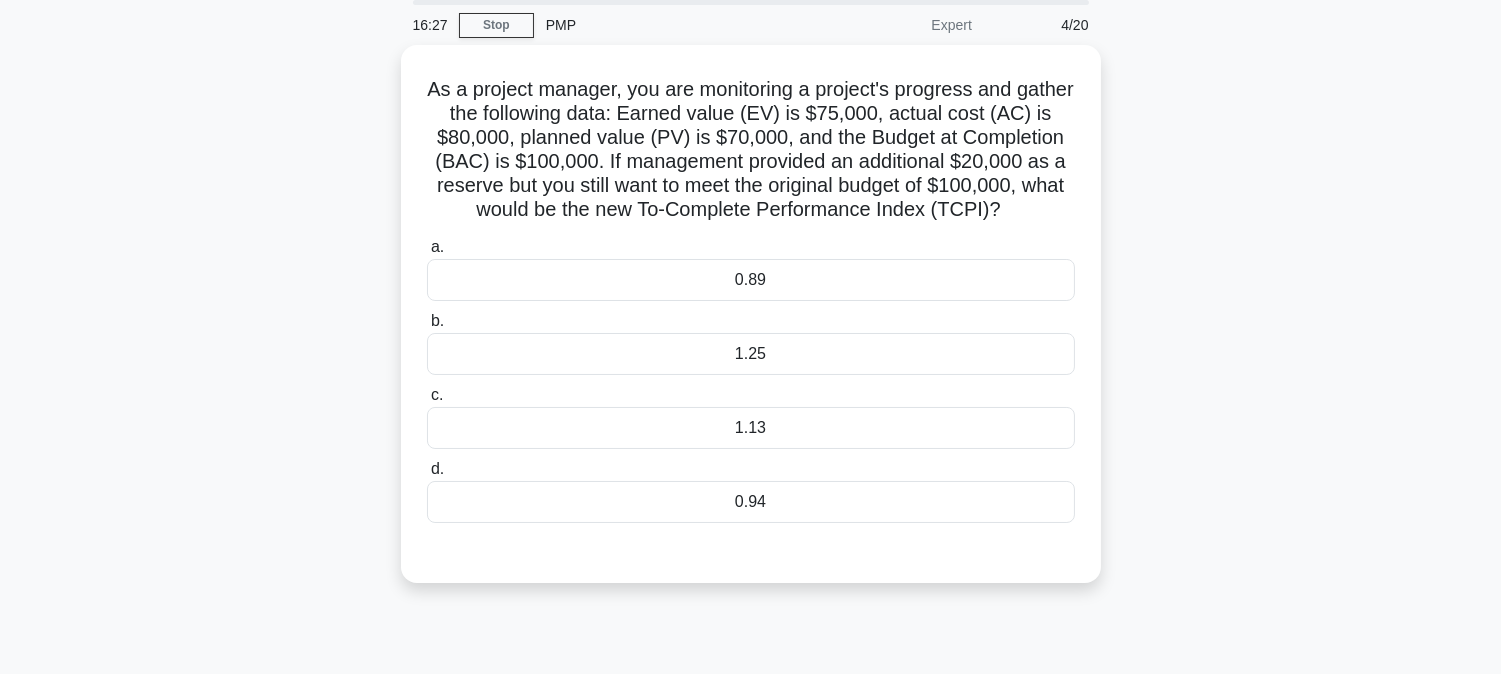 scroll, scrollTop: 0, scrollLeft: 0, axis: both 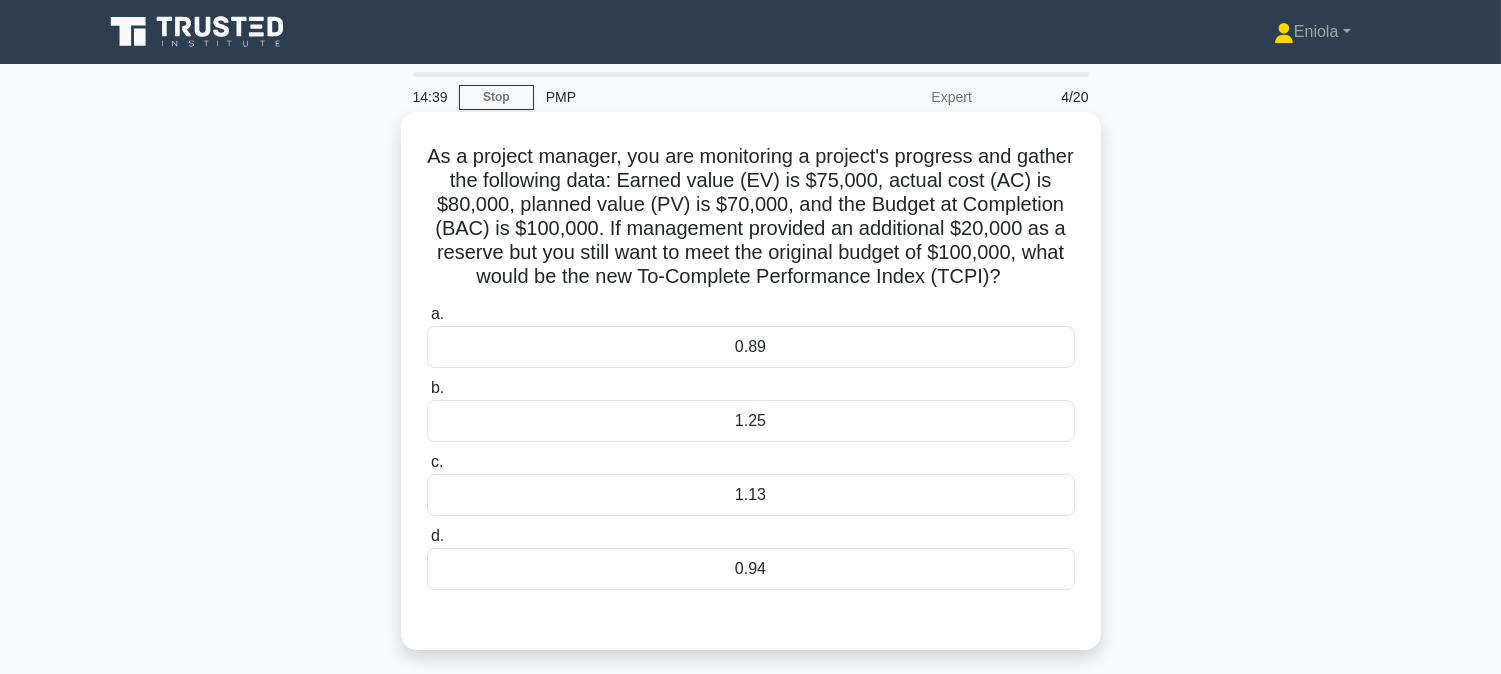 click on "1.25" at bounding box center [751, 421] 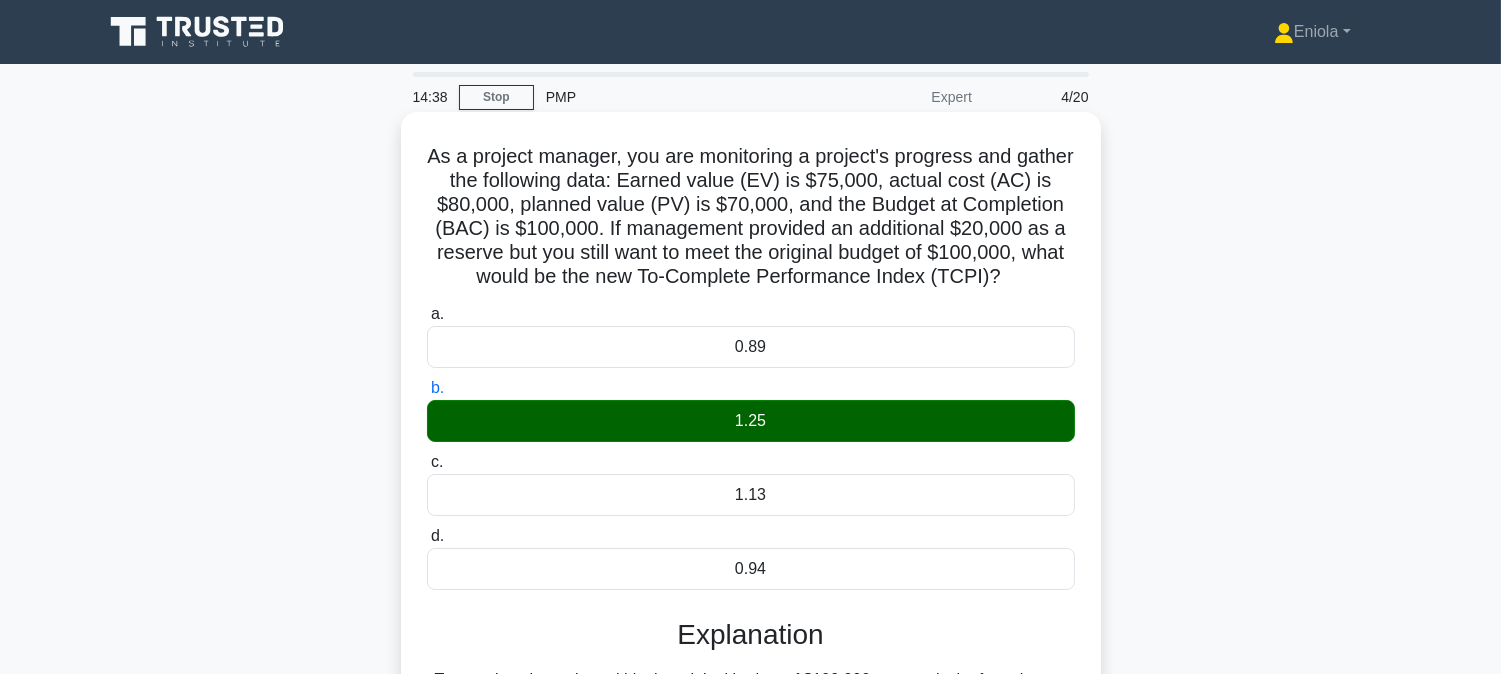 scroll, scrollTop: 405, scrollLeft: 0, axis: vertical 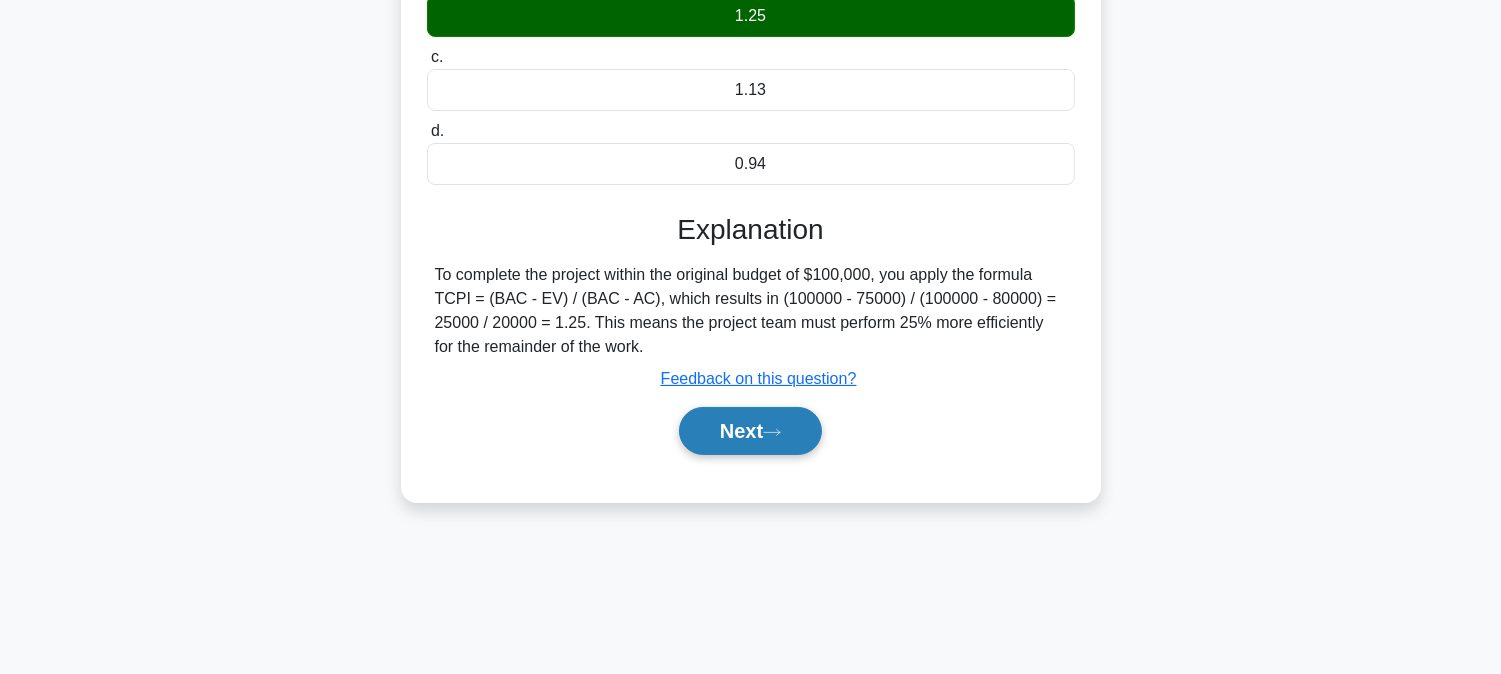 click on "Next" at bounding box center [750, 431] 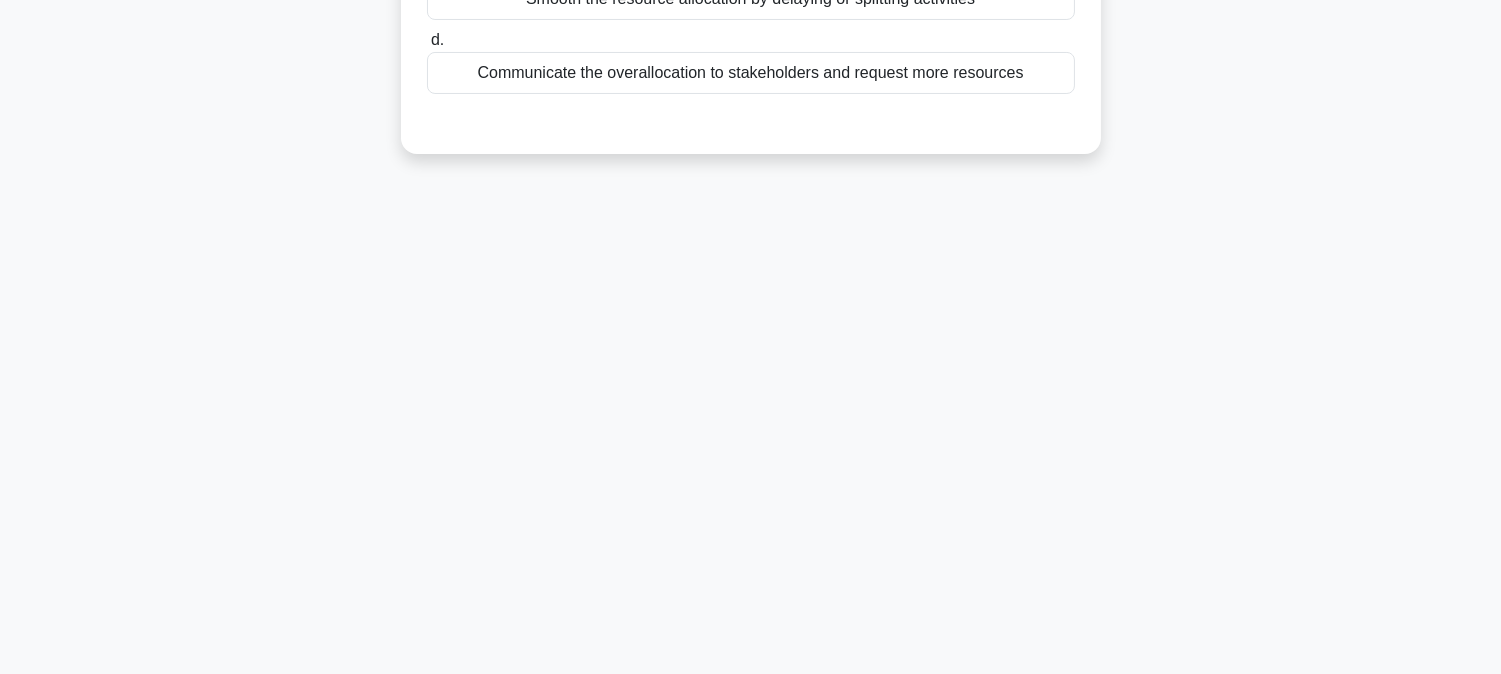scroll, scrollTop: 0, scrollLeft: 0, axis: both 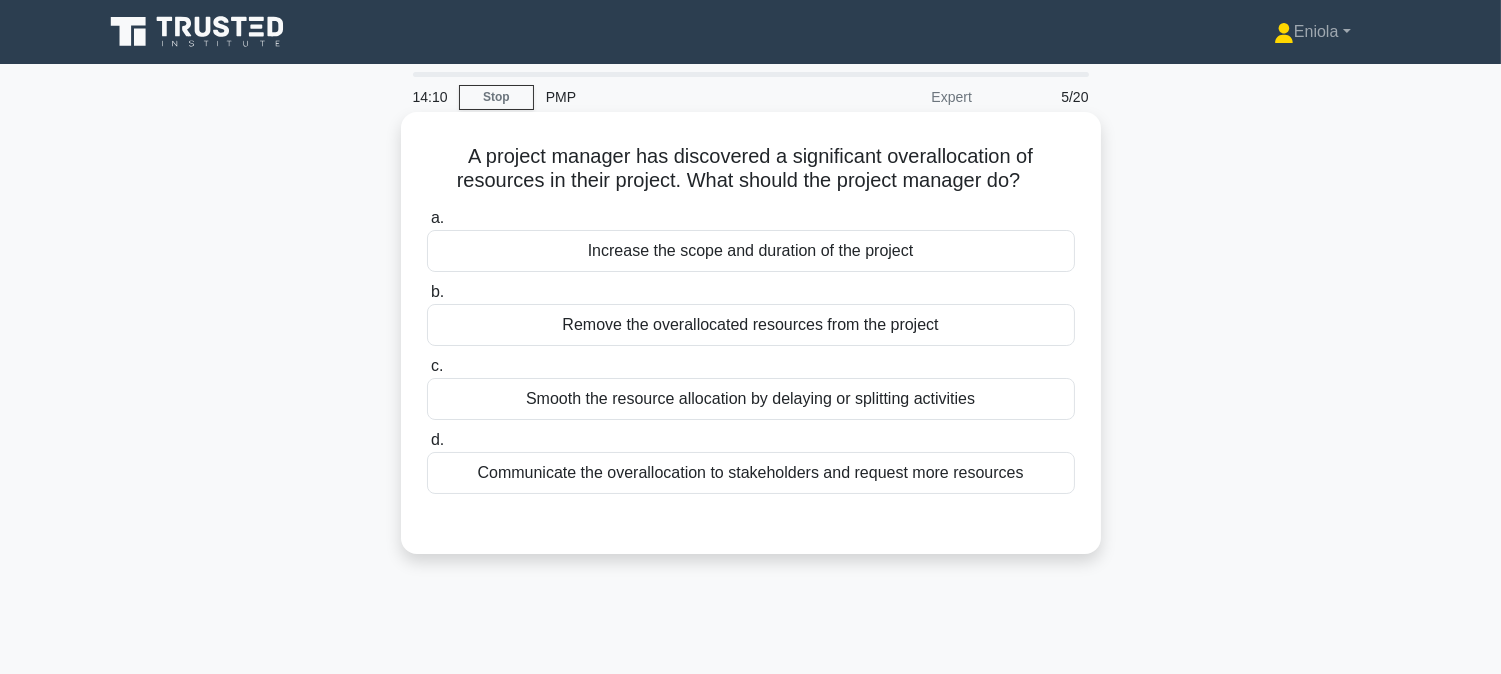 click on "Smooth the resource allocation by delaying or splitting activities" at bounding box center [751, 399] 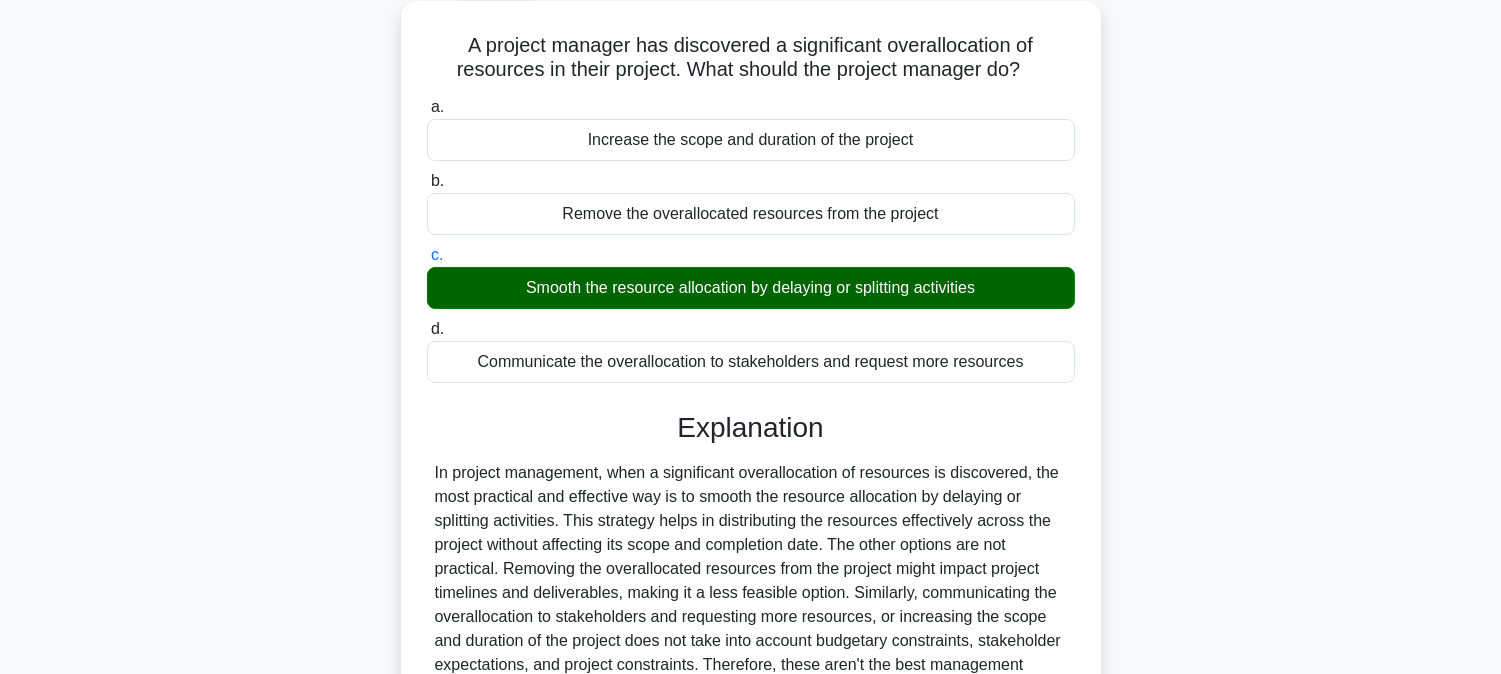 scroll, scrollTop: 405, scrollLeft: 0, axis: vertical 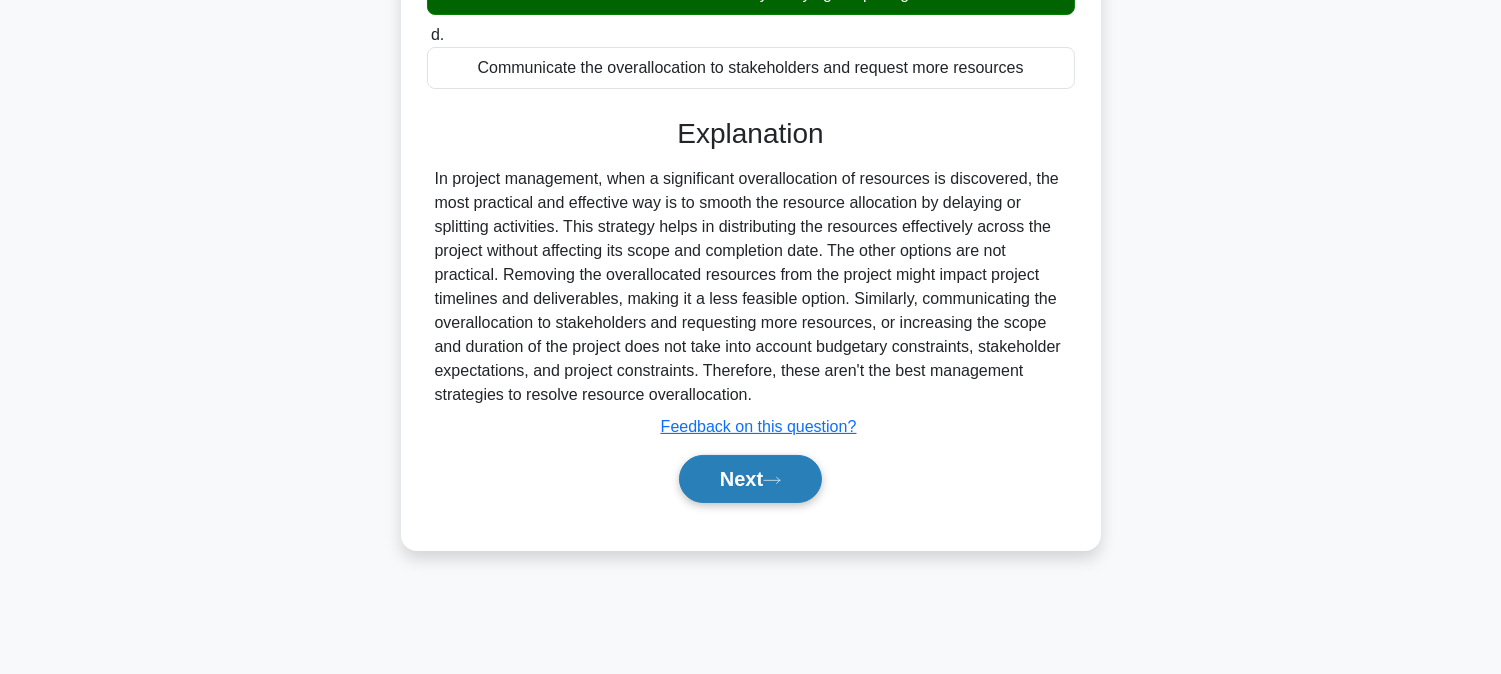 click on "Next" at bounding box center (750, 479) 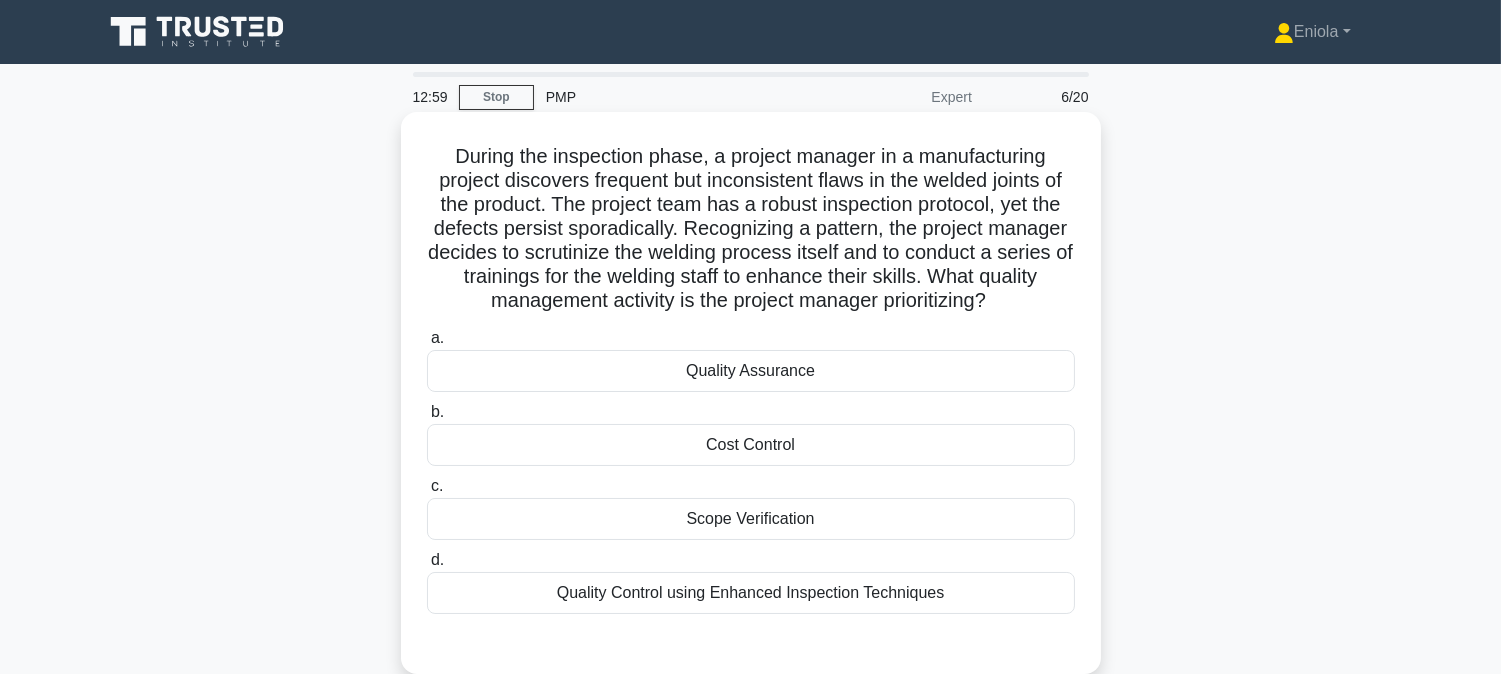 scroll, scrollTop: 111, scrollLeft: 0, axis: vertical 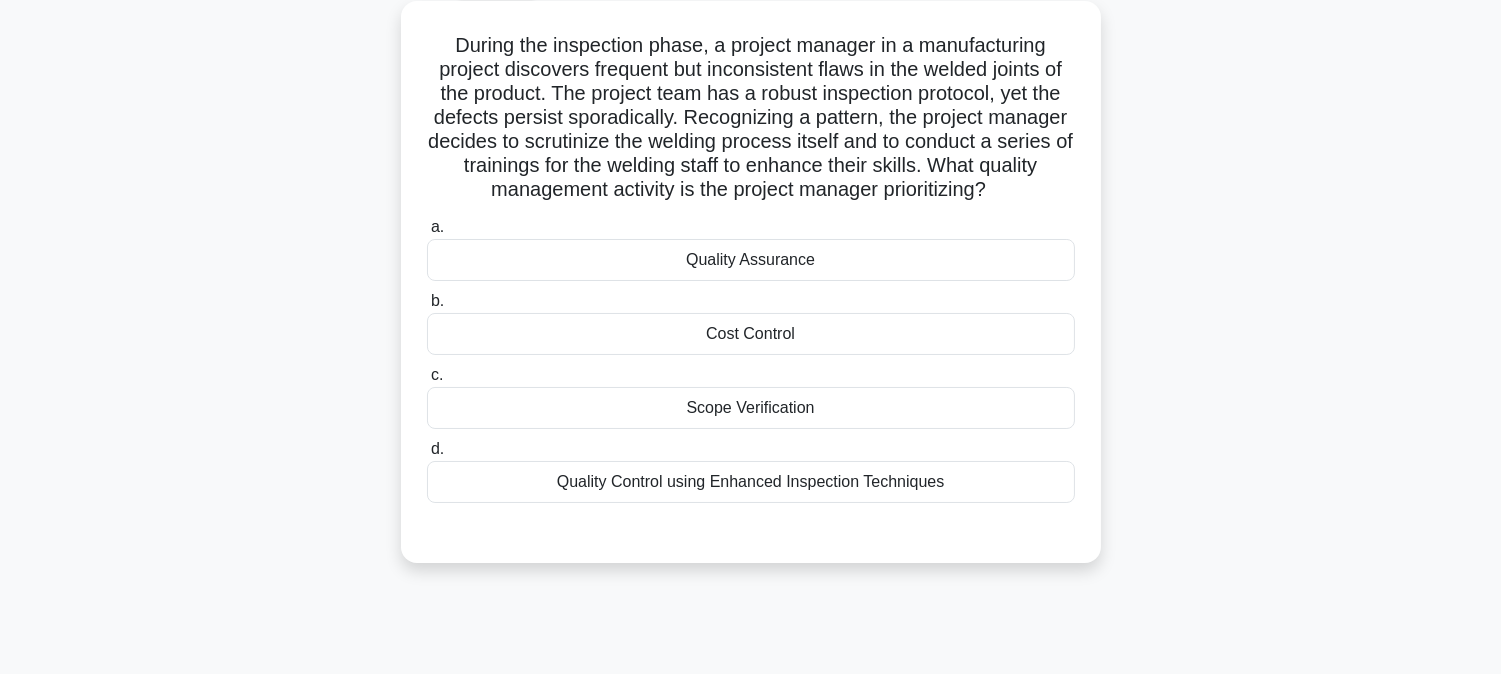 click on "Quality Assurance" at bounding box center [751, 260] 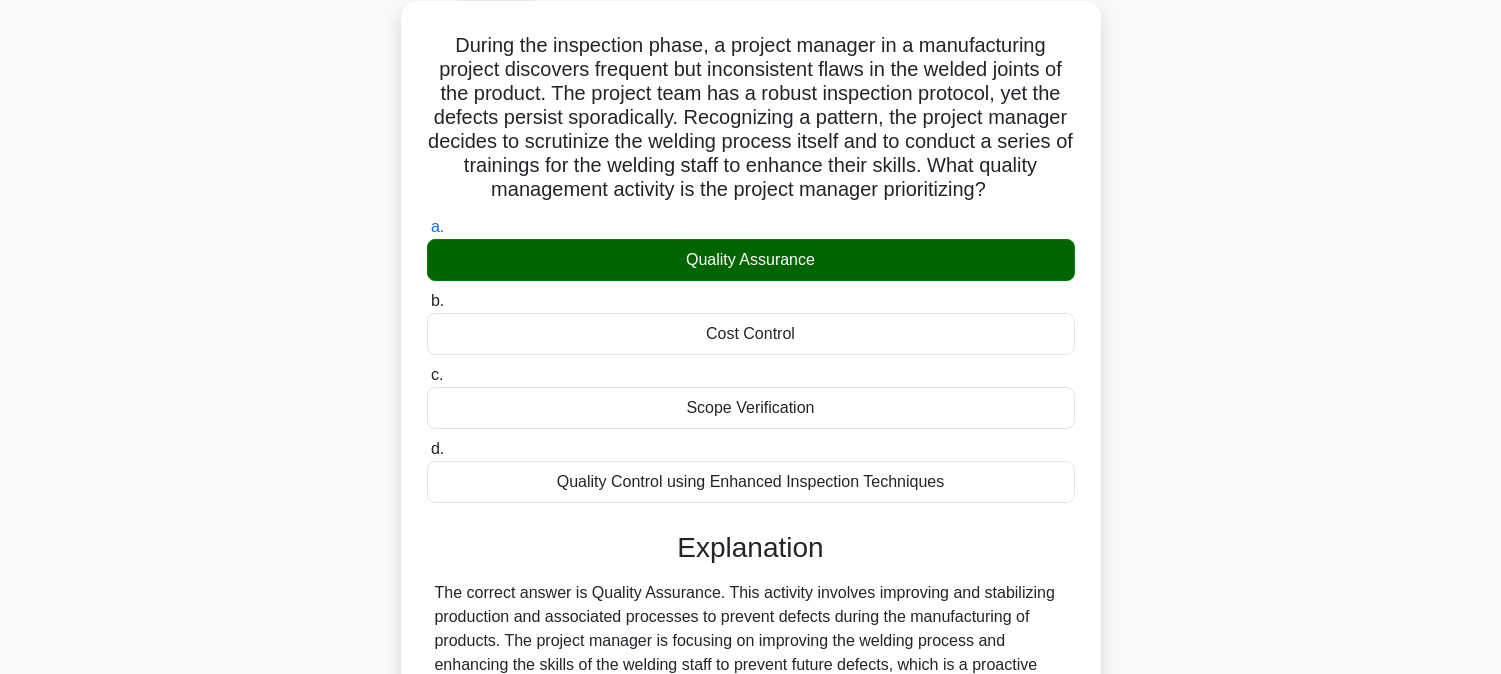 scroll, scrollTop: 654, scrollLeft: 0, axis: vertical 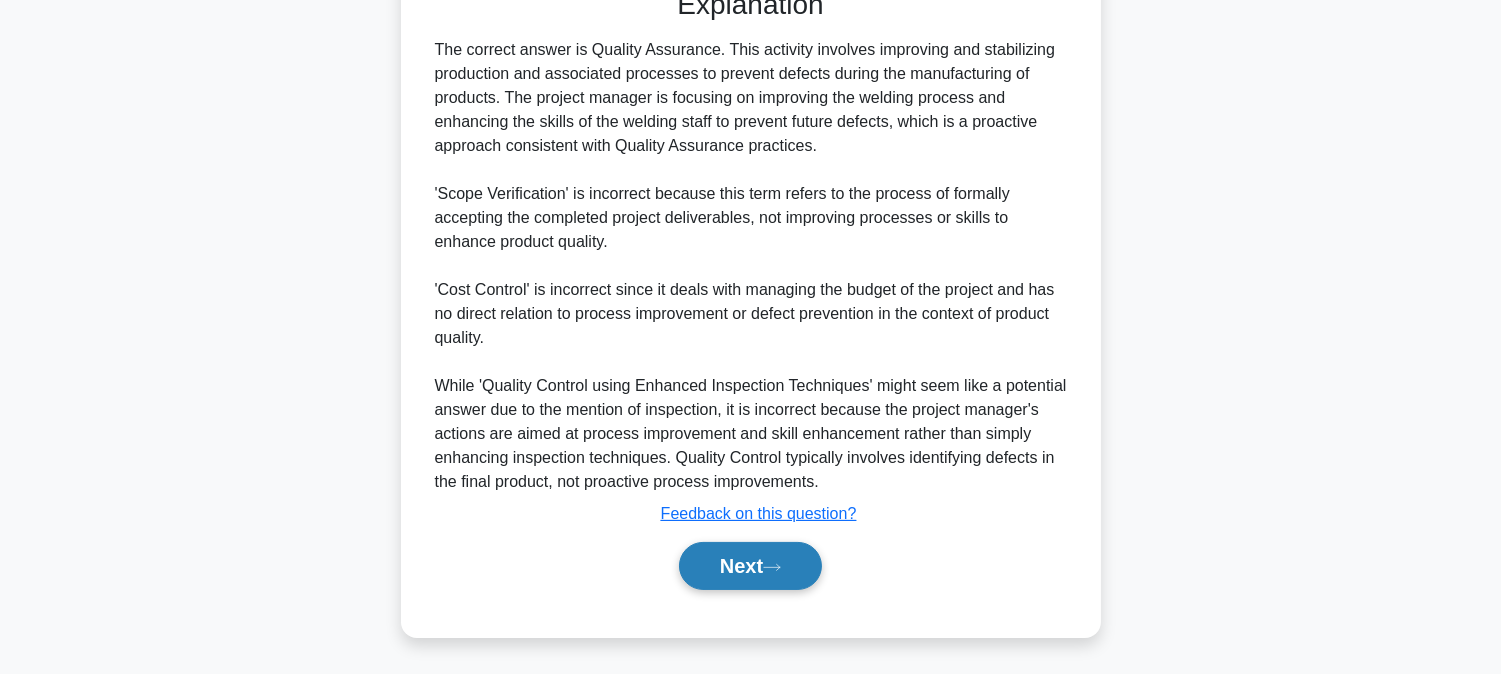 click on "Next" at bounding box center (750, 566) 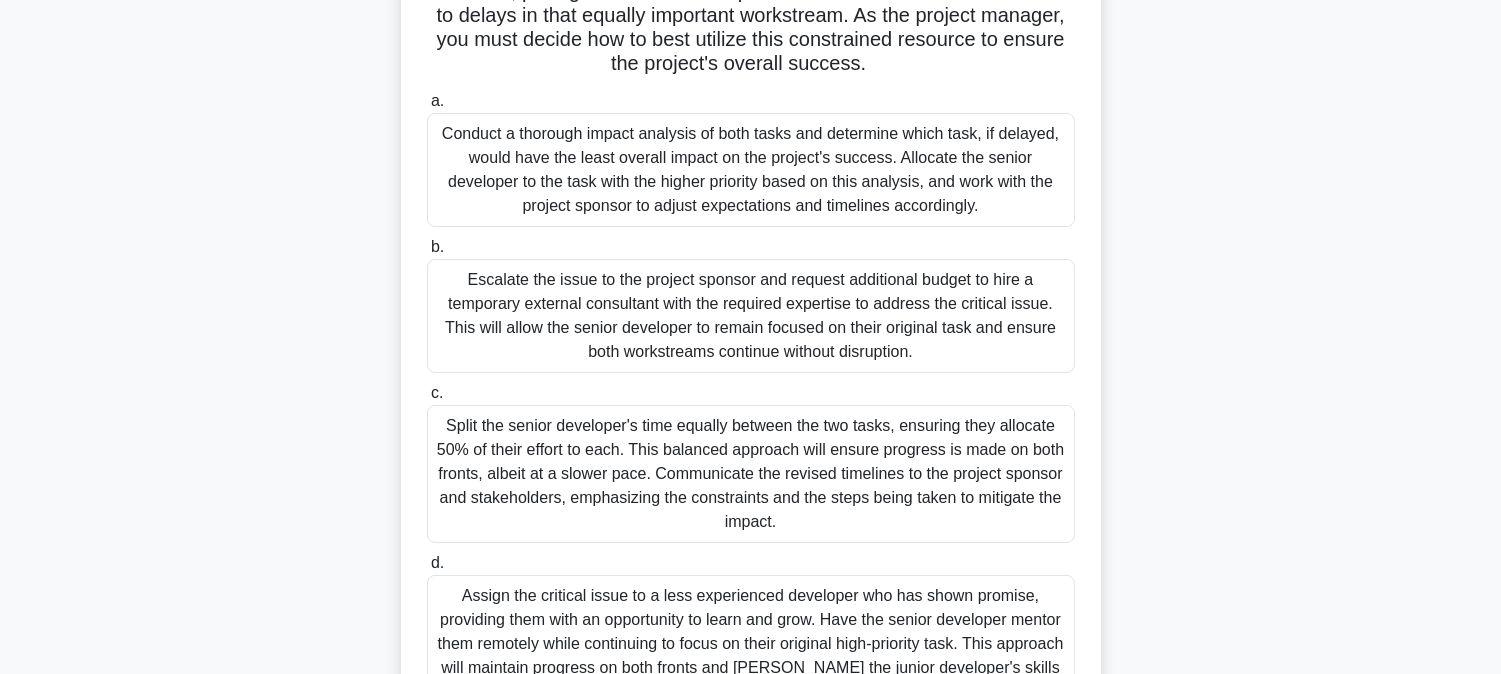 scroll, scrollTop: 222, scrollLeft: 0, axis: vertical 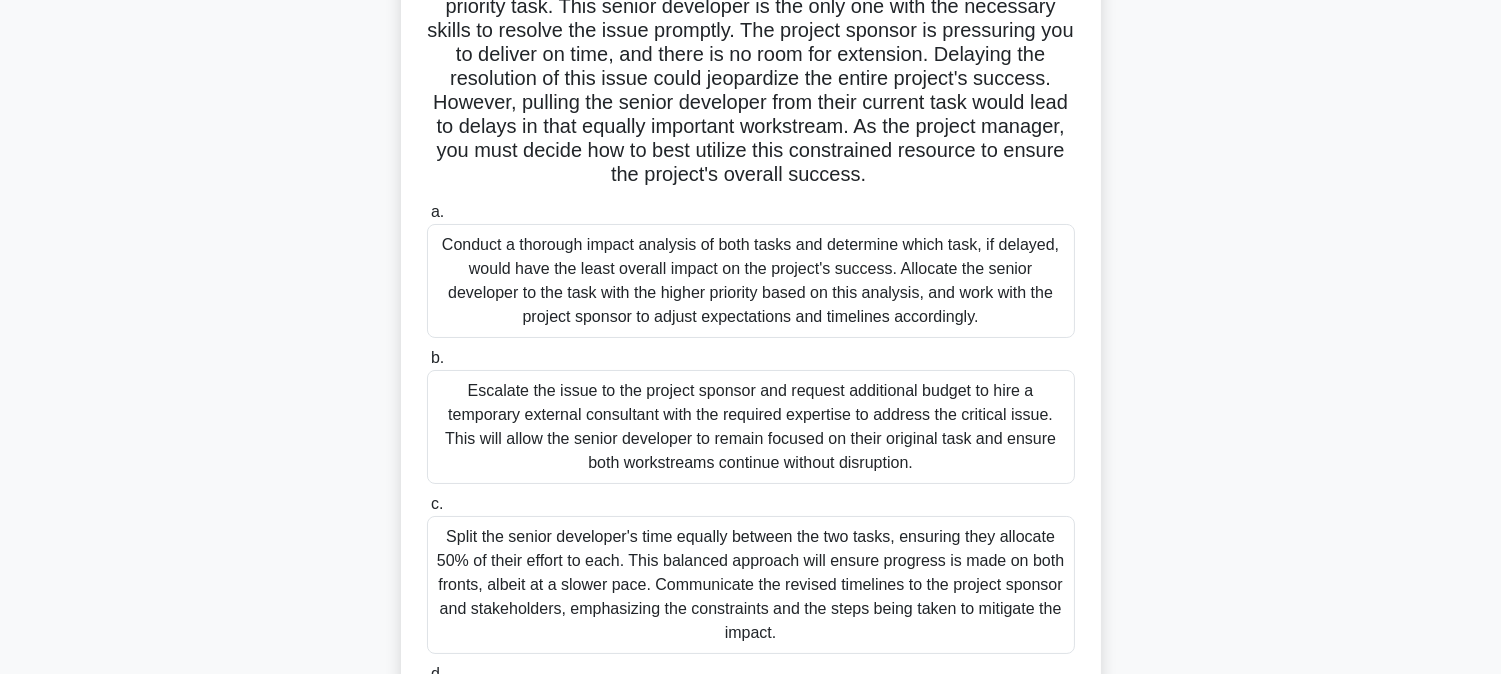 click on "Conduct a thorough impact analysis of both tasks and determine which task, if delayed, would have the least overall impact on the project's success. Allocate the senior developer to the task with the higher priority based on this analysis, and work with the project sponsor to adjust expectations and timelines accordingly." at bounding box center [751, 281] 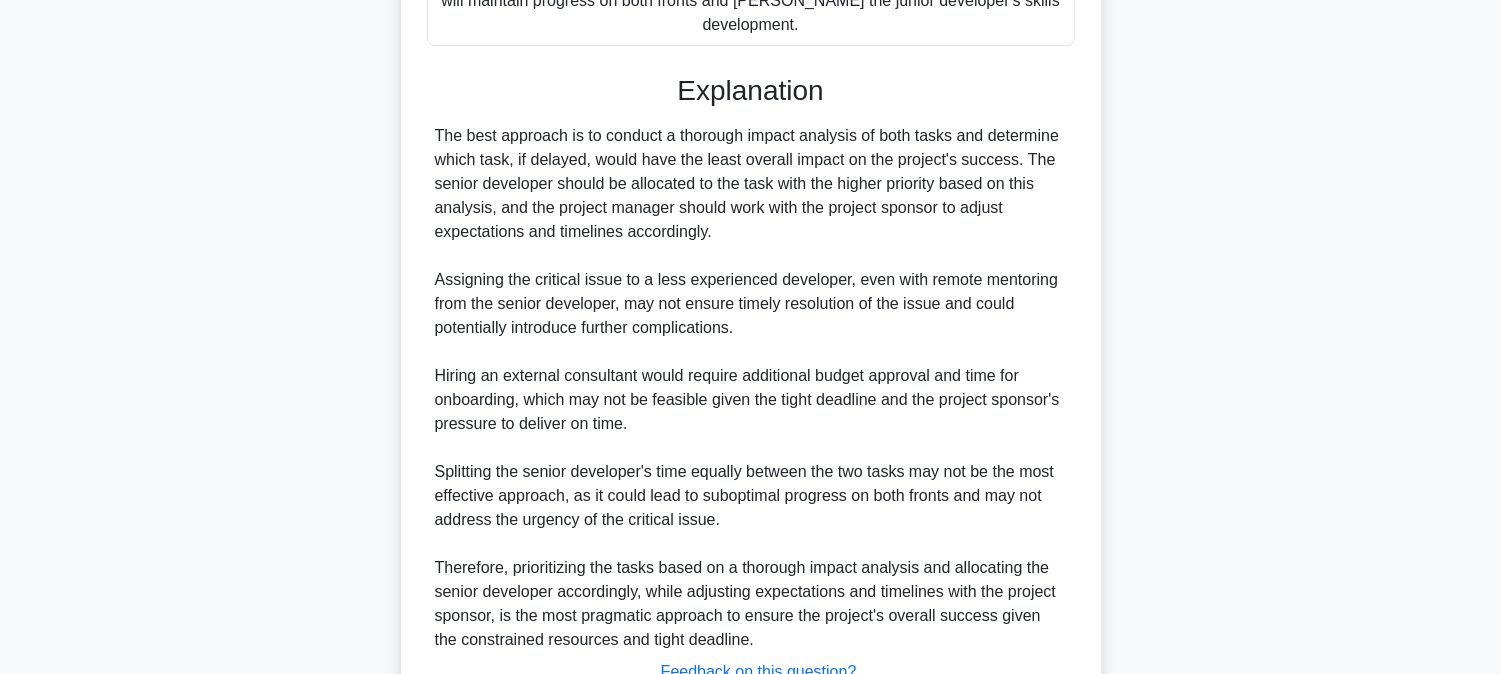 scroll, scrollTop: 1158, scrollLeft: 0, axis: vertical 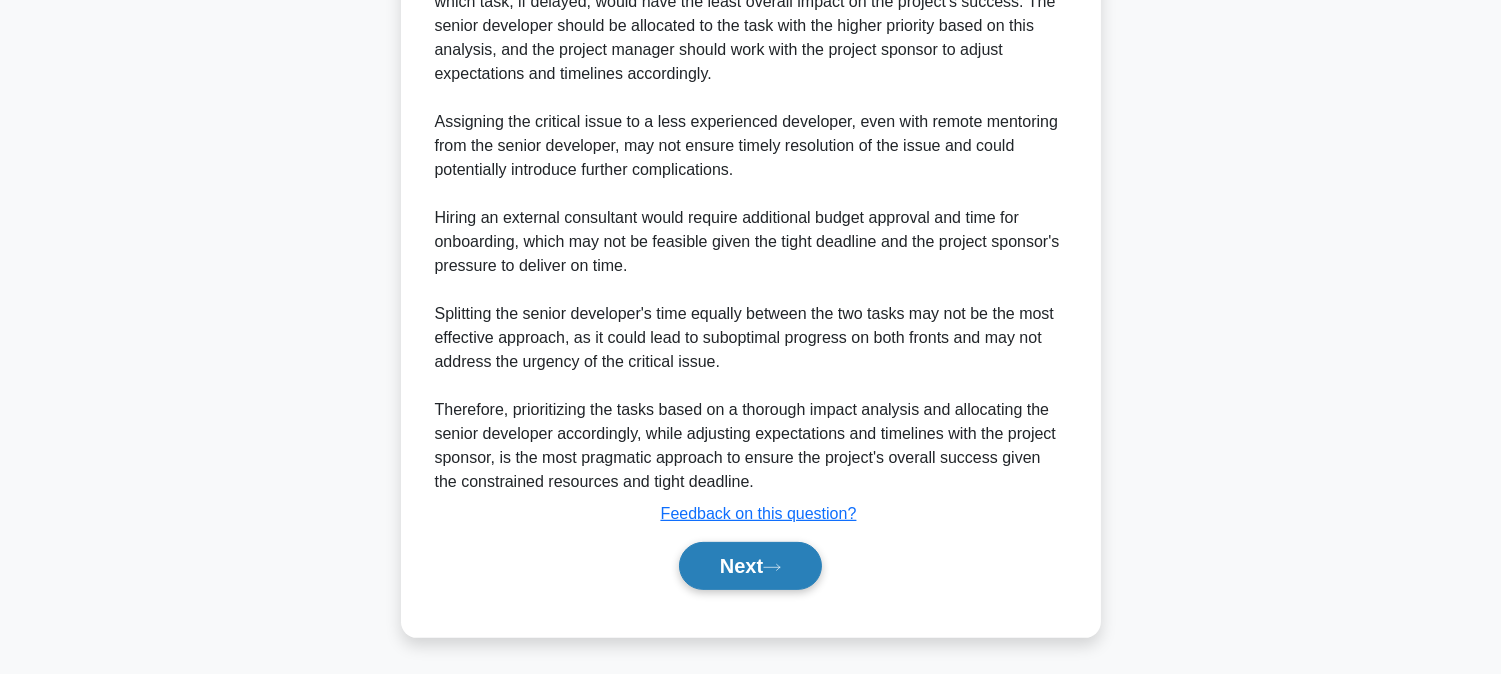 click on "Next" at bounding box center [750, 566] 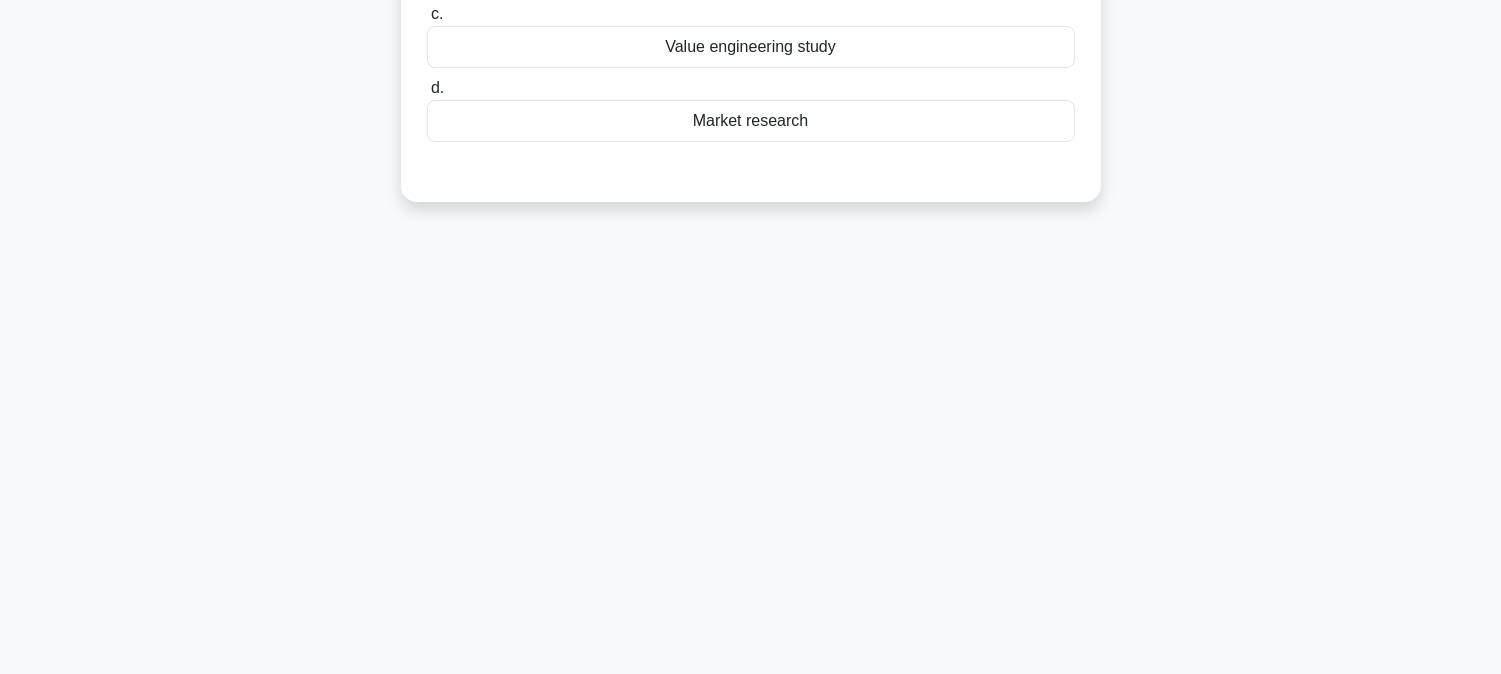 scroll, scrollTop: 0, scrollLeft: 0, axis: both 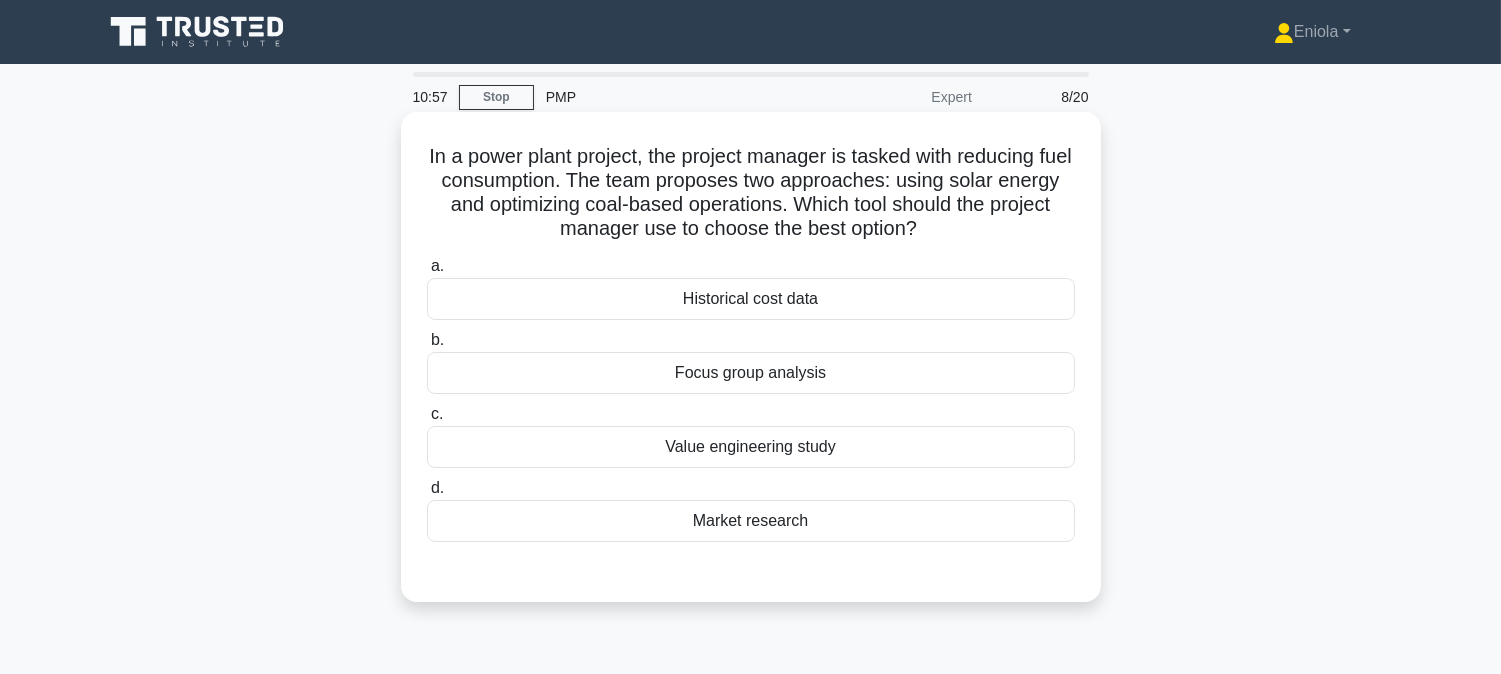 click on "Value engineering study" at bounding box center (751, 447) 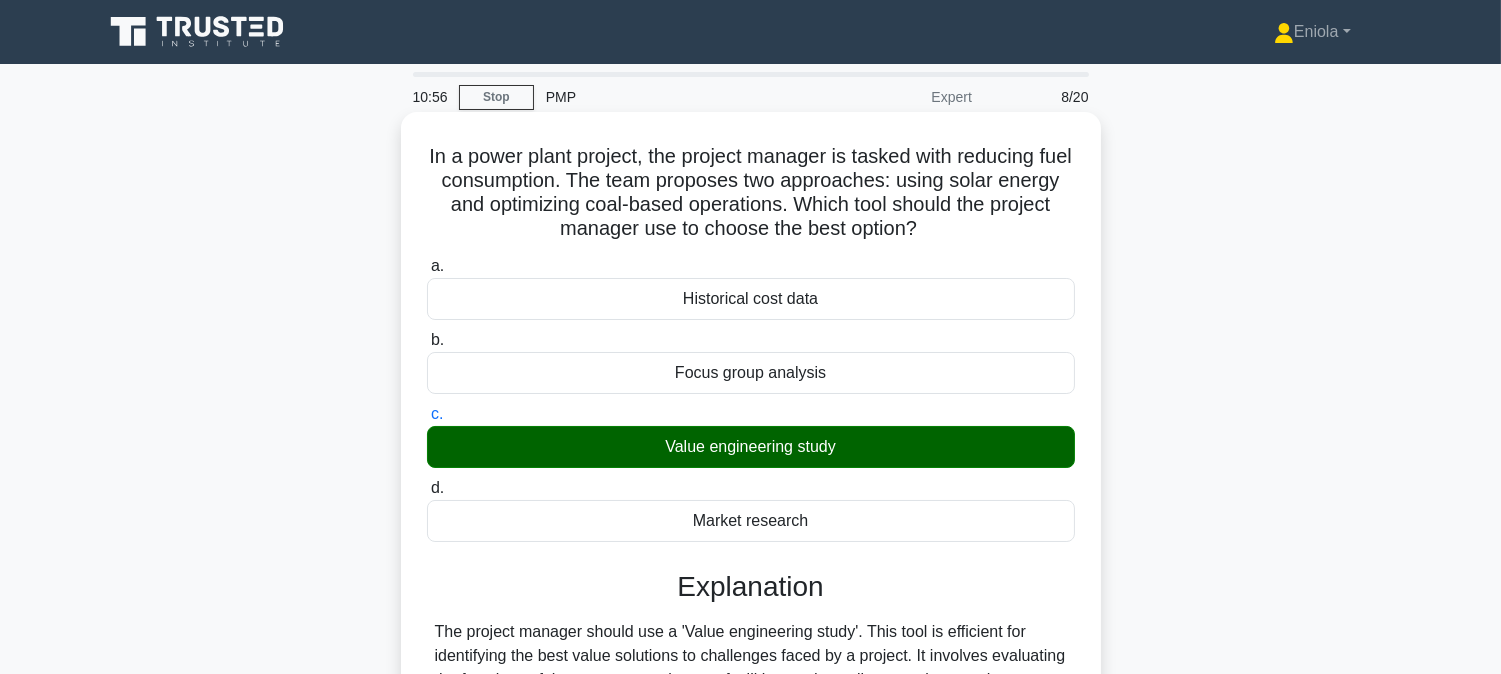 scroll, scrollTop: 414, scrollLeft: 0, axis: vertical 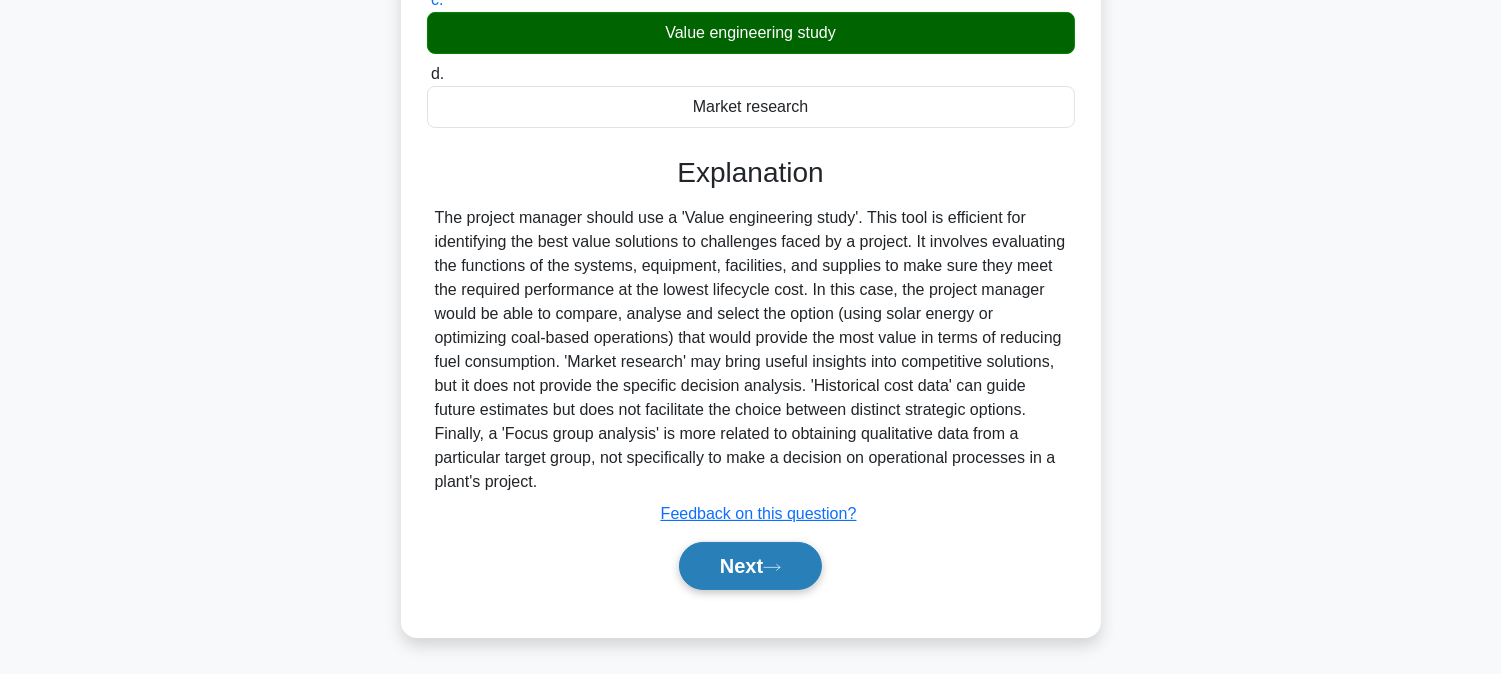click on "Next" at bounding box center [750, 566] 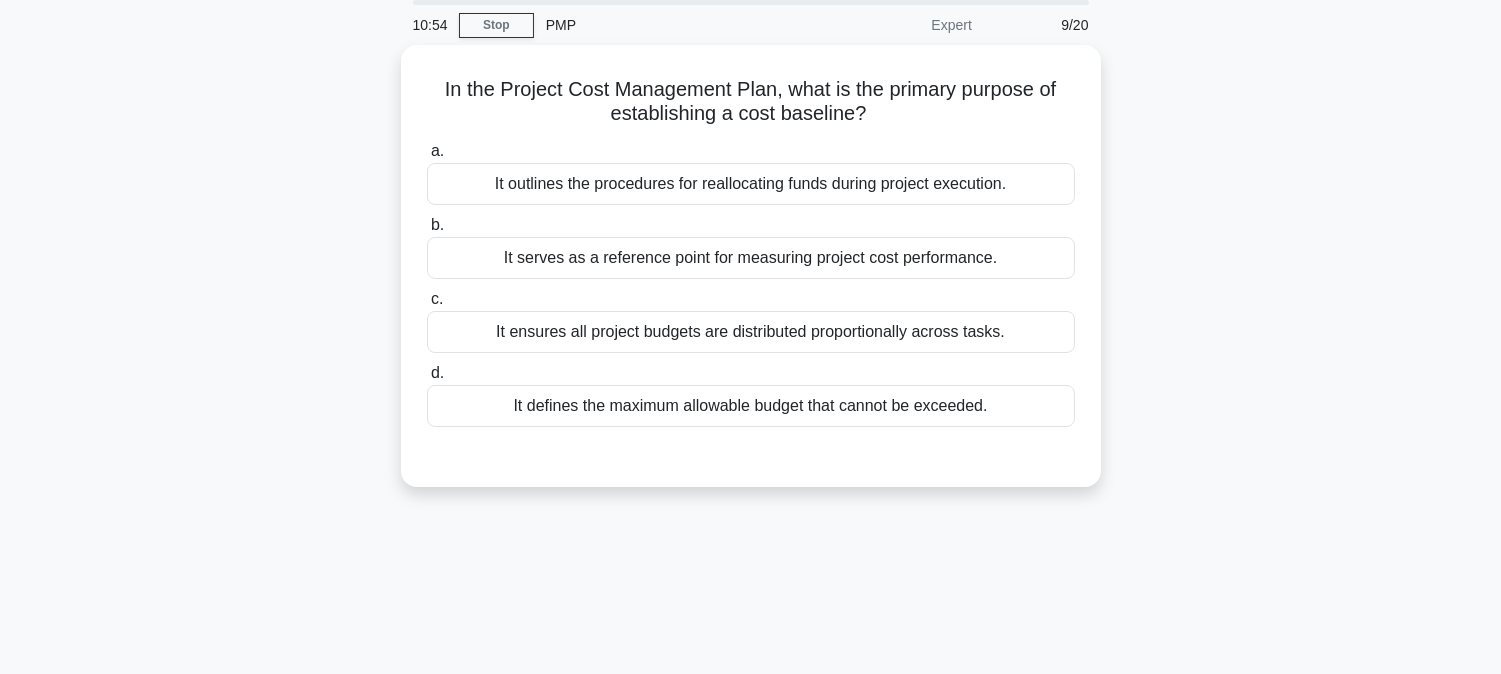 scroll, scrollTop: 0, scrollLeft: 0, axis: both 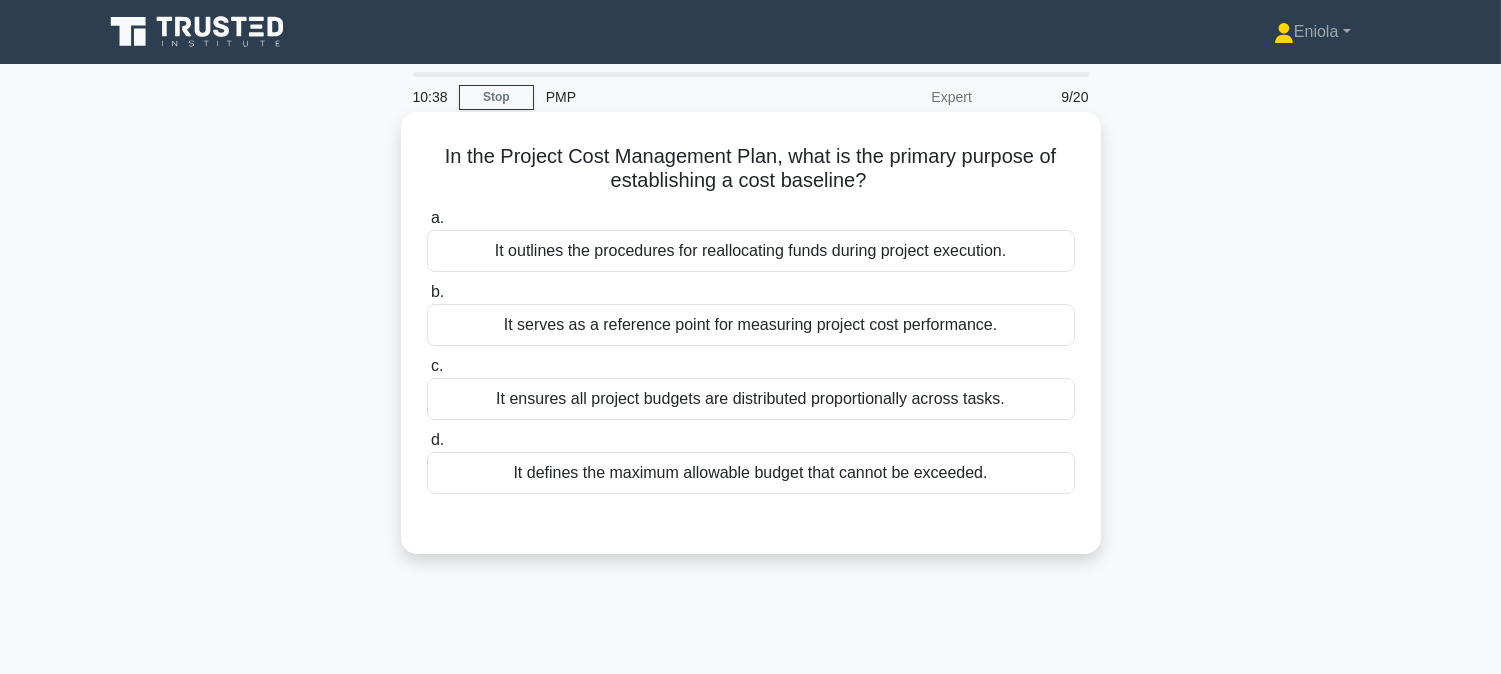 click on "It serves as a reference point for measuring project cost performance." at bounding box center (751, 325) 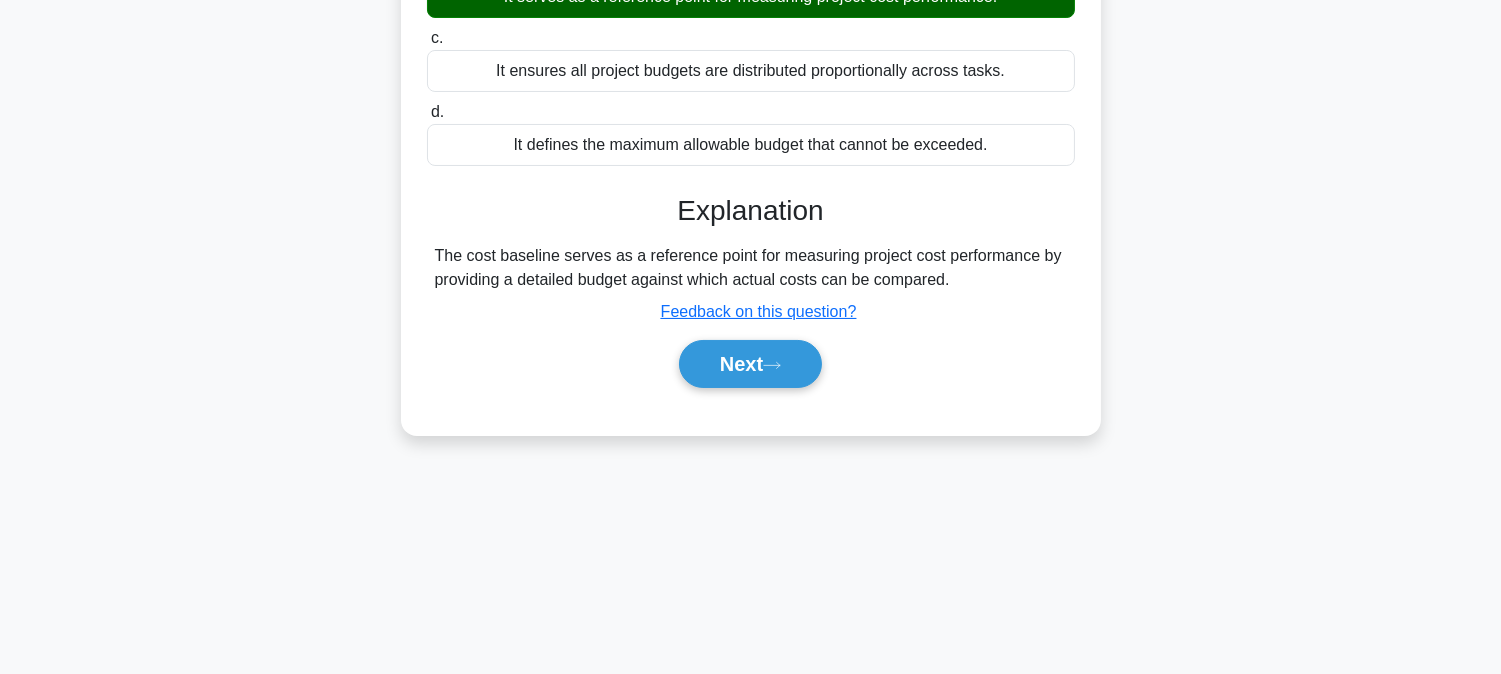 scroll, scrollTop: 405, scrollLeft: 0, axis: vertical 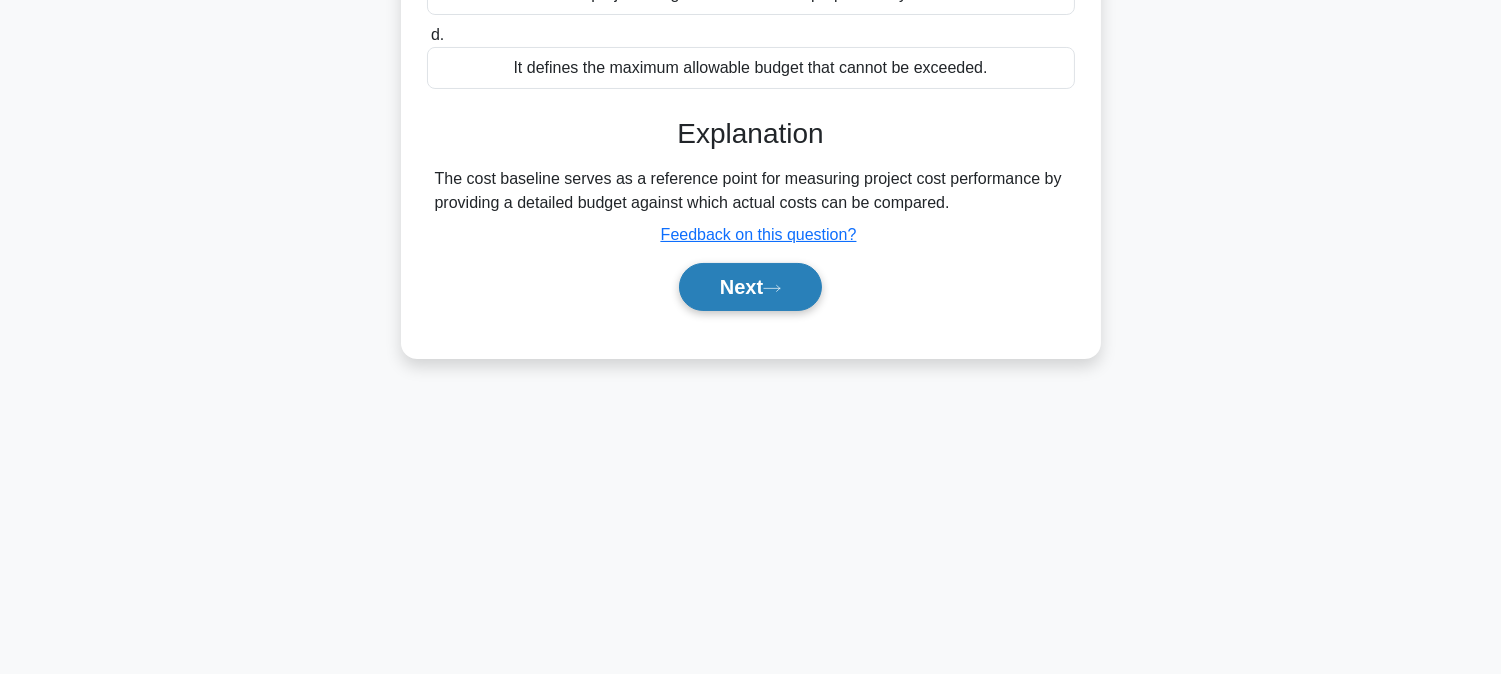 click on "Next" at bounding box center [750, 287] 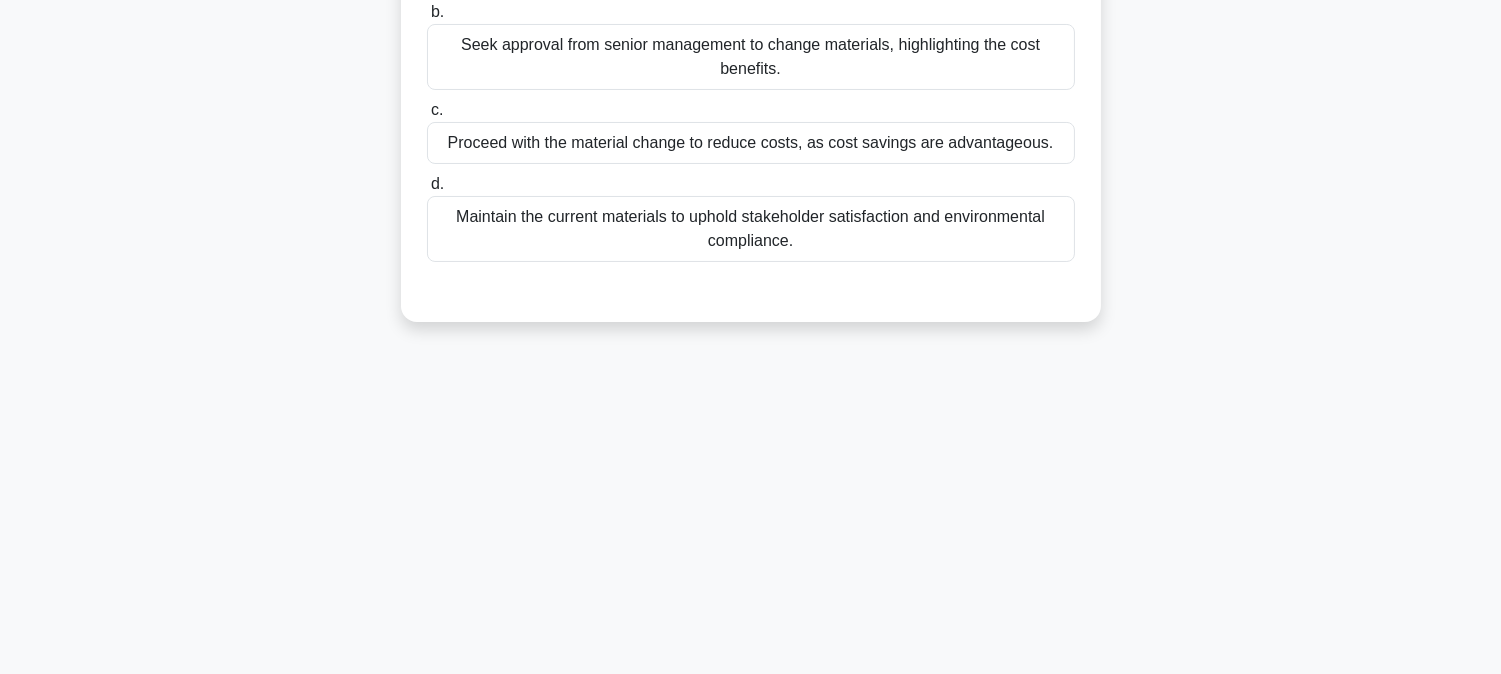 scroll, scrollTop: 72, scrollLeft: 0, axis: vertical 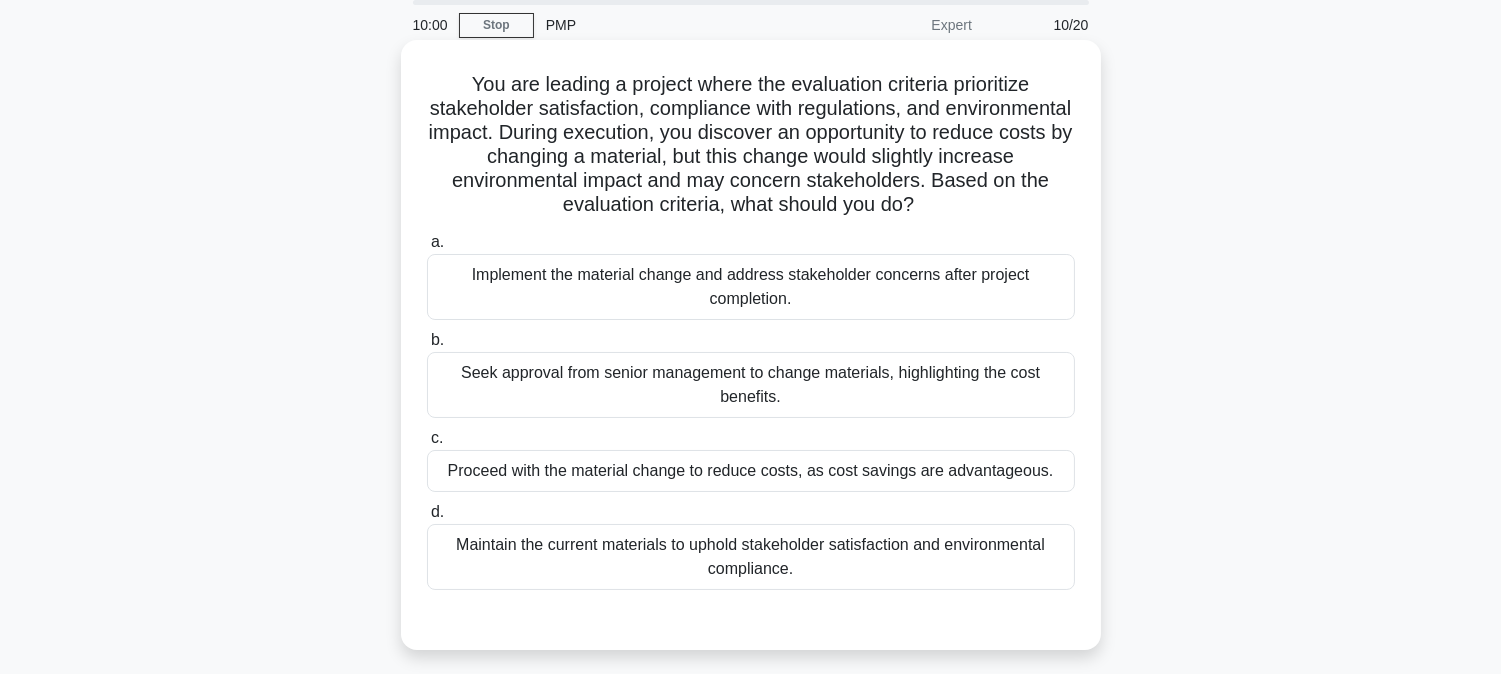 click on "Maintain the current materials to uphold stakeholder satisfaction and environmental compliance." at bounding box center (751, 557) 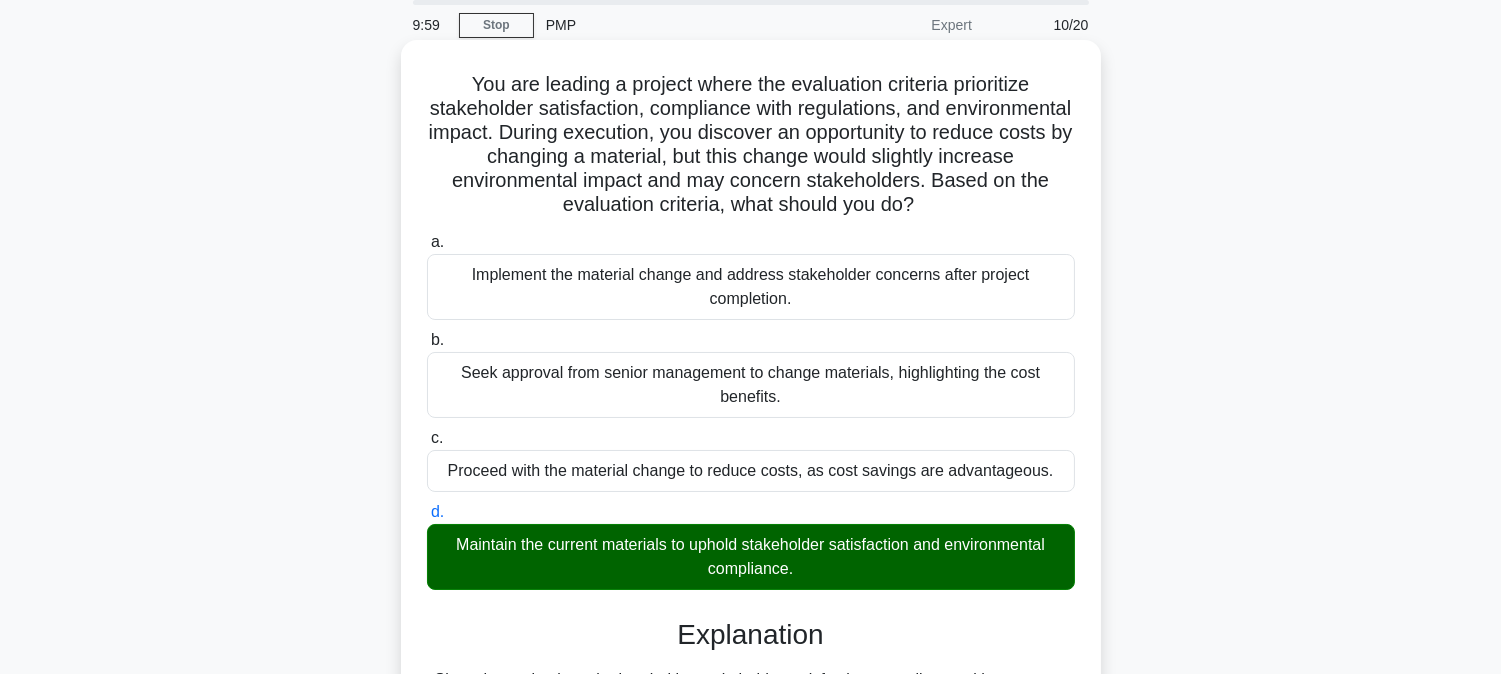 scroll, scrollTop: 558, scrollLeft: 0, axis: vertical 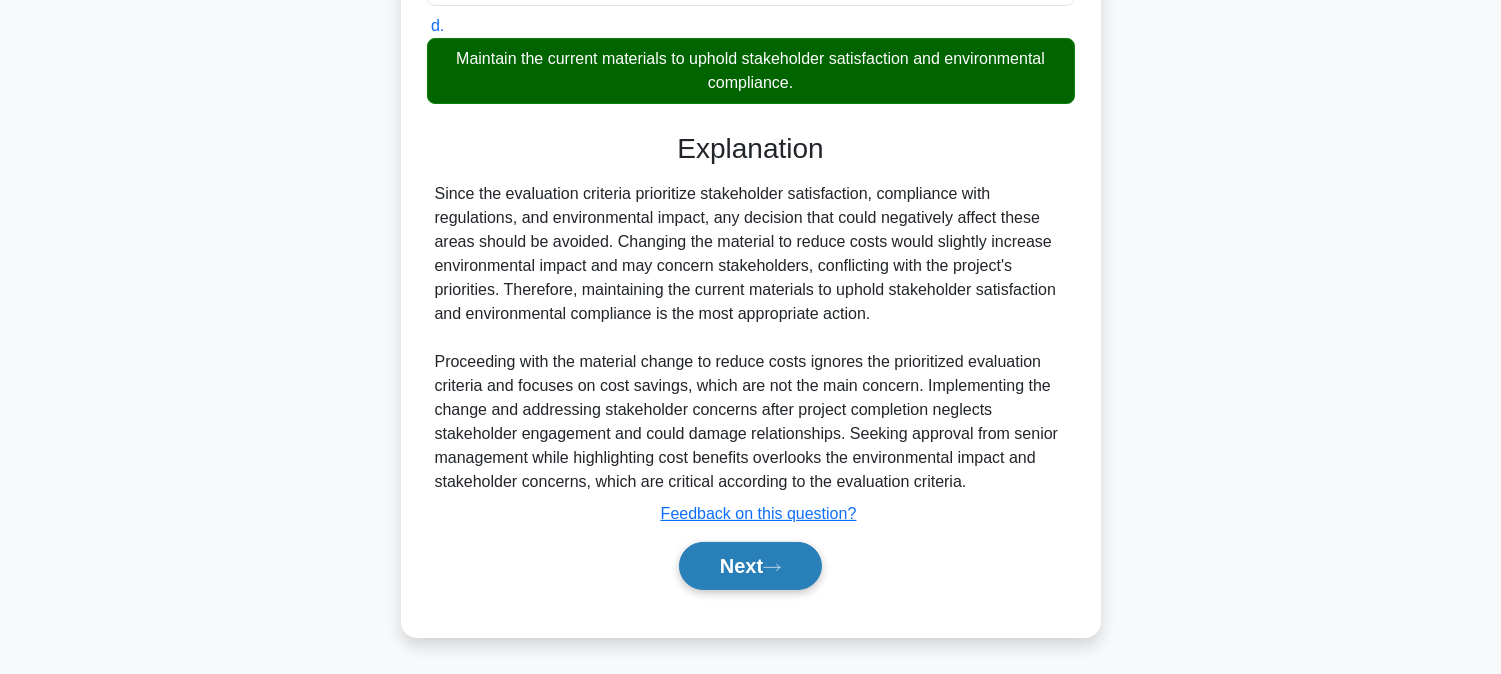click on "Next" at bounding box center (750, 566) 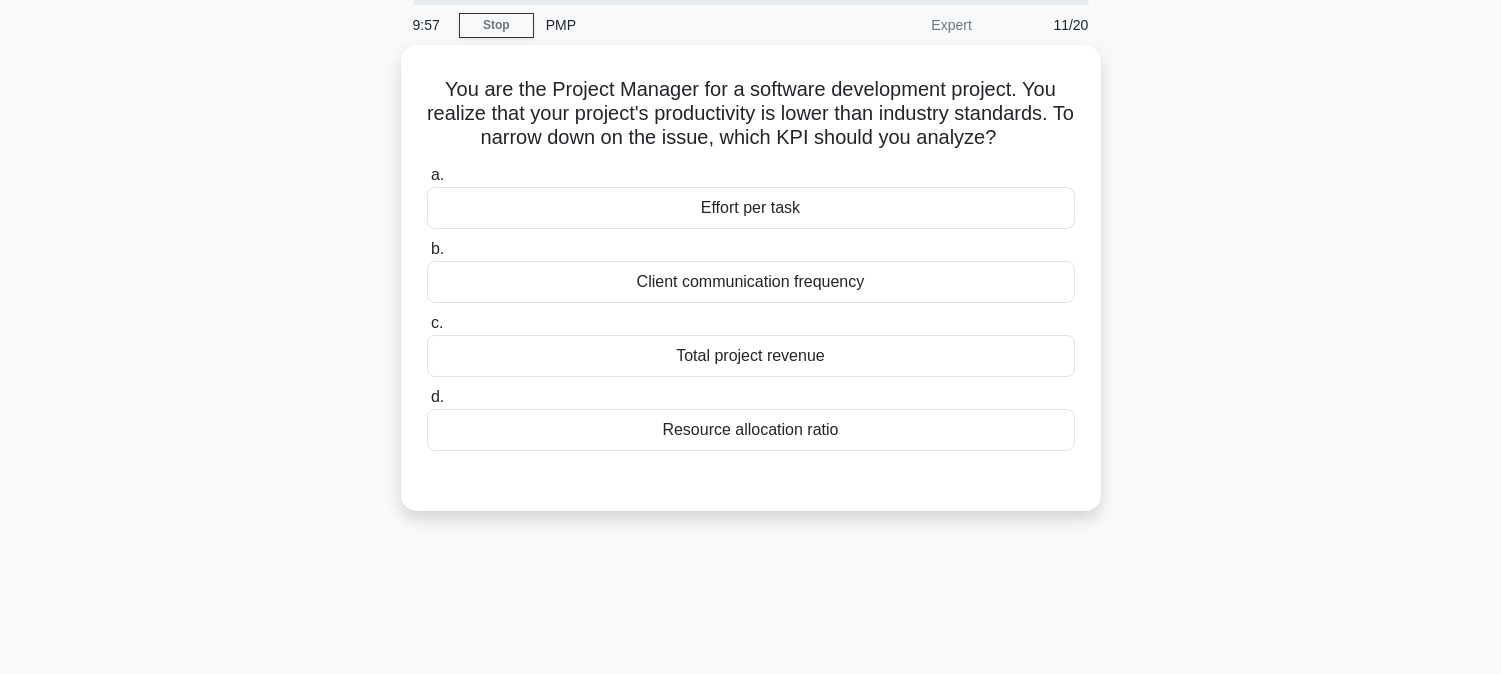 scroll, scrollTop: 0, scrollLeft: 0, axis: both 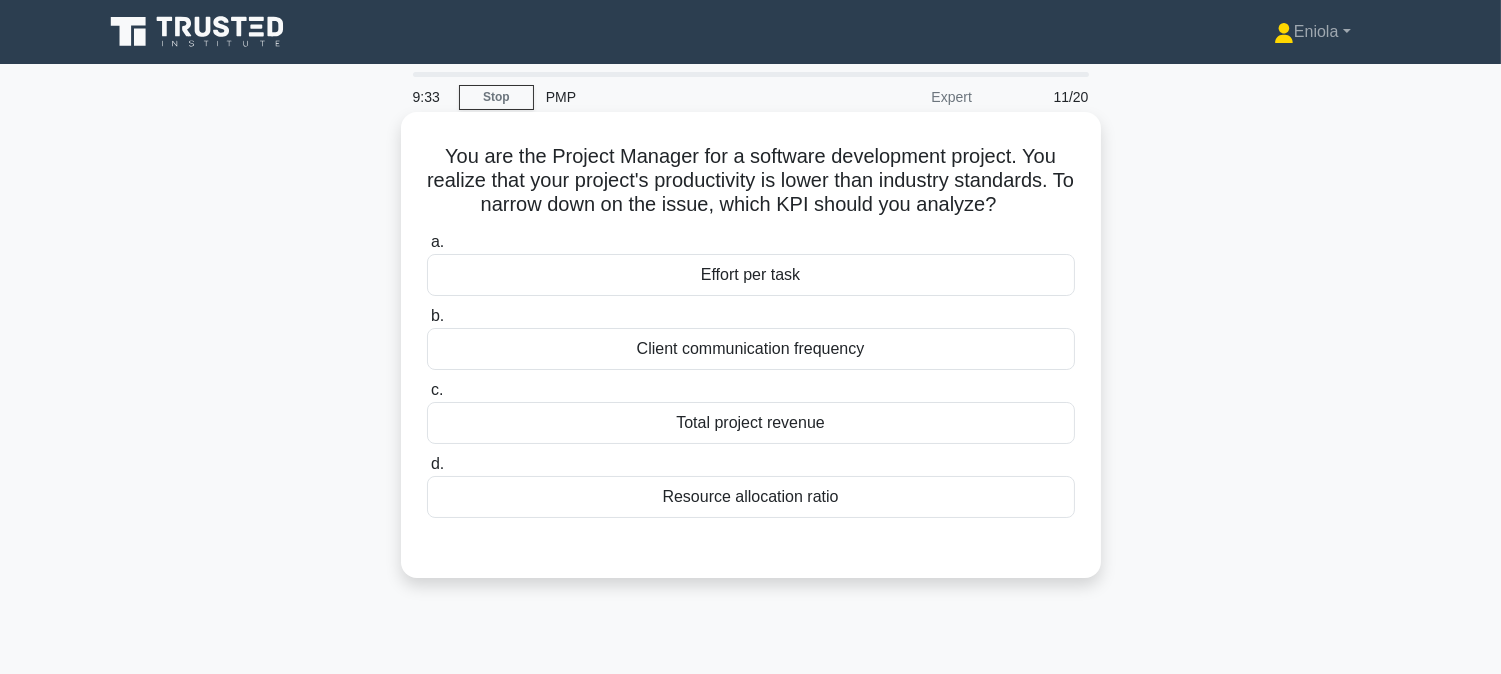 click on "Effort per task" at bounding box center [751, 275] 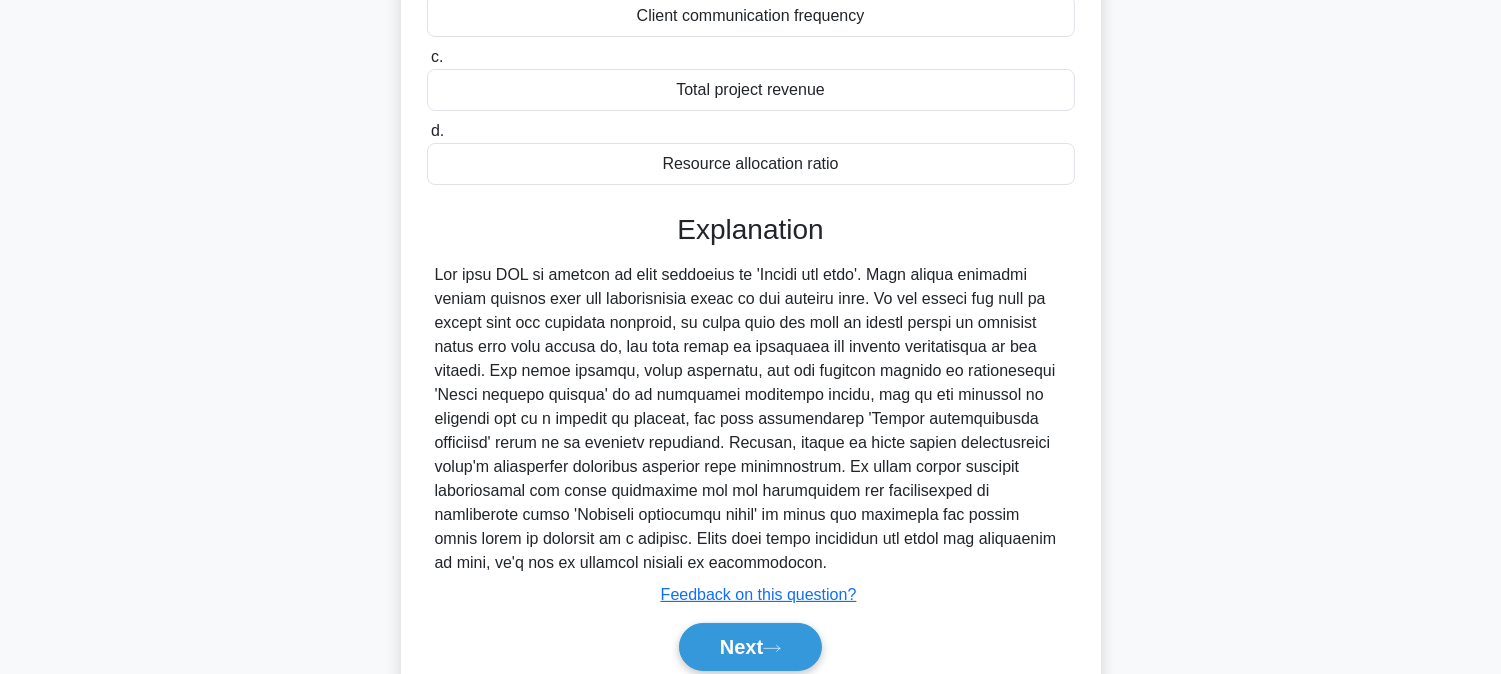 scroll, scrollTop: 405, scrollLeft: 0, axis: vertical 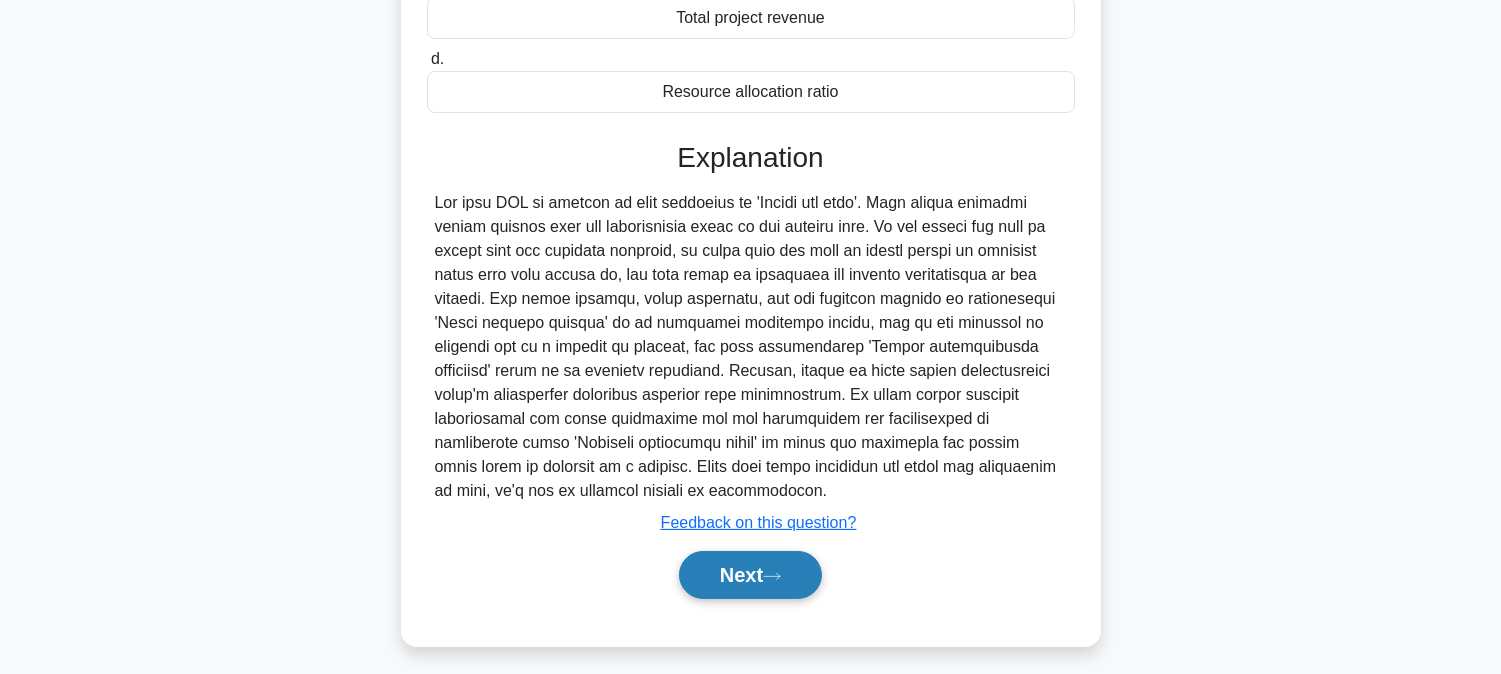 click on "Next" at bounding box center (750, 575) 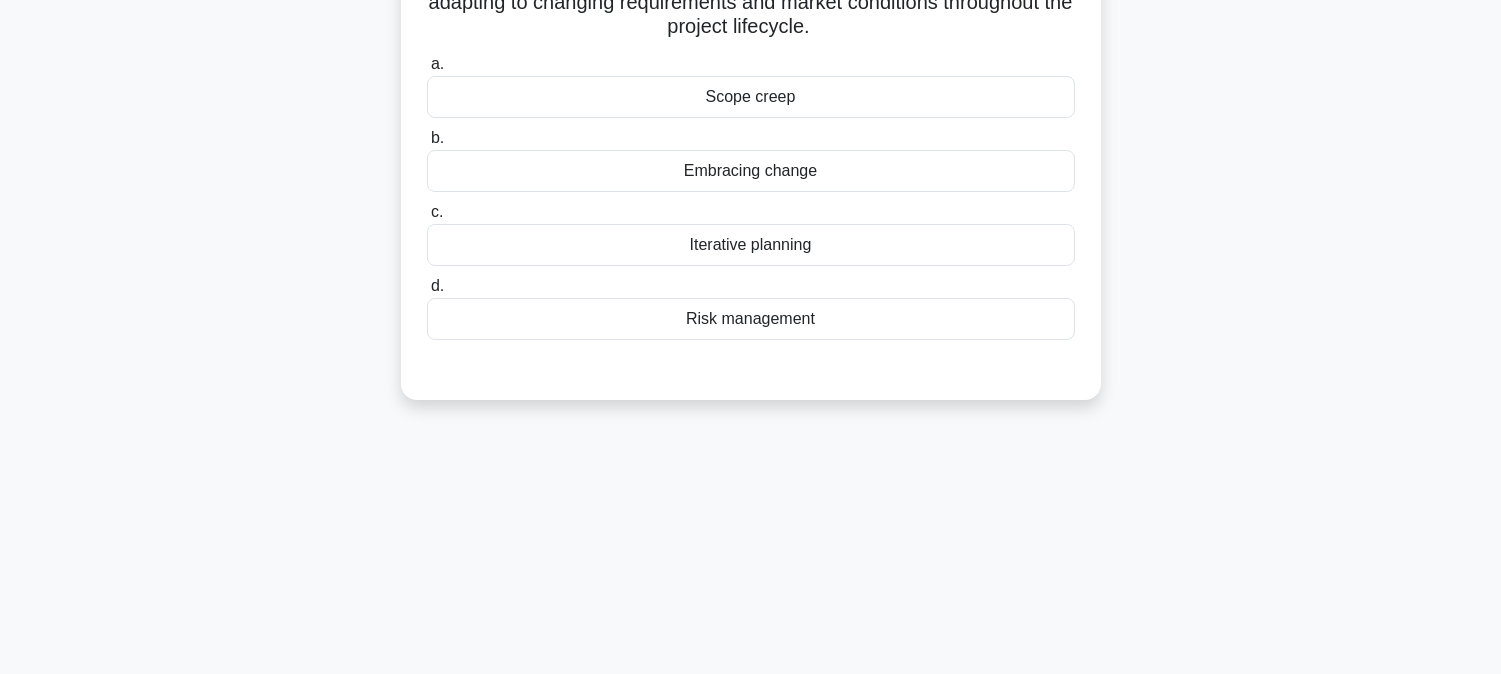 scroll, scrollTop: 0, scrollLeft: 0, axis: both 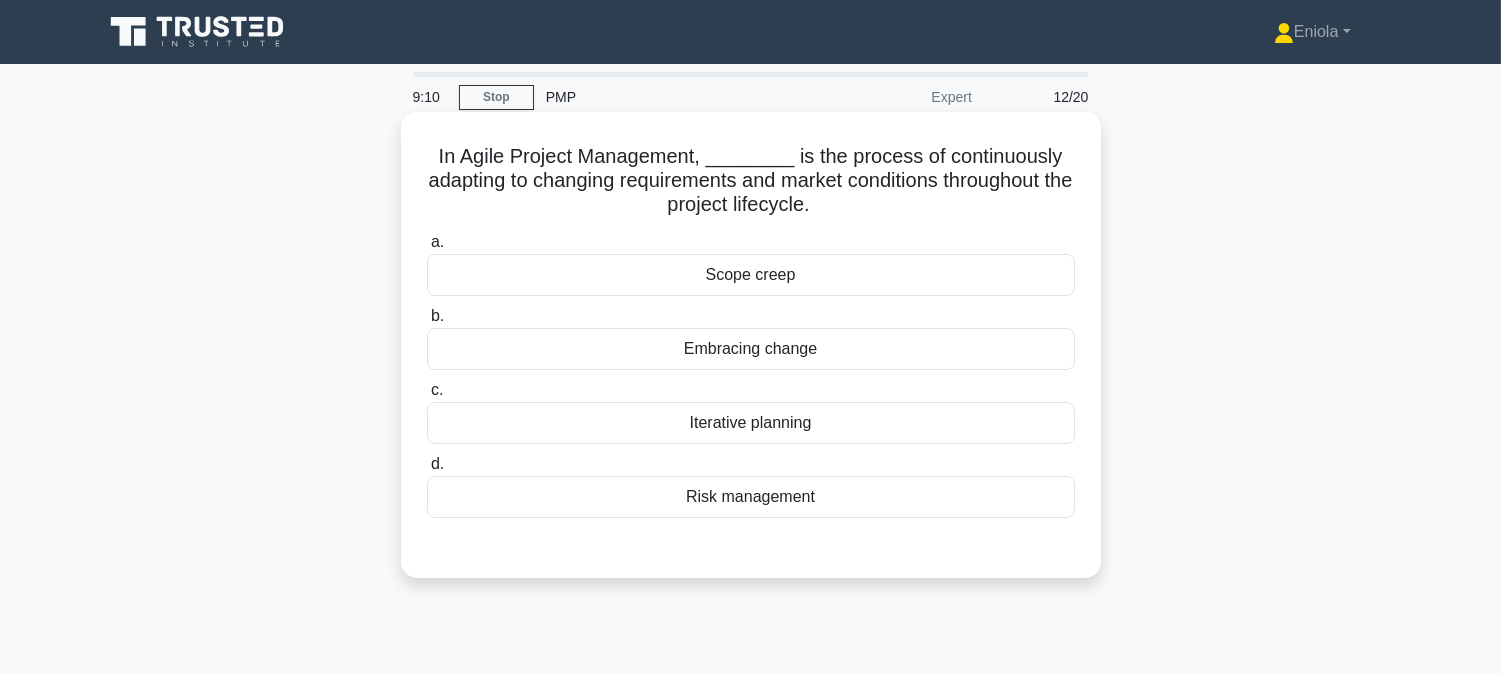 click on "Iterative planning" at bounding box center [751, 423] 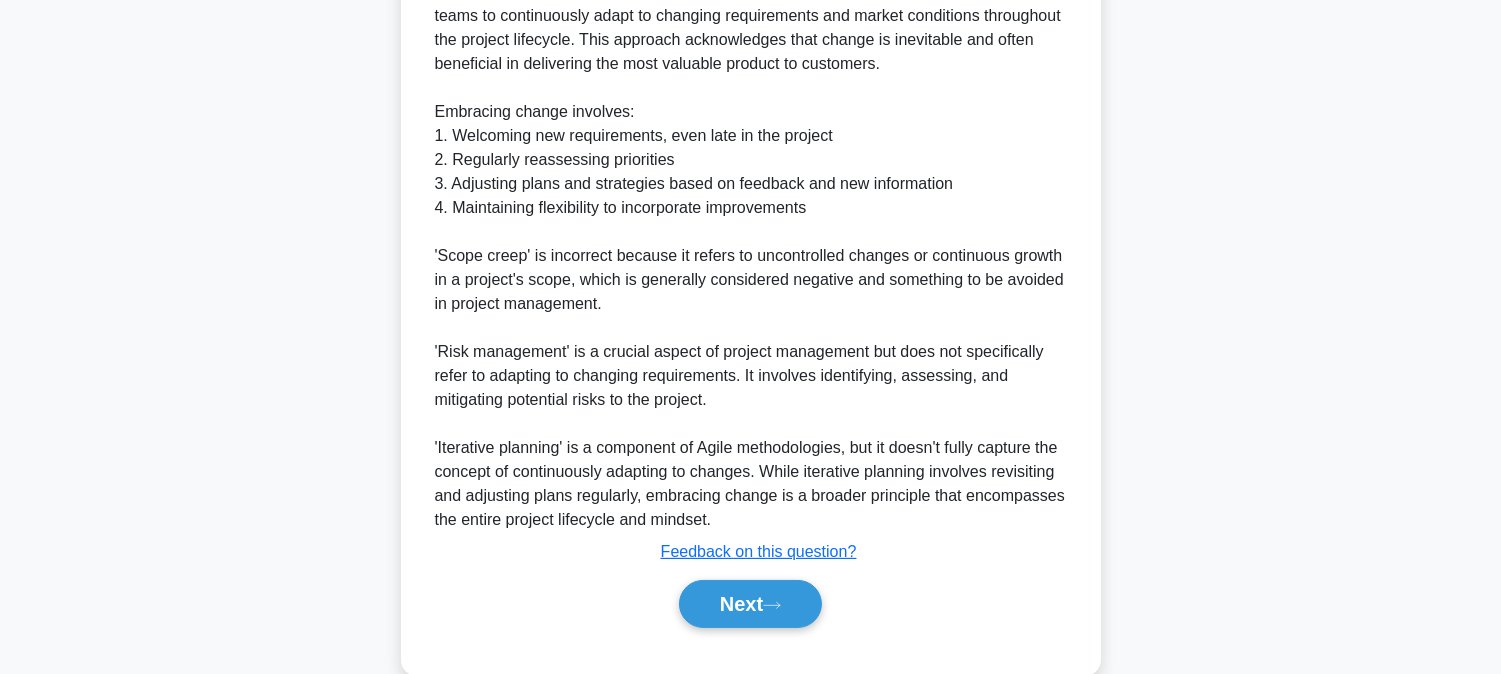 scroll, scrollTop: 703, scrollLeft: 0, axis: vertical 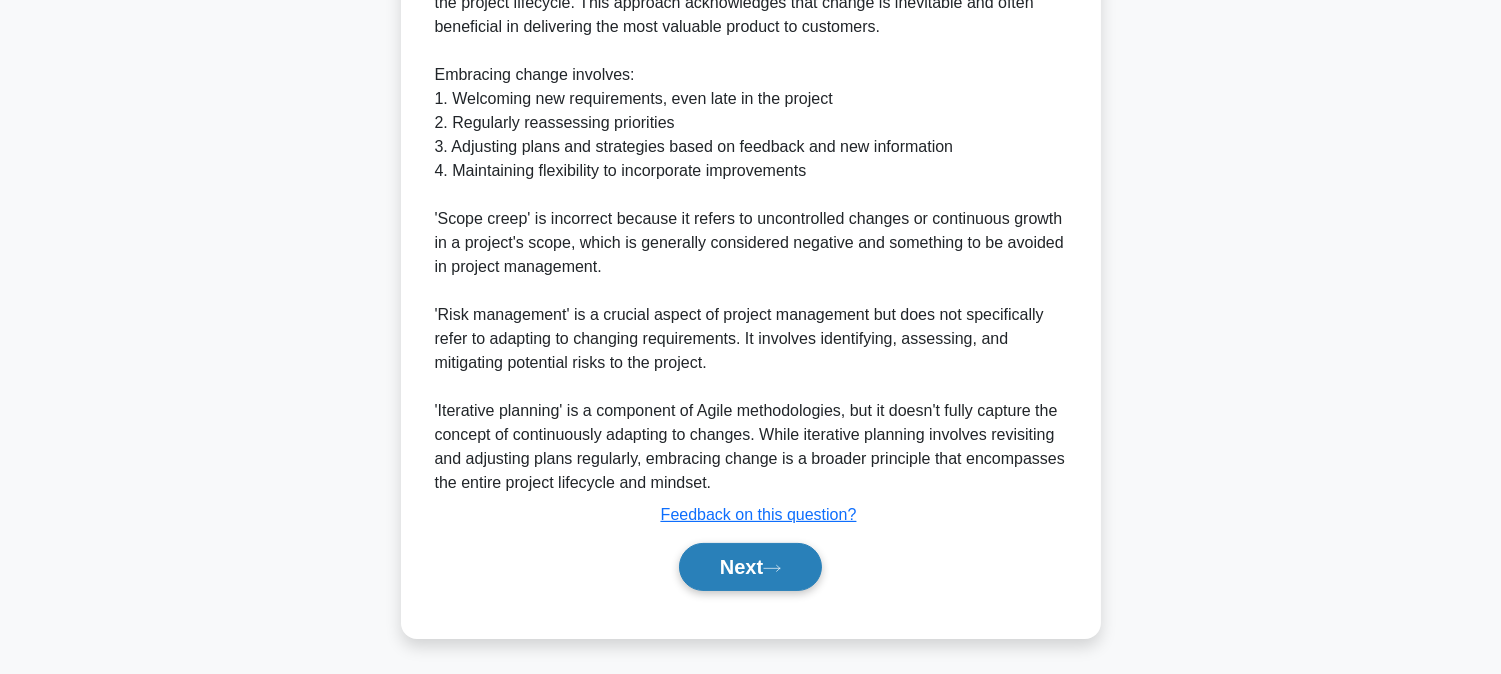 click on "Next" at bounding box center [750, 567] 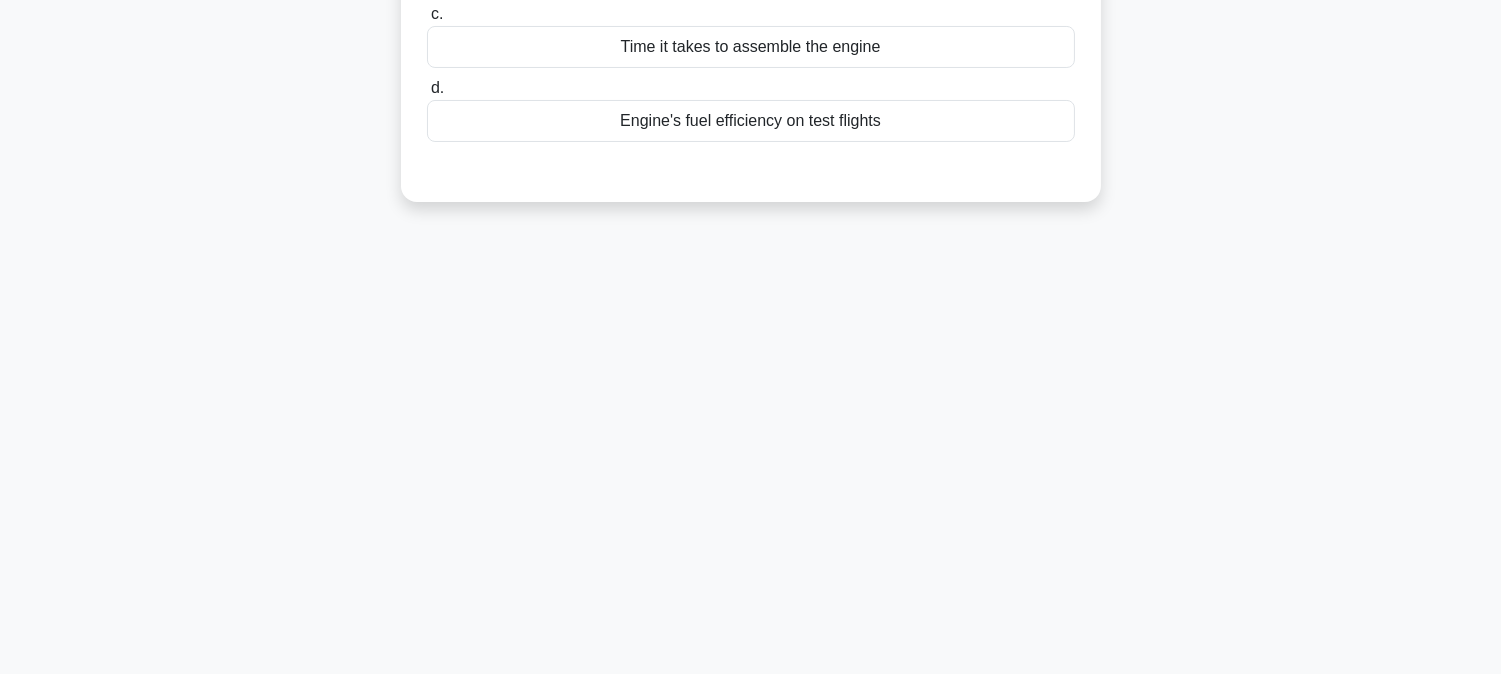 scroll, scrollTop: 0, scrollLeft: 0, axis: both 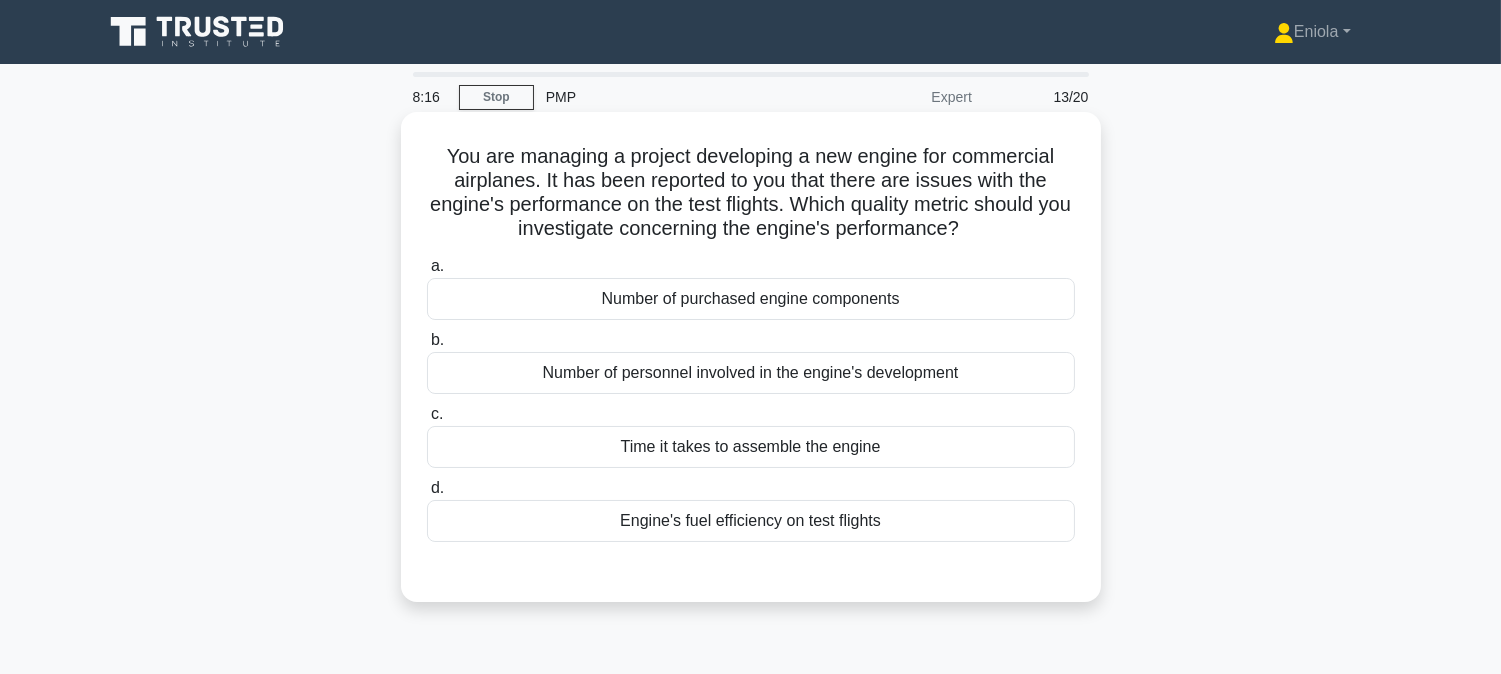 click on "Engine's fuel efficiency on test flights" at bounding box center [751, 521] 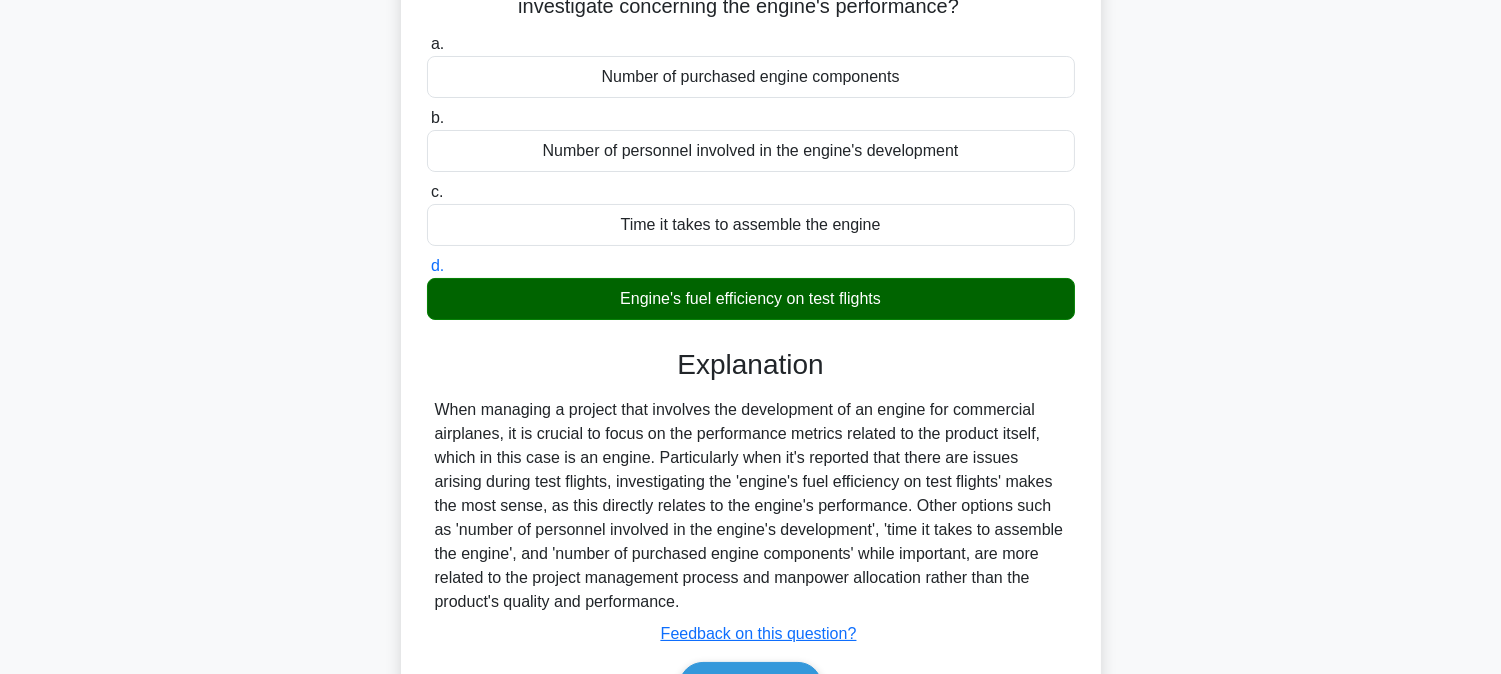 scroll, scrollTop: 405, scrollLeft: 0, axis: vertical 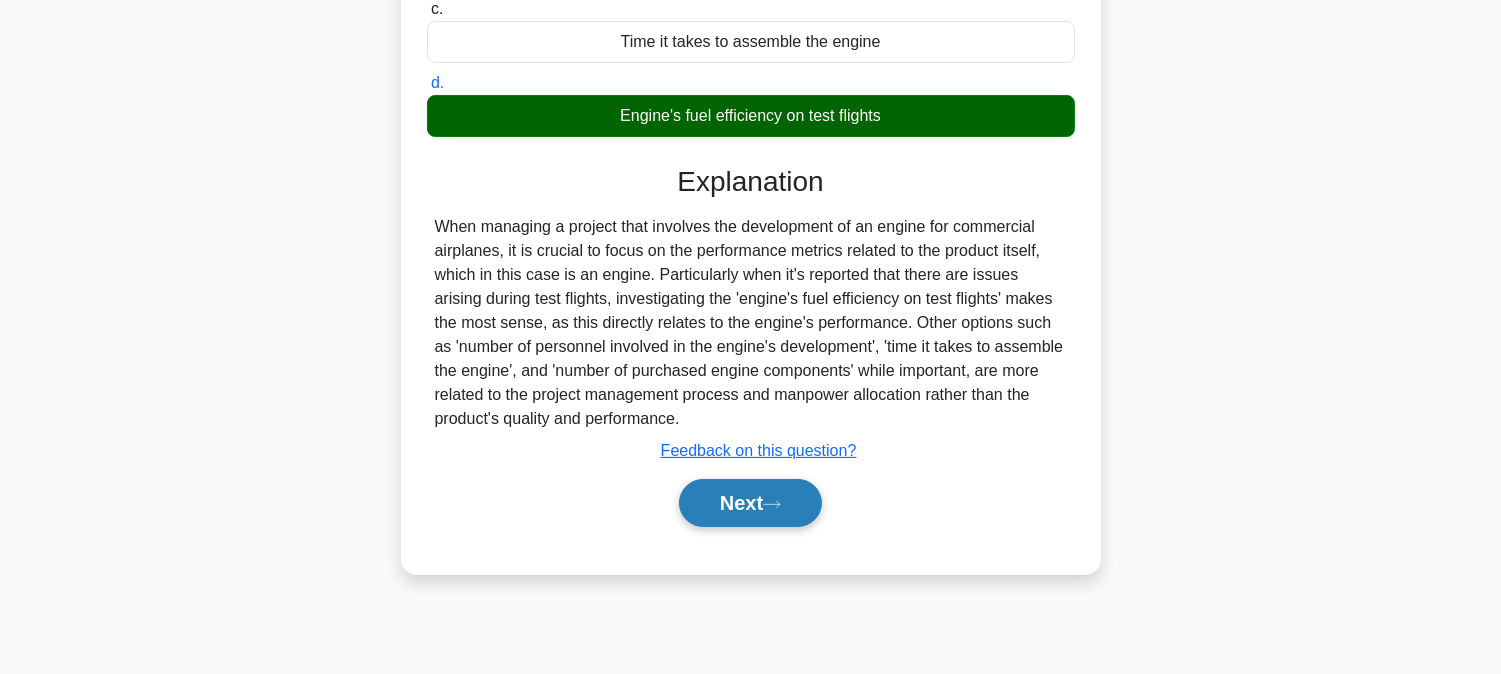 click on "Next" at bounding box center (750, 503) 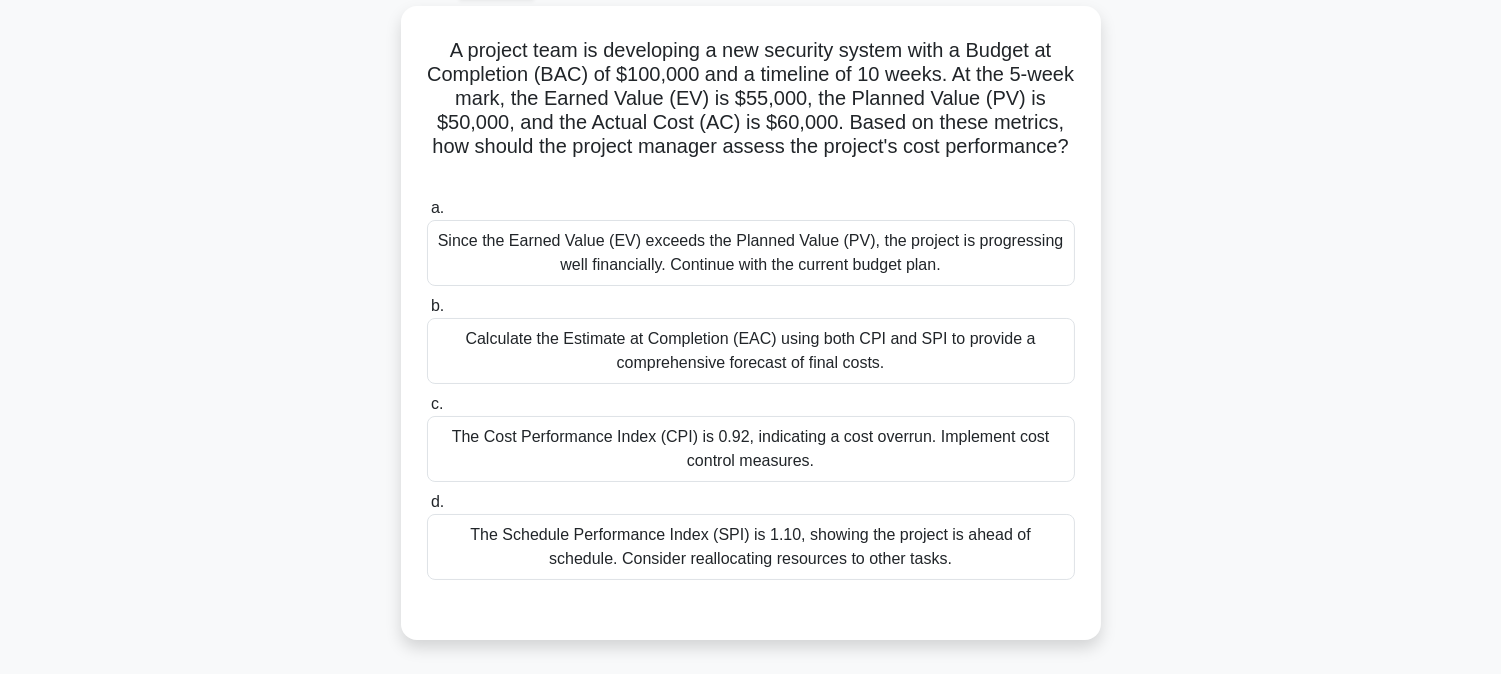scroll, scrollTop: 0, scrollLeft: 0, axis: both 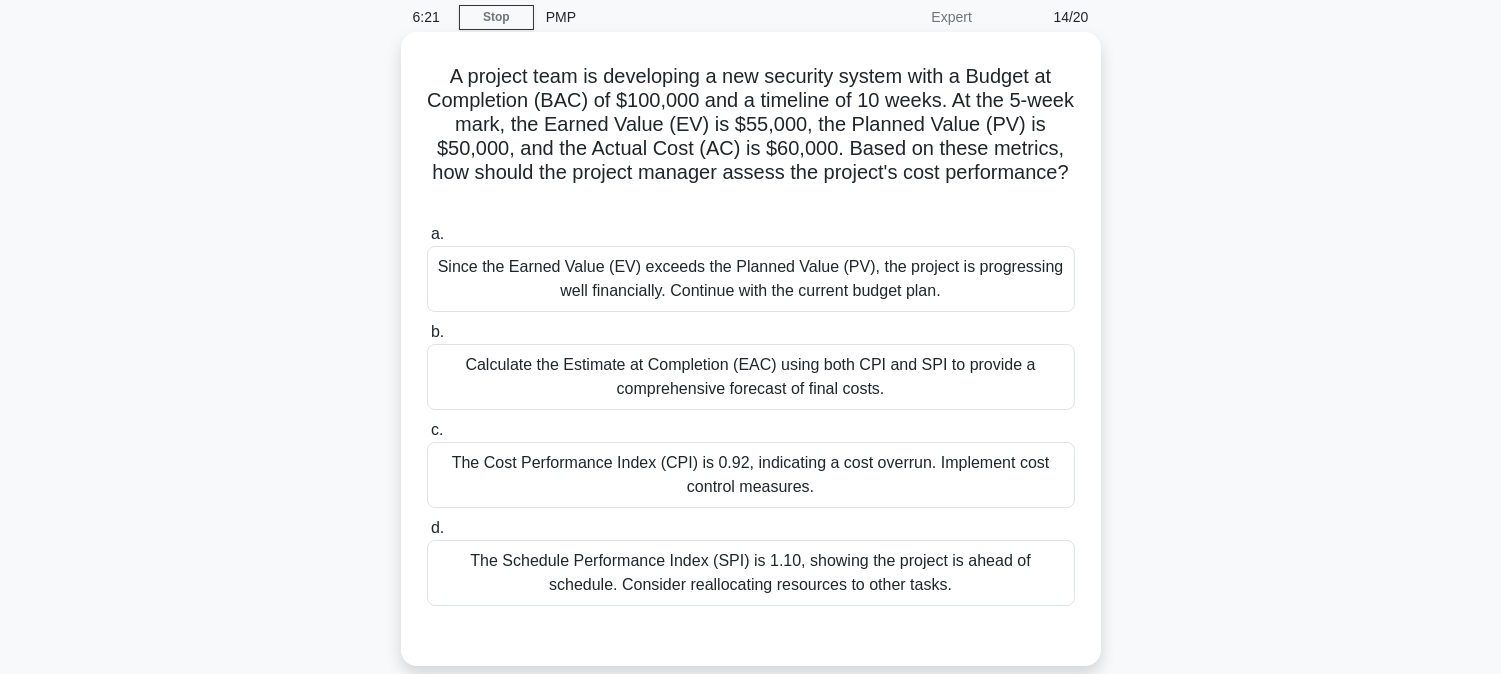 click on "Since the Earned Value (EV) exceeds the Planned Value (PV), the project is progressing well financially. Continue with the current budget plan." at bounding box center (751, 279) 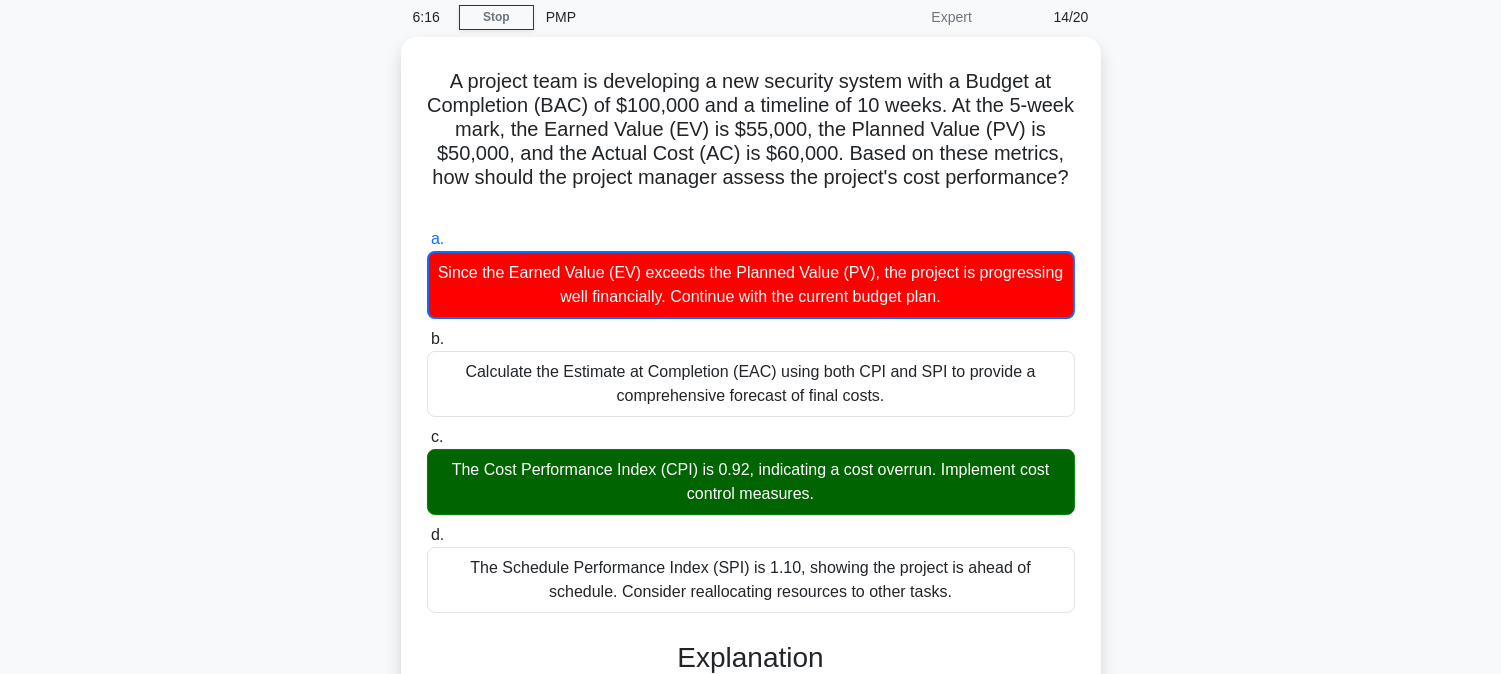 drag, startPoint x: 964, startPoint y: 284, endPoint x: 1495, endPoint y: 244, distance: 532.50446 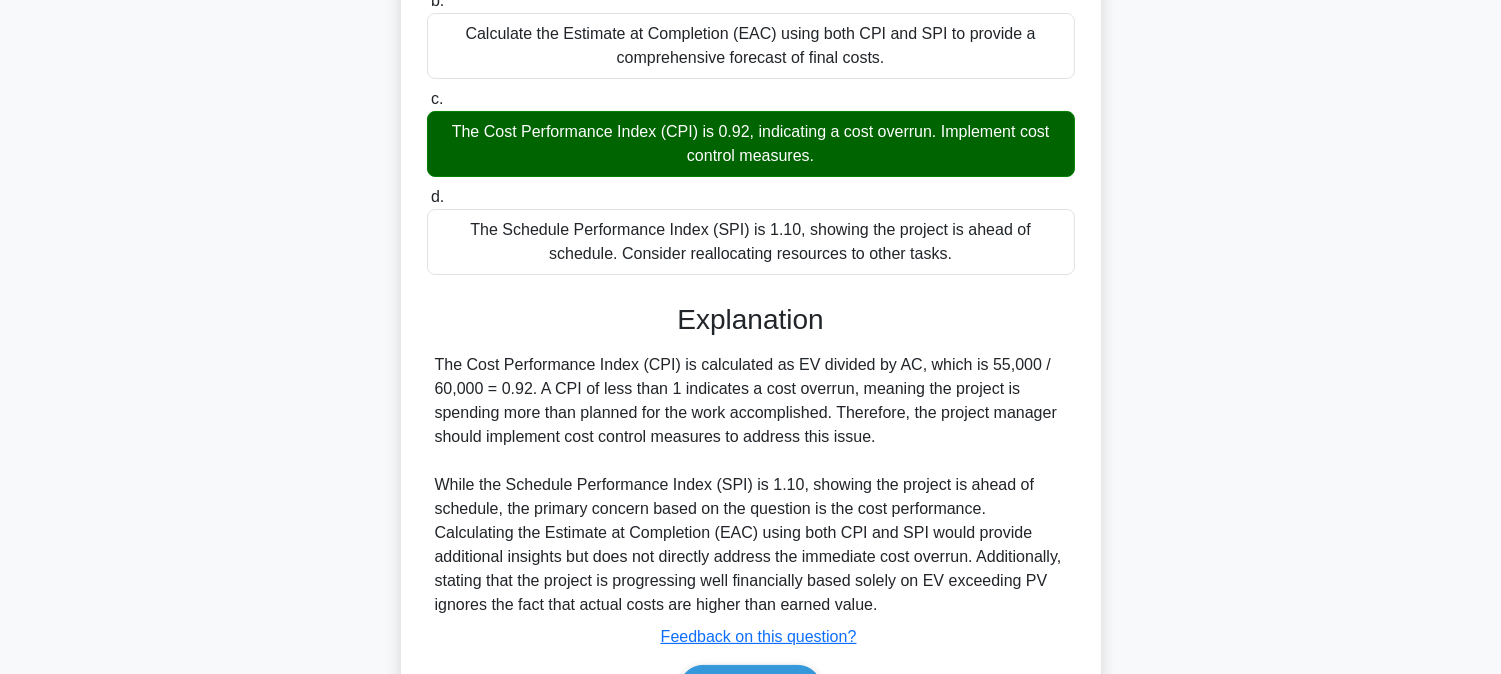 scroll, scrollTop: 534, scrollLeft: 0, axis: vertical 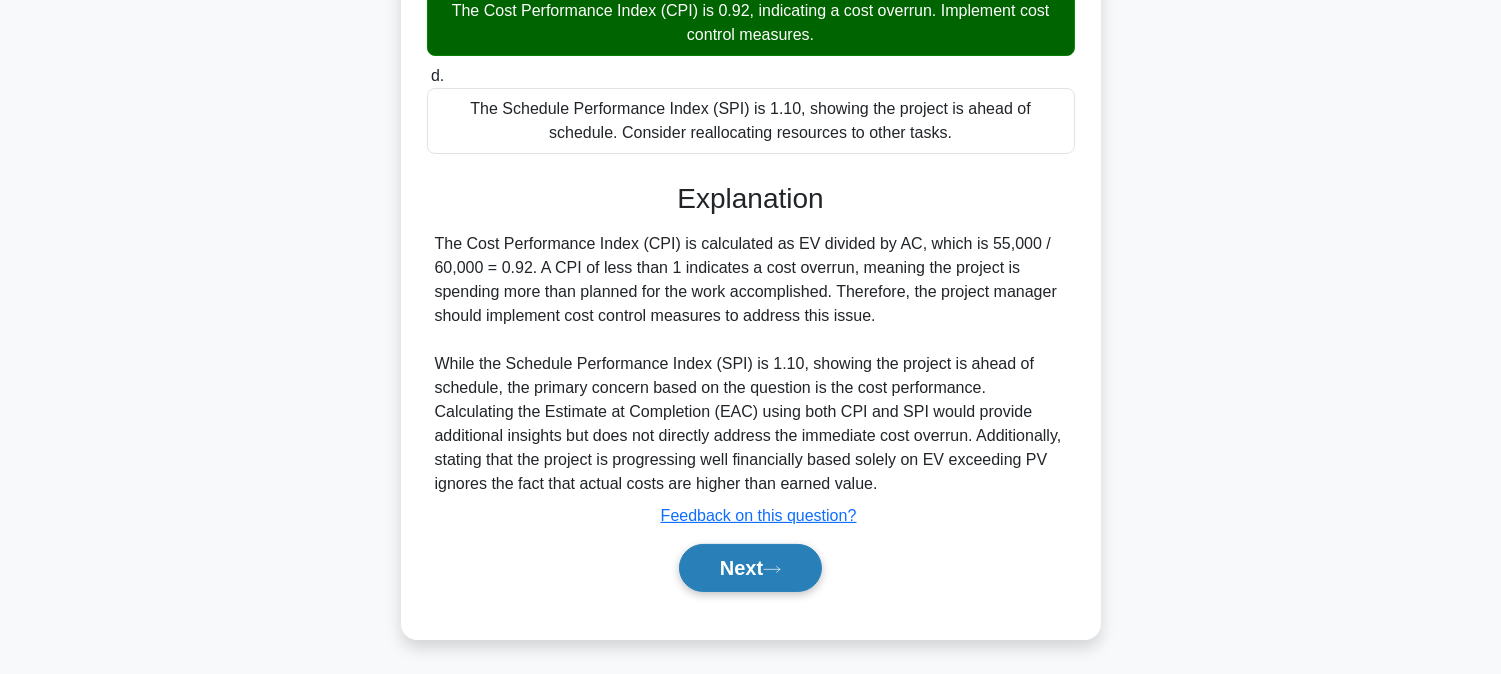 click on "Next" at bounding box center (750, 568) 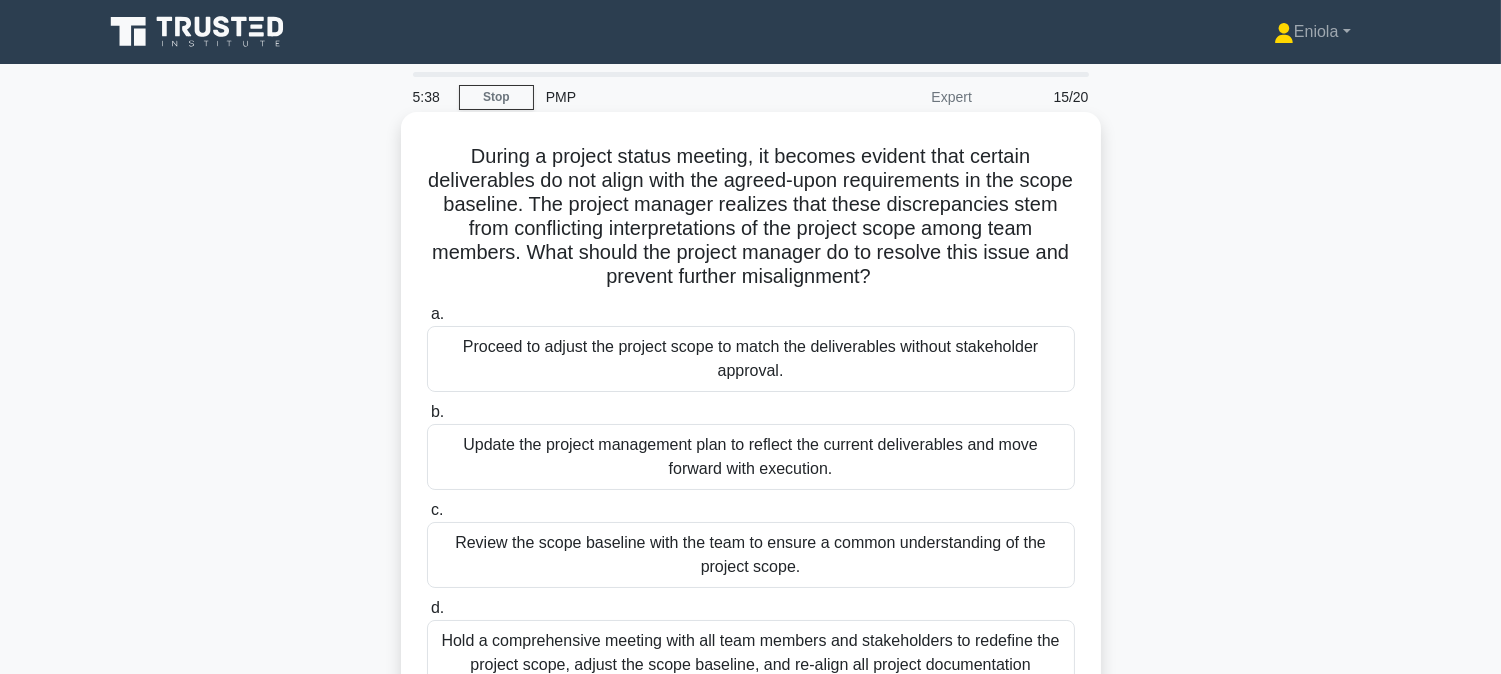 scroll, scrollTop: 111, scrollLeft: 0, axis: vertical 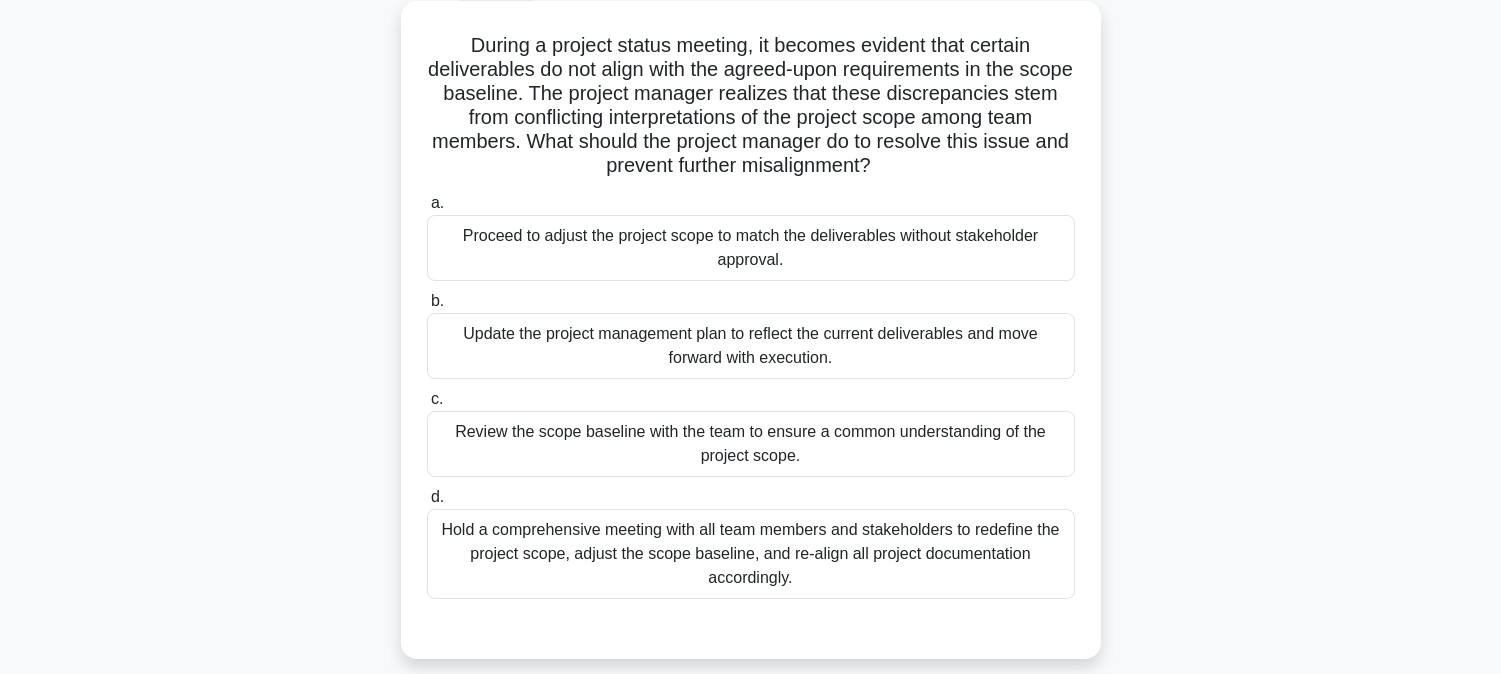click on "Review the scope baseline with the team to ensure a common understanding of the project scope." at bounding box center (751, 444) 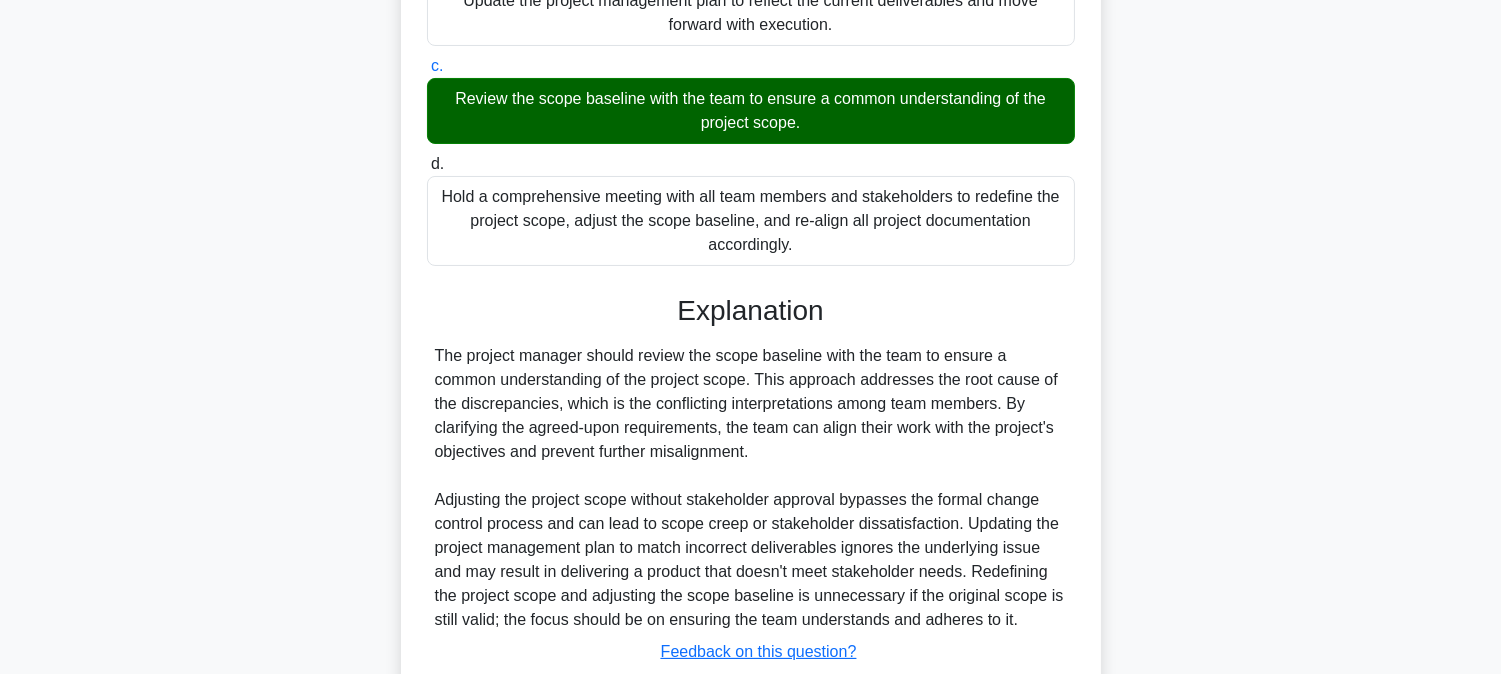 scroll, scrollTop: 583, scrollLeft: 0, axis: vertical 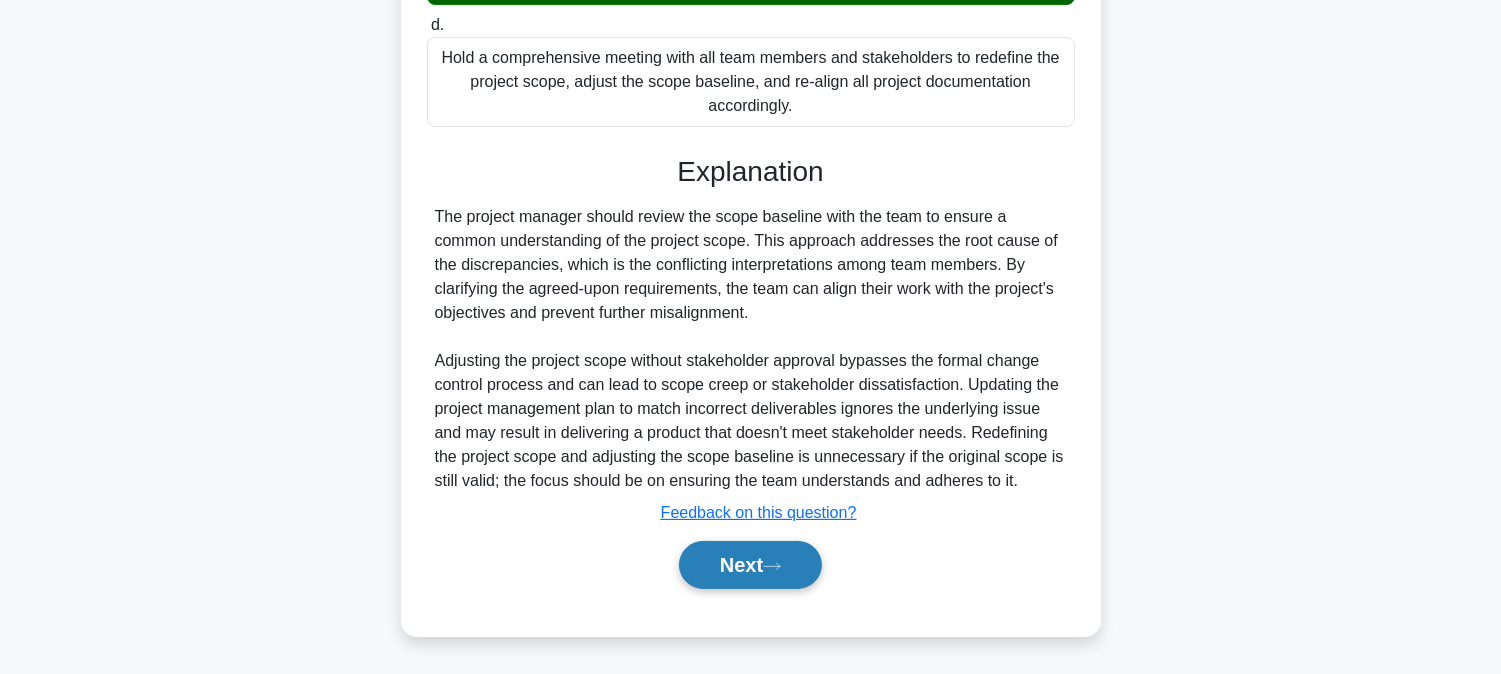 drag, startPoint x: 754, startPoint y: 556, endPoint x: 764, endPoint y: 546, distance: 14.142136 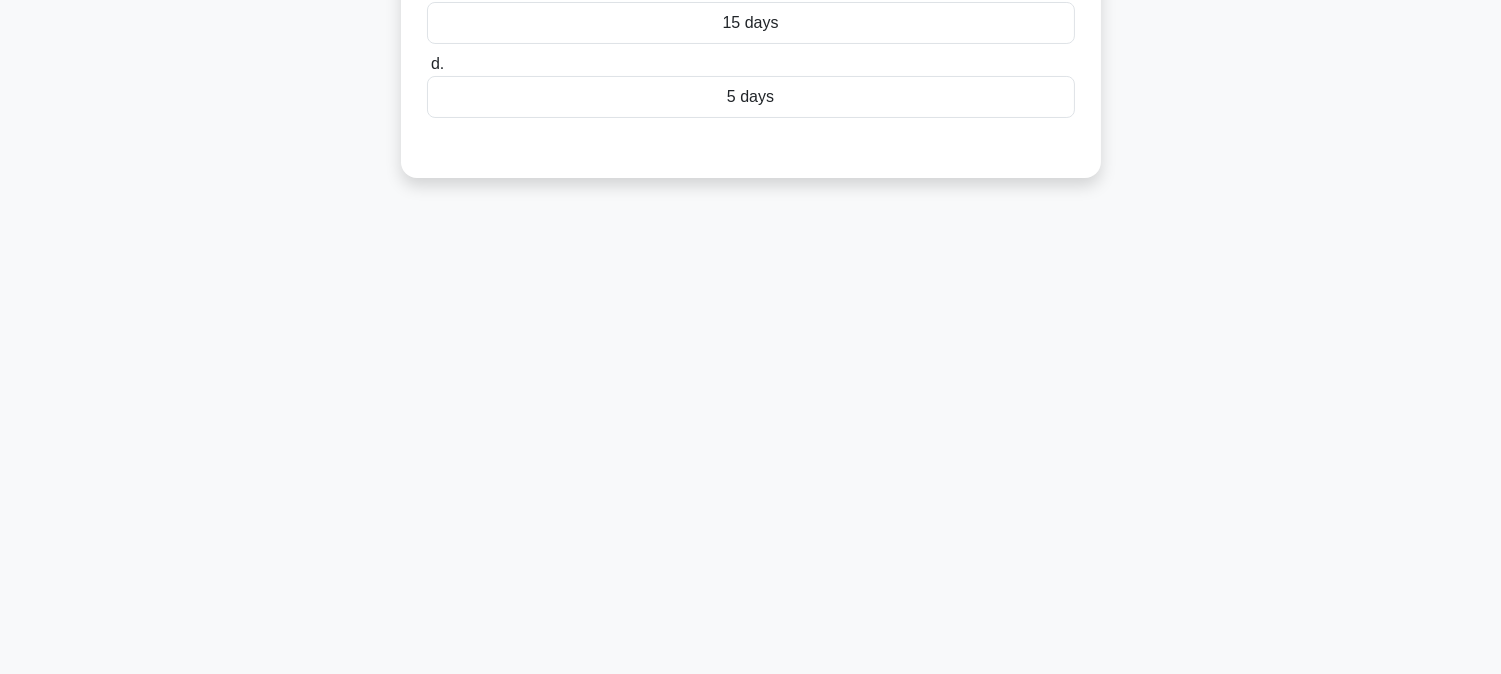 scroll, scrollTop: 0, scrollLeft: 0, axis: both 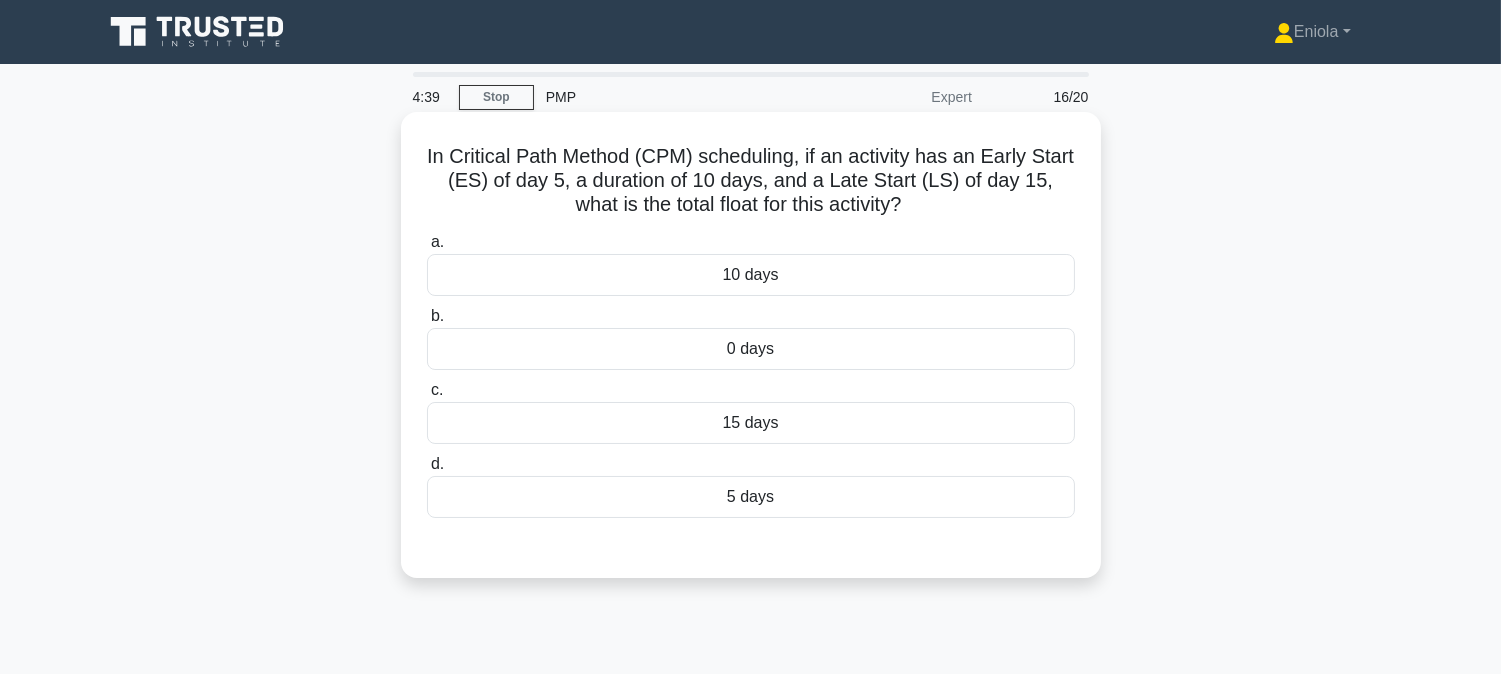 click on "5 days" at bounding box center (751, 497) 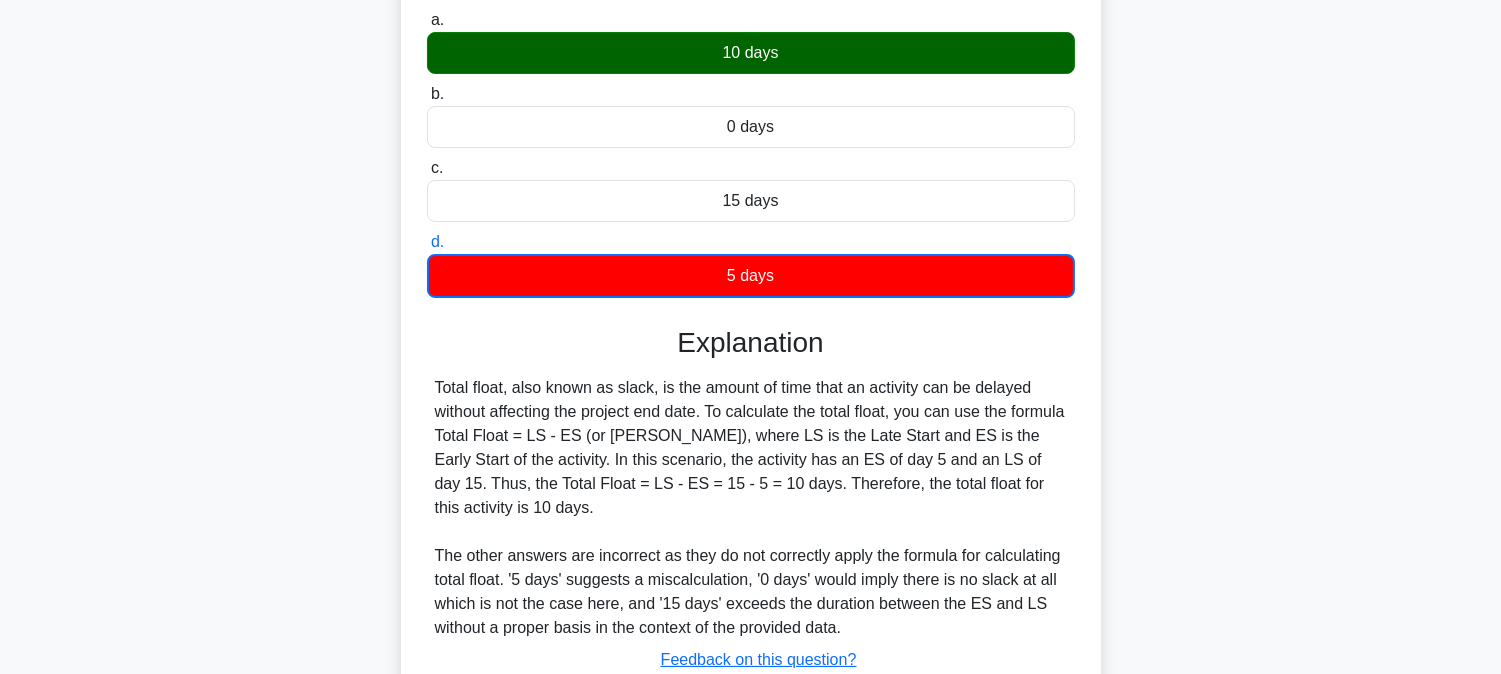 scroll, scrollTop: 405, scrollLeft: 0, axis: vertical 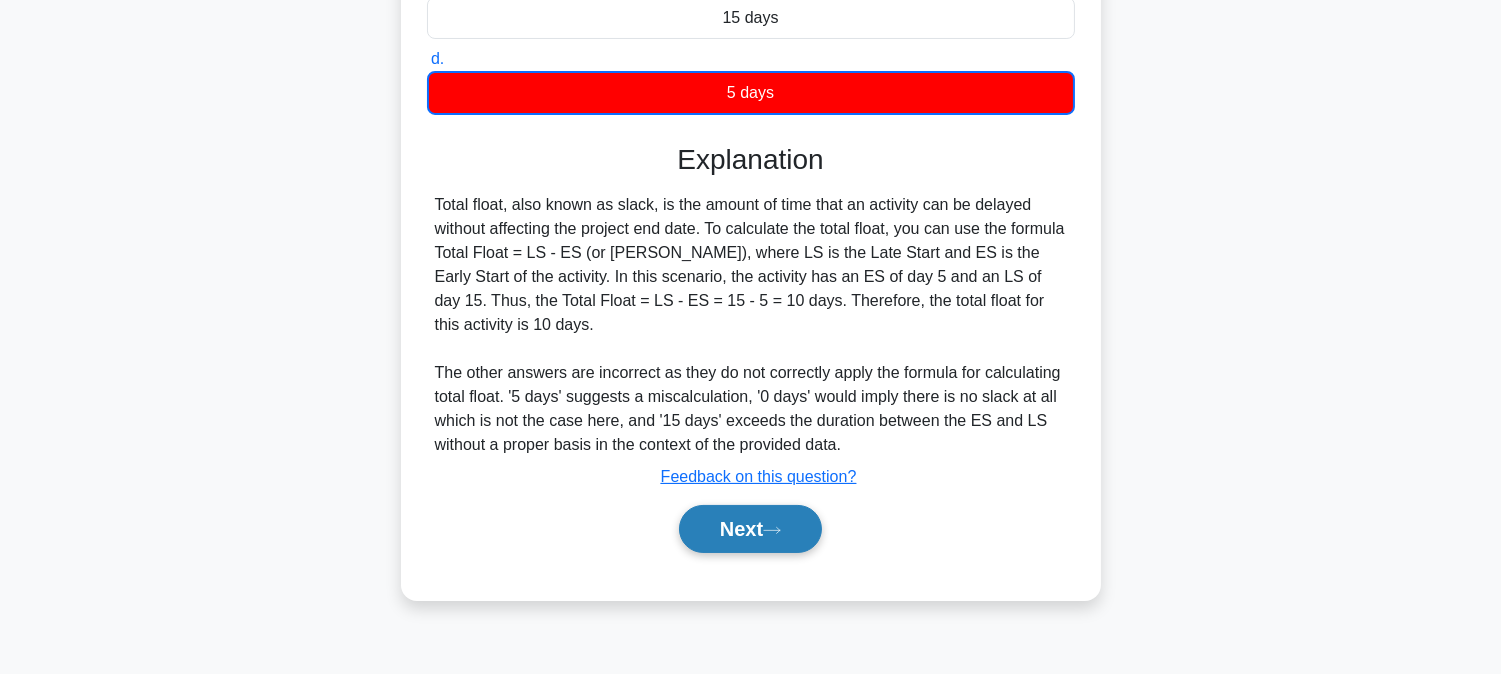 click on "Next" at bounding box center (750, 529) 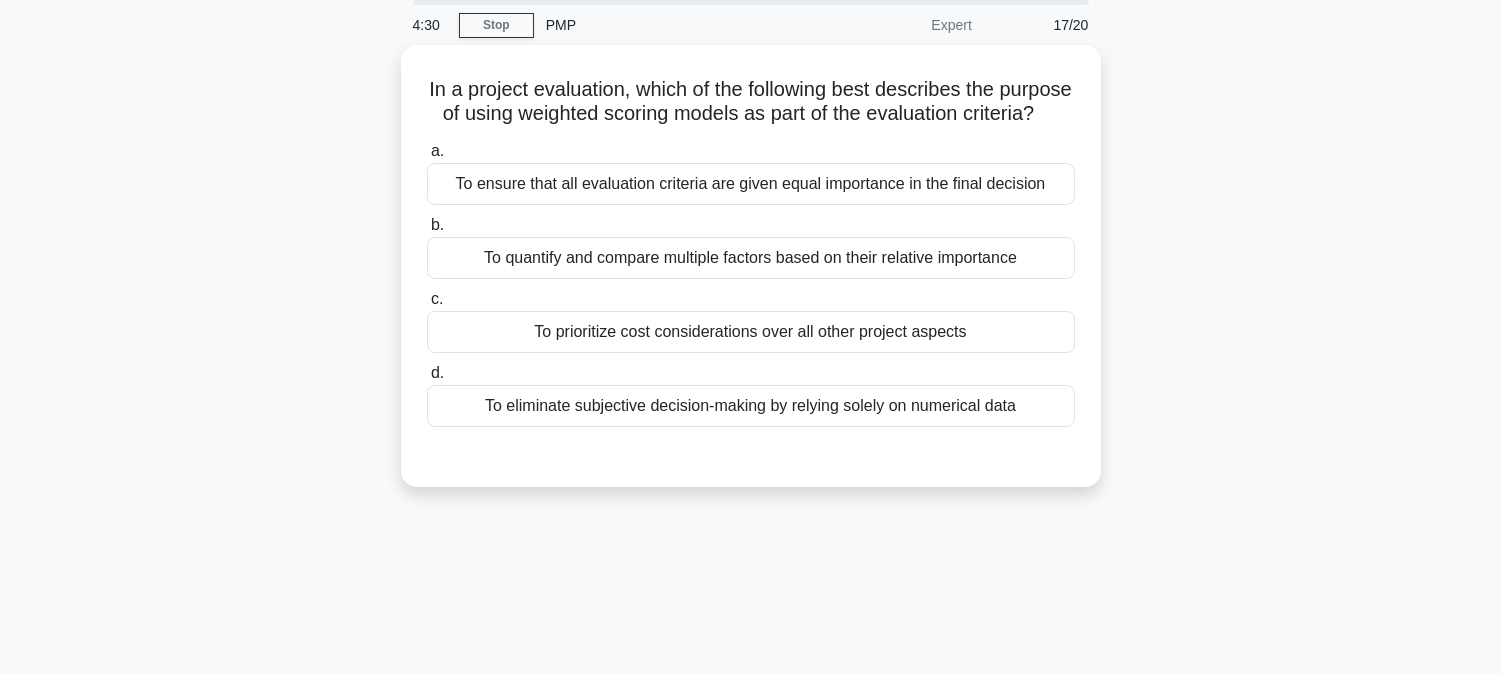 scroll, scrollTop: 0, scrollLeft: 0, axis: both 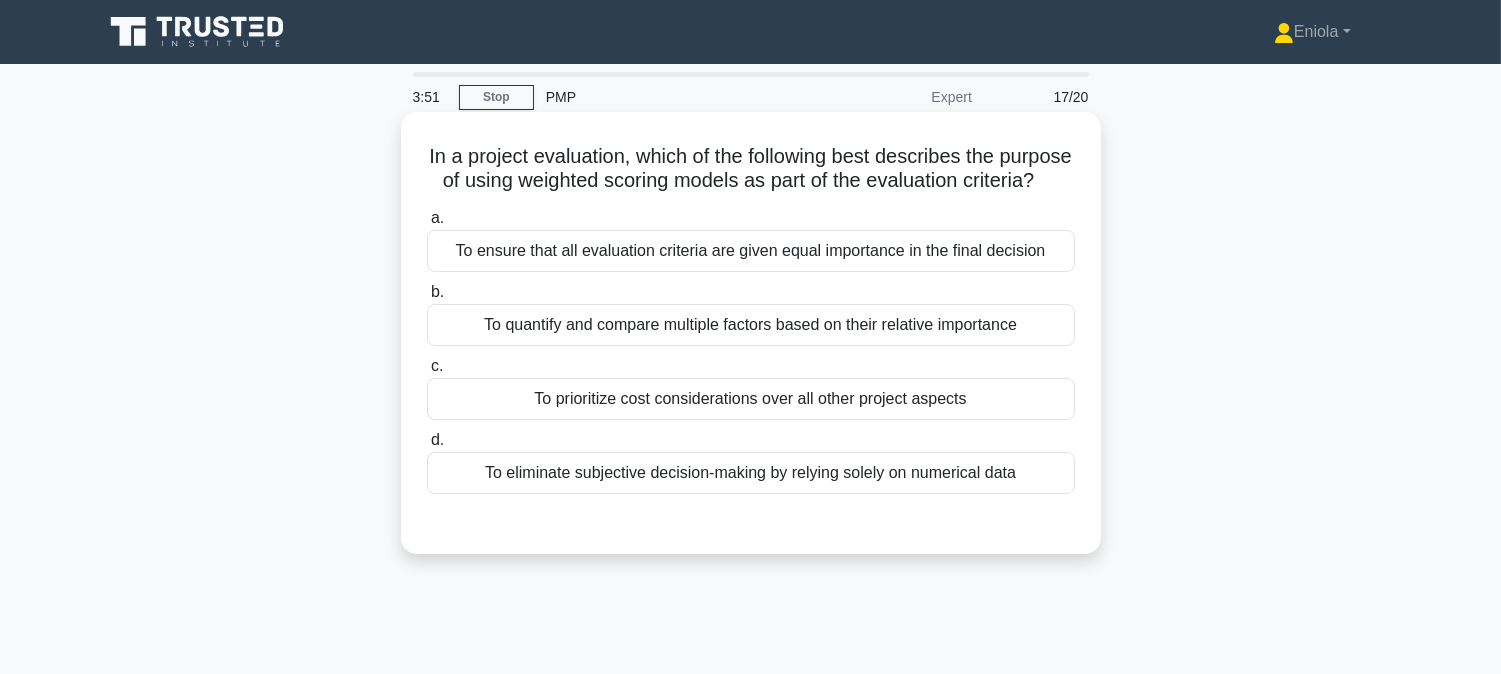 click on "To quantify and compare multiple factors based on their relative importance" at bounding box center (751, 325) 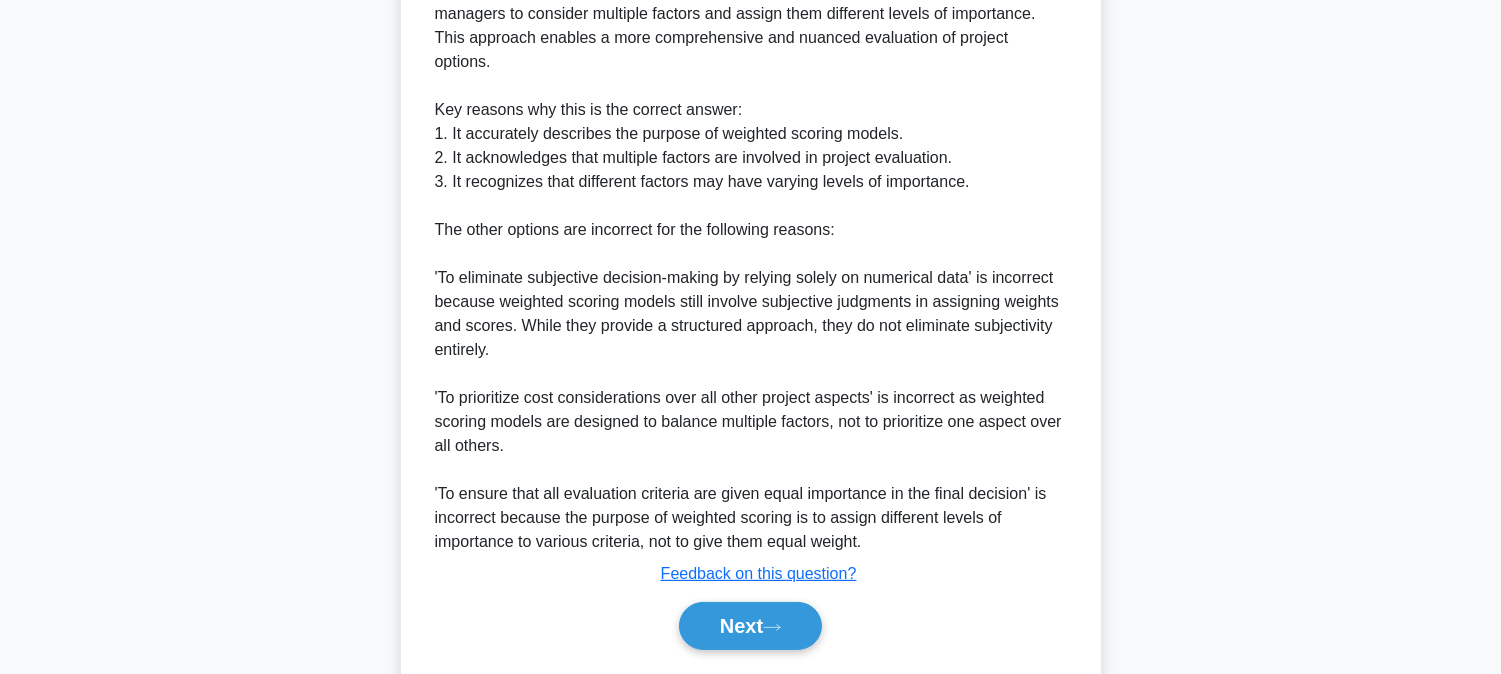 scroll, scrollTop: 726, scrollLeft: 0, axis: vertical 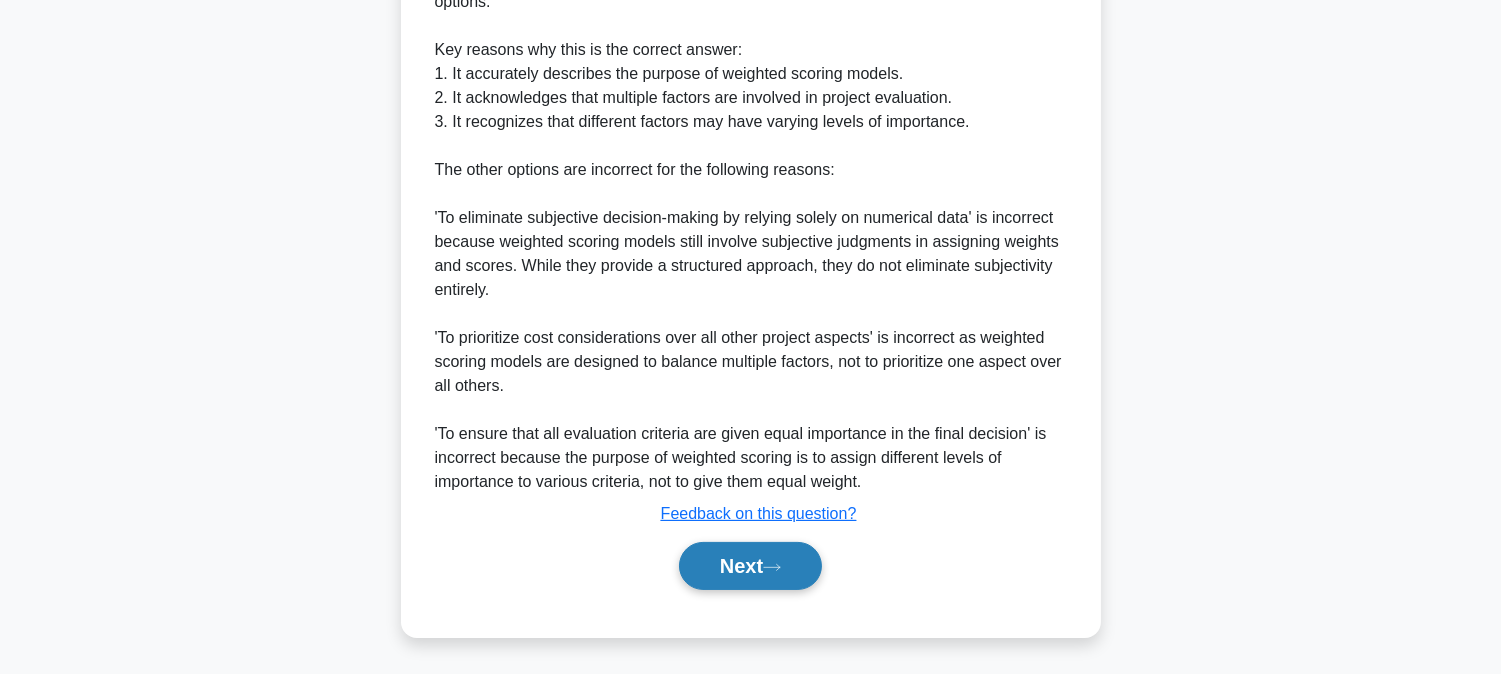 click on "Next" at bounding box center [750, 566] 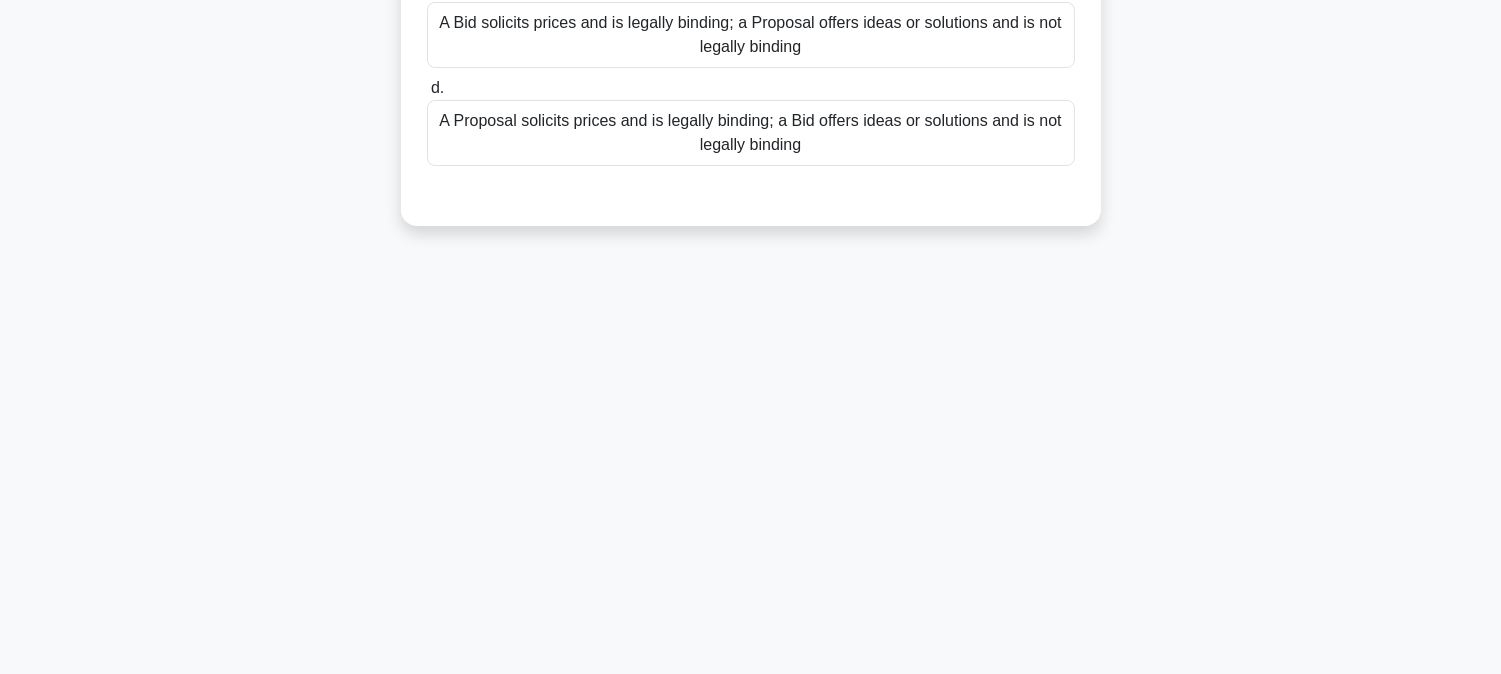 scroll, scrollTop: 0, scrollLeft: 0, axis: both 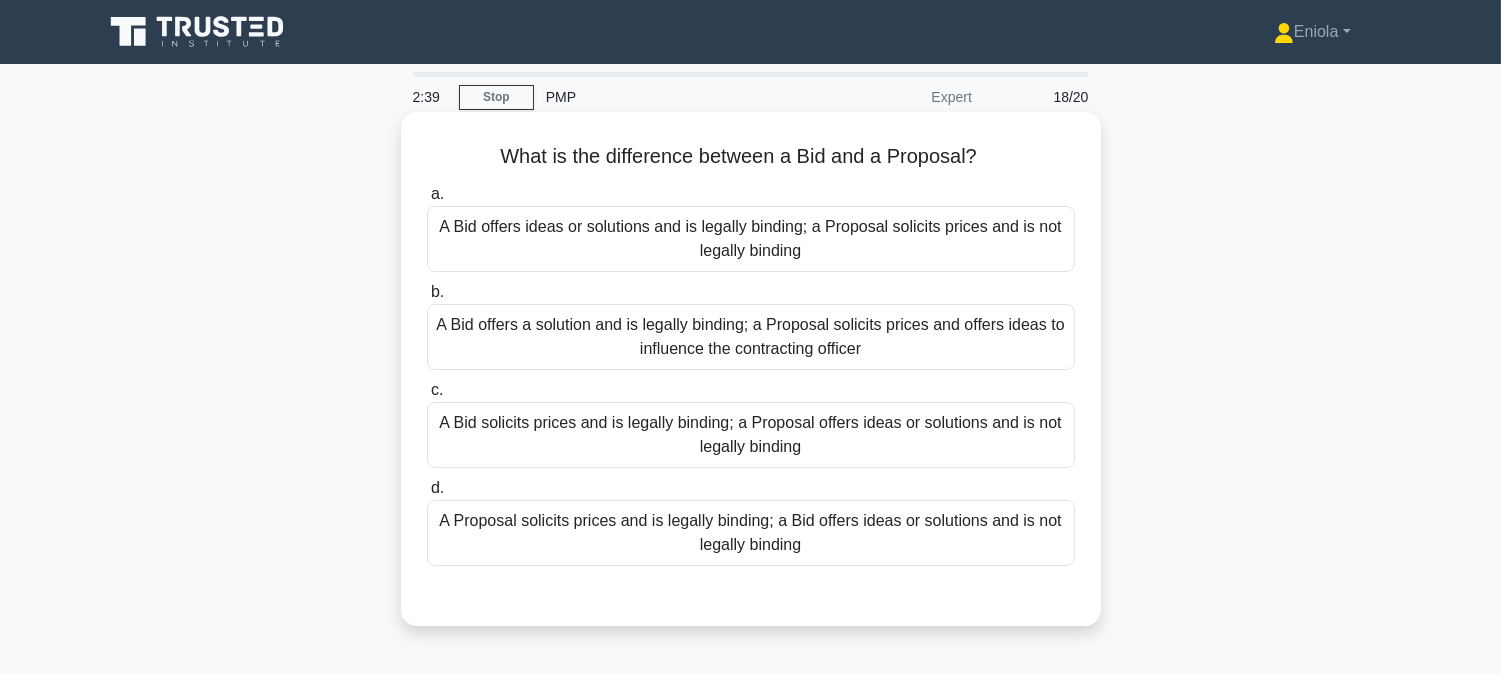 click on "A Bid offers ideas or solutions and is legally binding; a Proposal solicits prices and is not legally binding" at bounding box center [751, 239] 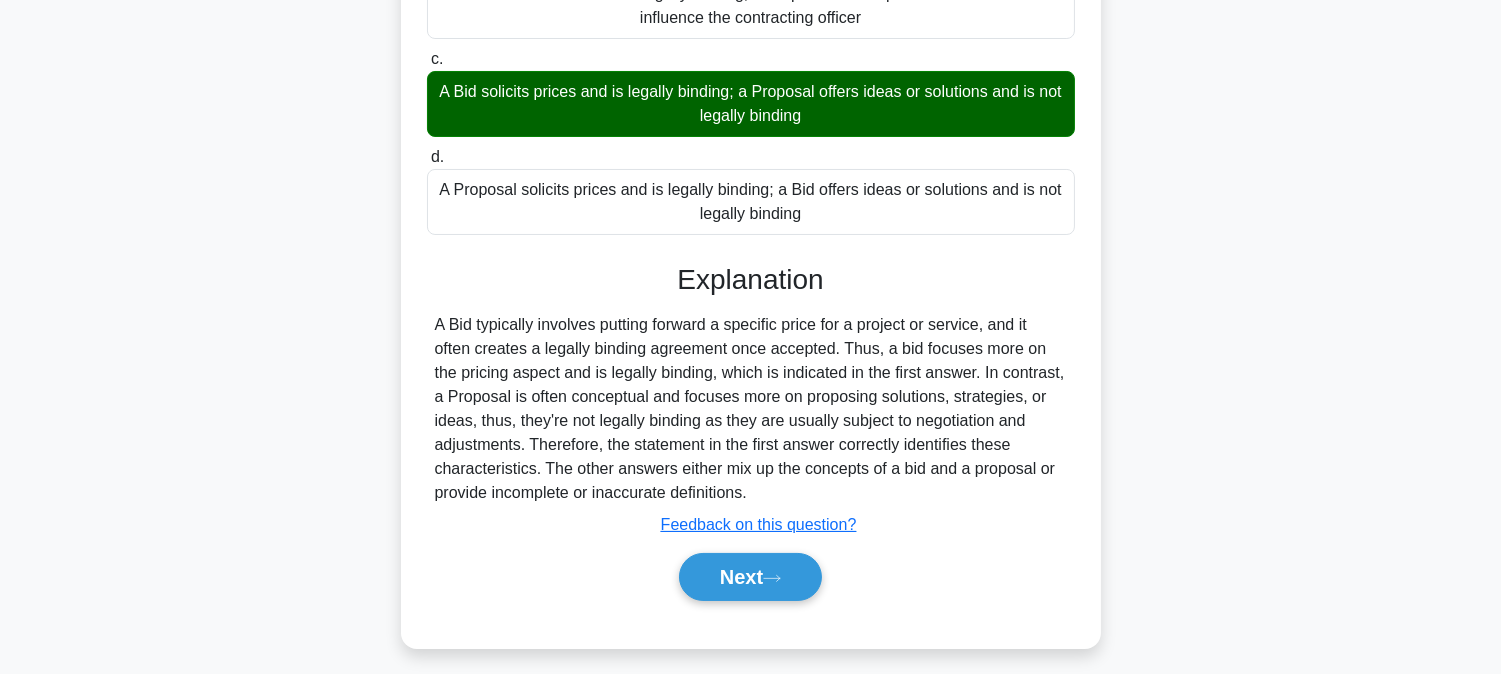 scroll, scrollTop: 405, scrollLeft: 0, axis: vertical 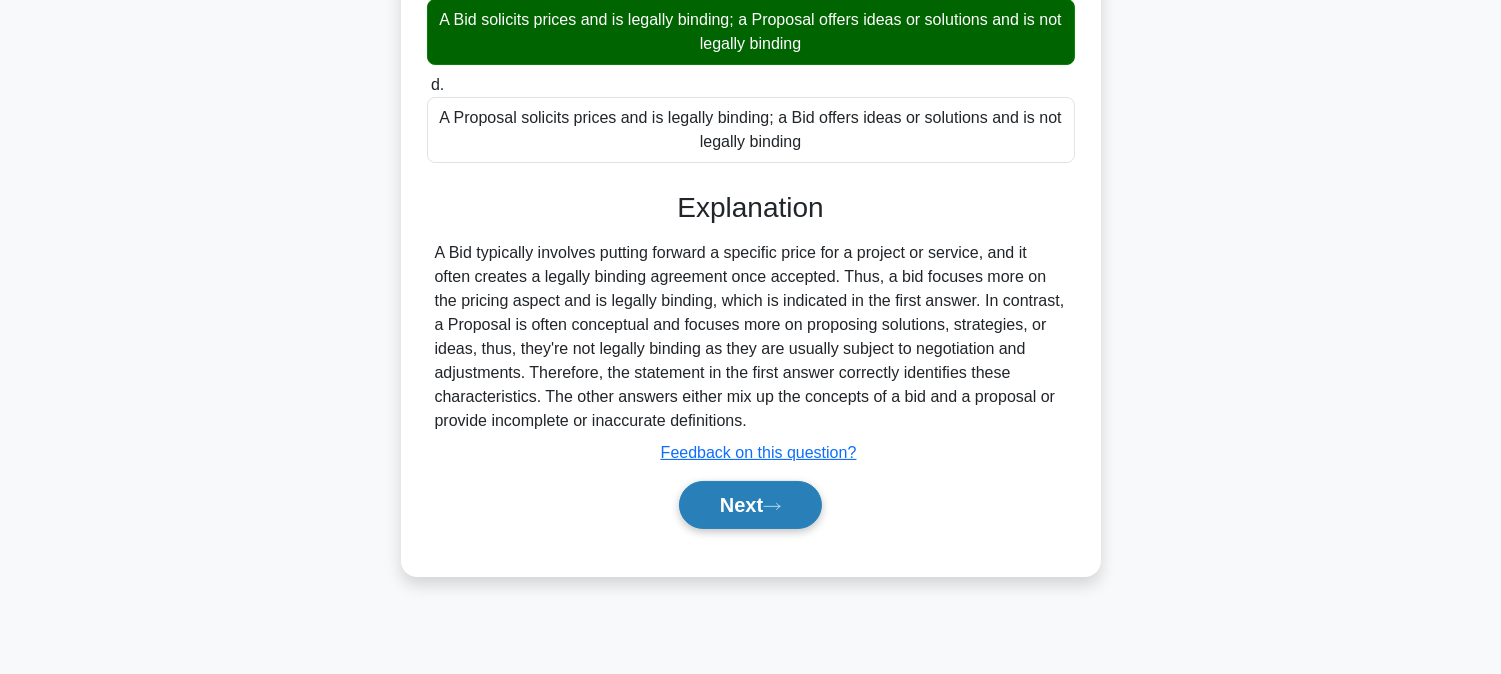 click on "Next" at bounding box center (750, 505) 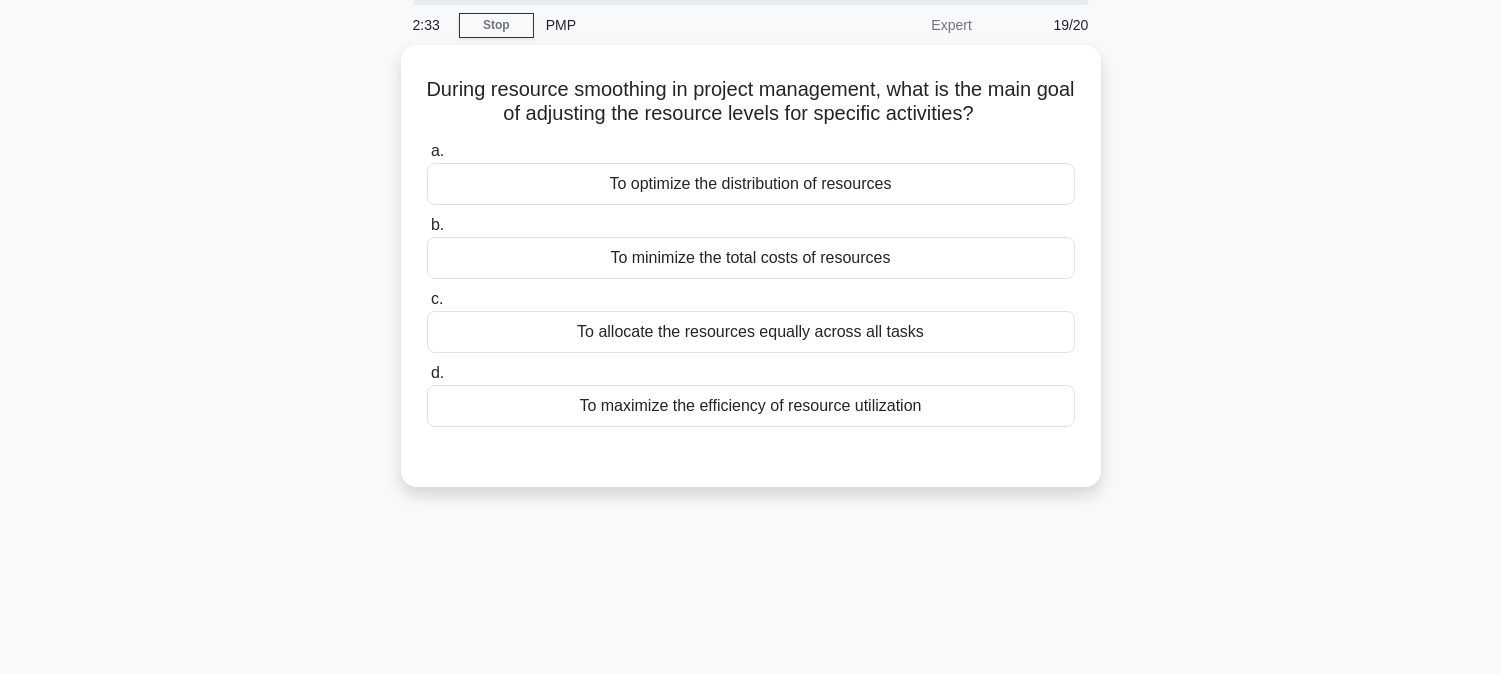 scroll, scrollTop: 0, scrollLeft: 0, axis: both 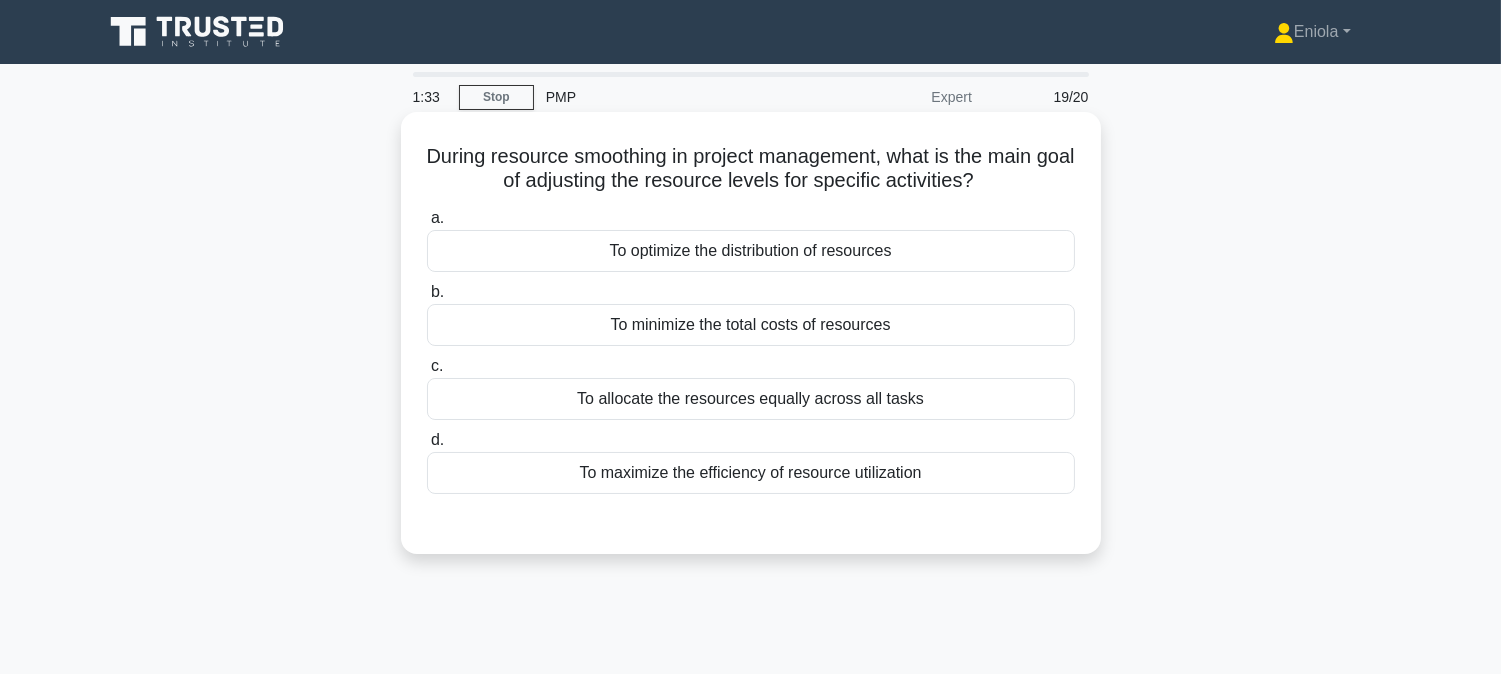 click on "To optimize the distribution of resources" at bounding box center (751, 251) 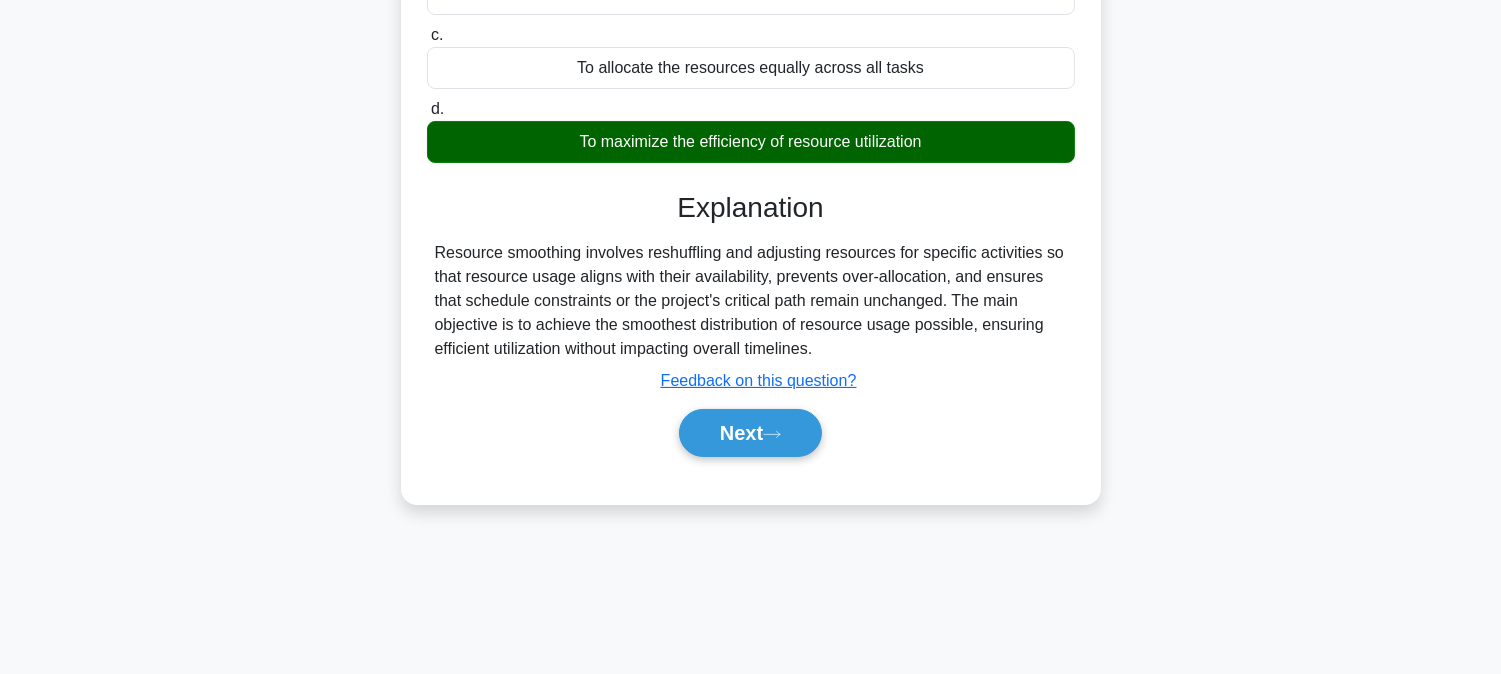 scroll, scrollTop: 405, scrollLeft: 0, axis: vertical 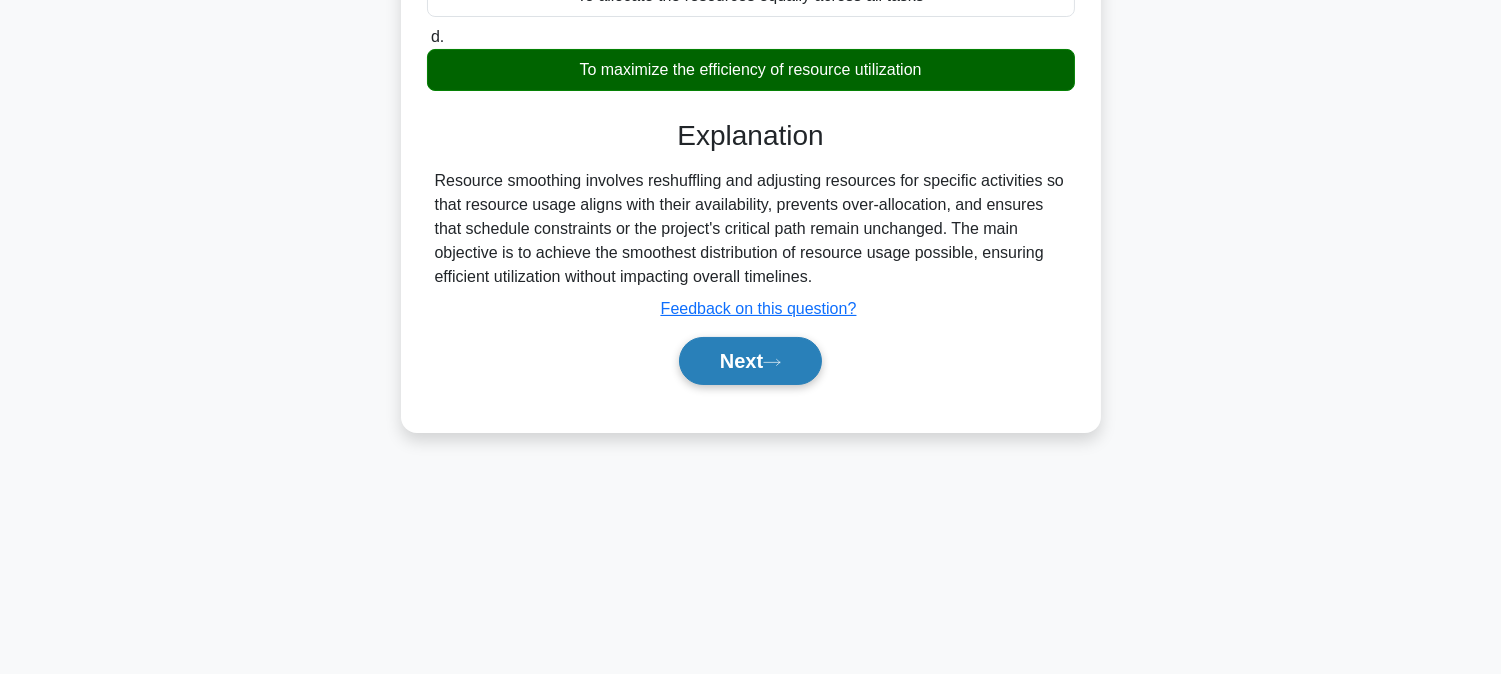 click on "Next" at bounding box center (750, 361) 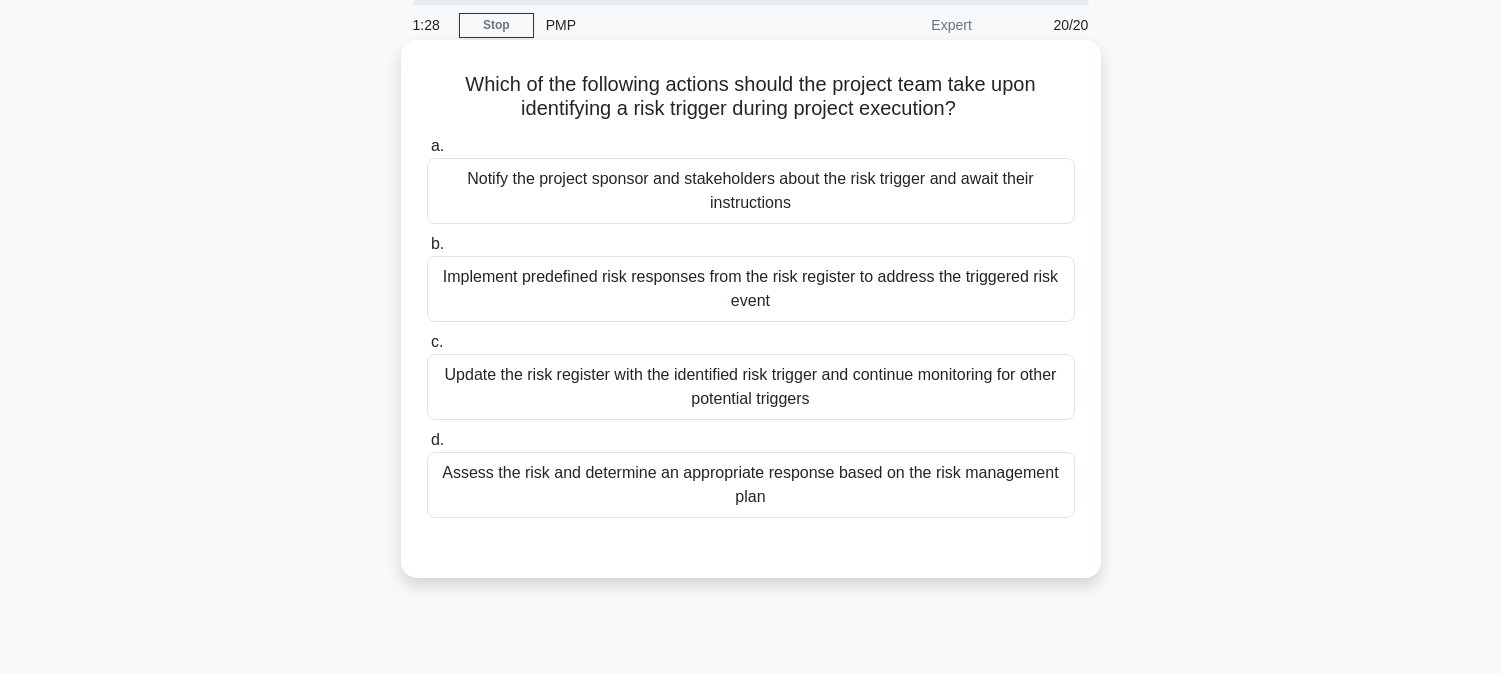 scroll, scrollTop: 0, scrollLeft: 0, axis: both 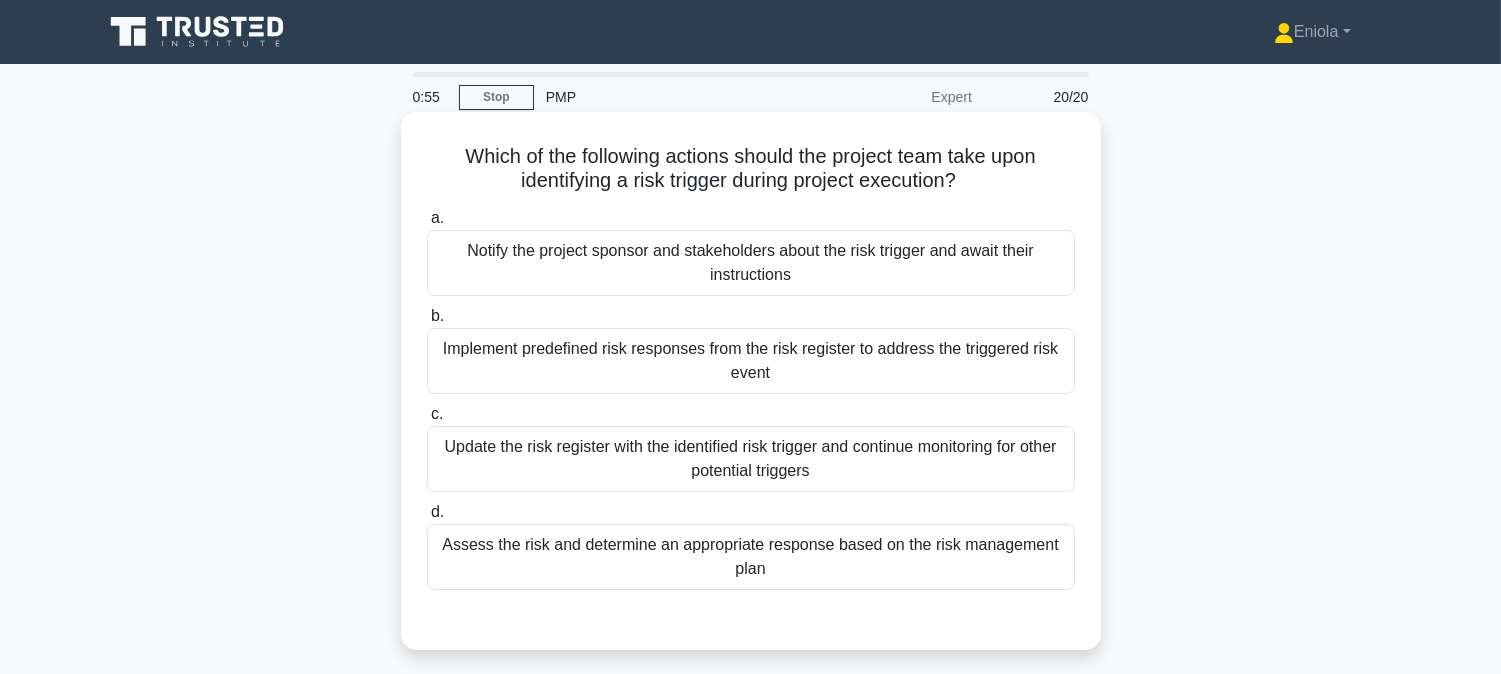 click on "Assess the risk and determine an appropriate response based on the risk management plan" at bounding box center [751, 557] 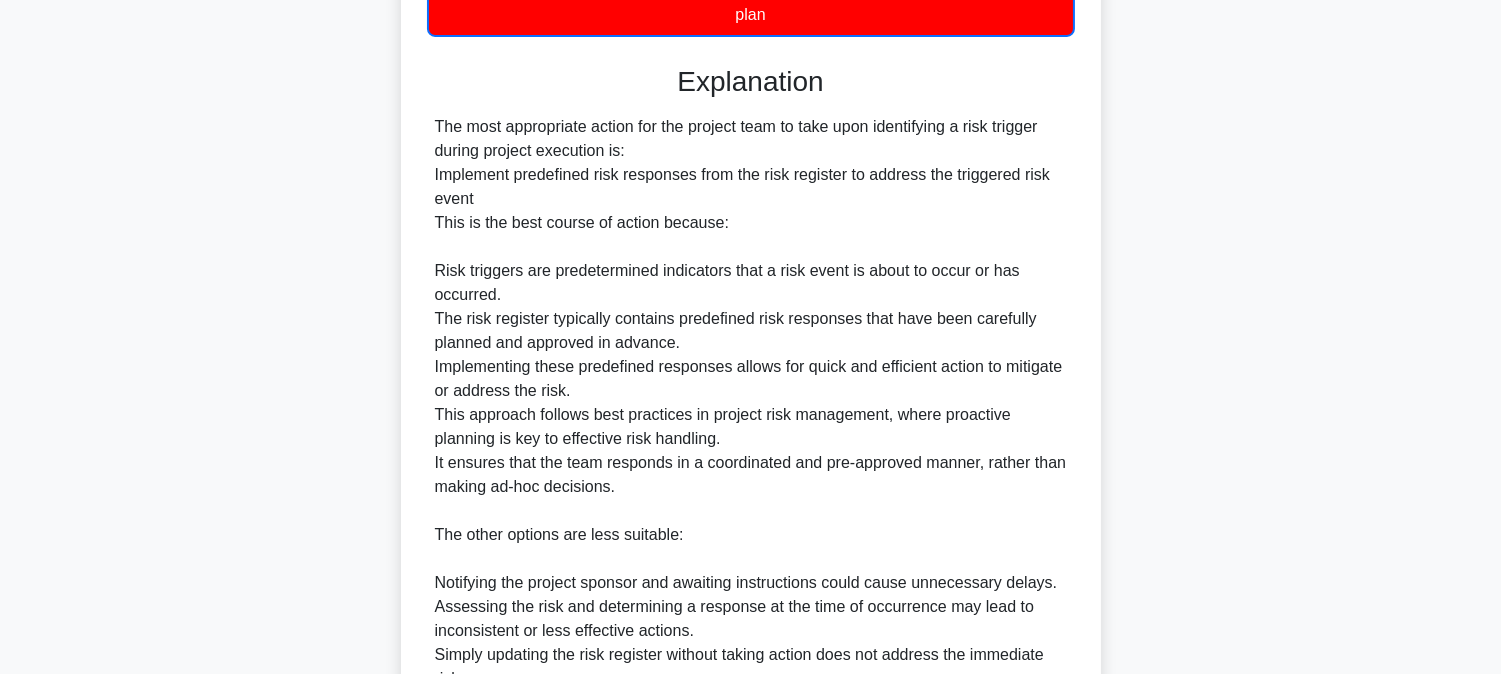 scroll, scrollTop: 846, scrollLeft: 0, axis: vertical 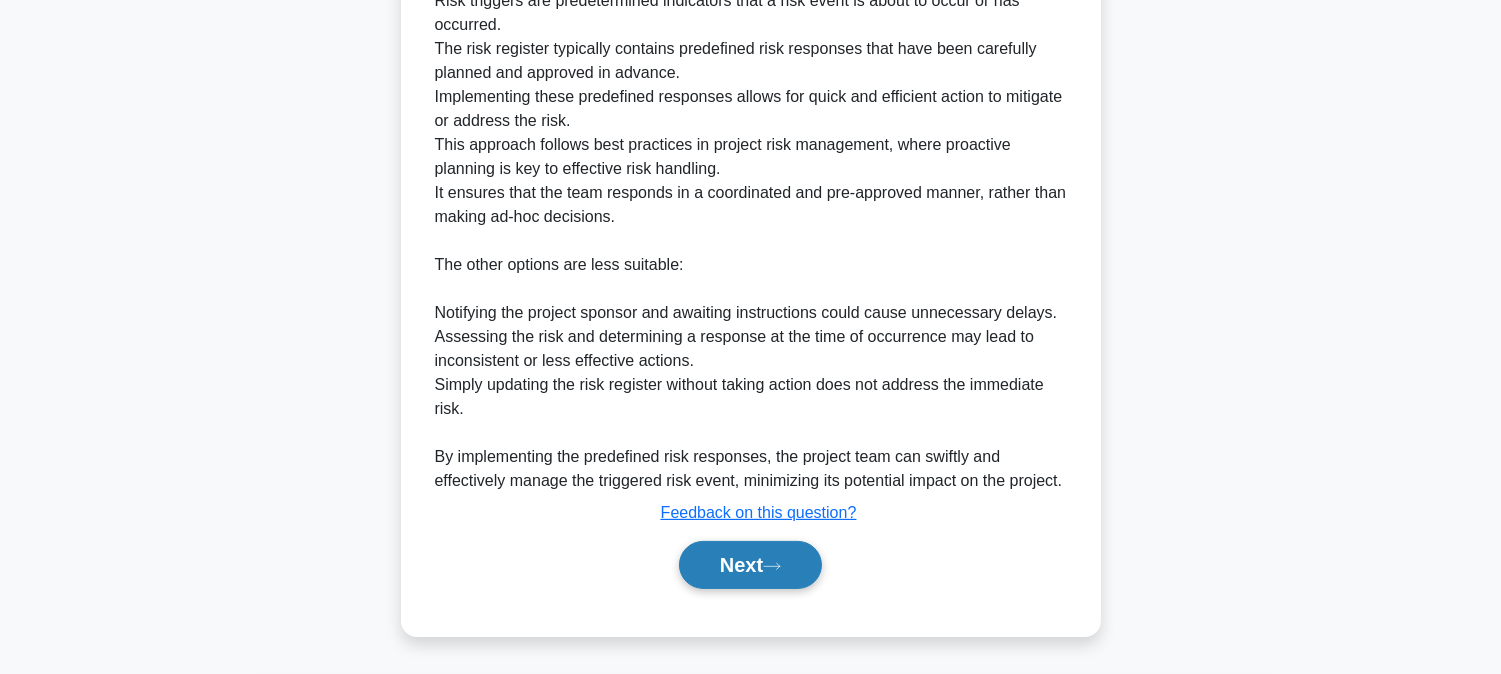 click on "Next" at bounding box center [750, 565] 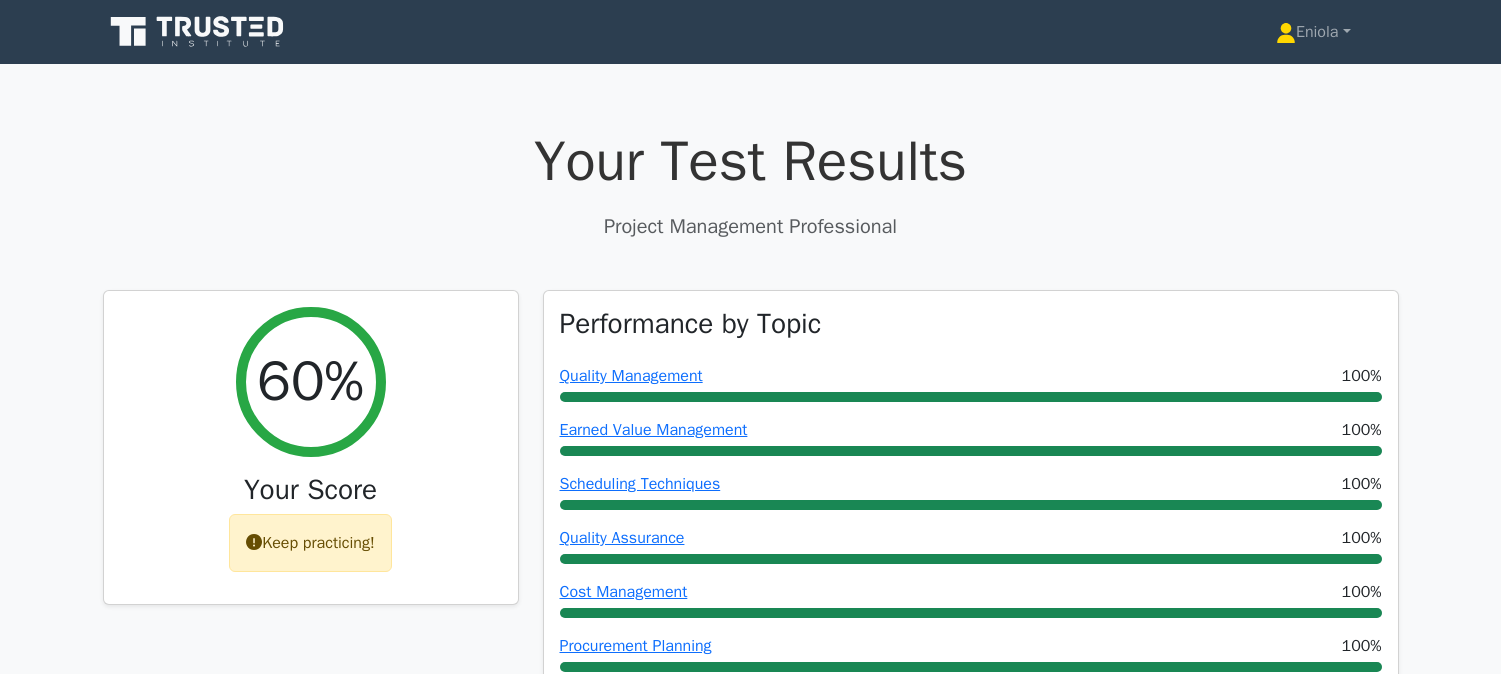 scroll, scrollTop: 0, scrollLeft: 0, axis: both 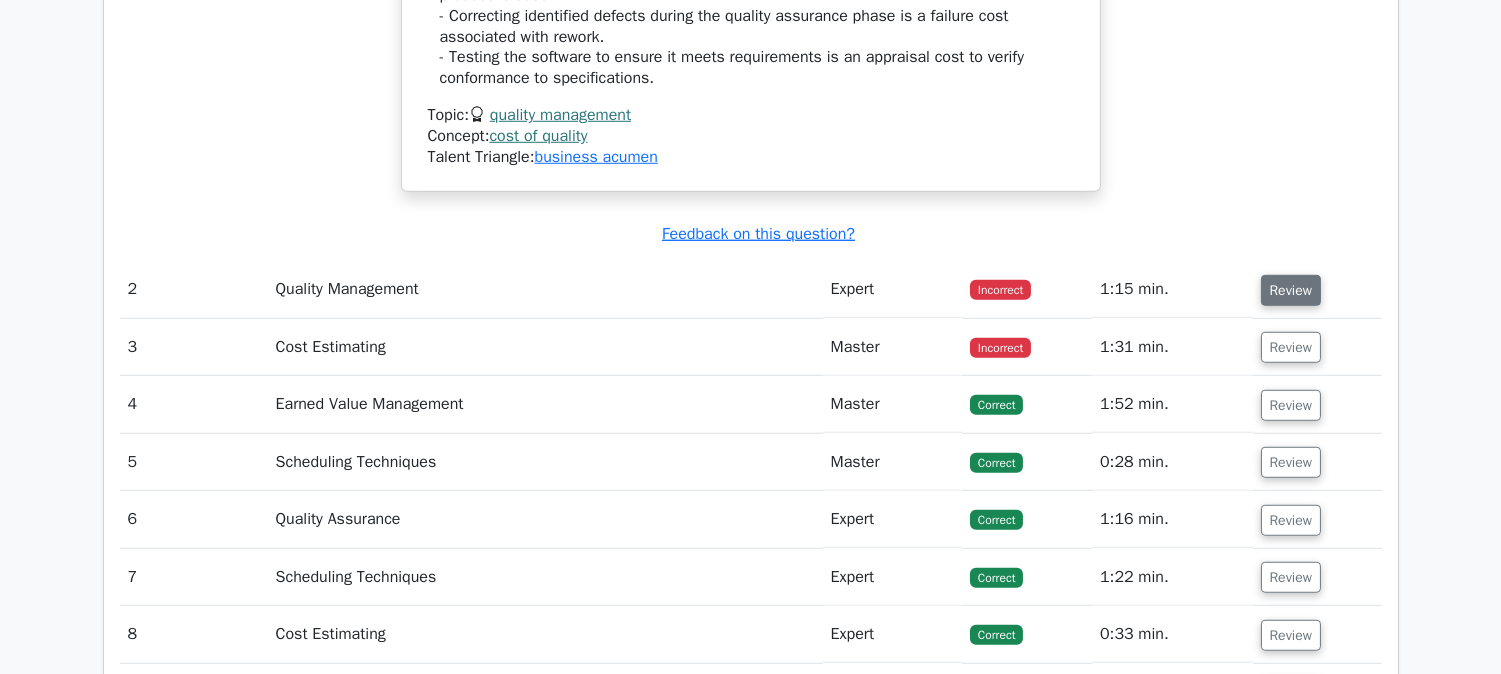 click on "Review" at bounding box center [1291, 290] 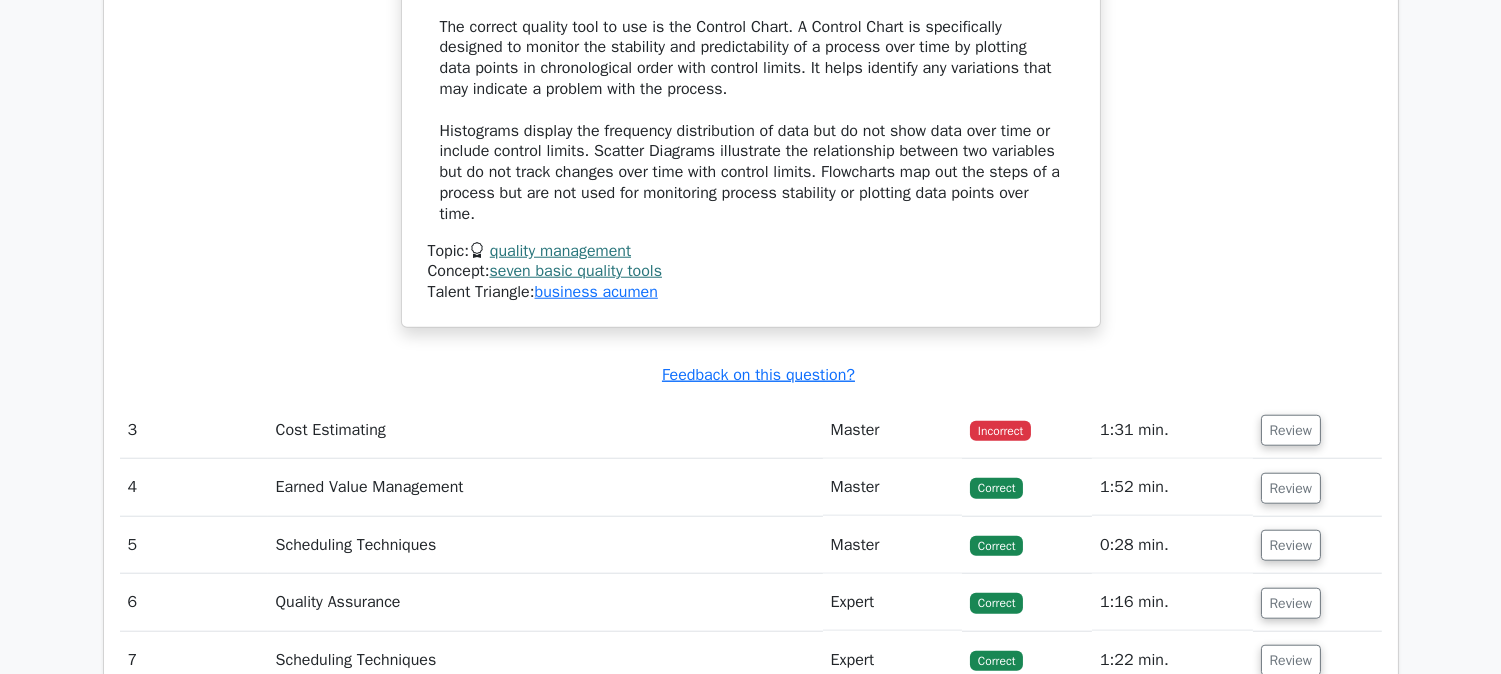scroll, scrollTop: 3555, scrollLeft: 0, axis: vertical 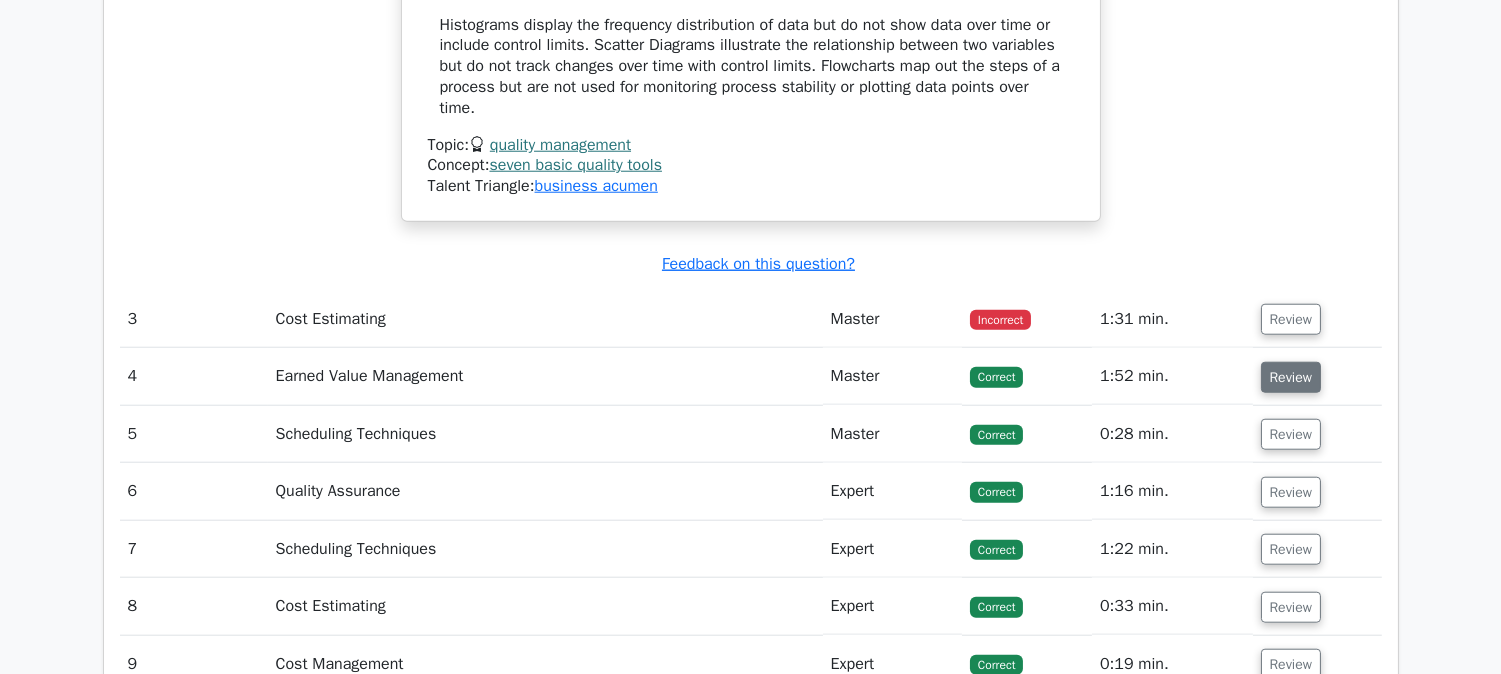 drag, startPoint x: 1298, startPoint y: 316, endPoint x: 1268, endPoint y: 370, distance: 61.77378 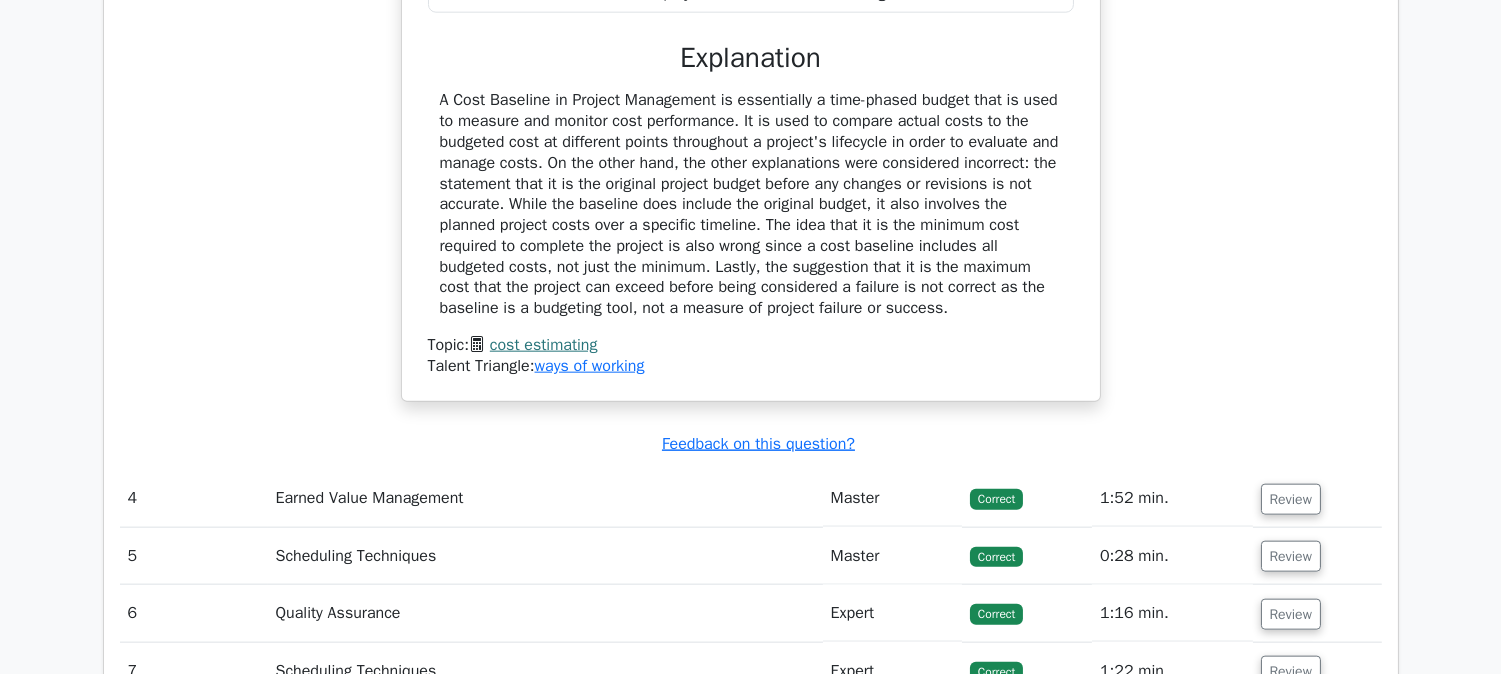 scroll, scrollTop: 4333, scrollLeft: 0, axis: vertical 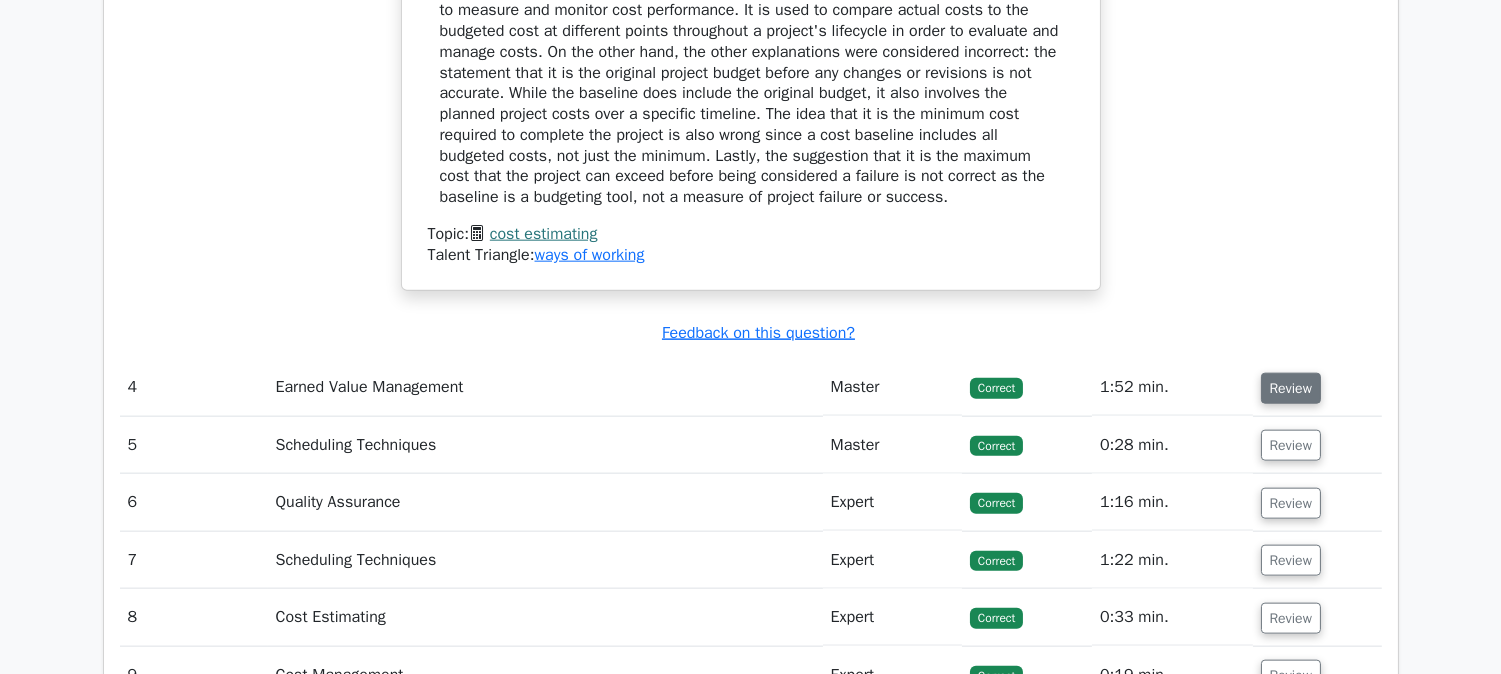 click on "Review" at bounding box center (1291, 388) 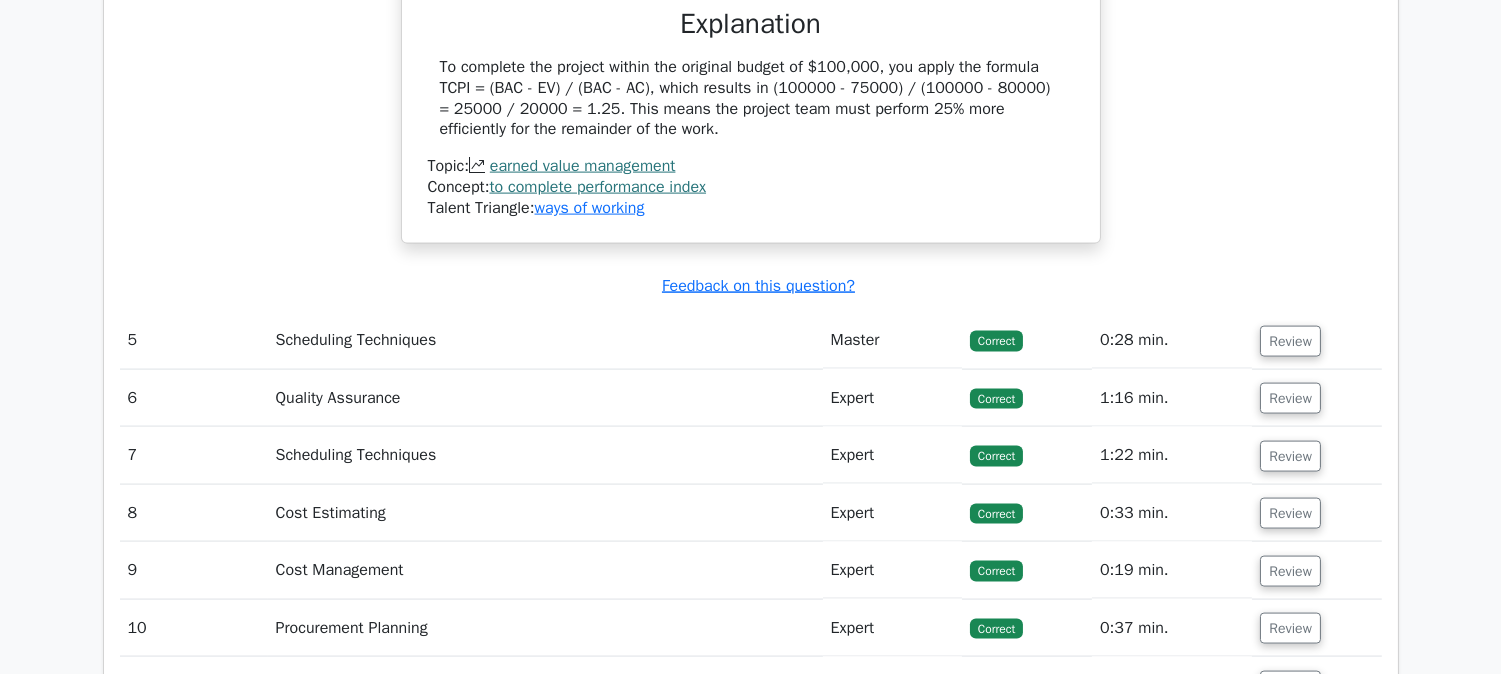 scroll, scrollTop: 5333, scrollLeft: 0, axis: vertical 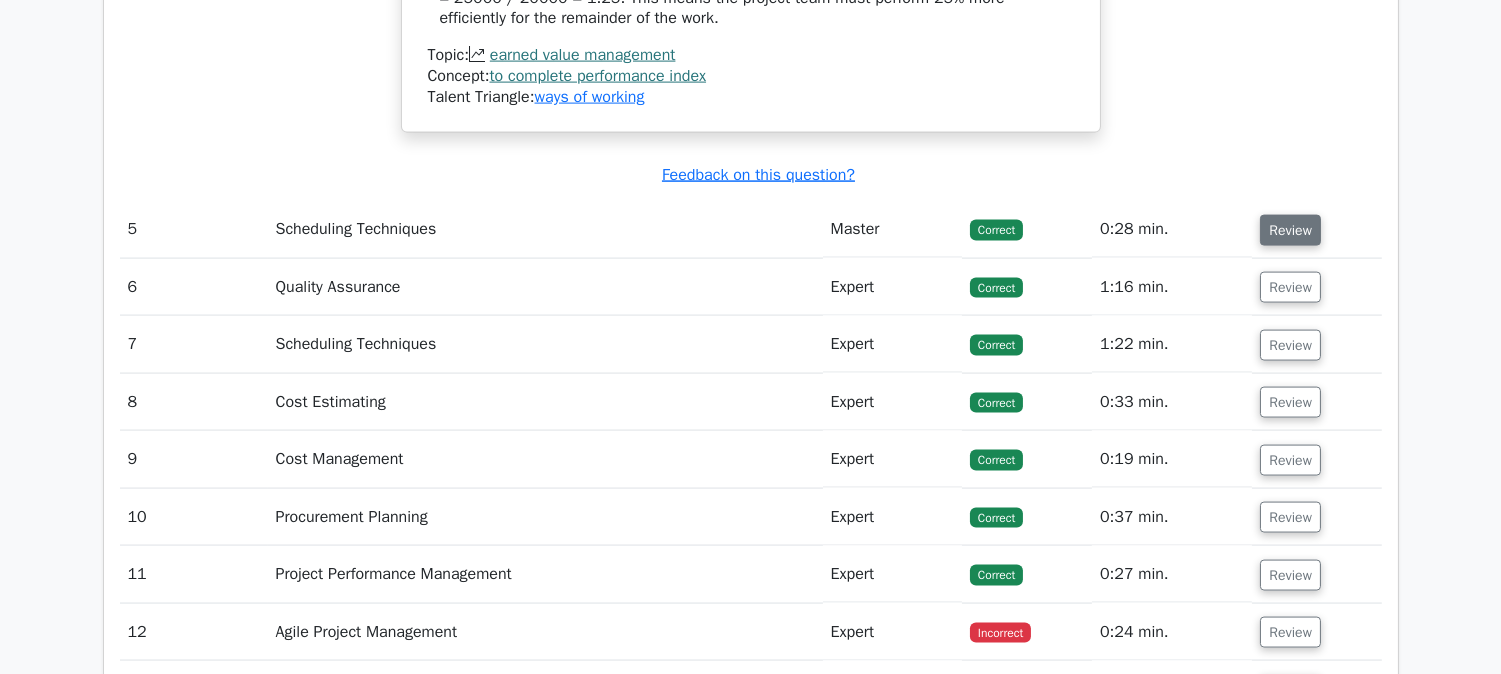 click on "Review" at bounding box center (1290, 230) 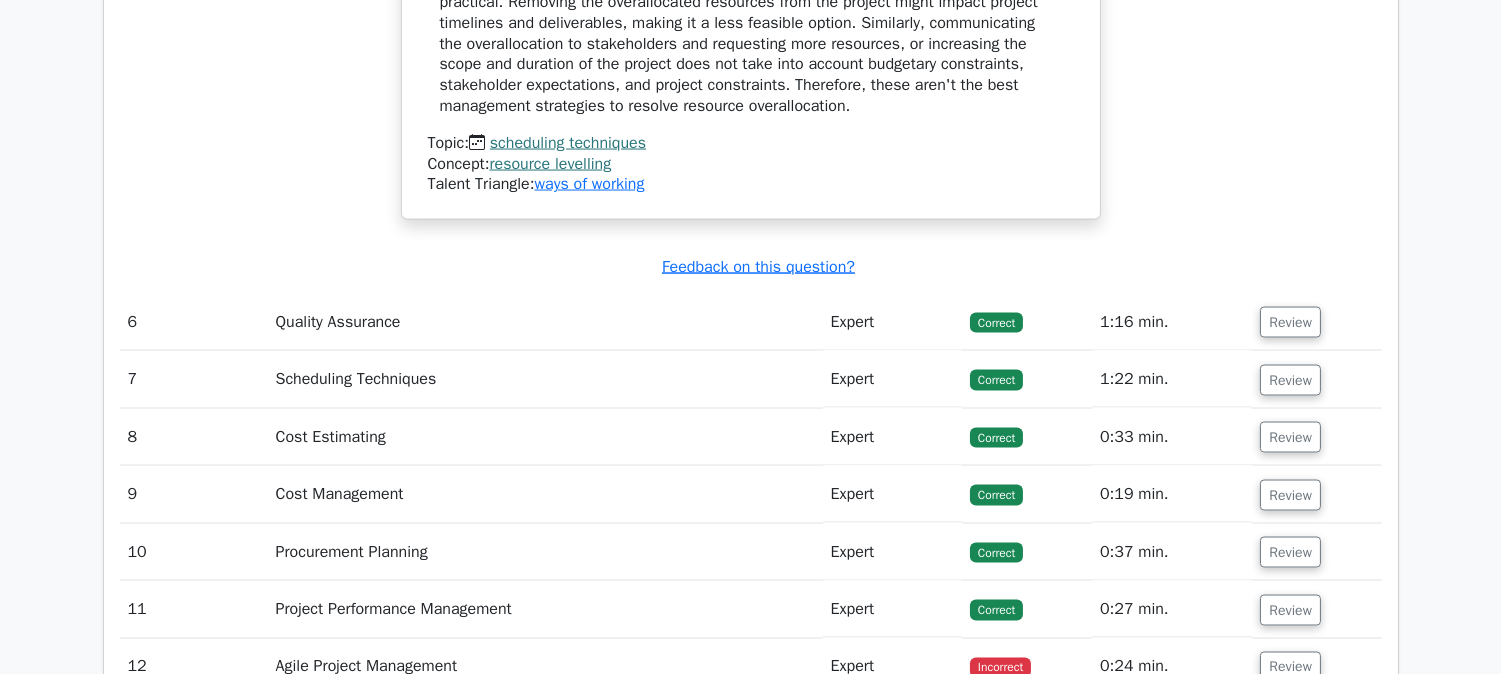 scroll, scrollTop: 6222, scrollLeft: 0, axis: vertical 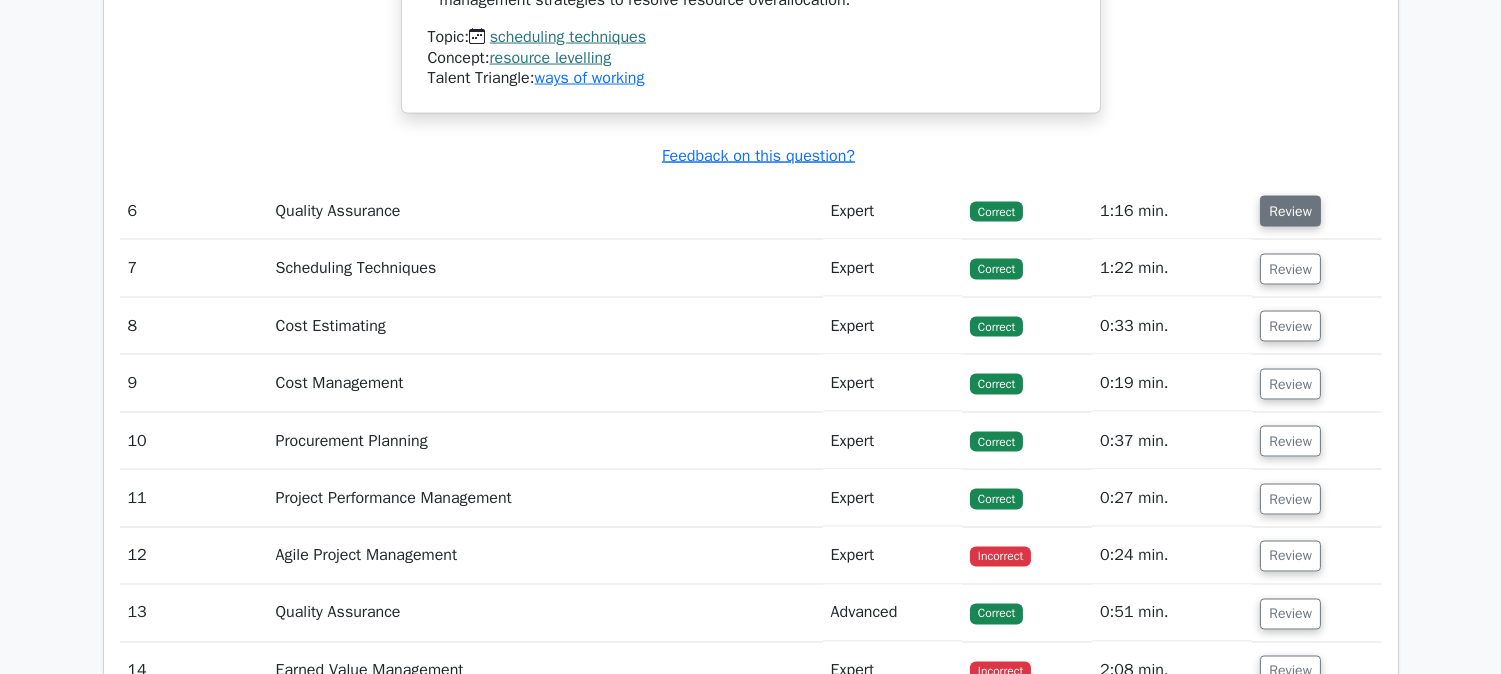 click on "Review" at bounding box center (1290, 211) 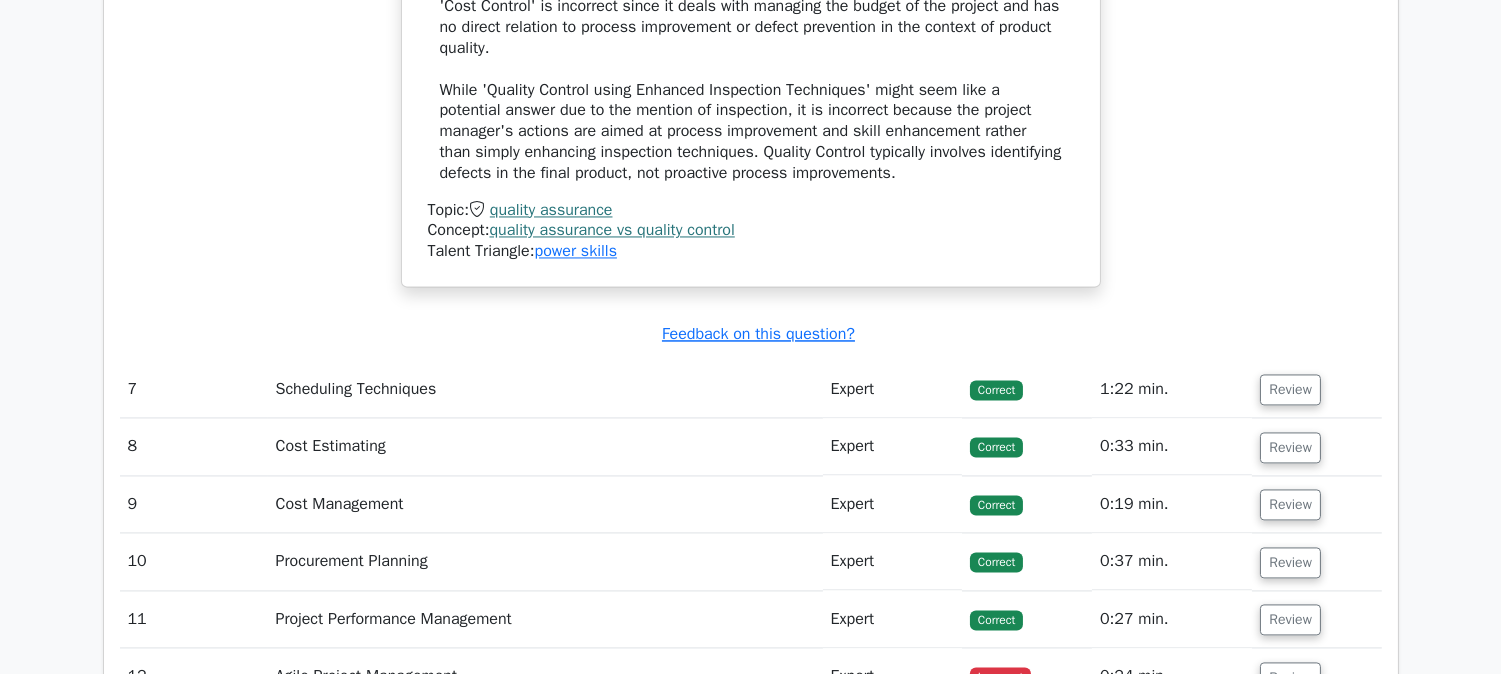 scroll, scrollTop: 7444, scrollLeft: 0, axis: vertical 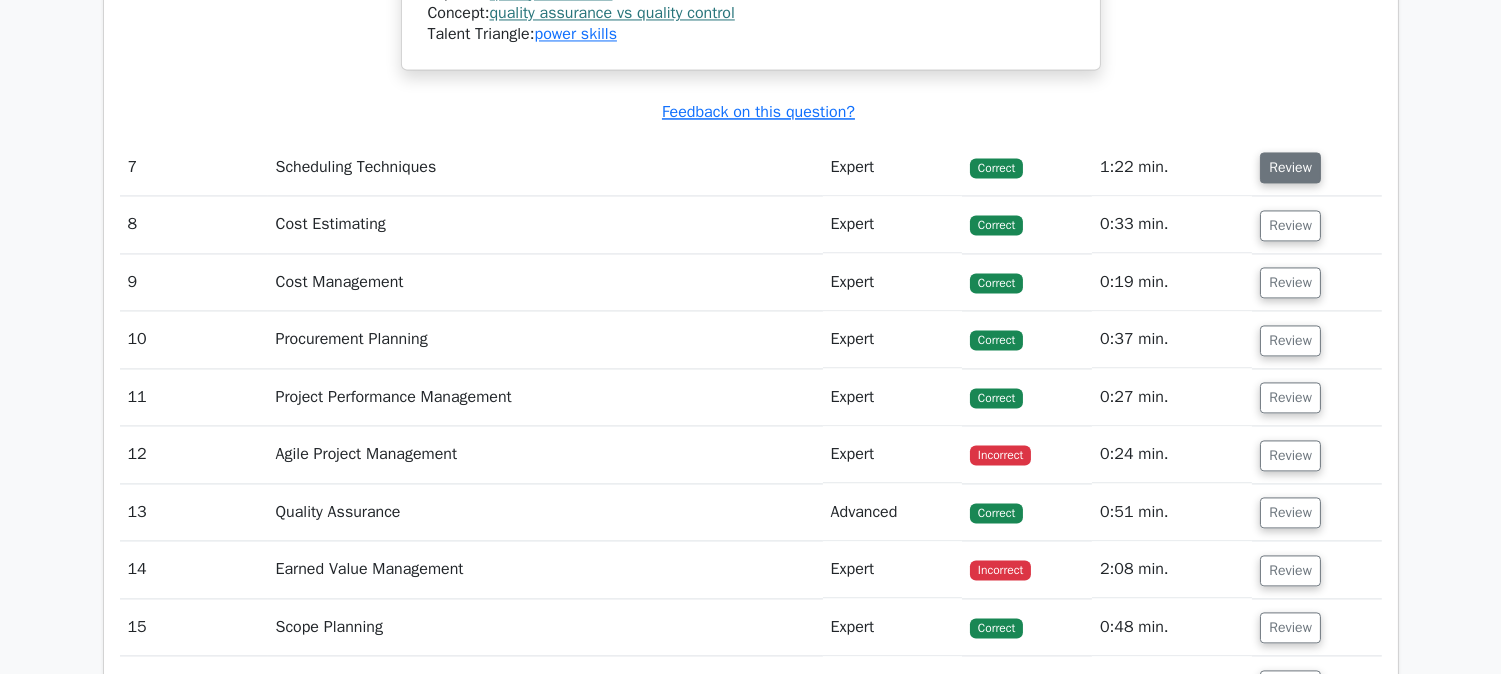 click on "Review" at bounding box center (1290, 167) 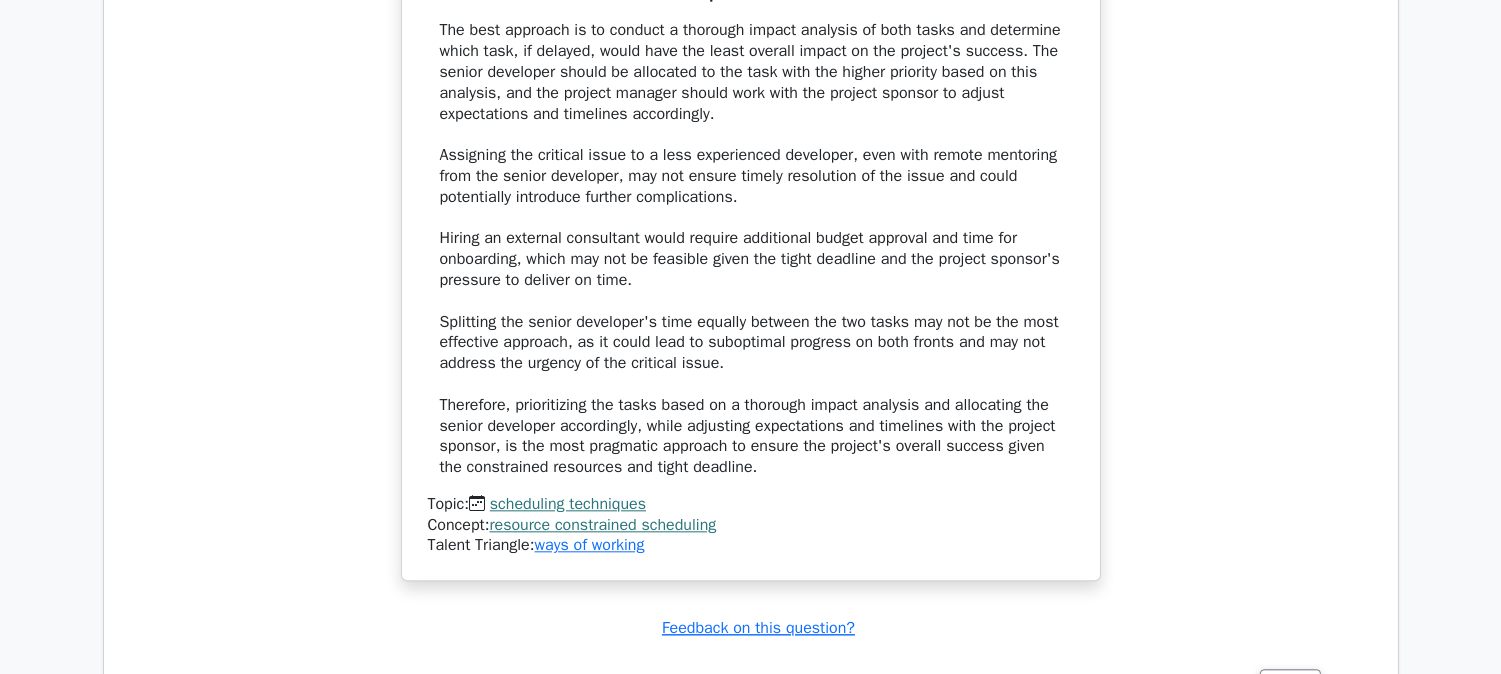 scroll, scrollTop: 8888, scrollLeft: 0, axis: vertical 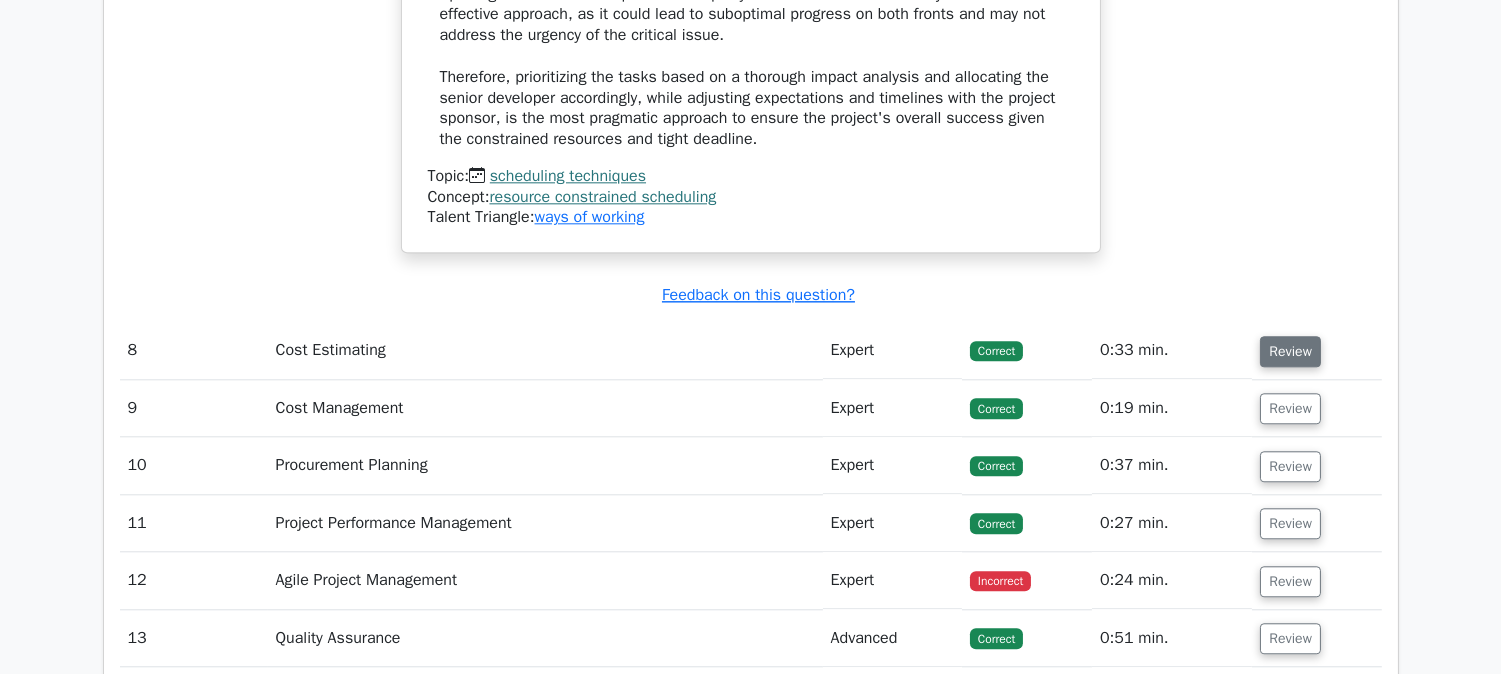 click on "Review" at bounding box center (1290, 351) 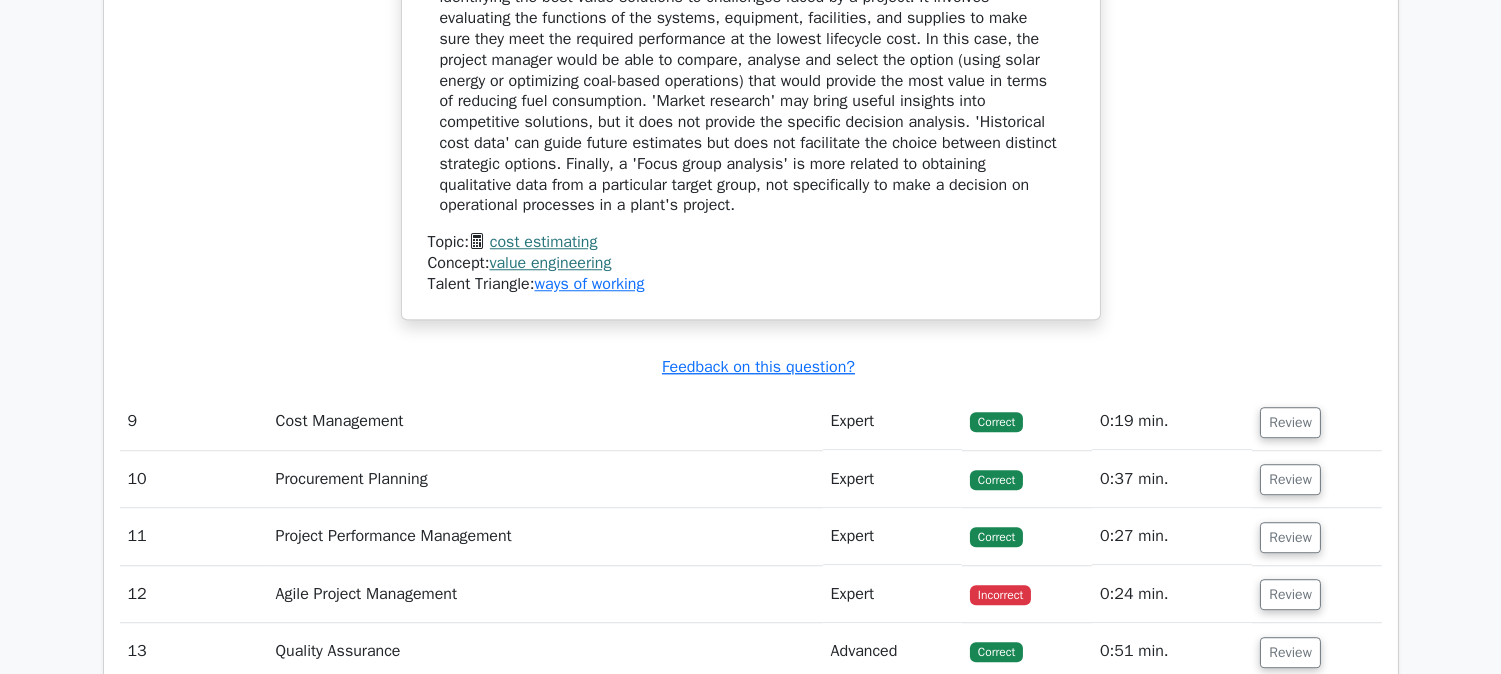 scroll, scrollTop: 9666, scrollLeft: 0, axis: vertical 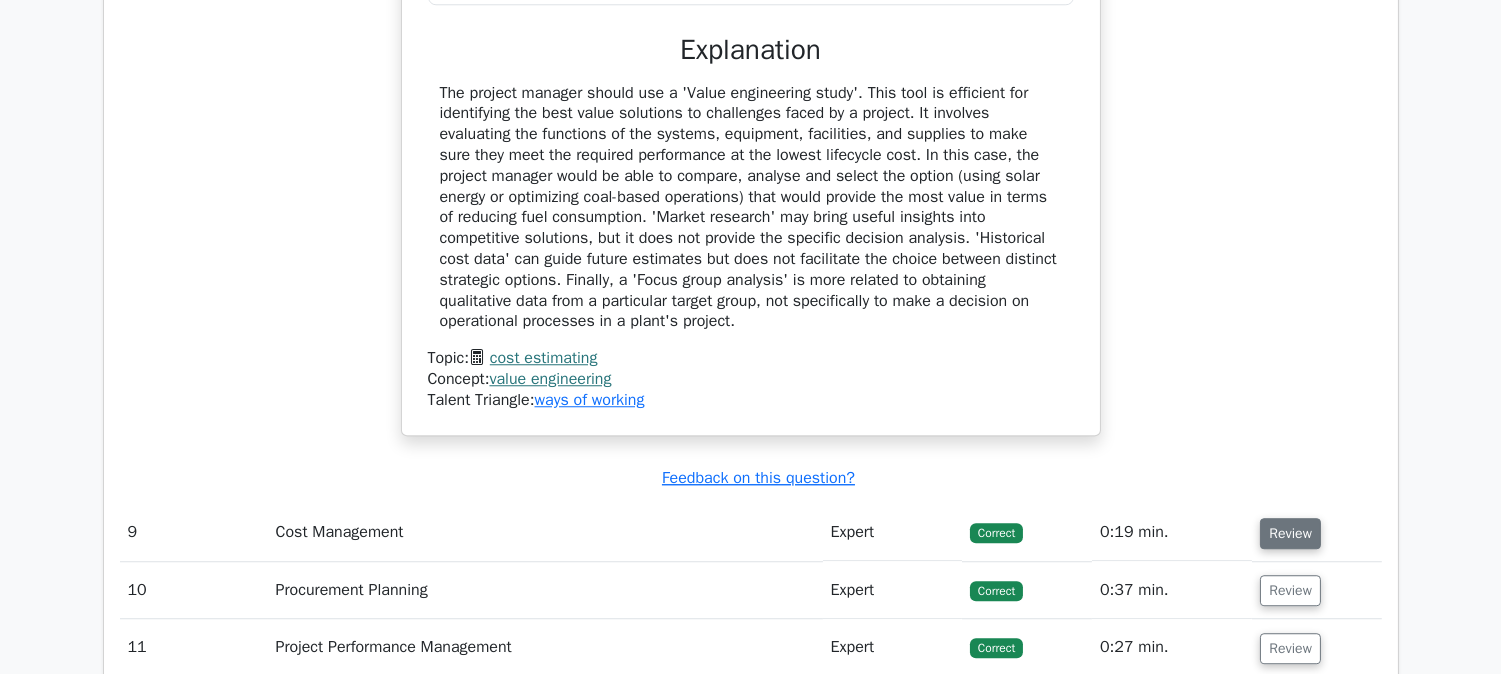 click on "Review" at bounding box center (1290, 533) 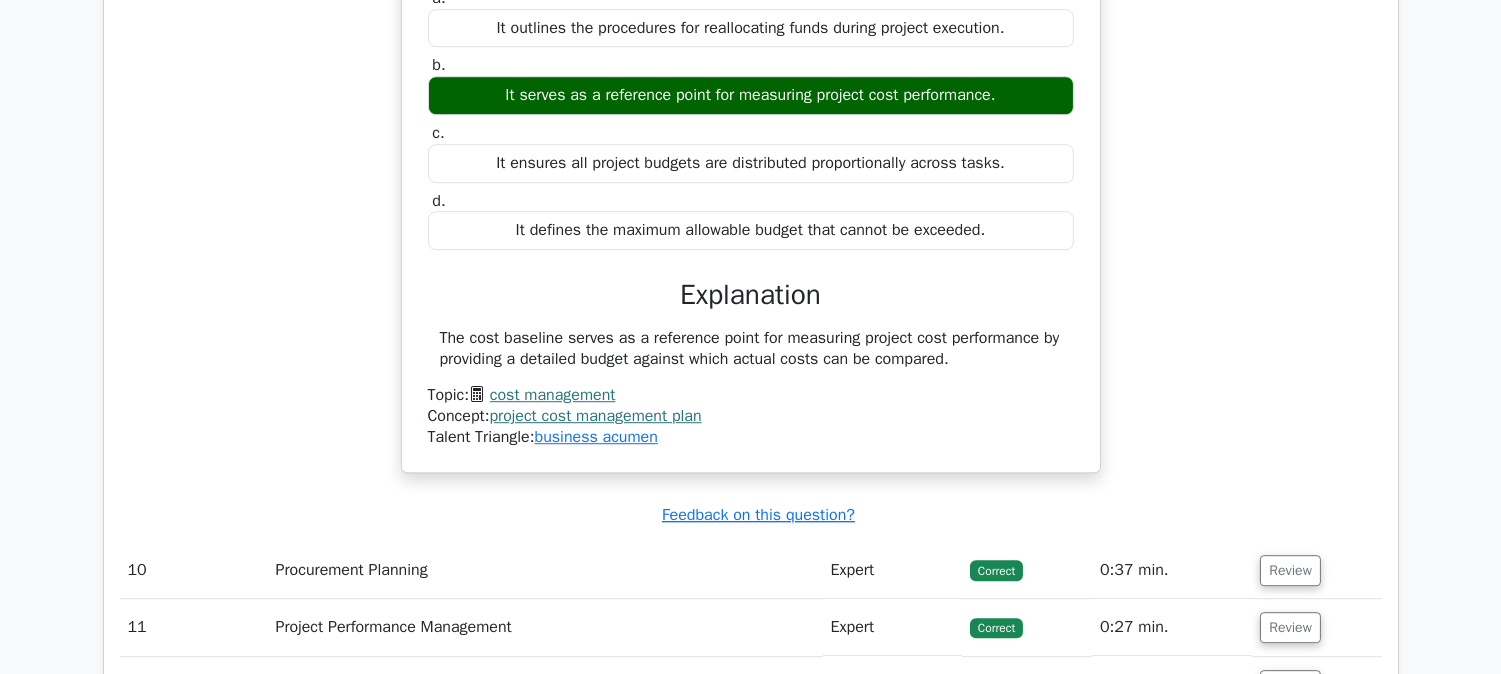 scroll, scrollTop: 10444, scrollLeft: 0, axis: vertical 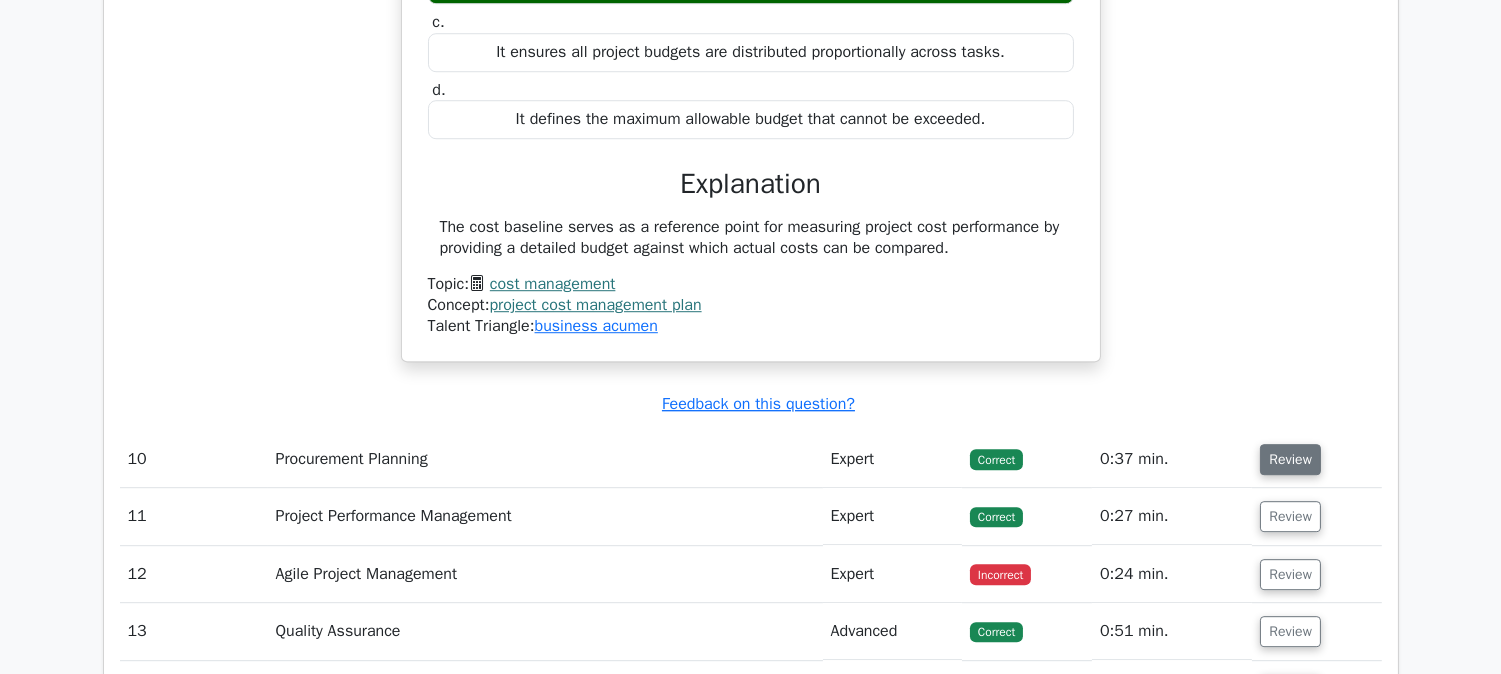 click on "Review" at bounding box center [1290, 459] 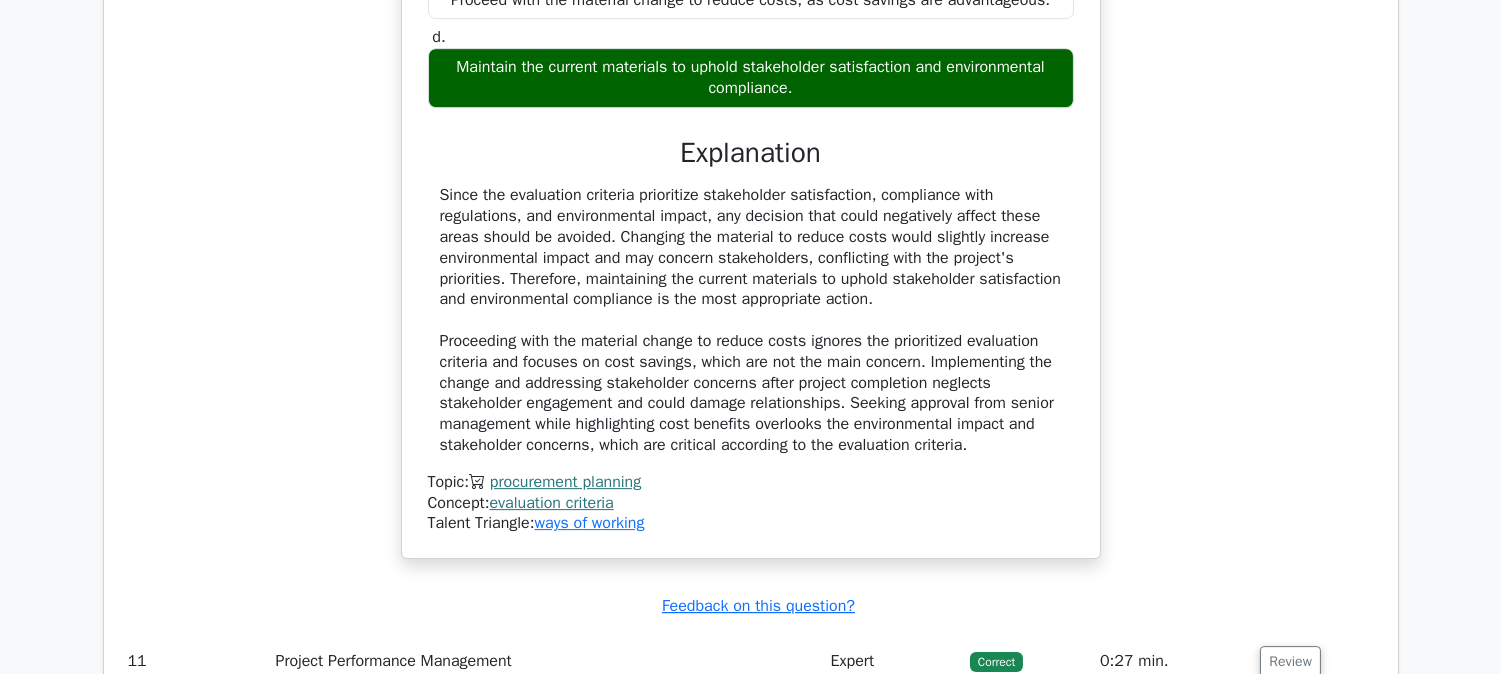 scroll, scrollTop: 11777, scrollLeft: 0, axis: vertical 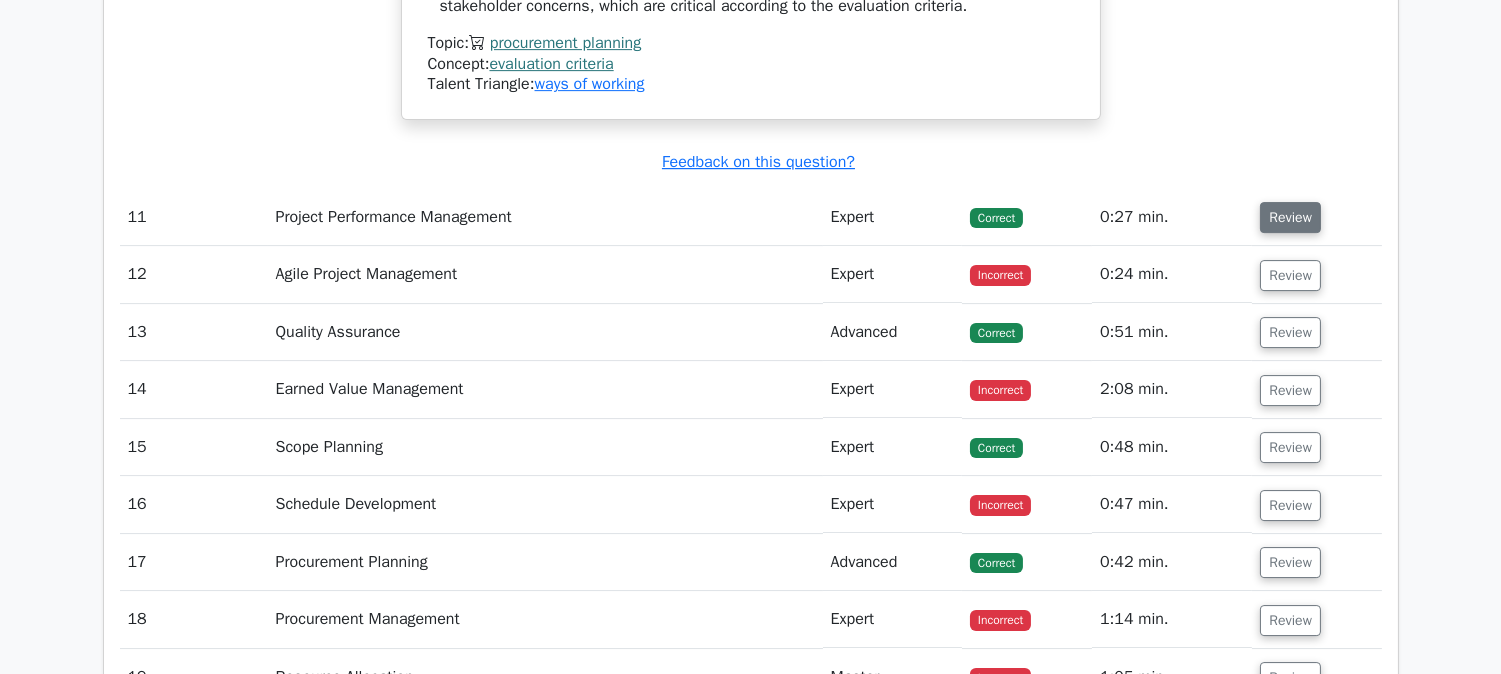 click on "Review" at bounding box center [1290, 217] 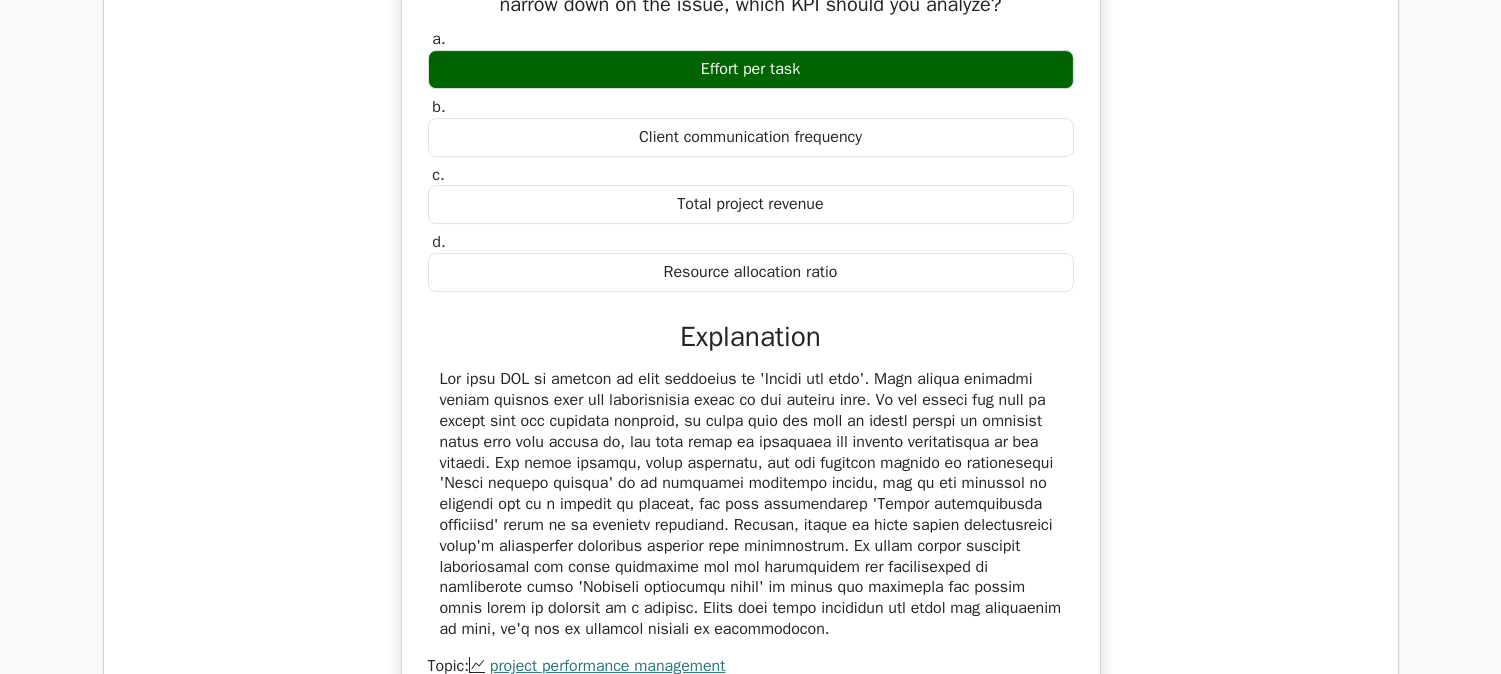 scroll, scrollTop: 12777, scrollLeft: 0, axis: vertical 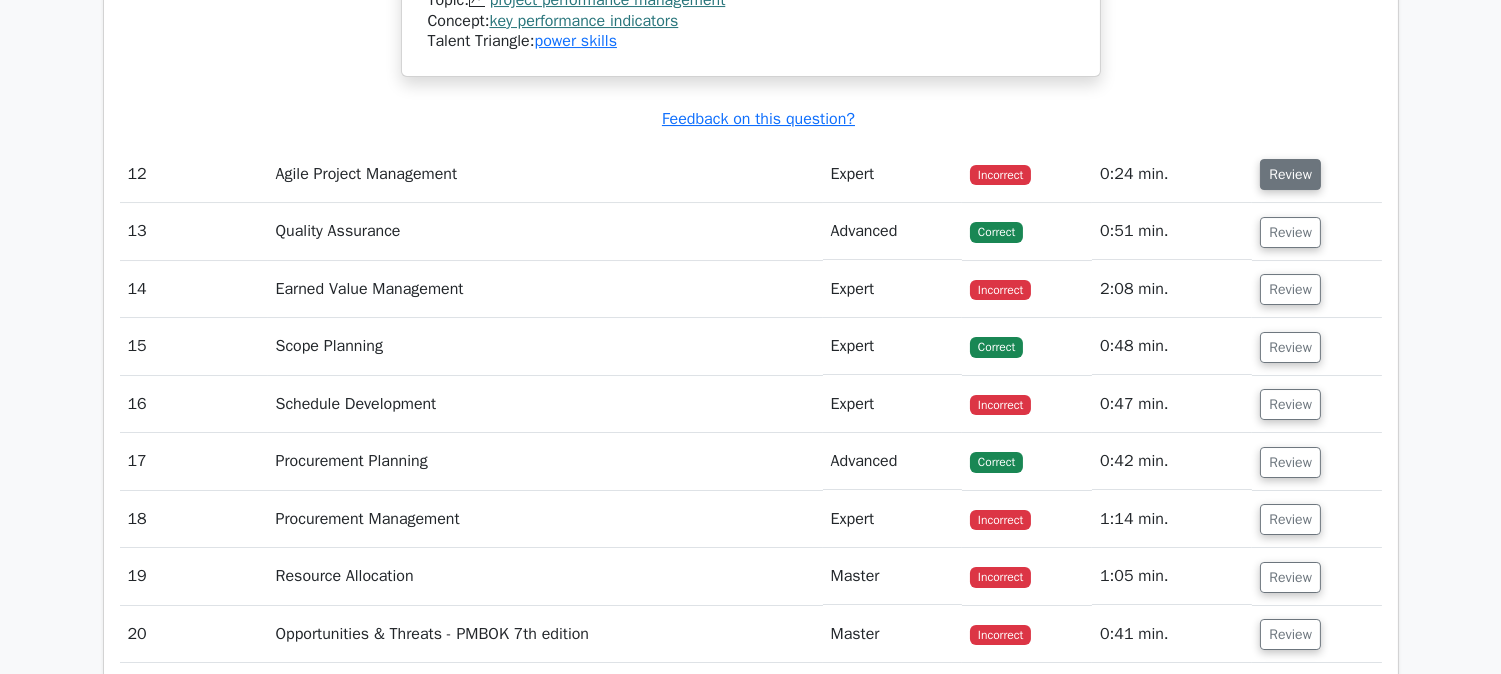 click on "Review" at bounding box center (1290, 174) 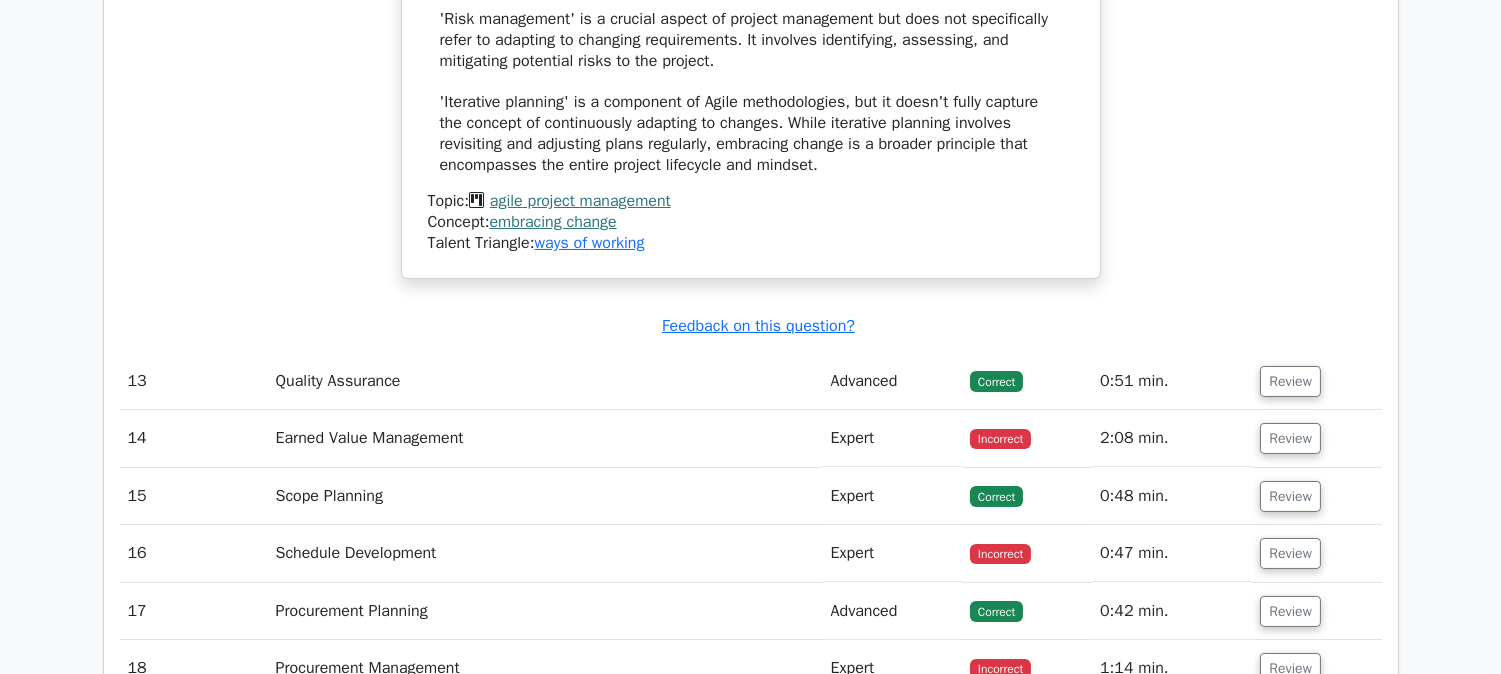 scroll, scrollTop: 13888, scrollLeft: 0, axis: vertical 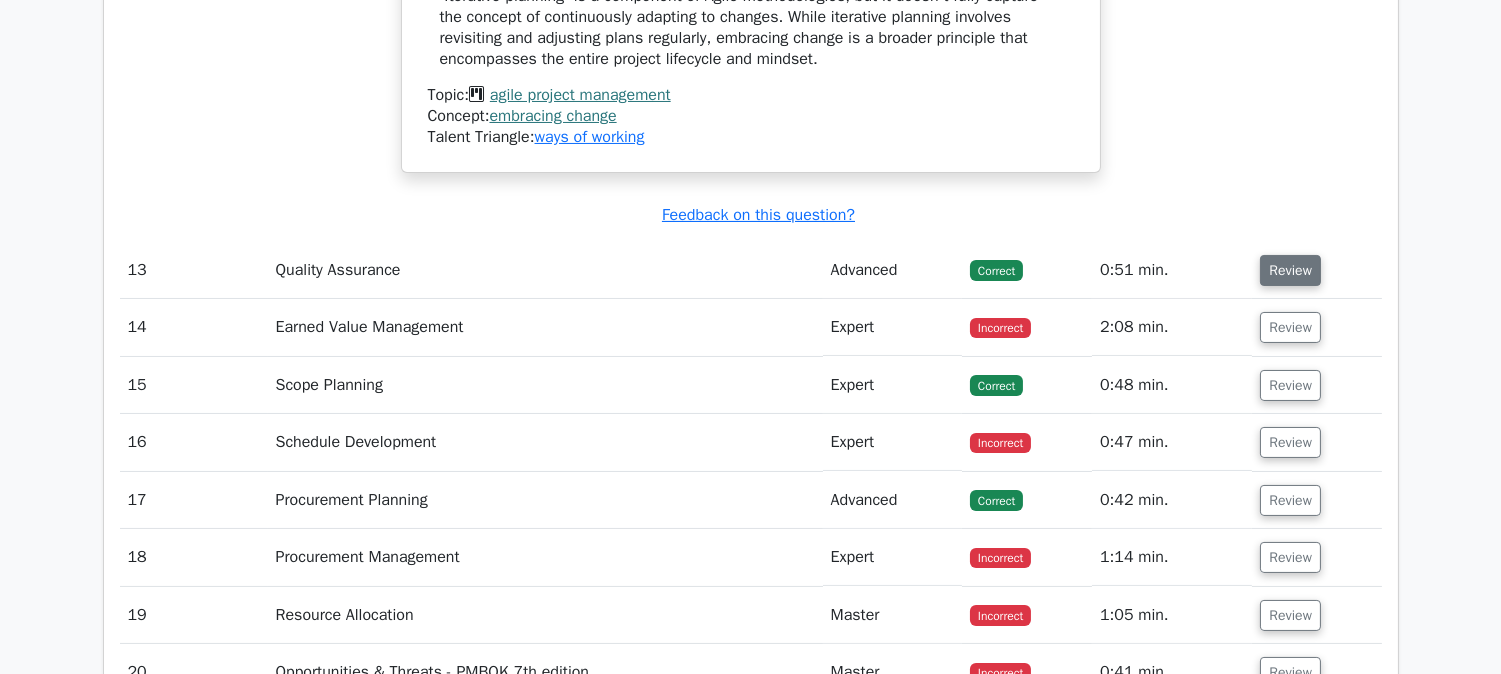 click on "Review" at bounding box center [1290, 270] 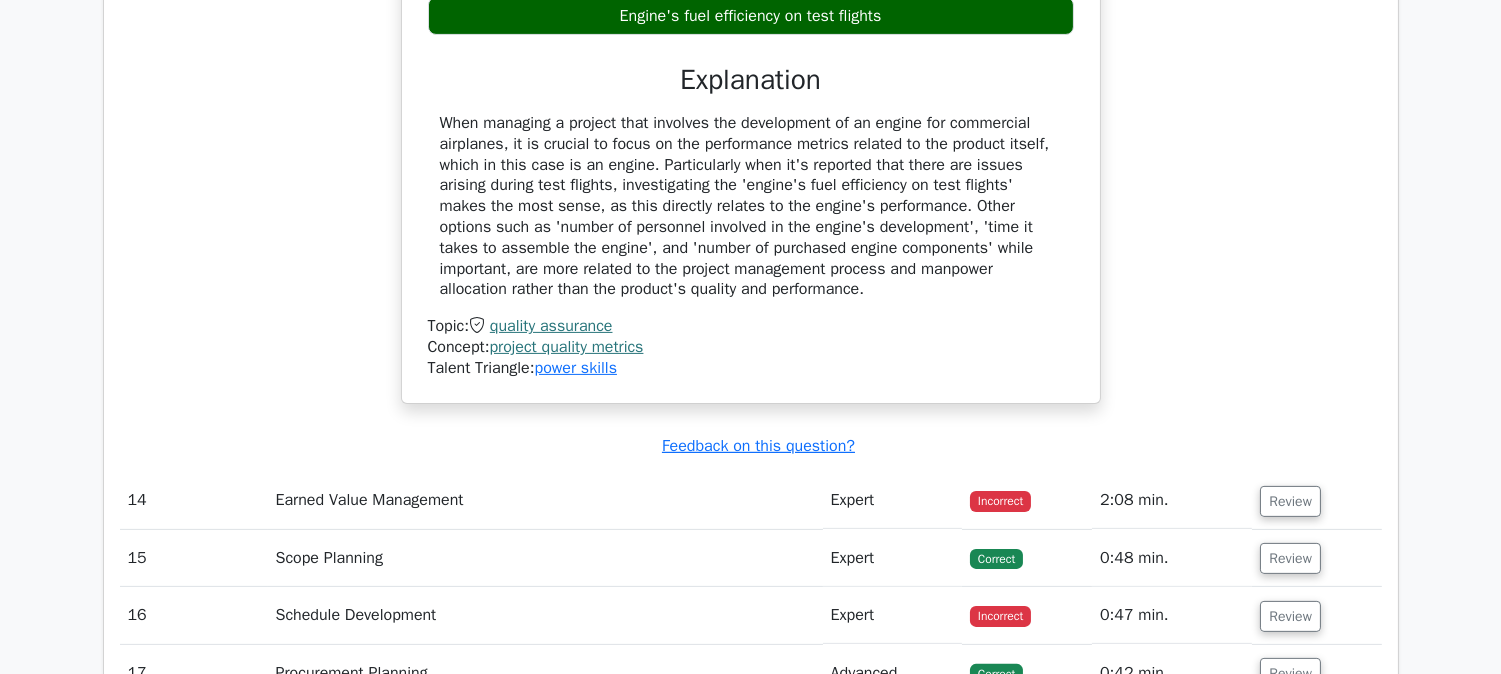 scroll, scrollTop: 14666, scrollLeft: 0, axis: vertical 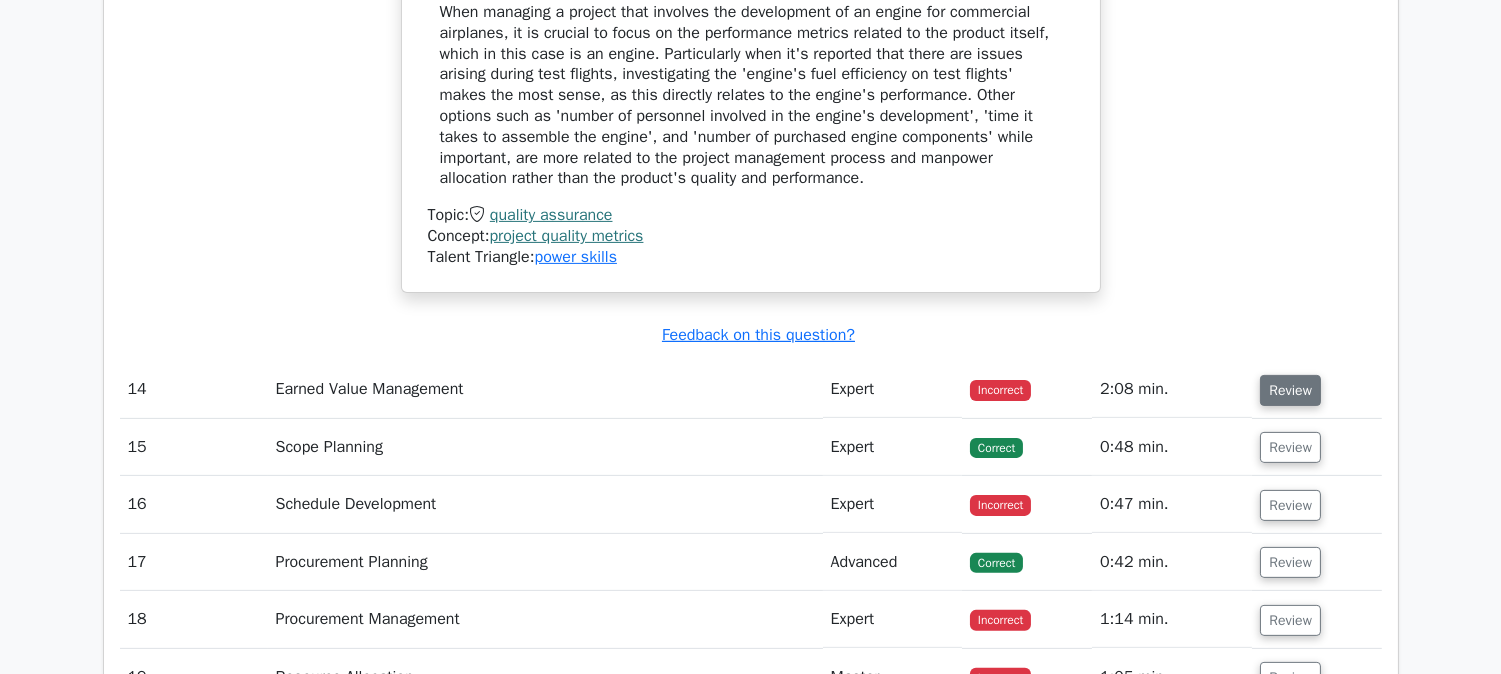 click on "Review" at bounding box center [1290, 390] 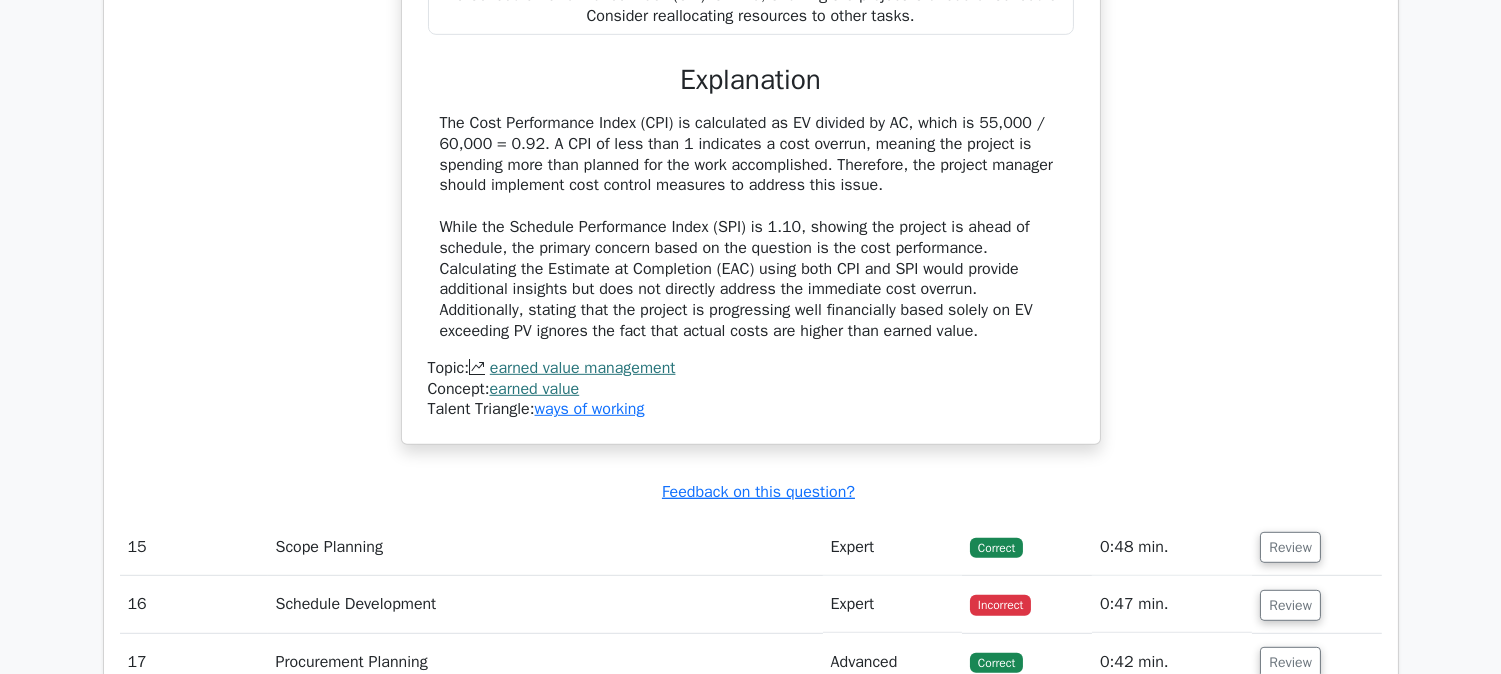 scroll, scrollTop: 15666, scrollLeft: 0, axis: vertical 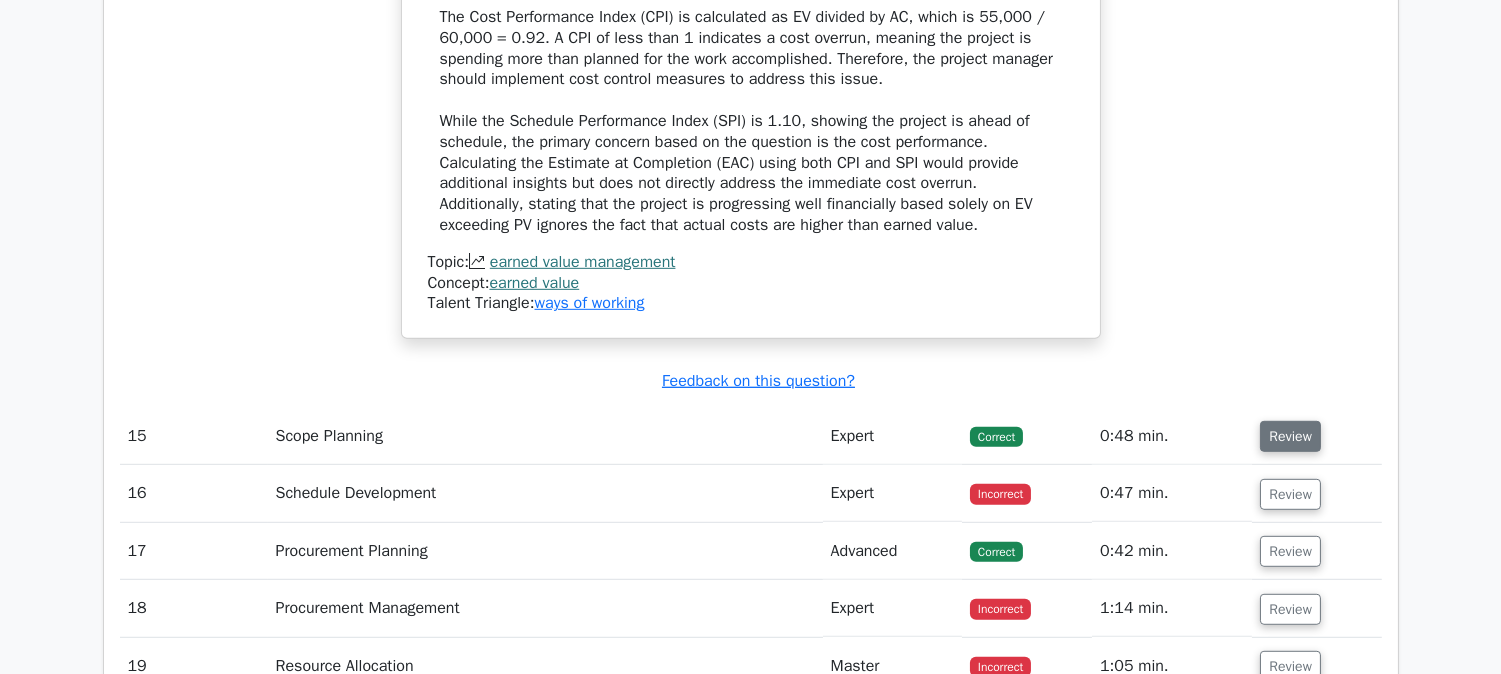click on "Review" at bounding box center [1290, 436] 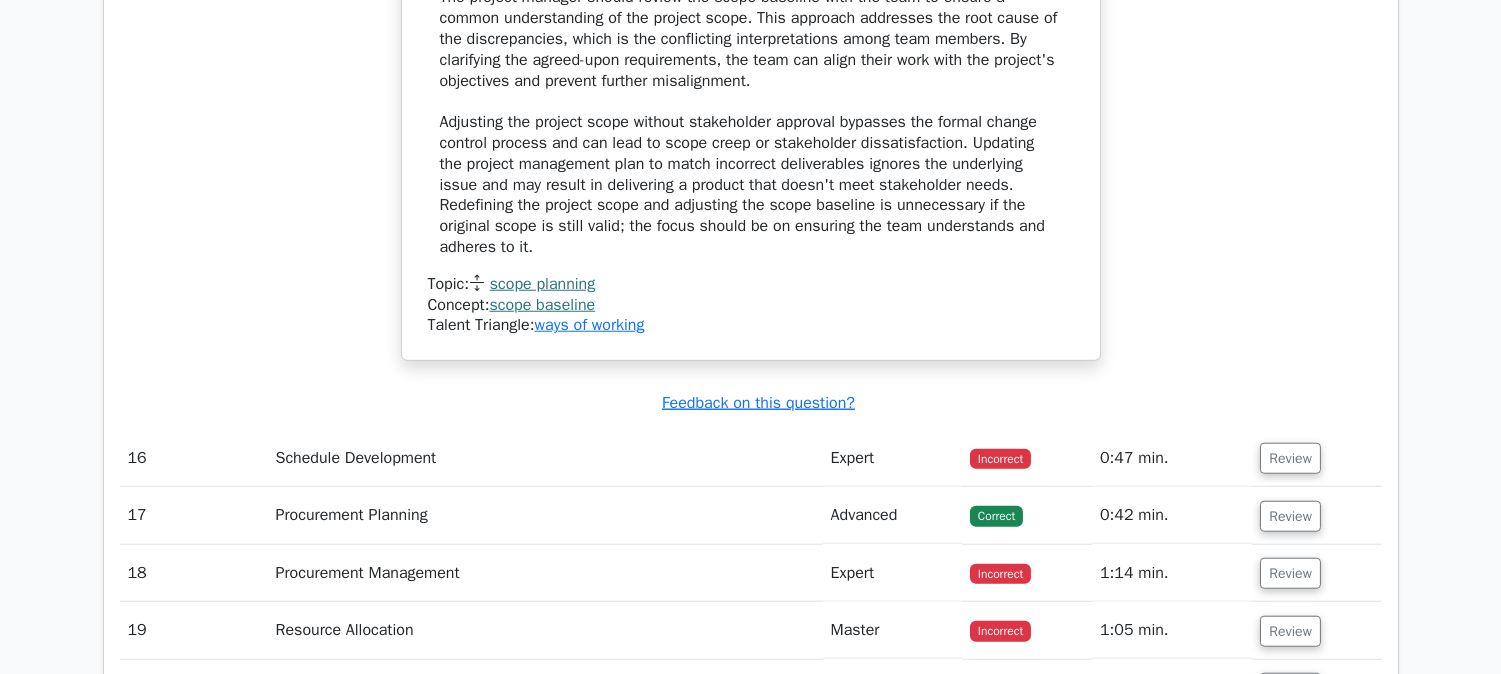 scroll, scrollTop: 16888, scrollLeft: 0, axis: vertical 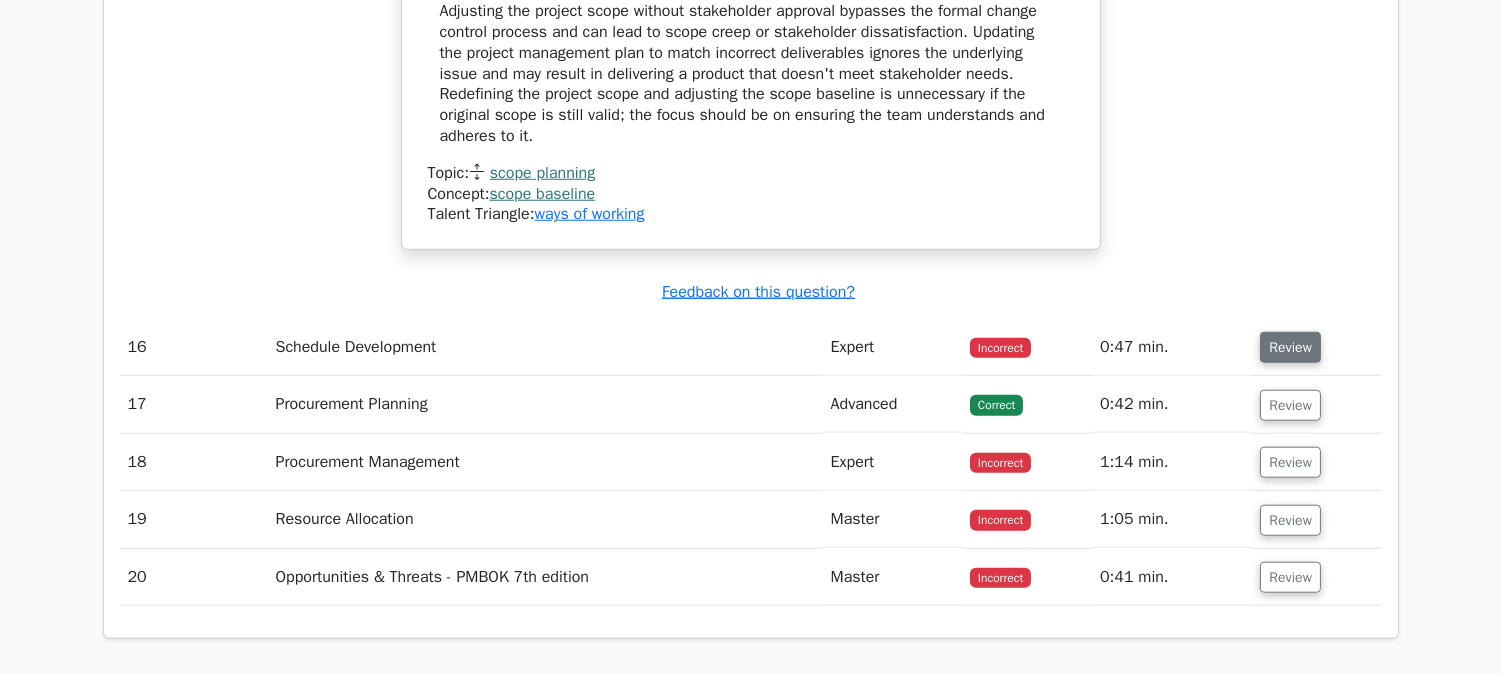 click on "Review" at bounding box center (1290, 347) 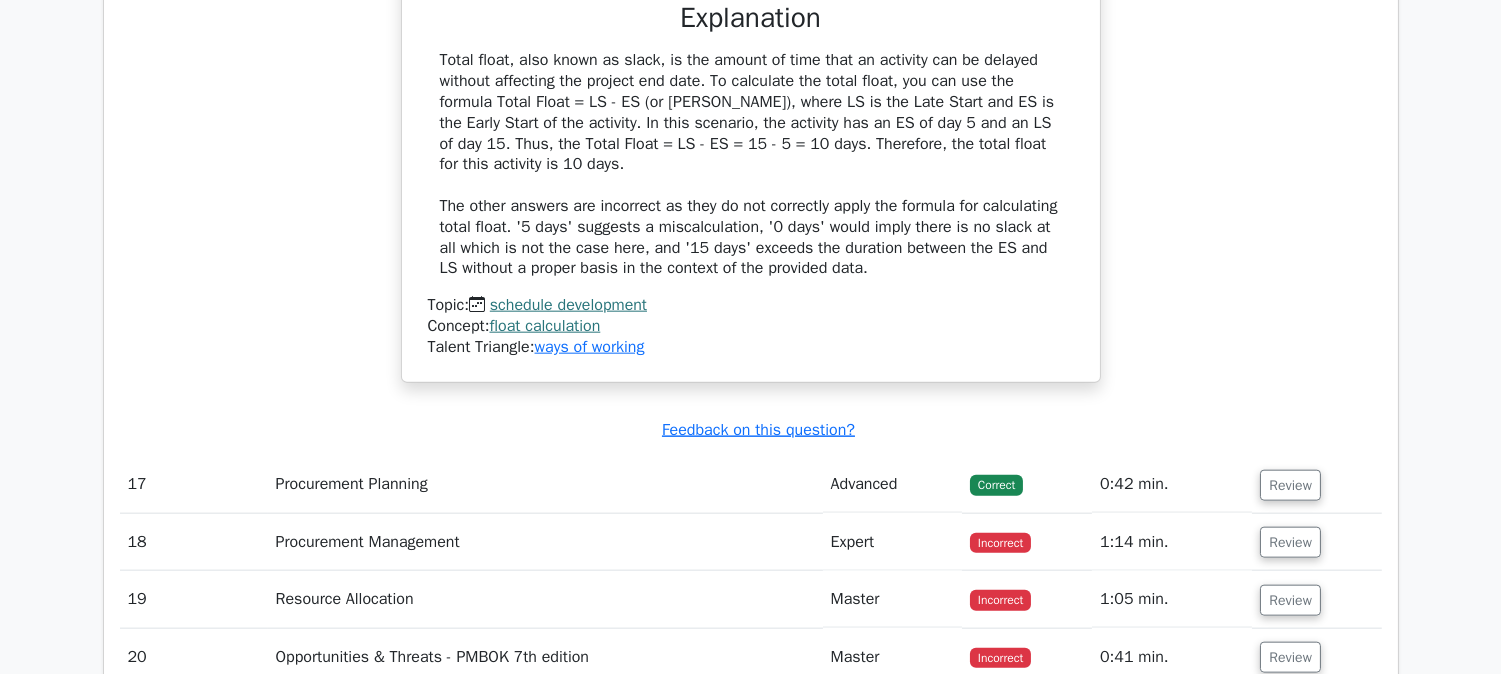 scroll, scrollTop: 17777, scrollLeft: 0, axis: vertical 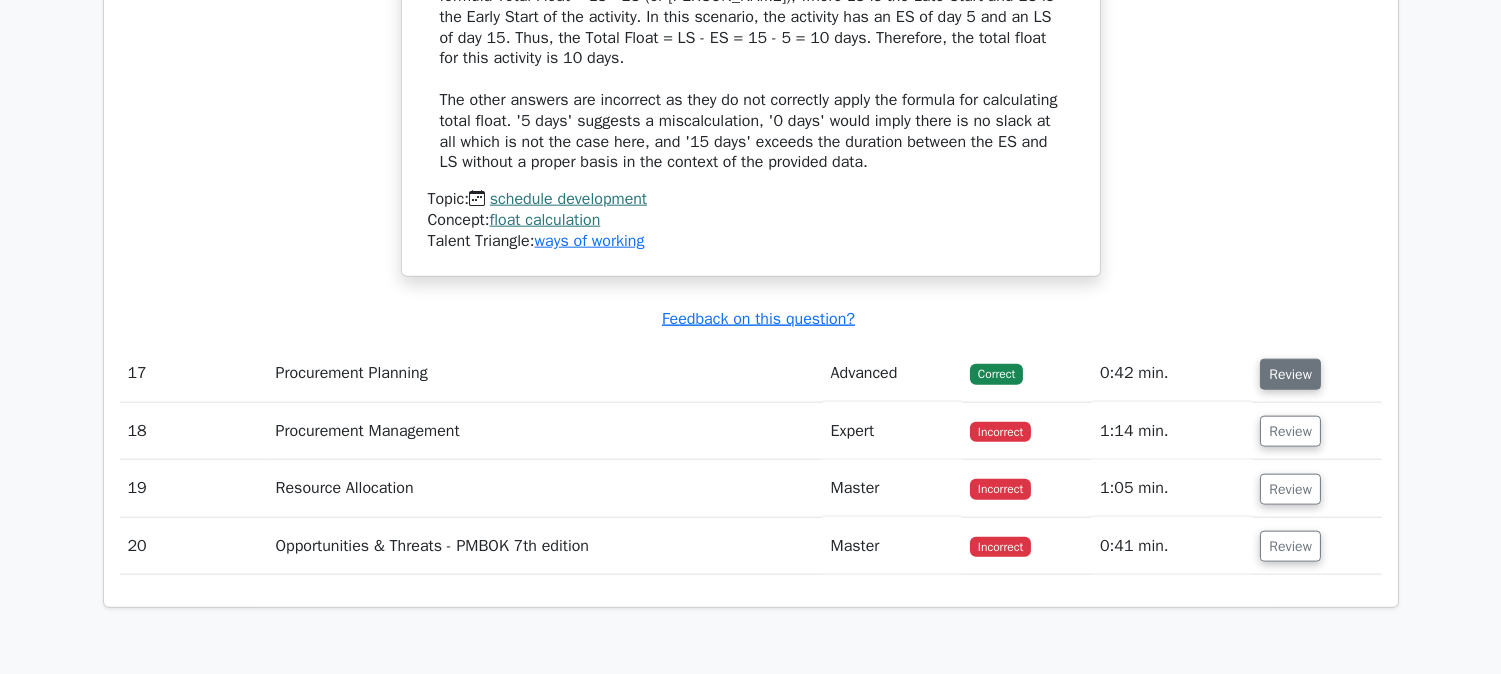 click on "Review" at bounding box center (1290, 374) 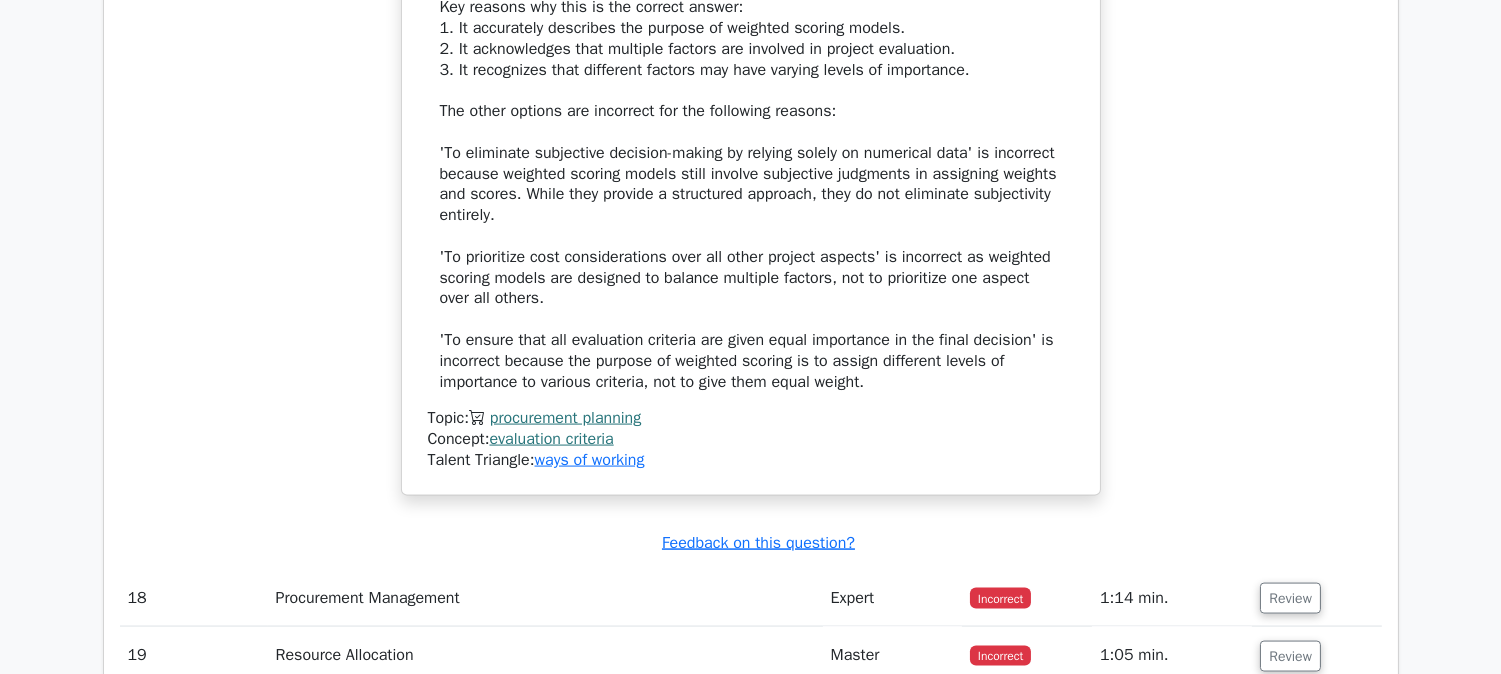 scroll, scrollTop: 19000, scrollLeft: 0, axis: vertical 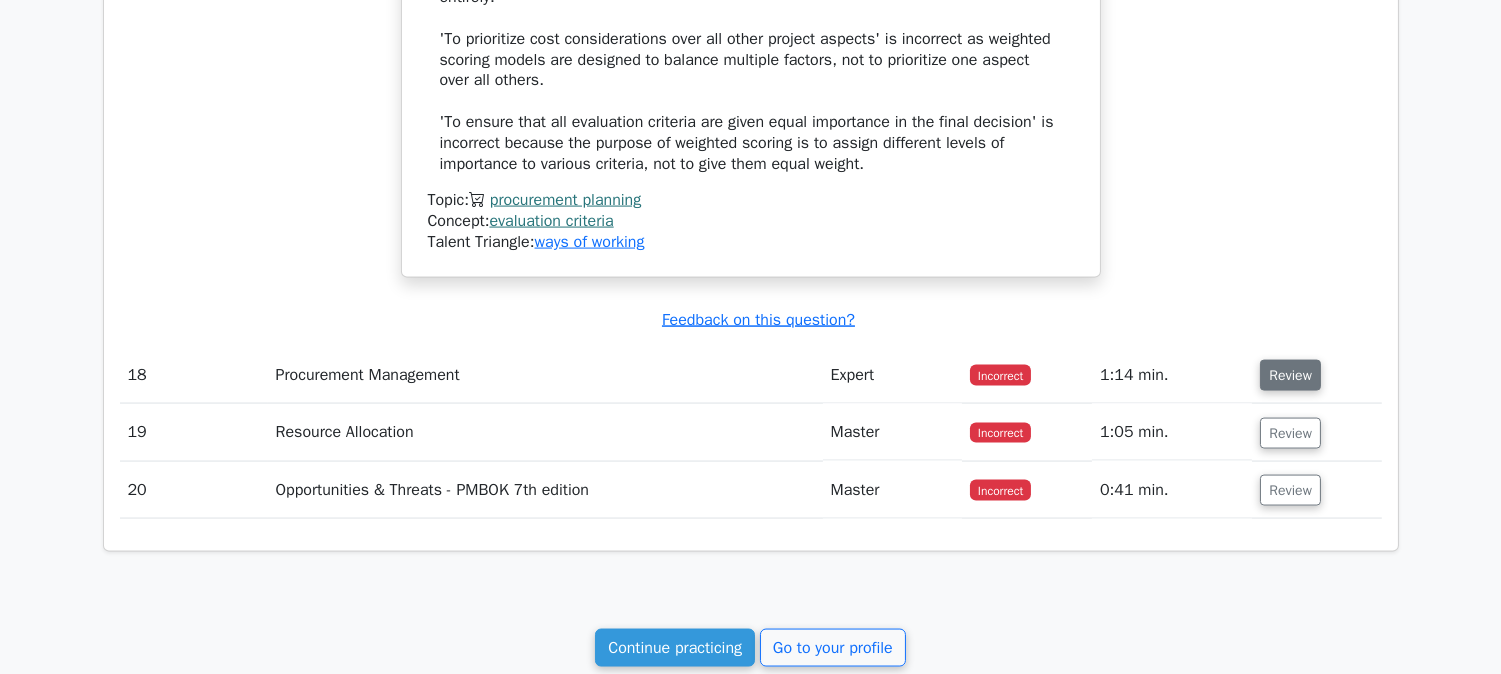 click on "Review" at bounding box center [1290, 375] 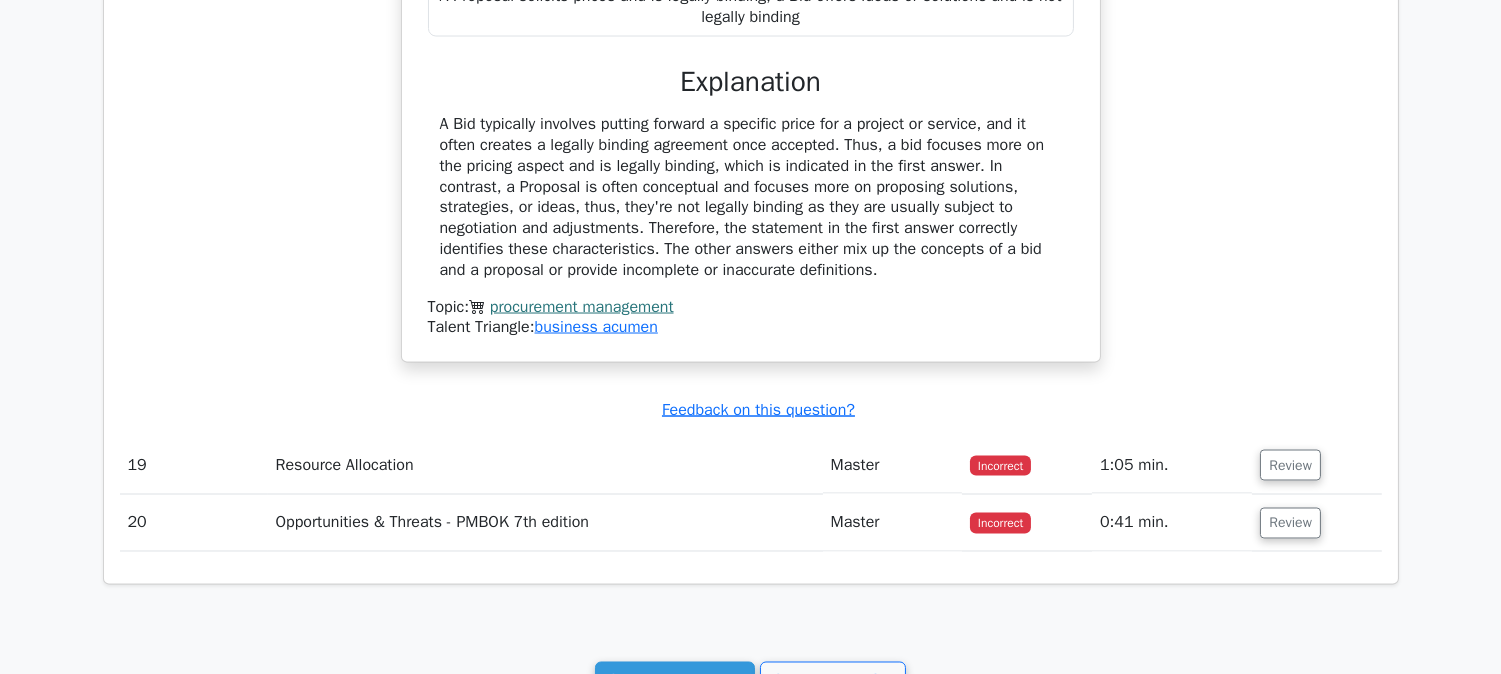 scroll, scrollTop: 20000, scrollLeft: 0, axis: vertical 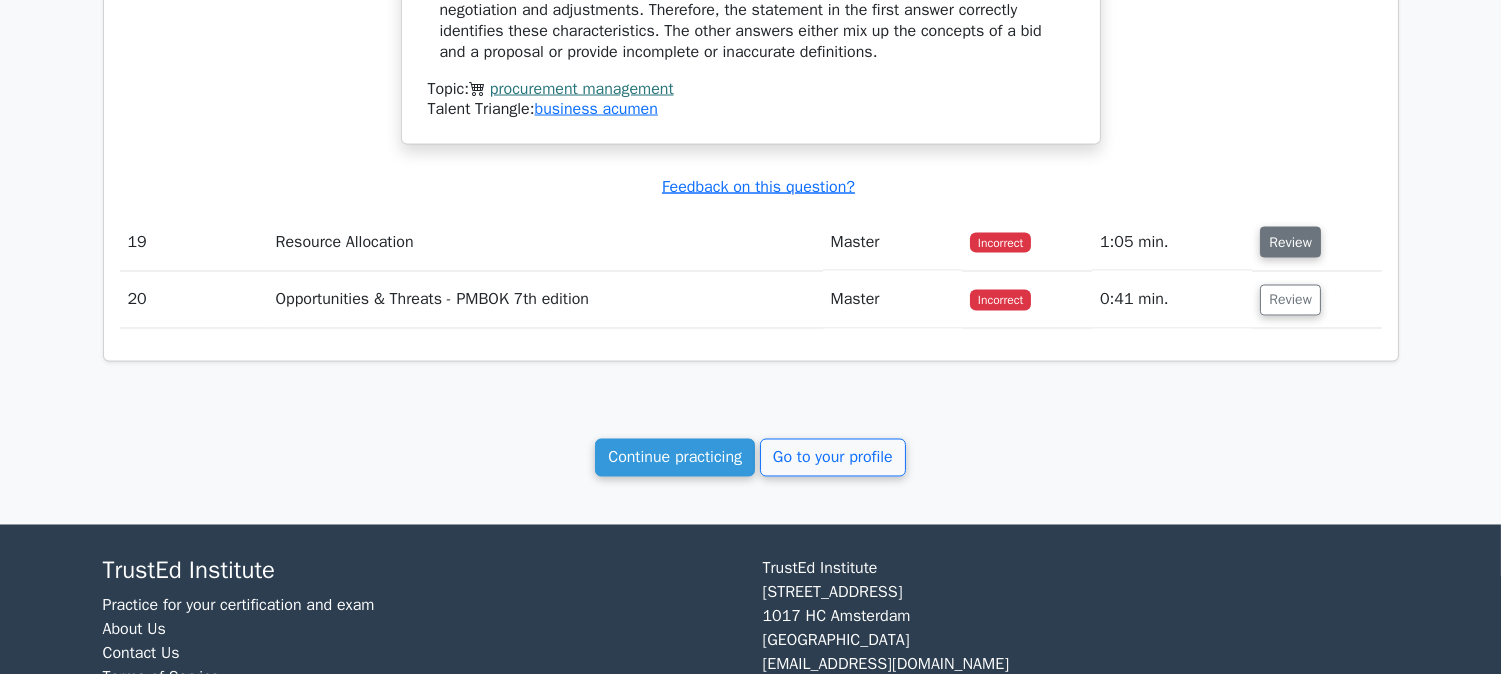 click on "Review" at bounding box center (1290, 242) 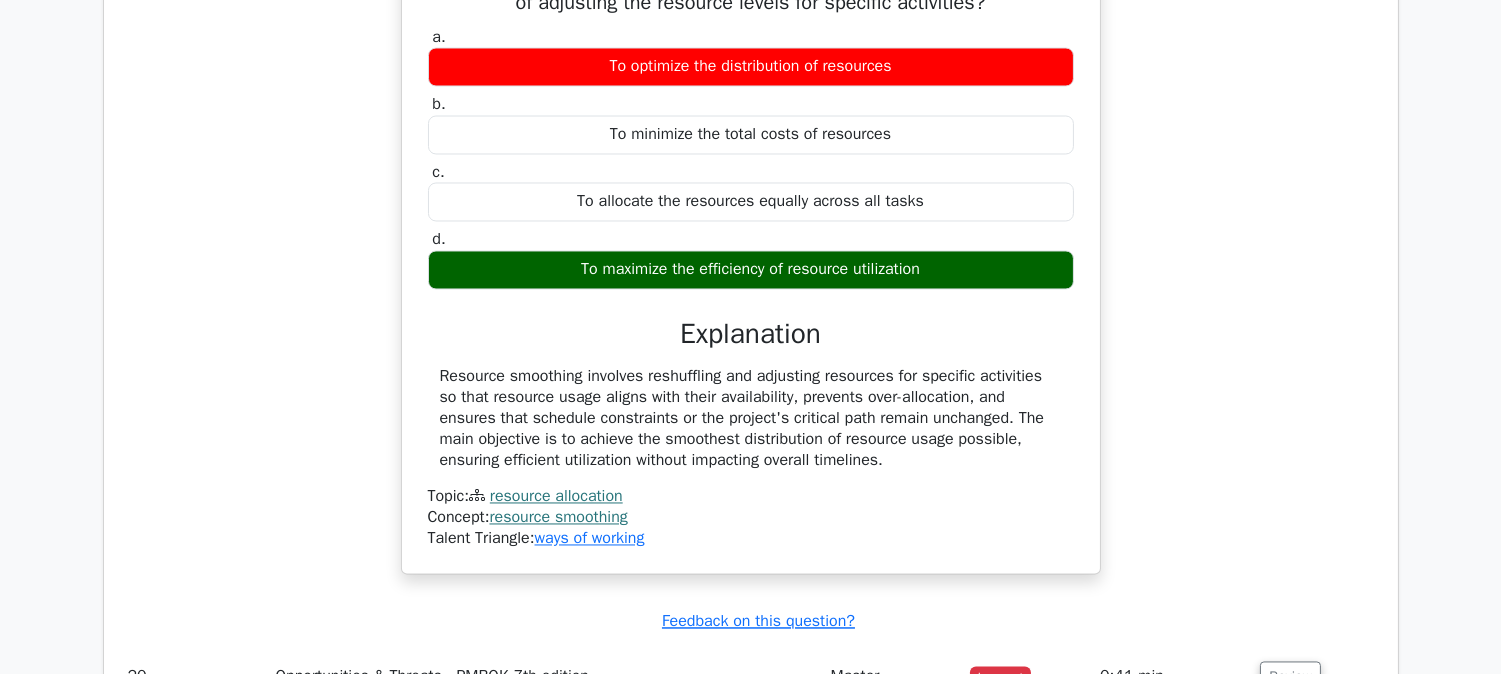 scroll, scrollTop: 20444, scrollLeft: 0, axis: vertical 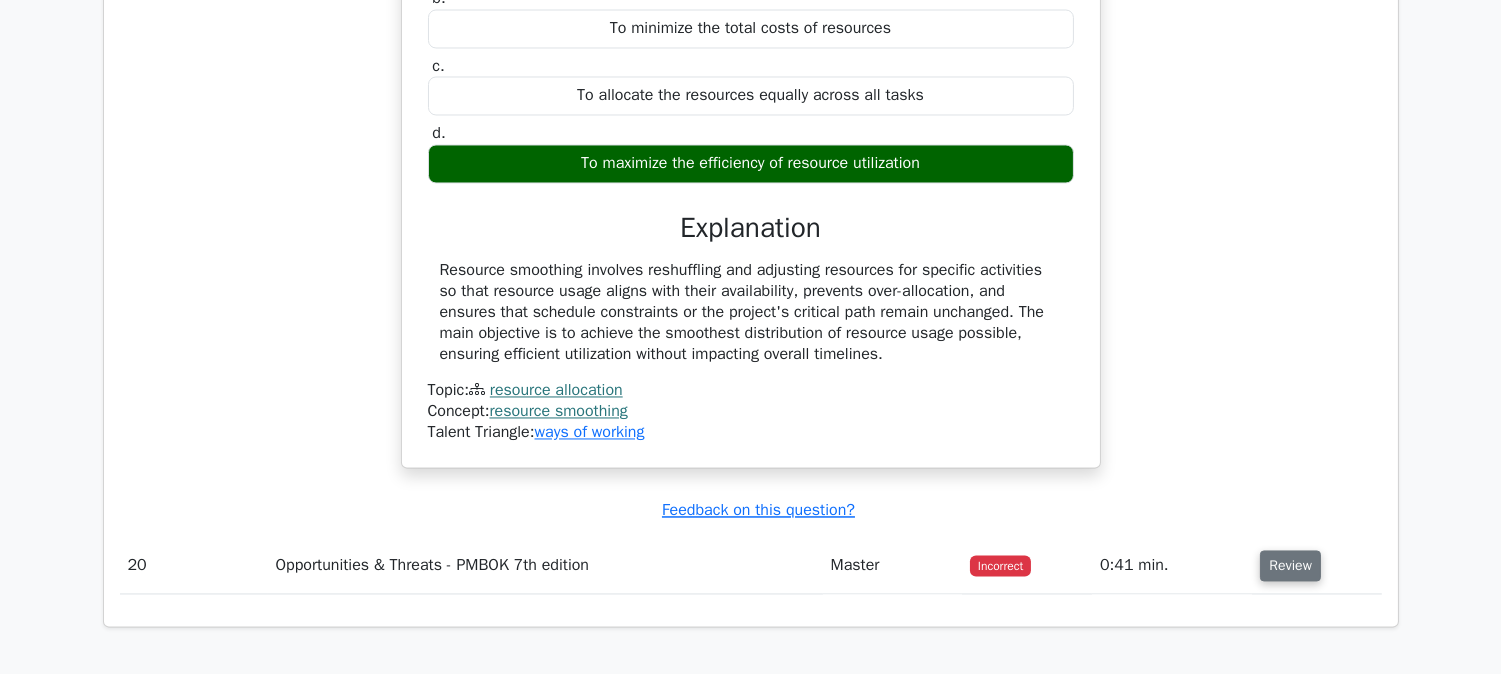 click on "Review" at bounding box center (1290, 565) 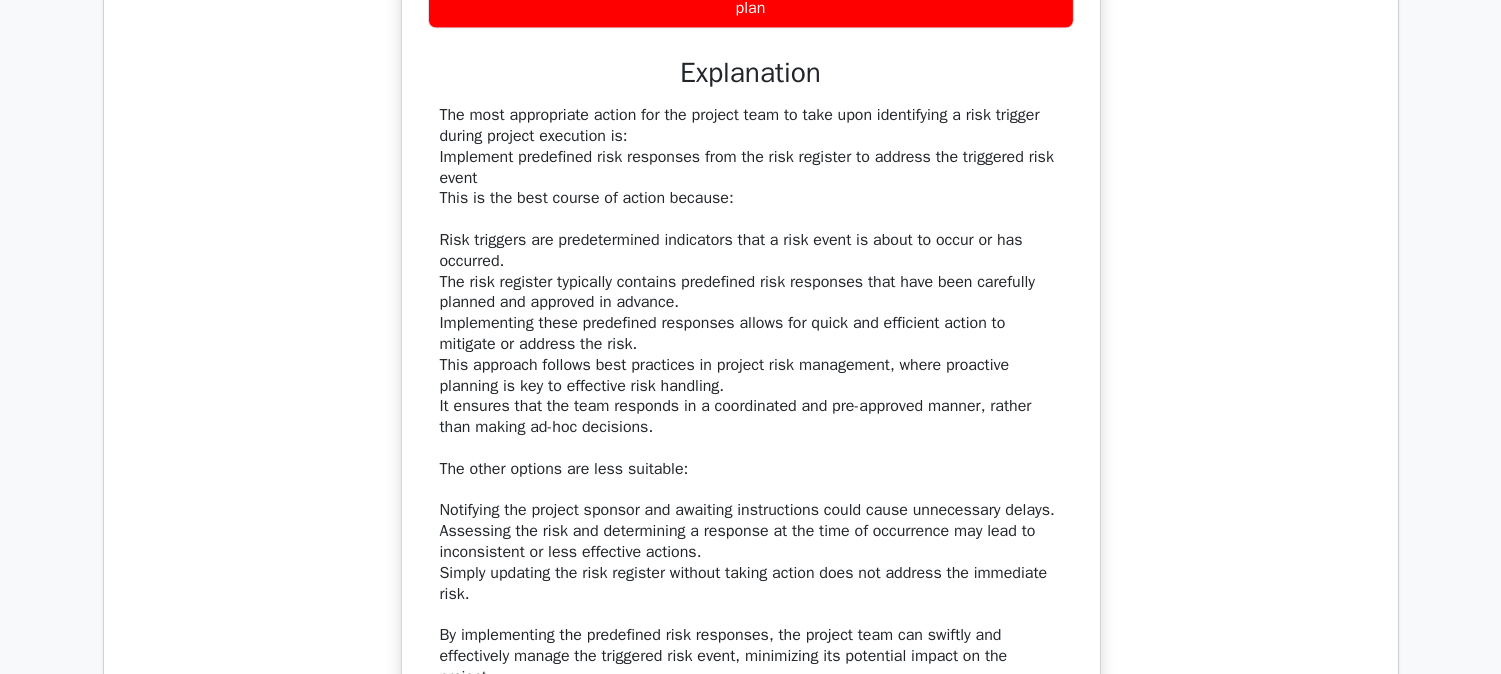 scroll, scrollTop: 22110, scrollLeft: 0, axis: vertical 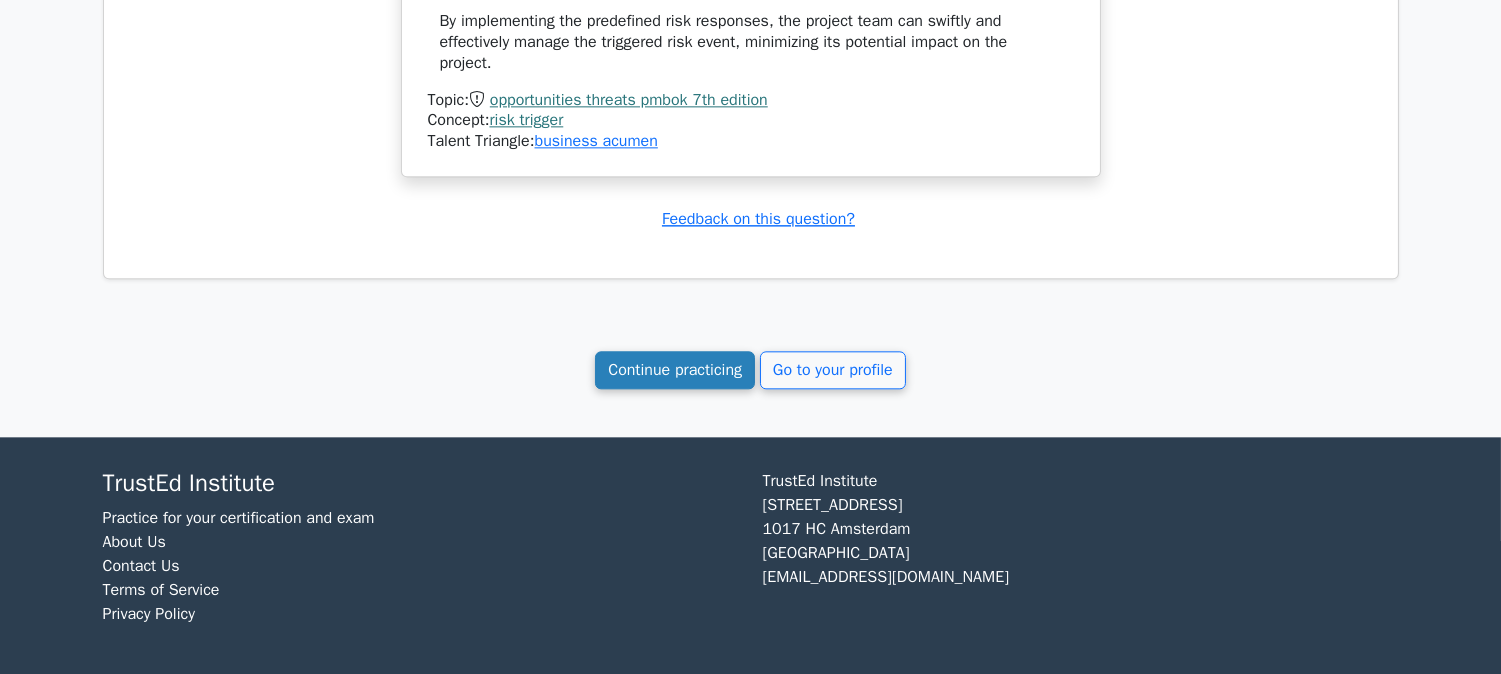 click on "Continue practicing" at bounding box center (675, 370) 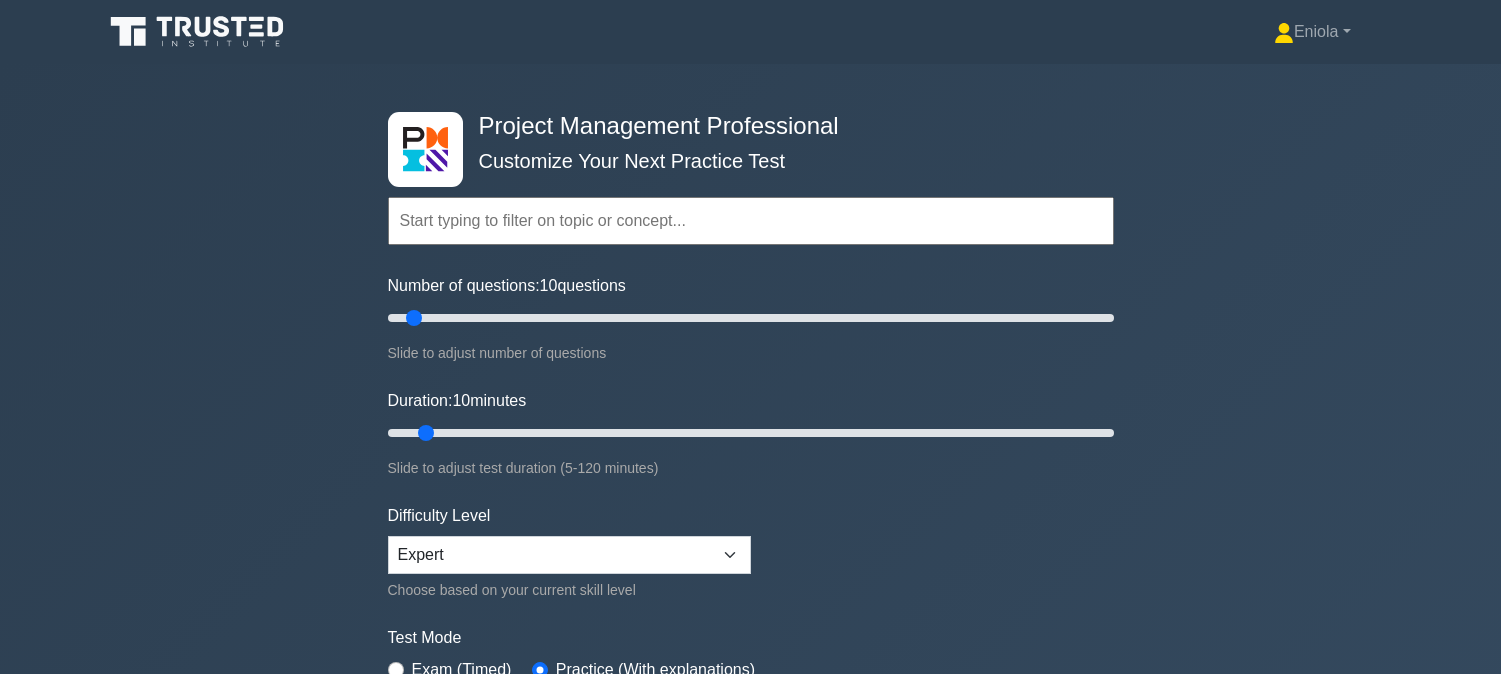 scroll, scrollTop: 0, scrollLeft: 0, axis: both 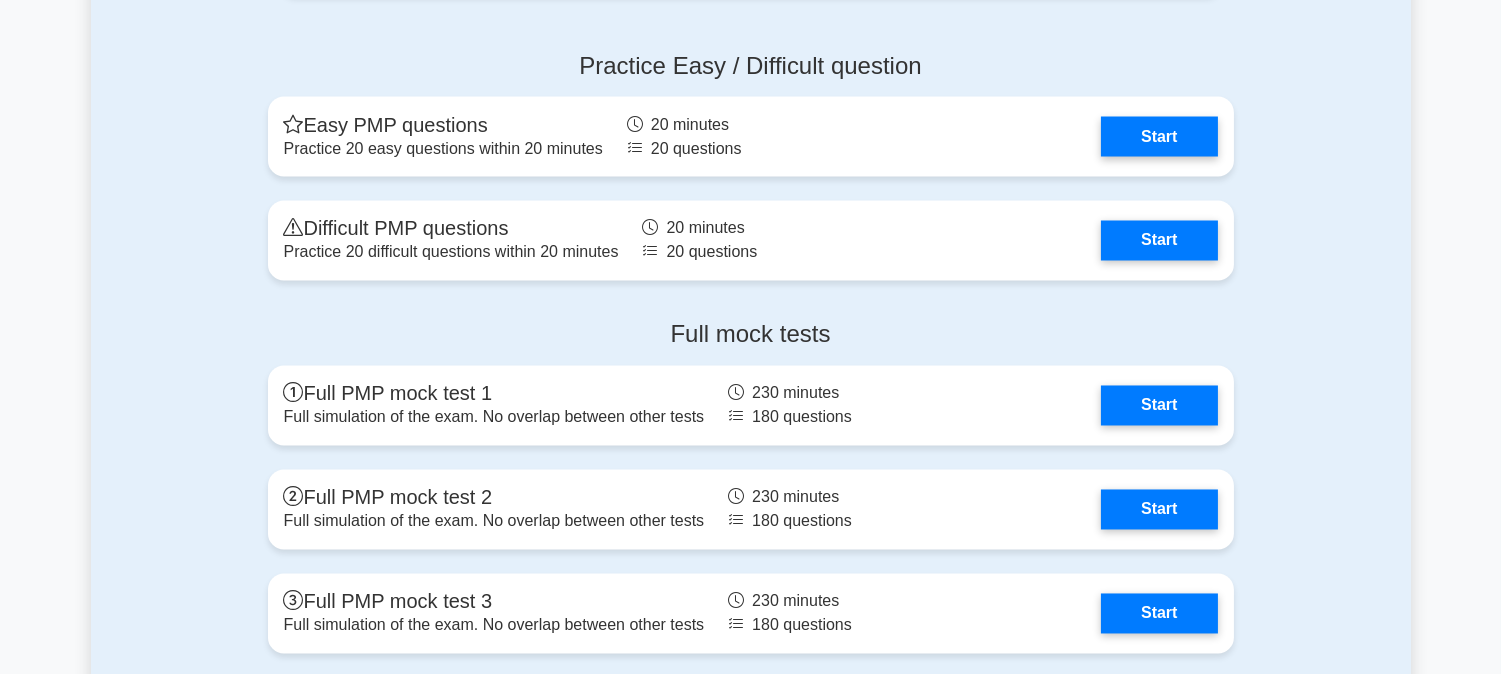 drag, startPoint x: 1516, startPoint y: 547, endPoint x: 522, endPoint y: 342, distance: 1014.9192 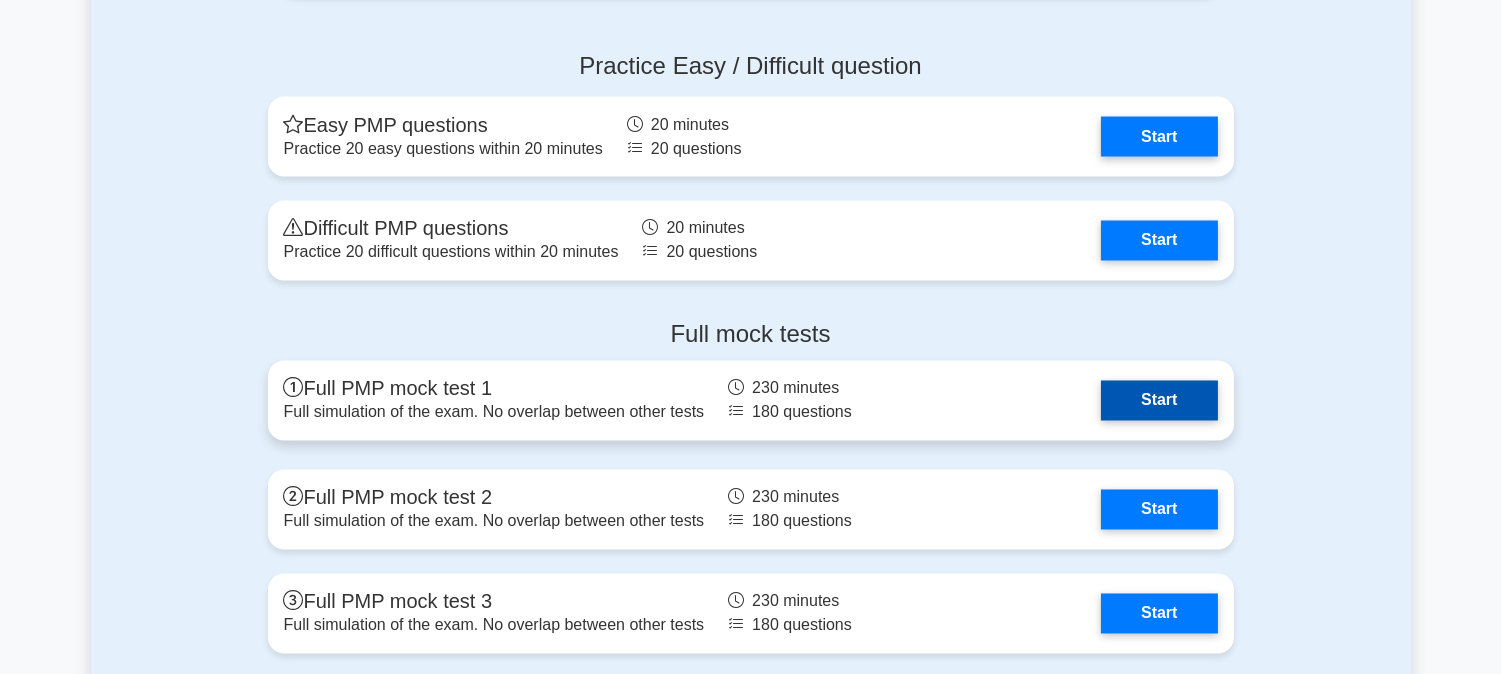 click on "Start" at bounding box center (1159, 401) 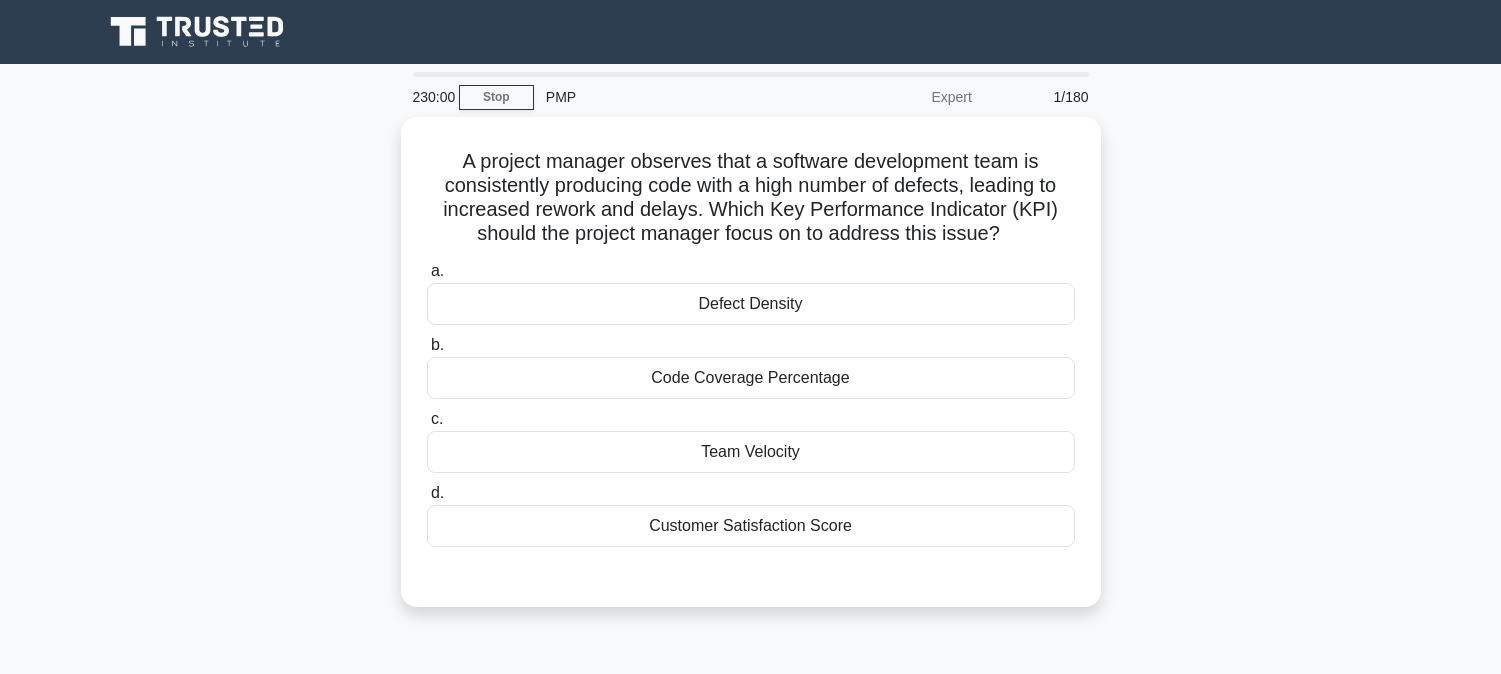 scroll, scrollTop: 0, scrollLeft: 0, axis: both 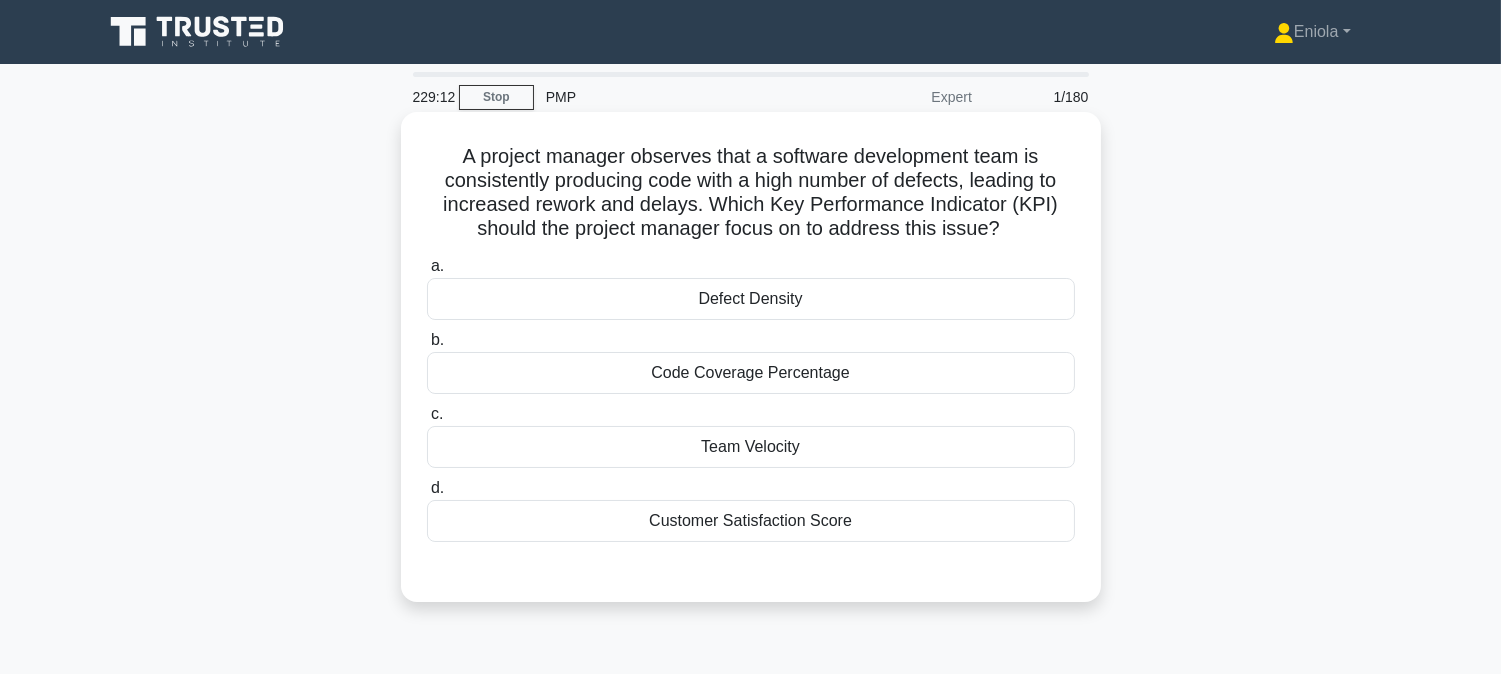 click on "Defect Density" at bounding box center (751, 299) 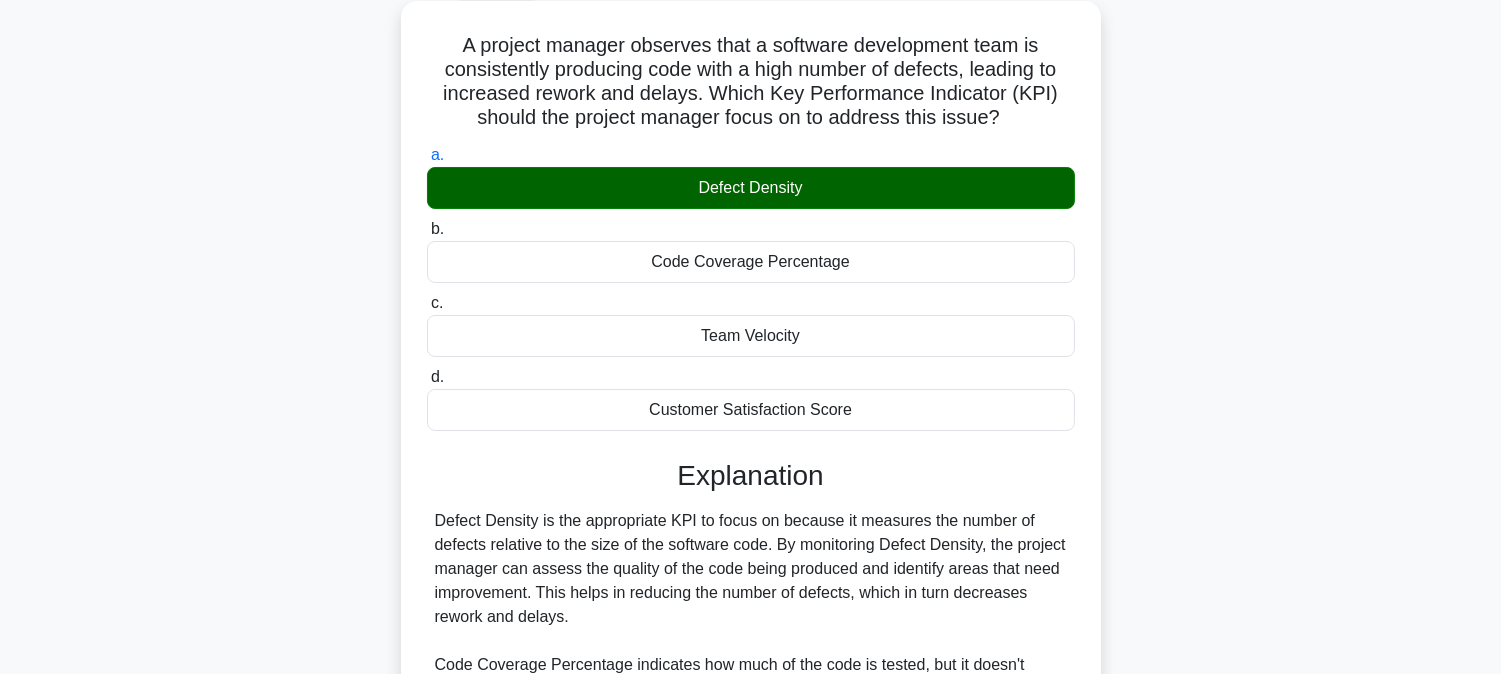 scroll, scrollTop: 486, scrollLeft: 0, axis: vertical 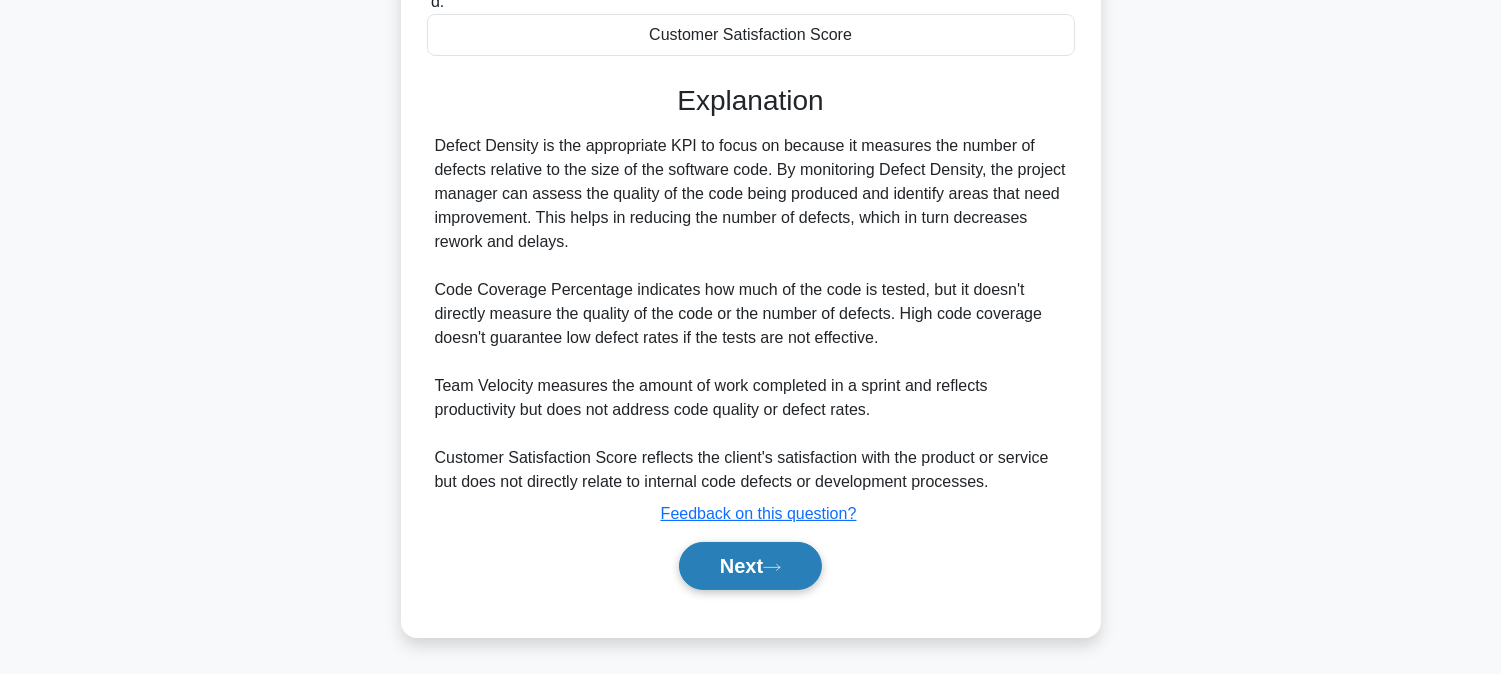 click on "Next" at bounding box center (750, 566) 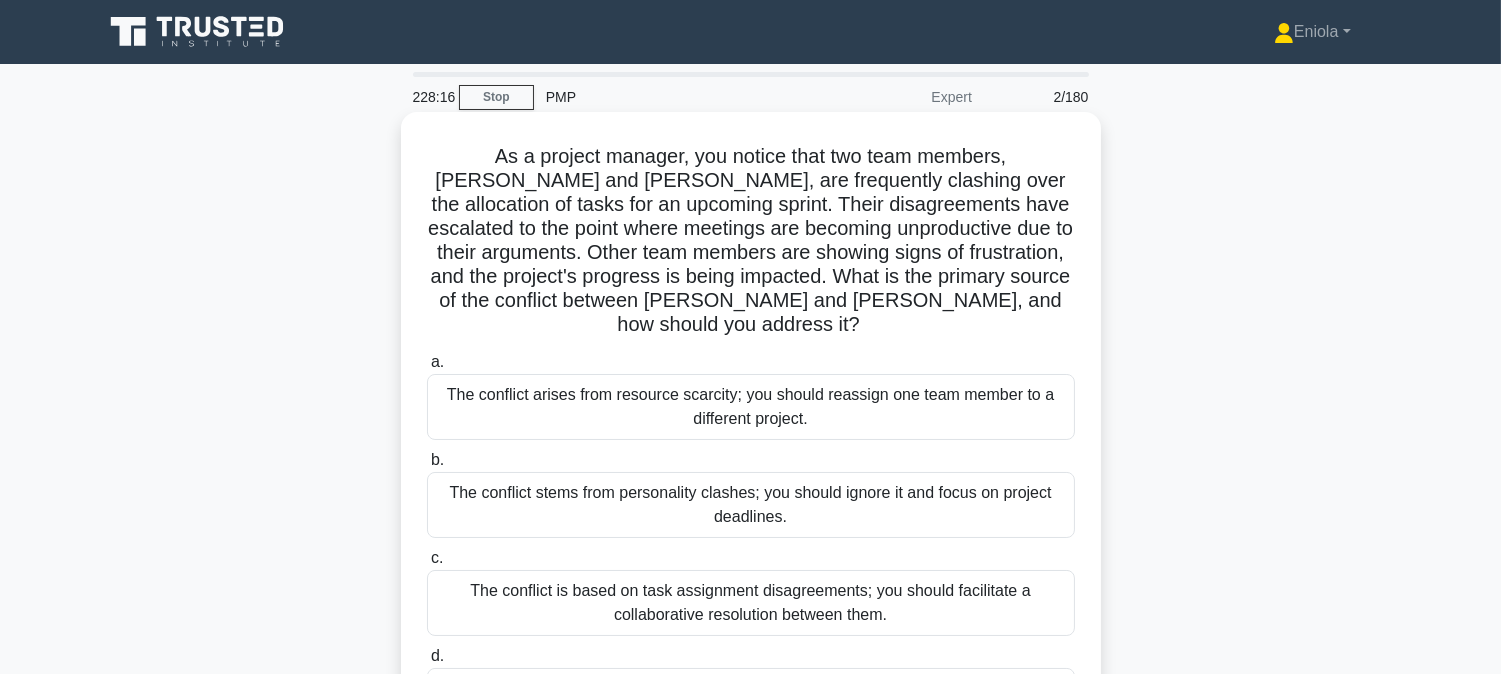 scroll, scrollTop: 111, scrollLeft: 0, axis: vertical 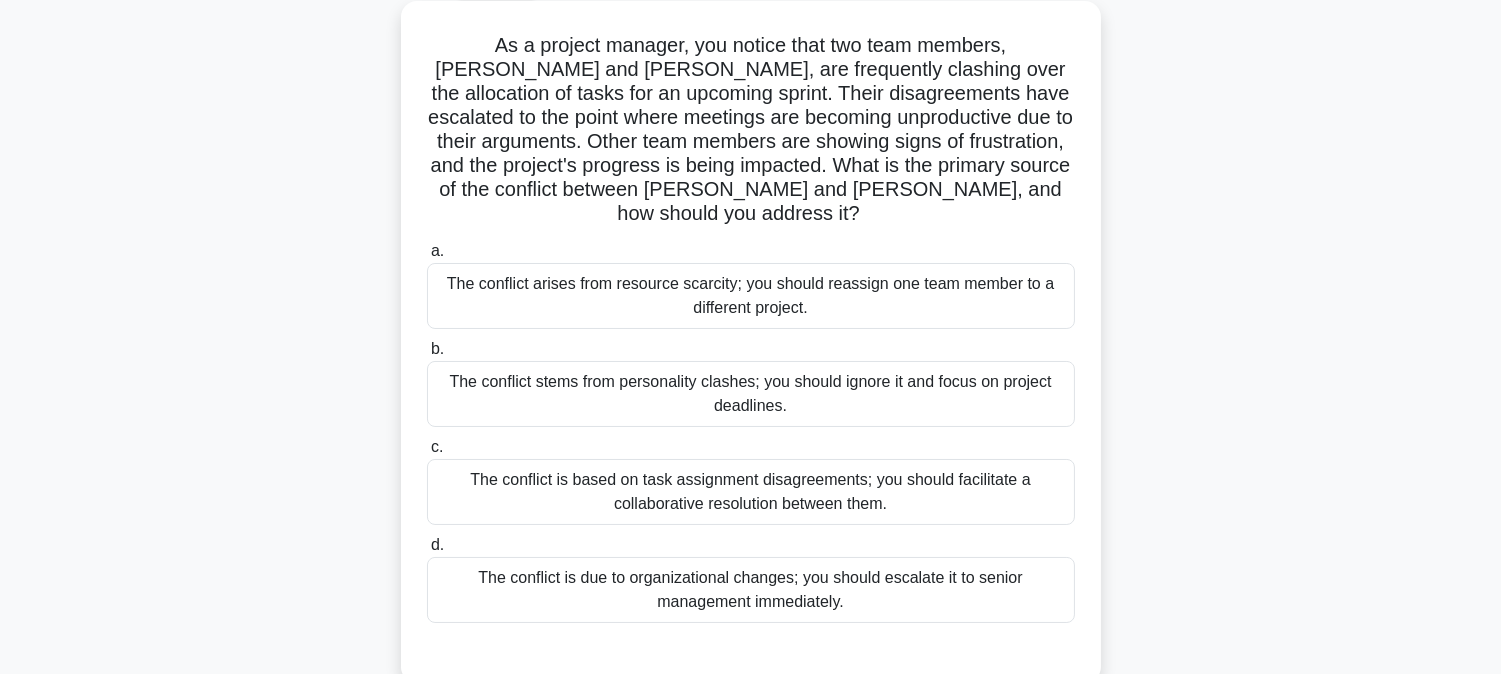 click on "The conflict is based on task assignment disagreements; you should facilitate a collaborative resolution between them." at bounding box center [751, 492] 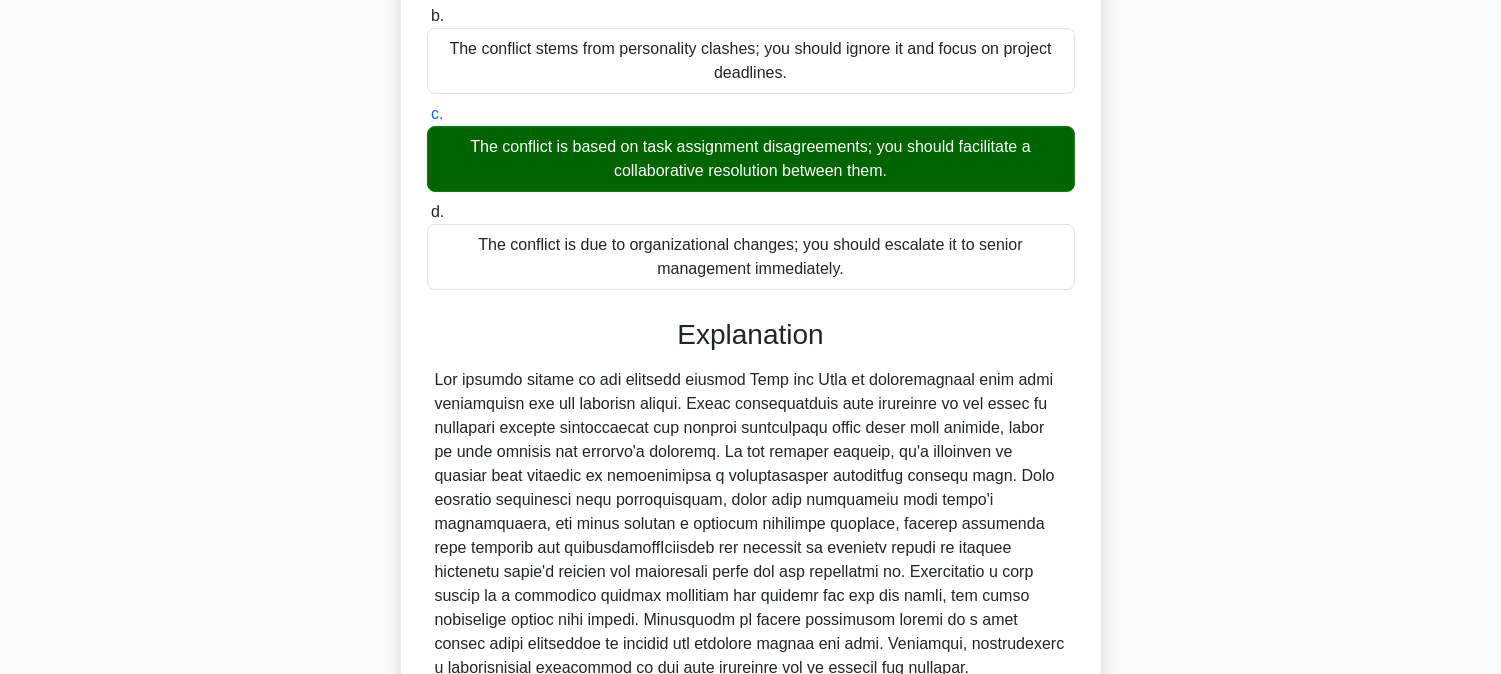 scroll, scrollTop: 606, scrollLeft: 0, axis: vertical 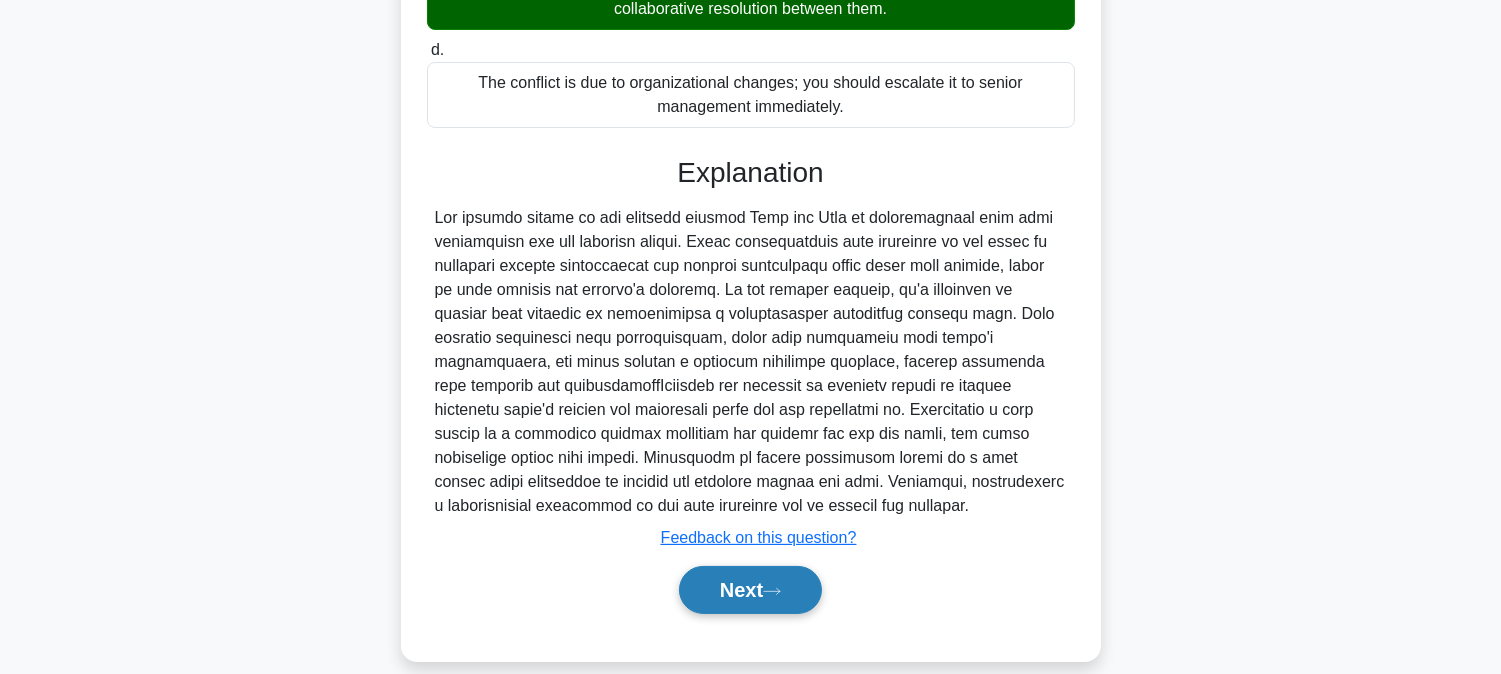 click on "Next" at bounding box center [750, 590] 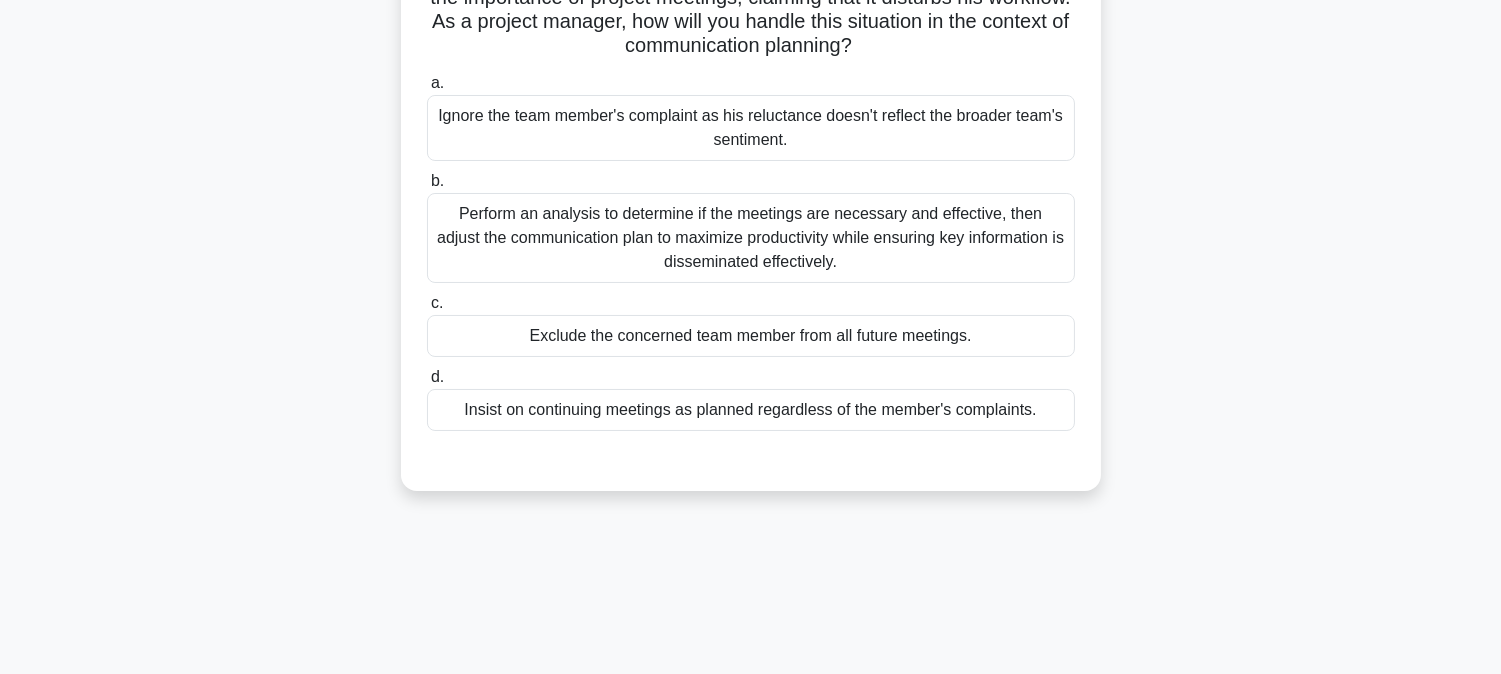 scroll, scrollTop: 0, scrollLeft: 0, axis: both 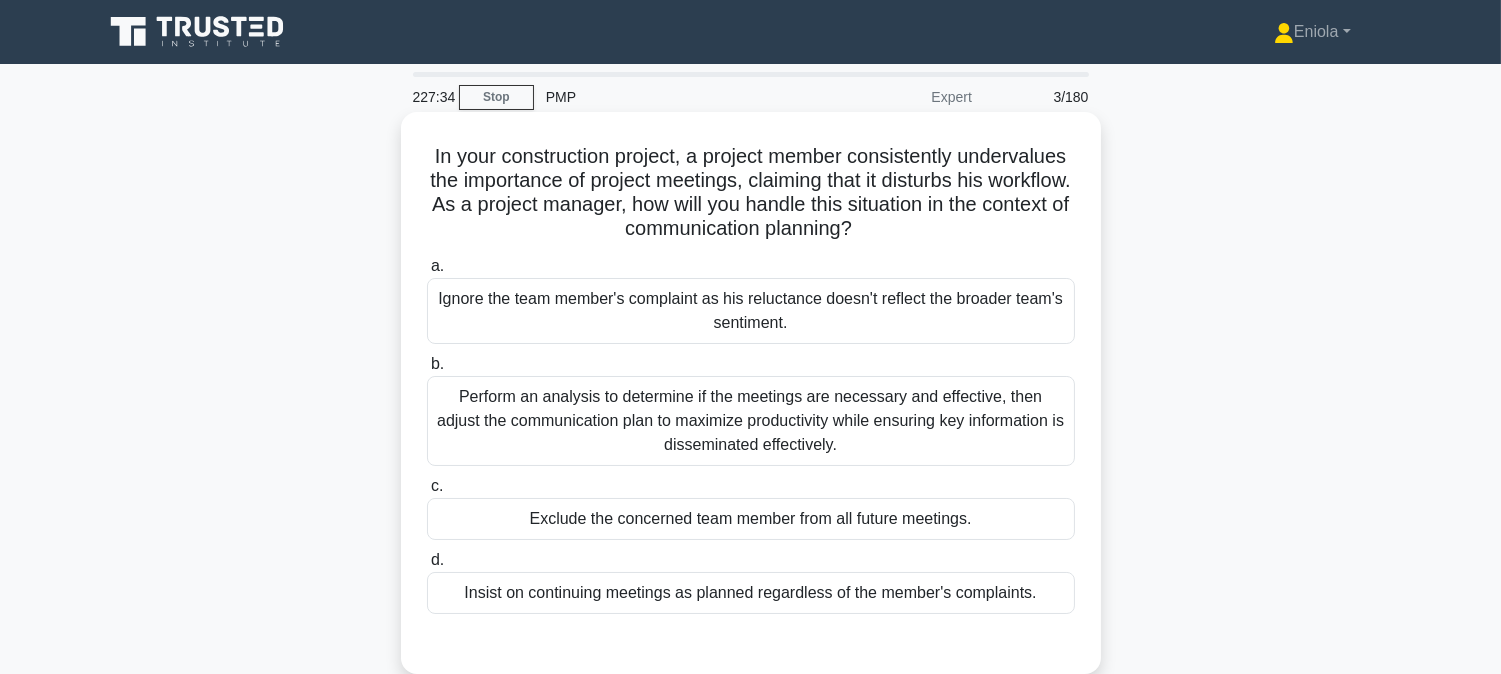 click on "Perform an analysis to determine if the meetings are necessary and effective, then adjust the communication plan to maximize productivity while ensuring key information is disseminated effectively." at bounding box center [751, 421] 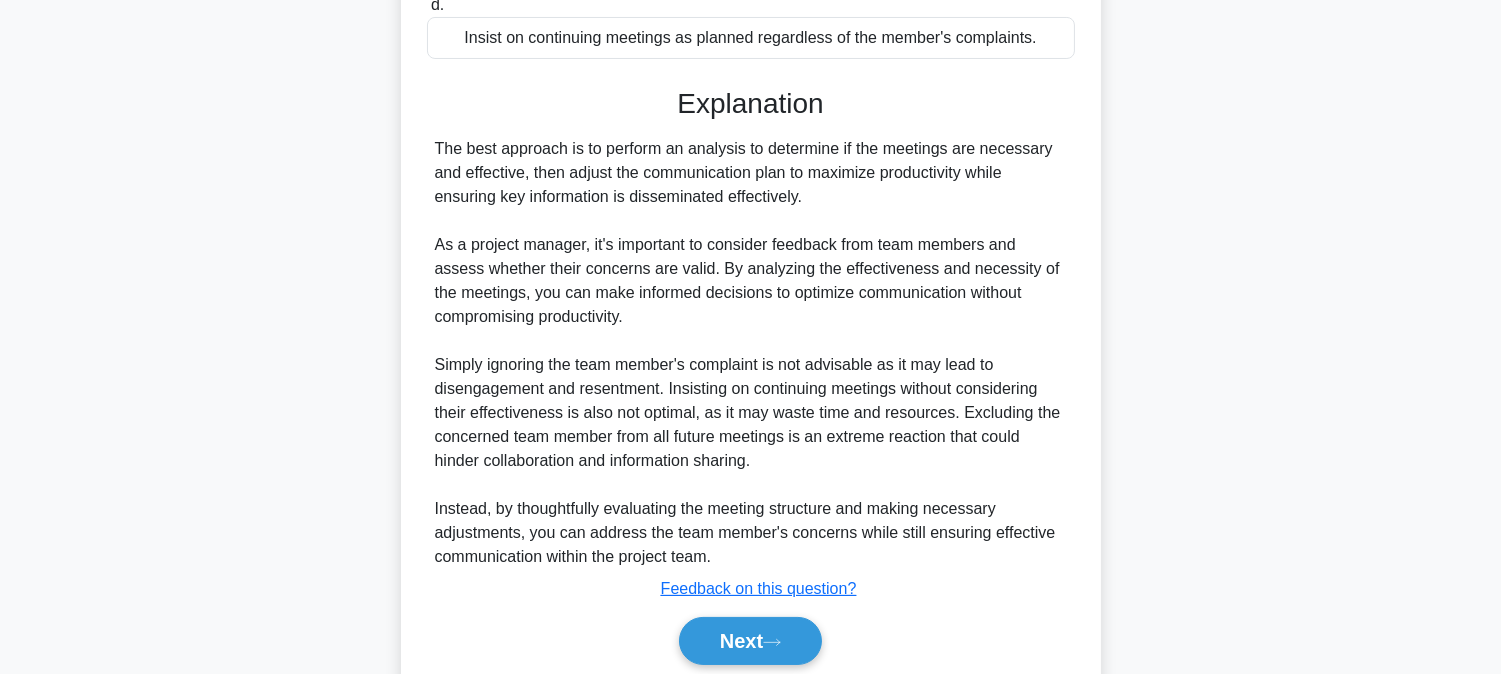 scroll, scrollTop: 631, scrollLeft: 0, axis: vertical 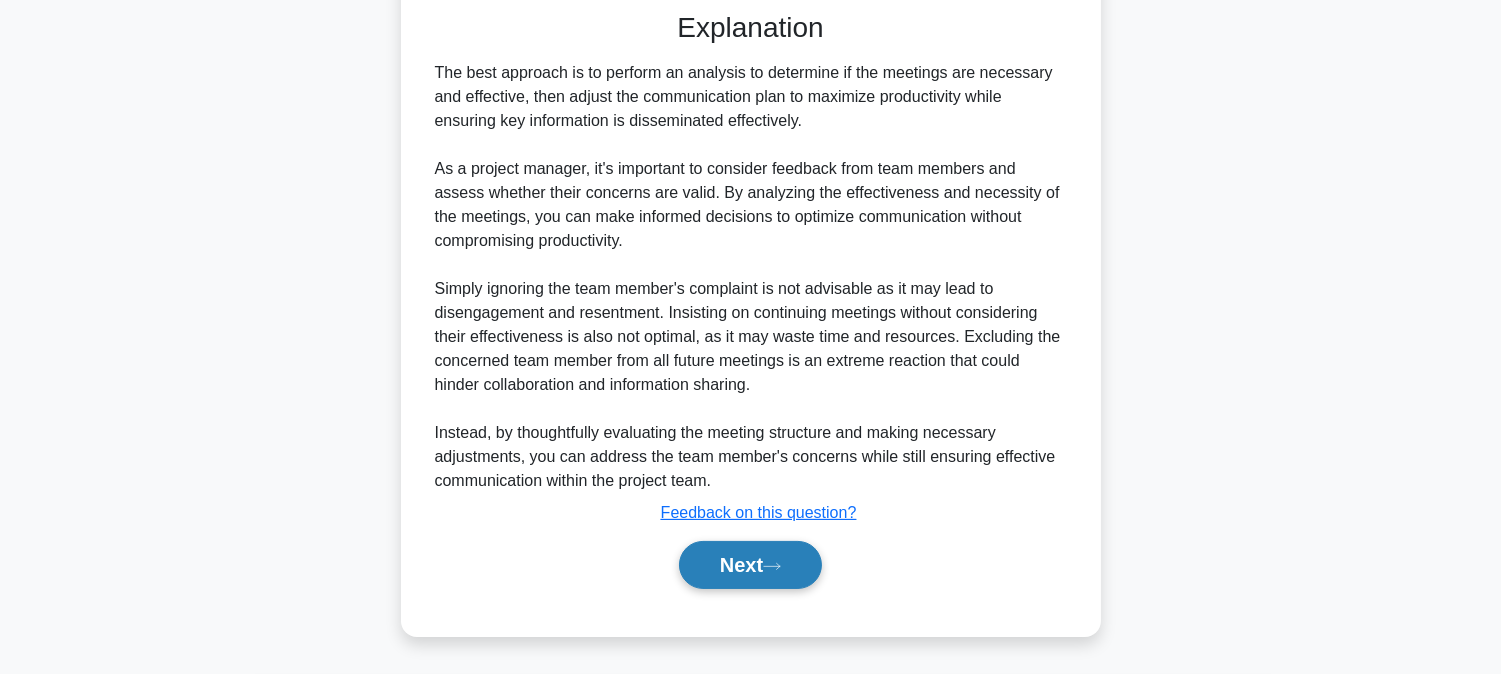 click on "Next" at bounding box center (750, 565) 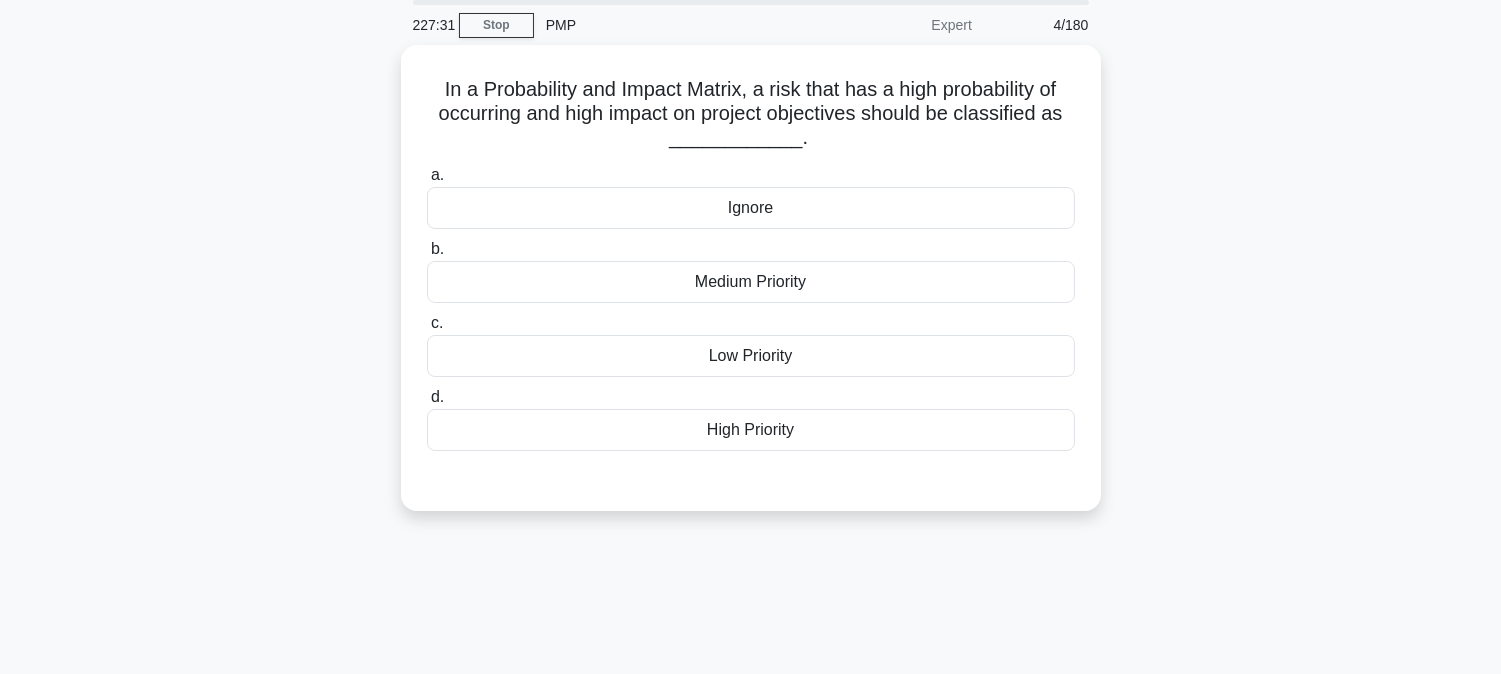scroll, scrollTop: 0, scrollLeft: 0, axis: both 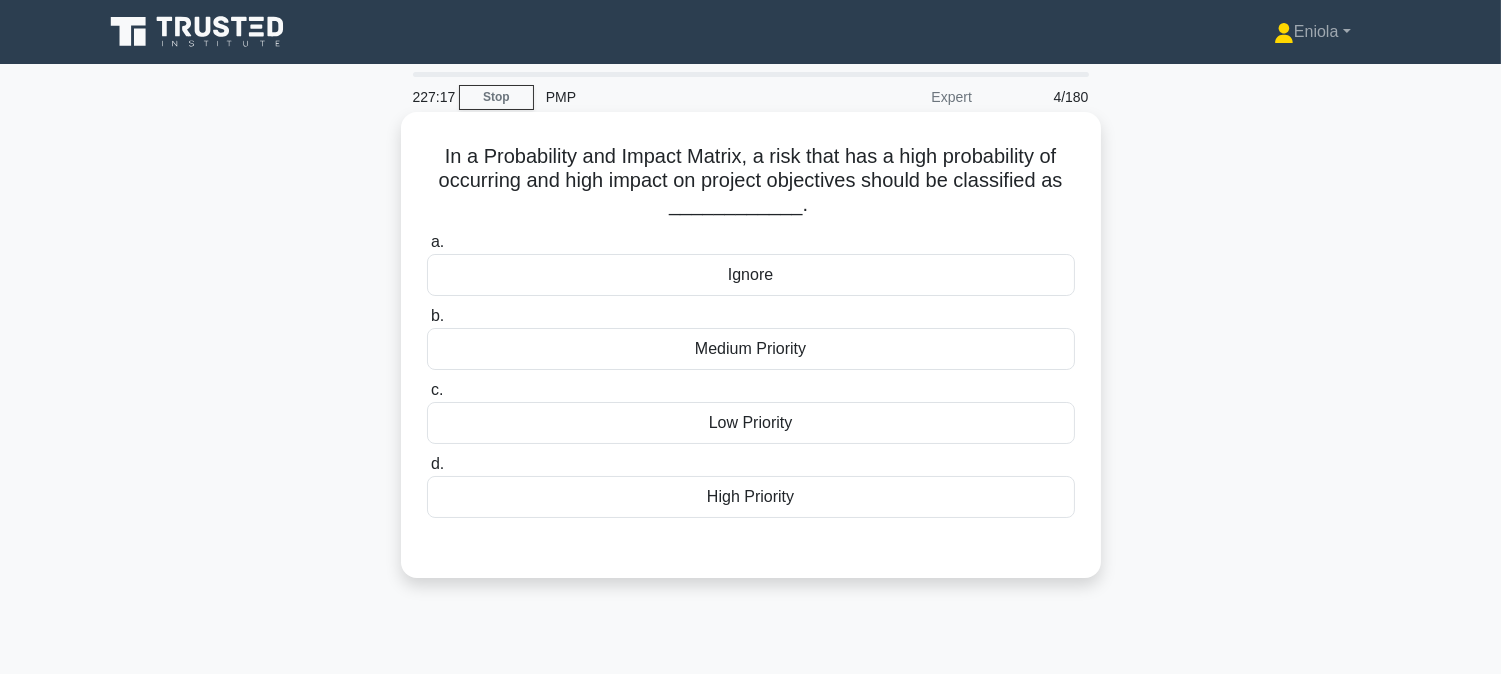 click on "High Priority" at bounding box center (751, 497) 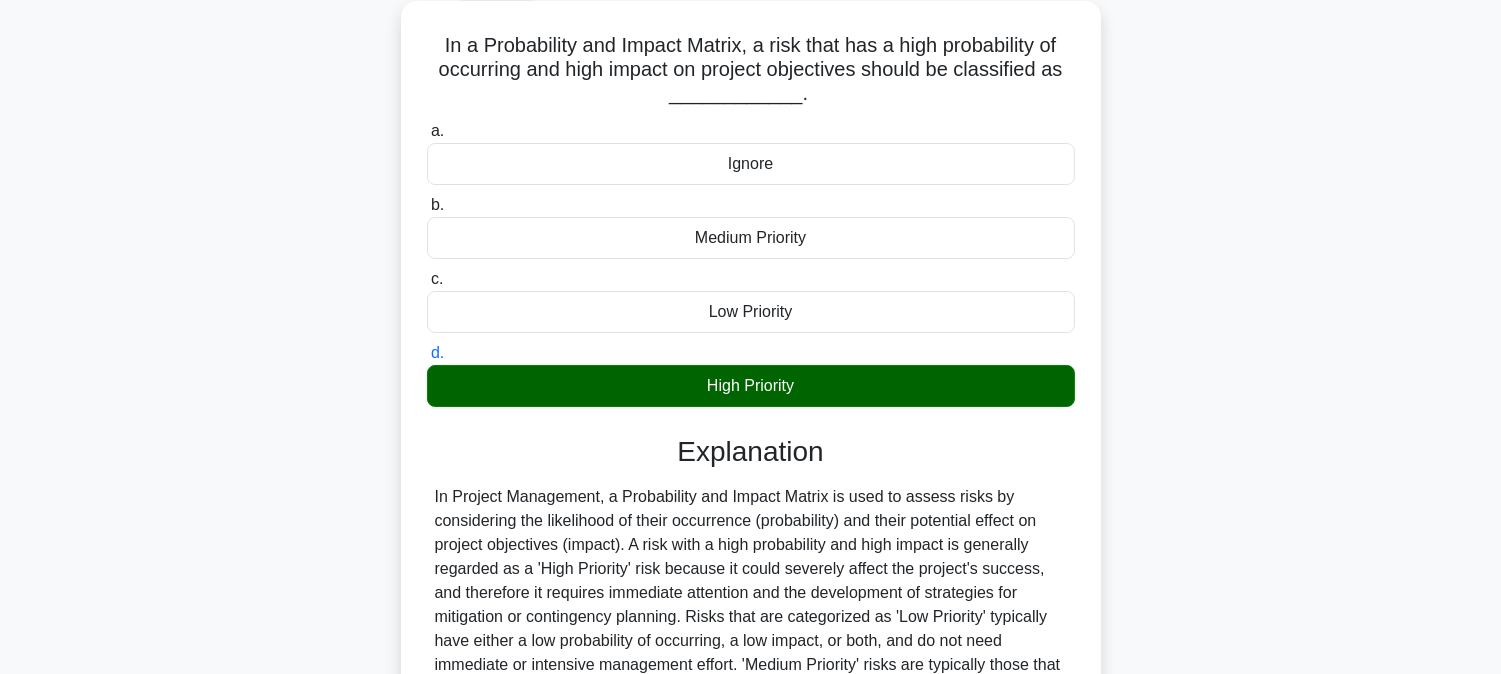 scroll, scrollTop: 405, scrollLeft: 0, axis: vertical 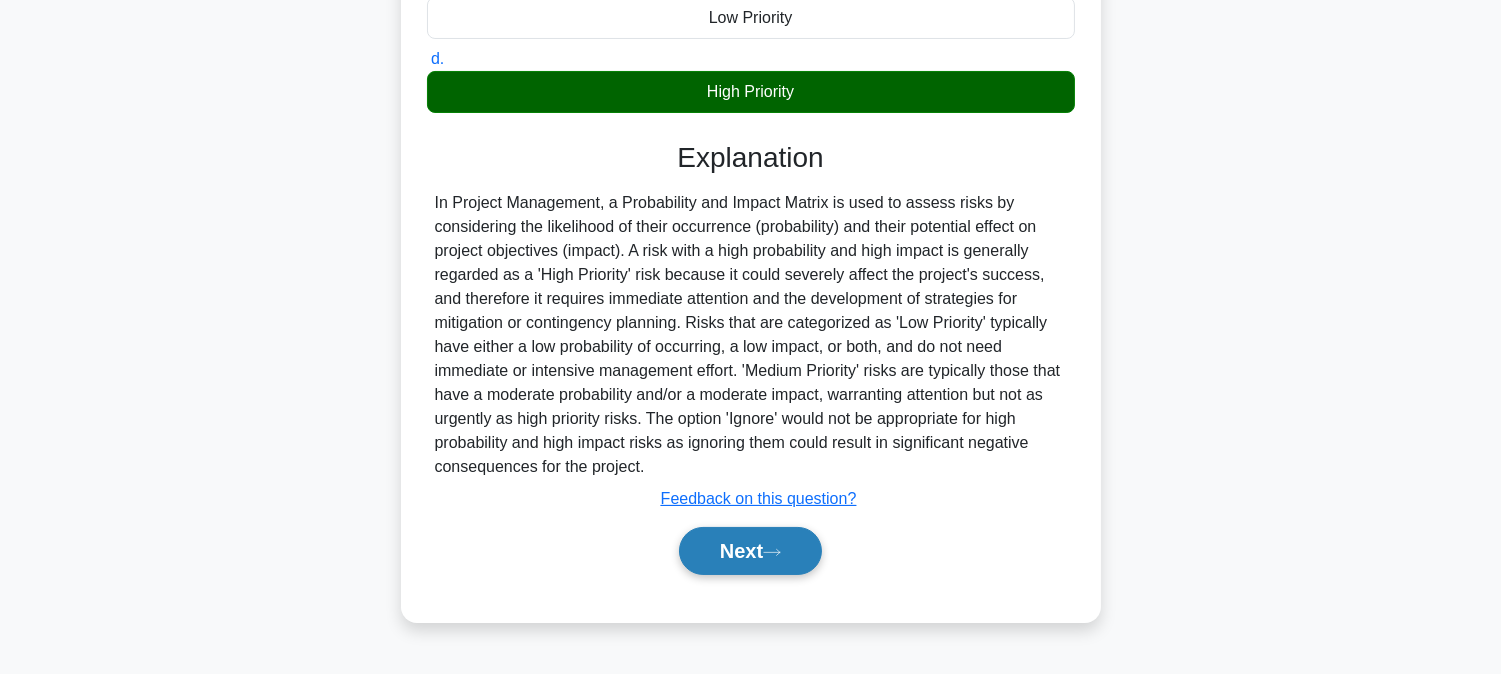 click on "Next" at bounding box center (750, 551) 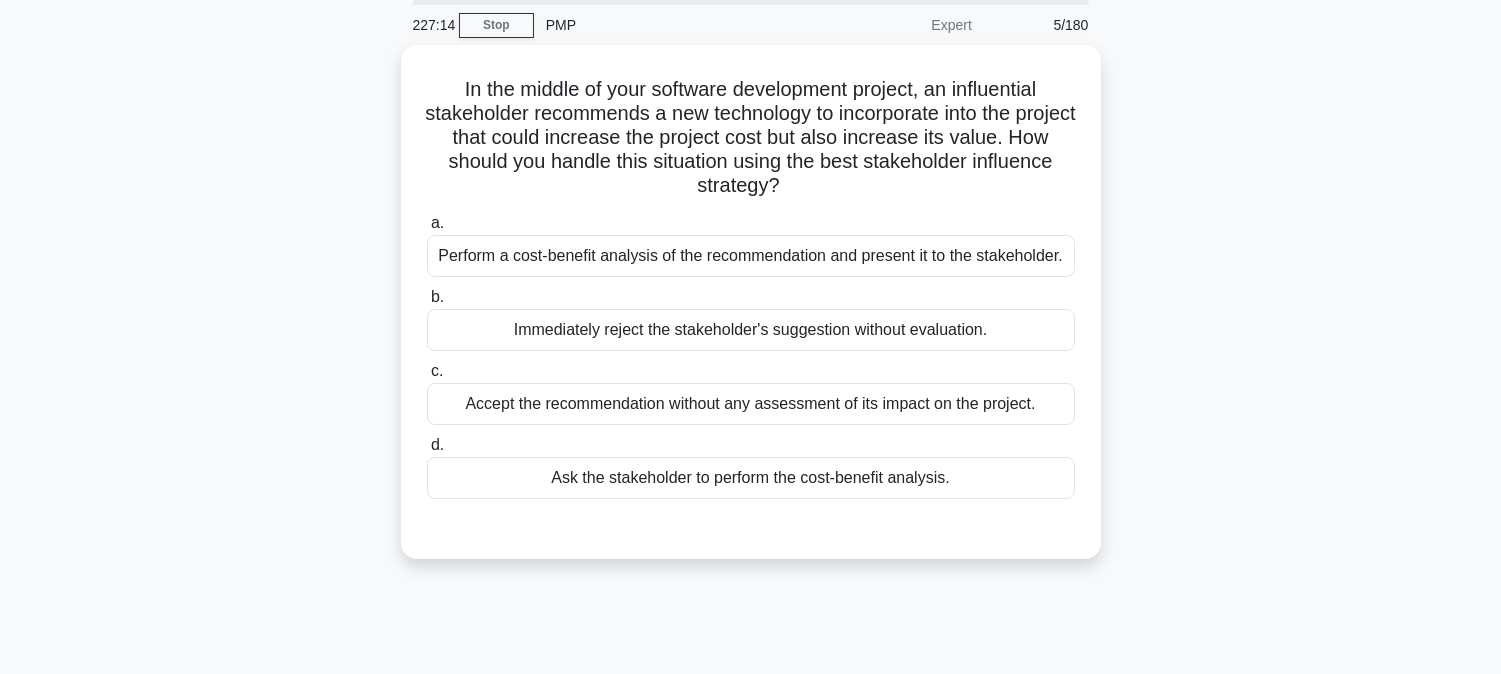 scroll, scrollTop: 0, scrollLeft: 0, axis: both 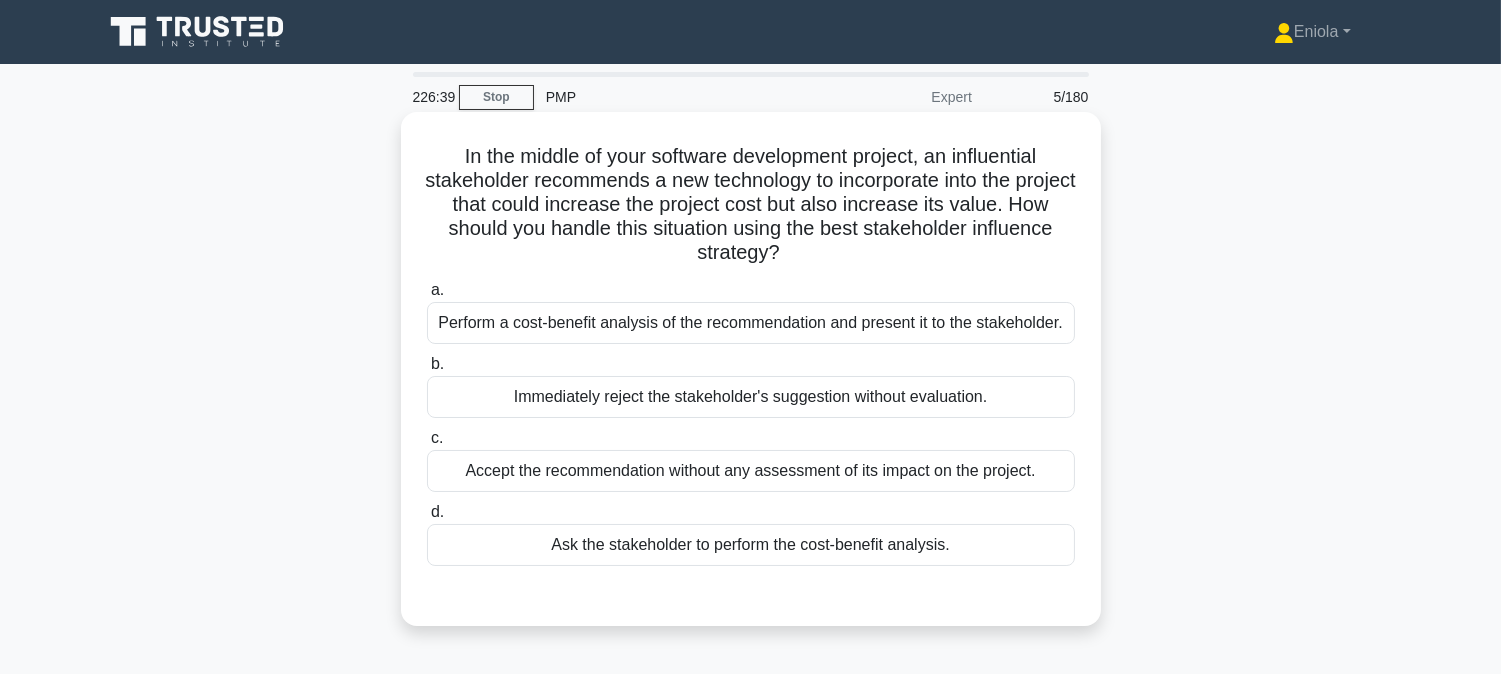 click on "Perform a cost-benefit analysis of the recommendation and present it to the stakeholder." at bounding box center [751, 323] 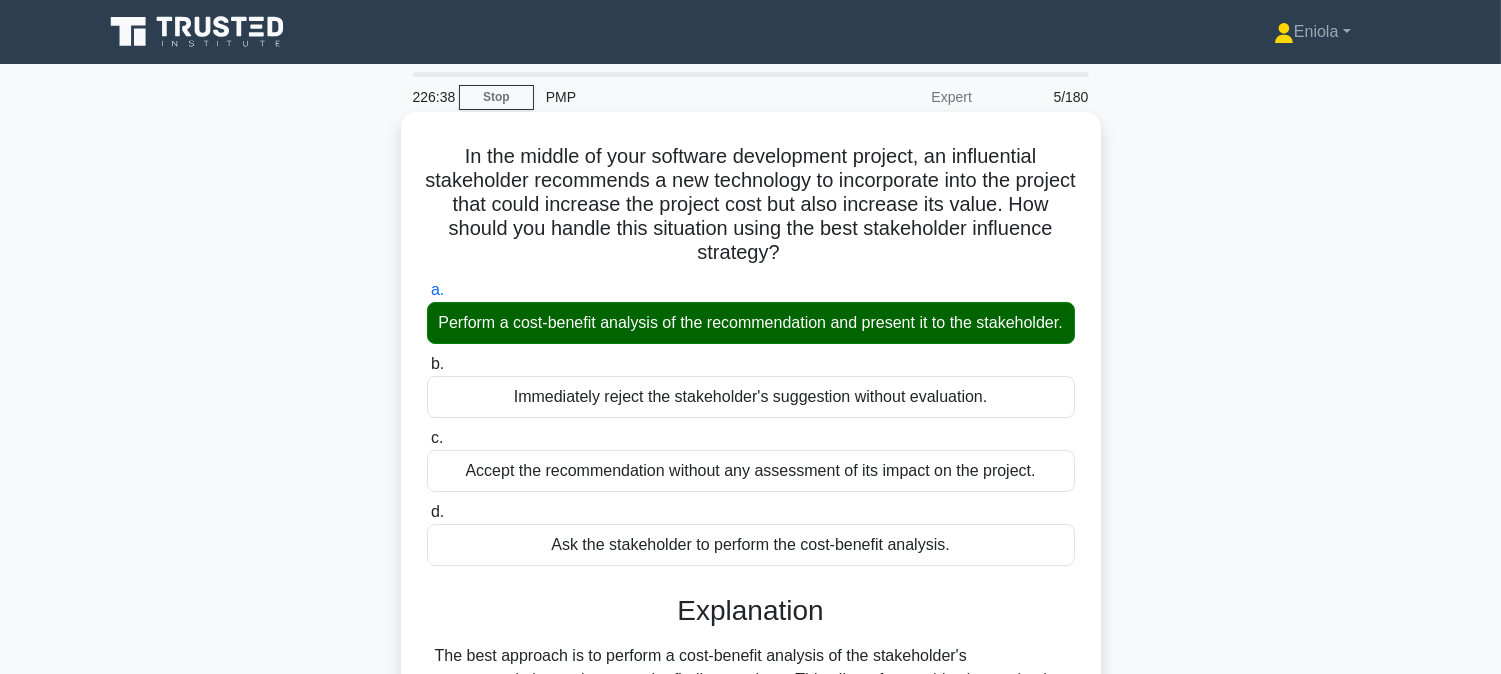 scroll, scrollTop: 463, scrollLeft: 0, axis: vertical 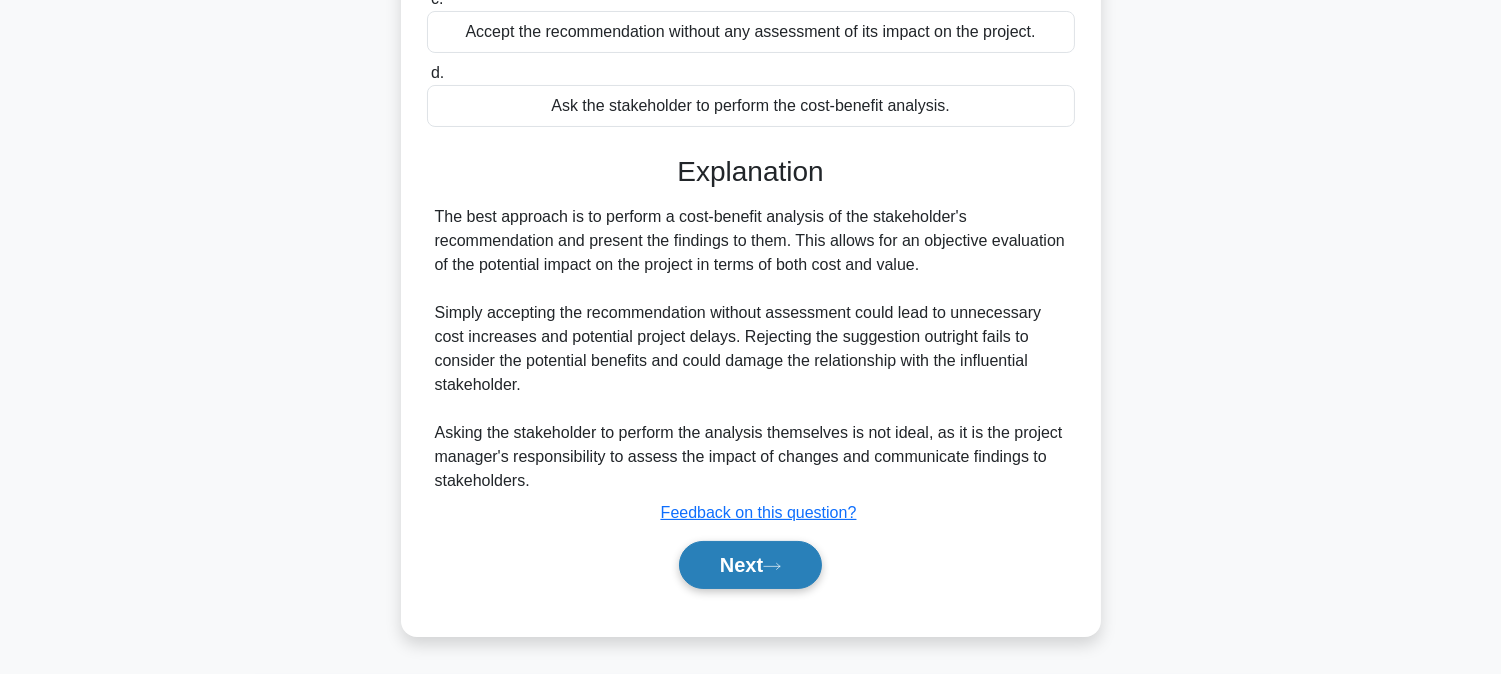 click on "Next" at bounding box center (750, 565) 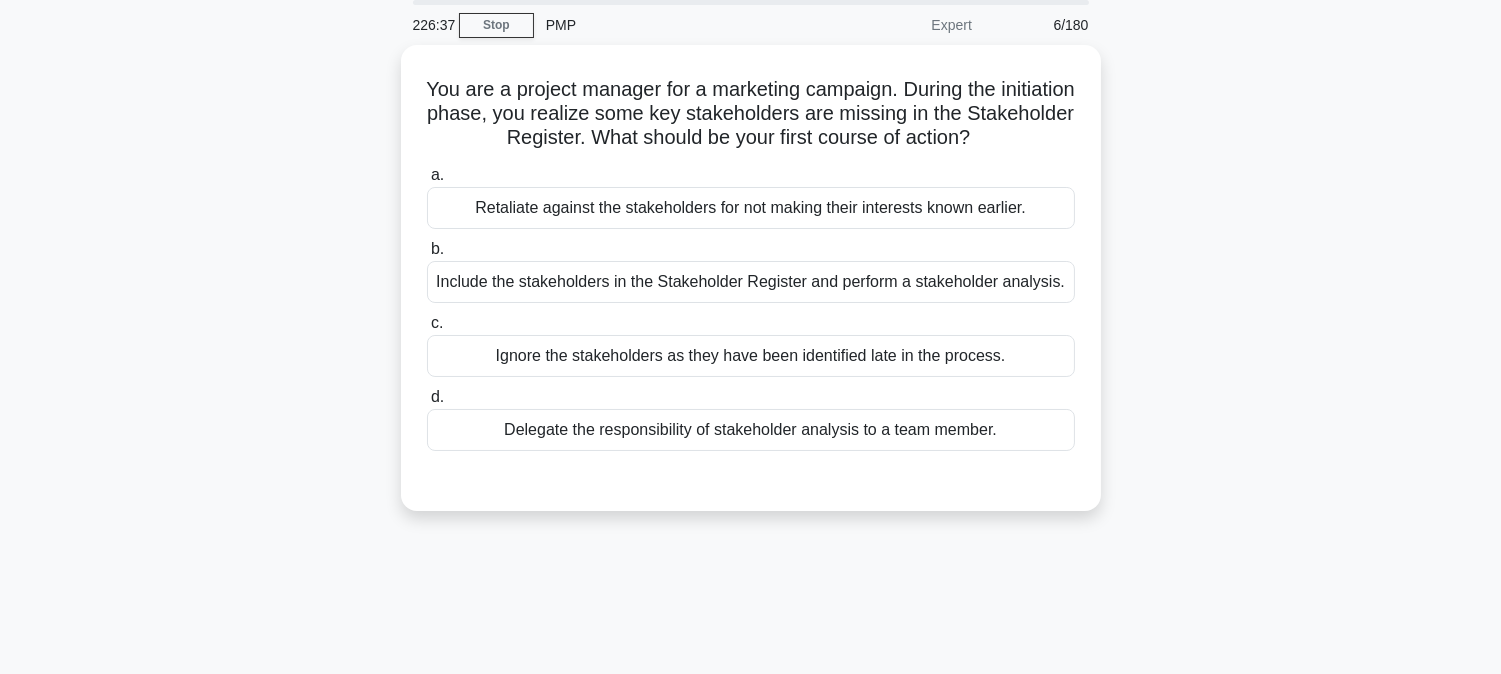 scroll, scrollTop: 0, scrollLeft: 0, axis: both 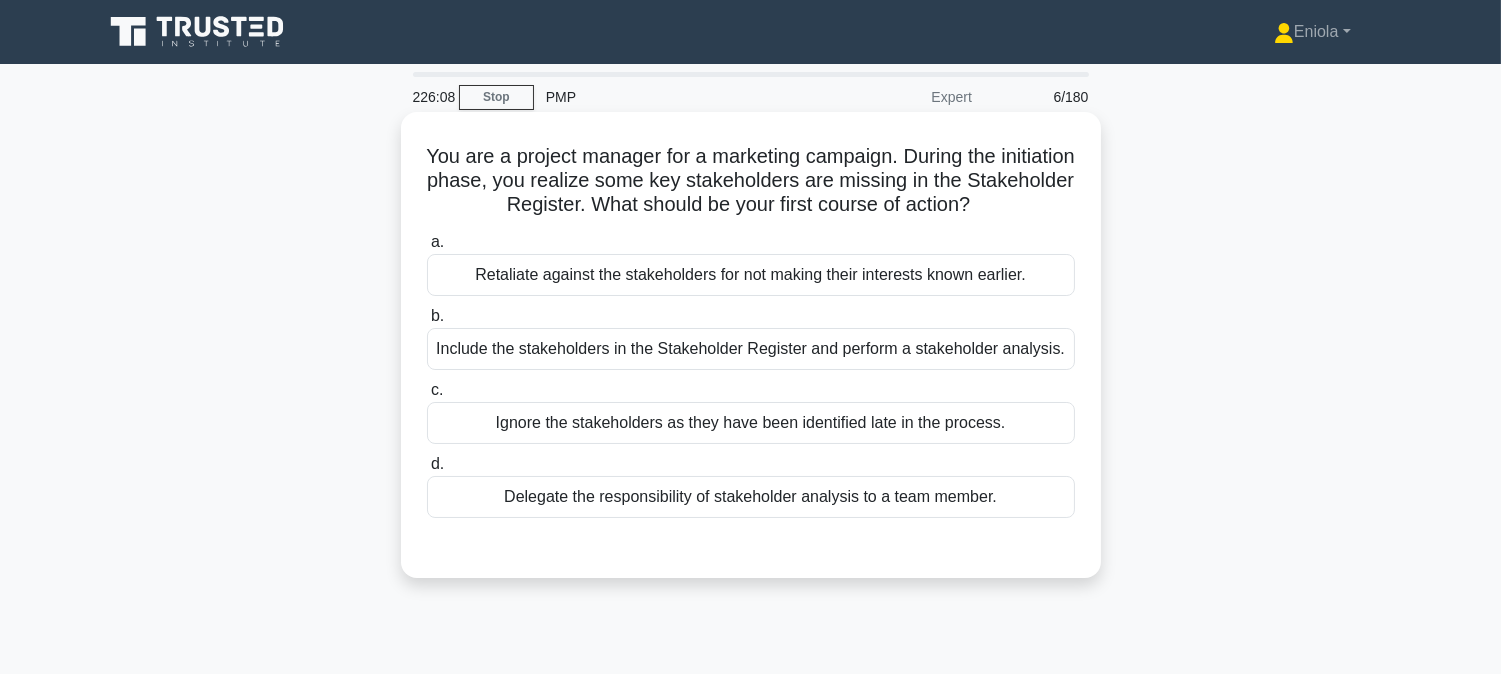 click on "Include the stakeholders in the Stakeholder Register and perform a stakeholder analysis." at bounding box center [751, 349] 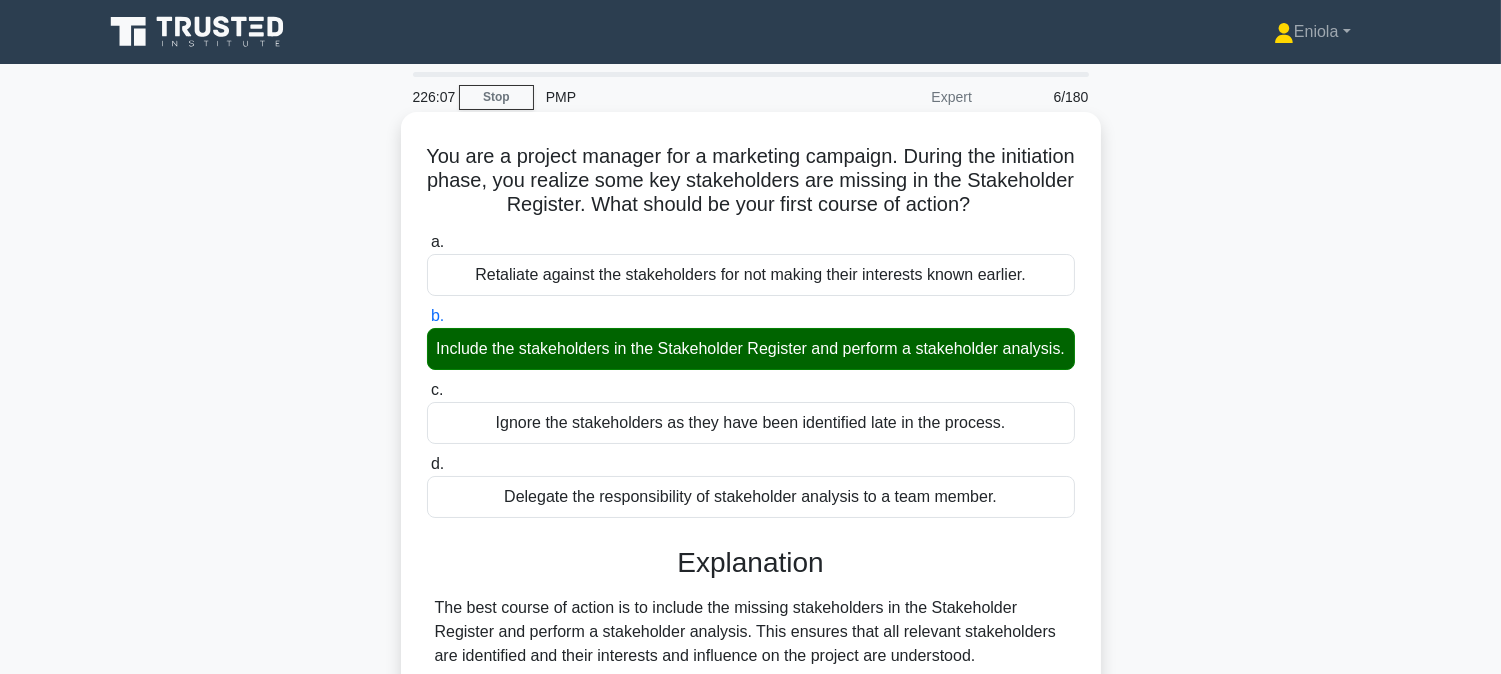 scroll, scrollTop: 405, scrollLeft: 0, axis: vertical 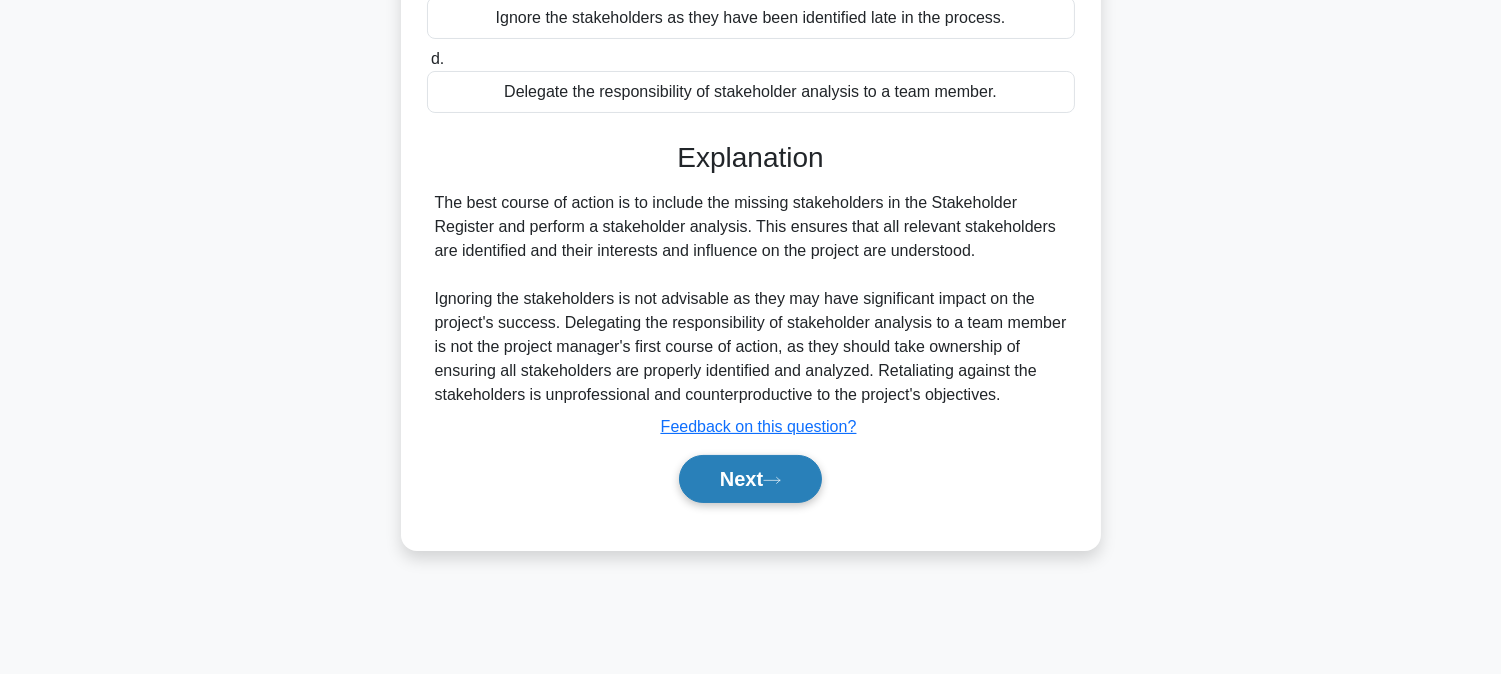 click on "Next" at bounding box center [750, 479] 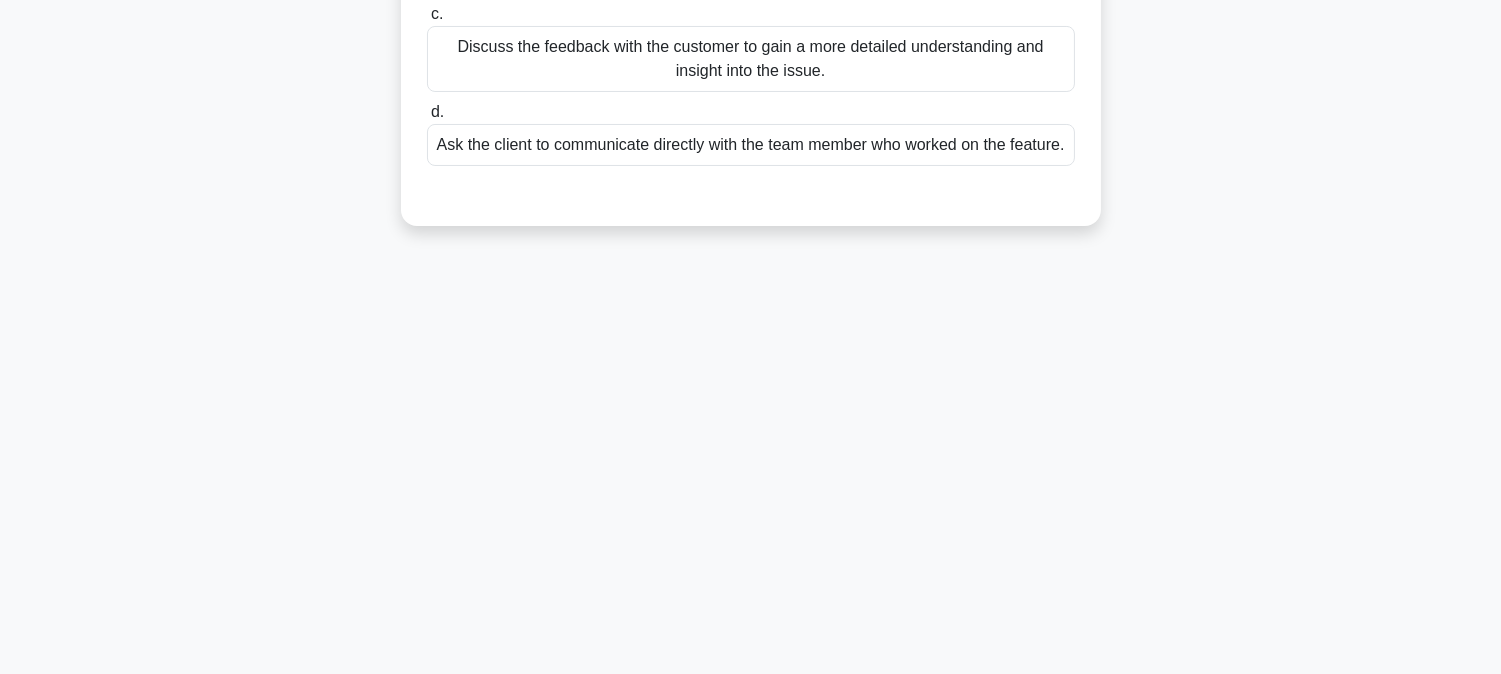 scroll, scrollTop: 72, scrollLeft: 0, axis: vertical 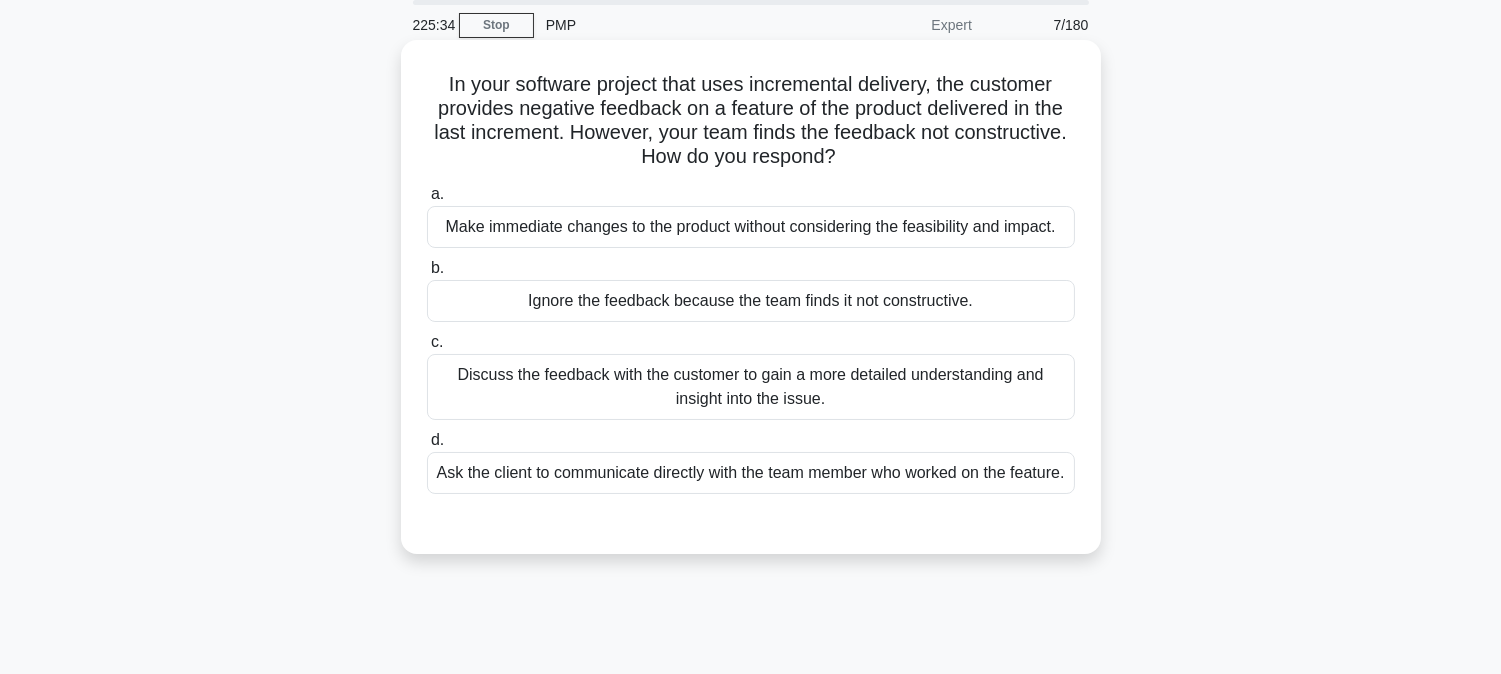 click on "Discuss the feedback with the customer to gain a more detailed understanding and insight into the issue." at bounding box center (751, 387) 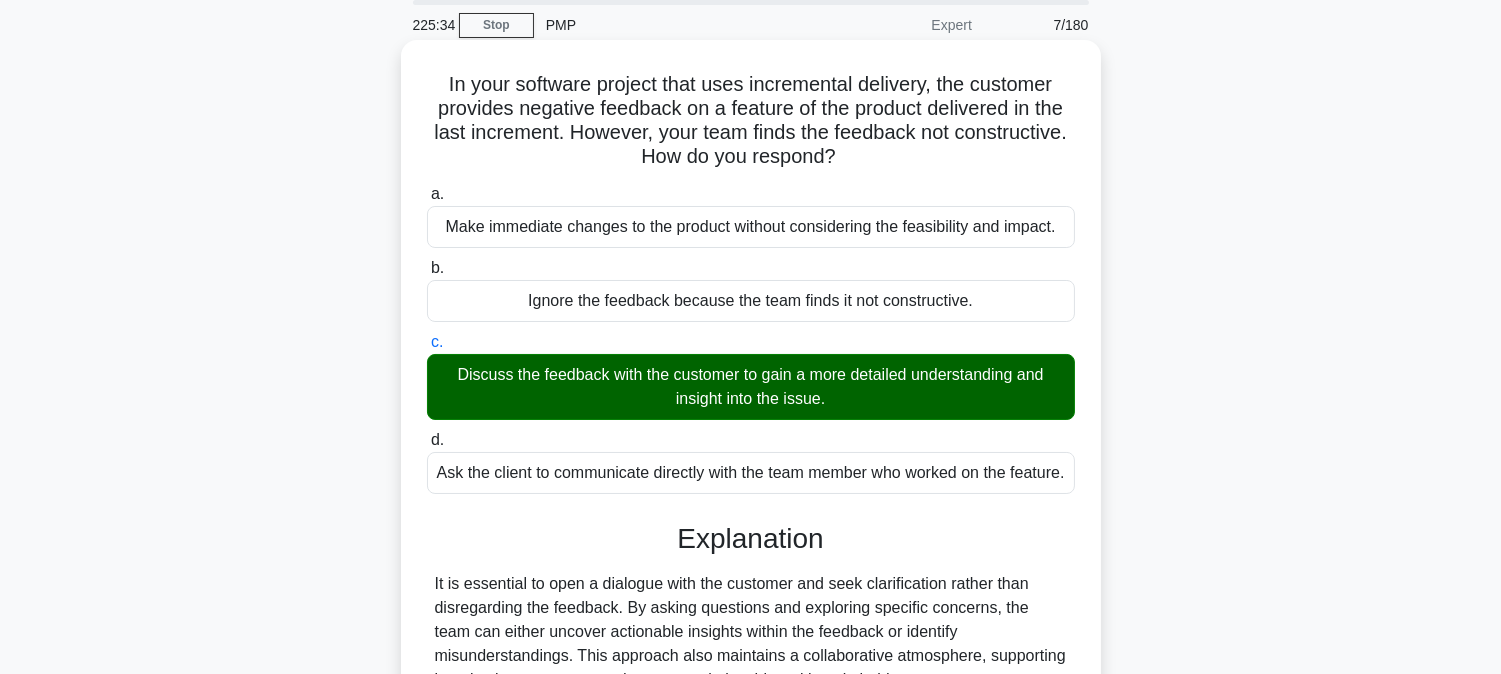 scroll, scrollTop: 405, scrollLeft: 0, axis: vertical 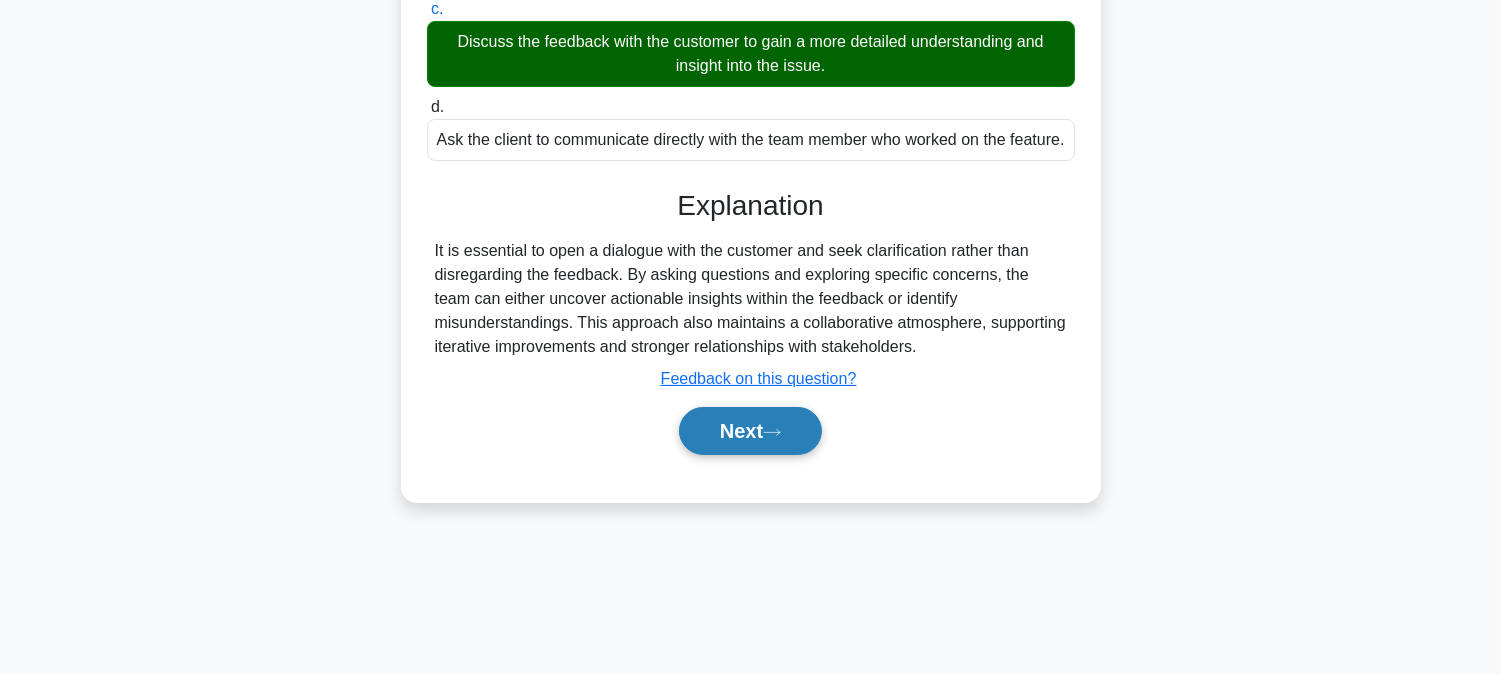click on "Next" at bounding box center [750, 431] 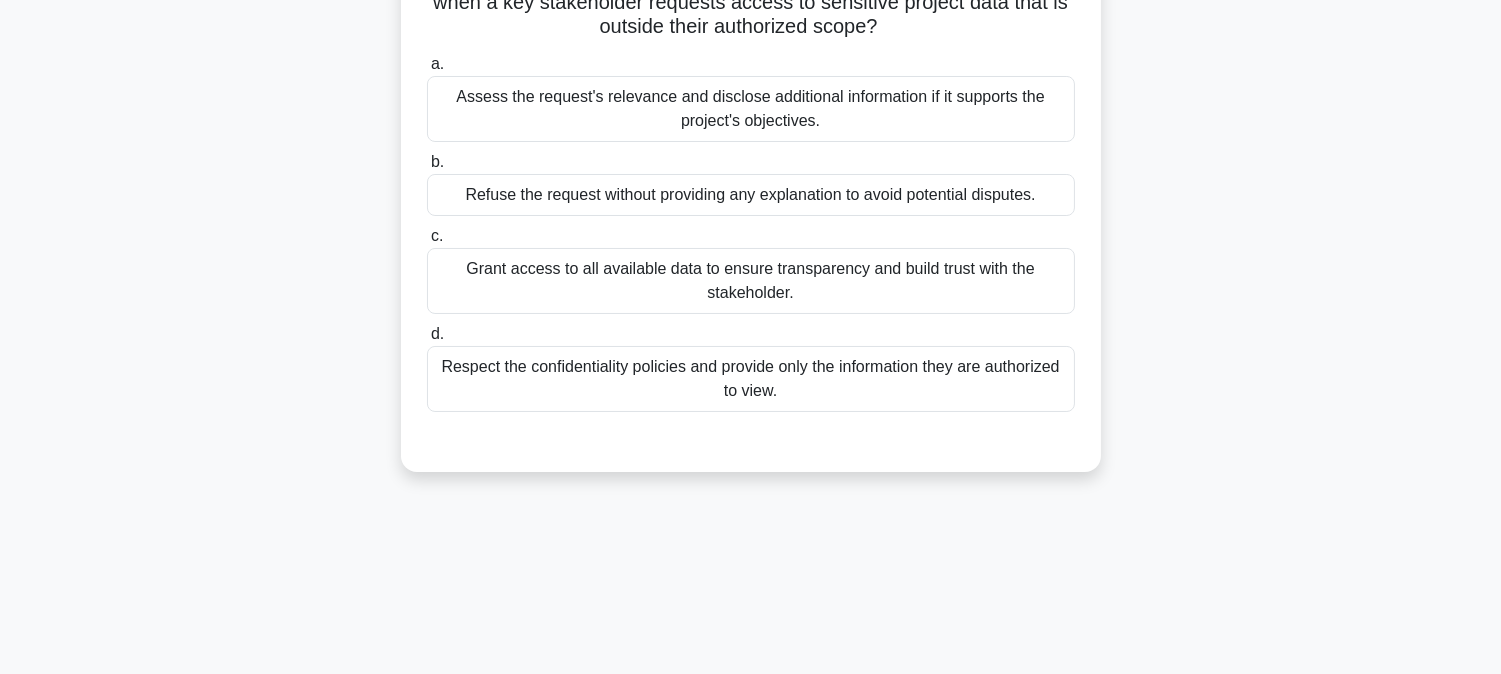 scroll, scrollTop: 72, scrollLeft: 0, axis: vertical 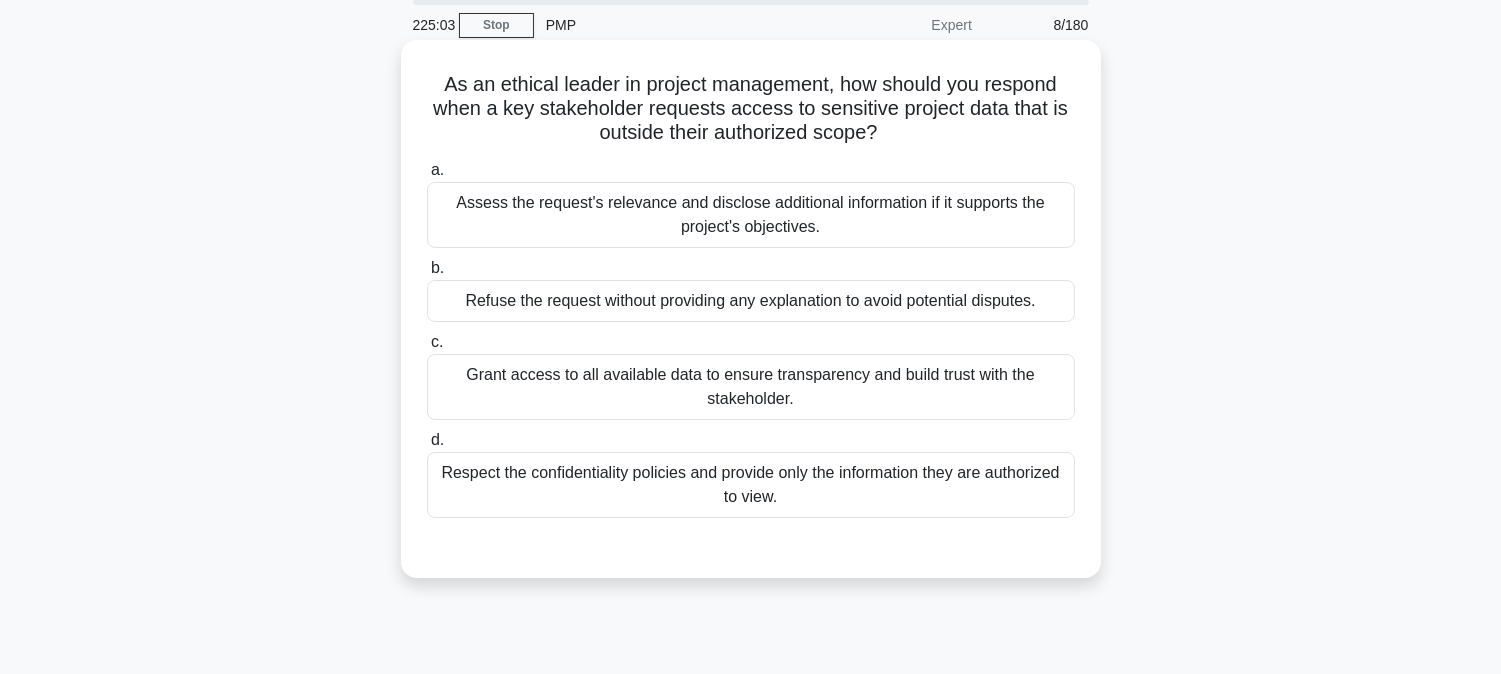 click on "Respect the confidentiality policies and provide only the information they are authorized to view." at bounding box center (751, 485) 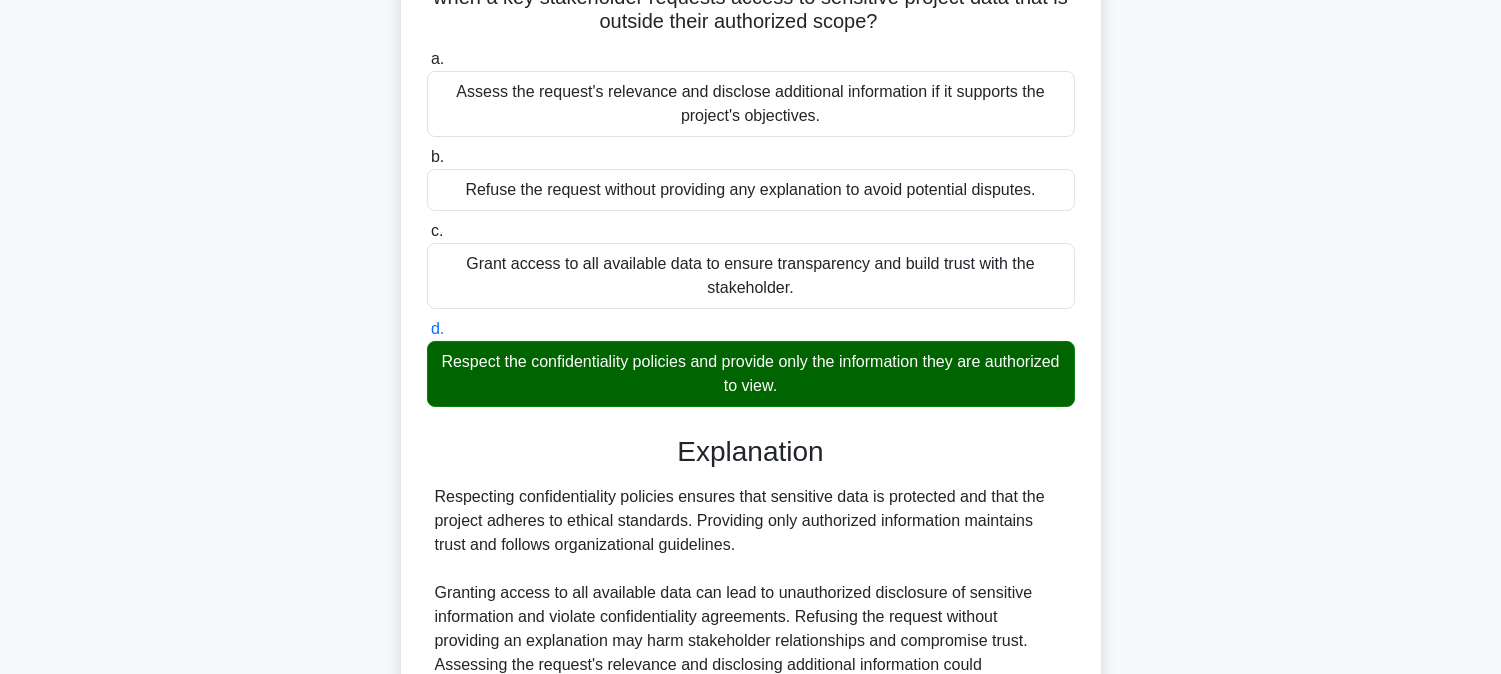 scroll, scrollTop: 405, scrollLeft: 0, axis: vertical 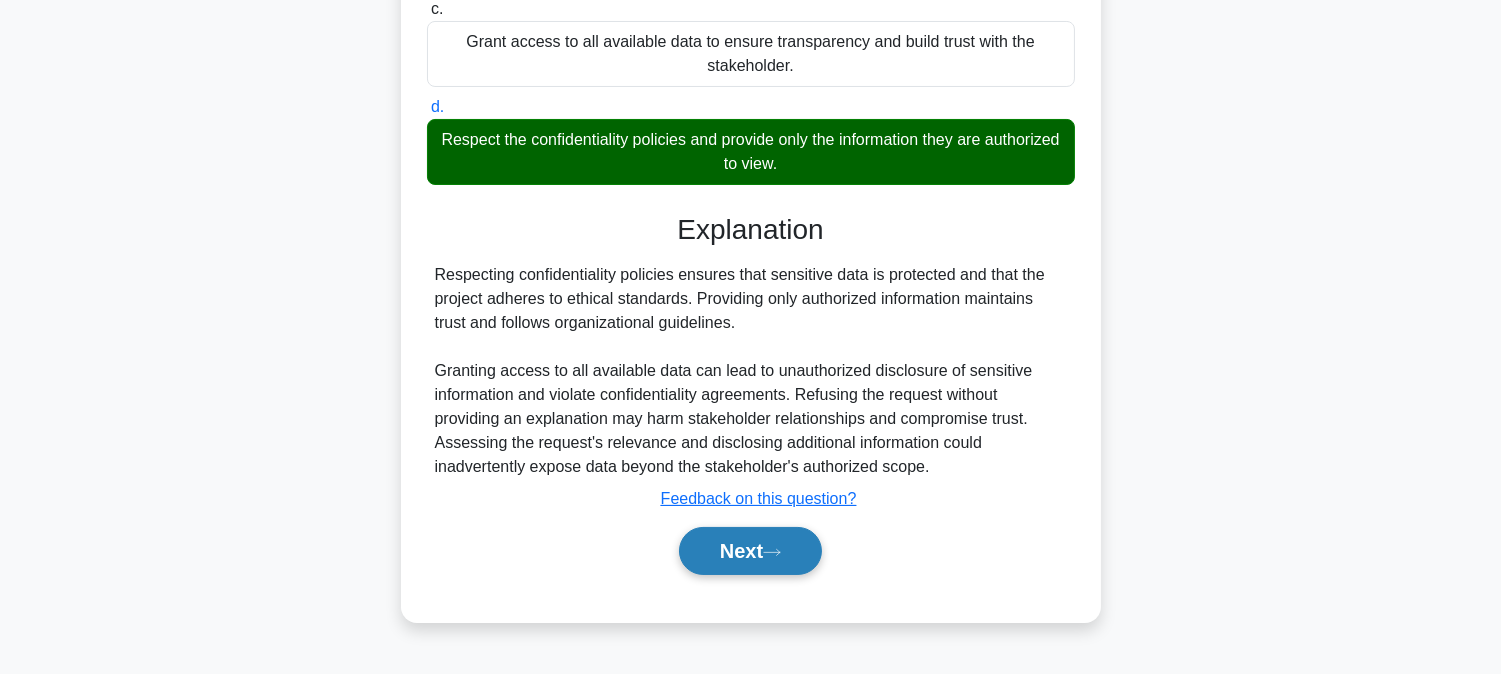 click on "Next" at bounding box center (750, 551) 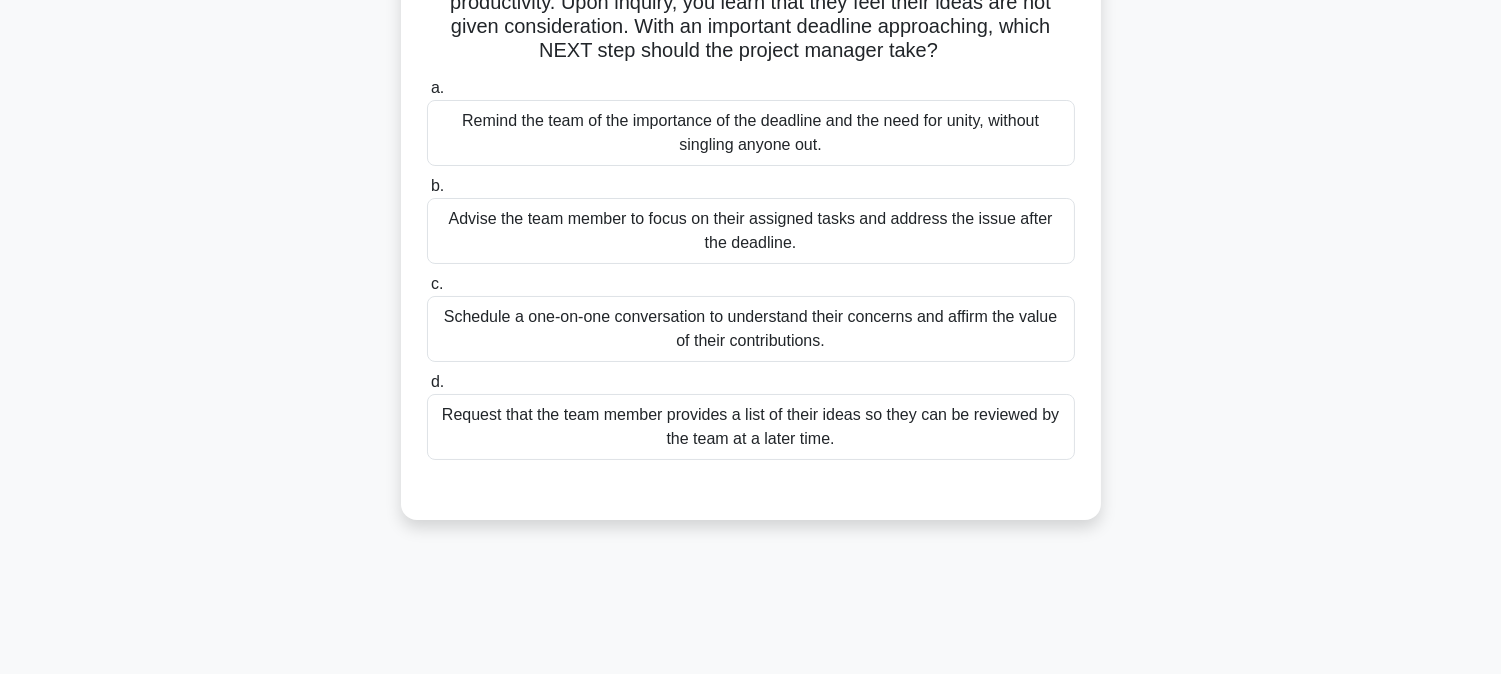 scroll, scrollTop: 72, scrollLeft: 0, axis: vertical 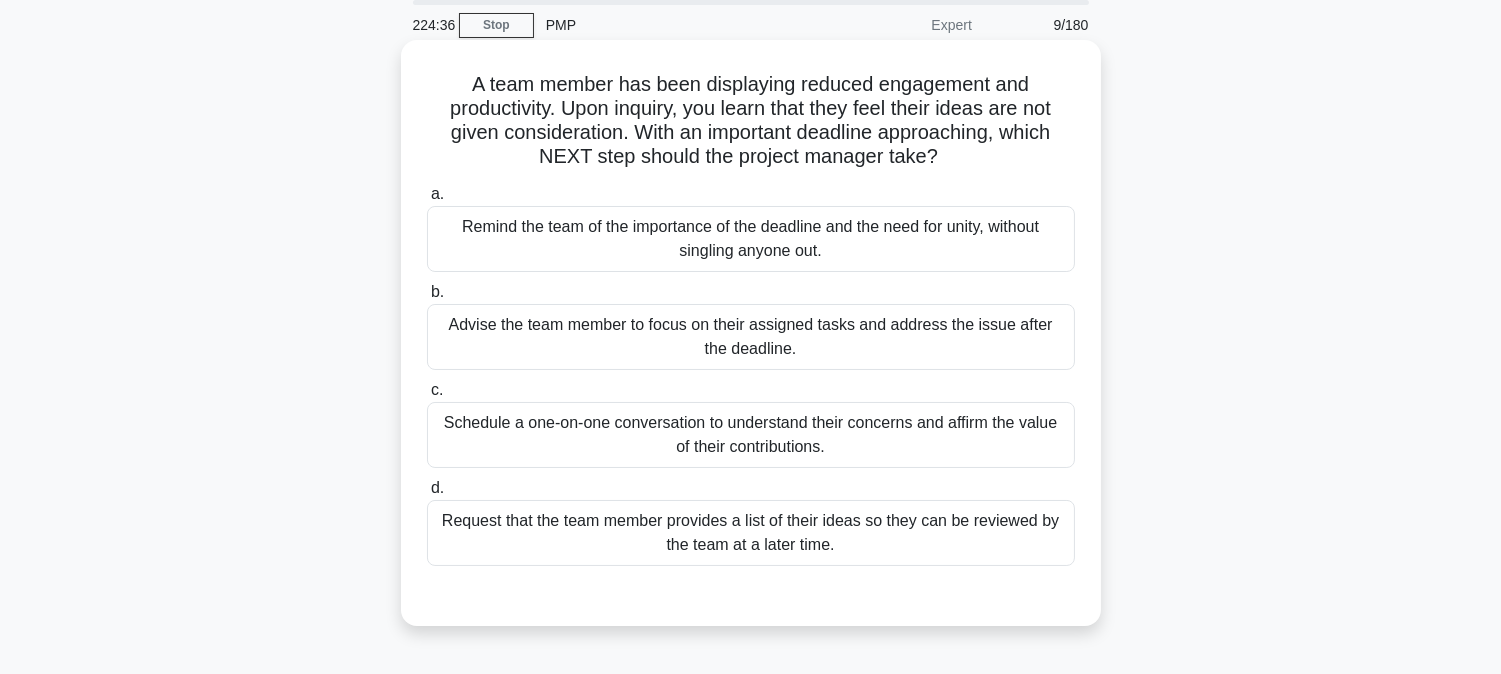 click on "Schedule a one-on-one conversation to understand their concerns and affirm the value of their contributions." at bounding box center (751, 435) 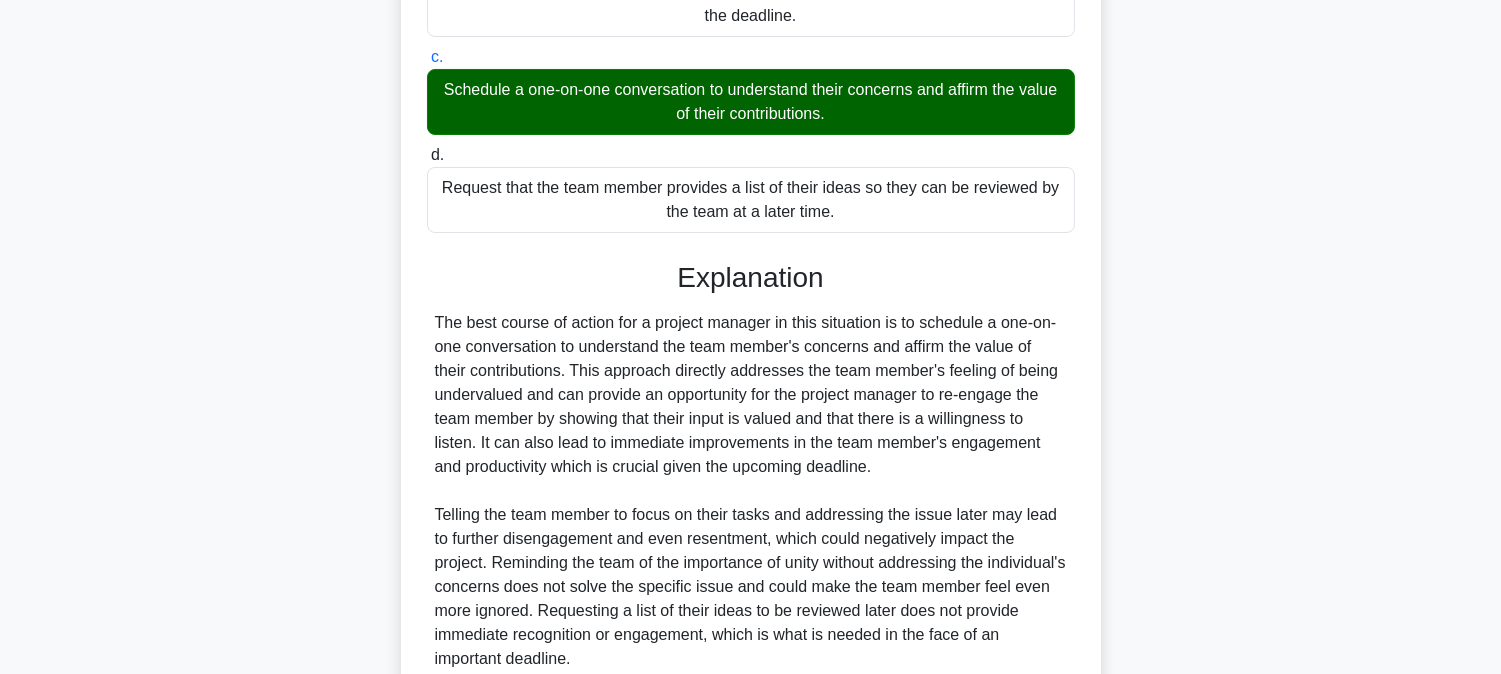 scroll, scrollTop: 583, scrollLeft: 0, axis: vertical 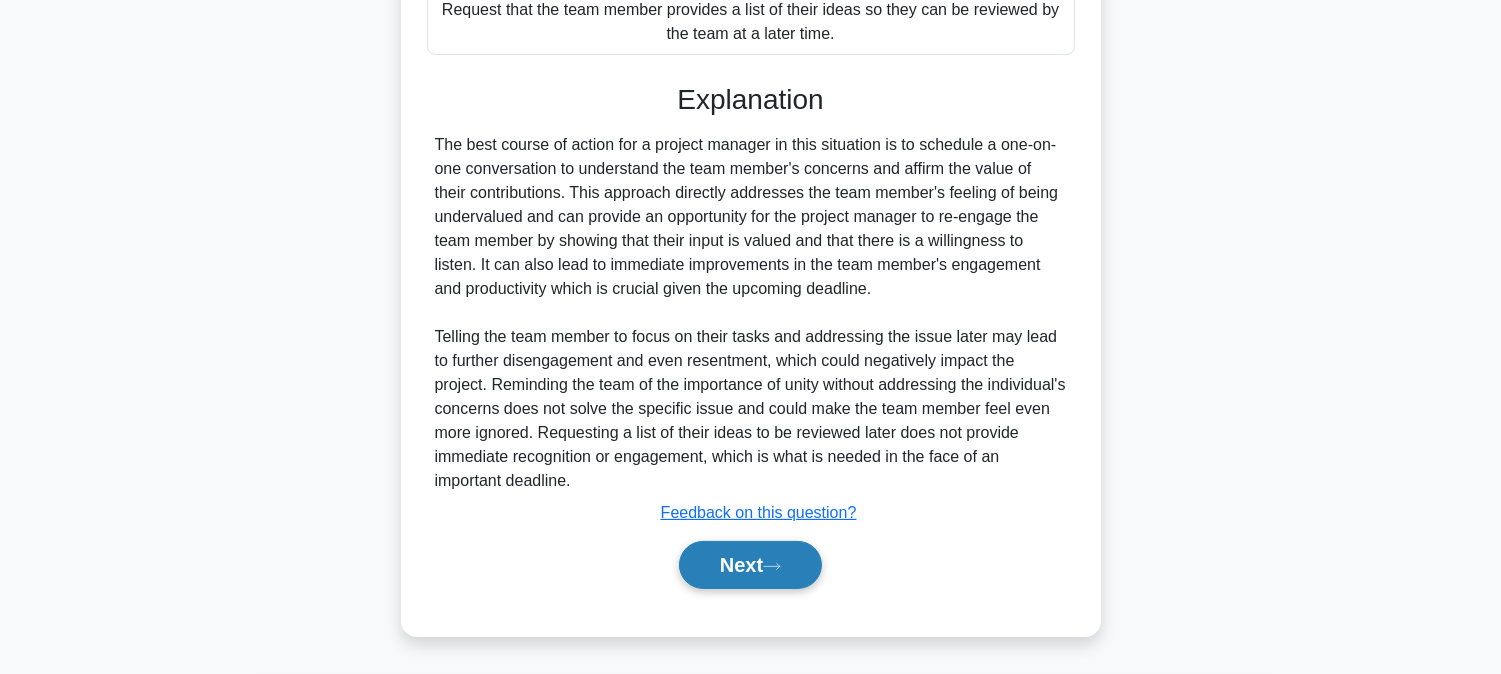 click on "Next" at bounding box center (750, 565) 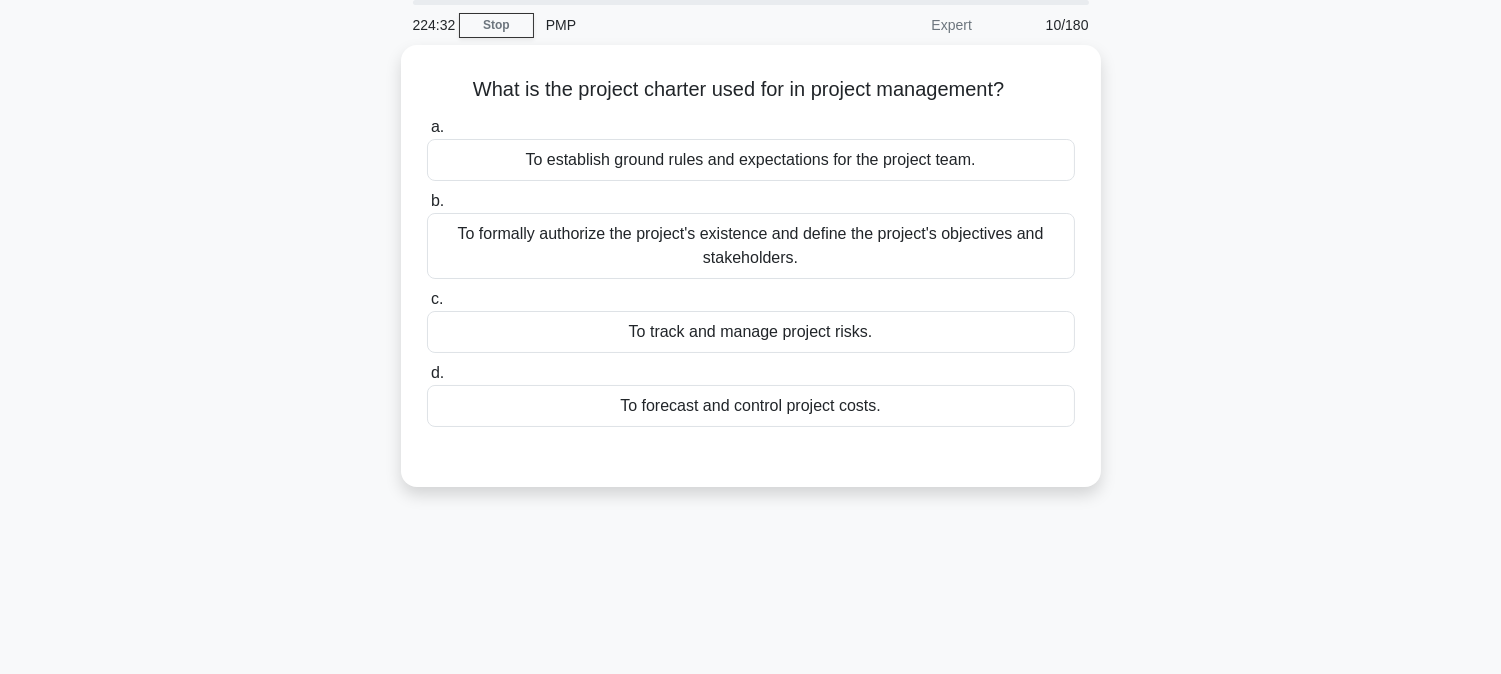 scroll, scrollTop: 0, scrollLeft: 0, axis: both 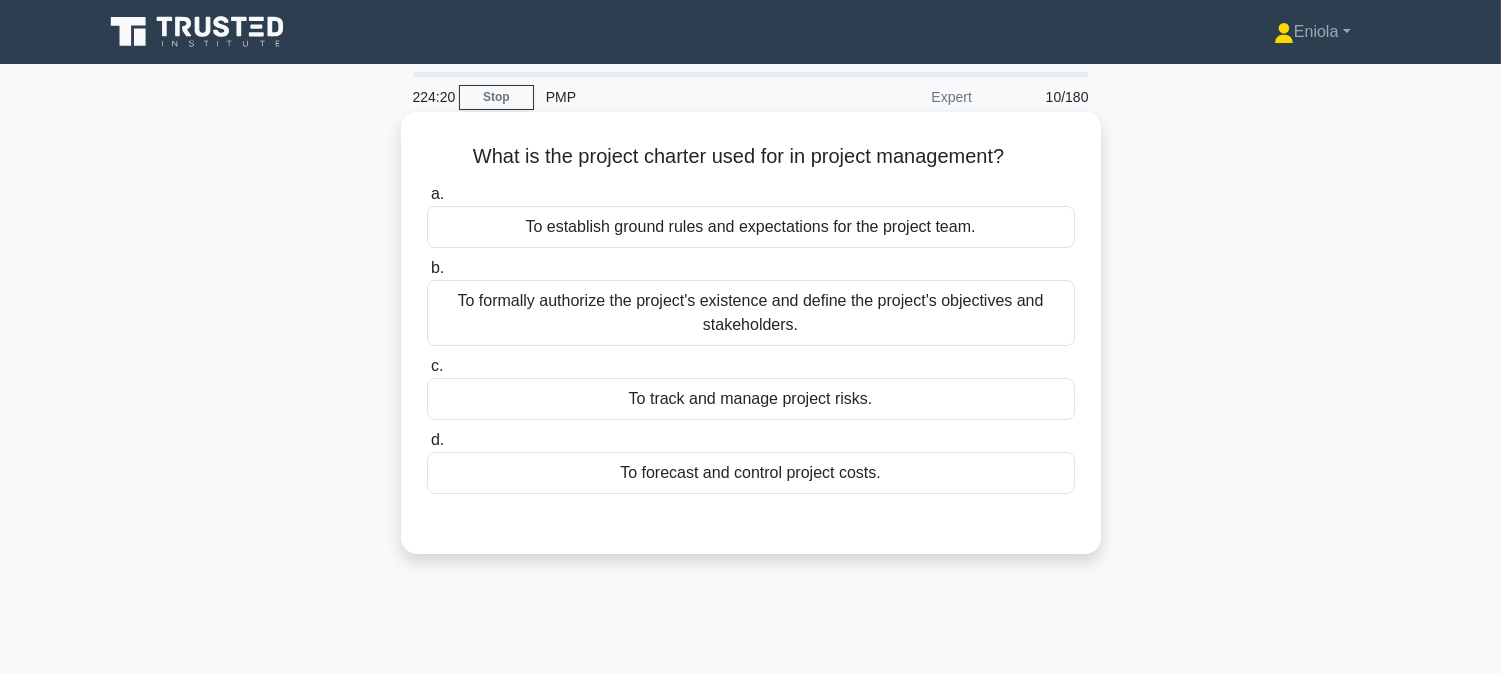 click on "To formally authorize the project's existence and define the project's objectives and stakeholders." at bounding box center [751, 313] 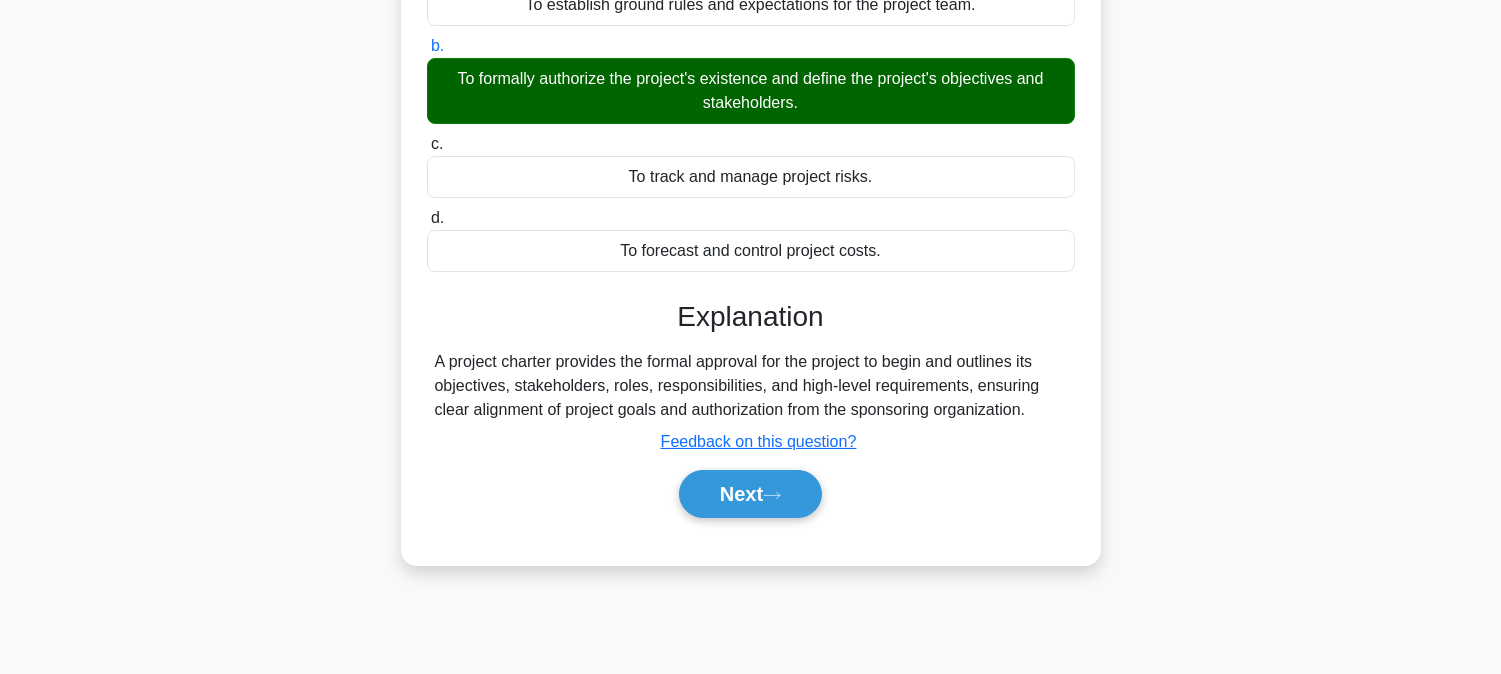 scroll, scrollTop: 405, scrollLeft: 0, axis: vertical 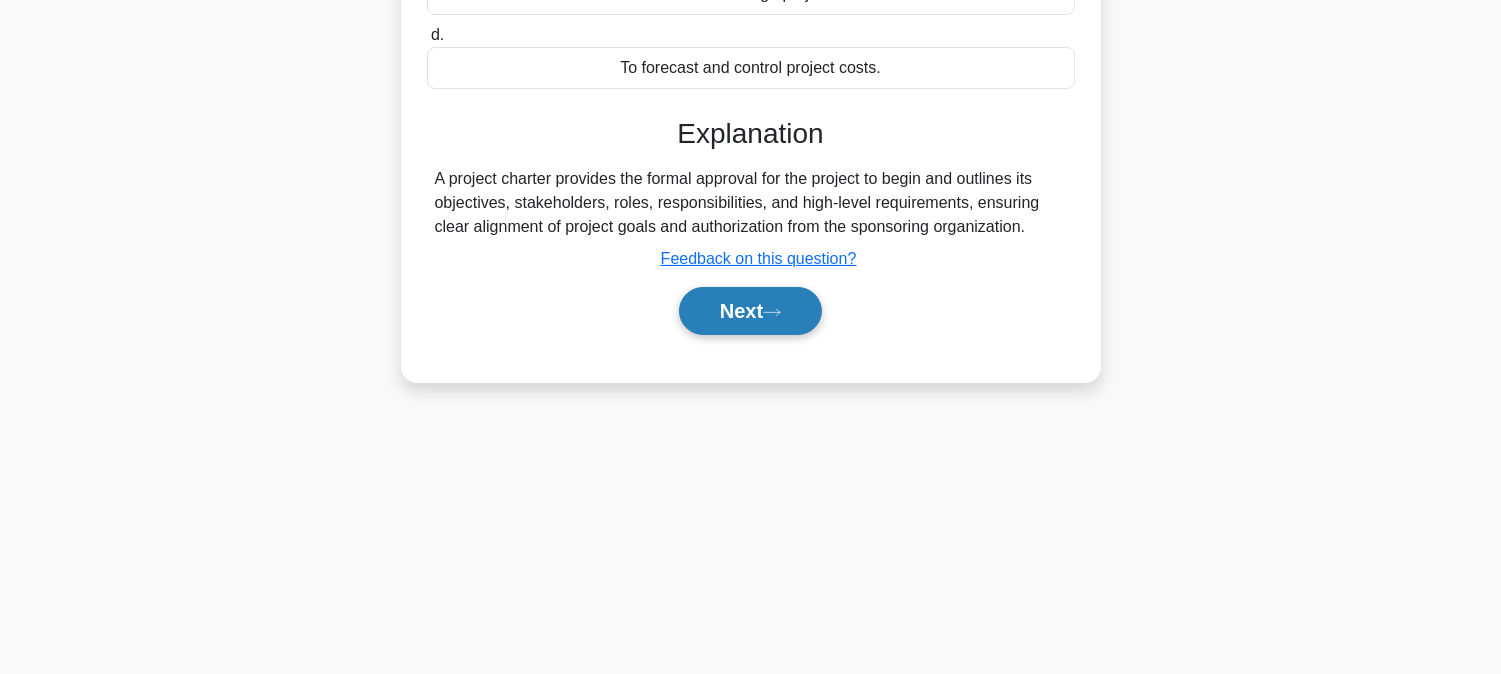 click on "Next" at bounding box center [750, 311] 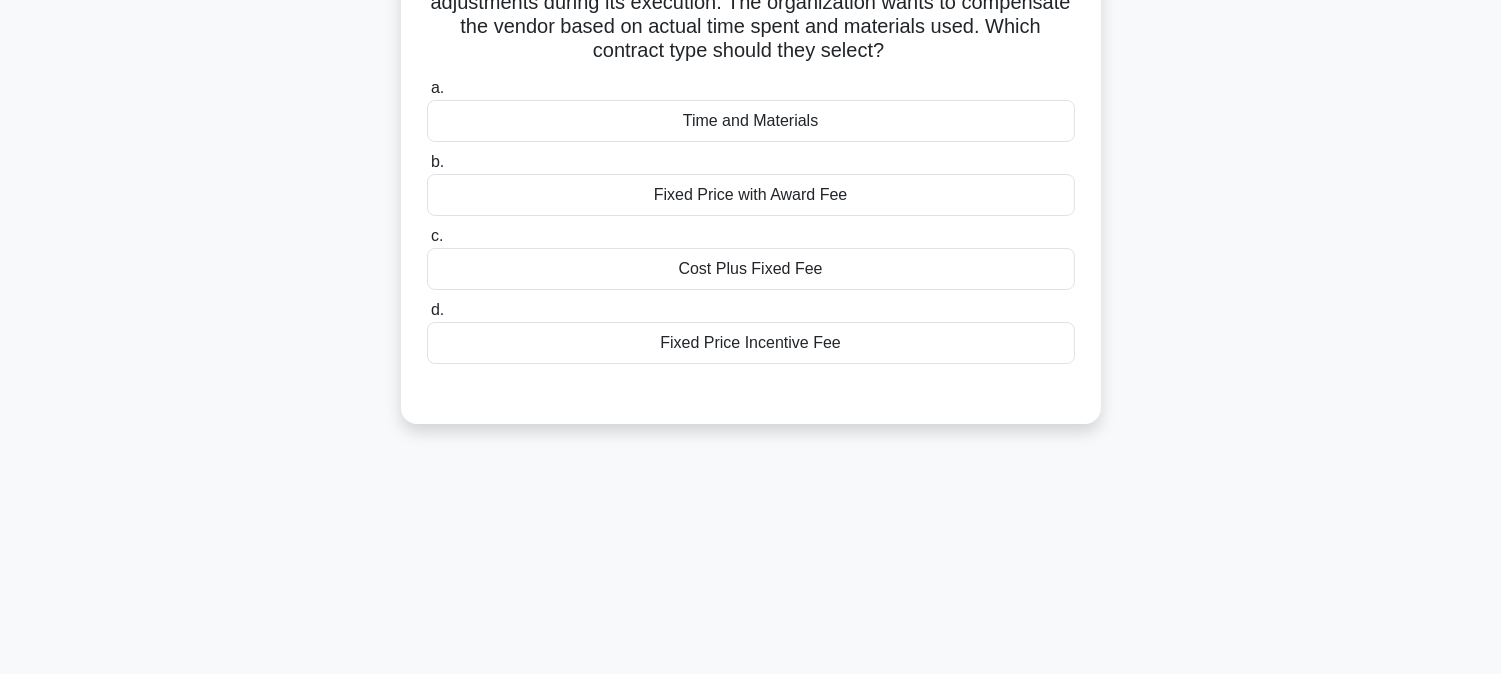 scroll, scrollTop: 72, scrollLeft: 0, axis: vertical 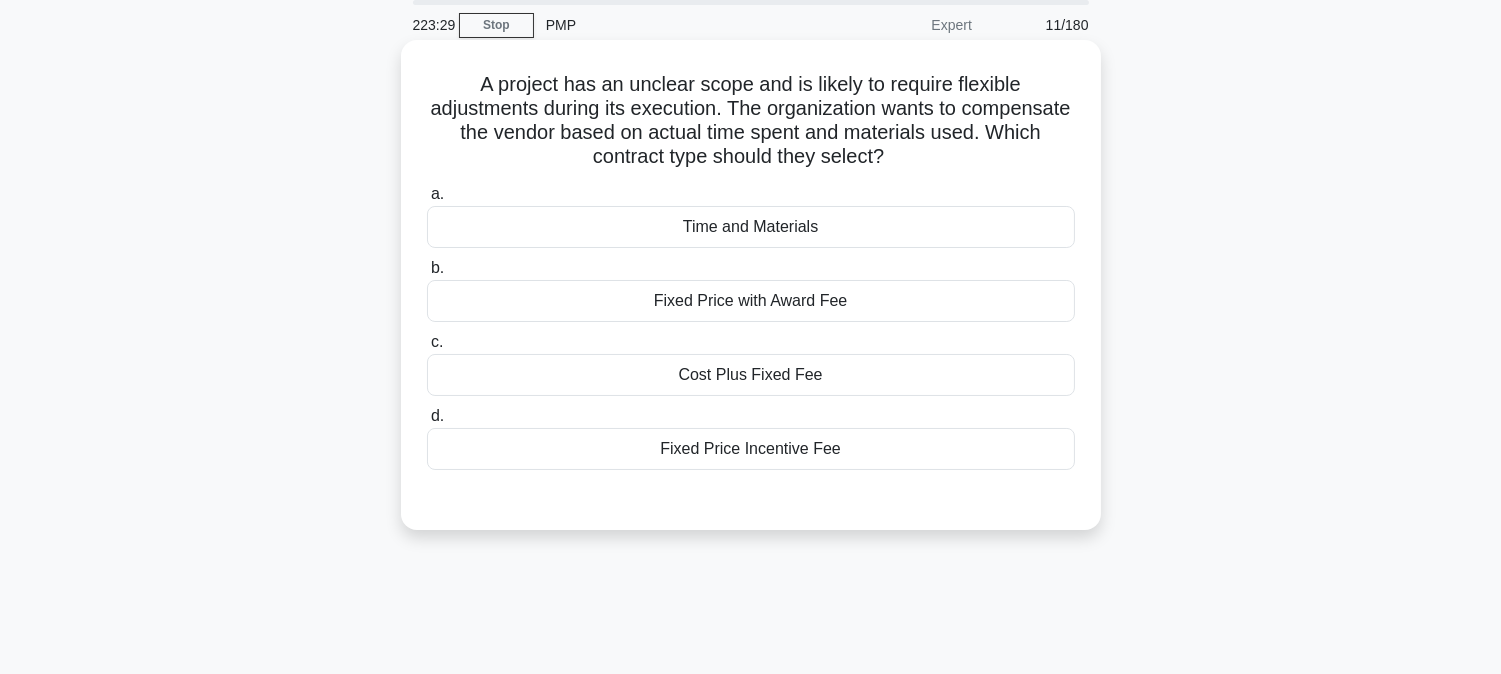 click on "Fixed Price Incentive Fee" at bounding box center (751, 449) 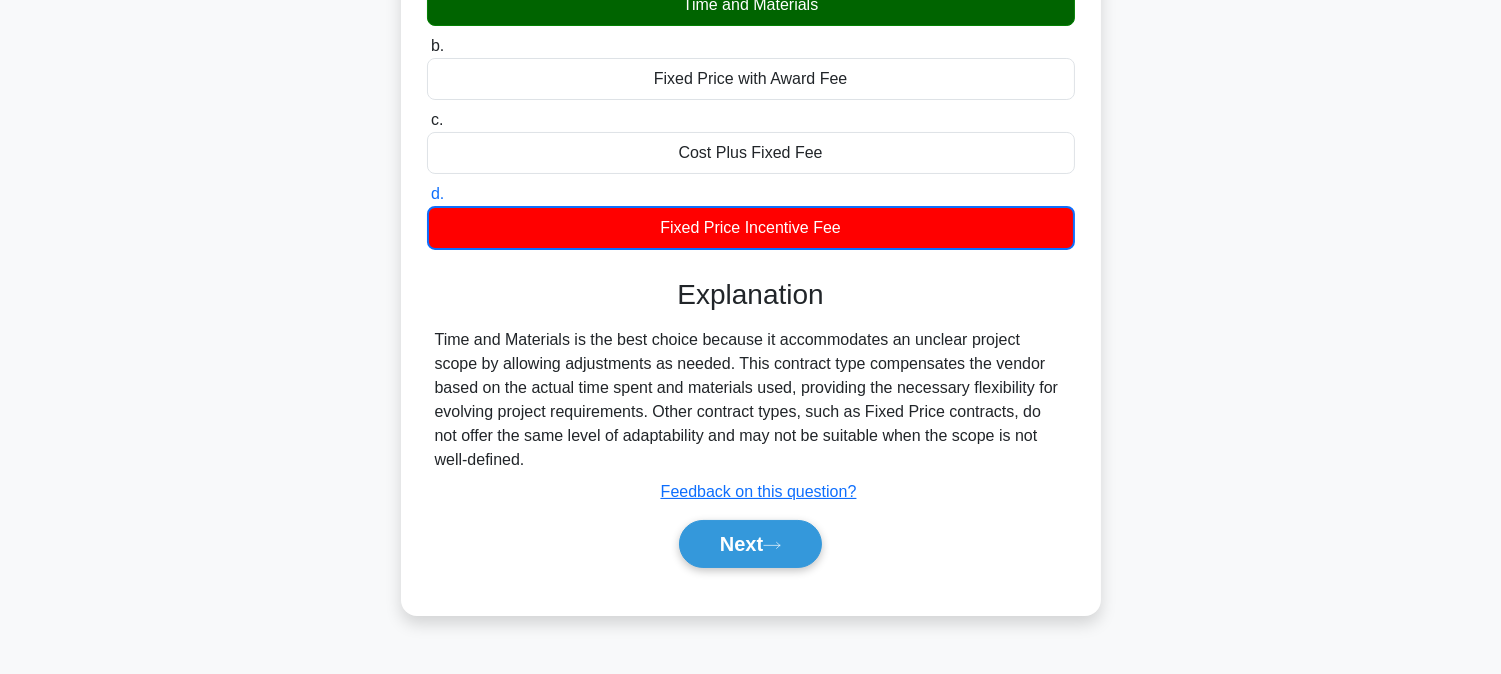 scroll, scrollTop: 405, scrollLeft: 0, axis: vertical 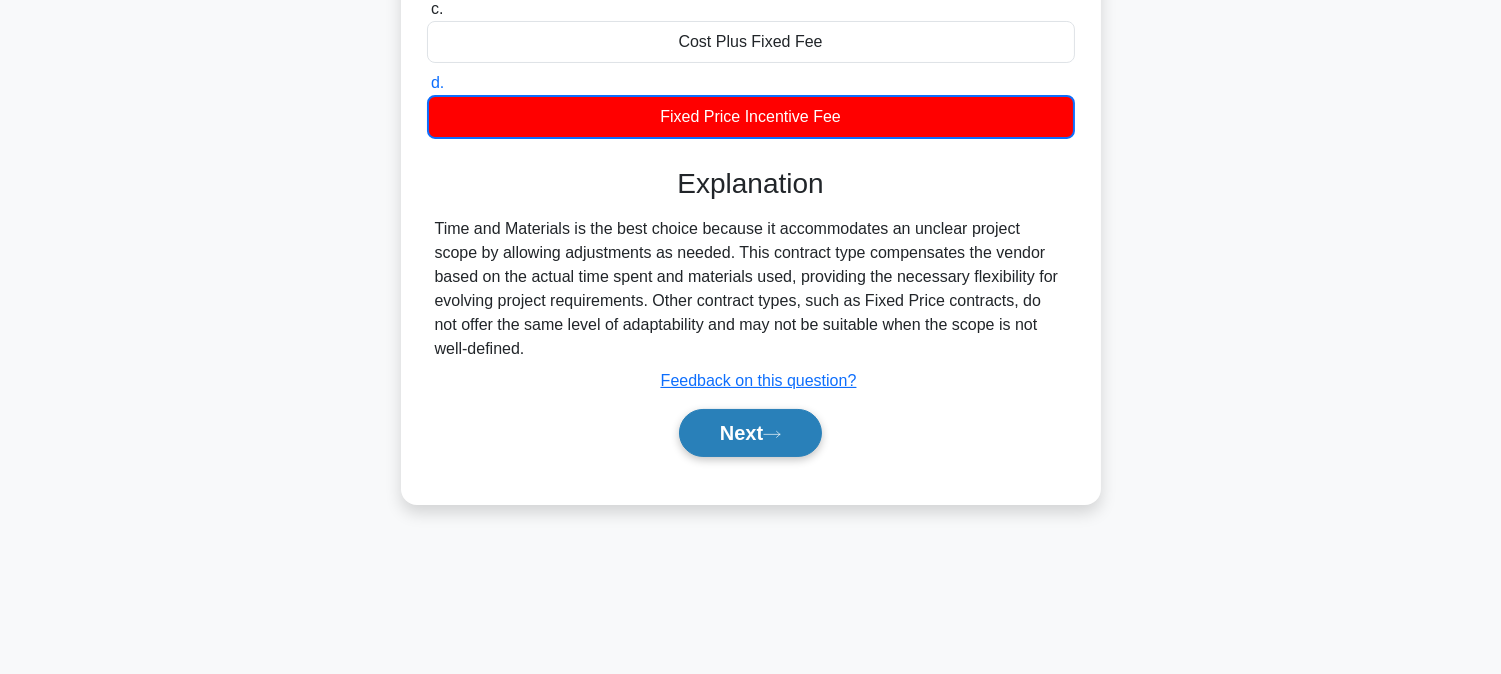 click on "Next" at bounding box center (750, 433) 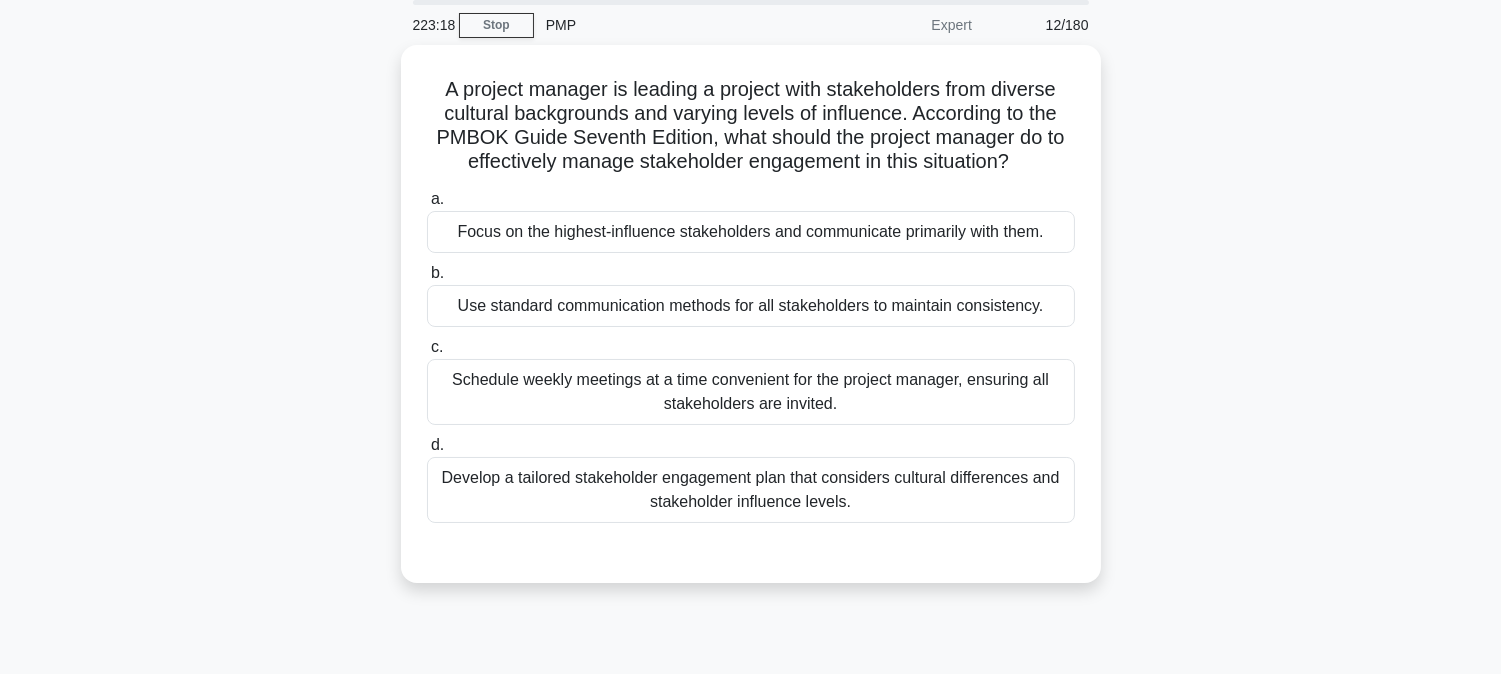 scroll, scrollTop: 0, scrollLeft: 0, axis: both 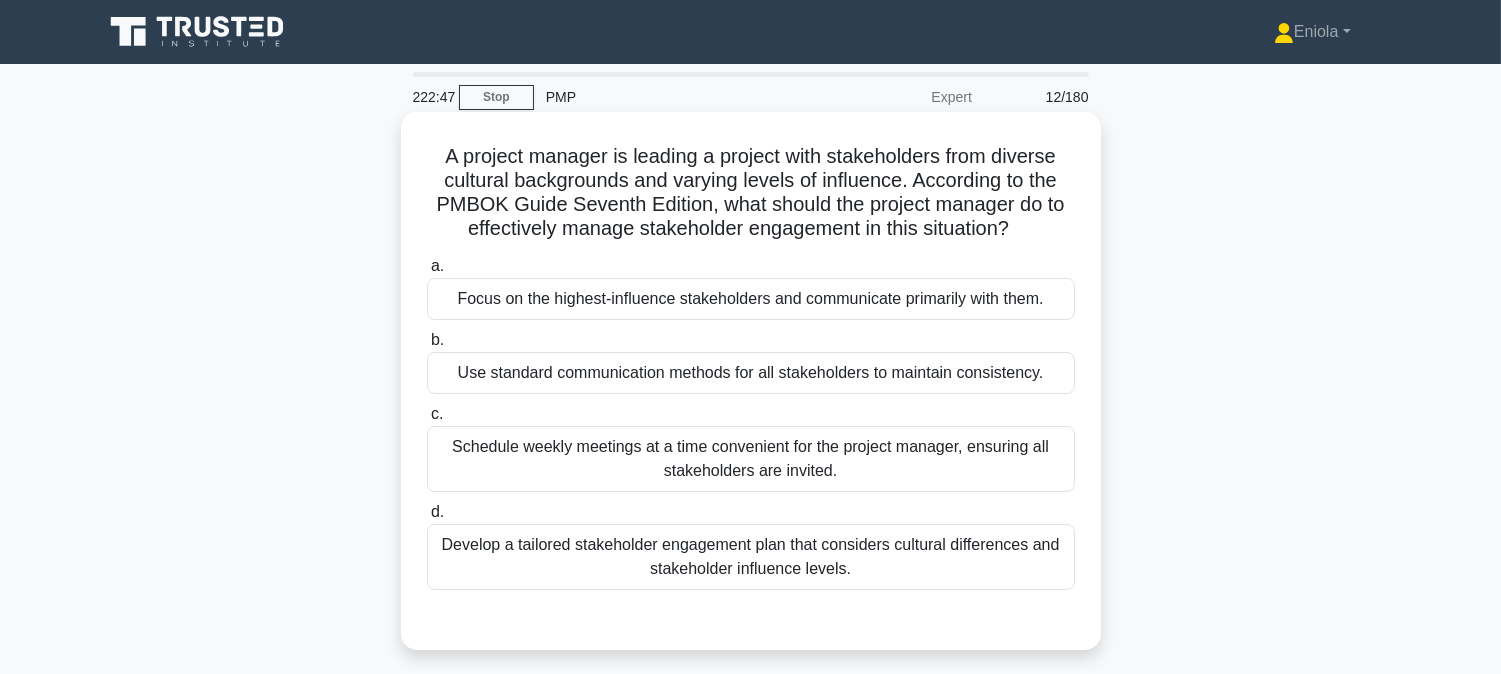 click on "Develop a tailored stakeholder engagement plan that considers cultural differences and stakeholder influence levels." at bounding box center [751, 557] 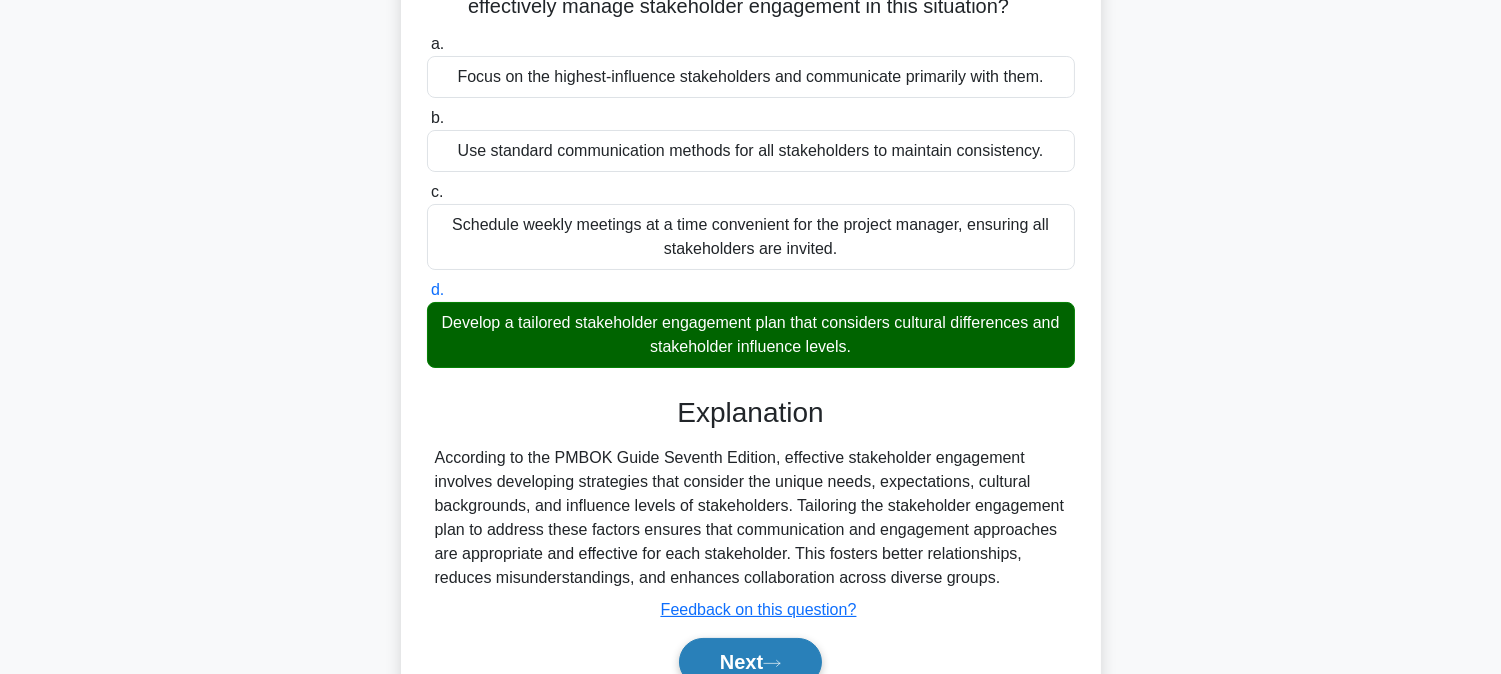 scroll, scrollTop: 333, scrollLeft: 0, axis: vertical 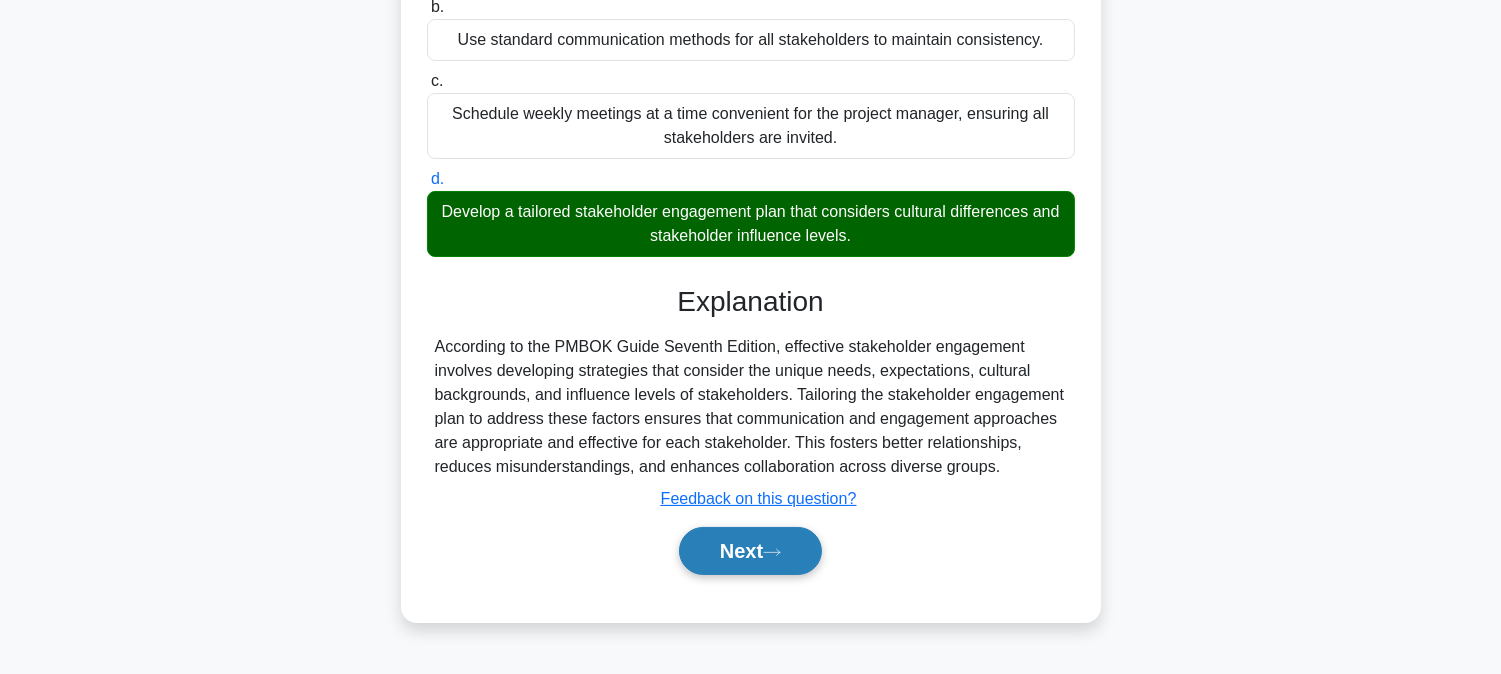 click 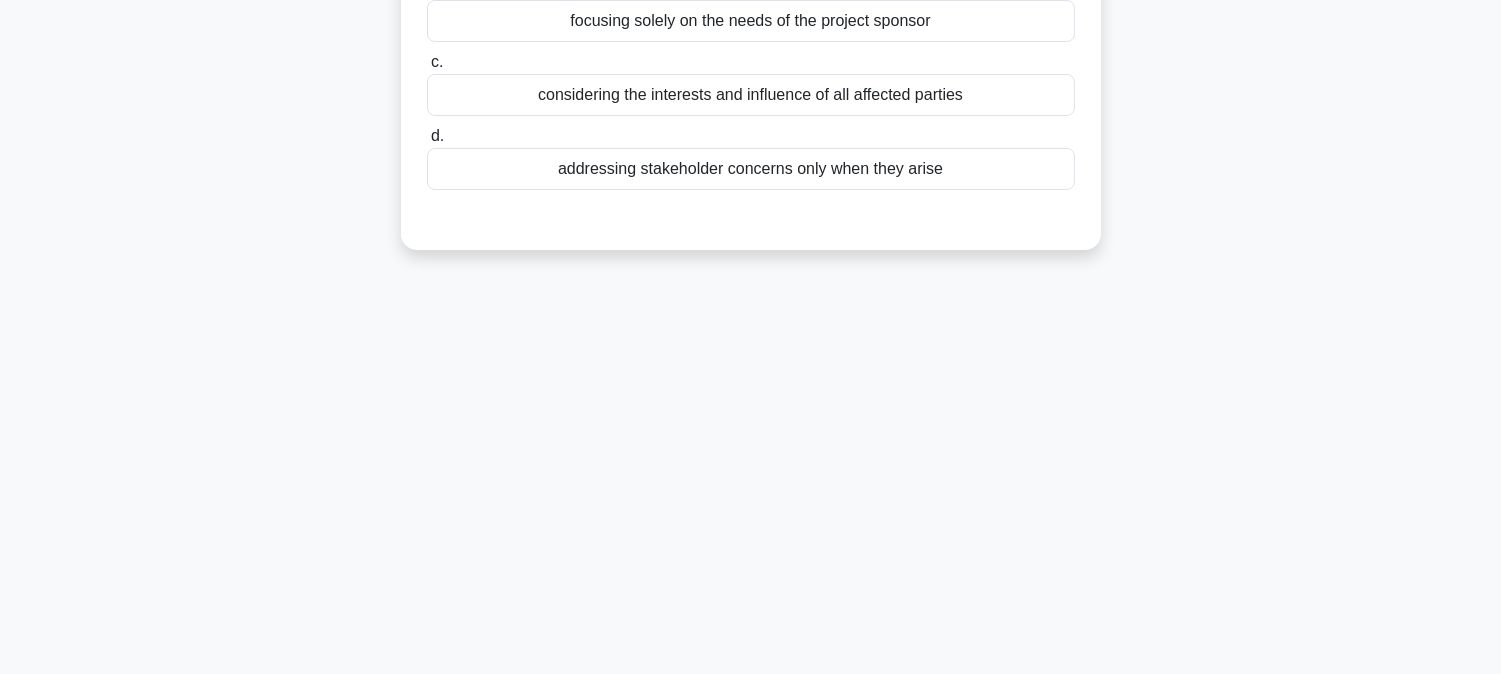 scroll, scrollTop: 0, scrollLeft: 0, axis: both 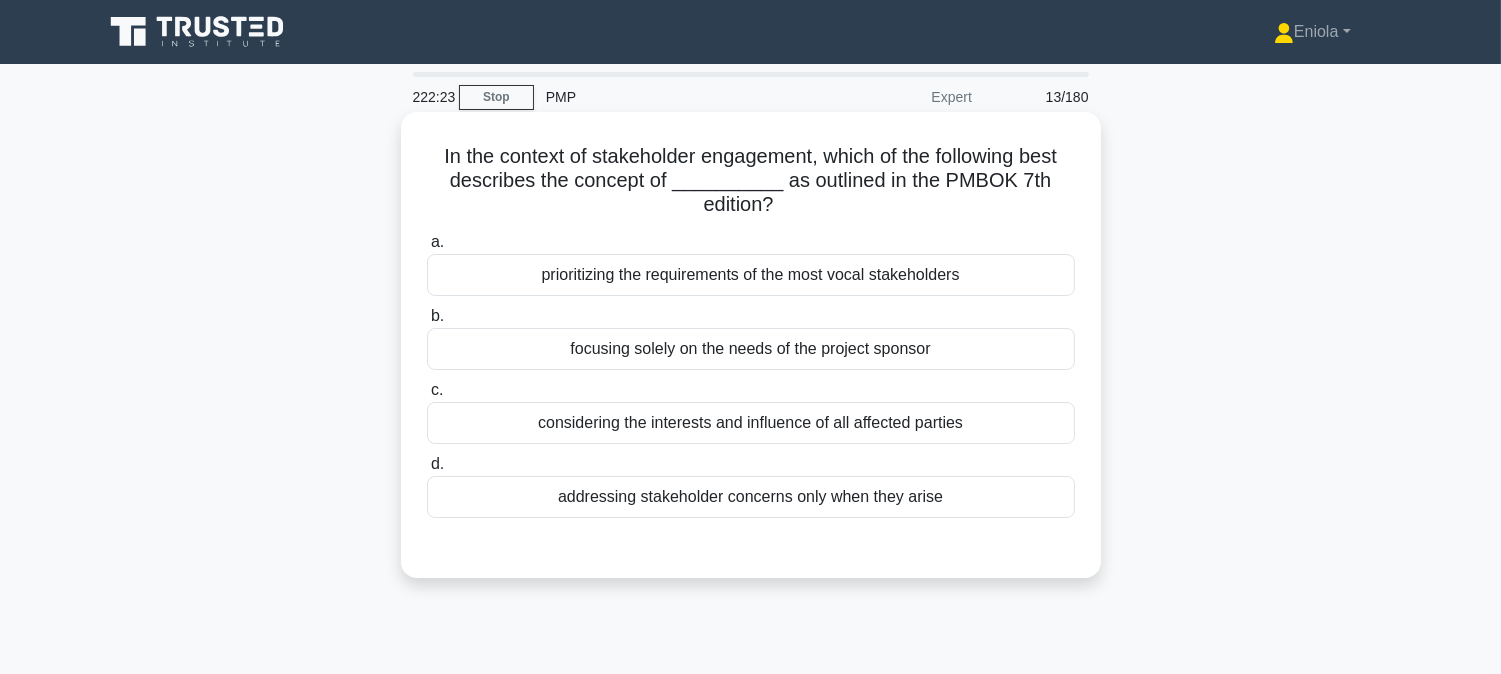 click on "considering the interests and influence of all affected parties" at bounding box center [751, 423] 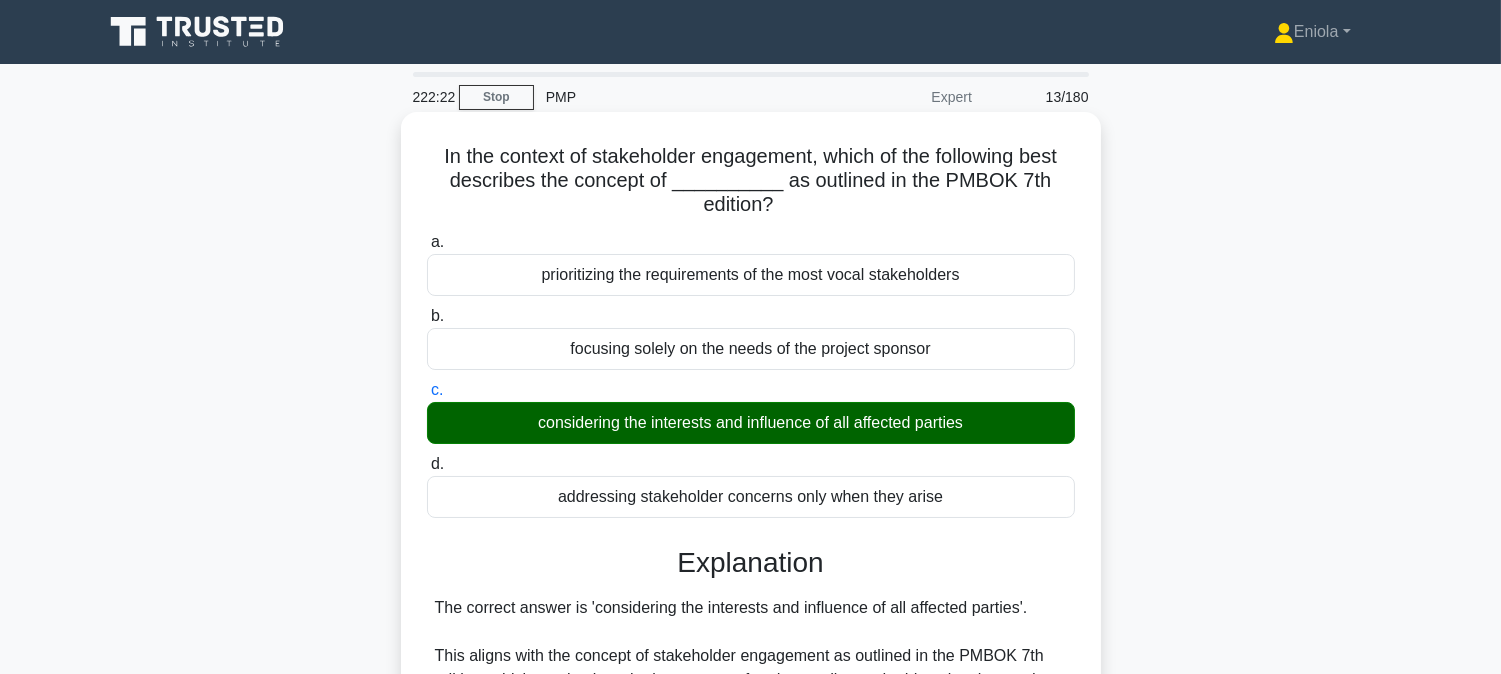 scroll, scrollTop: 405, scrollLeft: 0, axis: vertical 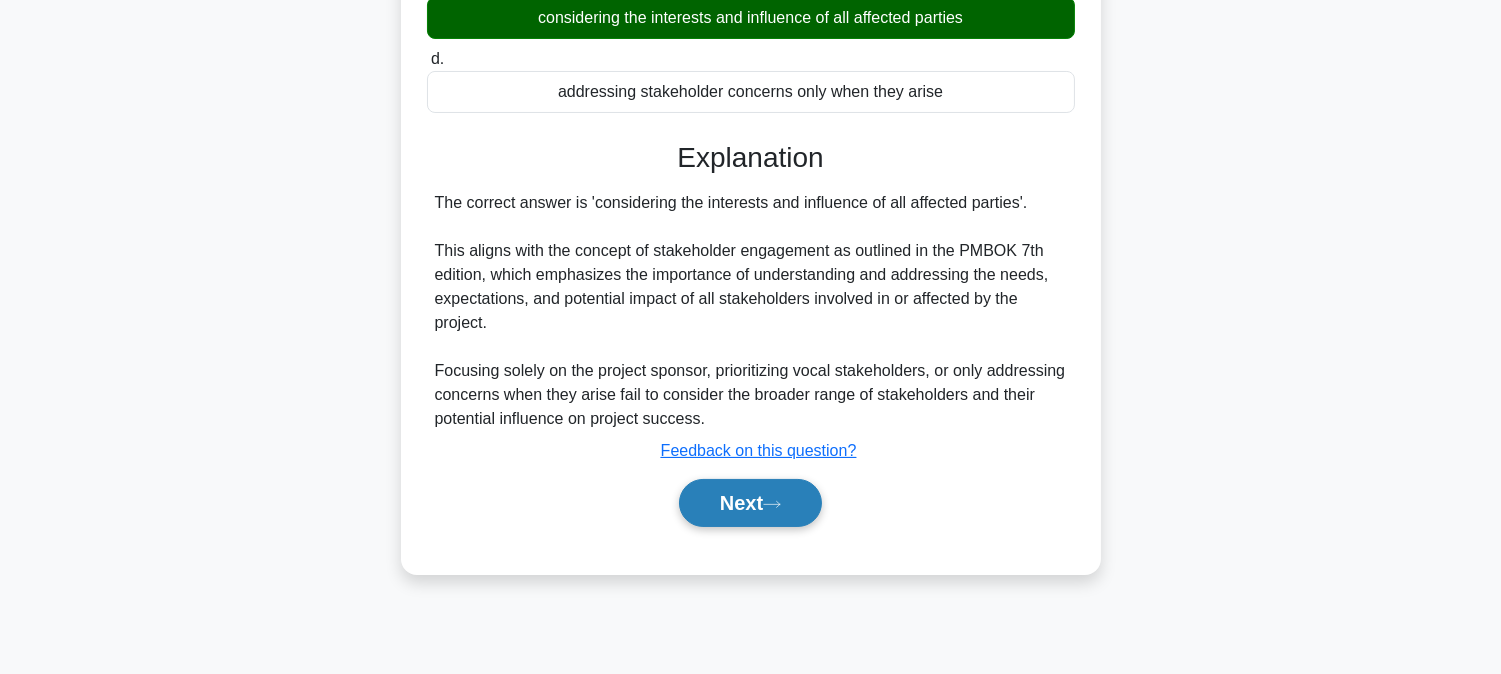 click on "Next" at bounding box center [750, 503] 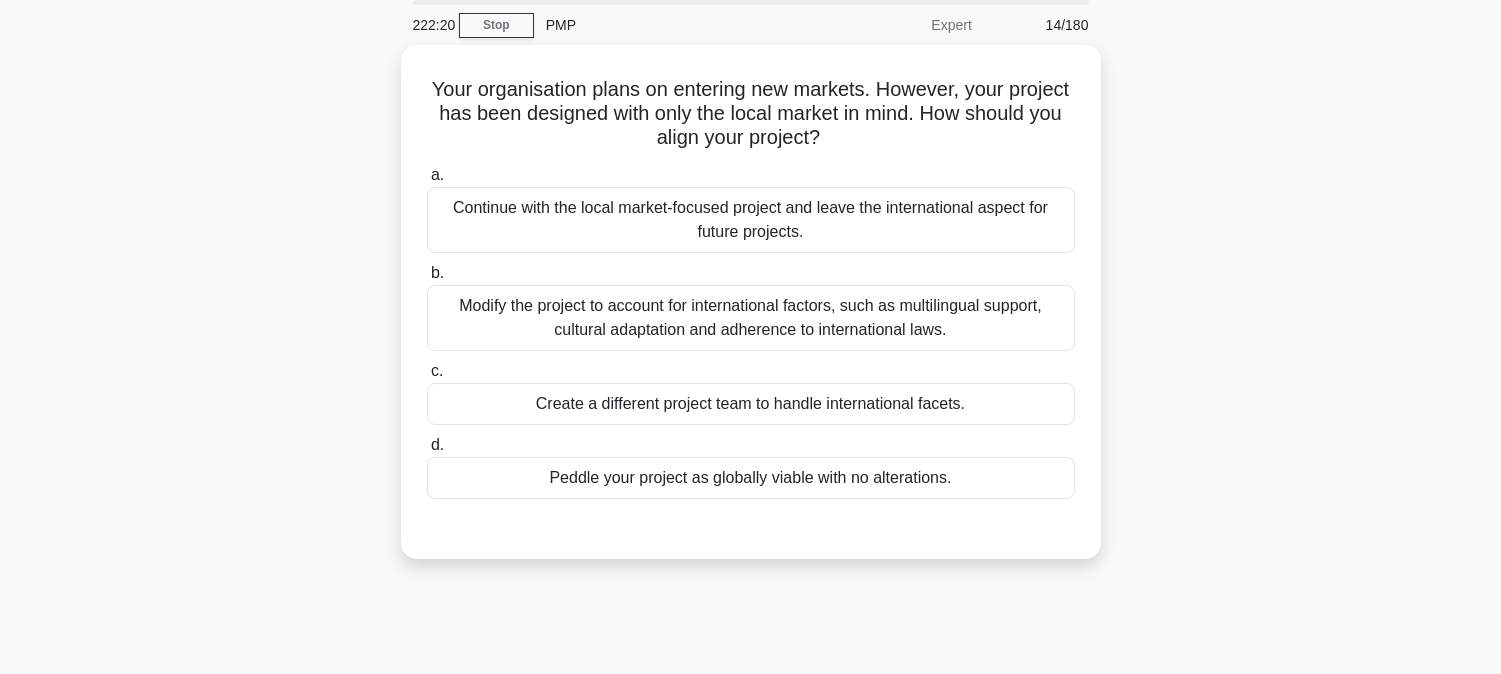 scroll, scrollTop: 0, scrollLeft: 0, axis: both 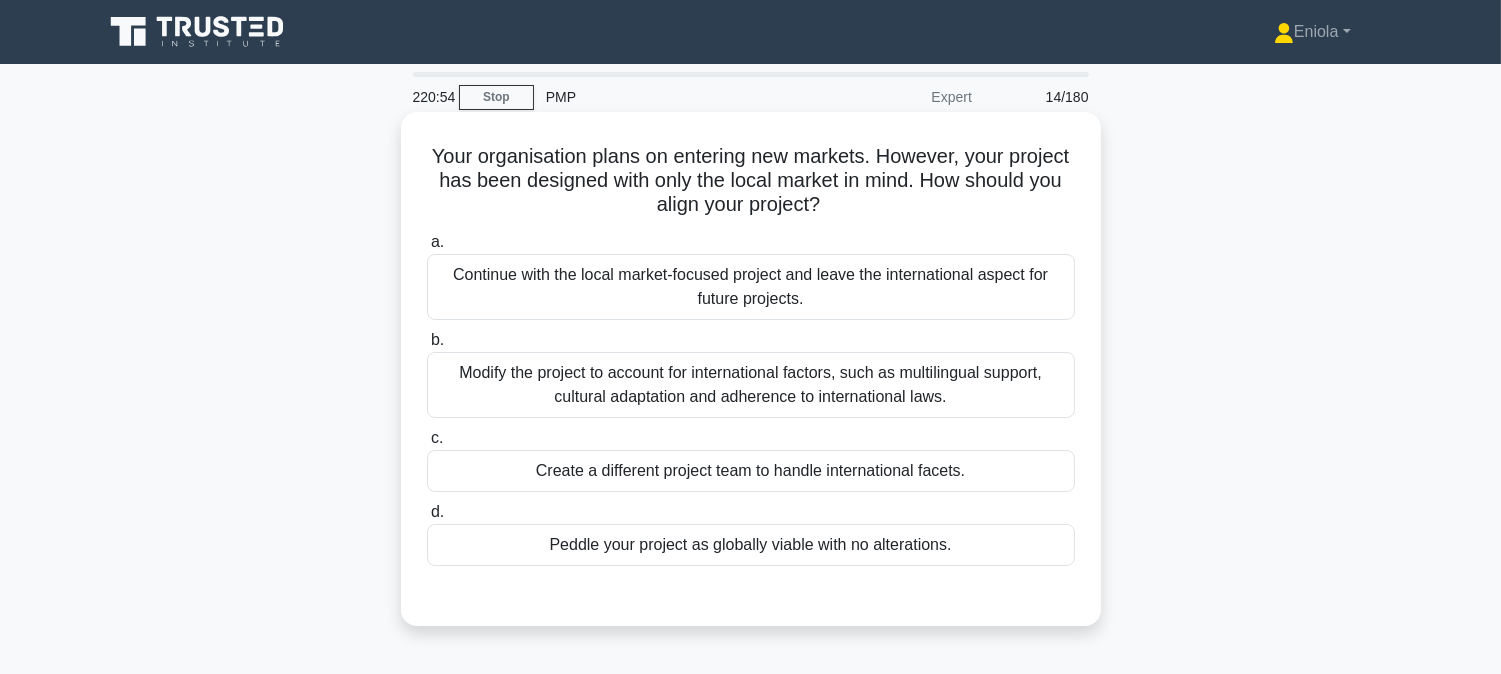 click on "Modify the project to account for international factors, such as multilingual support, cultural adaptation and adherence to international laws." at bounding box center (751, 385) 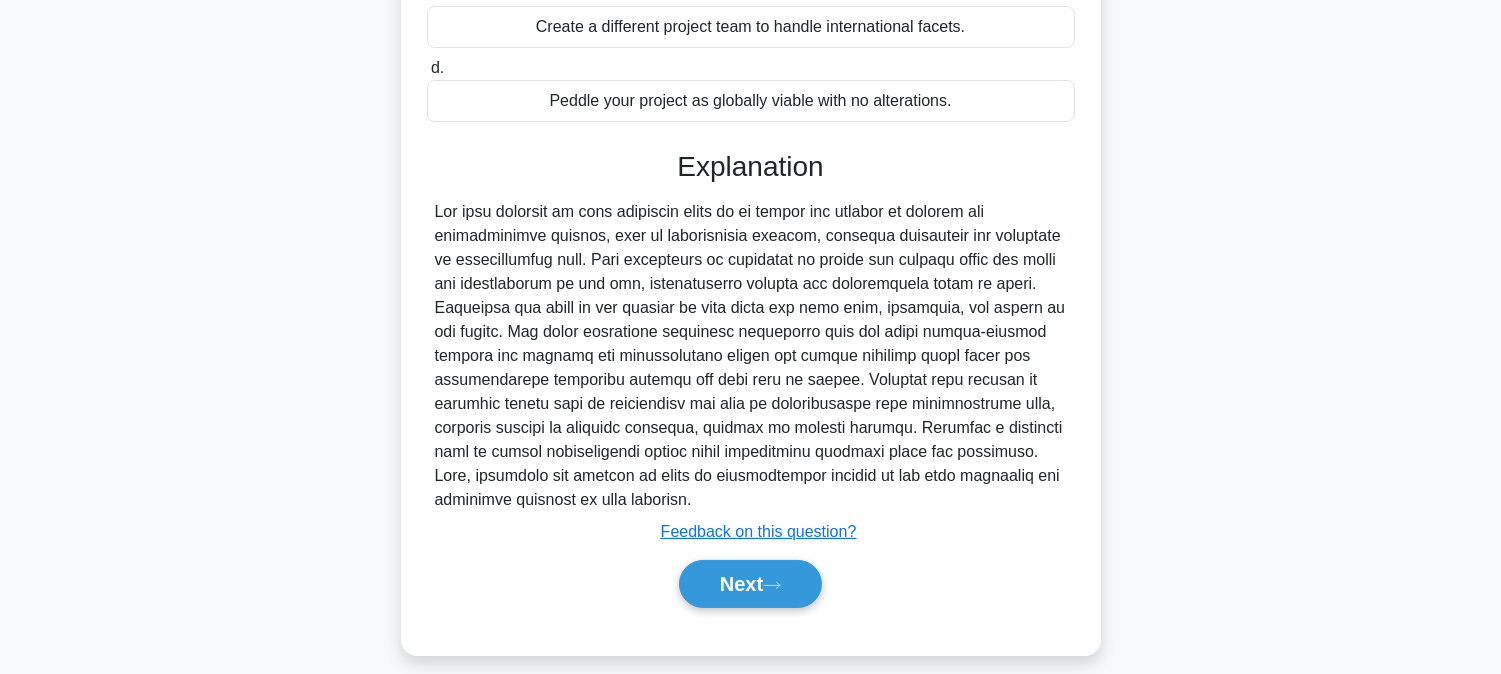 scroll, scrollTop: 463, scrollLeft: 0, axis: vertical 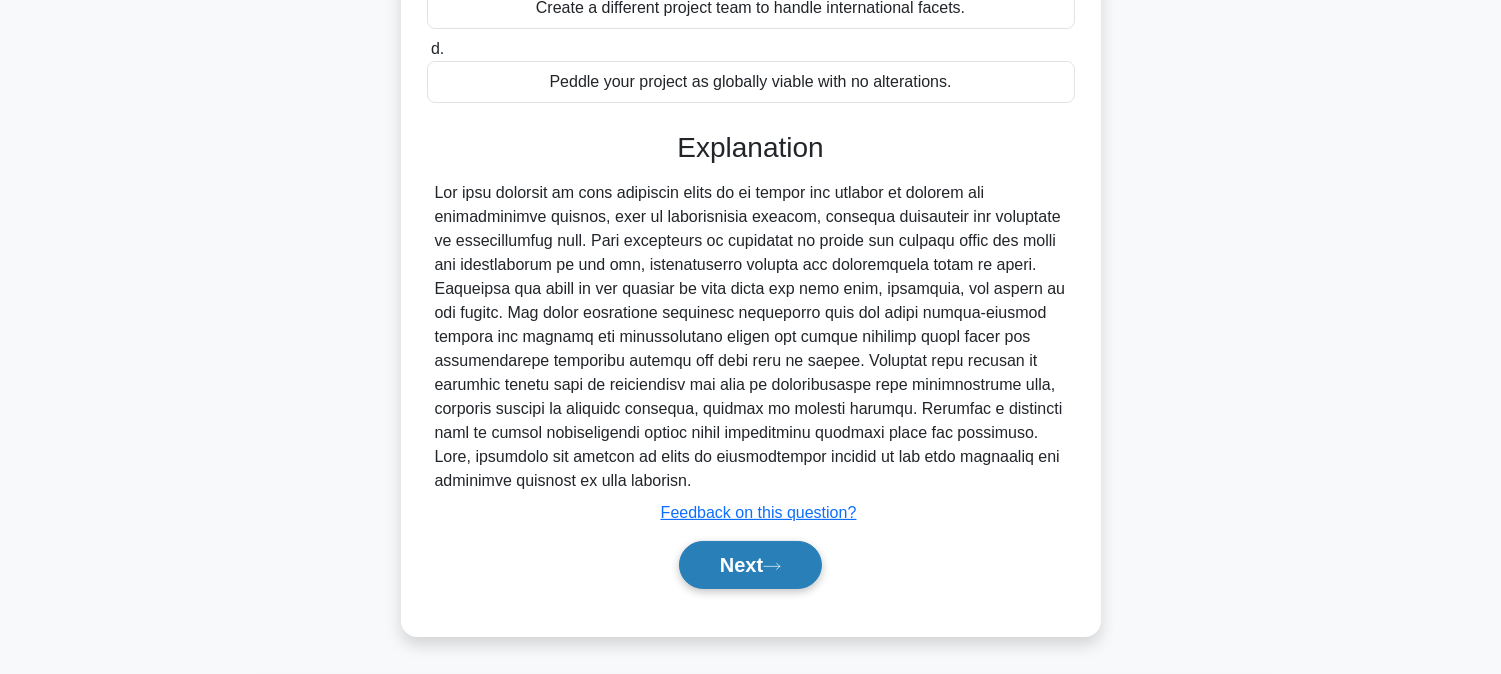 click on "Next" at bounding box center [750, 565] 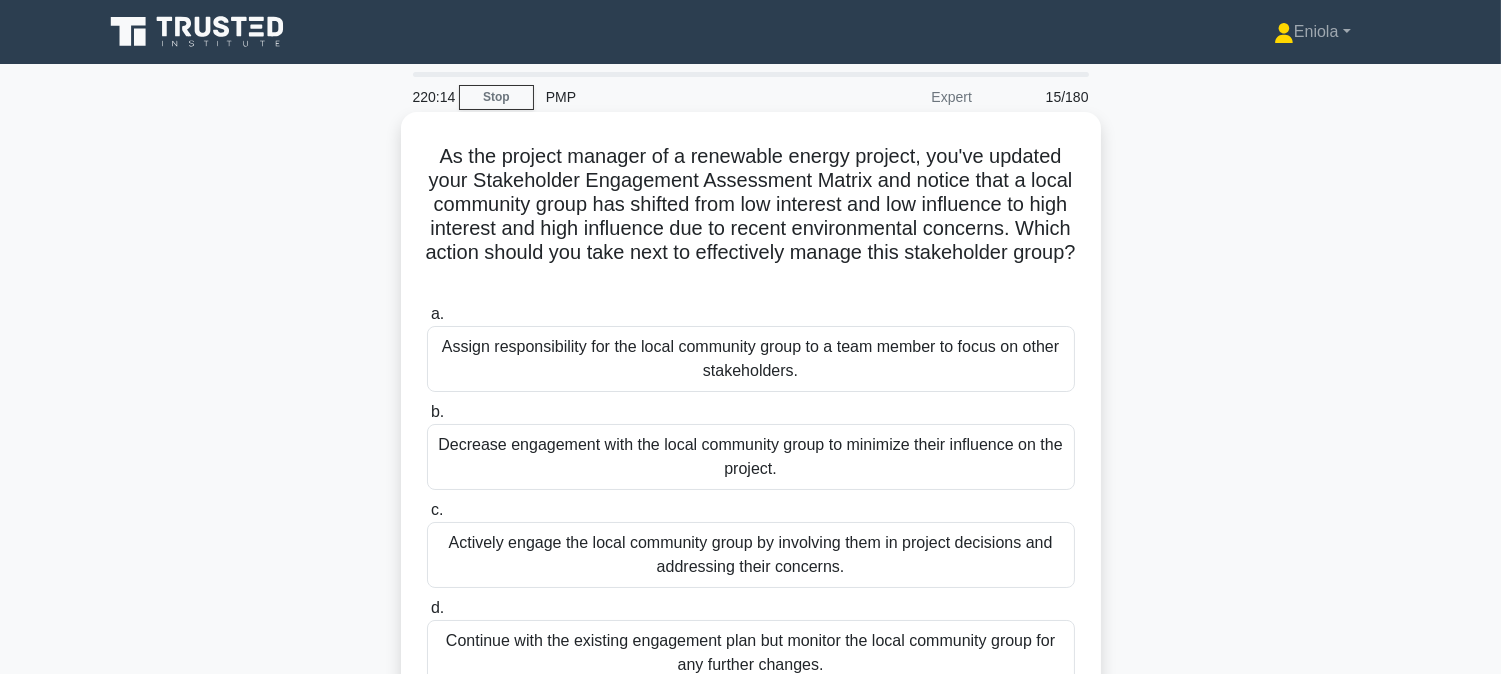 scroll, scrollTop: 111, scrollLeft: 0, axis: vertical 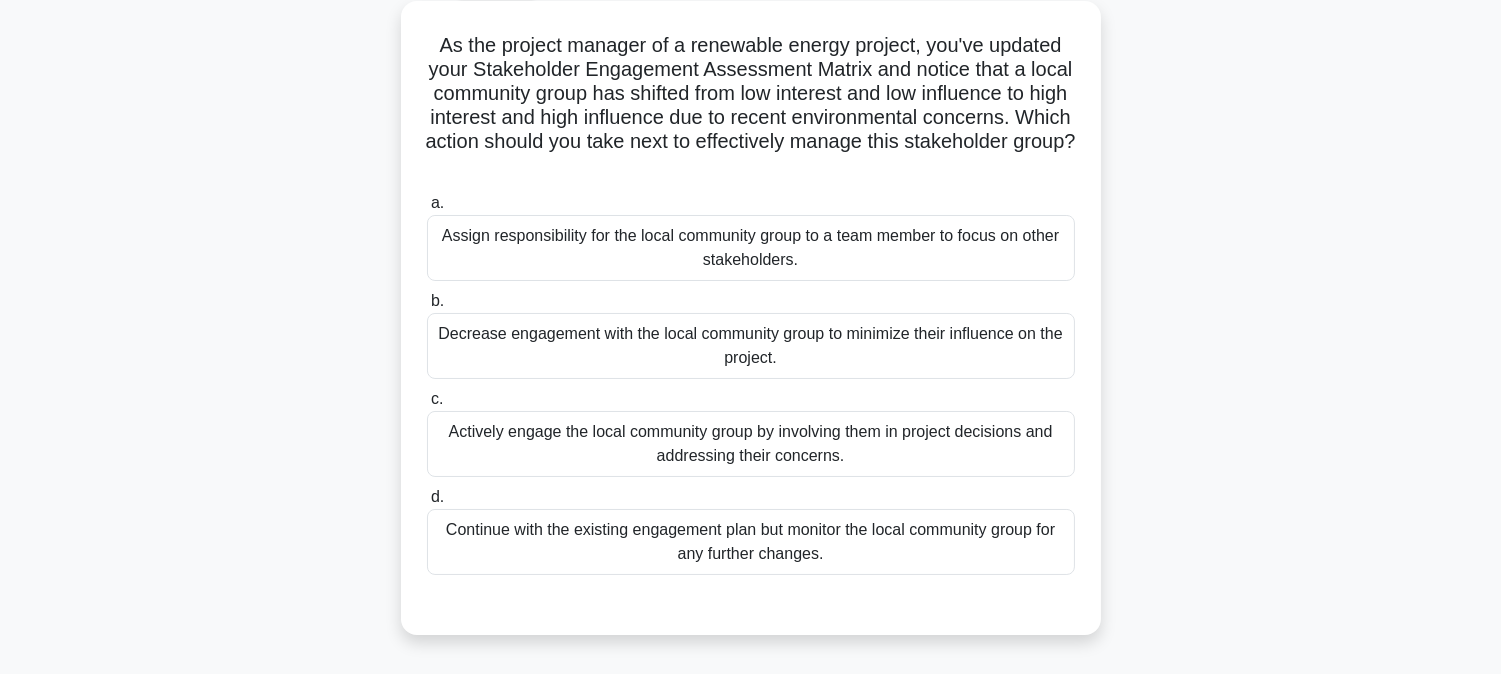 click on "Actively engage the local community group by involving them in project decisions and addressing their concerns." at bounding box center [751, 444] 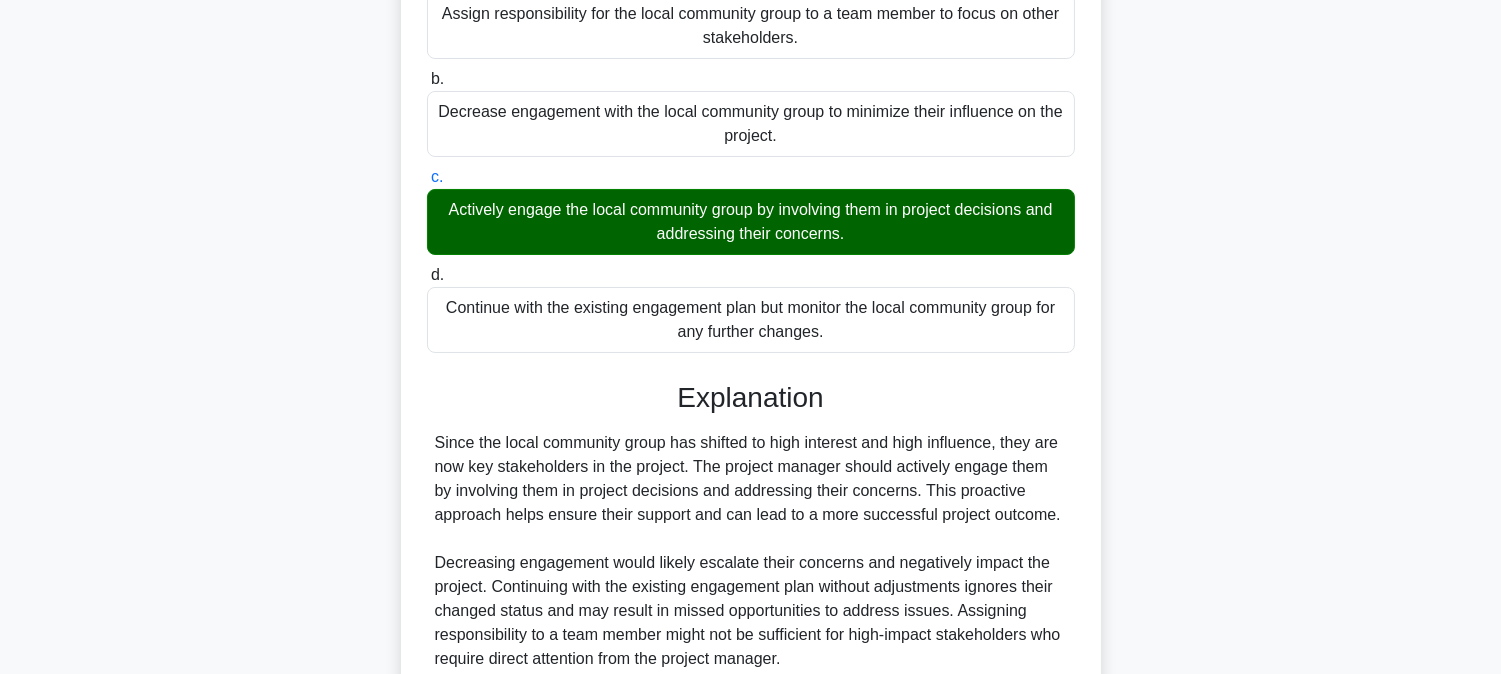 scroll, scrollTop: 511, scrollLeft: 0, axis: vertical 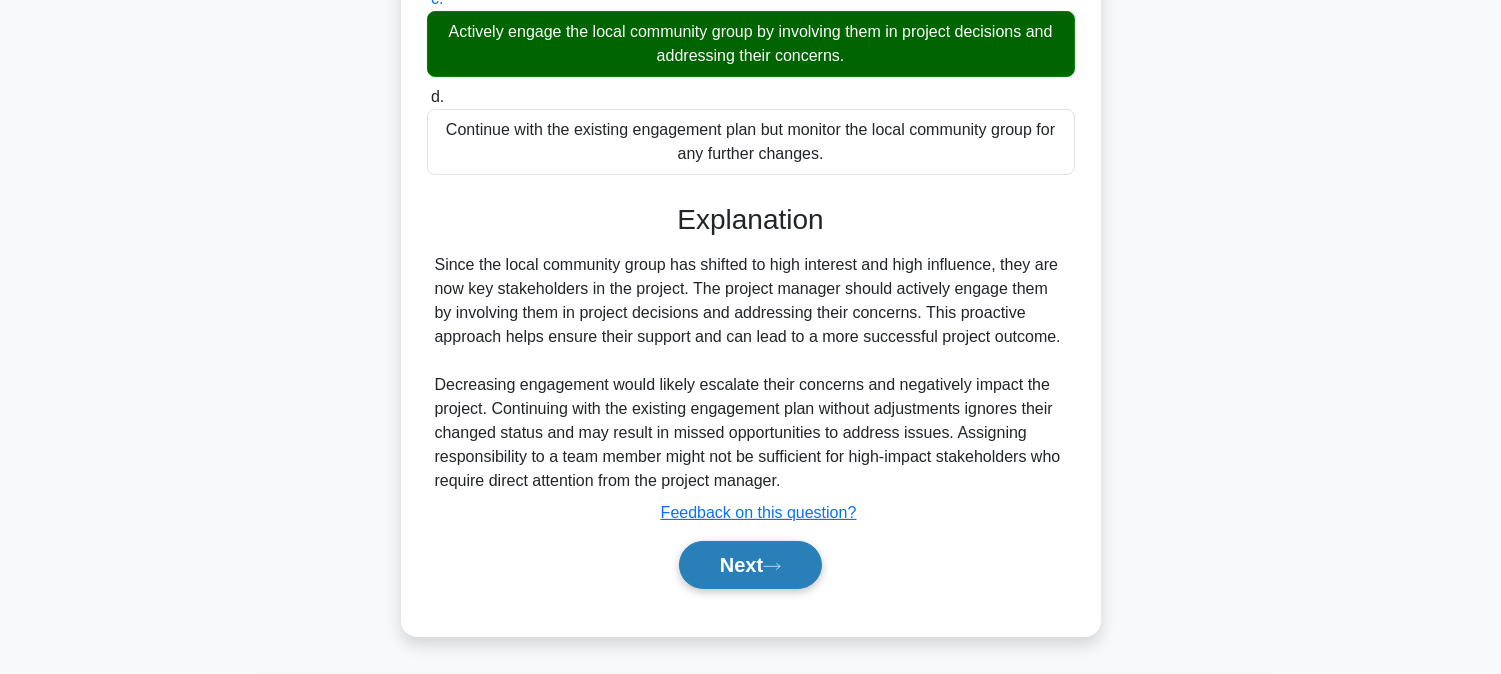 click on "Next" at bounding box center [750, 565] 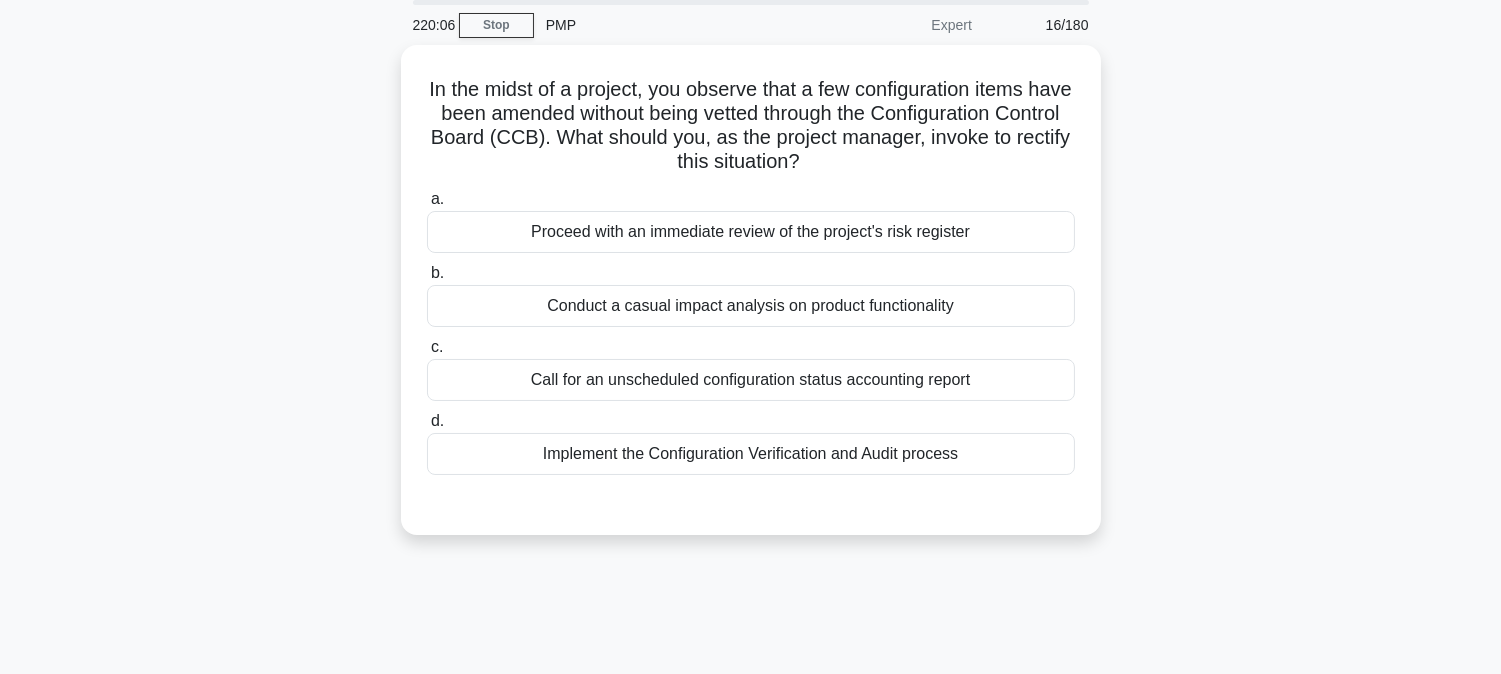 scroll, scrollTop: 0, scrollLeft: 0, axis: both 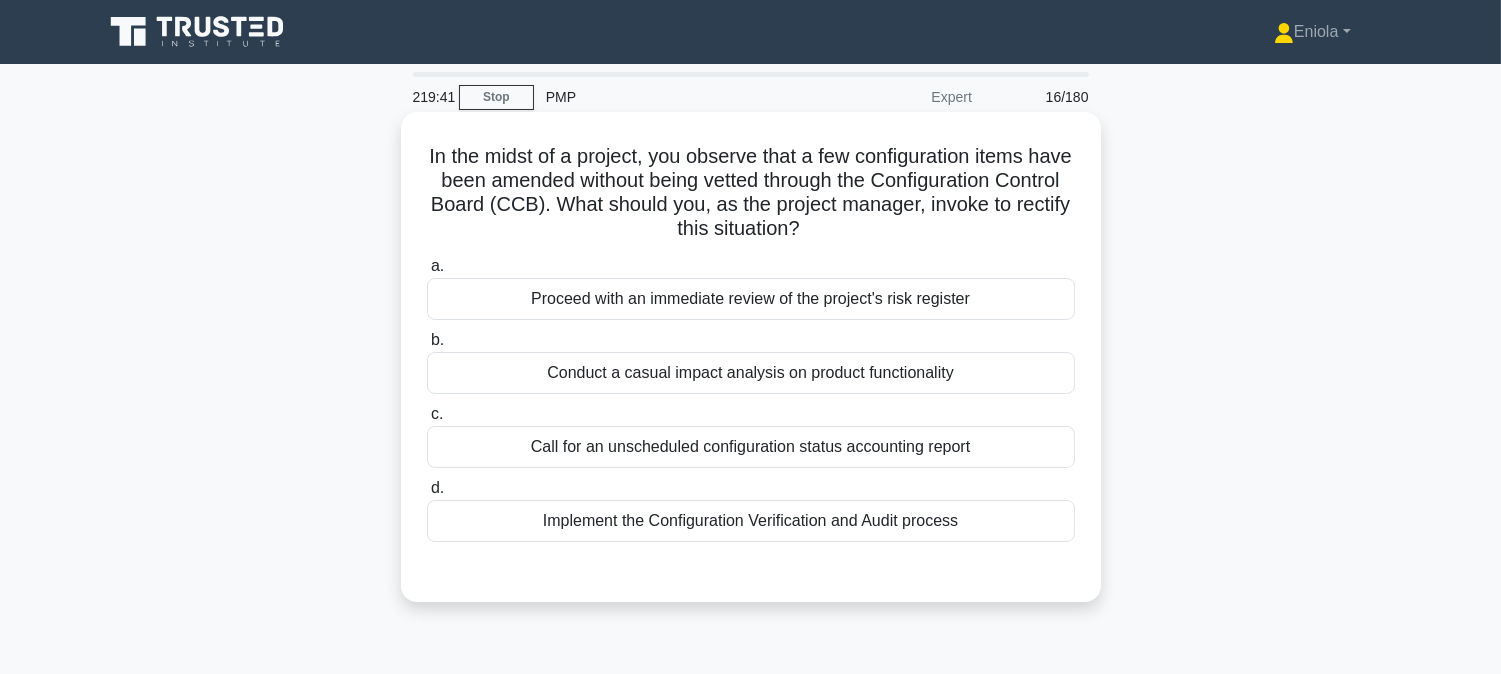 click on "Conduct a casual impact analysis on product functionality" at bounding box center (751, 373) 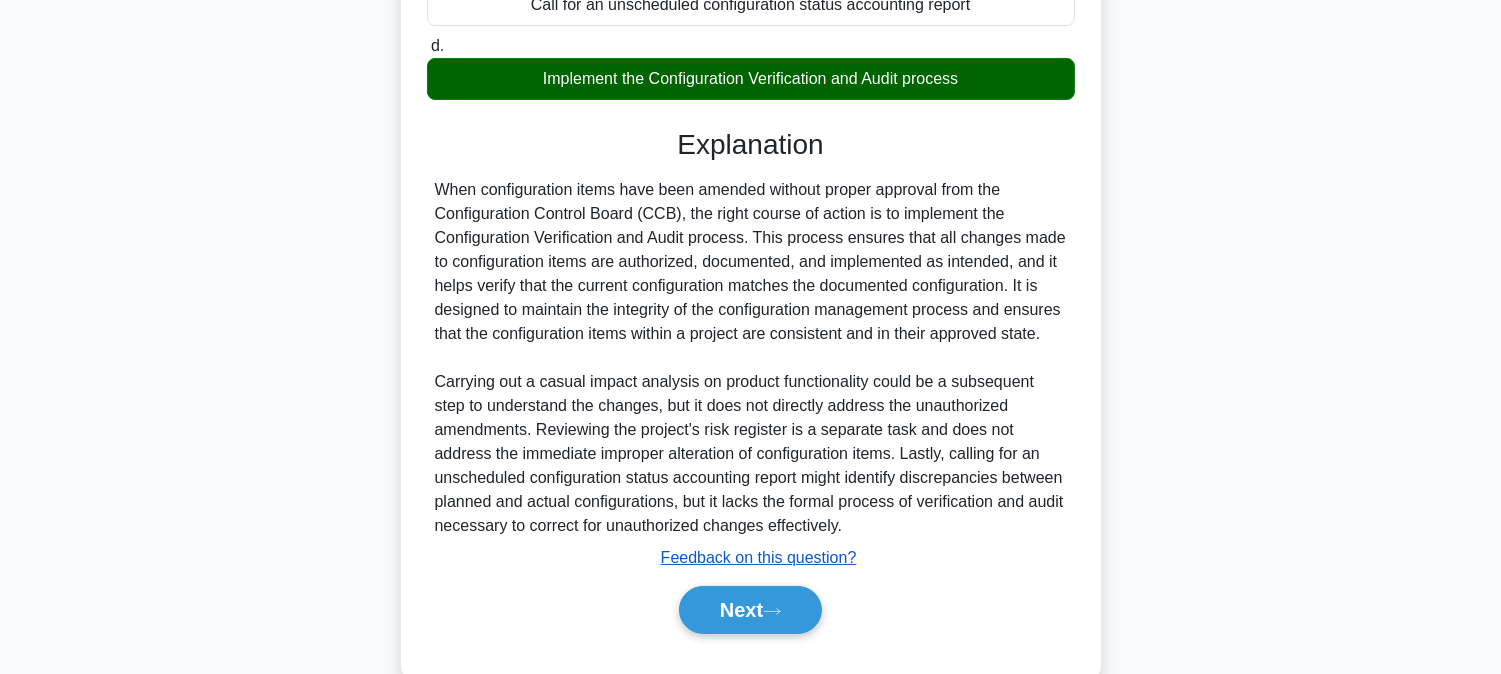 scroll, scrollTop: 486, scrollLeft: 0, axis: vertical 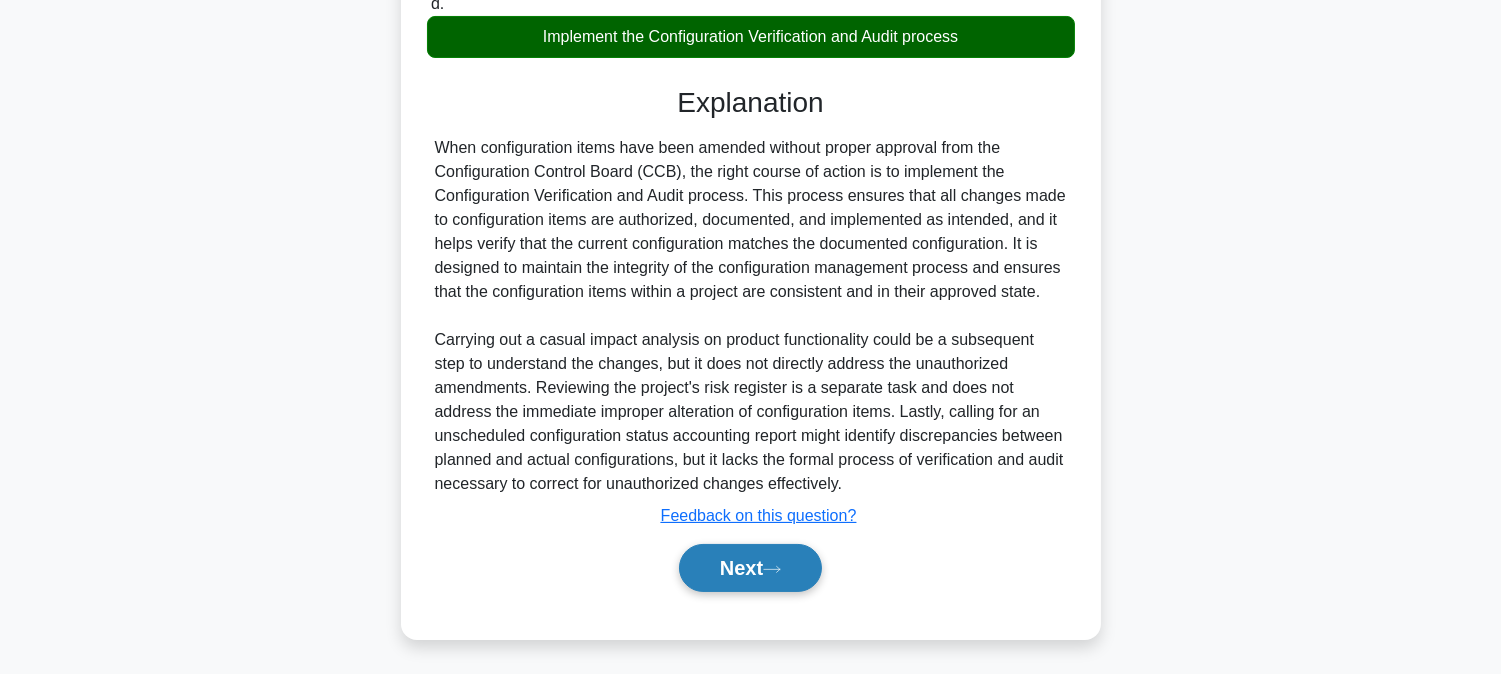 click on "Next" at bounding box center (750, 568) 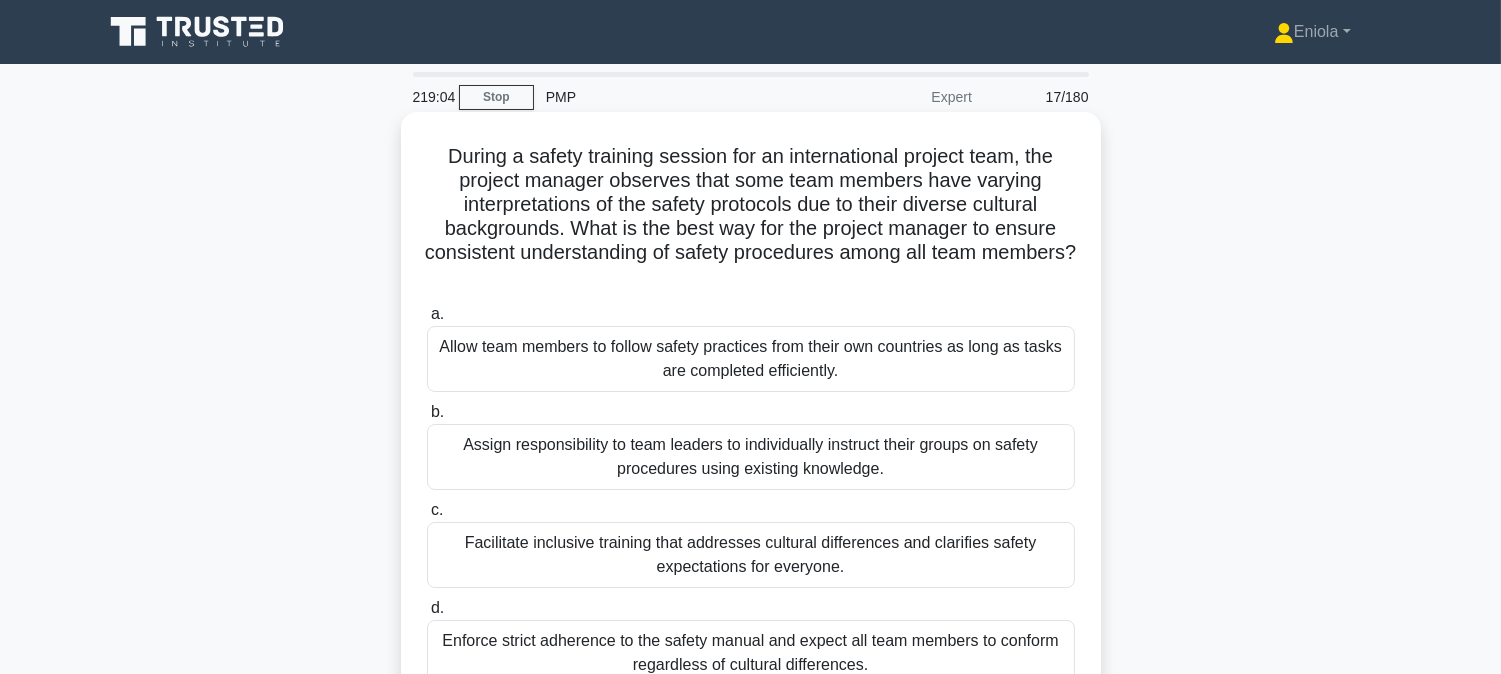 scroll, scrollTop: 111, scrollLeft: 0, axis: vertical 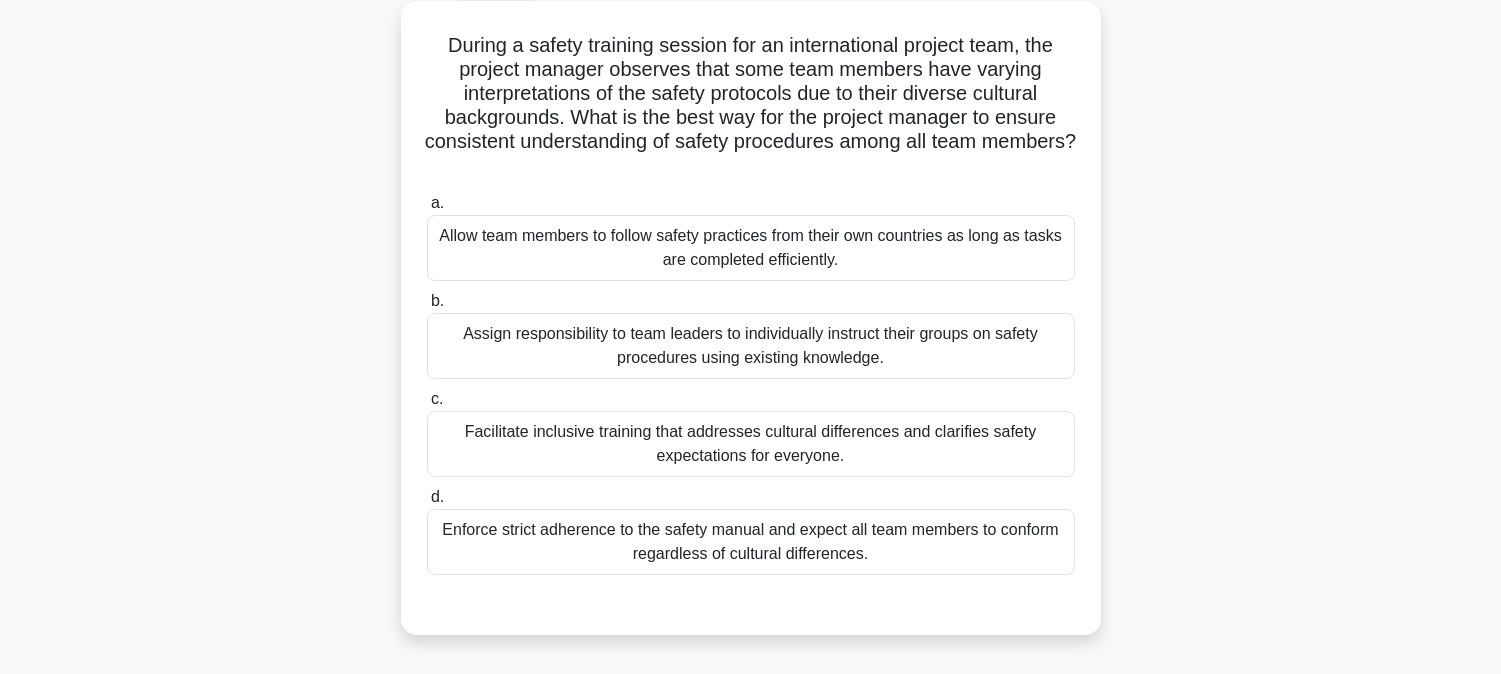 click on "Facilitate inclusive training that addresses cultural differences and clarifies safety expectations for everyone." at bounding box center [751, 444] 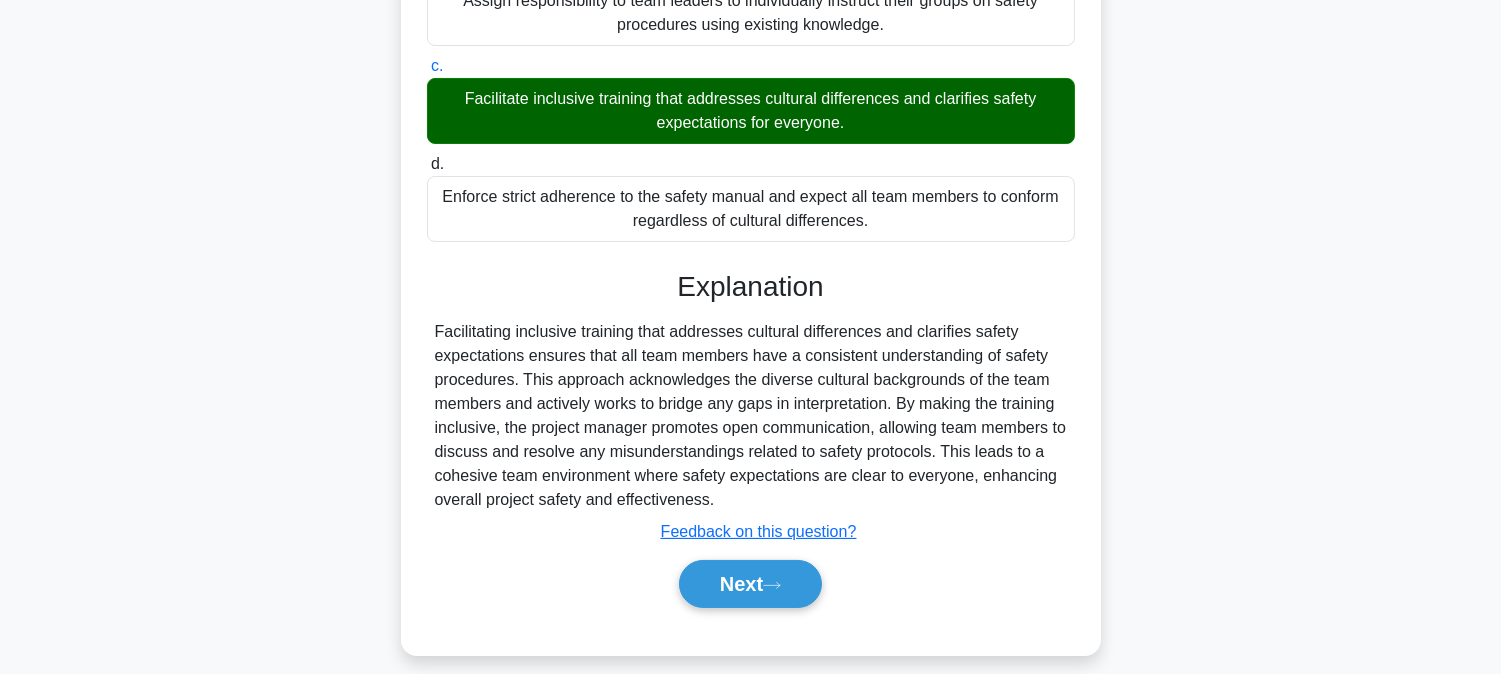 scroll, scrollTop: 463, scrollLeft: 0, axis: vertical 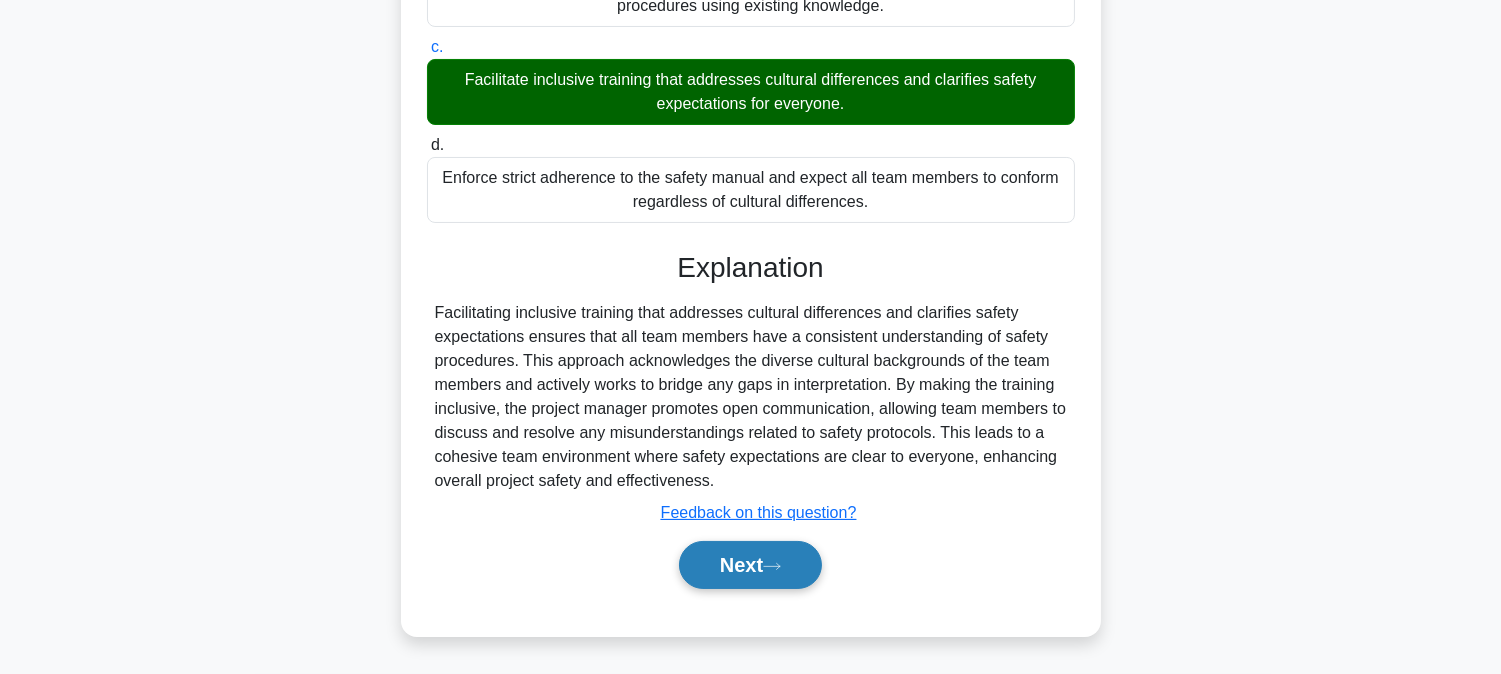 click on "Next" at bounding box center [750, 565] 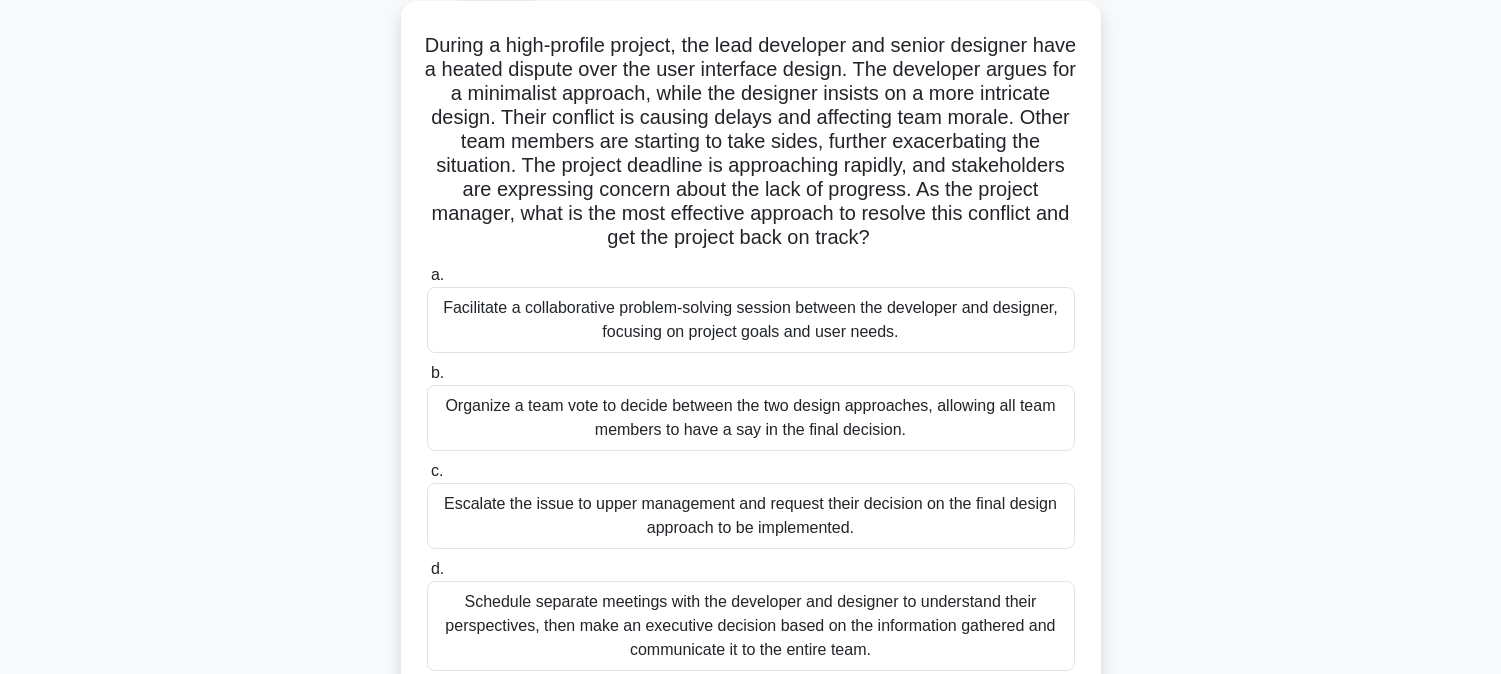 scroll, scrollTop: 222, scrollLeft: 0, axis: vertical 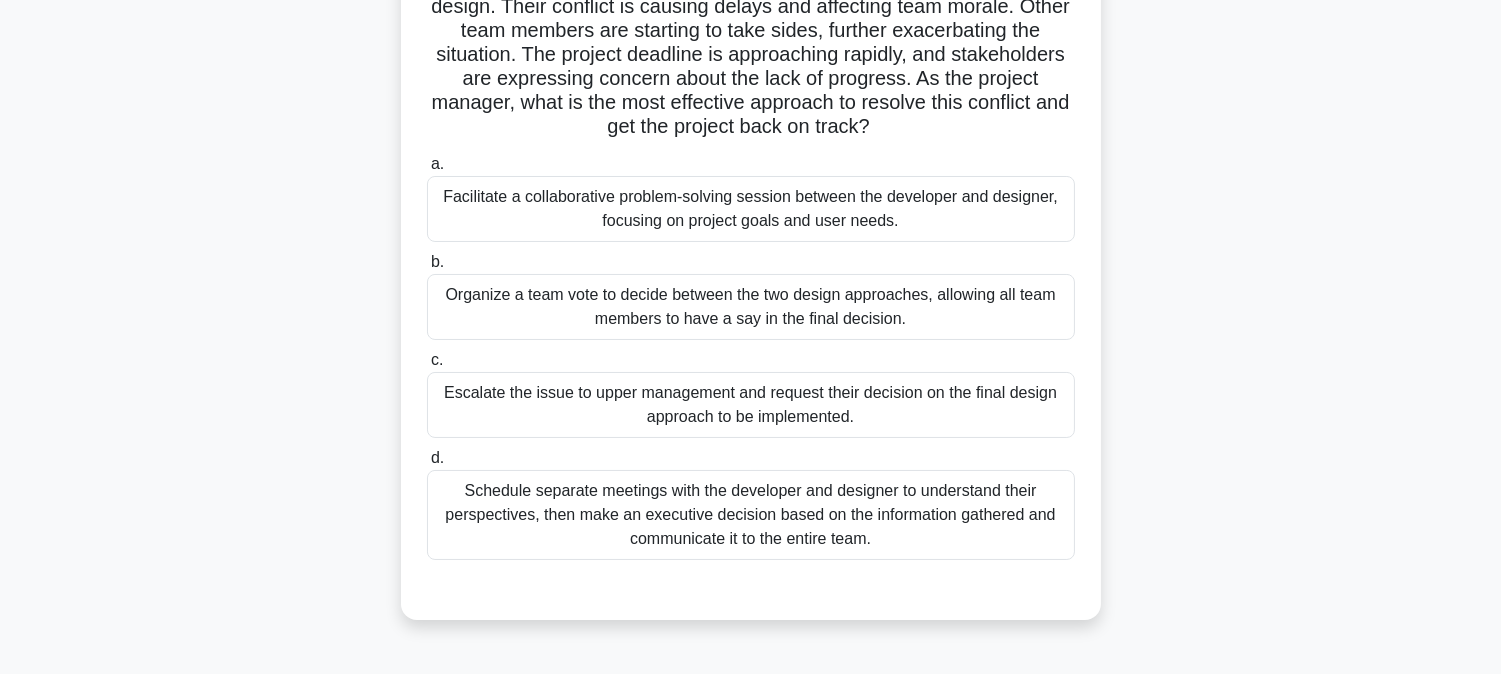click on "Schedule separate meetings with the developer and designer to understand their perspectives, then make an executive decision based on the information gathered and communicate it to the entire team." at bounding box center (751, 515) 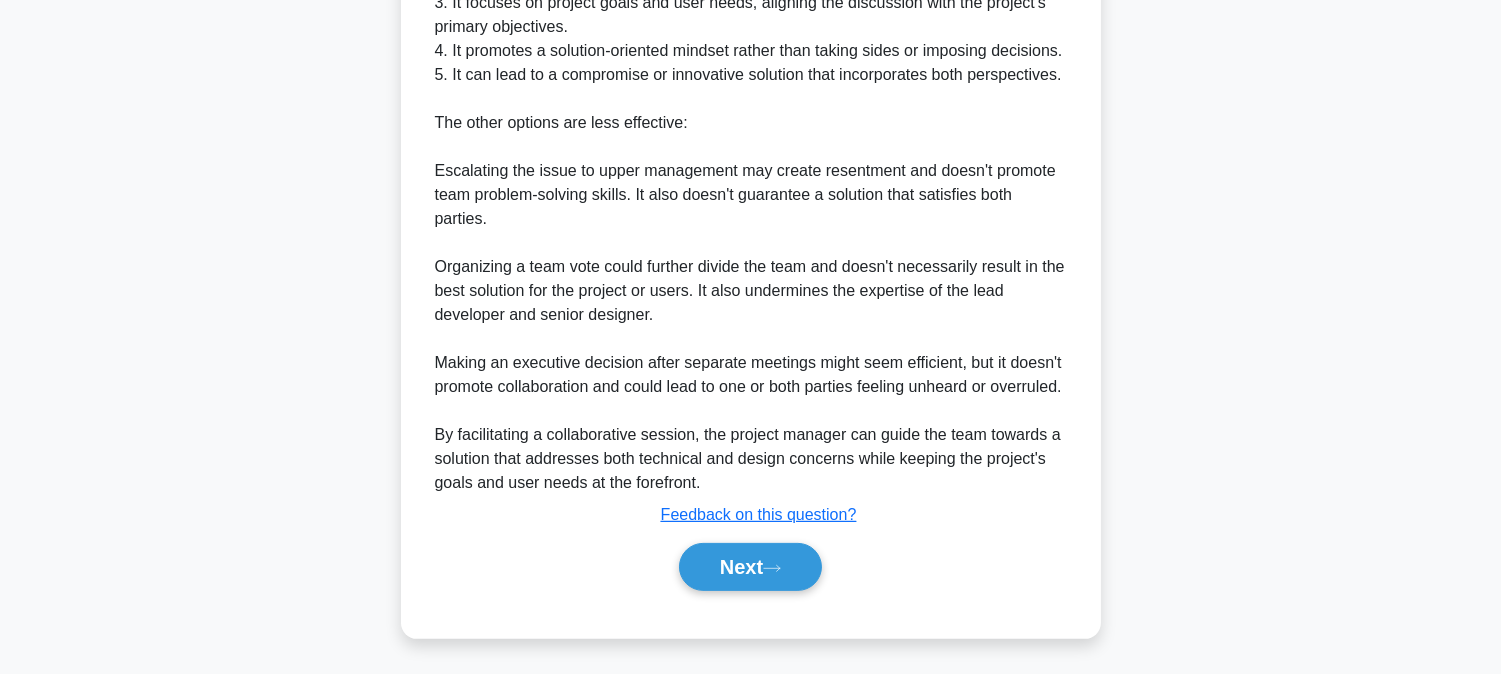 scroll, scrollTop: 1134, scrollLeft: 0, axis: vertical 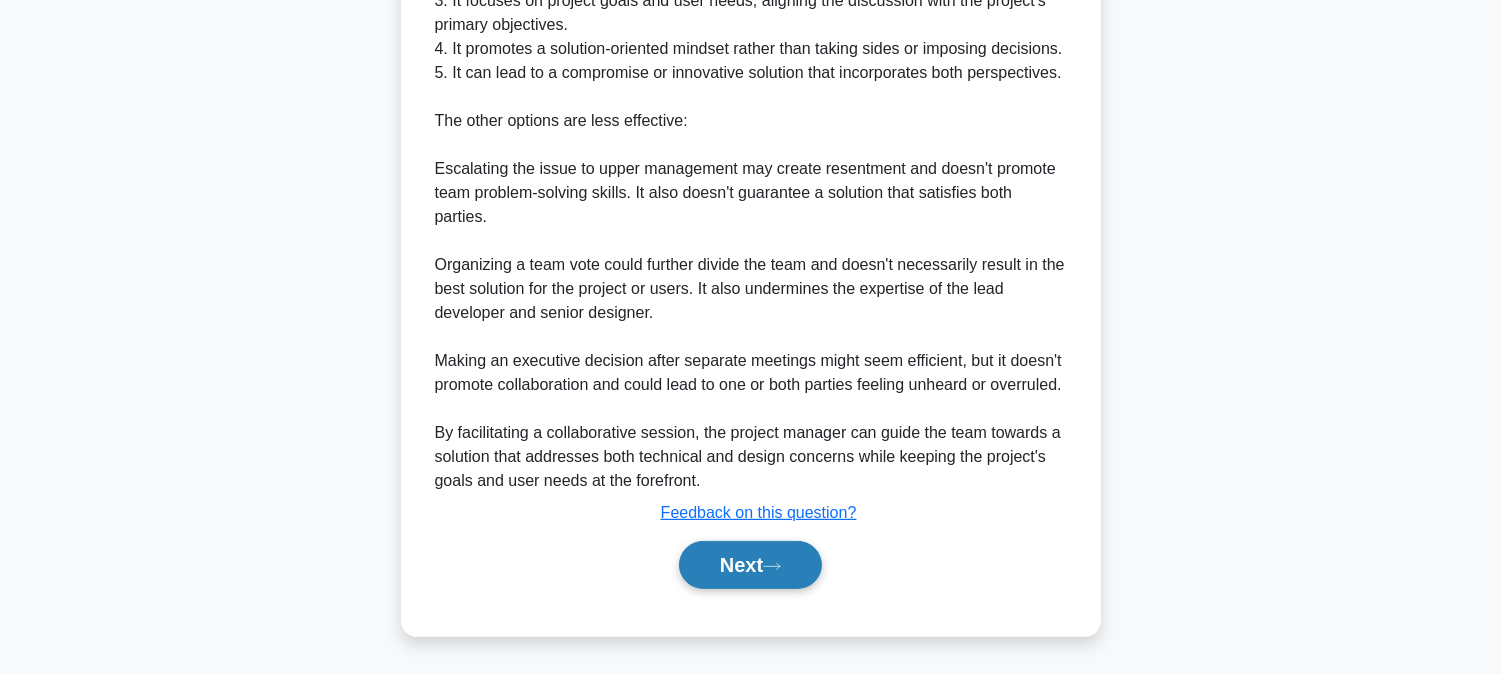 click on "Next" at bounding box center (750, 565) 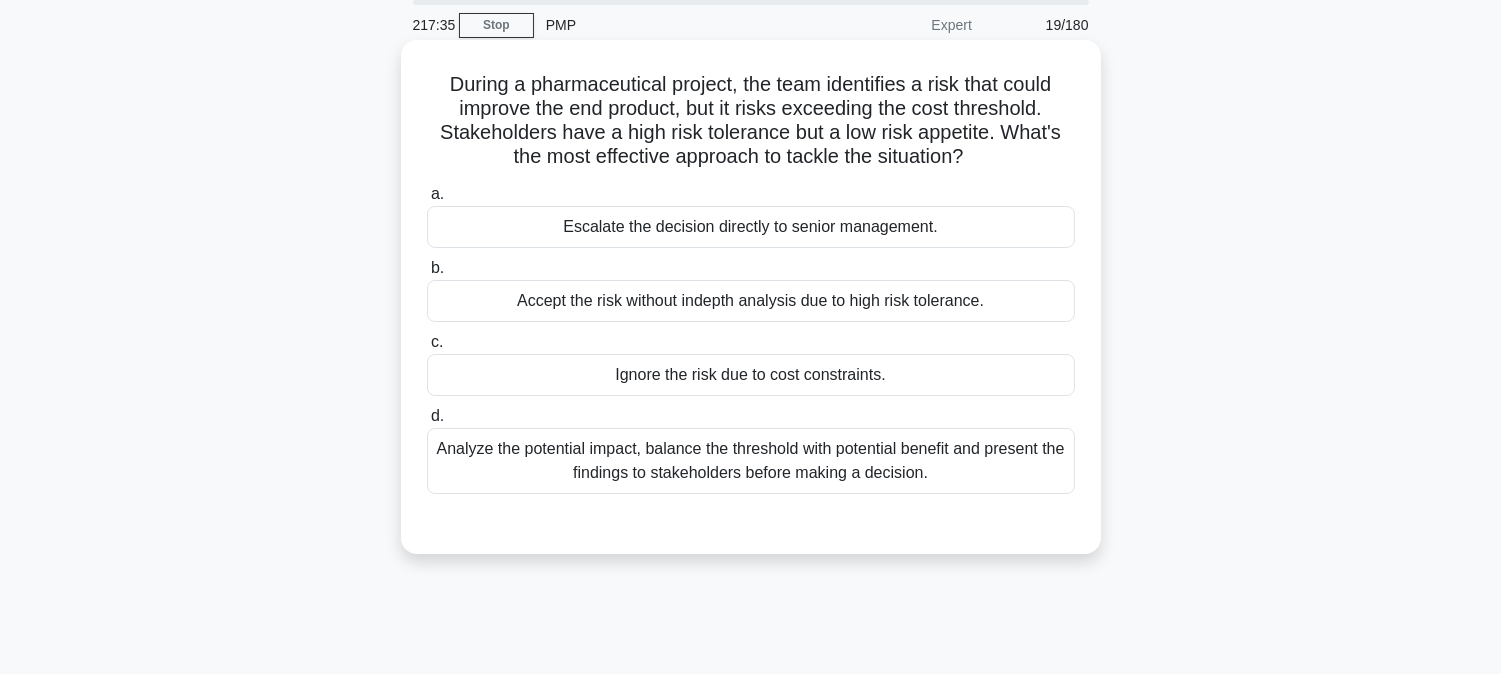 scroll, scrollTop: 0, scrollLeft: 0, axis: both 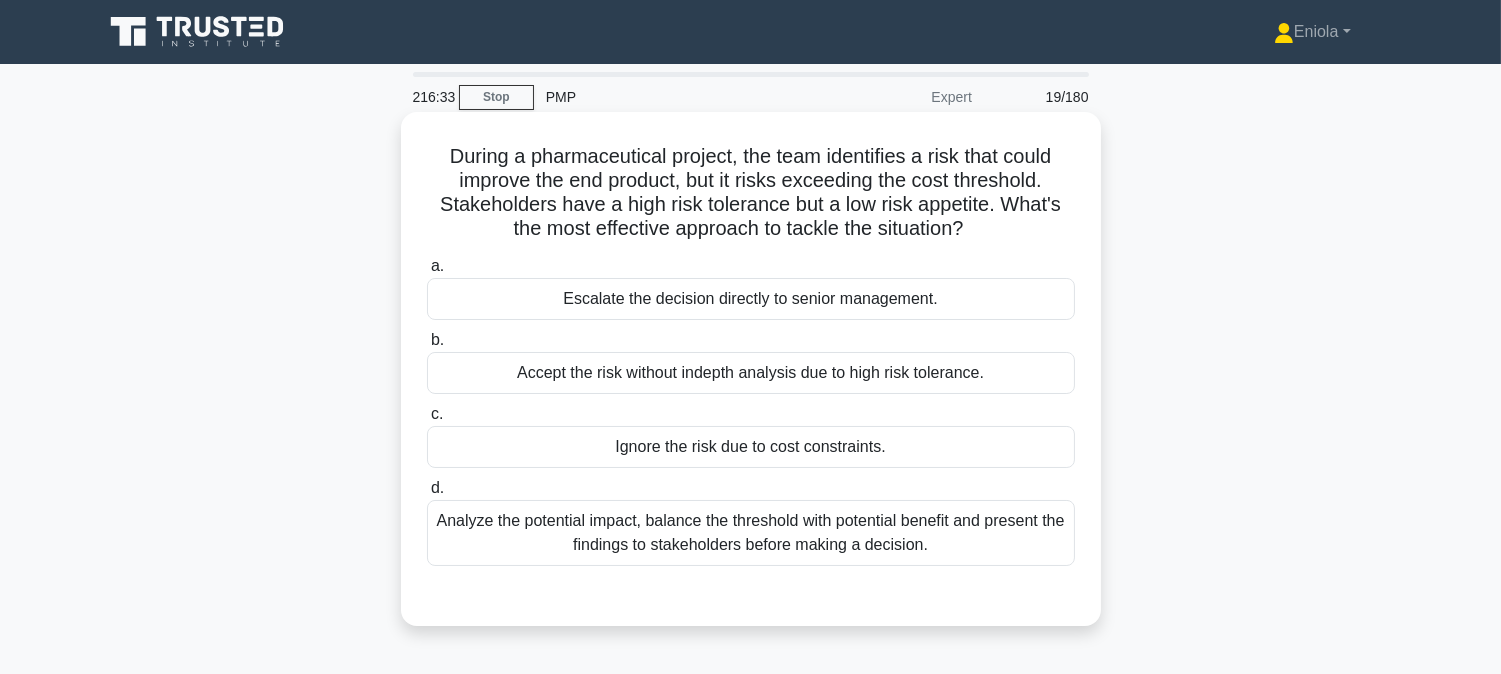 click on "Analyze the potential impact, balance the threshold with potential benefit and present the findings to stakeholders before making a decision." at bounding box center [751, 533] 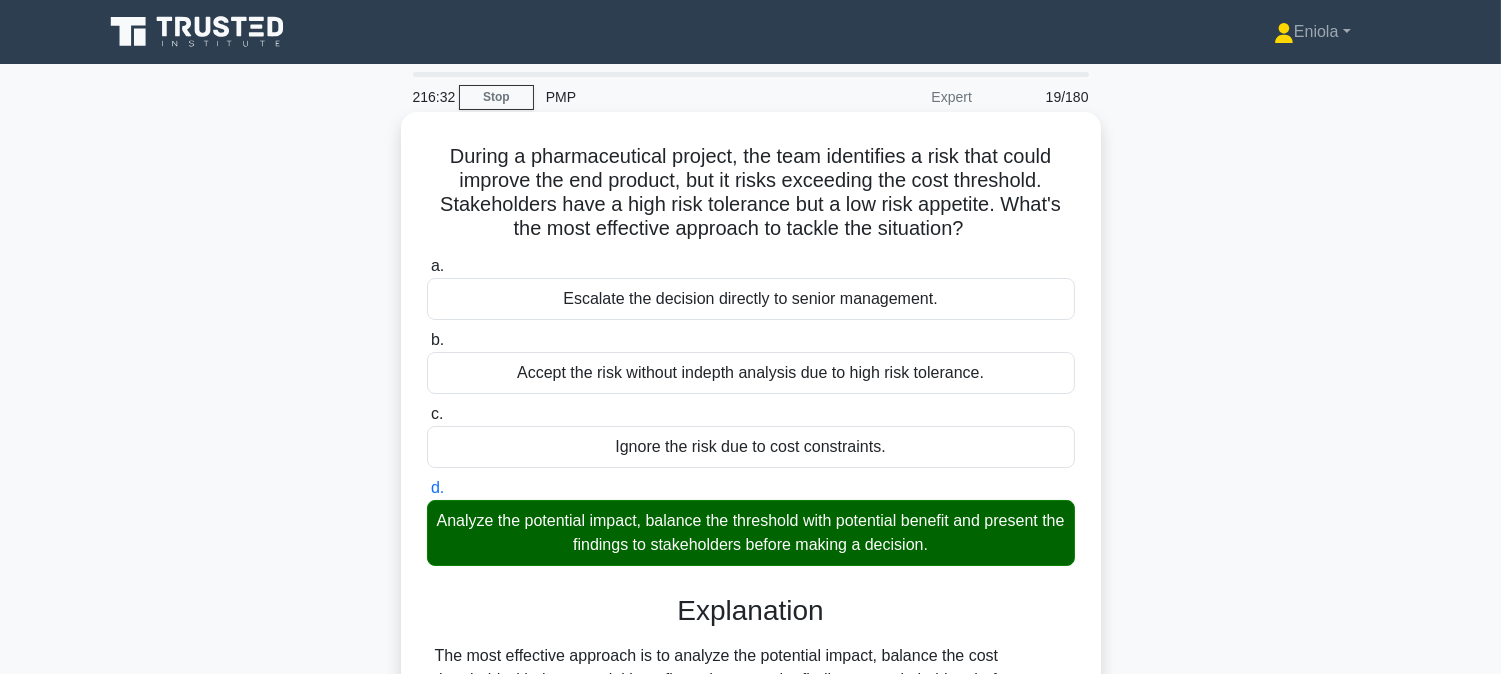 scroll, scrollTop: 463, scrollLeft: 0, axis: vertical 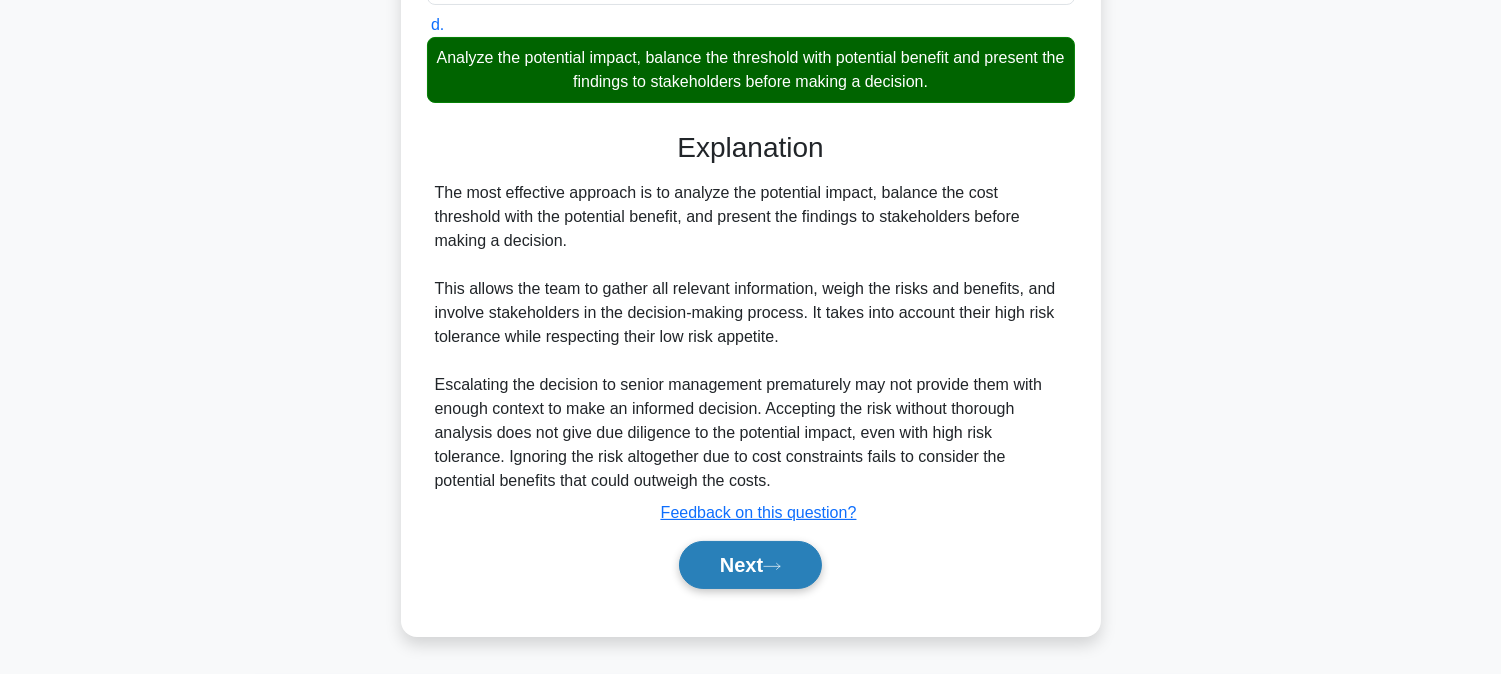 click on "Next" at bounding box center [750, 565] 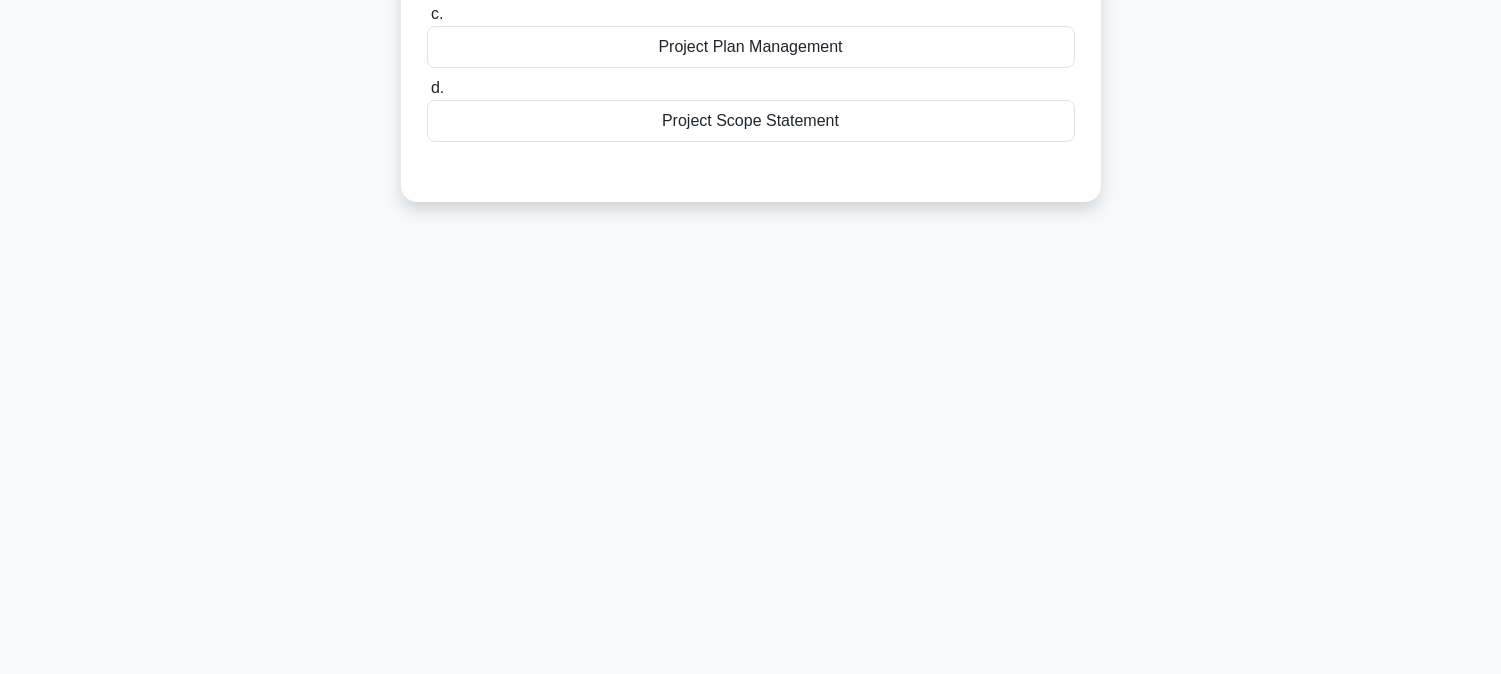 scroll, scrollTop: 0, scrollLeft: 0, axis: both 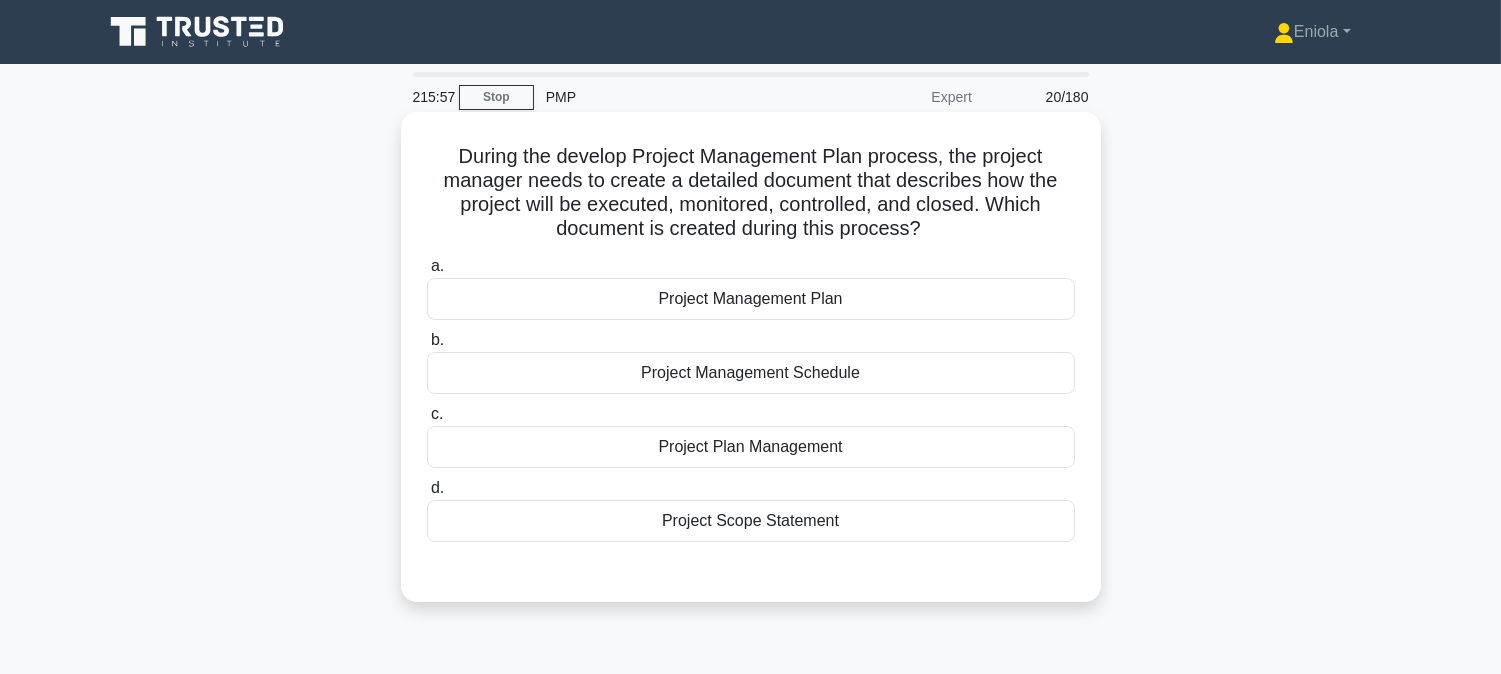click on "Project Management Plan" at bounding box center [751, 299] 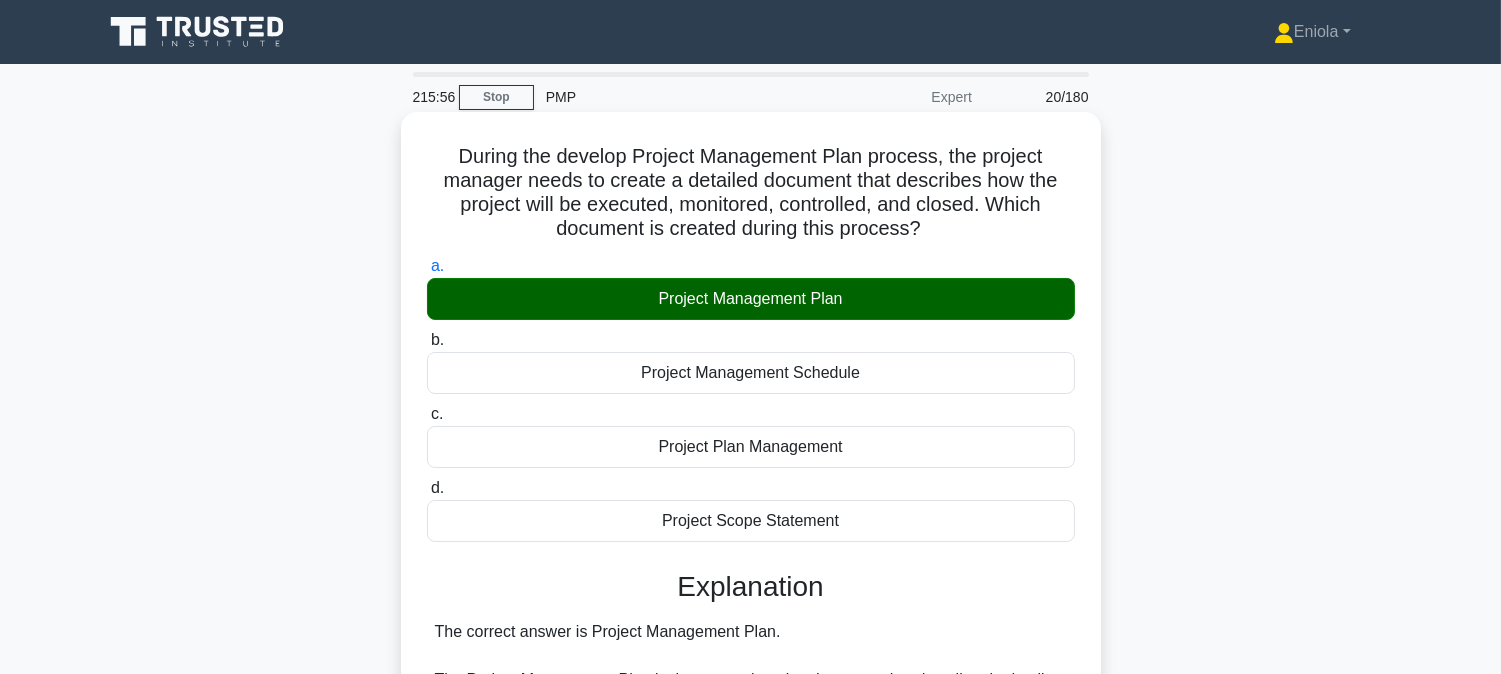 scroll, scrollTop: 463, scrollLeft: 0, axis: vertical 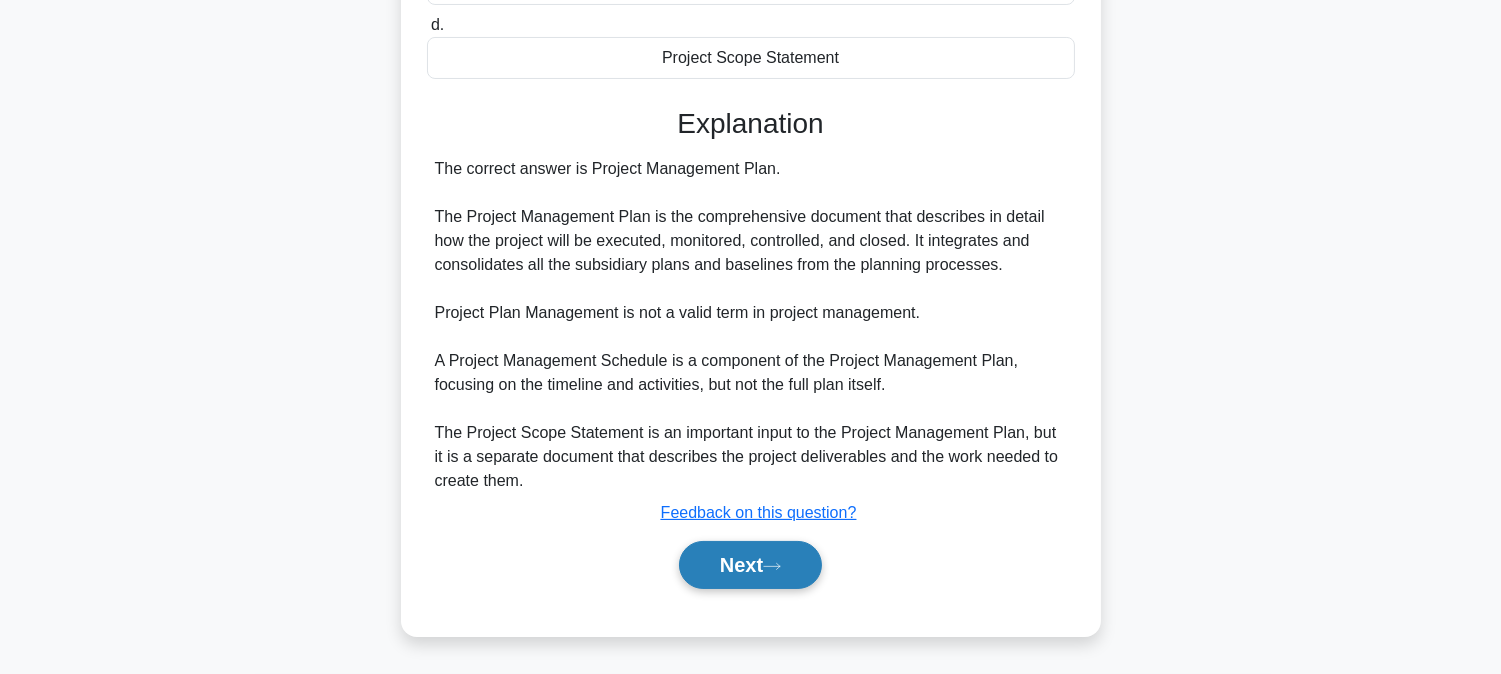 click on "Next" at bounding box center (750, 565) 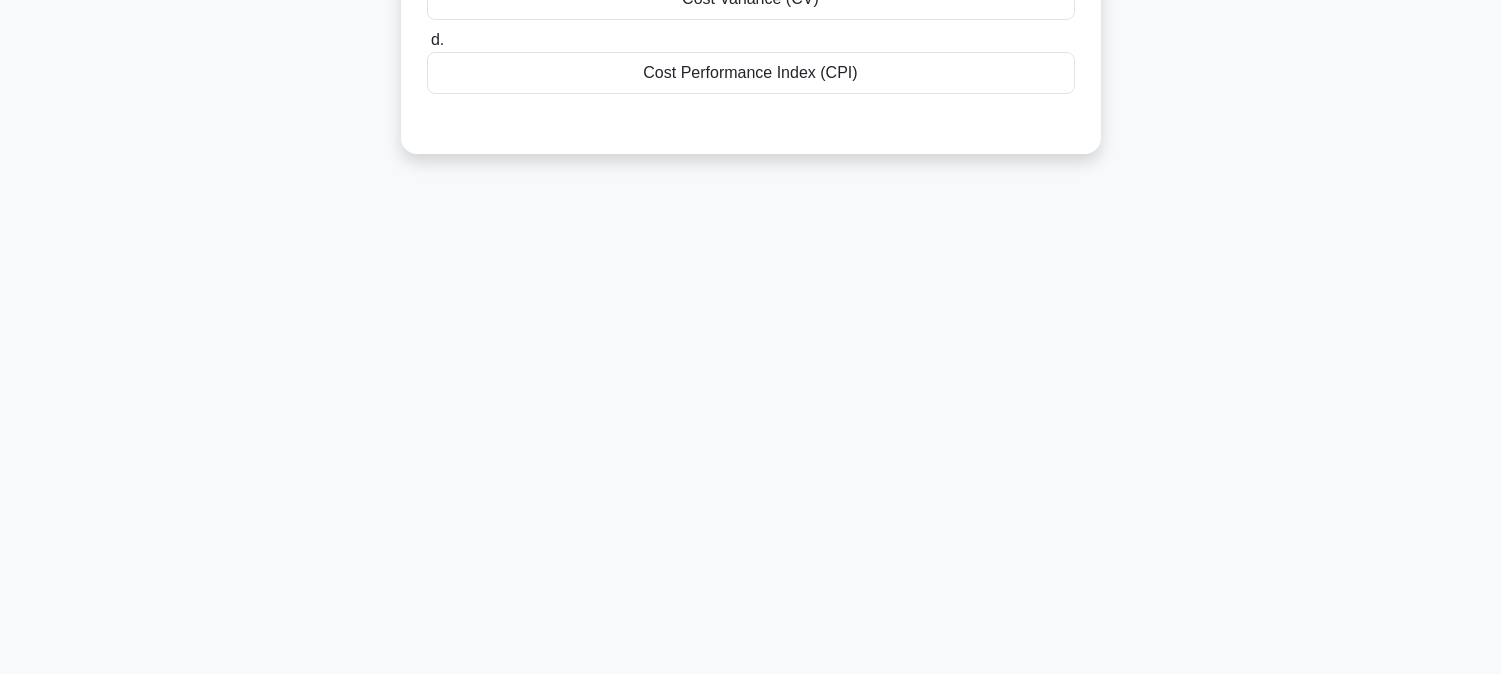 scroll, scrollTop: 0, scrollLeft: 0, axis: both 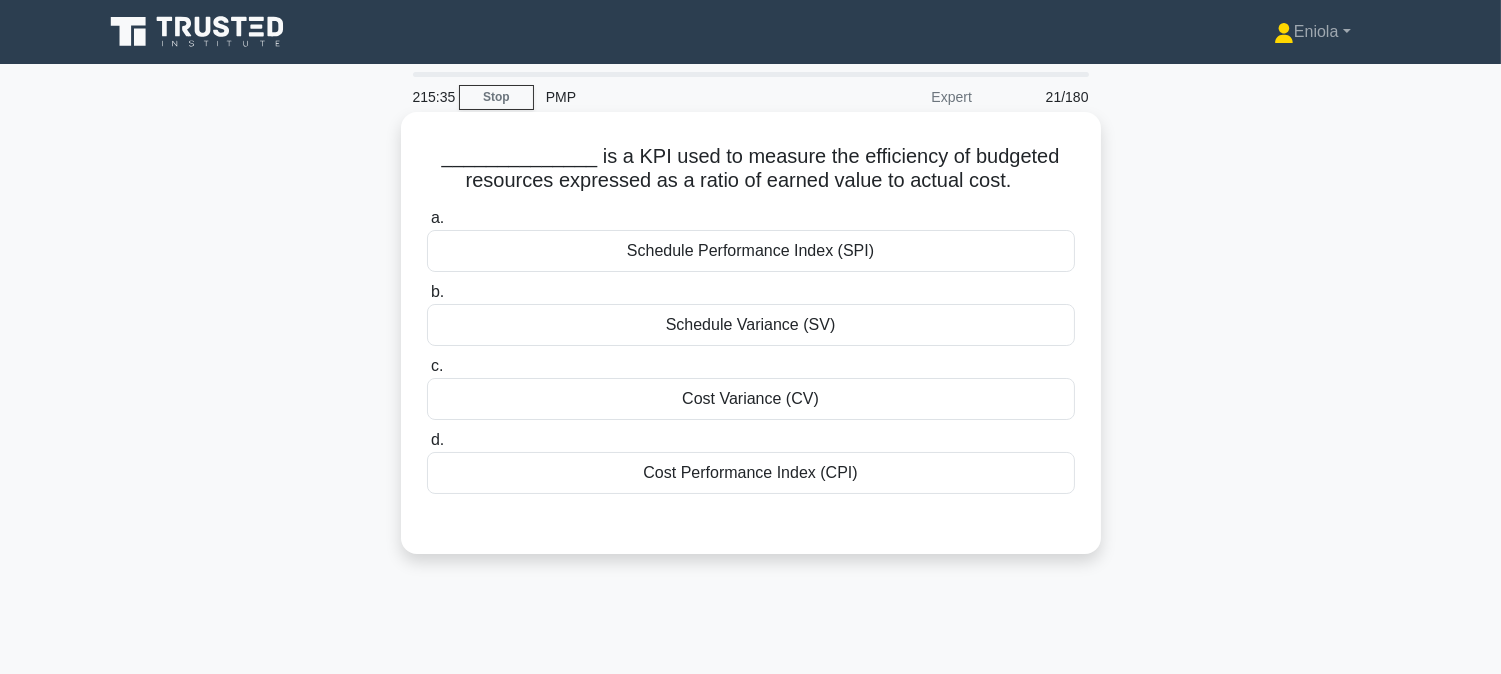 click on "Cost Performance Index (CPI)" at bounding box center (751, 473) 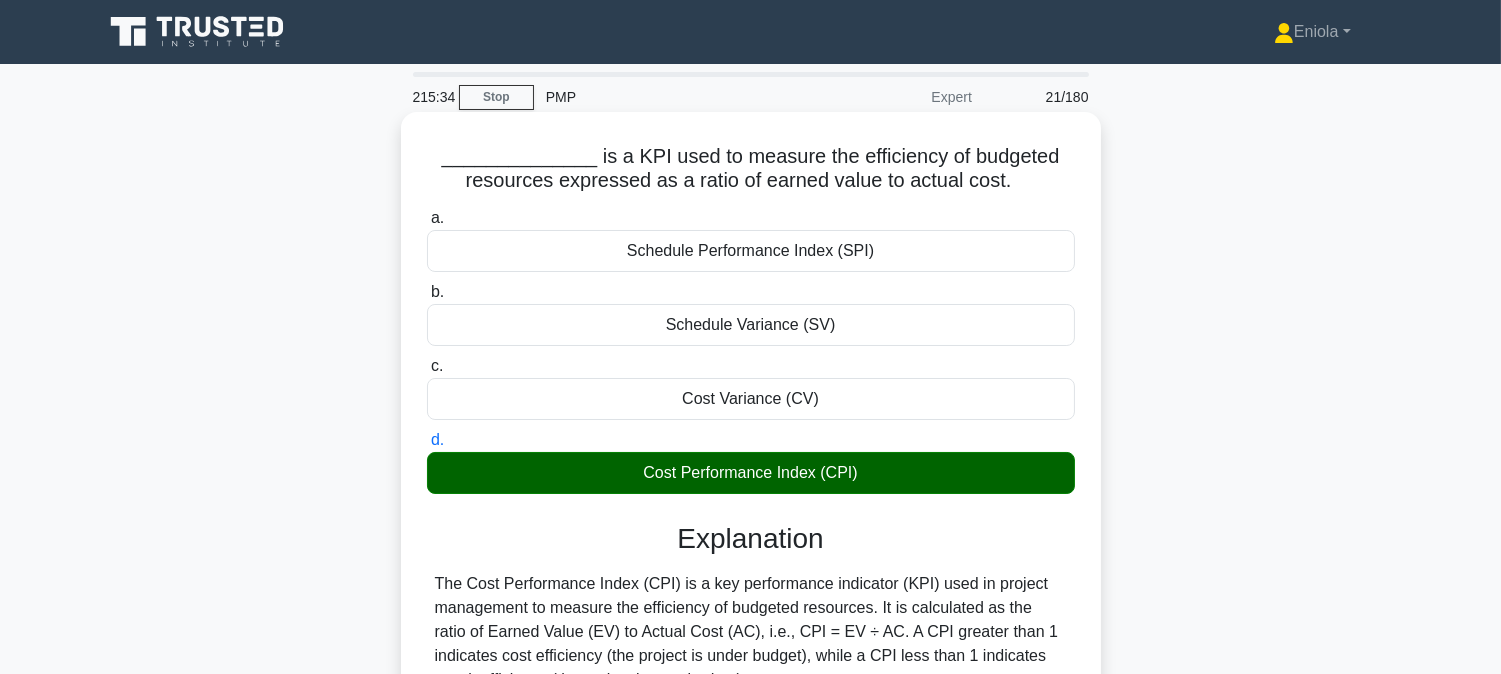 scroll, scrollTop: 438, scrollLeft: 0, axis: vertical 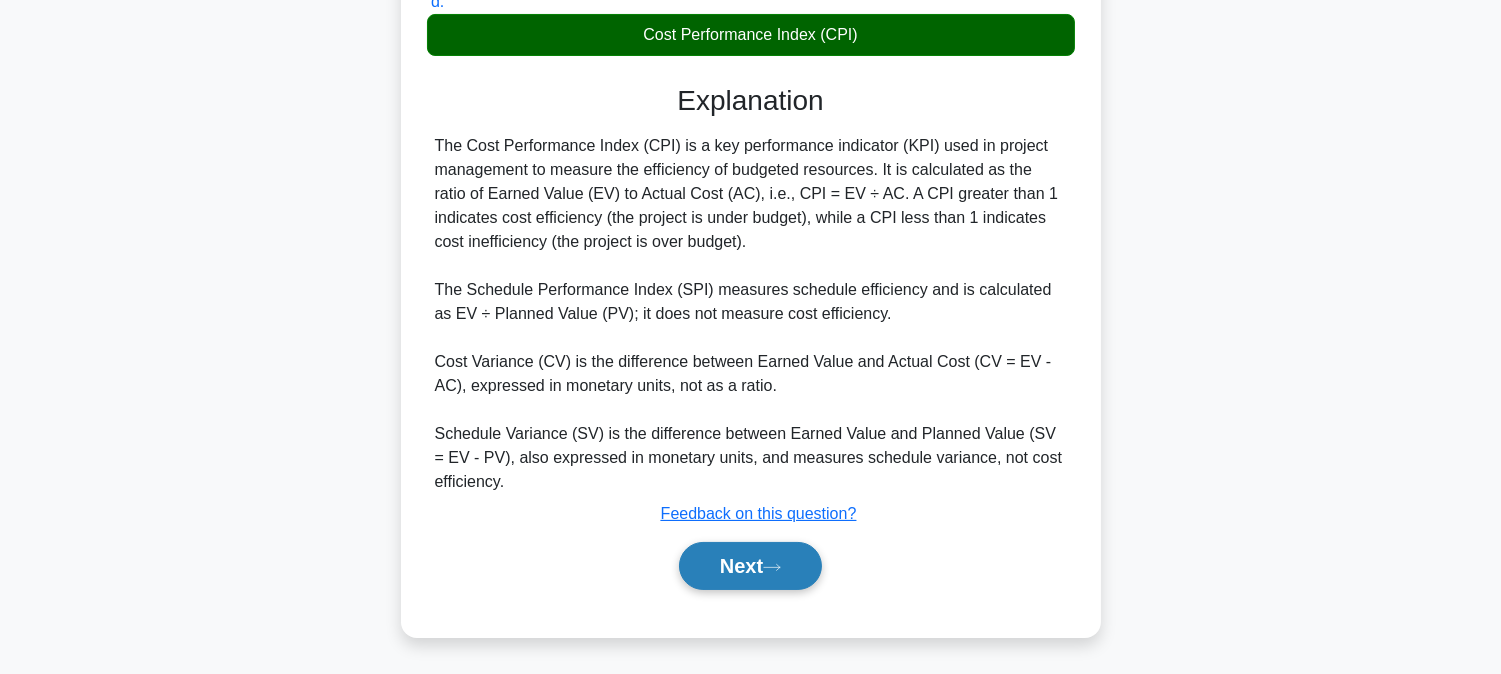 click on "Next" at bounding box center [750, 566] 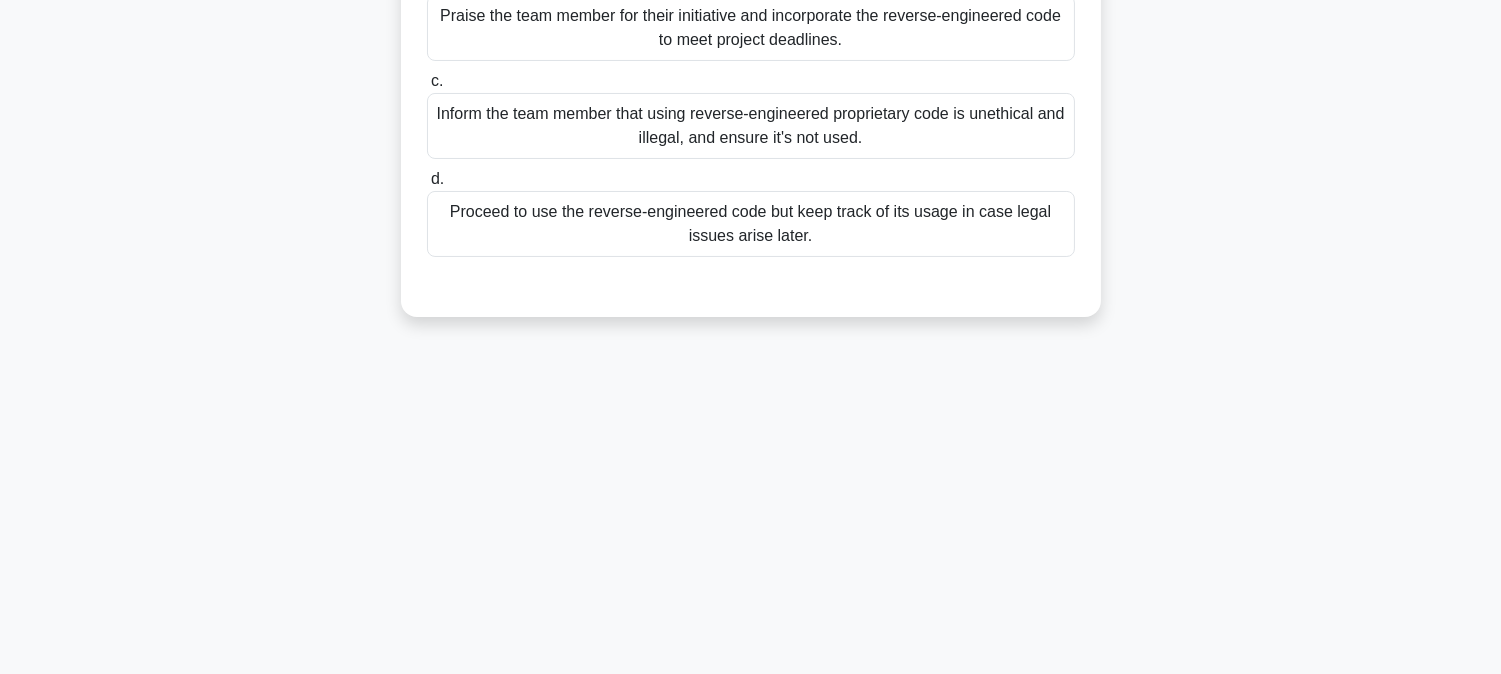 scroll, scrollTop: 72, scrollLeft: 0, axis: vertical 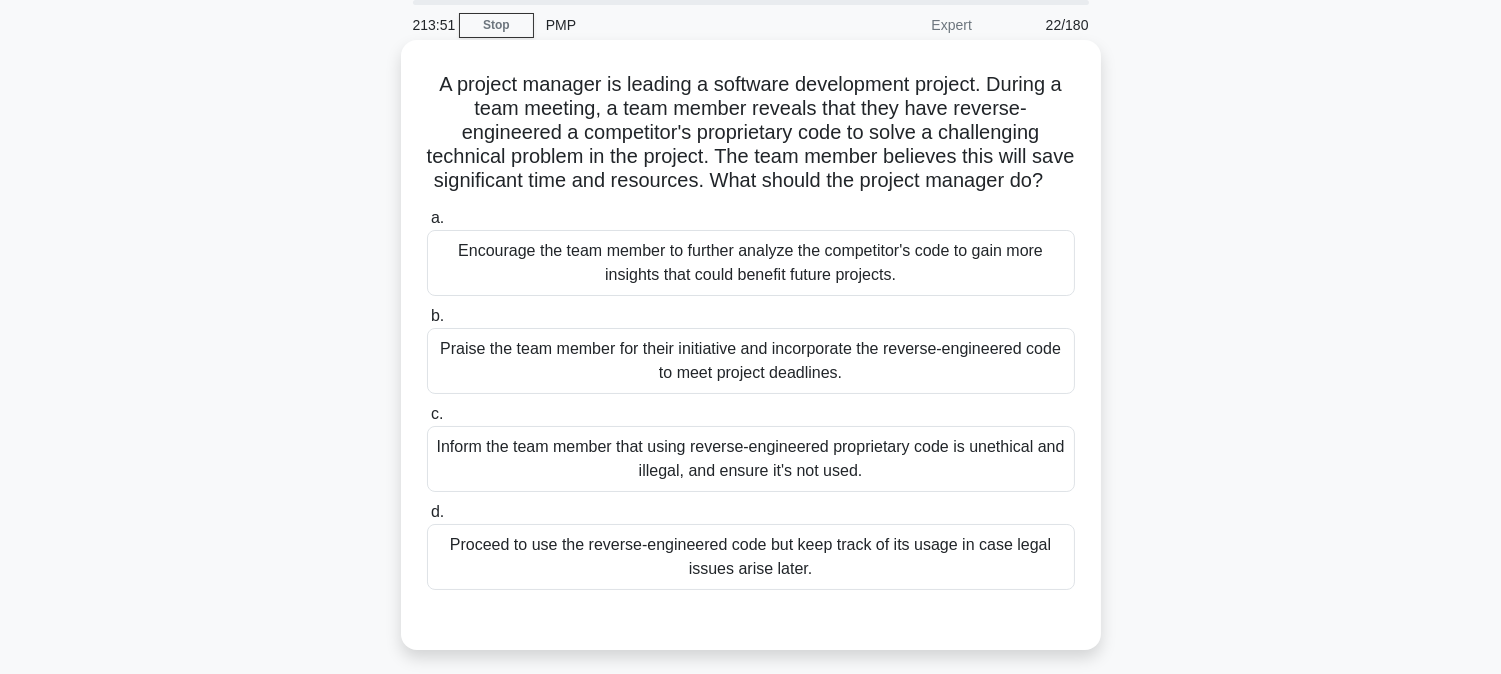 click on "Encourage the team member to further analyze the competitor's code to gain more insights that could benefit future projects." at bounding box center (751, 263) 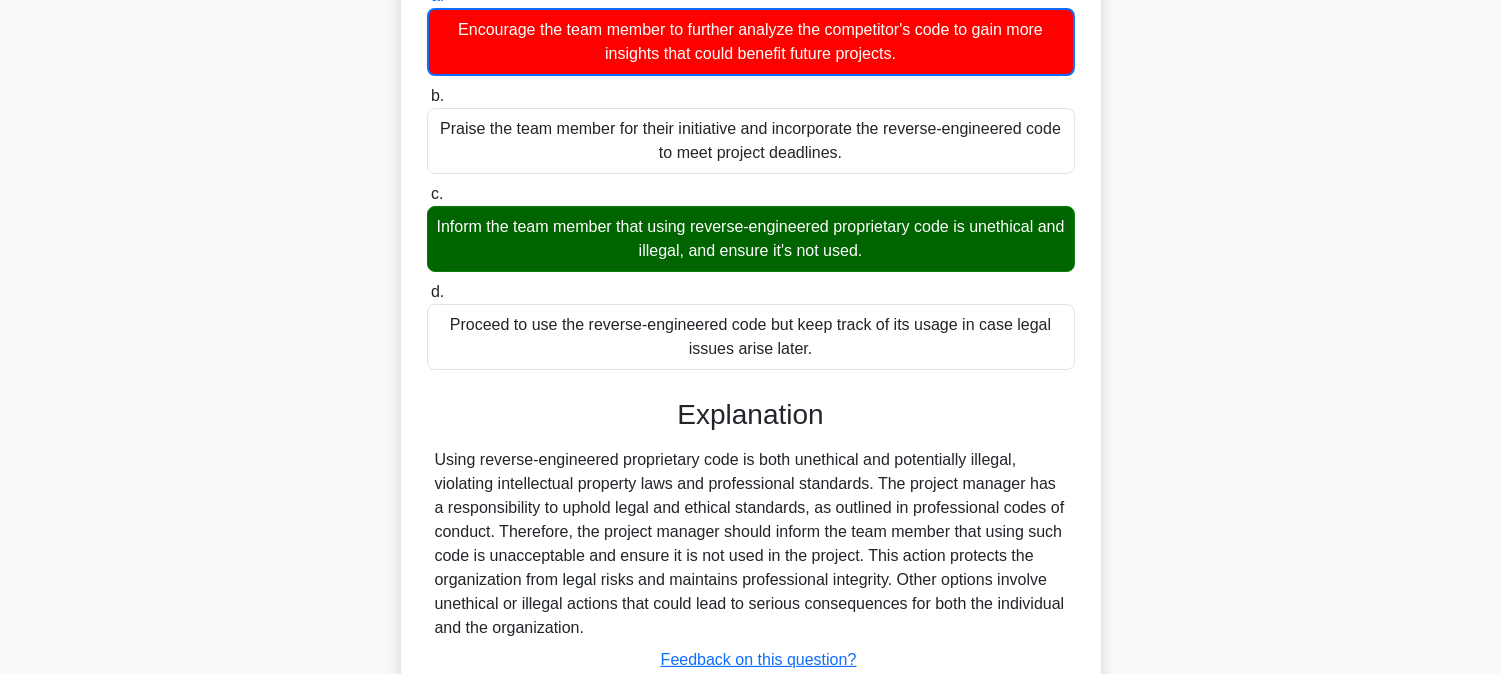 scroll, scrollTop: 463, scrollLeft: 0, axis: vertical 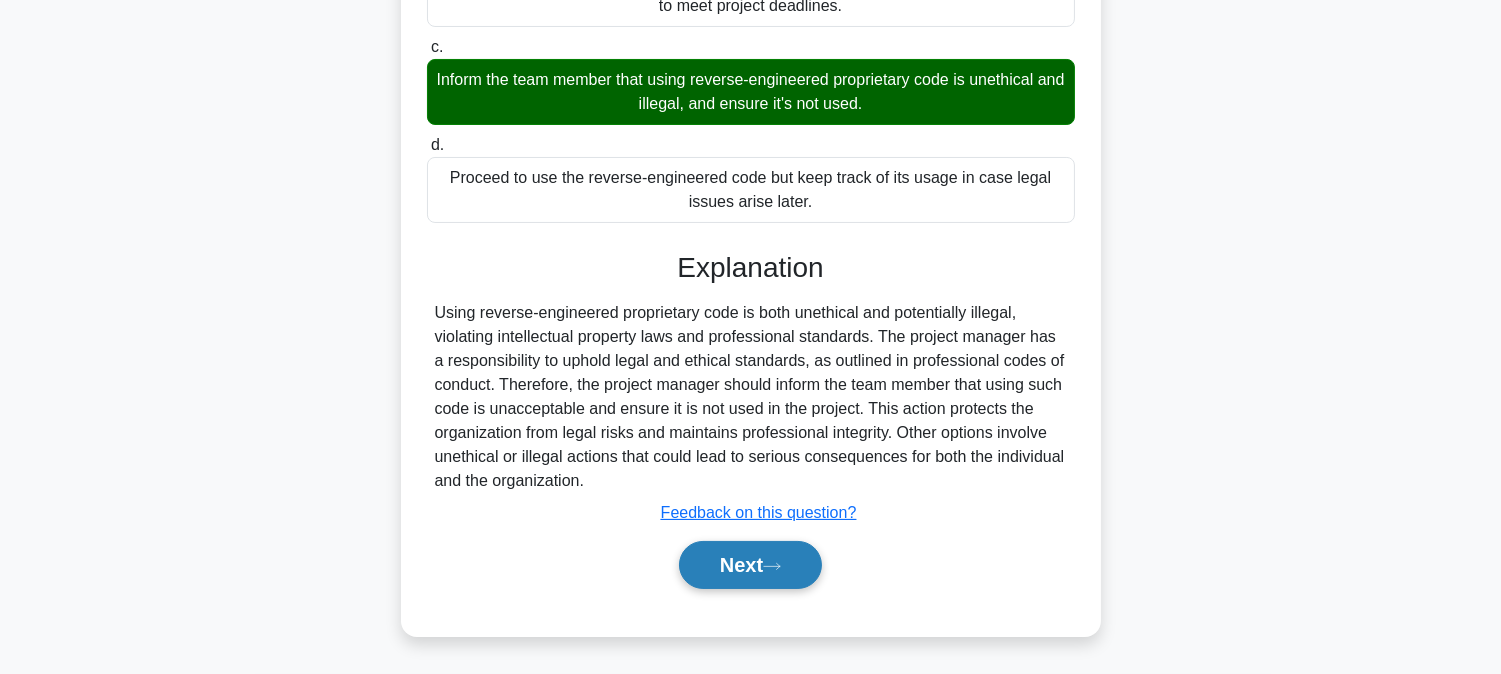 click on "Next" at bounding box center [750, 565] 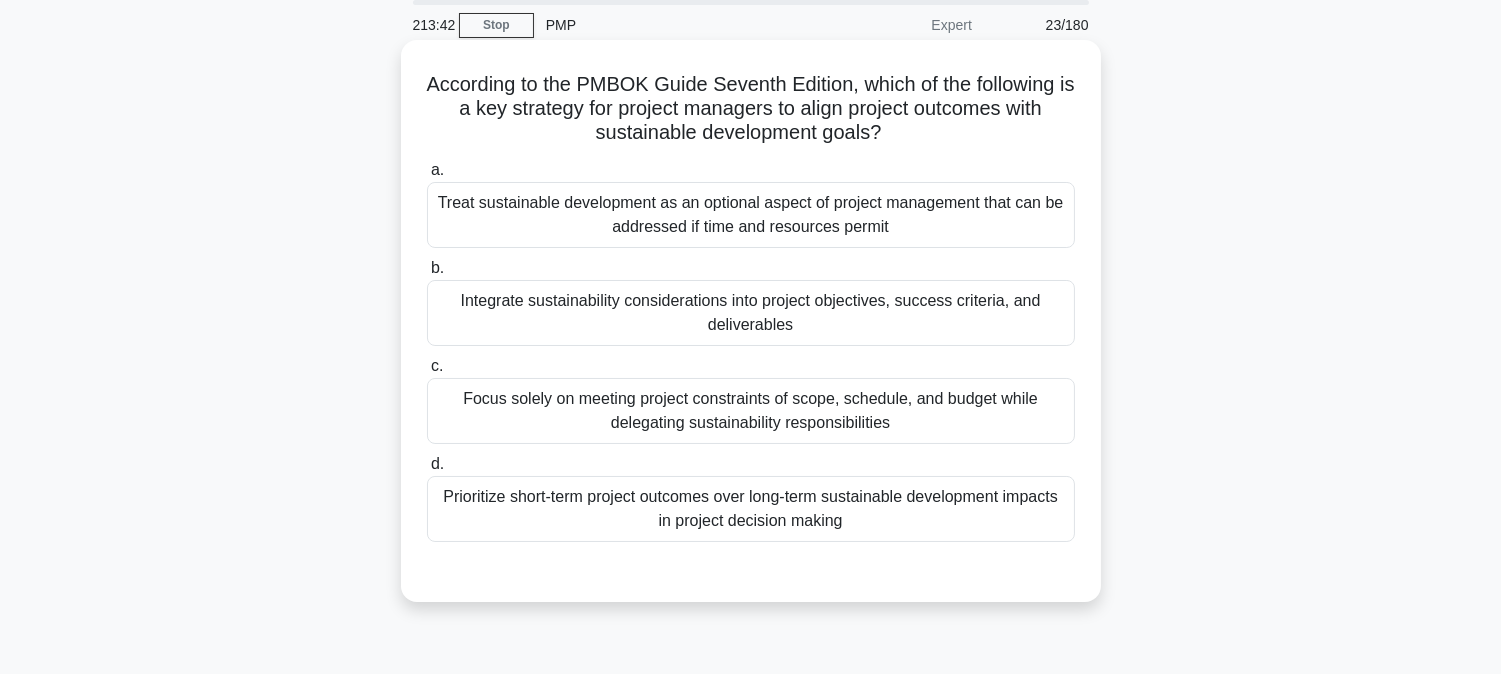 scroll, scrollTop: 0, scrollLeft: 0, axis: both 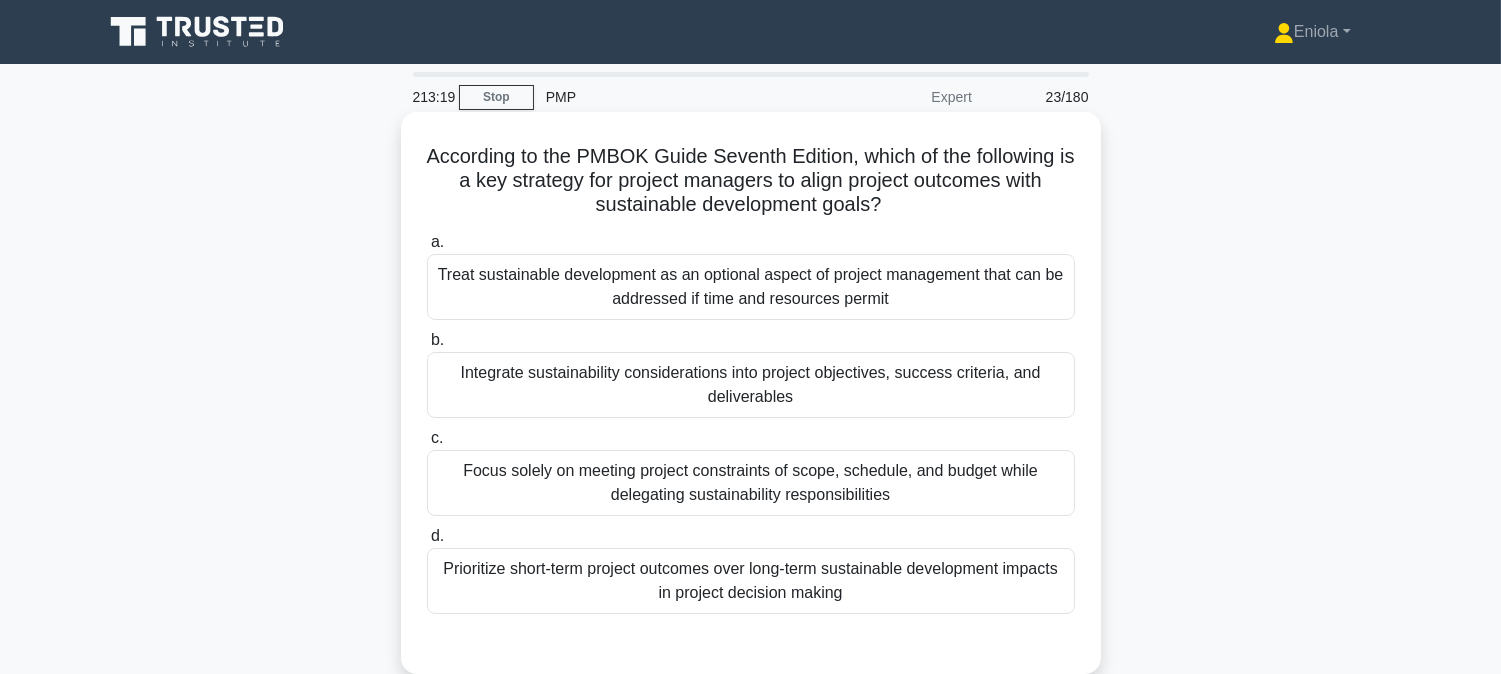 click on "Integrate sustainability considerations into project objectives, success criteria, and deliverables" at bounding box center [751, 385] 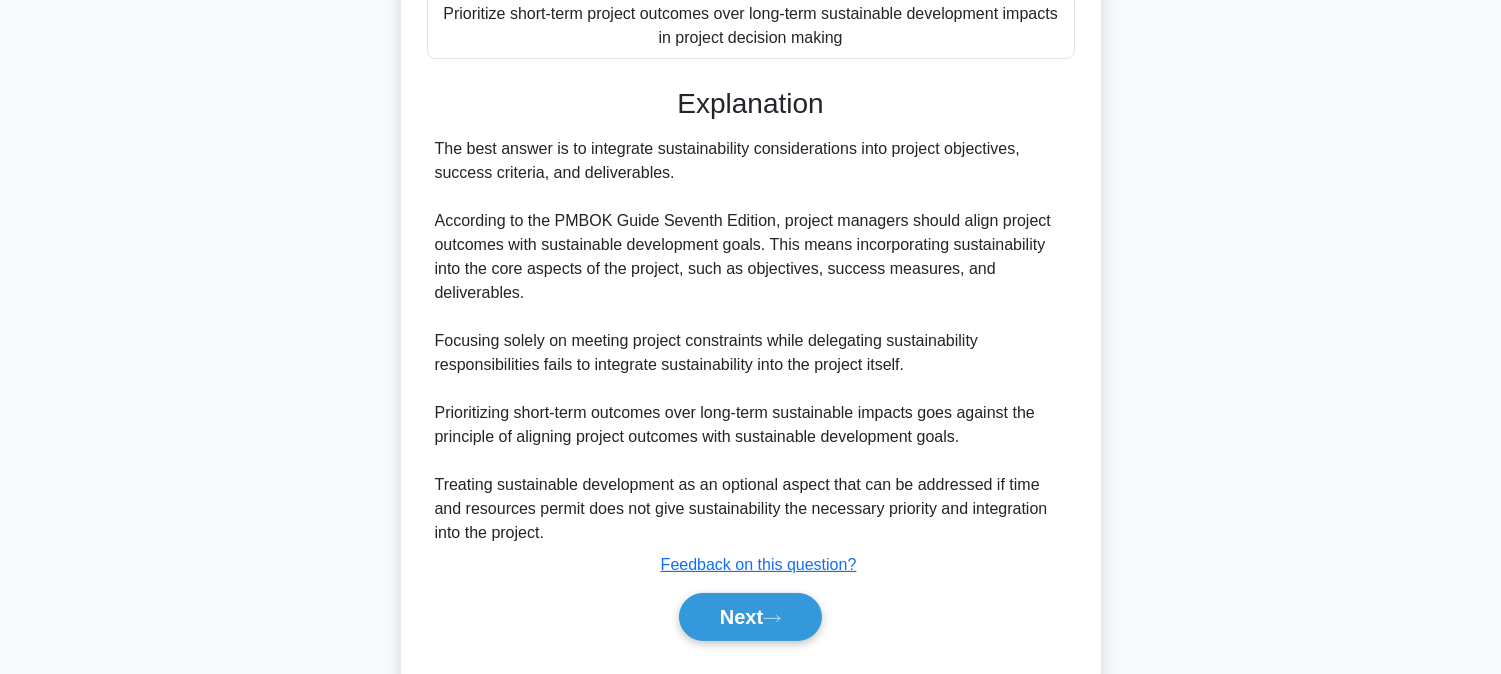 scroll, scrollTop: 606, scrollLeft: 0, axis: vertical 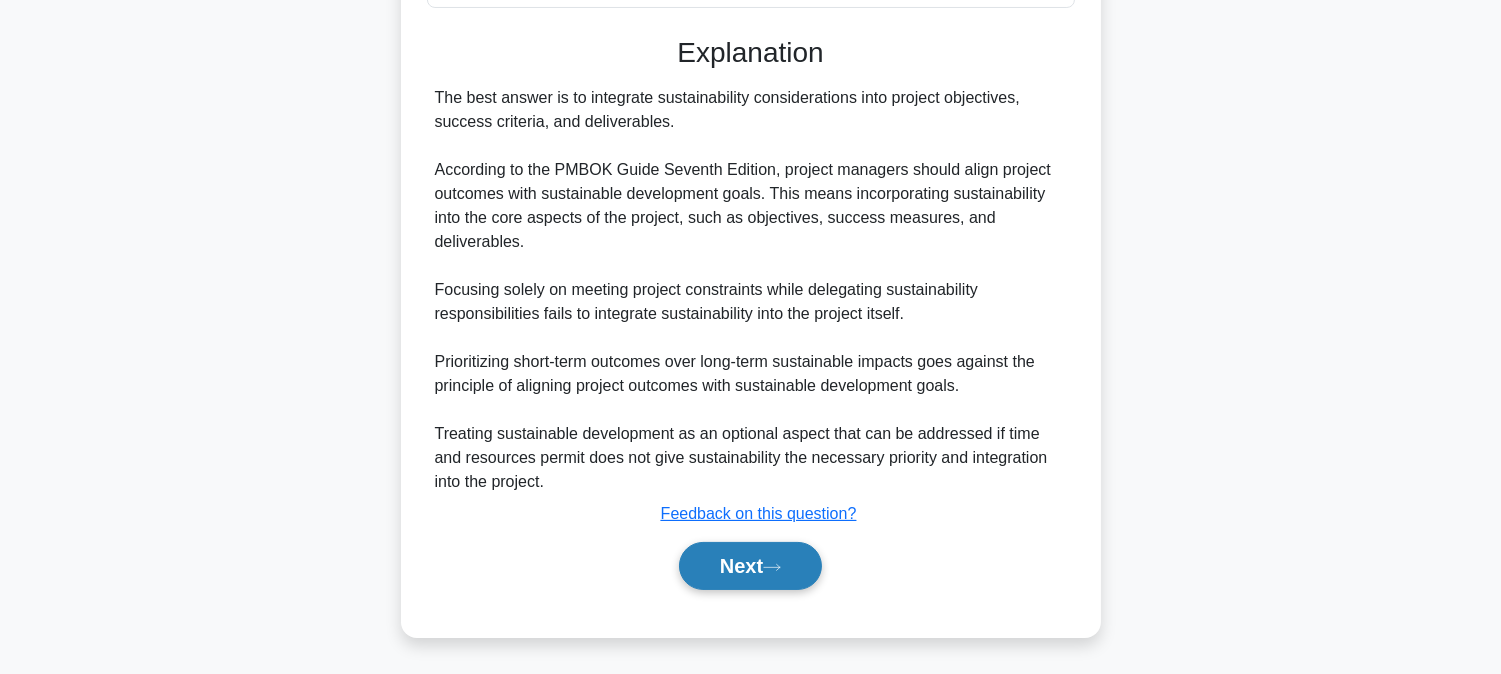 click on "Next" at bounding box center [750, 566] 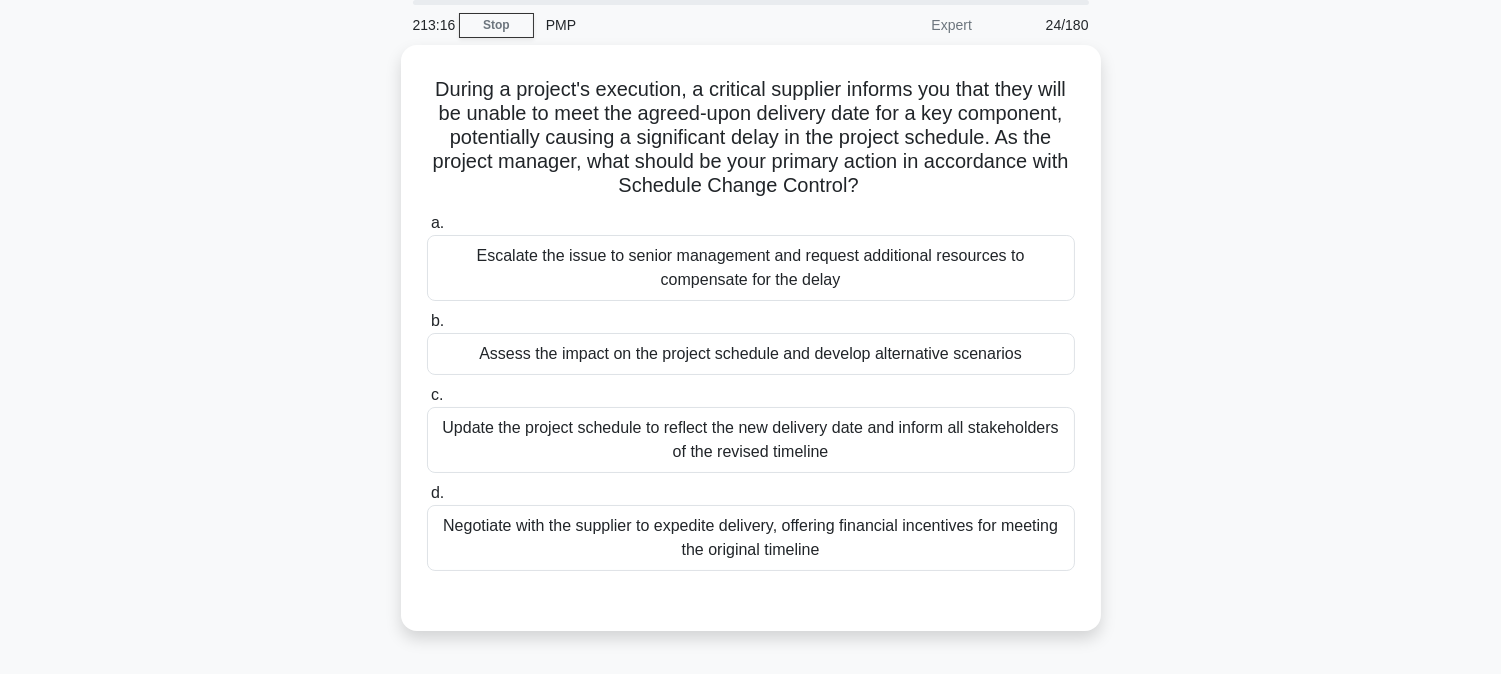 scroll, scrollTop: 0, scrollLeft: 0, axis: both 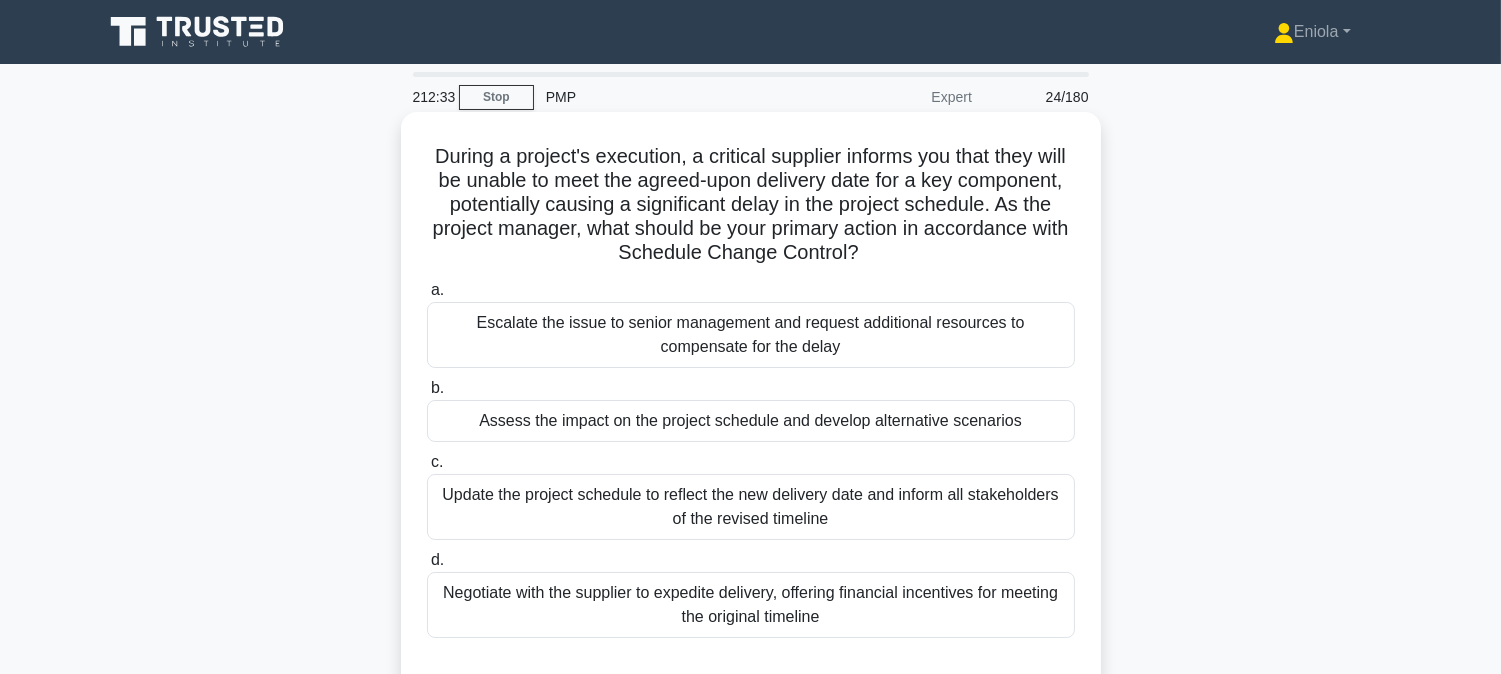 click on "Assess the impact on the project schedule and develop alternative scenarios" at bounding box center (751, 421) 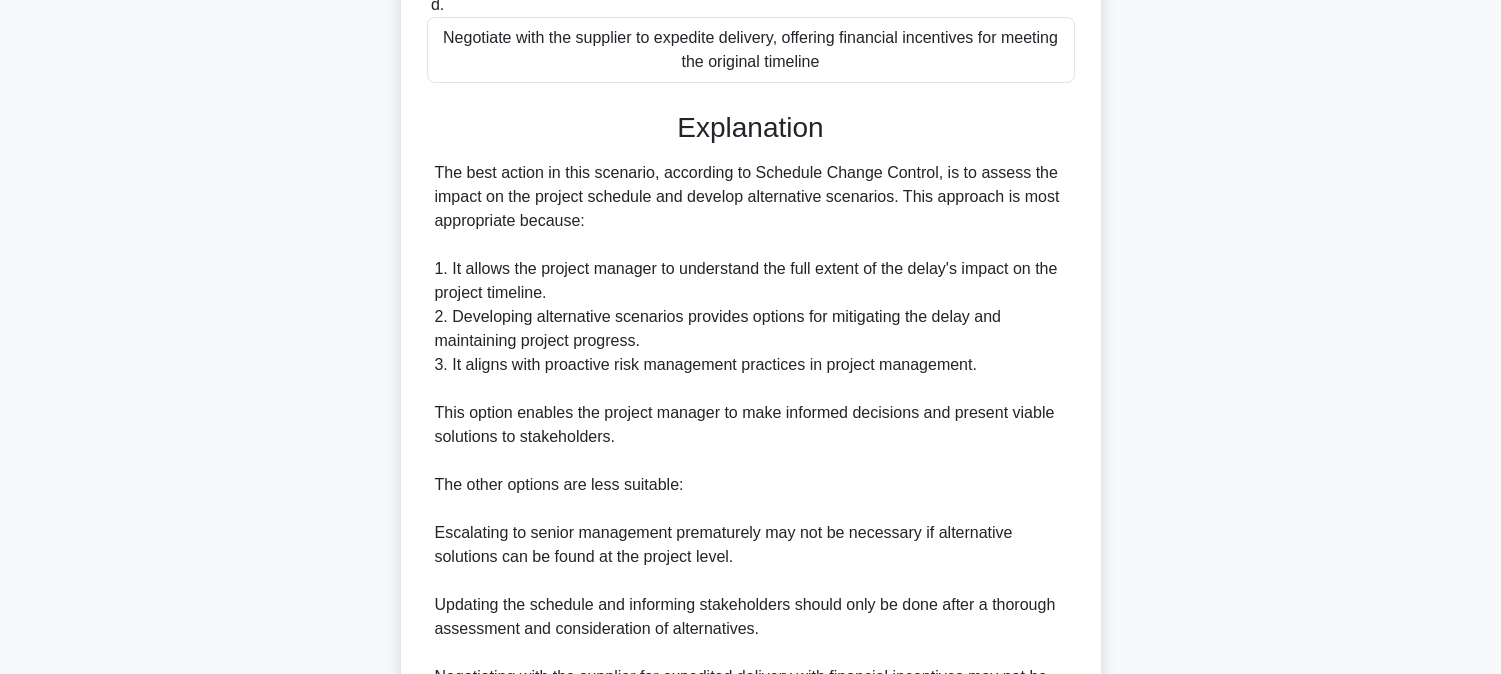 scroll, scrollTop: 894, scrollLeft: 0, axis: vertical 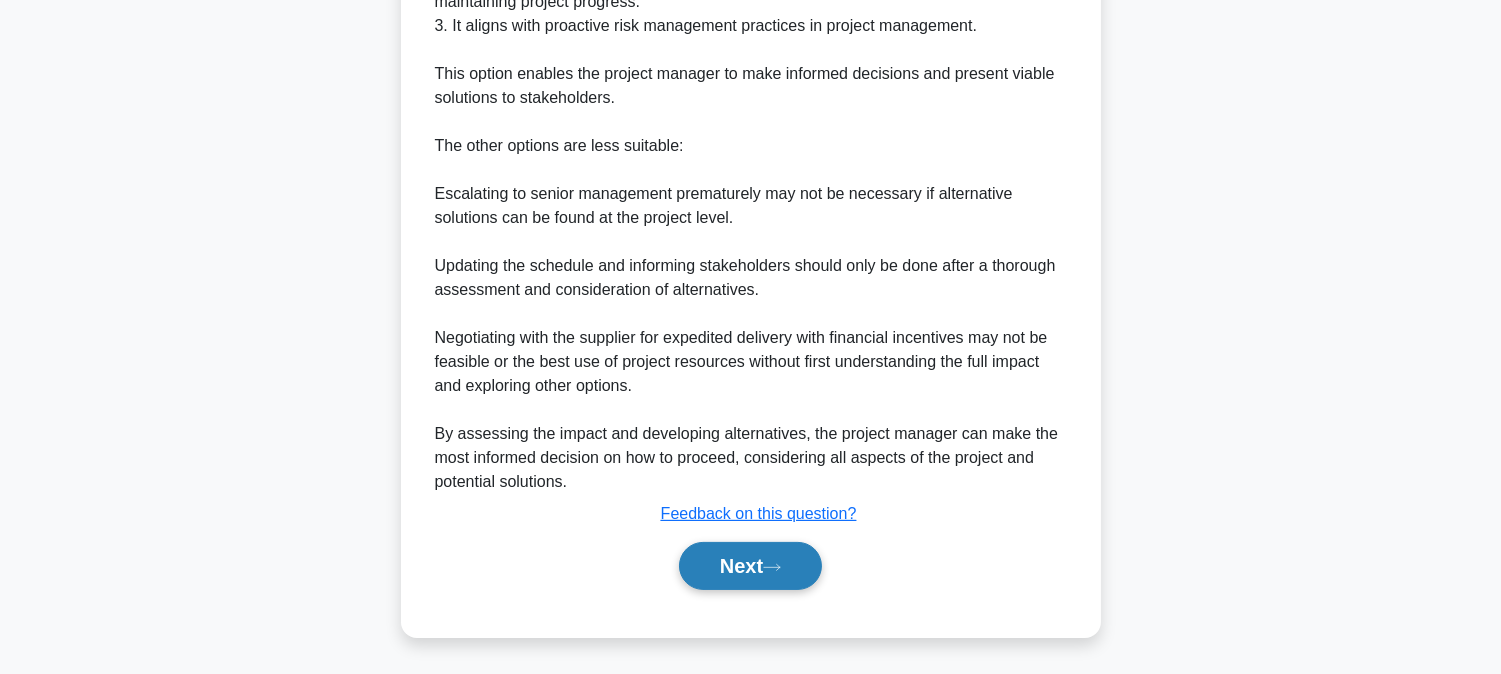 click on "Next" at bounding box center (750, 566) 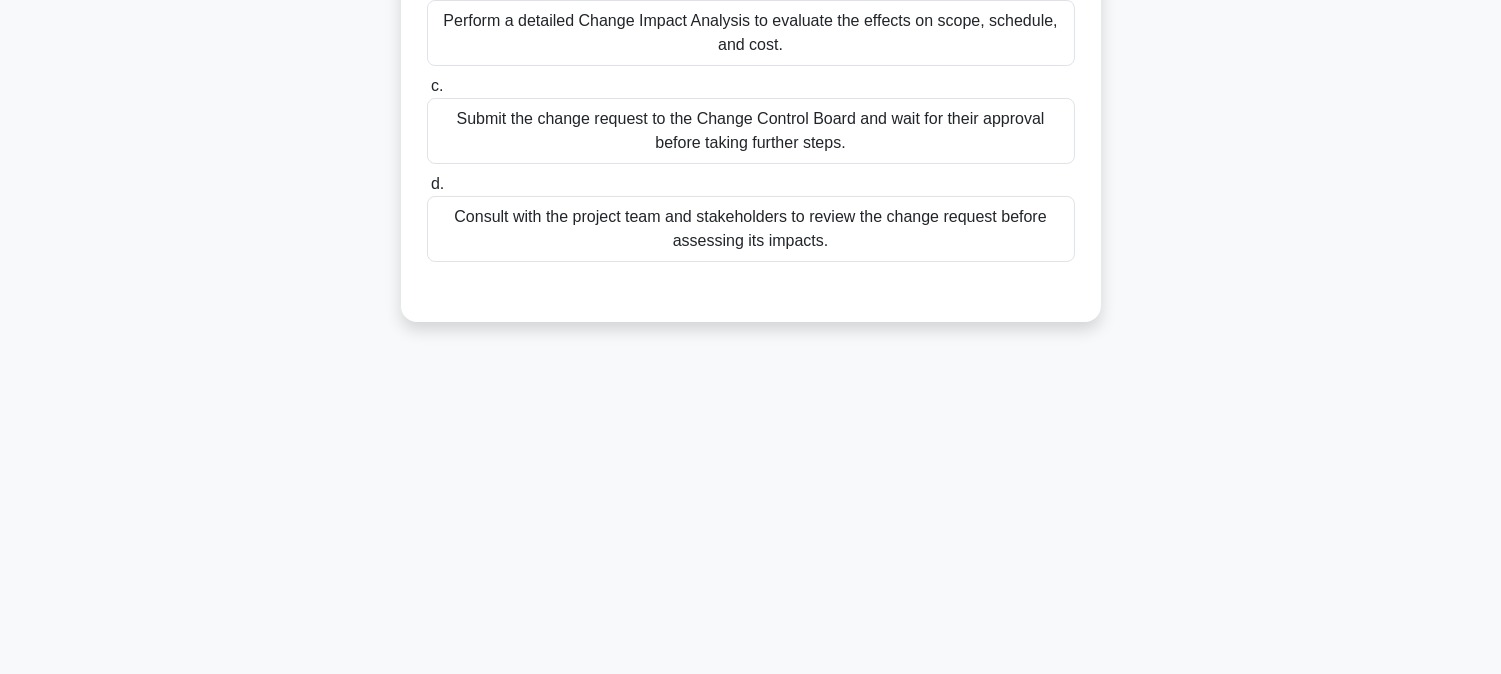 scroll, scrollTop: 0, scrollLeft: 0, axis: both 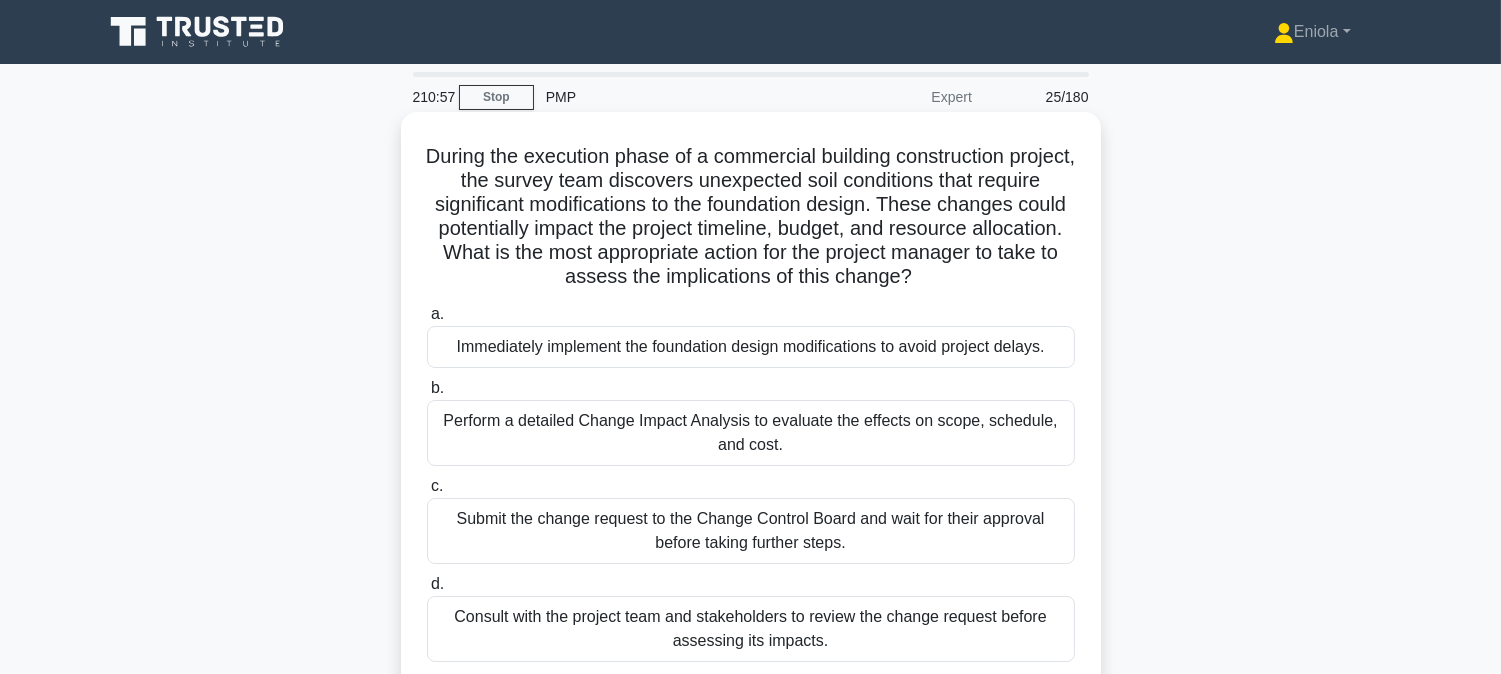 click on "Submit the change request to the Change Control Board and wait for their approval before taking further steps." at bounding box center [751, 531] 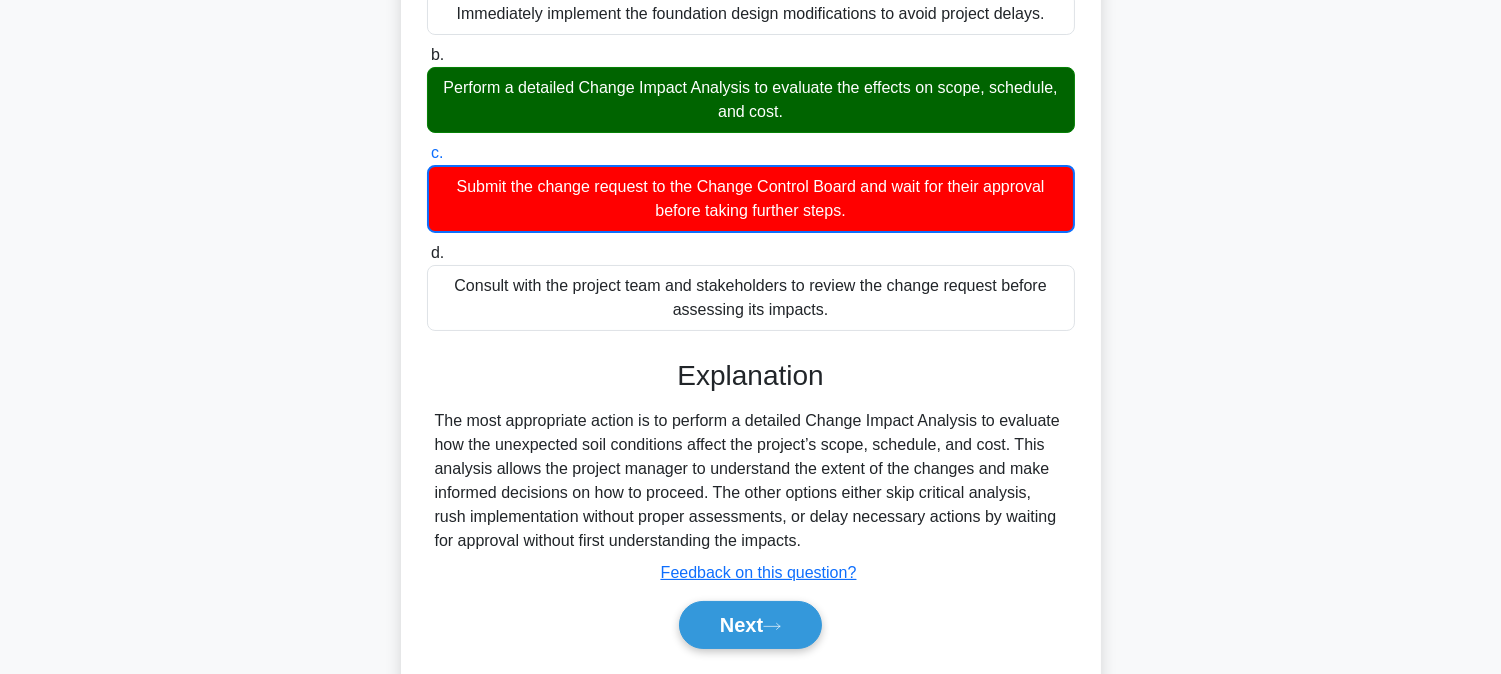 scroll, scrollTop: 405, scrollLeft: 0, axis: vertical 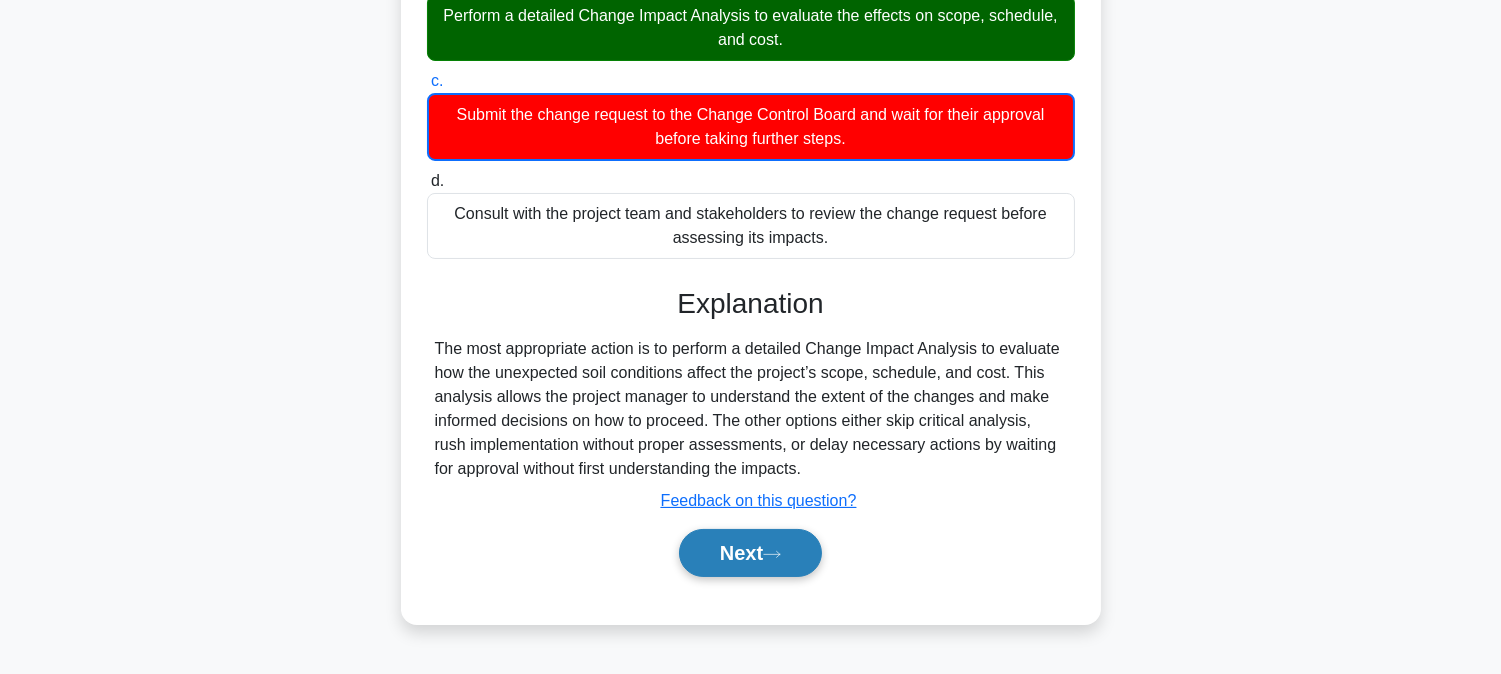 click on "Next" at bounding box center [750, 553] 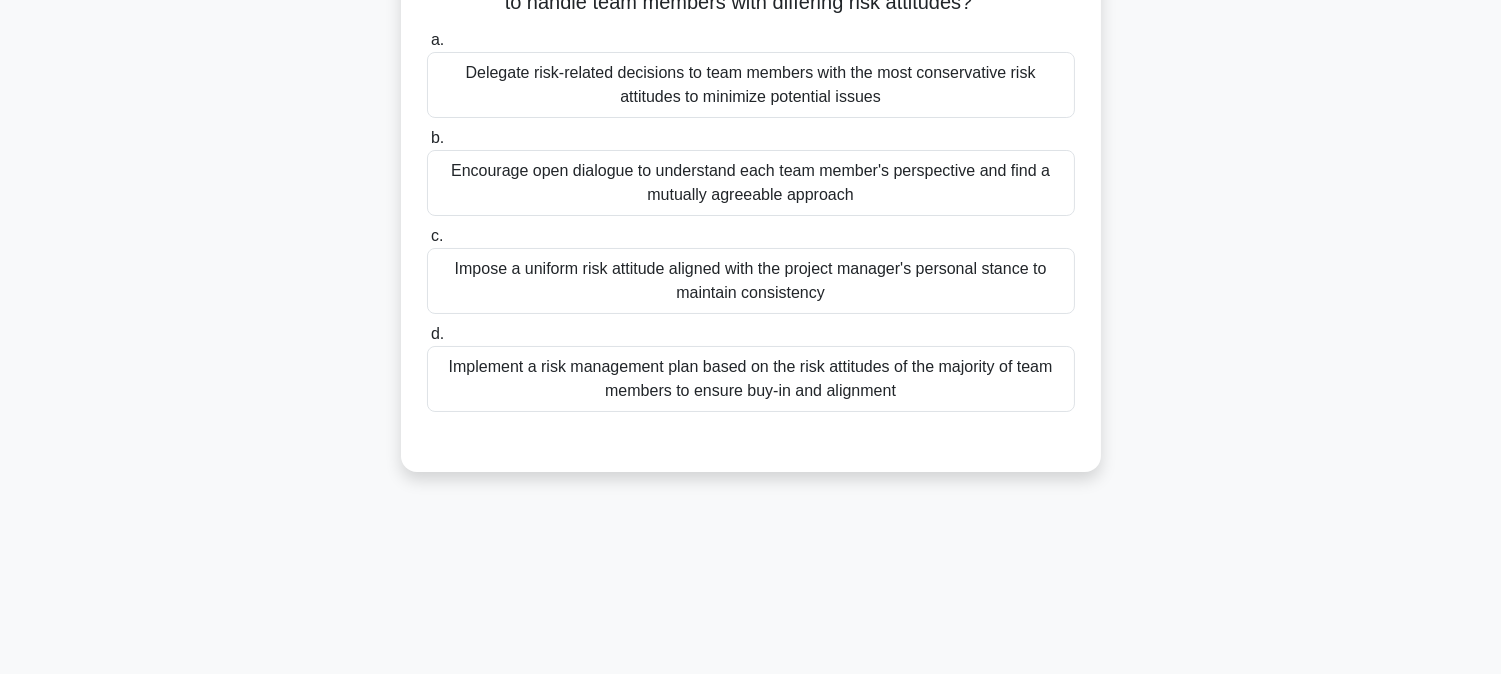 scroll, scrollTop: 0, scrollLeft: 0, axis: both 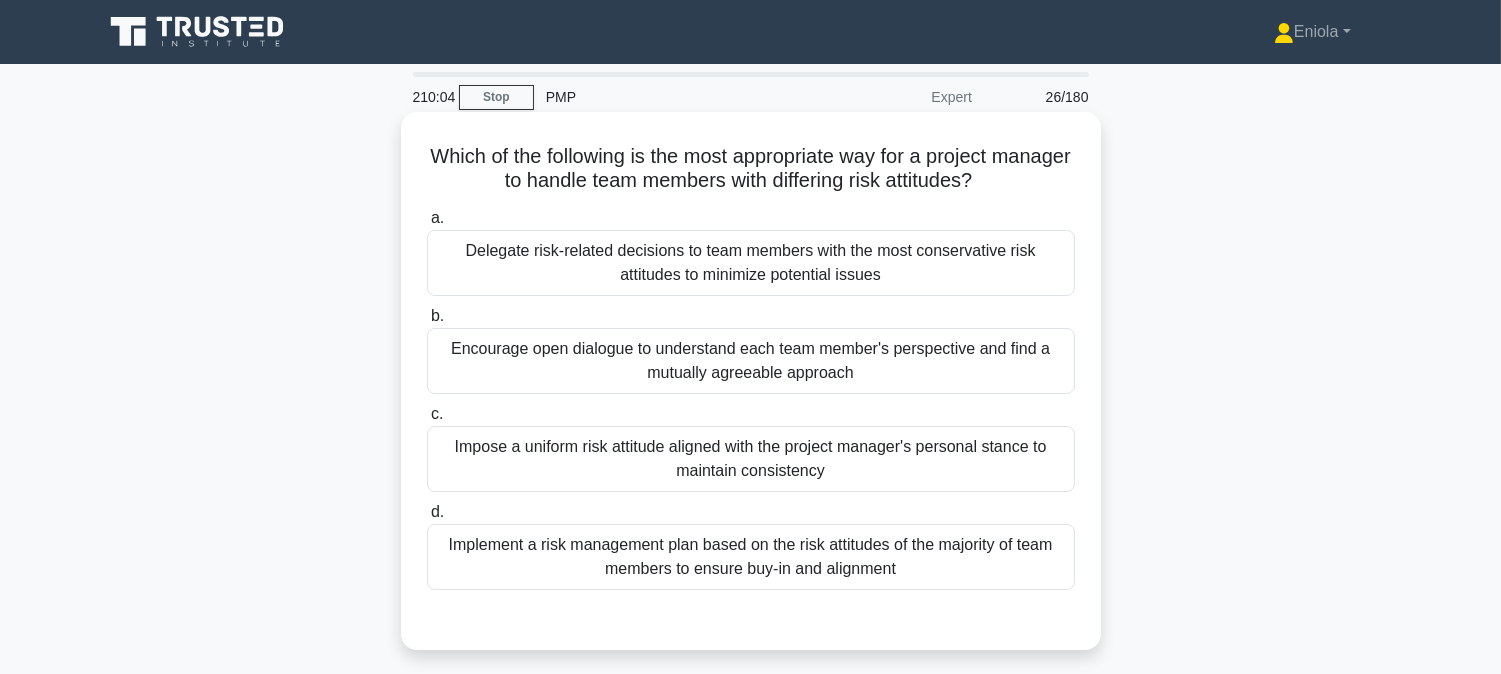 click on "Encourage open dialogue to understand each team member's perspective and find a mutually agreeable approach" at bounding box center (751, 361) 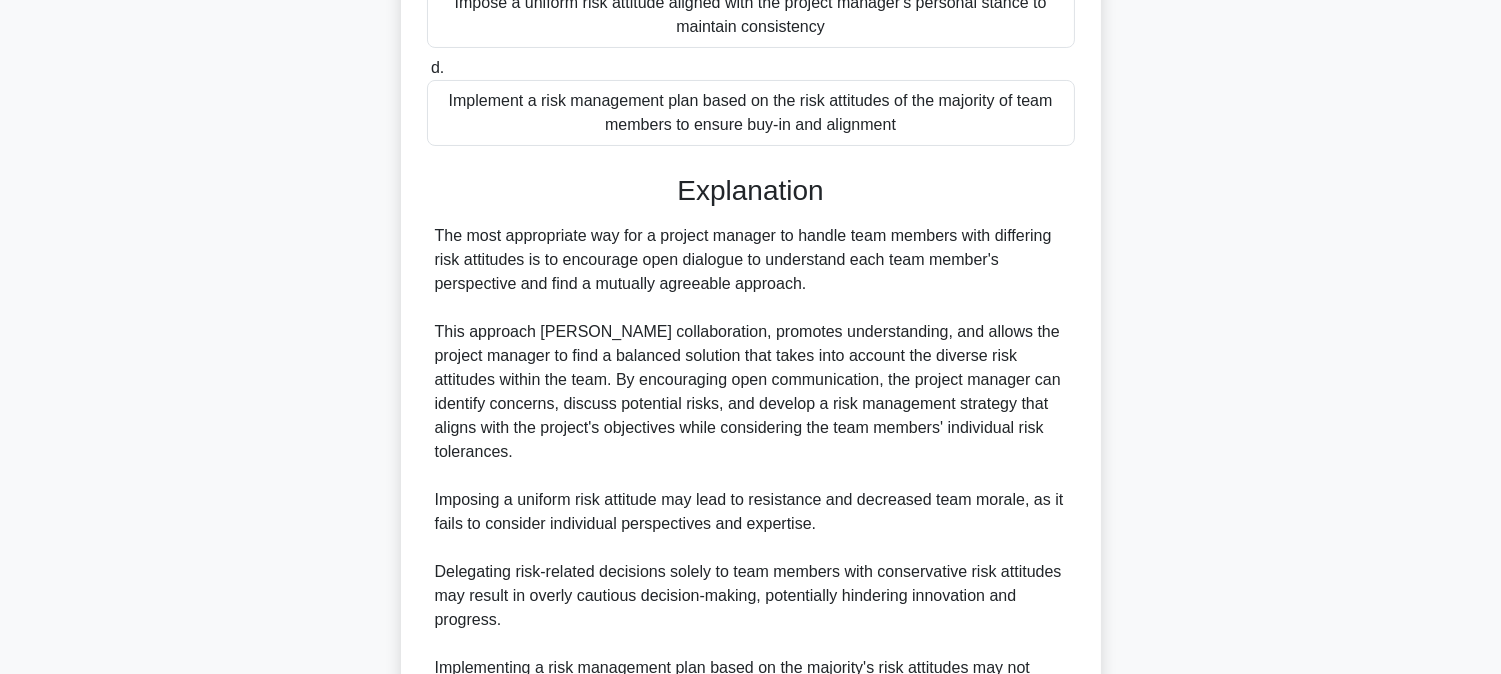 scroll, scrollTop: 654, scrollLeft: 0, axis: vertical 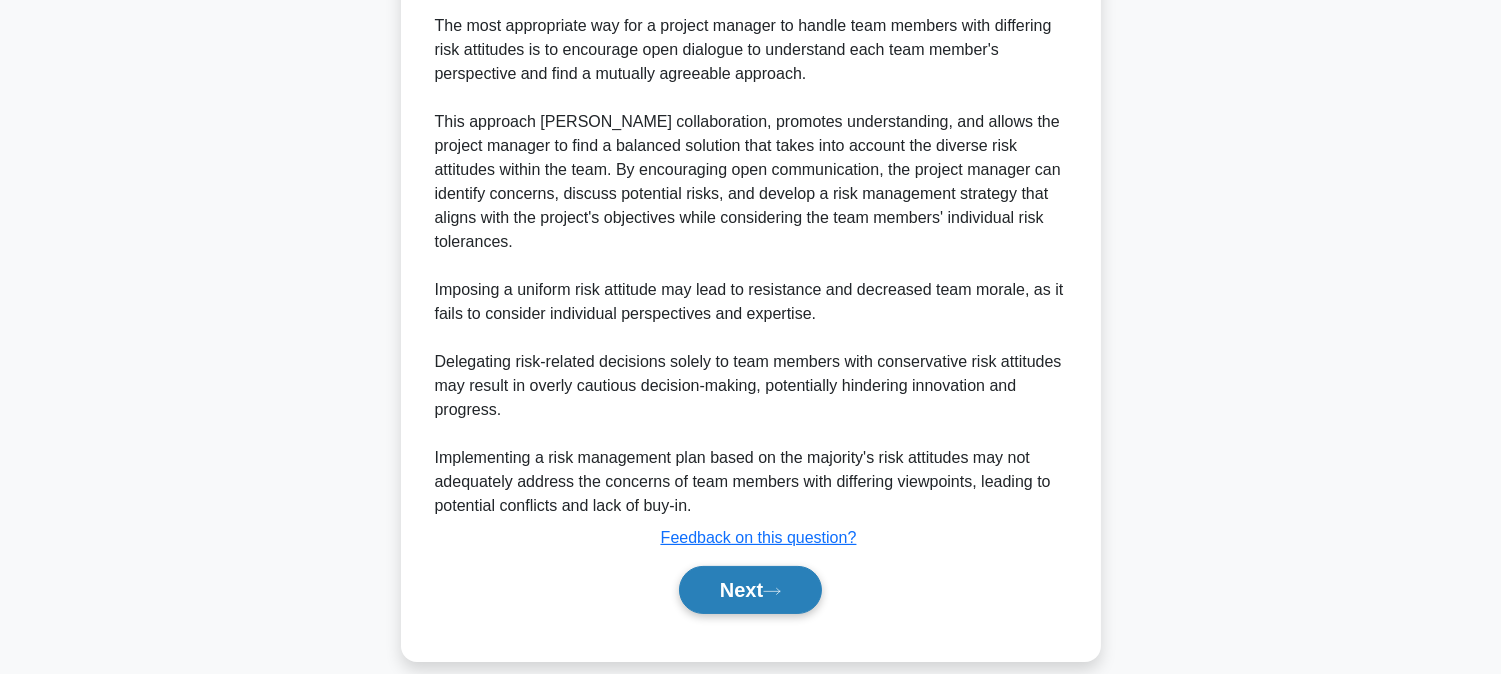 click on "Next" at bounding box center (750, 590) 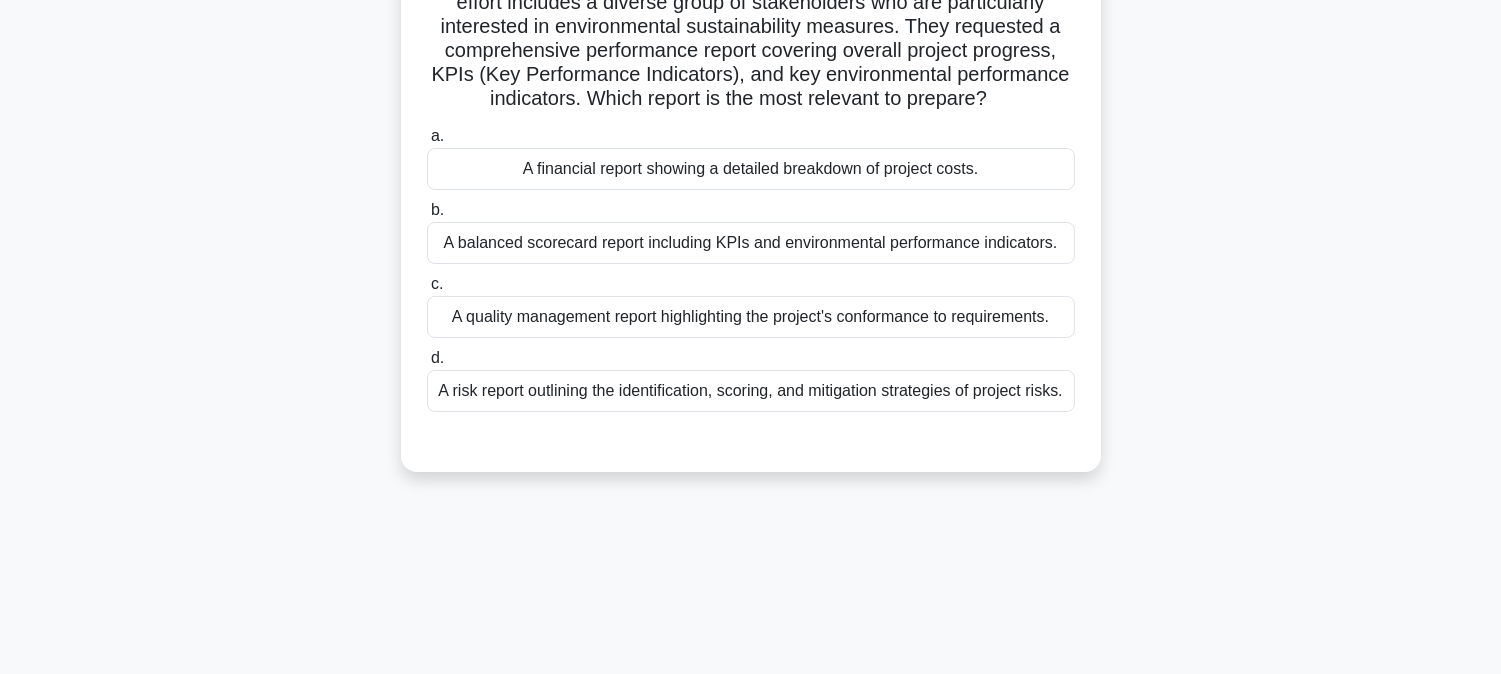 scroll, scrollTop: 0, scrollLeft: 0, axis: both 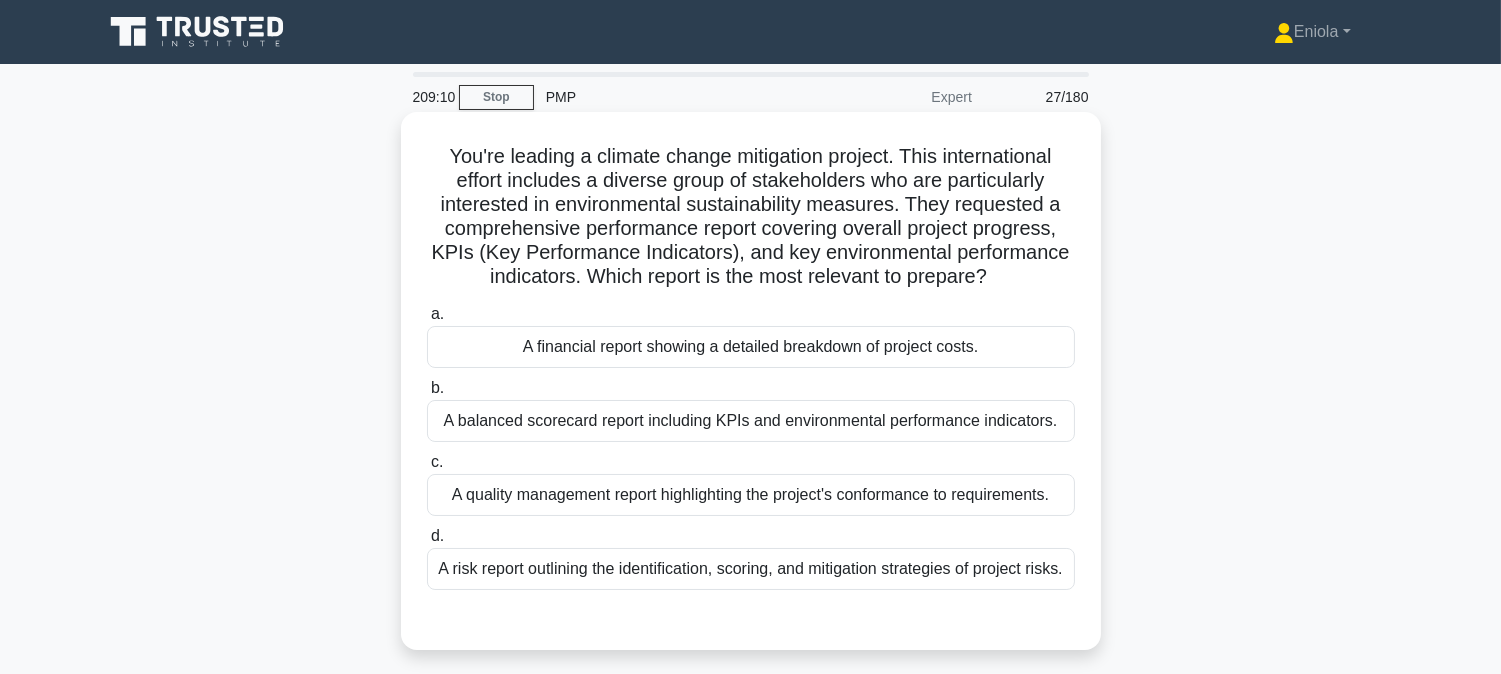 click on "A balanced scorecard report including KPIs and environmental performance indicators." at bounding box center (751, 421) 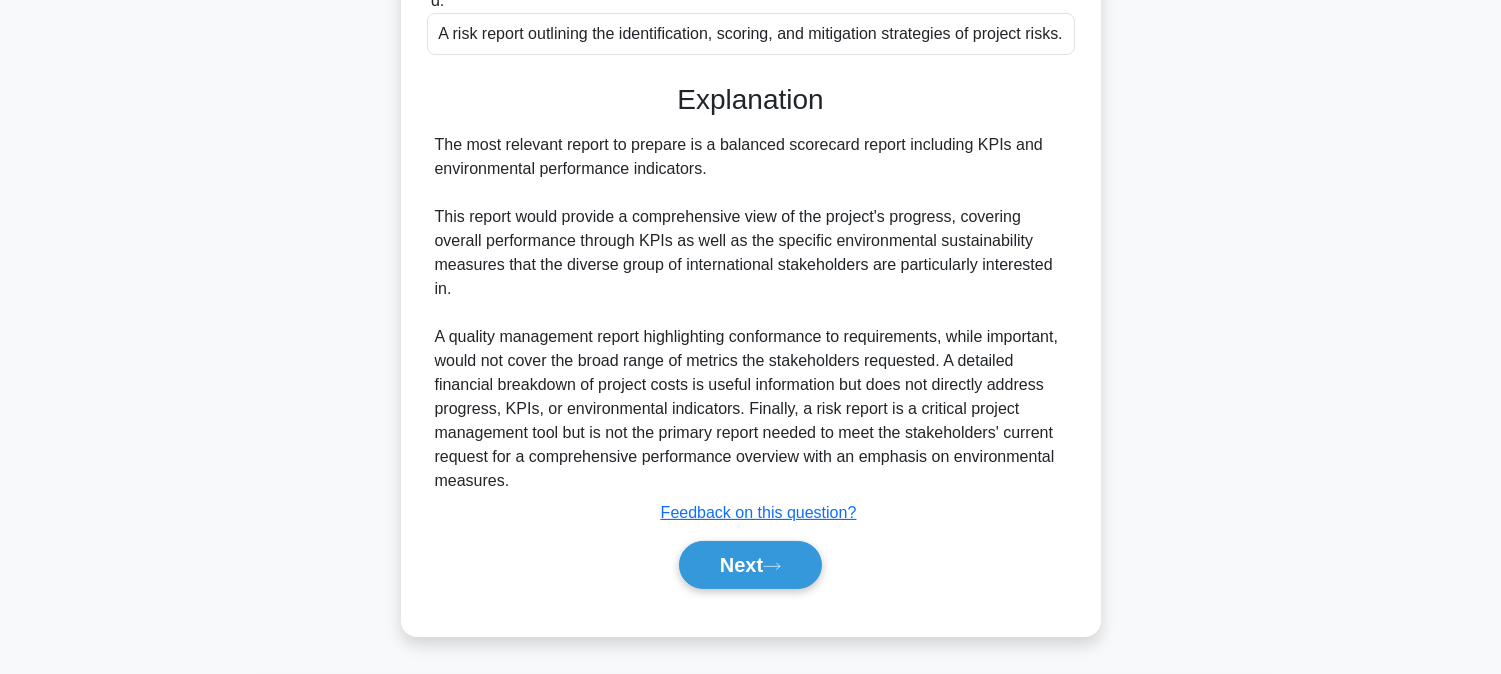 scroll, scrollTop: 558, scrollLeft: 0, axis: vertical 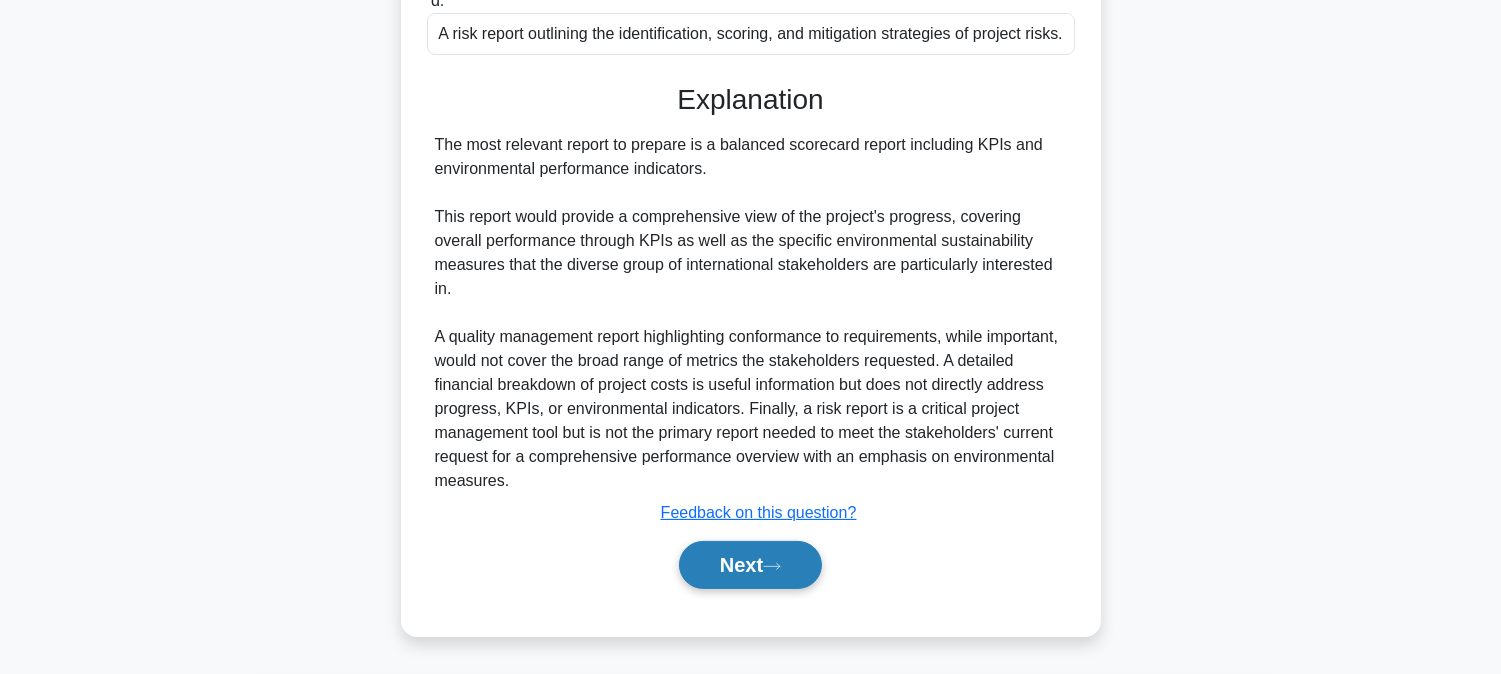 click on "Next" at bounding box center [750, 565] 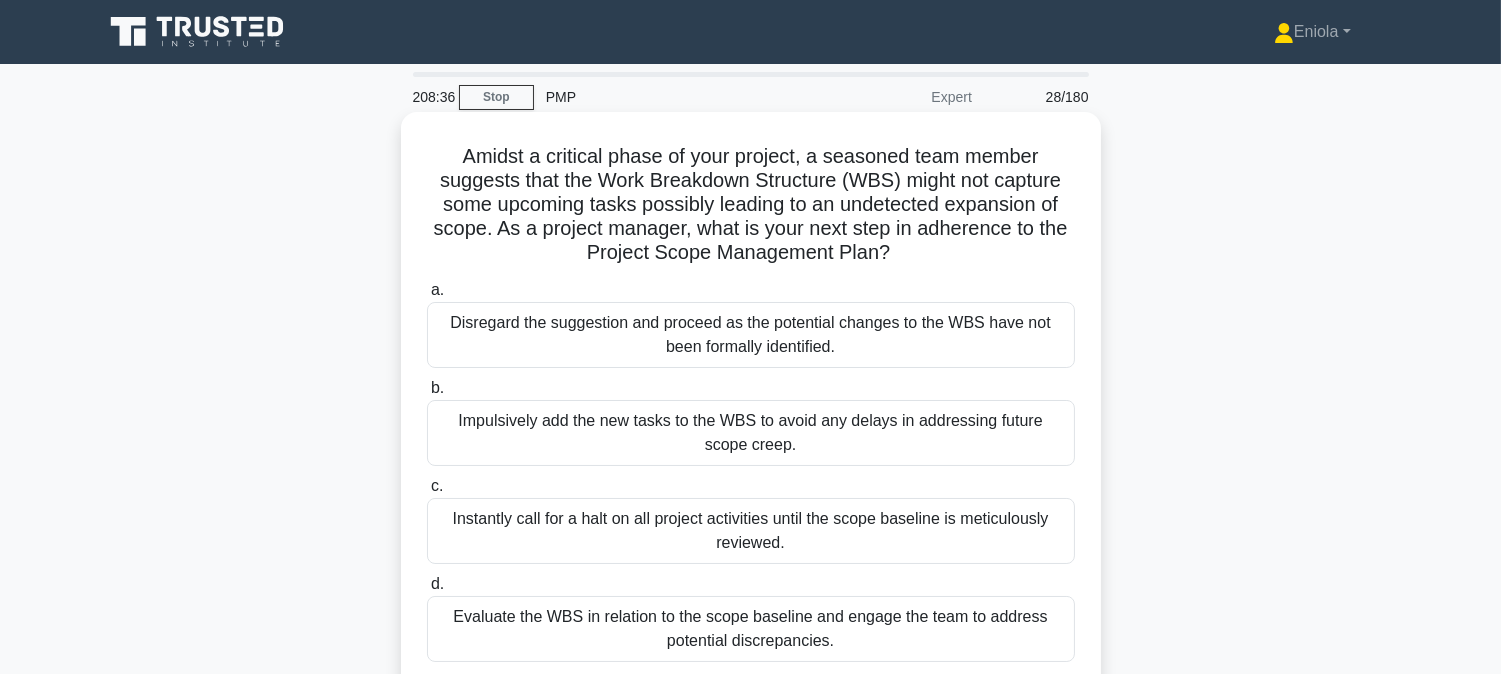 scroll, scrollTop: 111, scrollLeft: 0, axis: vertical 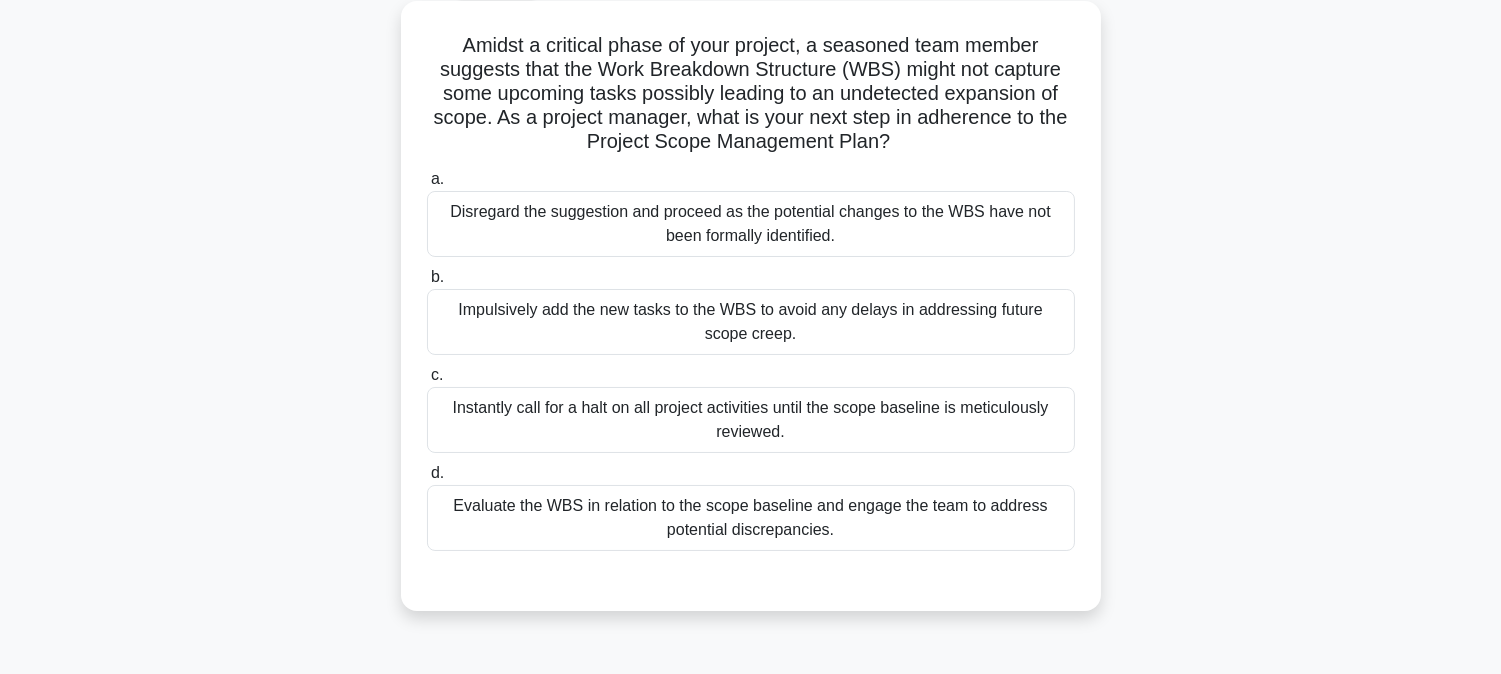 click on "Evaluate the WBS in relation to the scope baseline and engage the team to address potential discrepancies." at bounding box center (751, 518) 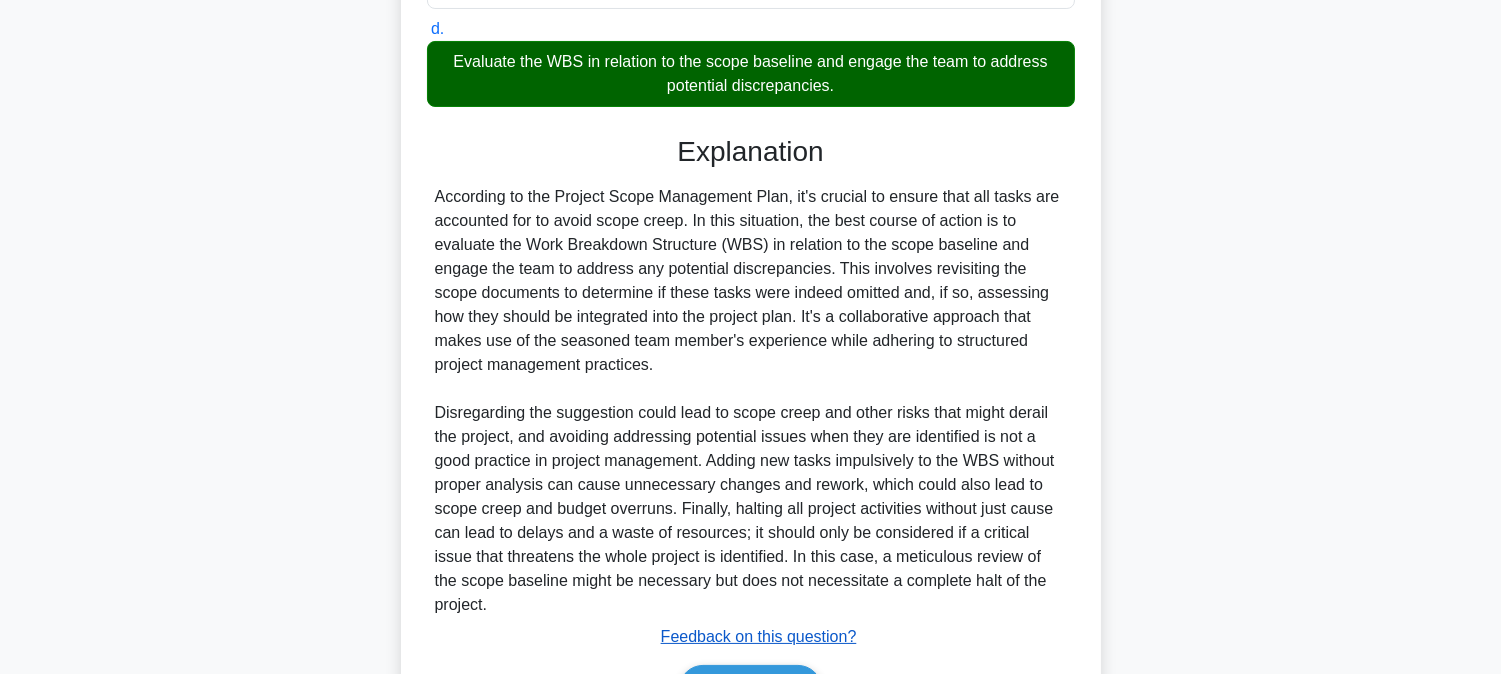 scroll, scrollTop: 666, scrollLeft: 0, axis: vertical 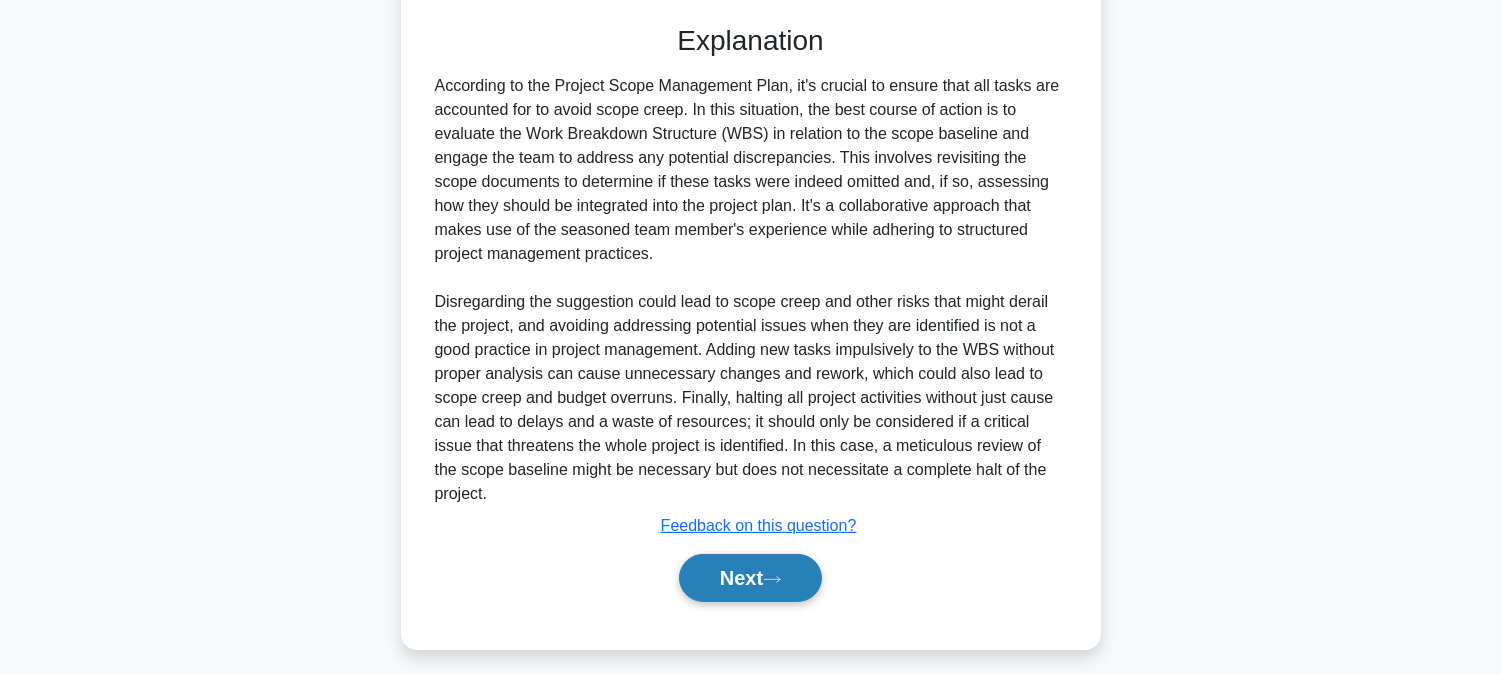 click on "Next" at bounding box center [750, 578] 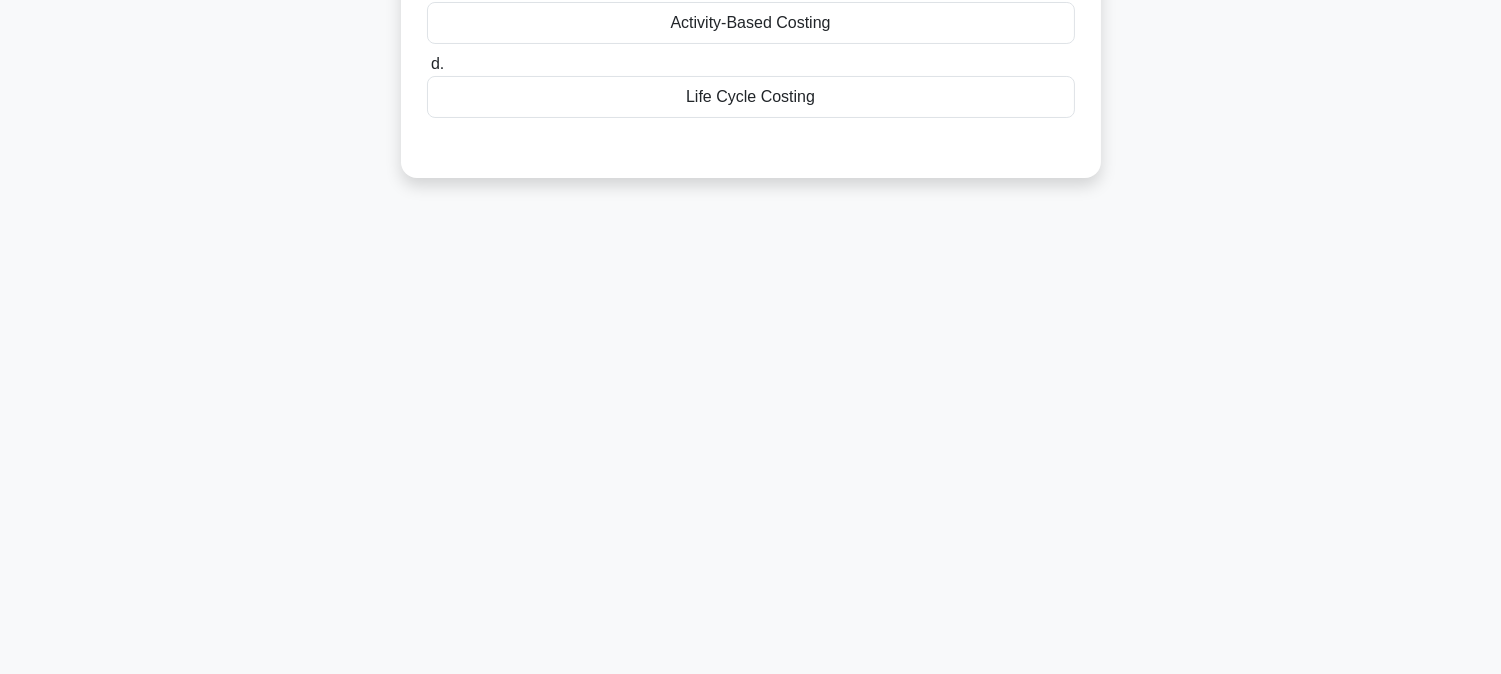 scroll, scrollTop: 0, scrollLeft: 0, axis: both 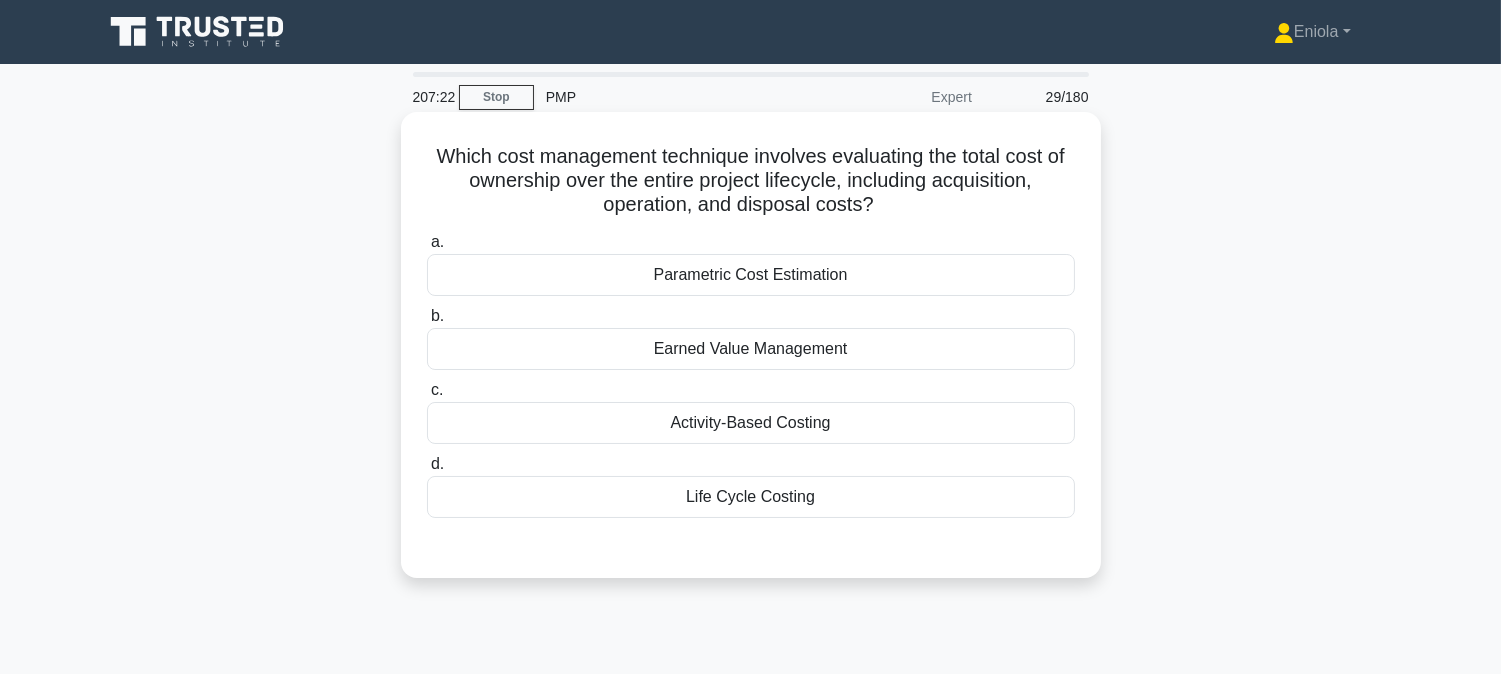 click on "Life Cycle Costing" at bounding box center (751, 497) 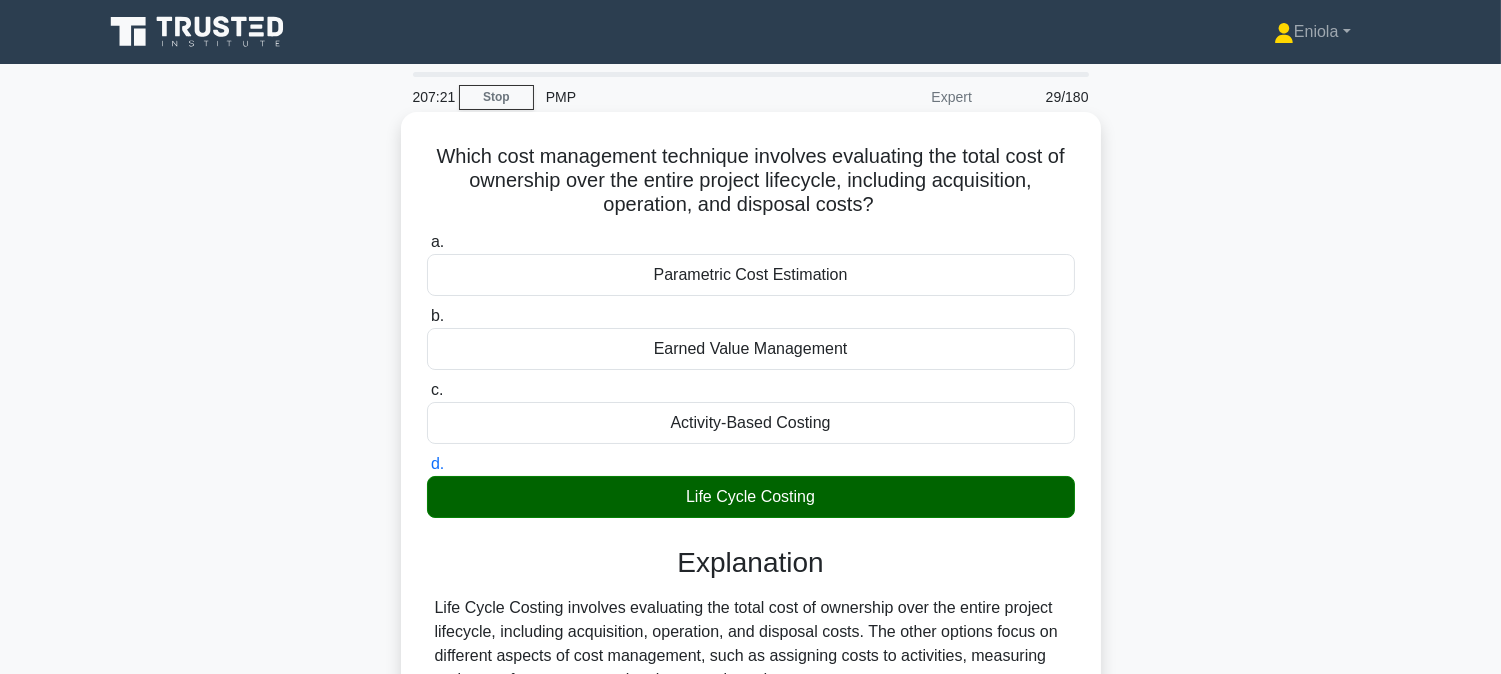 scroll, scrollTop: 405, scrollLeft: 0, axis: vertical 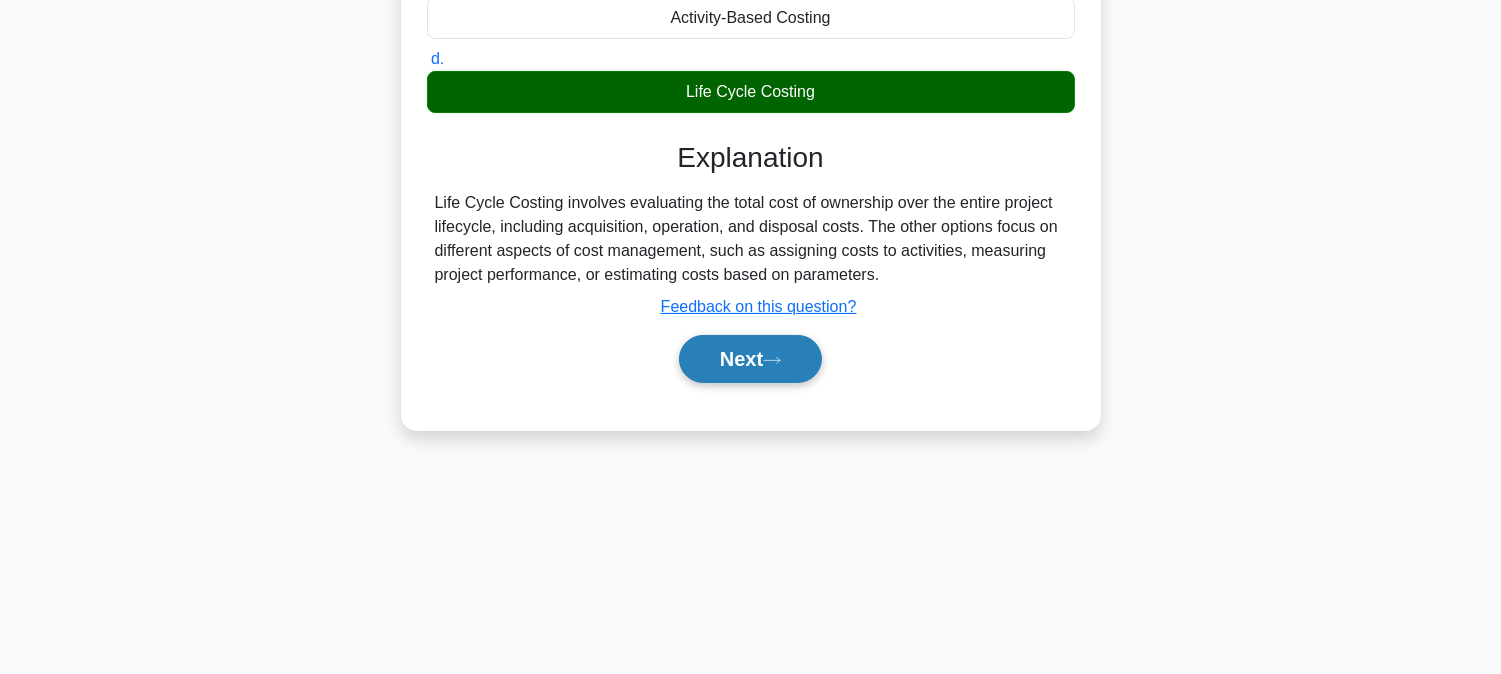 click on "Next" at bounding box center [750, 359] 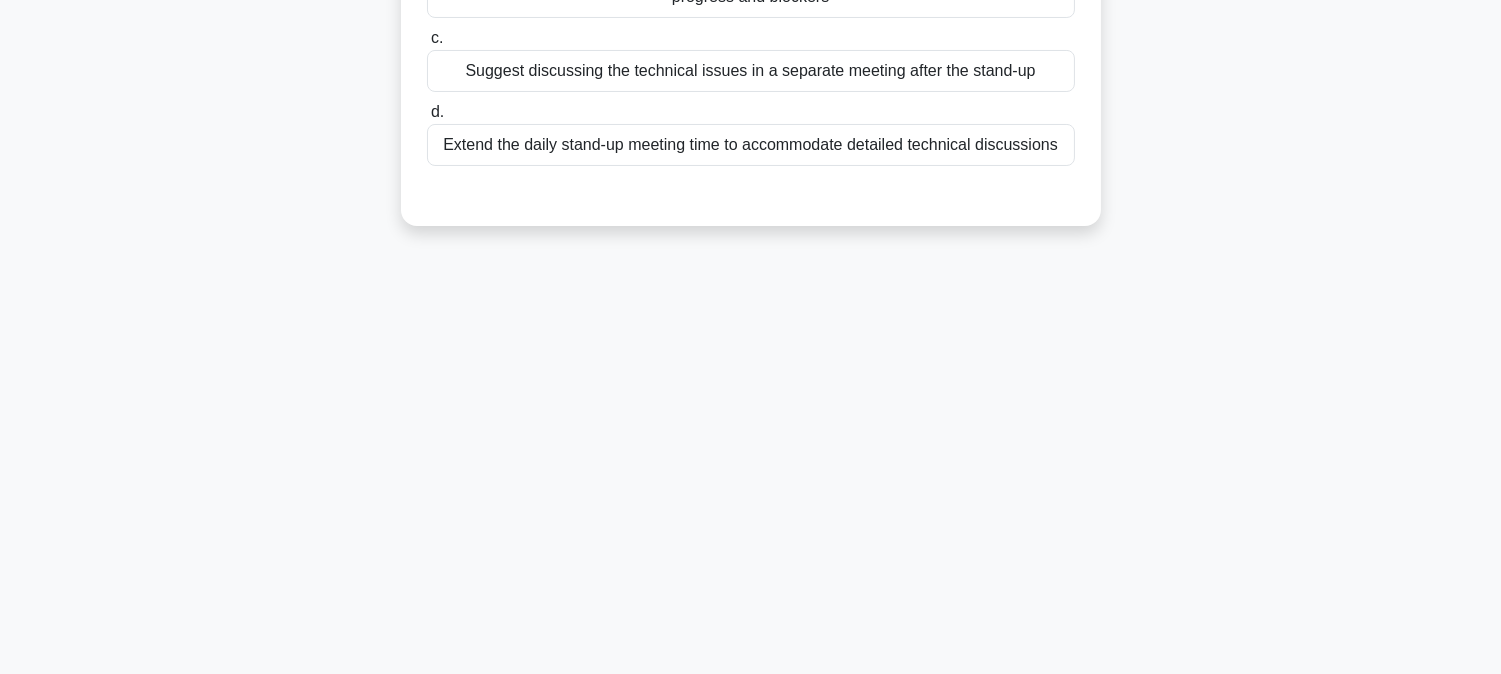 scroll, scrollTop: 72, scrollLeft: 0, axis: vertical 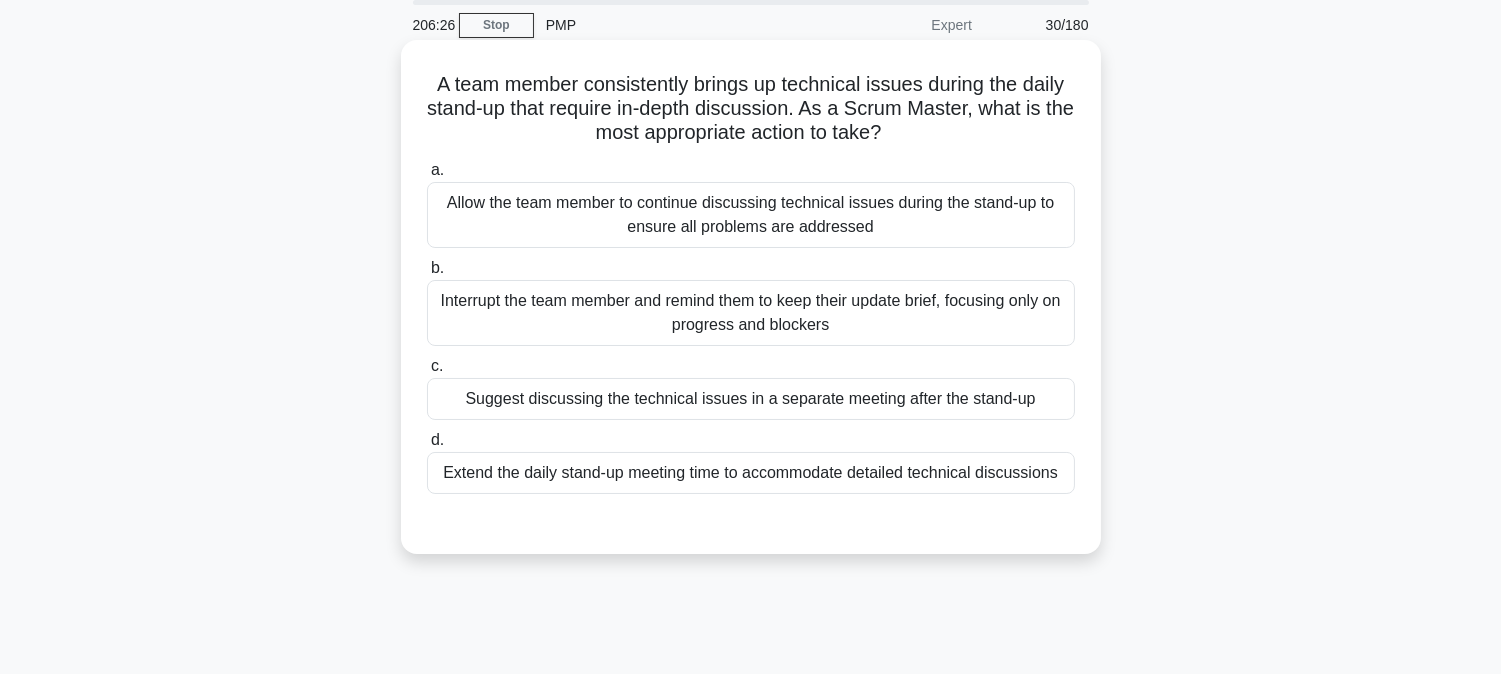 click on "Suggest discussing the technical issues in a separate meeting after the stand-up" at bounding box center [751, 399] 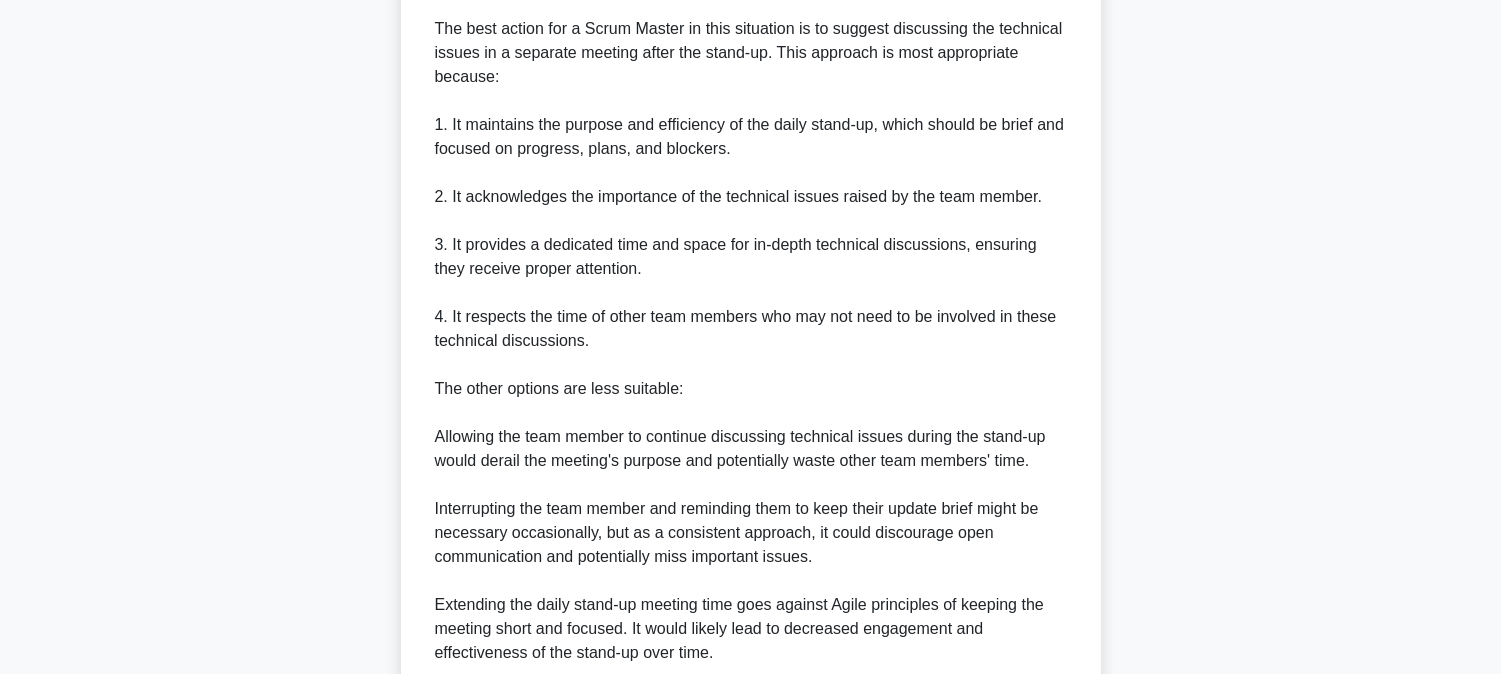 scroll, scrollTop: 894, scrollLeft: 0, axis: vertical 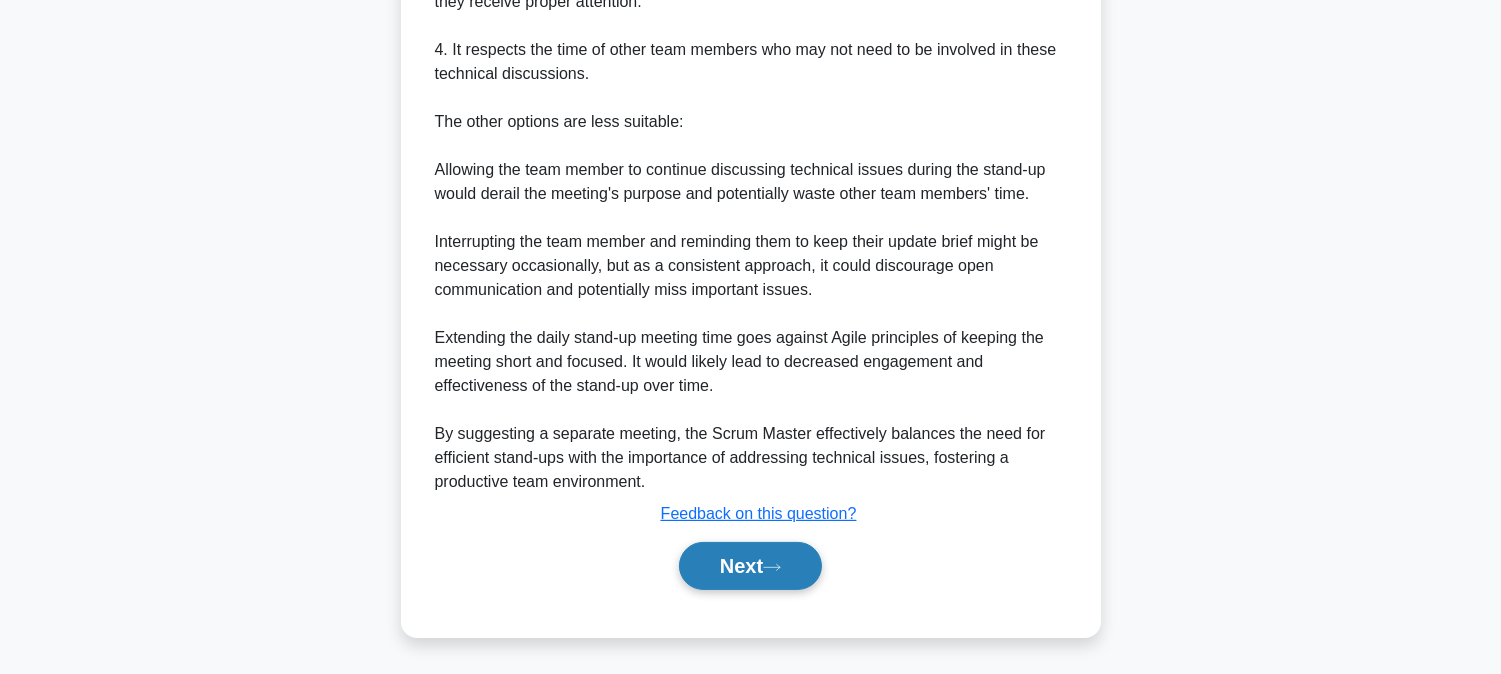 click on "Next" at bounding box center (750, 566) 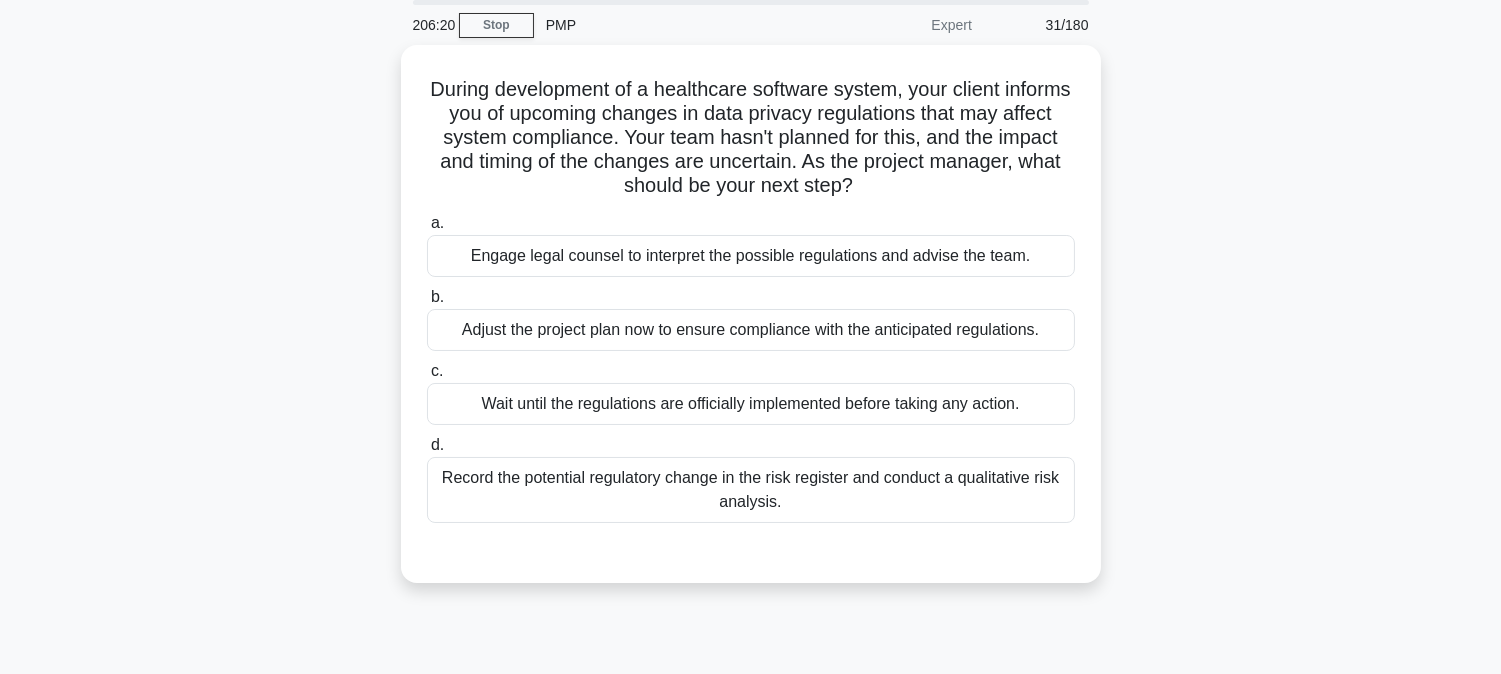scroll, scrollTop: 0, scrollLeft: 0, axis: both 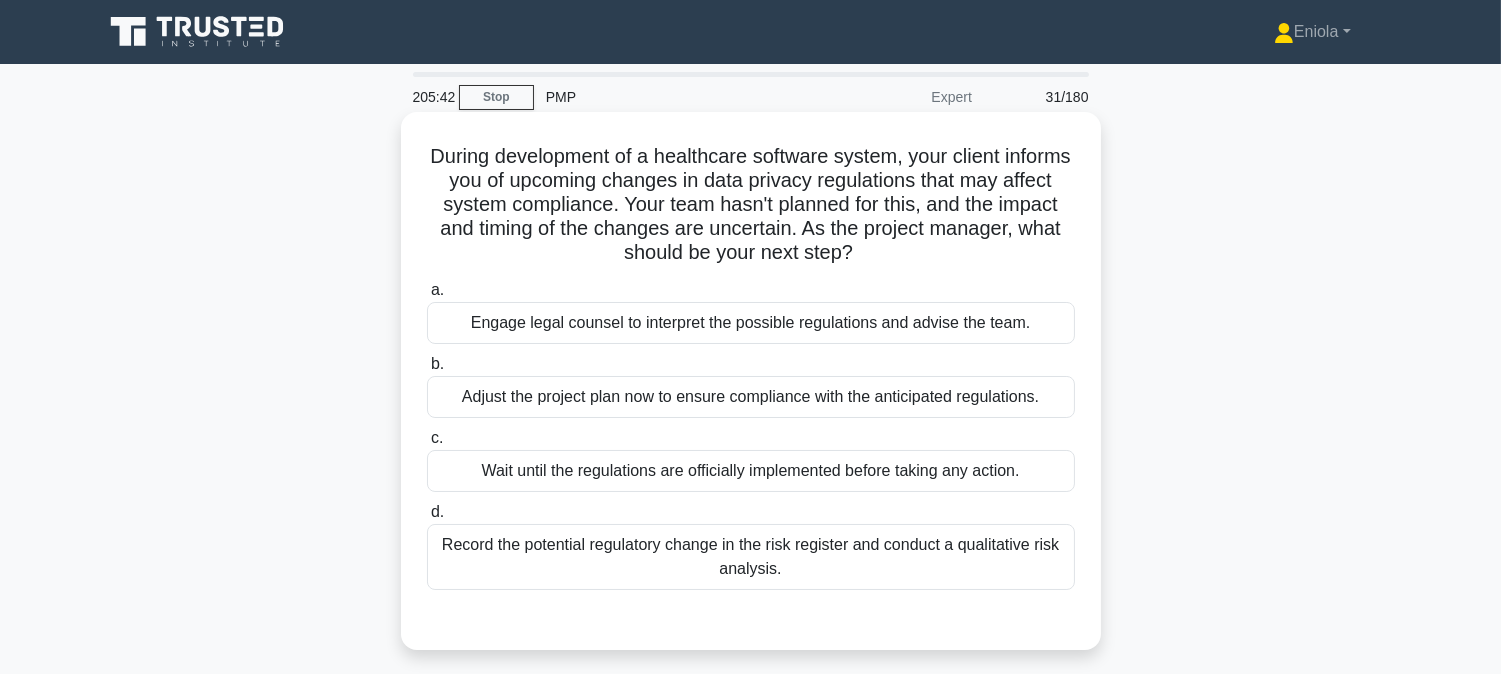 click on "Record the potential regulatory change in the risk register and conduct a qualitative risk analysis." at bounding box center [751, 557] 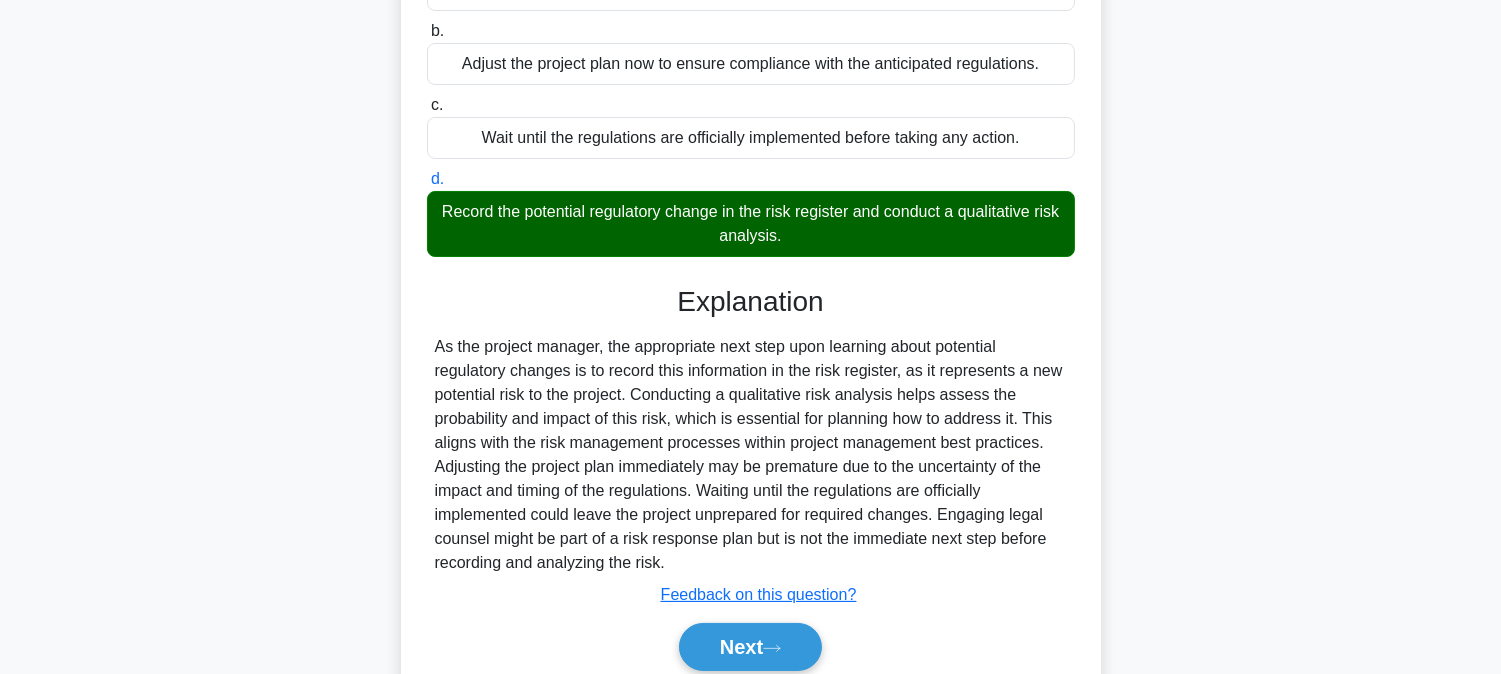 scroll, scrollTop: 414, scrollLeft: 0, axis: vertical 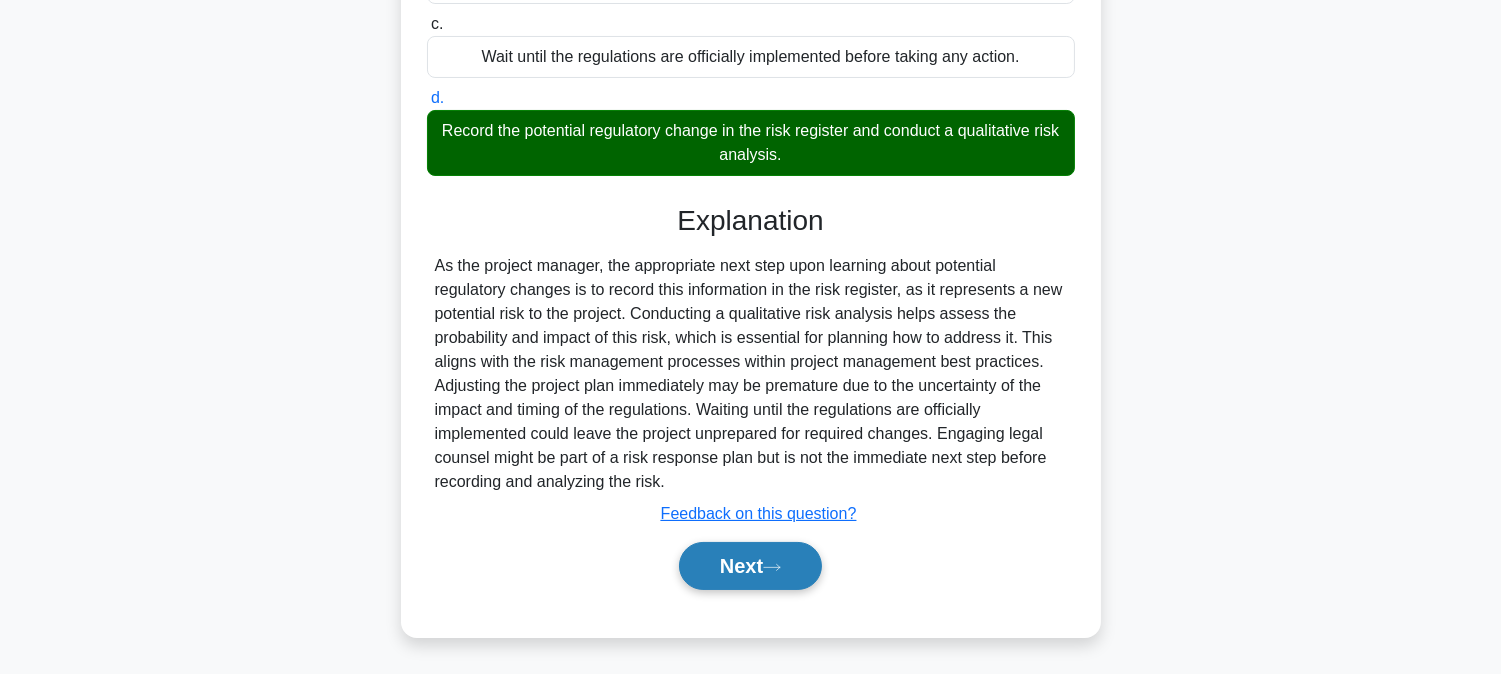 click on "Next" at bounding box center [750, 566] 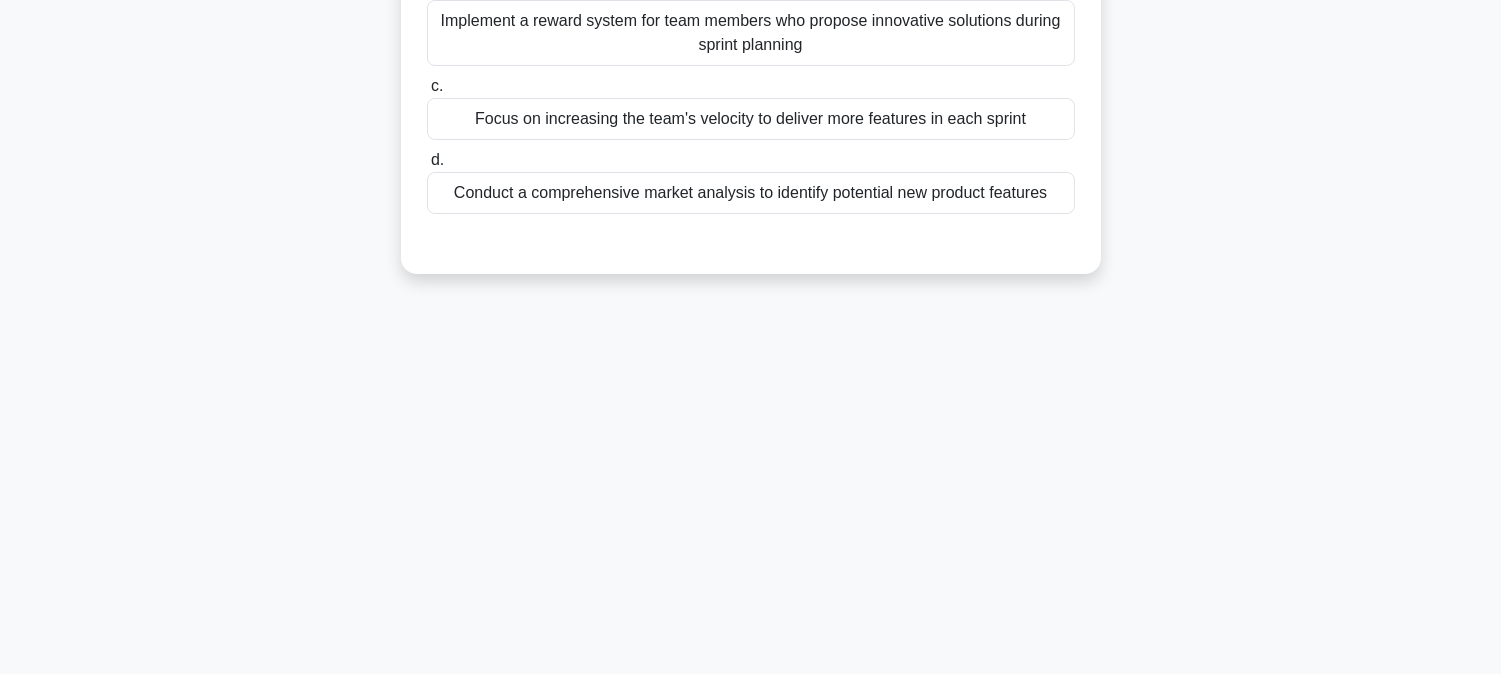 scroll, scrollTop: 0, scrollLeft: 0, axis: both 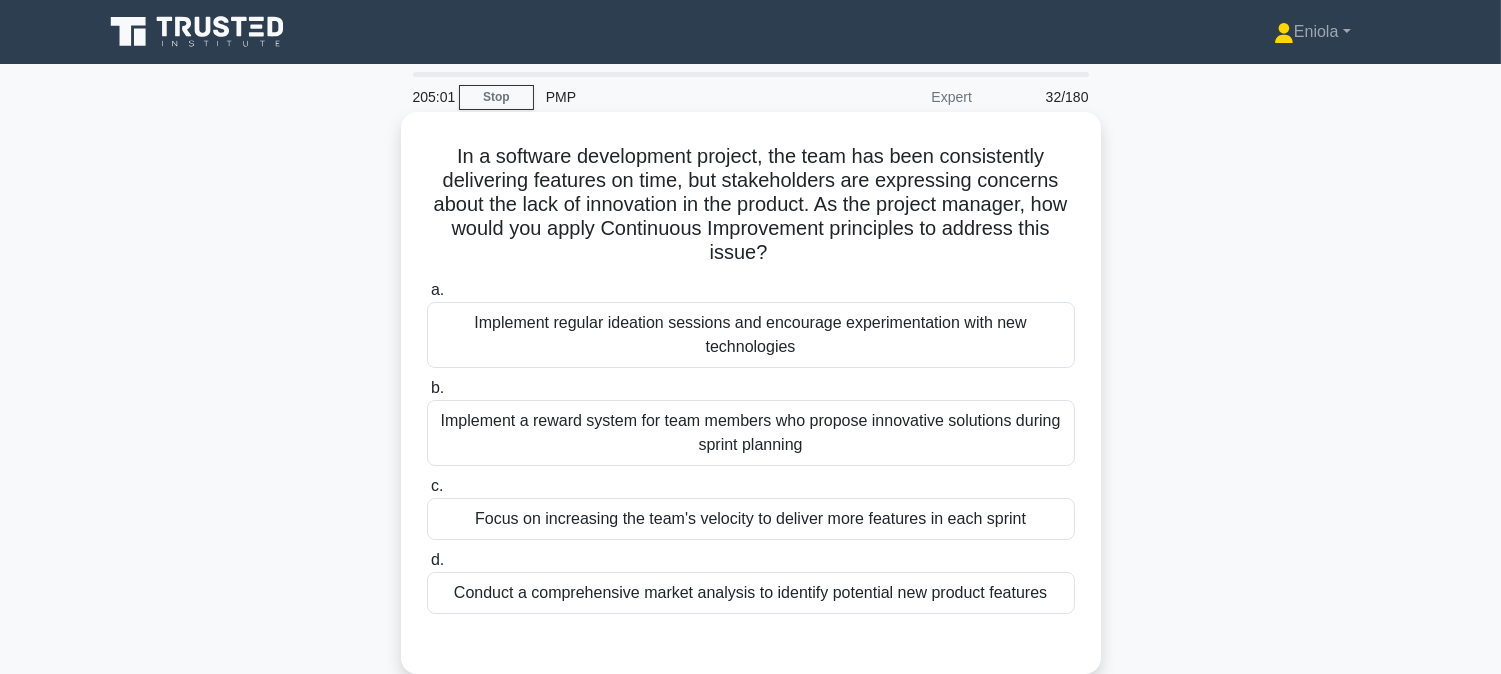 click on "Implement regular ideation sessions and encourage experimentation with new technologies" at bounding box center [751, 335] 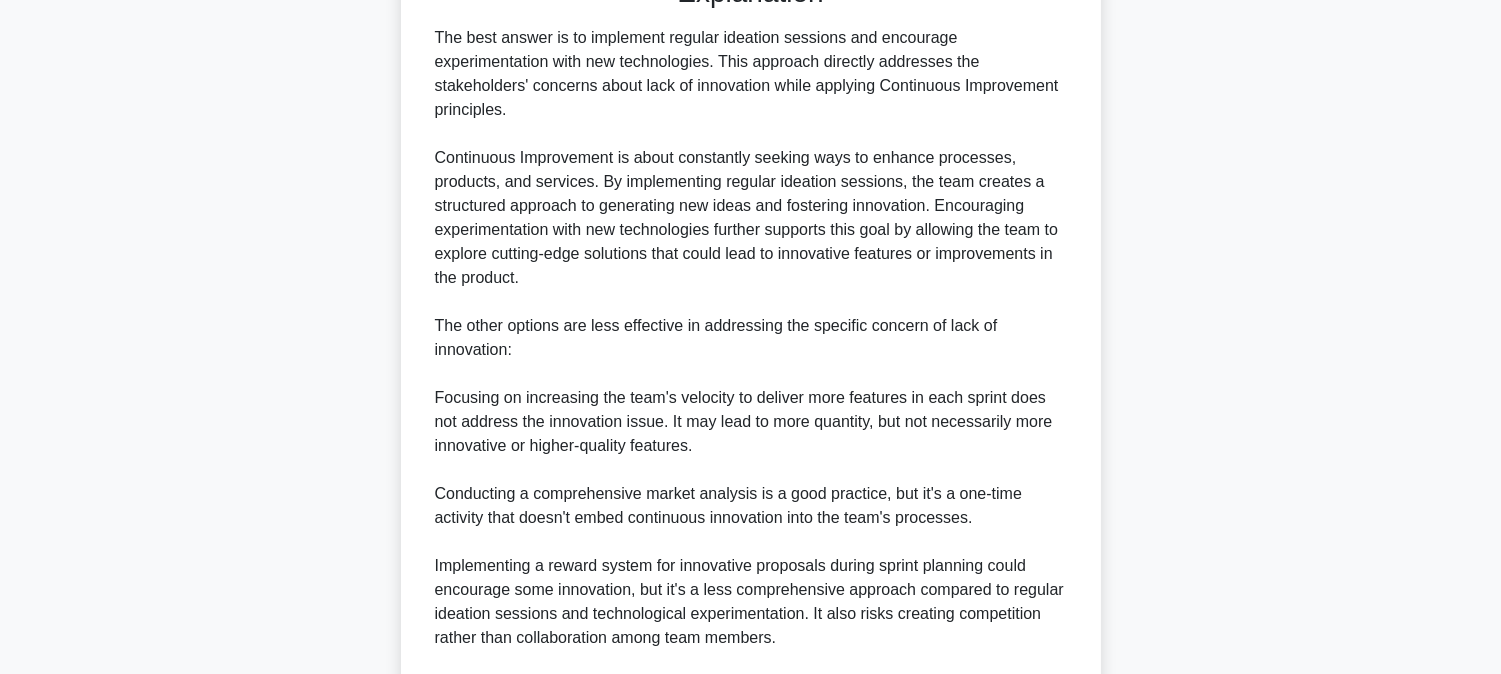 scroll, scrollTop: 918, scrollLeft: 0, axis: vertical 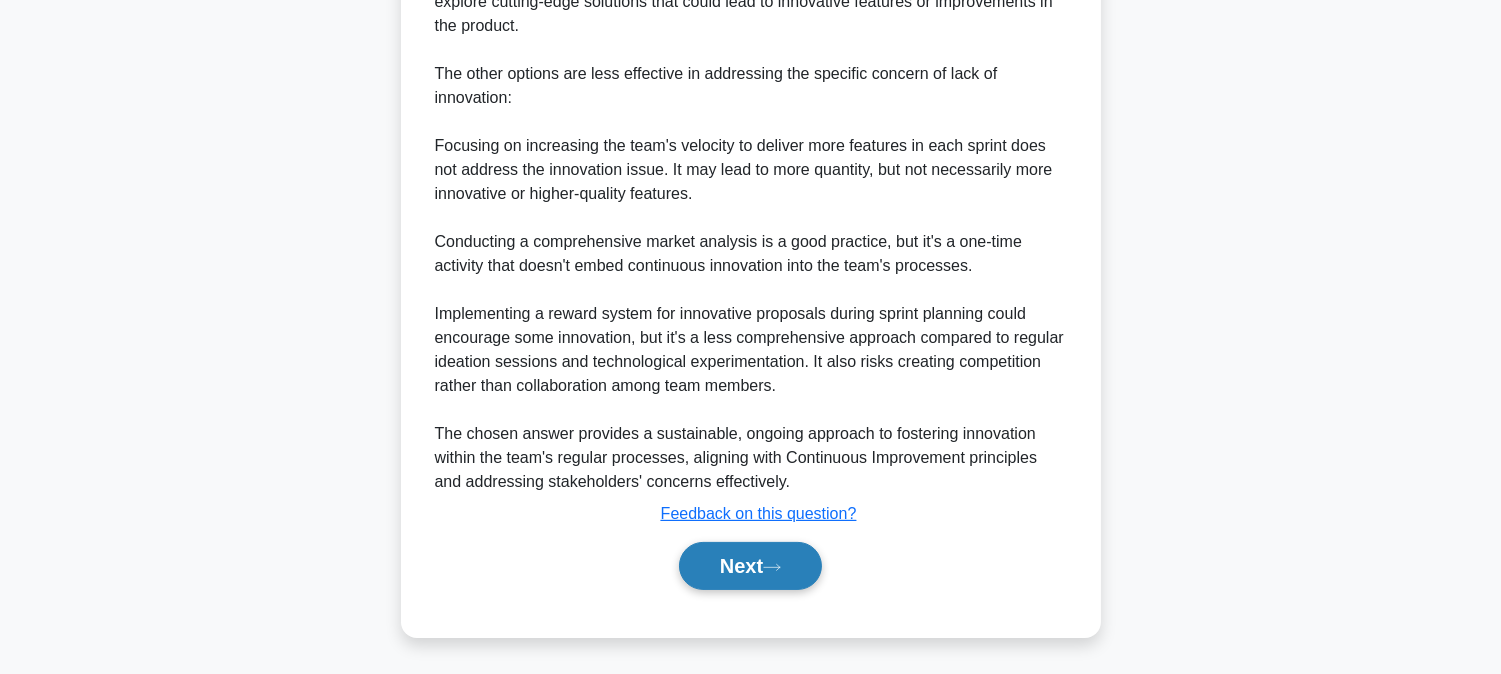click on "Next" at bounding box center [750, 566] 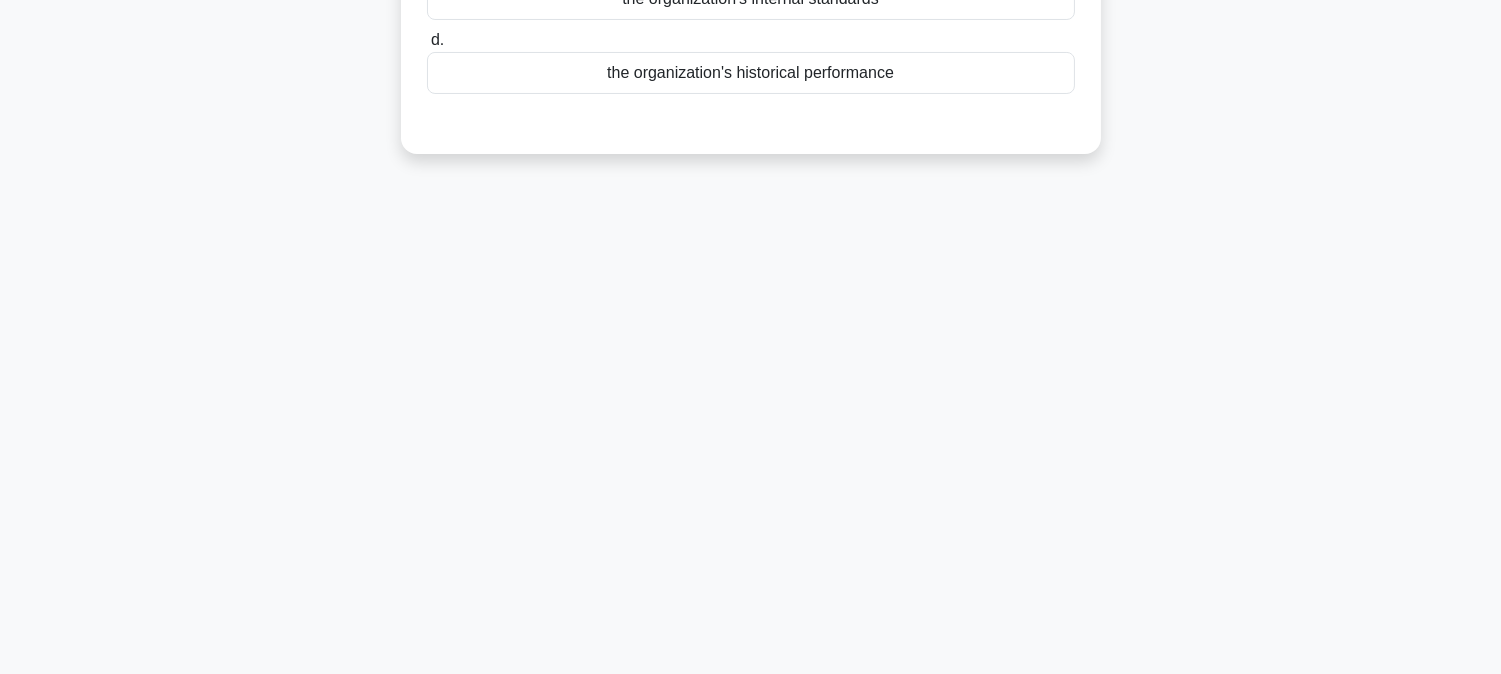 scroll, scrollTop: 0, scrollLeft: 0, axis: both 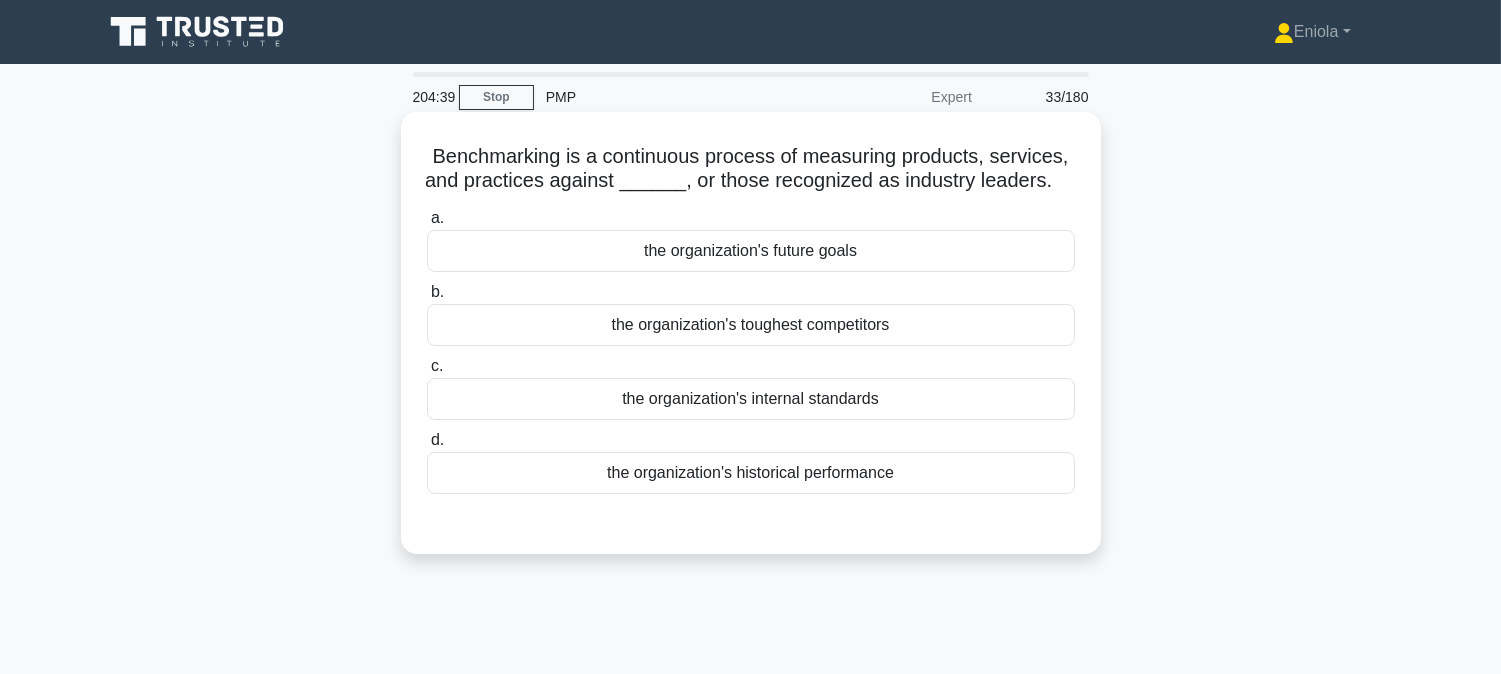 click on "the organization's toughest competitors" at bounding box center (751, 325) 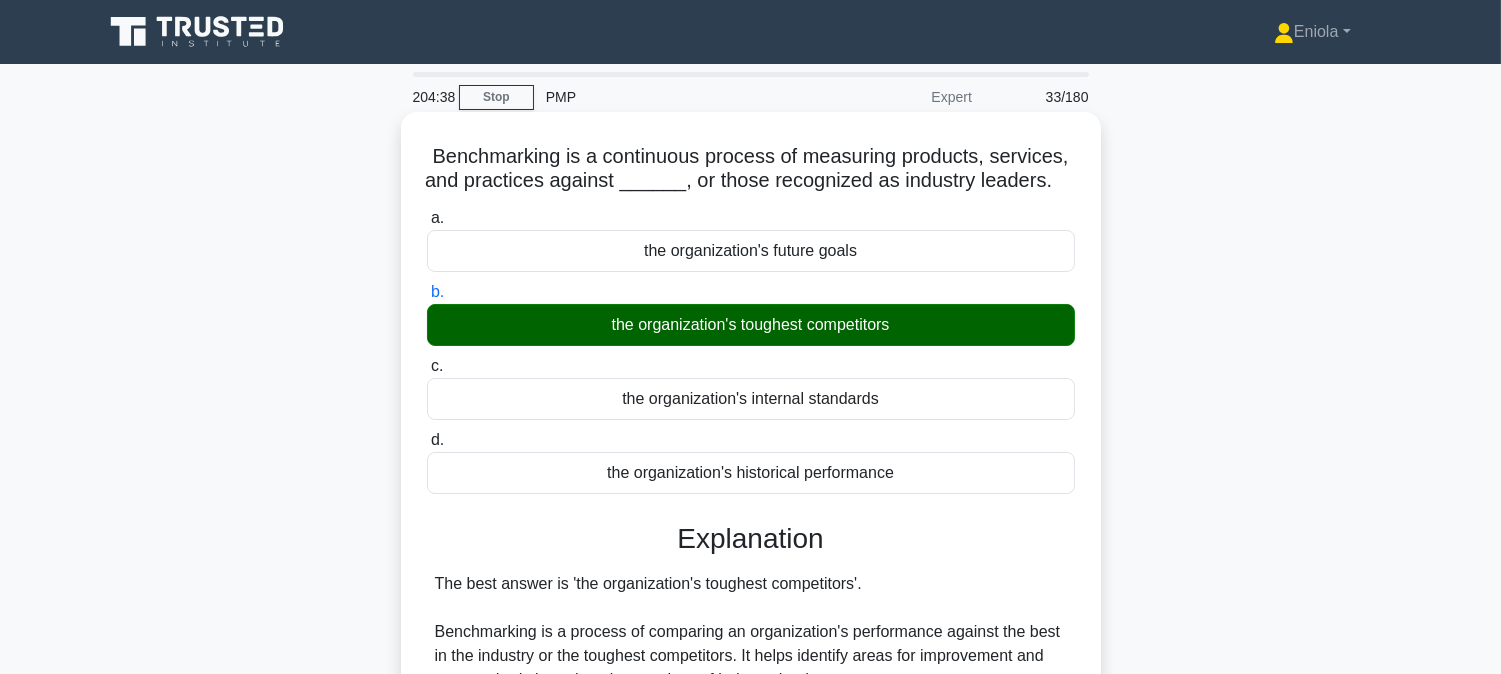 scroll, scrollTop: 405, scrollLeft: 0, axis: vertical 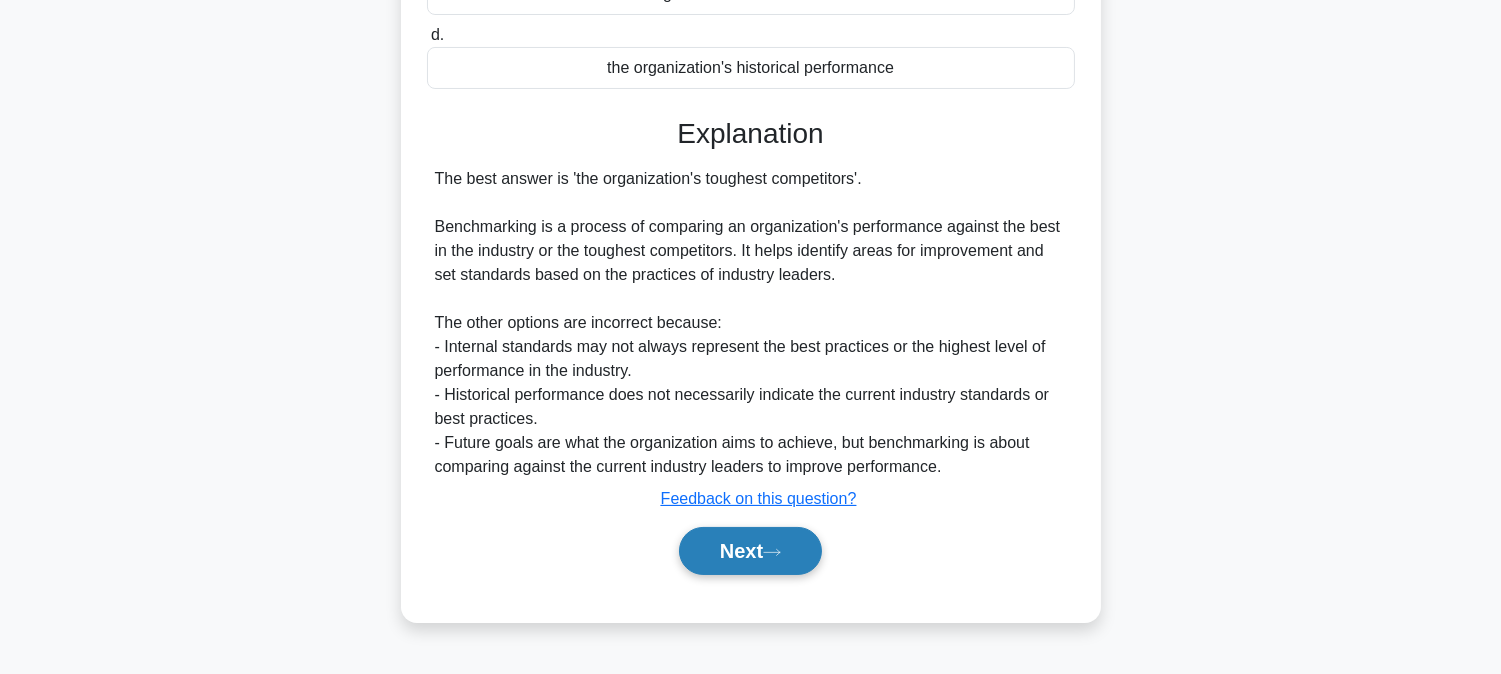 click on "Next" at bounding box center (750, 551) 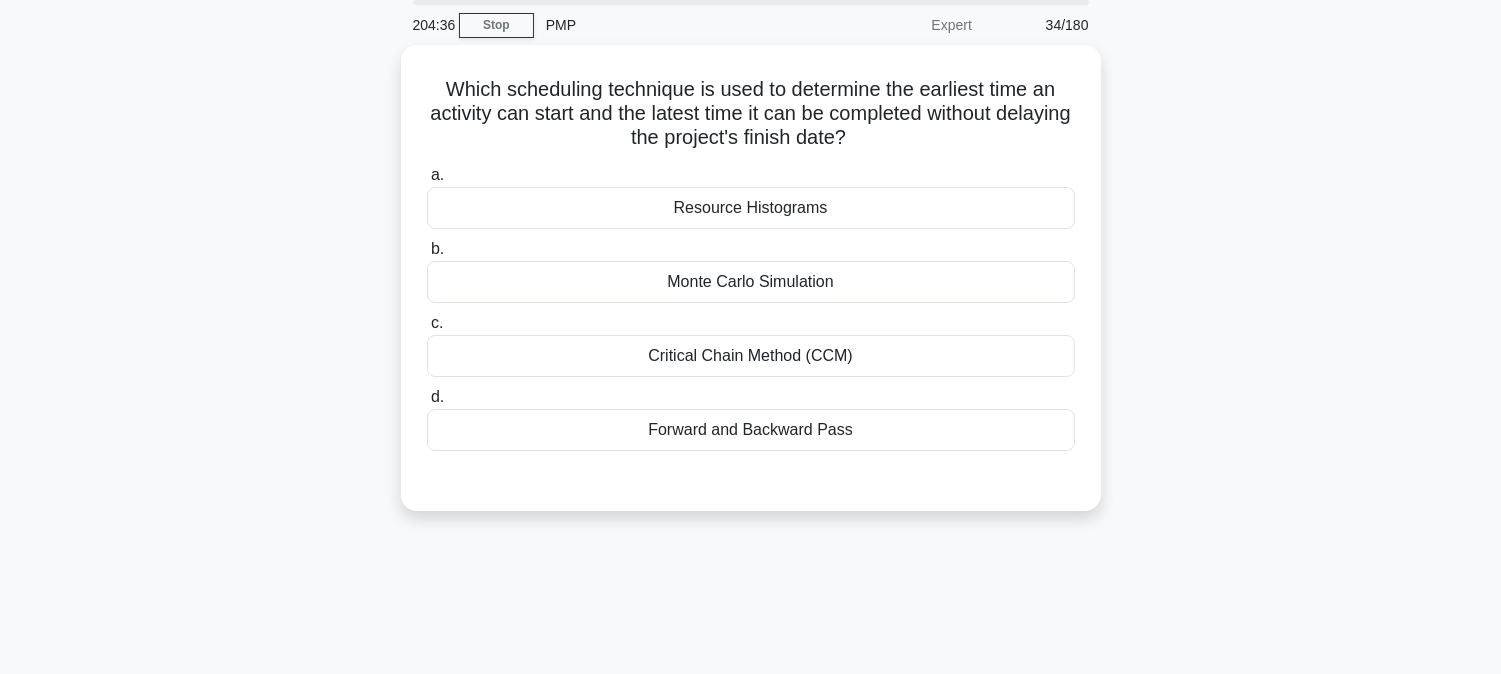 scroll, scrollTop: 0, scrollLeft: 0, axis: both 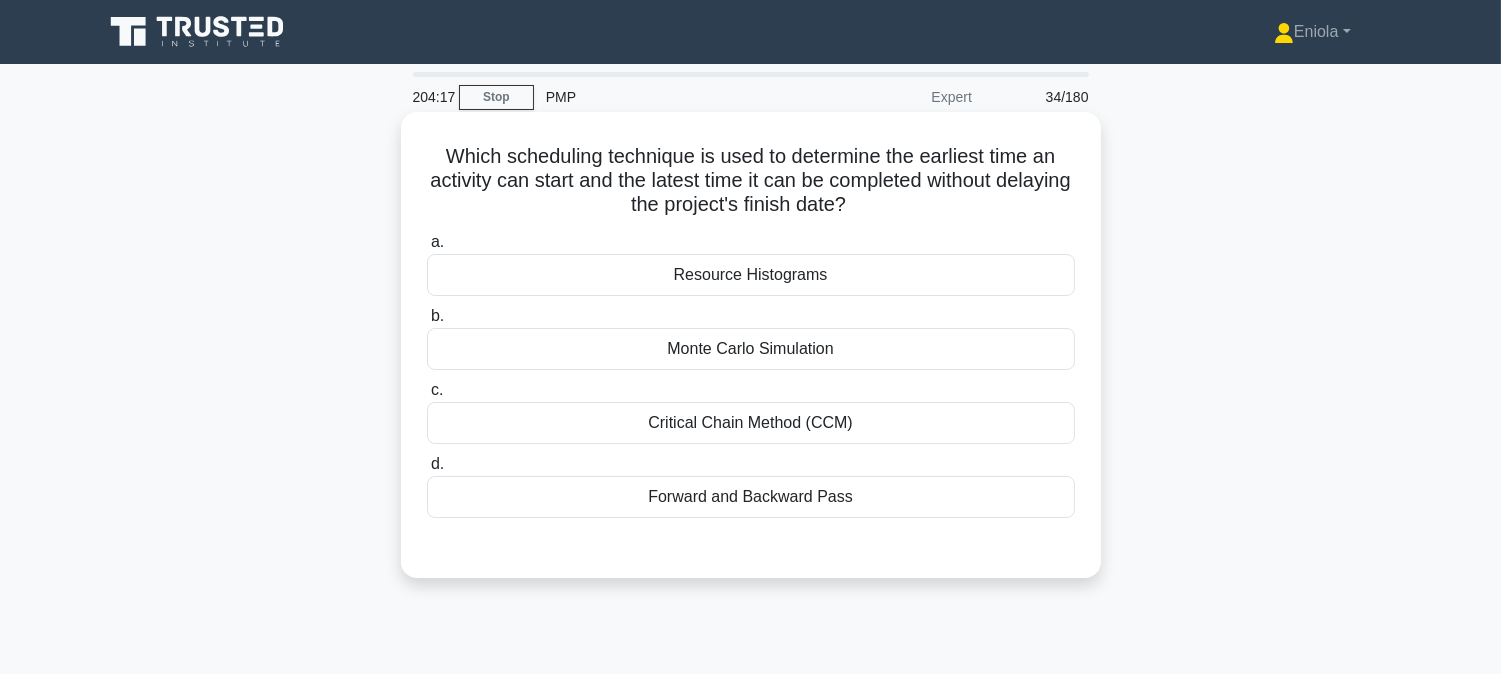 click on "Critical Chain Method (CCM)" at bounding box center [751, 423] 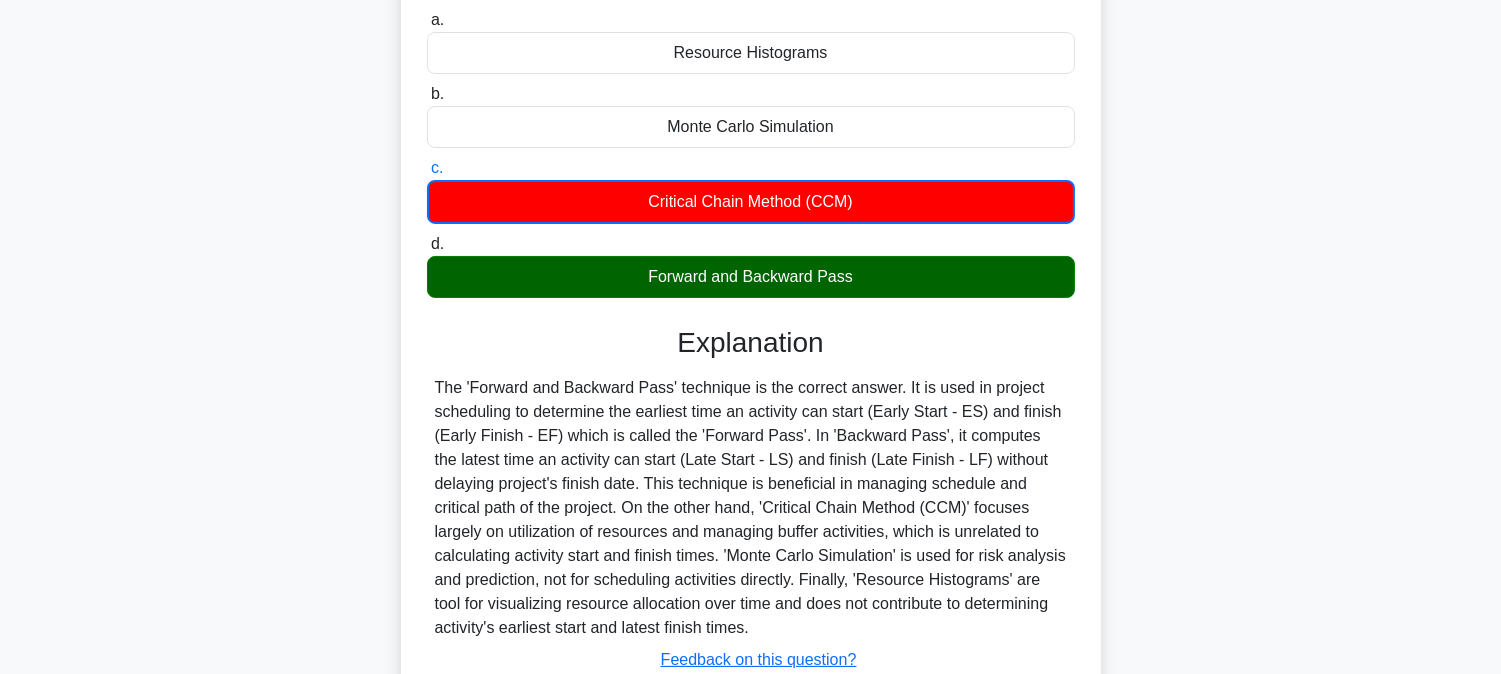 scroll, scrollTop: 405, scrollLeft: 0, axis: vertical 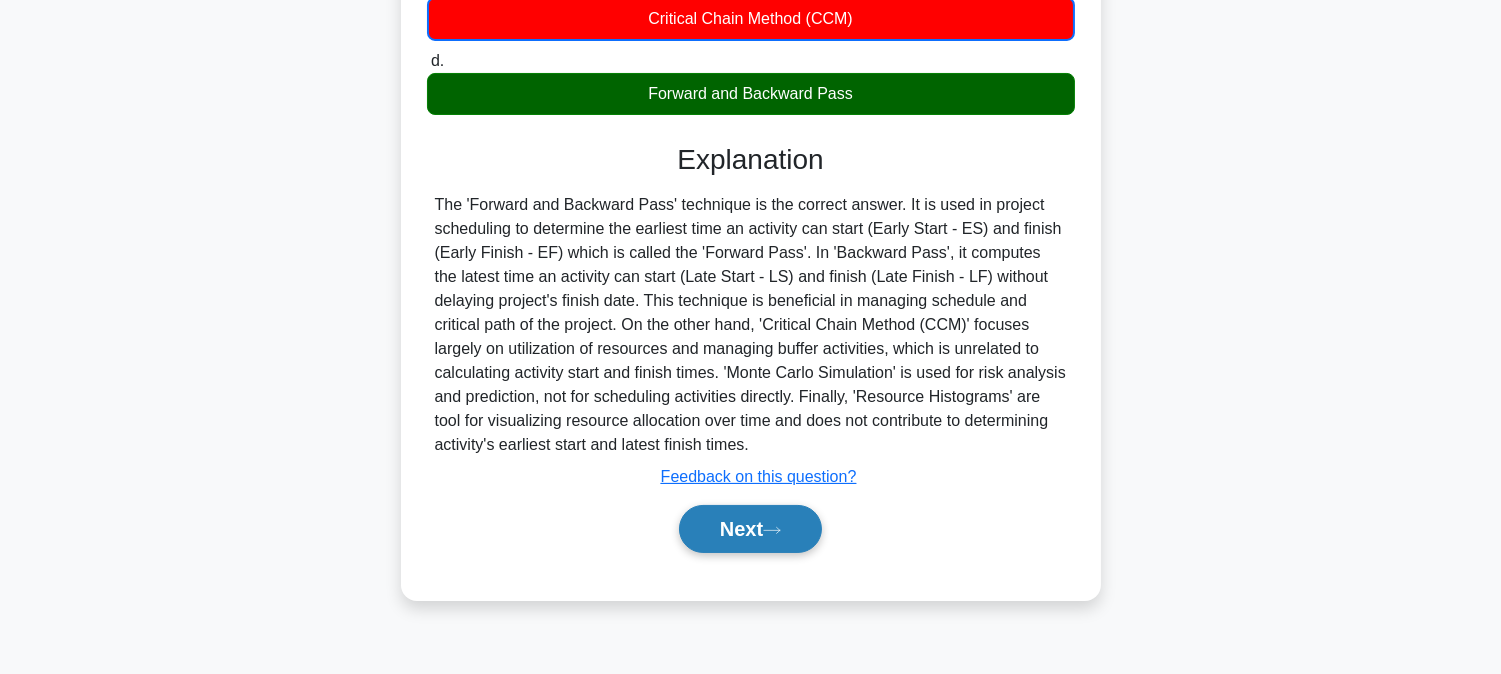 click on "Next" at bounding box center (750, 529) 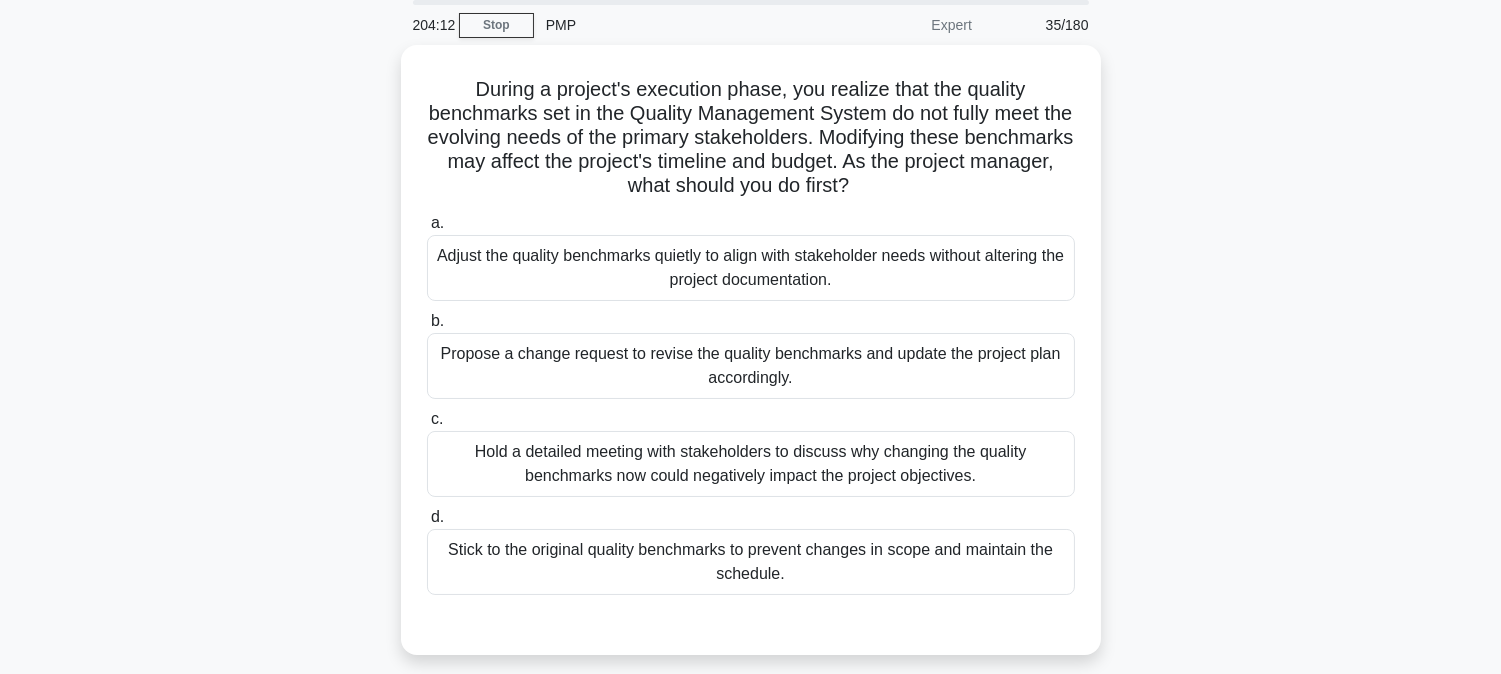 scroll, scrollTop: 0, scrollLeft: 0, axis: both 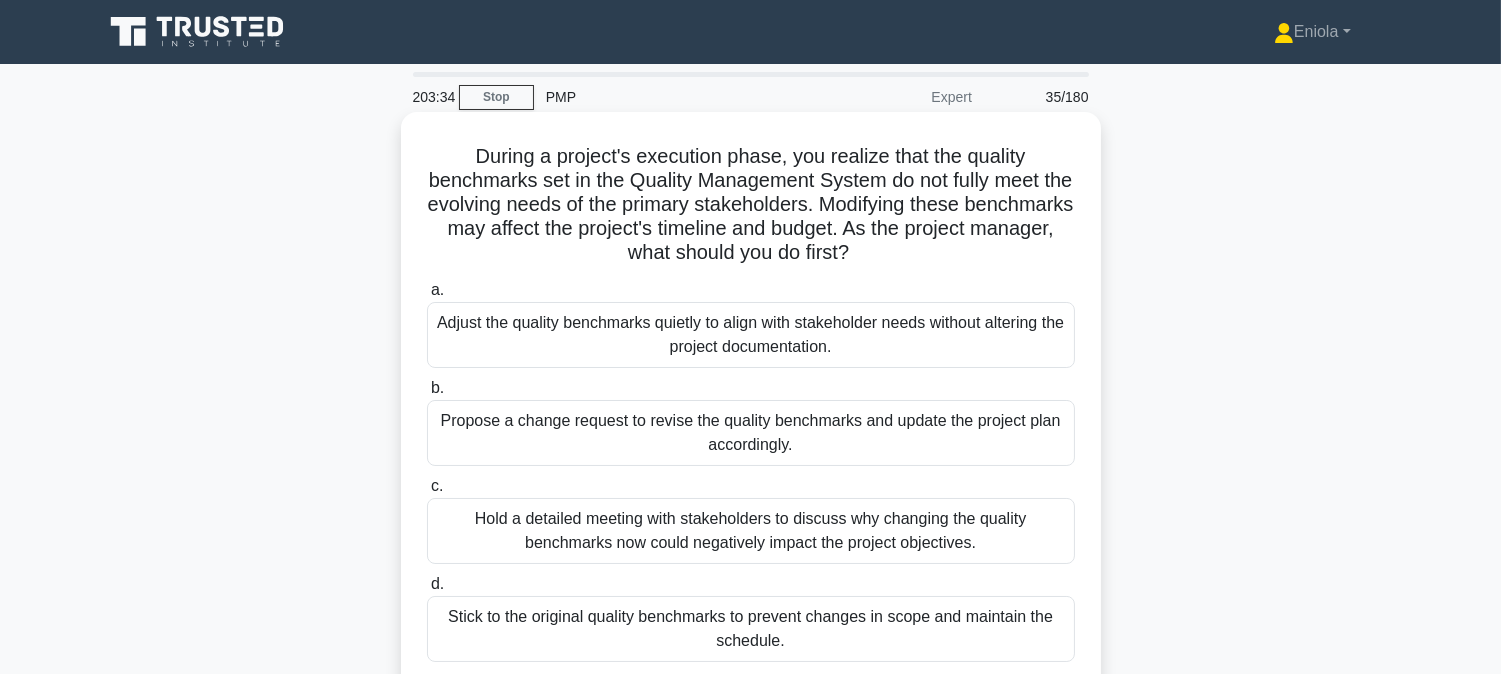 click on "Propose a change request to revise the quality benchmarks and update the project plan accordingly." at bounding box center [751, 433] 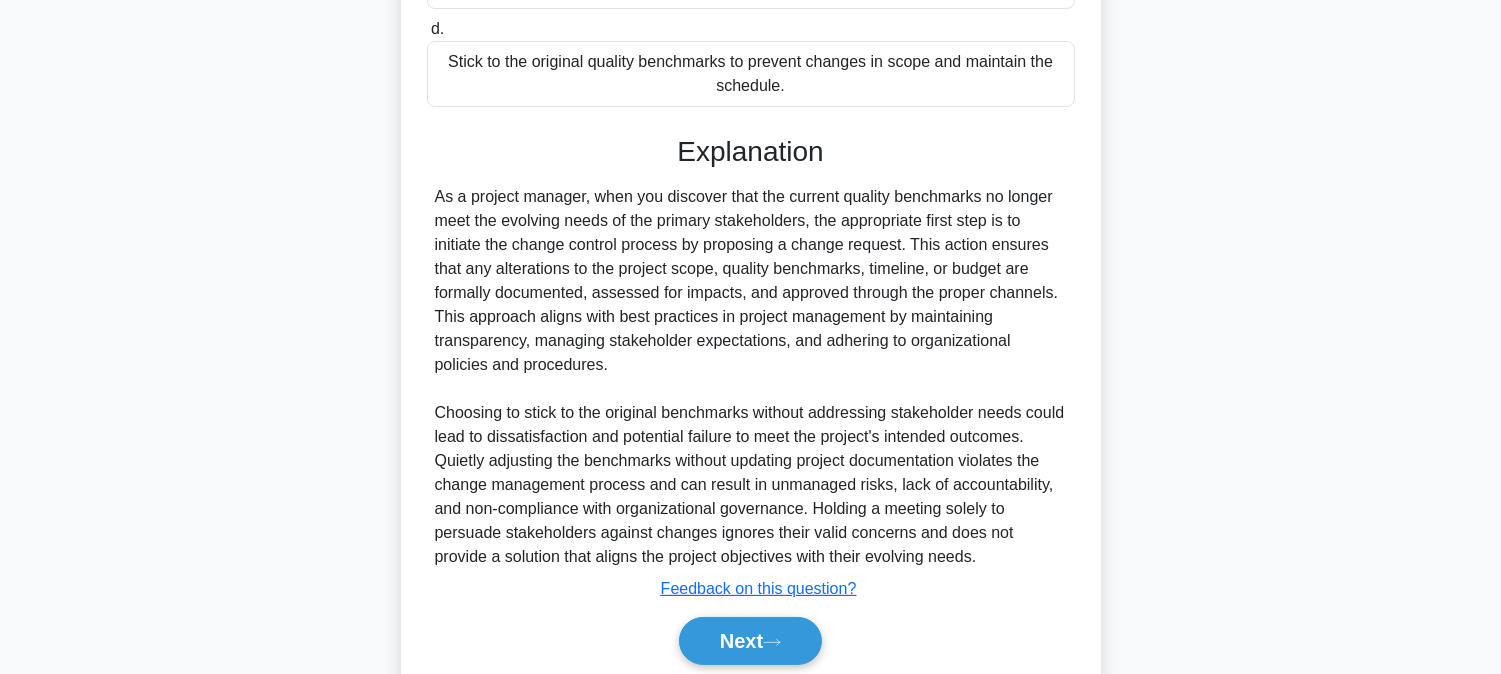 scroll, scrollTop: 631, scrollLeft: 0, axis: vertical 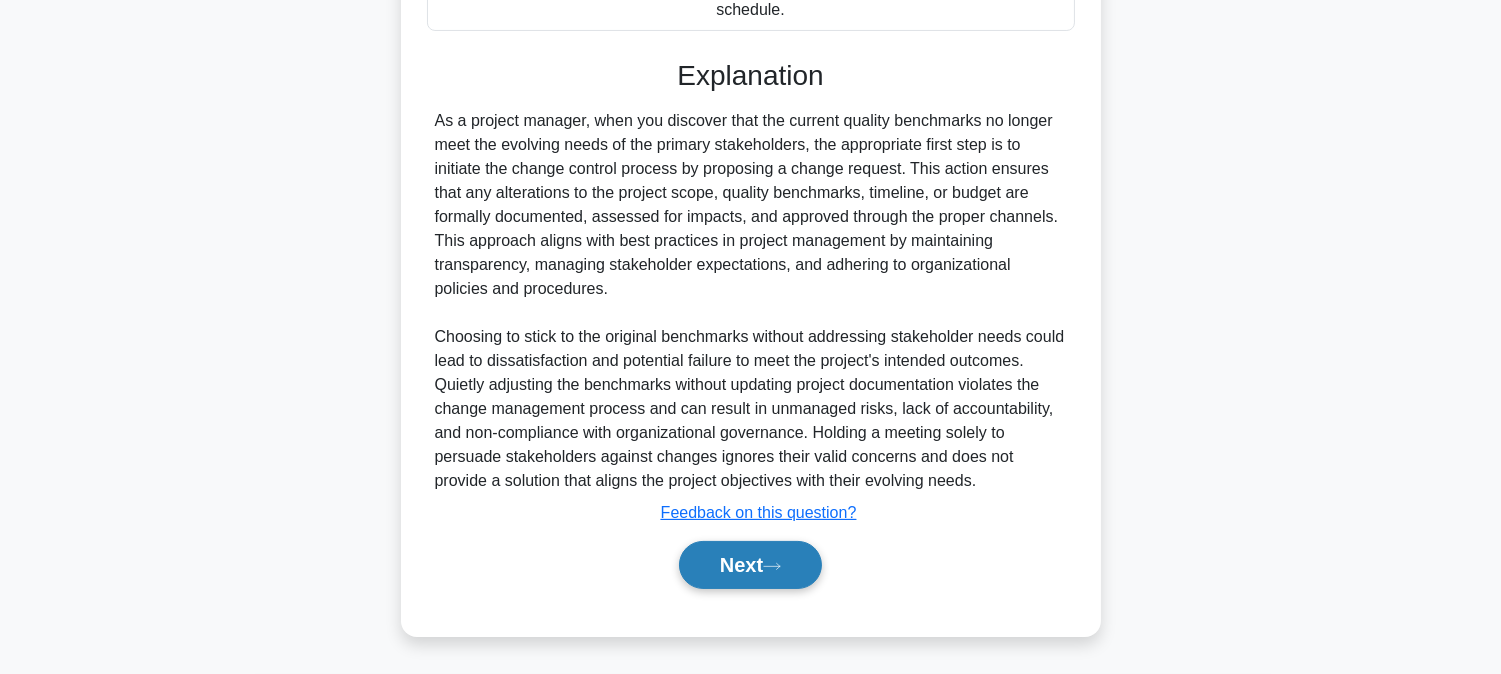 click on "Next" at bounding box center (750, 565) 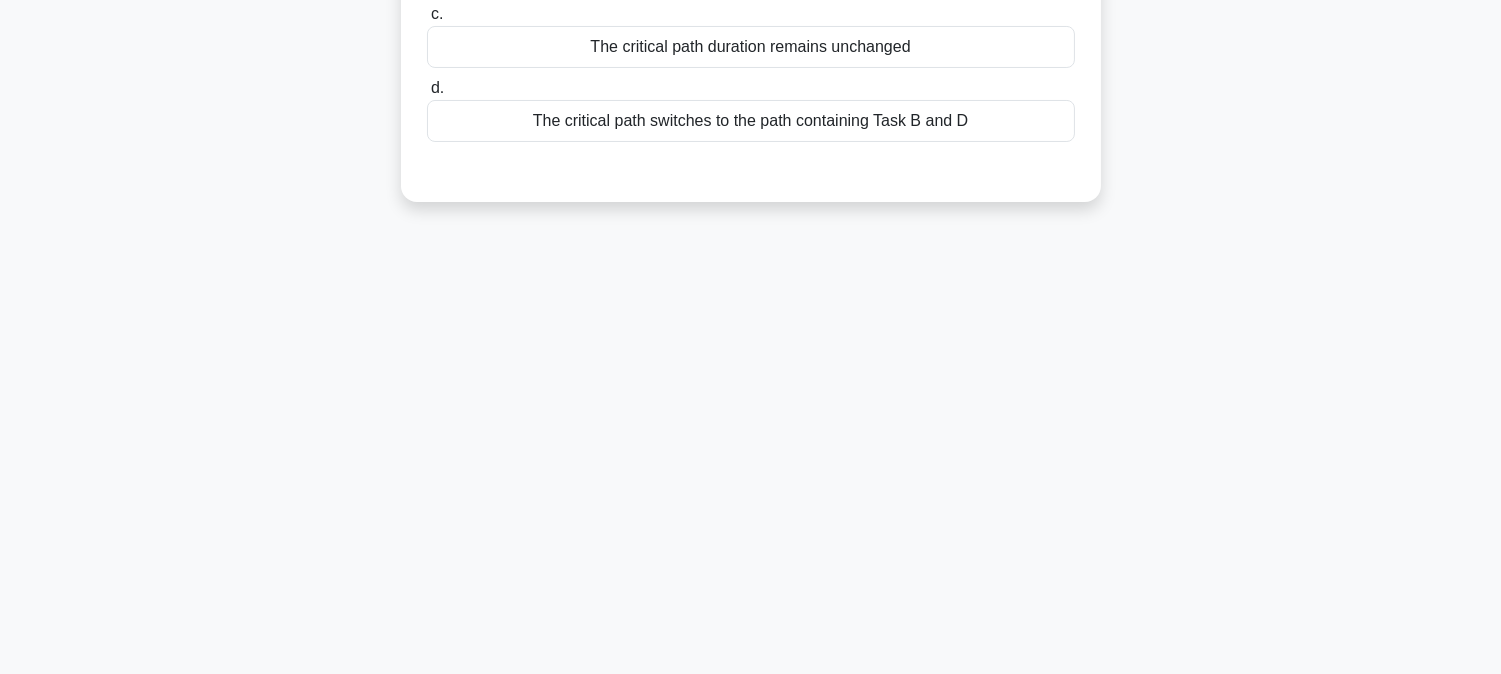 scroll, scrollTop: 0, scrollLeft: 0, axis: both 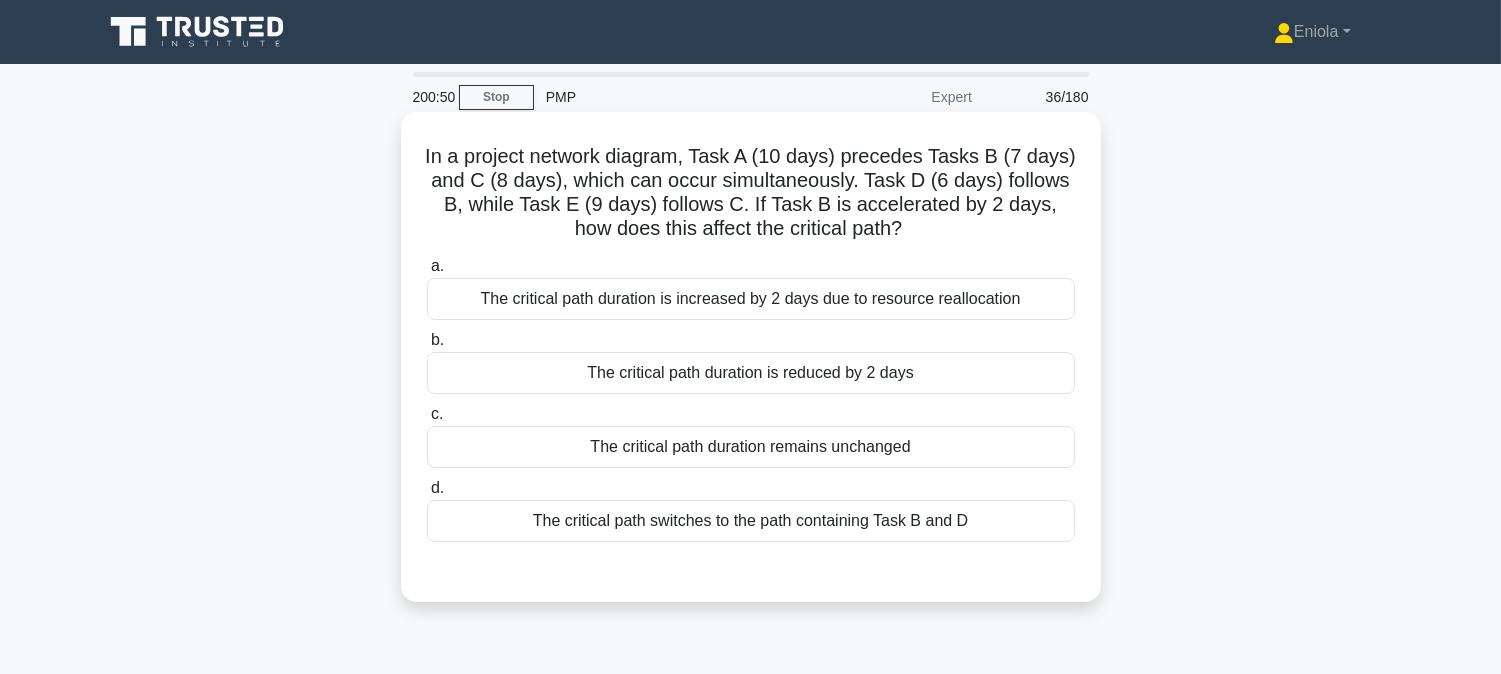 click on "The critical path duration remains unchanged" at bounding box center (751, 447) 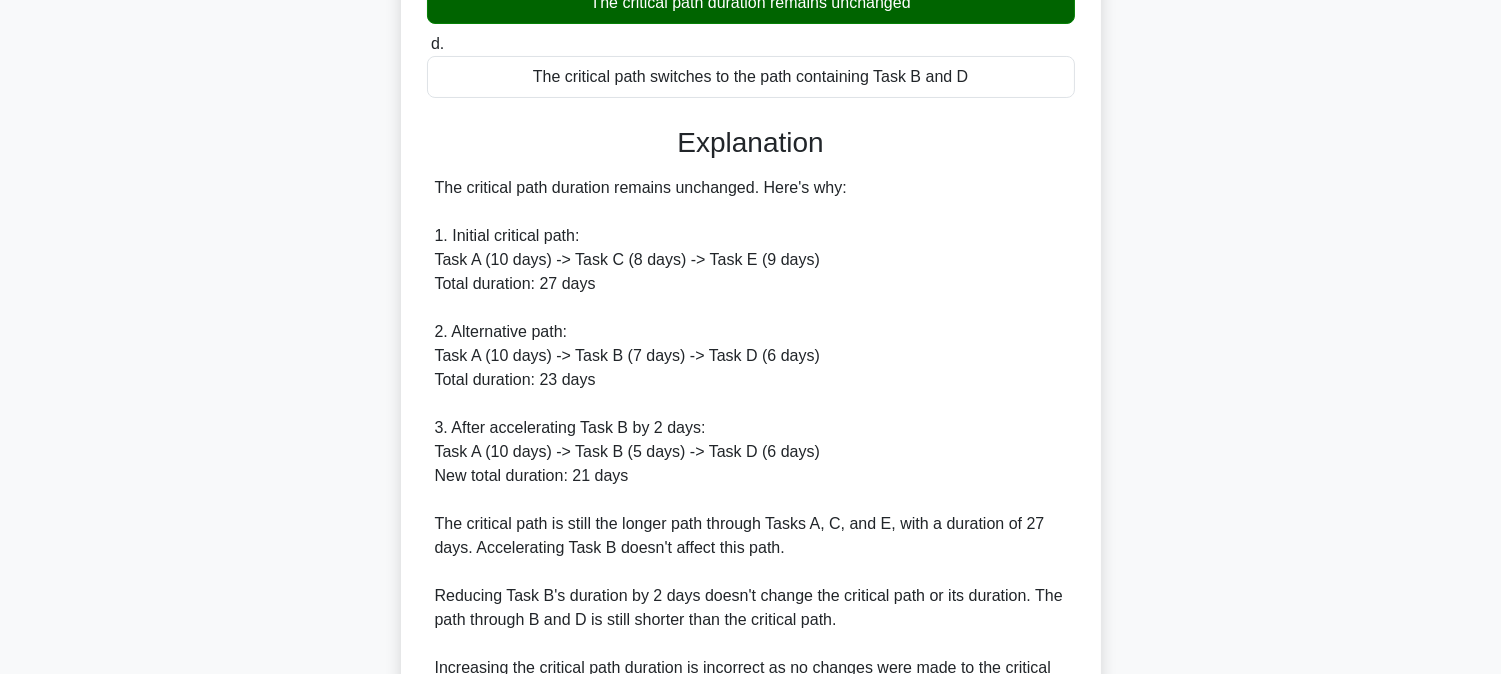 scroll, scrollTop: 726, scrollLeft: 0, axis: vertical 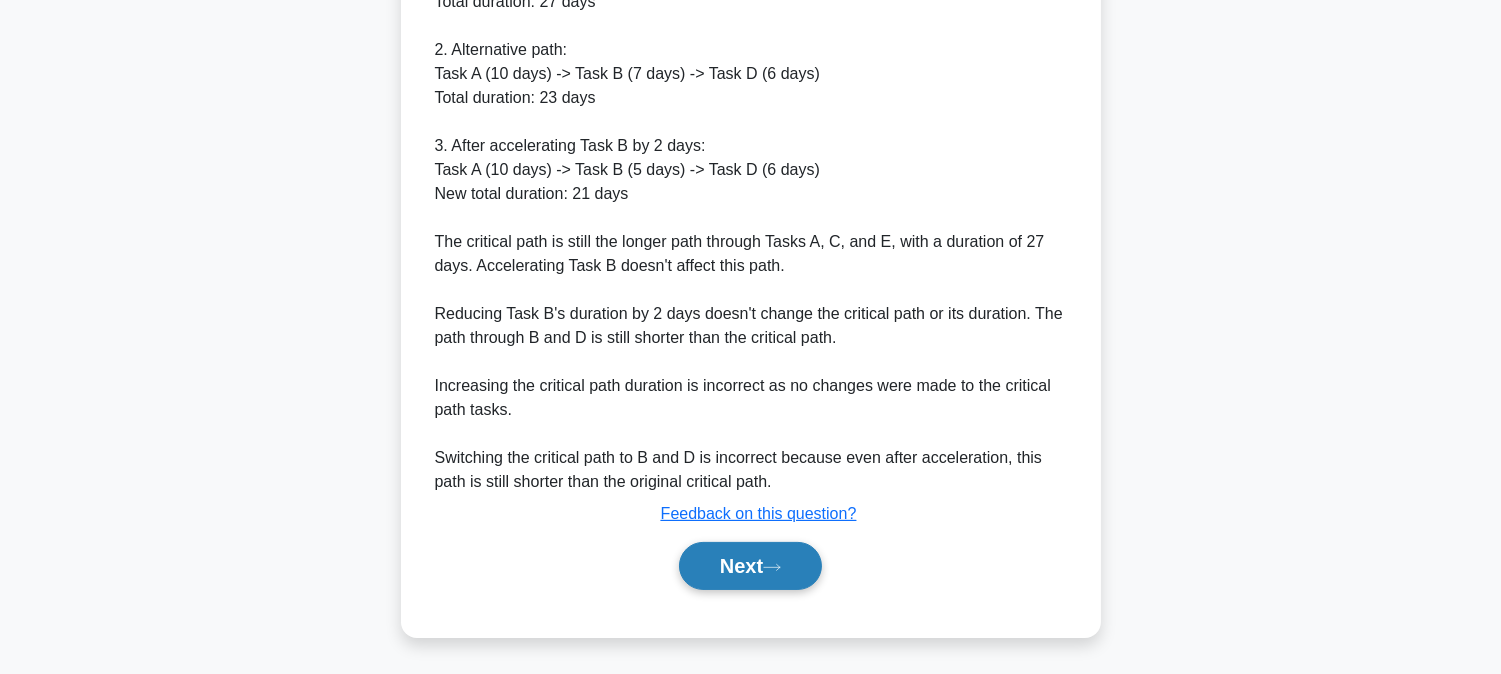 click on "Next" at bounding box center [750, 566] 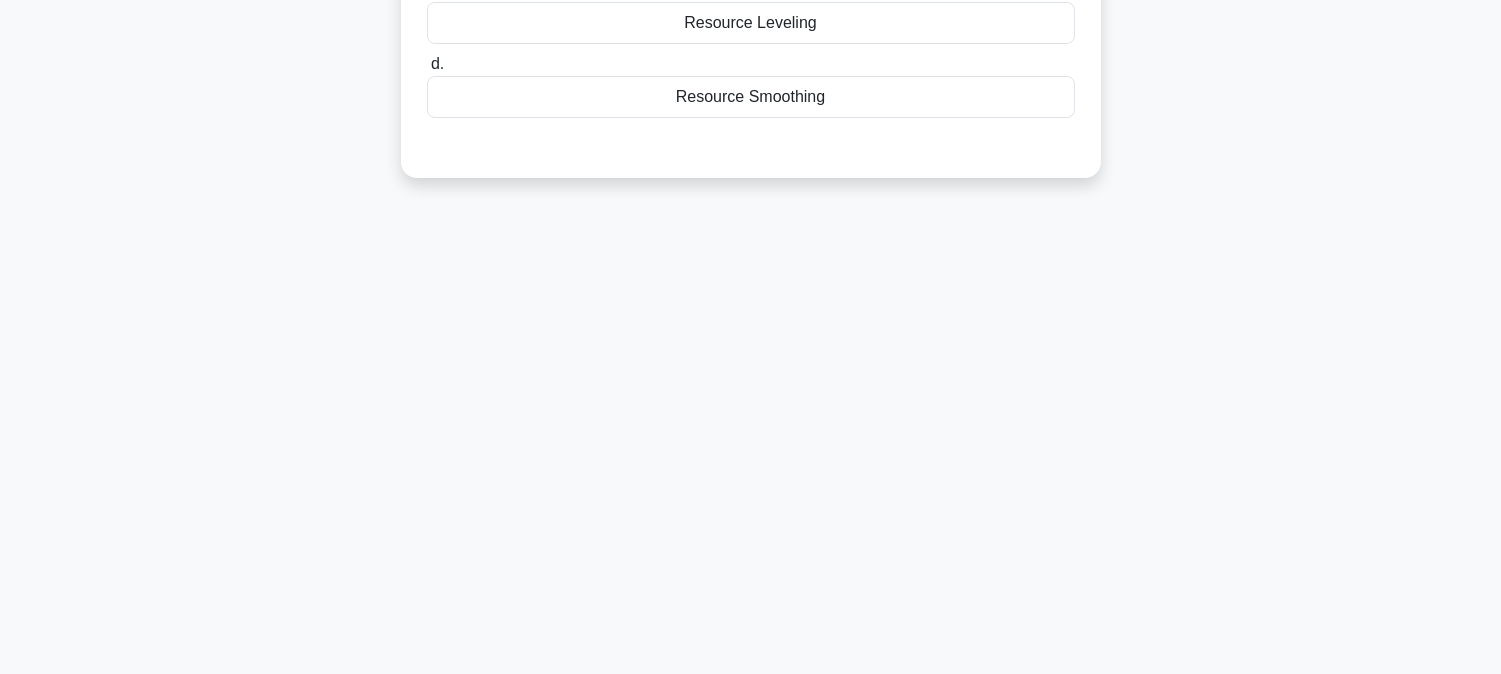 scroll, scrollTop: 0, scrollLeft: 0, axis: both 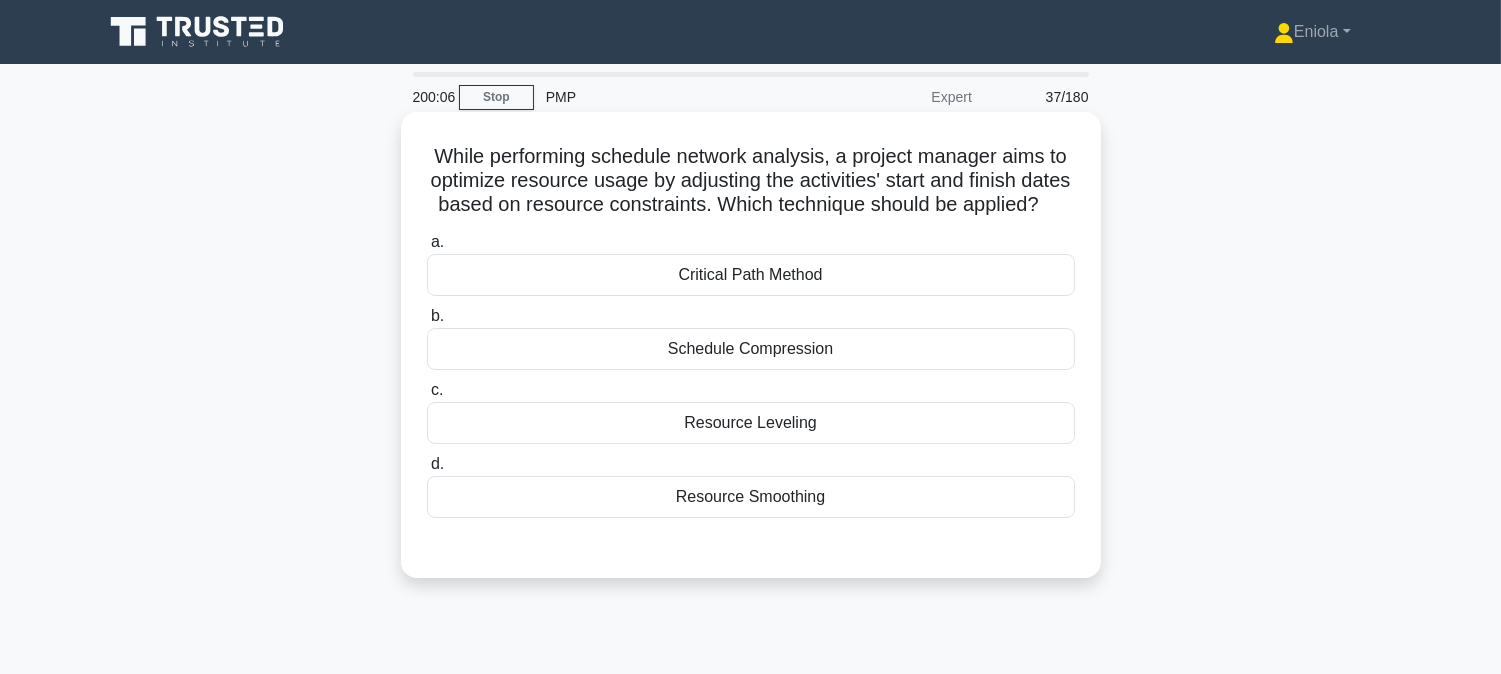 click on "Resource Leveling" at bounding box center [751, 423] 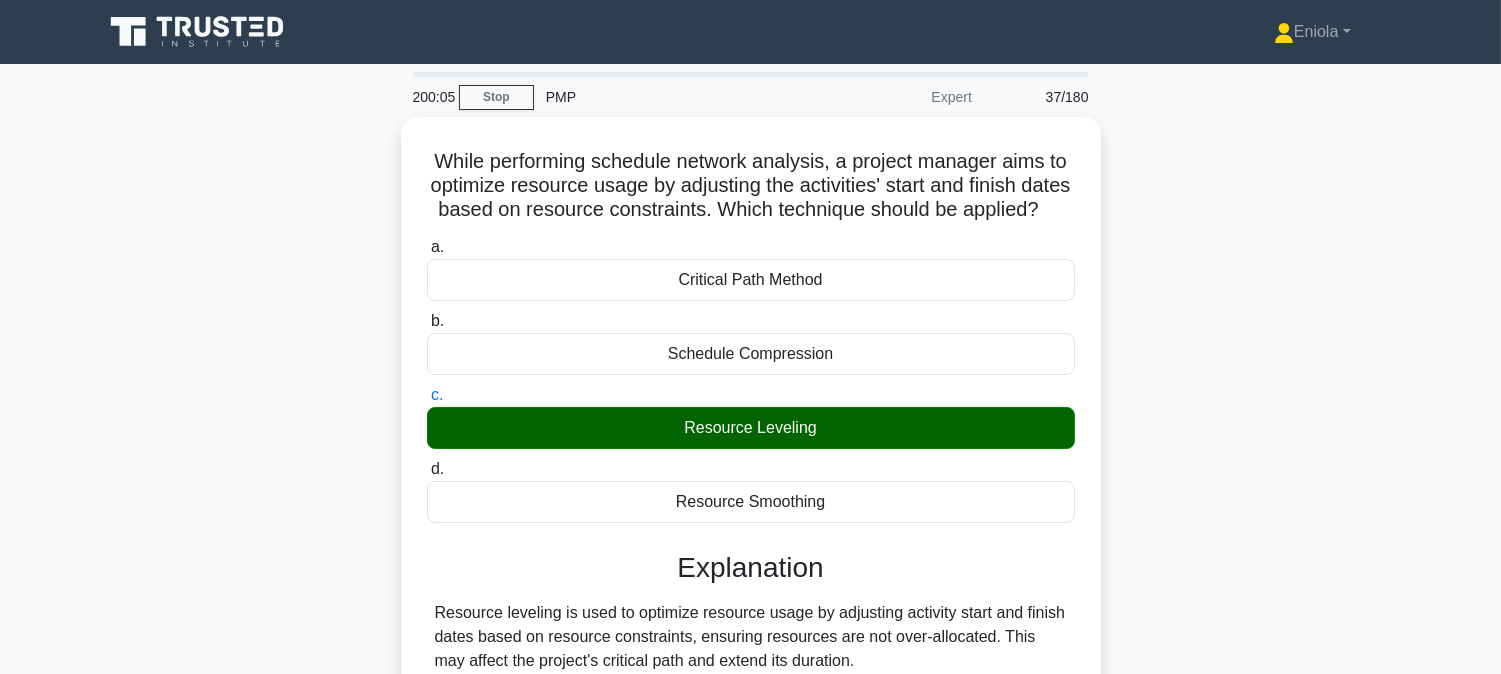 scroll, scrollTop: 405, scrollLeft: 0, axis: vertical 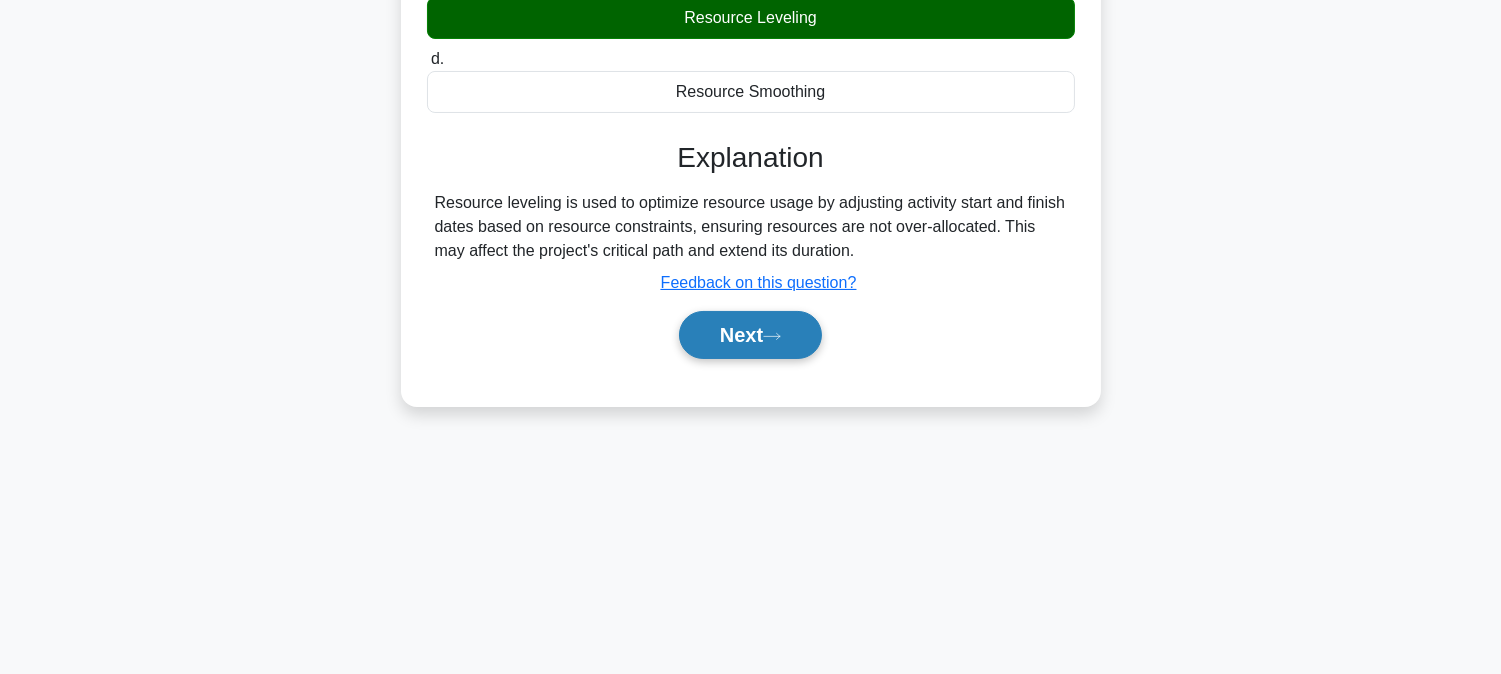 click on "Next" at bounding box center [750, 335] 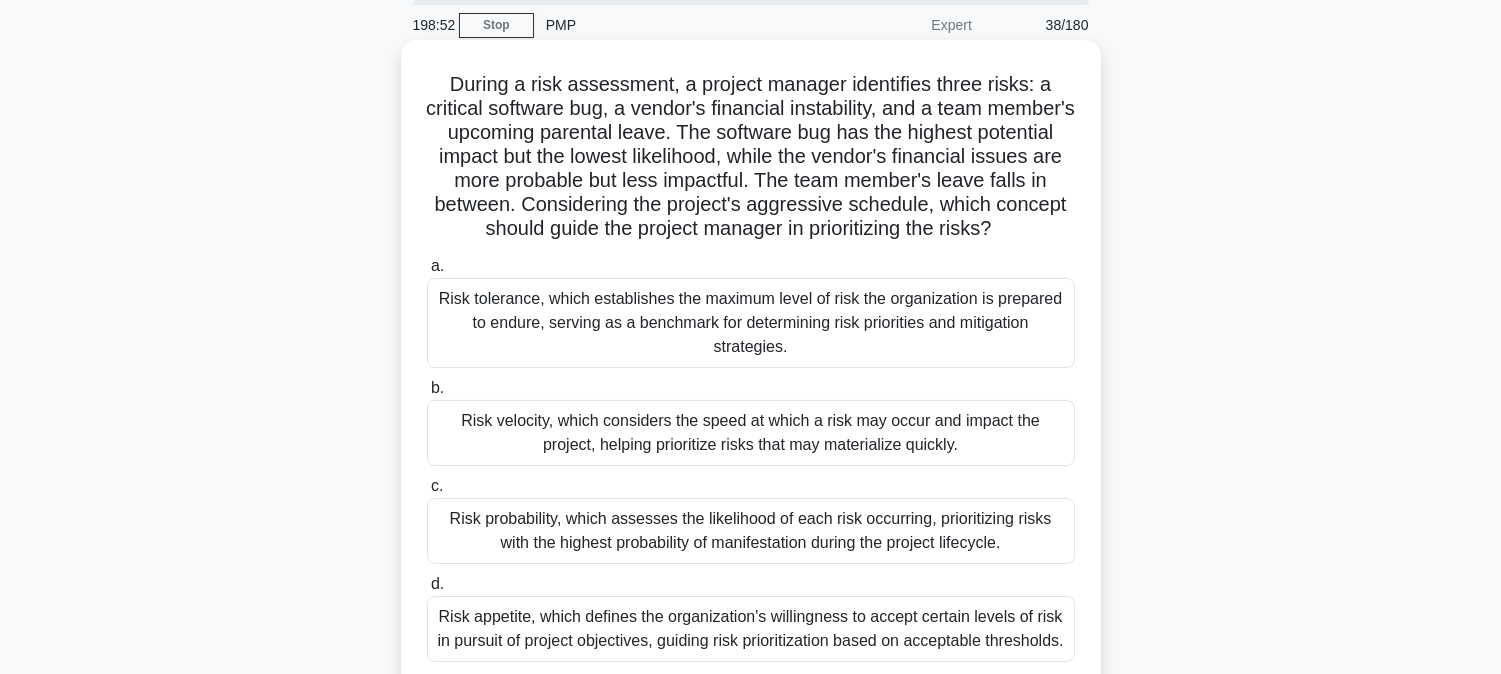 scroll, scrollTop: 183, scrollLeft: 0, axis: vertical 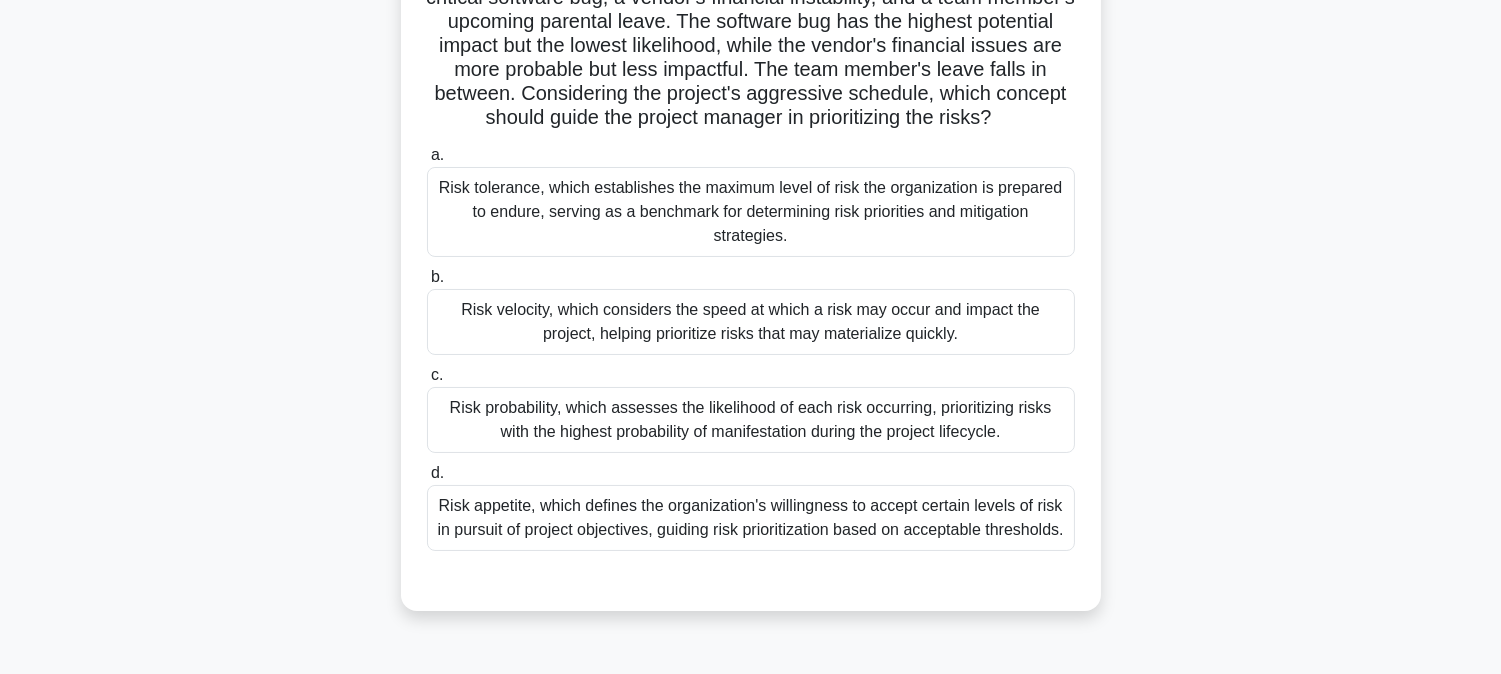 click on "Risk probability, which assesses the likelihood of each risk occurring, prioritizing risks with the highest probability of manifestation during the project lifecycle." at bounding box center (751, 420) 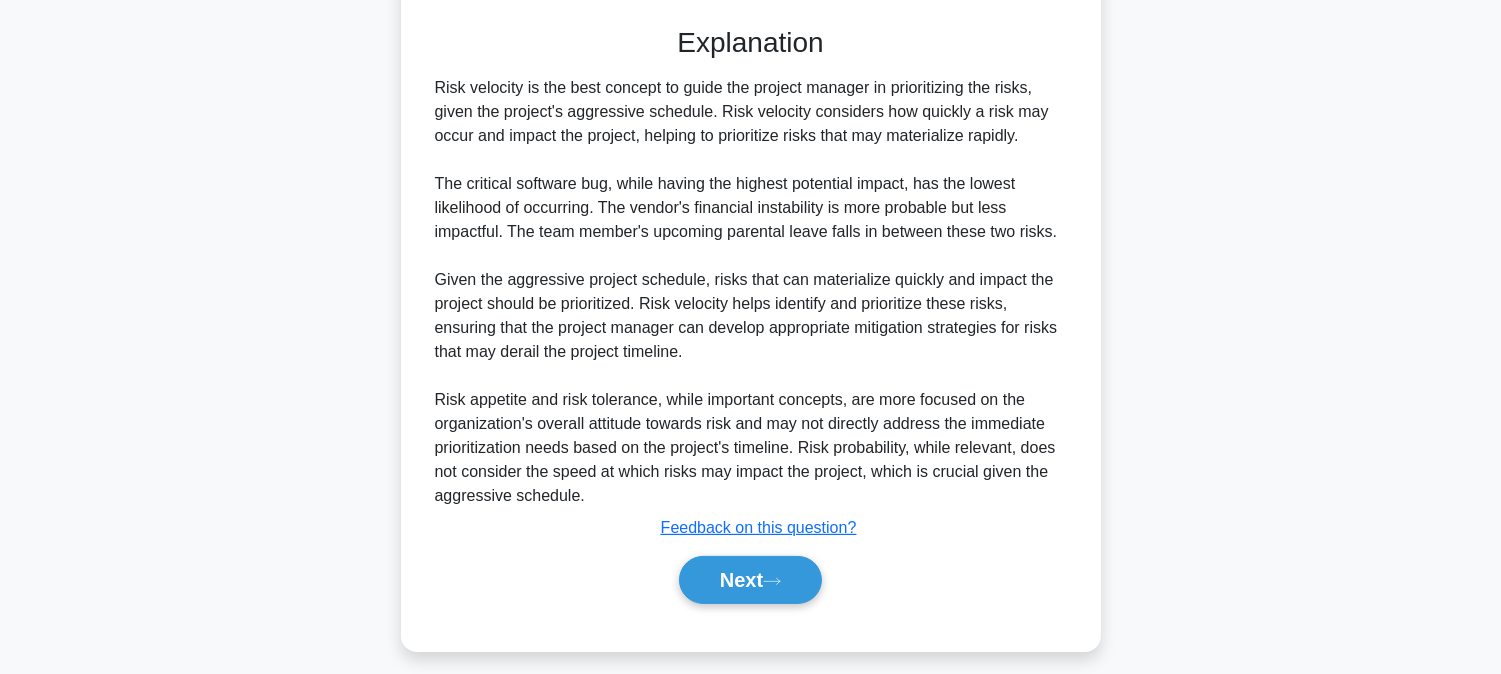scroll, scrollTop: 774, scrollLeft: 0, axis: vertical 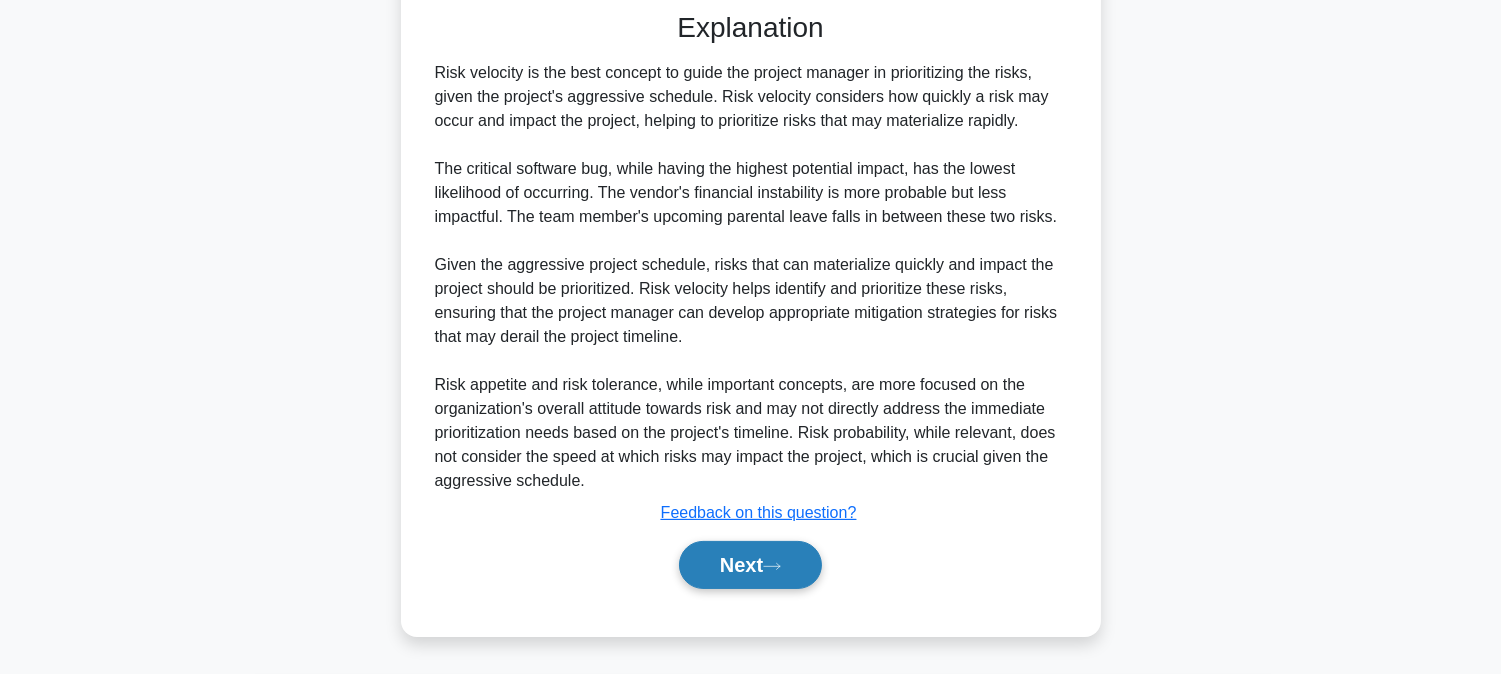click on "Next" at bounding box center [750, 565] 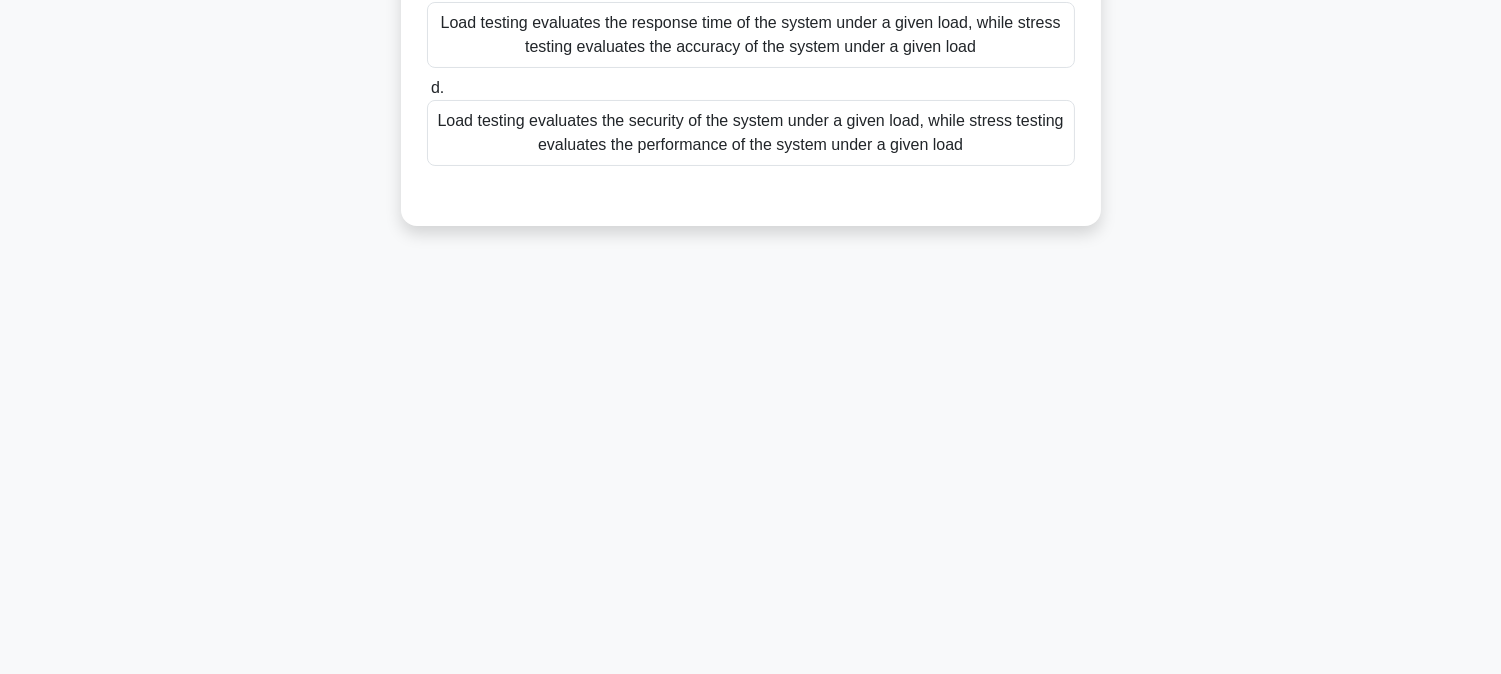 scroll, scrollTop: 0, scrollLeft: 0, axis: both 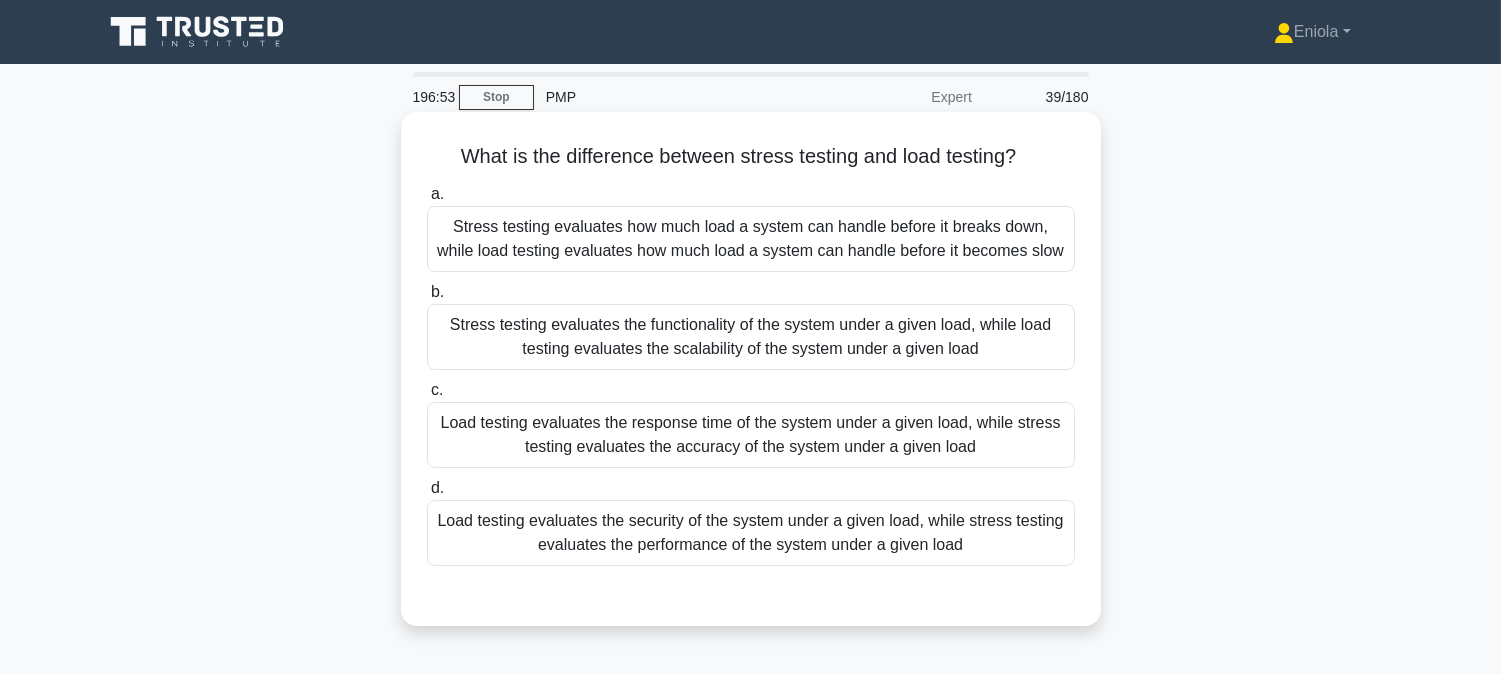 click on "Stress testing evaluates how much load a system can handle before it breaks down, while load testing evaluates how much load a system can handle before it becomes slow" at bounding box center (751, 239) 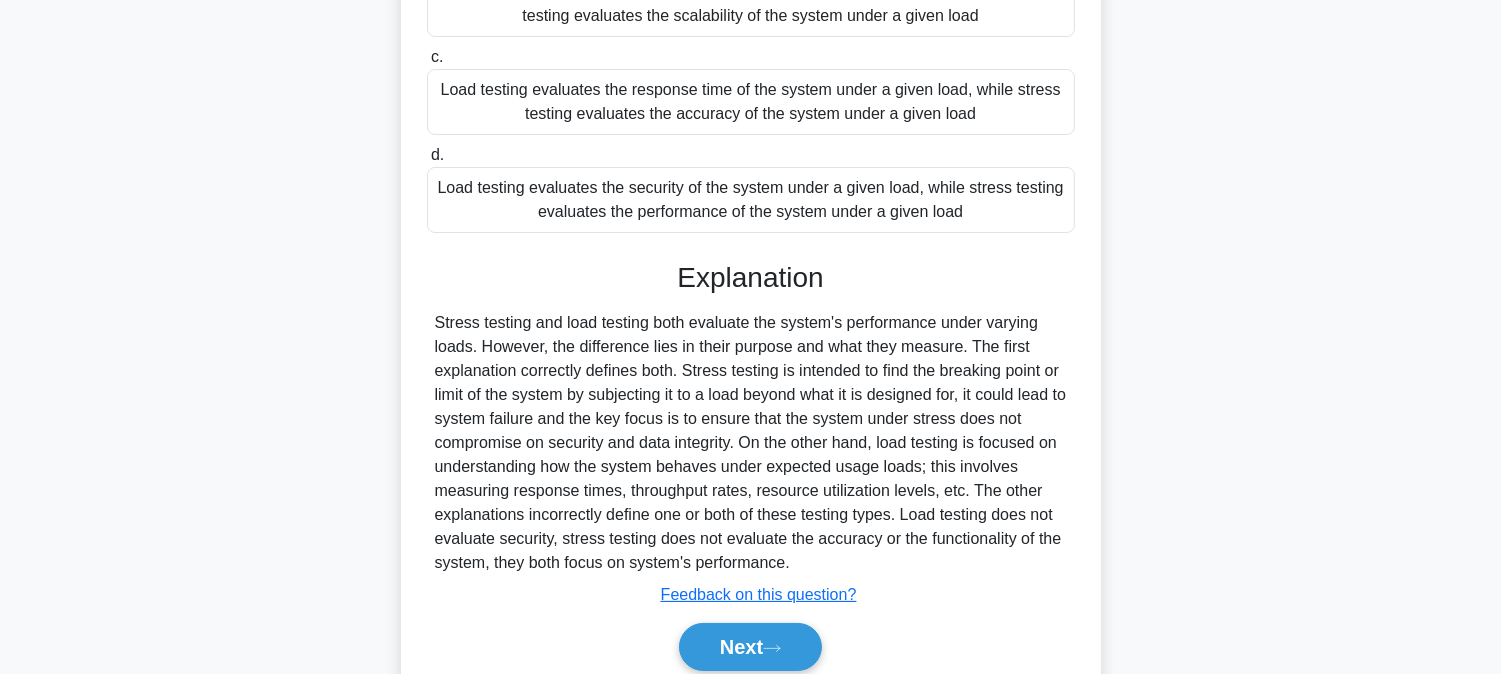 scroll, scrollTop: 438, scrollLeft: 0, axis: vertical 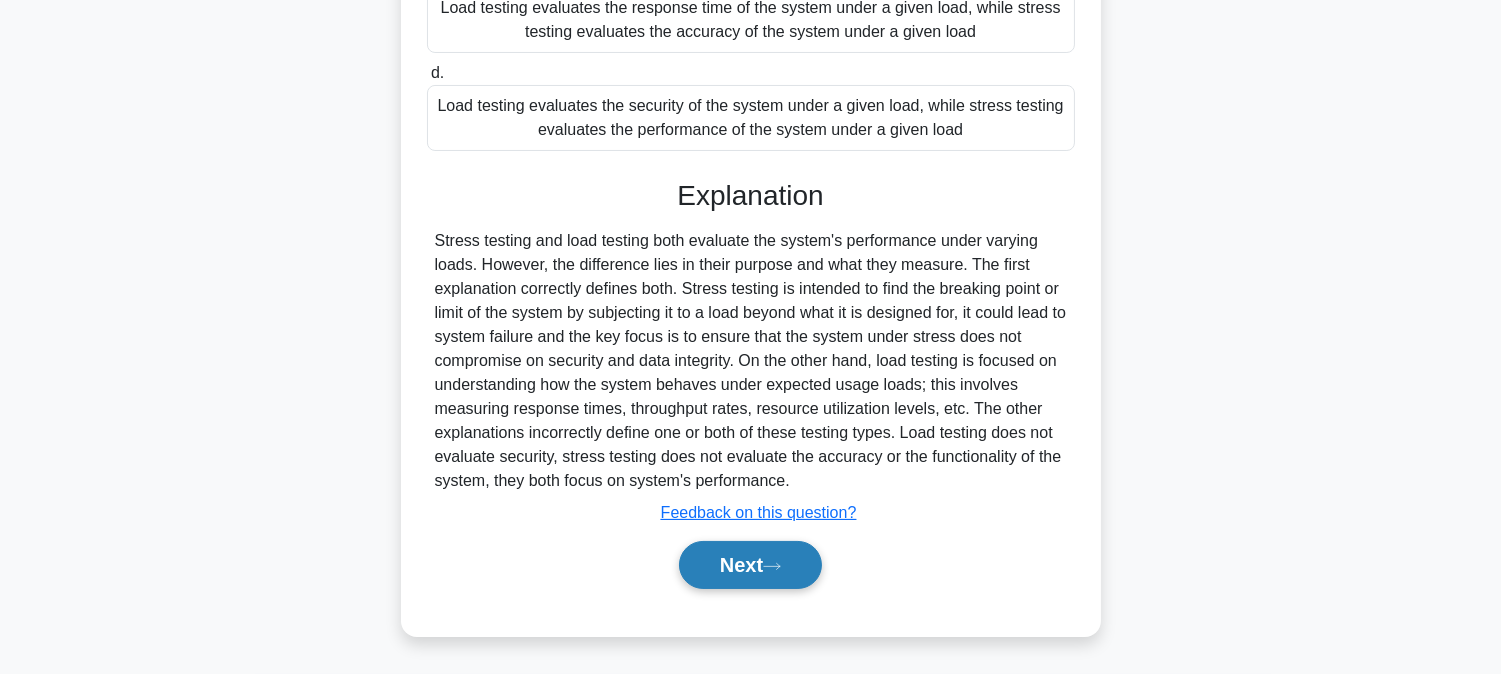 click 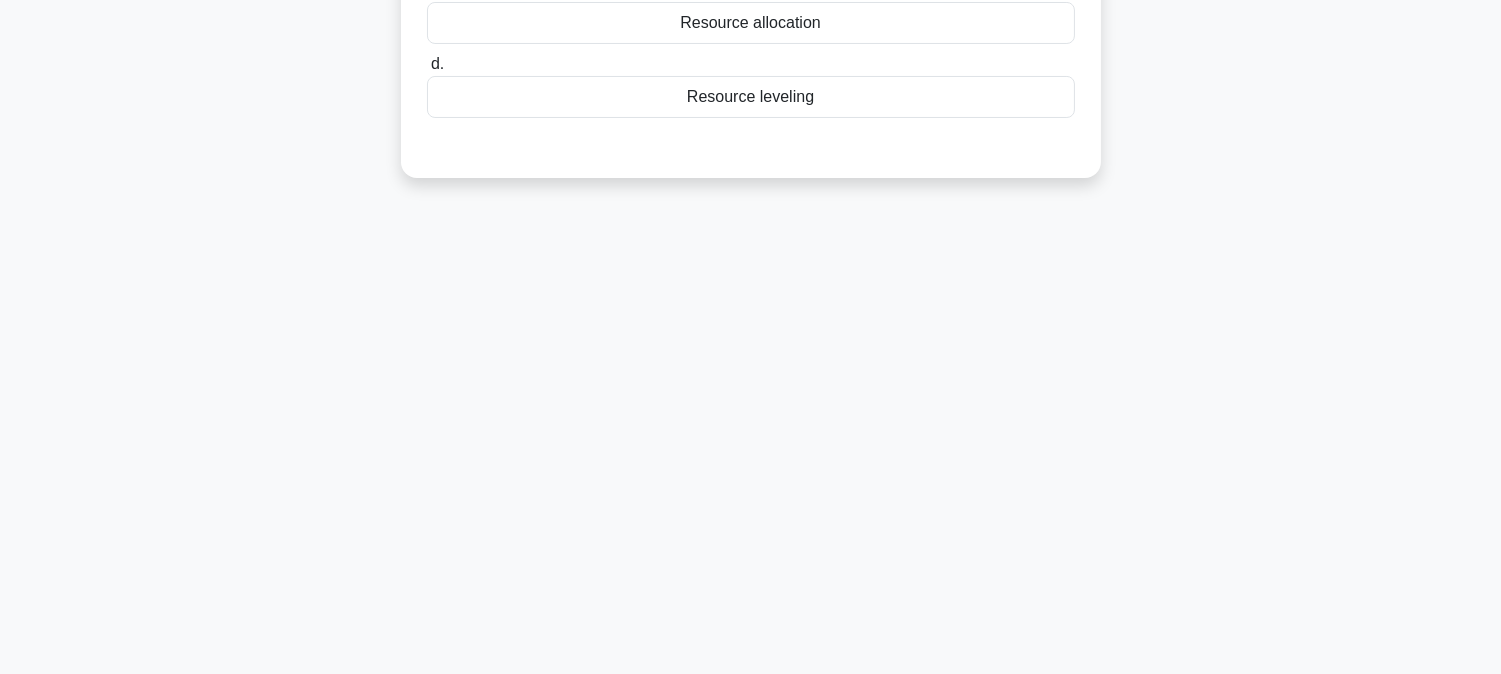 scroll, scrollTop: 0, scrollLeft: 0, axis: both 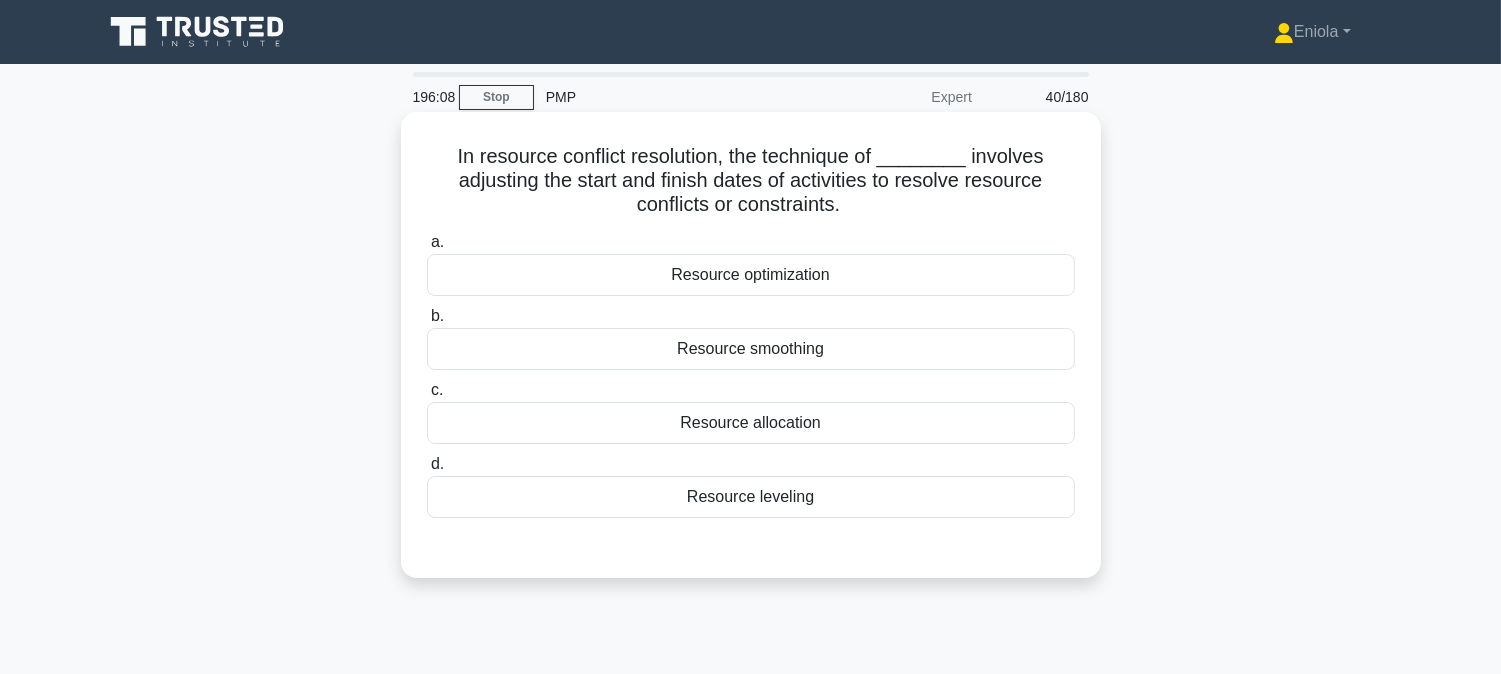 click on "Resource leveling" at bounding box center [751, 497] 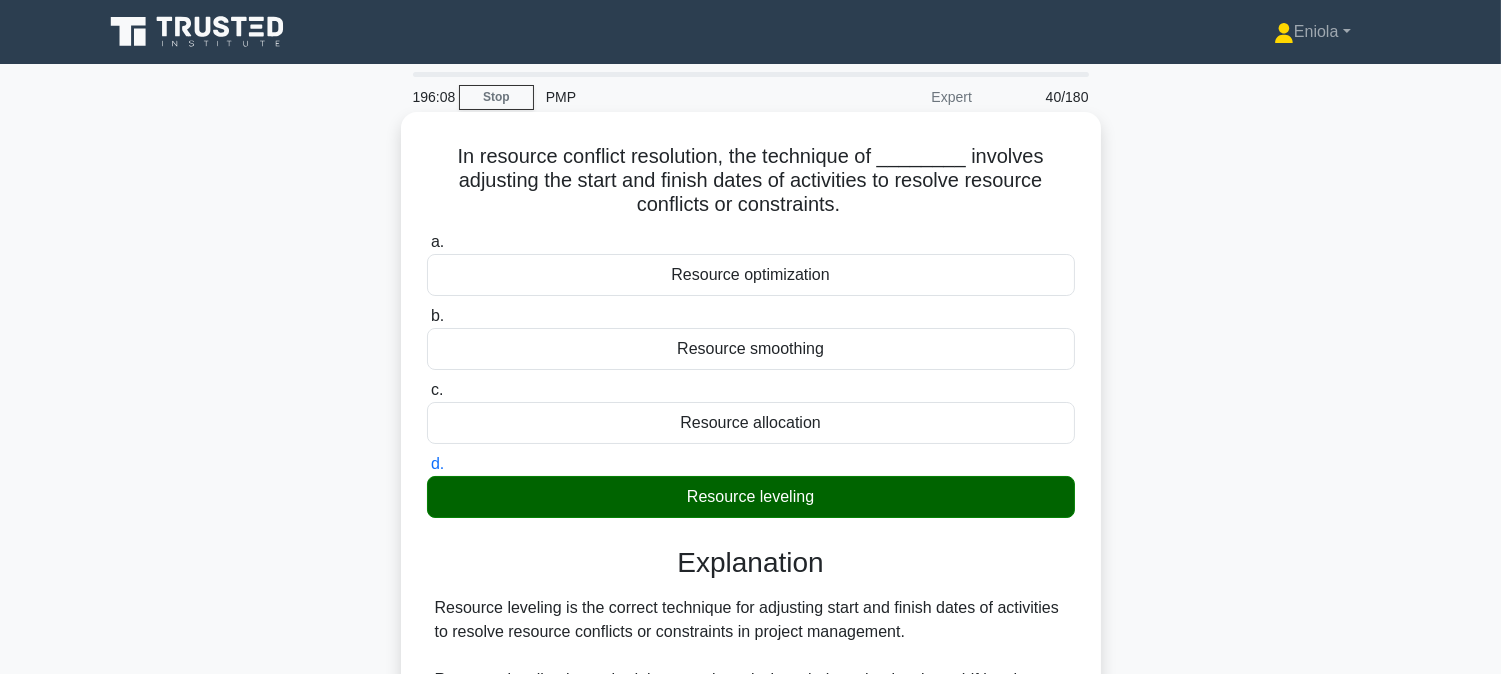 scroll, scrollTop: 511, scrollLeft: 0, axis: vertical 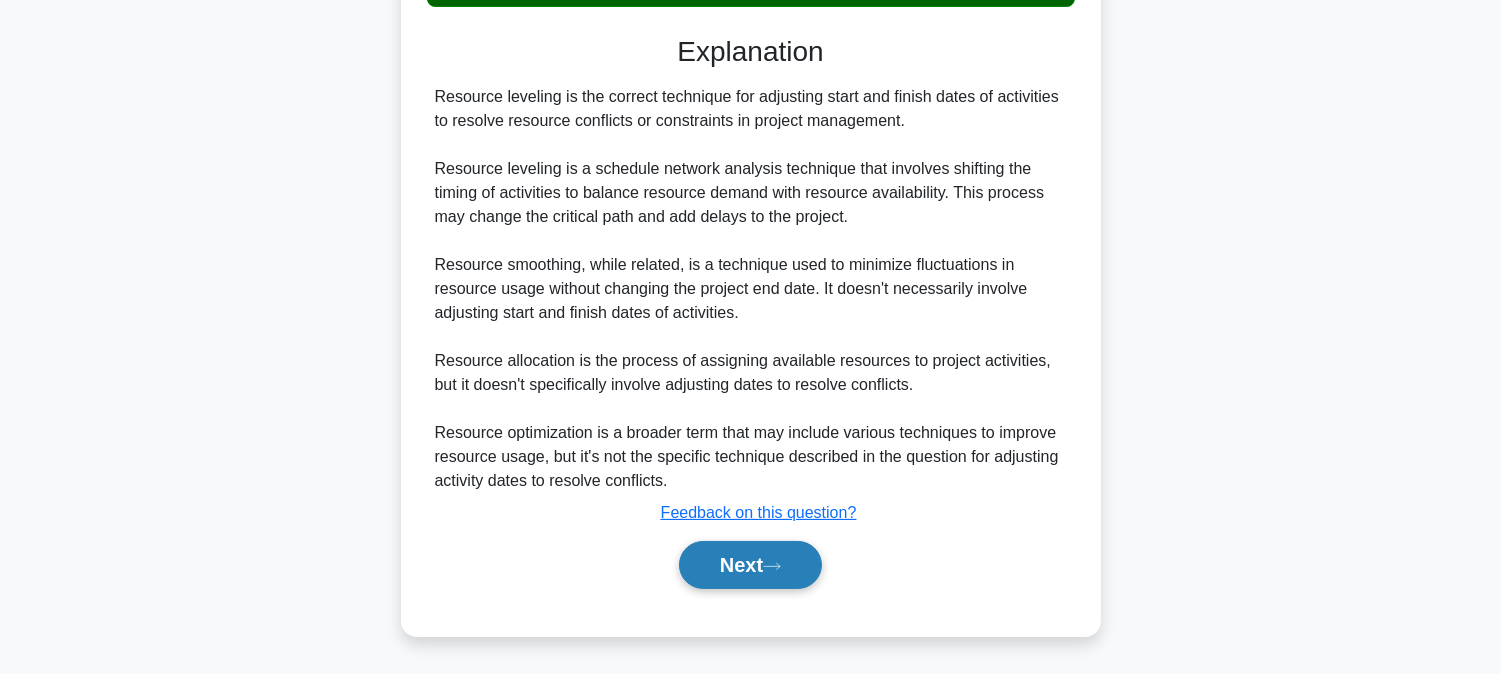 click on "Next" at bounding box center (750, 565) 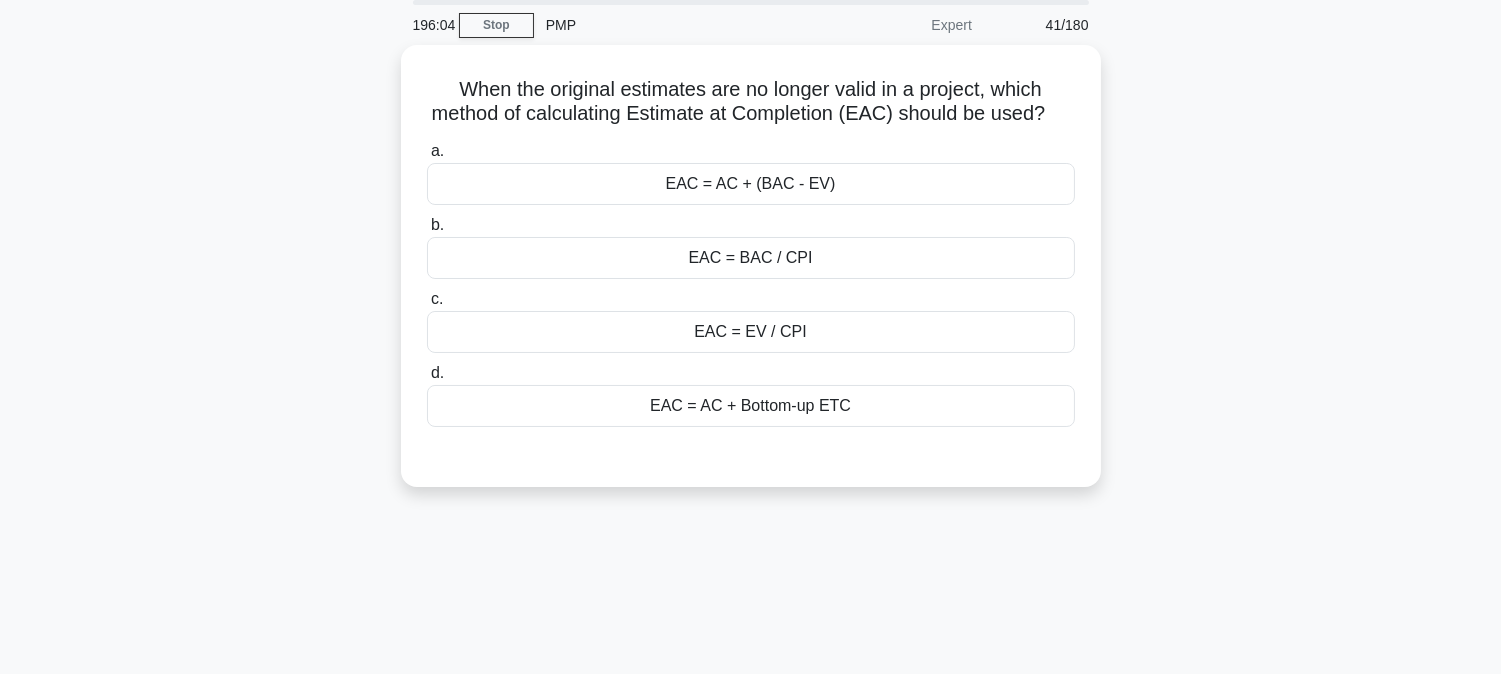 scroll, scrollTop: 0, scrollLeft: 0, axis: both 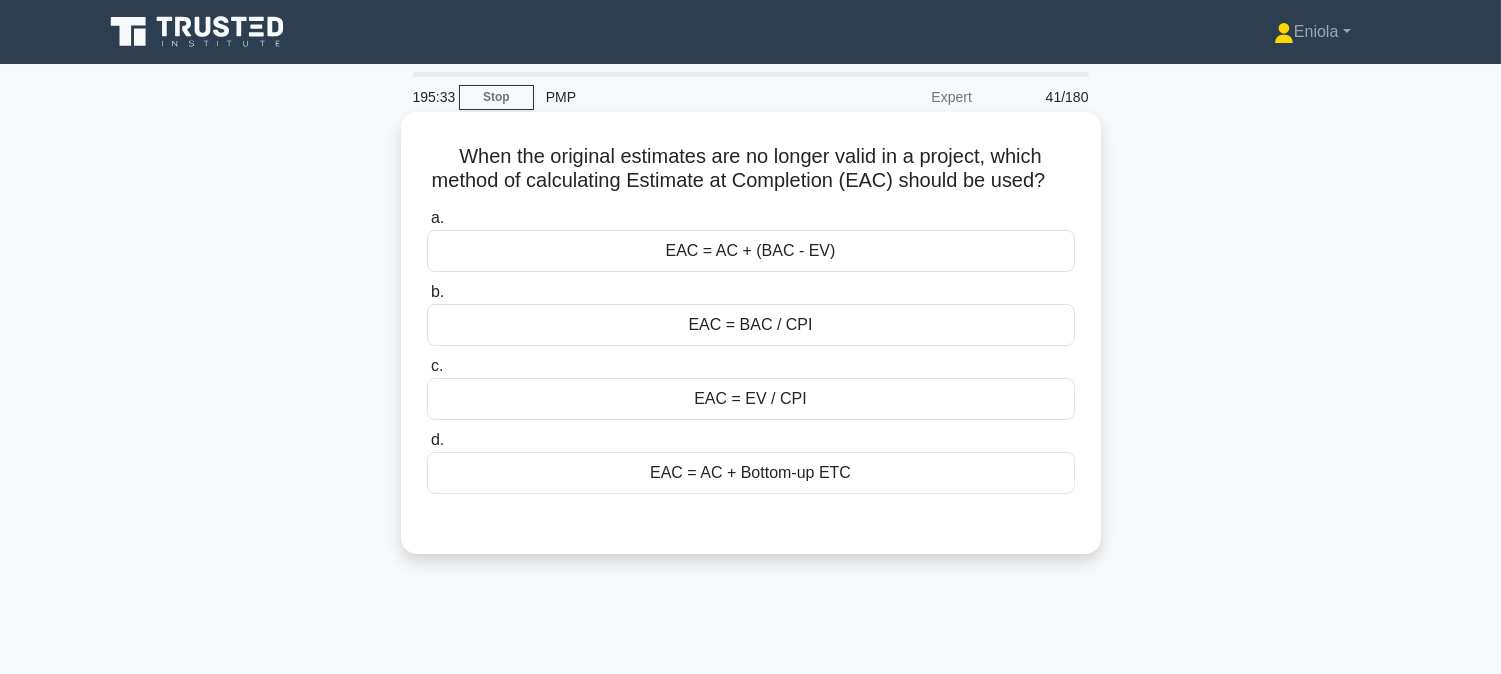 click on "EAC = AC + (BAC - EV)" at bounding box center (751, 251) 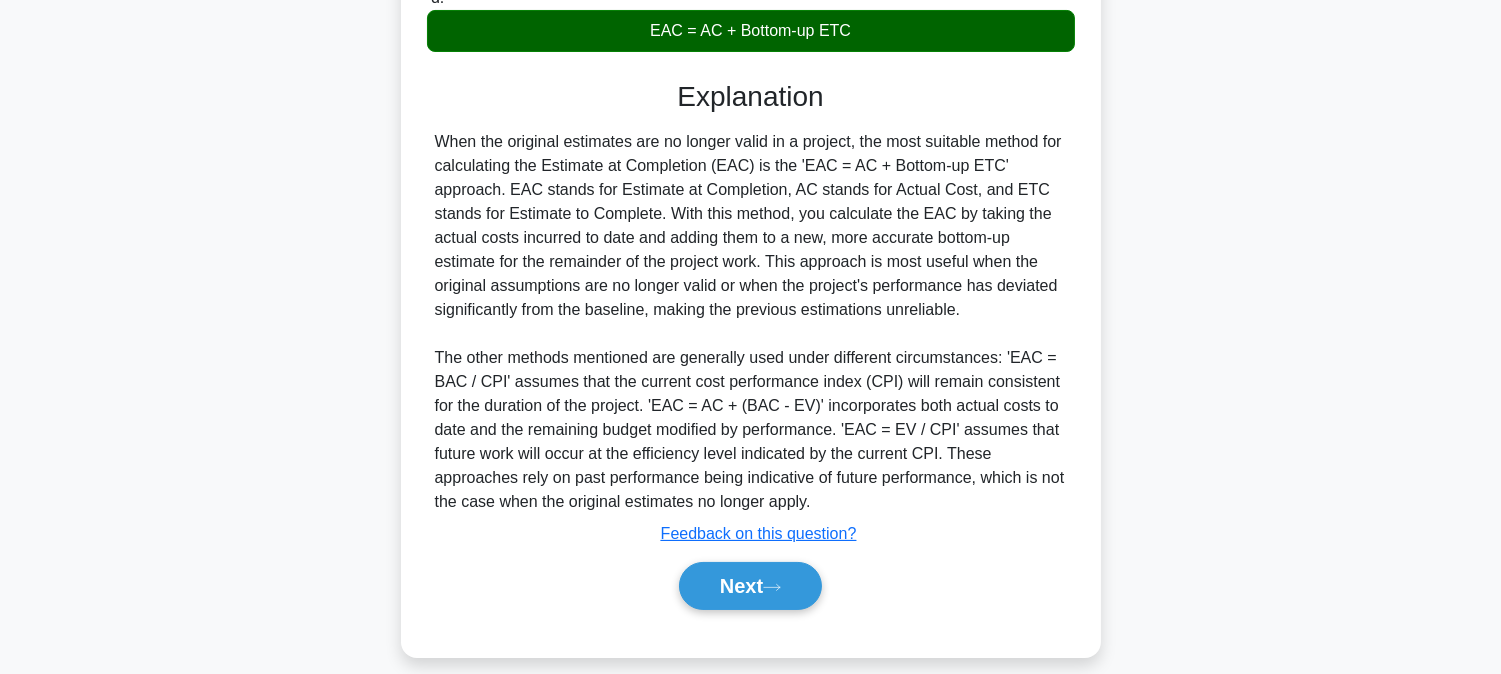 scroll, scrollTop: 486, scrollLeft: 0, axis: vertical 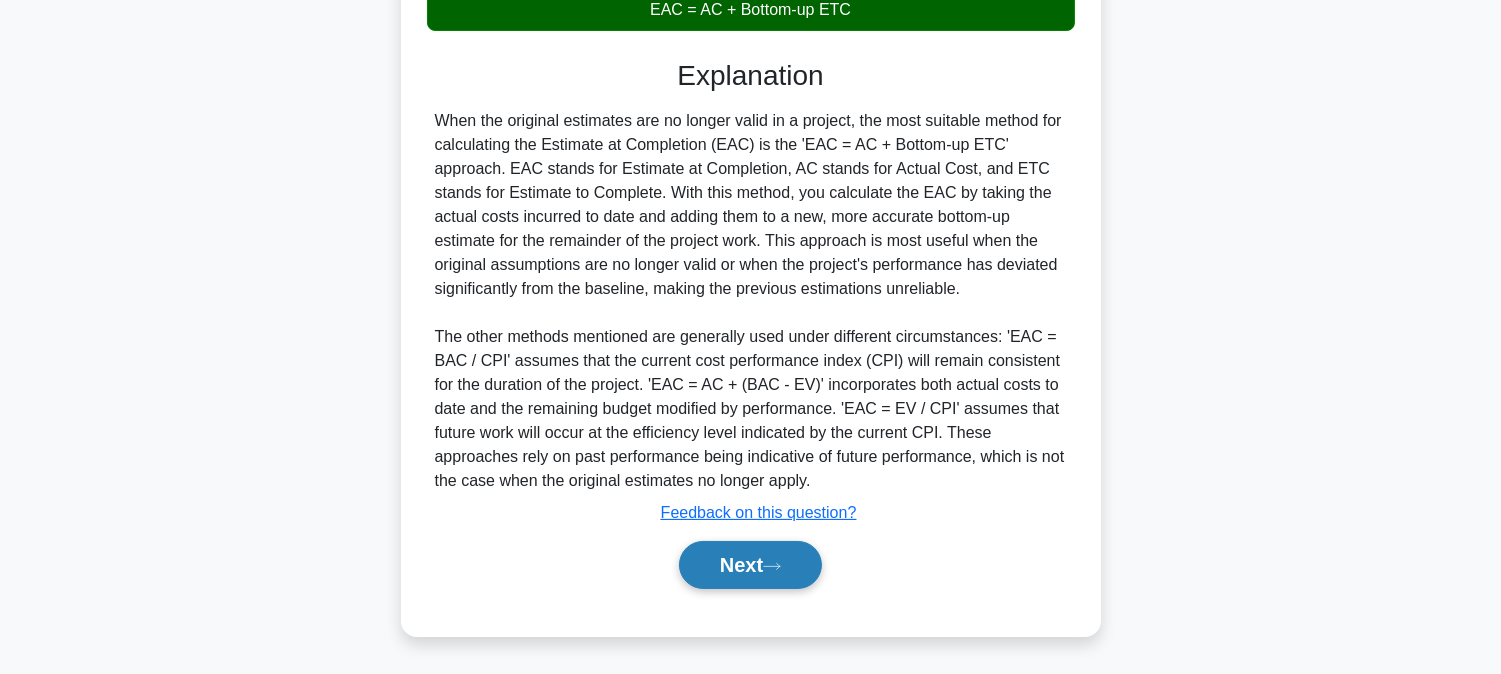 click on "Next" at bounding box center (750, 565) 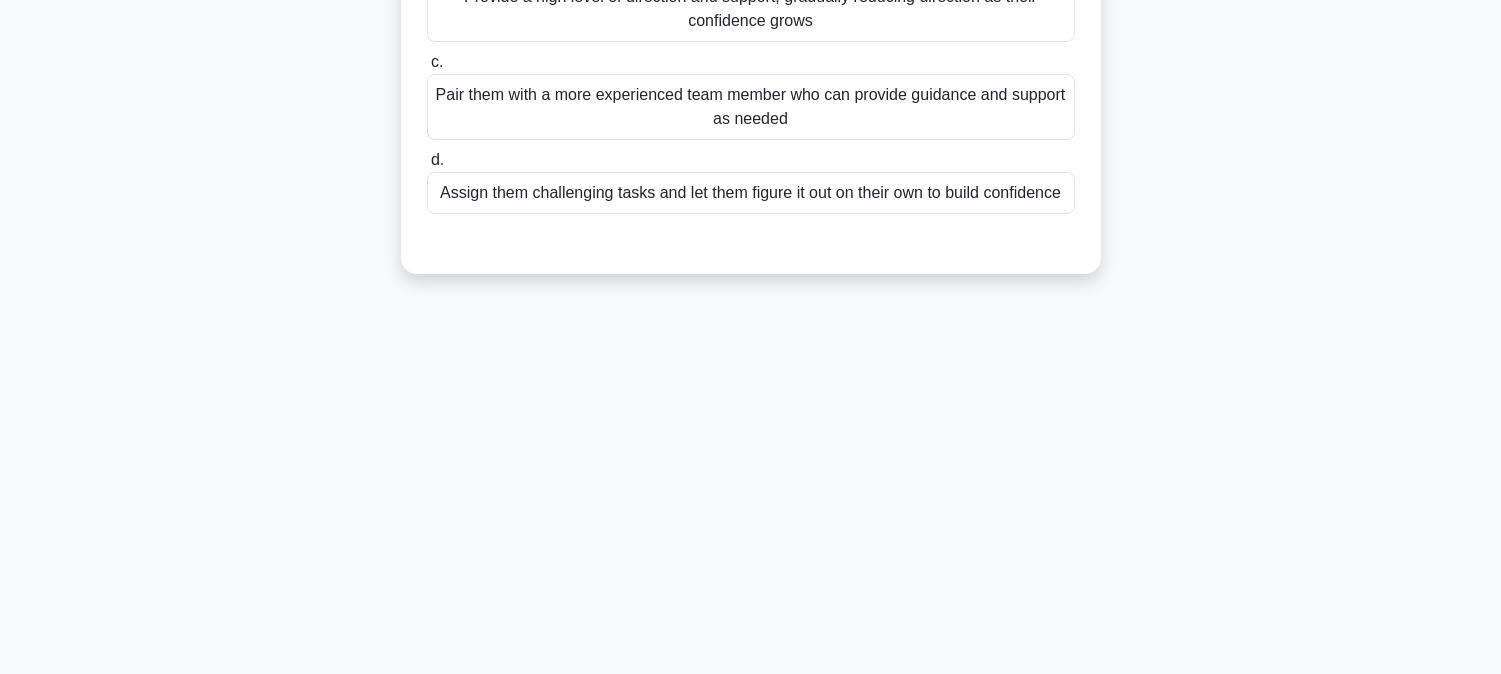 scroll, scrollTop: 72, scrollLeft: 0, axis: vertical 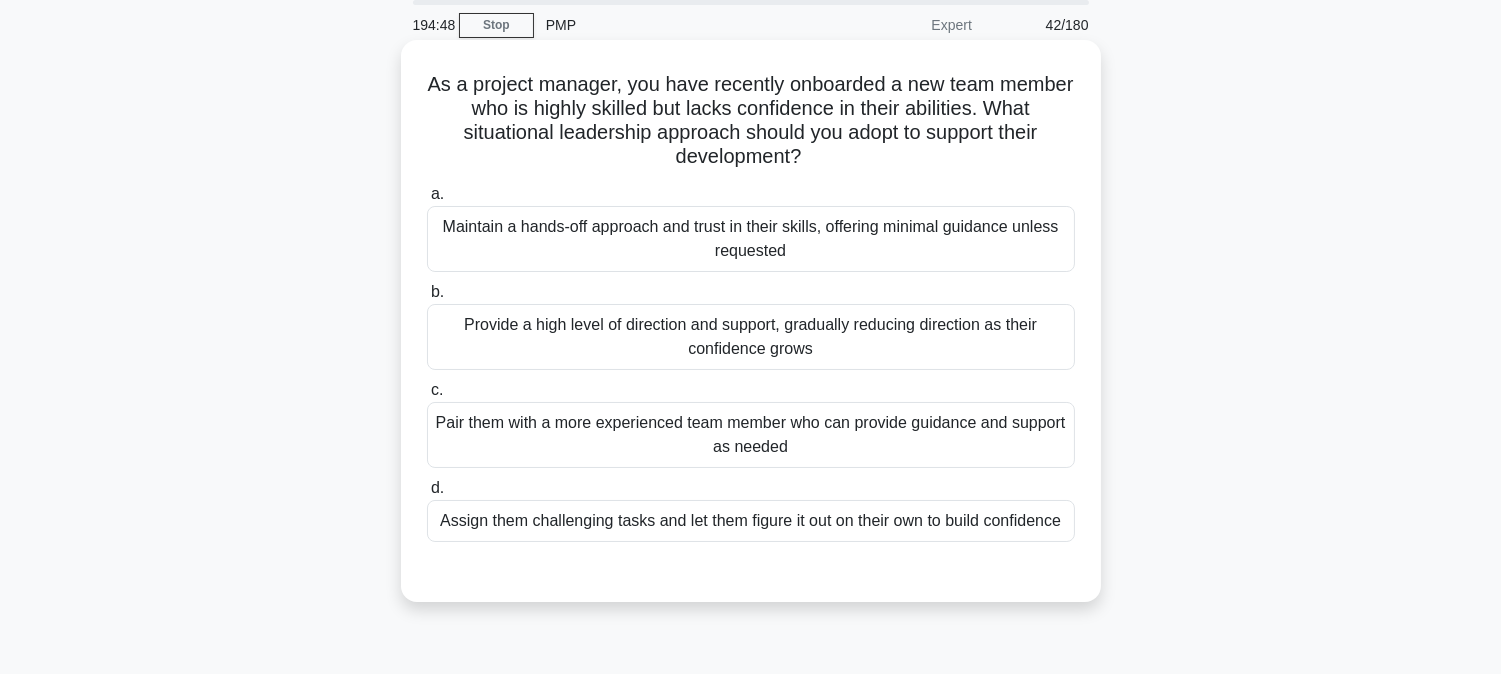 click on "Provide a high level of direction and support, gradually reducing direction as their confidence grows" at bounding box center [751, 337] 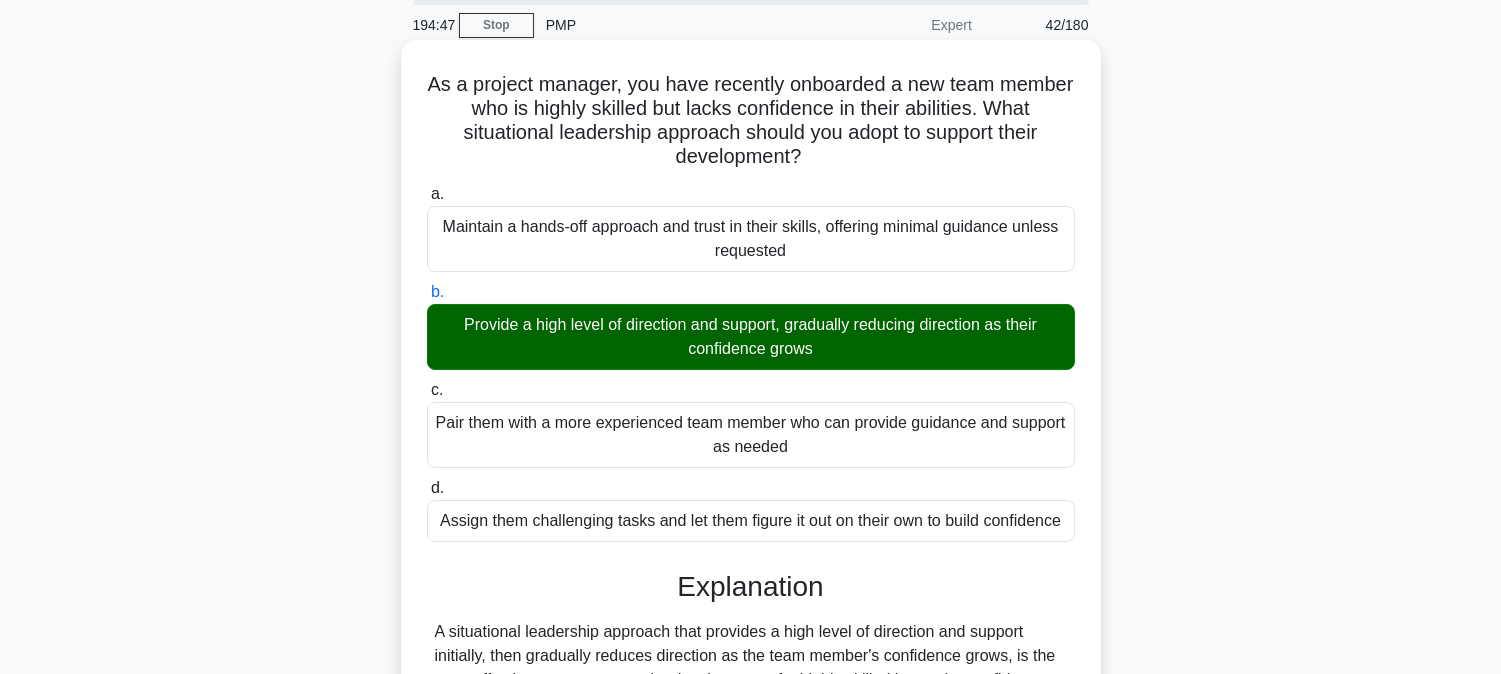 scroll, scrollTop: 438, scrollLeft: 0, axis: vertical 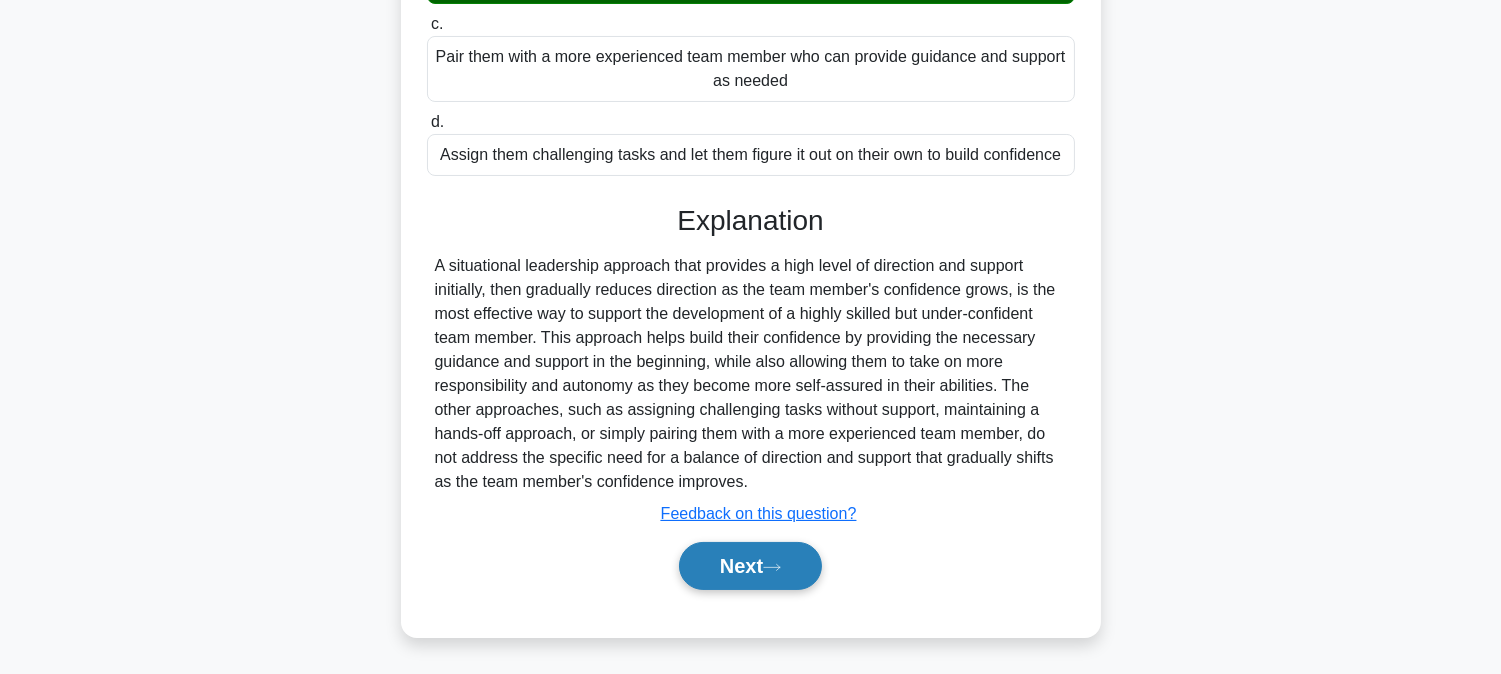 click on "Next" at bounding box center (750, 566) 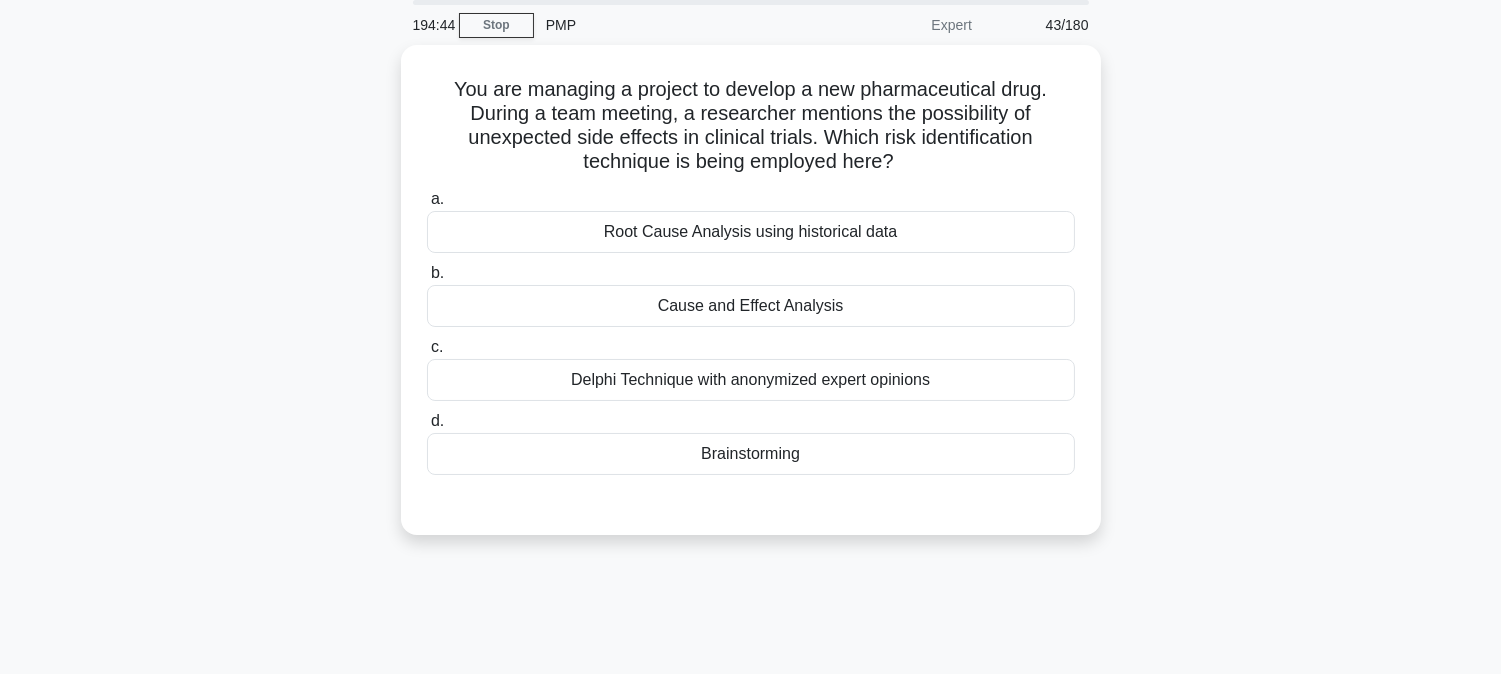 scroll, scrollTop: 0, scrollLeft: 0, axis: both 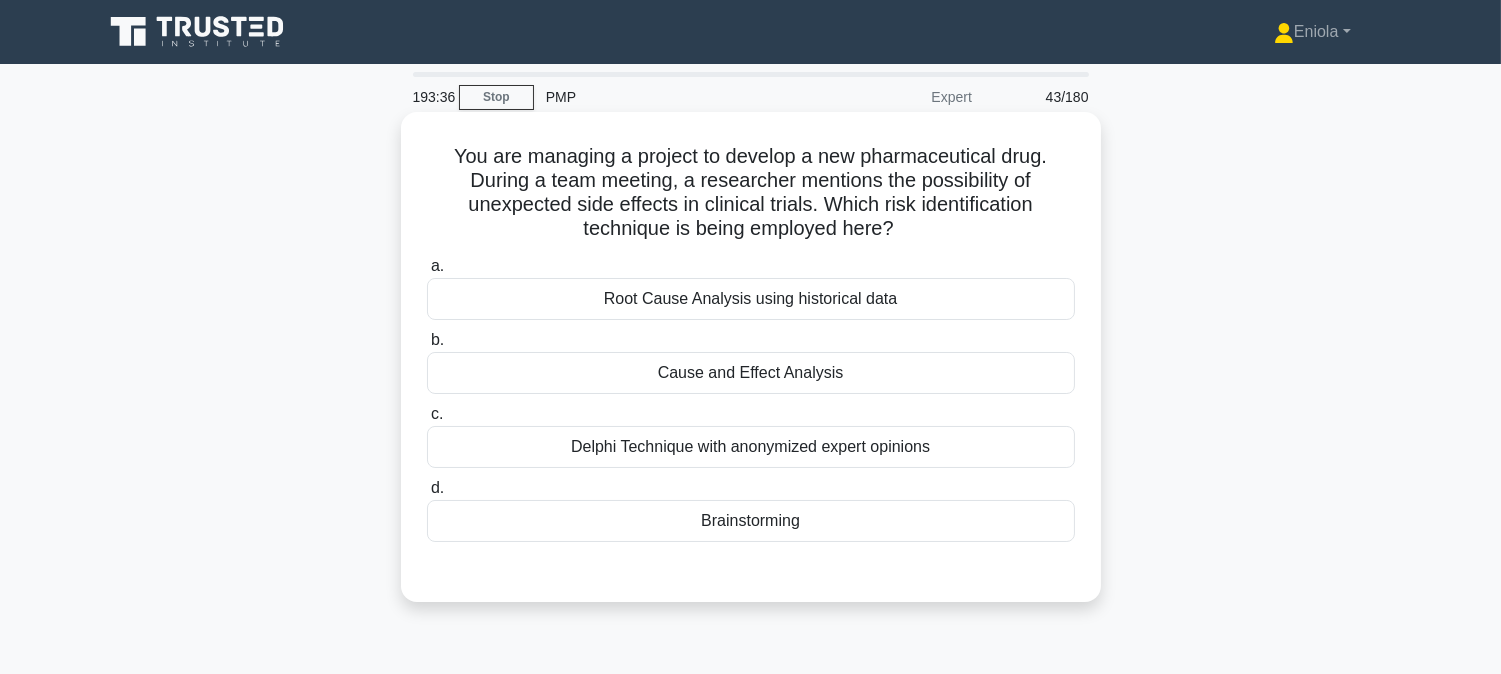 click on "Brainstorming" at bounding box center [751, 521] 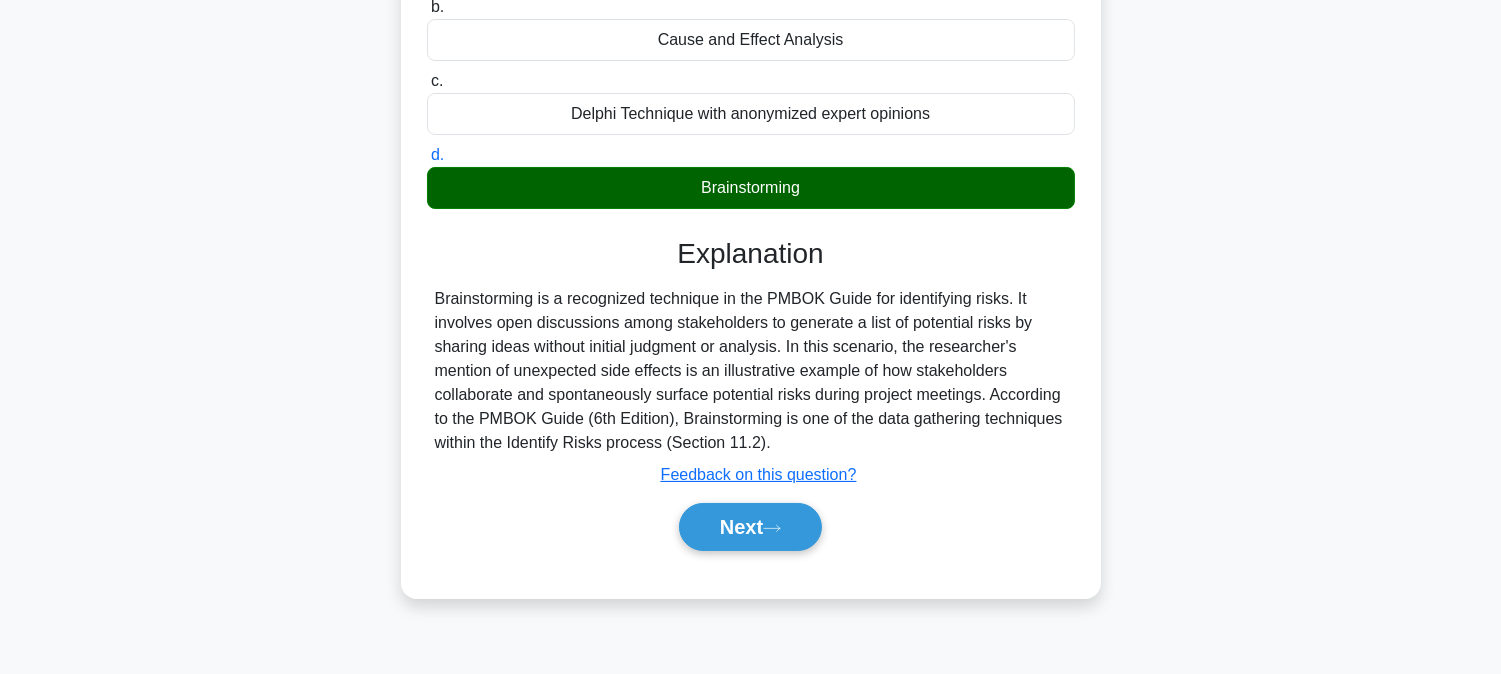 scroll, scrollTop: 405, scrollLeft: 0, axis: vertical 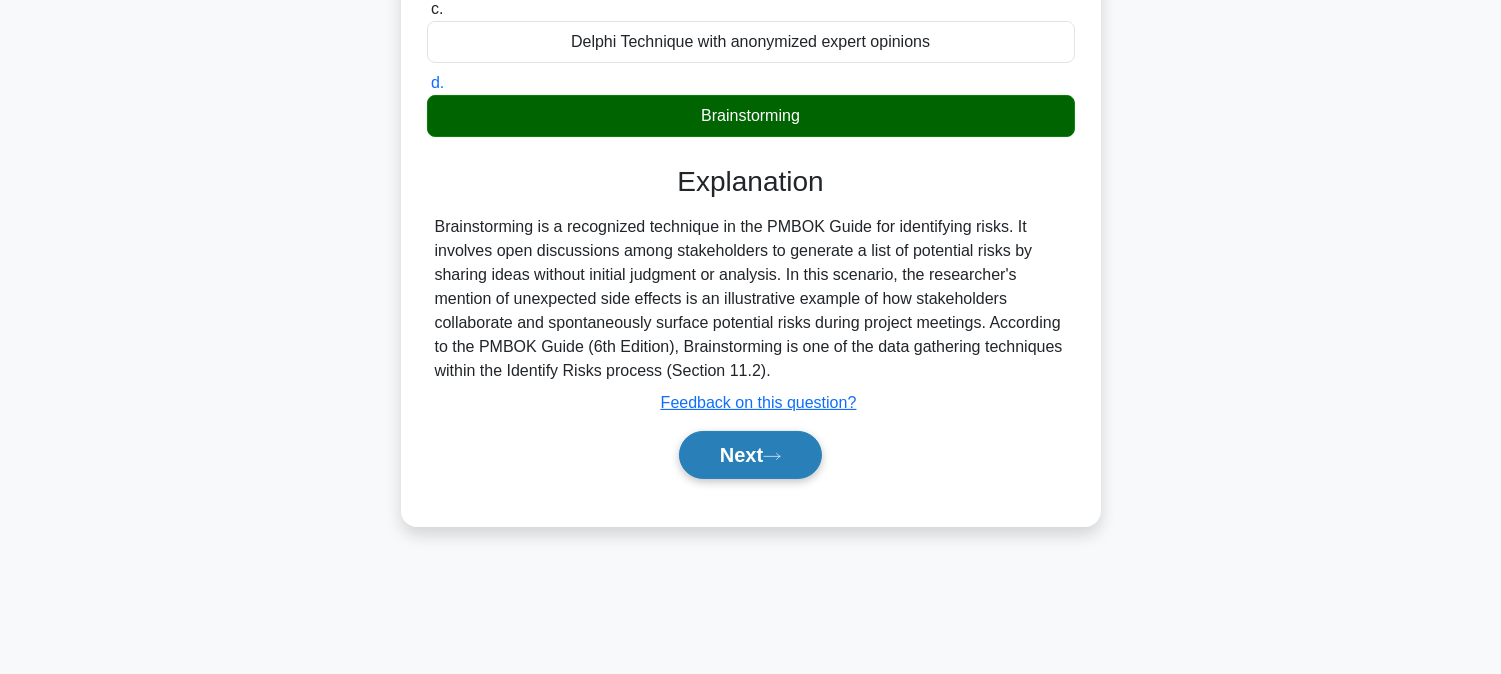 click on "Next" at bounding box center (750, 455) 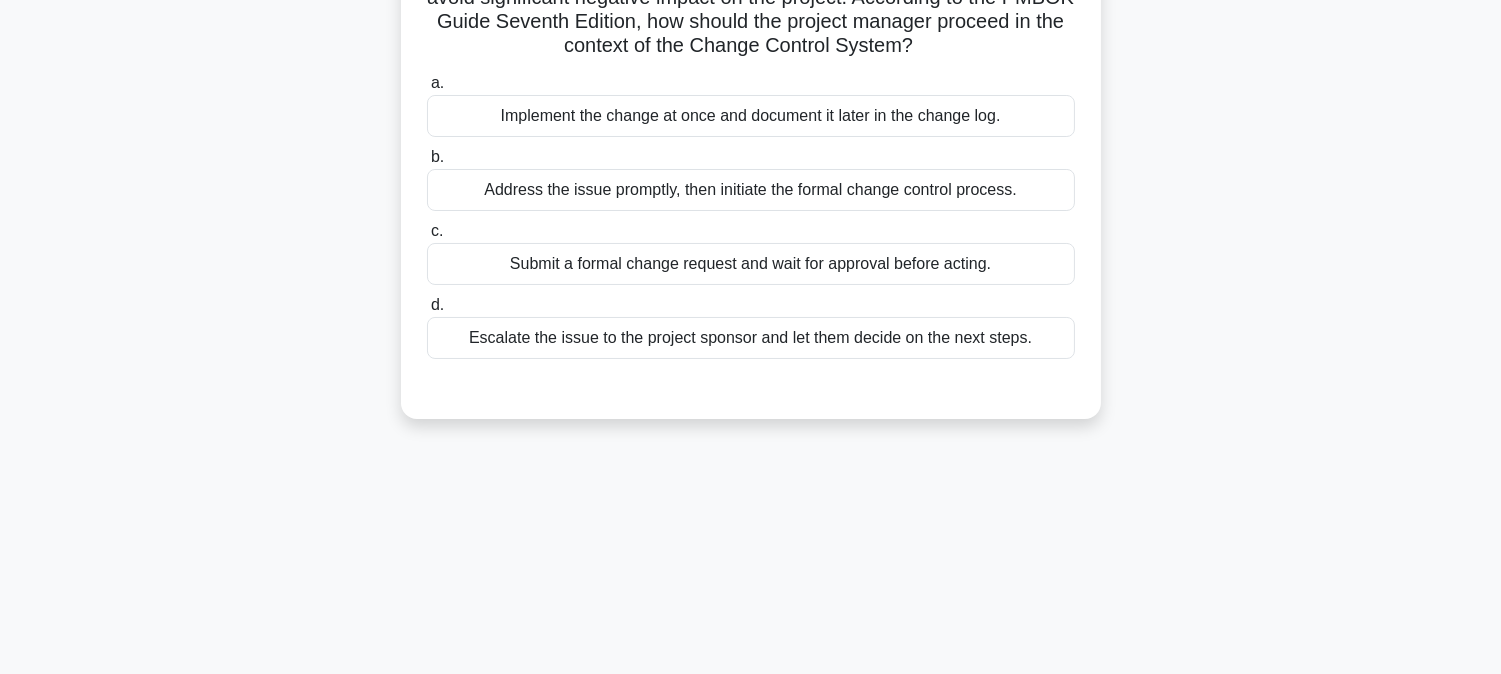 scroll, scrollTop: 72, scrollLeft: 0, axis: vertical 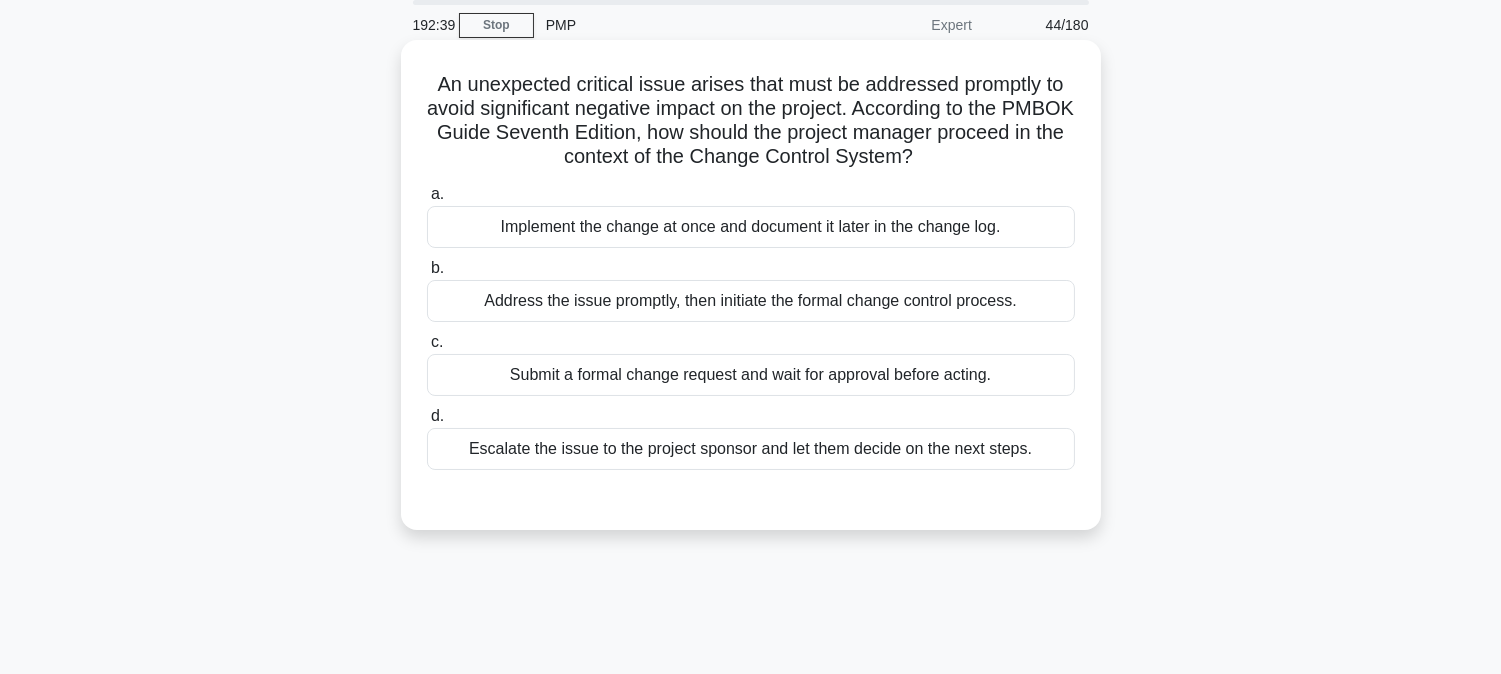 click on "Address the issue promptly, then initiate the formal change control process." at bounding box center (751, 301) 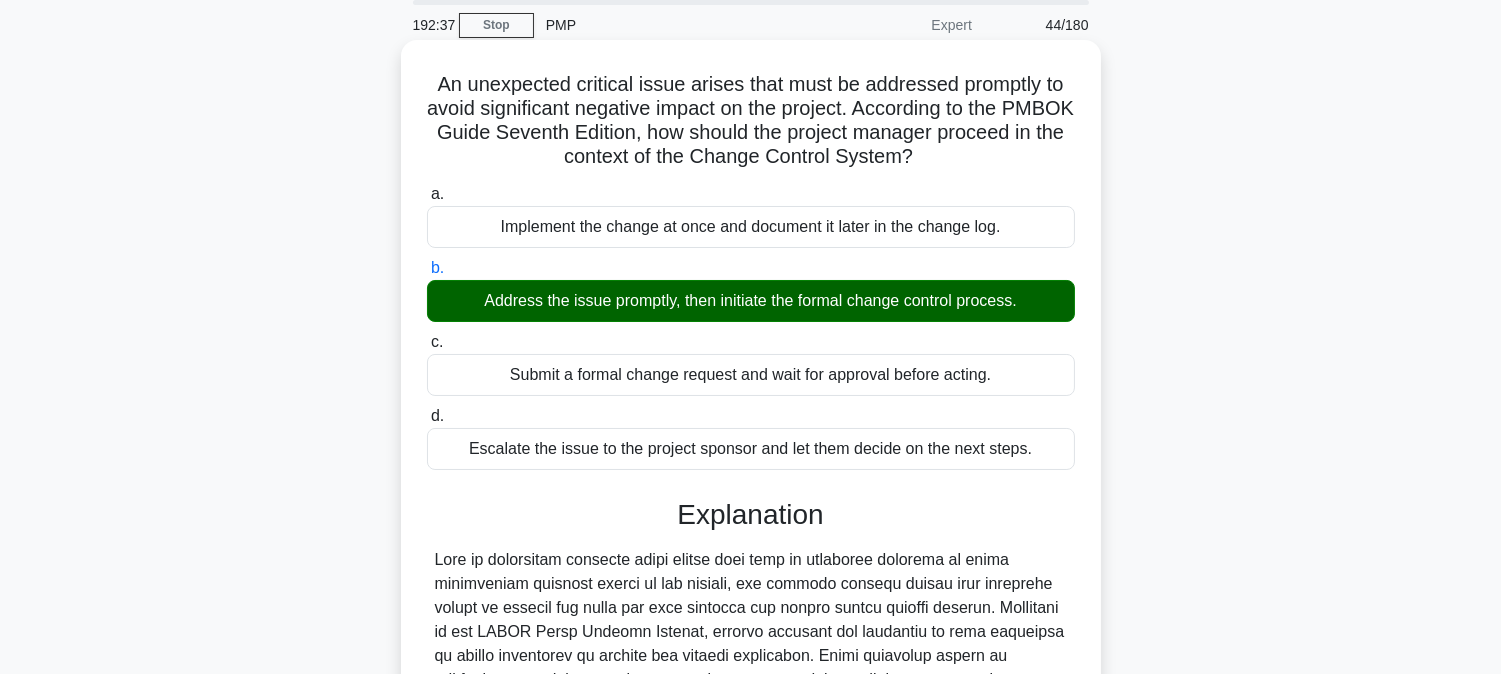 scroll, scrollTop: 438, scrollLeft: 0, axis: vertical 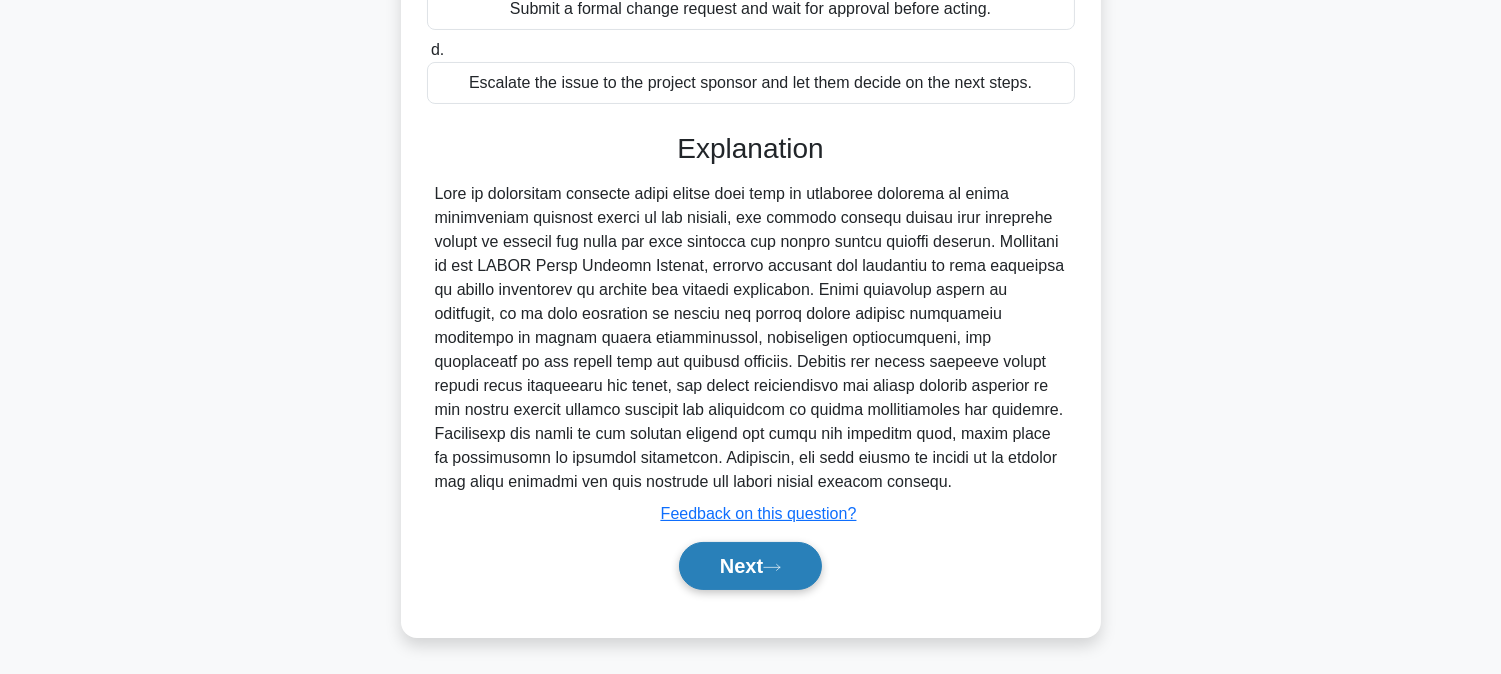 click on "Next" at bounding box center (750, 566) 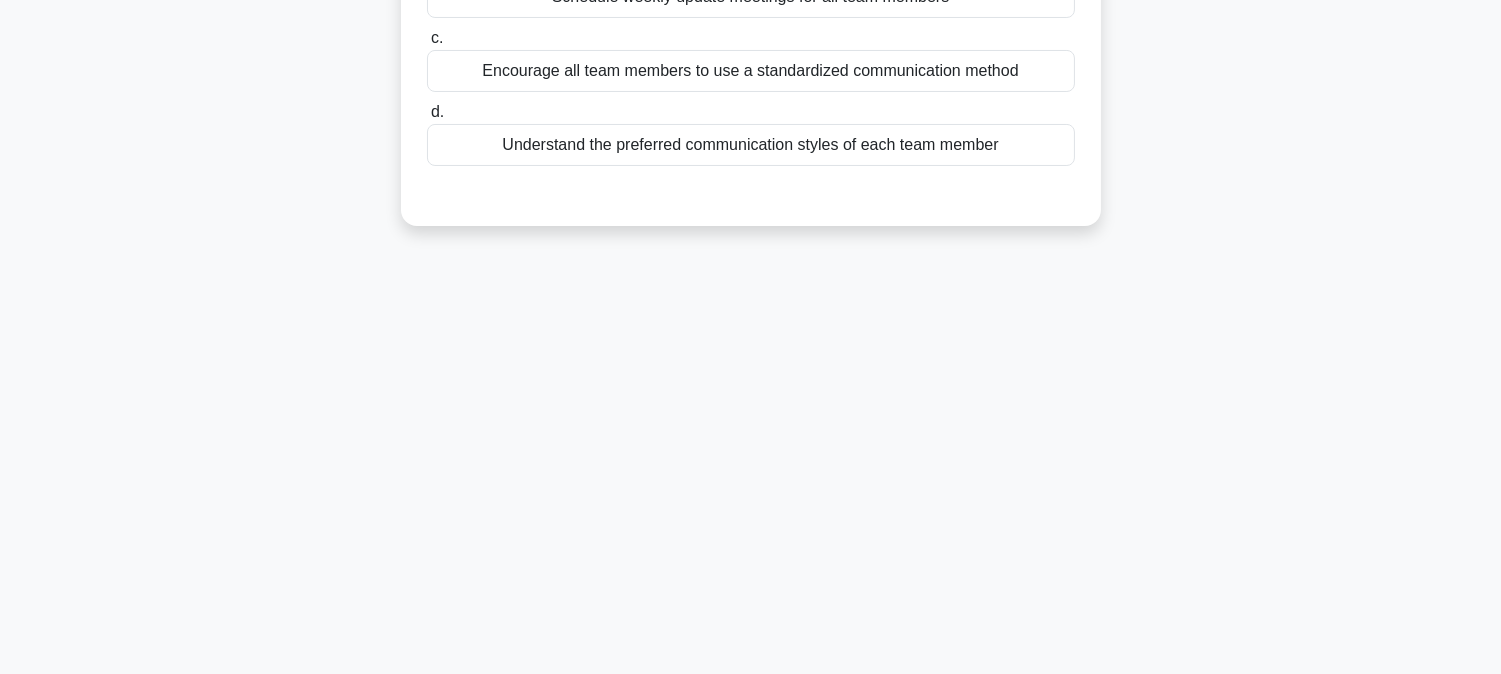 scroll, scrollTop: 0, scrollLeft: 0, axis: both 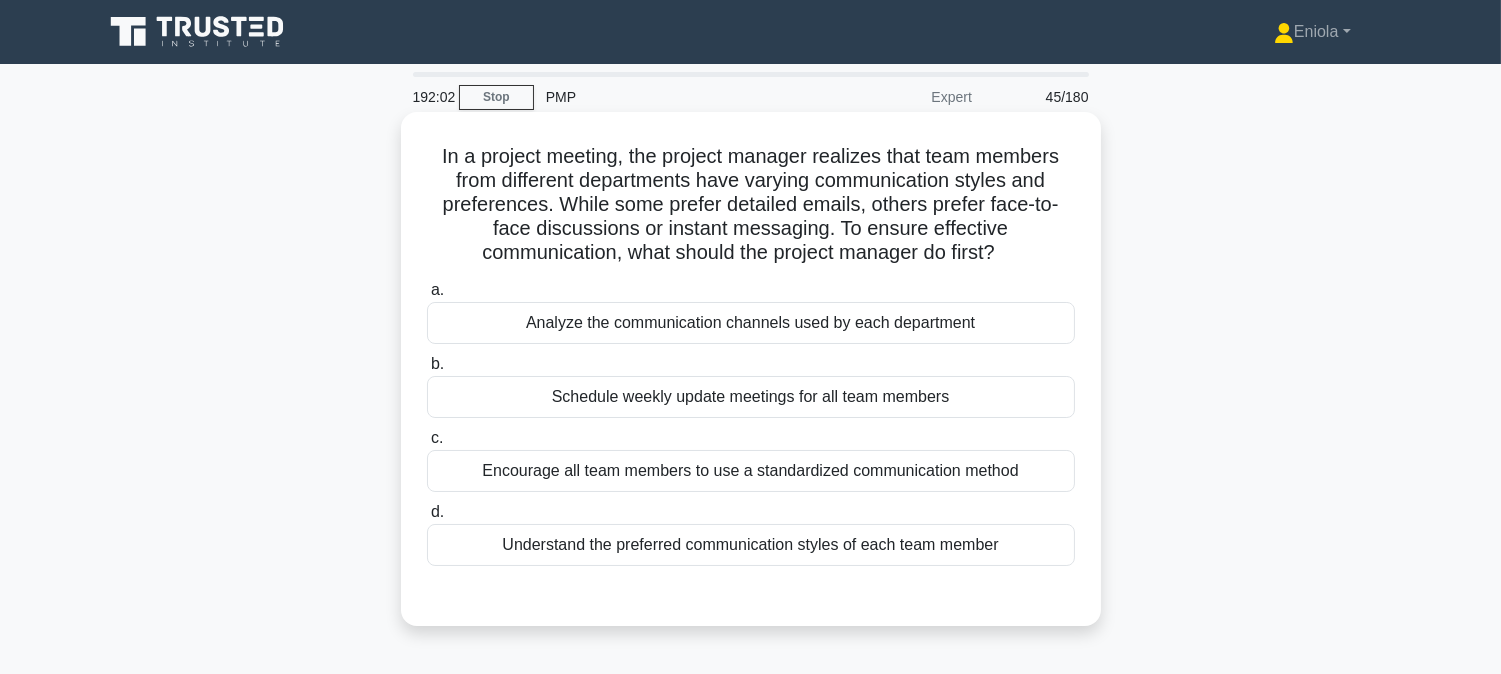 click on "Understand the preferred communication styles of each team member" at bounding box center [751, 545] 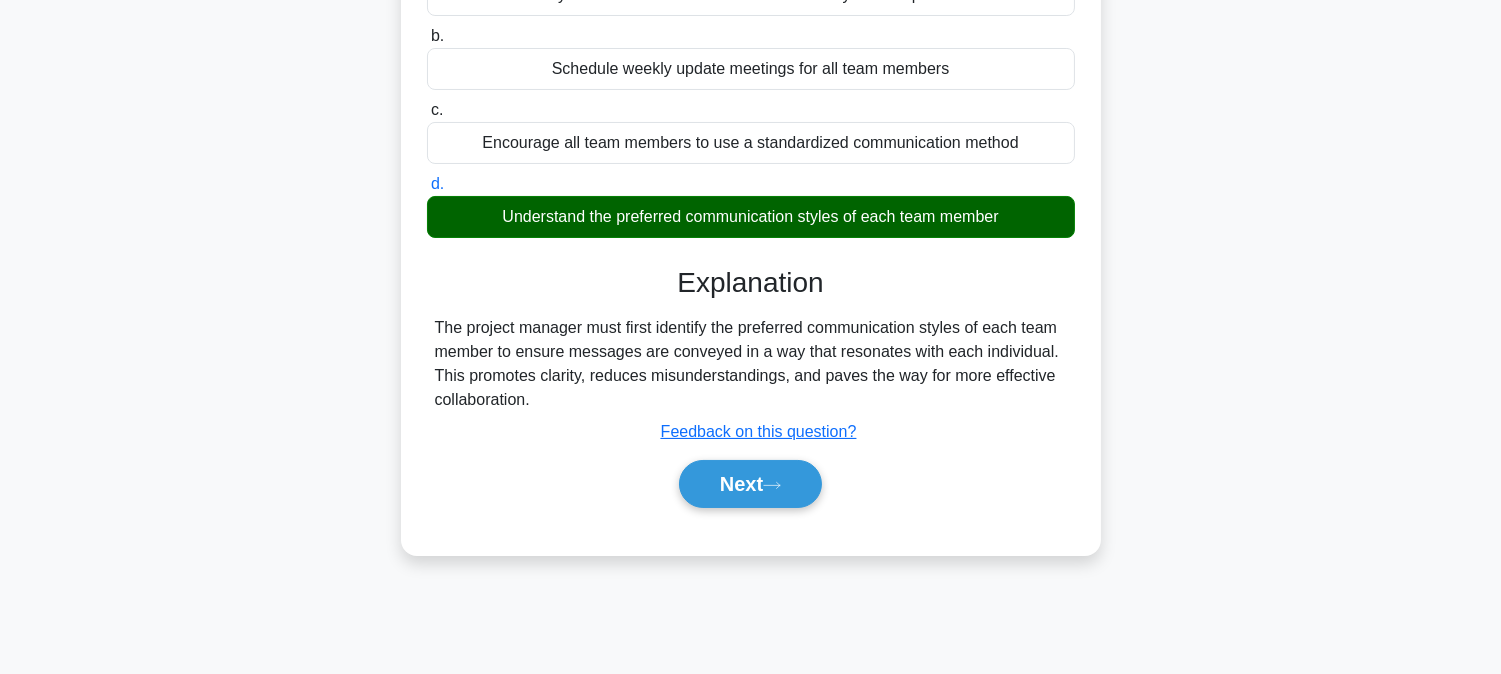 scroll, scrollTop: 405, scrollLeft: 0, axis: vertical 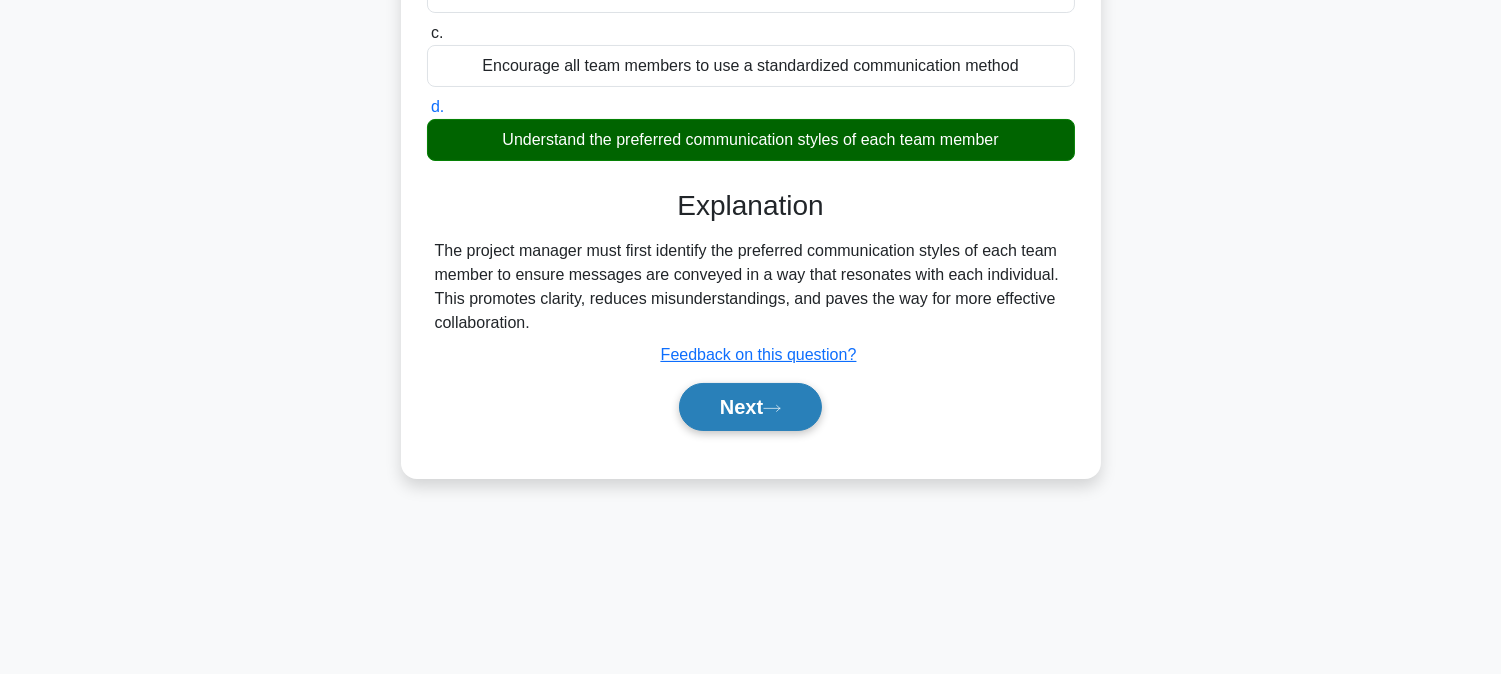 click on "Next" at bounding box center [750, 407] 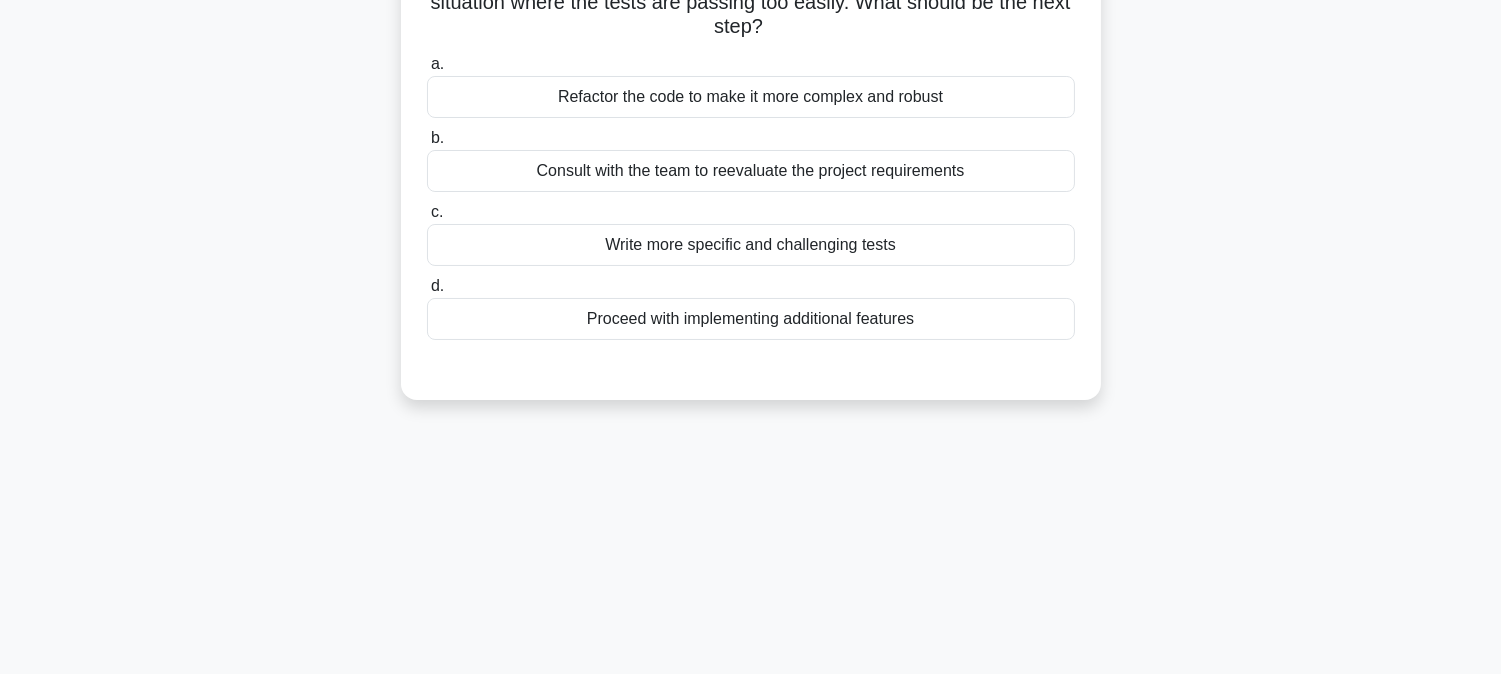 scroll, scrollTop: 0, scrollLeft: 0, axis: both 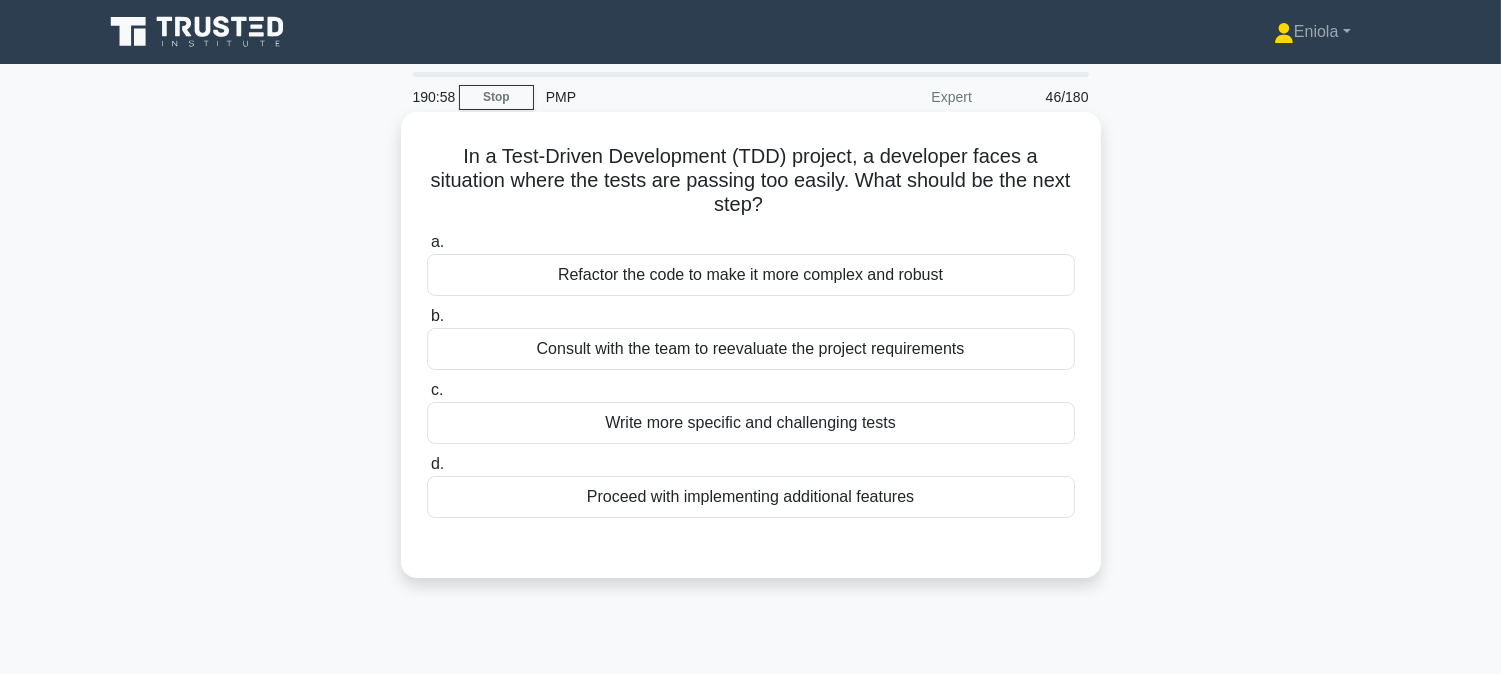 click on "Write more specific and challenging tests" at bounding box center [751, 423] 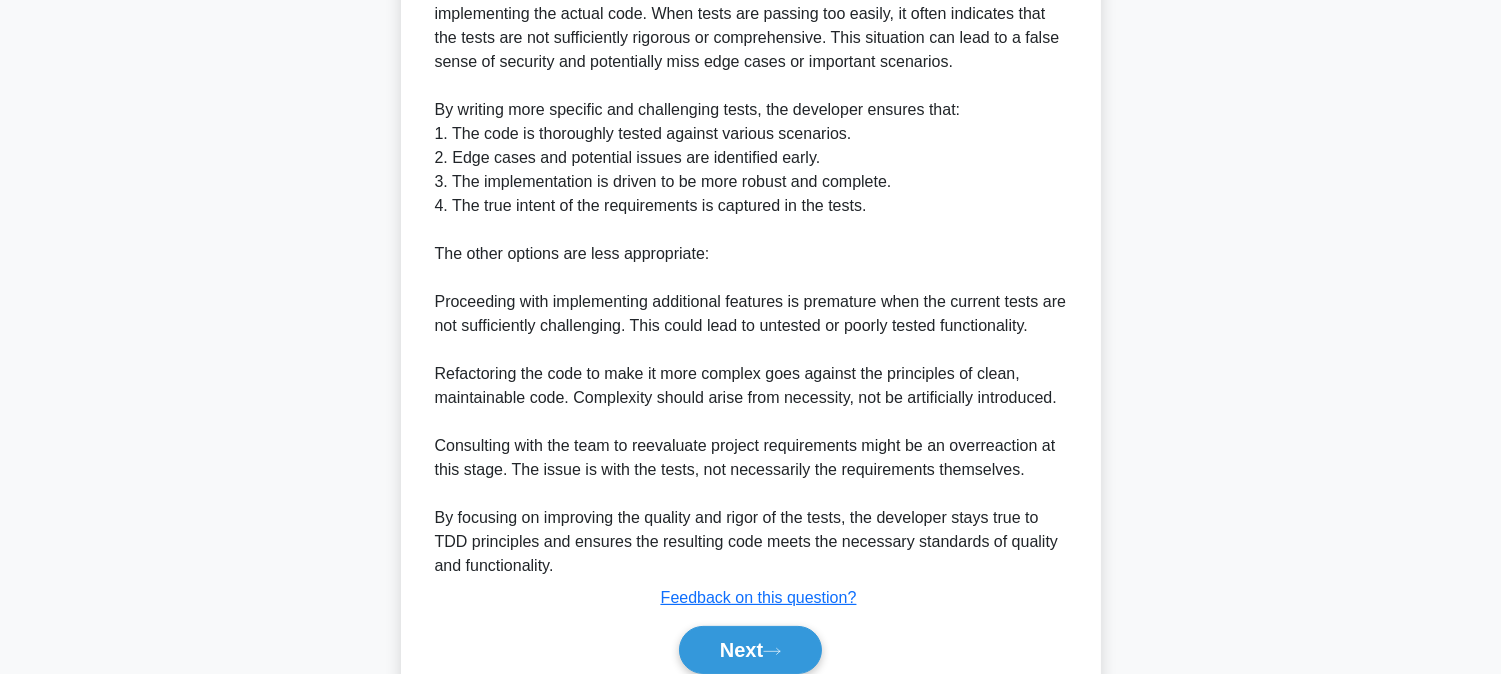 scroll, scrollTop: 751, scrollLeft: 0, axis: vertical 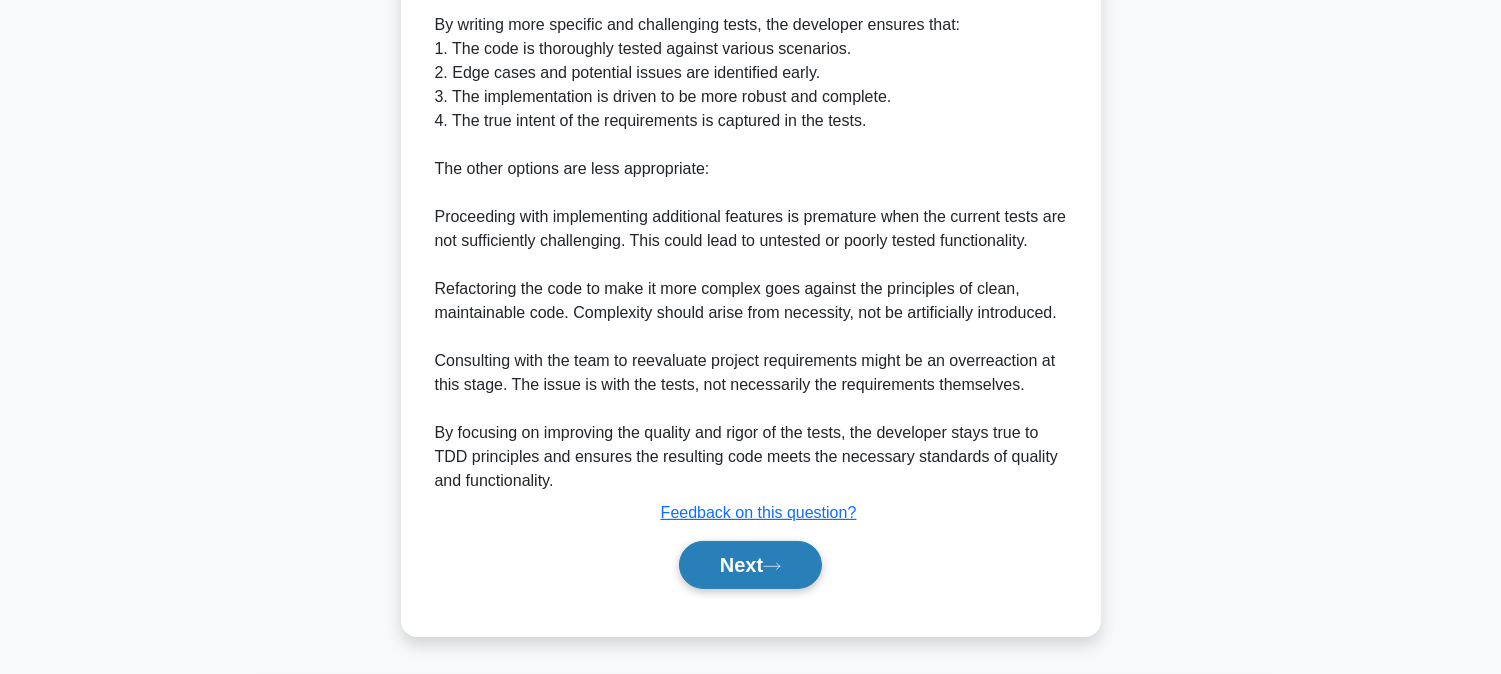 click on "Next" at bounding box center (750, 565) 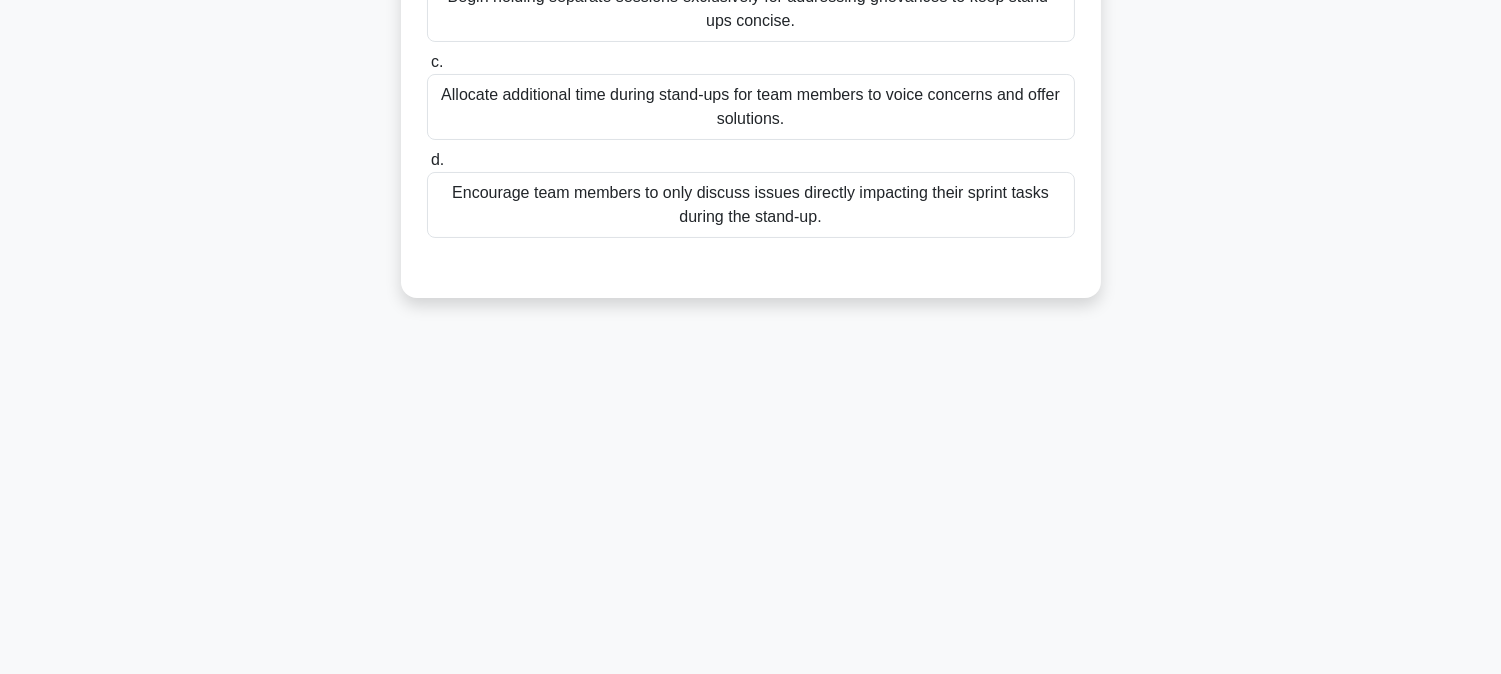 scroll, scrollTop: 0, scrollLeft: 0, axis: both 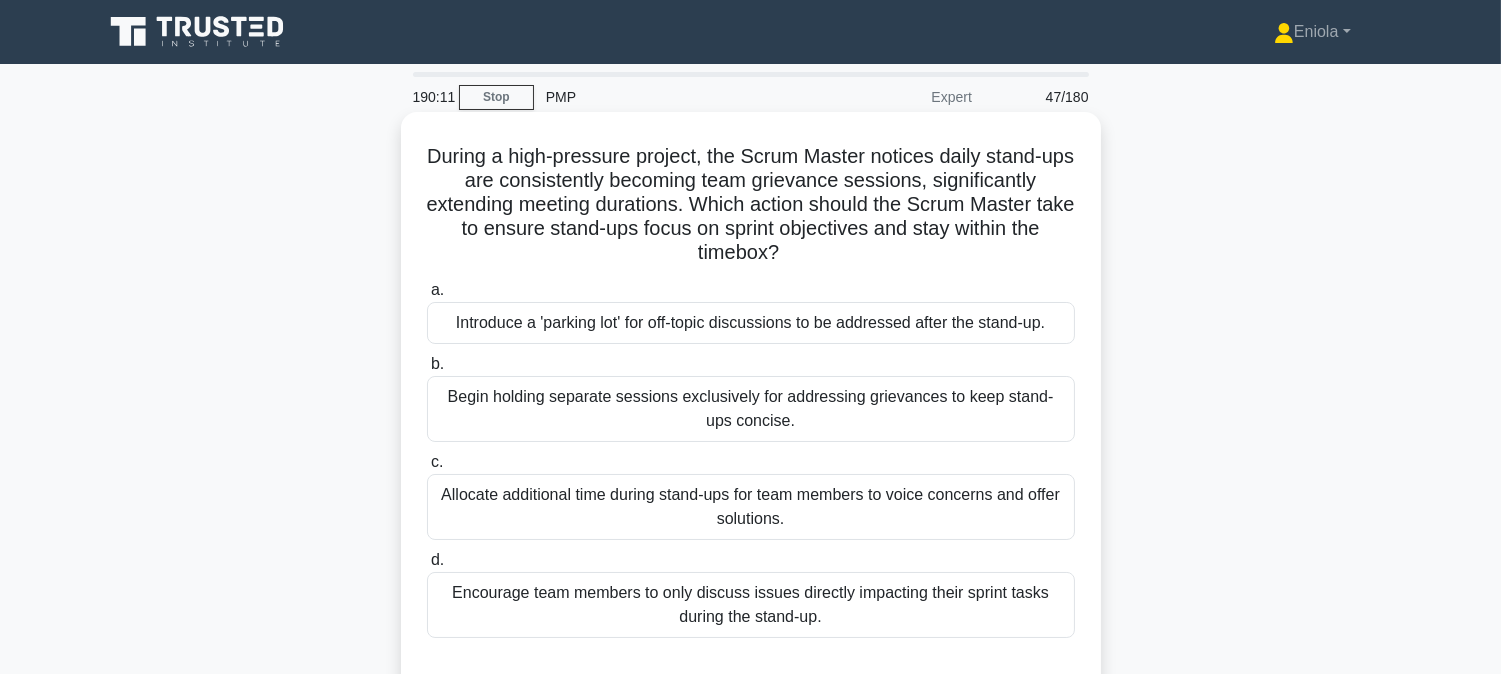 click on "Encourage team members to only discuss issues directly impacting their sprint tasks during the stand-up." at bounding box center [751, 605] 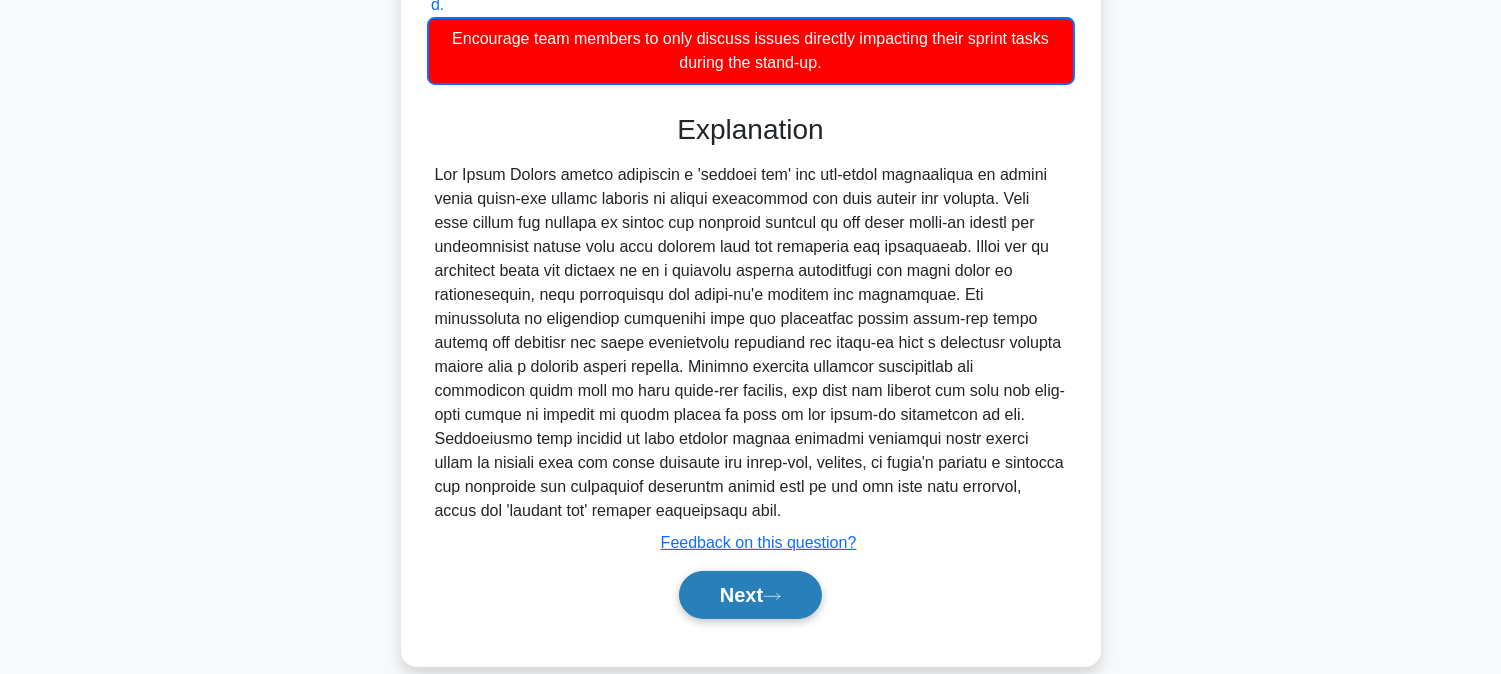 scroll, scrollTop: 558, scrollLeft: 0, axis: vertical 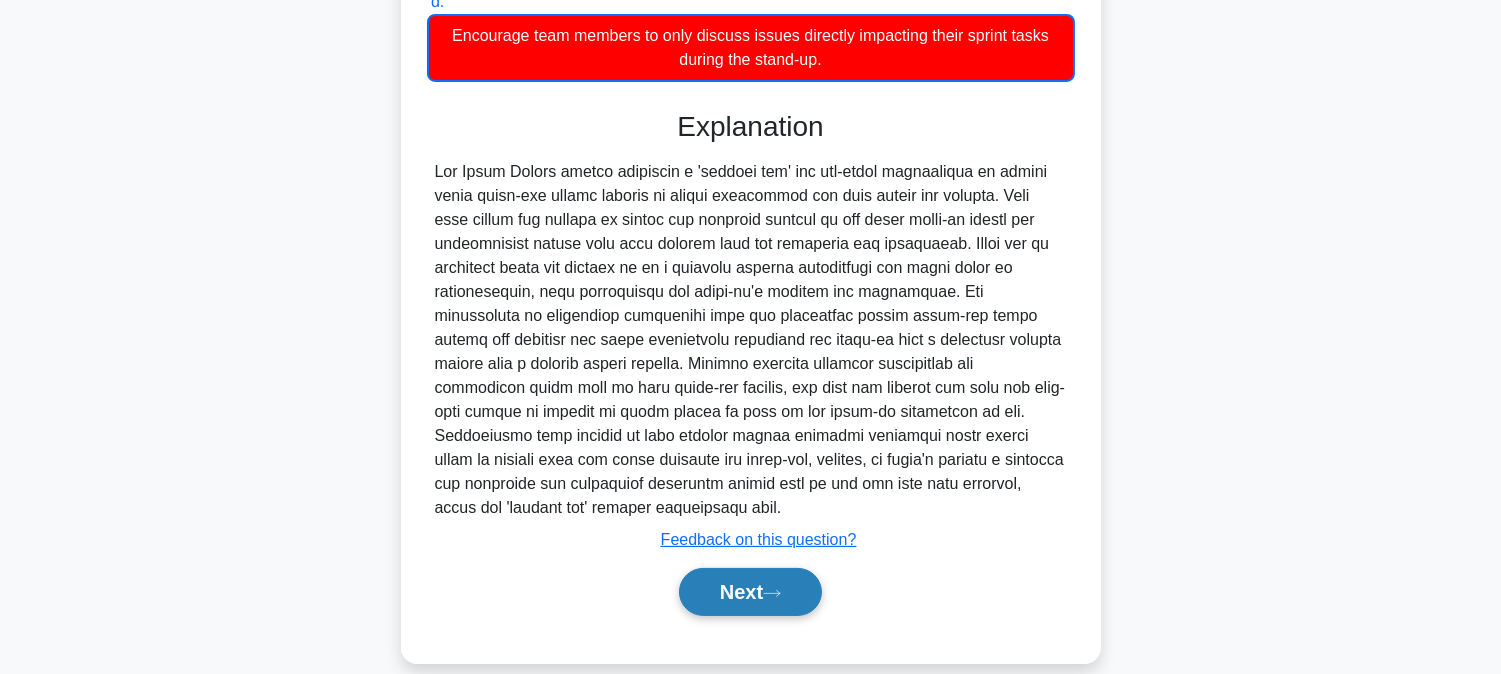 click on "Next" at bounding box center [750, 592] 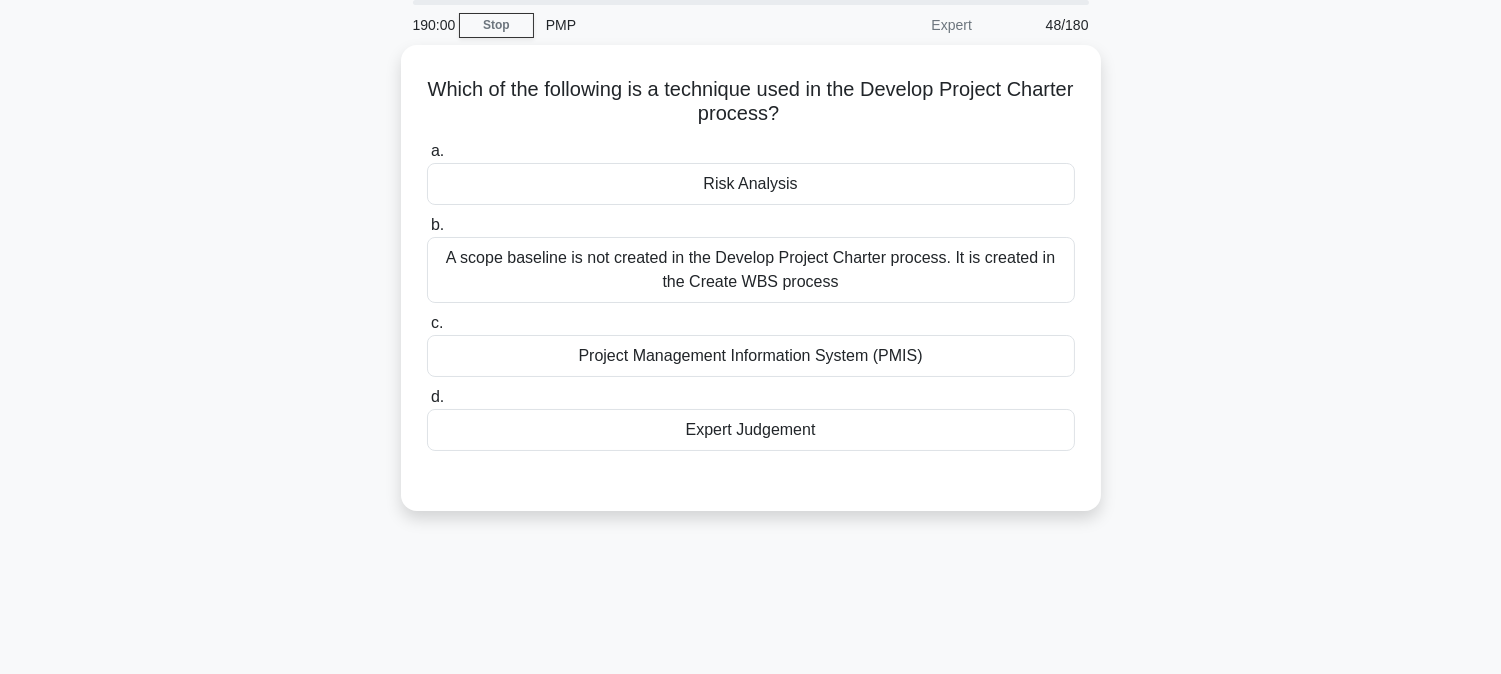 scroll, scrollTop: 0, scrollLeft: 0, axis: both 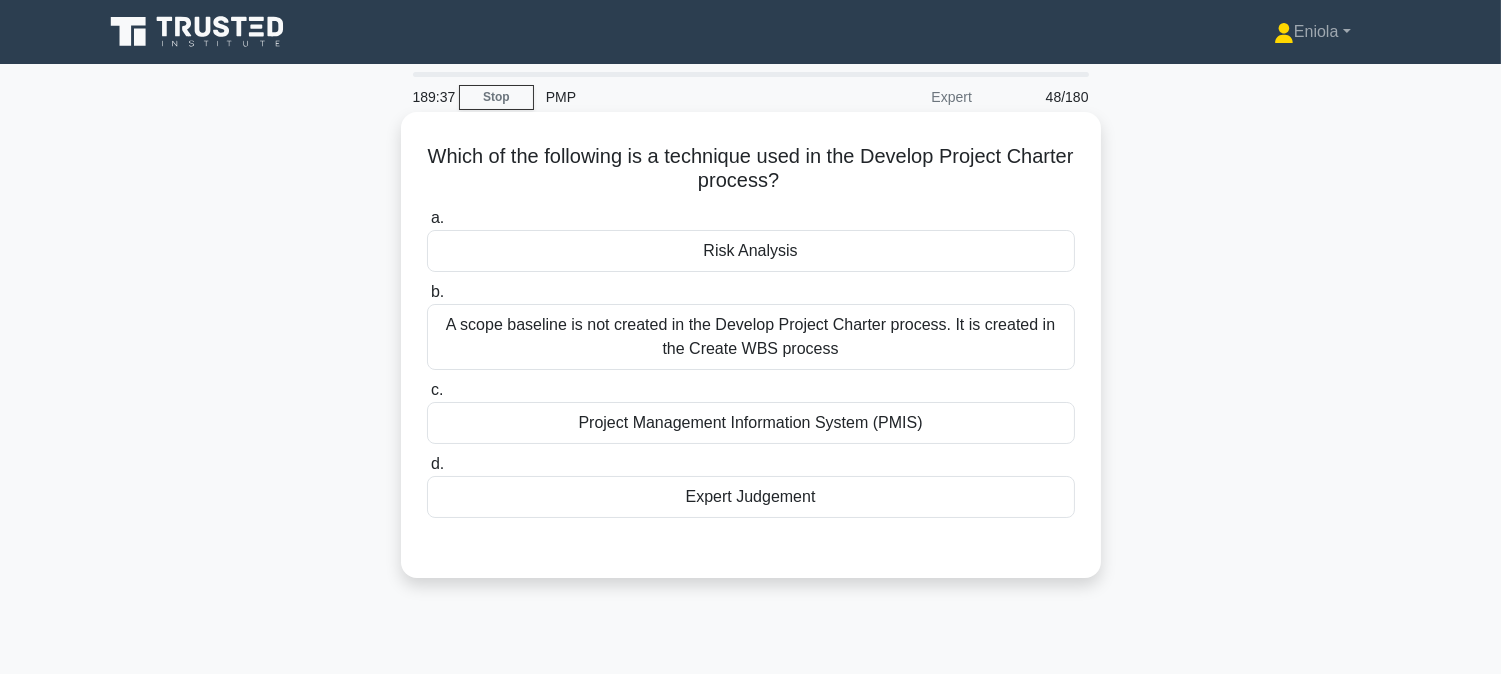 click on "Project Management Information System (PMIS)" at bounding box center (751, 423) 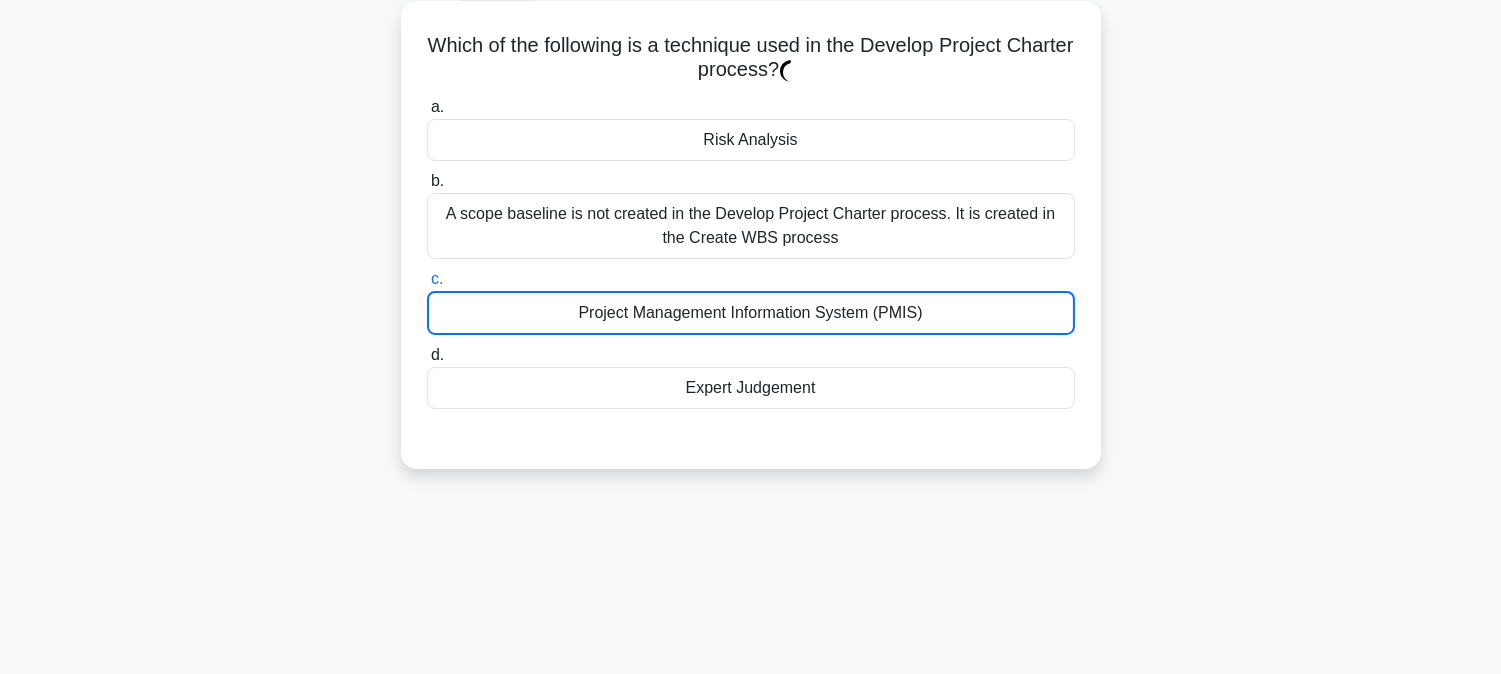 scroll, scrollTop: 222, scrollLeft: 0, axis: vertical 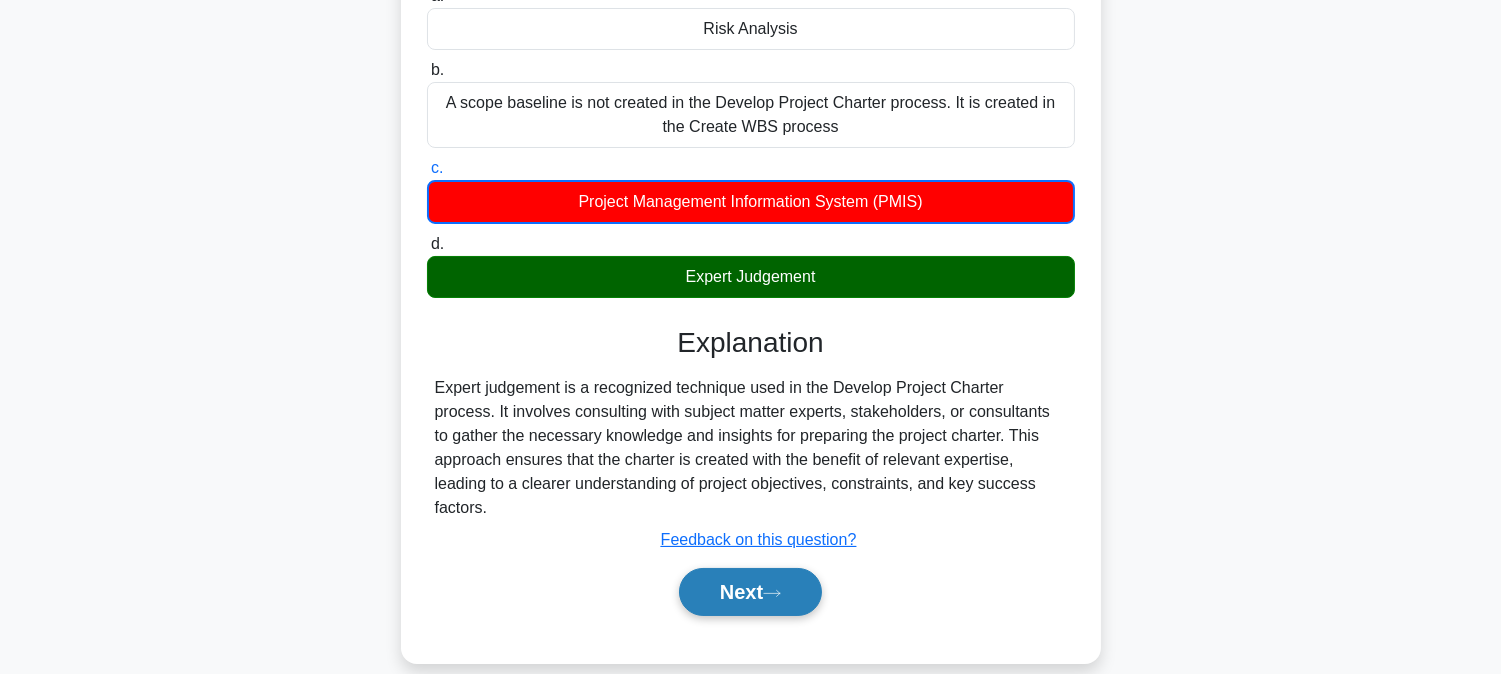 click on "Next" at bounding box center [750, 592] 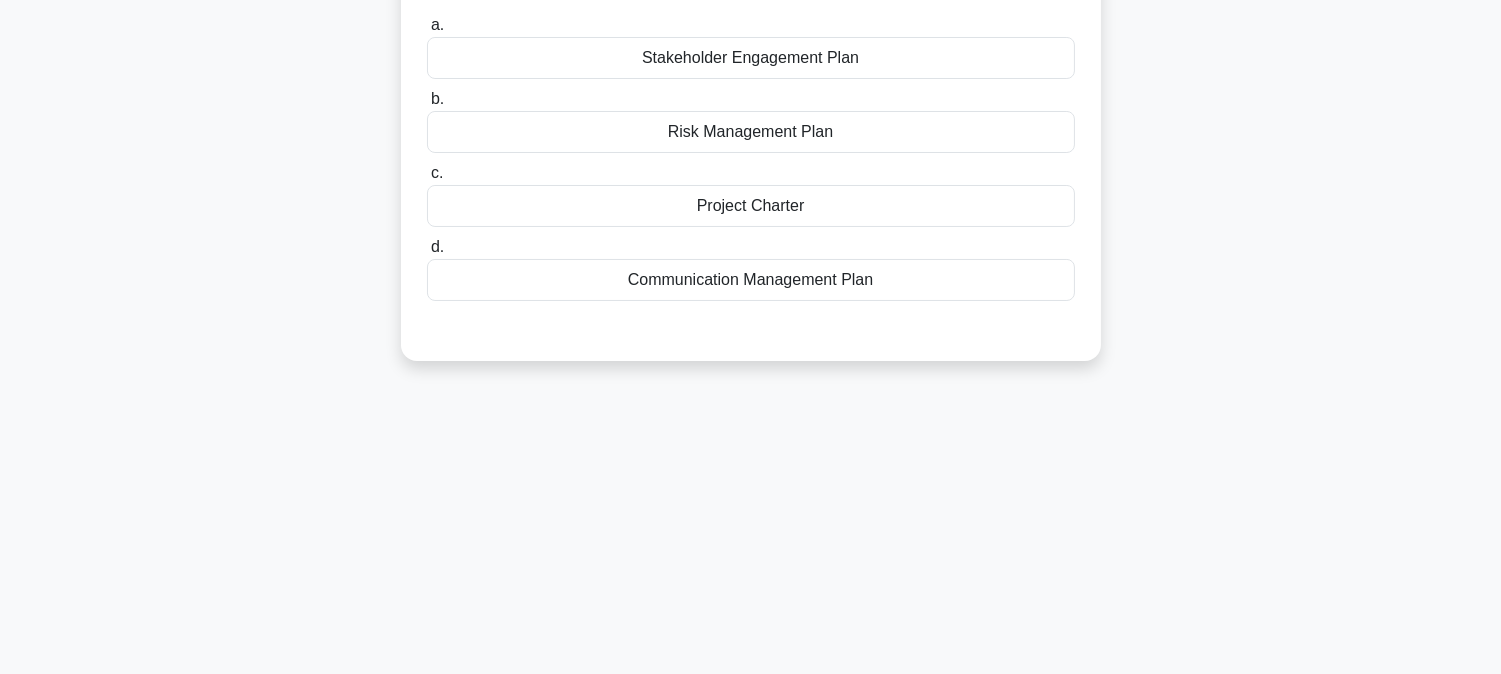 scroll, scrollTop: 0, scrollLeft: 0, axis: both 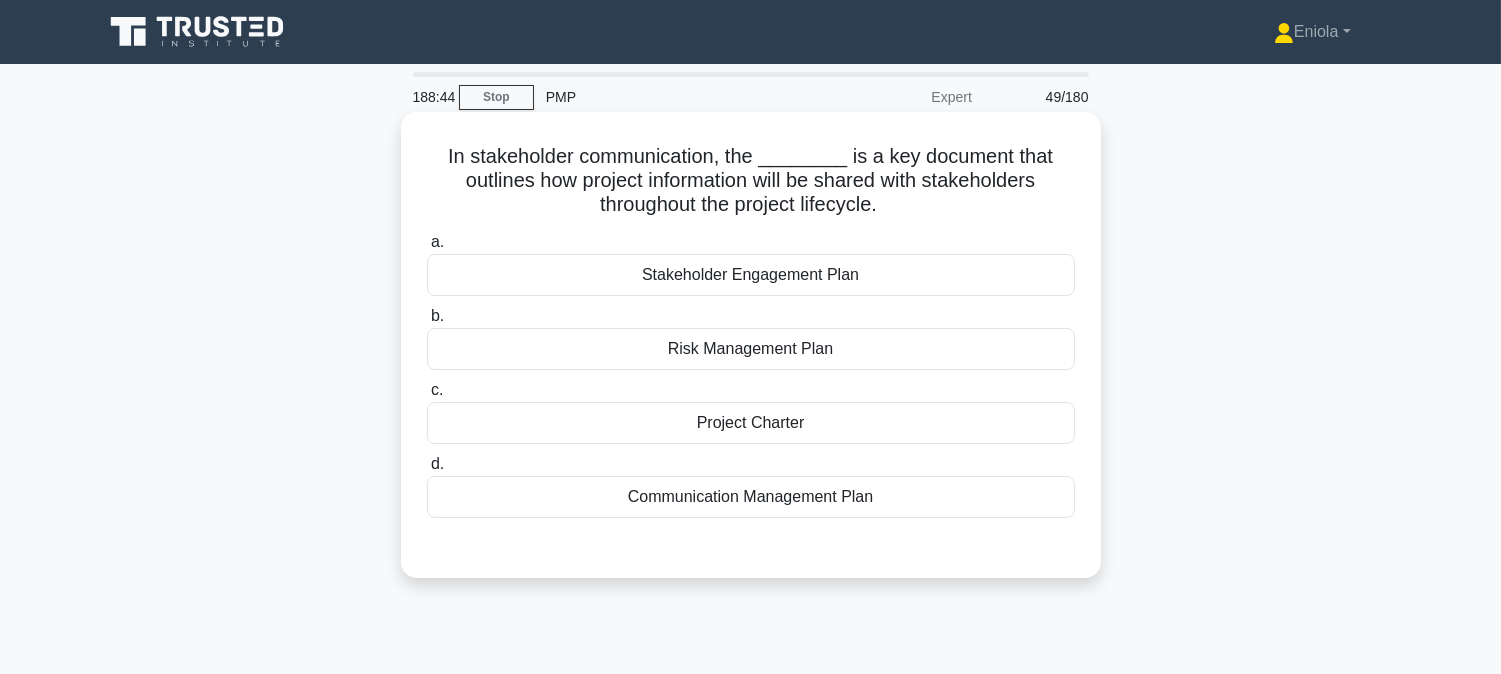 click on "Communication Management Plan" at bounding box center [751, 497] 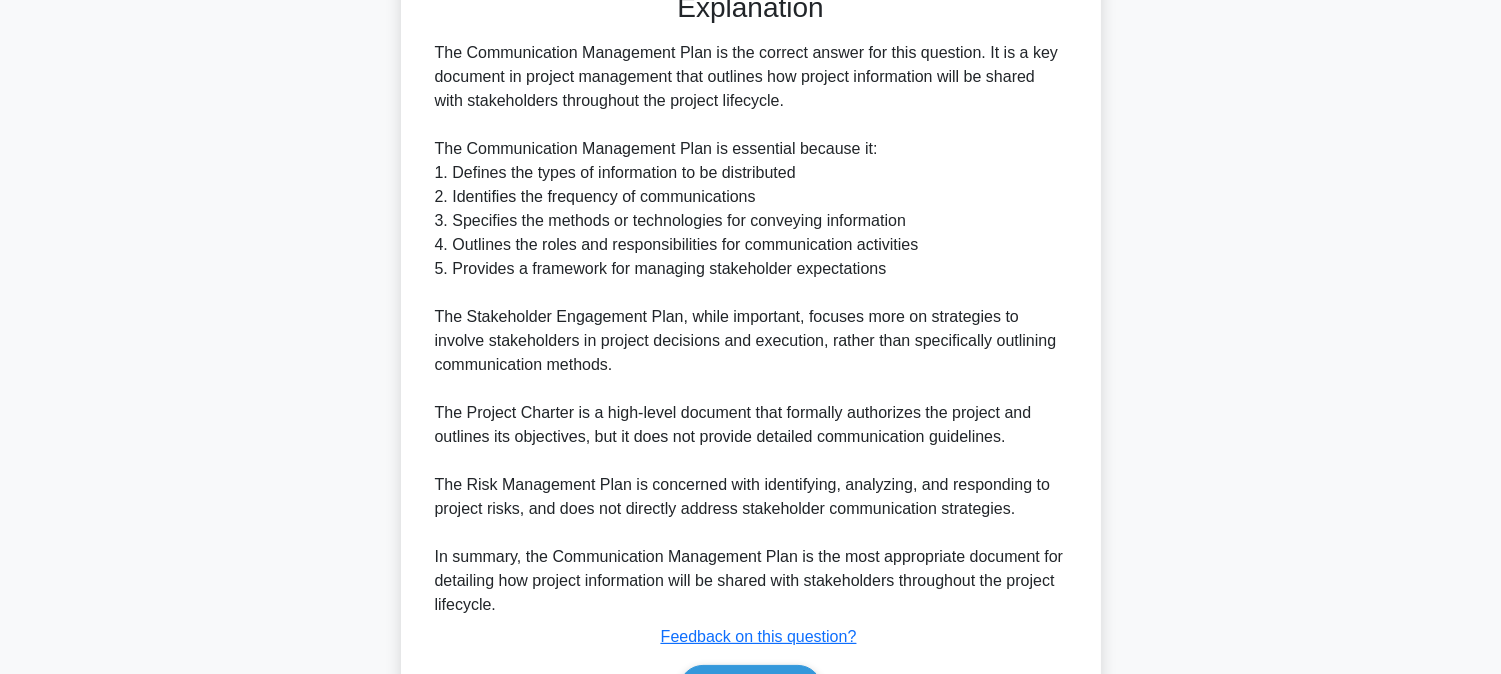 scroll, scrollTop: 666, scrollLeft: 0, axis: vertical 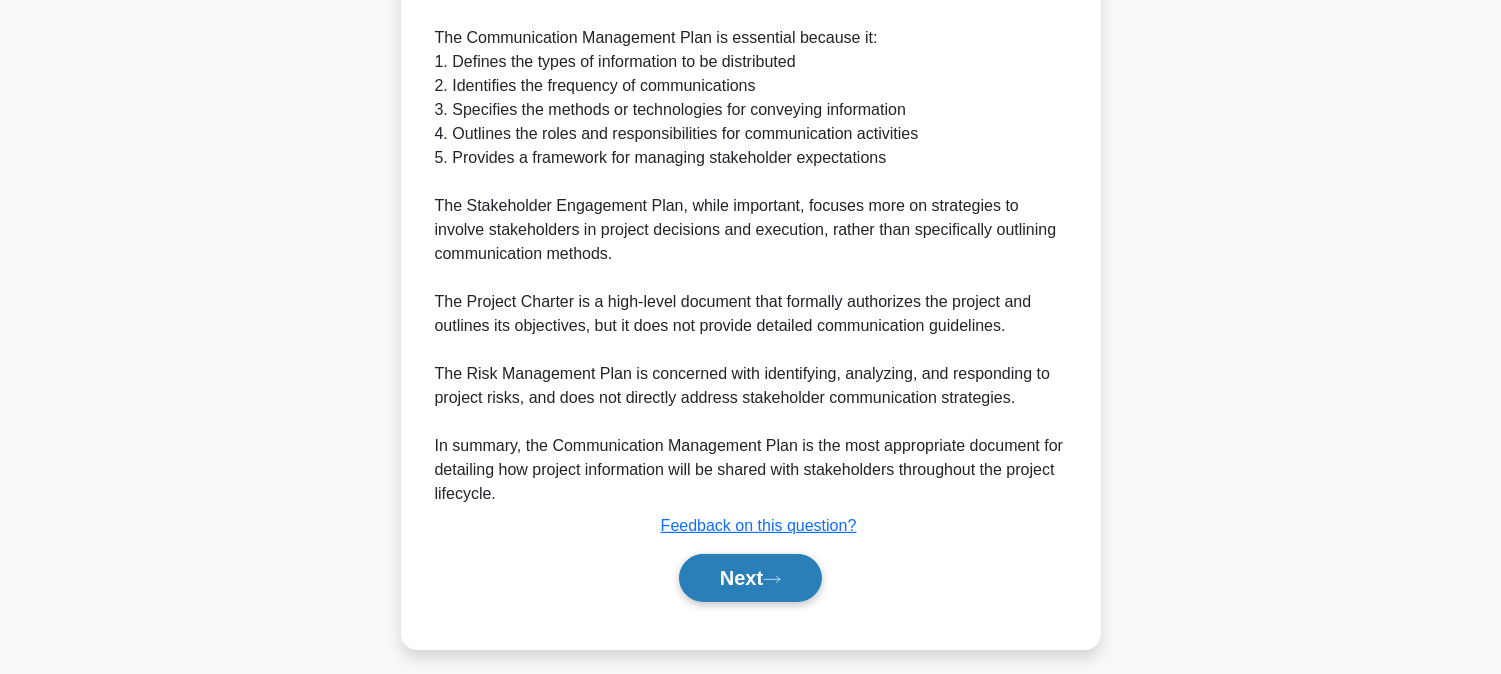 click 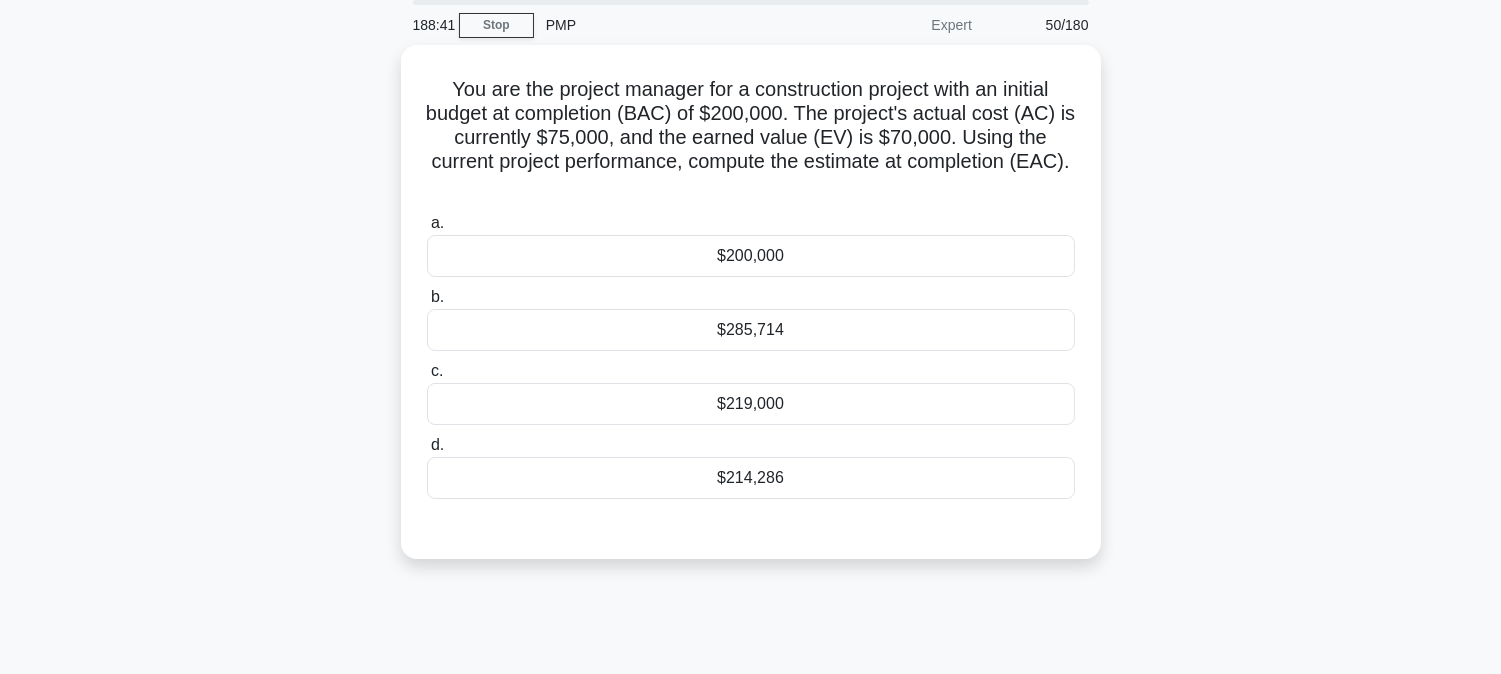 scroll, scrollTop: 0, scrollLeft: 0, axis: both 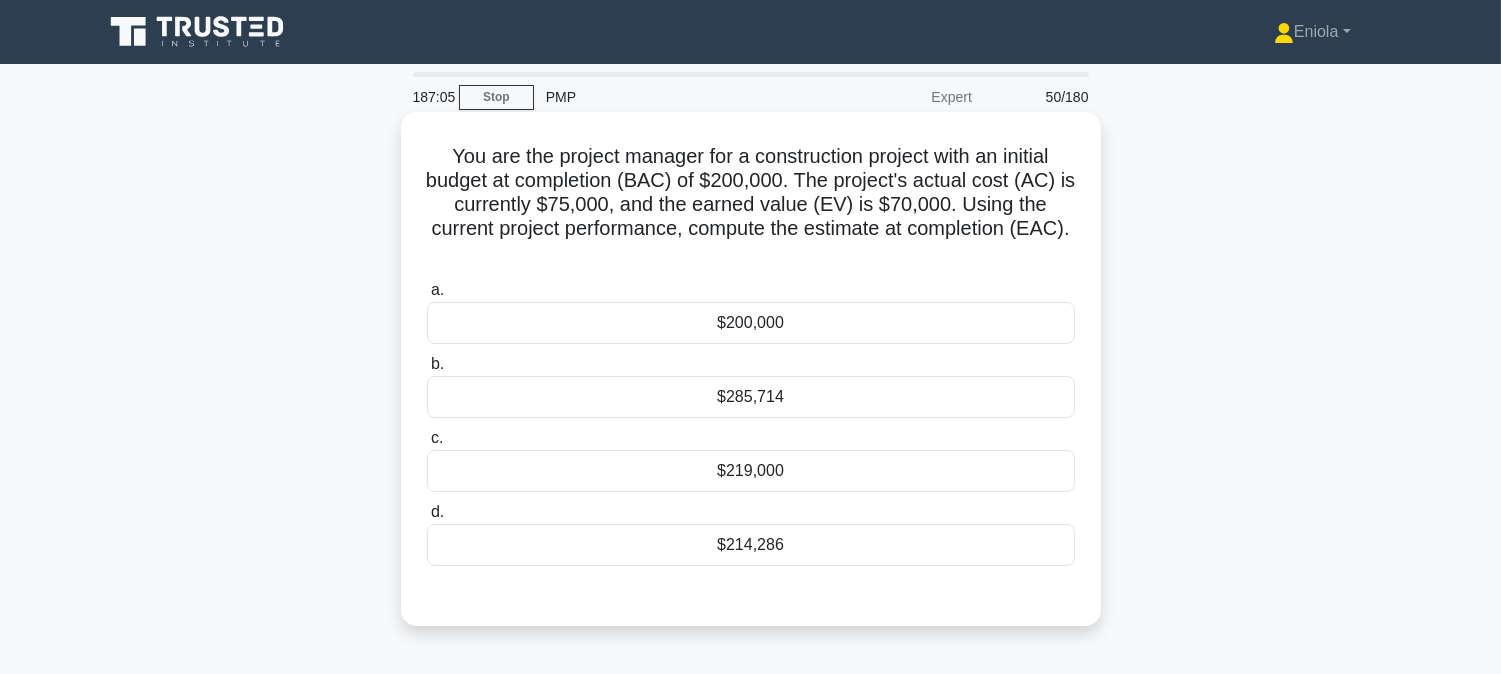click on "d.
$214,286" at bounding box center (751, 533) 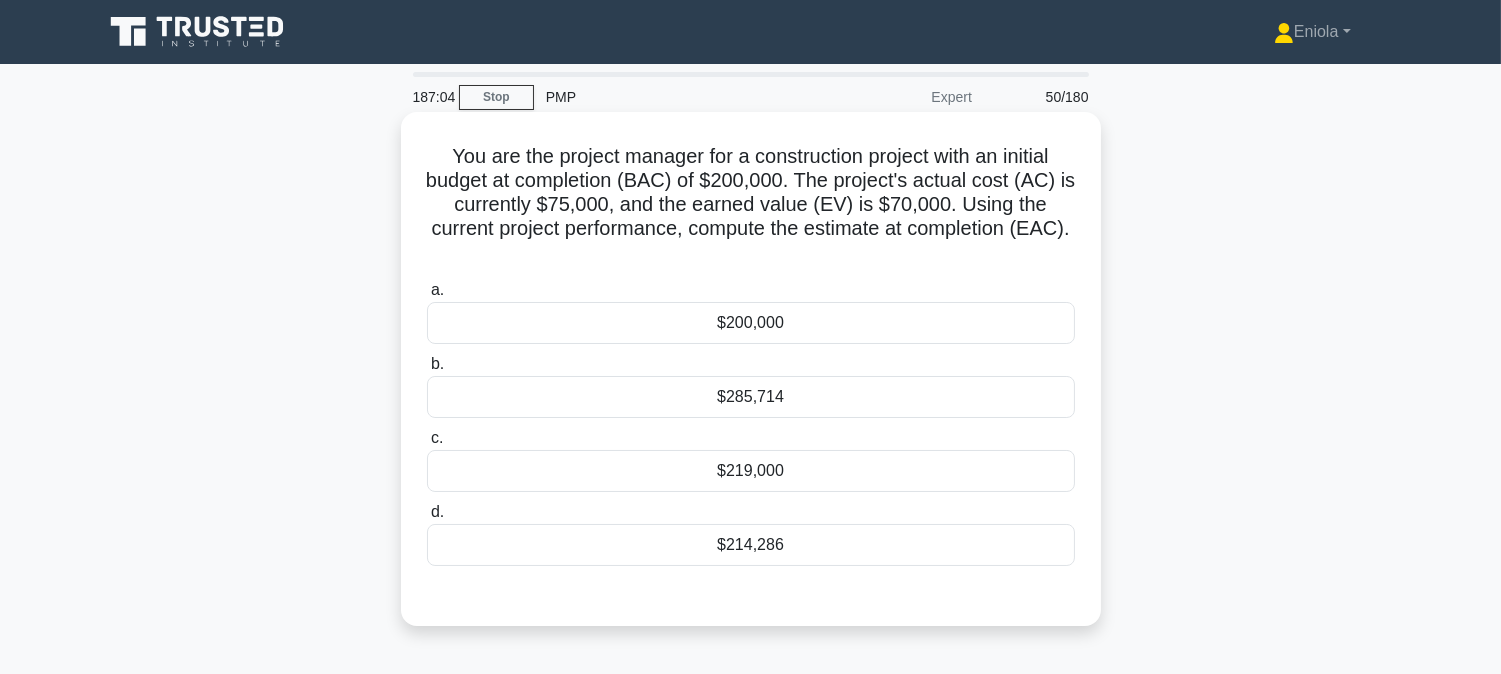 click on "$214,286" at bounding box center (751, 545) 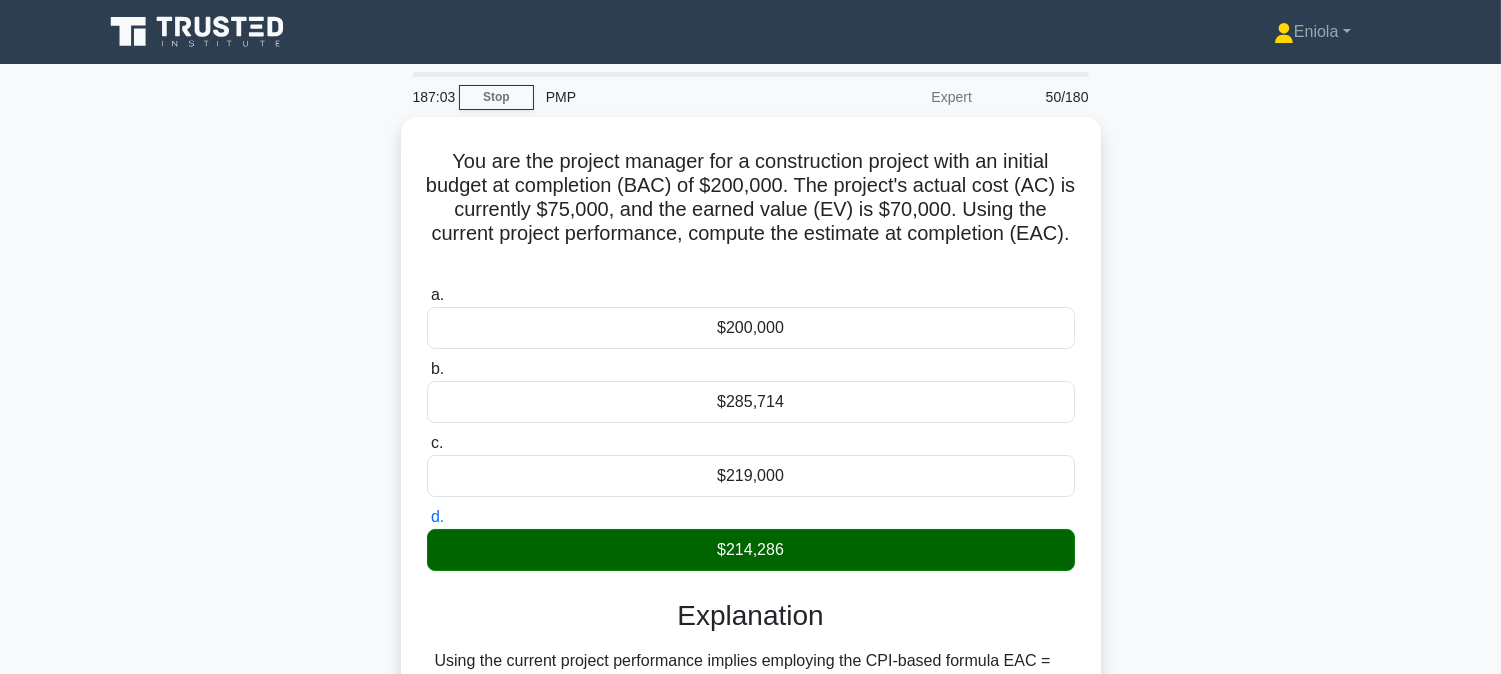 scroll, scrollTop: 405, scrollLeft: 0, axis: vertical 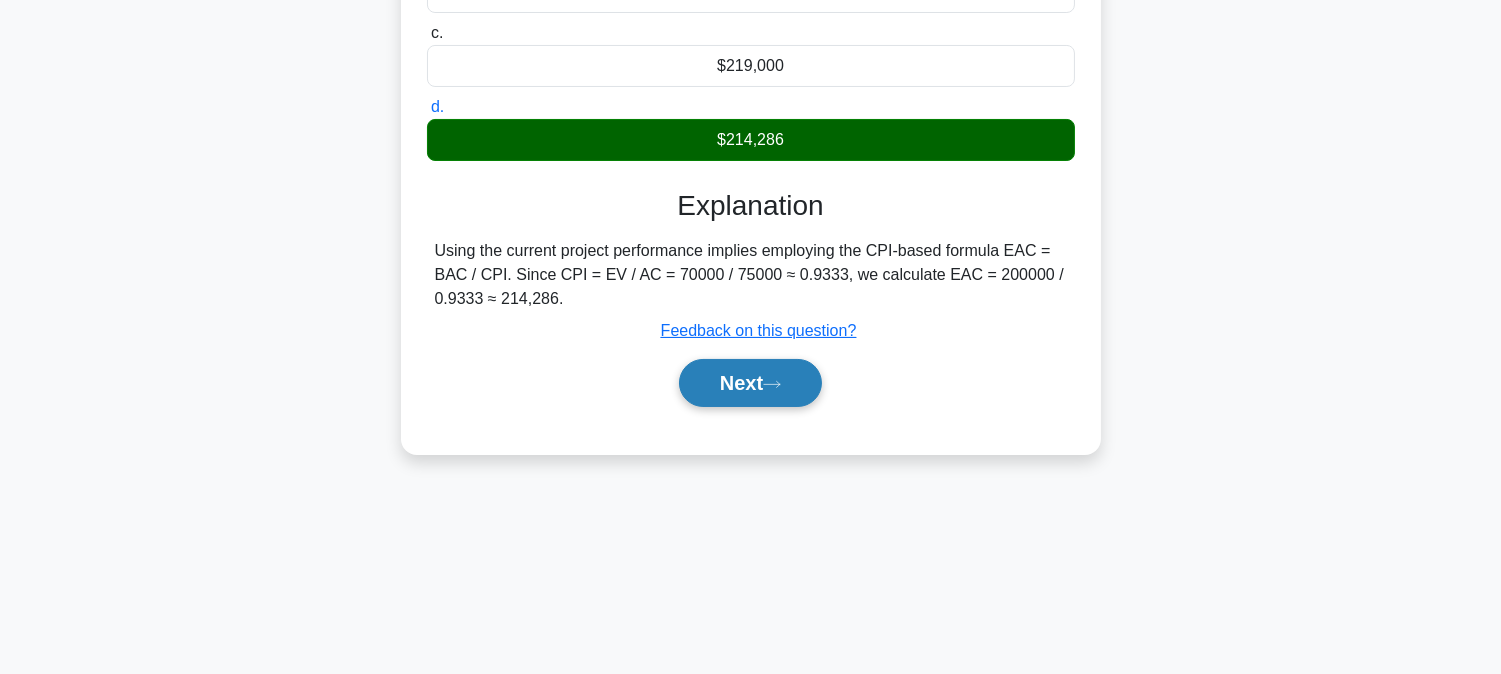 click on "Next" at bounding box center [750, 383] 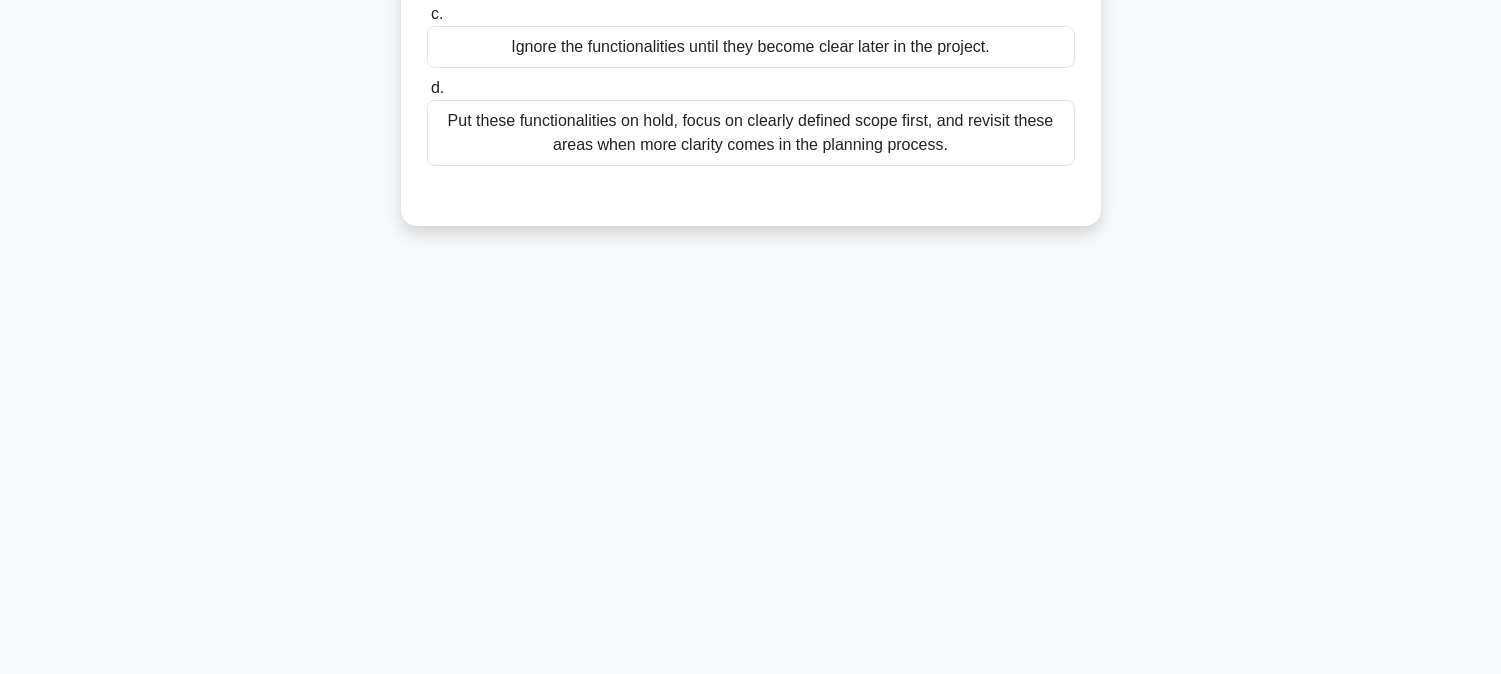 scroll, scrollTop: 0, scrollLeft: 0, axis: both 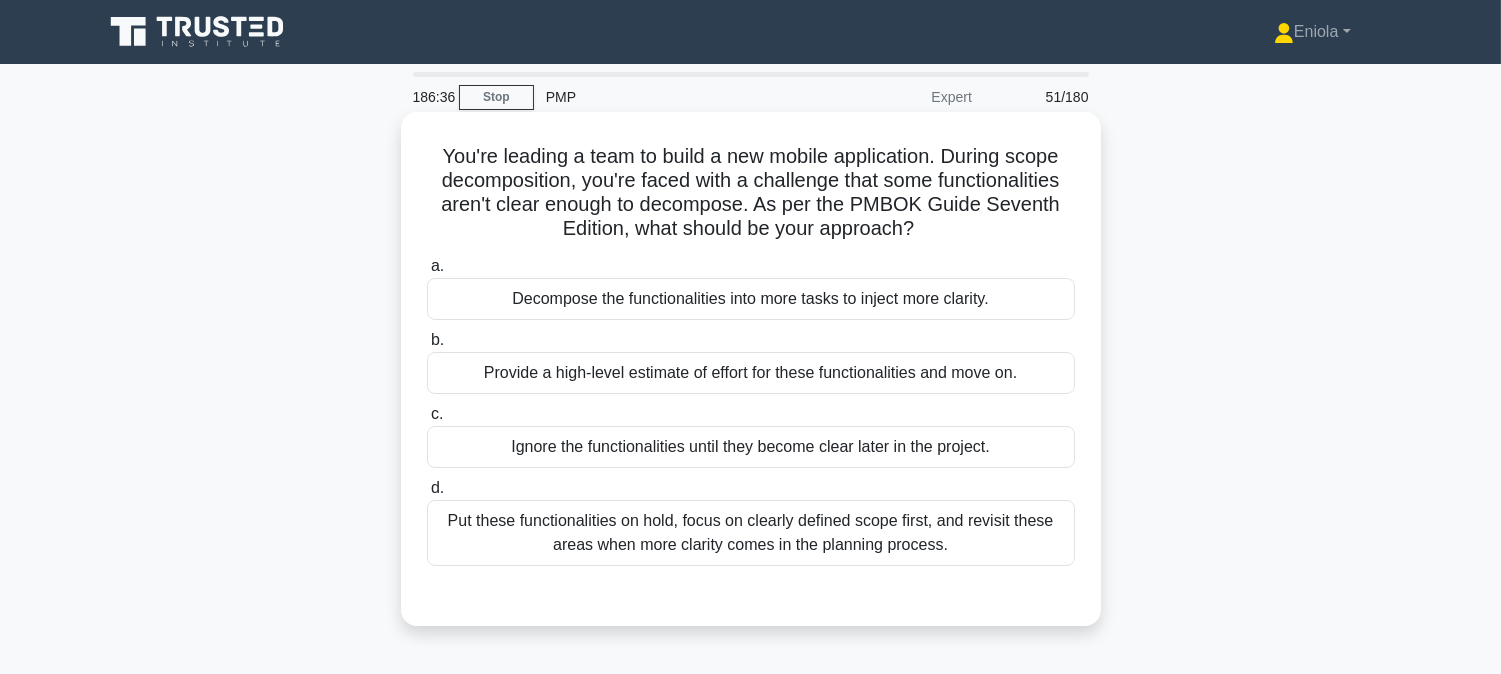 click on "Decompose the functionalities into more tasks to inject more clarity." at bounding box center (751, 299) 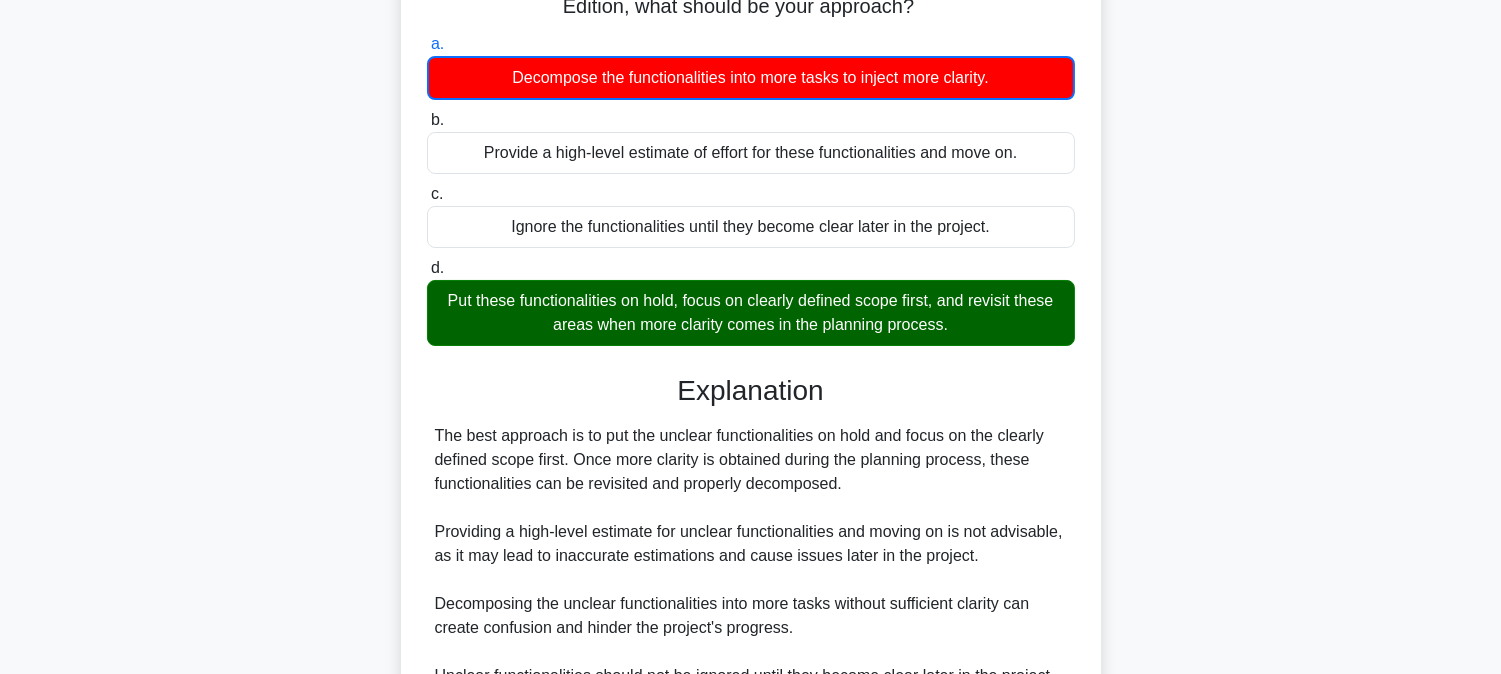 scroll, scrollTop: 438, scrollLeft: 0, axis: vertical 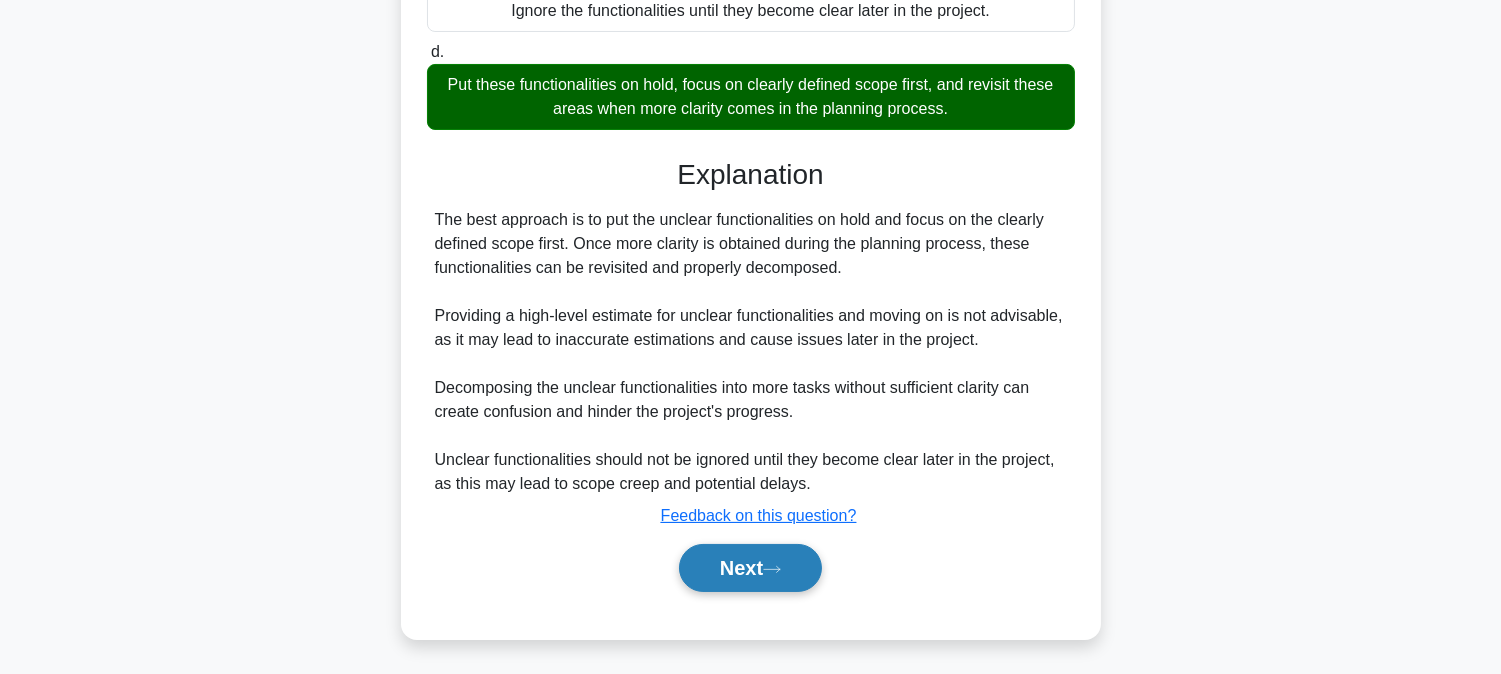 click 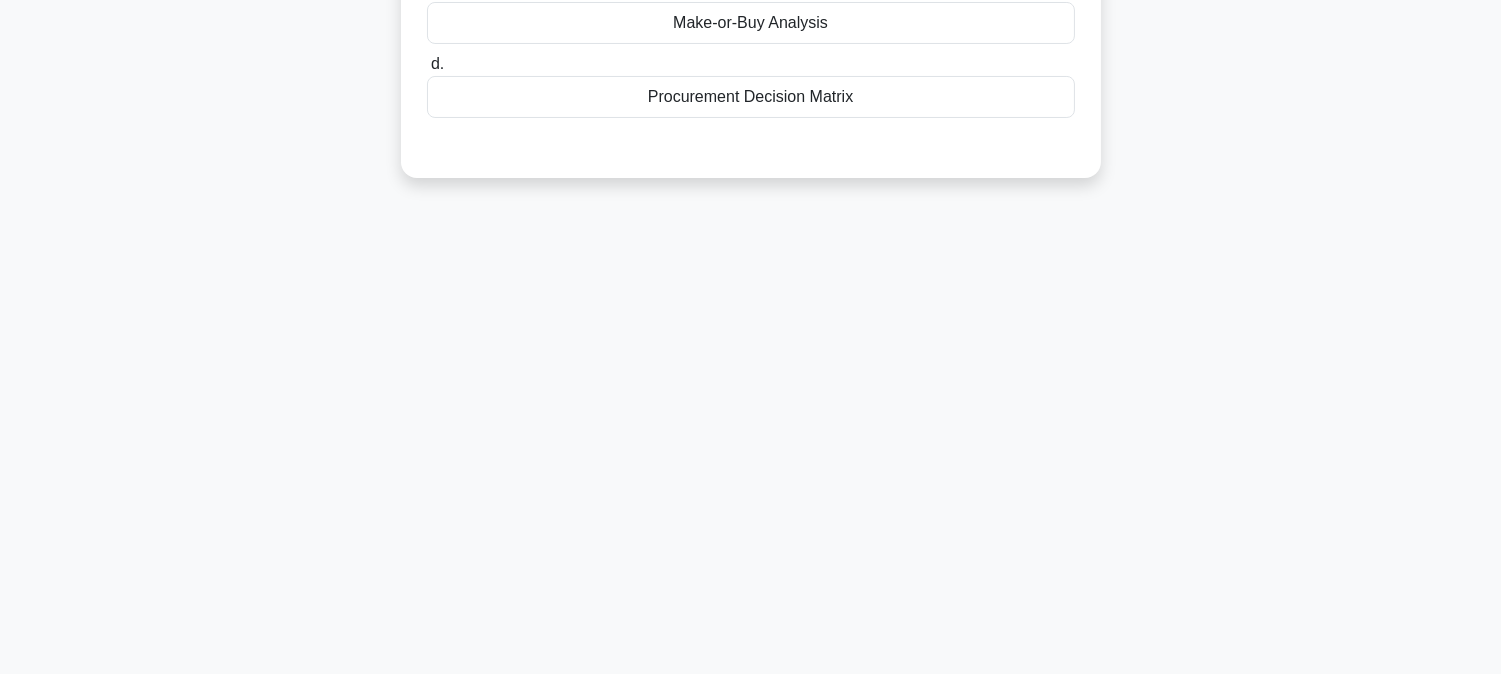 scroll, scrollTop: 0, scrollLeft: 0, axis: both 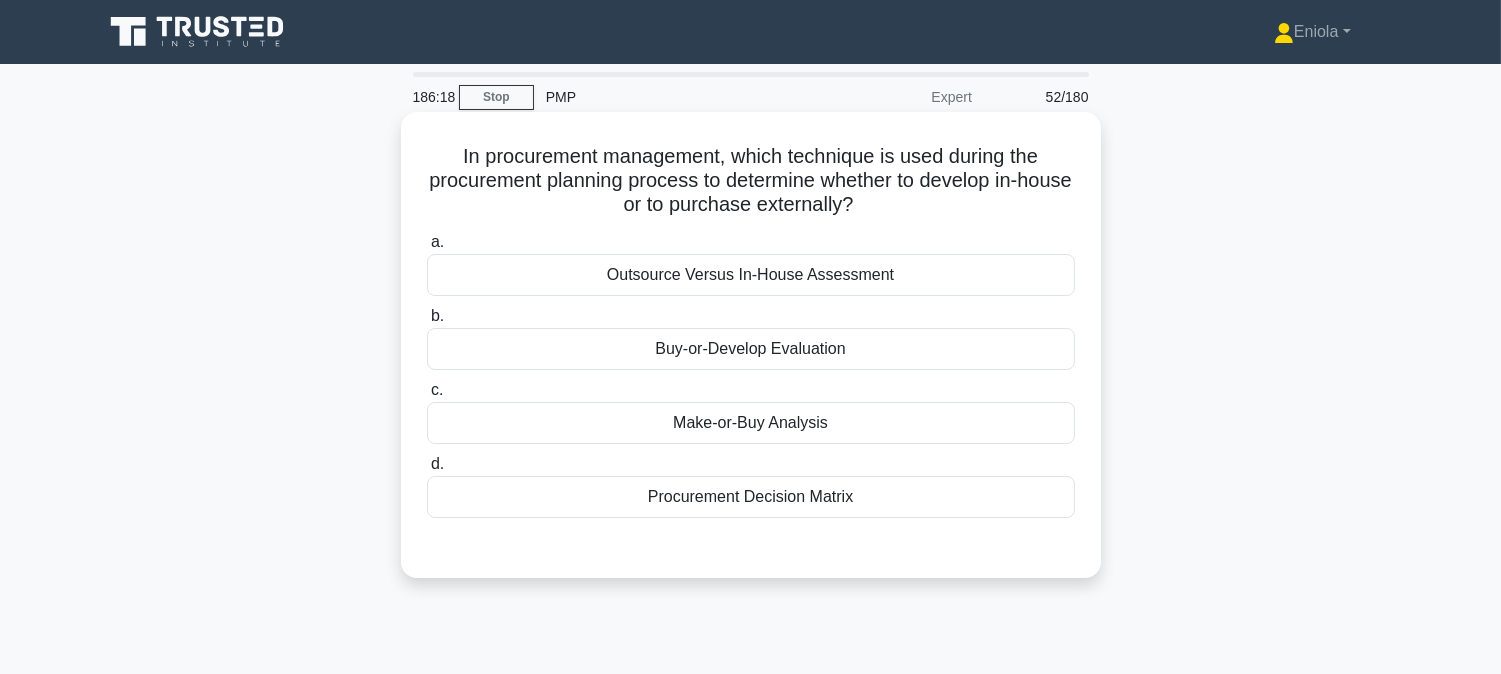 click on "Make-or-Buy Analysis" at bounding box center [751, 423] 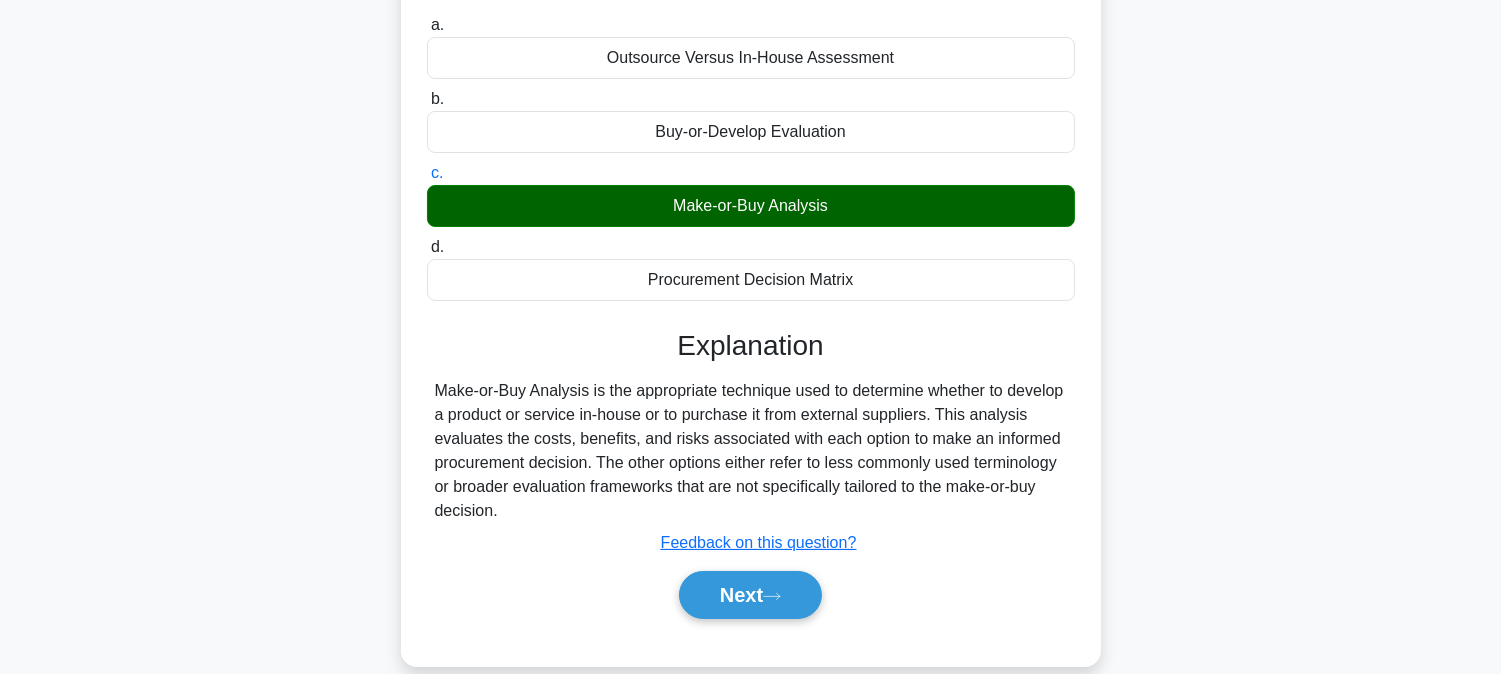 scroll, scrollTop: 405, scrollLeft: 0, axis: vertical 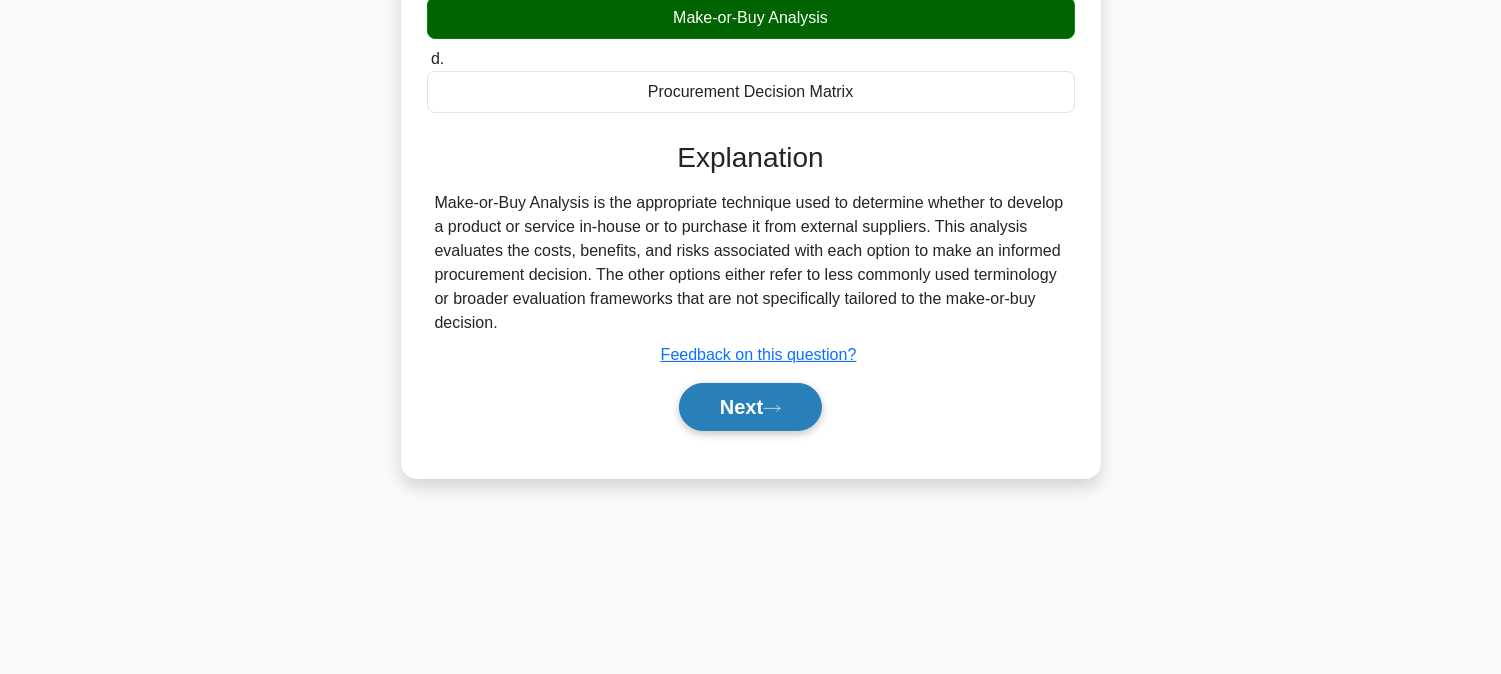 click on "Next" at bounding box center (750, 407) 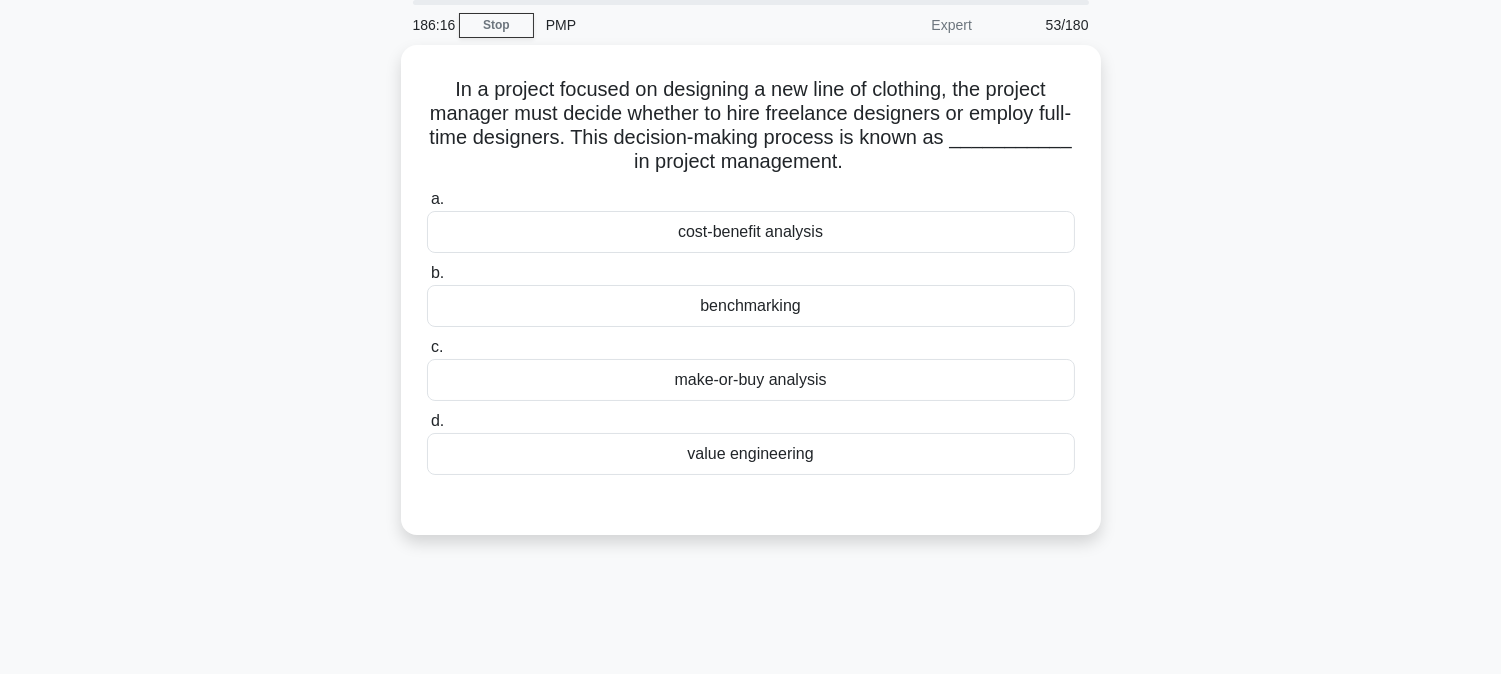 scroll, scrollTop: 0, scrollLeft: 0, axis: both 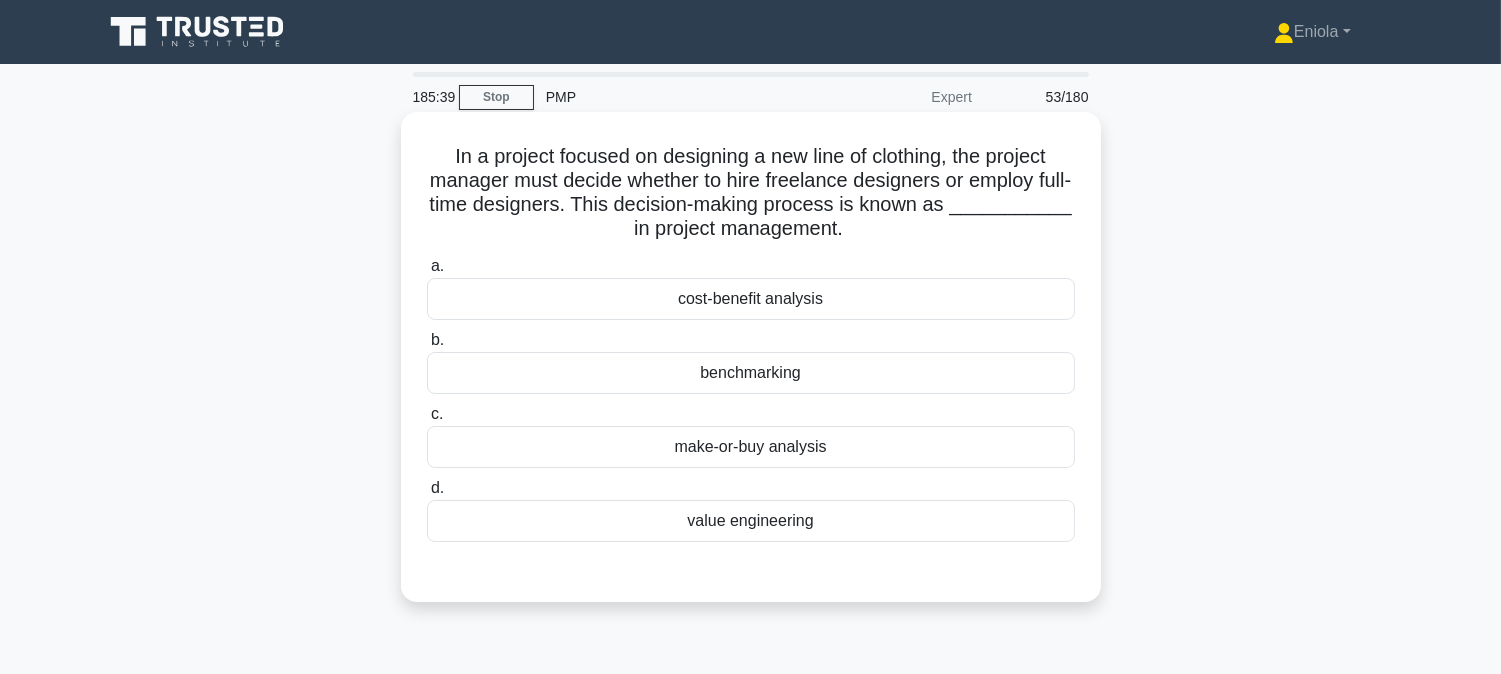 click on "cost-benefit analysis" at bounding box center [751, 299] 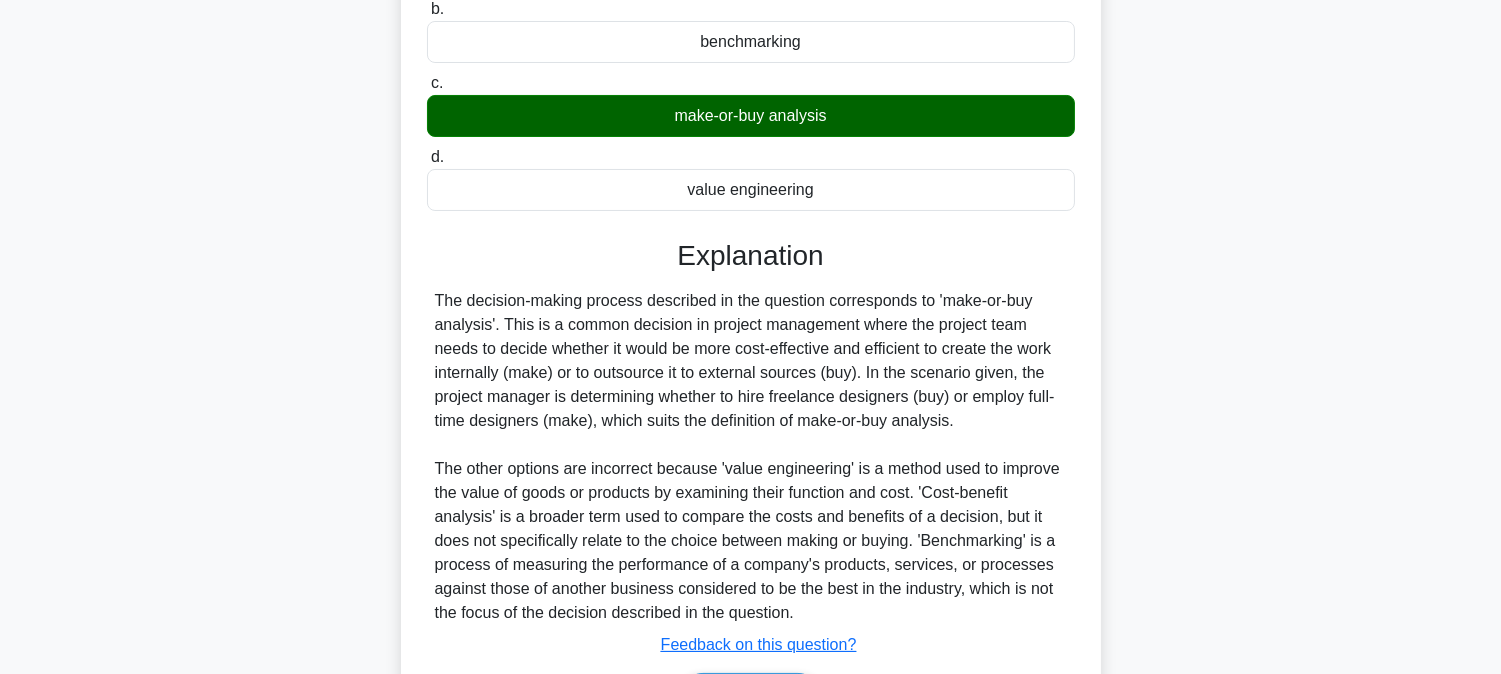 scroll, scrollTop: 463, scrollLeft: 0, axis: vertical 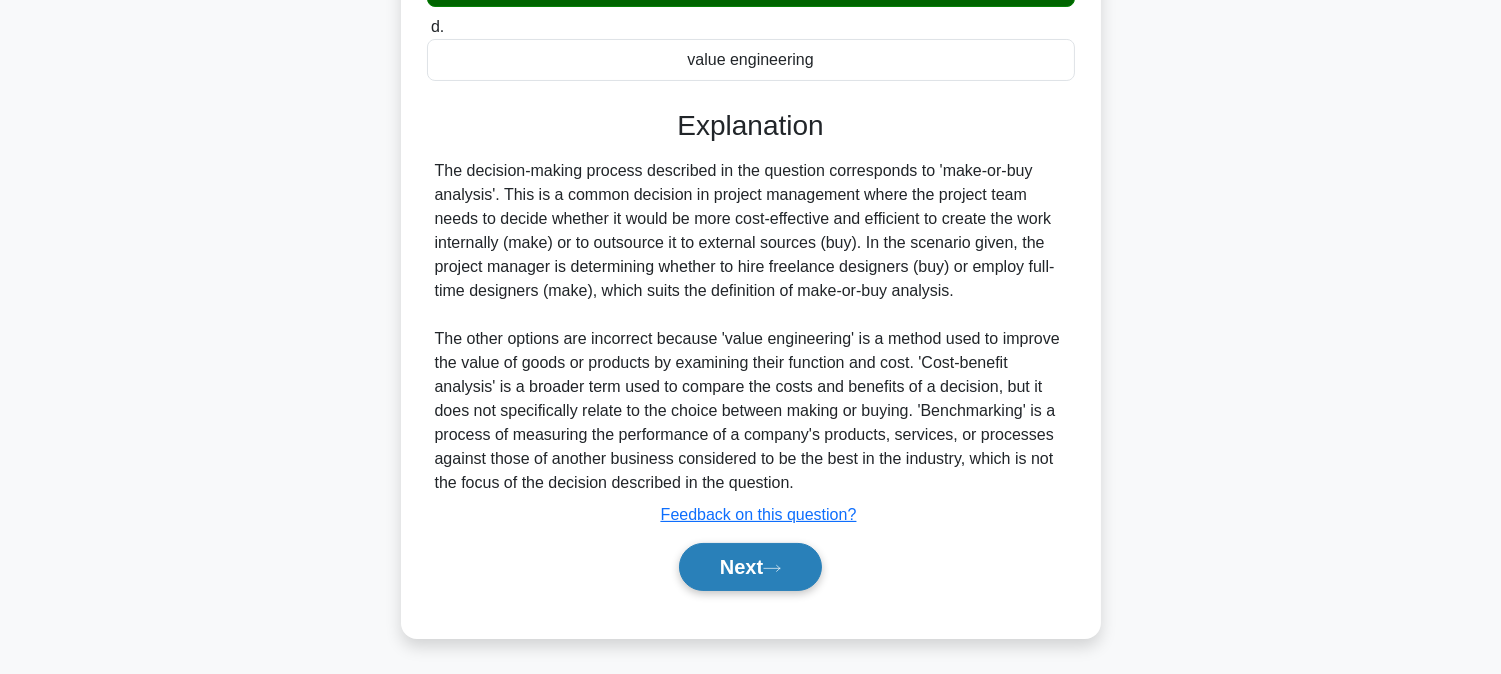 click on "Next" at bounding box center (750, 567) 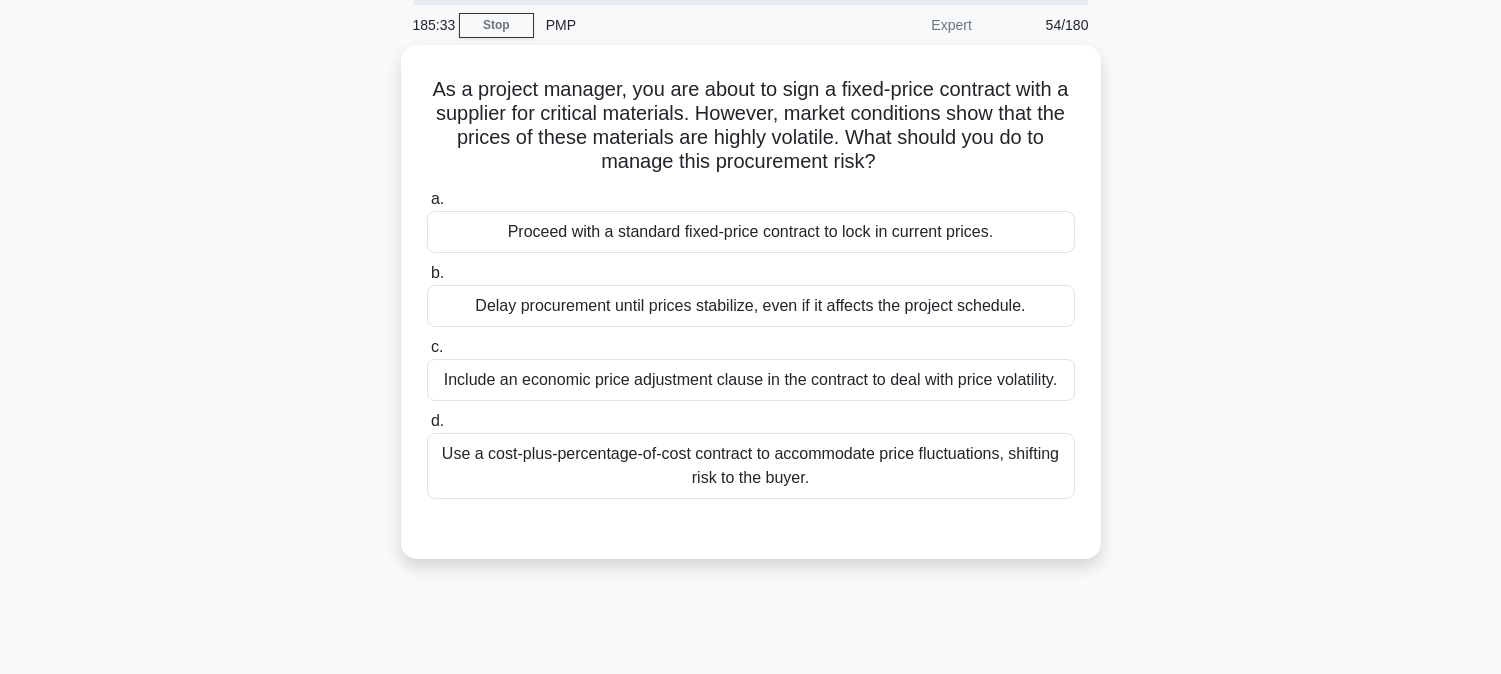 scroll, scrollTop: 0, scrollLeft: 0, axis: both 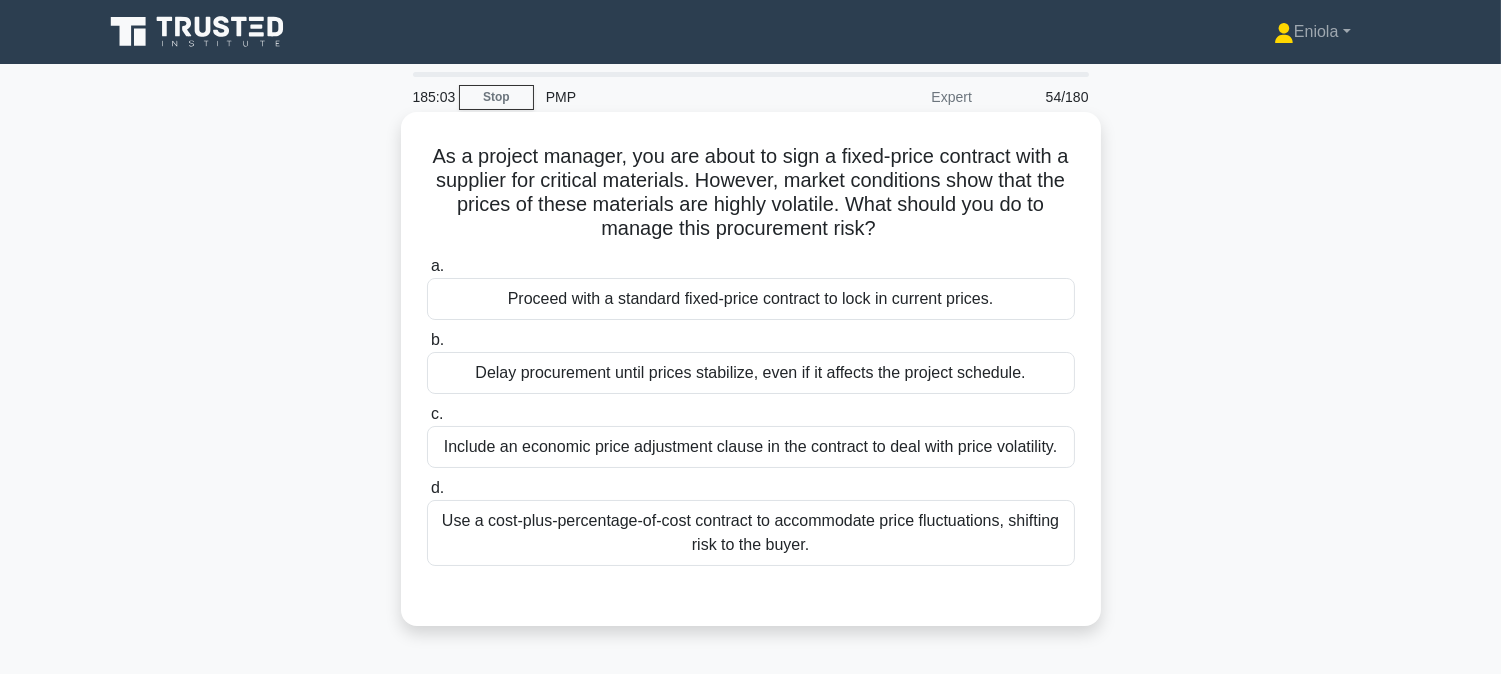 click on "Include an economic price adjustment clause in the contract to deal with price volatility." at bounding box center (751, 447) 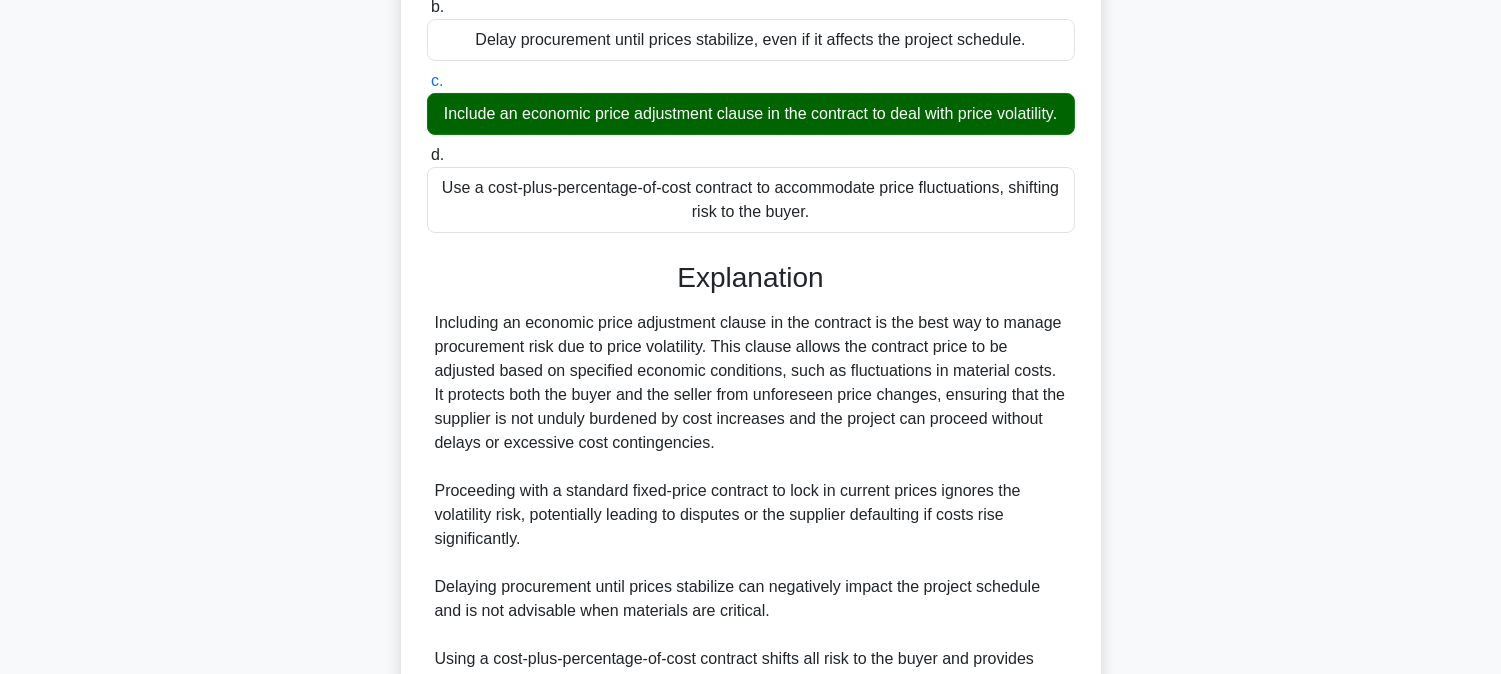 scroll, scrollTop: 583, scrollLeft: 0, axis: vertical 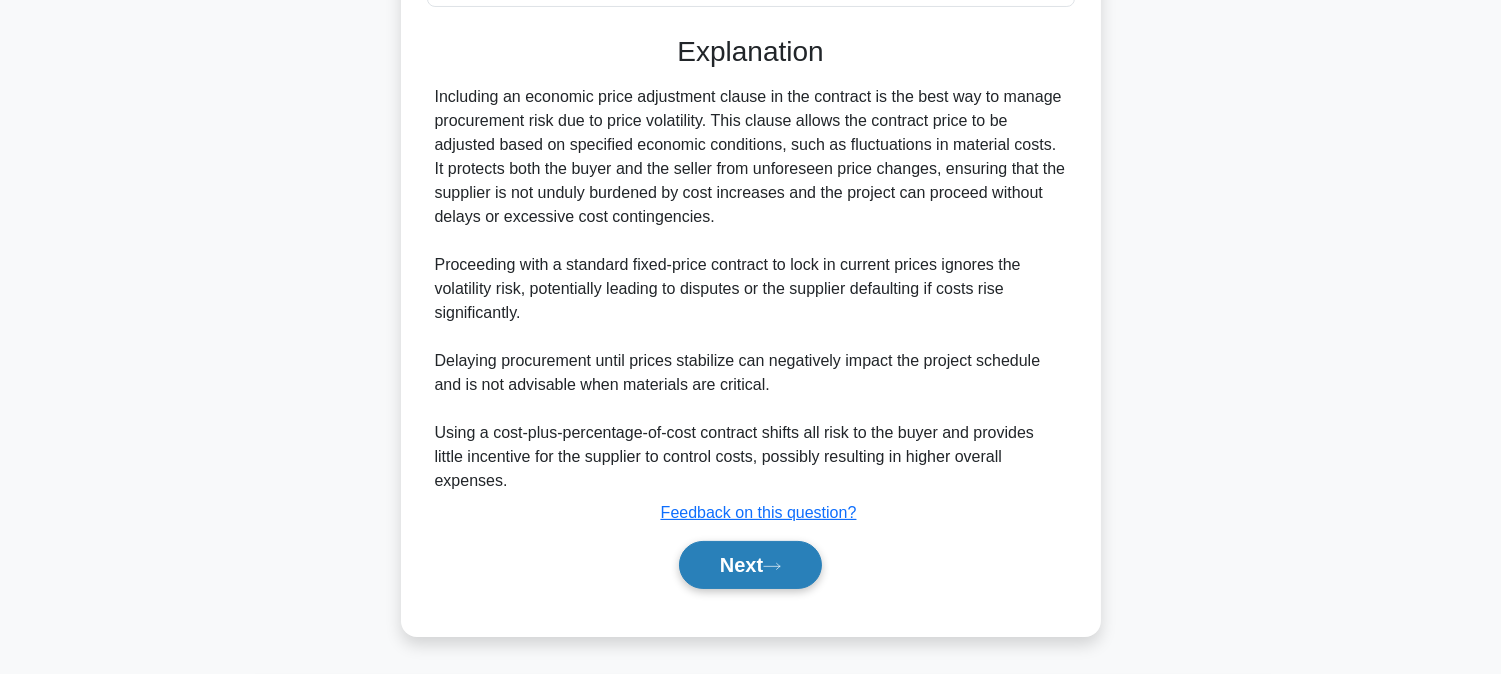 click on "Next" at bounding box center [750, 565] 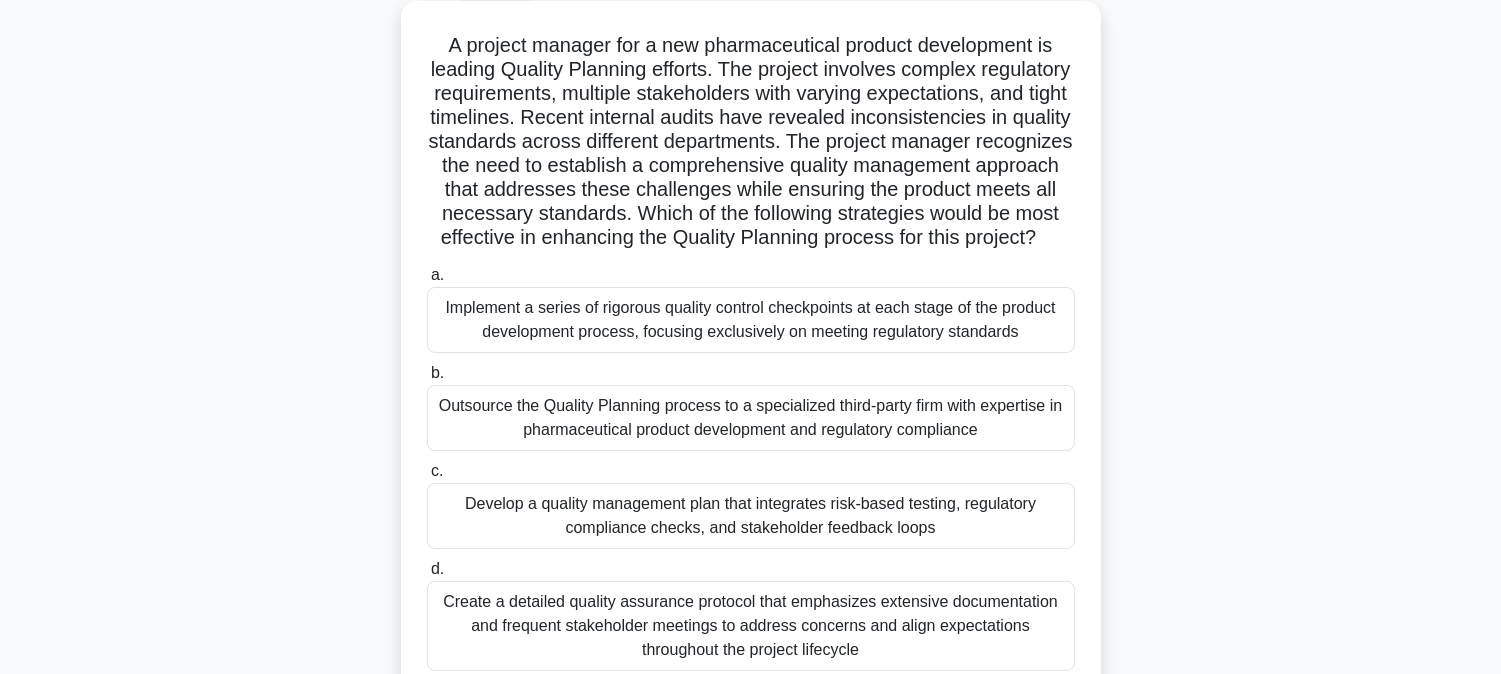 scroll, scrollTop: 222, scrollLeft: 0, axis: vertical 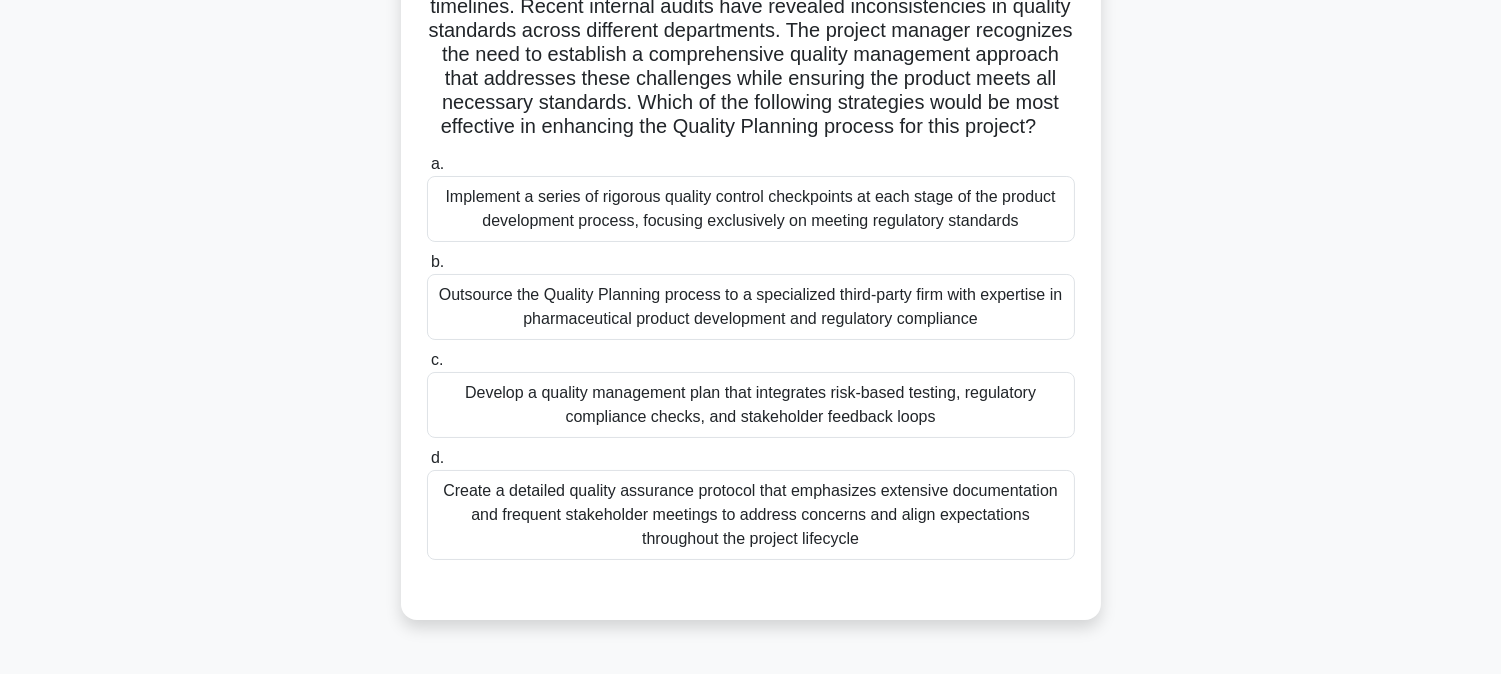 click on "Implement a series of rigorous quality control checkpoints at each stage of the product development process, focusing exclusively on meeting regulatory standards" at bounding box center (751, 209) 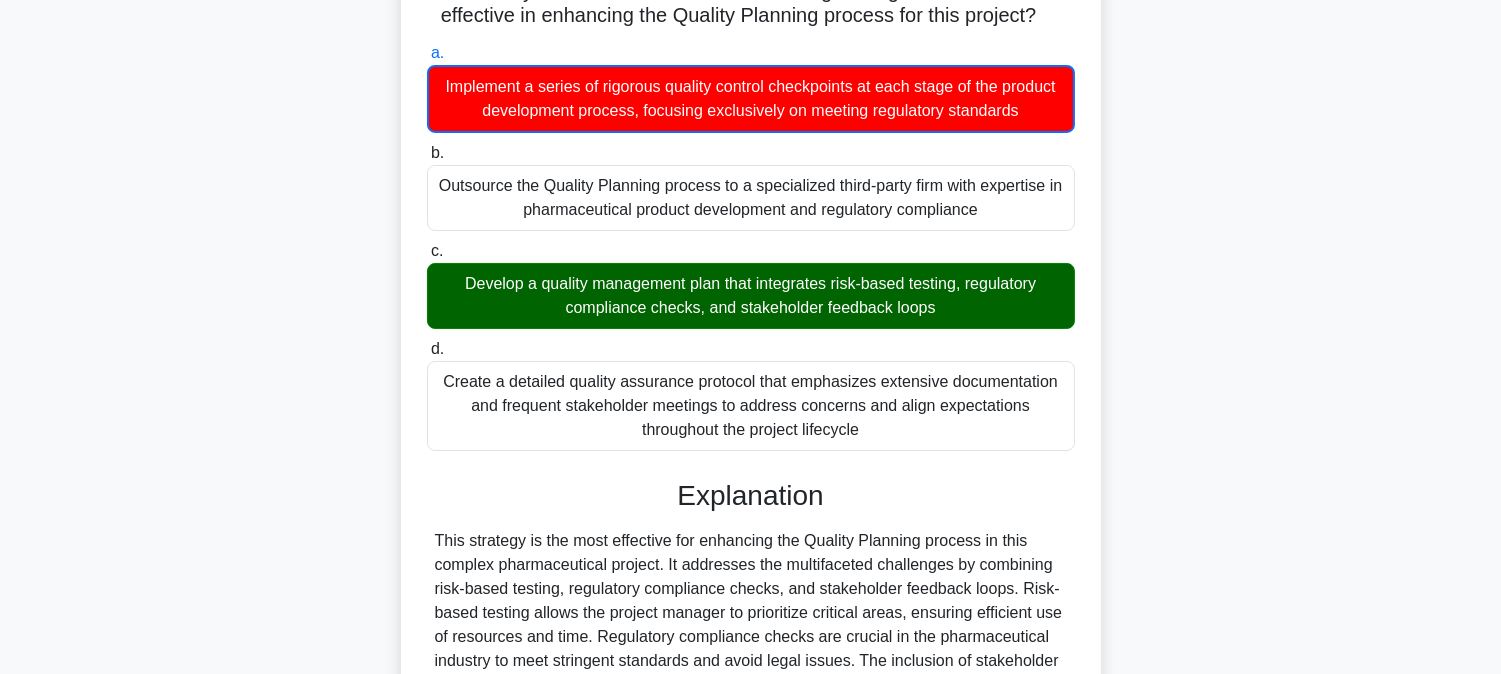 scroll, scrollTop: 654, scrollLeft: 0, axis: vertical 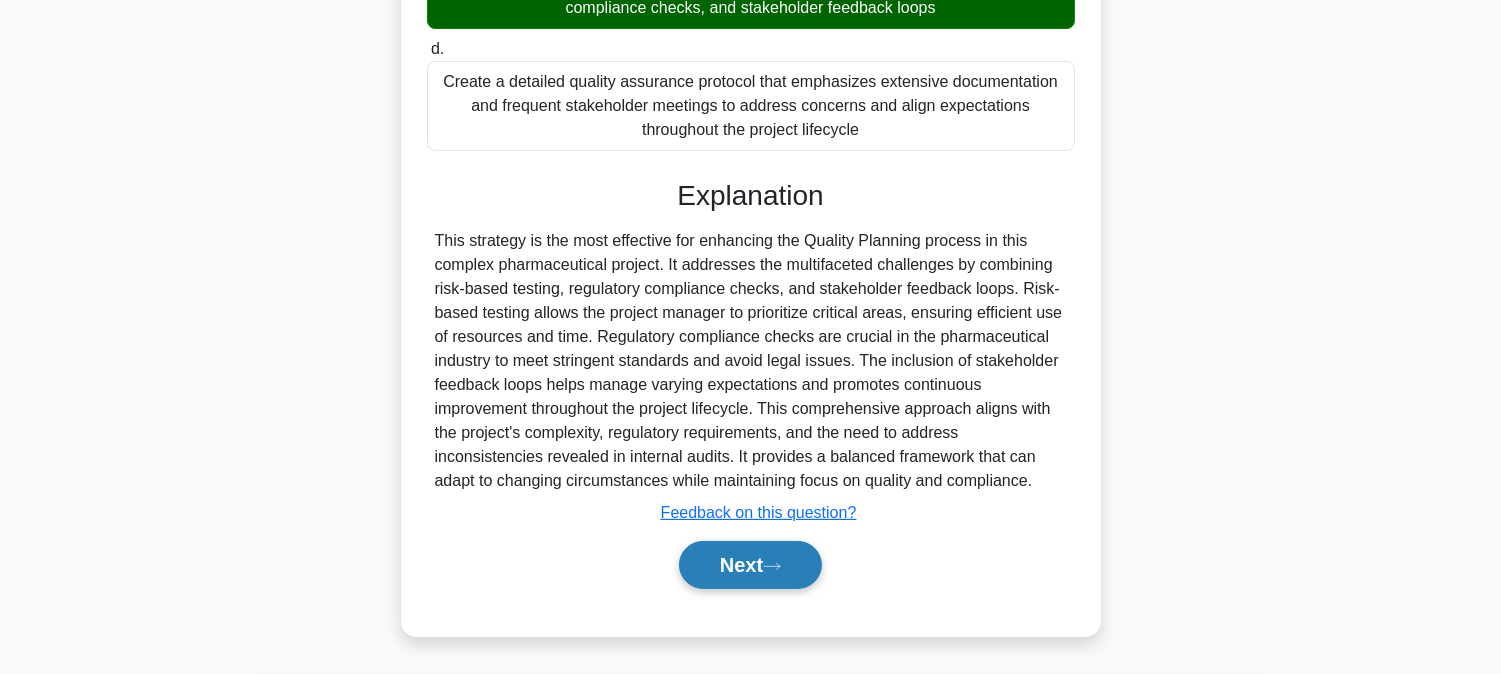 click on "Next" at bounding box center (750, 565) 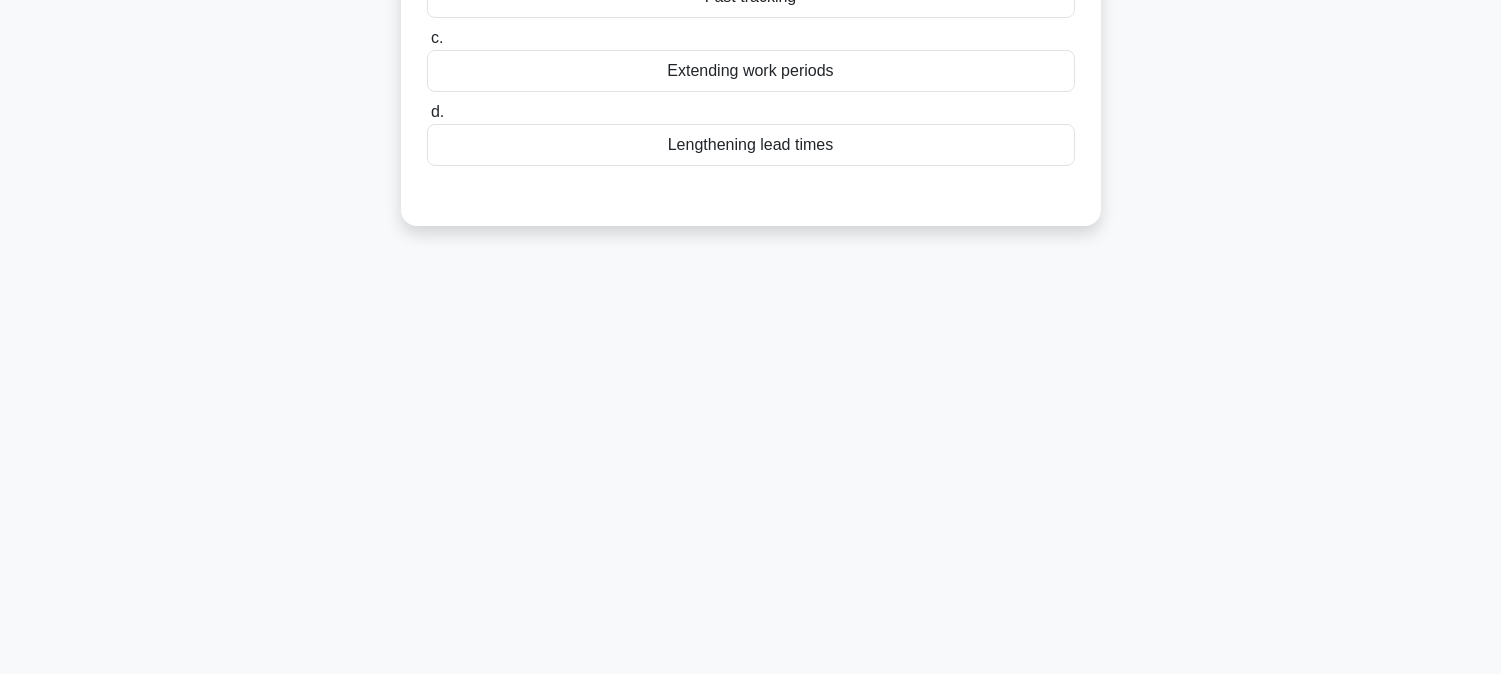 scroll, scrollTop: 0, scrollLeft: 0, axis: both 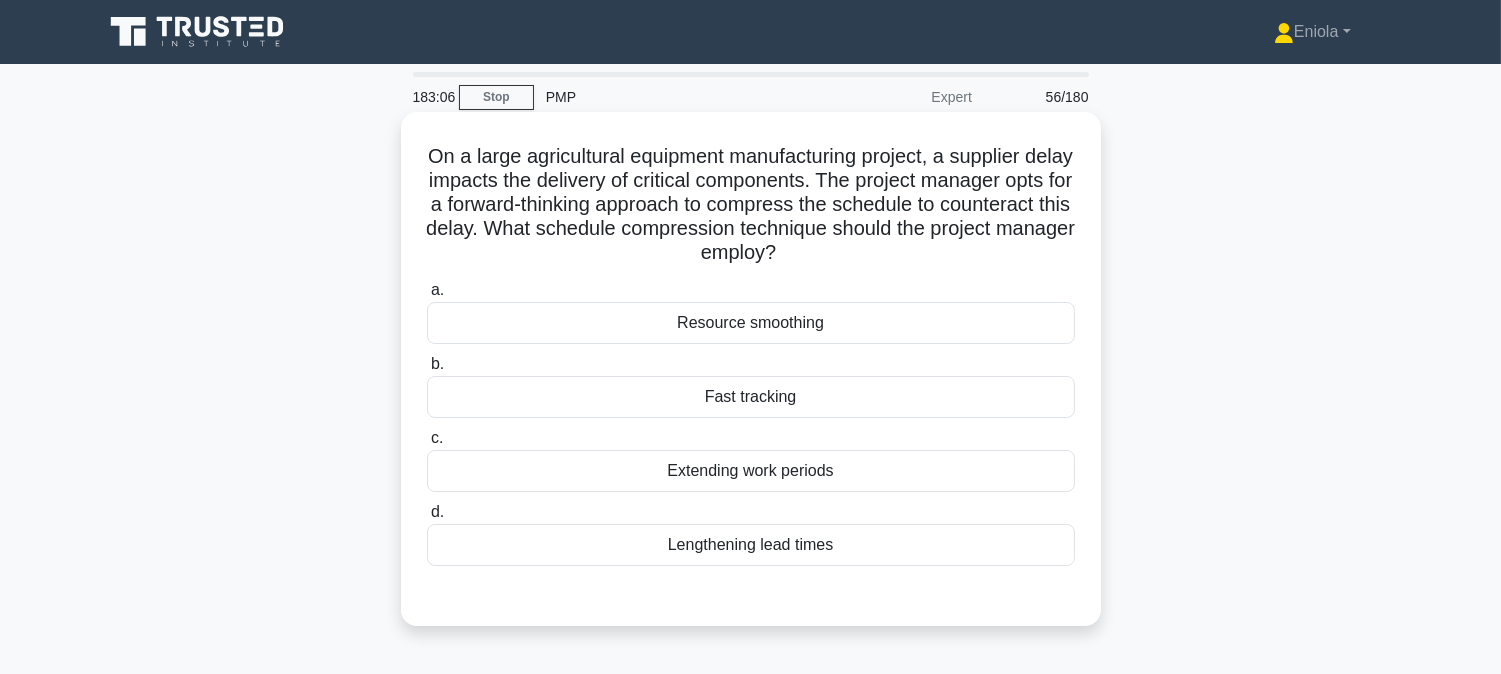 click on "Resource smoothing" at bounding box center [751, 323] 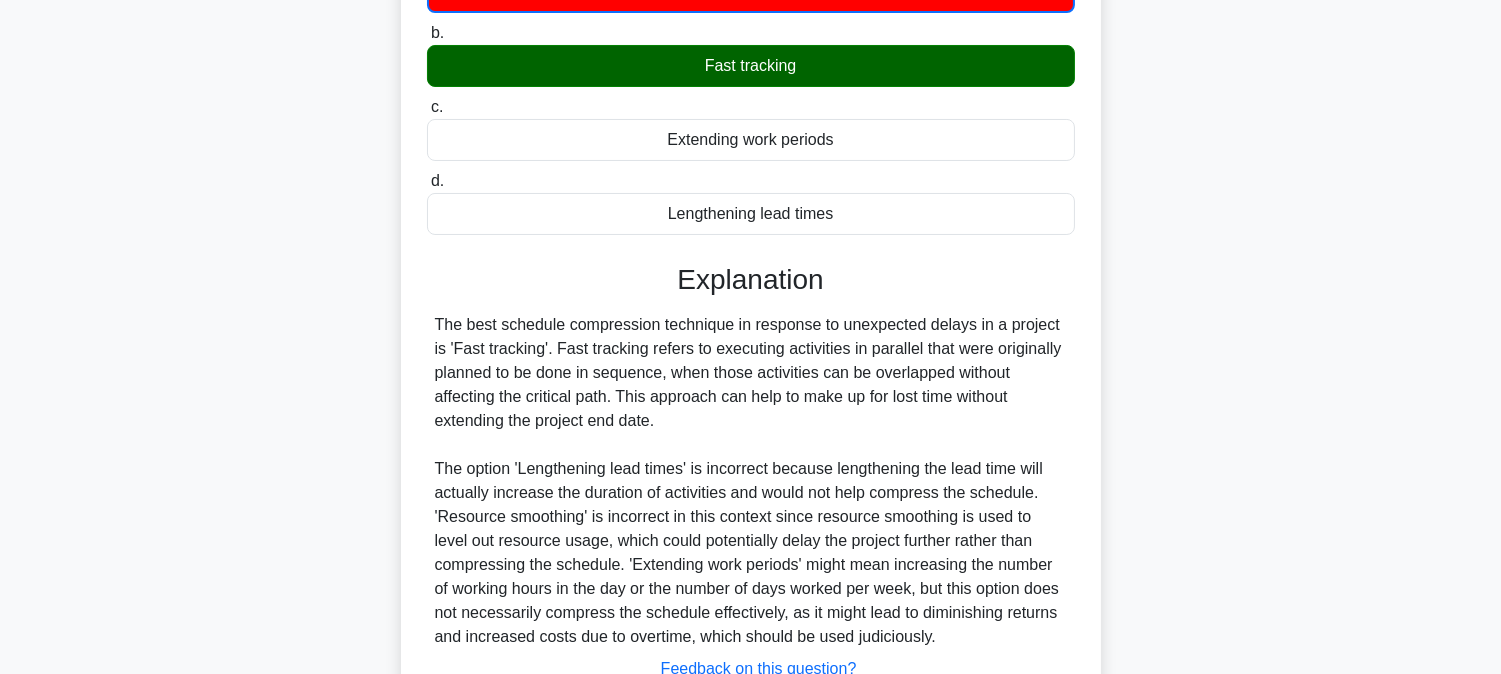 scroll, scrollTop: 444, scrollLeft: 0, axis: vertical 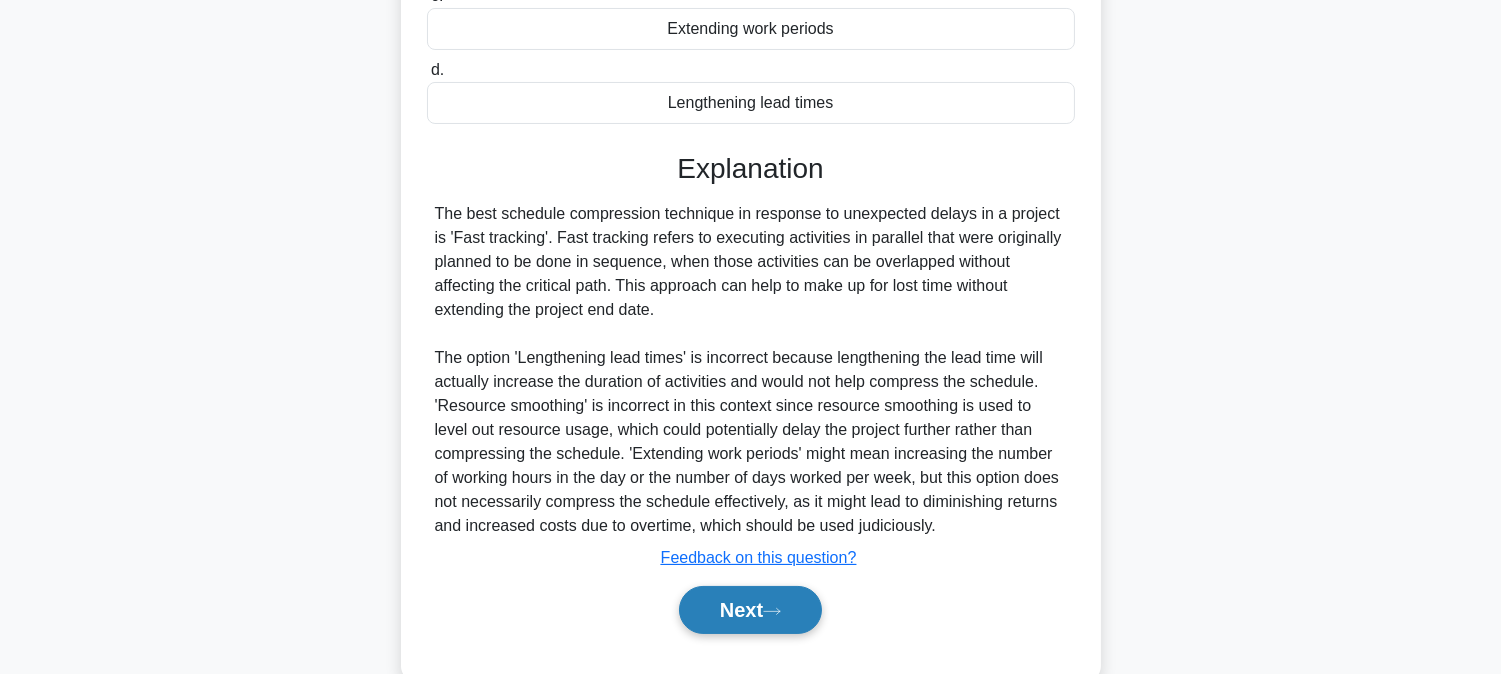 click on "Next" at bounding box center (750, 610) 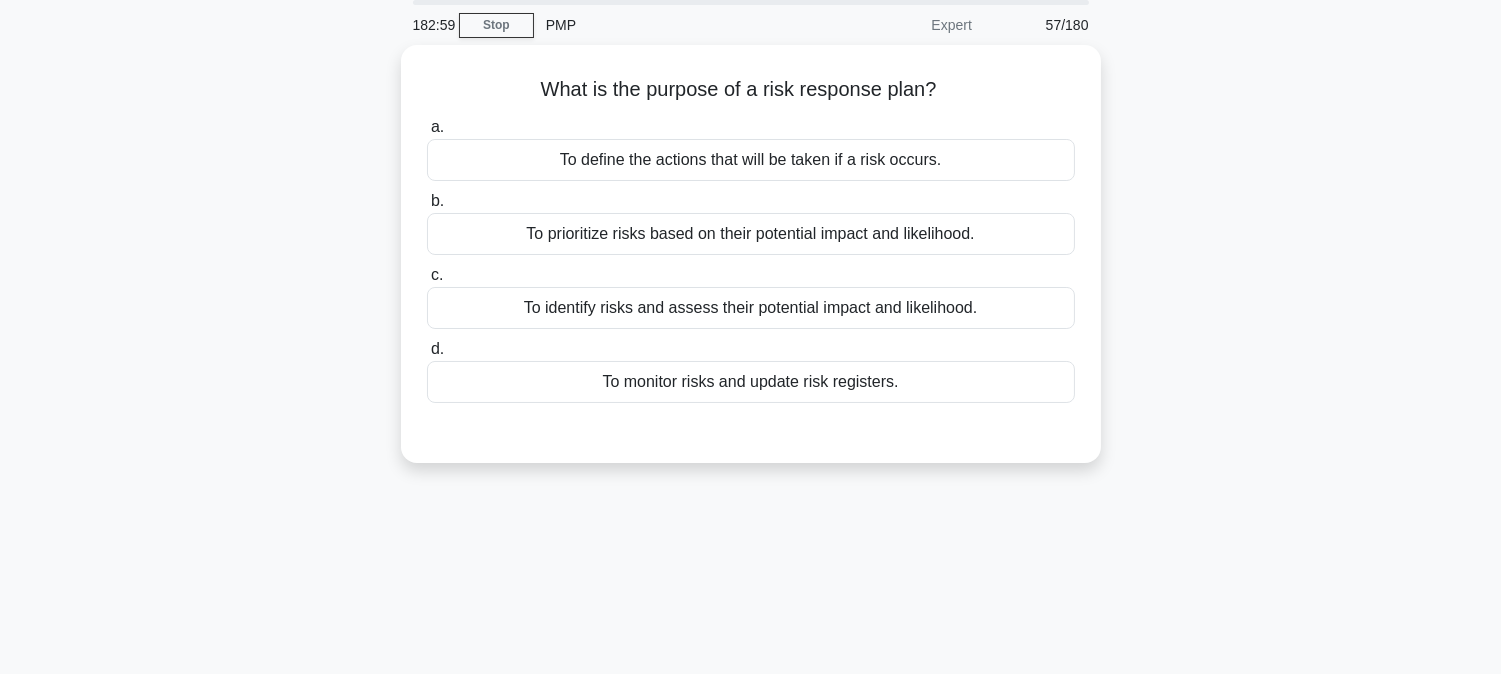 scroll, scrollTop: 0, scrollLeft: 0, axis: both 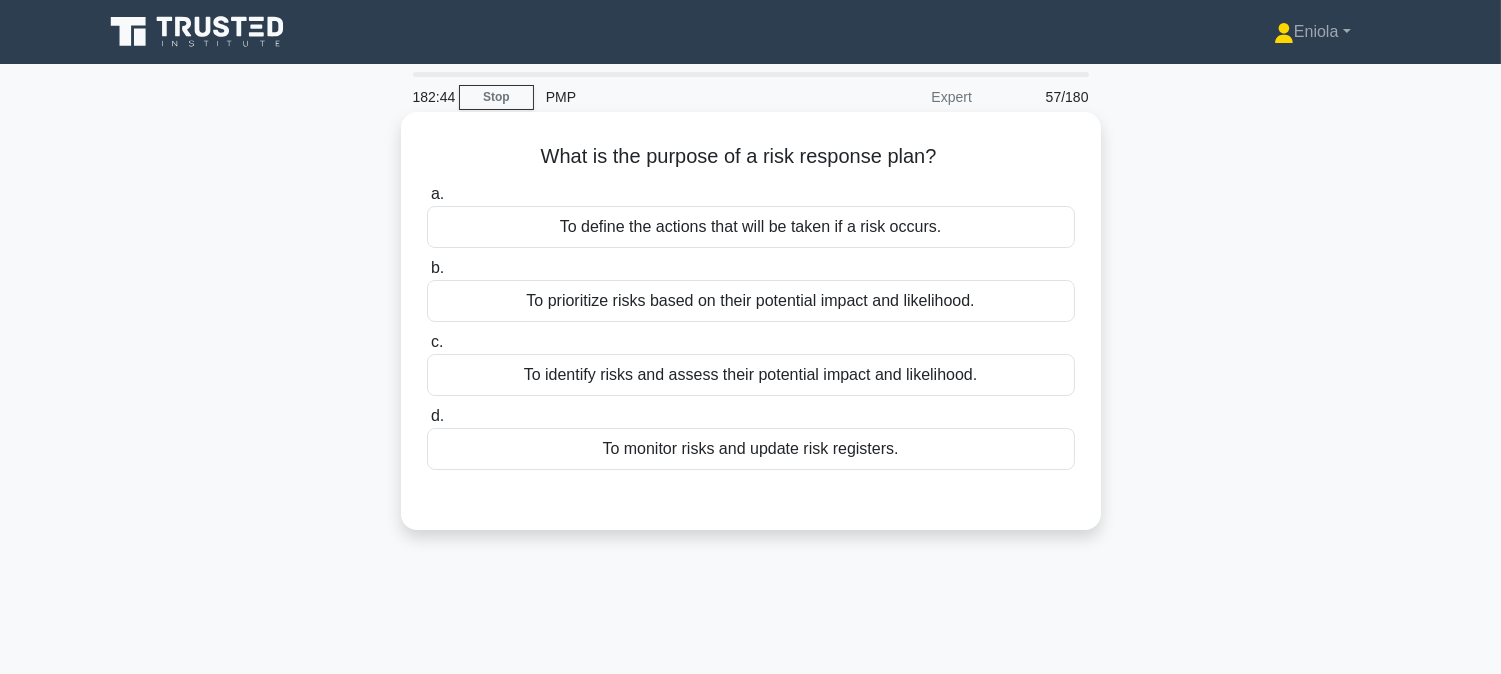 click on "To define the actions that will be taken if a risk occurs." at bounding box center [751, 227] 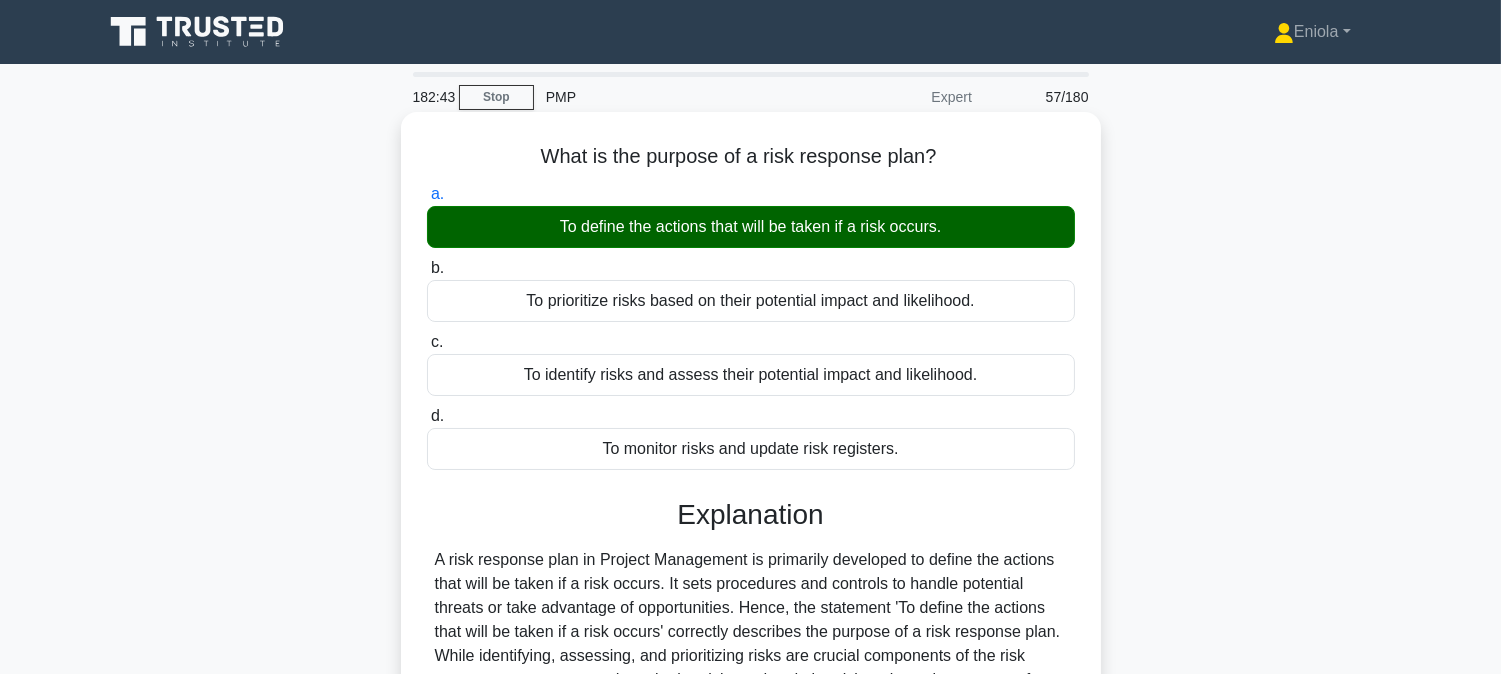 scroll, scrollTop: 405, scrollLeft: 0, axis: vertical 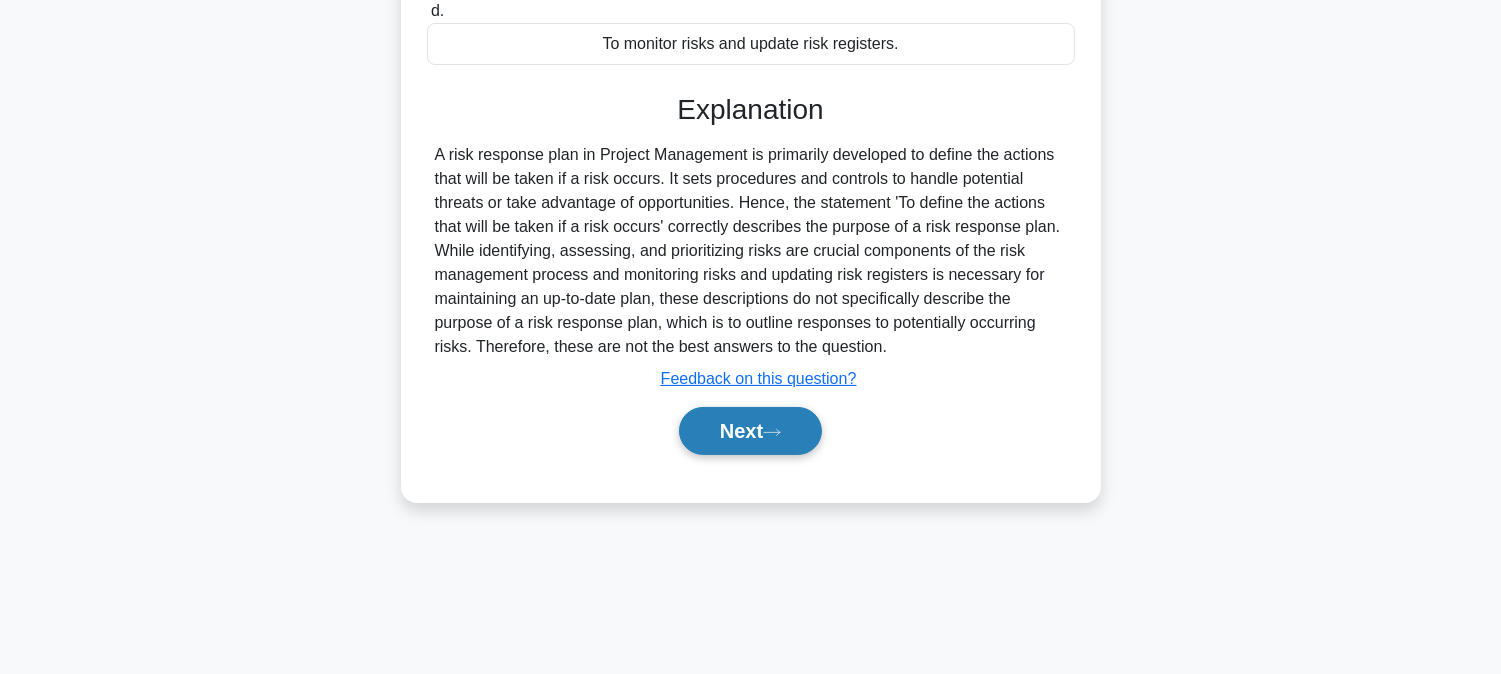 click on "Next" at bounding box center (750, 431) 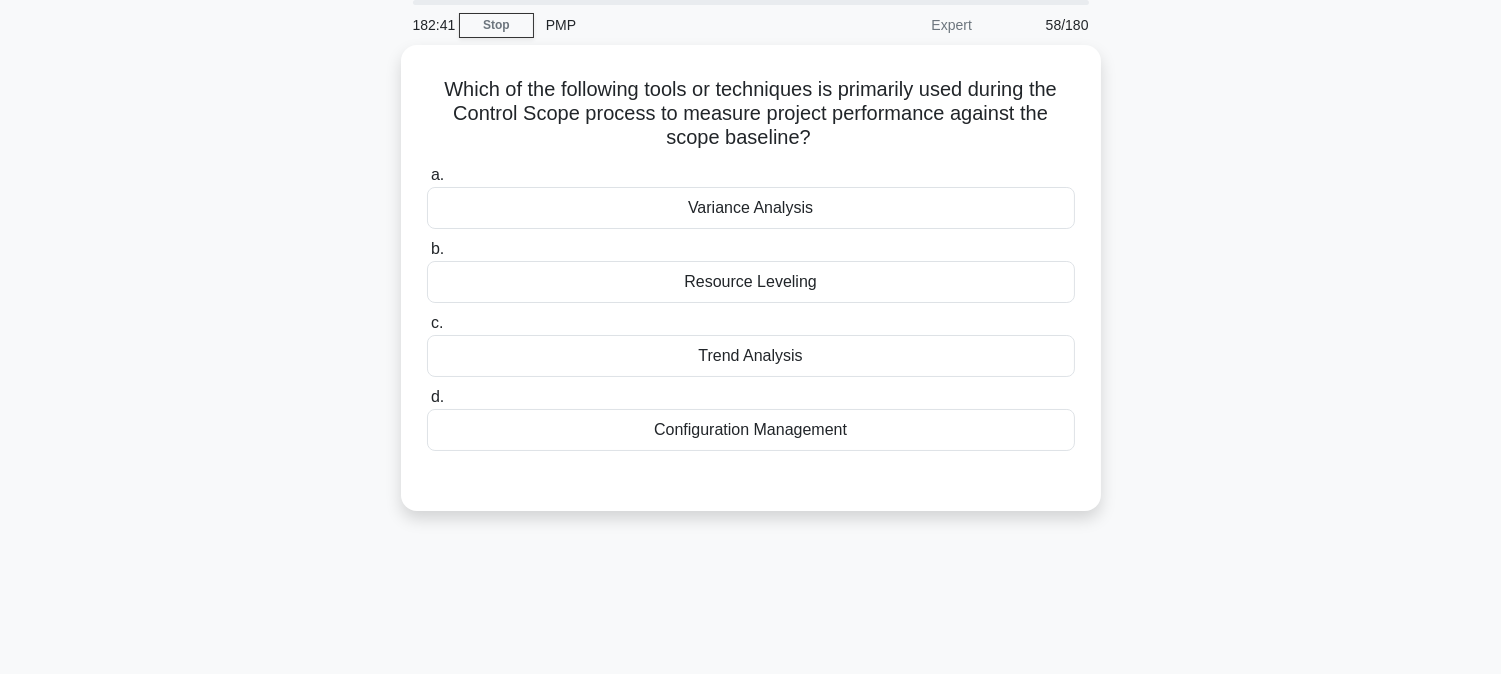 scroll, scrollTop: 0, scrollLeft: 0, axis: both 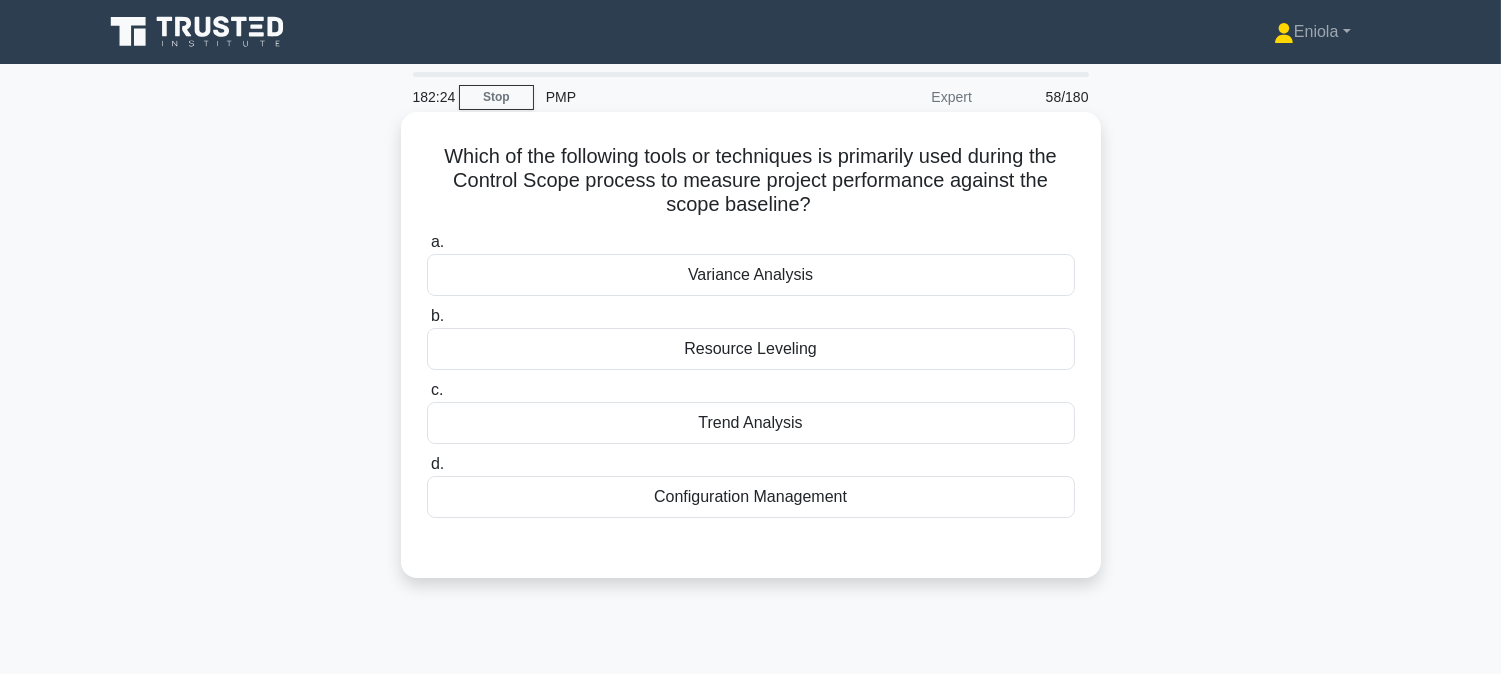 click on "Variance Analysis" at bounding box center (751, 275) 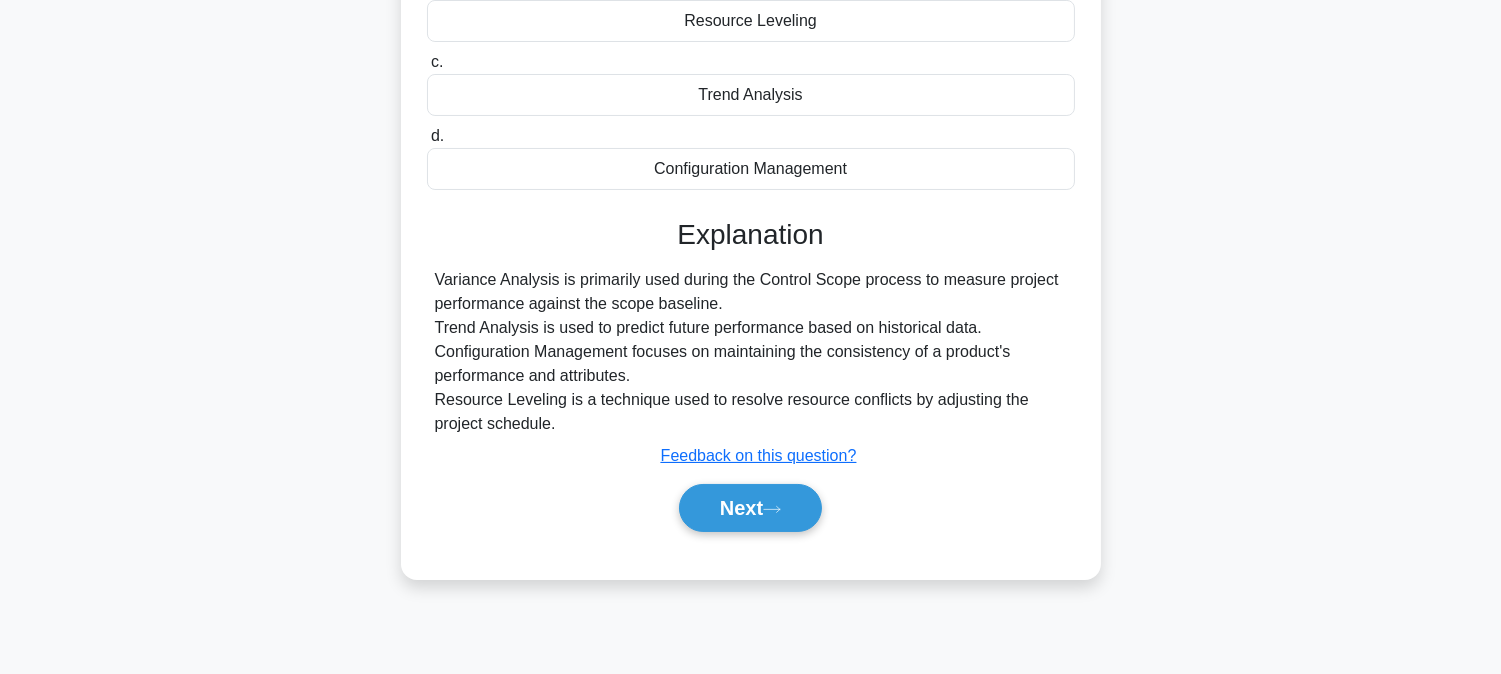 scroll, scrollTop: 405, scrollLeft: 0, axis: vertical 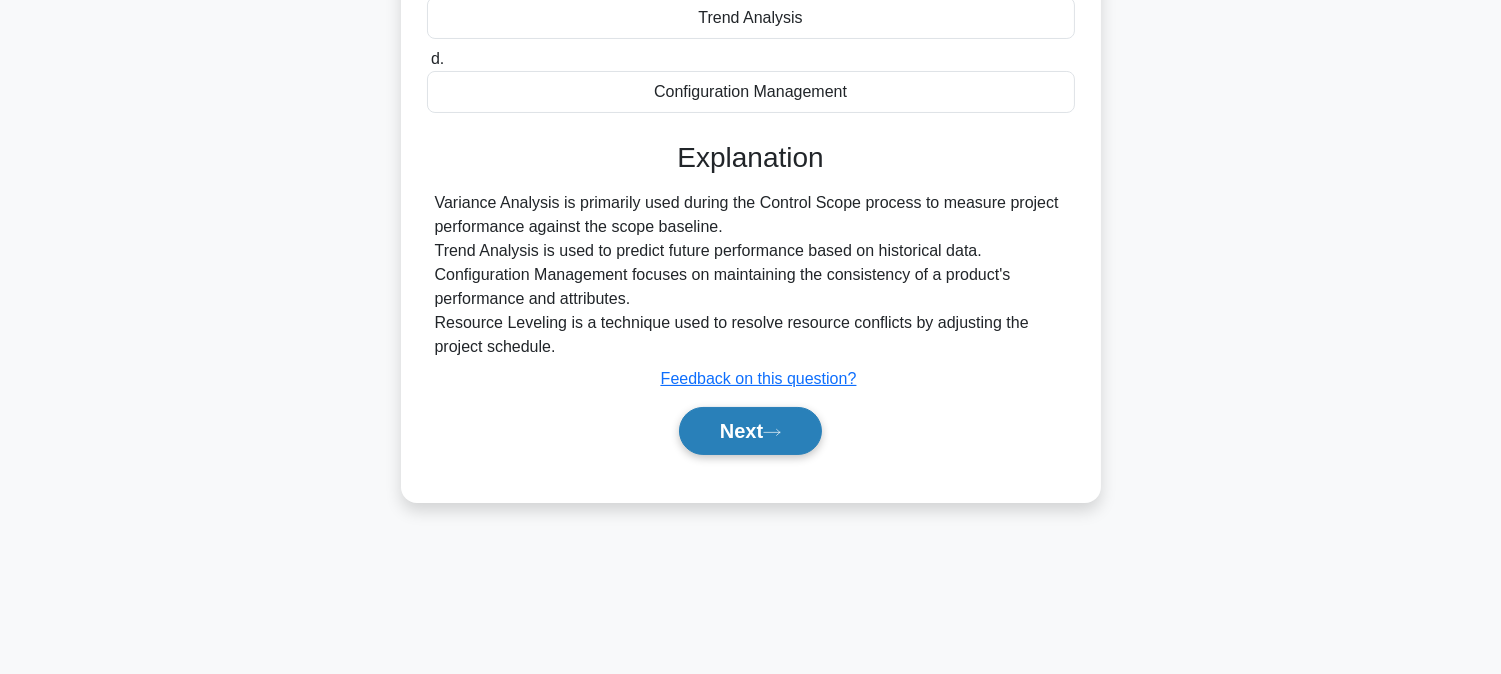 click on "Next" at bounding box center [750, 431] 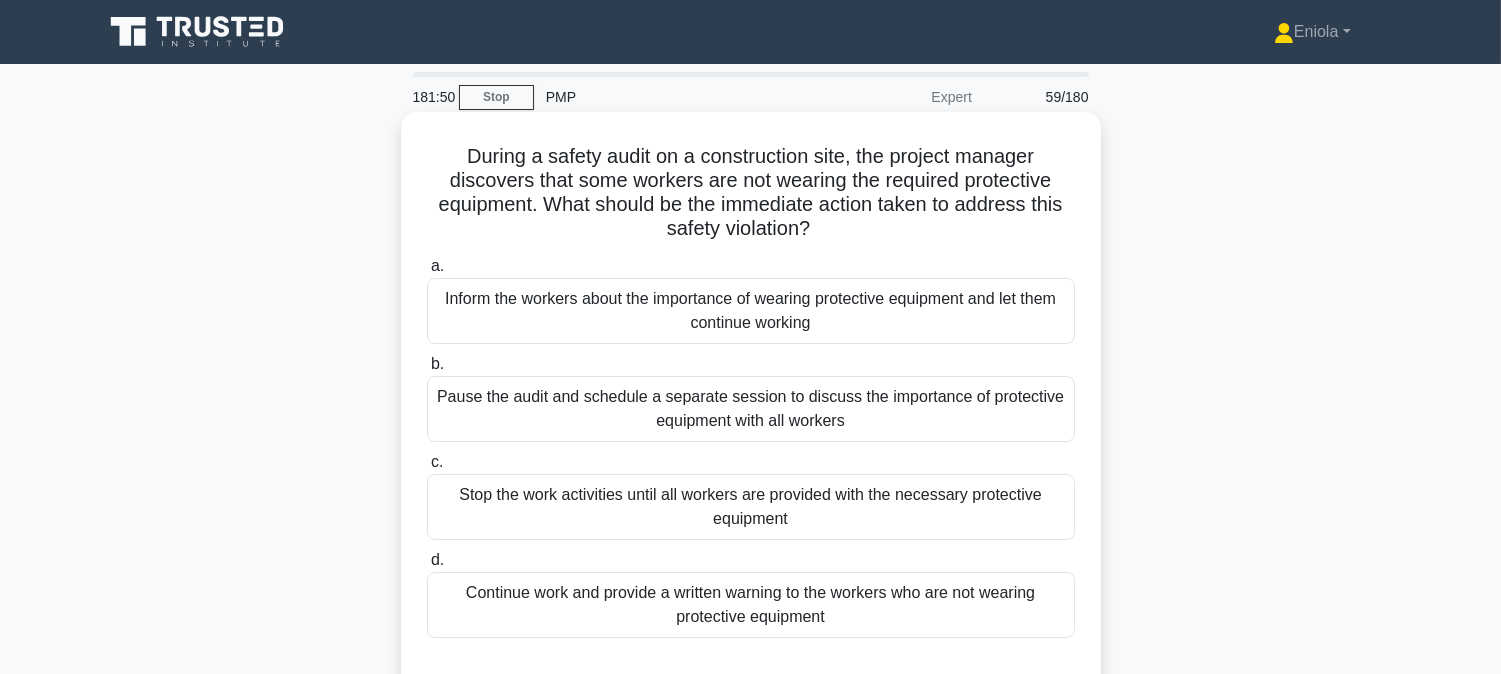 scroll, scrollTop: 111, scrollLeft: 0, axis: vertical 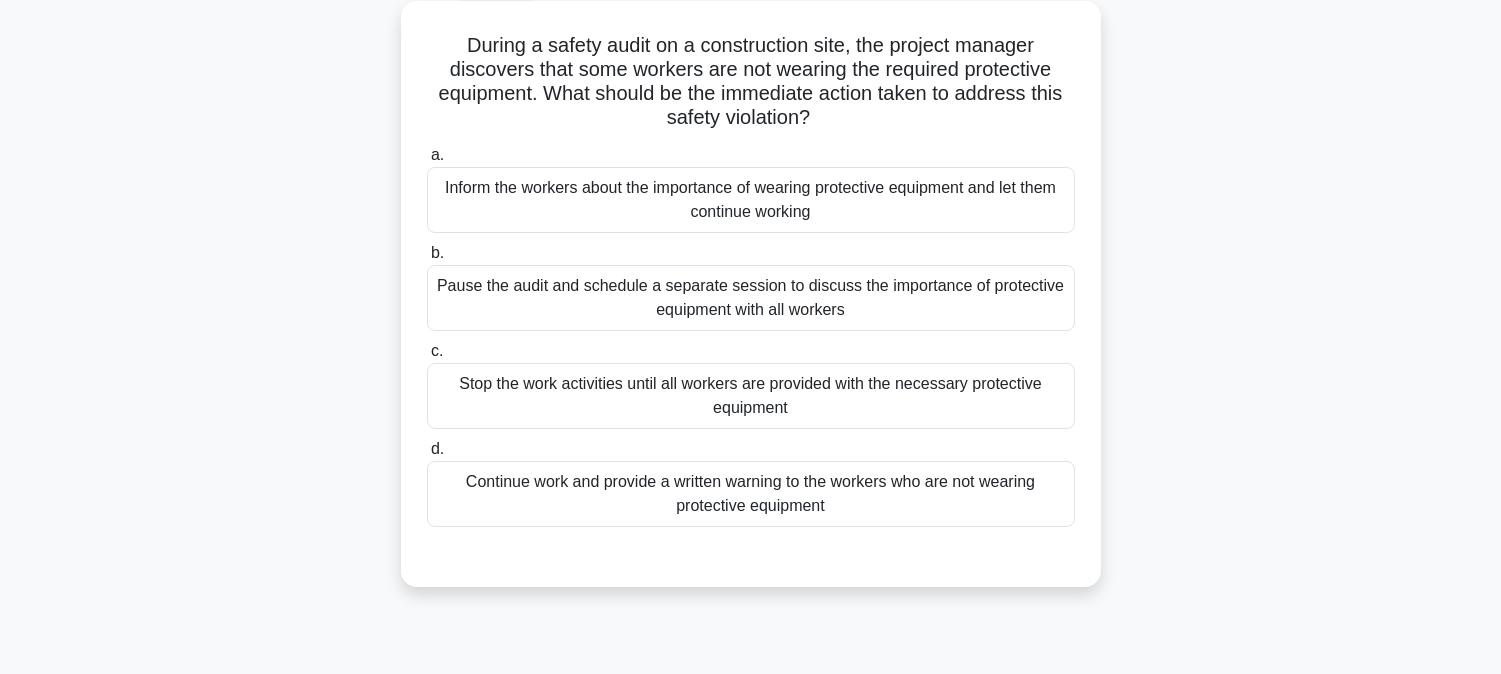 click on "Pause the audit and schedule a separate session to discuss the importance of protective equipment with all workers" at bounding box center [751, 298] 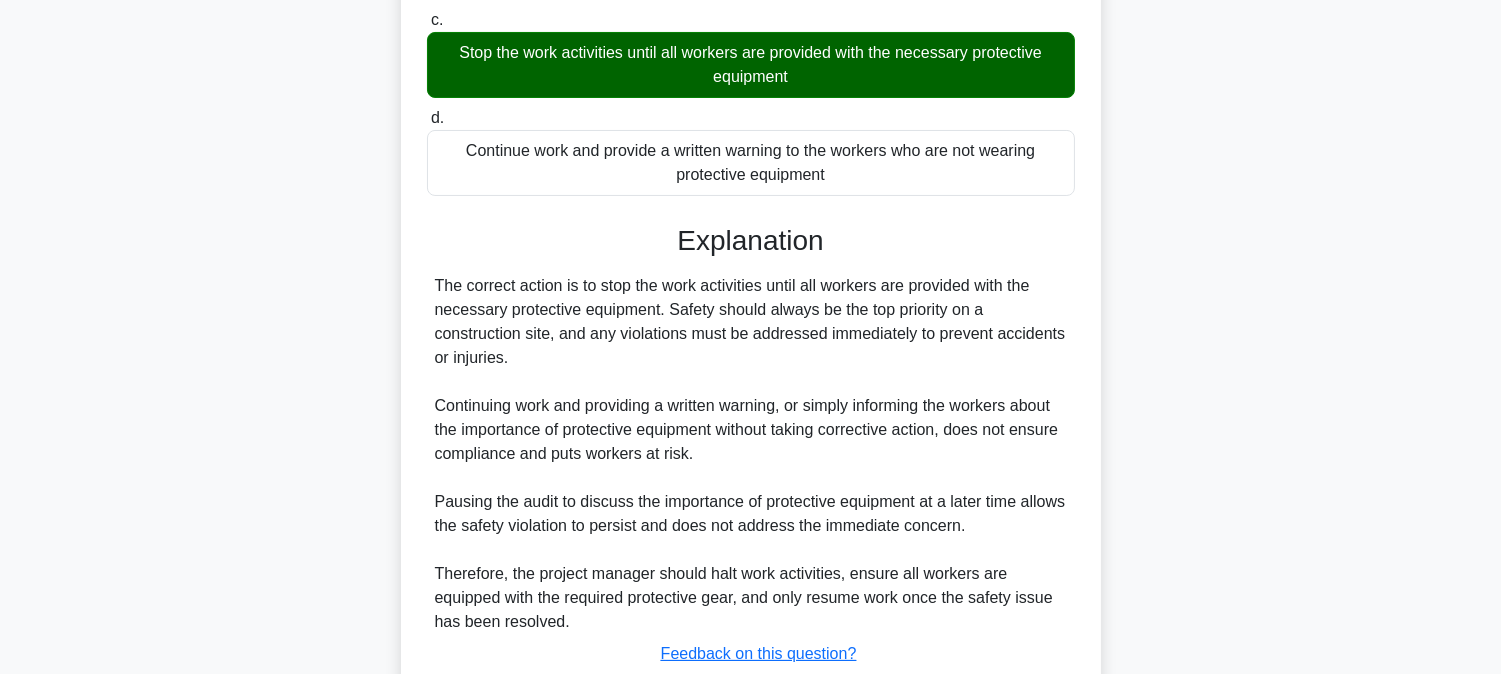 scroll, scrollTop: 555, scrollLeft: 0, axis: vertical 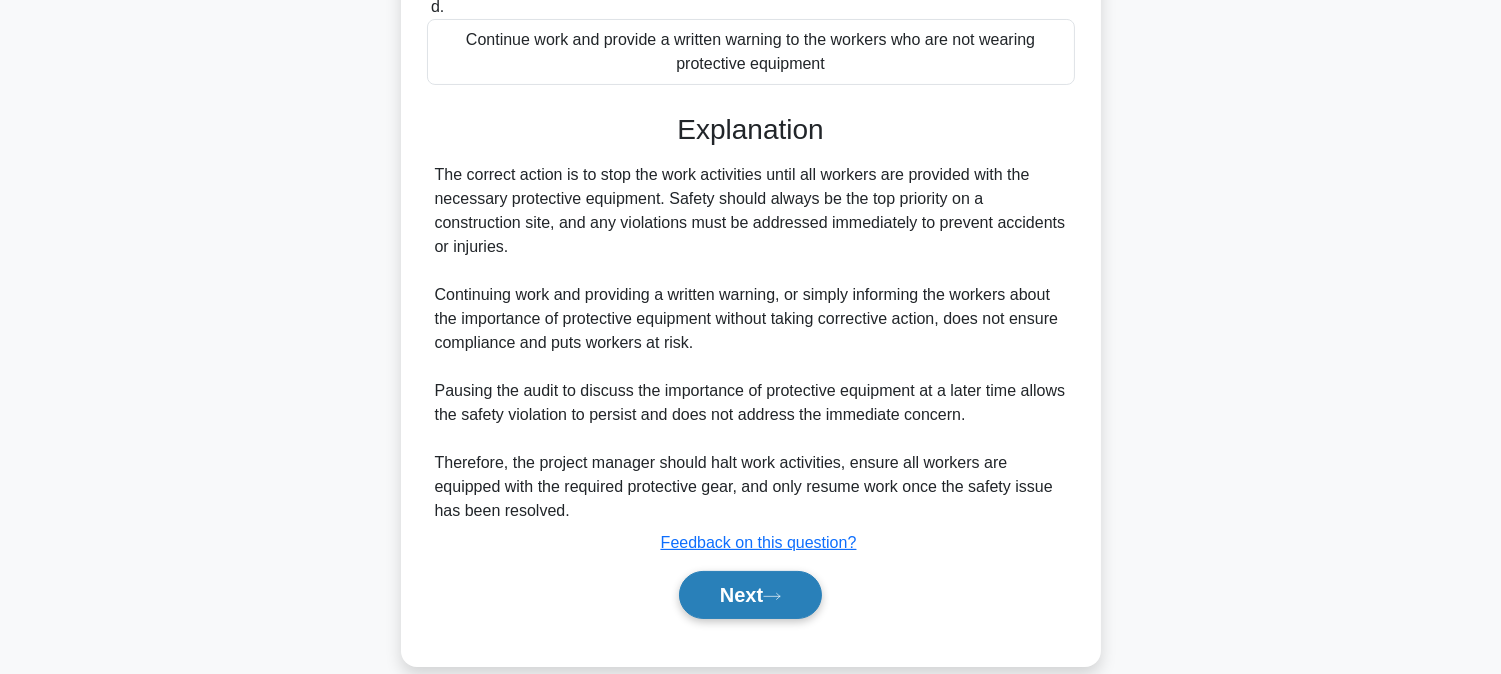 click on "Next" at bounding box center [750, 595] 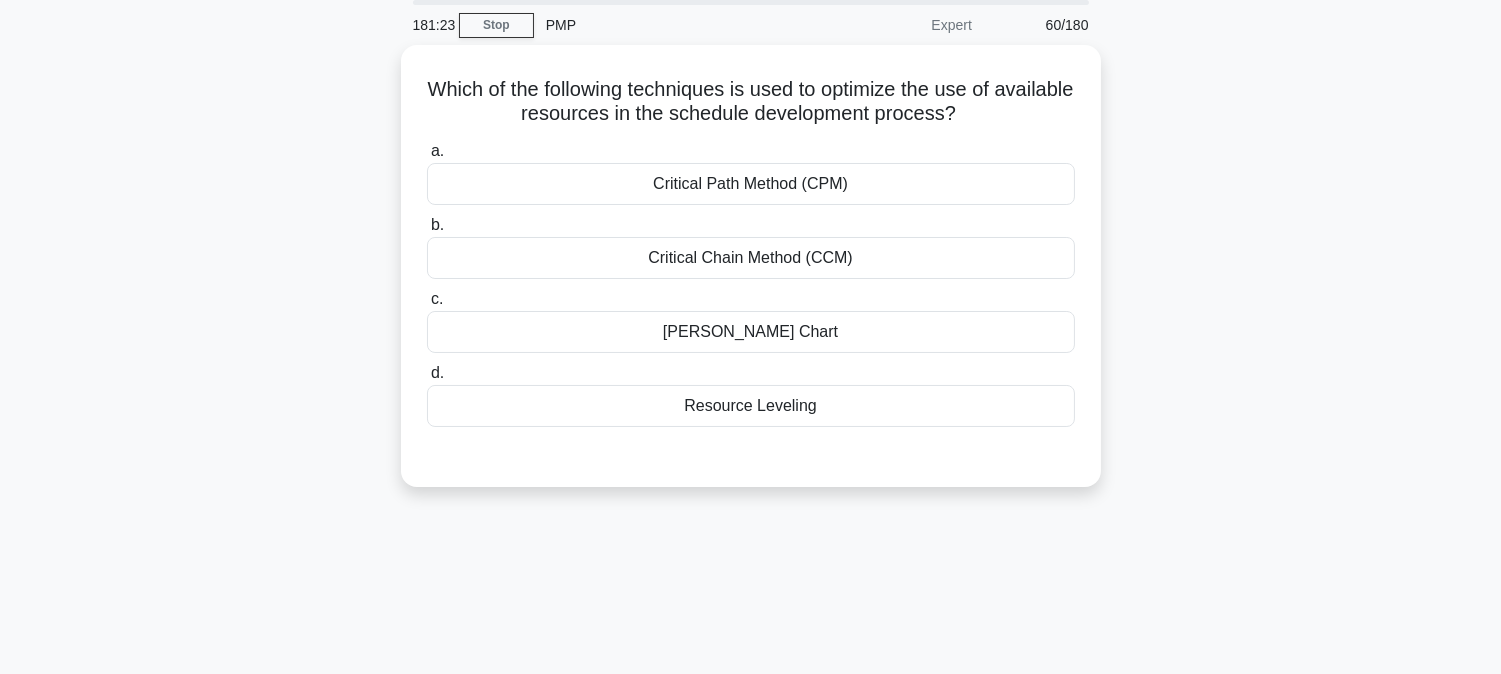 scroll, scrollTop: 0, scrollLeft: 0, axis: both 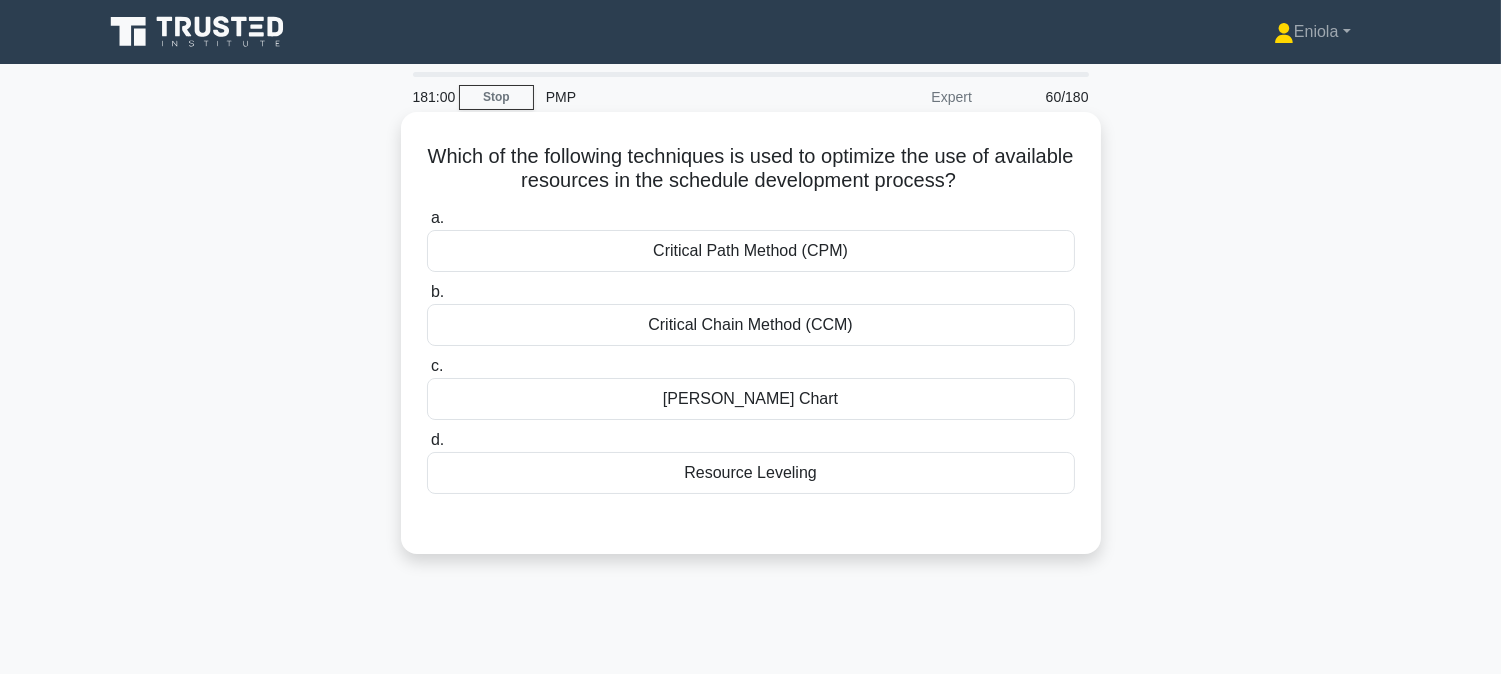 click on "Resource Leveling" at bounding box center (751, 473) 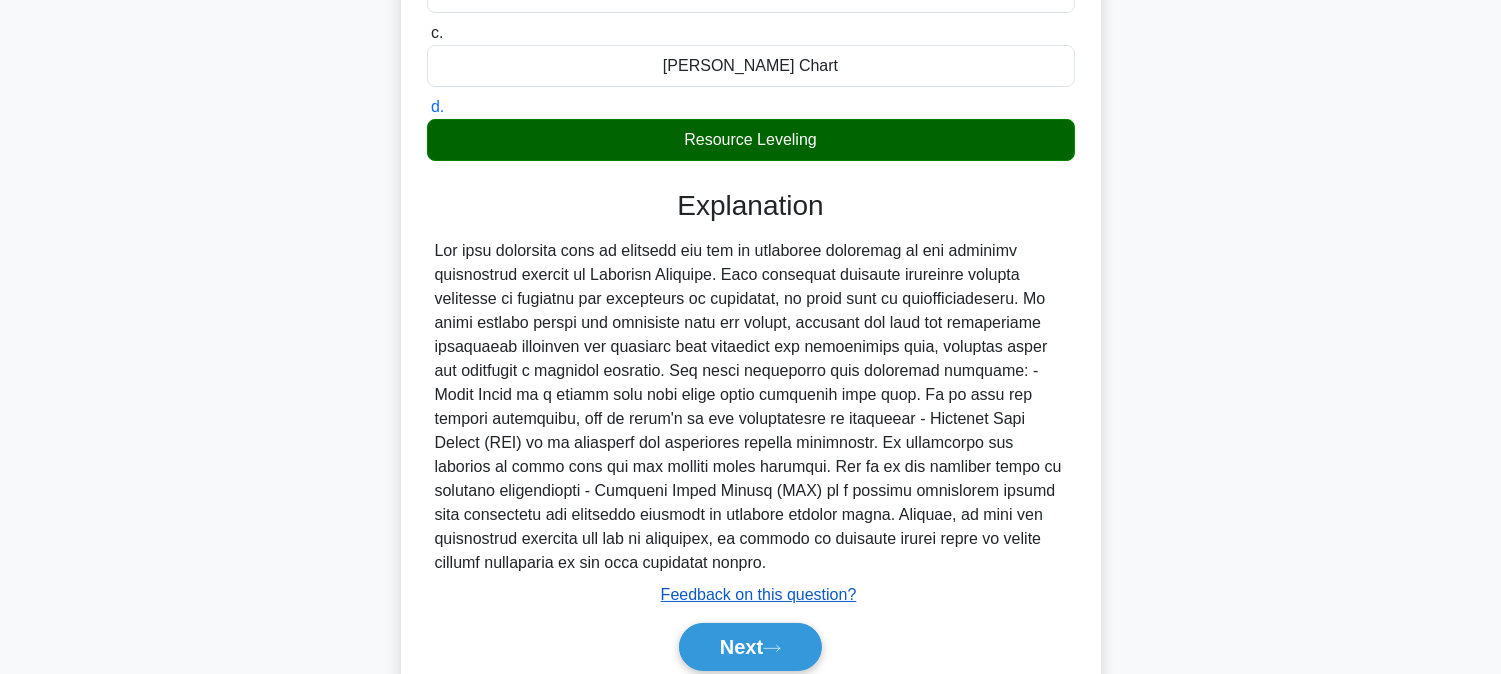 scroll, scrollTop: 414, scrollLeft: 0, axis: vertical 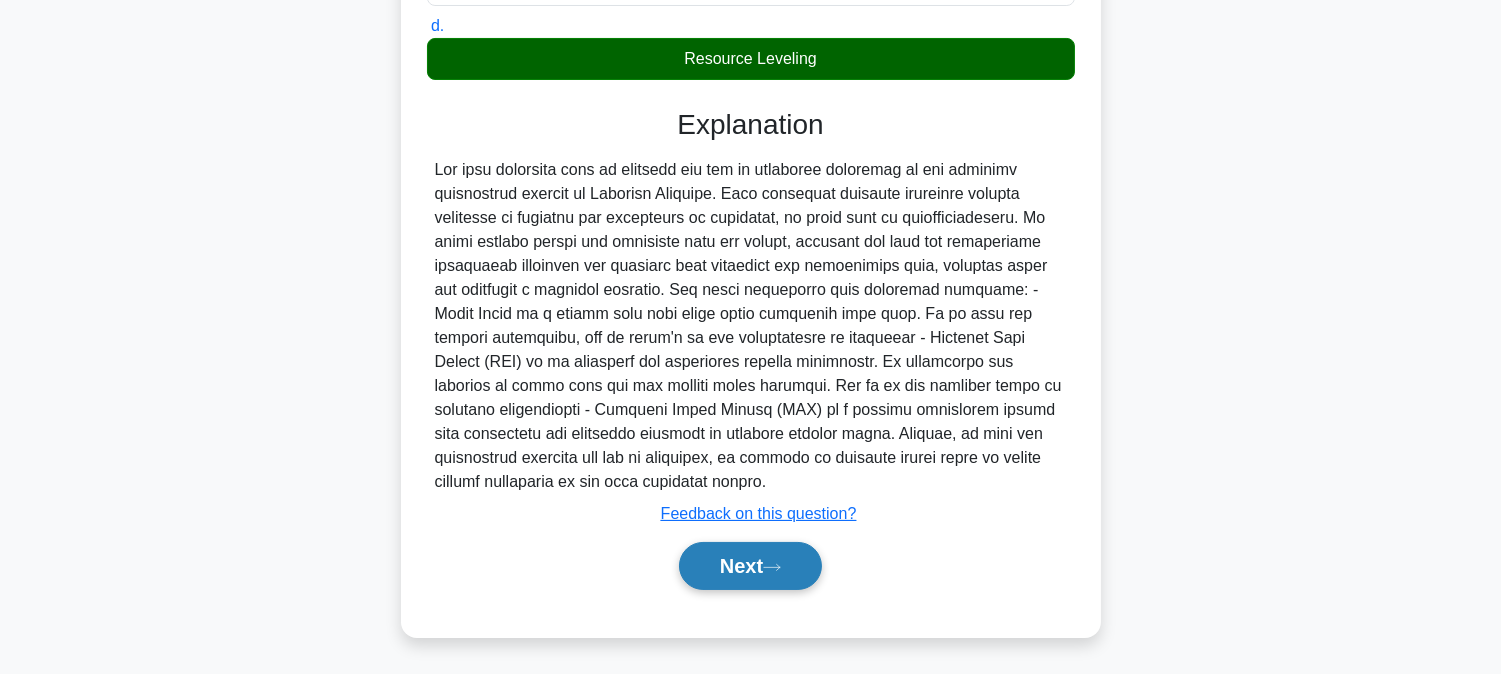 click on "Next" at bounding box center (750, 566) 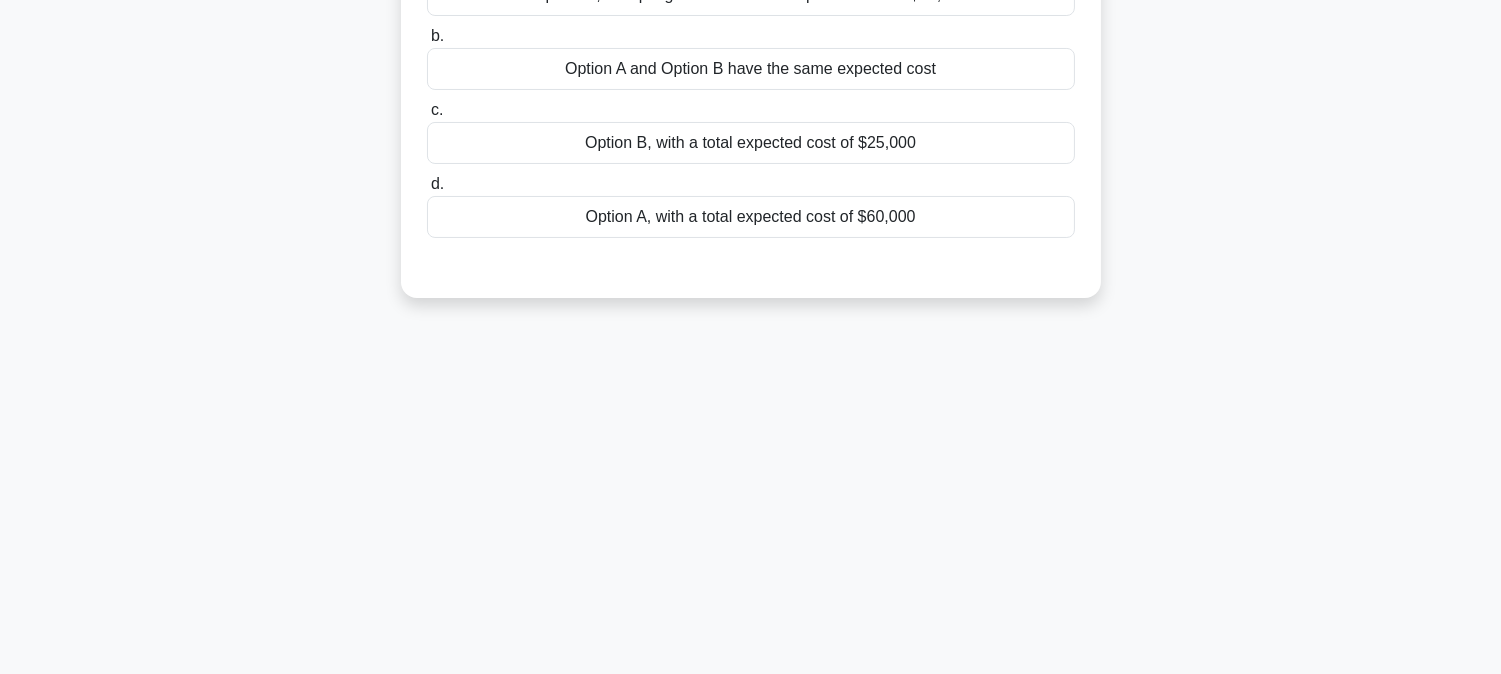 scroll, scrollTop: 72, scrollLeft: 0, axis: vertical 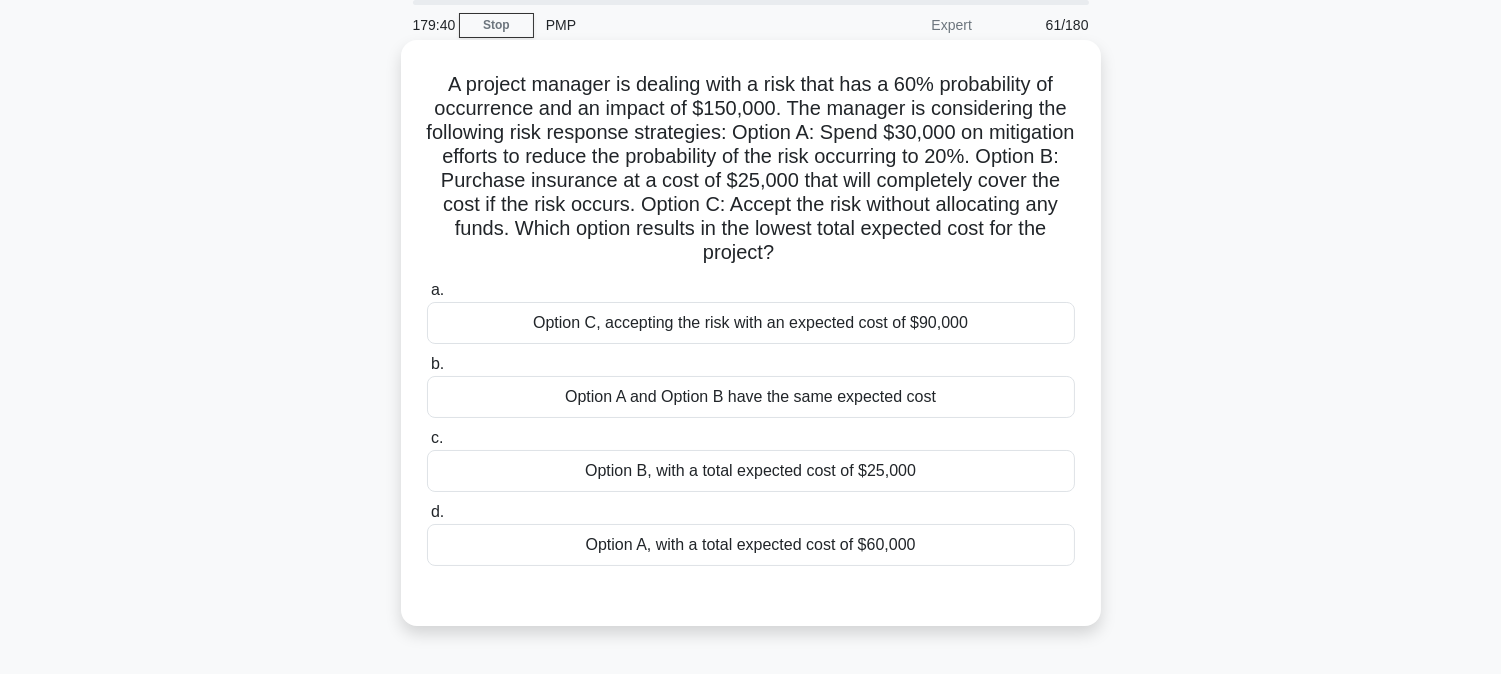 click on "Option B, with a total expected cost of $25,000" at bounding box center (751, 471) 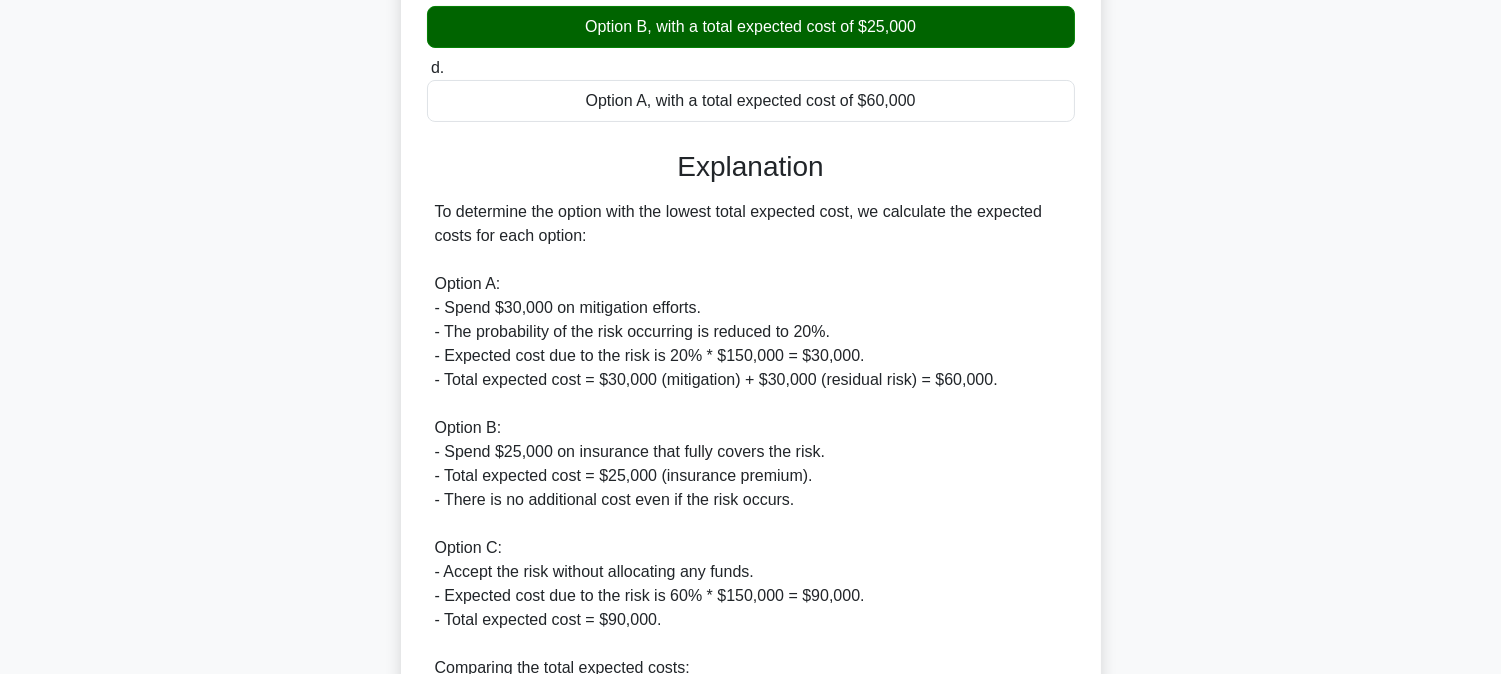 scroll, scrollTop: 823, scrollLeft: 0, axis: vertical 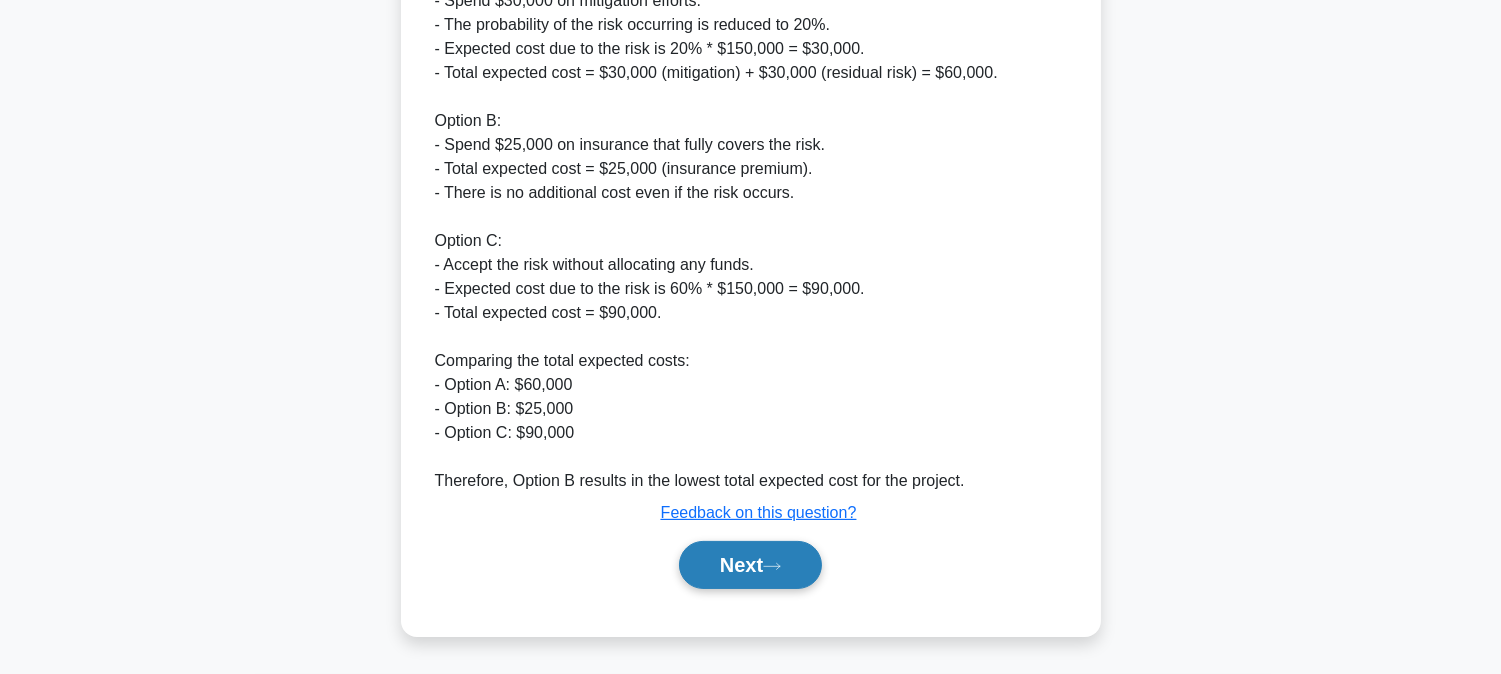 click on "Next" at bounding box center [750, 565] 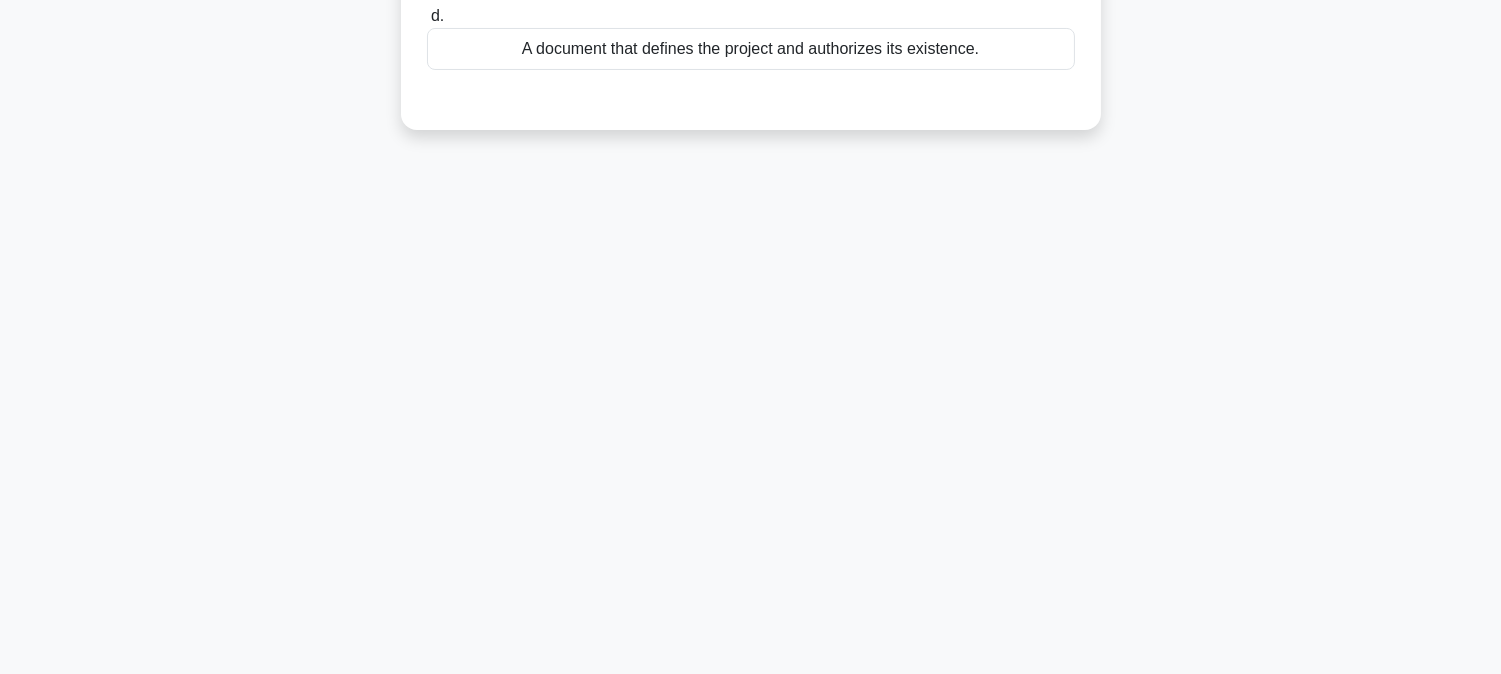 scroll, scrollTop: 0, scrollLeft: 0, axis: both 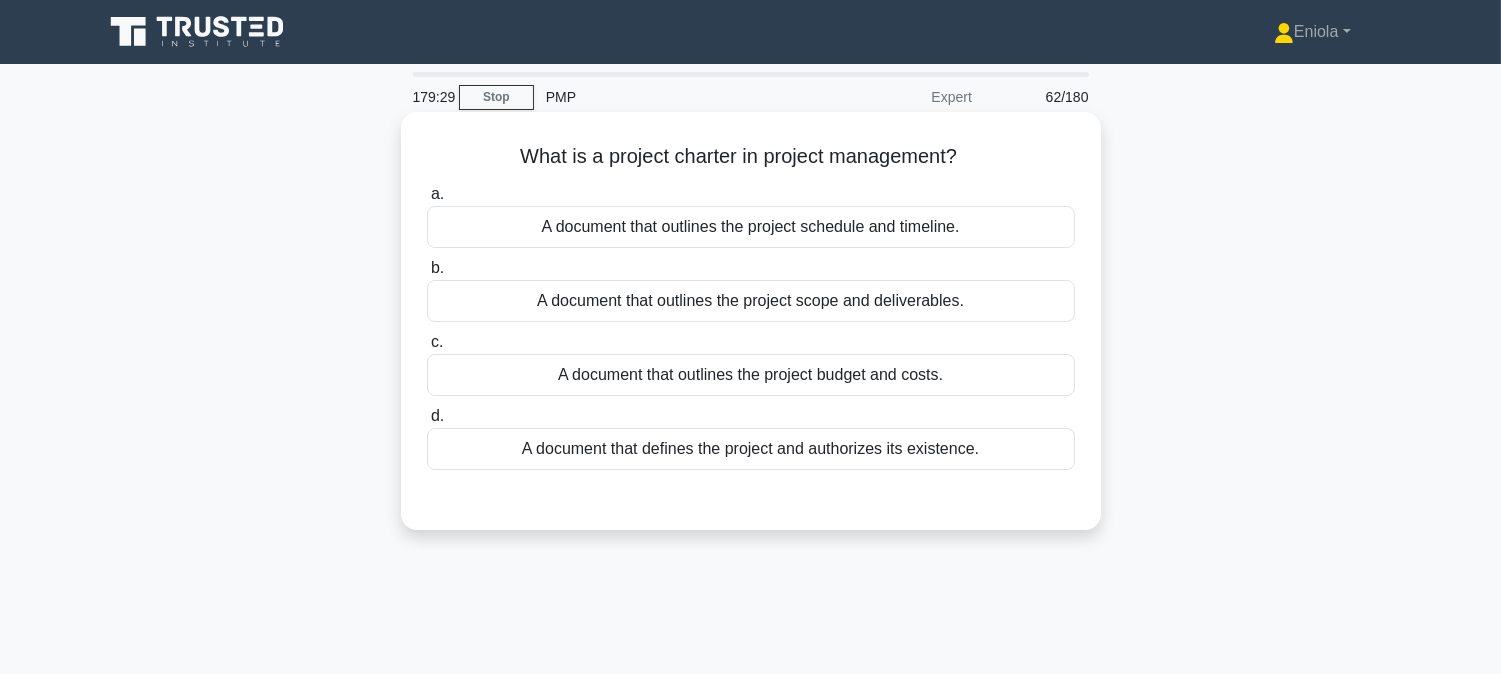 click on "A document that defines the project and authorizes its existence." at bounding box center [751, 449] 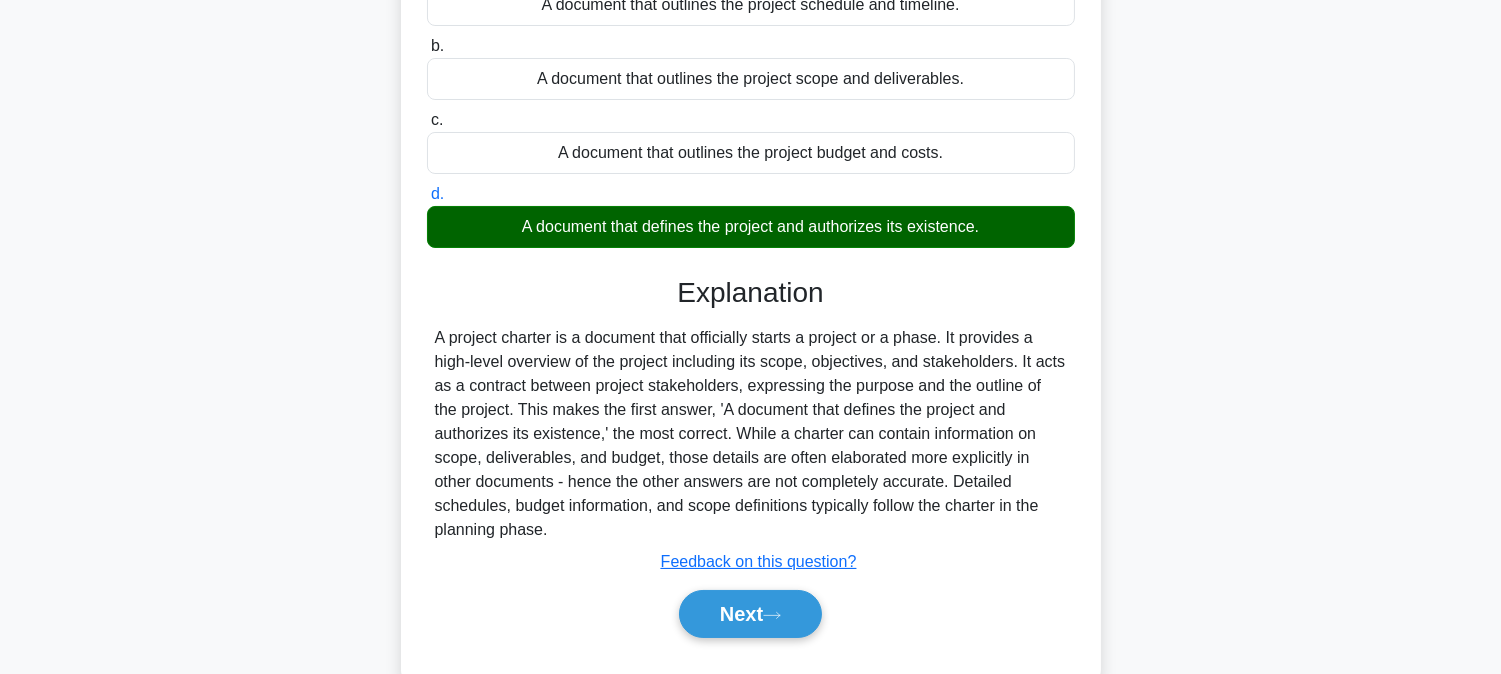 scroll, scrollTop: 405, scrollLeft: 0, axis: vertical 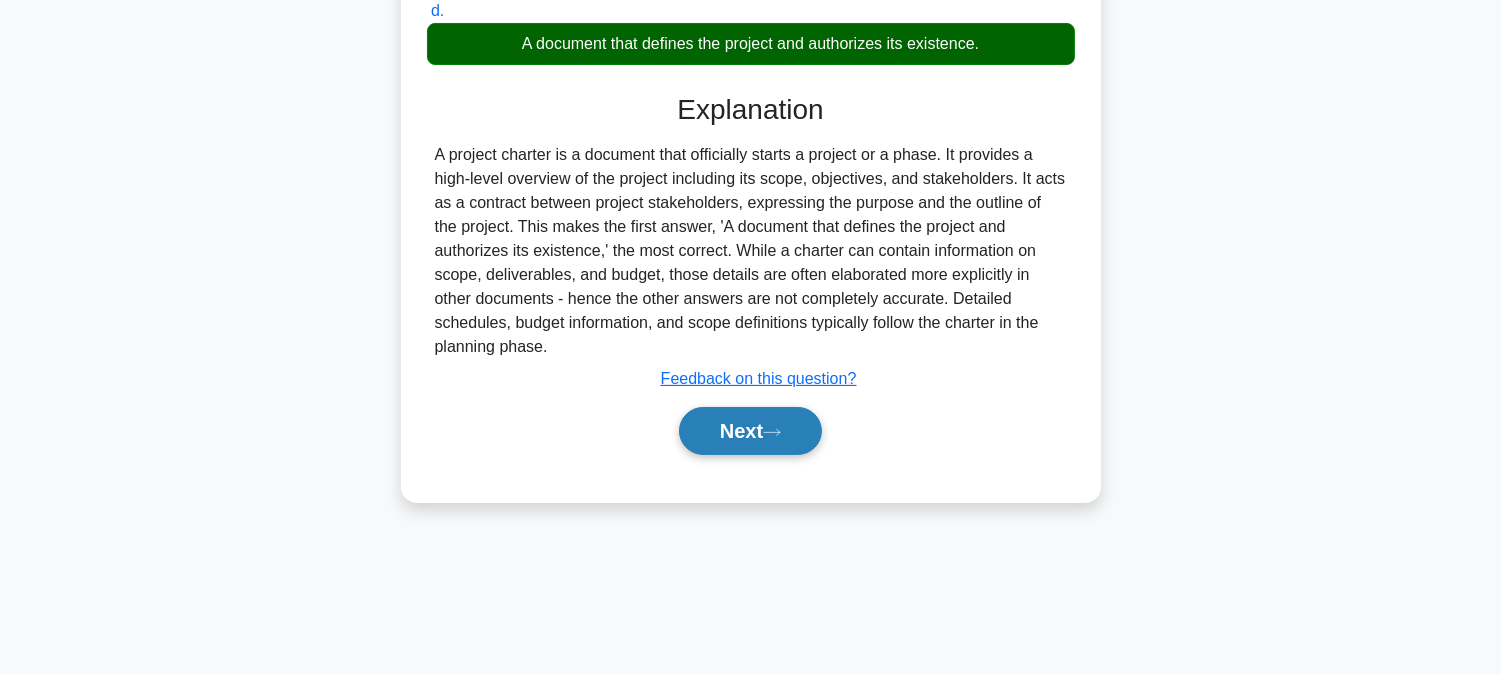click on "Next" at bounding box center [750, 431] 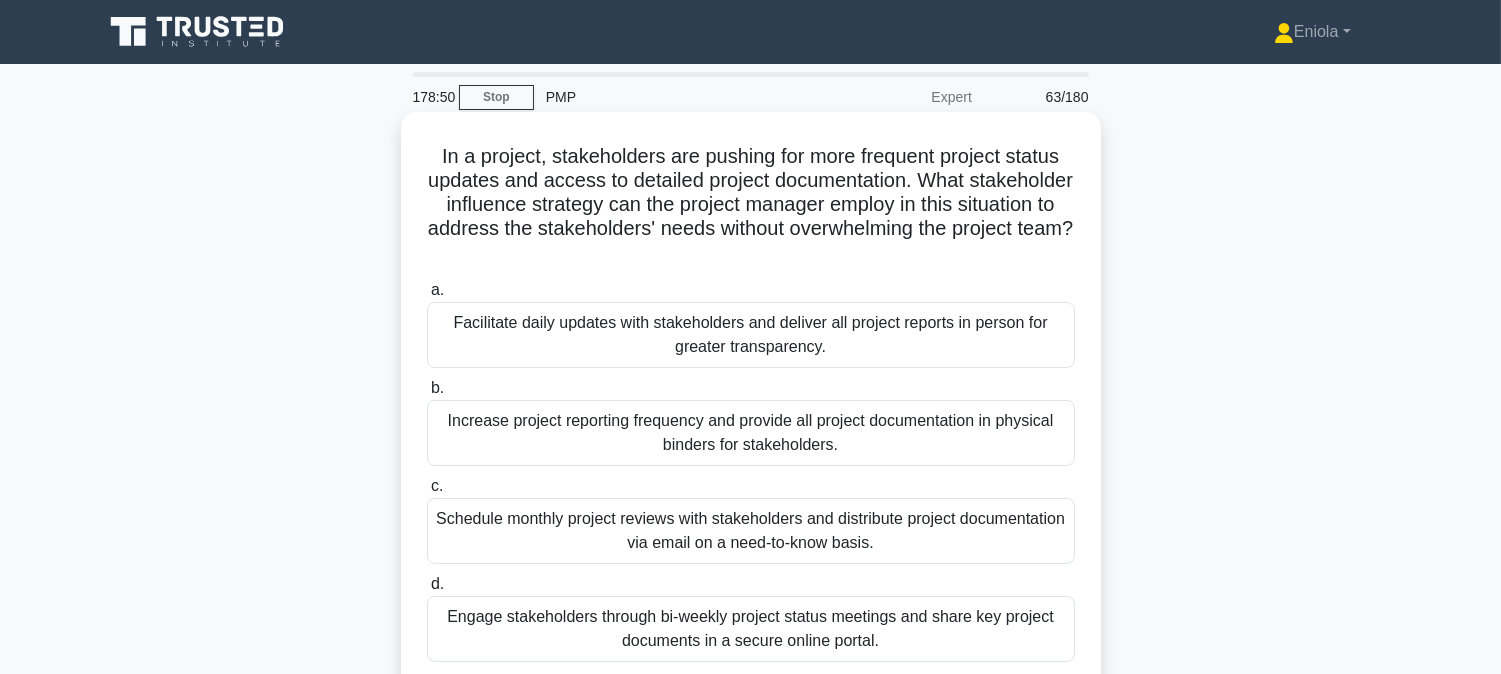 scroll, scrollTop: 111, scrollLeft: 0, axis: vertical 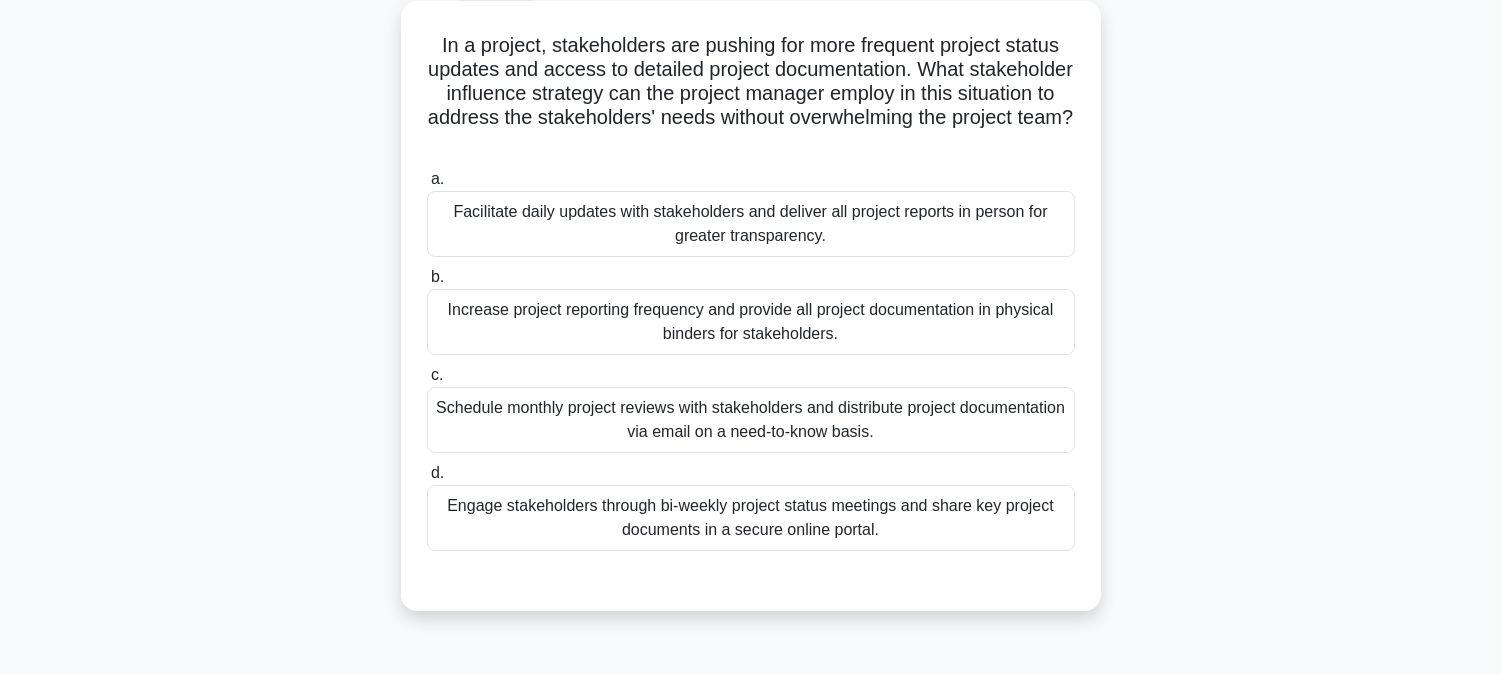 click on "Engage stakeholders through bi-weekly project status meetings and share key project documents in a secure online portal." at bounding box center [751, 518] 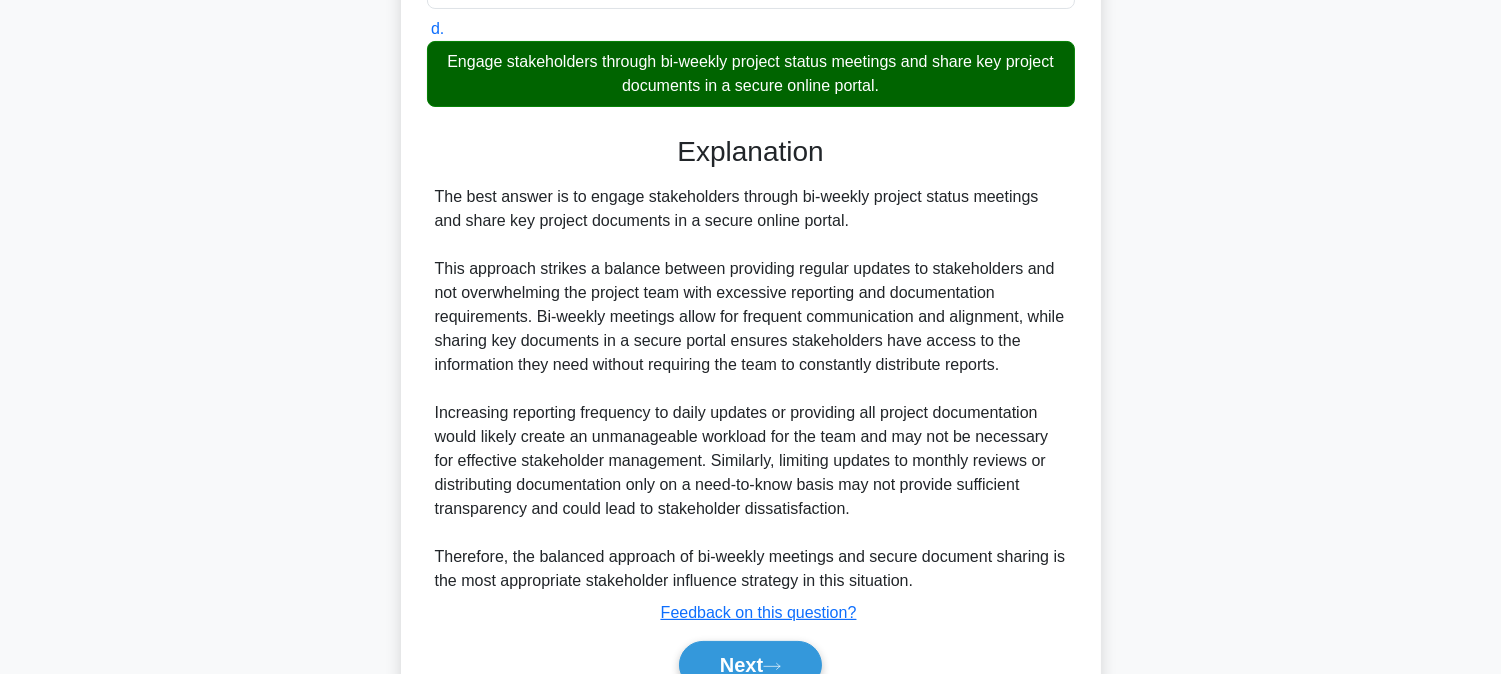 scroll, scrollTop: 654, scrollLeft: 0, axis: vertical 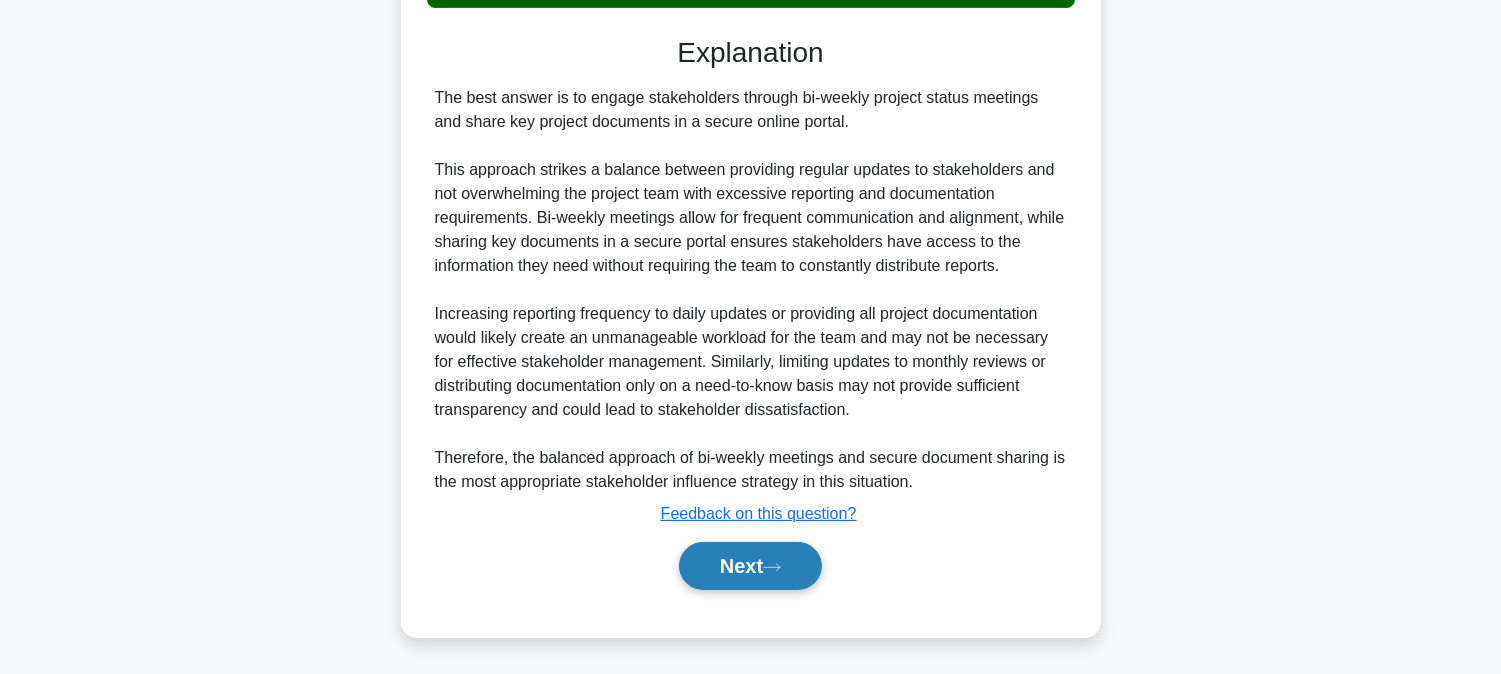 click 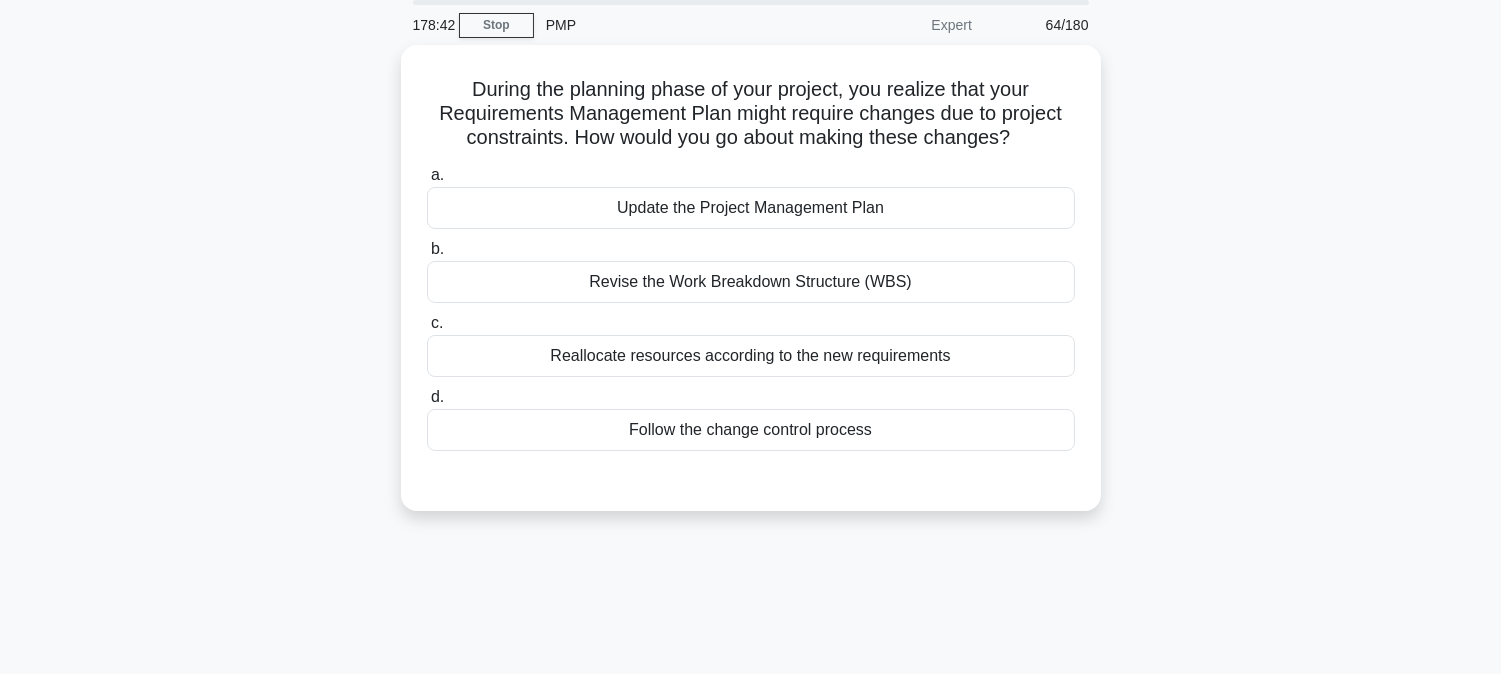scroll, scrollTop: 0, scrollLeft: 0, axis: both 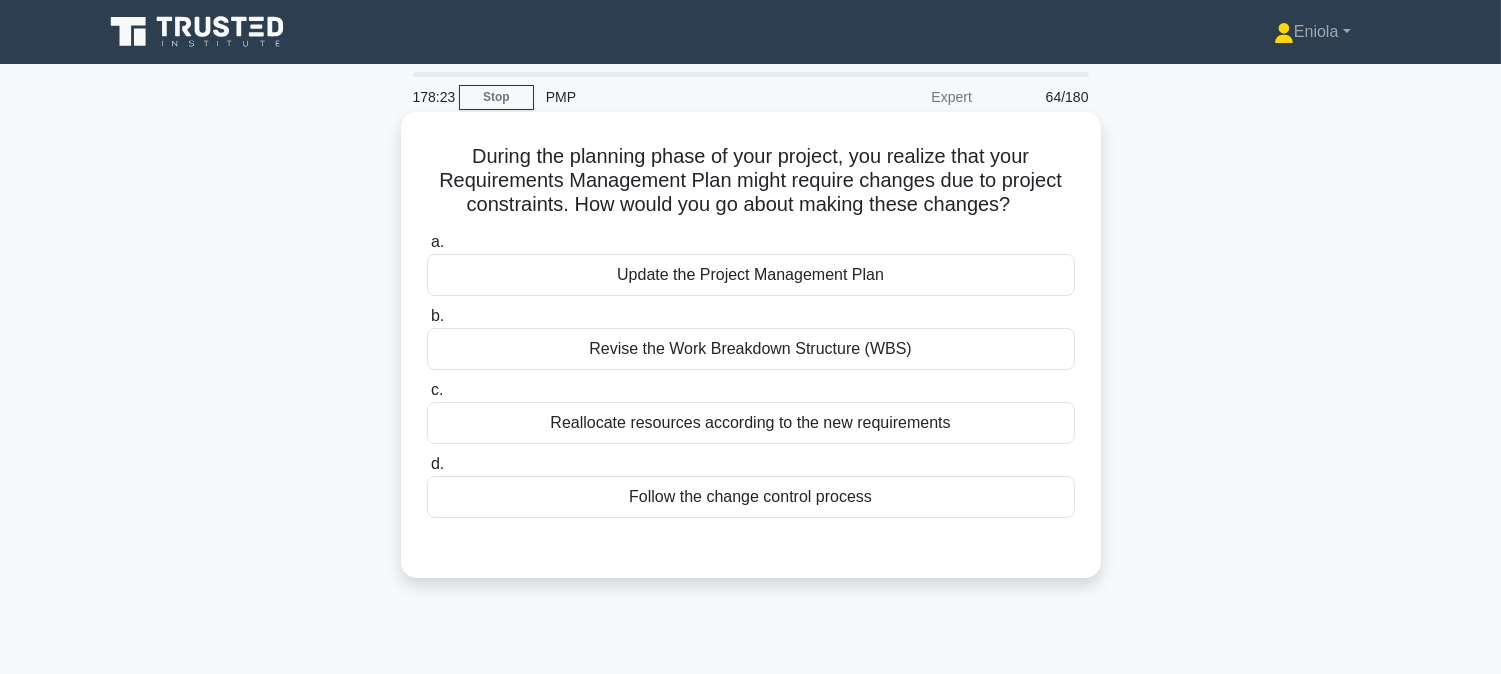 click on "Follow the change control process" at bounding box center (751, 497) 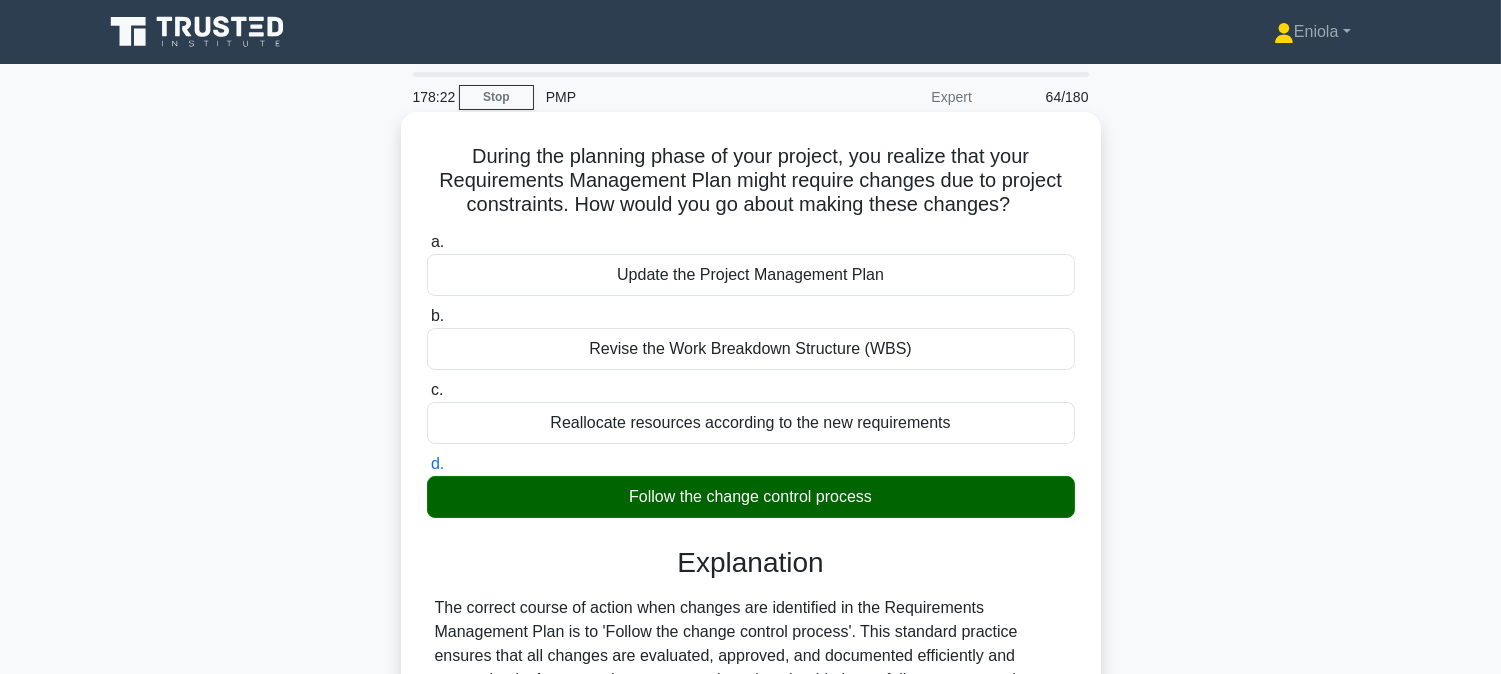 scroll, scrollTop: 405, scrollLeft: 0, axis: vertical 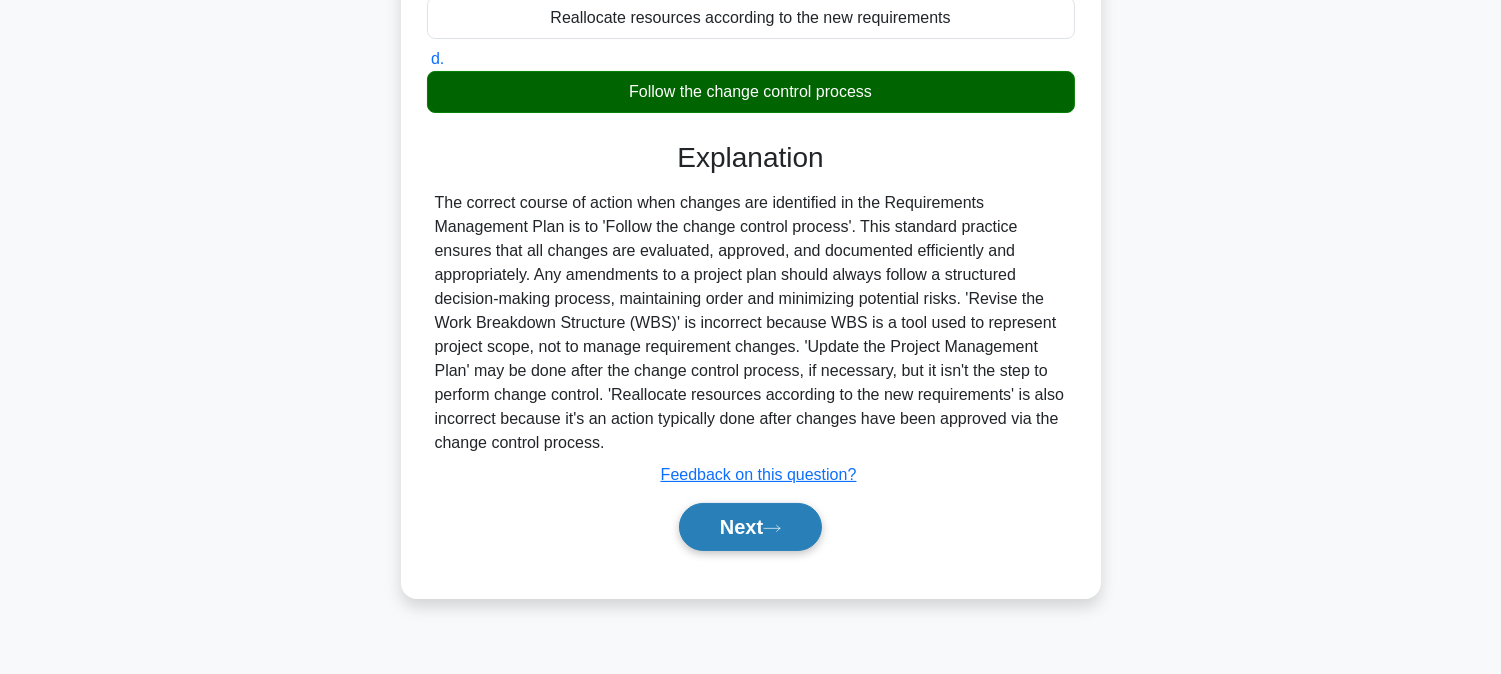 click on "Next" at bounding box center (750, 527) 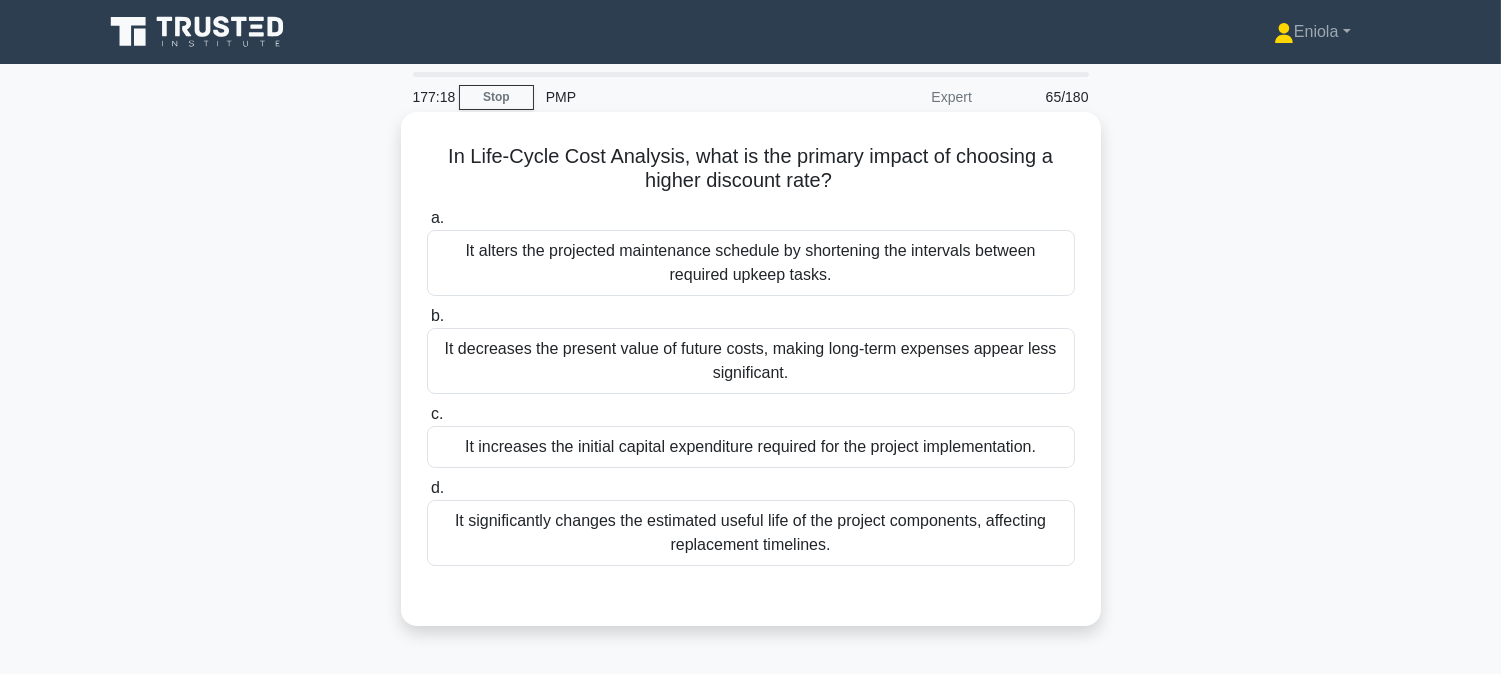 click on "It decreases the present value of future costs, making long-term expenses appear less significant." at bounding box center [751, 361] 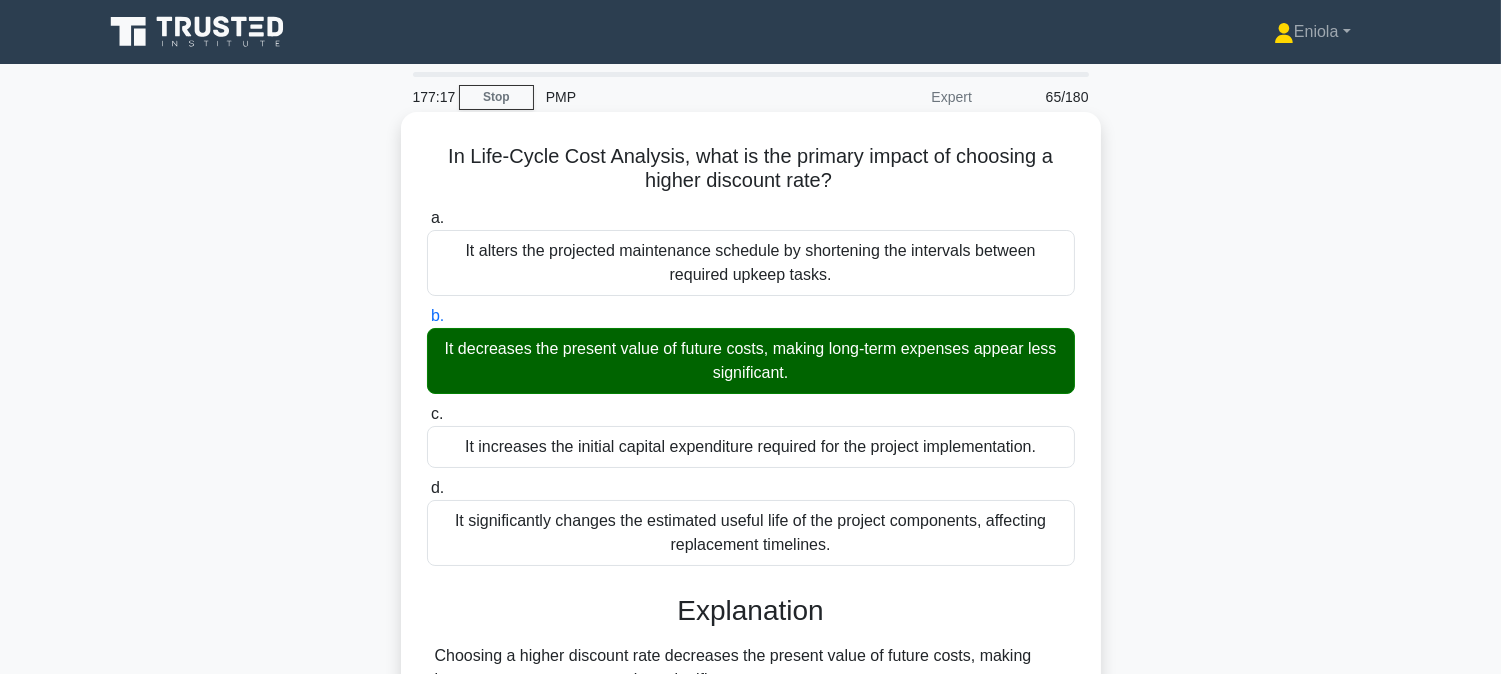 scroll, scrollTop: 405, scrollLeft: 0, axis: vertical 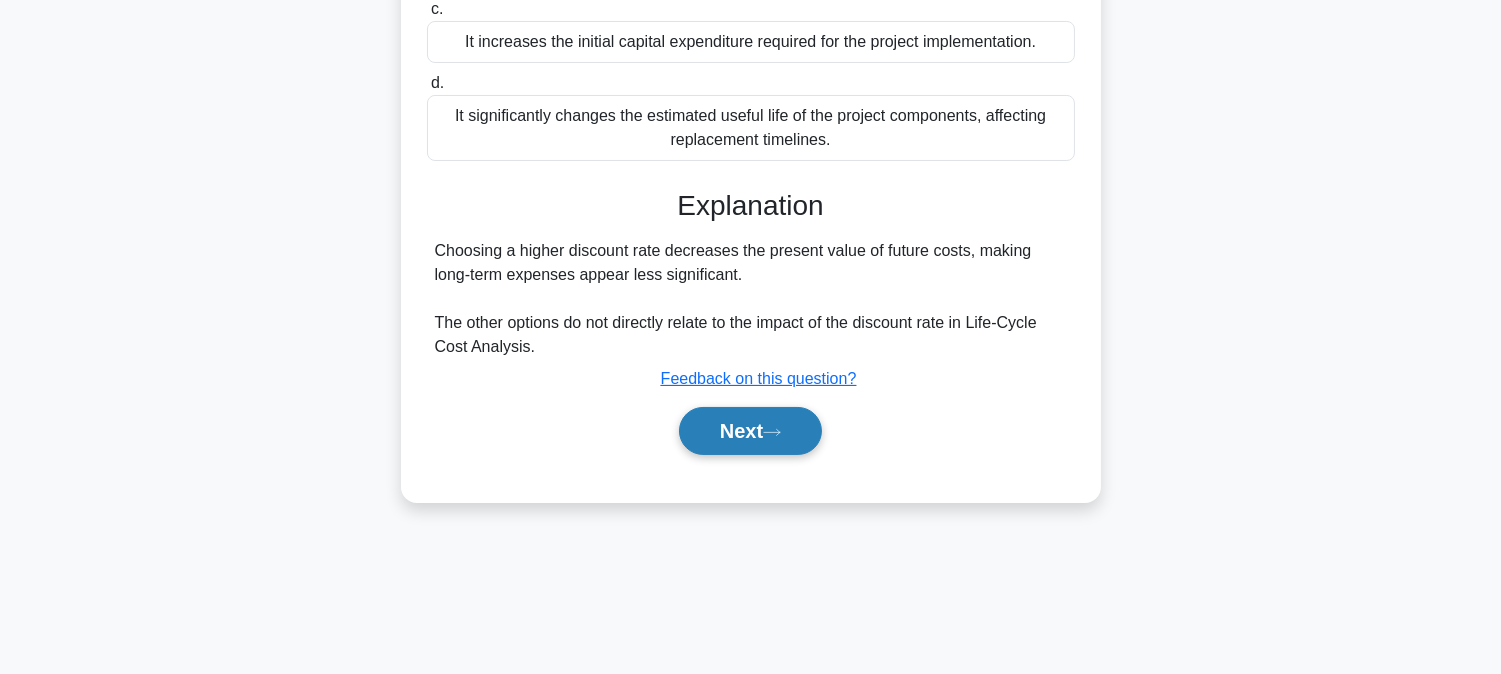 click on "Next" at bounding box center (750, 431) 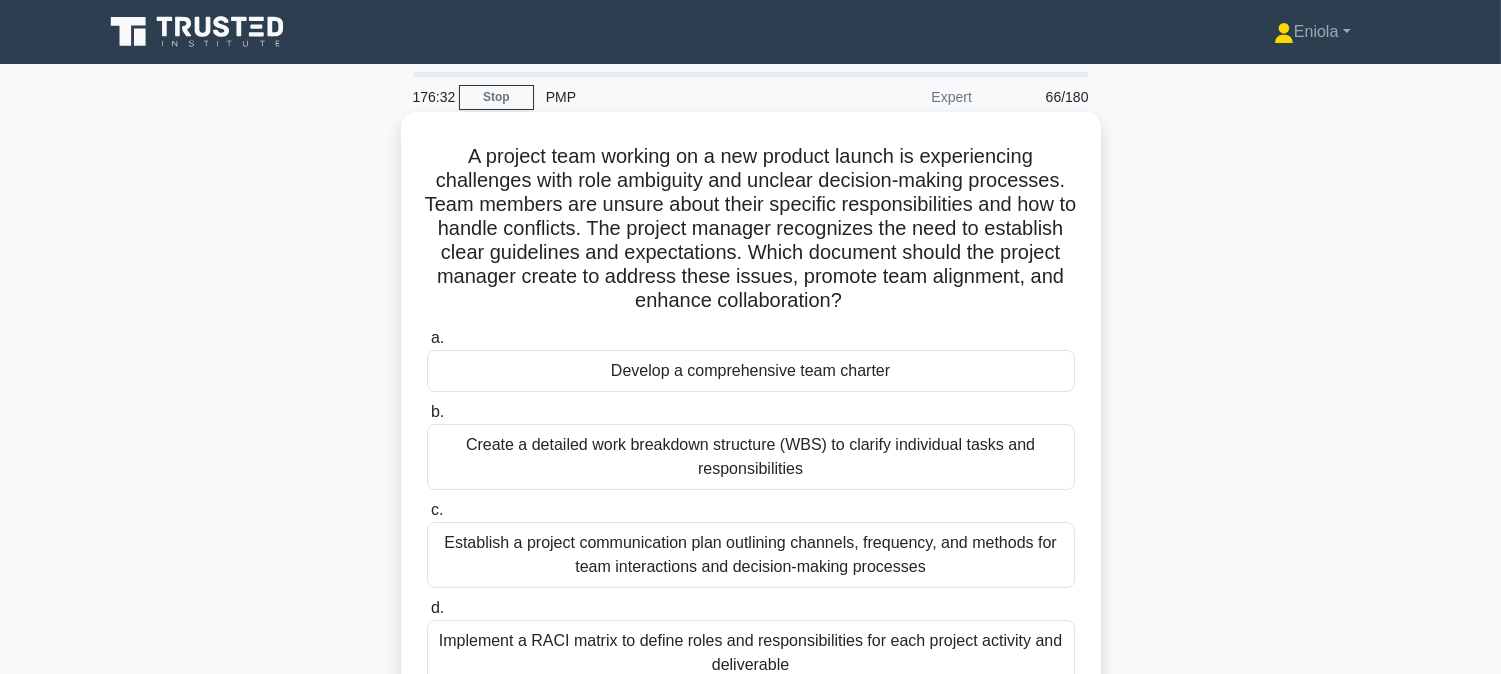 scroll, scrollTop: 111, scrollLeft: 0, axis: vertical 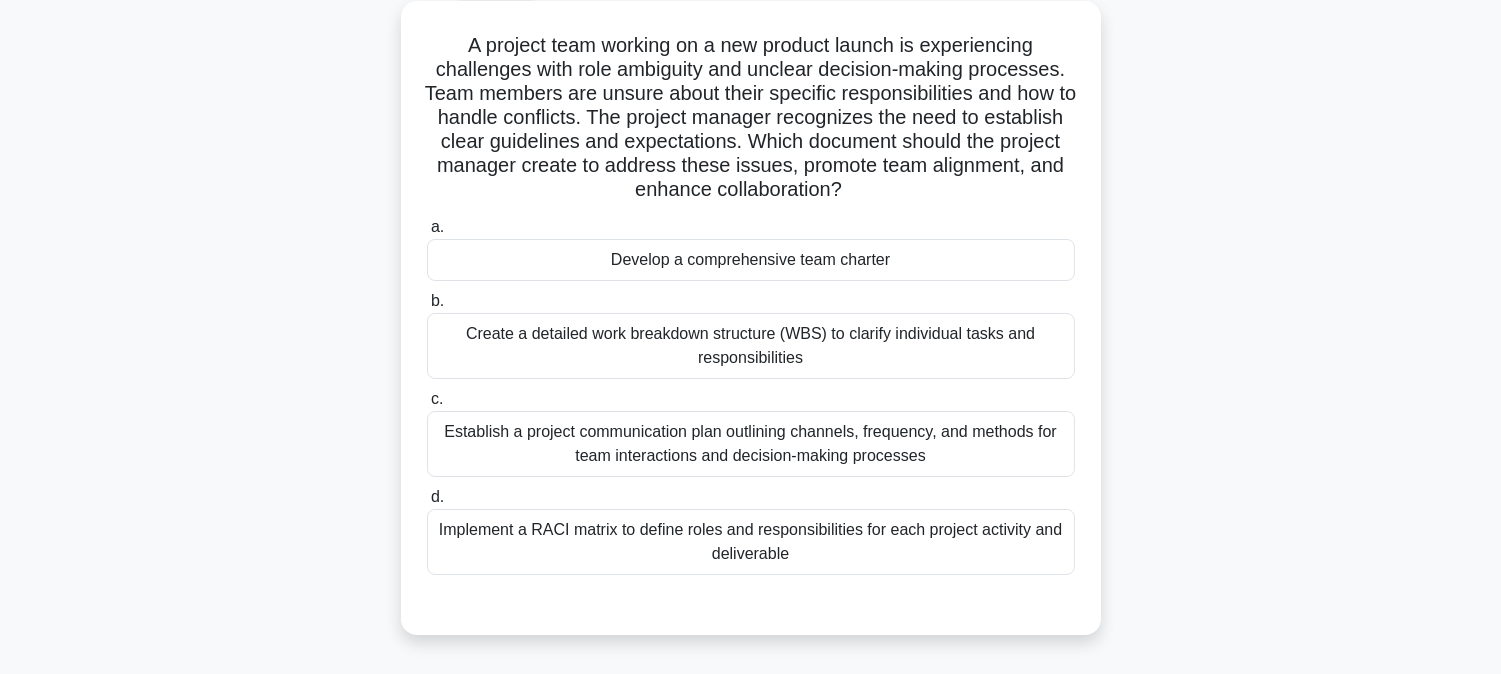 click on "Implement a RACI matrix to define roles and responsibilities for each project activity and deliverable" at bounding box center [751, 542] 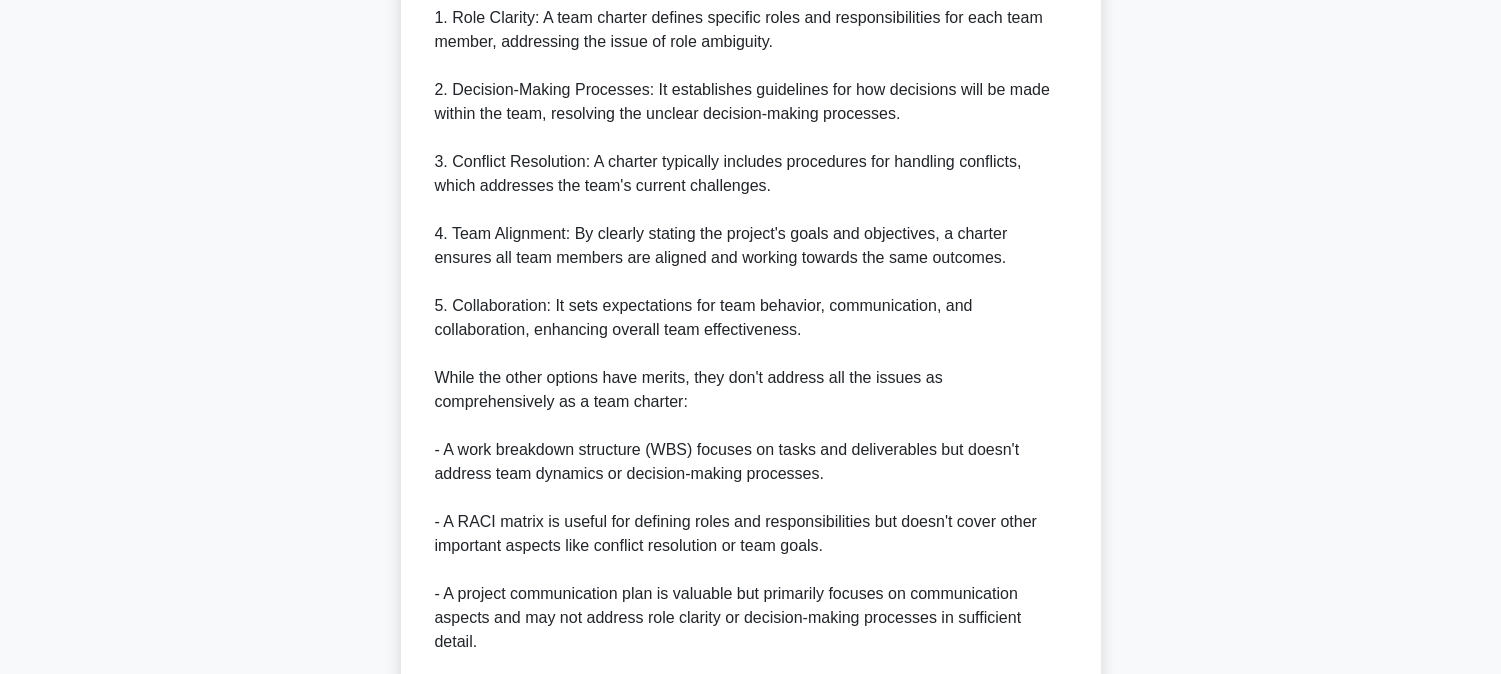 scroll, scrollTop: 1206, scrollLeft: 0, axis: vertical 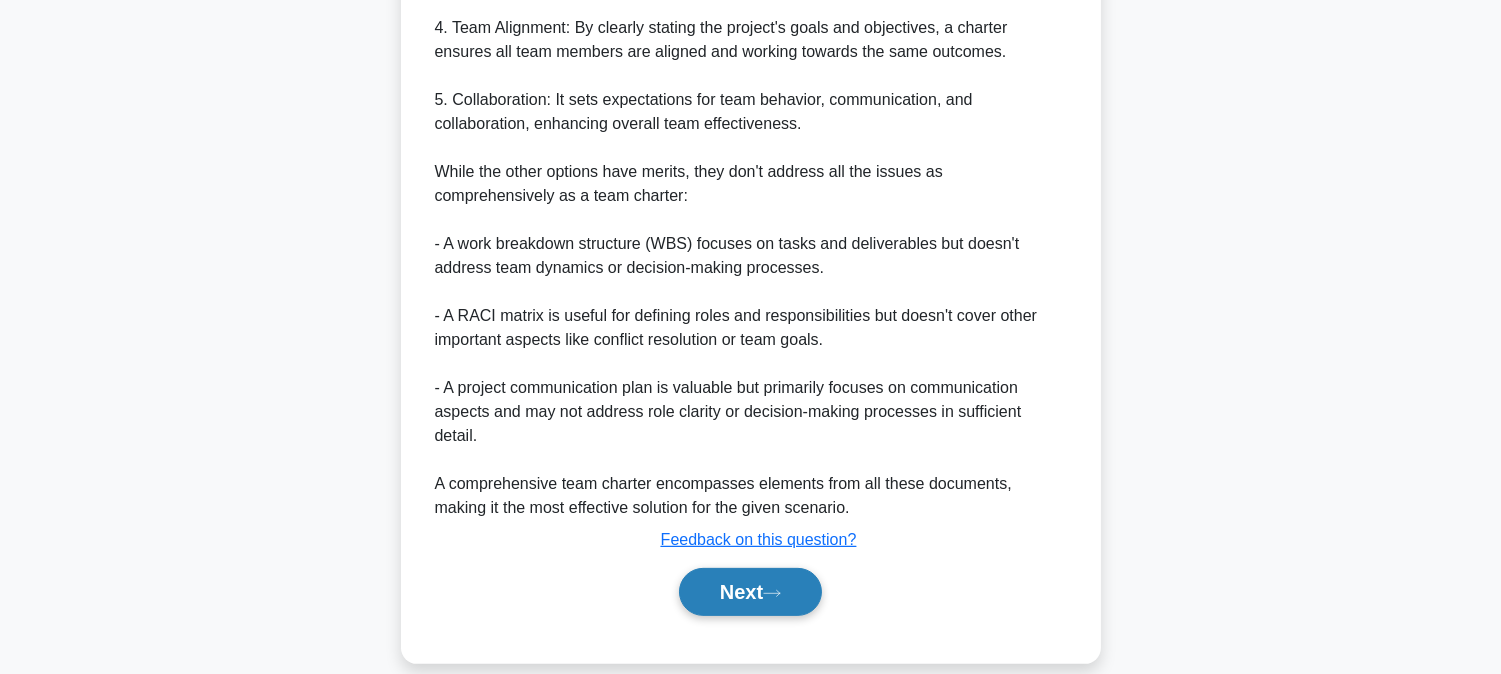 click on "Next" at bounding box center [750, 592] 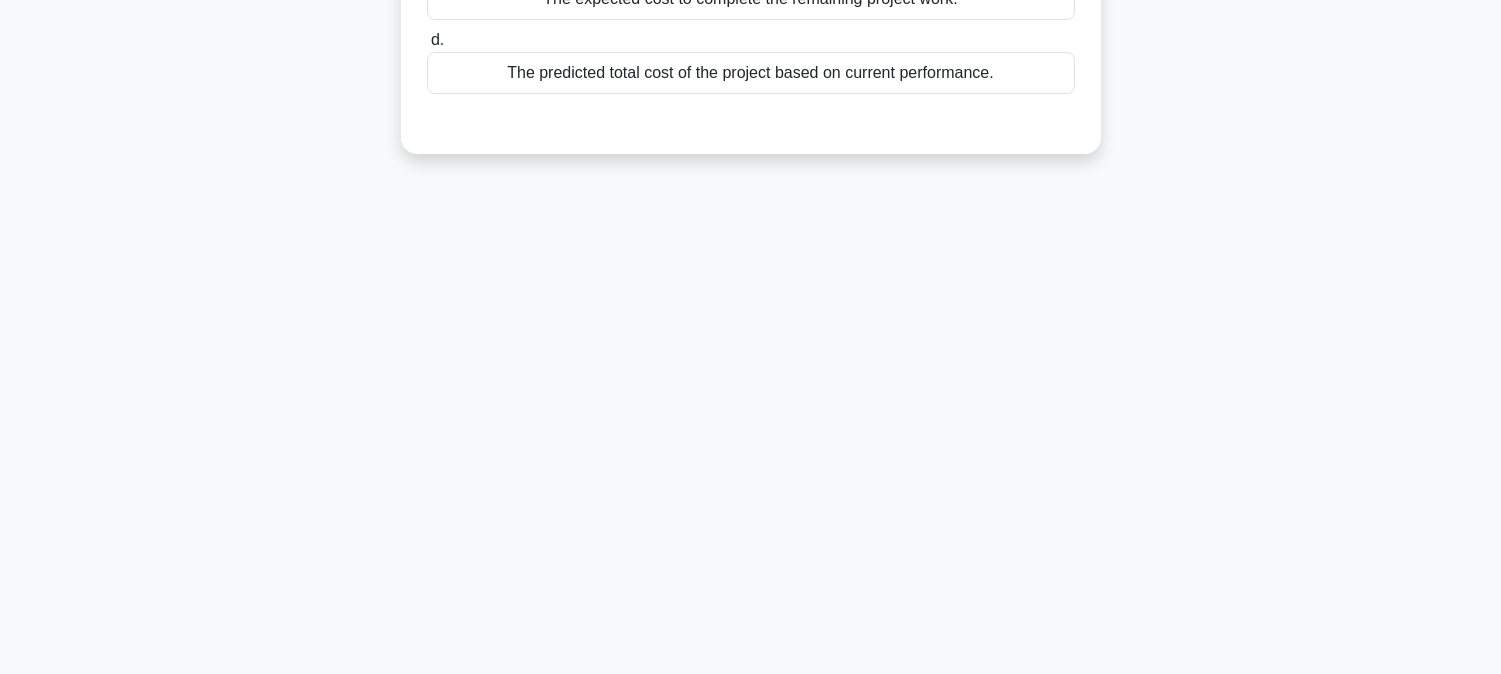 scroll, scrollTop: 0, scrollLeft: 0, axis: both 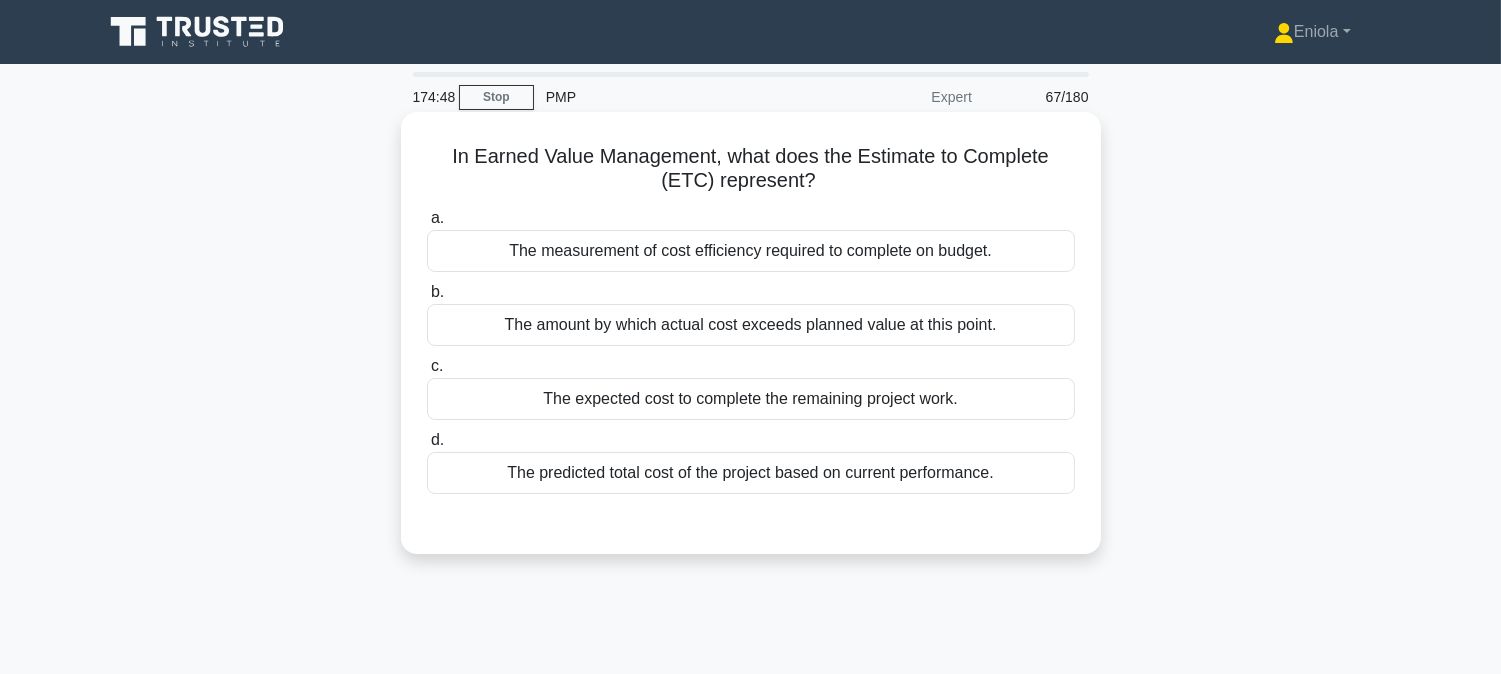 click on "The expected cost to complete the remaining project work." at bounding box center (751, 399) 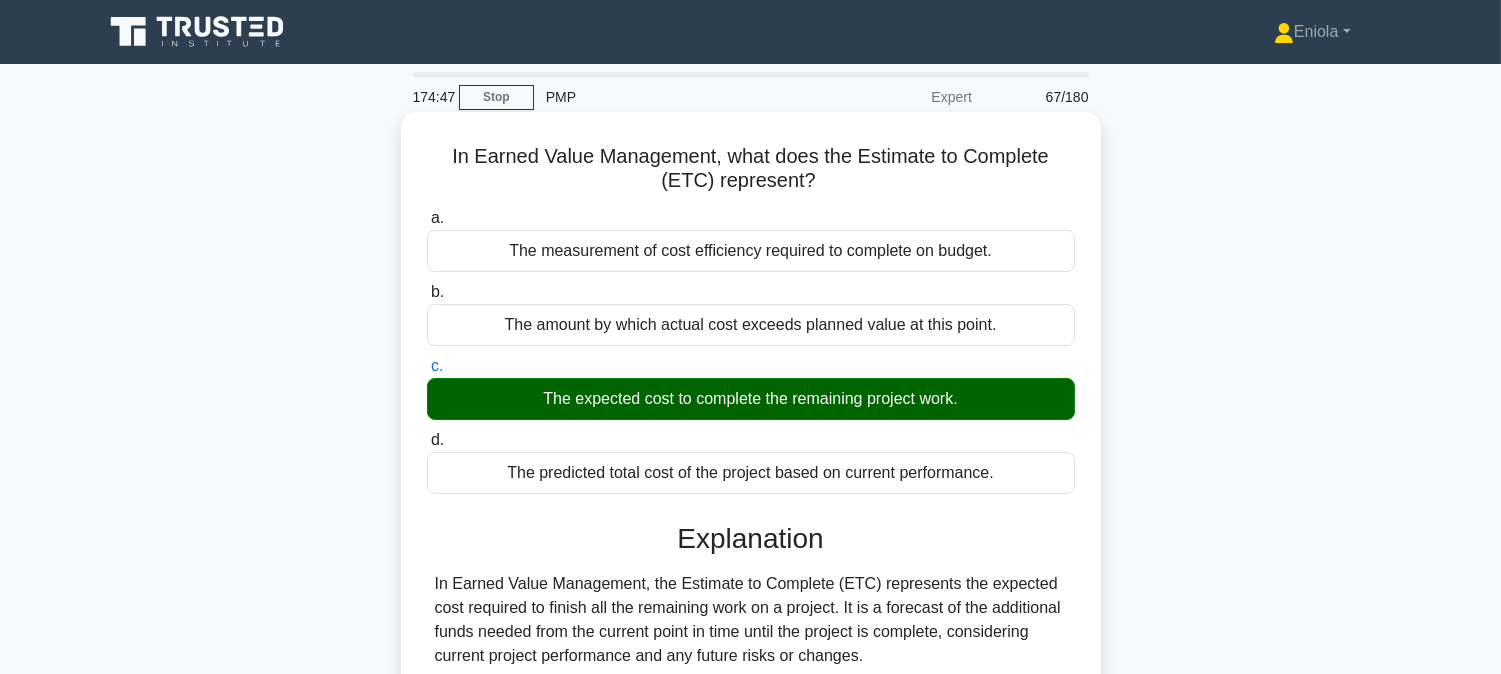 scroll, scrollTop: 405, scrollLeft: 0, axis: vertical 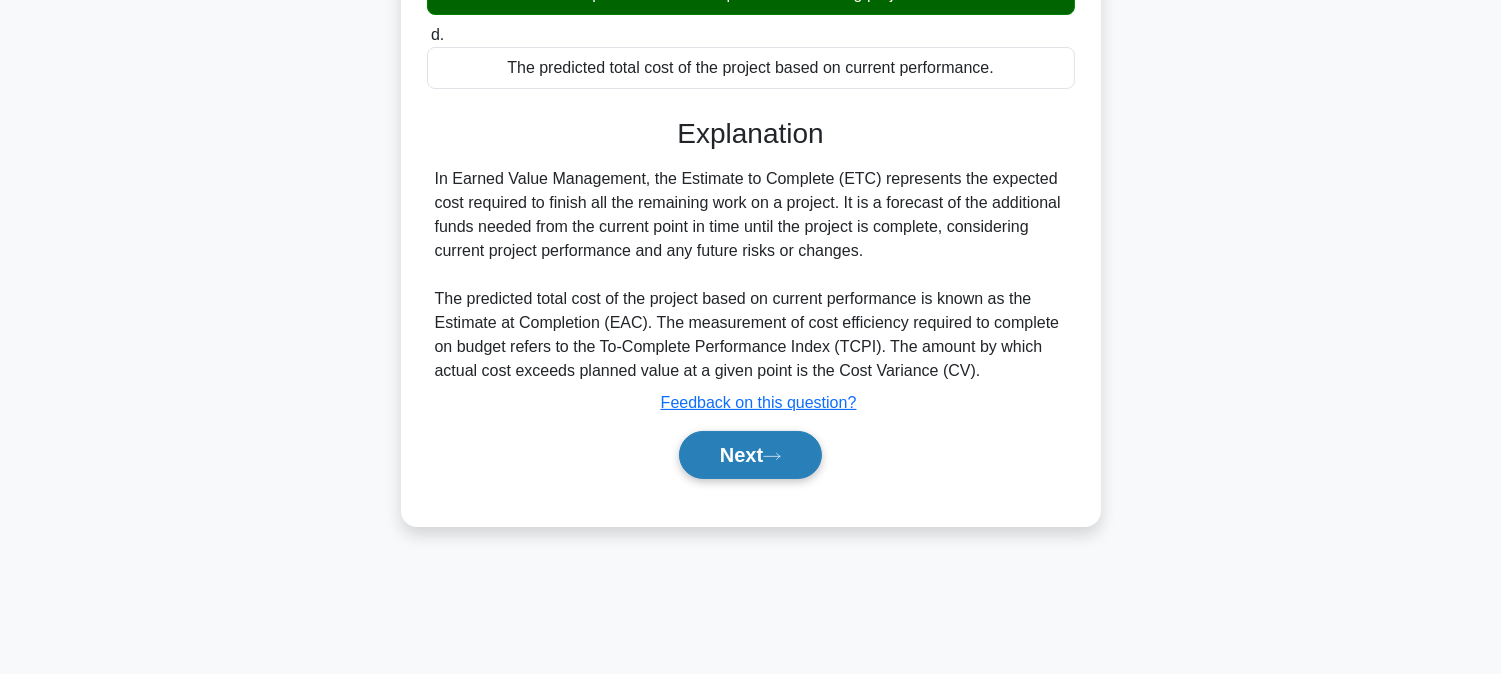 click on "Next" at bounding box center [750, 455] 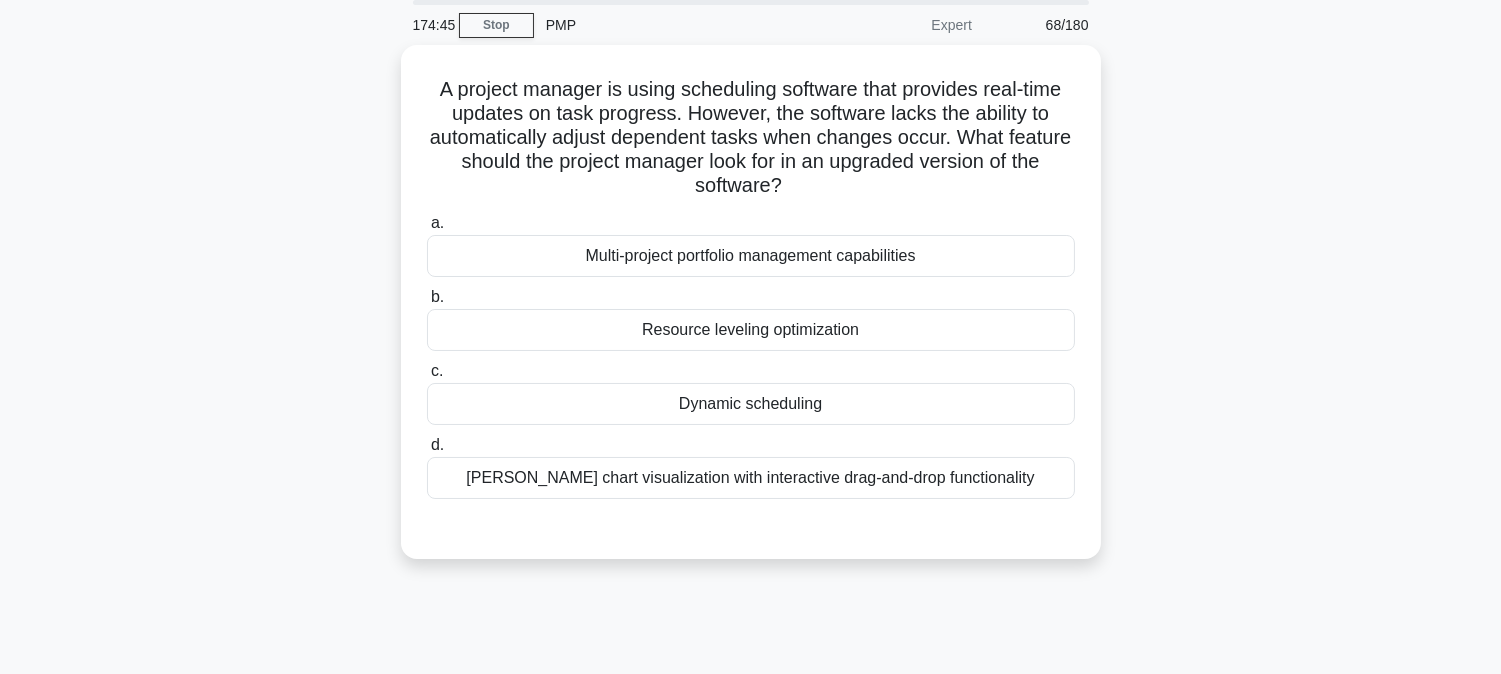 scroll, scrollTop: 0, scrollLeft: 0, axis: both 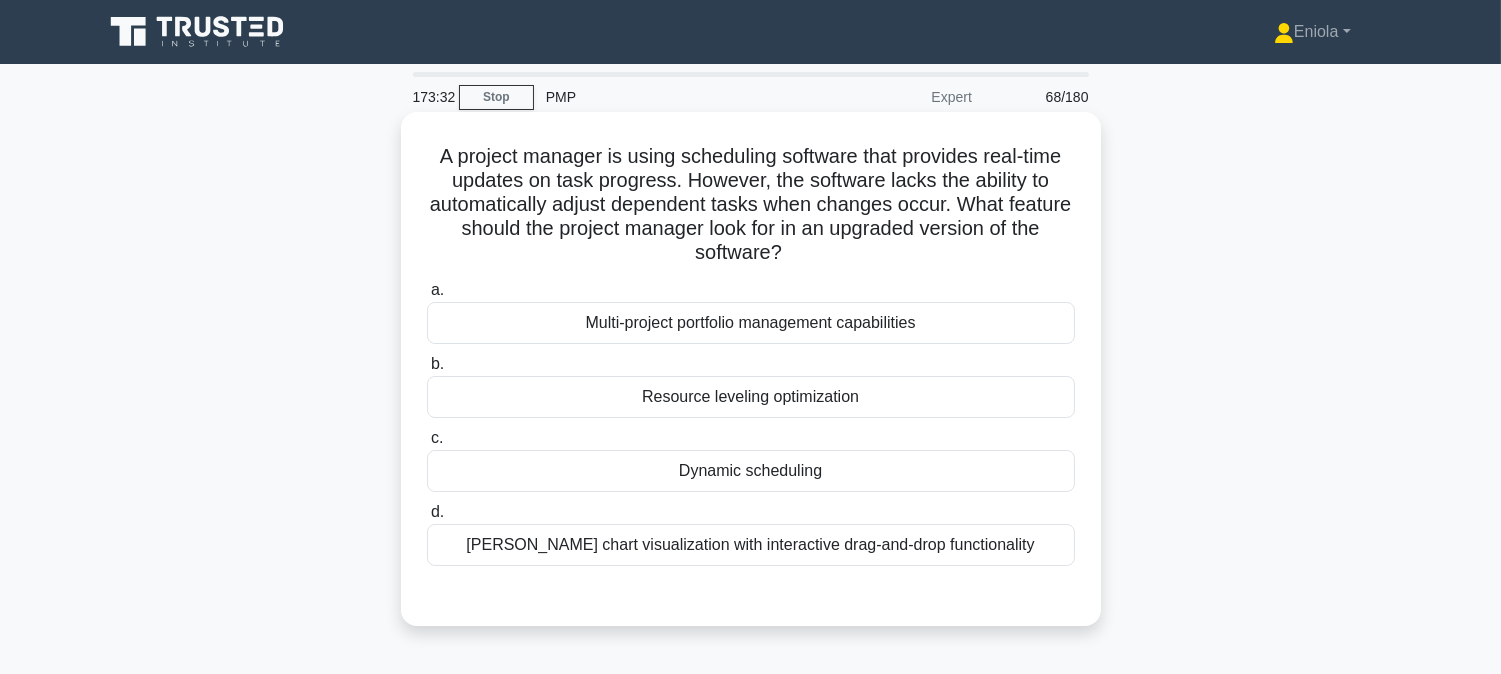 click on "Dynamic scheduling" at bounding box center [751, 471] 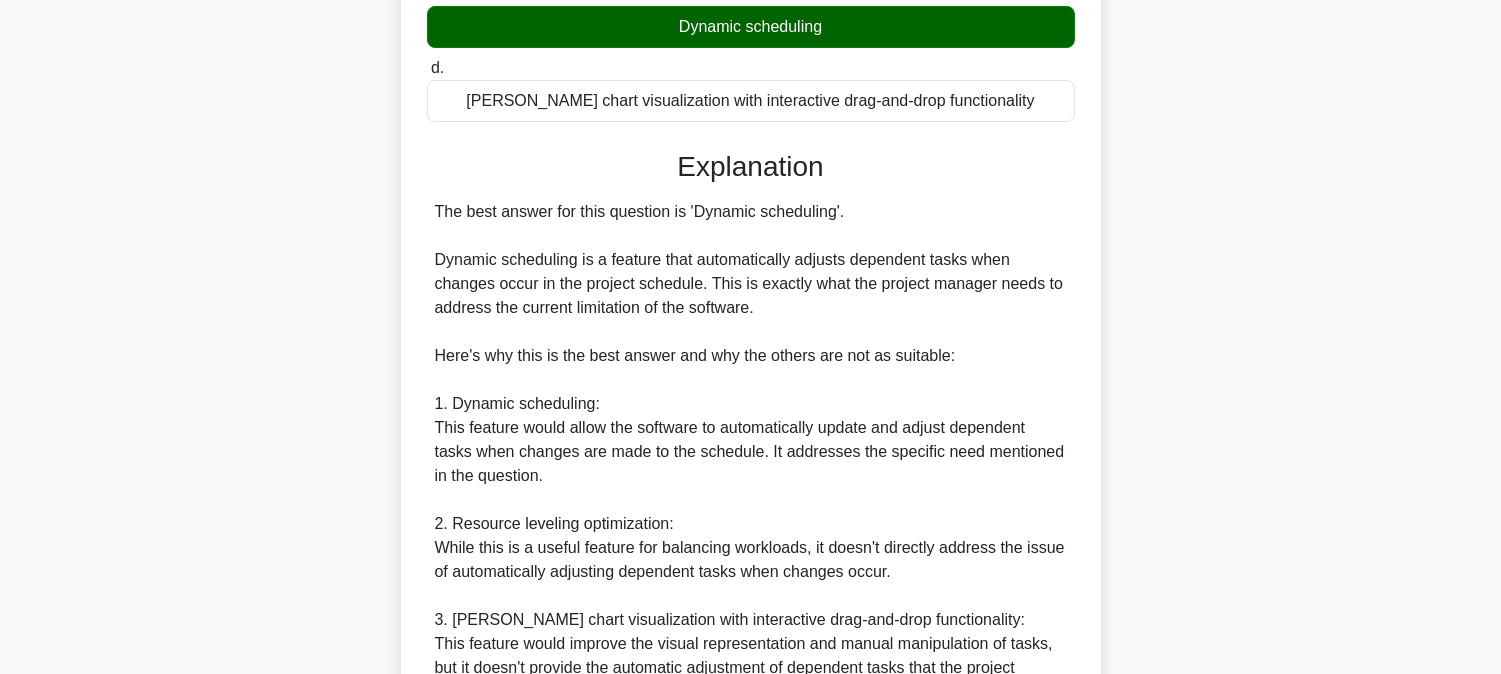 scroll, scrollTop: 888, scrollLeft: 0, axis: vertical 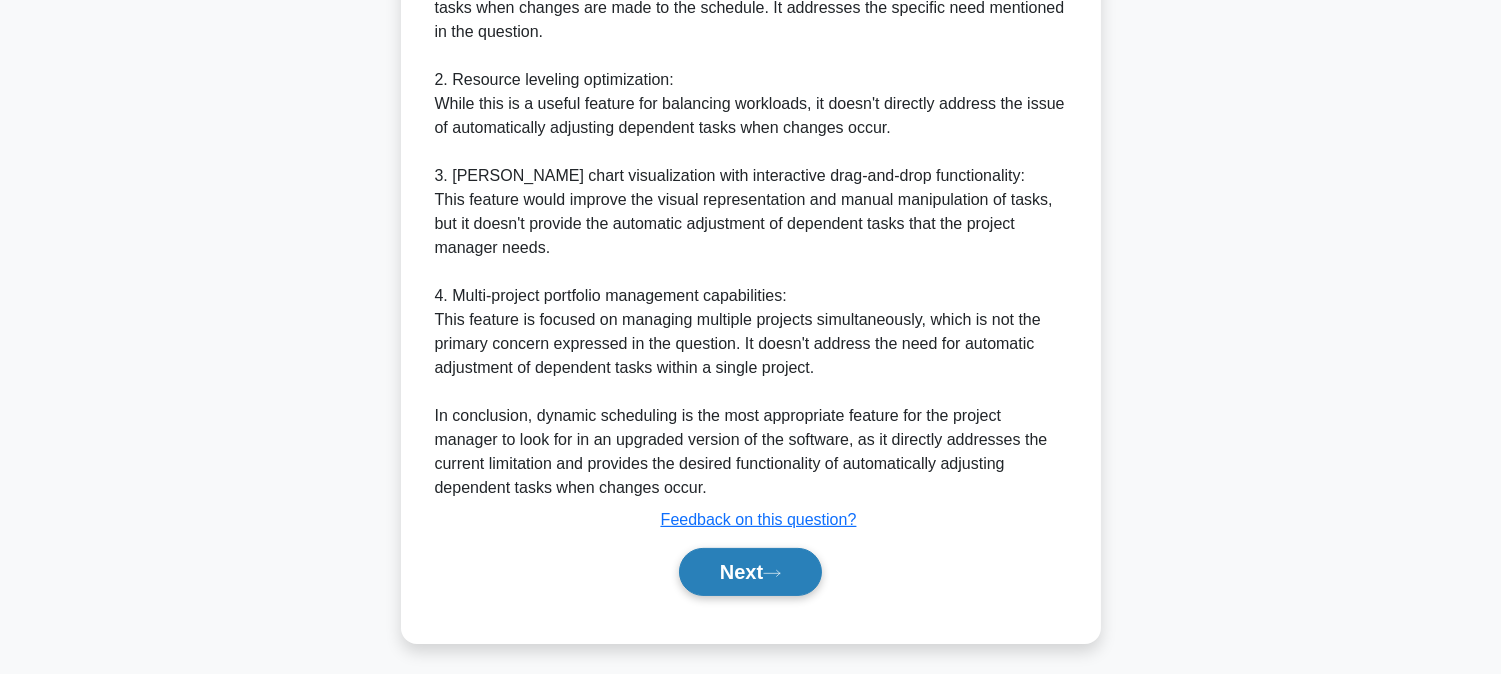 click on "Next" at bounding box center (750, 572) 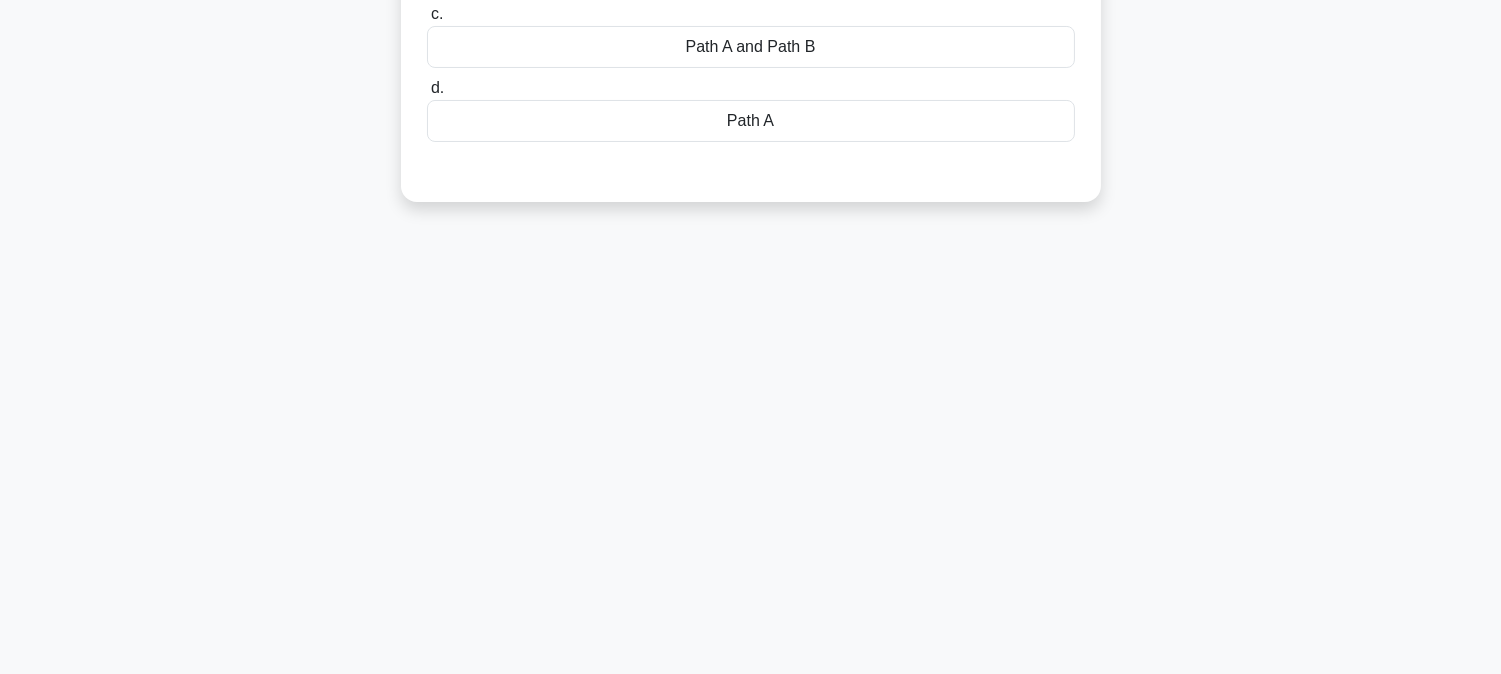 scroll, scrollTop: 0, scrollLeft: 0, axis: both 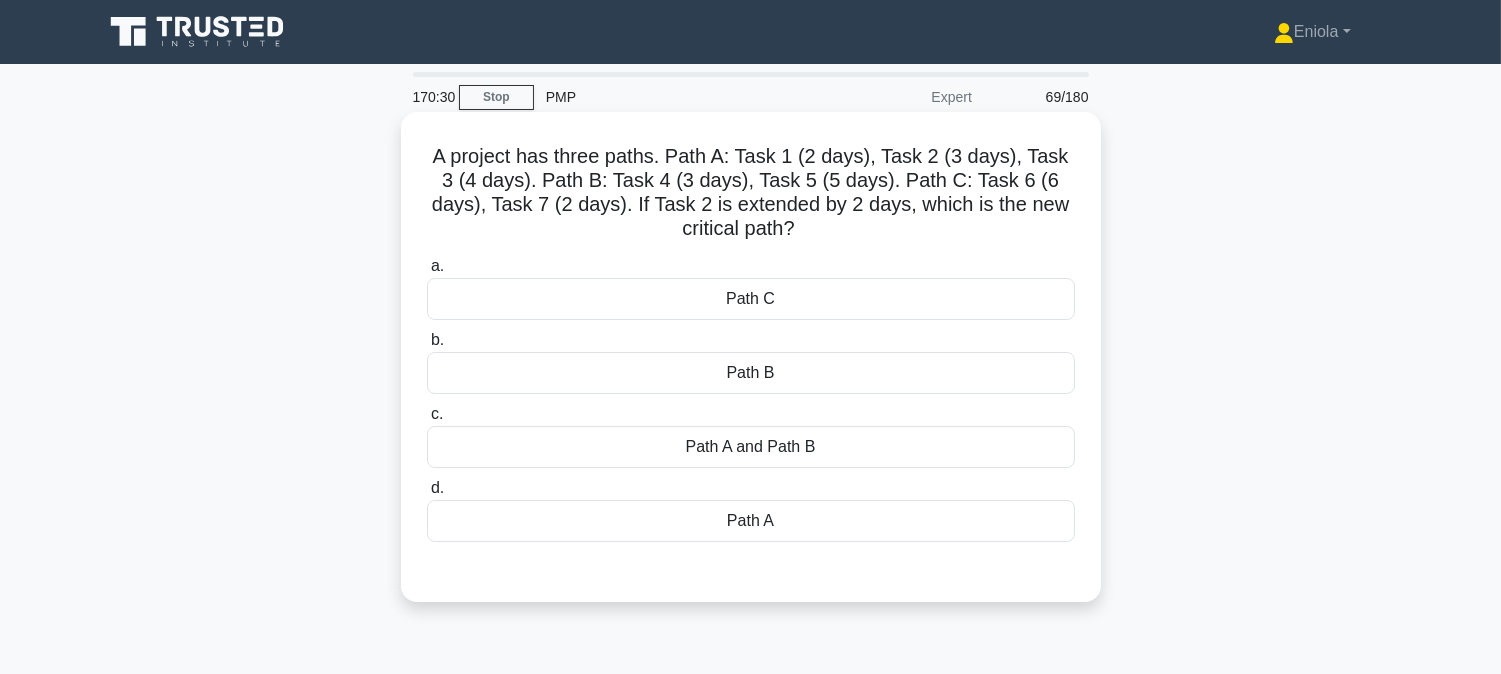 click on "Path A" at bounding box center [751, 521] 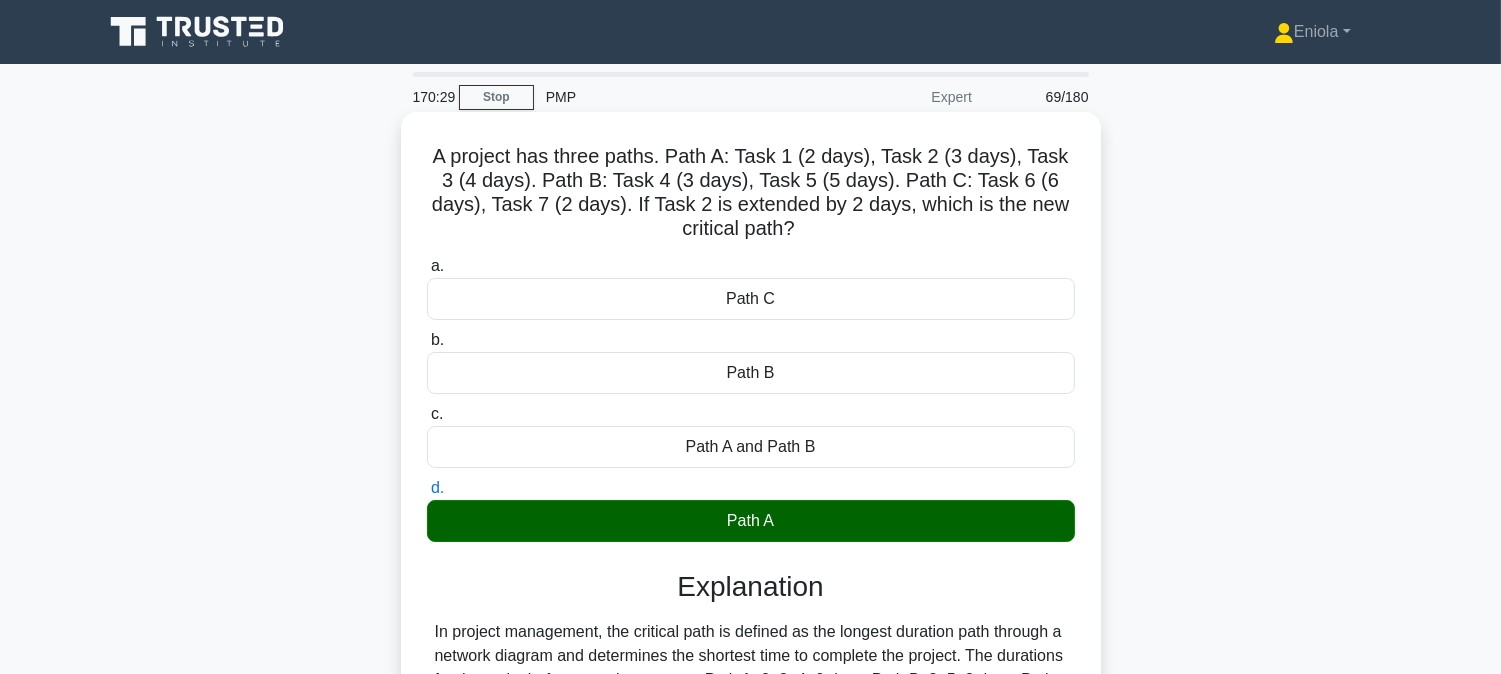 scroll, scrollTop: 405, scrollLeft: 0, axis: vertical 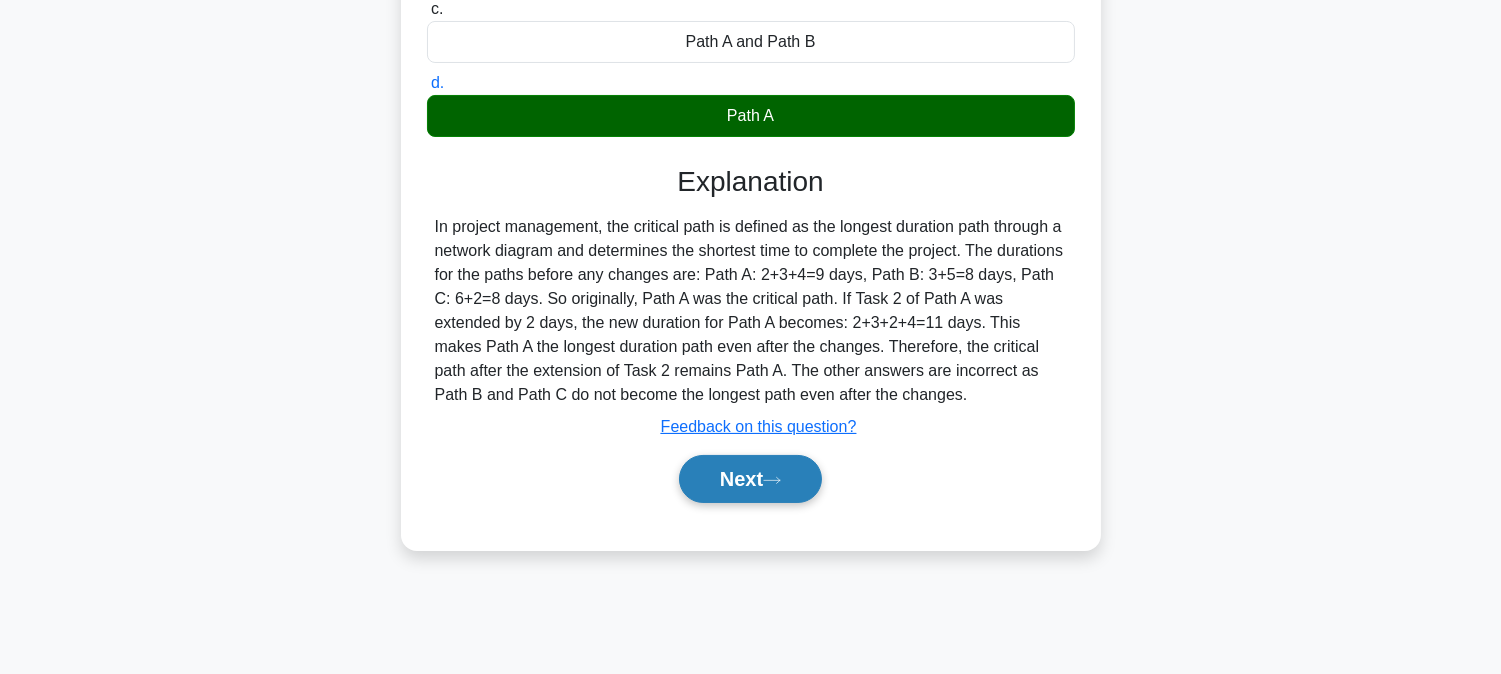 click on "Next" at bounding box center [750, 479] 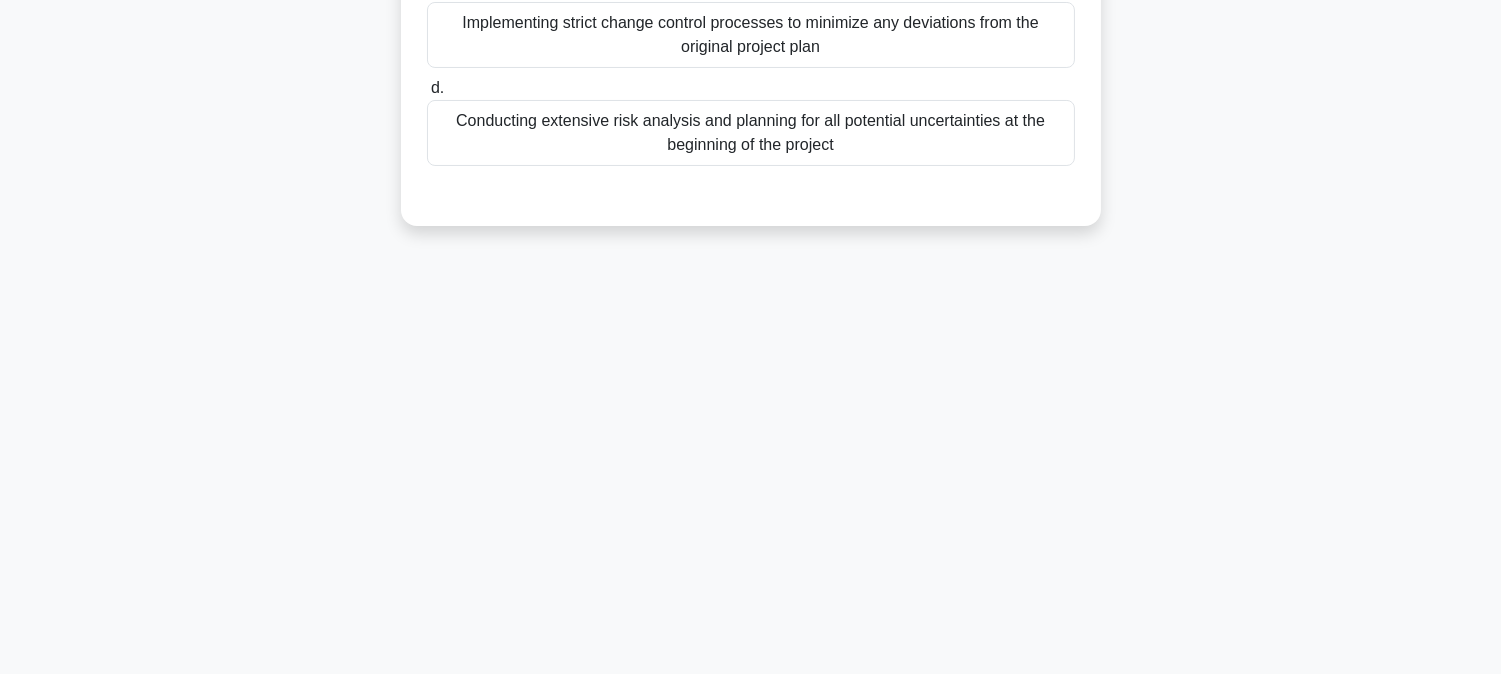 scroll, scrollTop: 0, scrollLeft: 0, axis: both 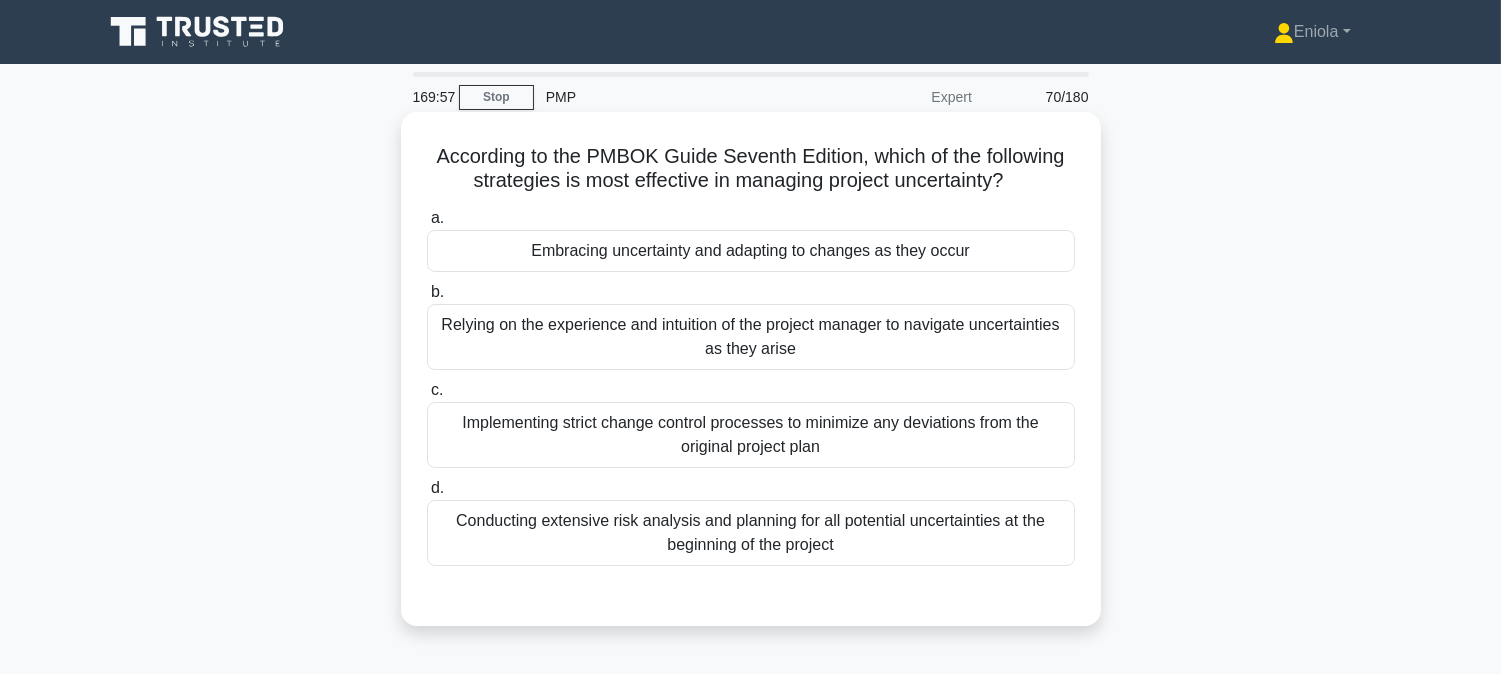 click on "Conducting extensive risk analysis and planning for all potential uncertainties at the beginning of the project" at bounding box center (751, 533) 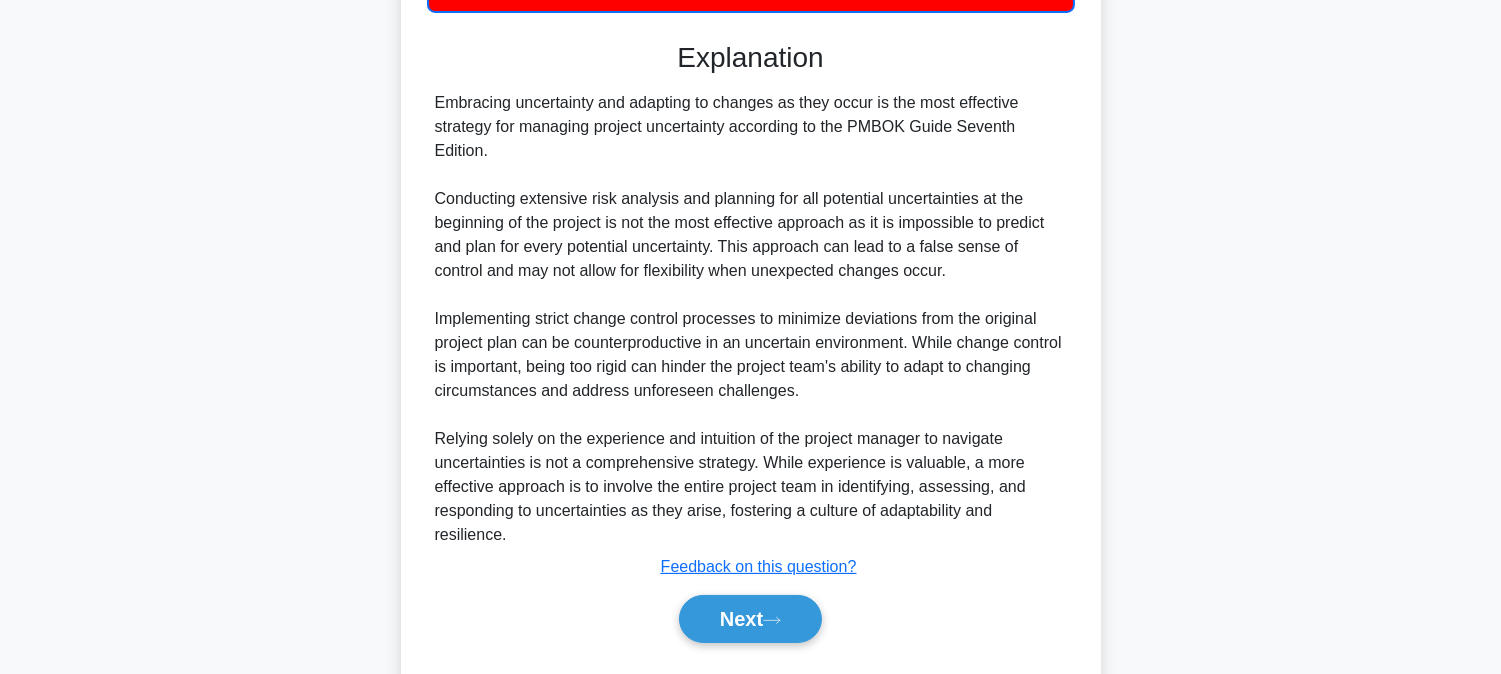 scroll, scrollTop: 606, scrollLeft: 0, axis: vertical 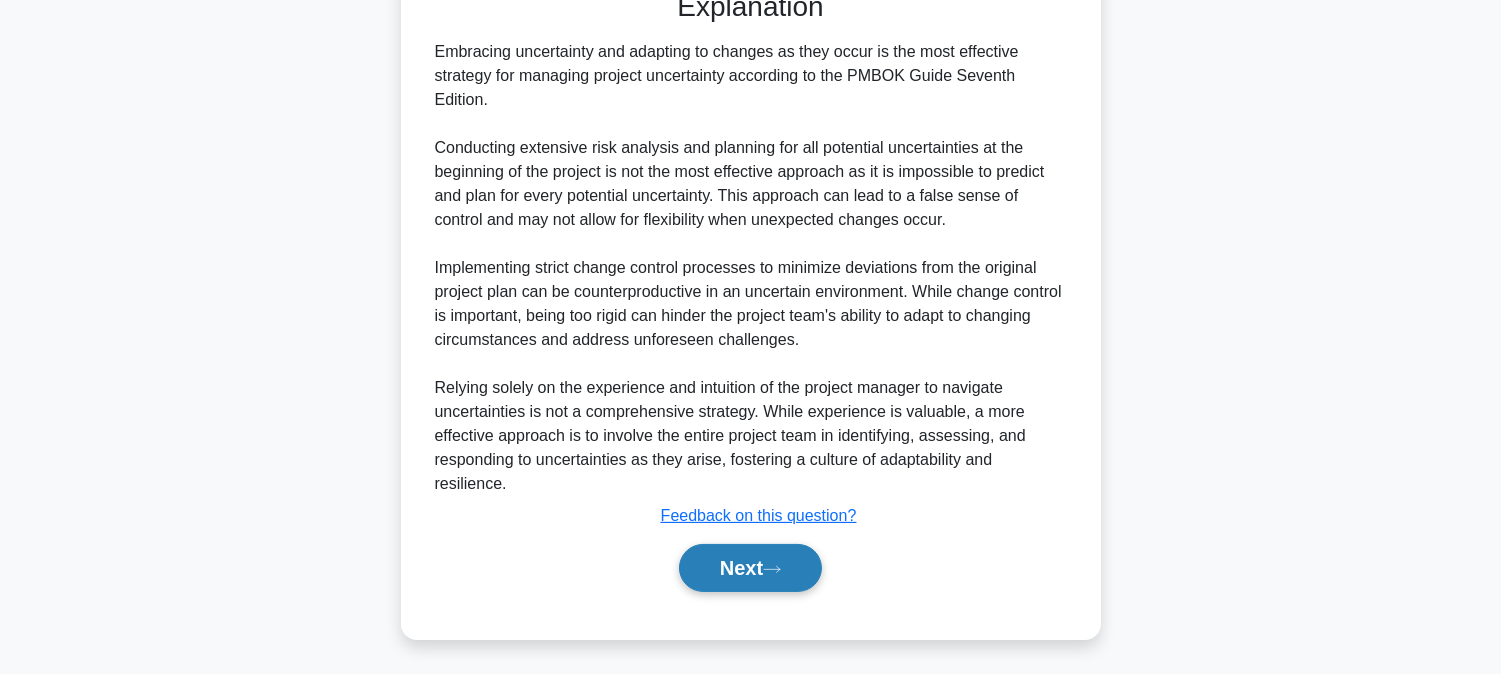 click on "Next" at bounding box center (750, 568) 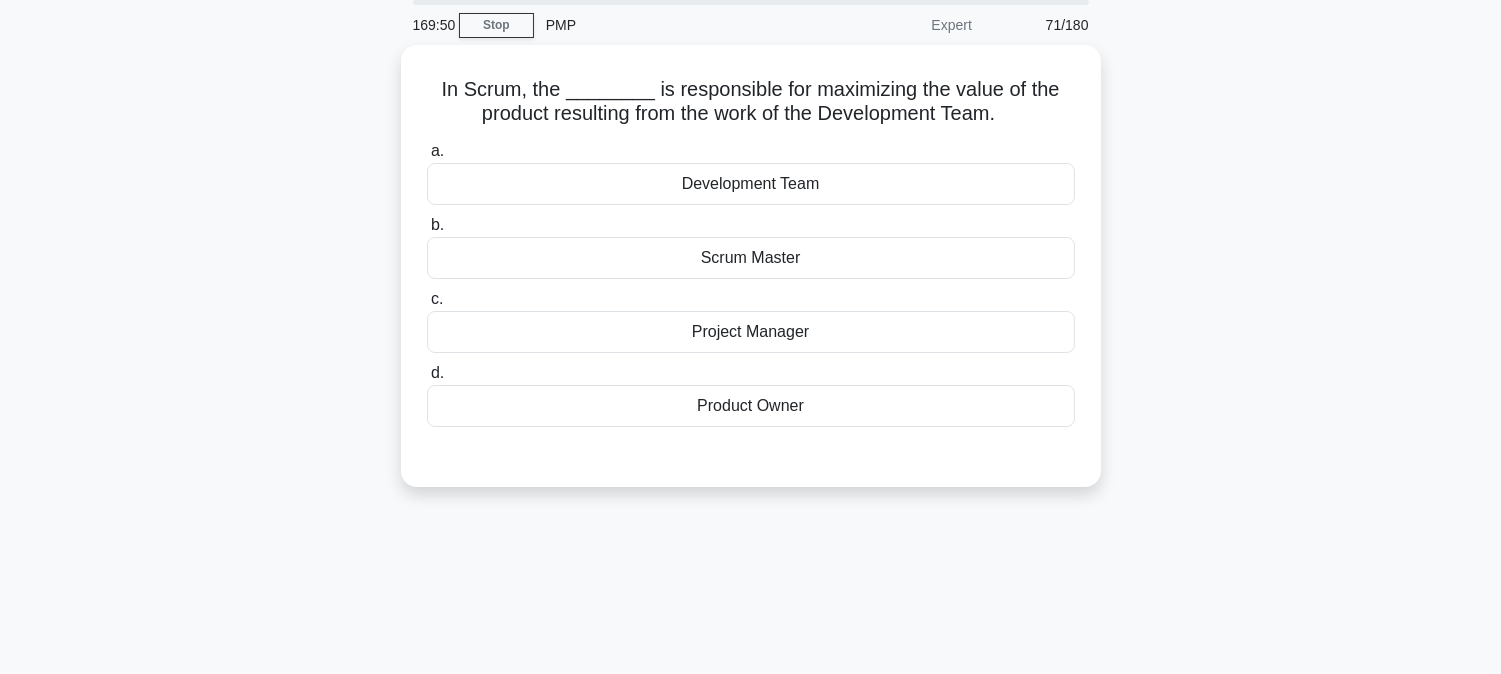 scroll, scrollTop: 0, scrollLeft: 0, axis: both 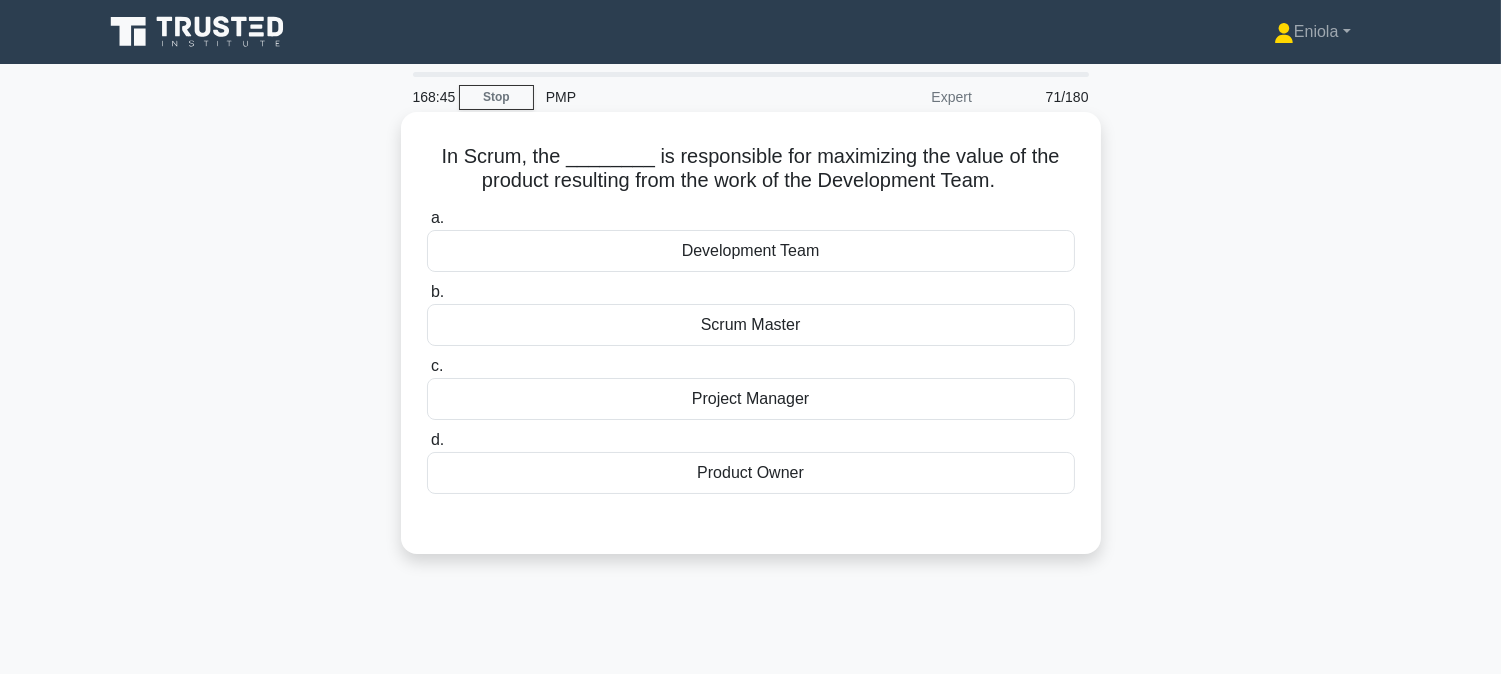 click on "Scrum Master" at bounding box center [751, 325] 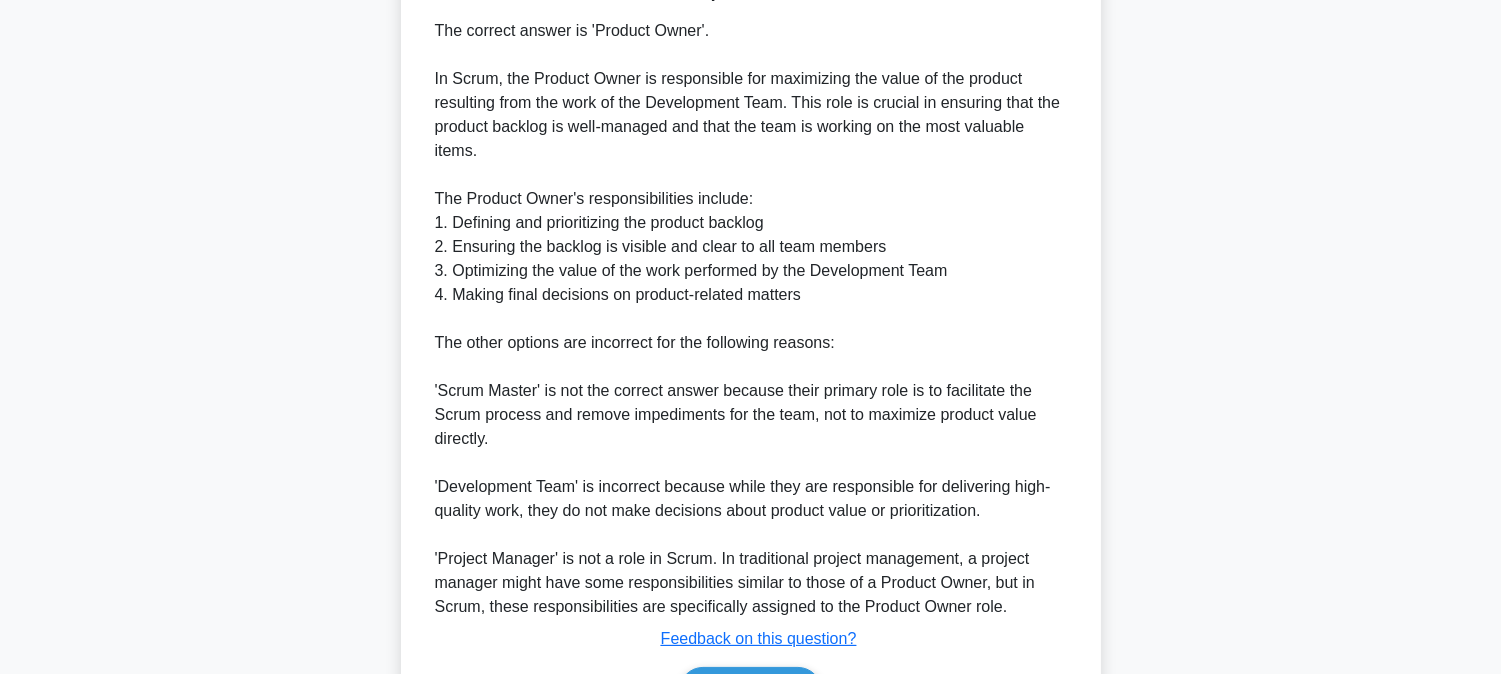 scroll, scrollTop: 666, scrollLeft: 0, axis: vertical 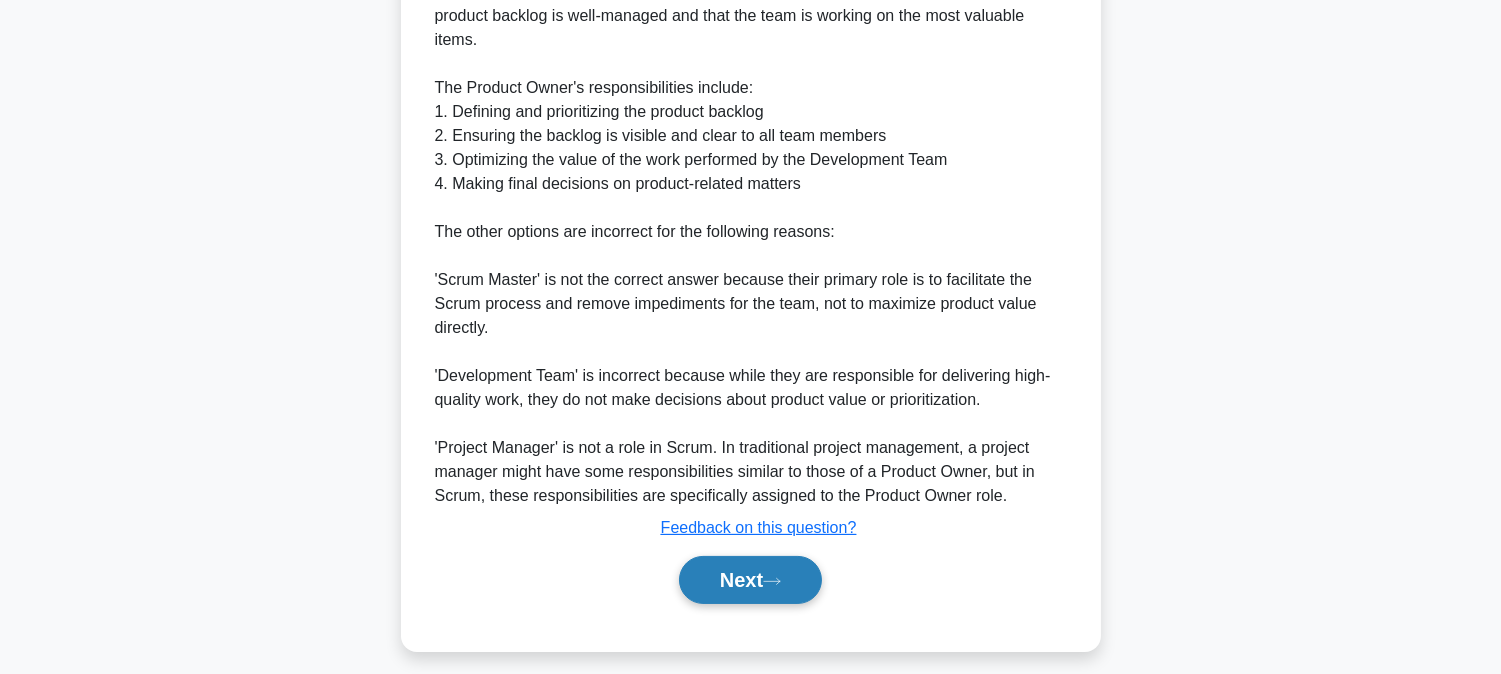 click on "Next" at bounding box center (750, 580) 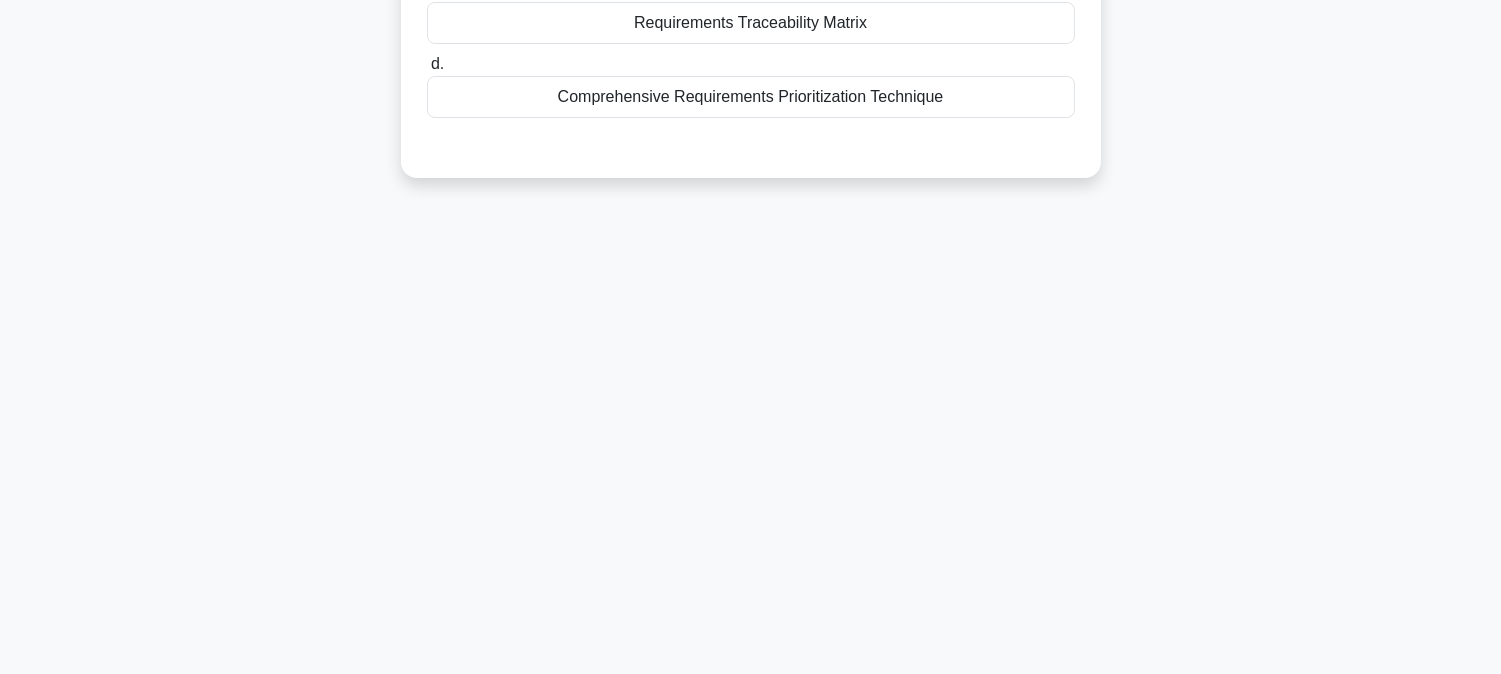 scroll, scrollTop: 0, scrollLeft: 0, axis: both 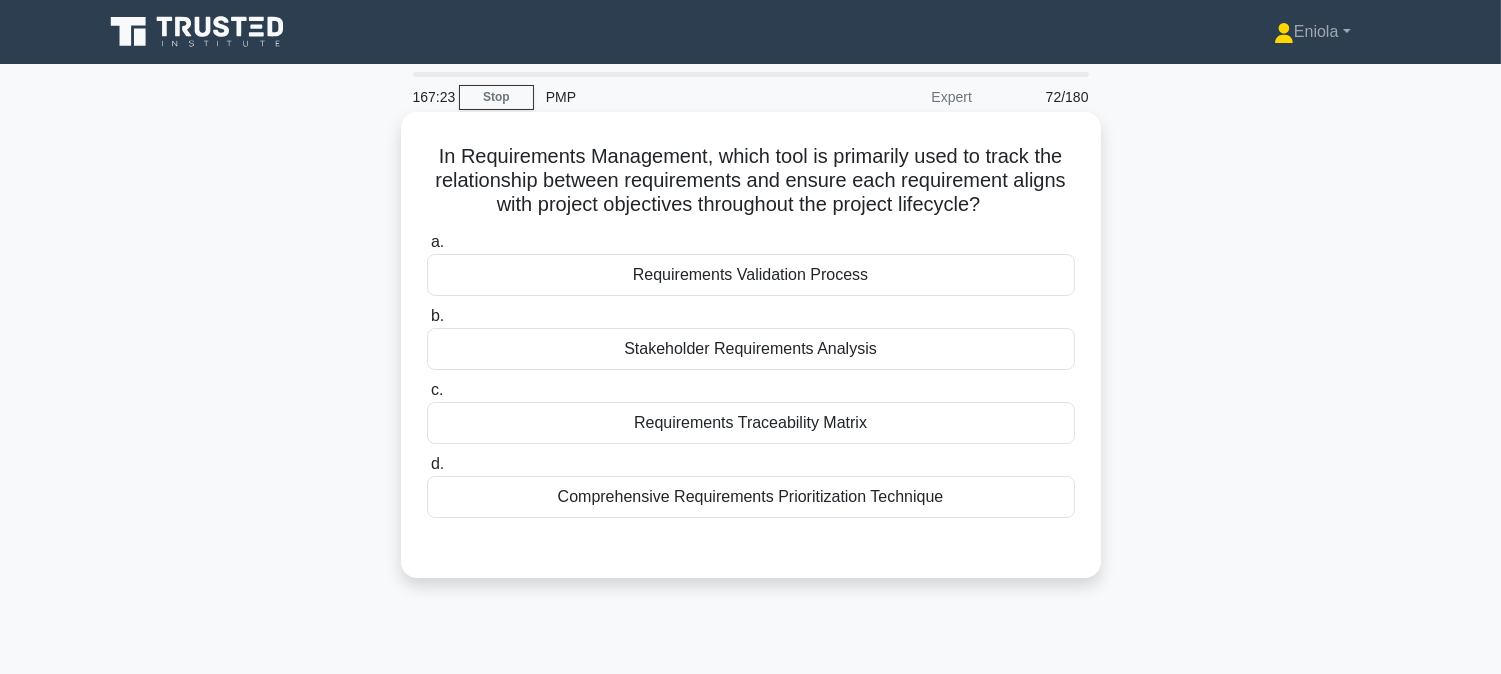 click on "Requirements Traceability Matrix" at bounding box center [751, 423] 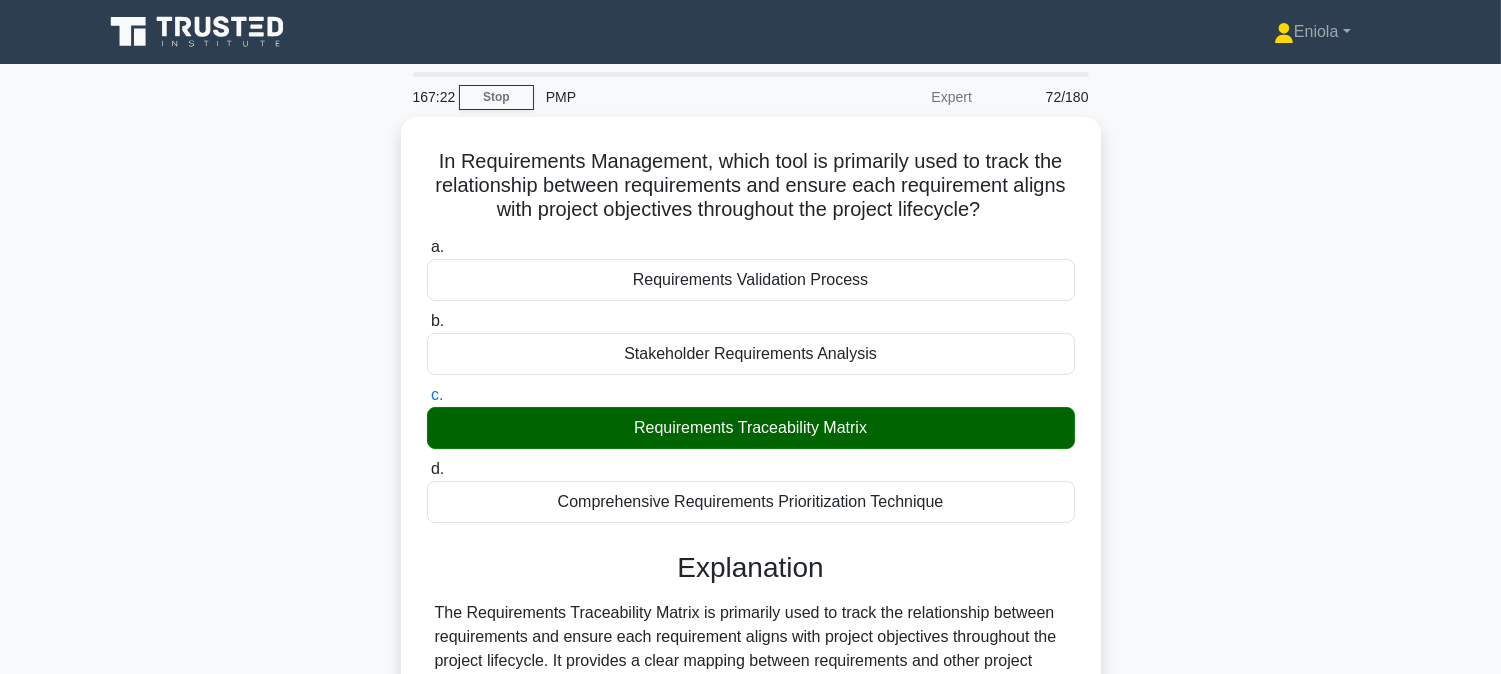 scroll, scrollTop: 405, scrollLeft: 0, axis: vertical 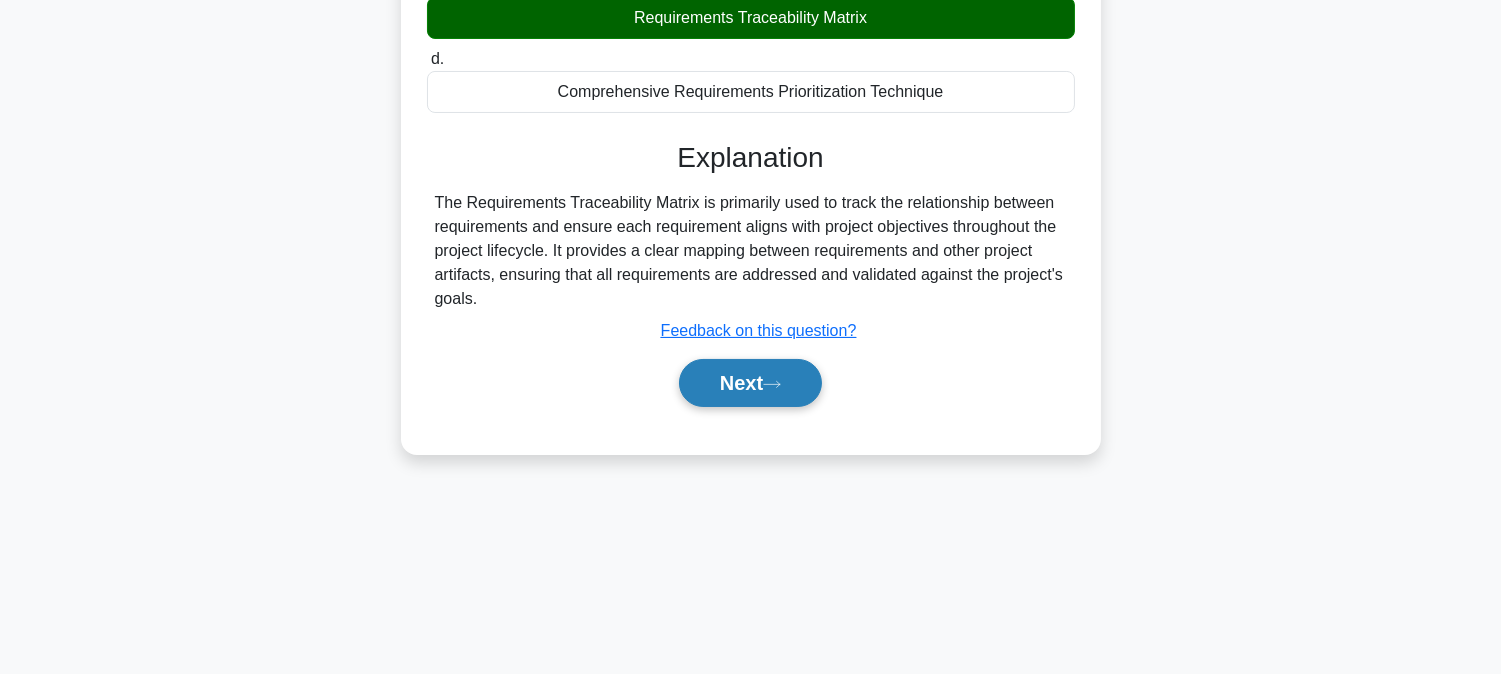 click on "Next" at bounding box center [750, 383] 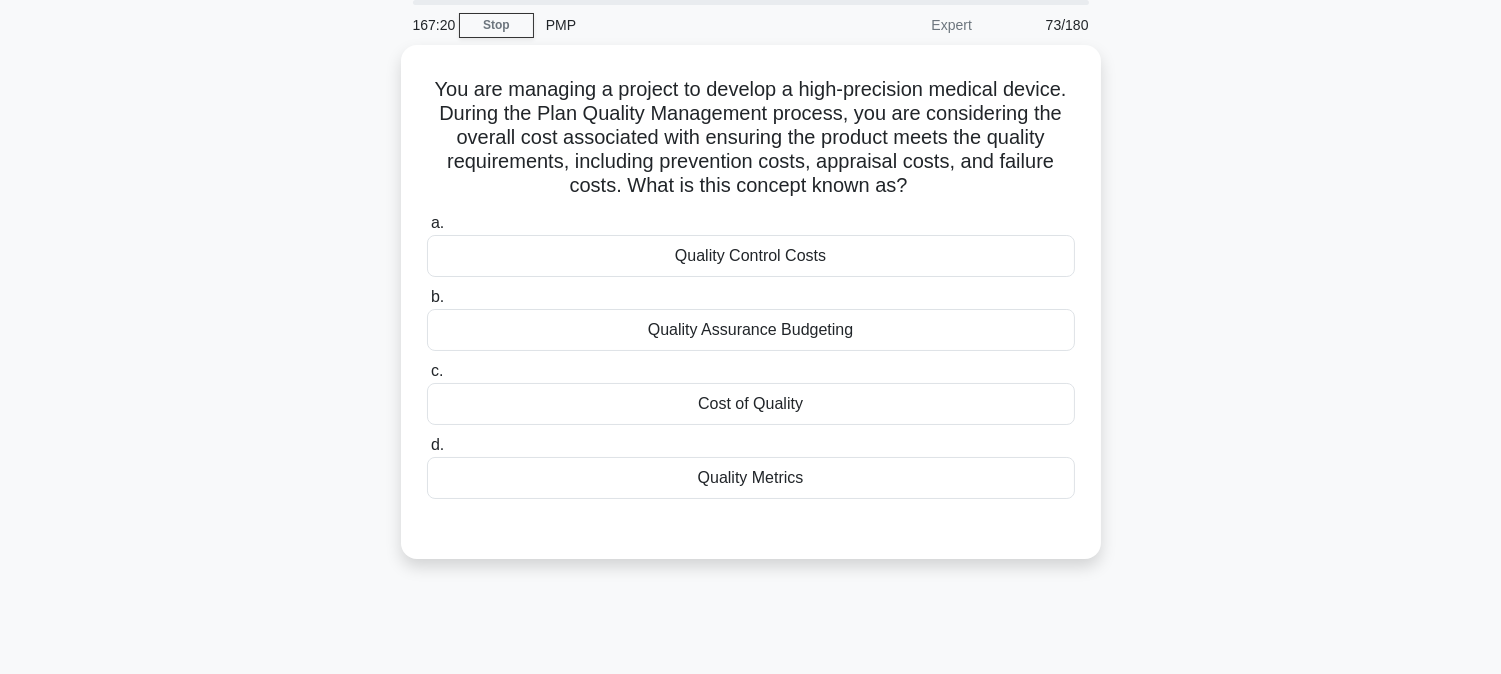 scroll, scrollTop: 0, scrollLeft: 0, axis: both 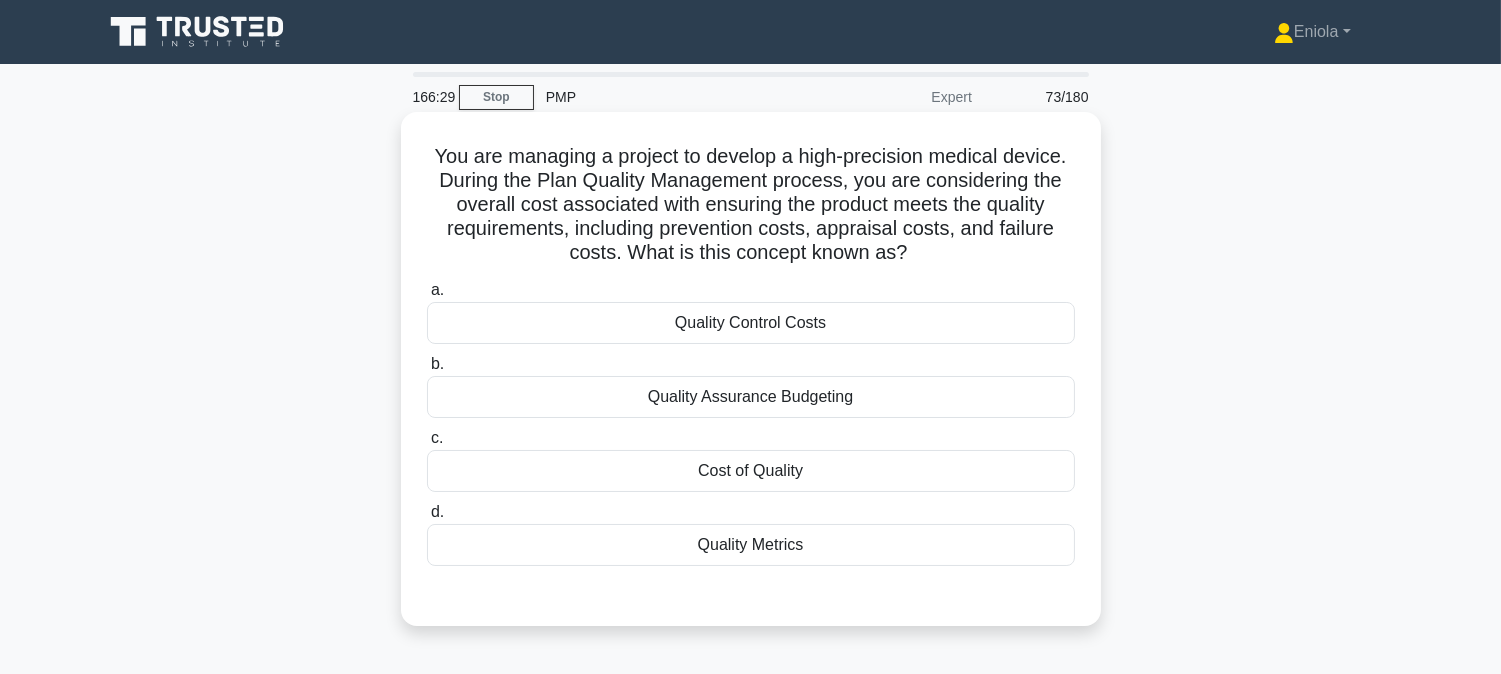 click on "Cost of Quality" at bounding box center (751, 471) 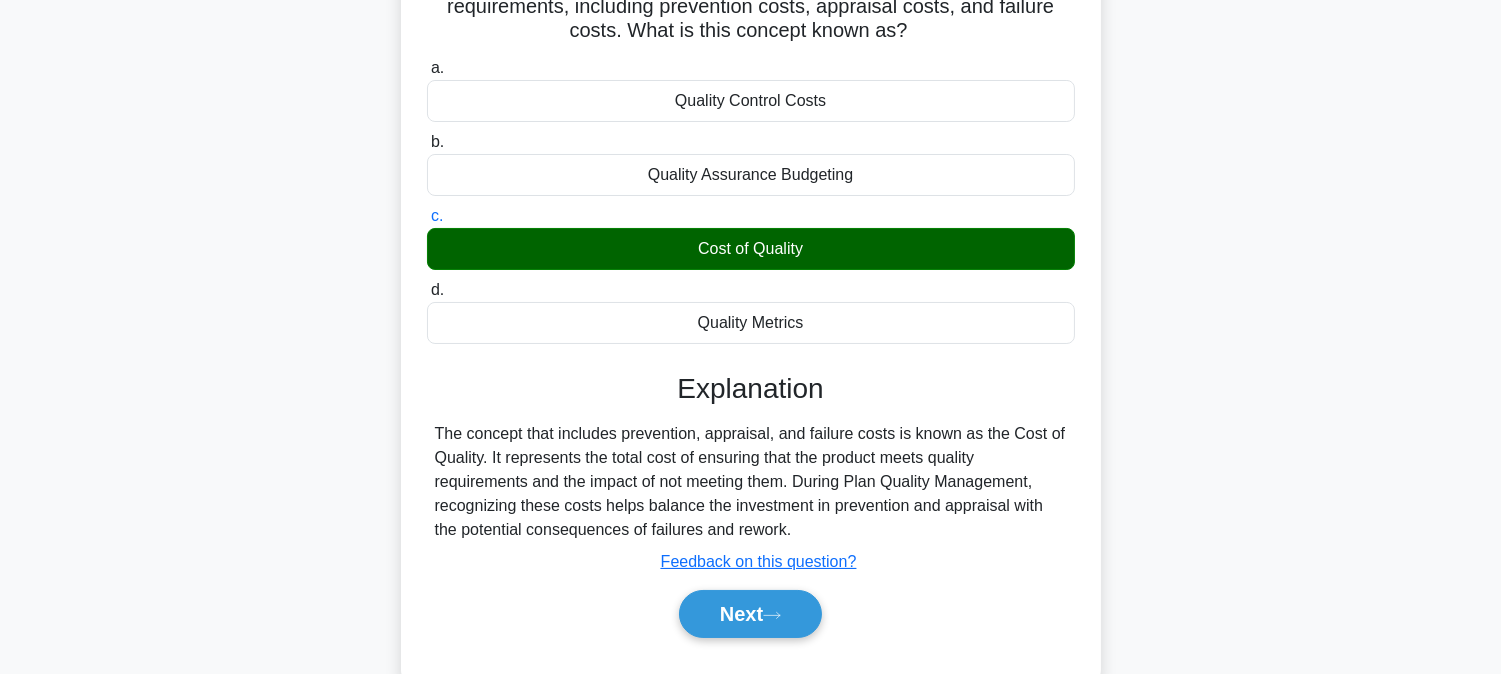 scroll, scrollTop: 405, scrollLeft: 0, axis: vertical 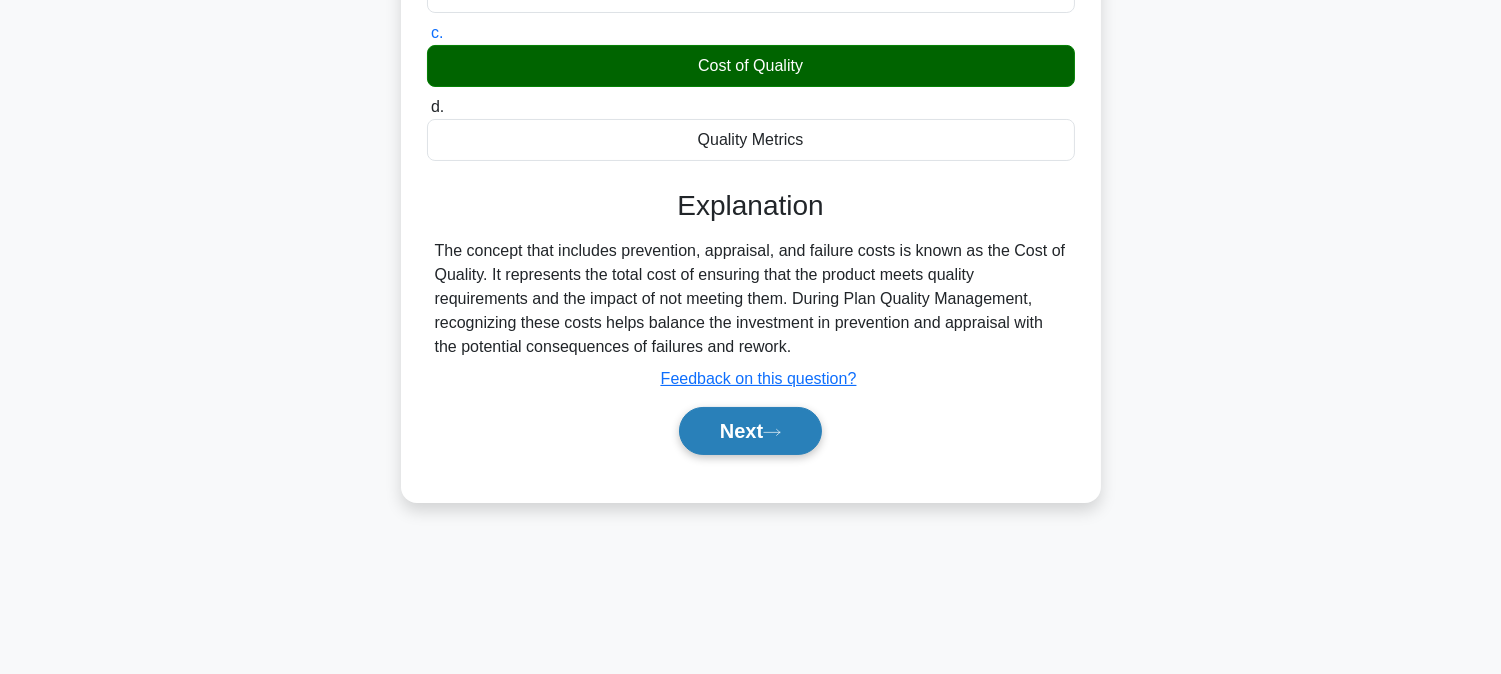 click on "Next" at bounding box center [750, 431] 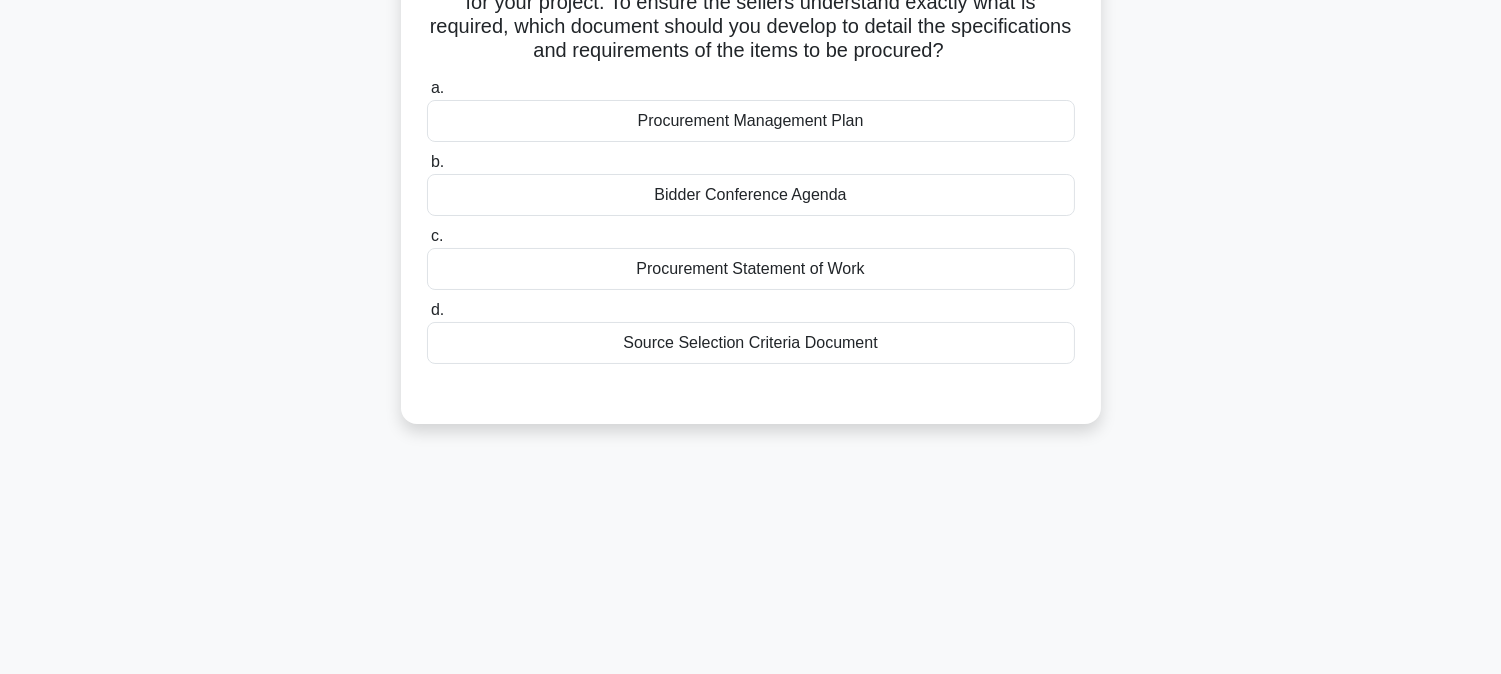 scroll, scrollTop: 72, scrollLeft: 0, axis: vertical 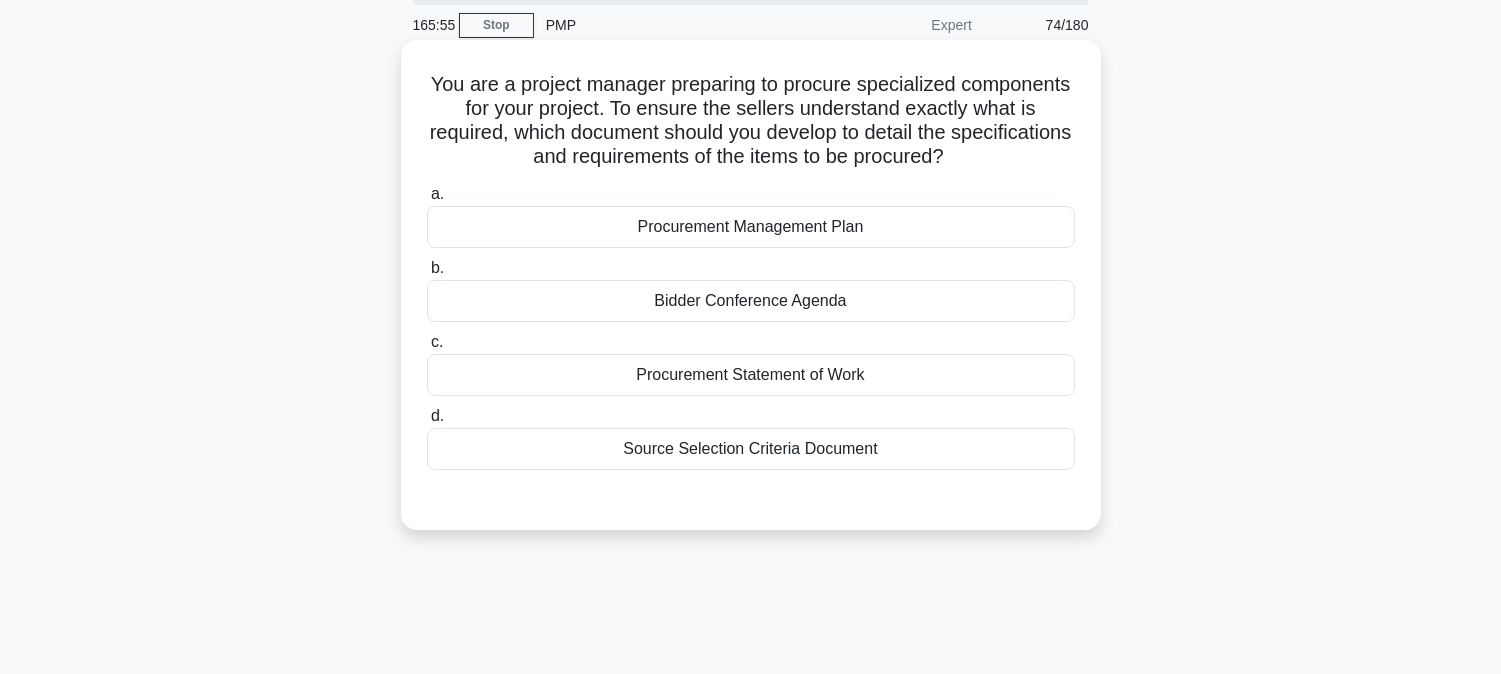 click on "Procurement Statement of Work" at bounding box center [751, 375] 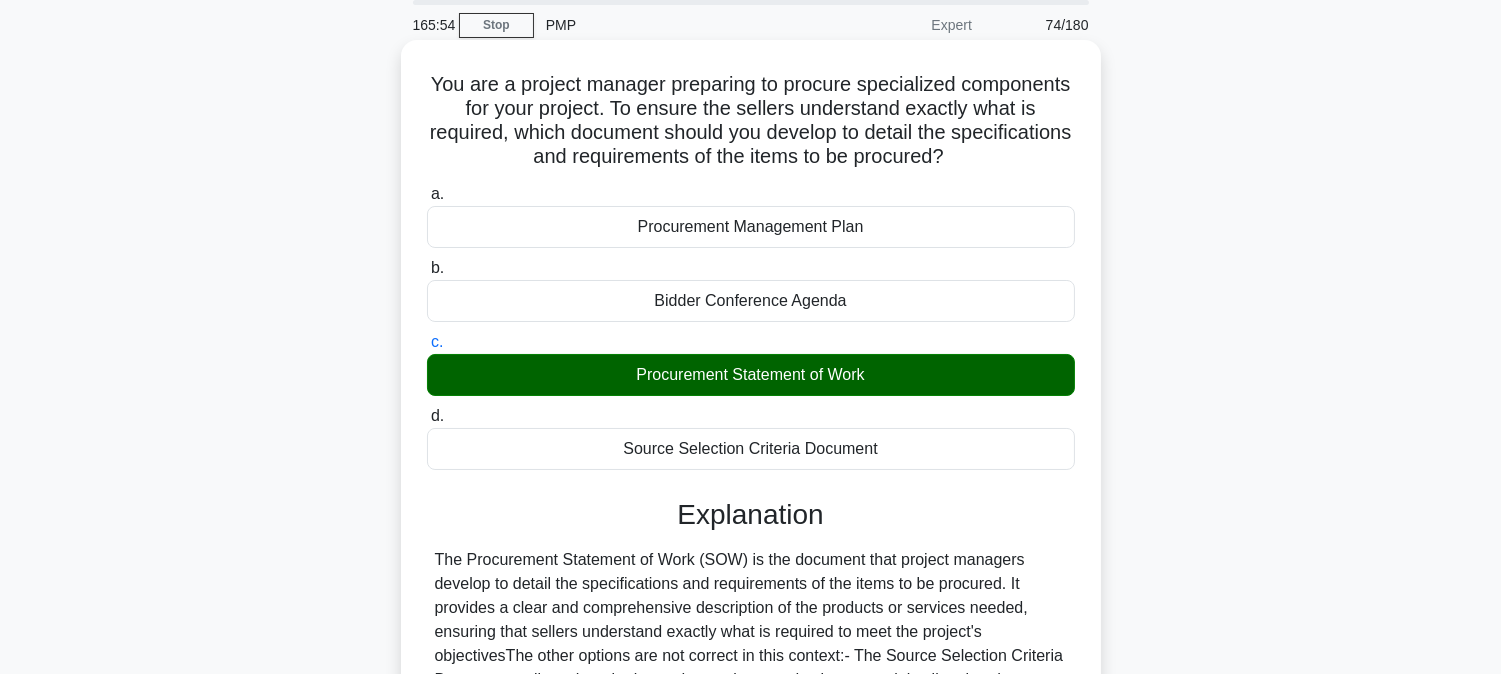 scroll, scrollTop: 405, scrollLeft: 0, axis: vertical 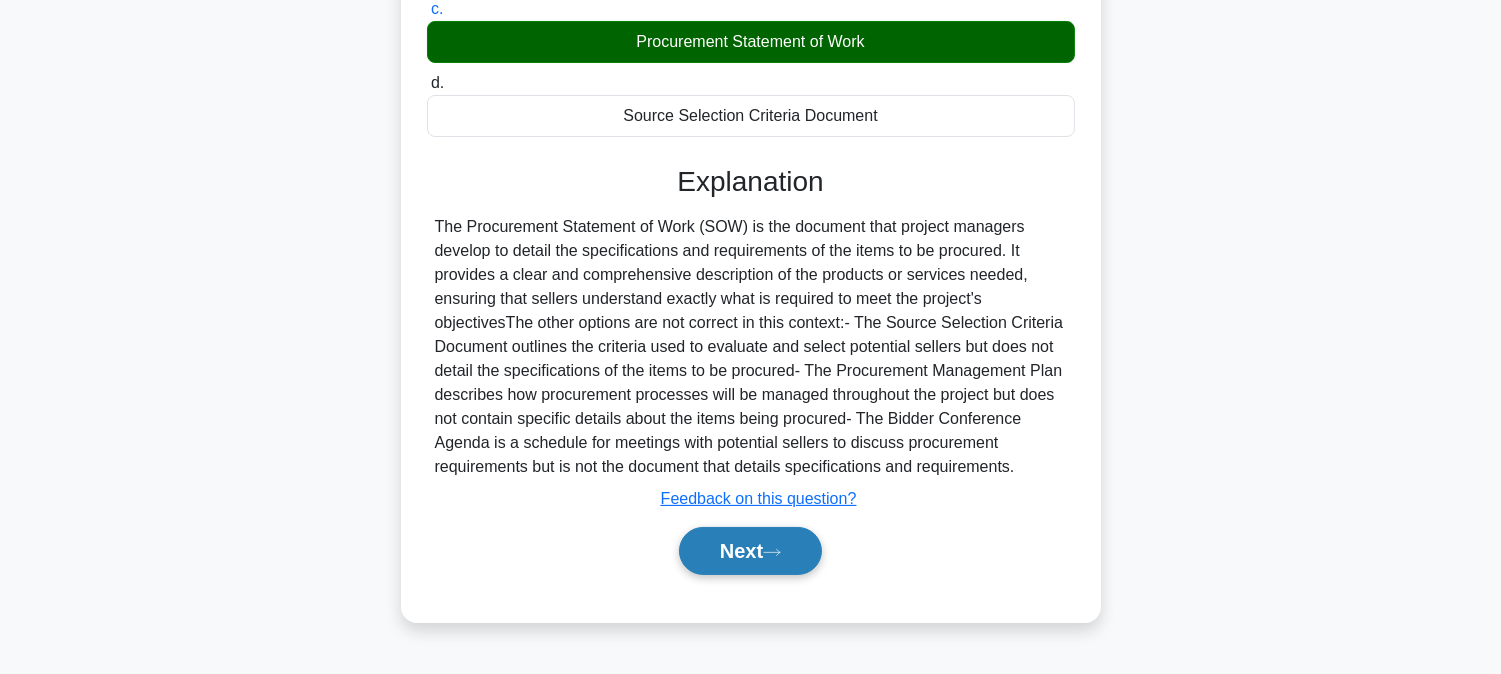 click on "Next" at bounding box center [750, 551] 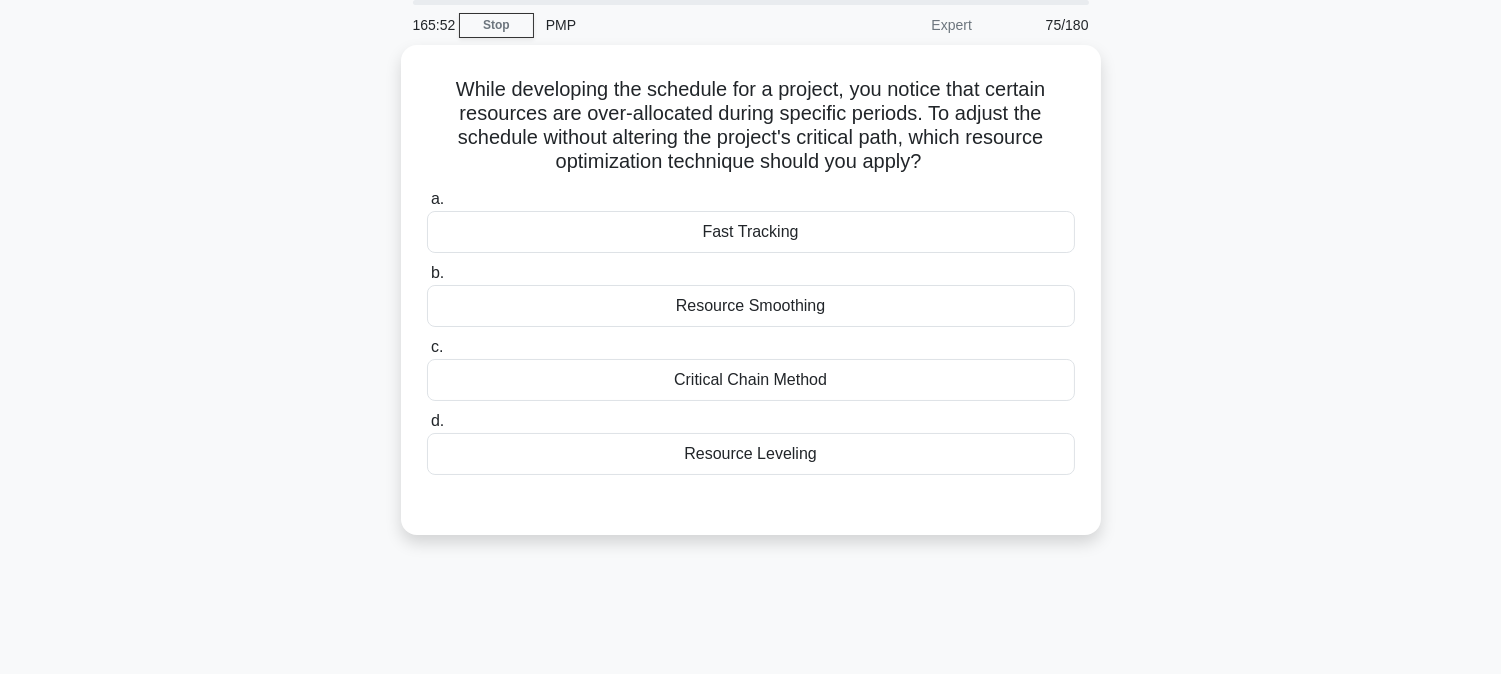 scroll, scrollTop: 0, scrollLeft: 0, axis: both 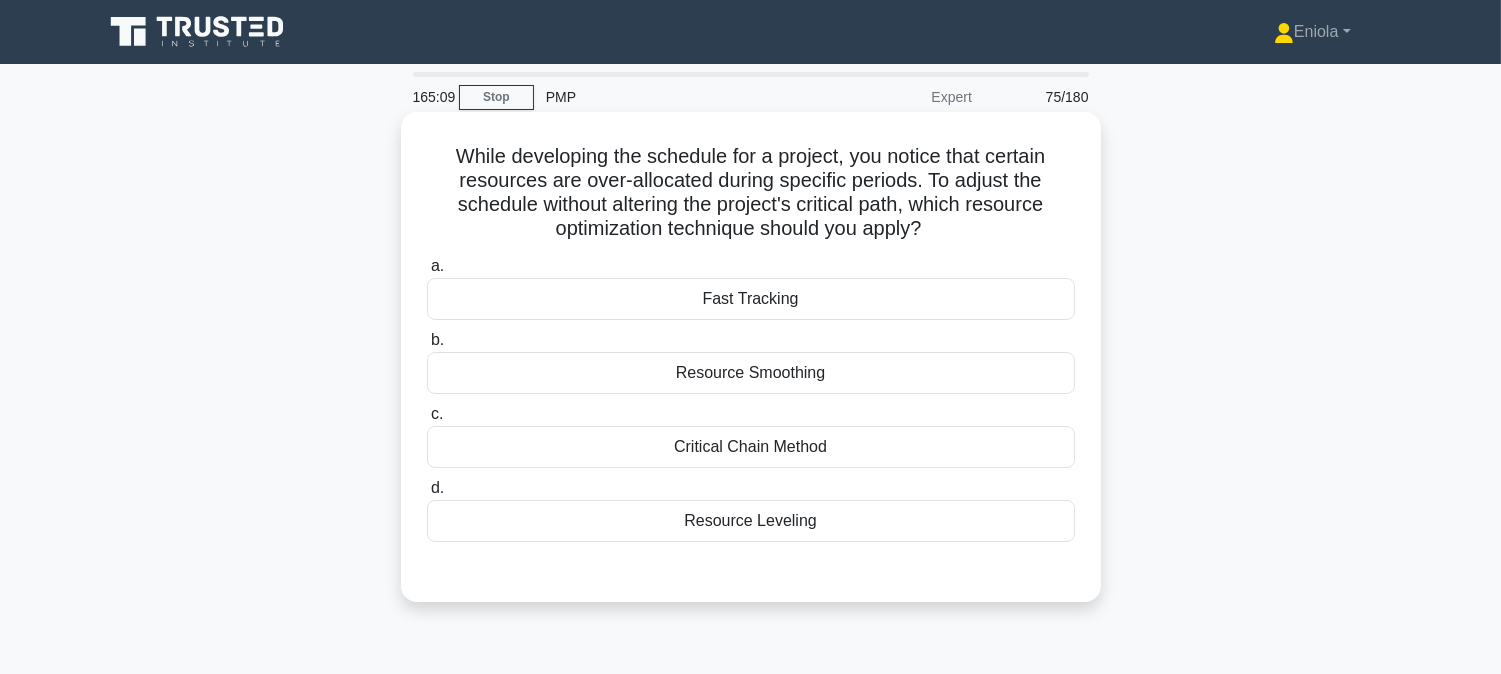 click on "Resource Smoothing" at bounding box center [751, 373] 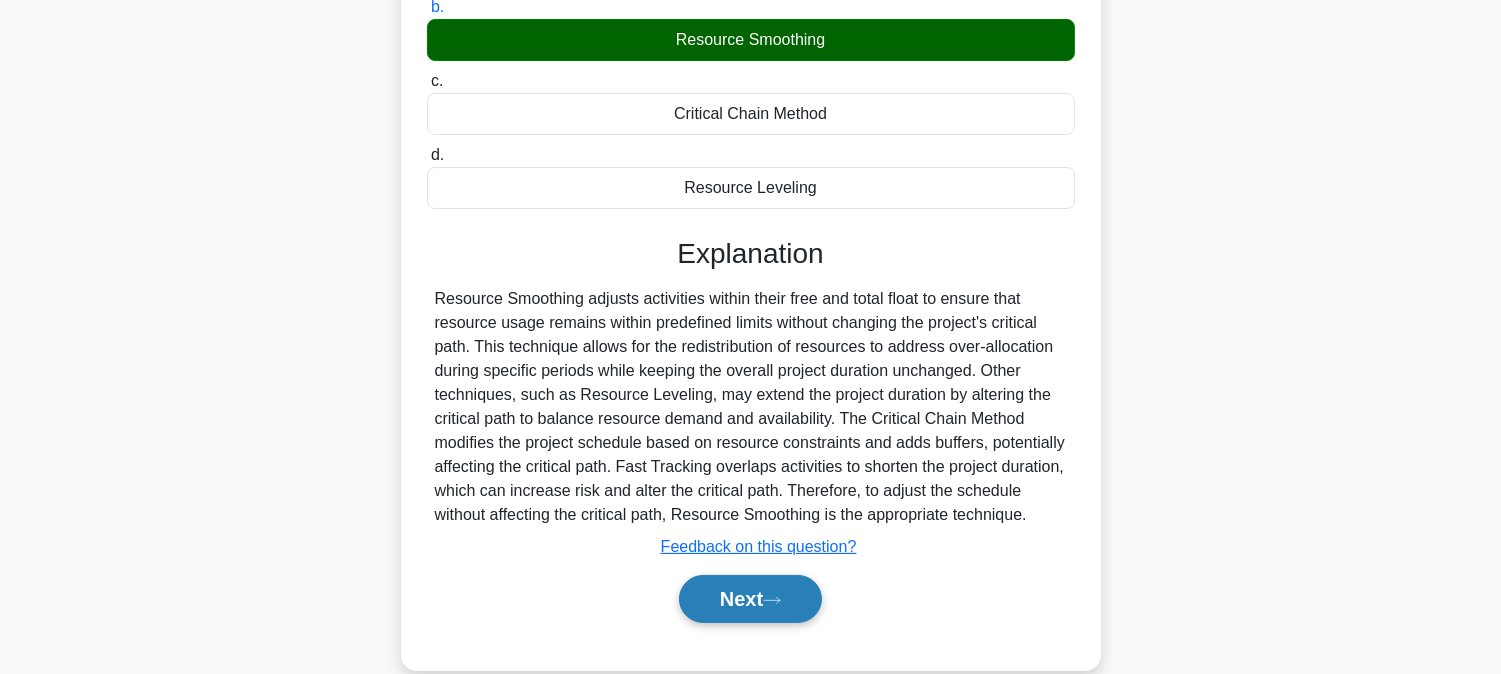 scroll, scrollTop: 405, scrollLeft: 0, axis: vertical 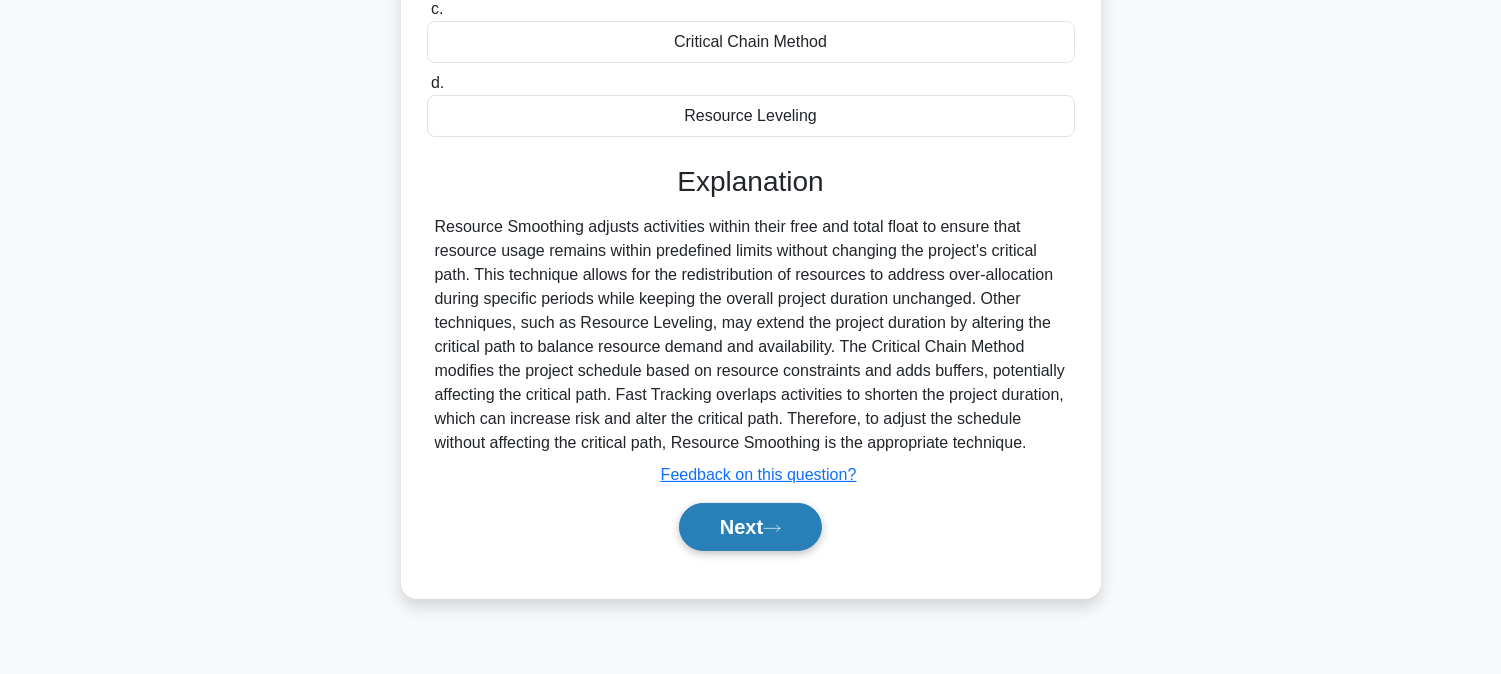 click on "Next" at bounding box center [750, 527] 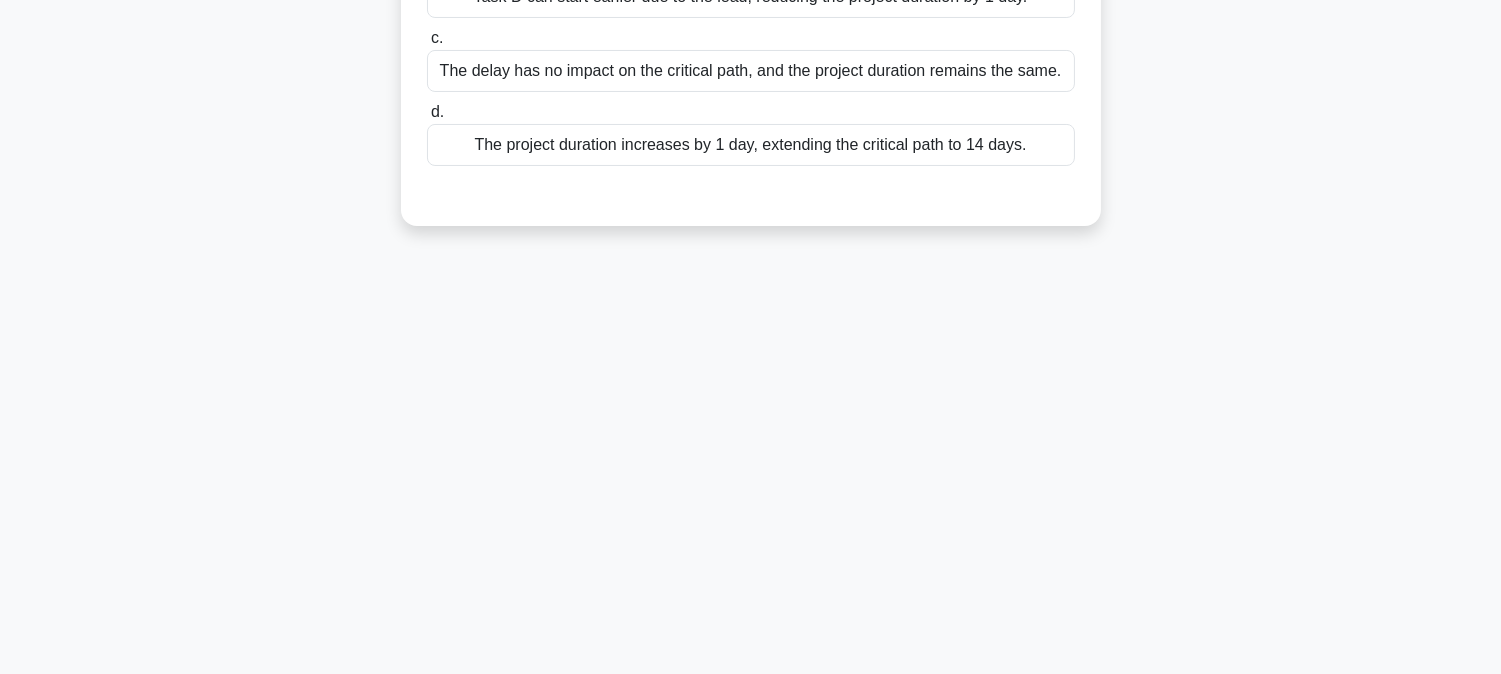 scroll, scrollTop: 72, scrollLeft: 0, axis: vertical 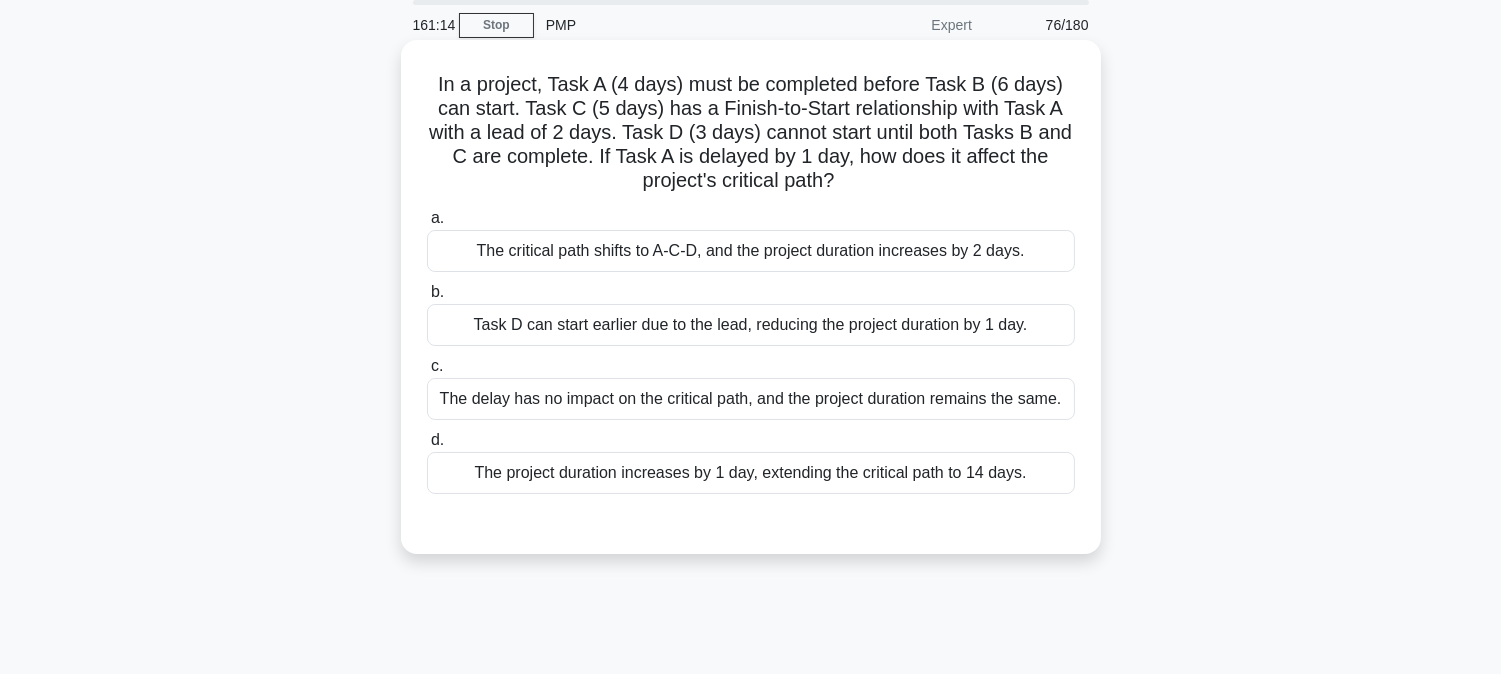 click on "The critical path shifts to A-C-D, and the project duration increases by 2 days." at bounding box center [751, 251] 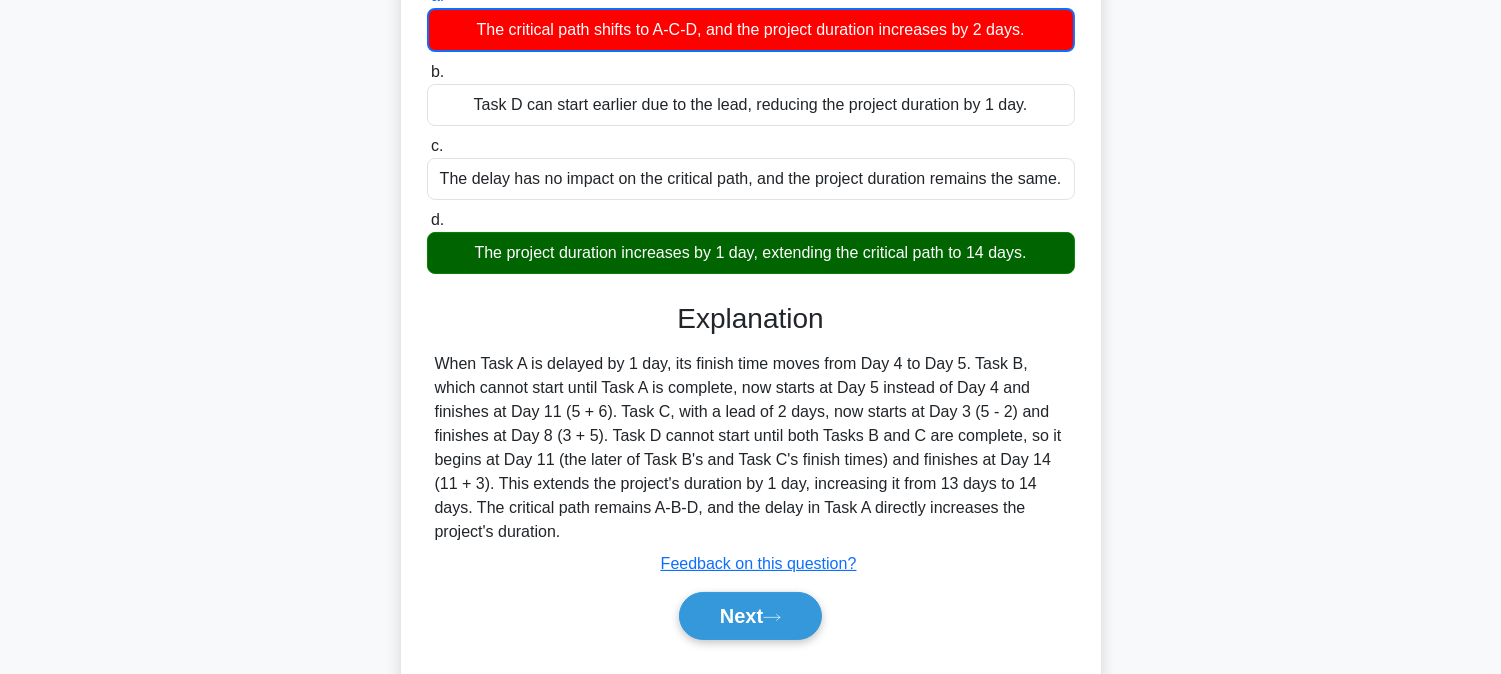 scroll, scrollTop: 405, scrollLeft: 0, axis: vertical 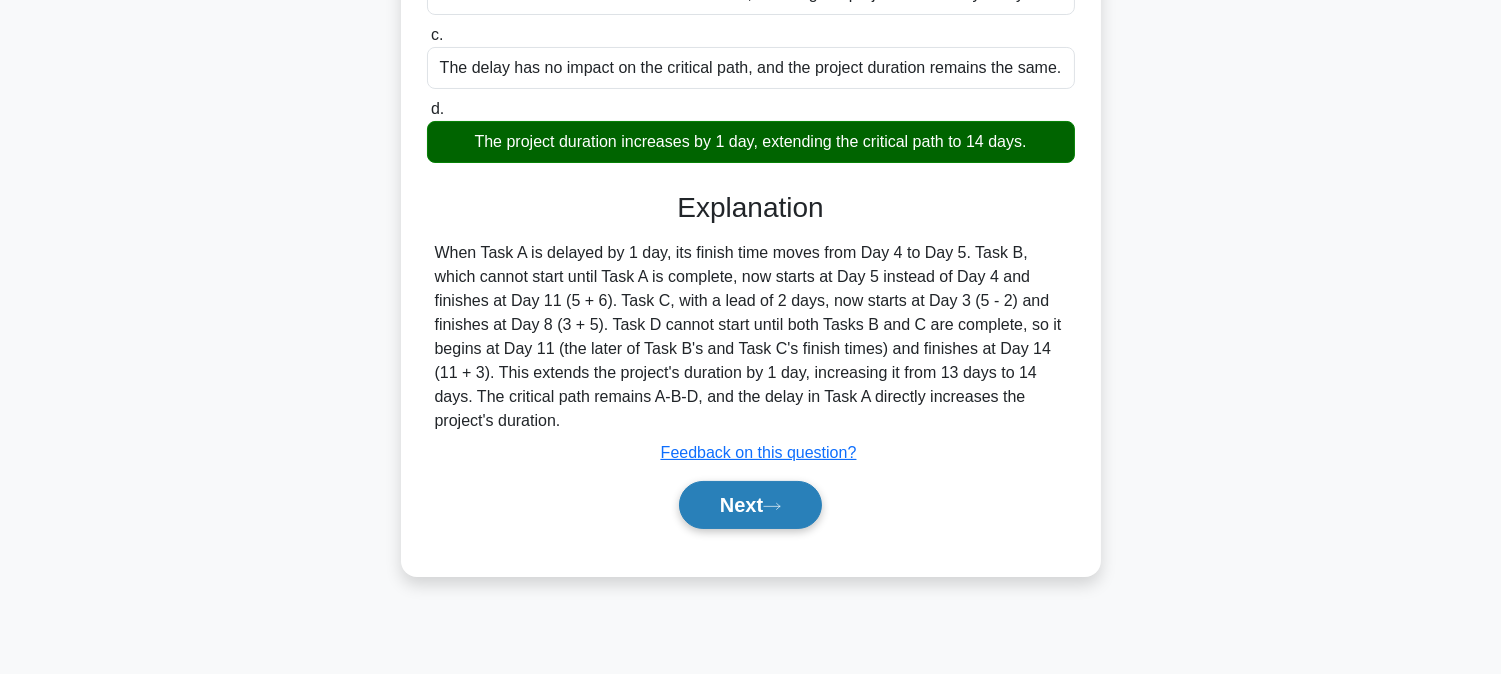 click 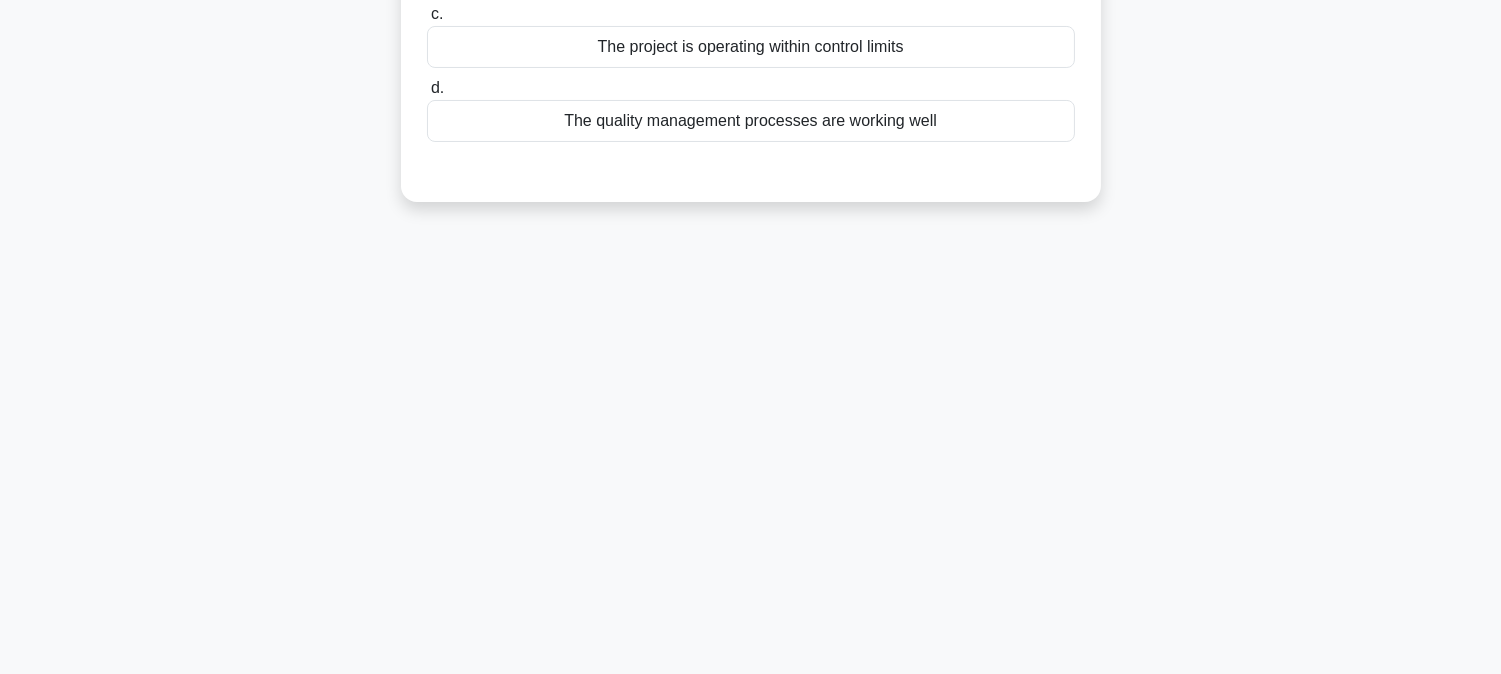 scroll, scrollTop: 0, scrollLeft: 0, axis: both 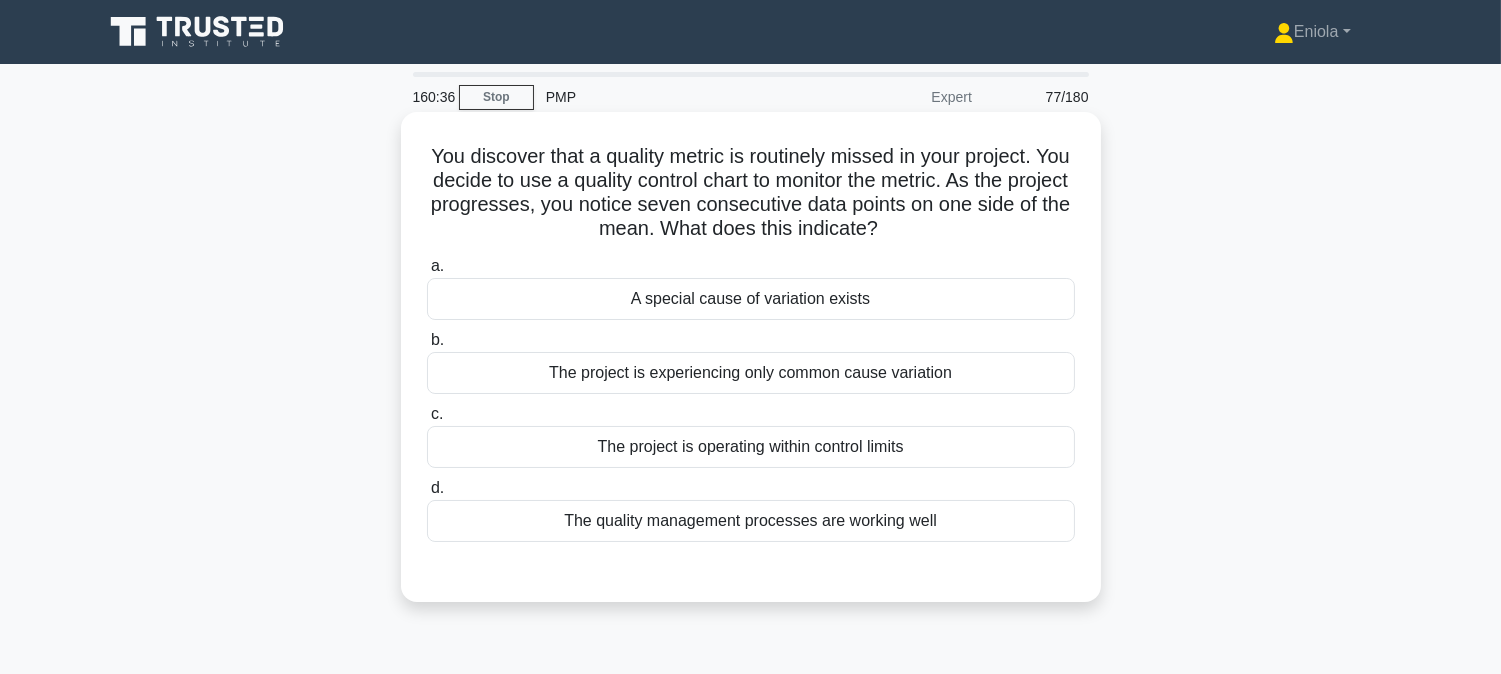 click on "The project is operating within control limits" at bounding box center [751, 447] 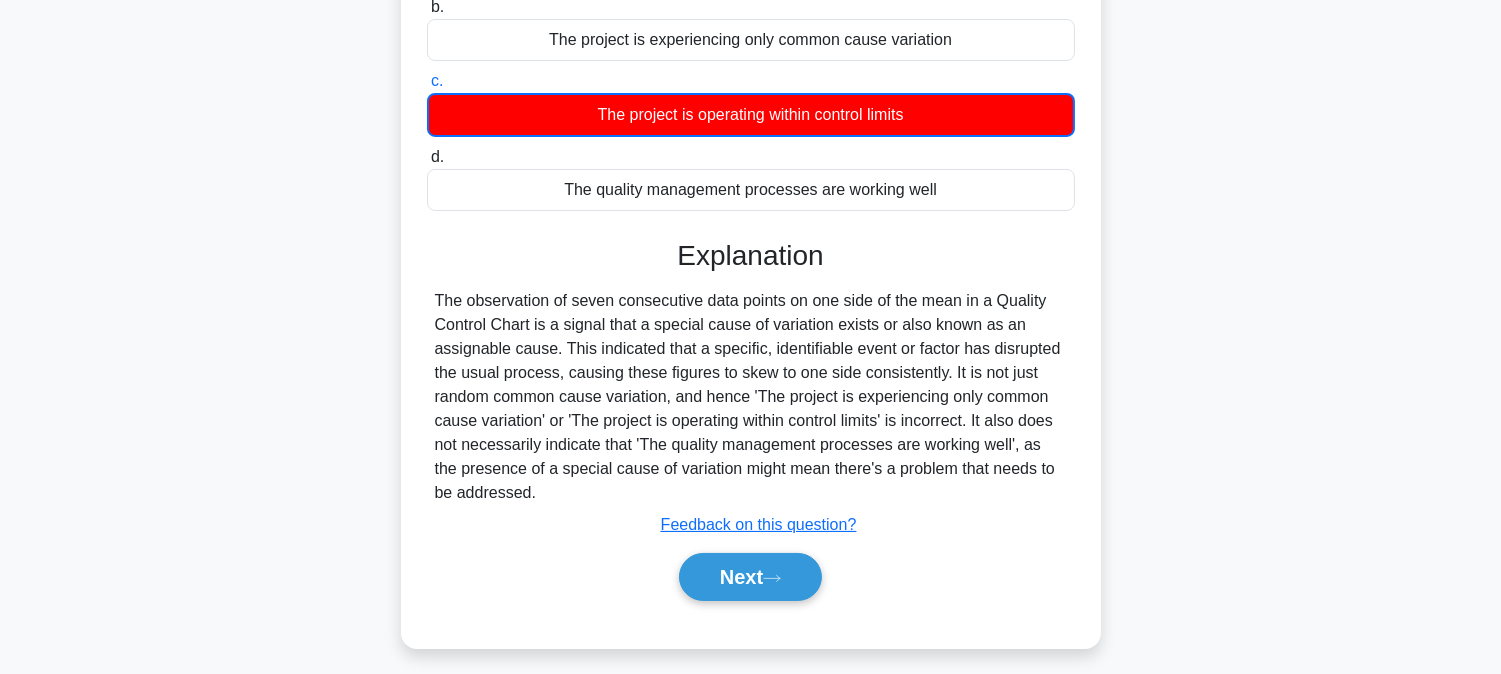 scroll, scrollTop: 405, scrollLeft: 0, axis: vertical 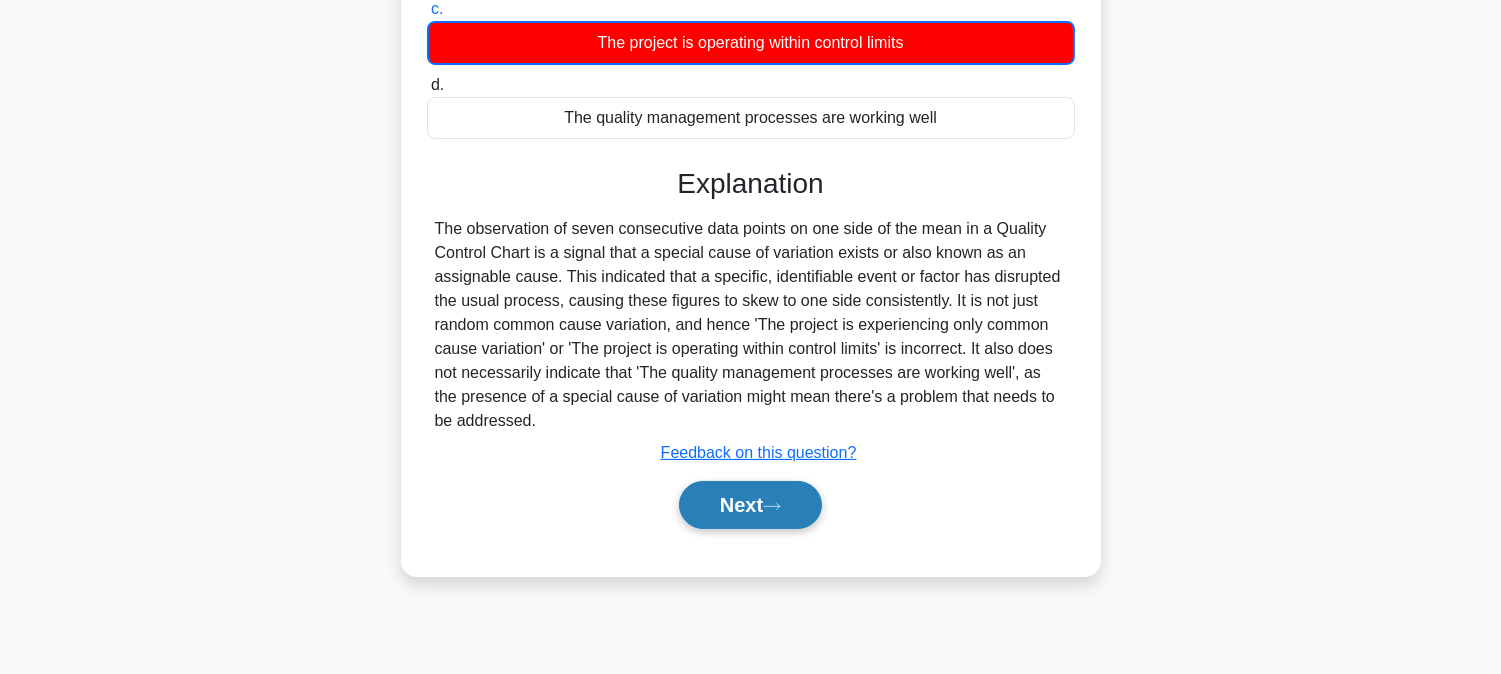 click on "Next" at bounding box center (750, 505) 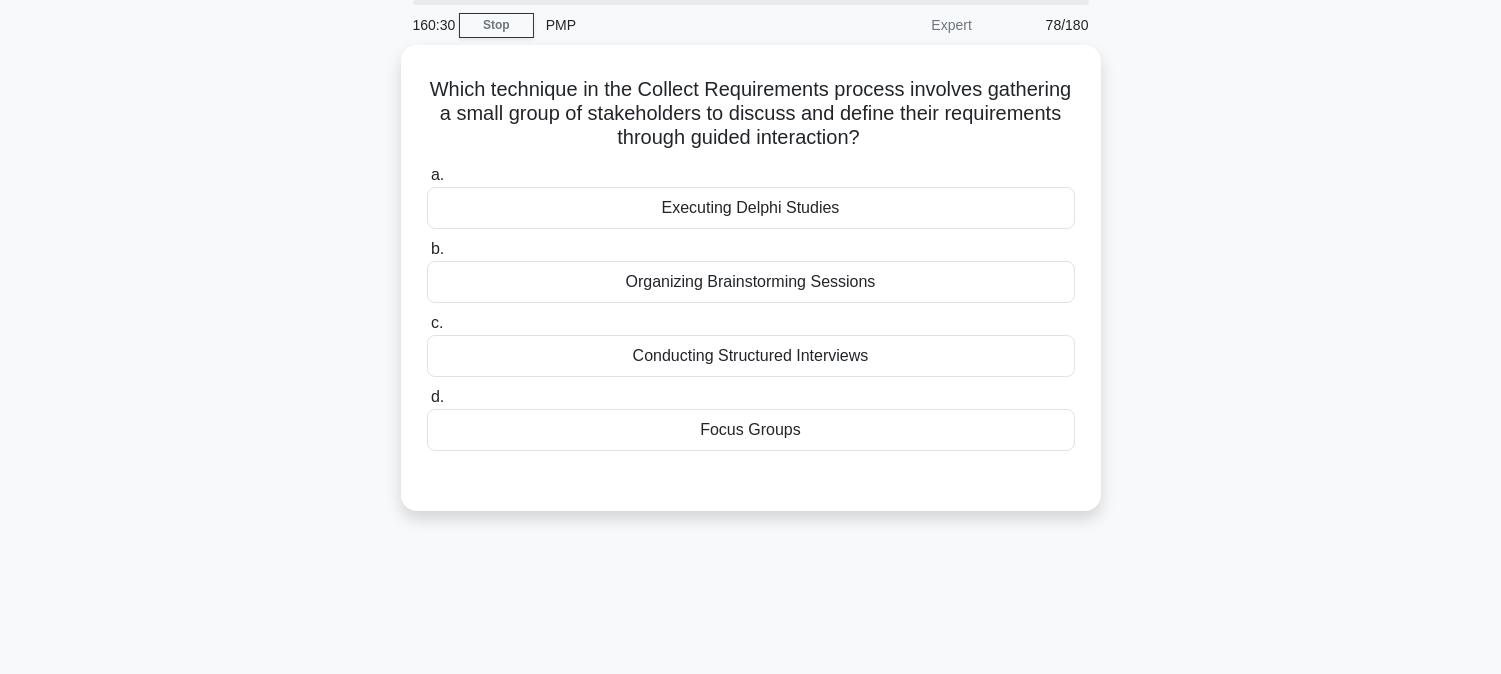 scroll, scrollTop: 0, scrollLeft: 0, axis: both 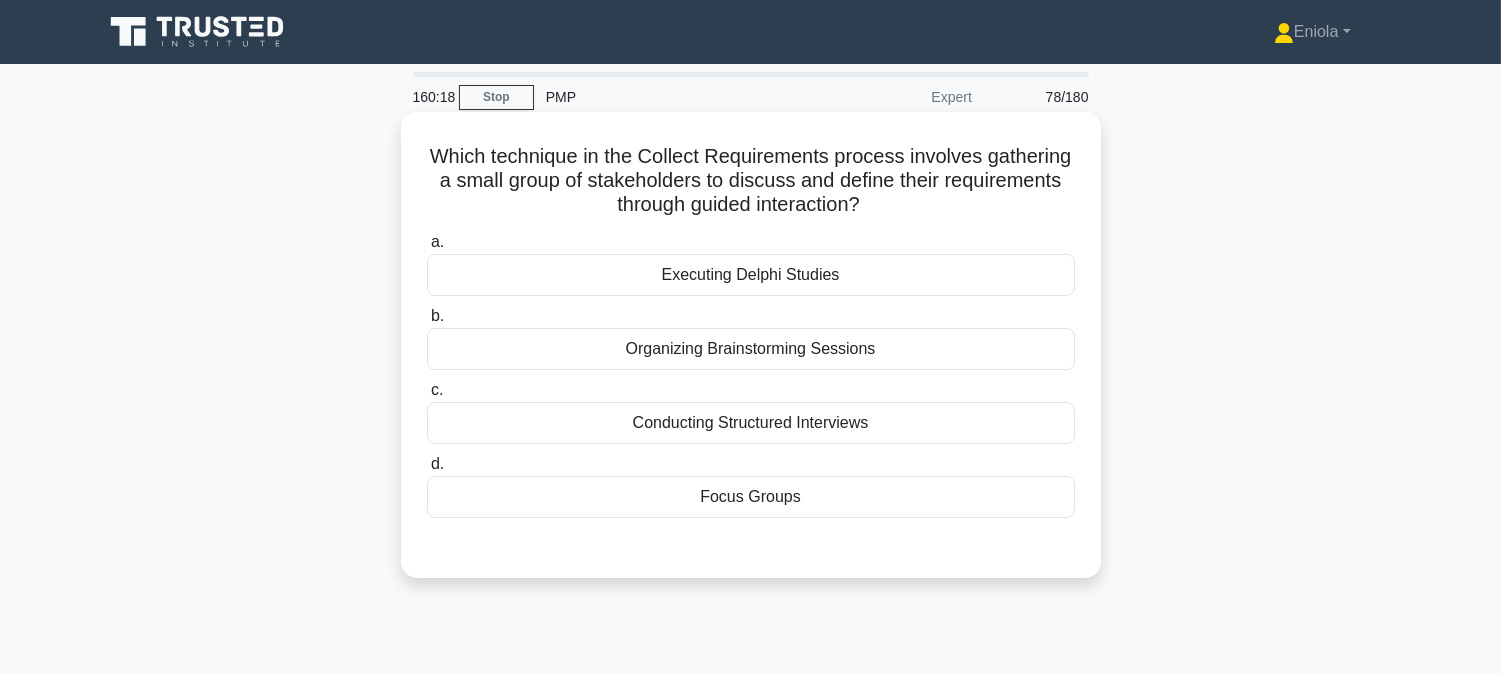 click on "Focus Groups" at bounding box center [751, 497] 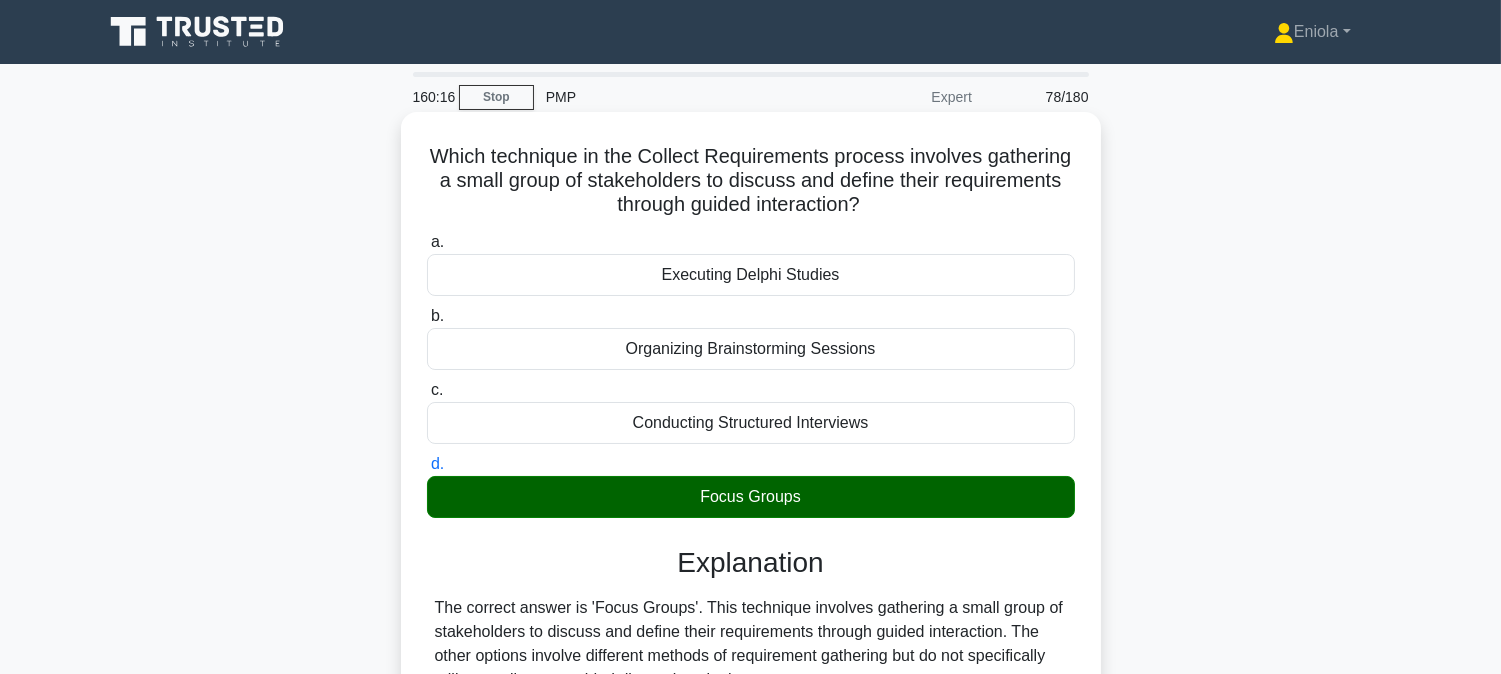 scroll, scrollTop: 405, scrollLeft: 0, axis: vertical 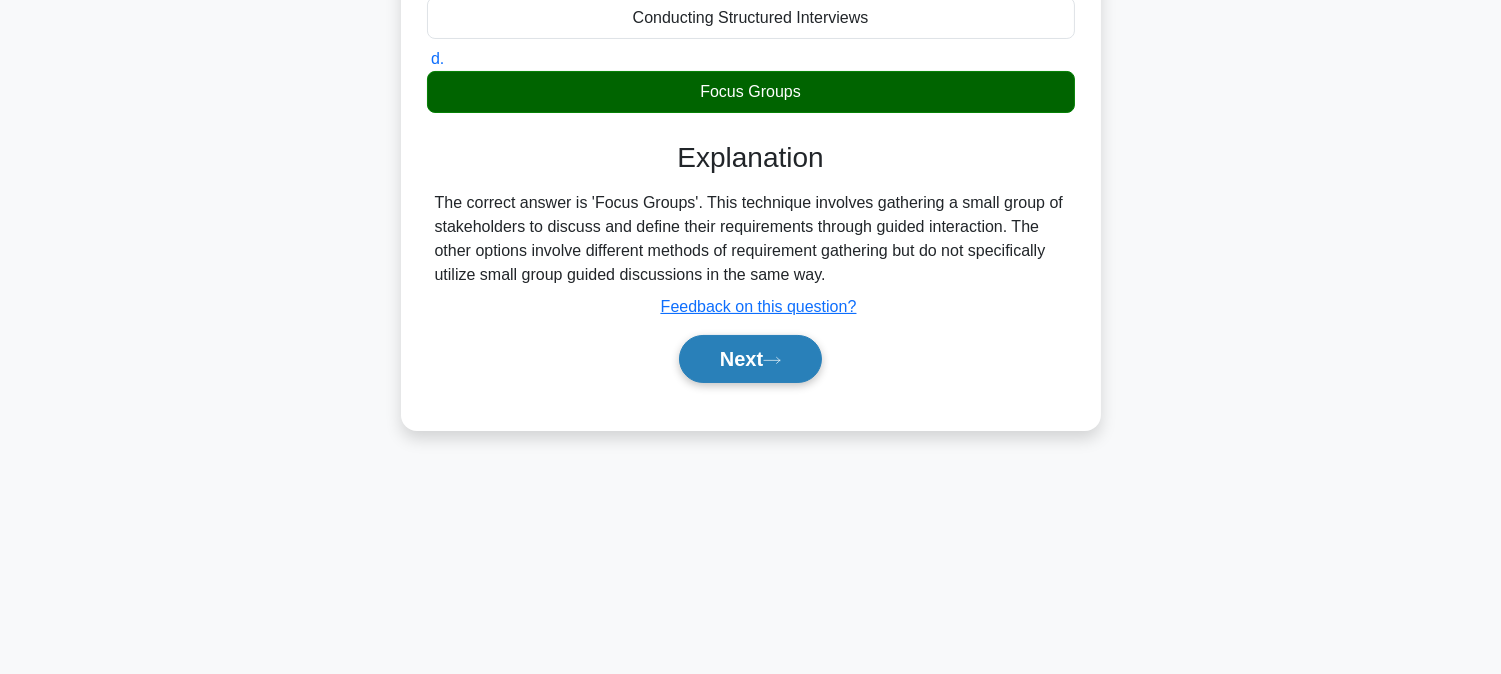 click on "Next" at bounding box center (750, 359) 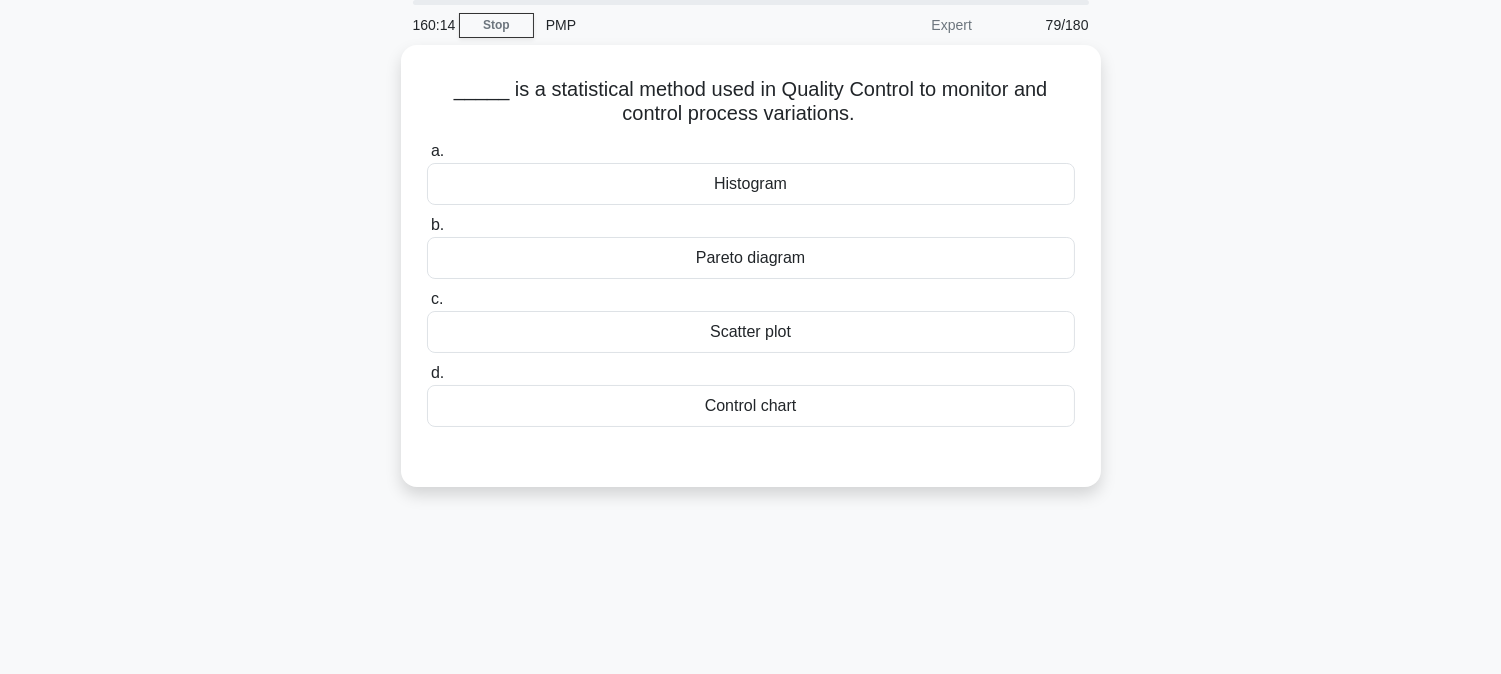 scroll, scrollTop: 0, scrollLeft: 0, axis: both 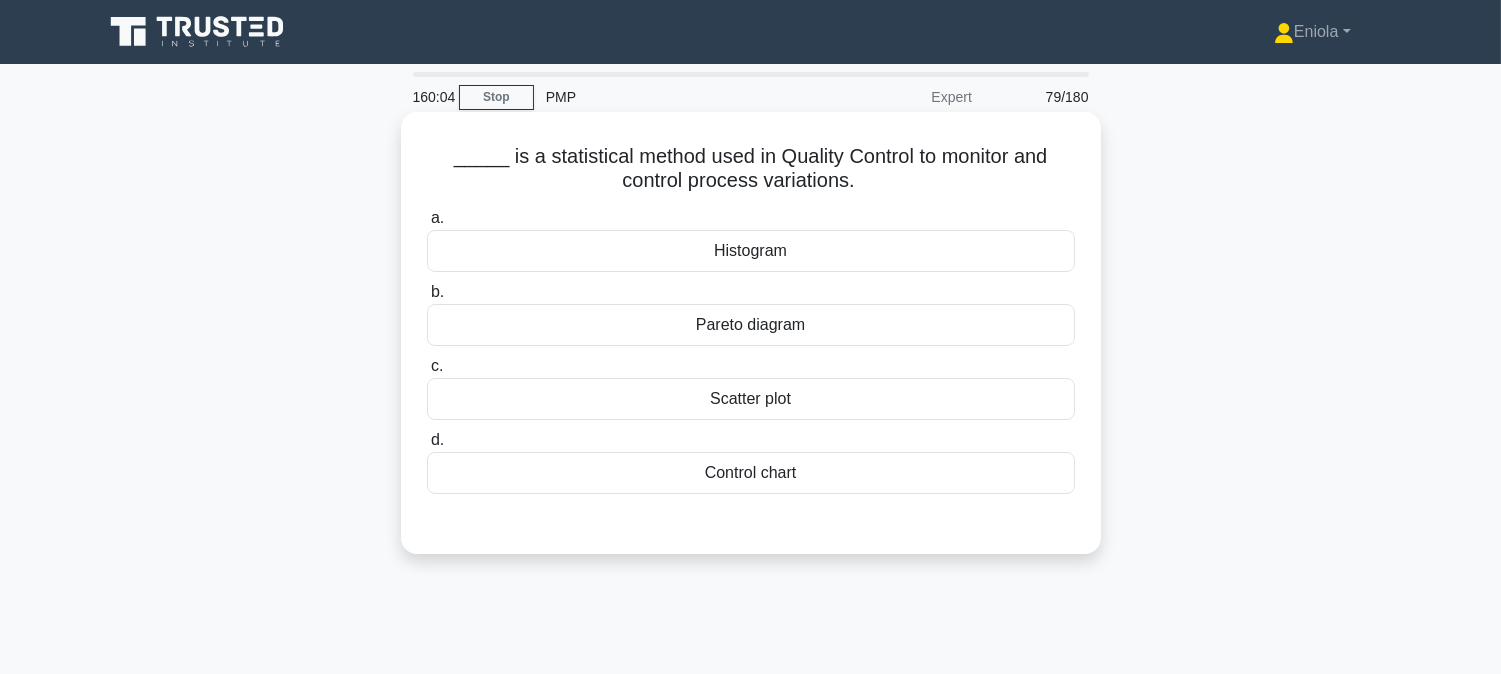 click on "Control chart" at bounding box center (751, 473) 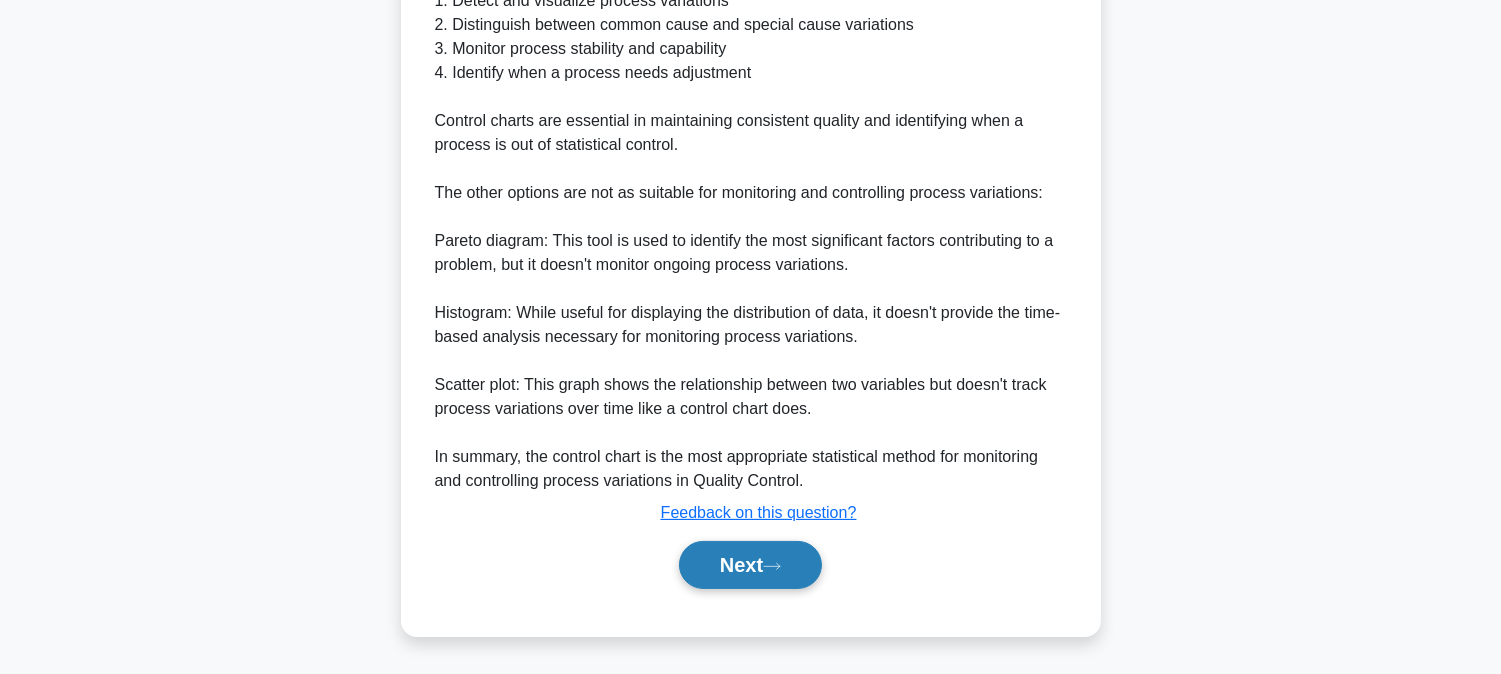 click 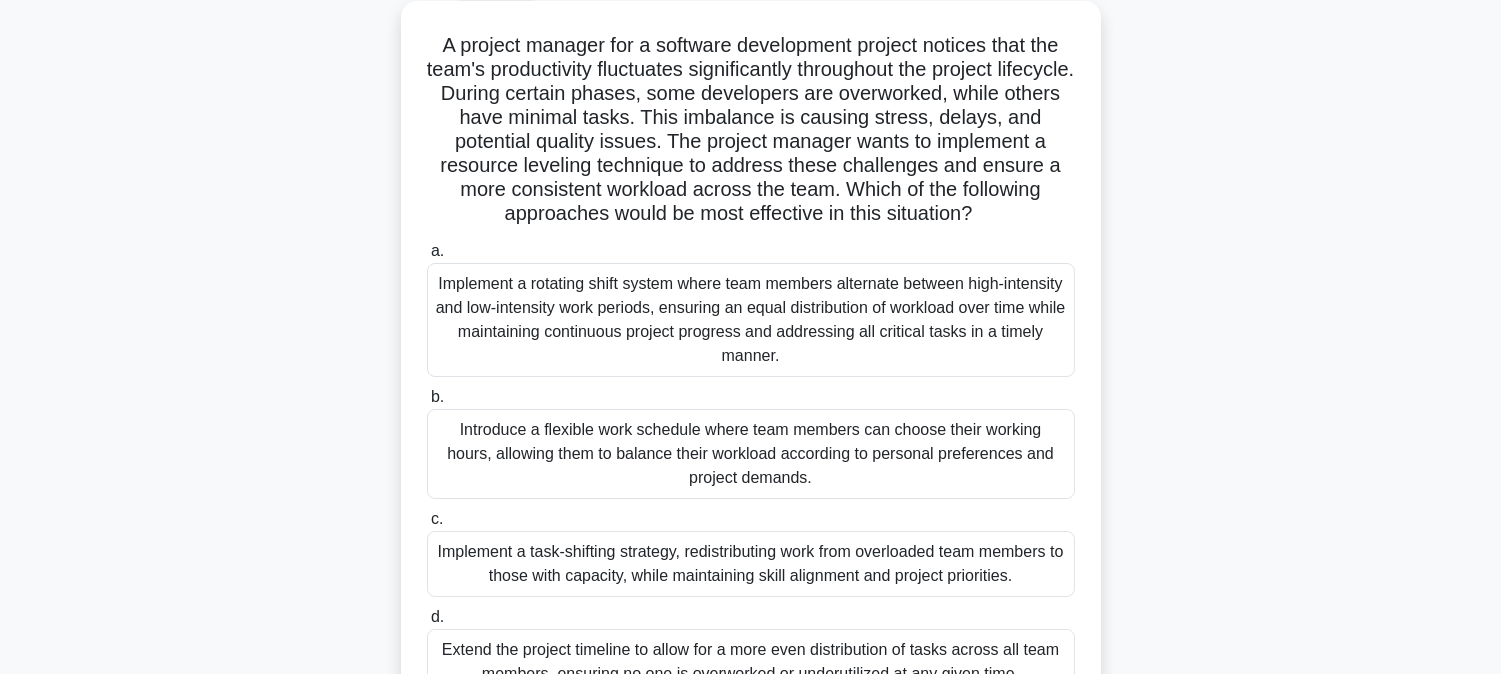 scroll, scrollTop: 222, scrollLeft: 0, axis: vertical 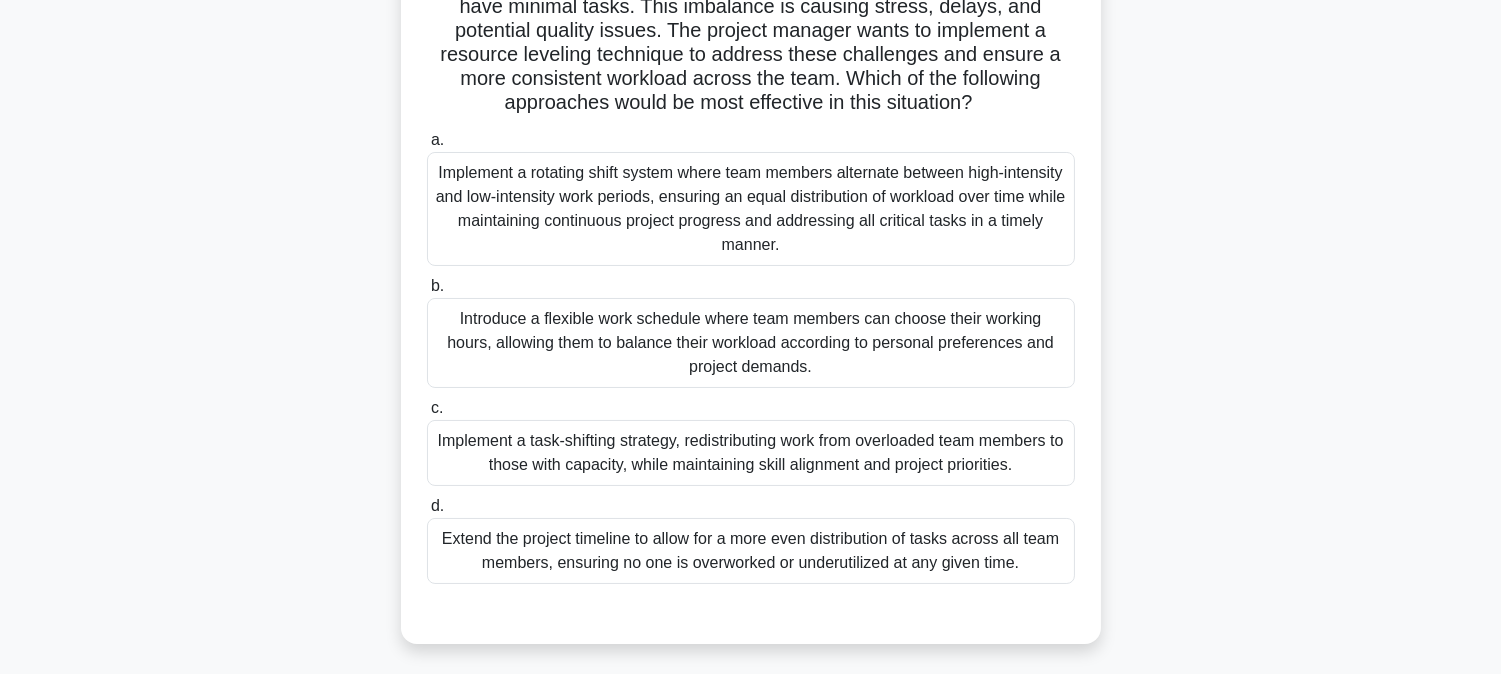 click on "Implement a rotating shift system where team members alternate between high-intensity and low-intensity work periods, ensuring an equal distribution of workload over time while maintaining continuous project progress and addressing all critical tasks in a timely manner." at bounding box center (751, 209) 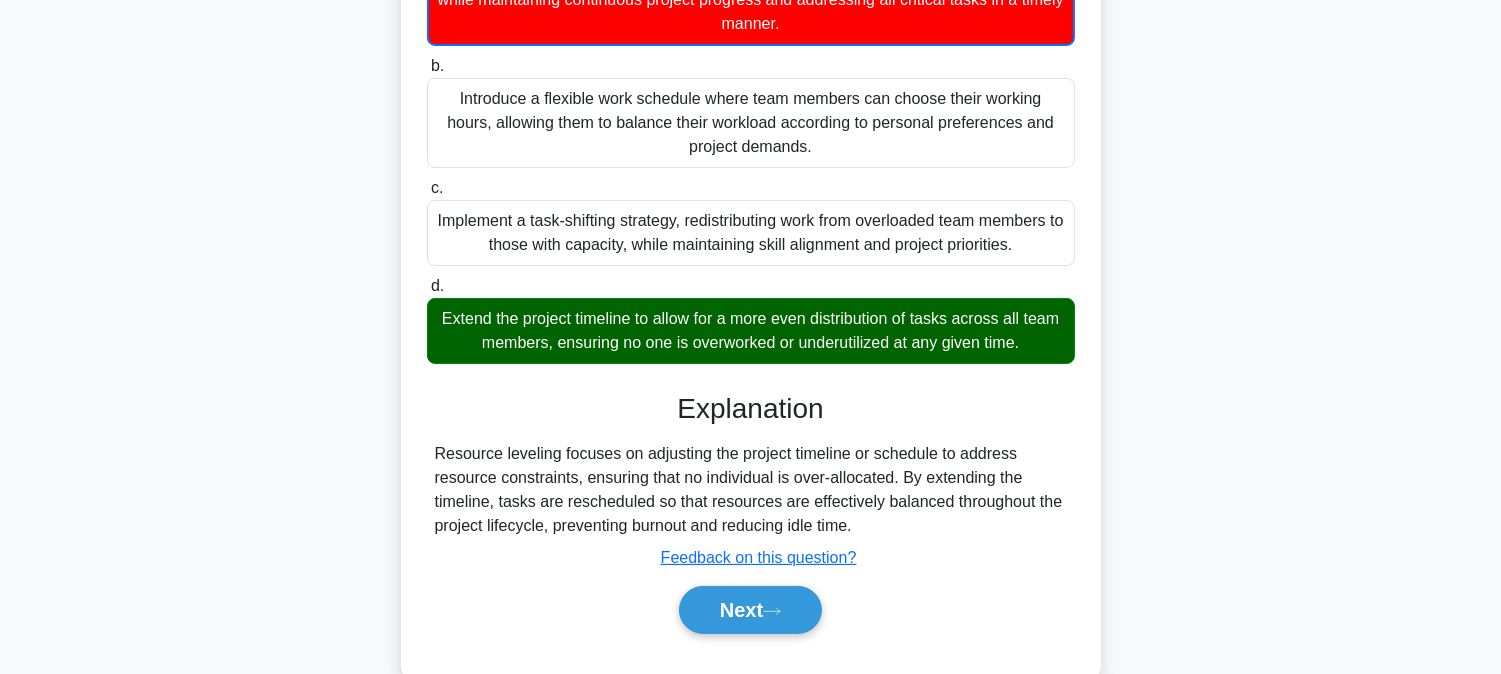 scroll, scrollTop: 486, scrollLeft: 0, axis: vertical 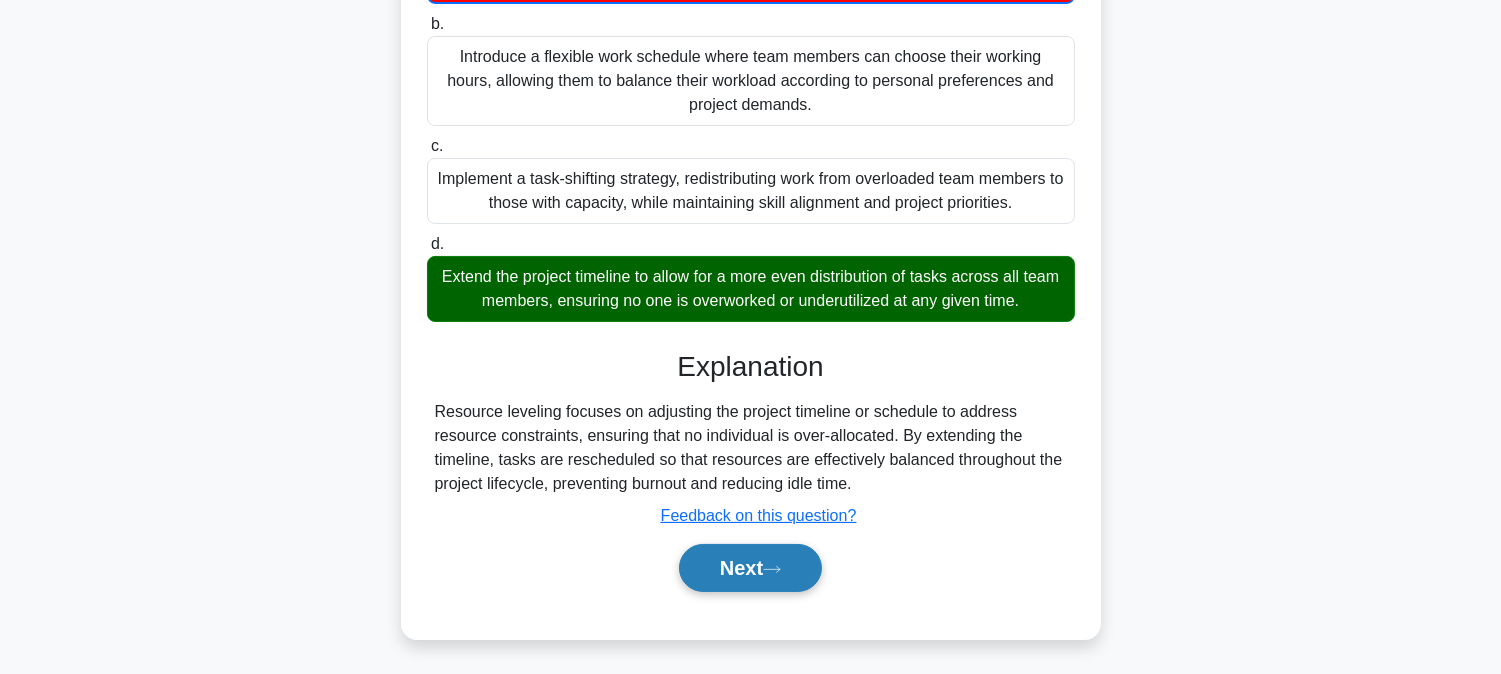 click on "Next" at bounding box center (750, 568) 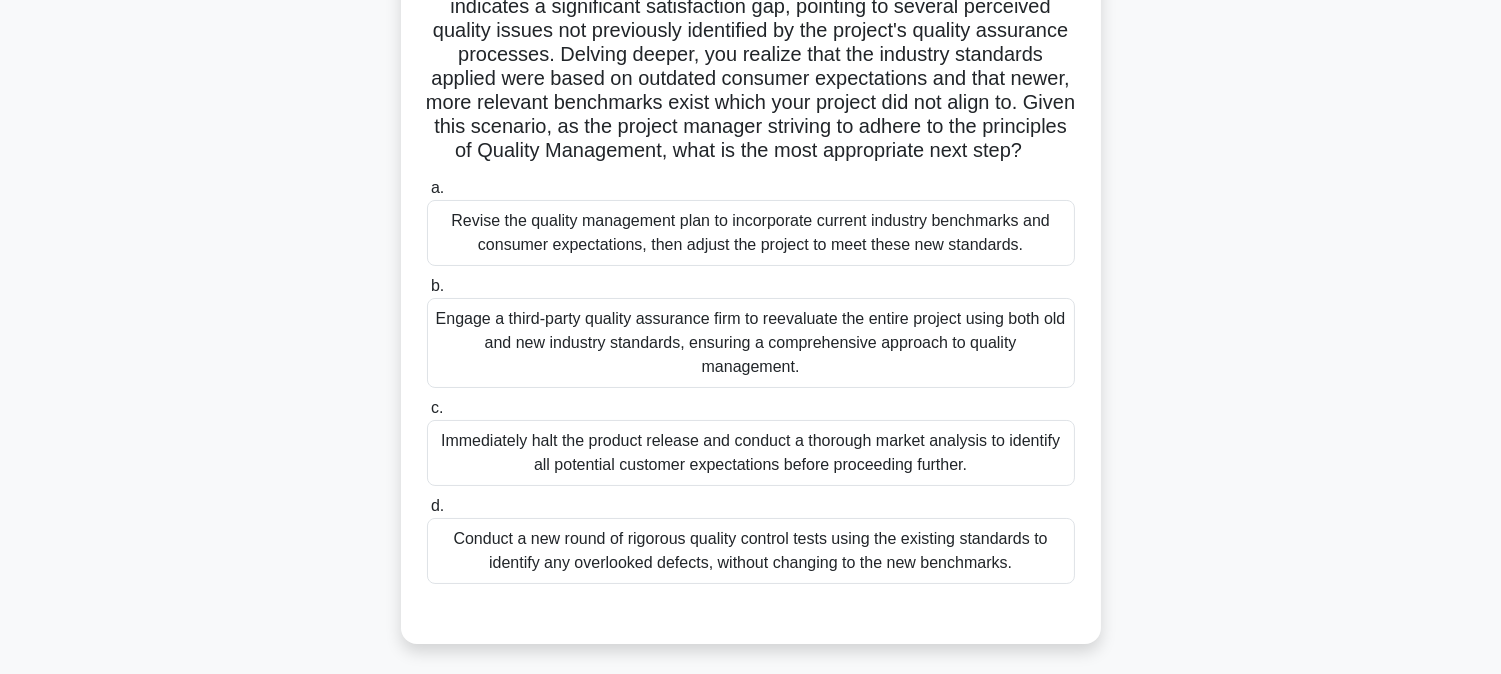 scroll, scrollTop: 333, scrollLeft: 0, axis: vertical 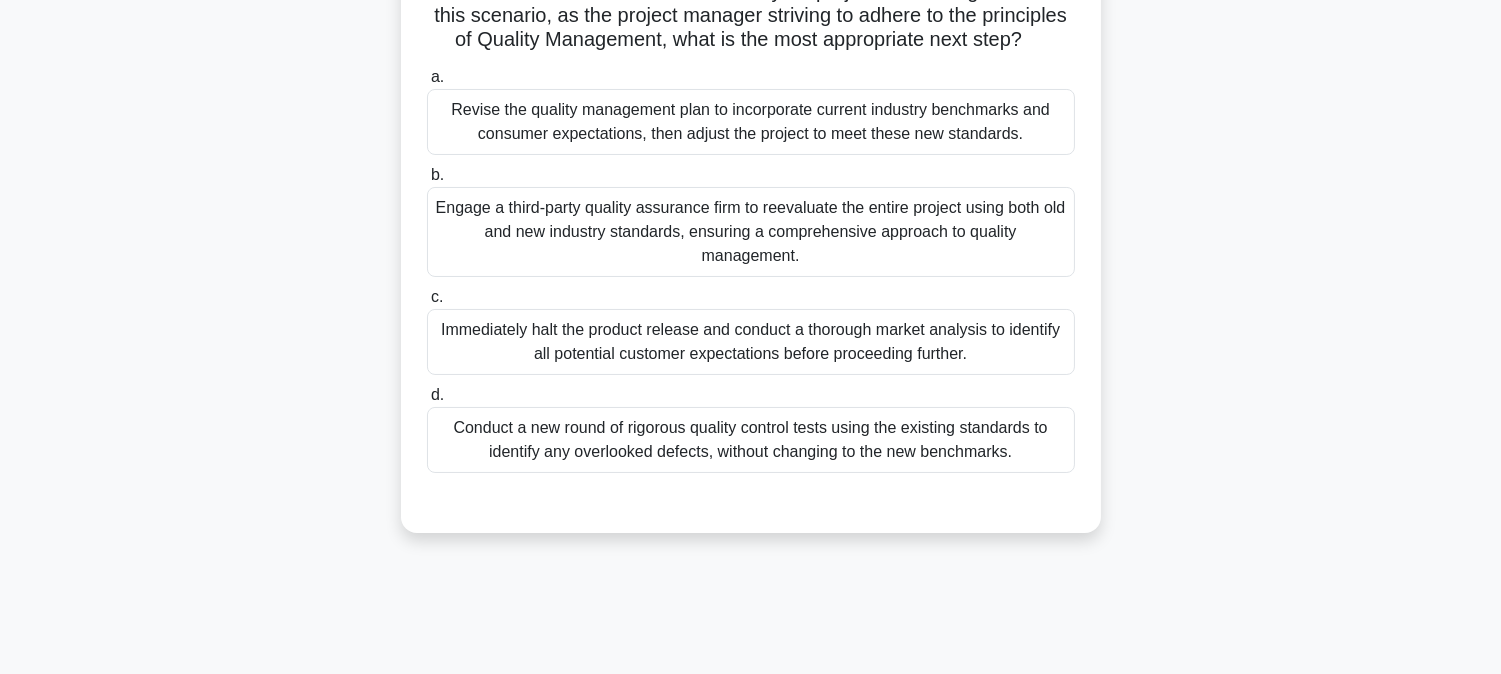 click on "Revise the quality management plan to incorporate current industry benchmarks and consumer expectations, then adjust the project to meet these new standards." at bounding box center [751, 122] 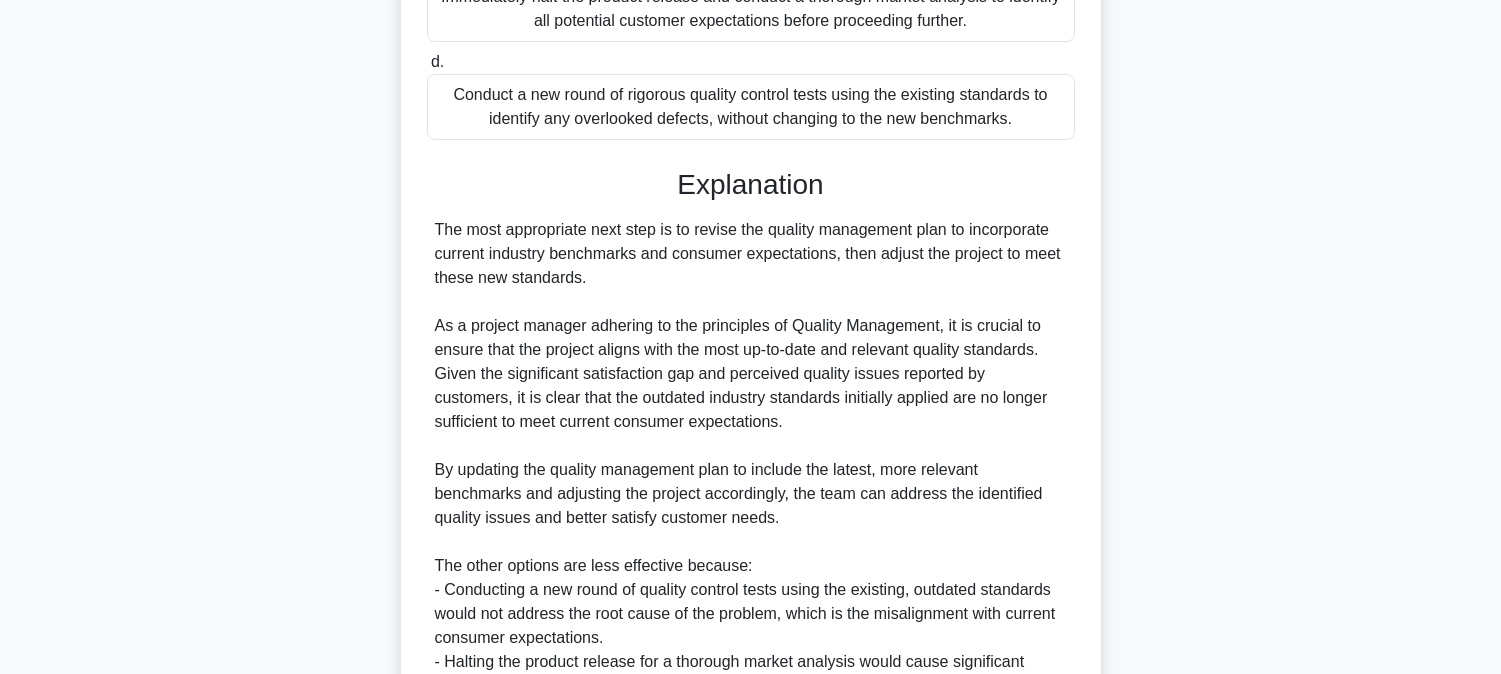 scroll, scrollTop: 991, scrollLeft: 0, axis: vertical 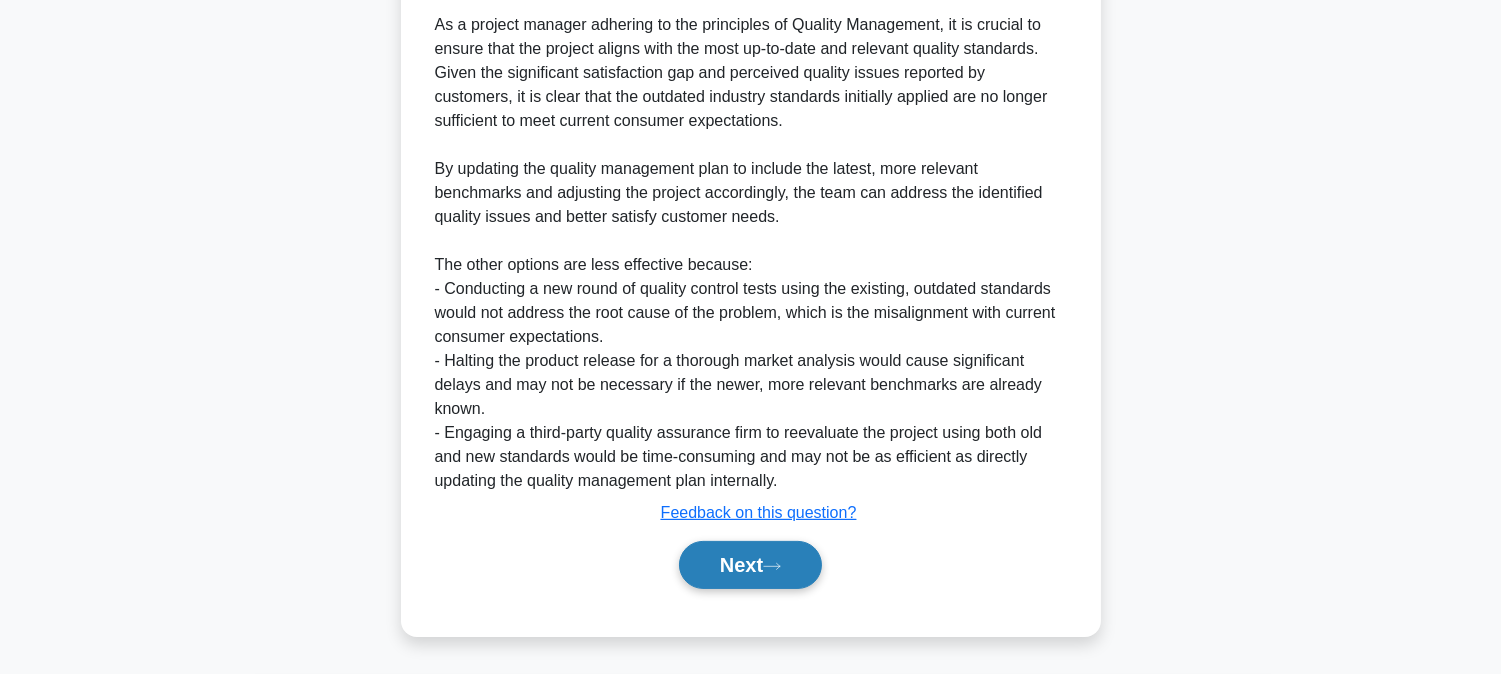 click on "Next" at bounding box center [750, 565] 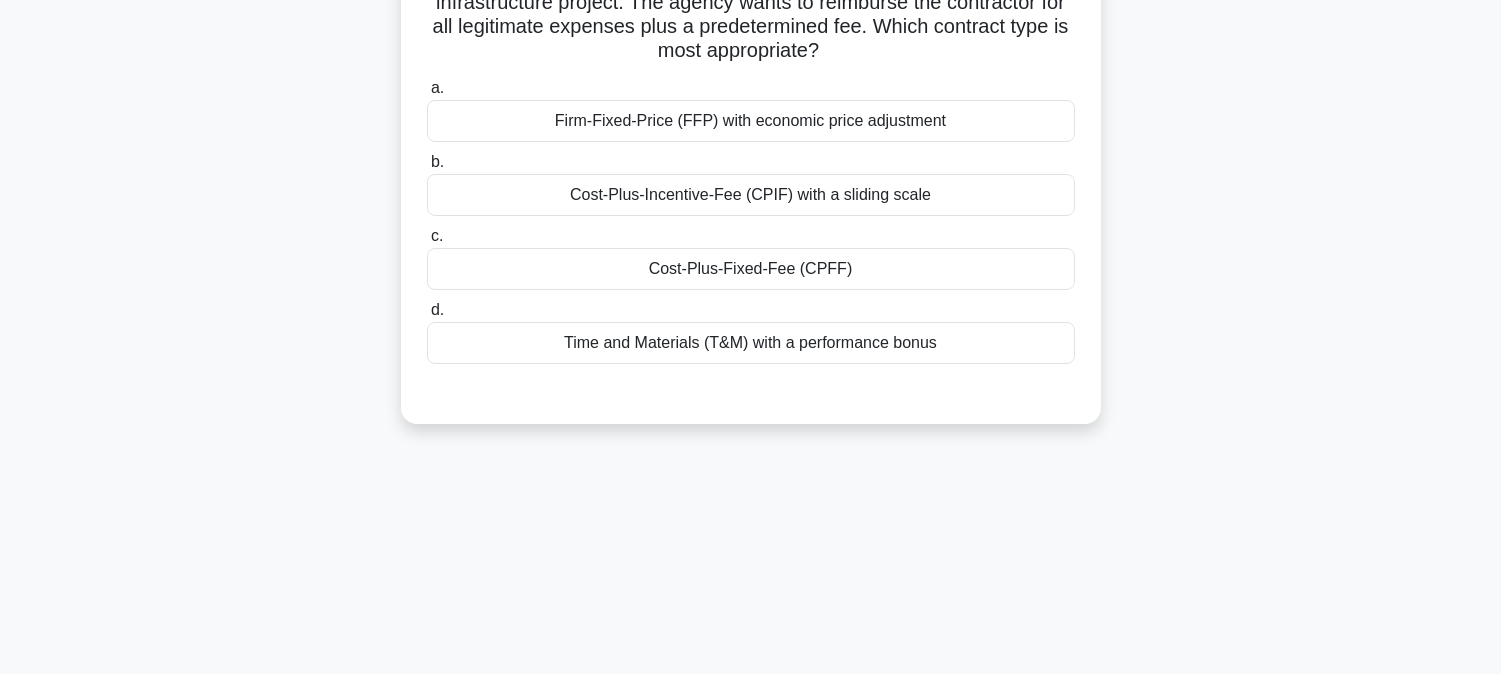 scroll, scrollTop: 0, scrollLeft: 0, axis: both 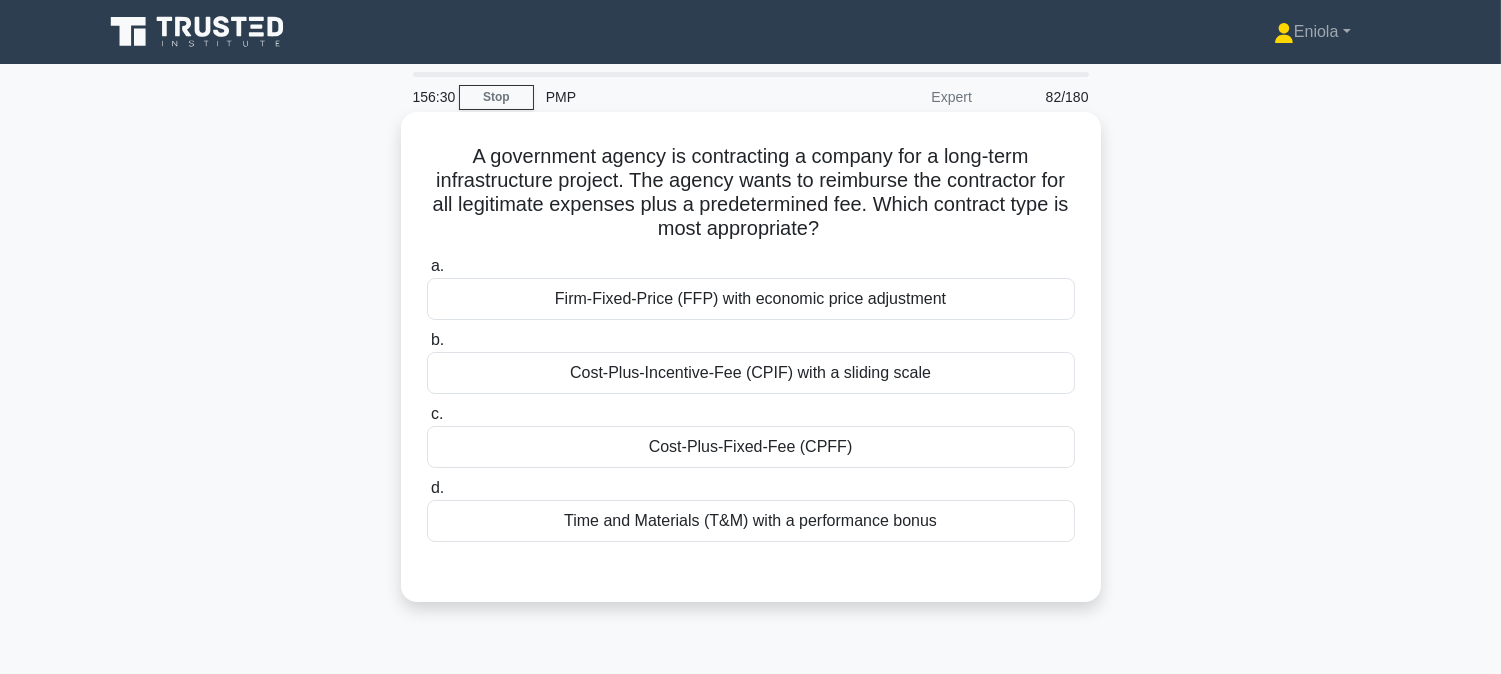 click on "Cost-Plus-Incentive-Fee (CPIF) with a sliding scale" at bounding box center (751, 373) 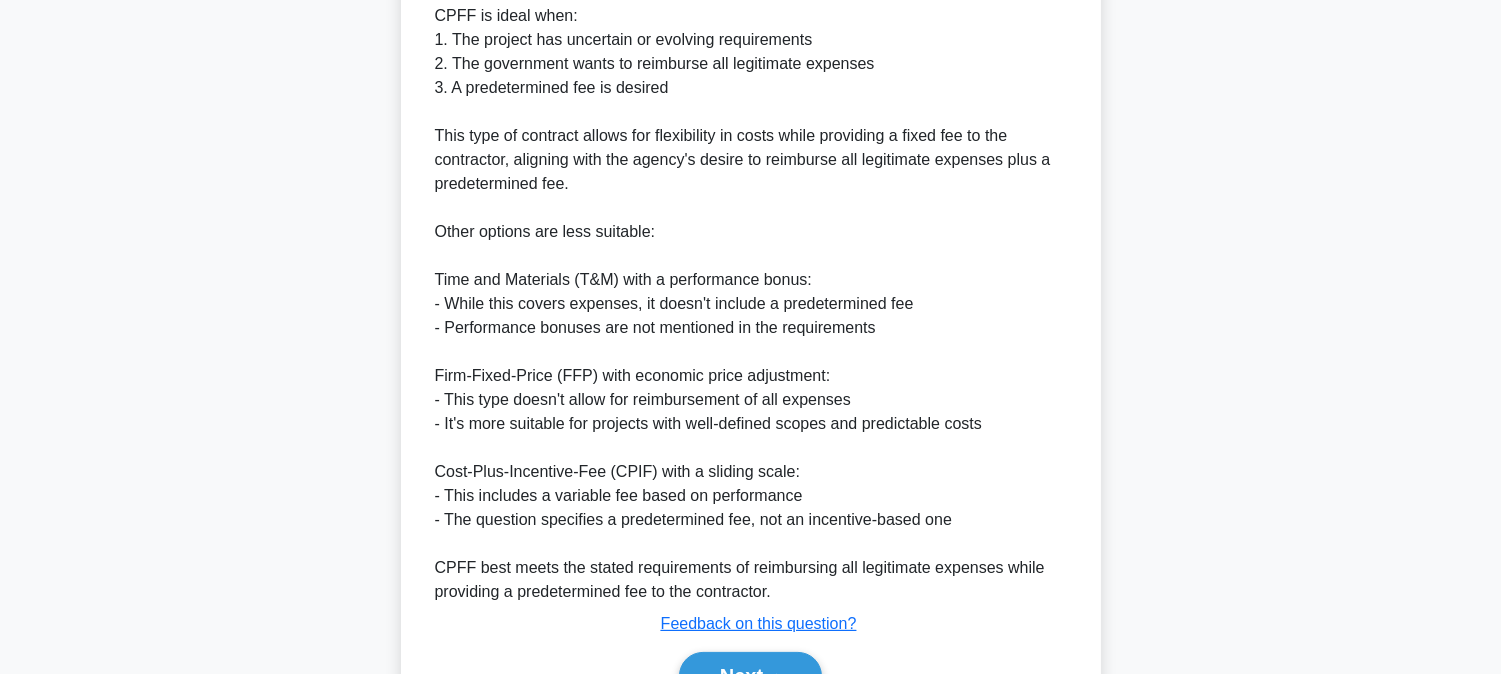 scroll, scrollTop: 774, scrollLeft: 0, axis: vertical 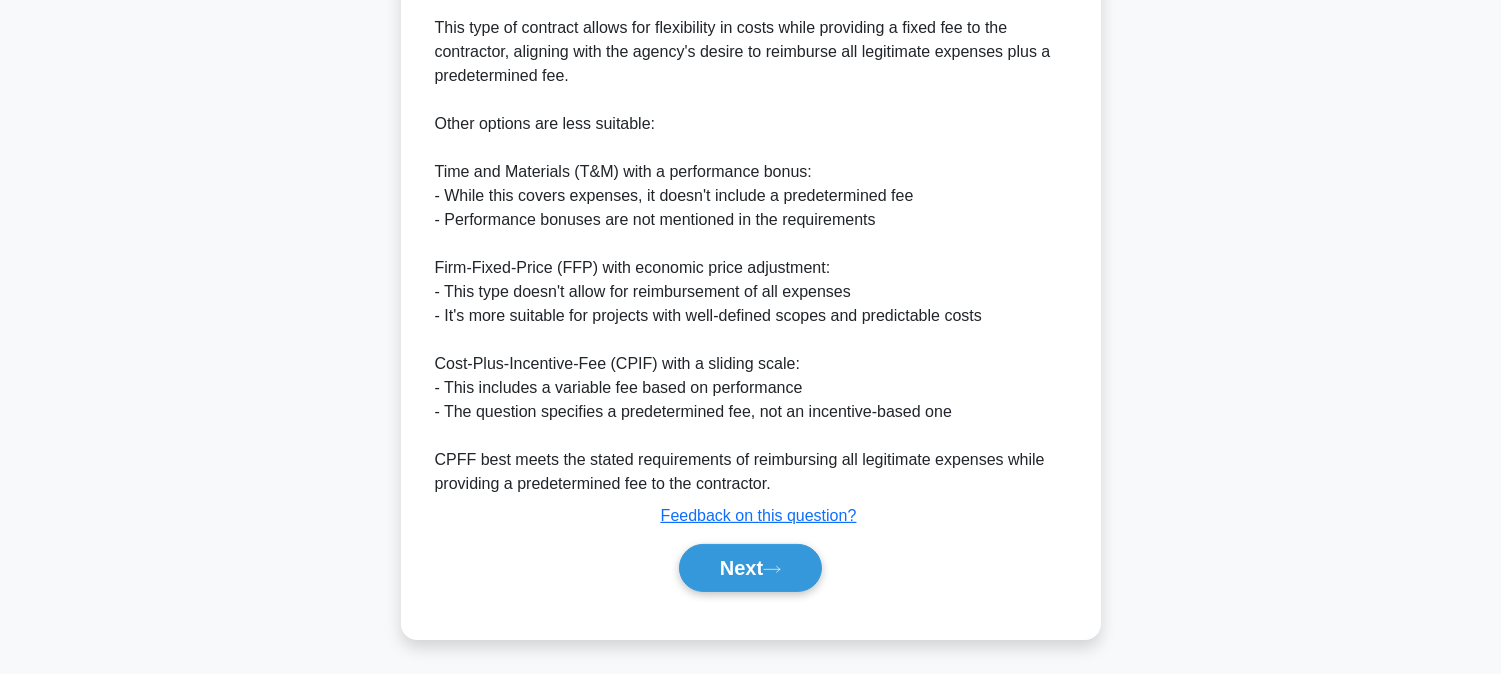 click on "Next" at bounding box center [750, 568] 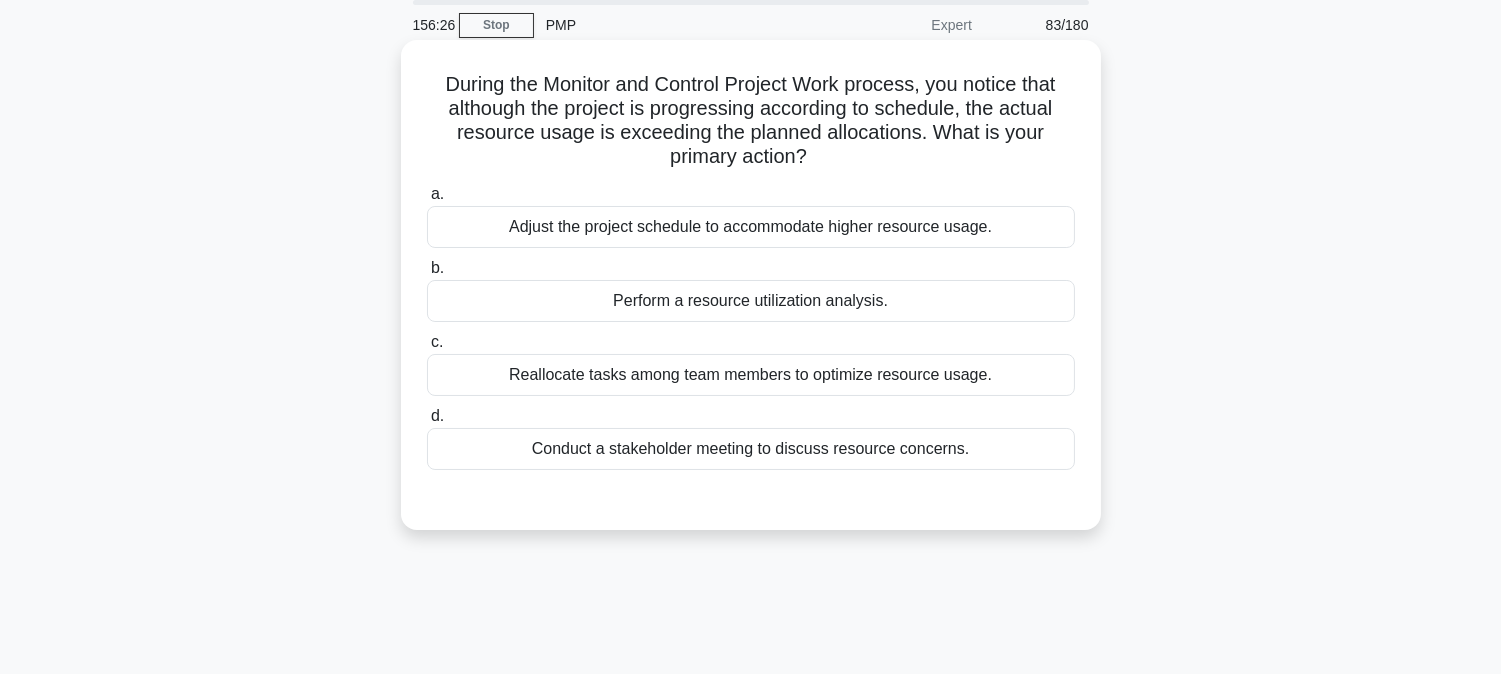scroll, scrollTop: 0, scrollLeft: 0, axis: both 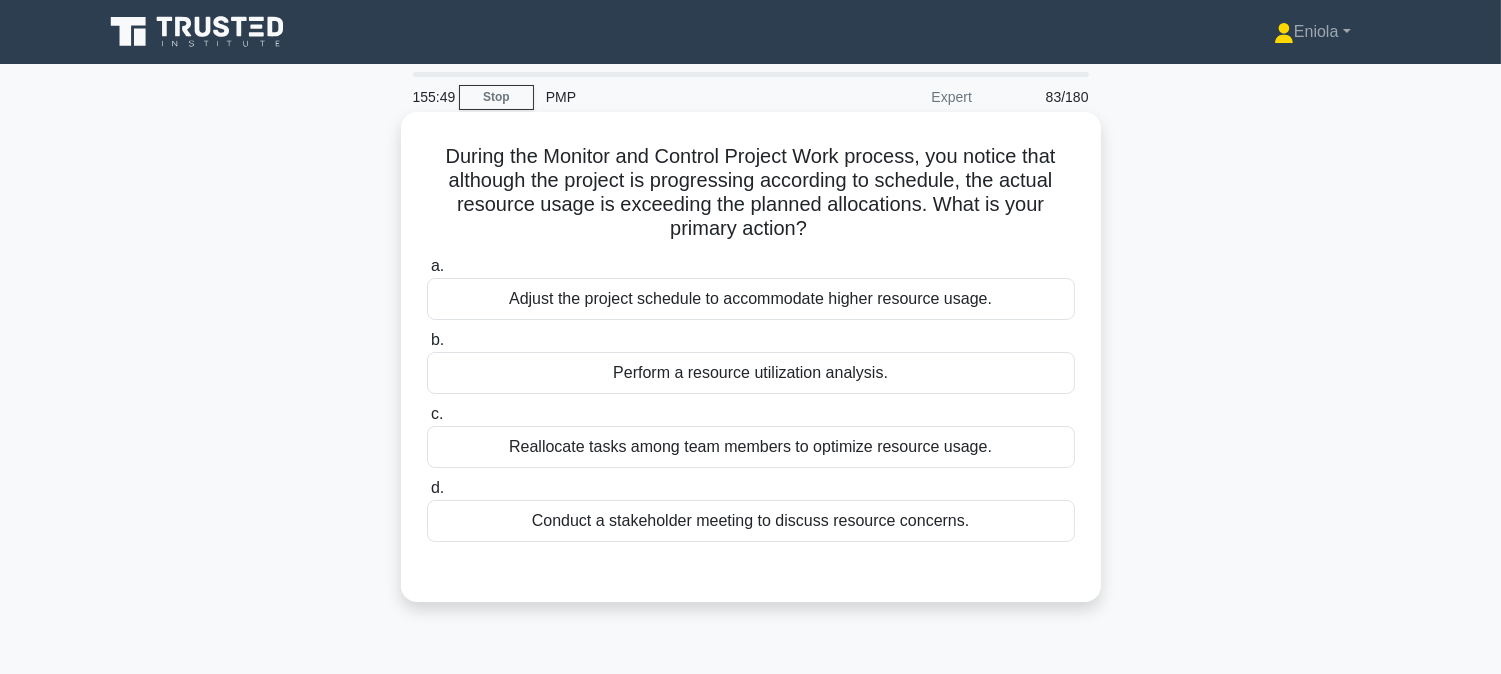 click on "Perform a resource utilization analysis." at bounding box center (751, 373) 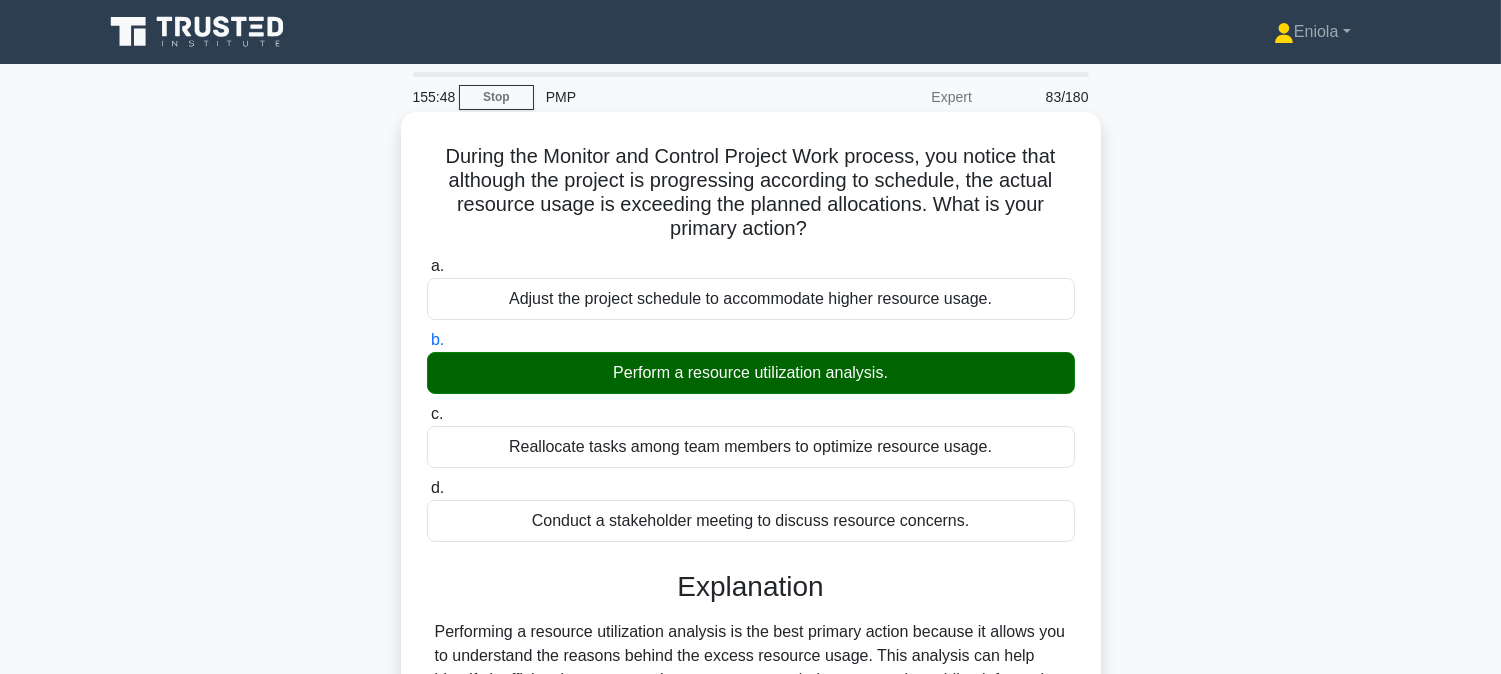 scroll, scrollTop: 405, scrollLeft: 0, axis: vertical 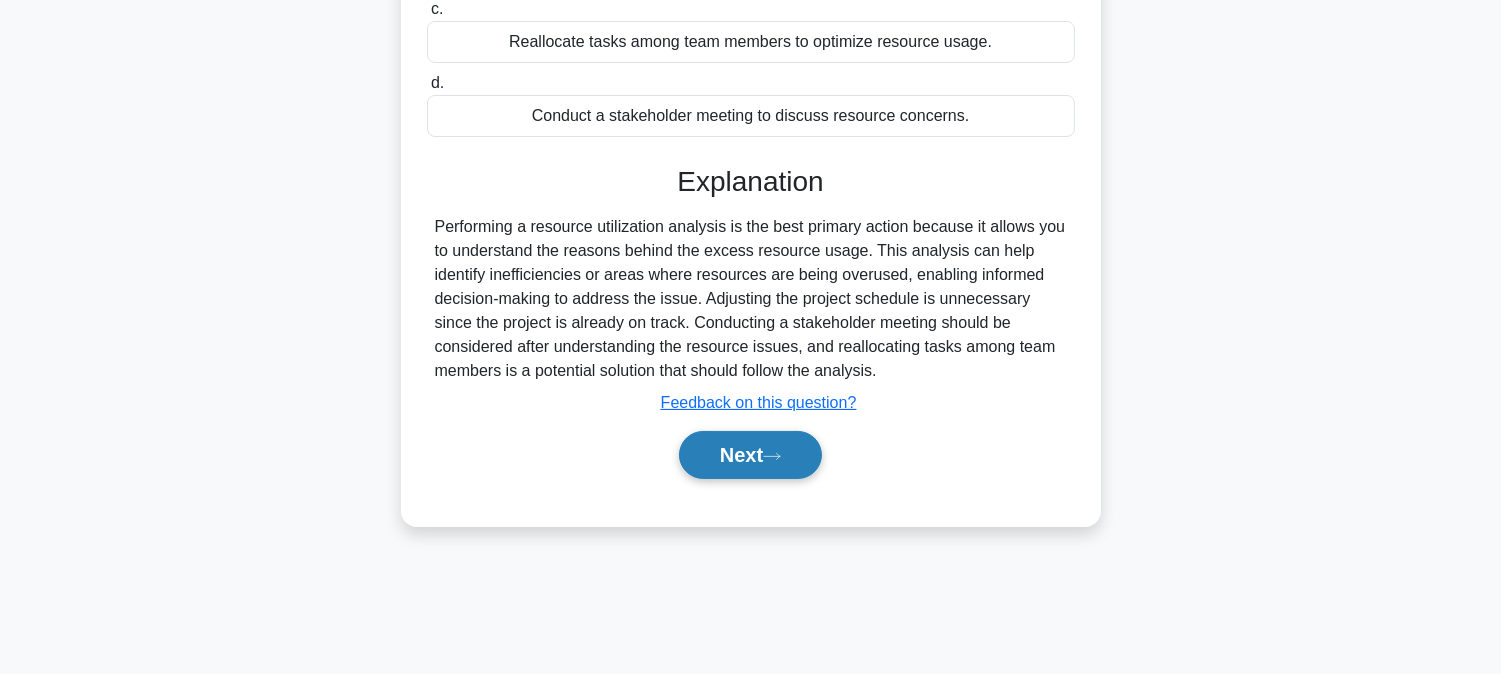 click on "Next" at bounding box center (750, 455) 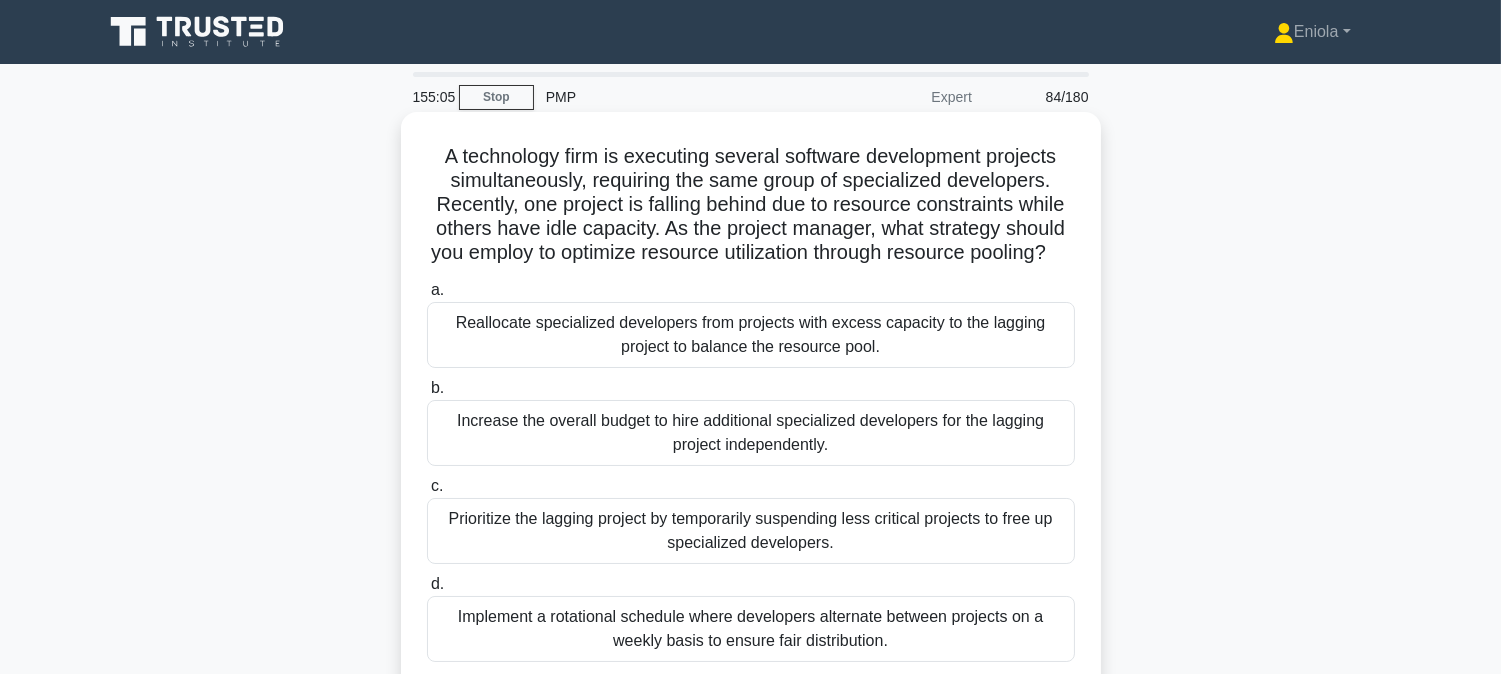 scroll, scrollTop: 111, scrollLeft: 0, axis: vertical 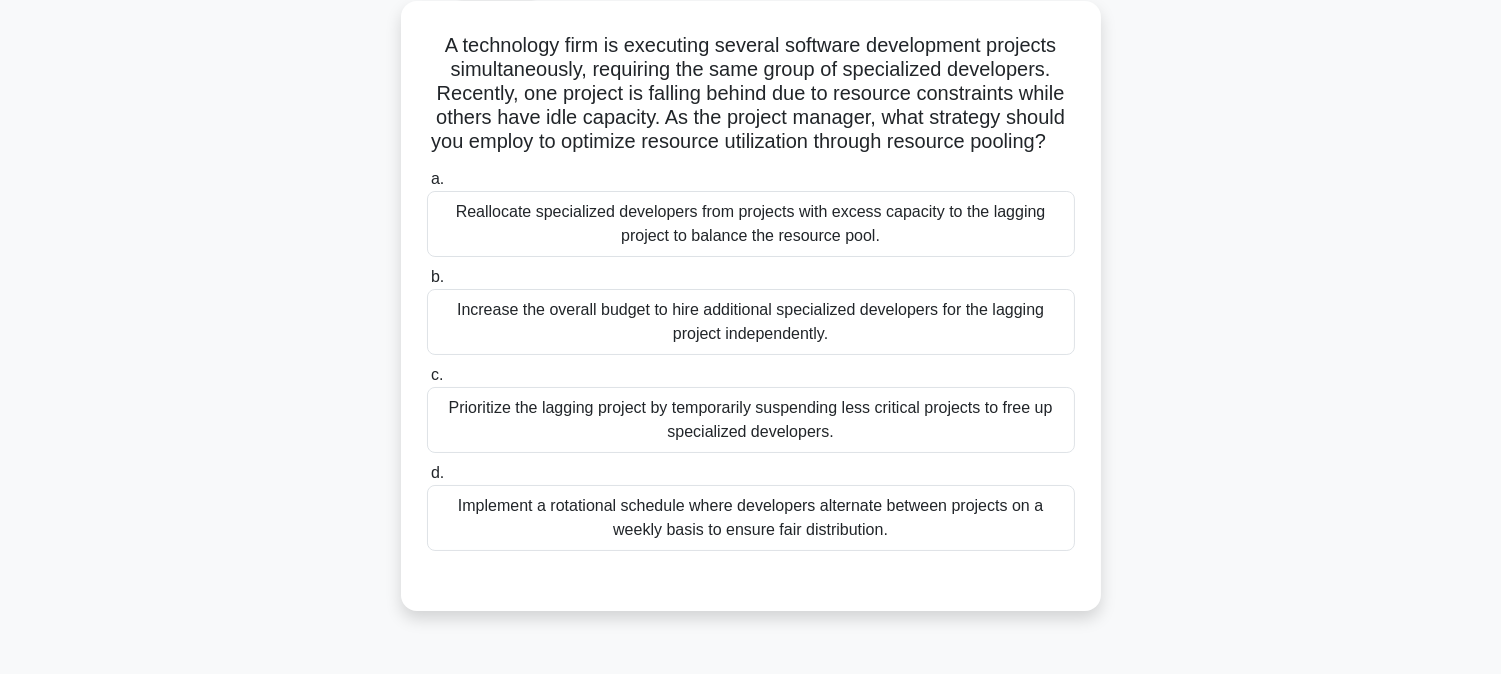 click on "Reallocate specialized developers from projects with excess capacity to the lagging project to balance the resource pool." at bounding box center [751, 224] 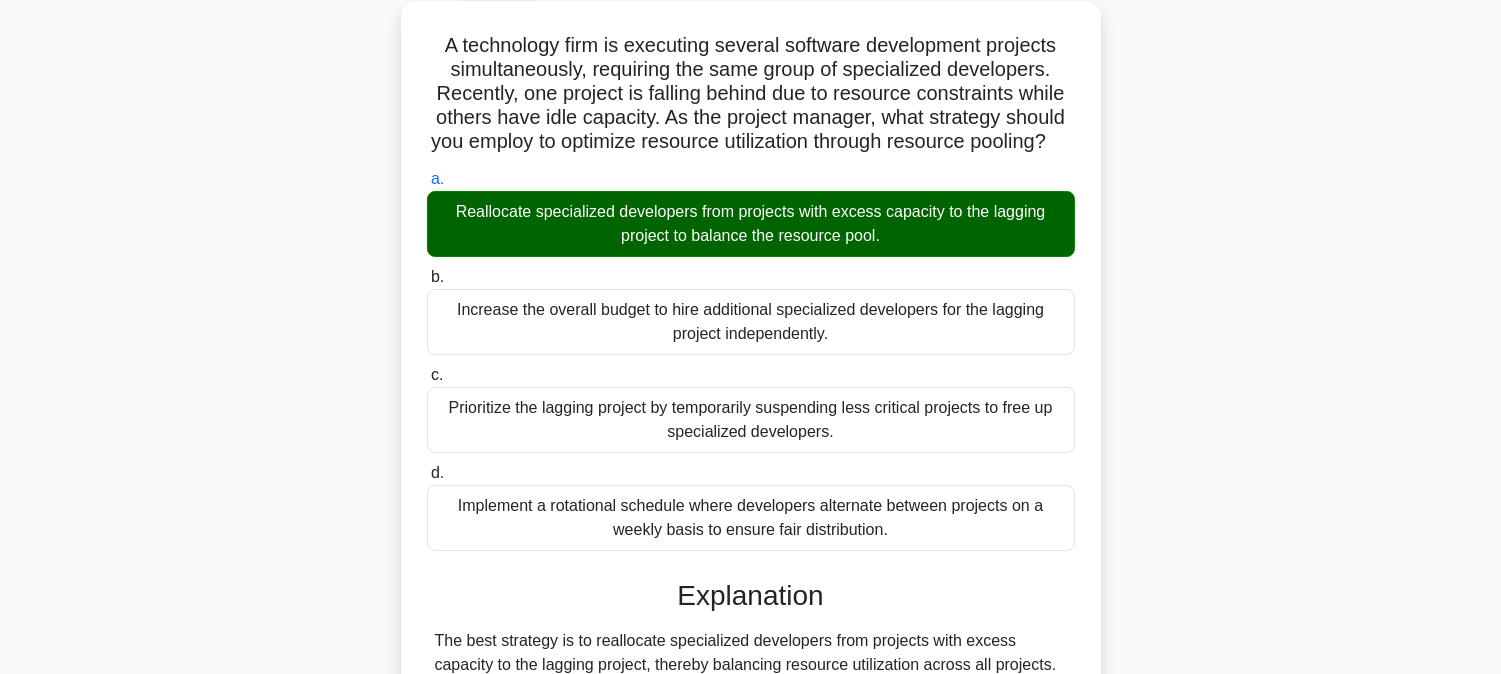 scroll, scrollTop: 463, scrollLeft: 0, axis: vertical 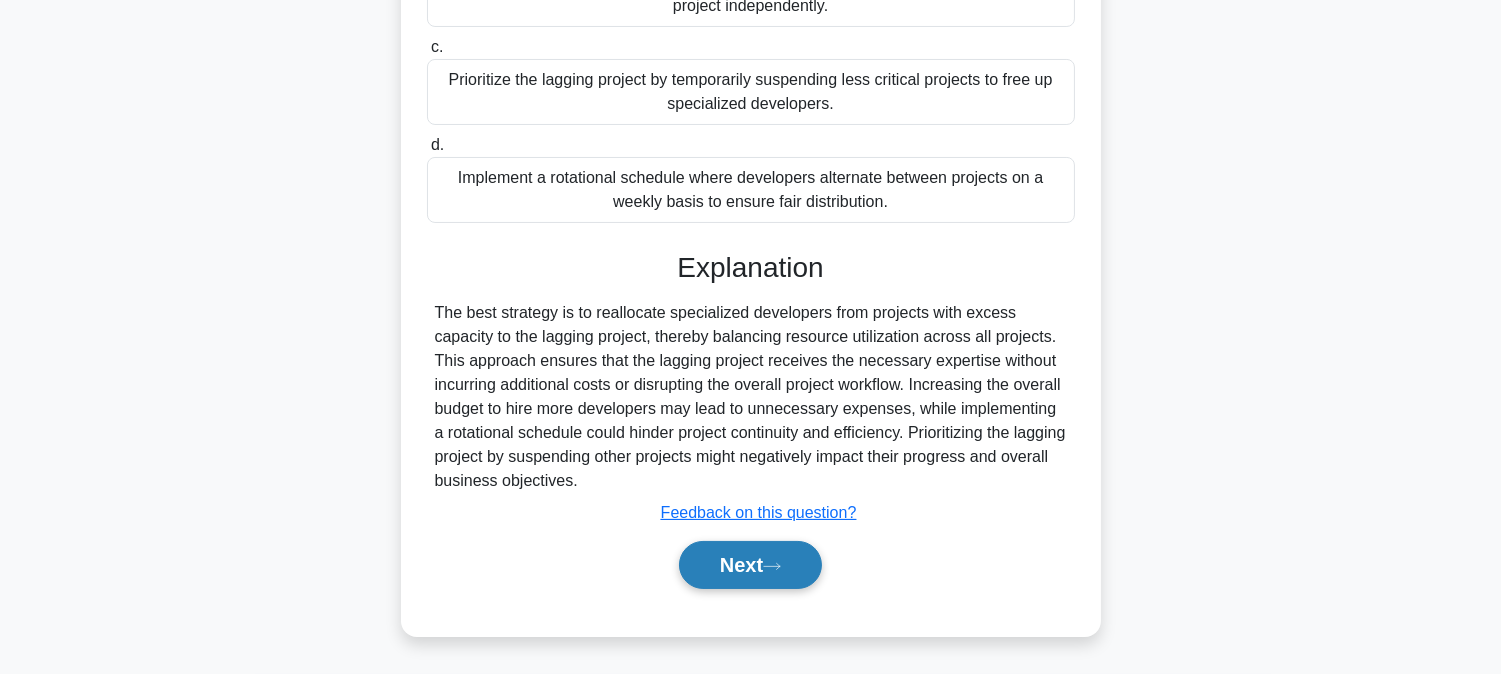 click on "Next" at bounding box center (750, 565) 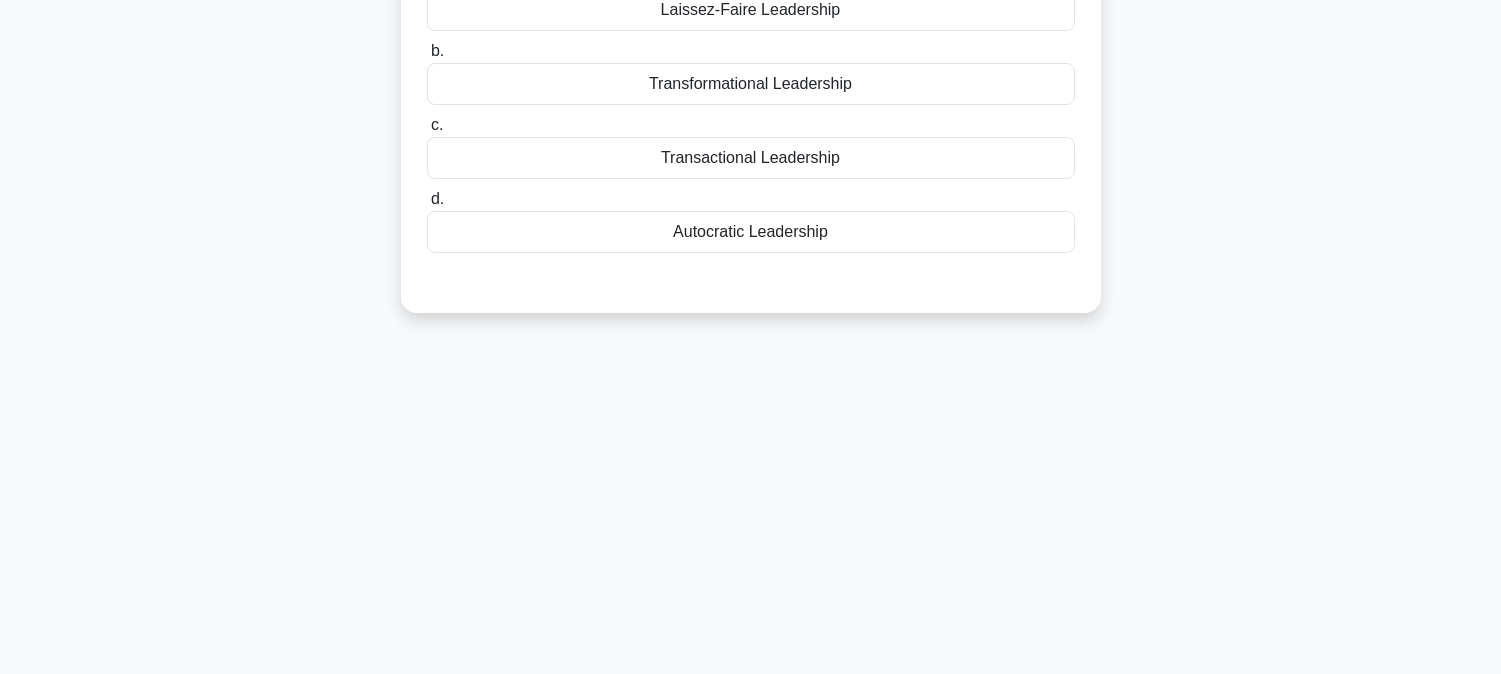scroll, scrollTop: 0, scrollLeft: 0, axis: both 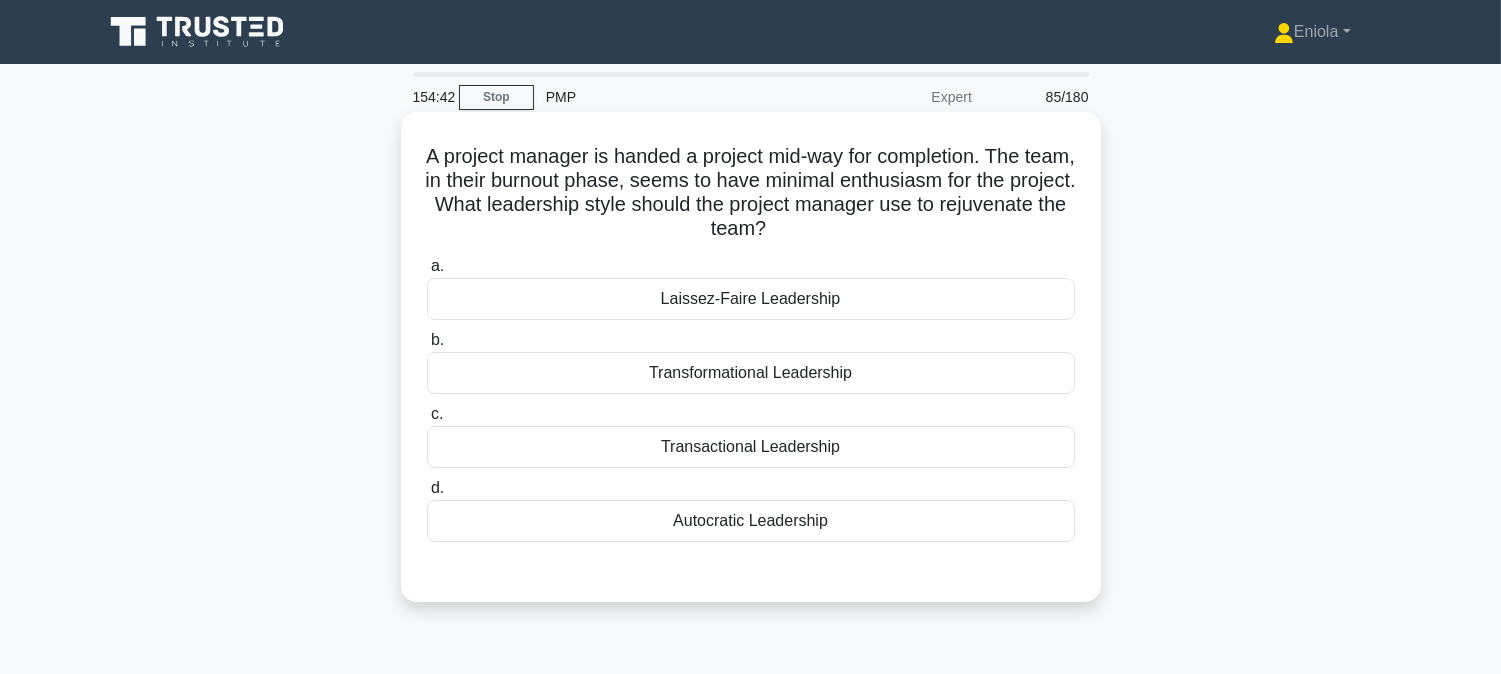 click on "Transformational Leadership" at bounding box center (751, 373) 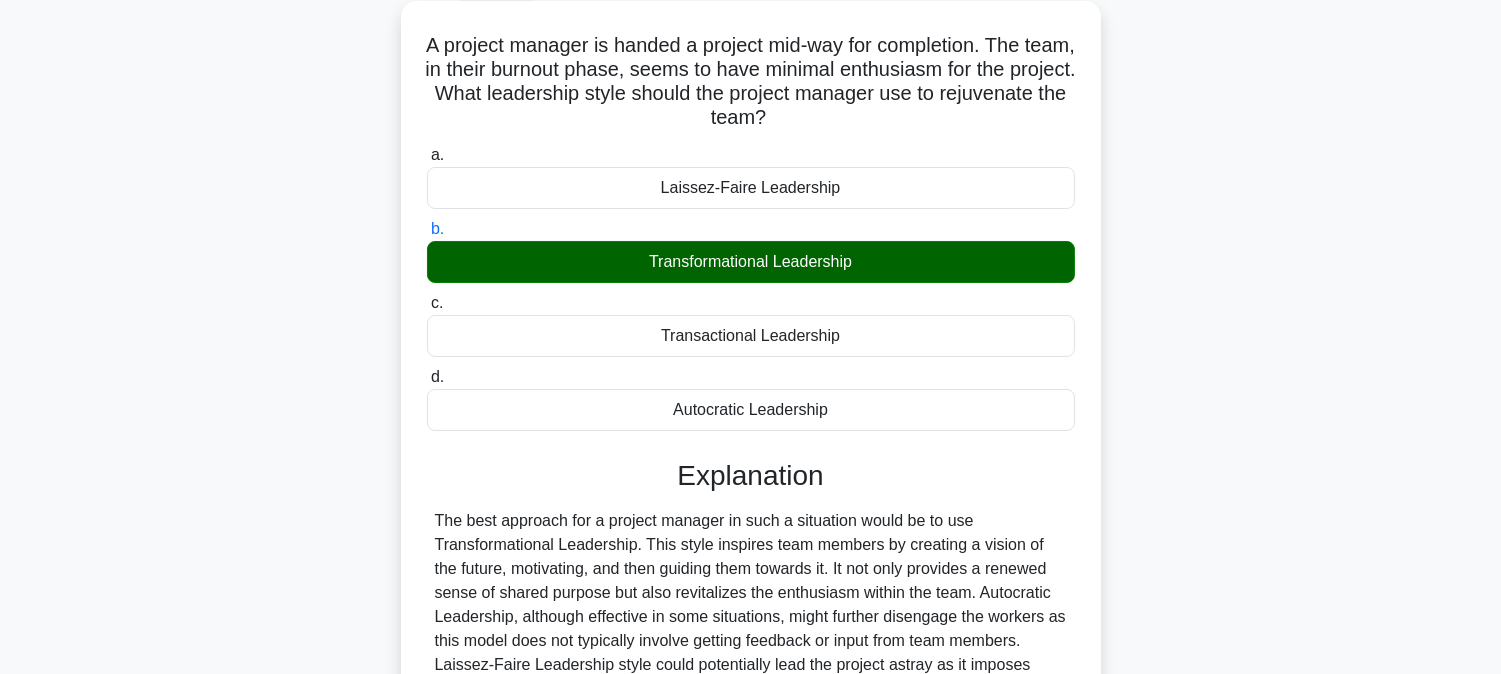 scroll, scrollTop: 414, scrollLeft: 0, axis: vertical 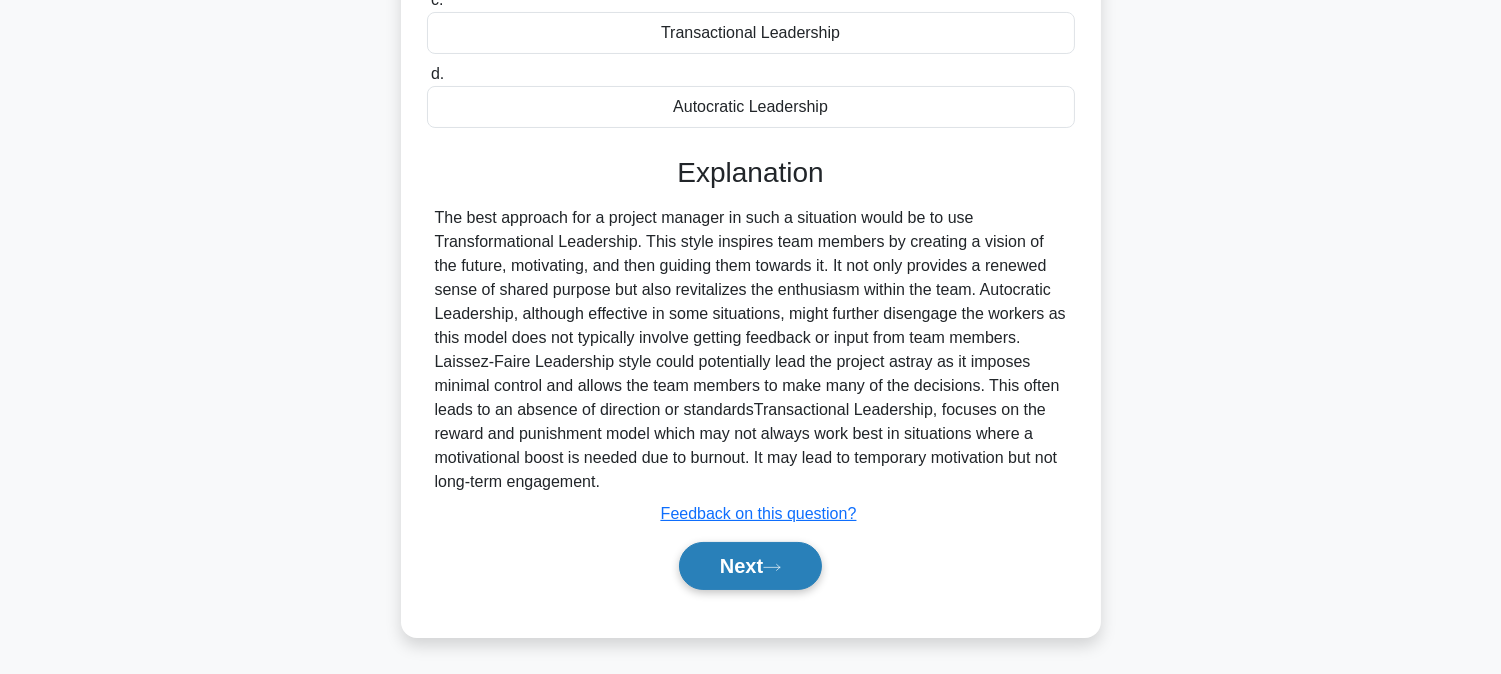 click on "Next" at bounding box center [750, 566] 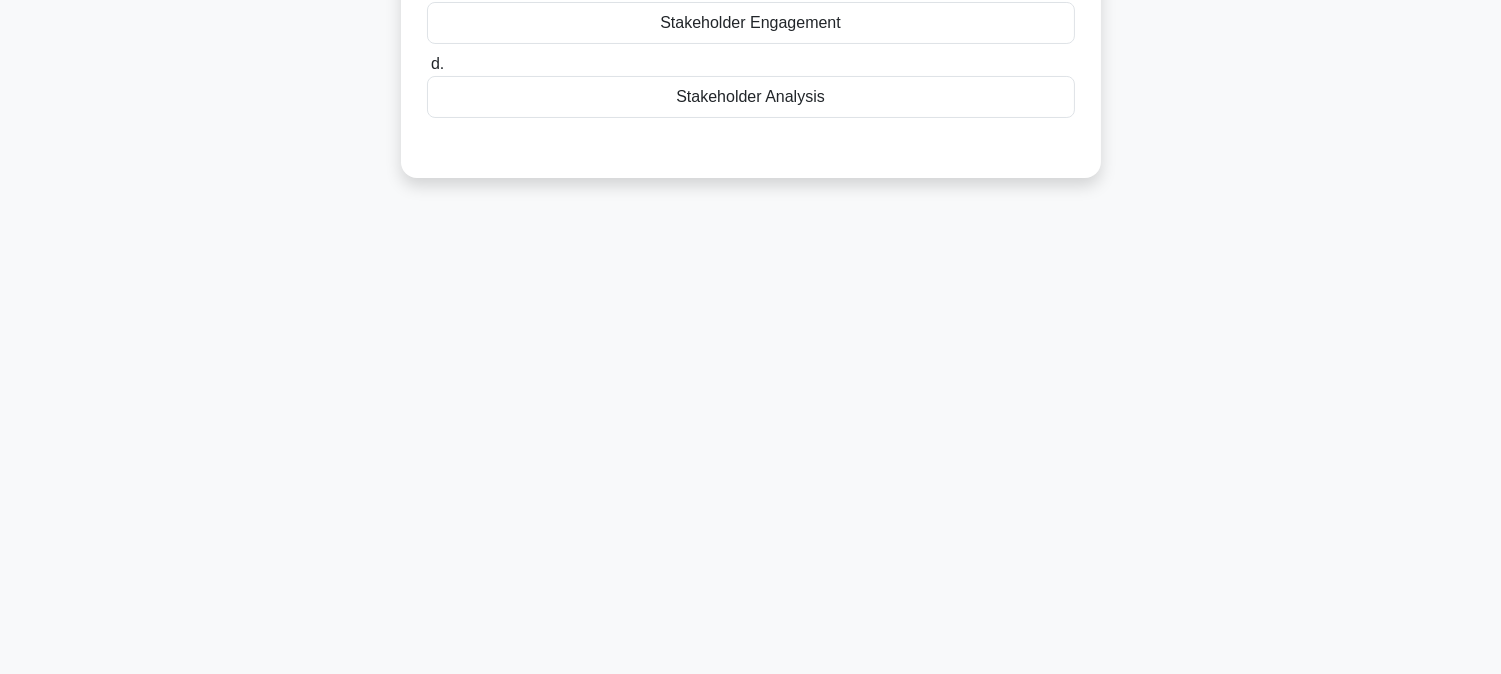 scroll, scrollTop: 0, scrollLeft: 0, axis: both 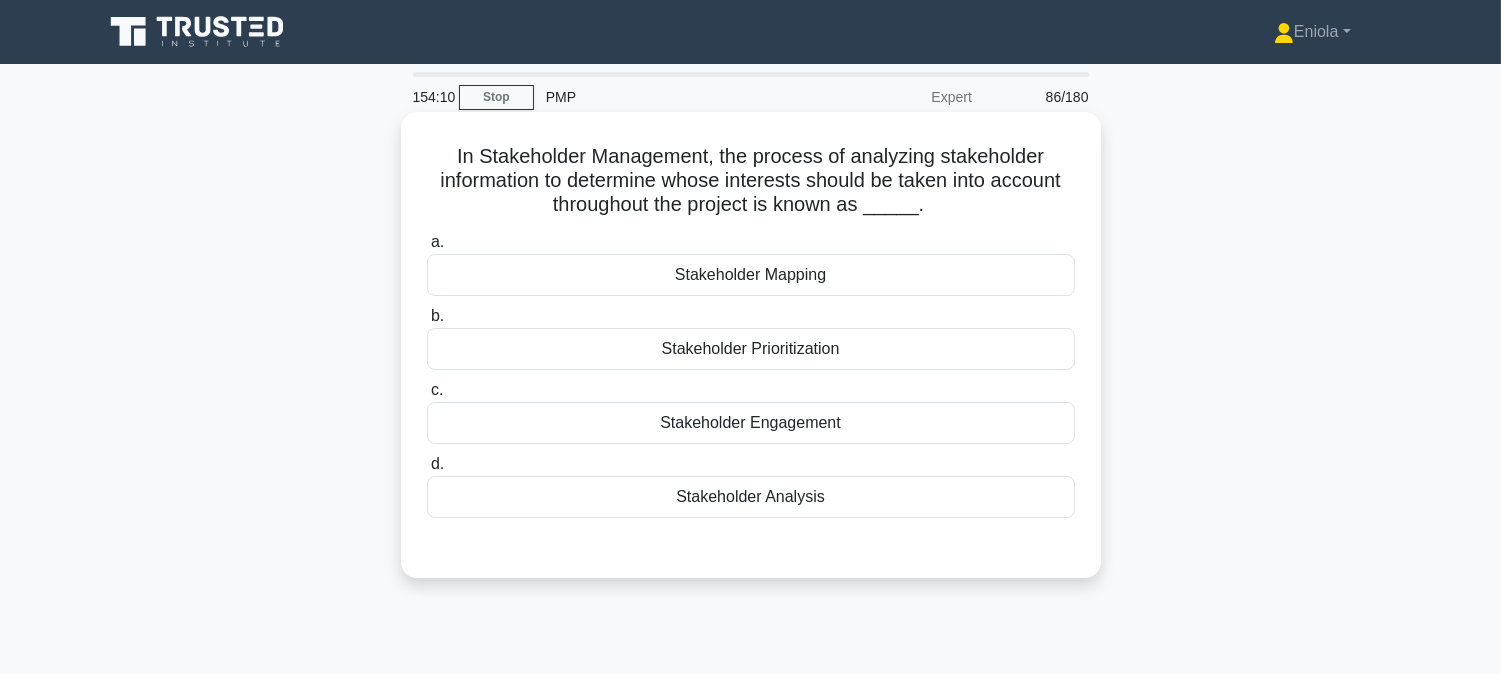 click on "Stakeholder Prioritization" at bounding box center [751, 349] 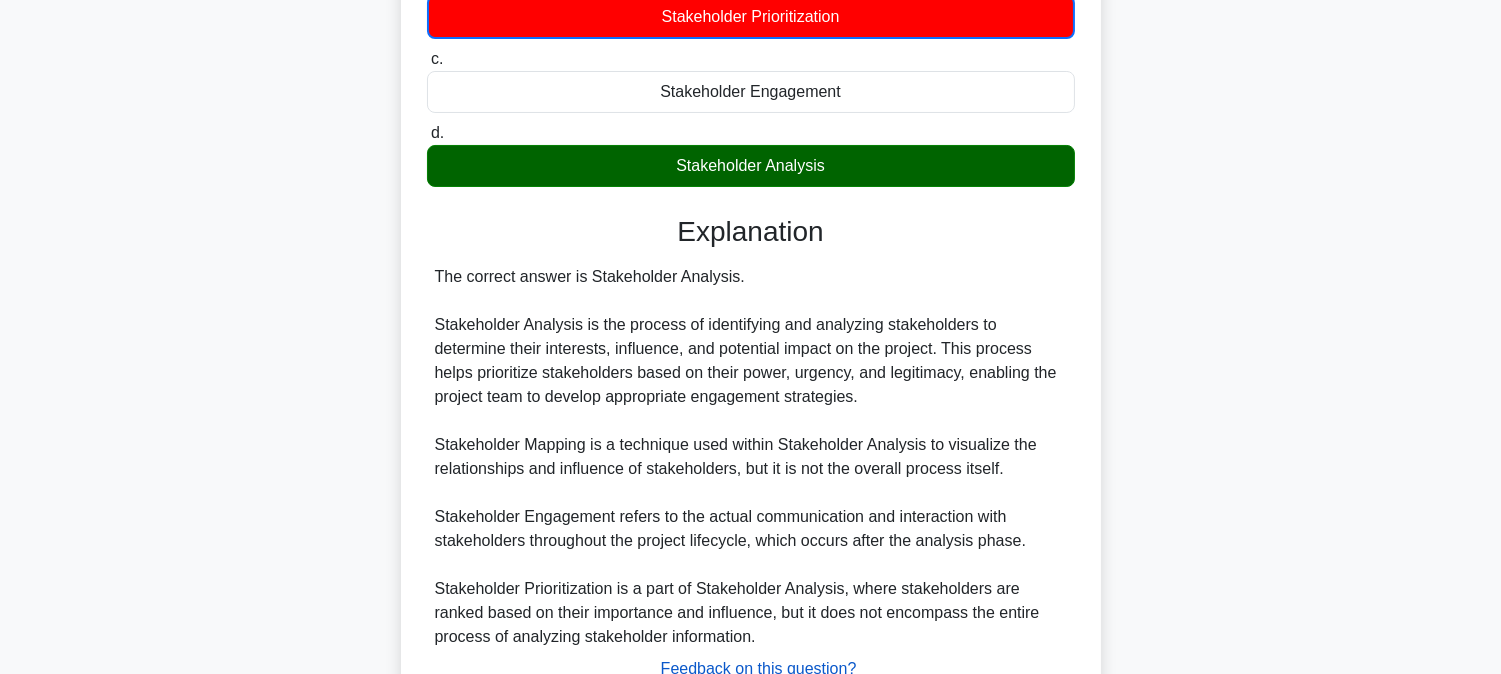 scroll, scrollTop: 486, scrollLeft: 0, axis: vertical 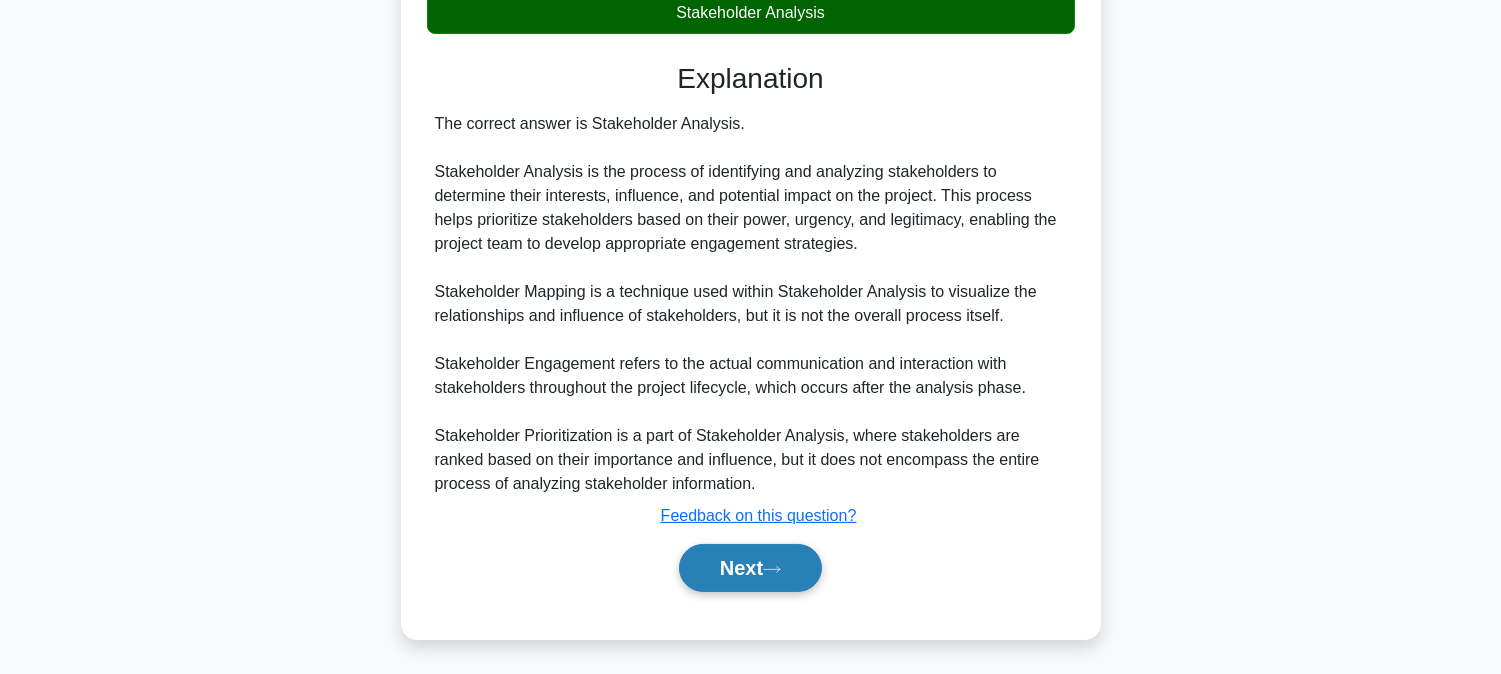 click on "Next" at bounding box center [750, 568] 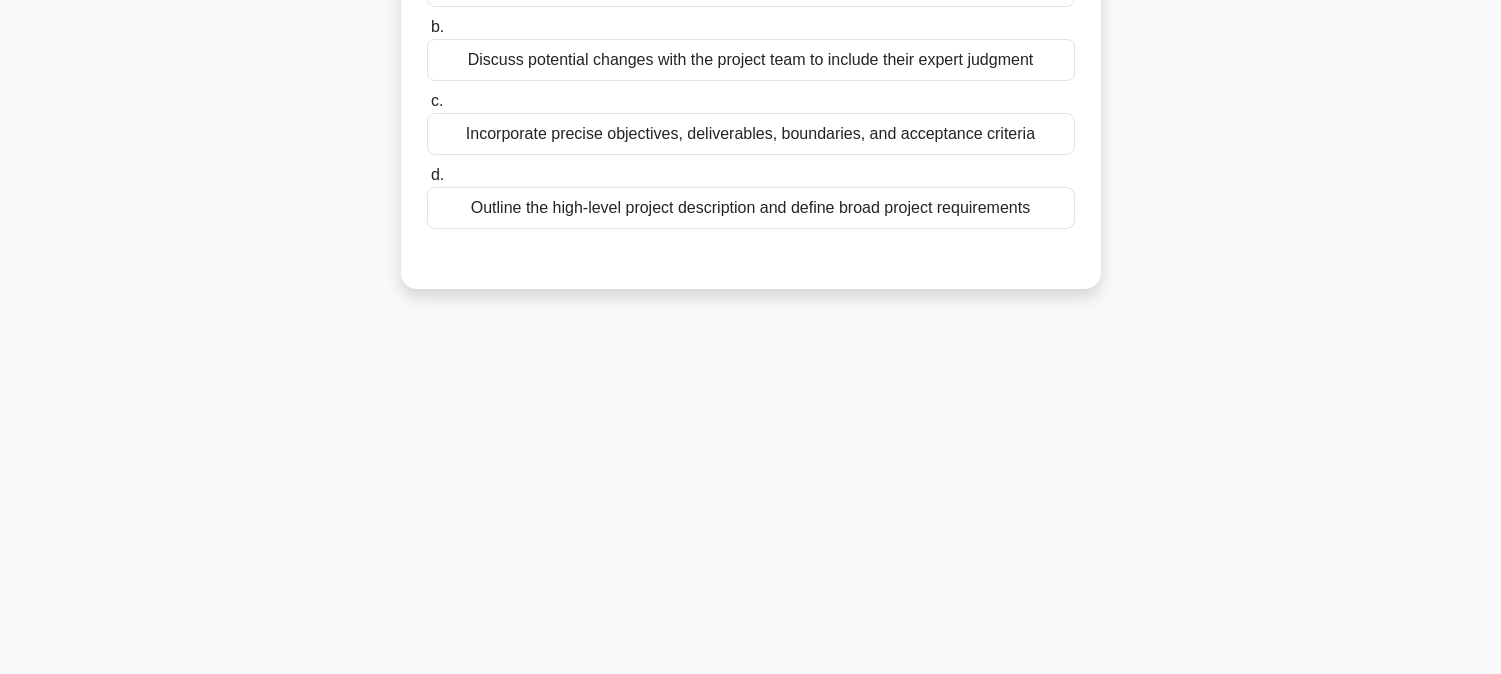 scroll, scrollTop: 0, scrollLeft: 0, axis: both 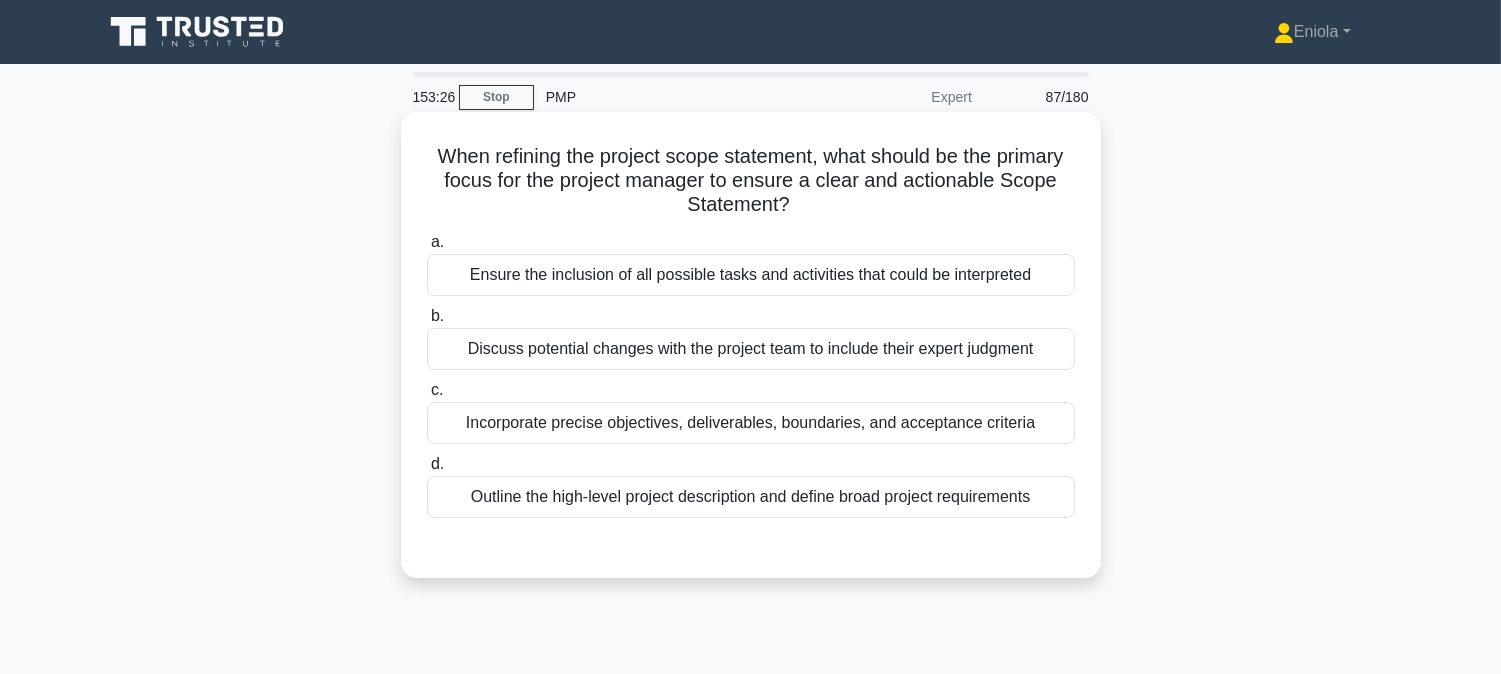 click on "Incorporate precise objectives, deliverables, boundaries, and acceptance criteria" at bounding box center (751, 423) 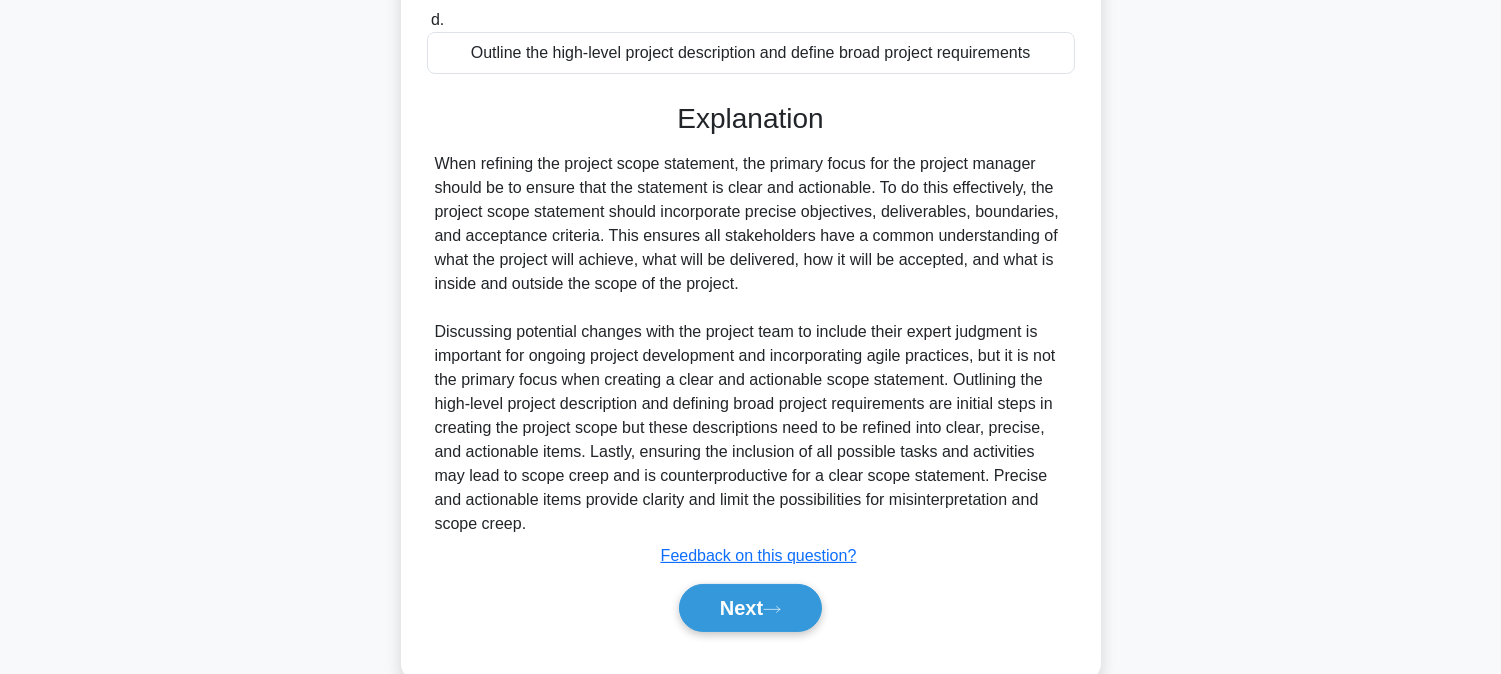 scroll, scrollTop: 486, scrollLeft: 0, axis: vertical 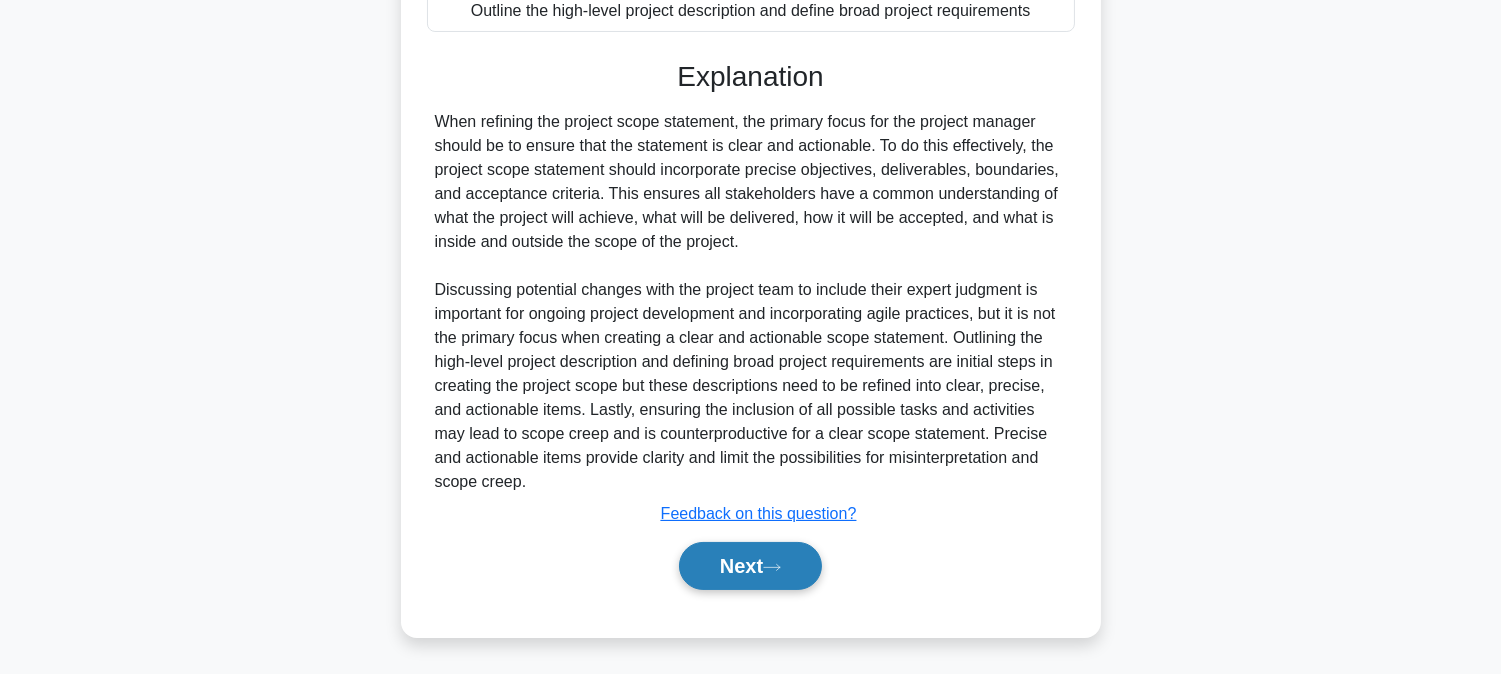 click on "Next" at bounding box center (750, 566) 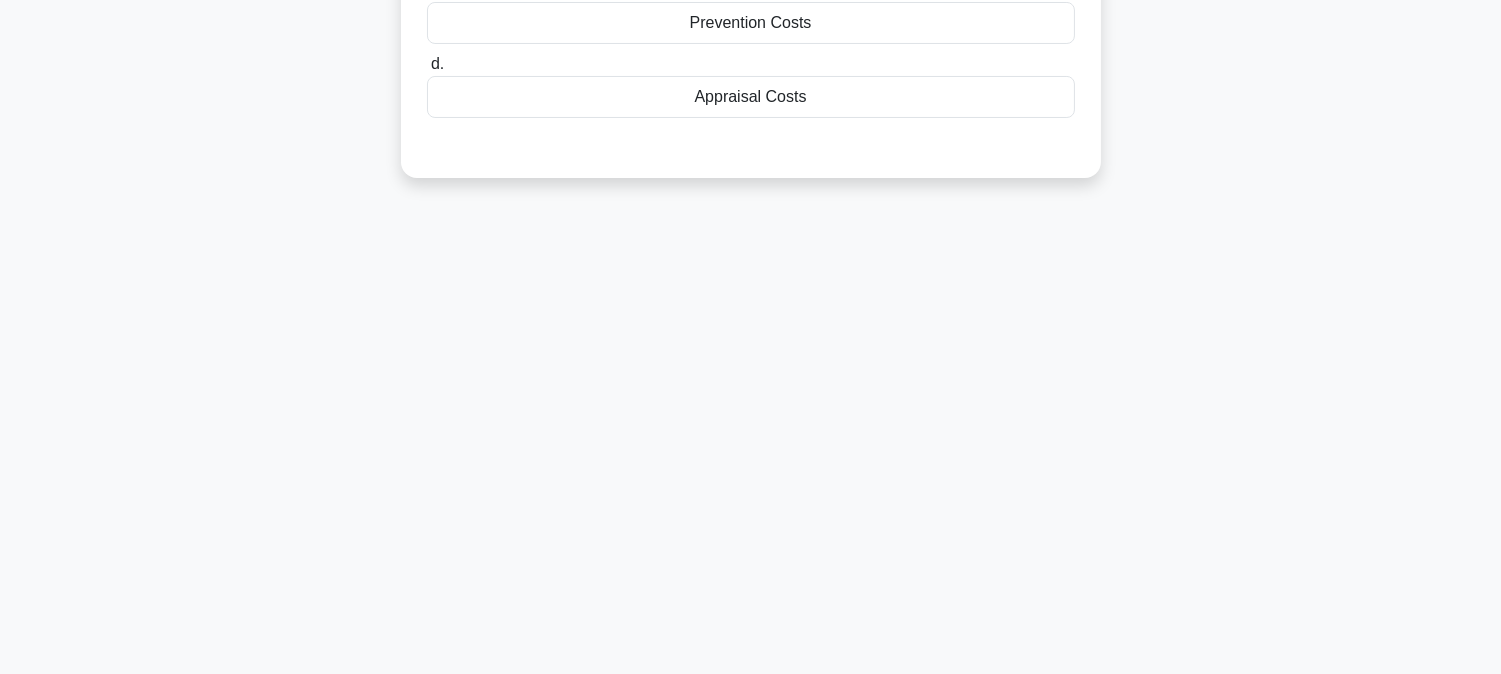 scroll, scrollTop: 0, scrollLeft: 0, axis: both 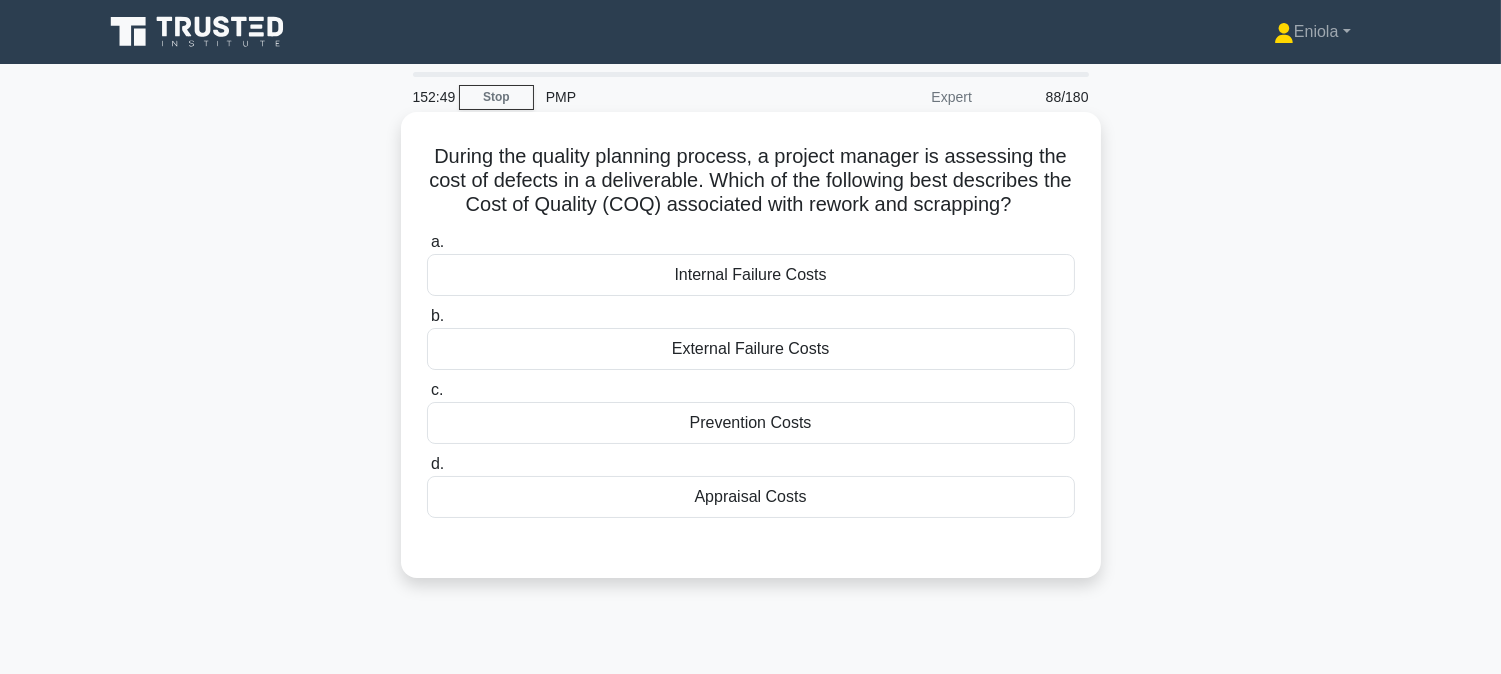 click on "Appraisal Costs" at bounding box center (751, 497) 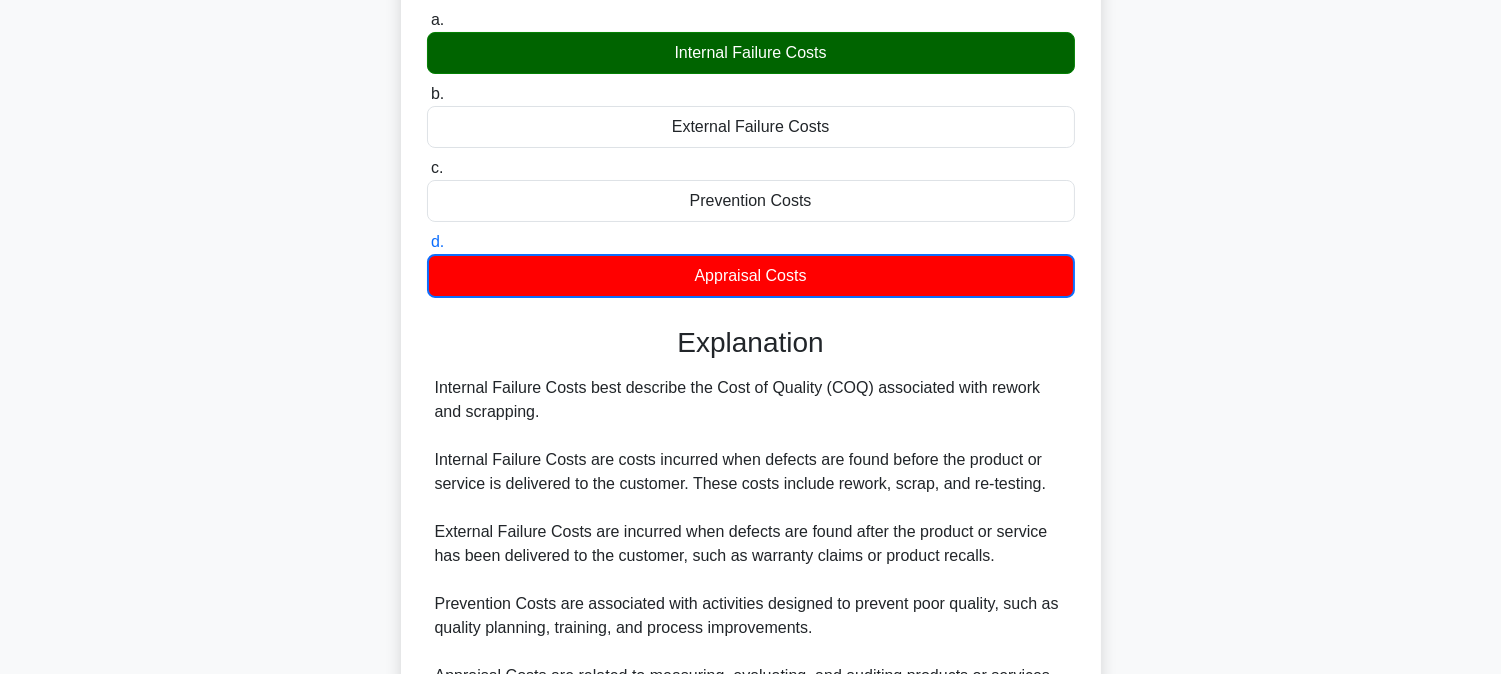 scroll, scrollTop: 438, scrollLeft: 0, axis: vertical 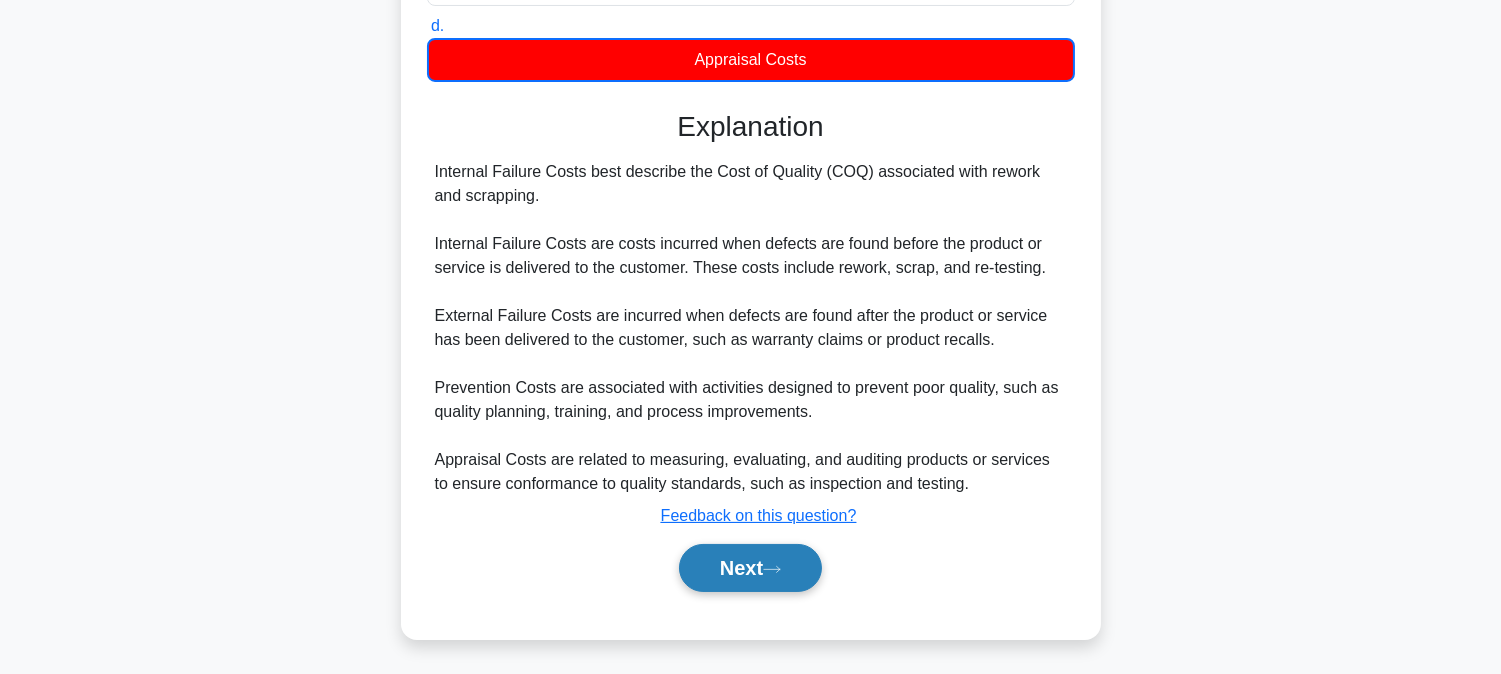 click on "Next" at bounding box center [750, 568] 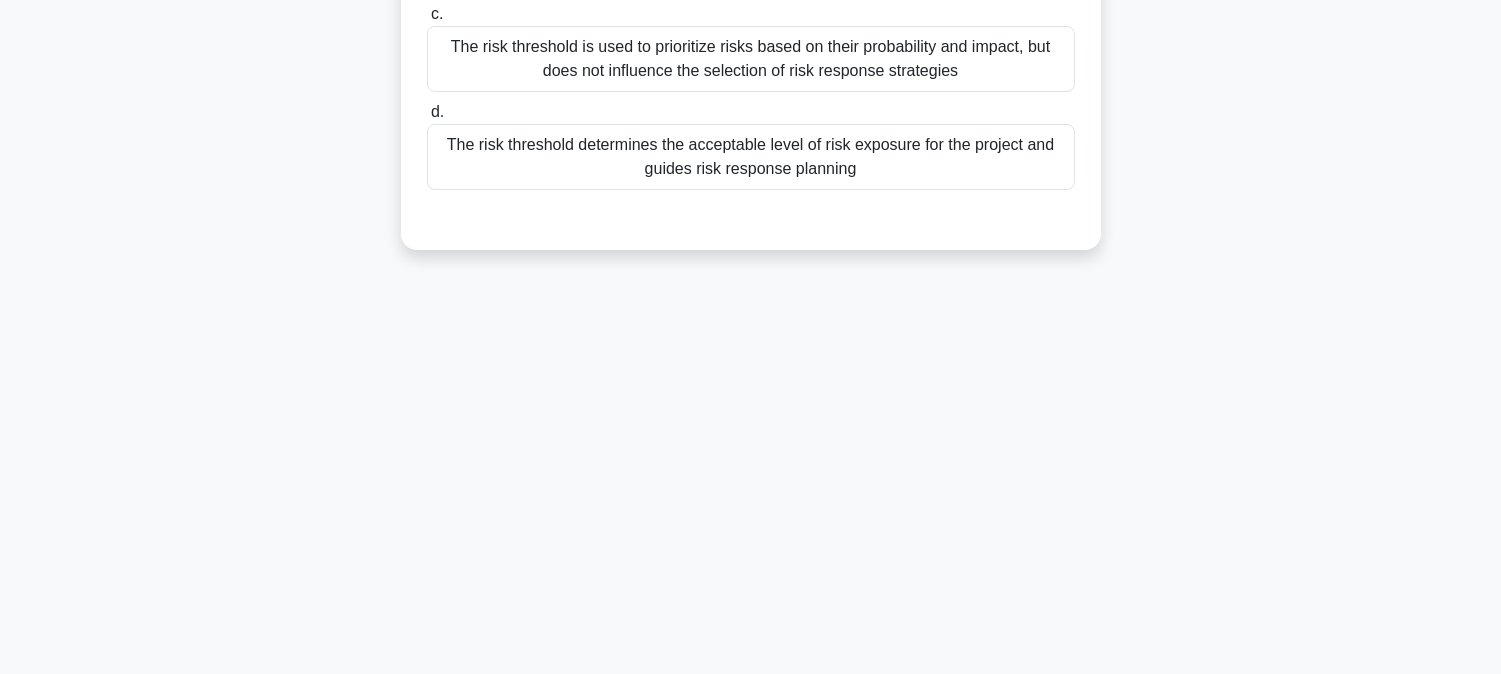 scroll, scrollTop: 0, scrollLeft: 0, axis: both 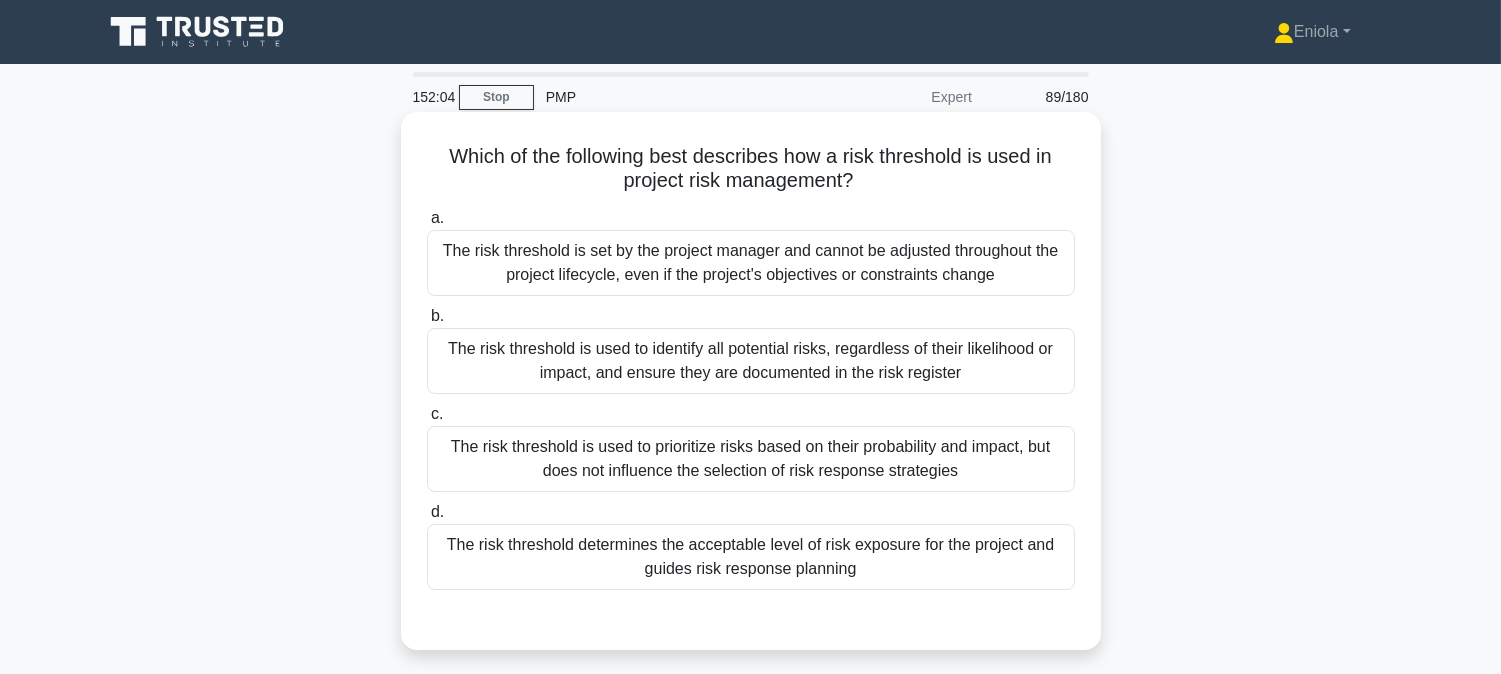 click on "The risk threshold determines the acceptable level of risk exposure for the project and guides risk response planning" at bounding box center (751, 557) 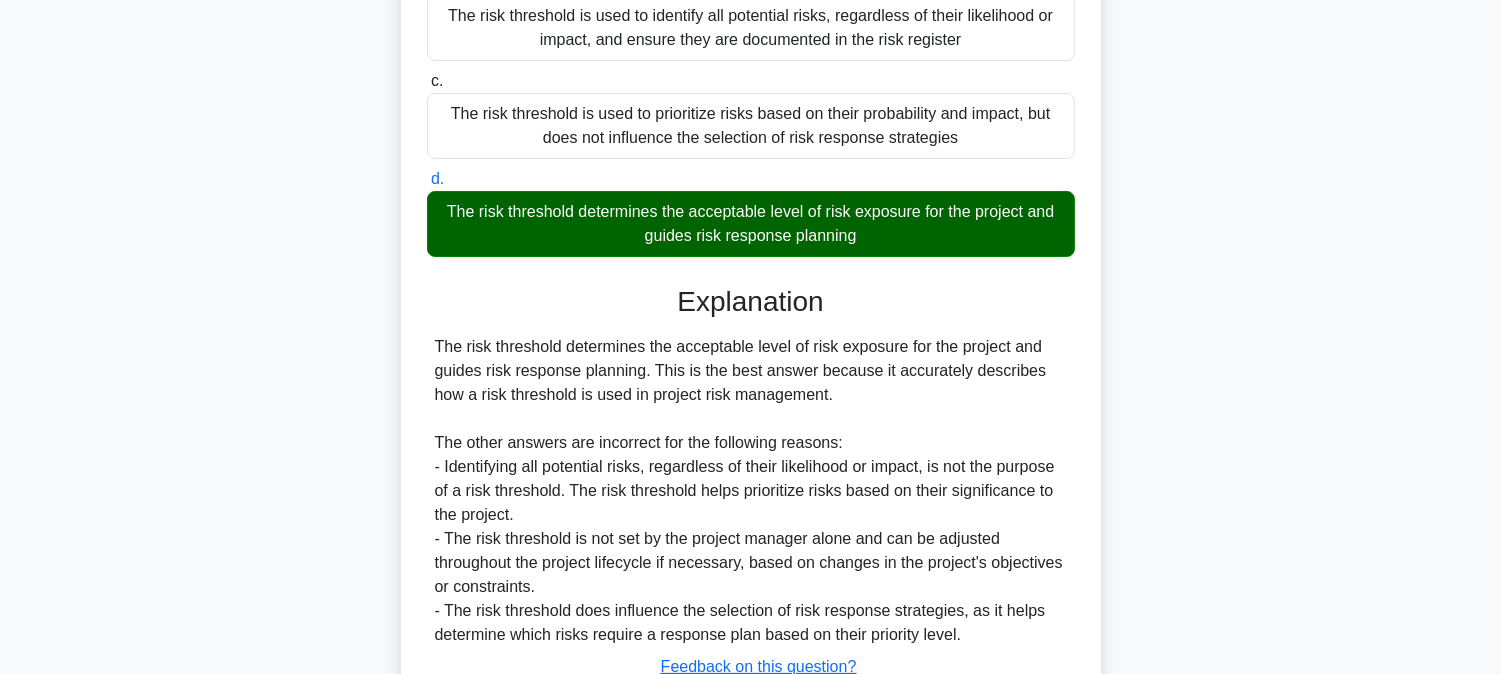 scroll, scrollTop: 486, scrollLeft: 0, axis: vertical 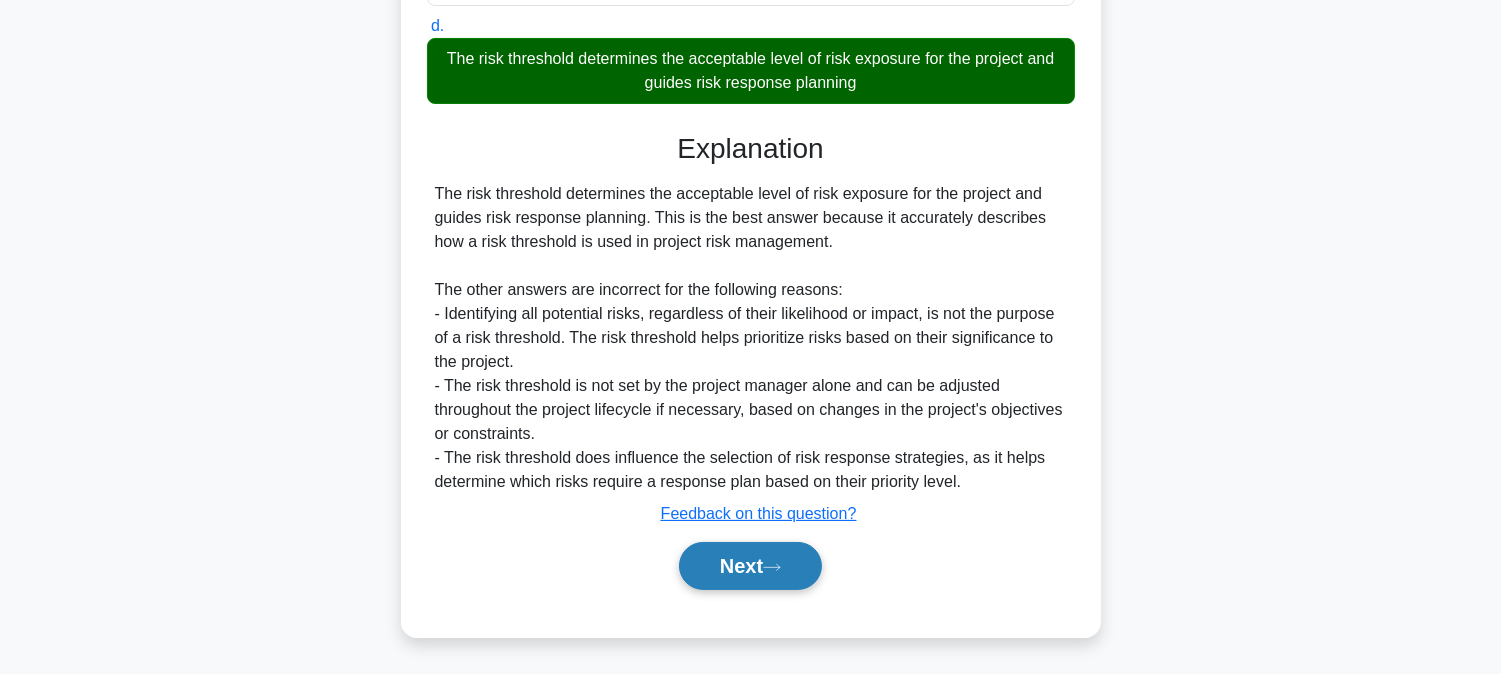 click on "Next" at bounding box center (750, 566) 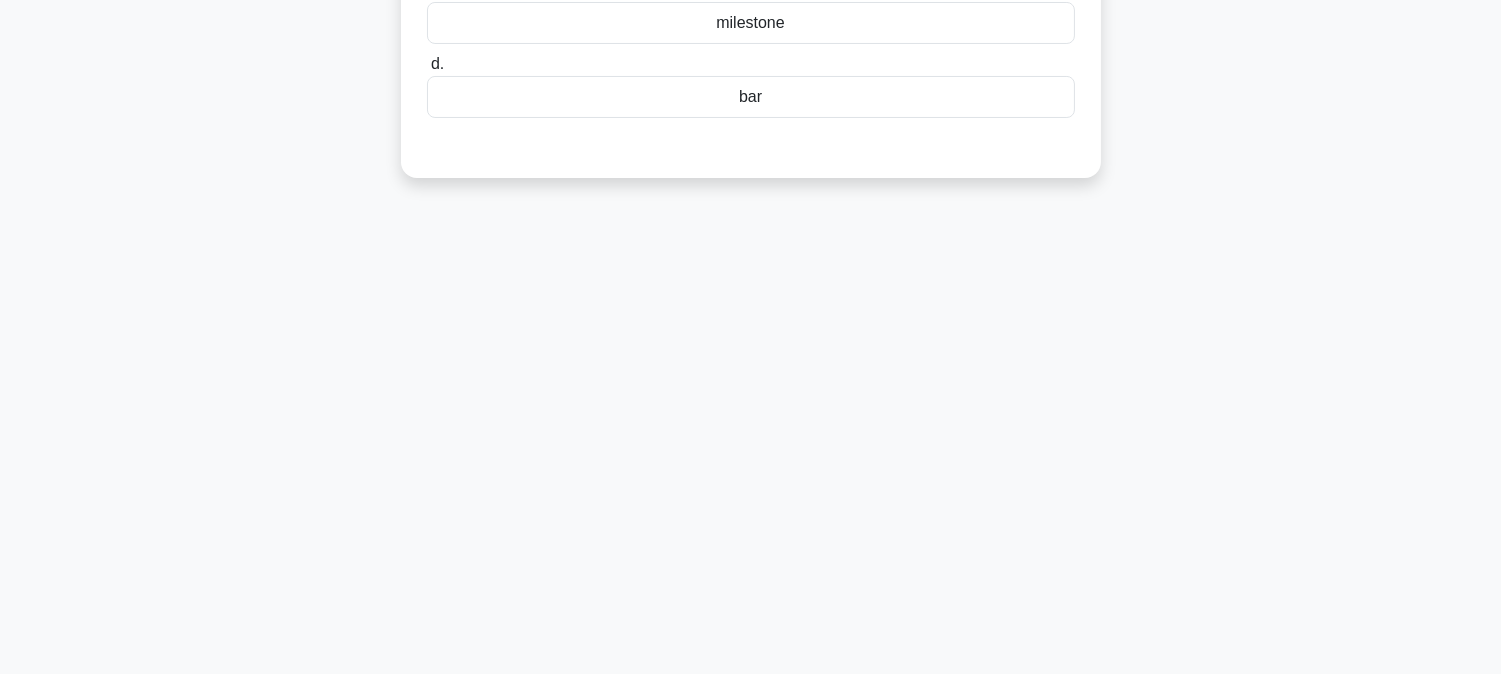 scroll, scrollTop: 0, scrollLeft: 0, axis: both 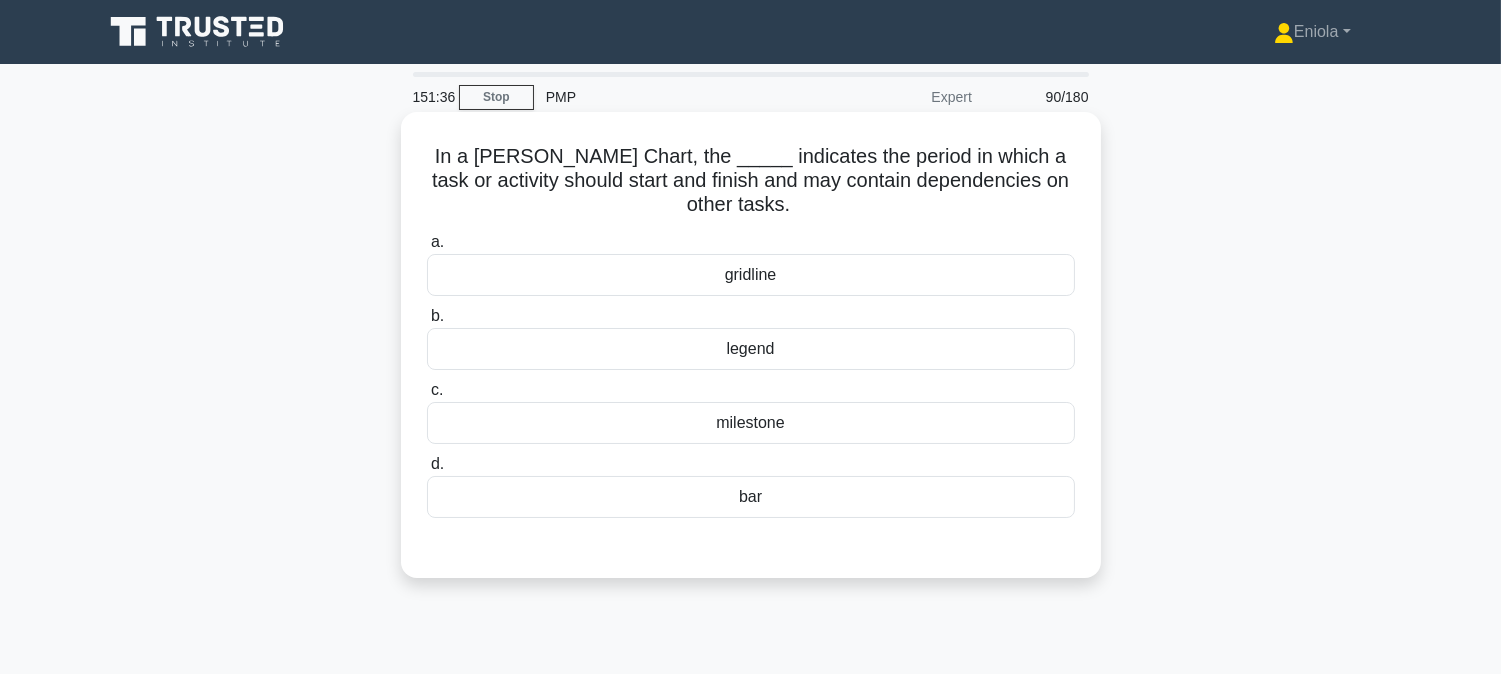 click on "bar" at bounding box center (751, 497) 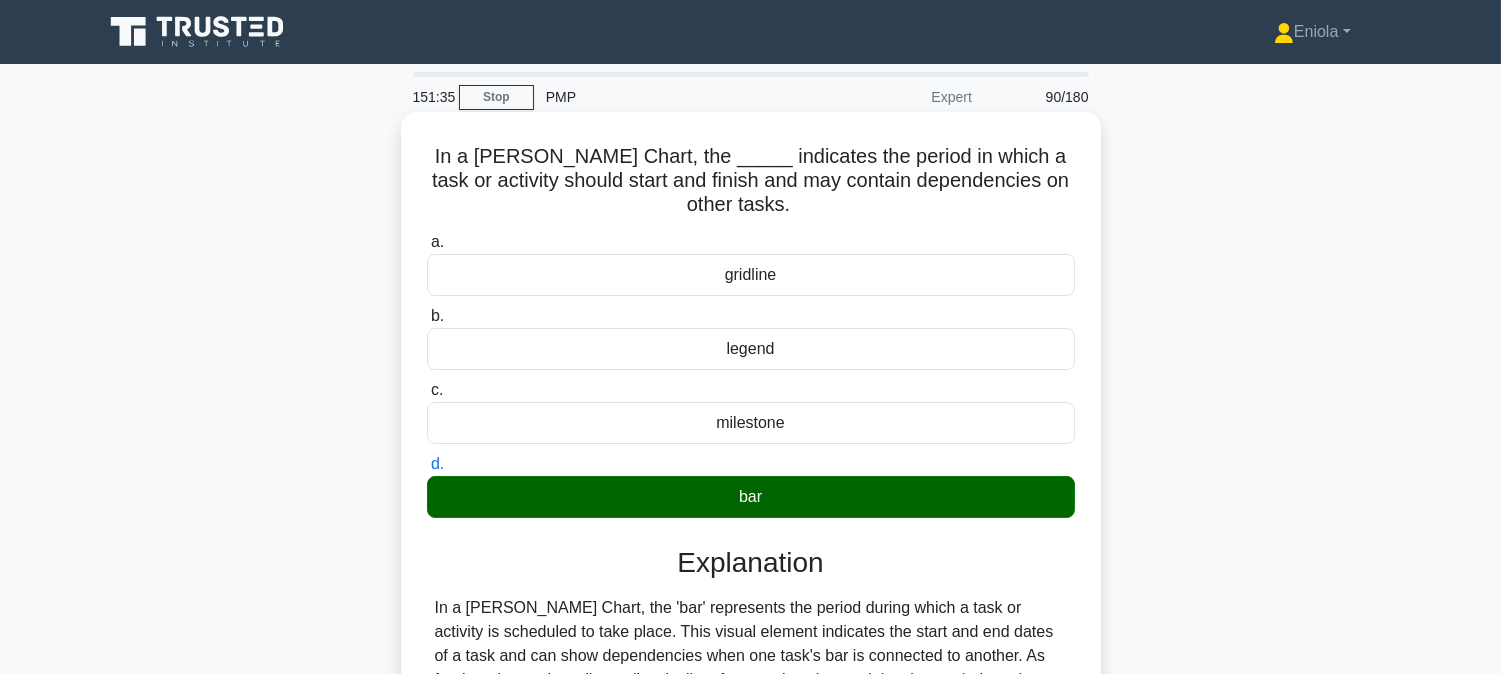 scroll, scrollTop: 405, scrollLeft: 0, axis: vertical 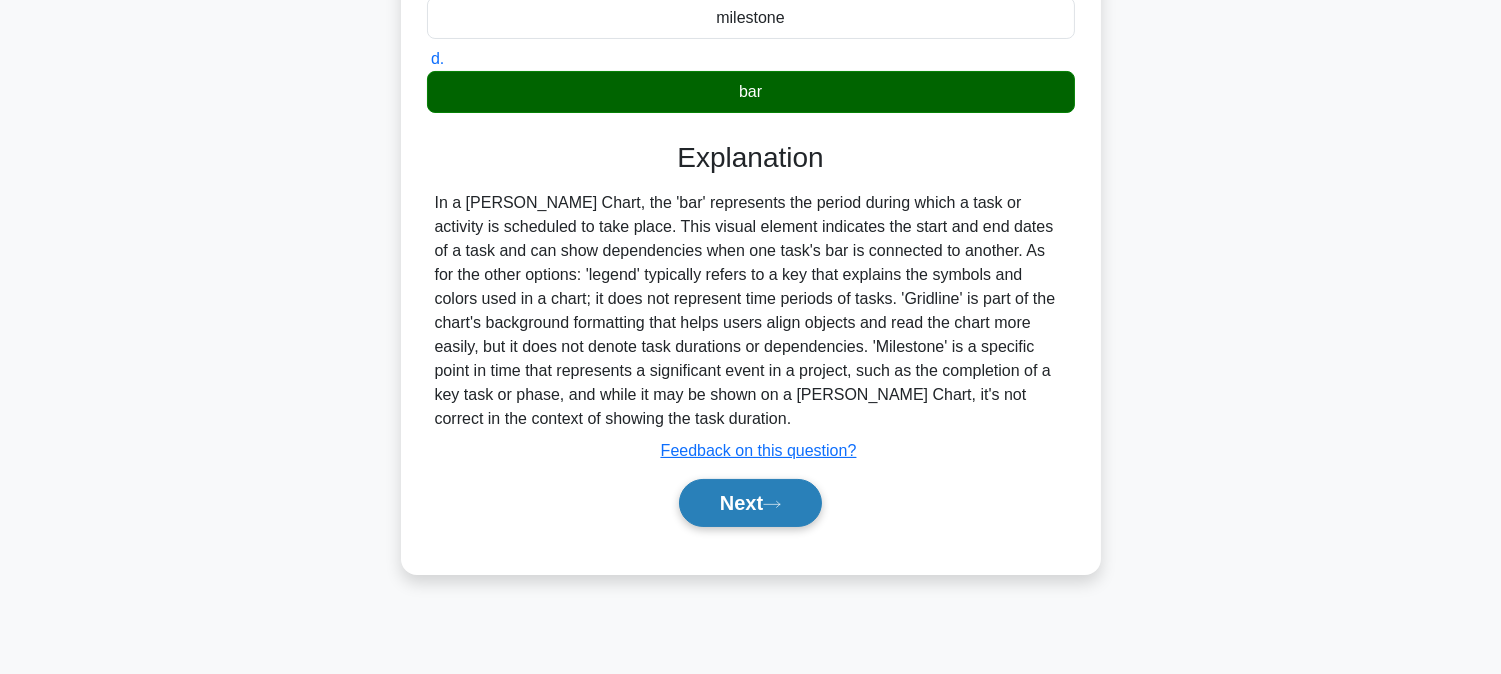 click on "Next" at bounding box center [750, 503] 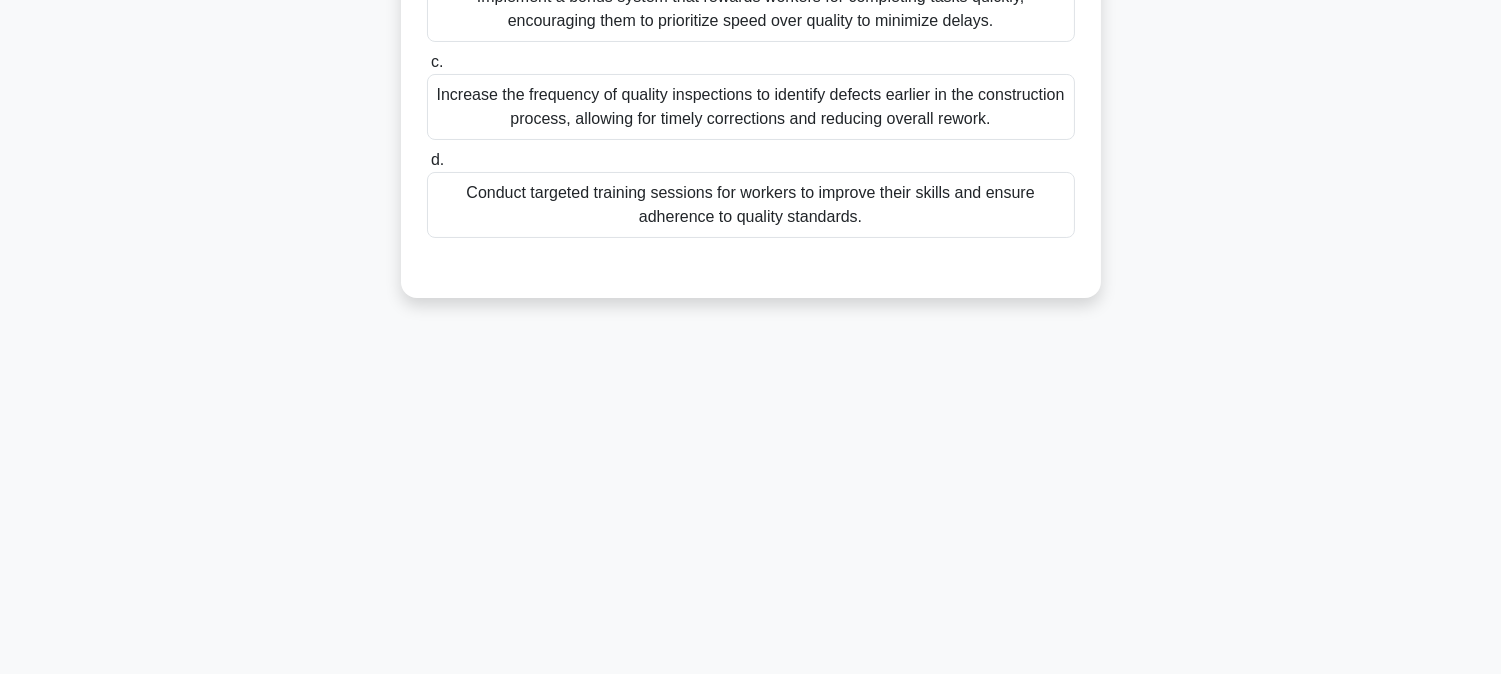 scroll, scrollTop: 72, scrollLeft: 0, axis: vertical 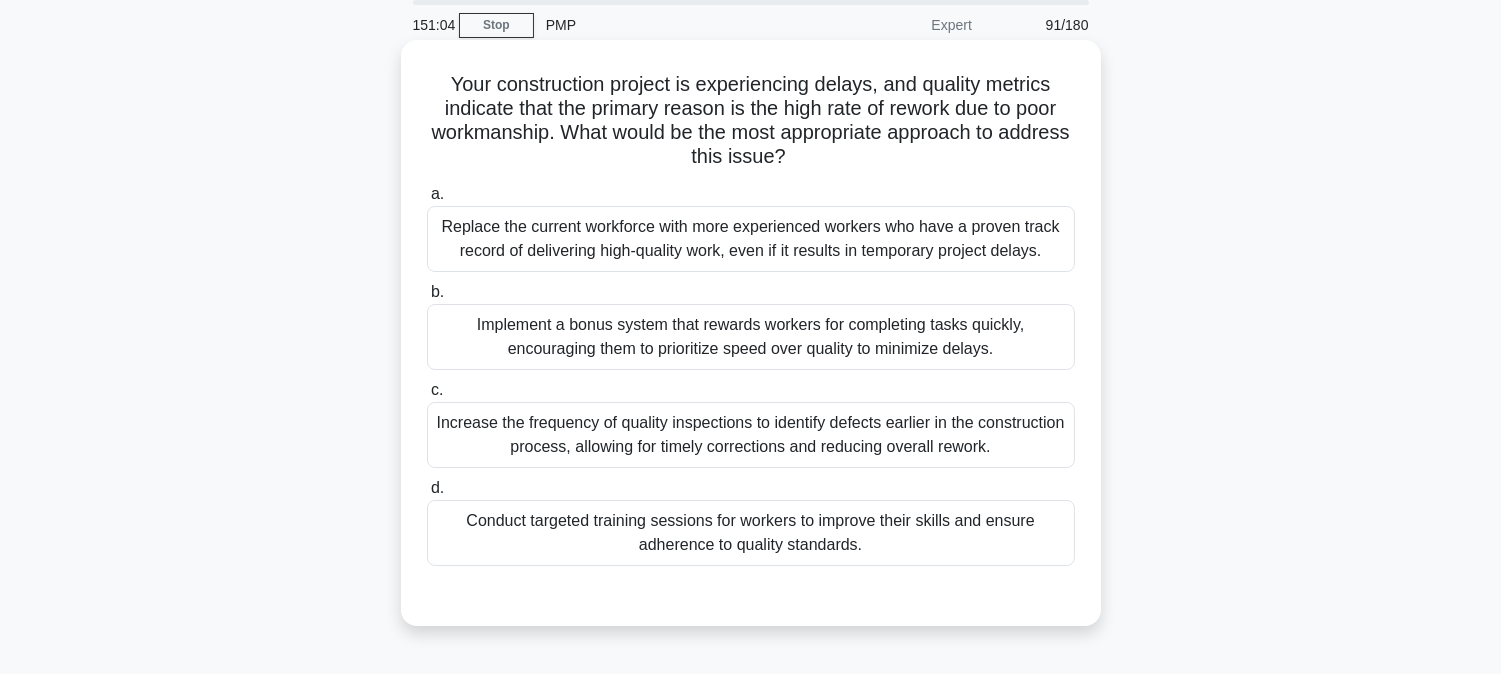 click on "Conduct targeted training sessions for workers to improve their skills and ensure adherence to quality standards." at bounding box center [751, 533] 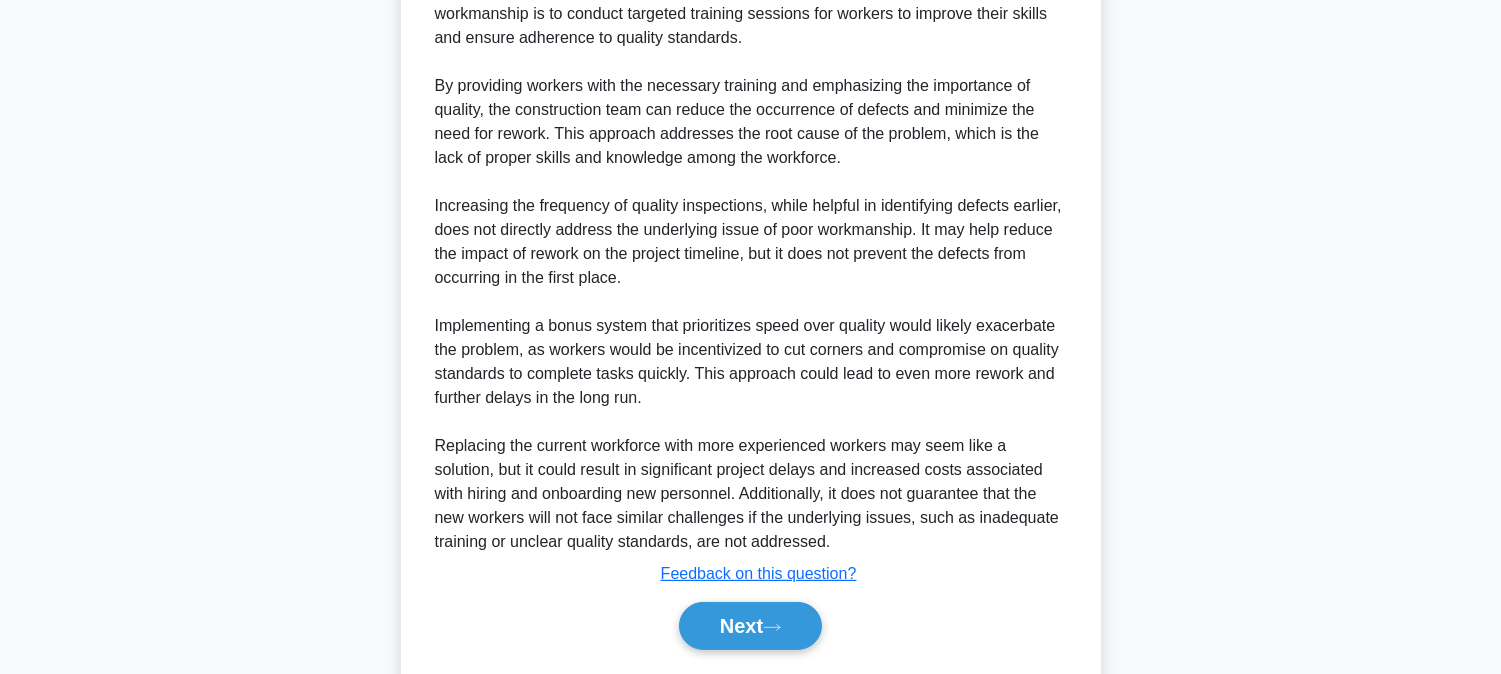 scroll, scrollTop: 798, scrollLeft: 0, axis: vertical 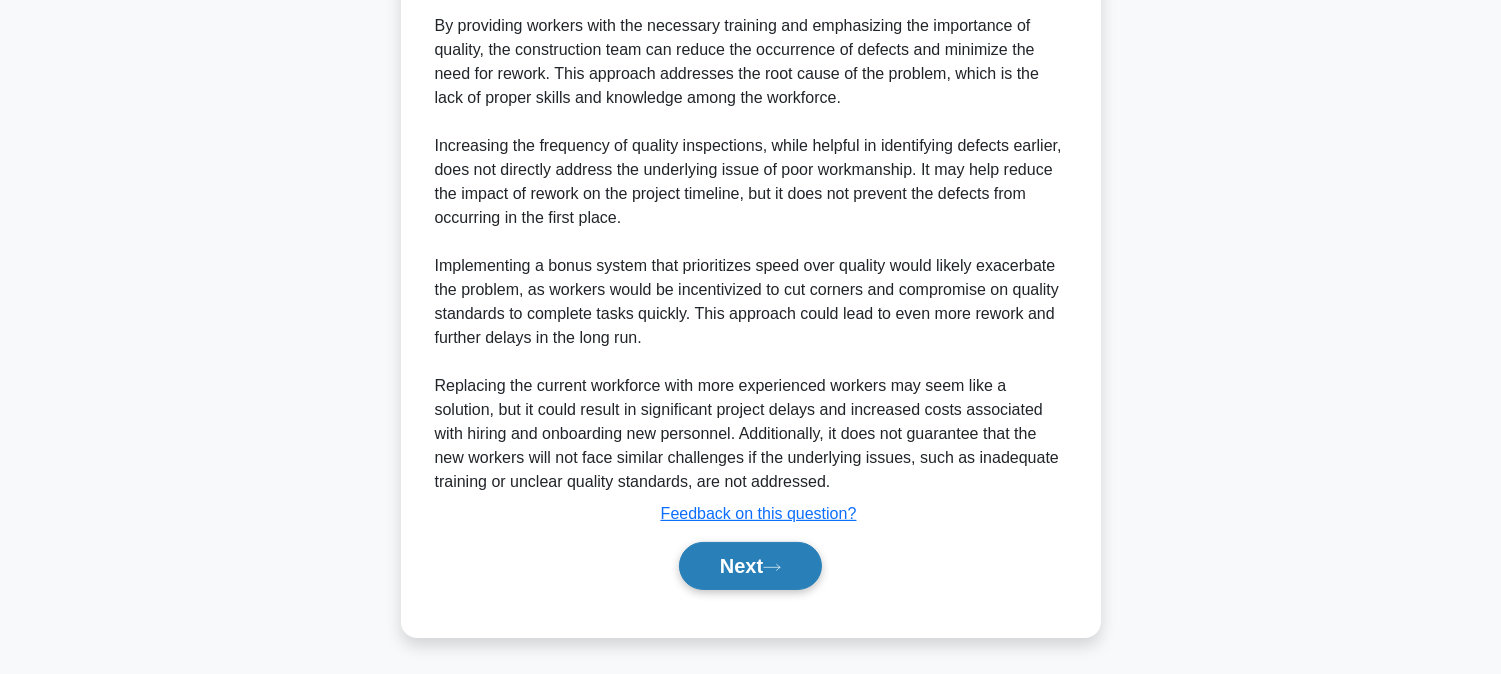 click 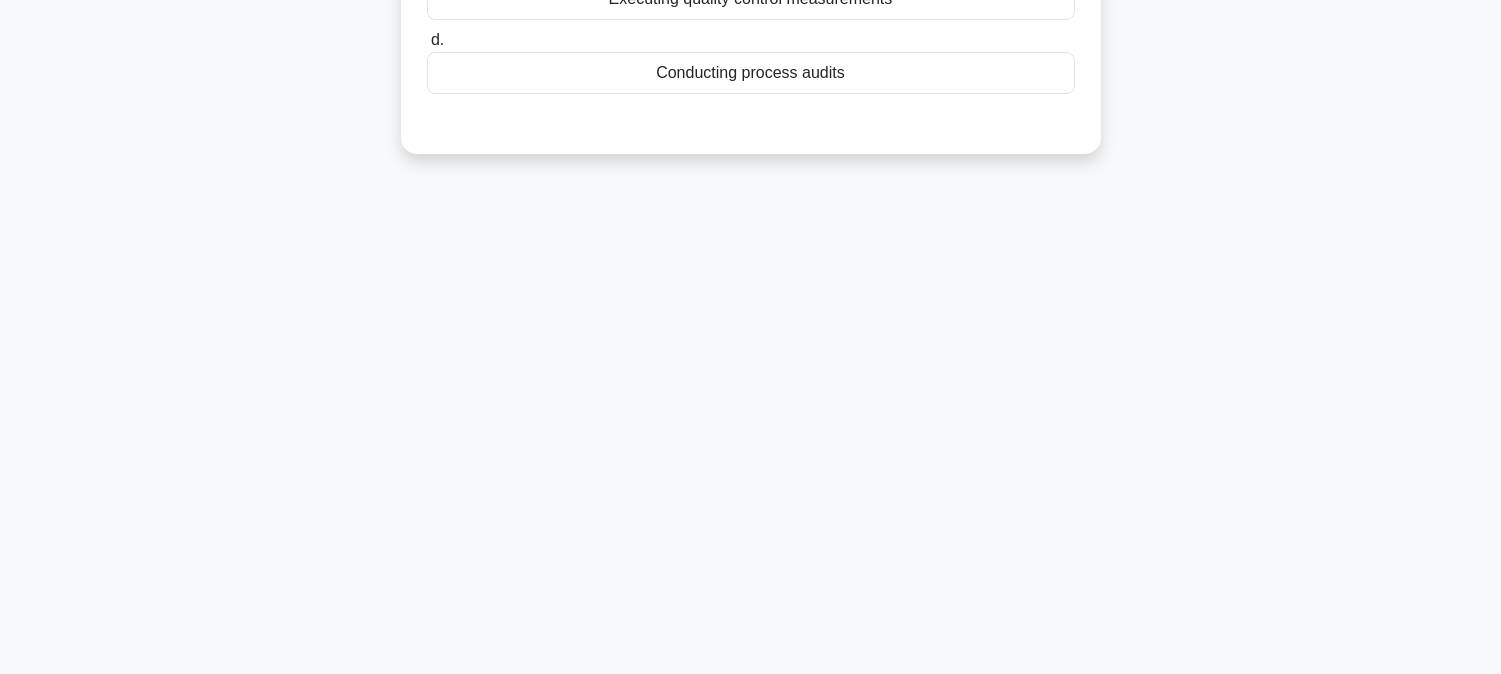 scroll, scrollTop: 0, scrollLeft: 0, axis: both 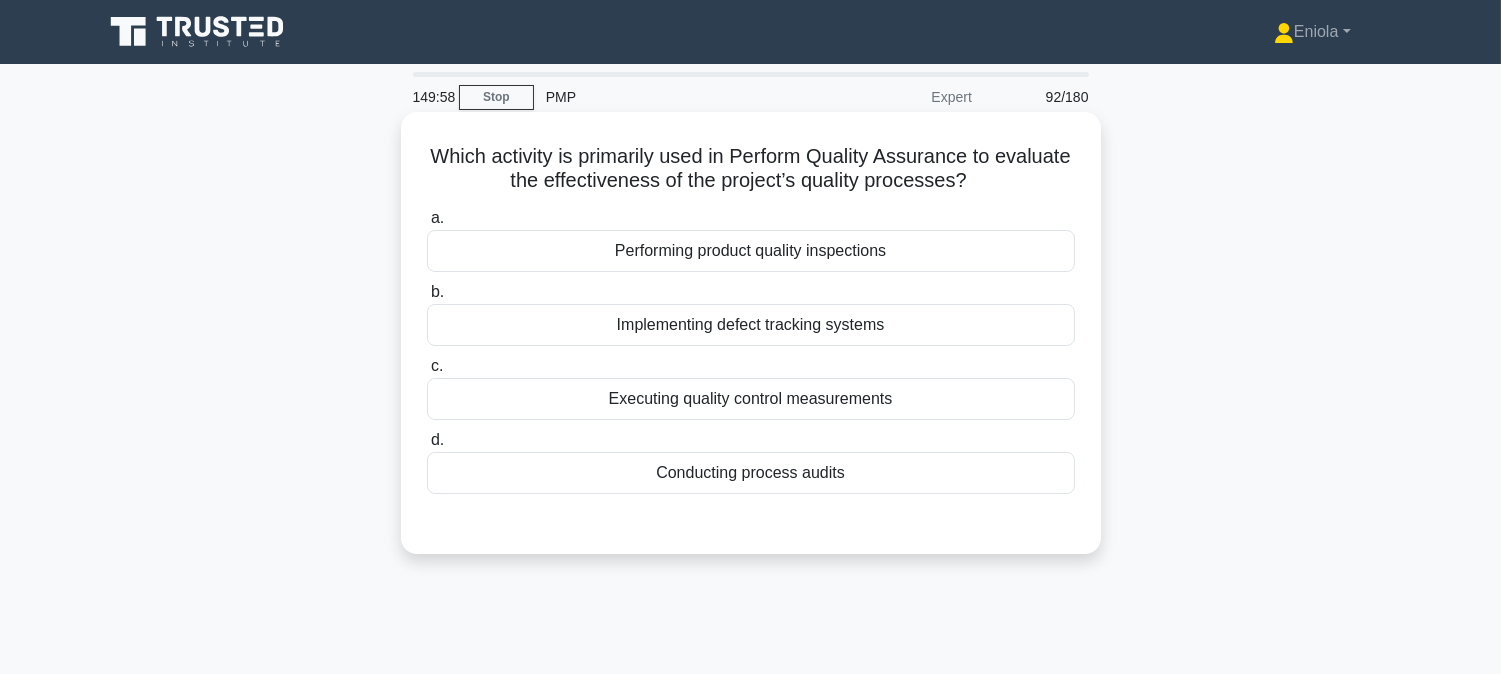 click on "Conducting process audits" at bounding box center (751, 473) 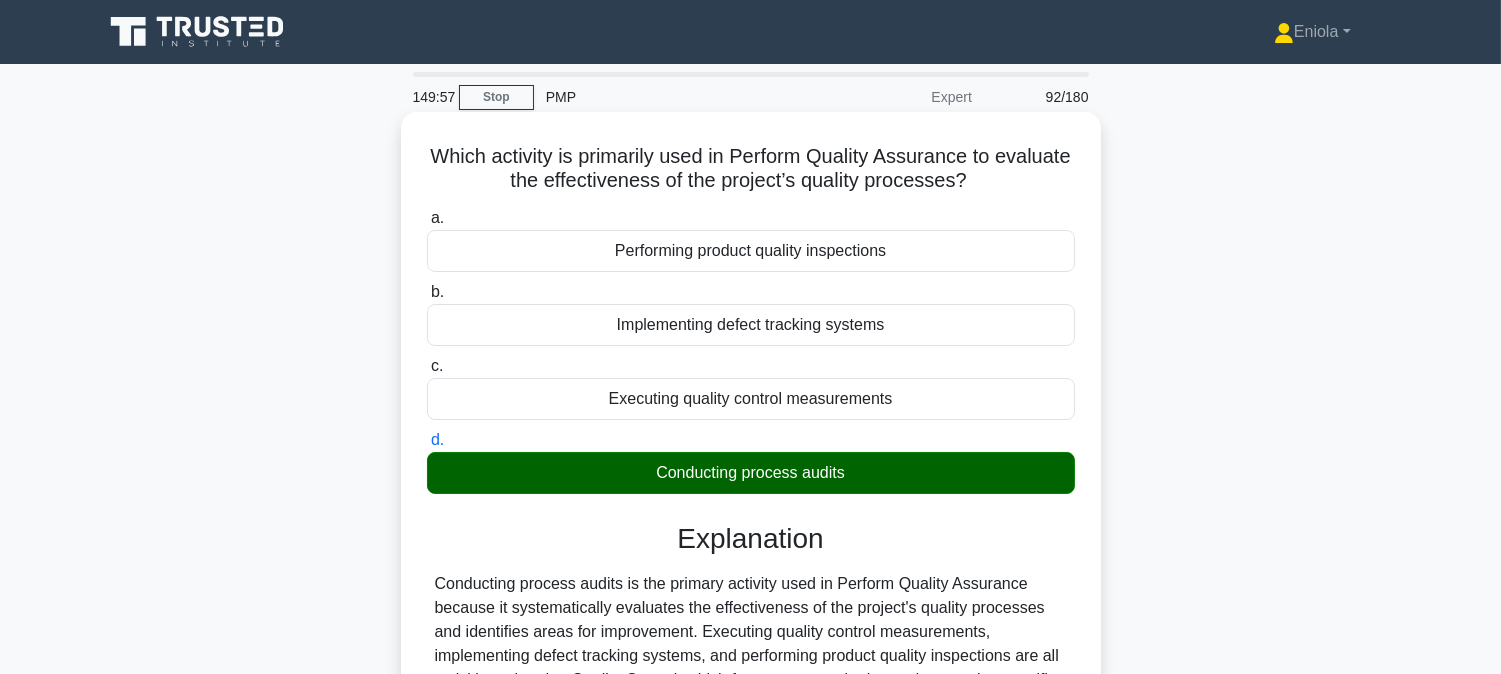 scroll, scrollTop: 405, scrollLeft: 0, axis: vertical 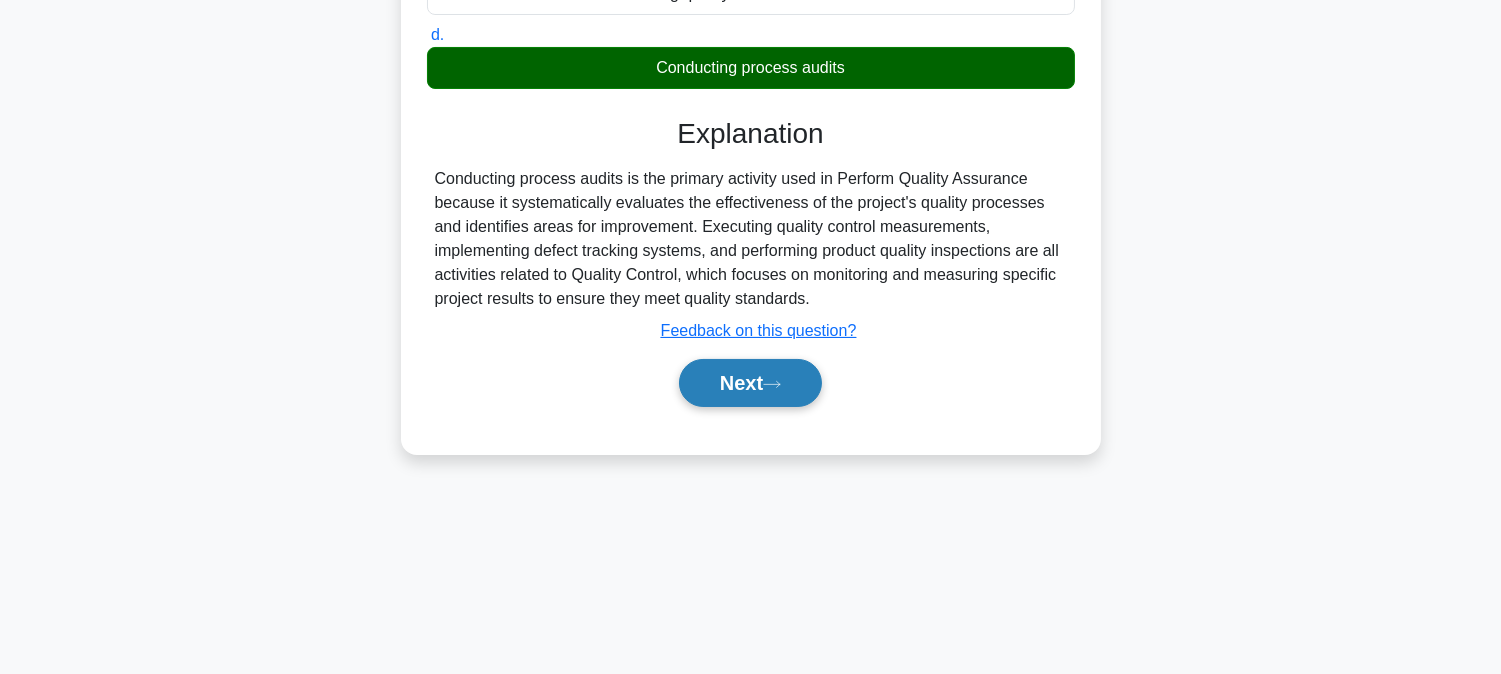 click 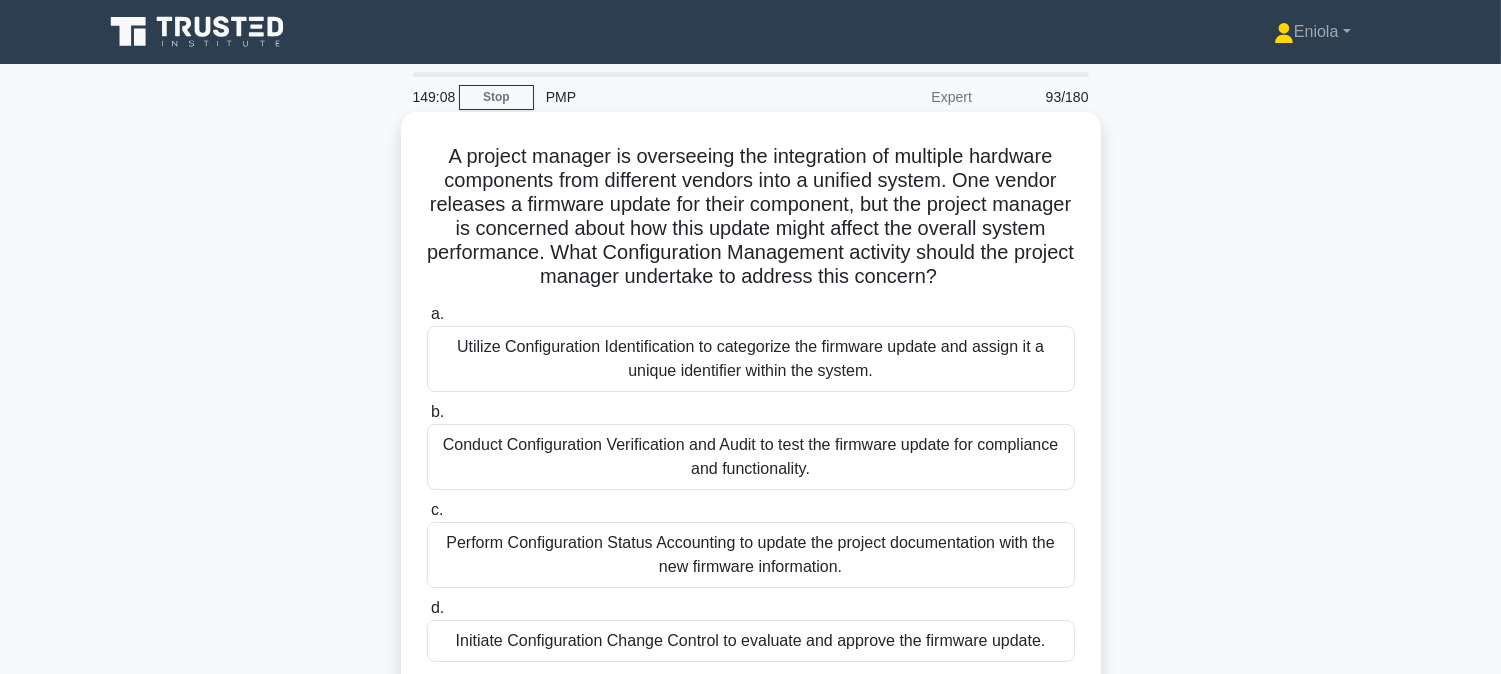 scroll, scrollTop: 111, scrollLeft: 0, axis: vertical 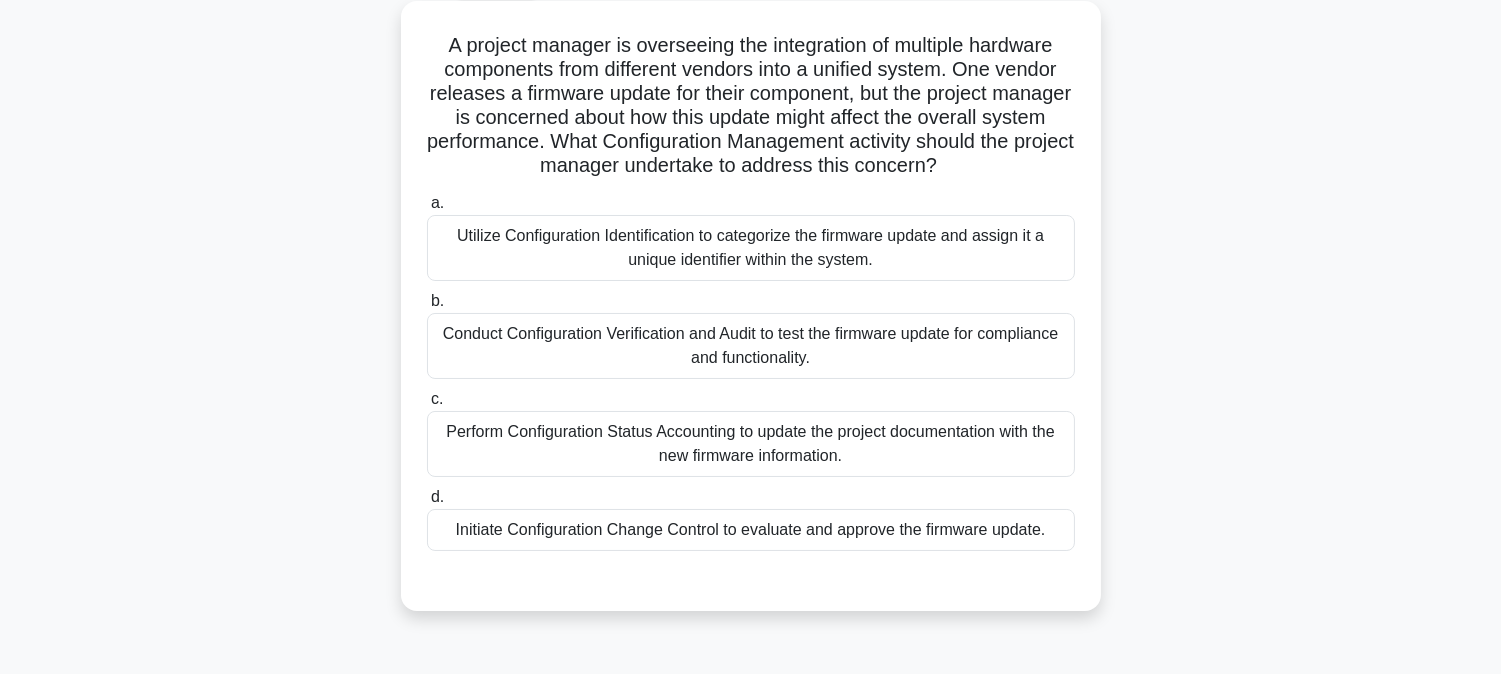 click on "Conduct Configuration Verification and Audit to test the firmware update for compliance and functionality." at bounding box center [751, 346] 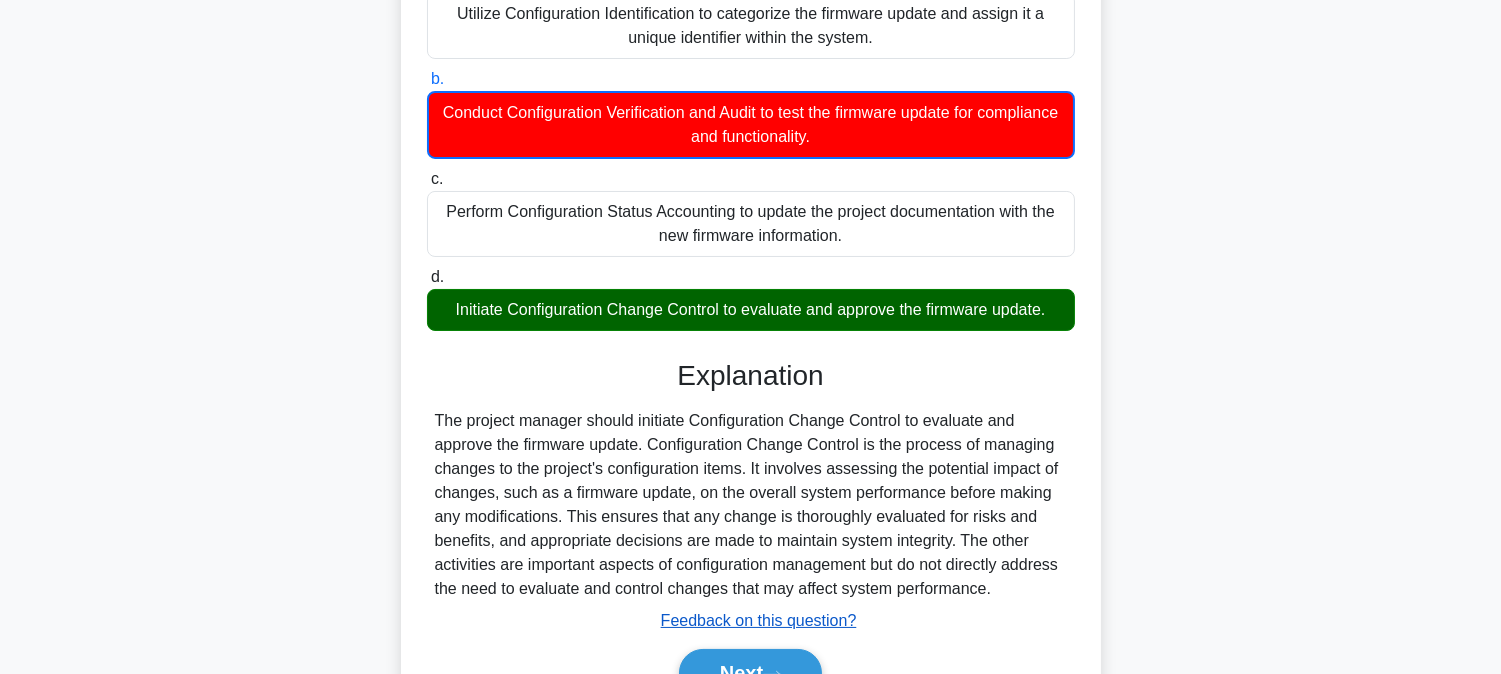 scroll, scrollTop: 438, scrollLeft: 0, axis: vertical 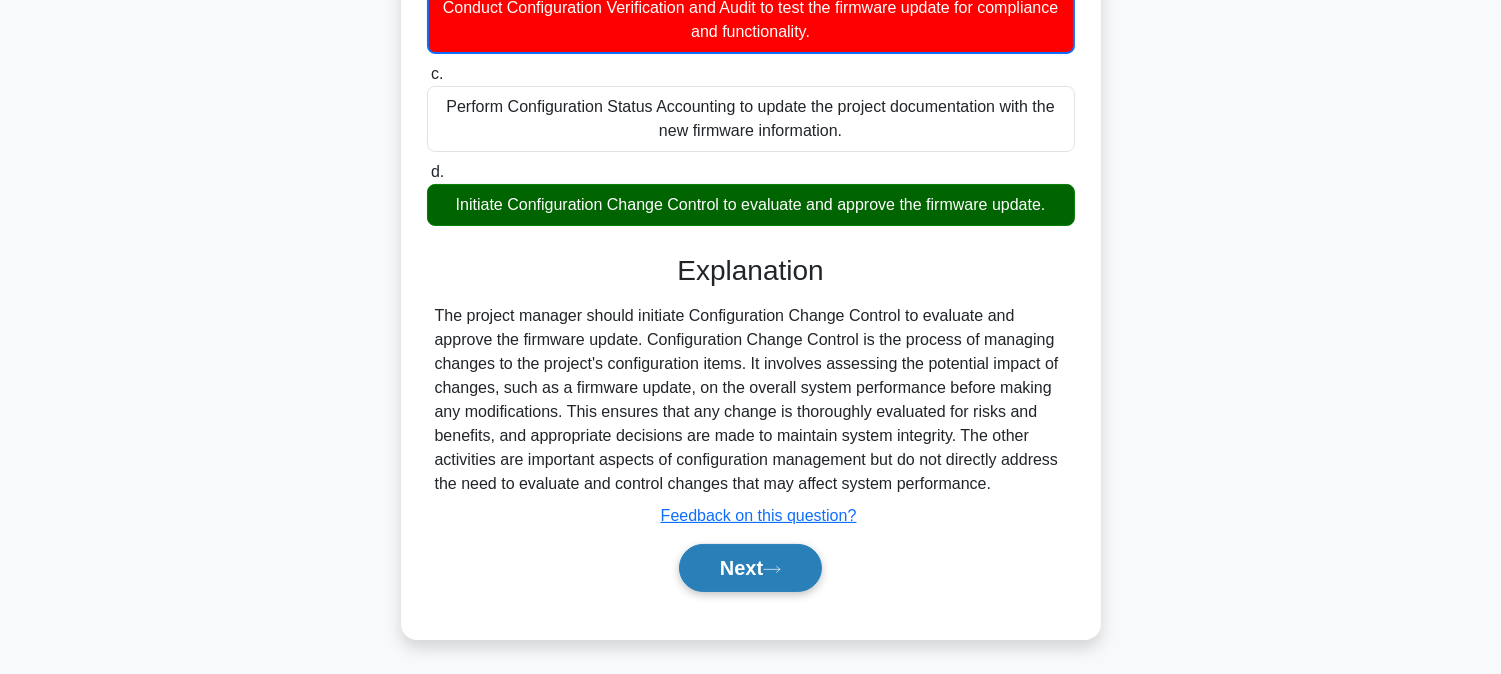 click 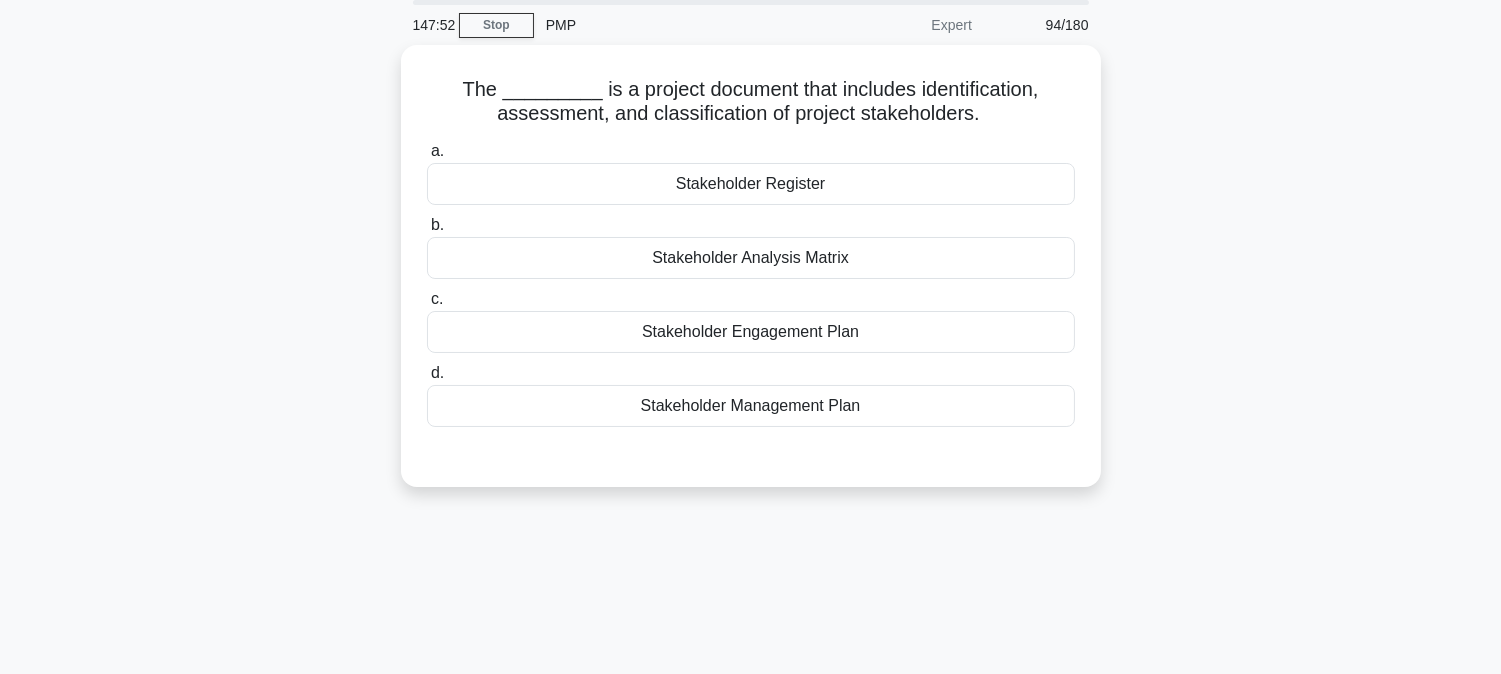 scroll, scrollTop: 0, scrollLeft: 0, axis: both 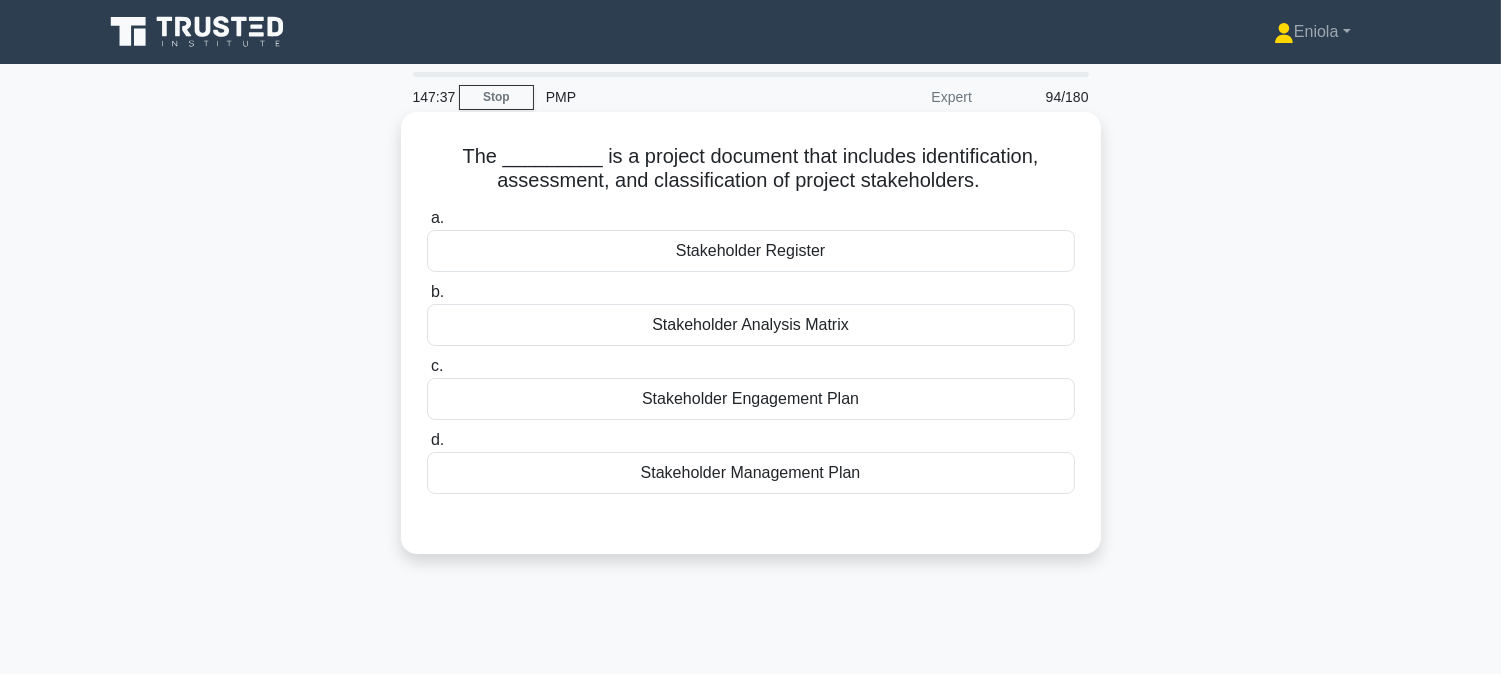 click on "Stakeholder Register" at bounding box center (751, 251) 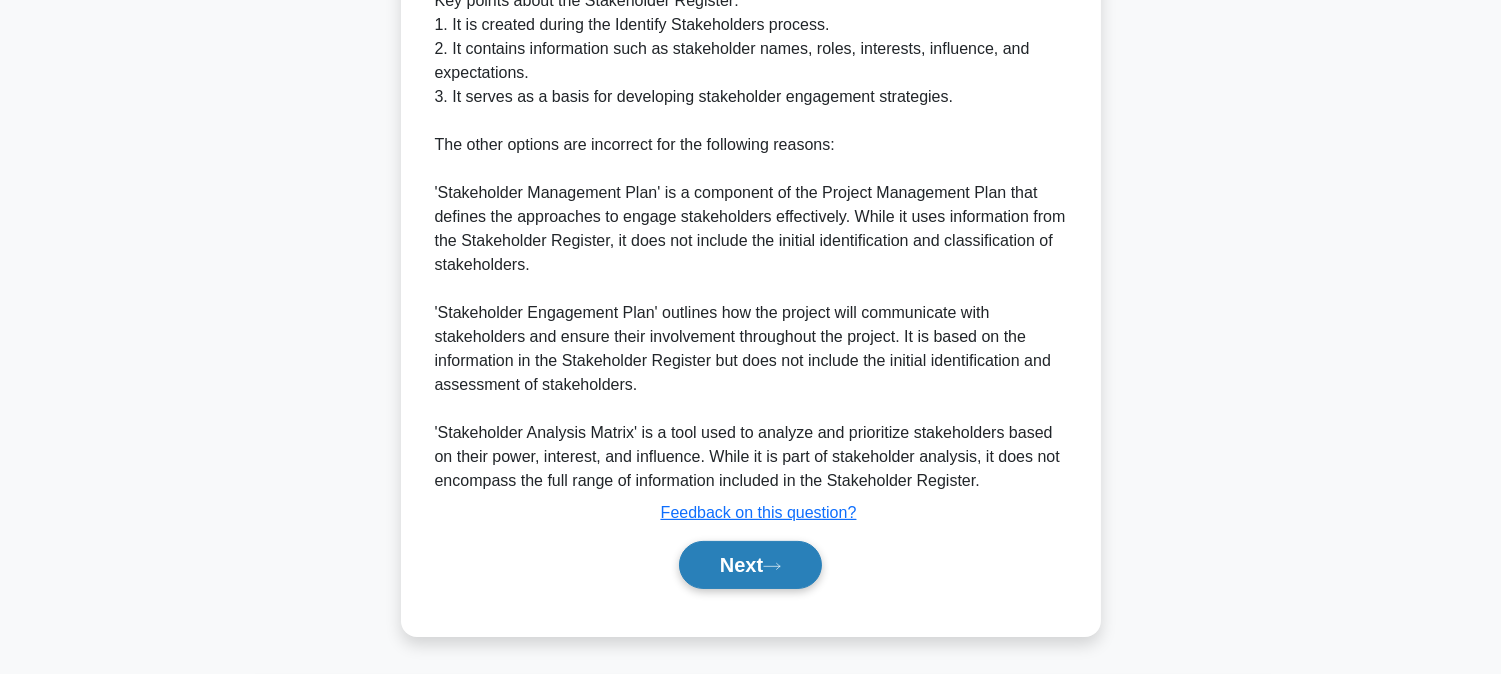 click on "Next" at bounding box center [750, 565] 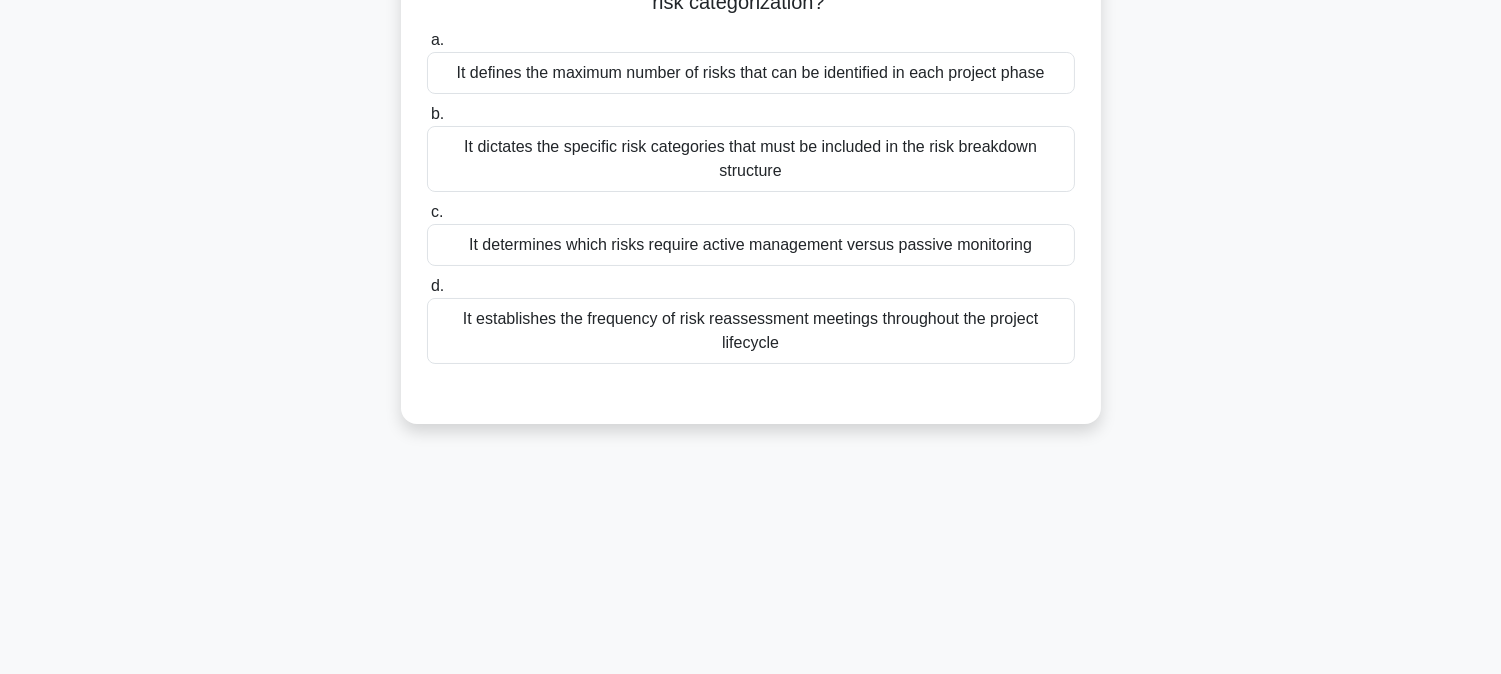 scroll, scrollTop: 0, scrollLeft: 0, axis: both 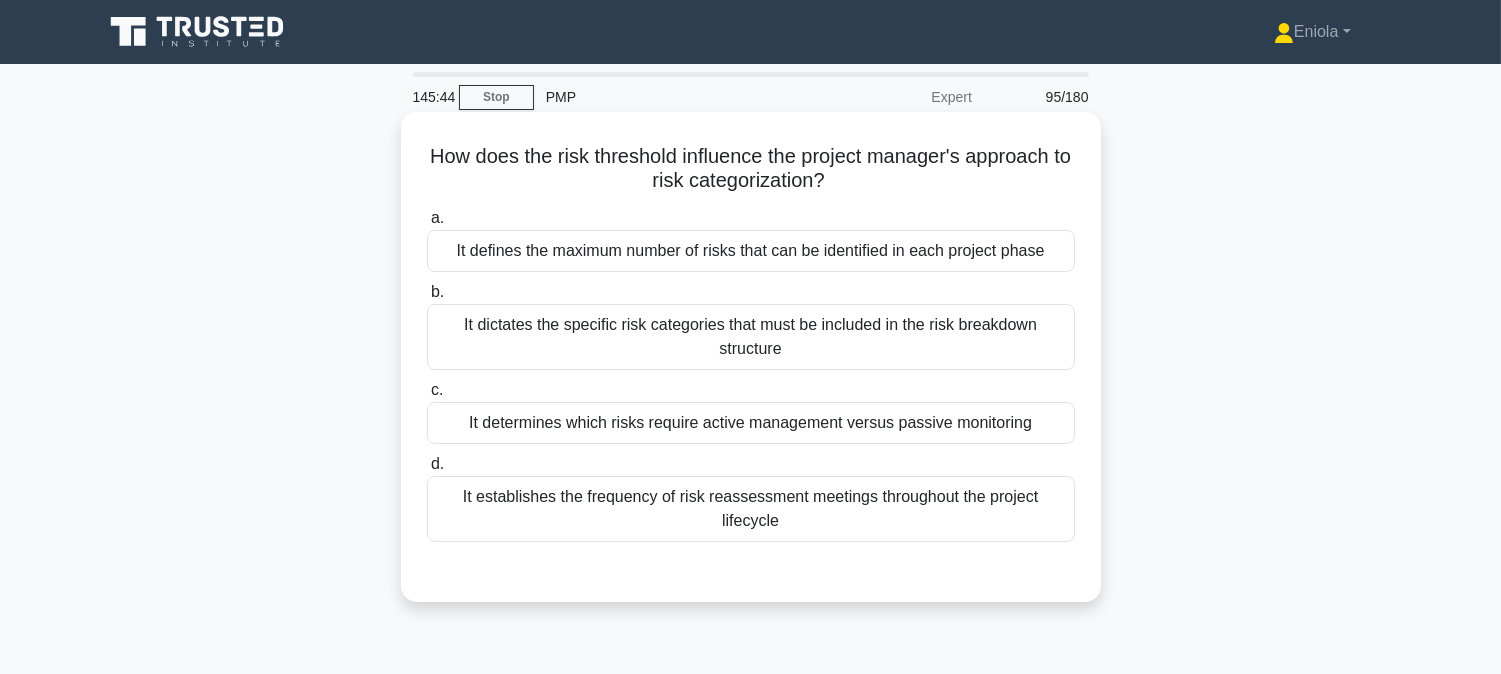 click on "It determines which risks require active management versus passive monitoring" at bounding box center [751, 423] 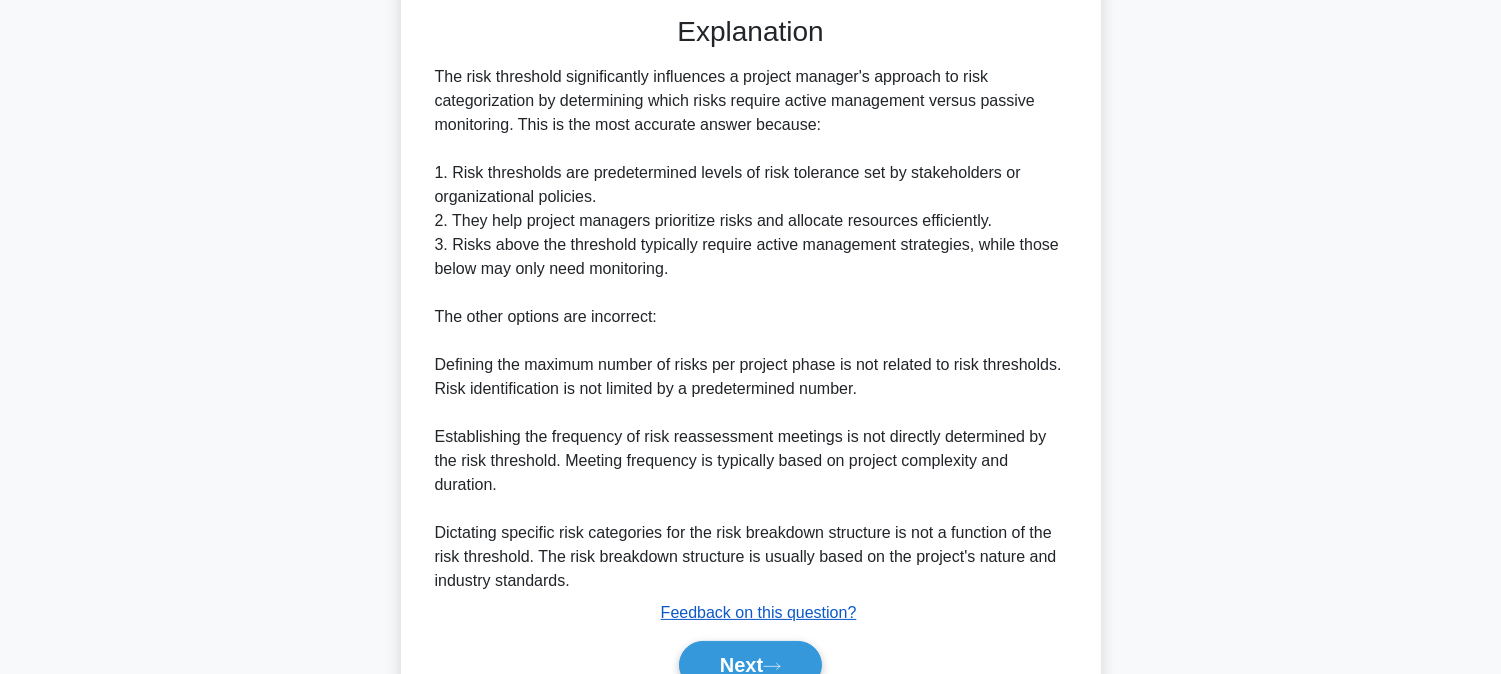 scroll, scrollTop: 654, scrollLeft: 0, axis: vertical 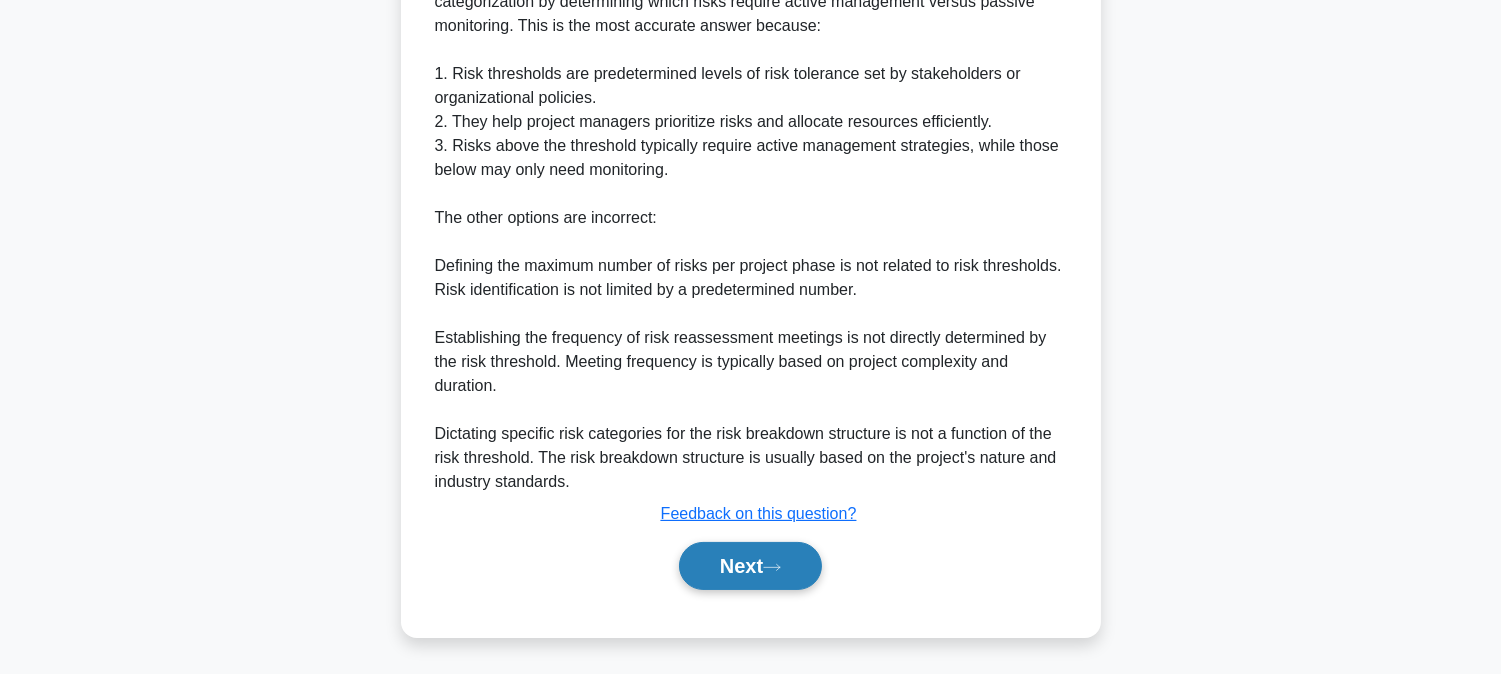 click on "Next" at bounding box center (750, 566) 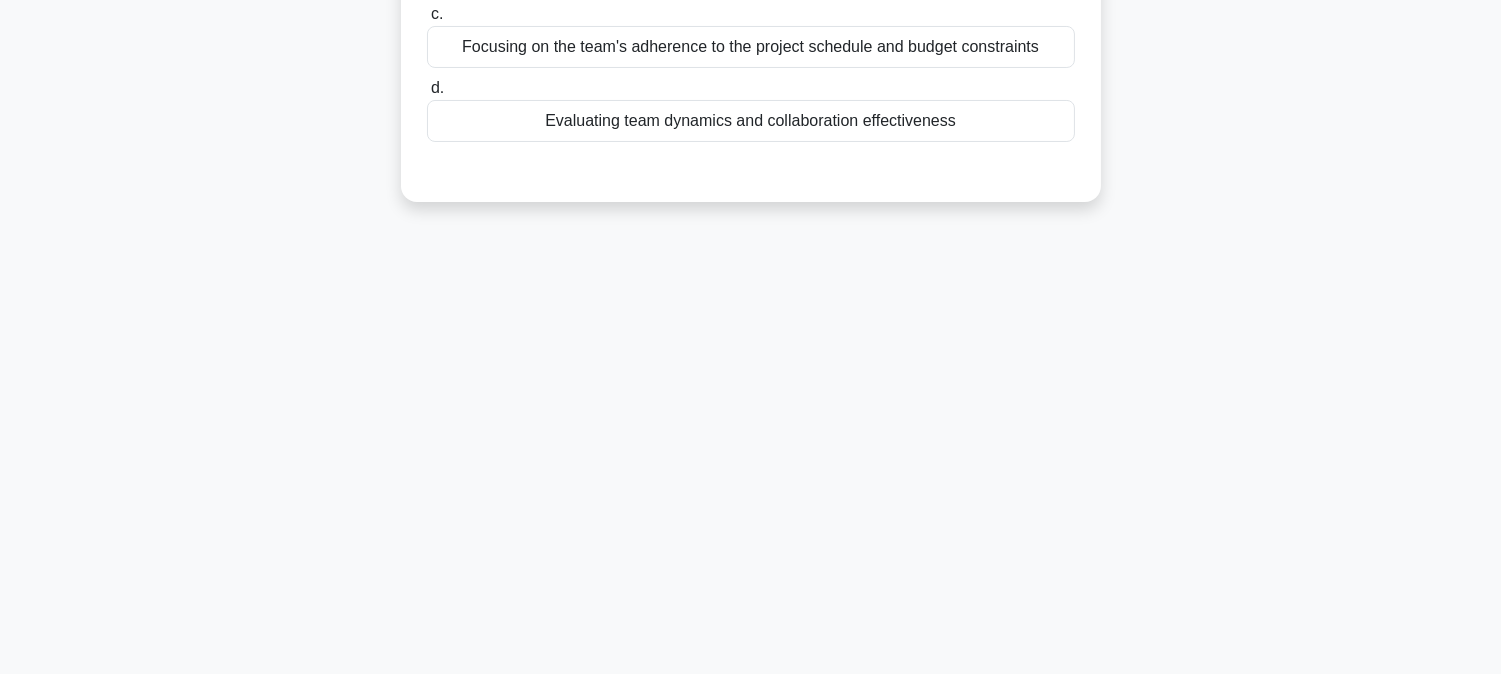 scroll, scrollTop: 0, scrollLeft: 0, axis: both 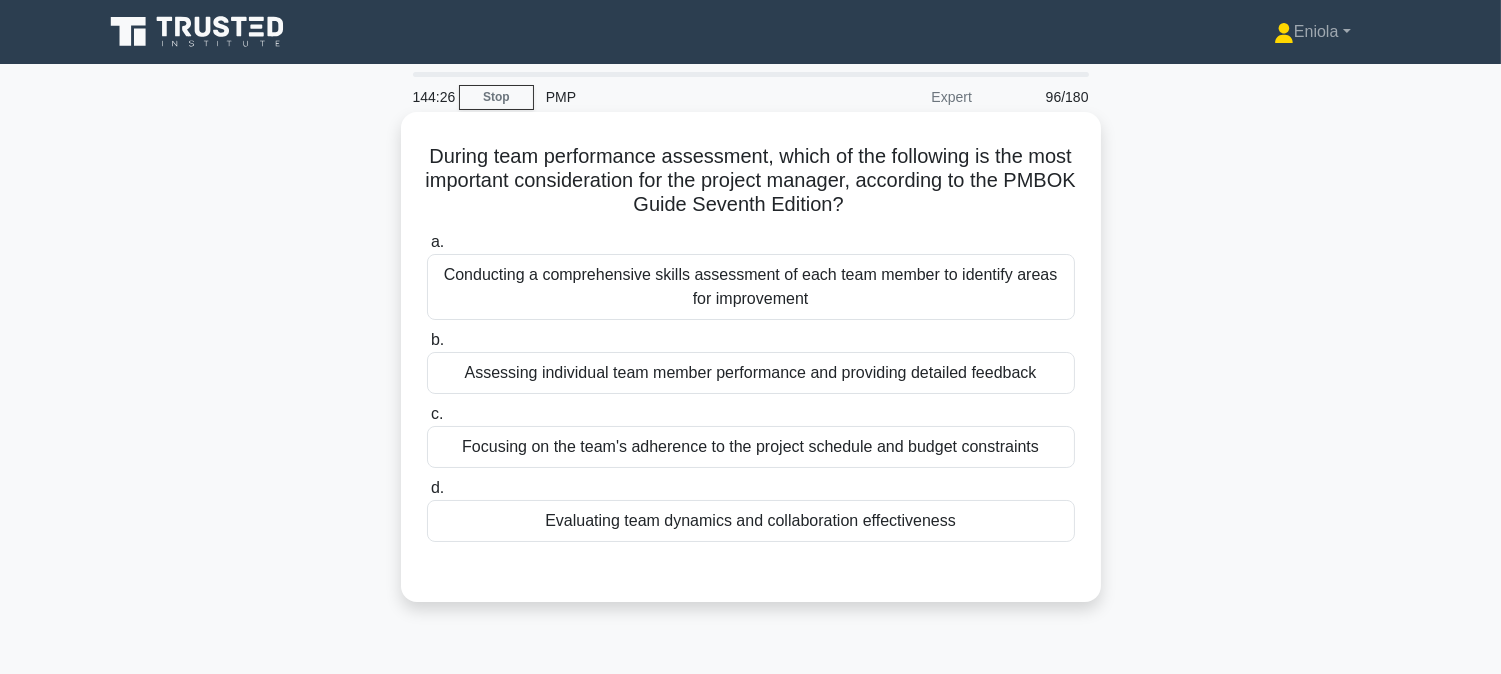 click on "Conducting a comprehensive skills assessment of each team member to identify areas for improvement" at bounding box center (751, 287) 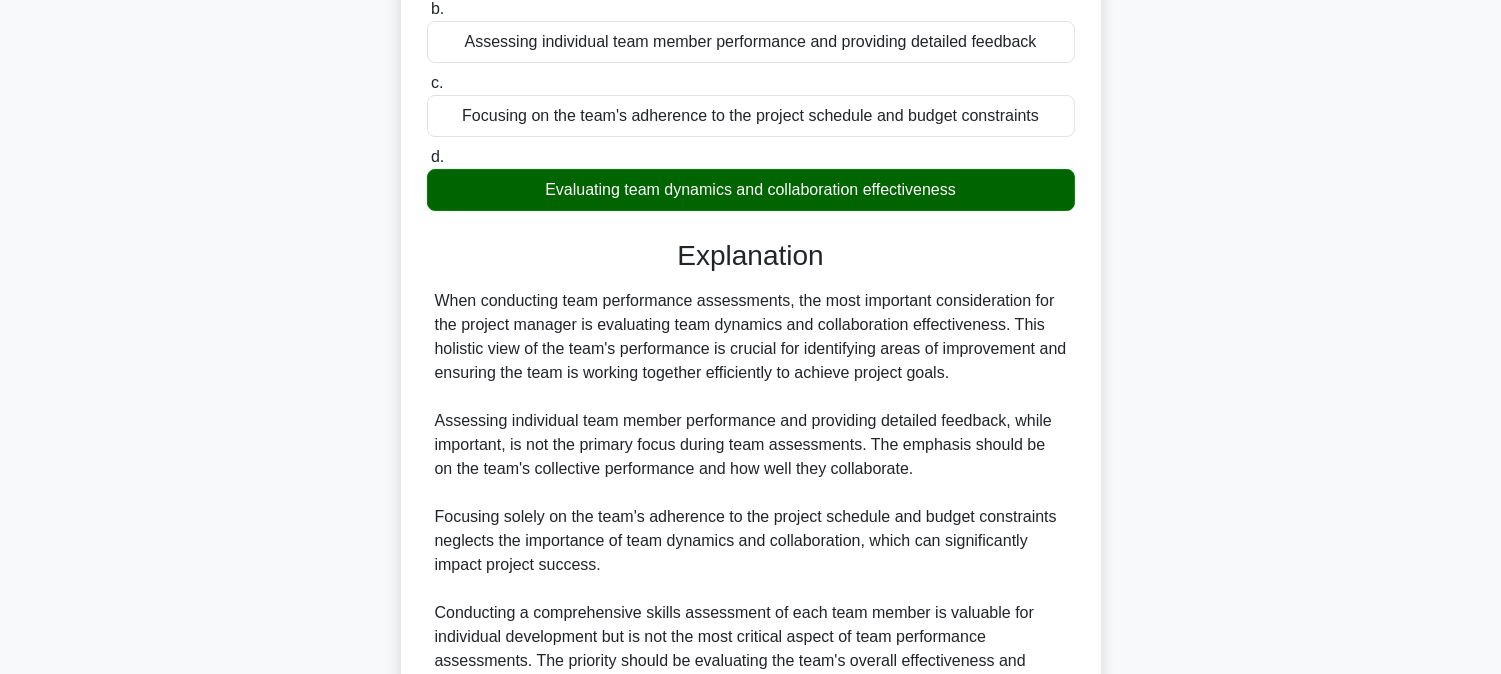 scroll, scrollTop: 534, scrollLeft: 0, axis: vertical 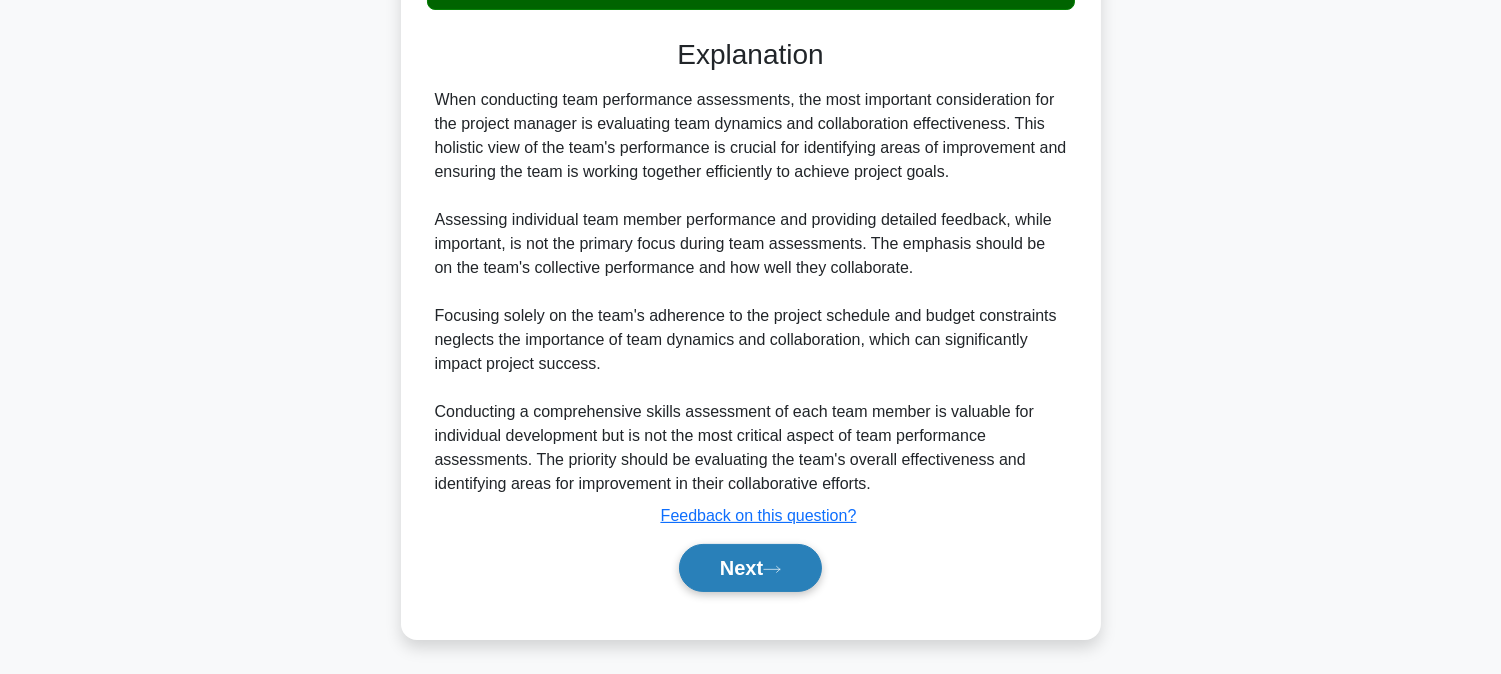 click on "Next" at bounding box center (750, 568) 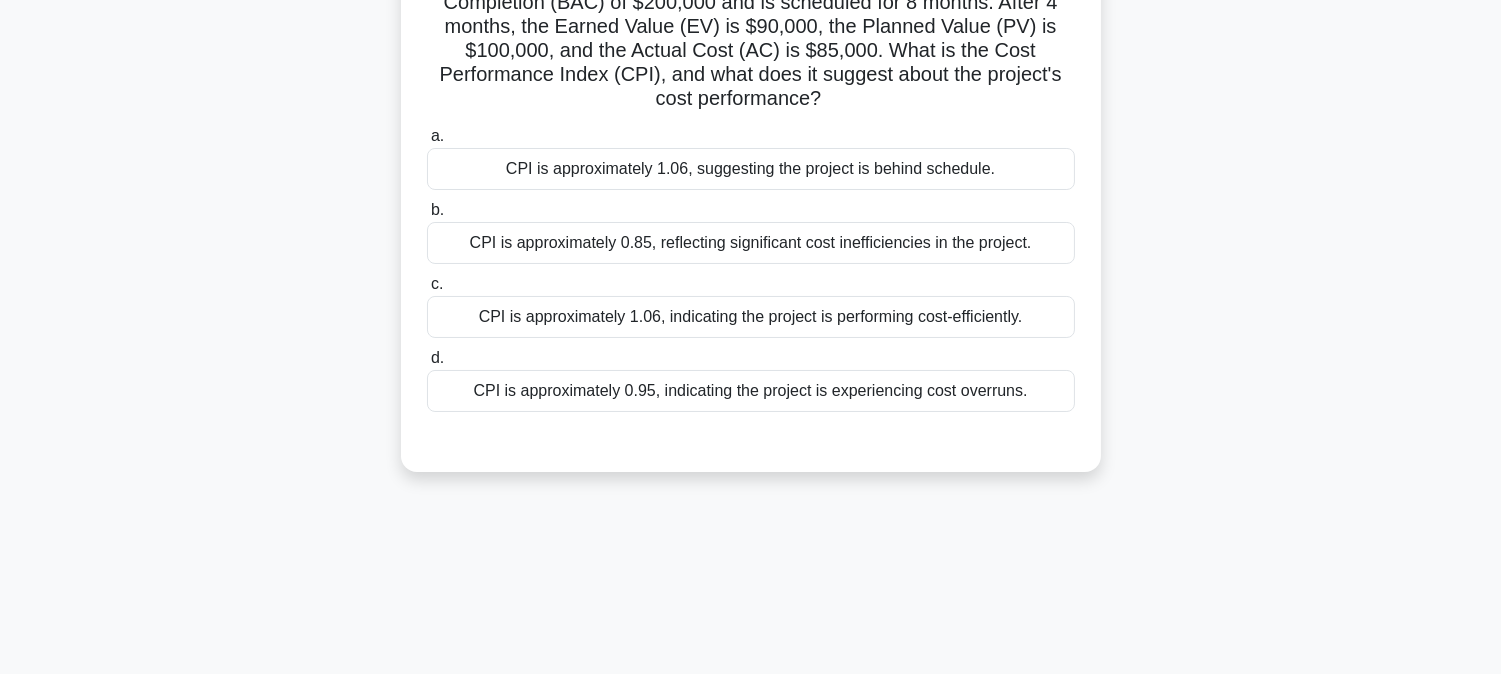 scroll, scrollTop: 72, scrollLeft: 0, axis: vertical 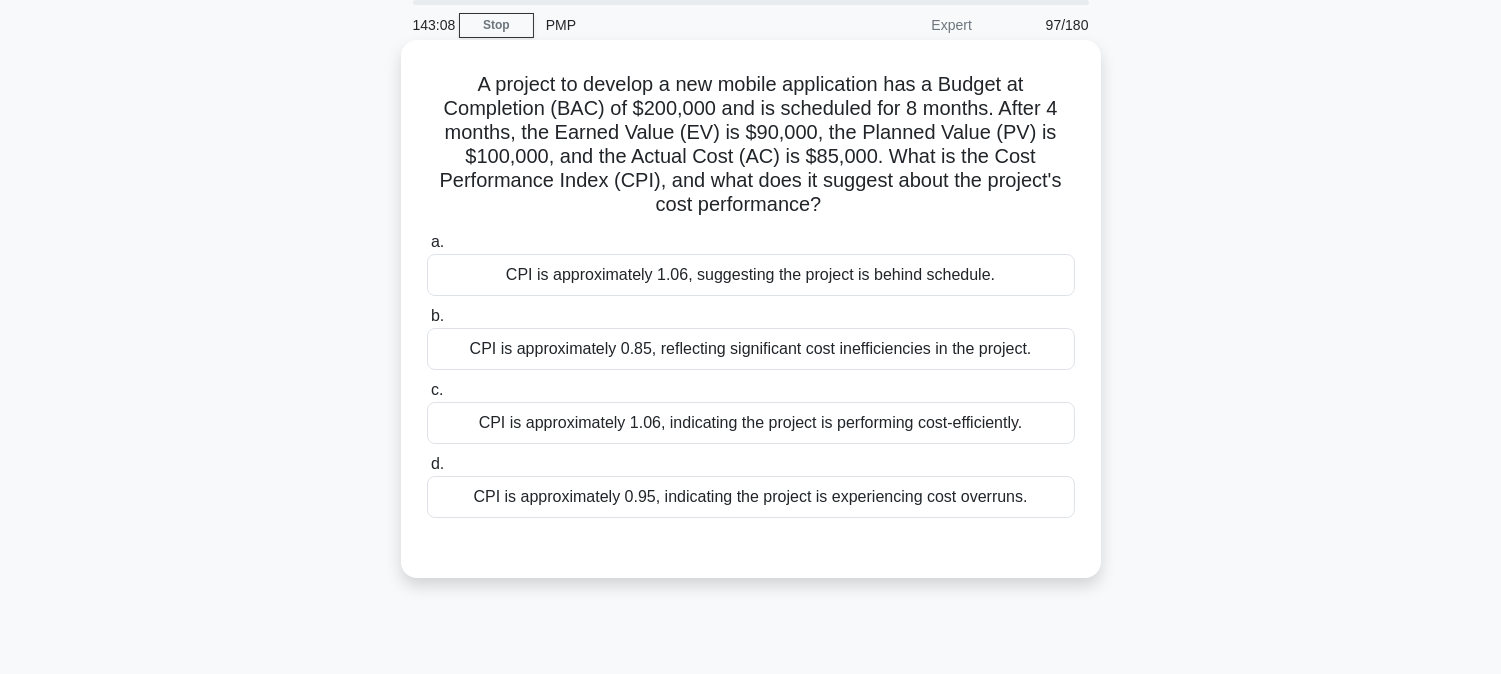 click on "CPI is approximately 1.06, indicating the project is performing cost-efficiently." at bounding box center (751, 423) 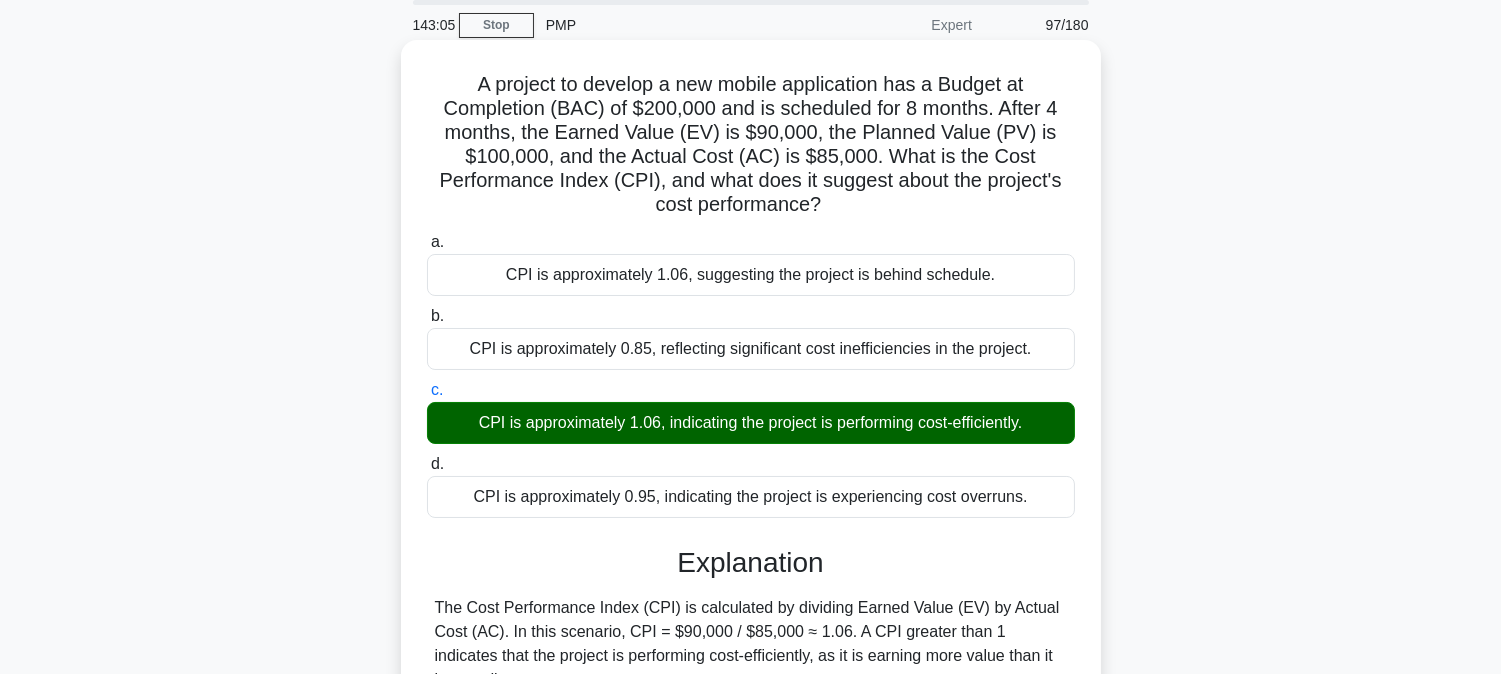 scroll, scrollTop: 405, scrollLeft: 0, axis: vertical 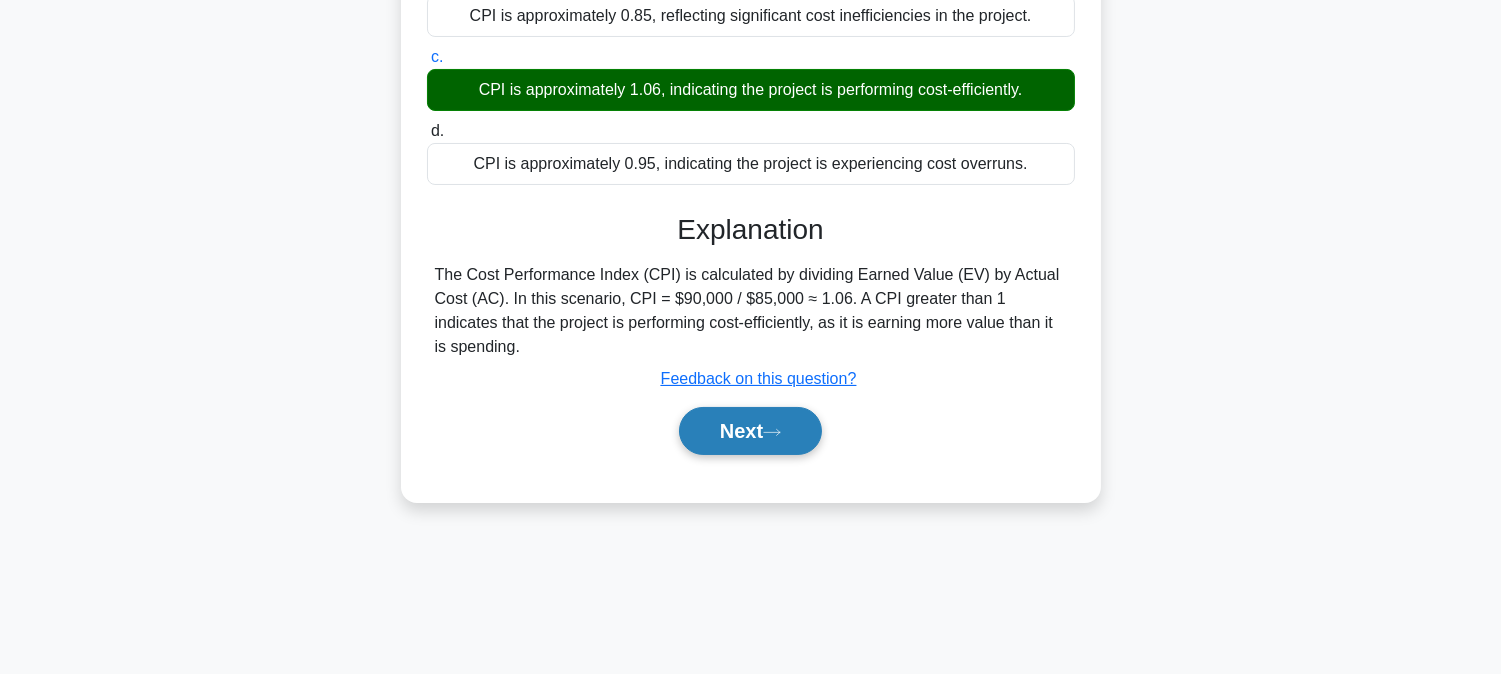 click on "Next" at bounding box center [750, 431] 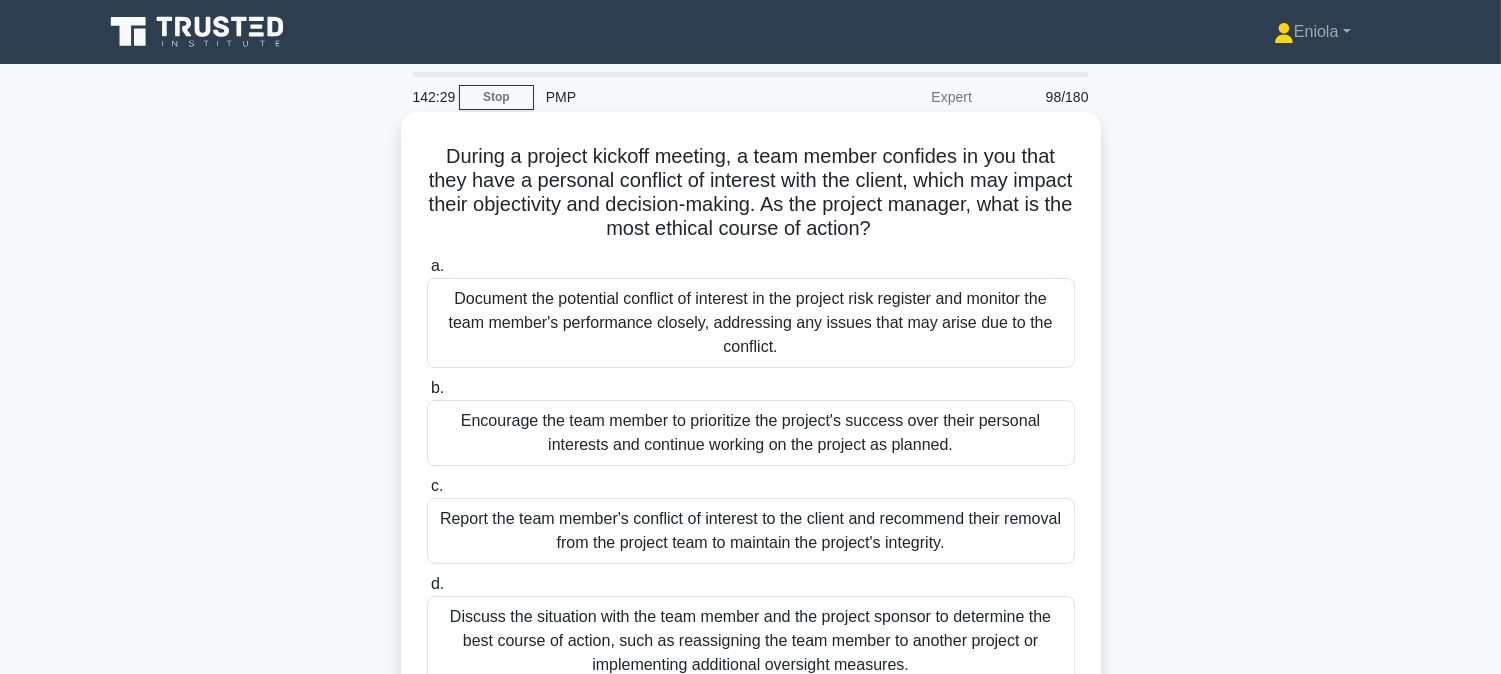 scroll, scrollTop: 111, scrollLeft: 0, axis: vertical 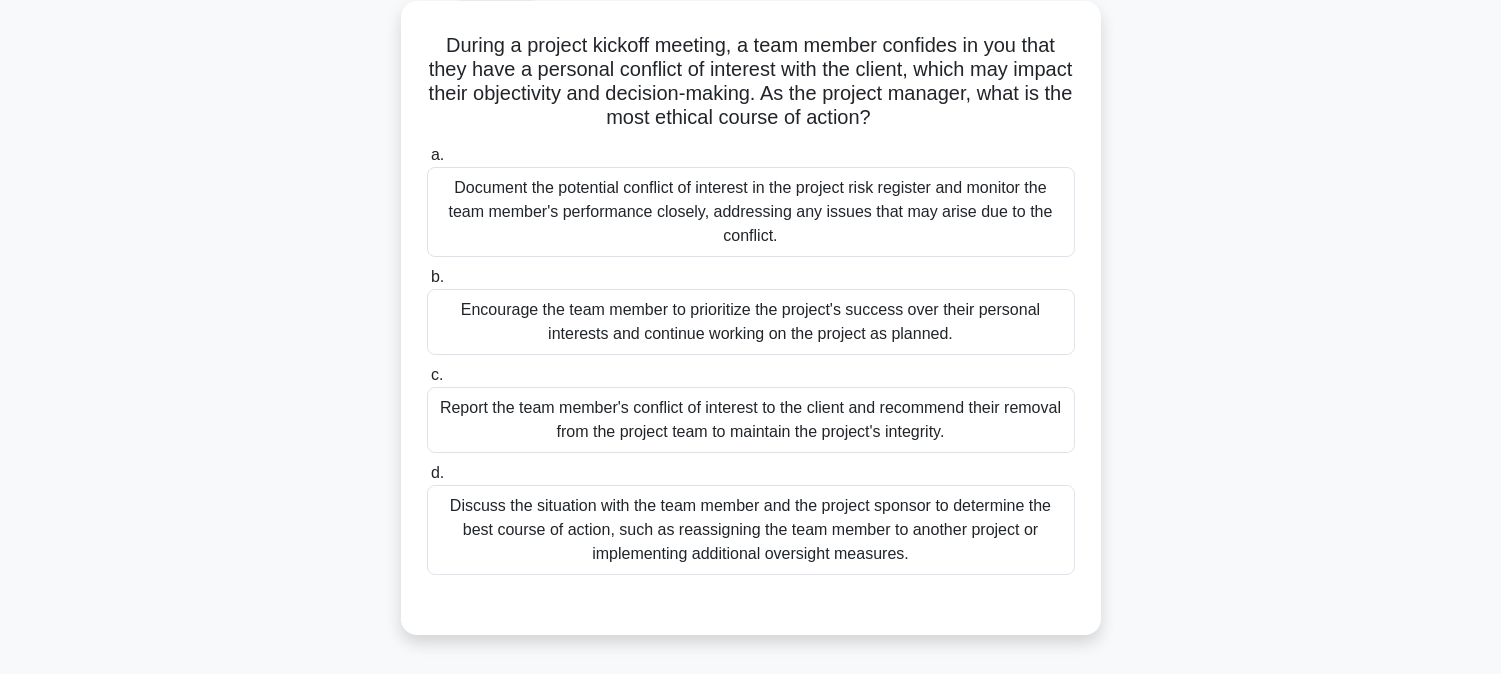 click on "Encourage the team member to prioritize the project's success over their personal interests and continue working on the project as planned." at bounding box center [751, 322] 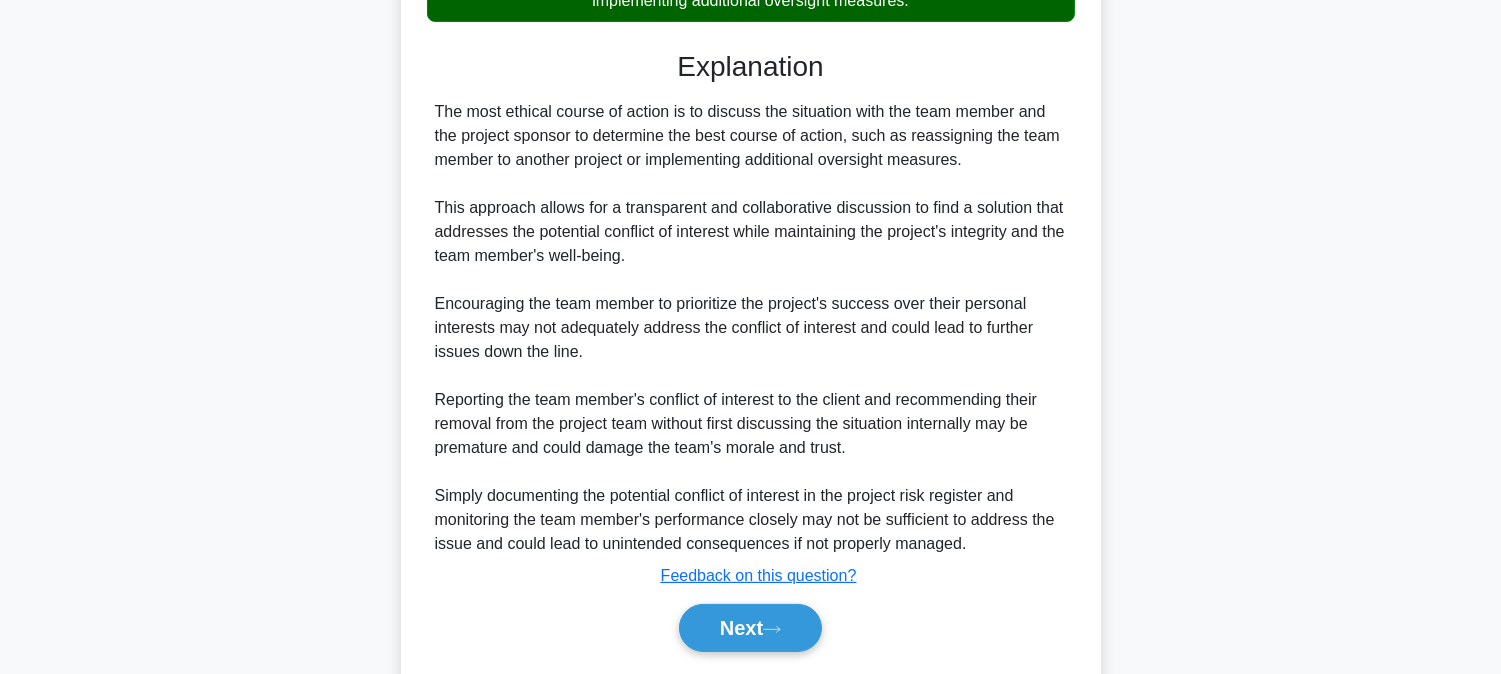 scroll, scrollTop: 726, scrollLeft: 0, axis: vertical 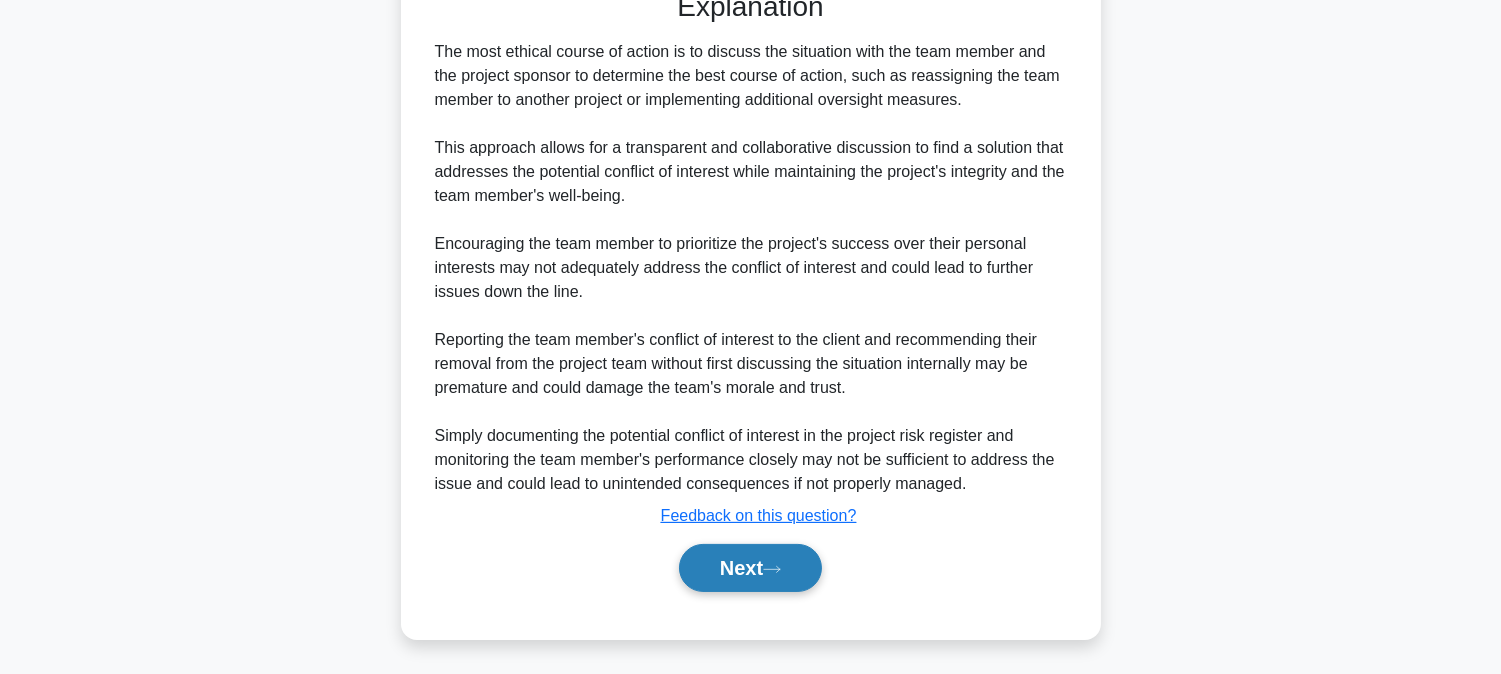 click on "Next" at bounding box center [750, 568] 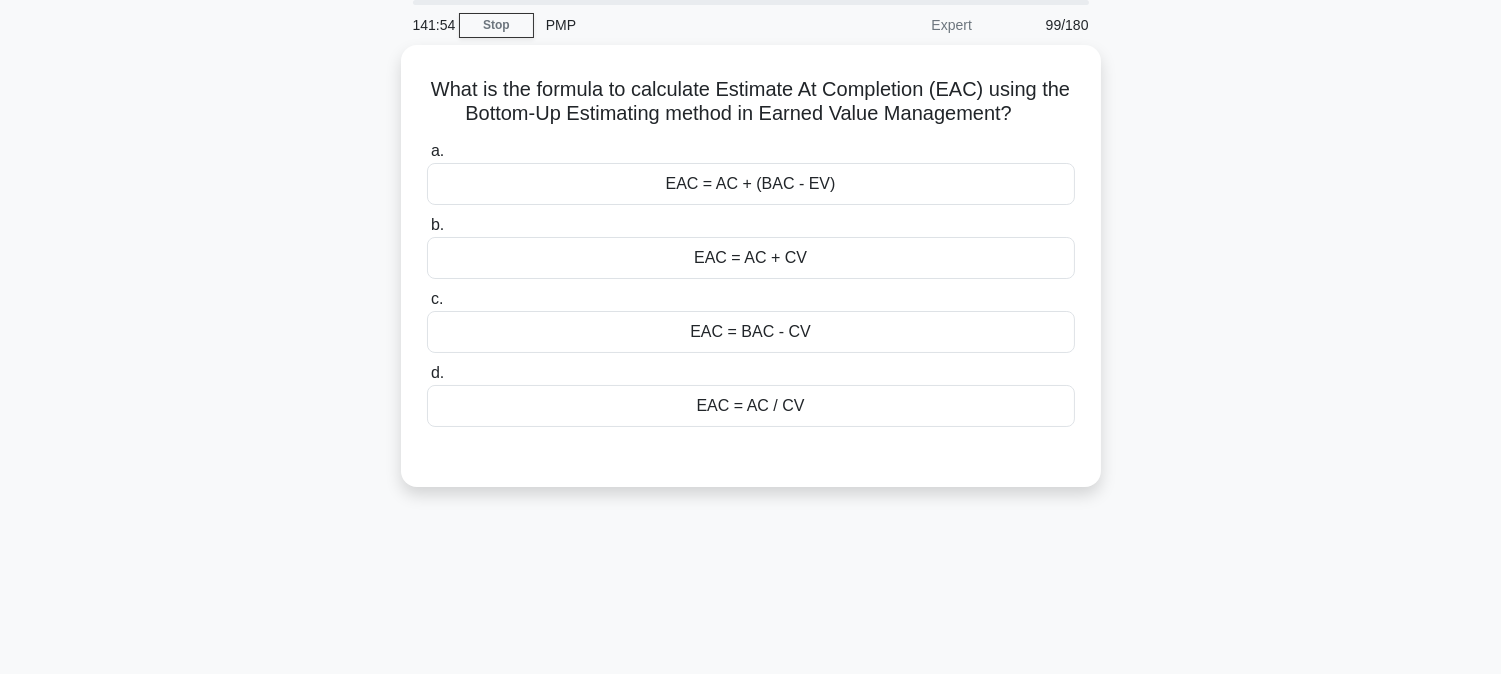 scroll, scrollTop: 0, scrollLeft: 0, axis: both 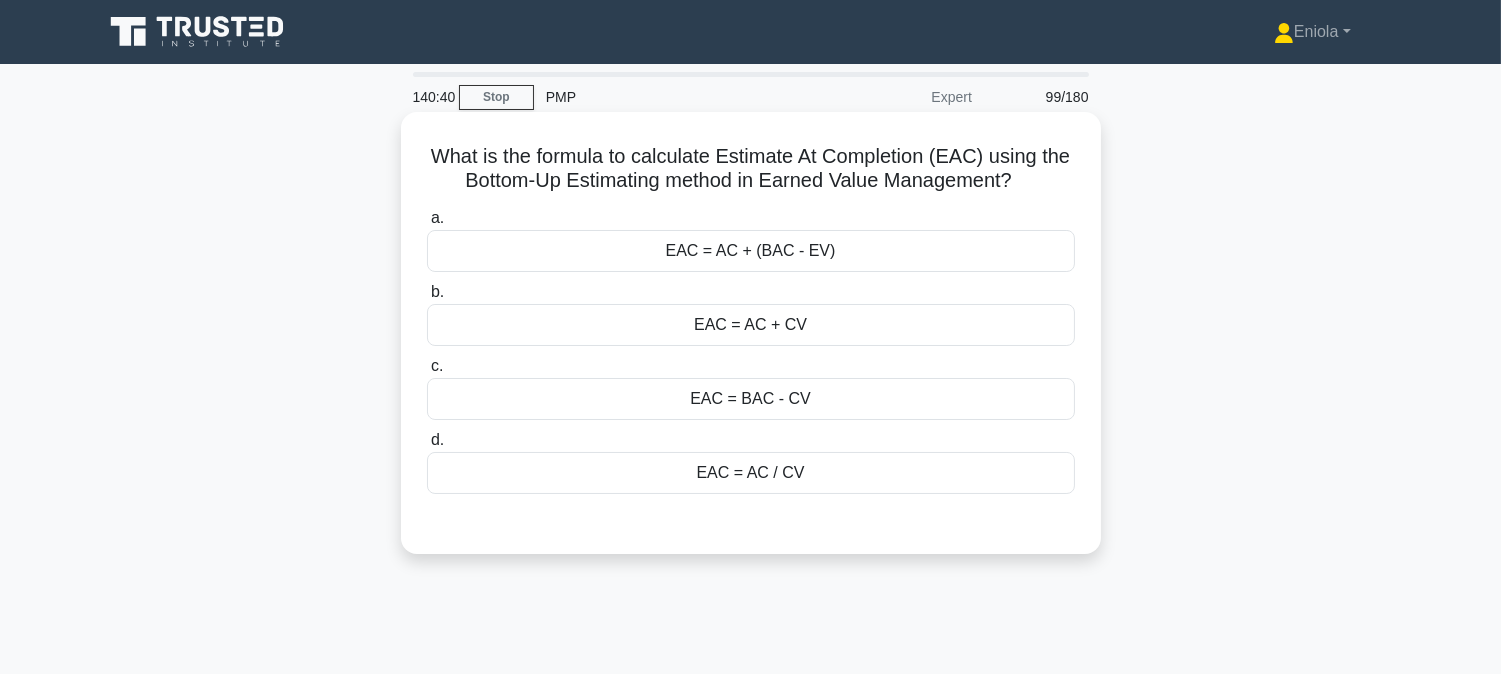 click on "EAC = AC + (BAC - EV)" at bounding box center [751, 251] 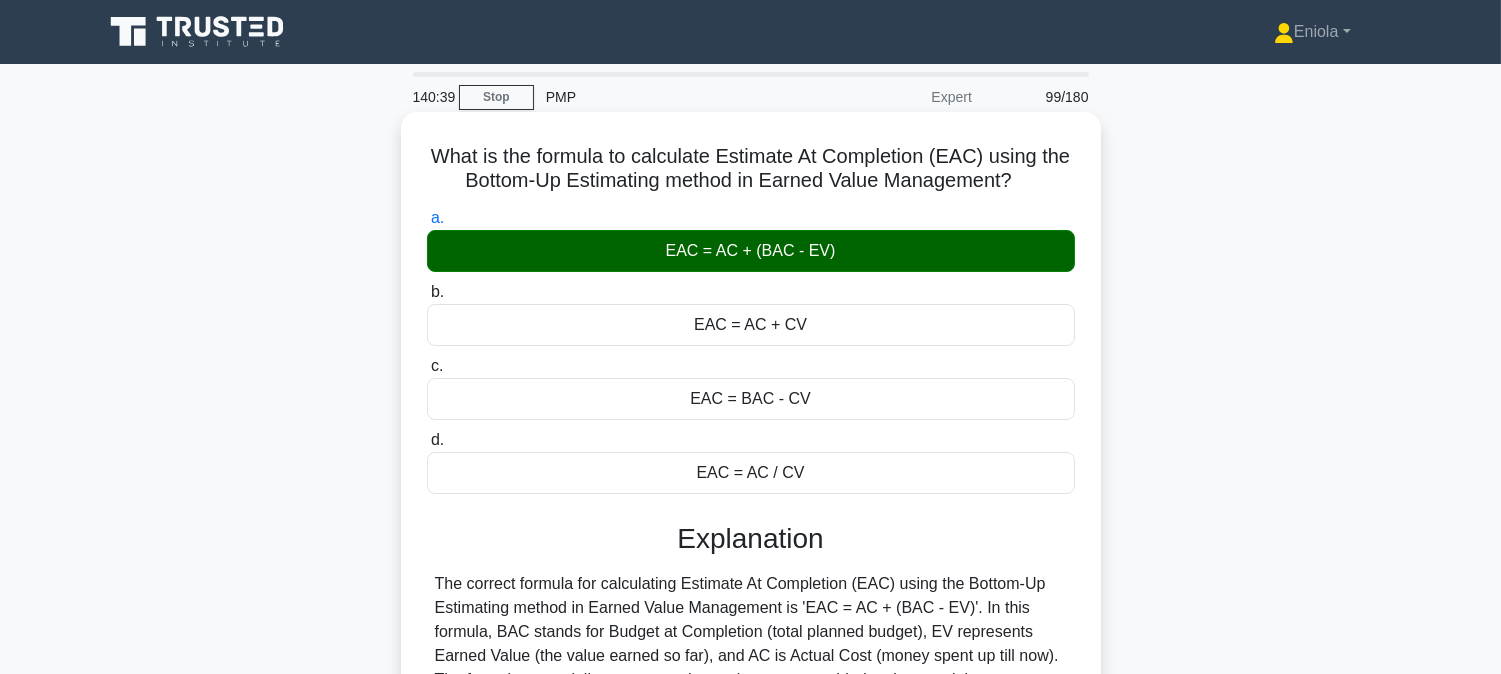 scroll, scrollTop: 405, scrollLeft: 0, axis: vertical 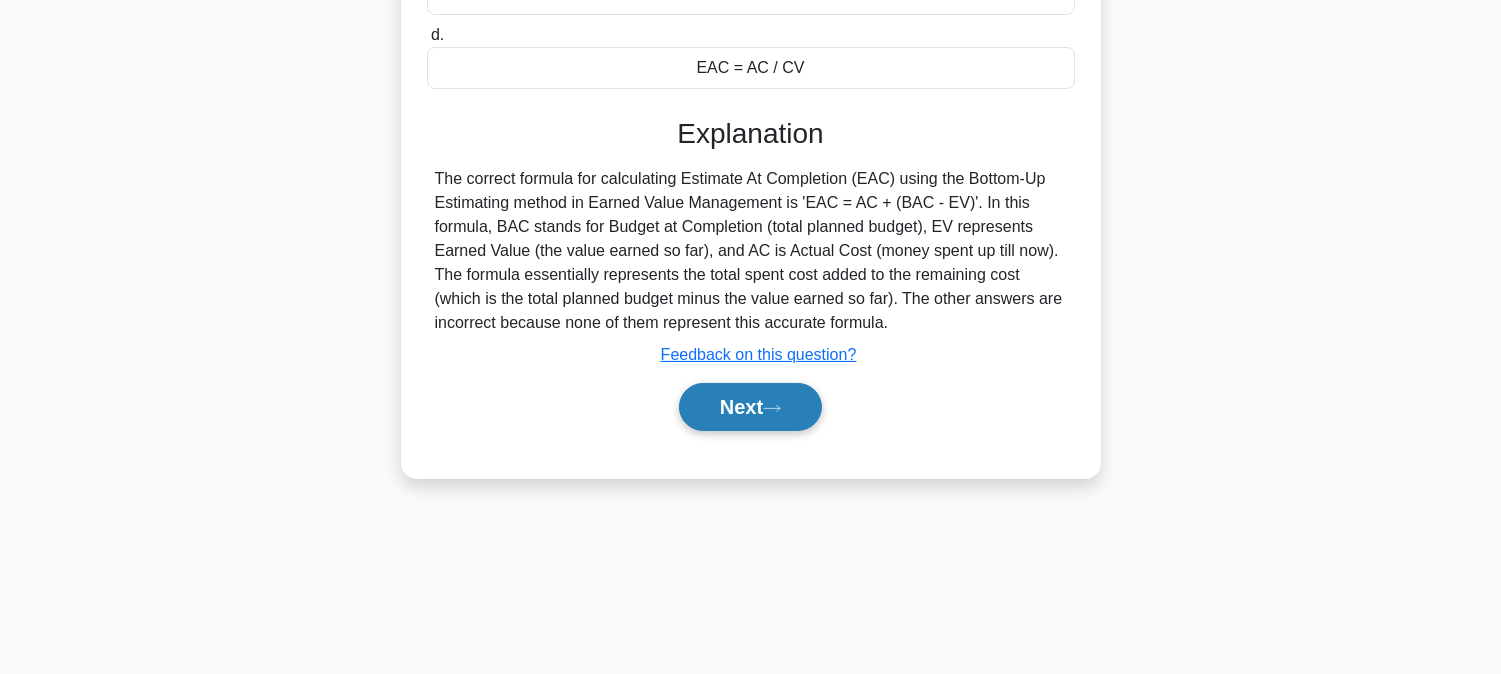 click on "Next" at bounding box center [750, 407] 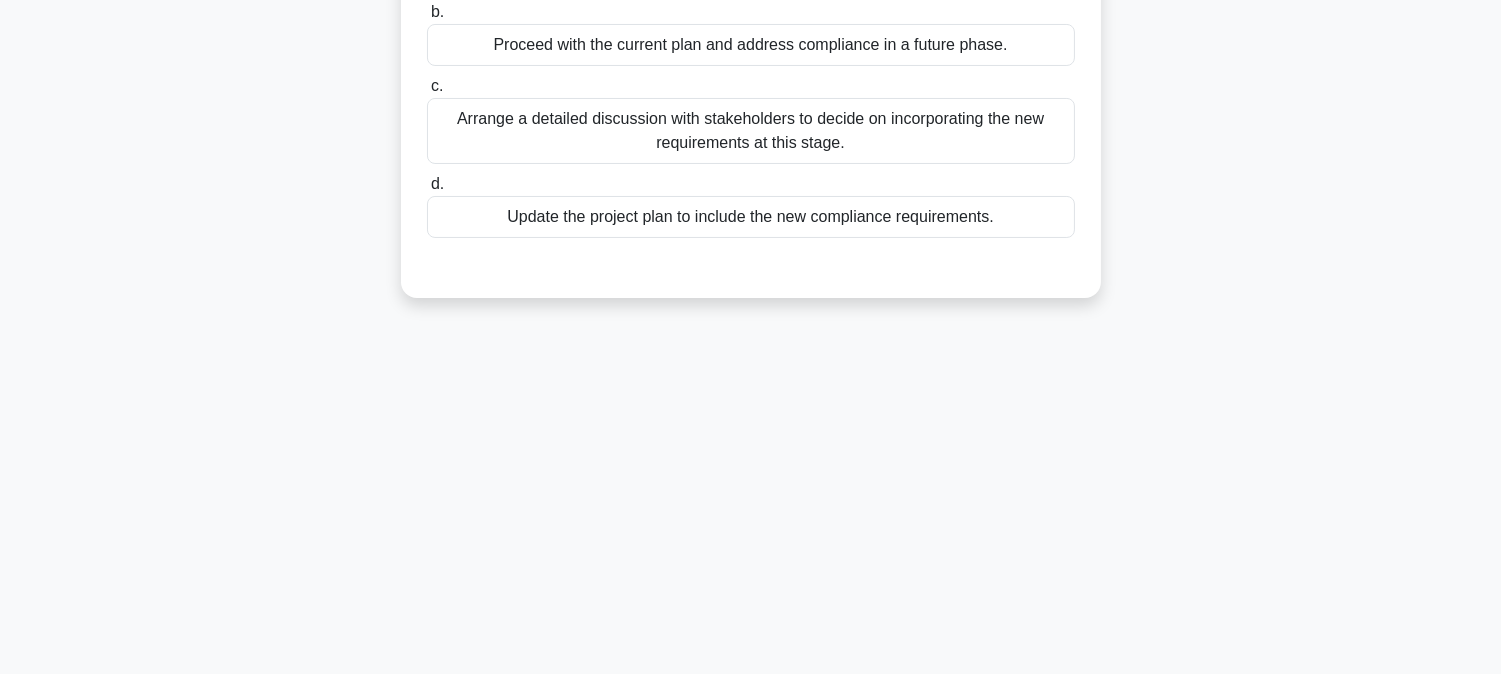 scroll, scrollTop: 72, scrollLeft: 0, axis: vertical 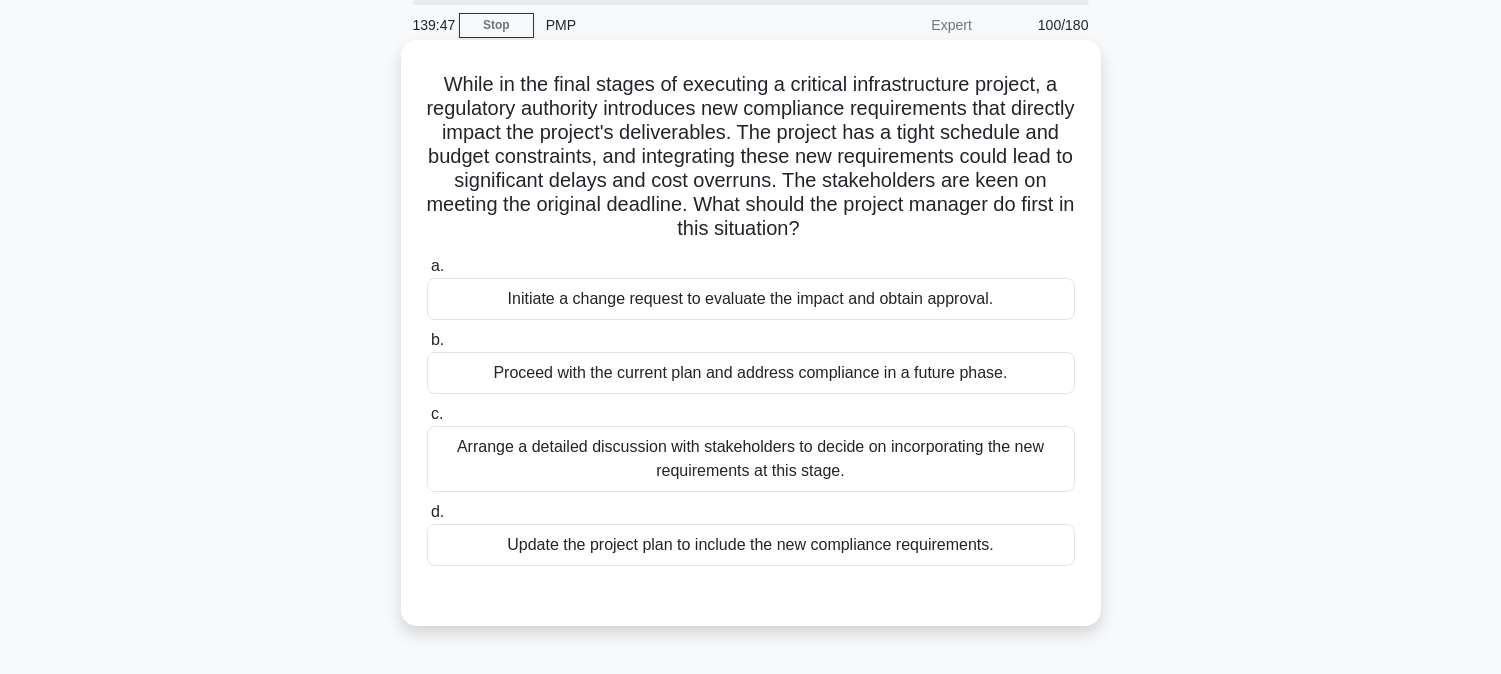 click on "Initiate a change request to evaluate the impact and obtain approval." at bounding box center (751, 299) 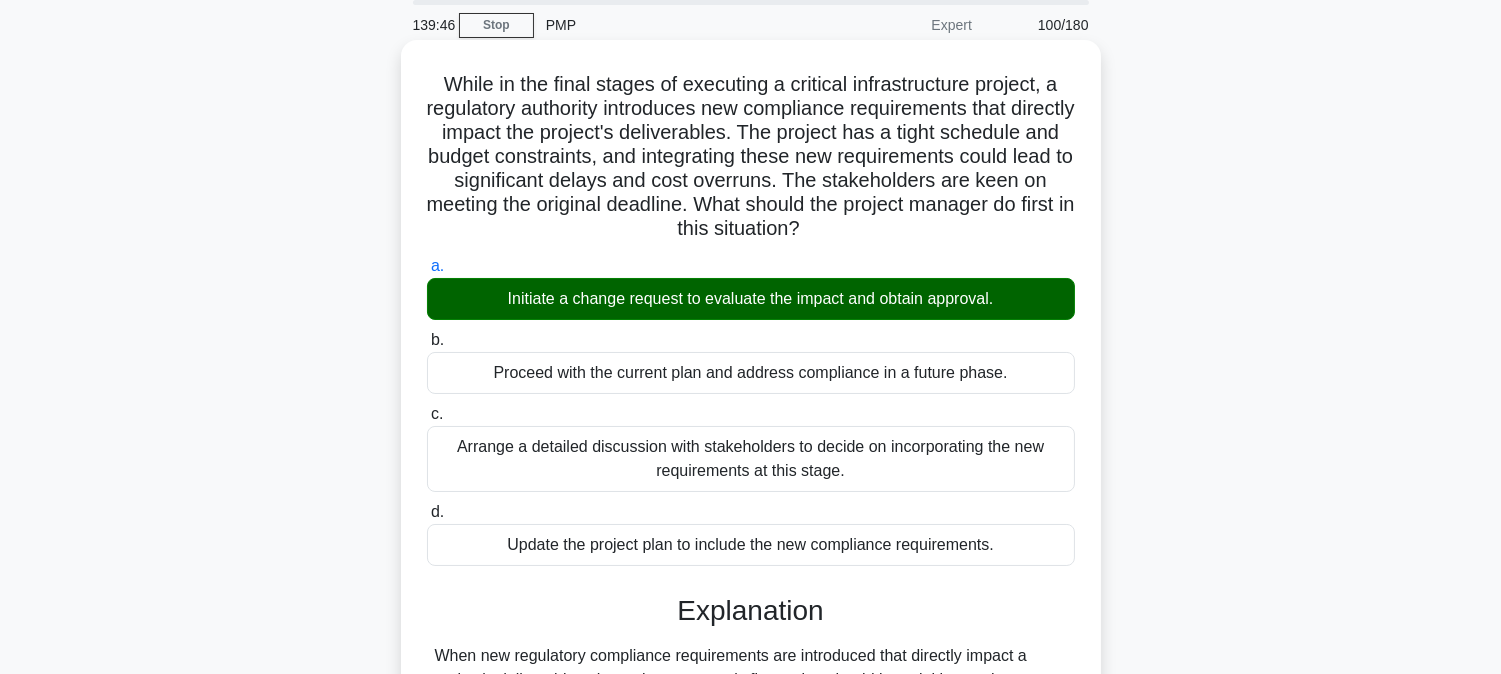 scroll, scrollTop: 511, scrollLeft: 0, axis: vertical 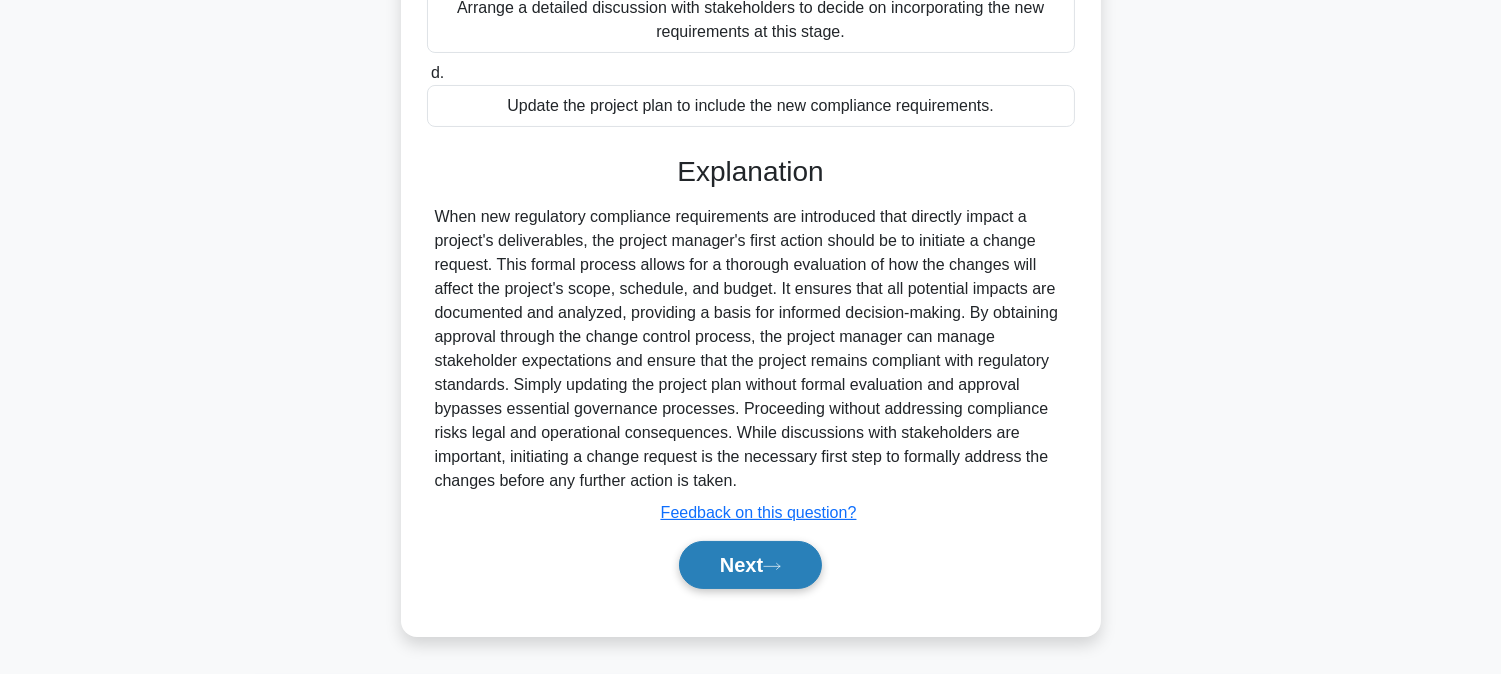 click on "Next" at bounding box center (750, 565) 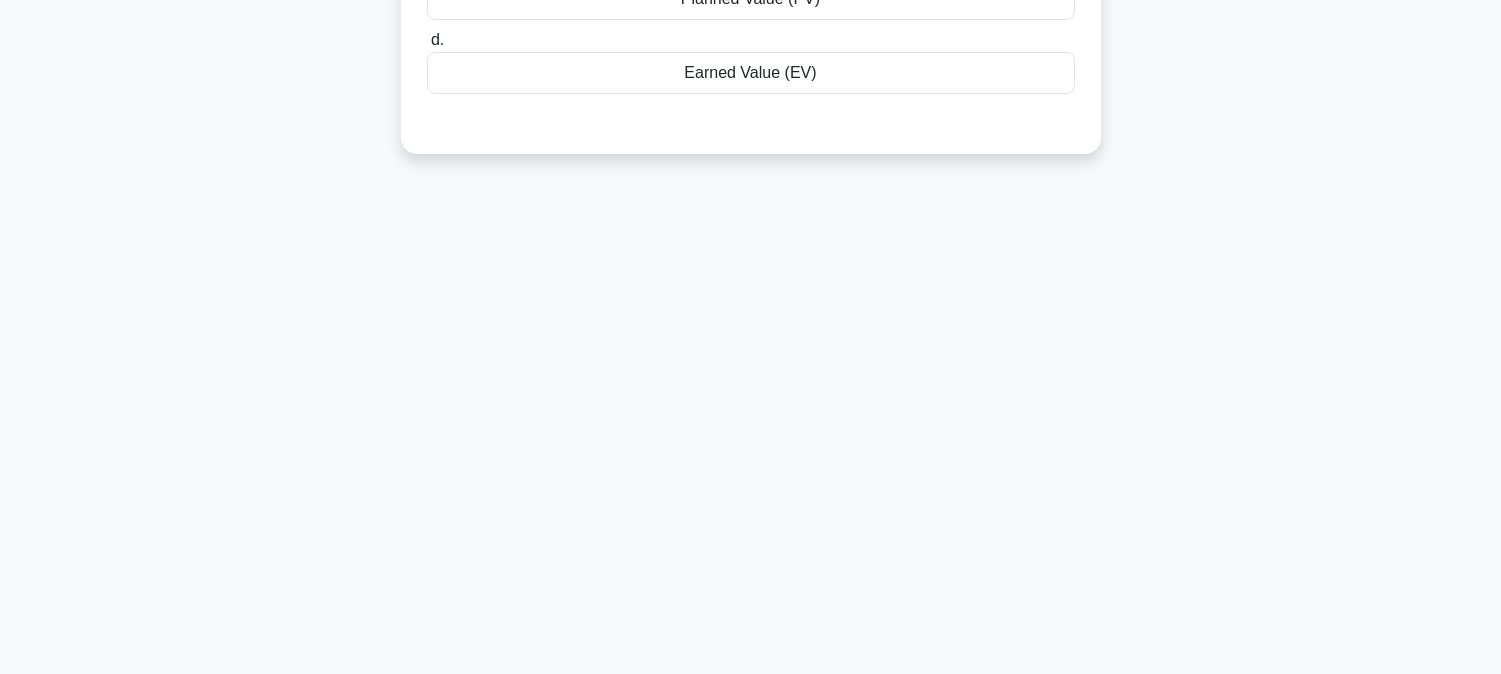 scroll, scrollTop: 0, scrollLeft: 0, axis: both 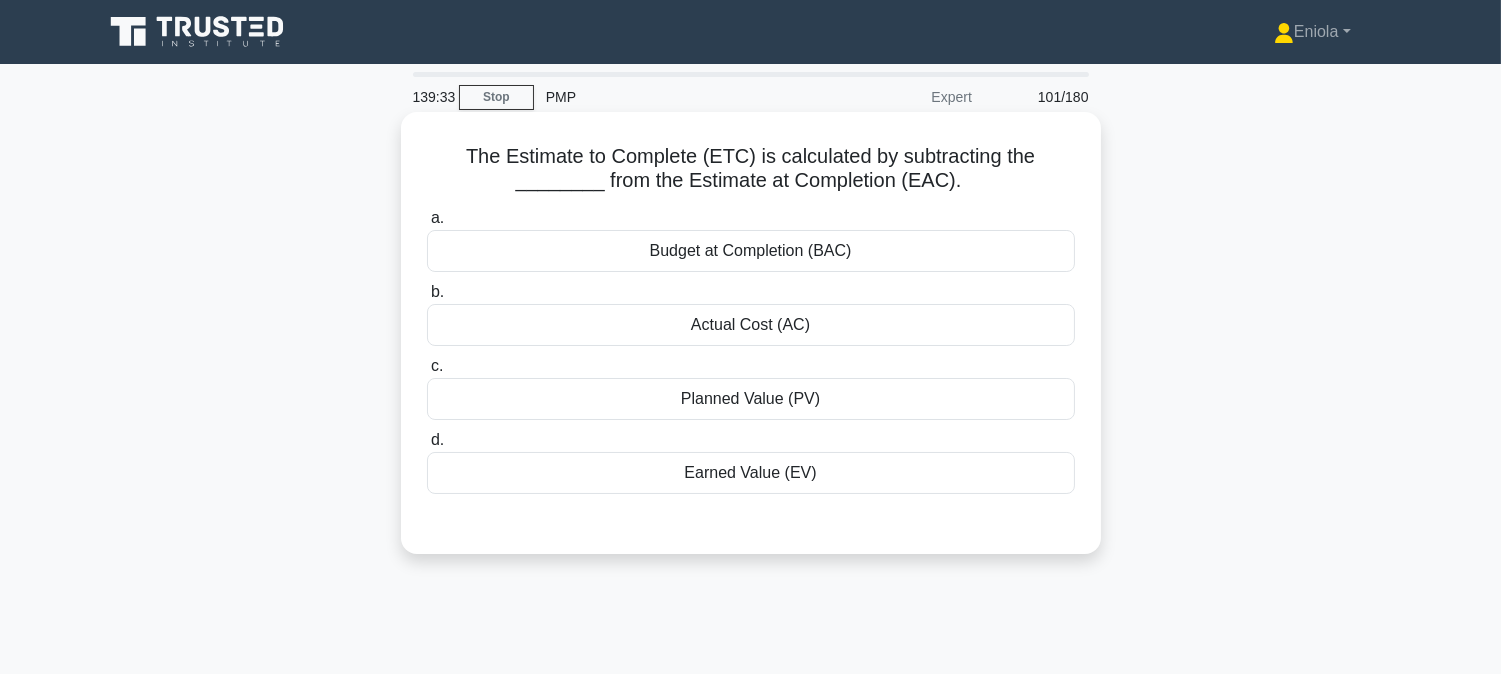 click on "Actual Cost (AC)" at bounding box center [751, 325] 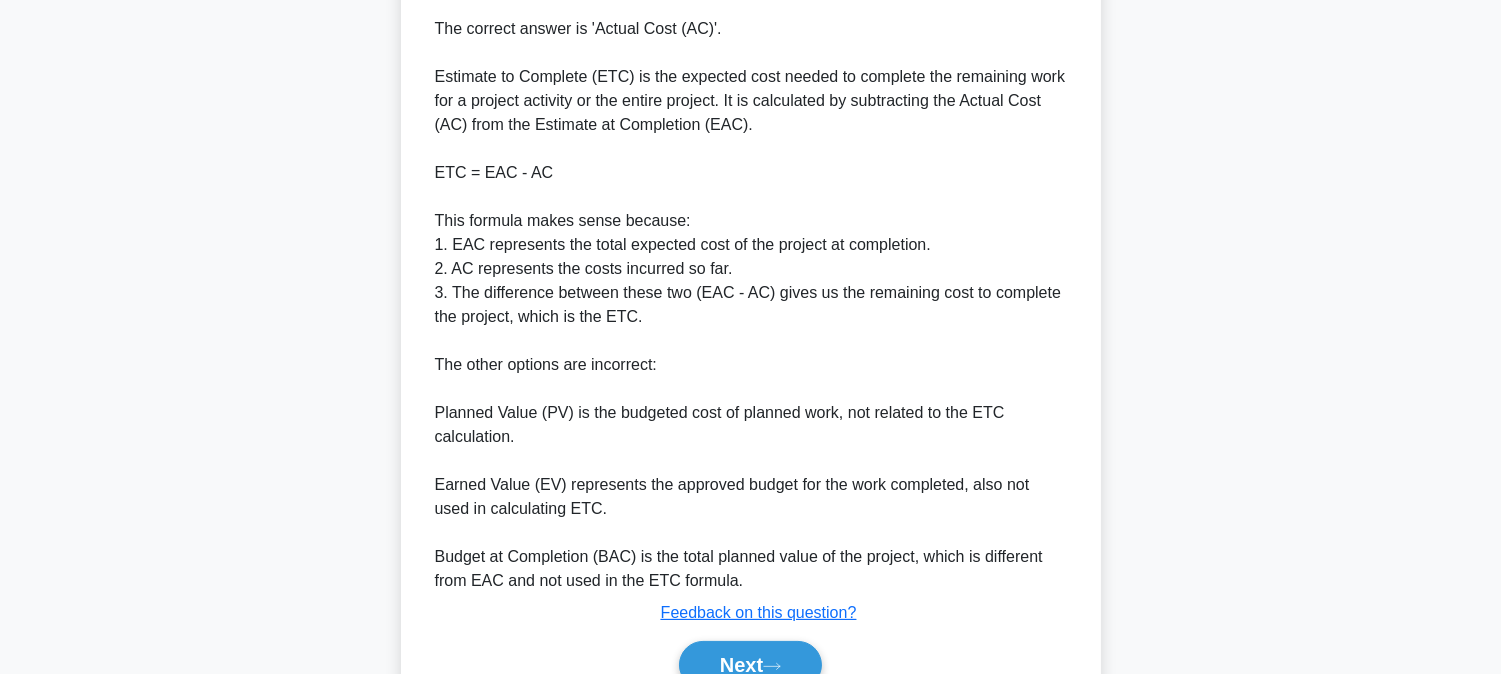 scroll, scrollTop: 654, scrollLeft: 0, axis: vertical 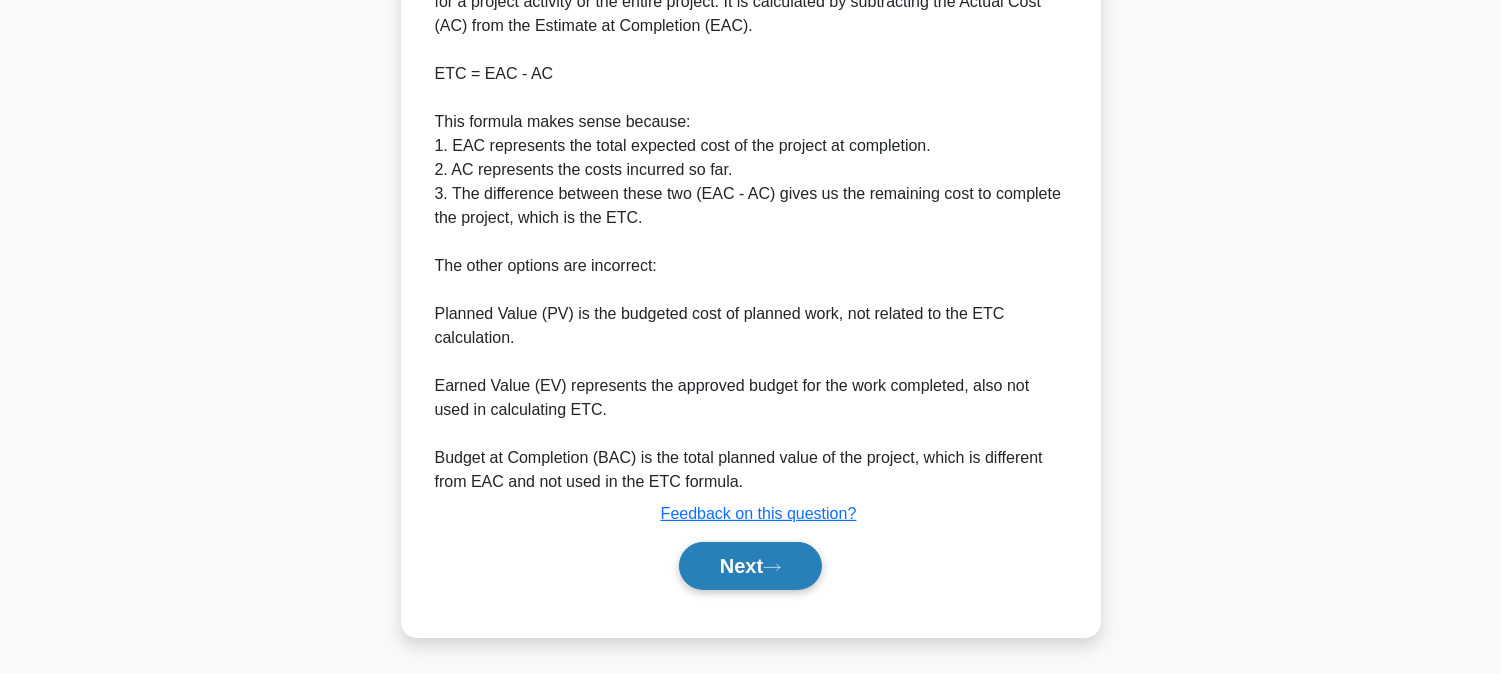 click on "Next" at bounding box center [750, 566] 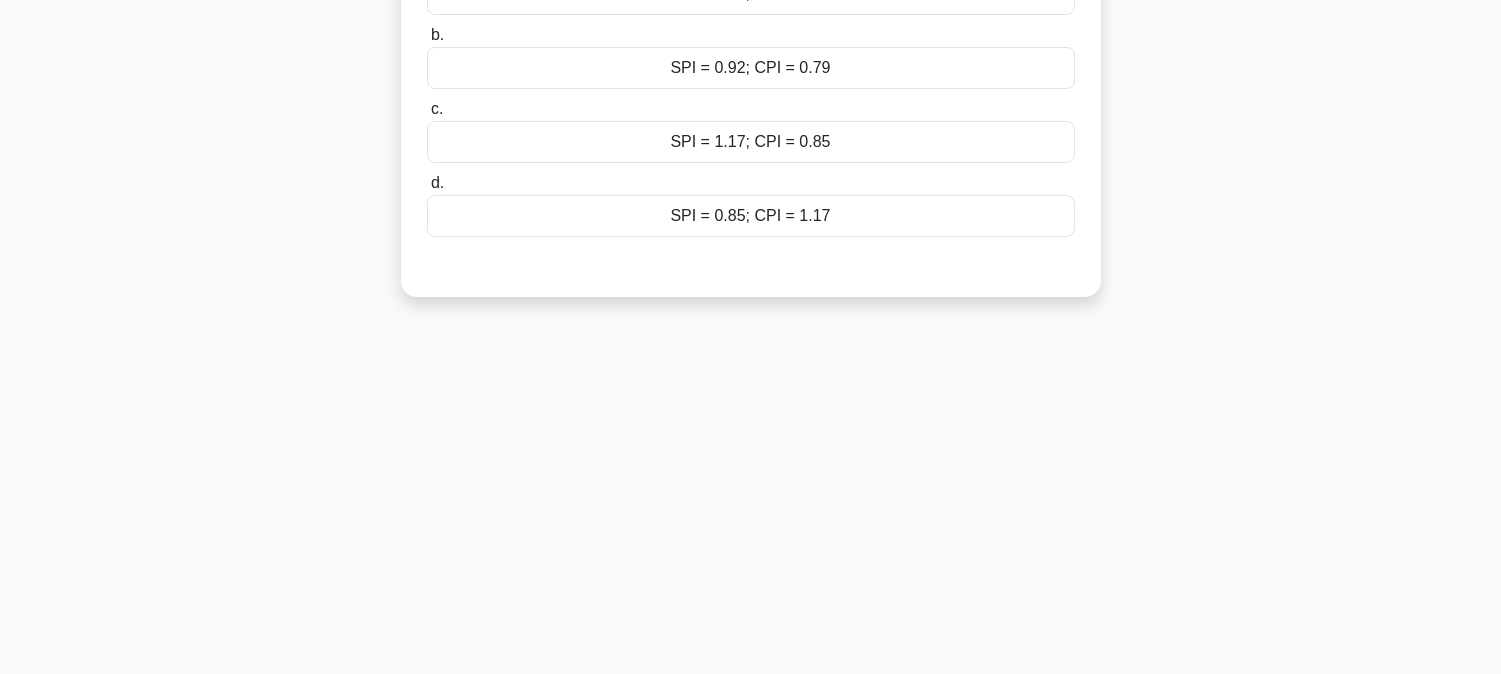 scroll, scrollTop: 0, scrollLeft: 0, axis: both 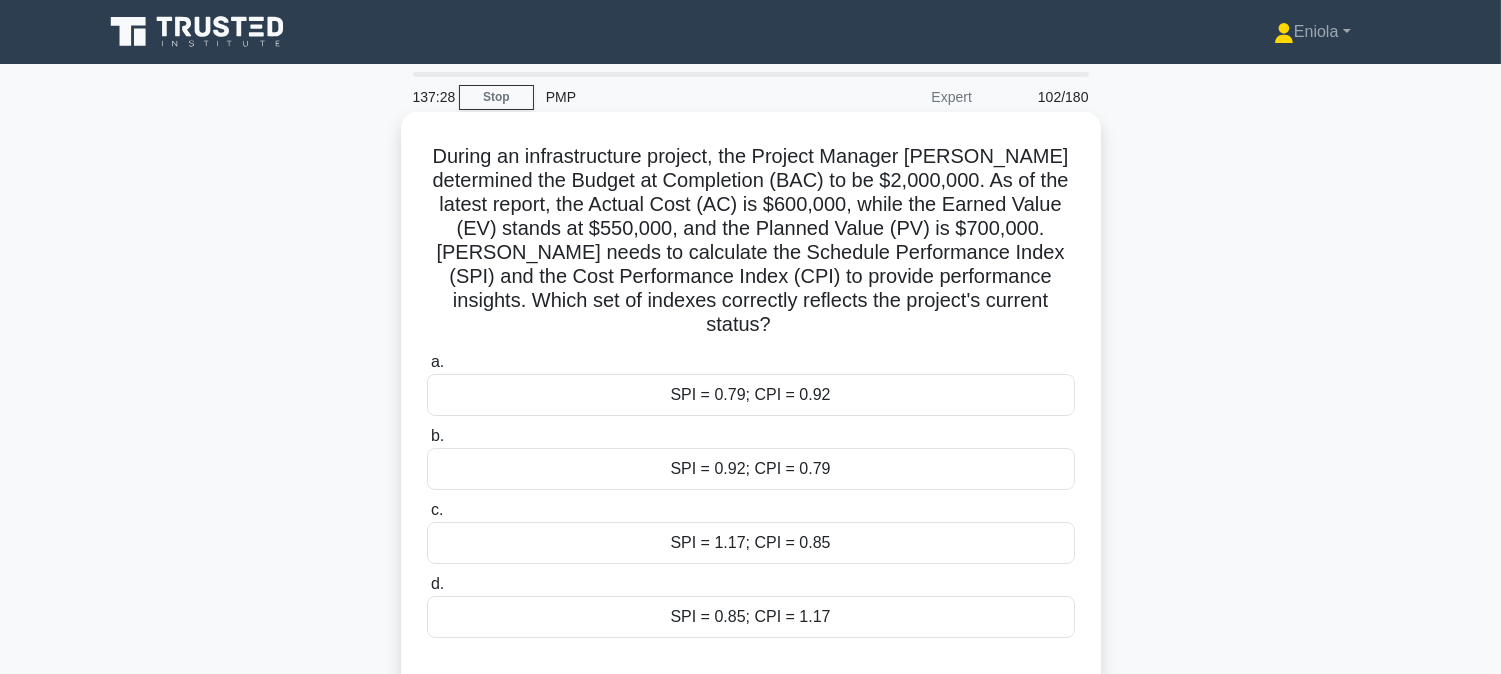 click on "SPI = 0.79; CPI = 0.92" at bounding box center [751, 395] 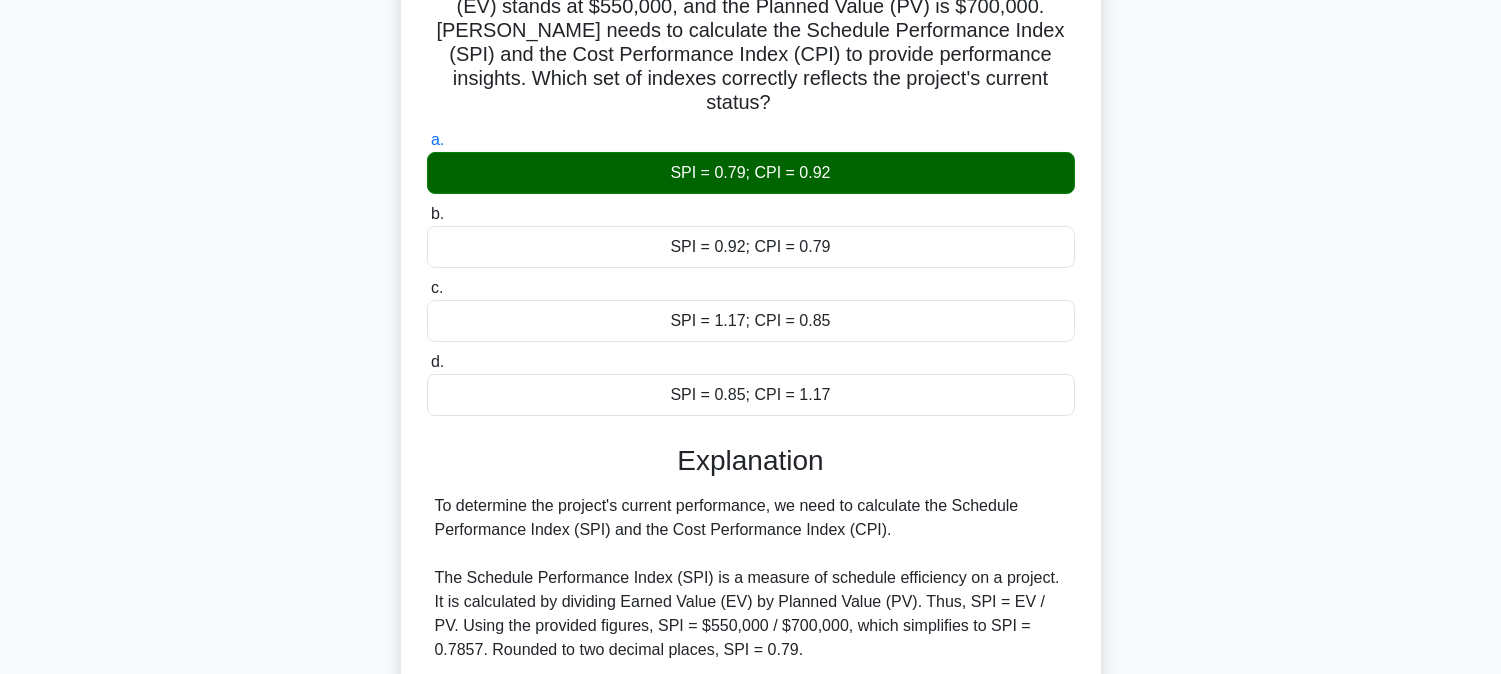 scroll, scrollTop: 555, scrollLeft: 0, axis: vertical 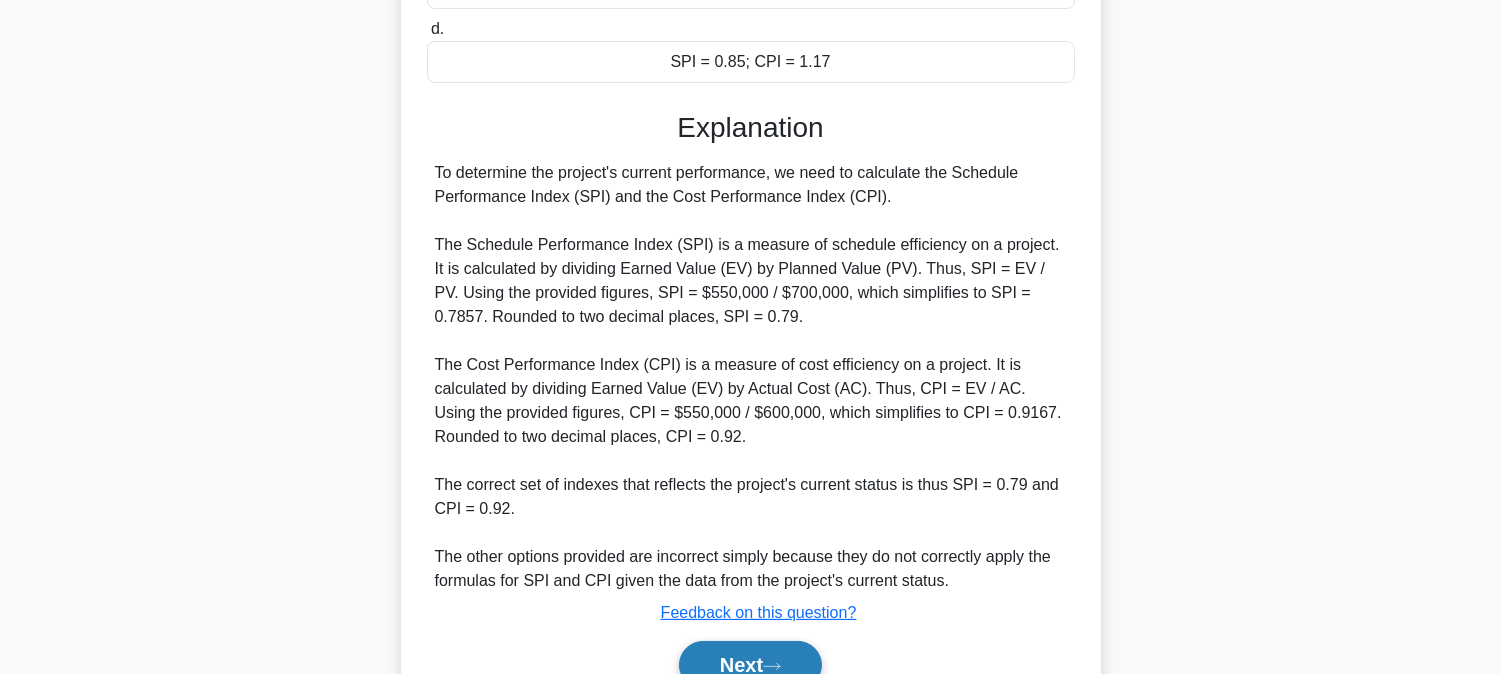 click 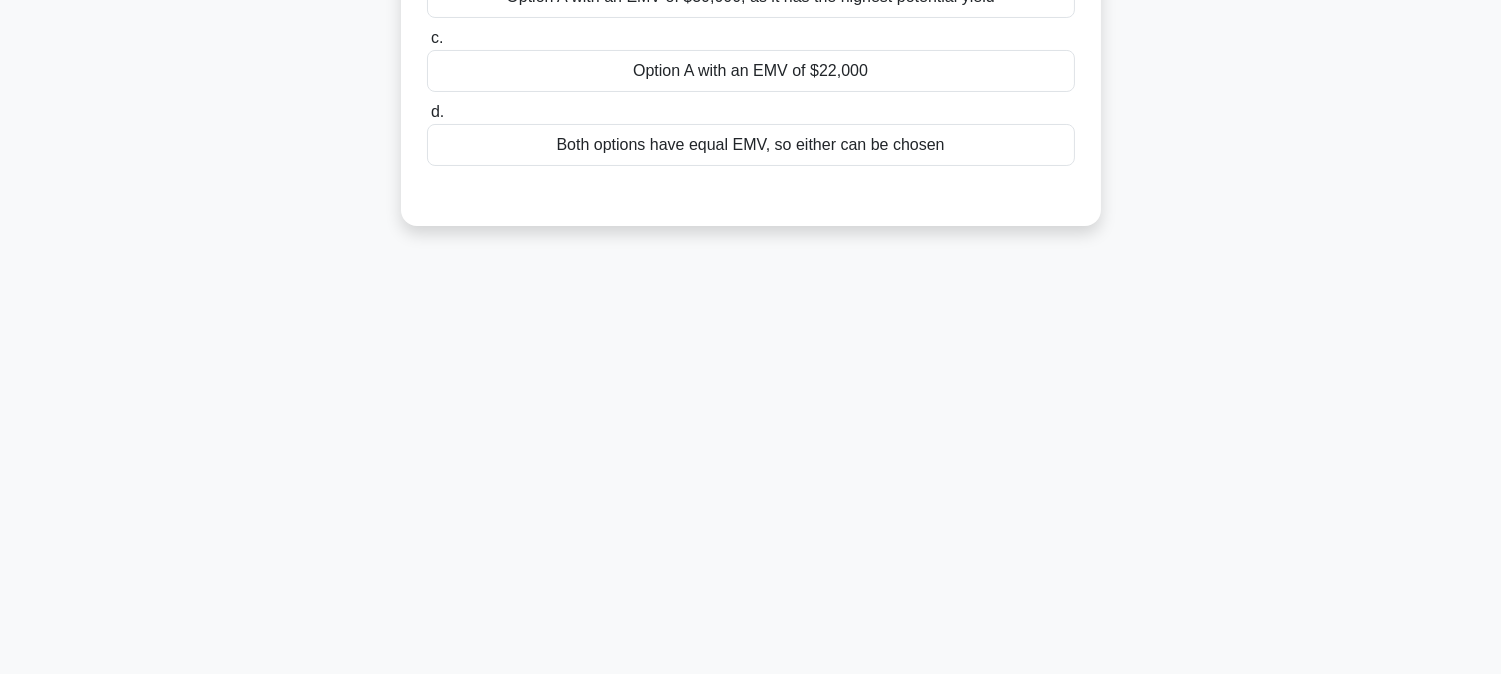 scroll, scrollTop: 0, scrollLeft: 0, axis: both 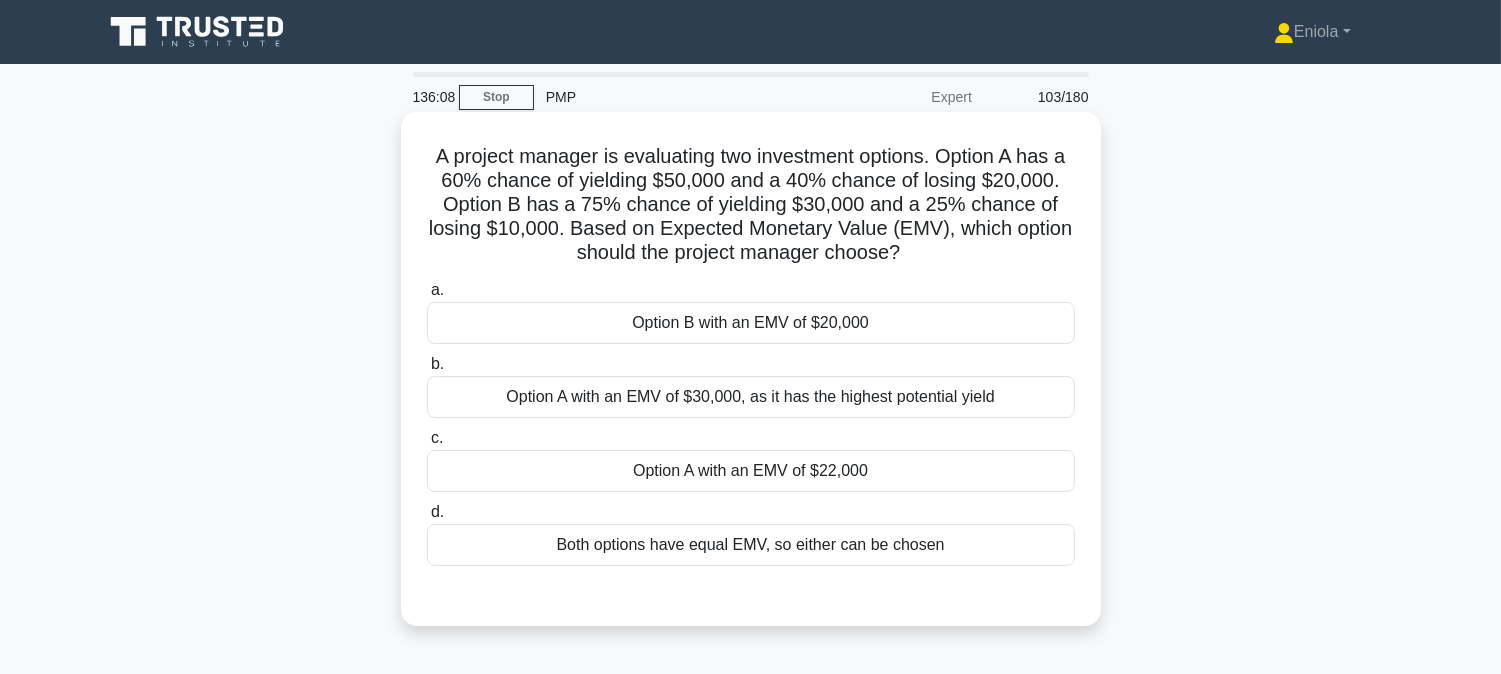click on "Option A with an EMV of $30,000, as it has the highest potential yield" at bounding box center [751, 397] 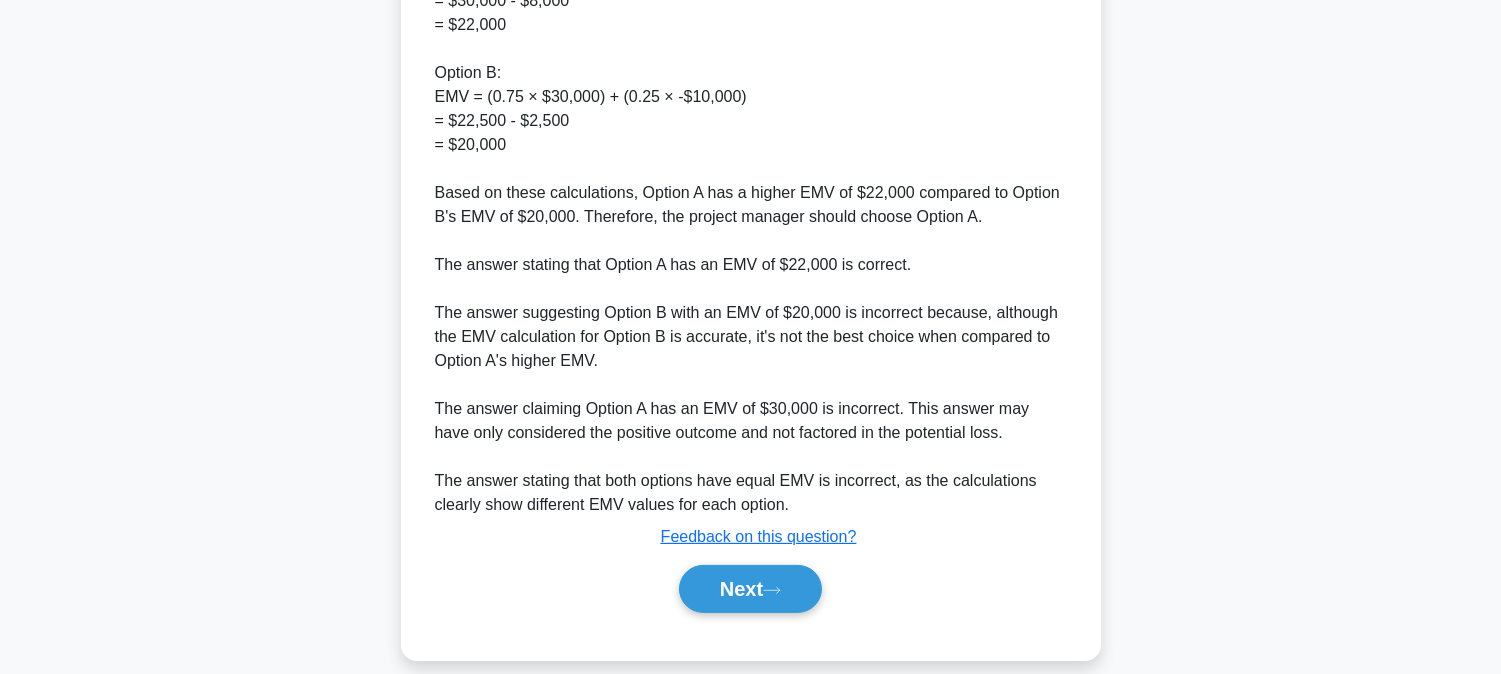 scroll, scrollTop: 798, scrollLeft: 0, axis: vertical 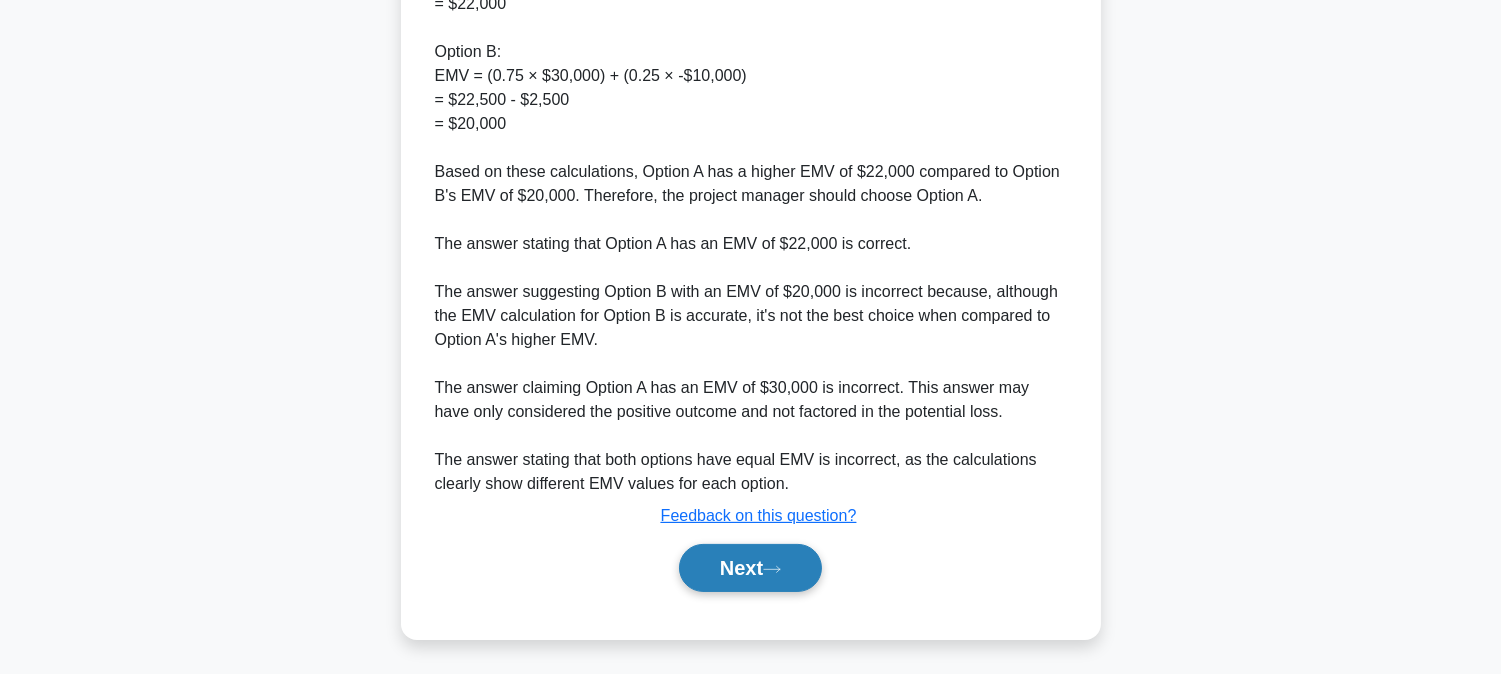 click on "Next" at bounding box center [750, 568] 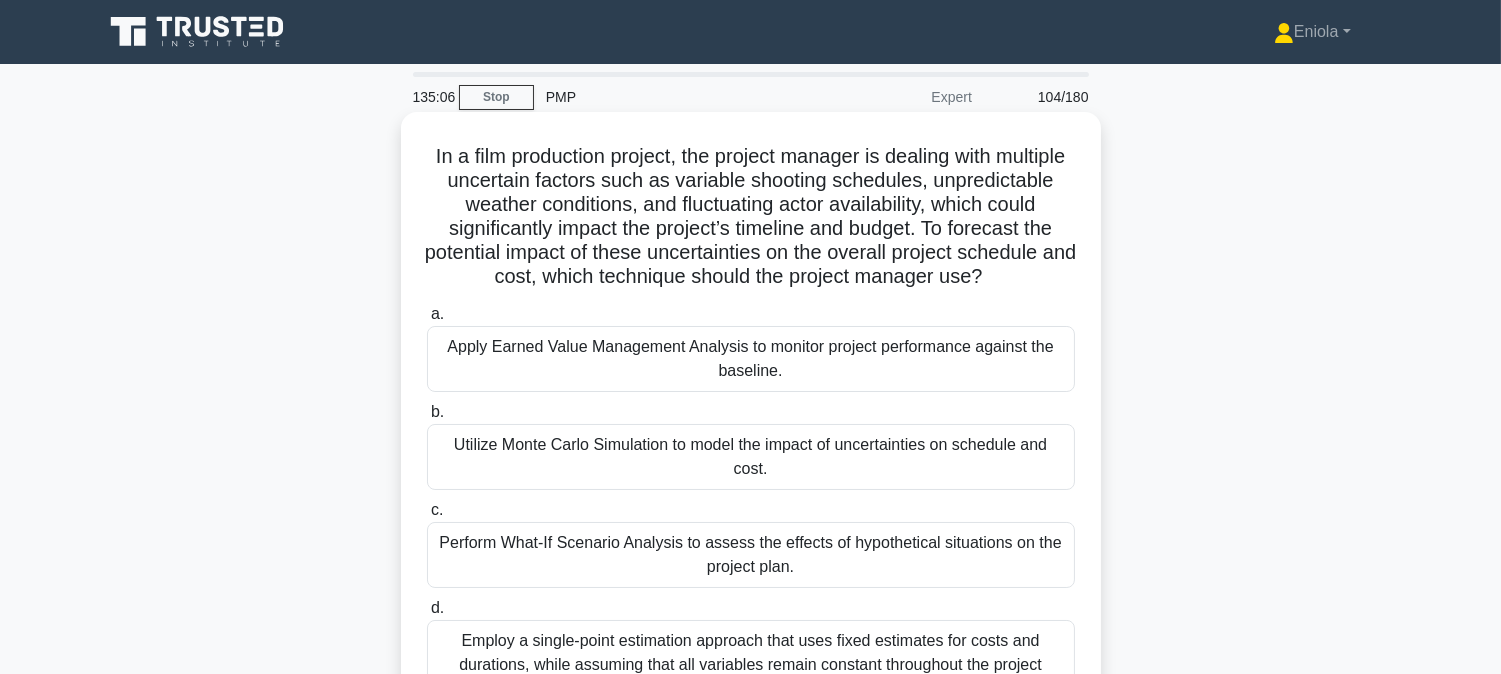 scroll, scrollTop: 111, scrollLeft: 0, axis: vertical 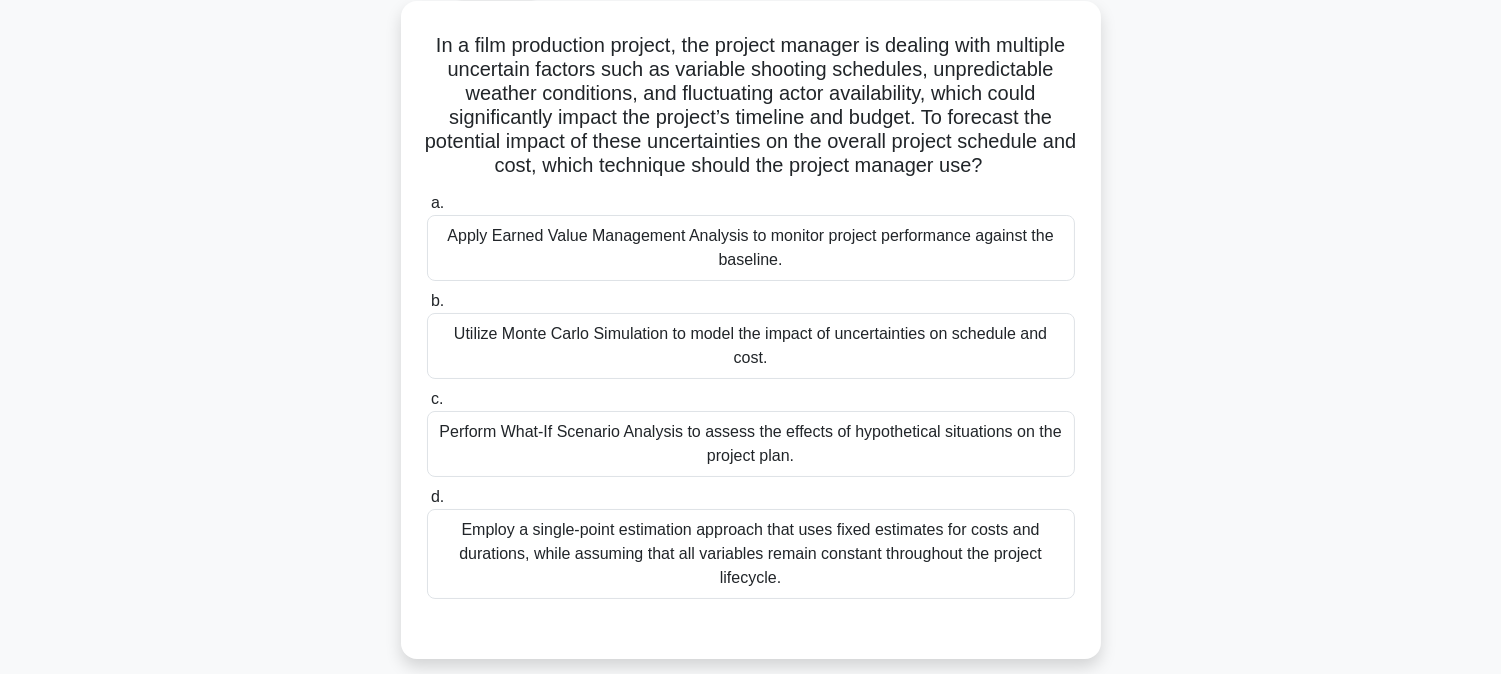 click on "Utilize Monte Carlo Simulation to model the impact of uncertainties on schedule and cost." at bounding box center [751, 346] 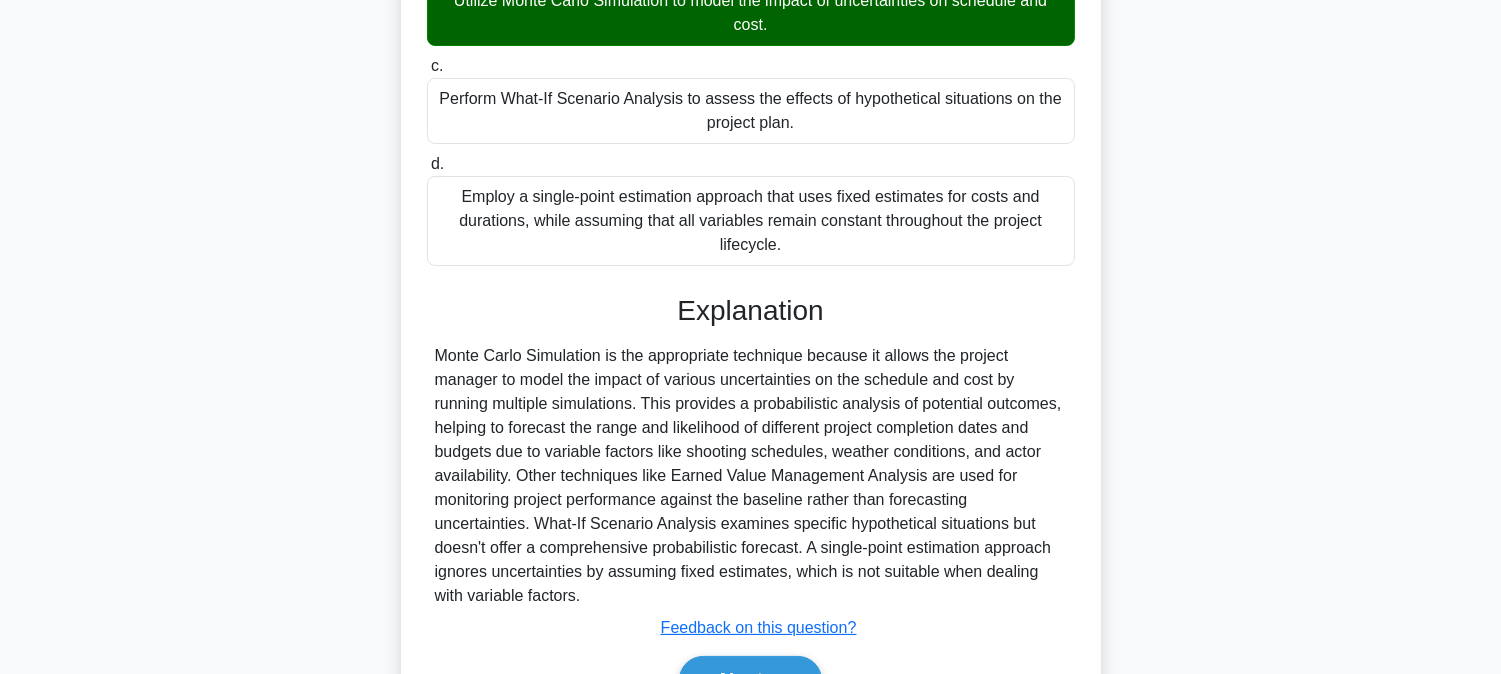 scroll, scrollTop: 583, scrollLeft: 0, axis: vertical 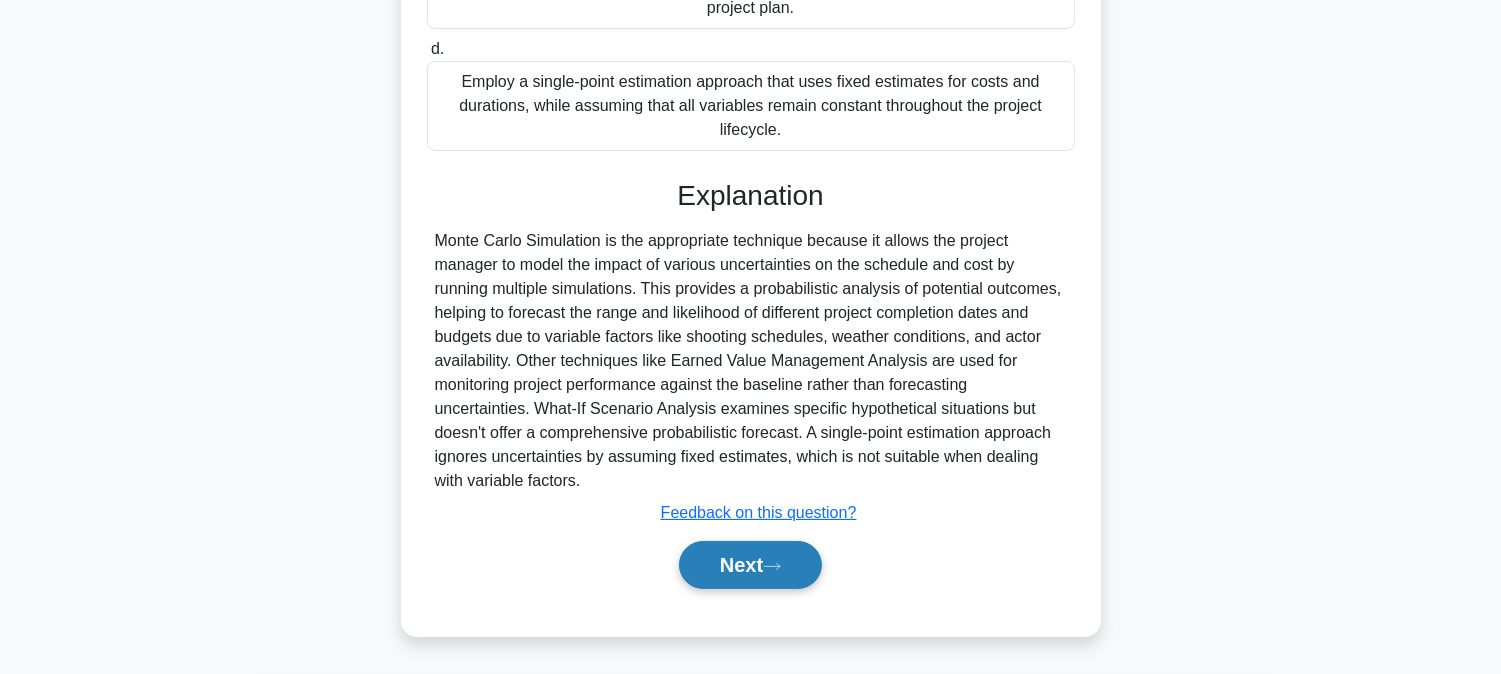 click on "Next" at bounding box center [750, 565] 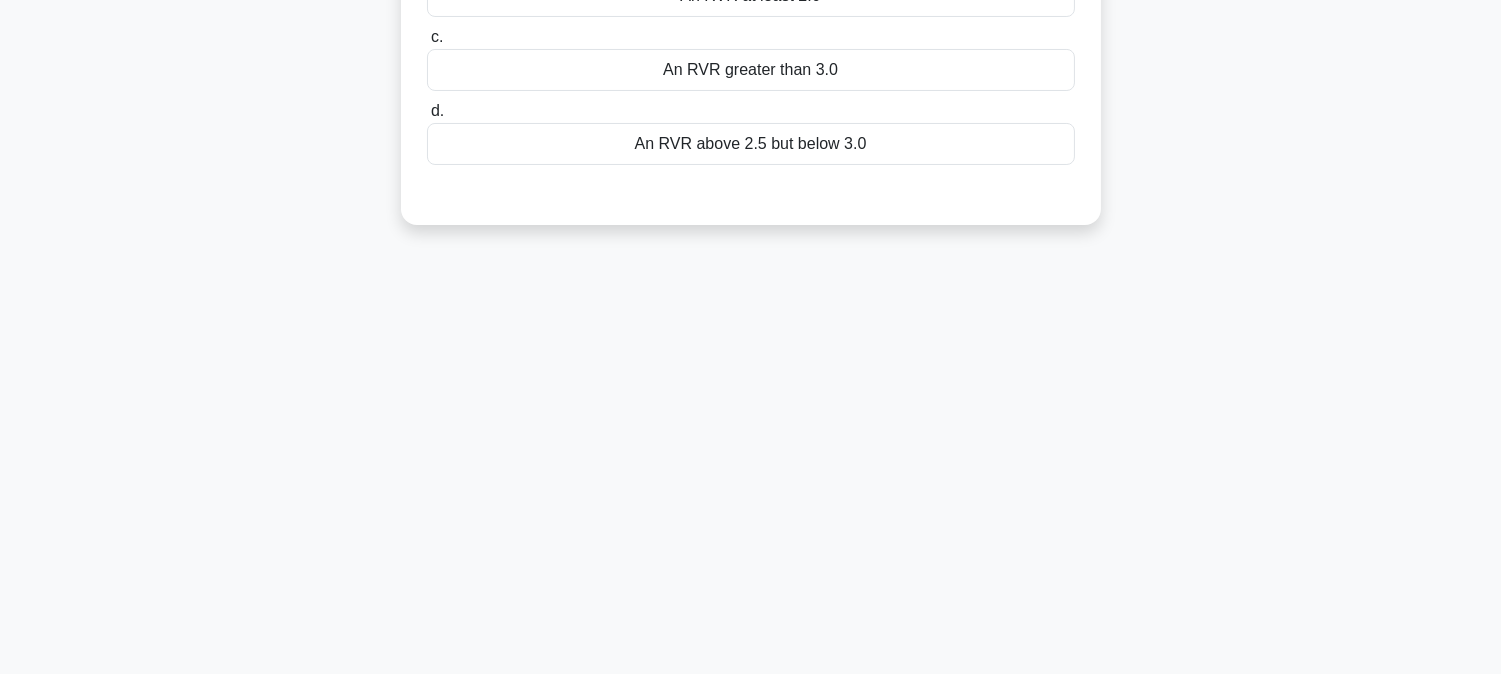 scroll, scrollTop: 0, scrollLeft: 0, axis: both 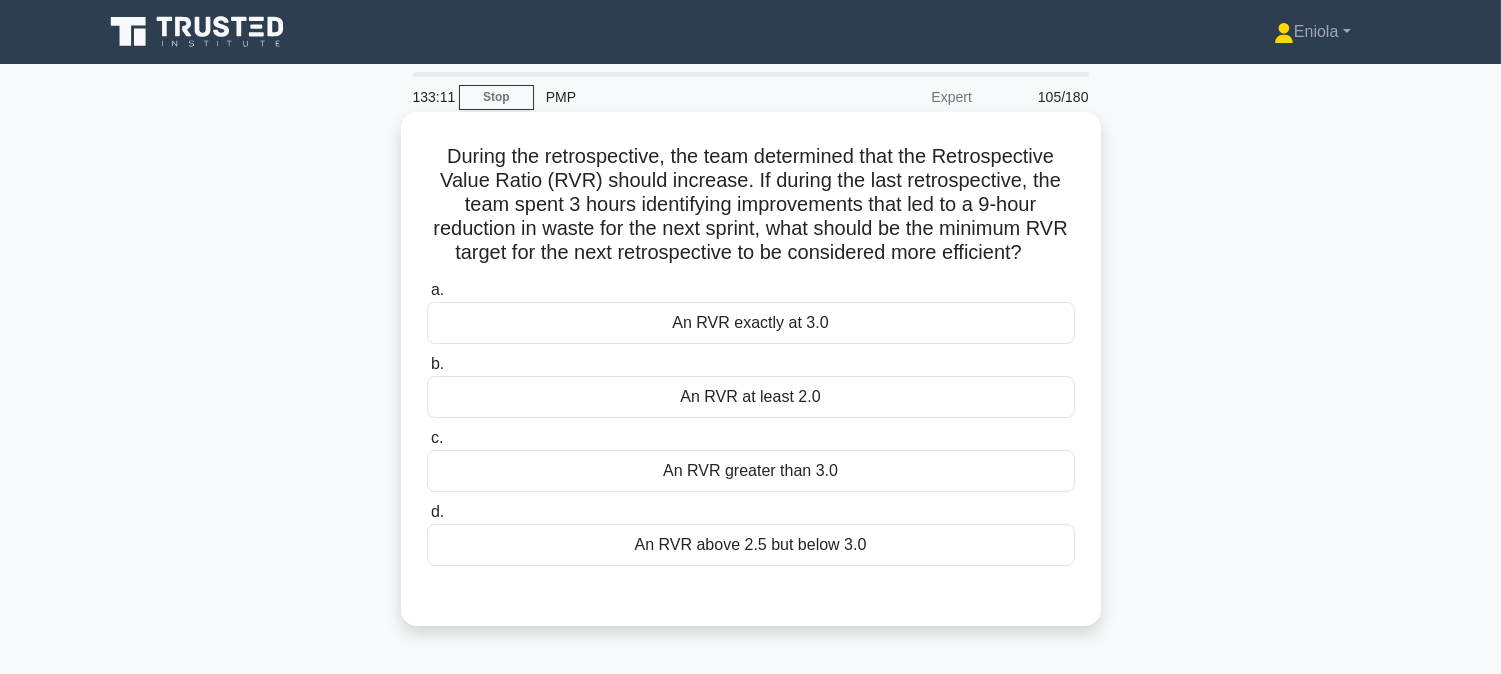 click on "An RVR exactly at 3.0" at bounding box center (751, 323) 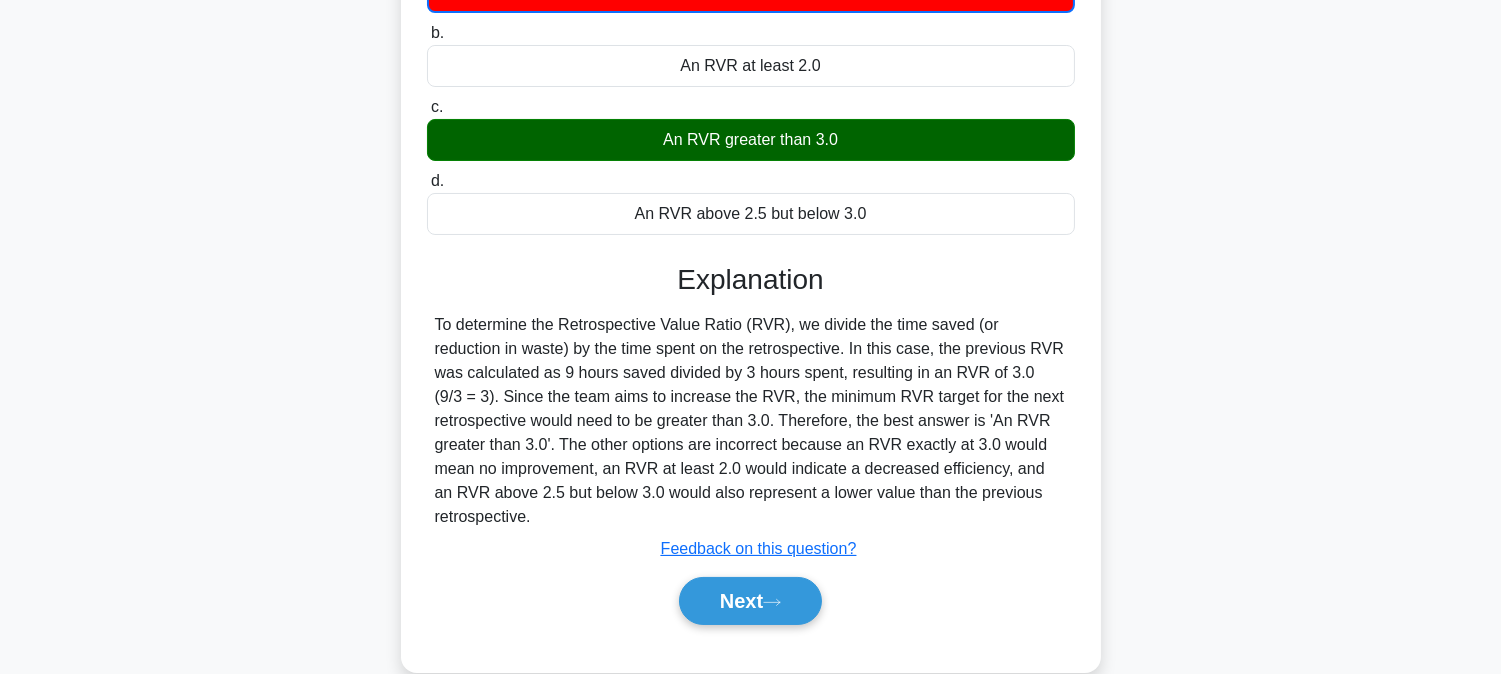 scroll, scrollTop: 405, scrollLeft: 0, axis: vertical 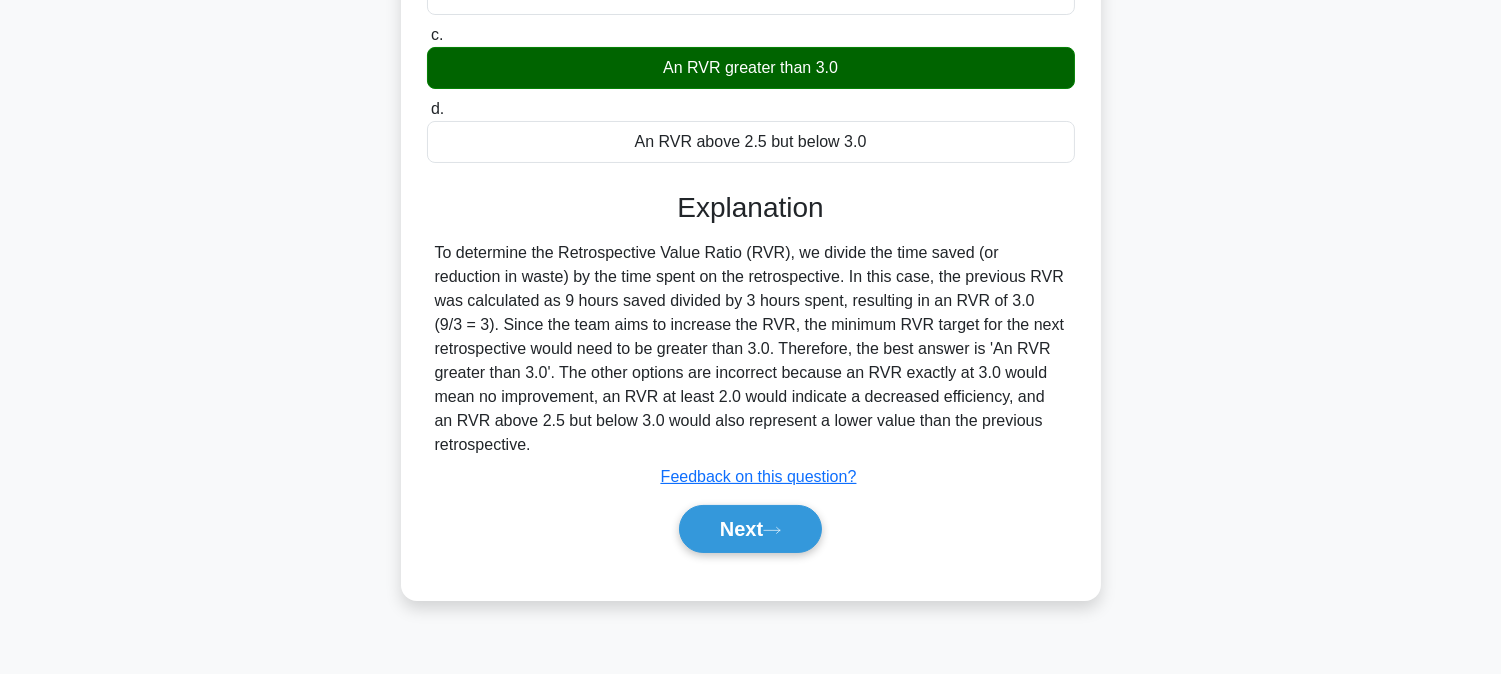 click on "Next" at bounding box center (750, 529) 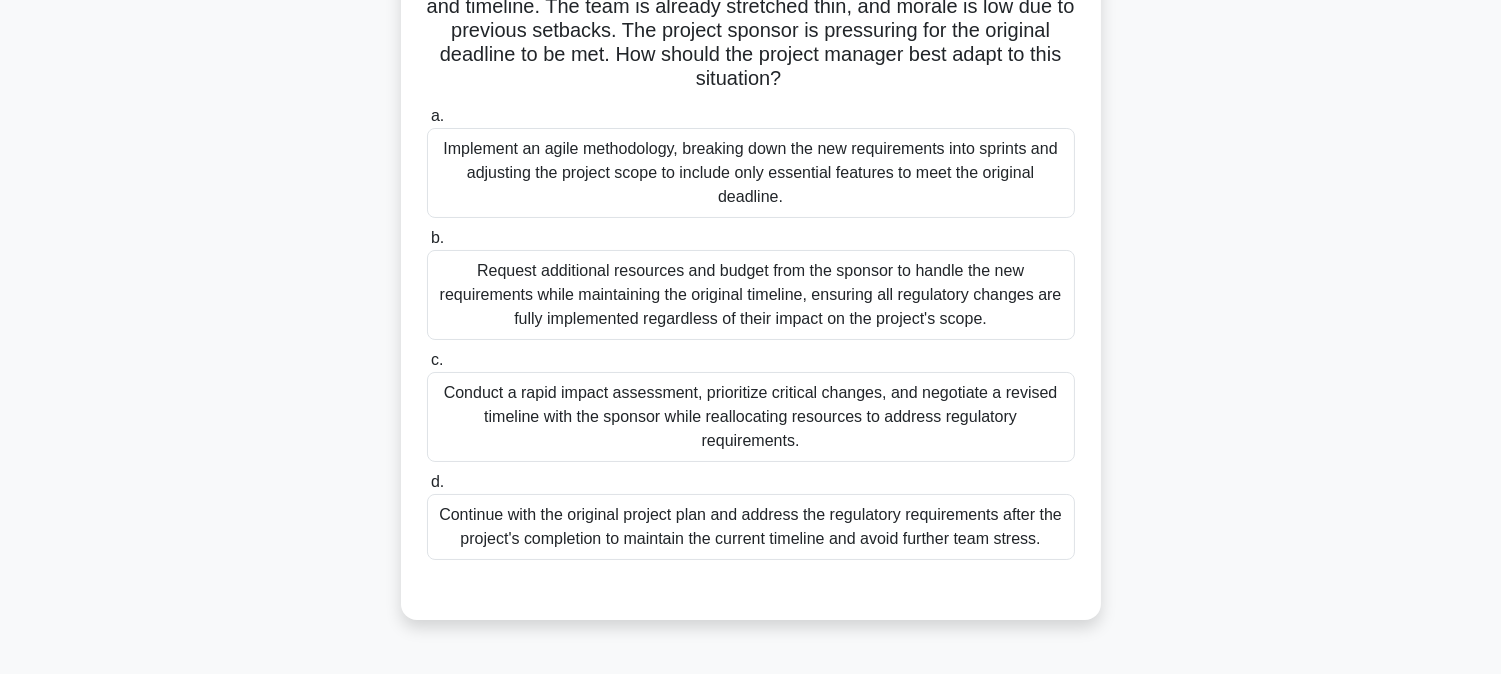 scroll, scrollTop: 111, scrollLeft: 0, axis: vertical 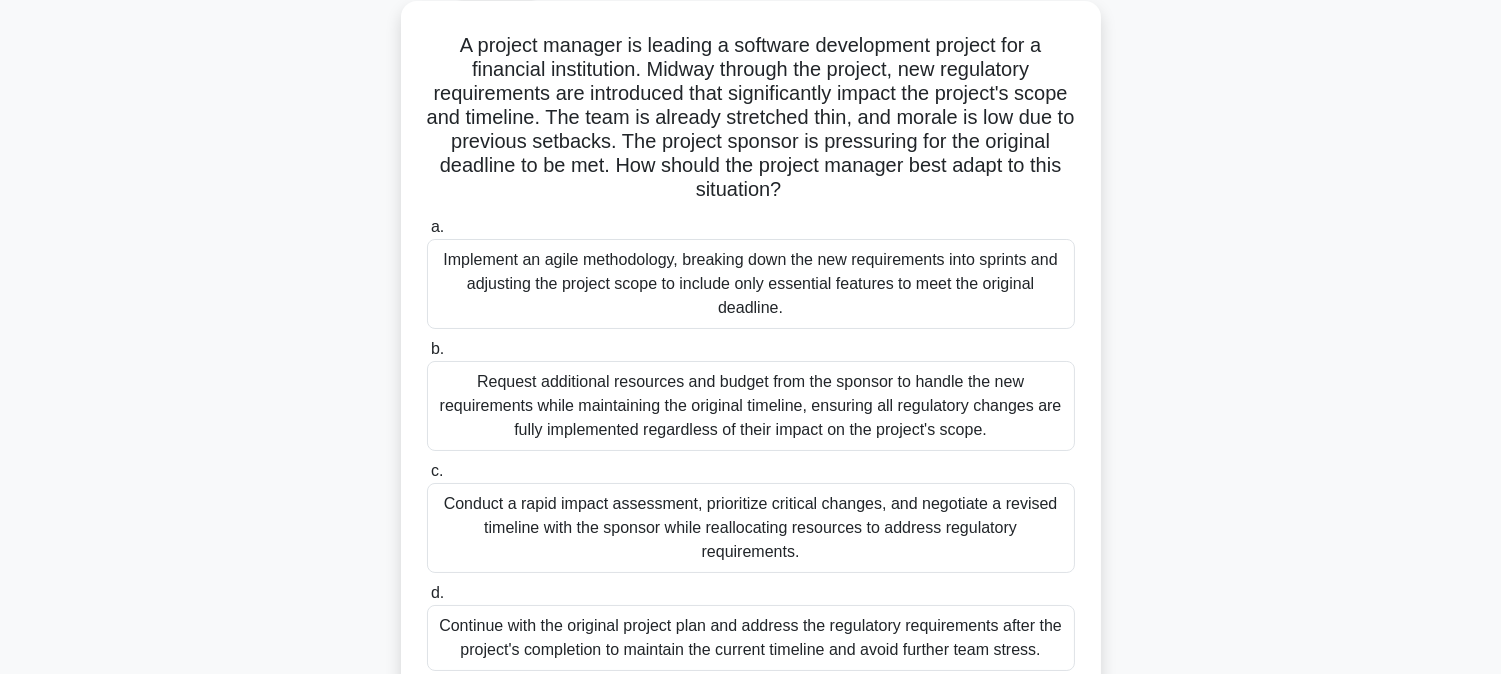 click on "Conduct a rapid impact assessment, prioritize critical changes, and negotiate a revised timeline with the sponsor while reallocating resources to address regulatory requirements." at bounding box center [751, 528] 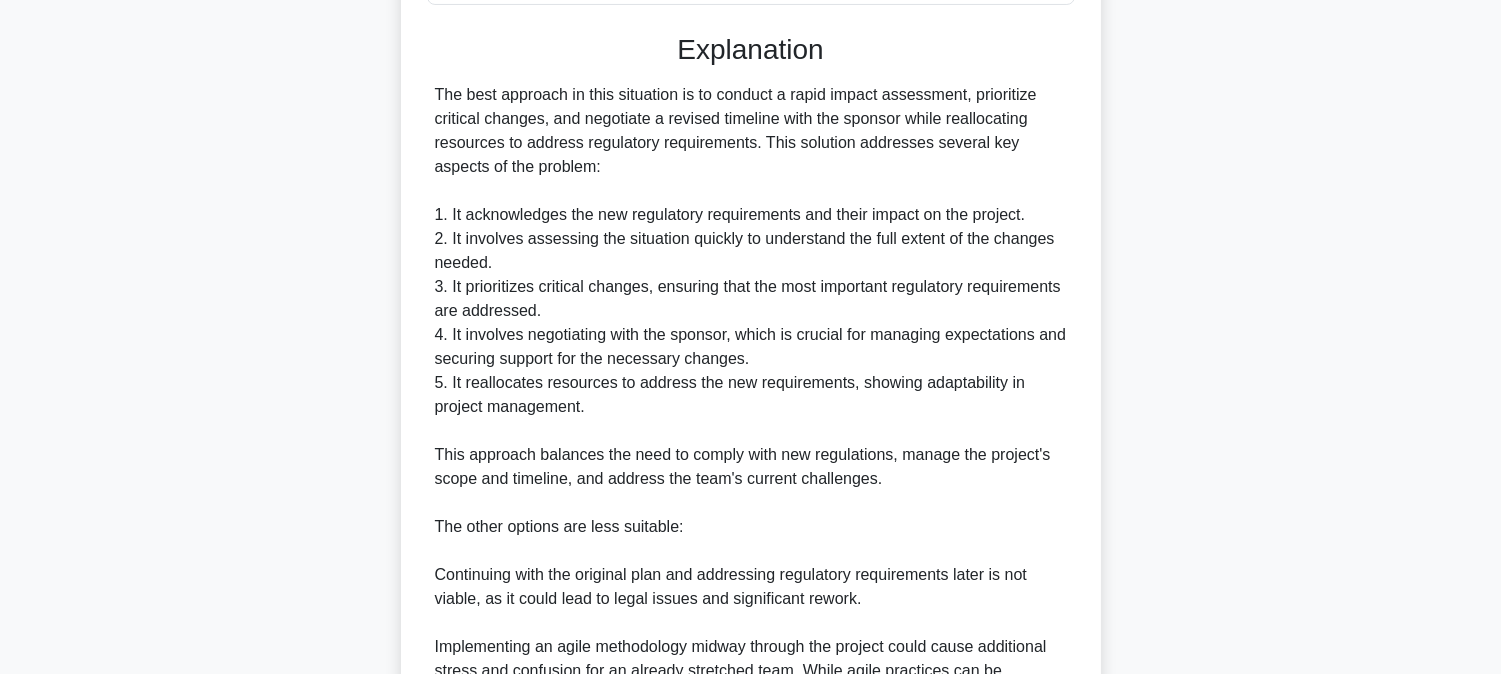 scroll, scrollTop: 1182, scrollLeft: 0, axis: vertical 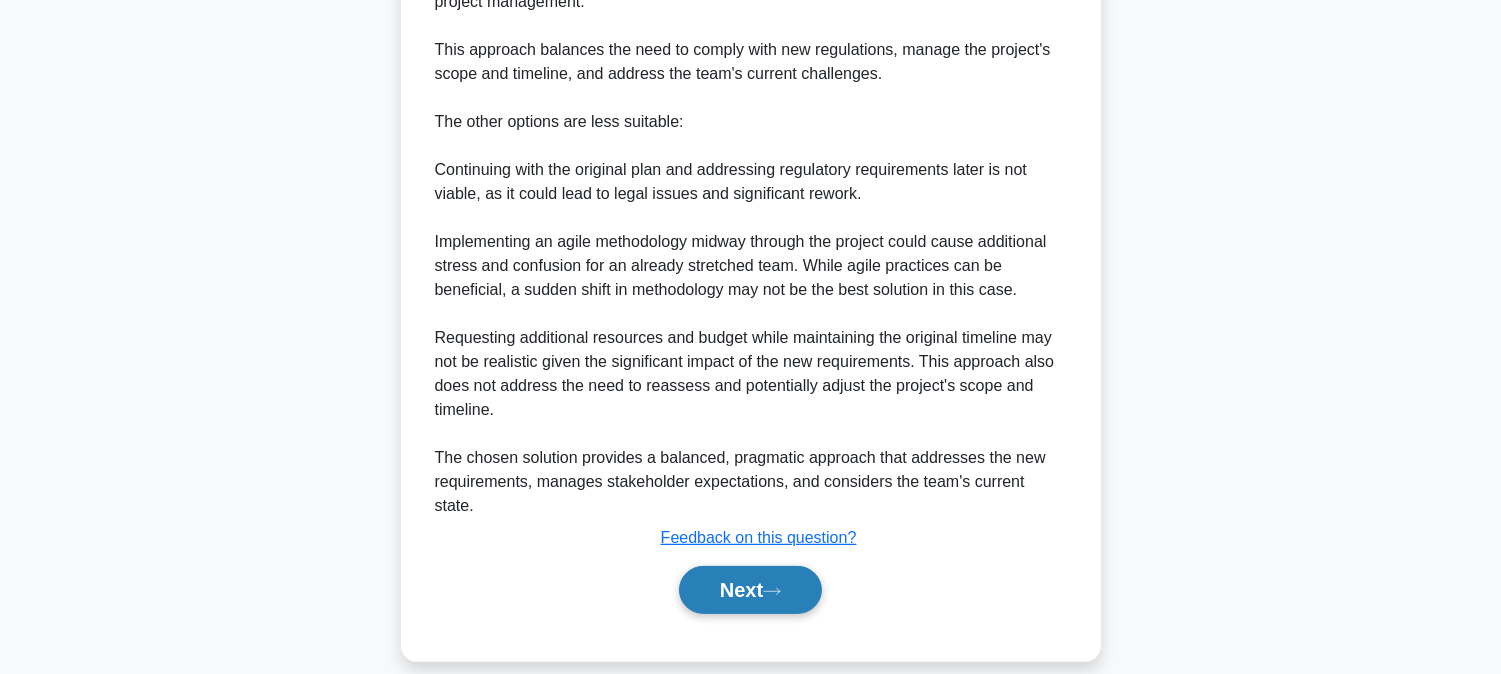 click on "Next" at bounding box center [750, 590] 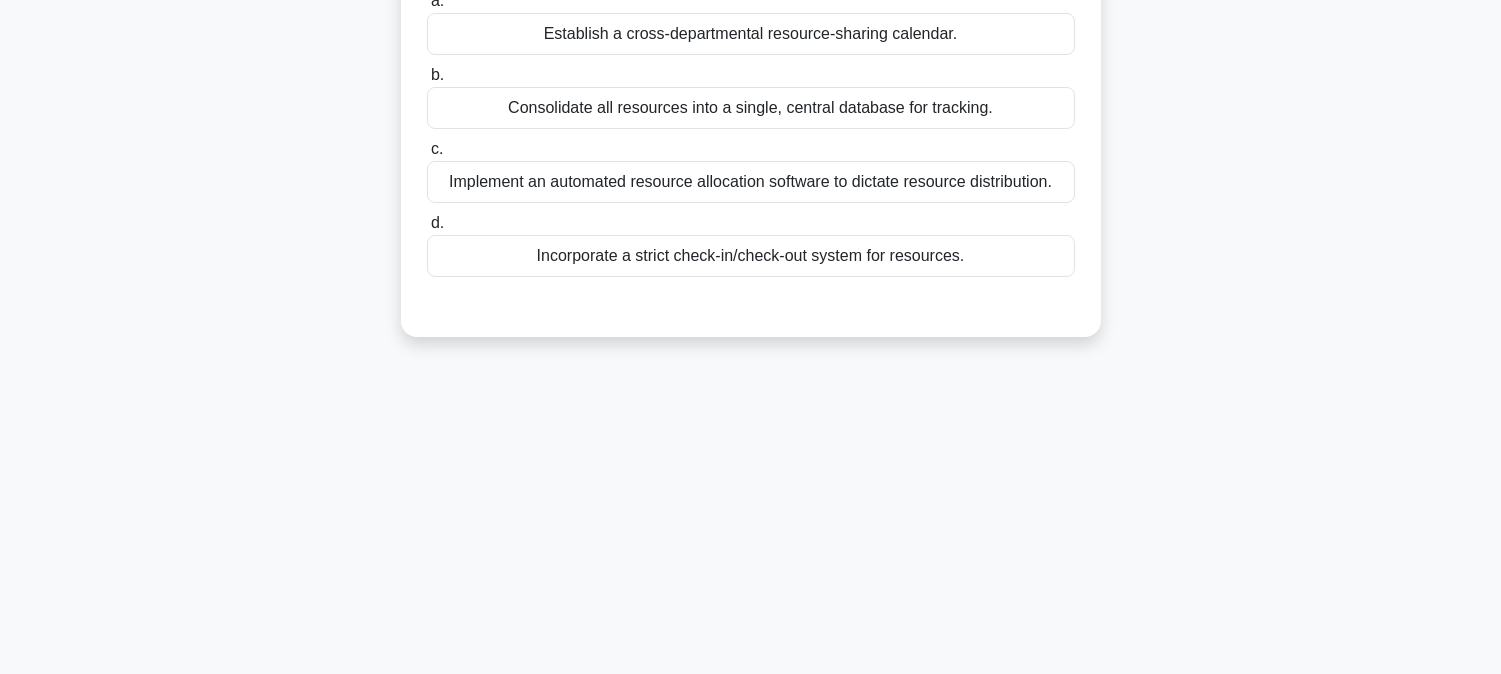 scroll, scrollTop: 0, scrollLeft: 0, axis: both 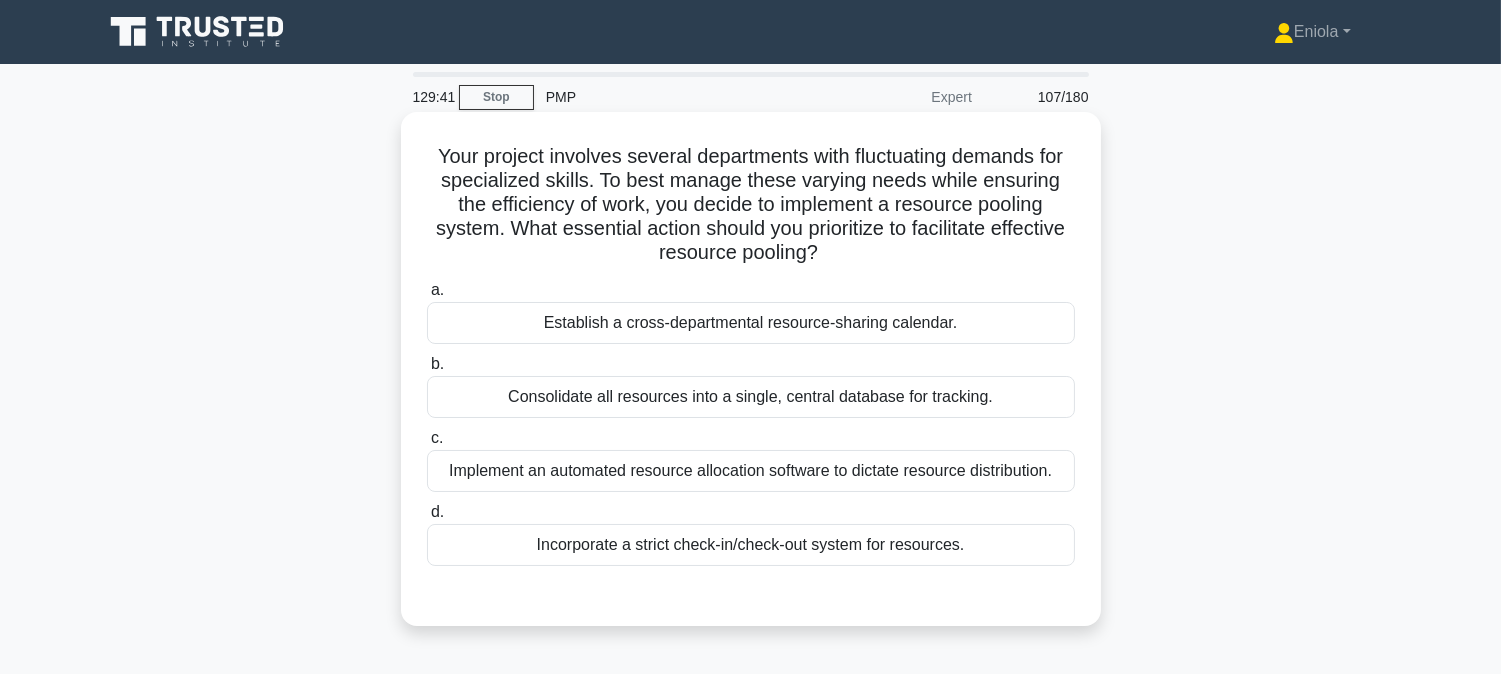 click on "Establish a cross-departmental resource-sharing calendar." at bounding box center (751, 323) 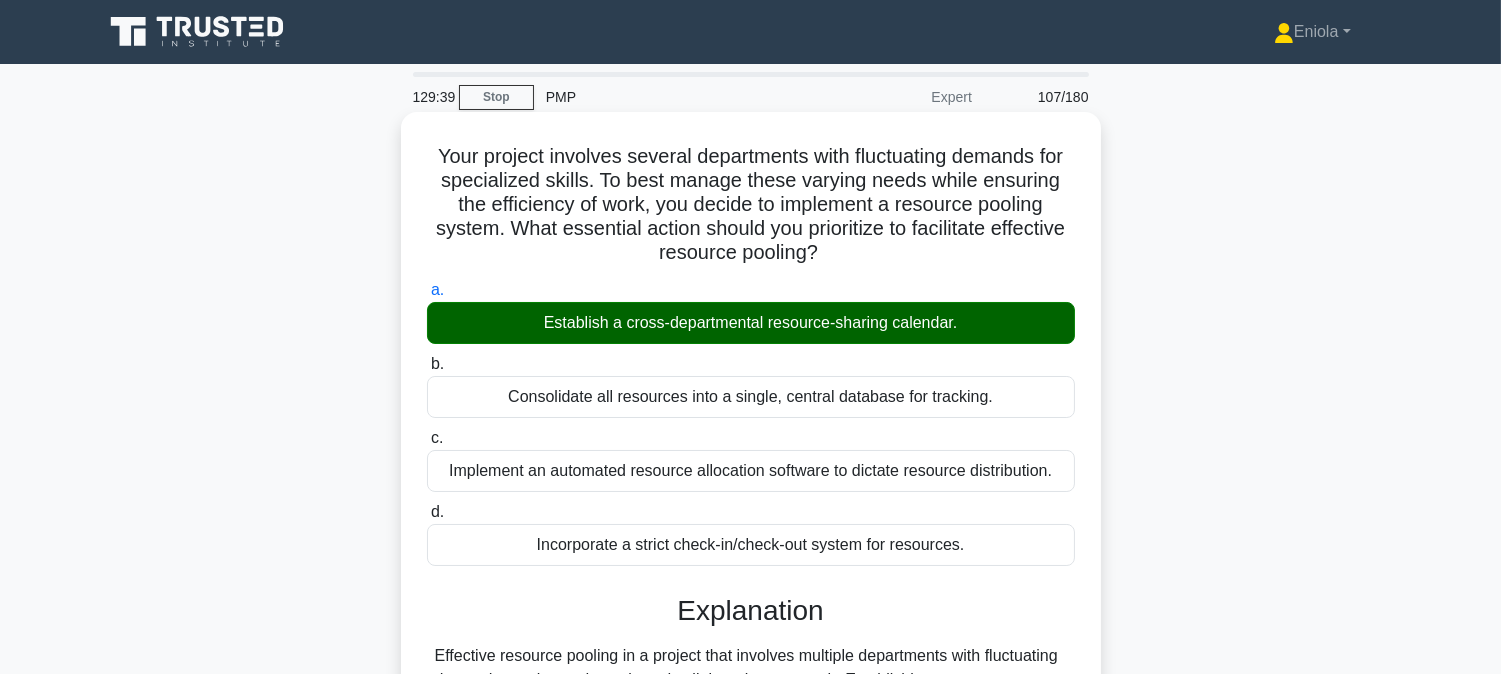 scroll, scrollTop: 534, scrollLeft: 0, axis: vertical 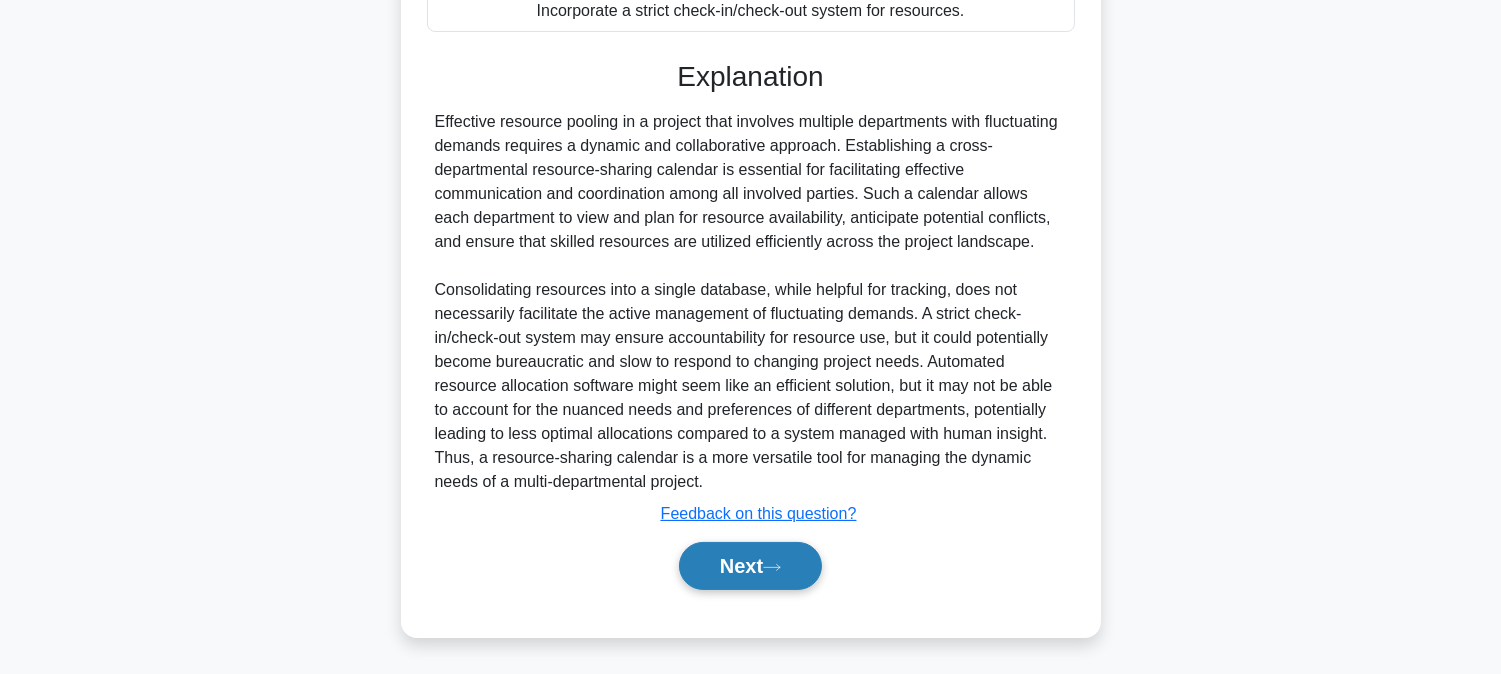 click on "Next" at bounding box center [750, 566] 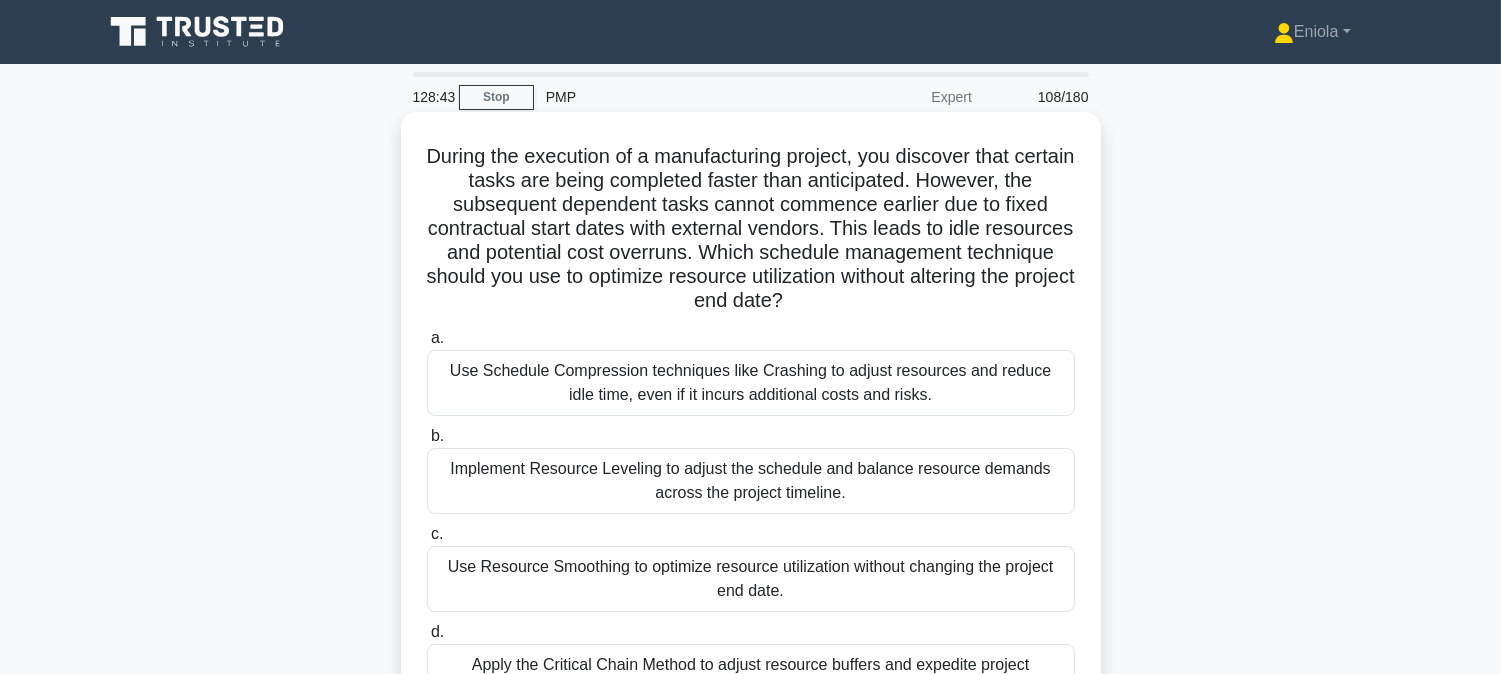 scroll, scrollTop: 111, scrollLeft: 0, axis: vertical 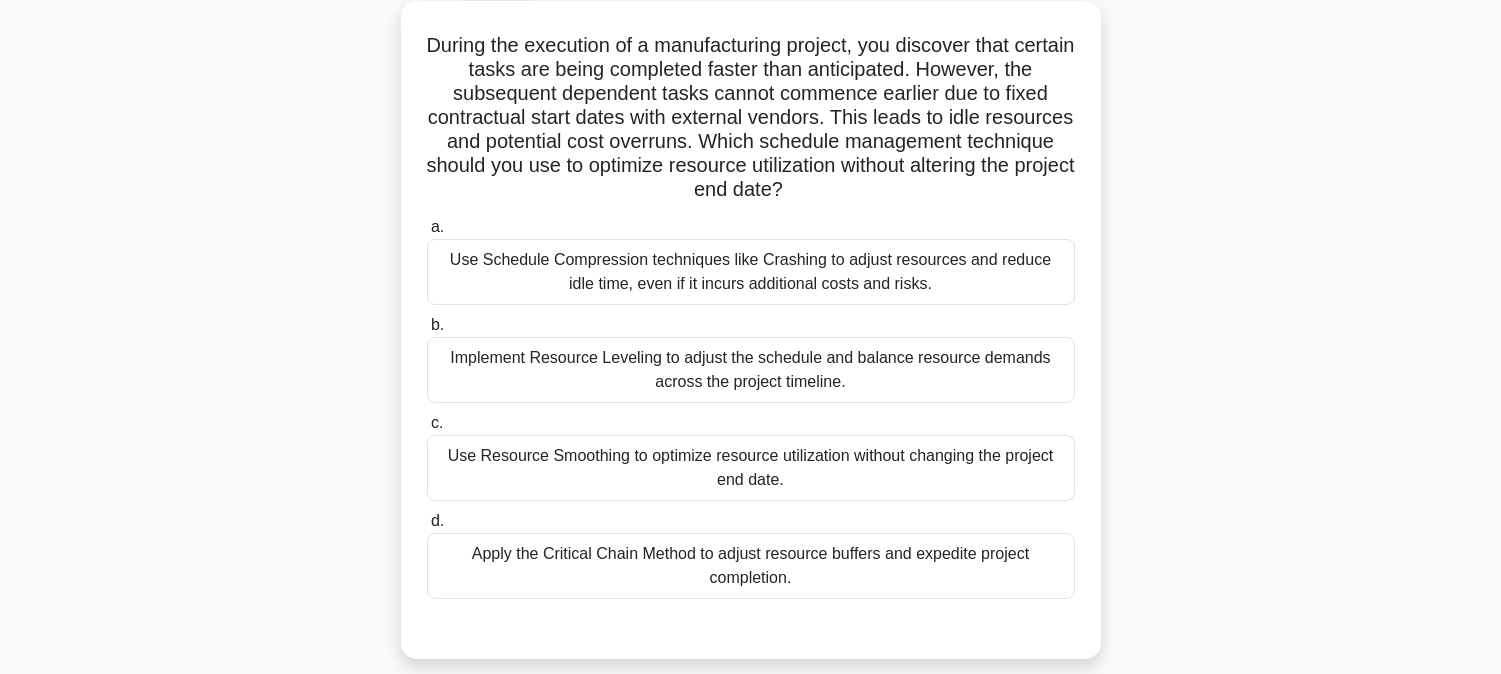 click on "Implement Resource Leveling to adjust the schedule and balance resource demands across the project timeline." at bounding box center (751, 370) 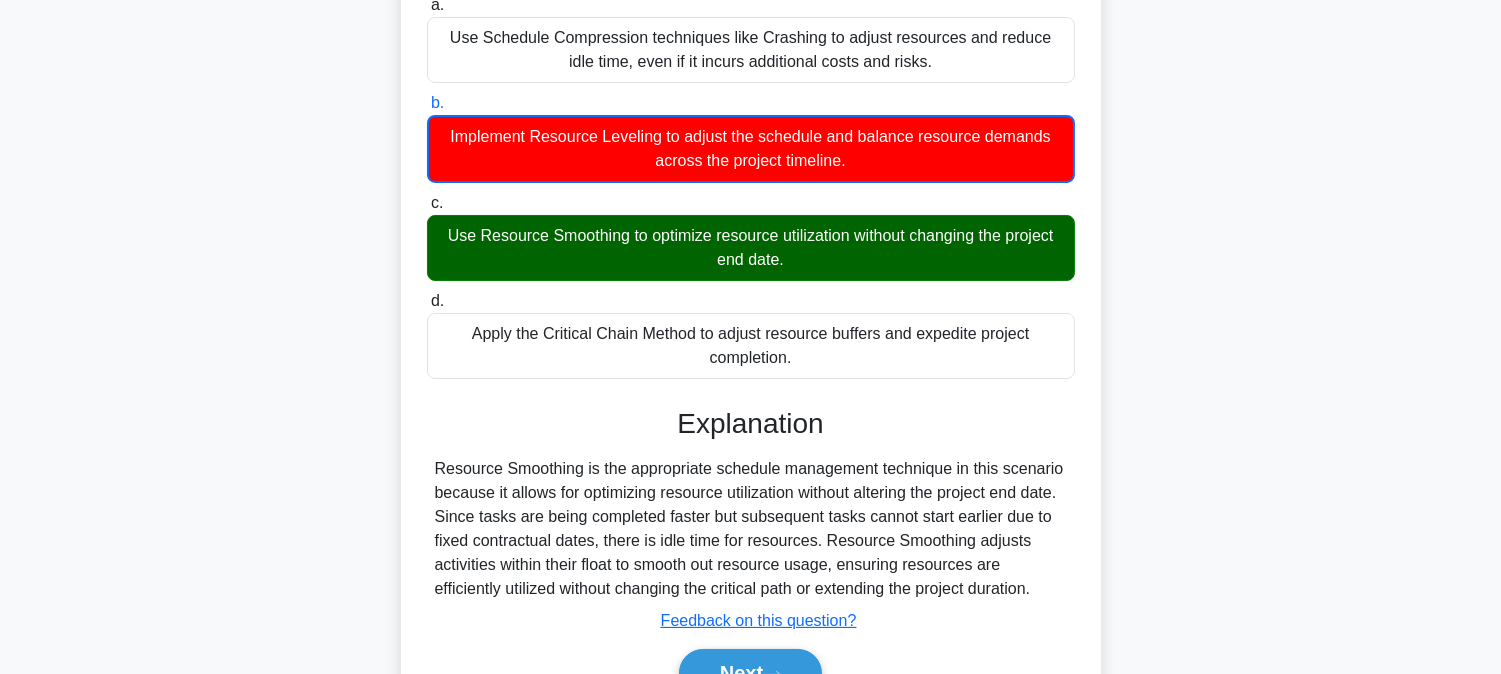scroll, scrollTop: 438, scrollLeft: 0, axis: vertical 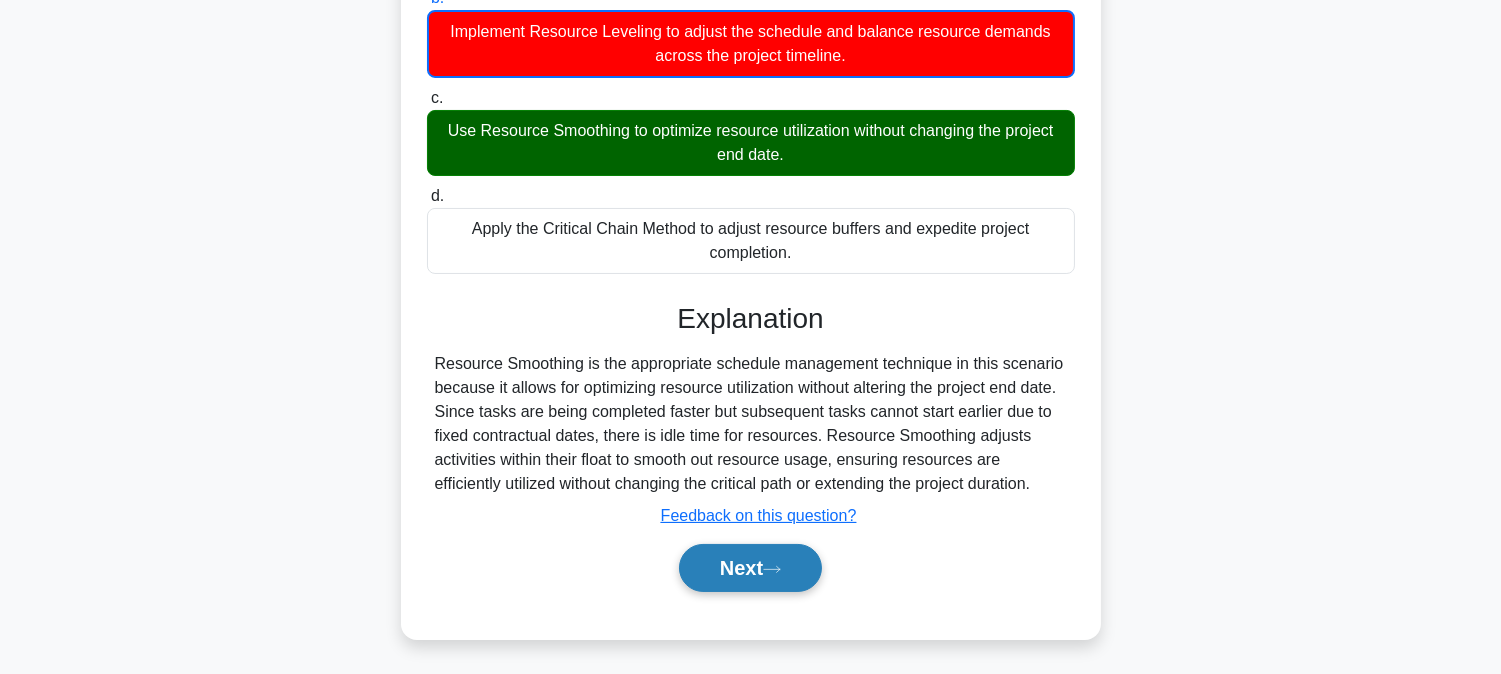 click on "Next" at bounding box center [750, 568] 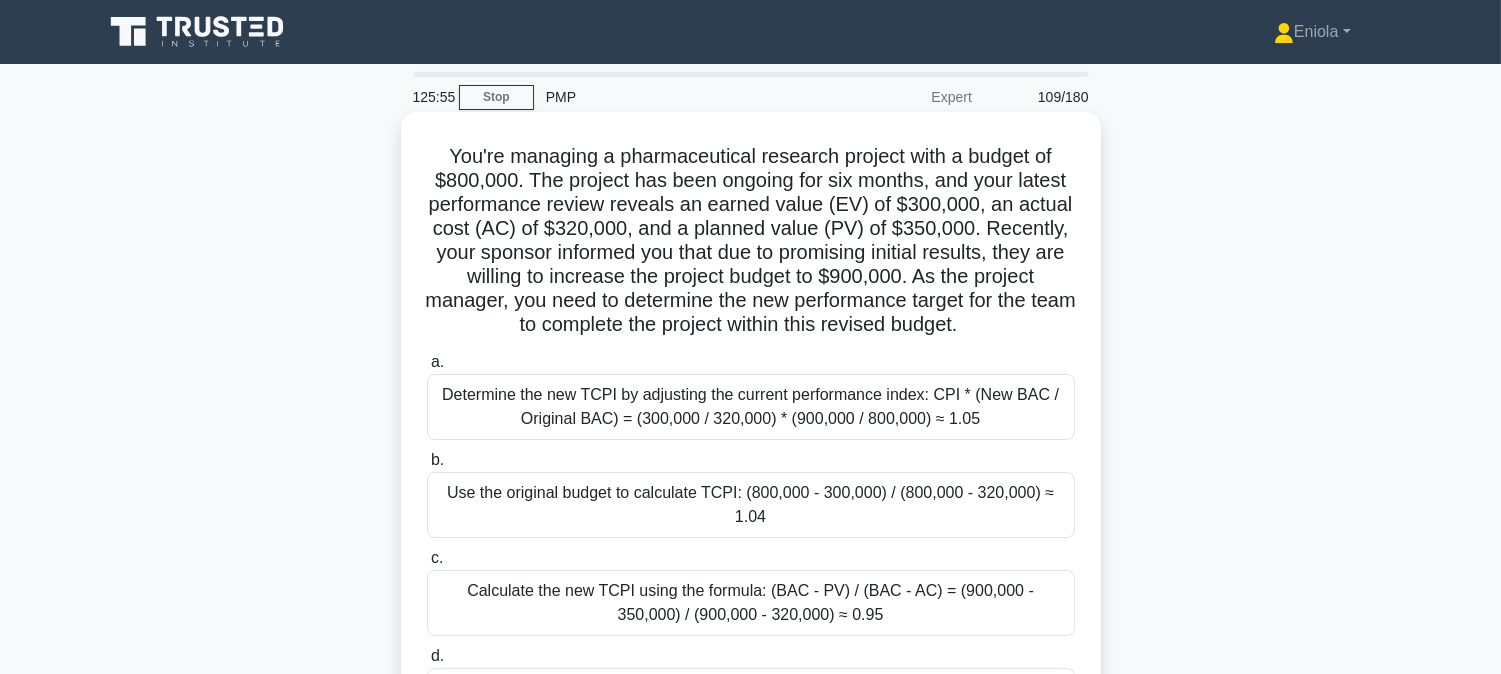 scroll, scrollTop: 111, scrollLeft: 0, axis: vertical 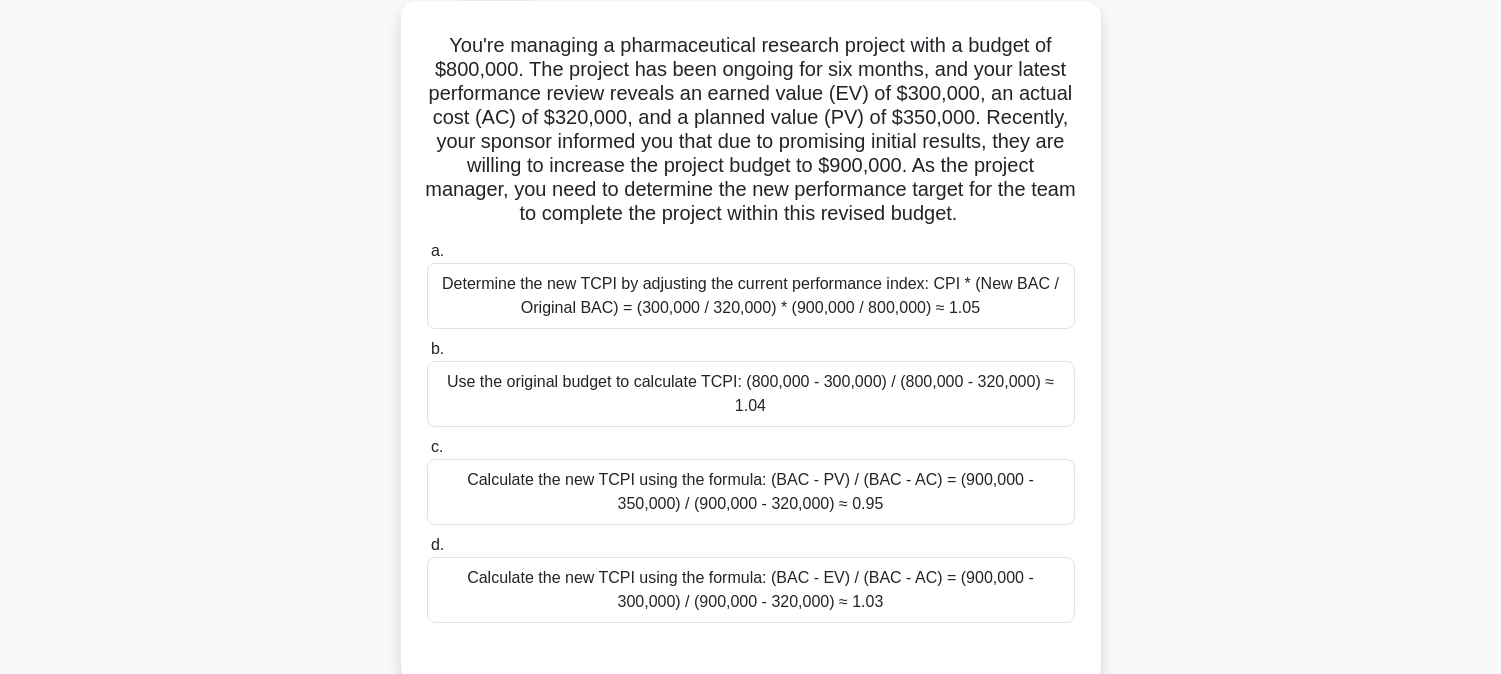 click on "Use the original budget to calculate TCPI: (800,000 - 300,000) / (800,000 - 320,000) ≈ 1.04" at bounding box center (751, 394) 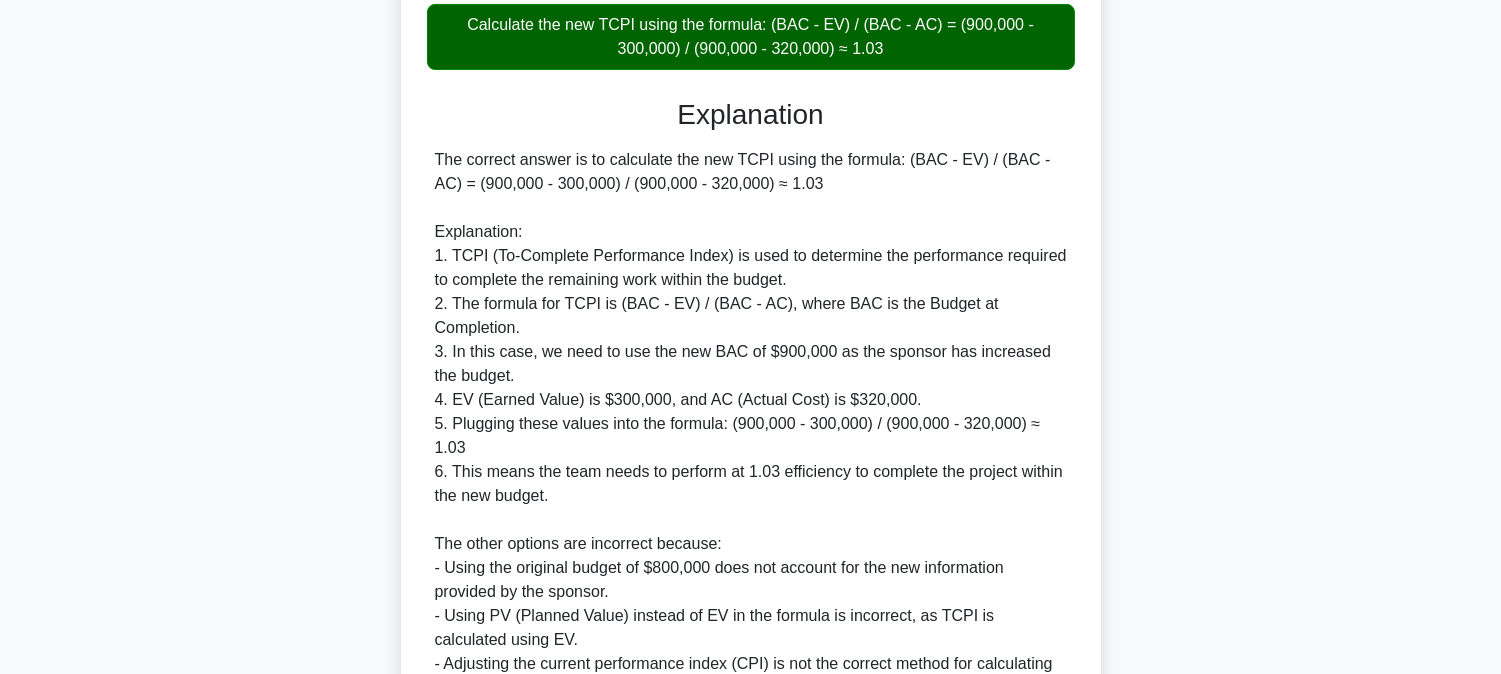 scroll, scrollTop: 823, scrollLeft: 0, axis: vertical 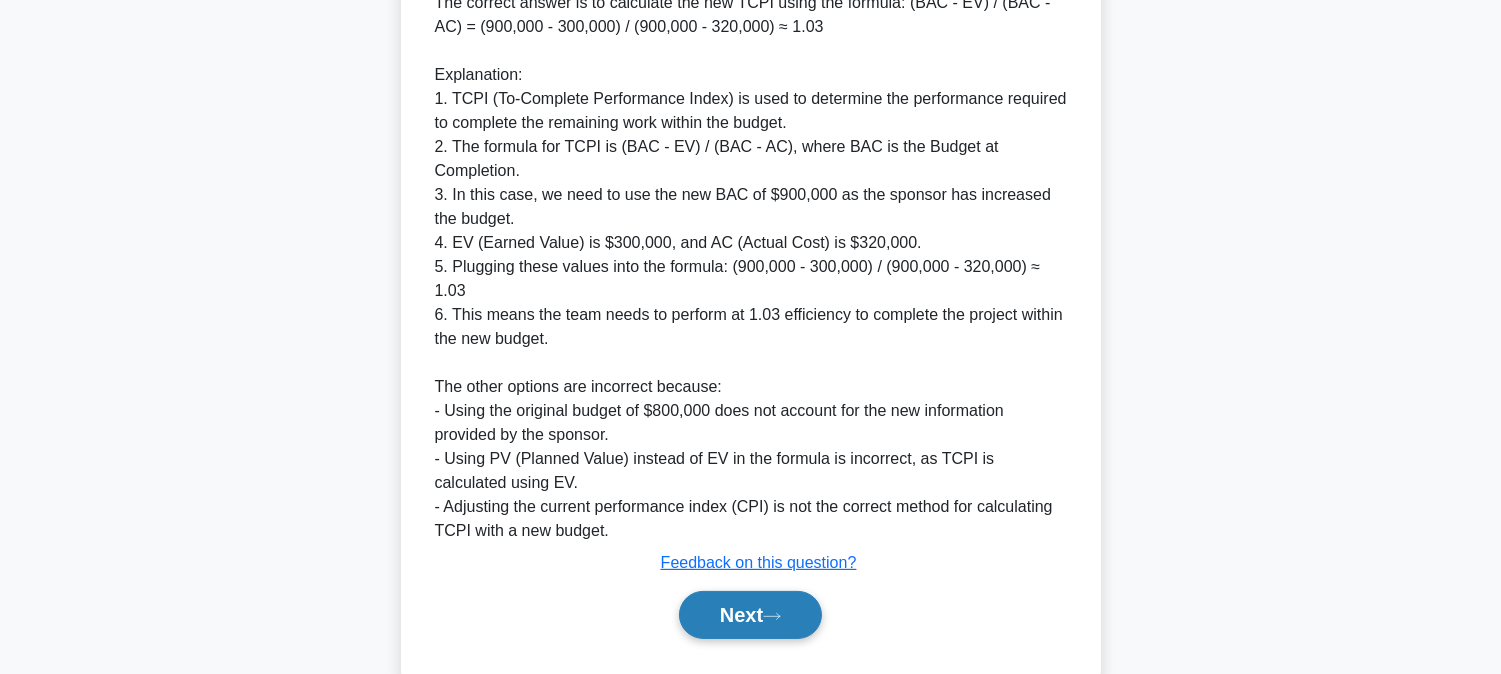 click on "Next" at bounding box center [750, 615] 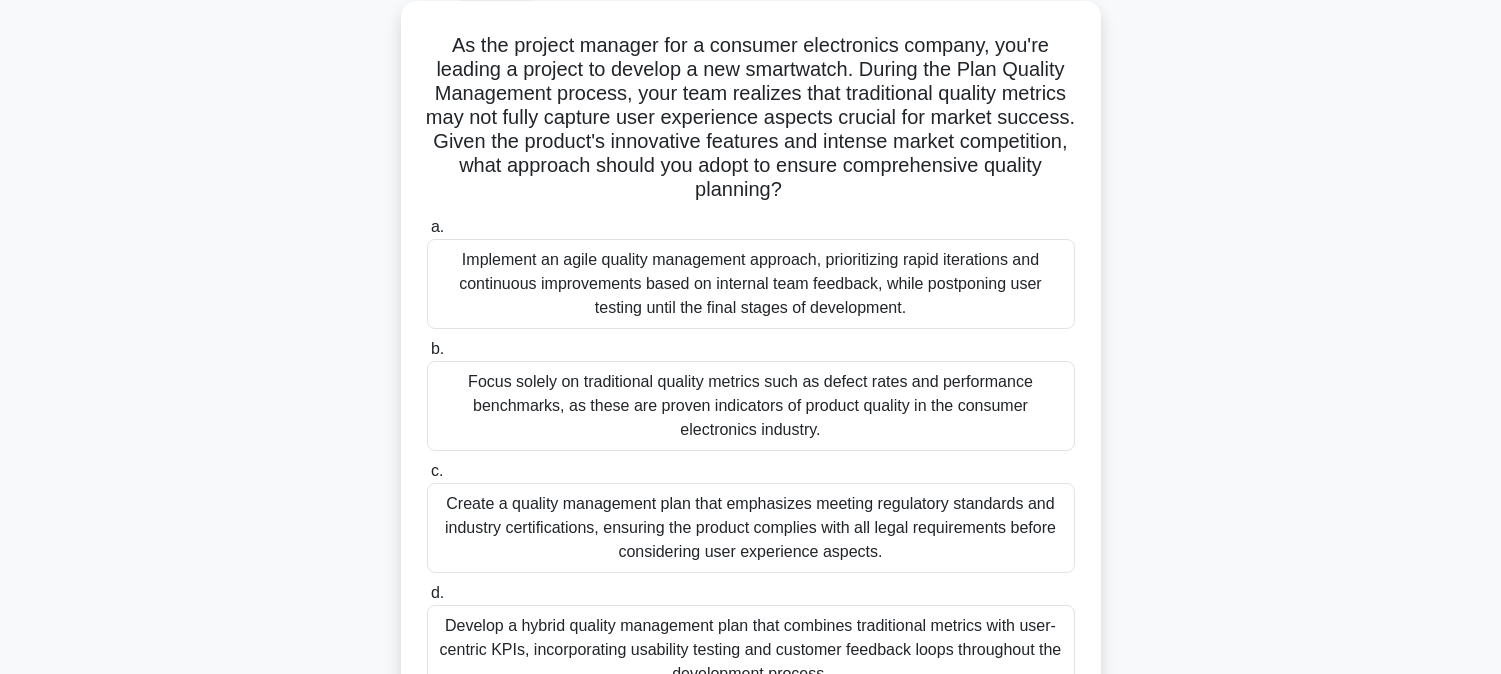 scroll, scrollTop: 222, scrollLeft: 0, axis: vertical 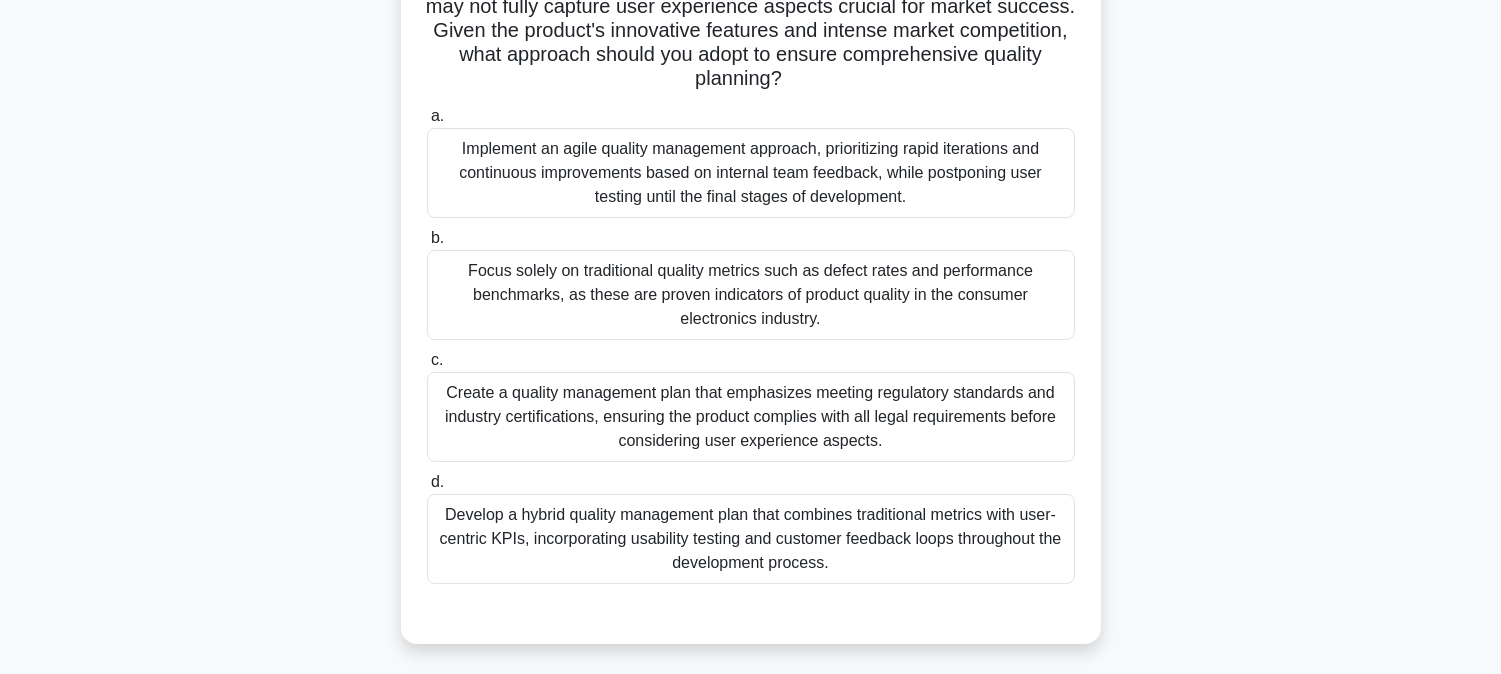 click on "Develop a hybrid quality management plan that combines traditional metrics with user-centric KPIs, incorporating usability testing and customer feedback loops throughout the development process." at bounding box center [751, 539] 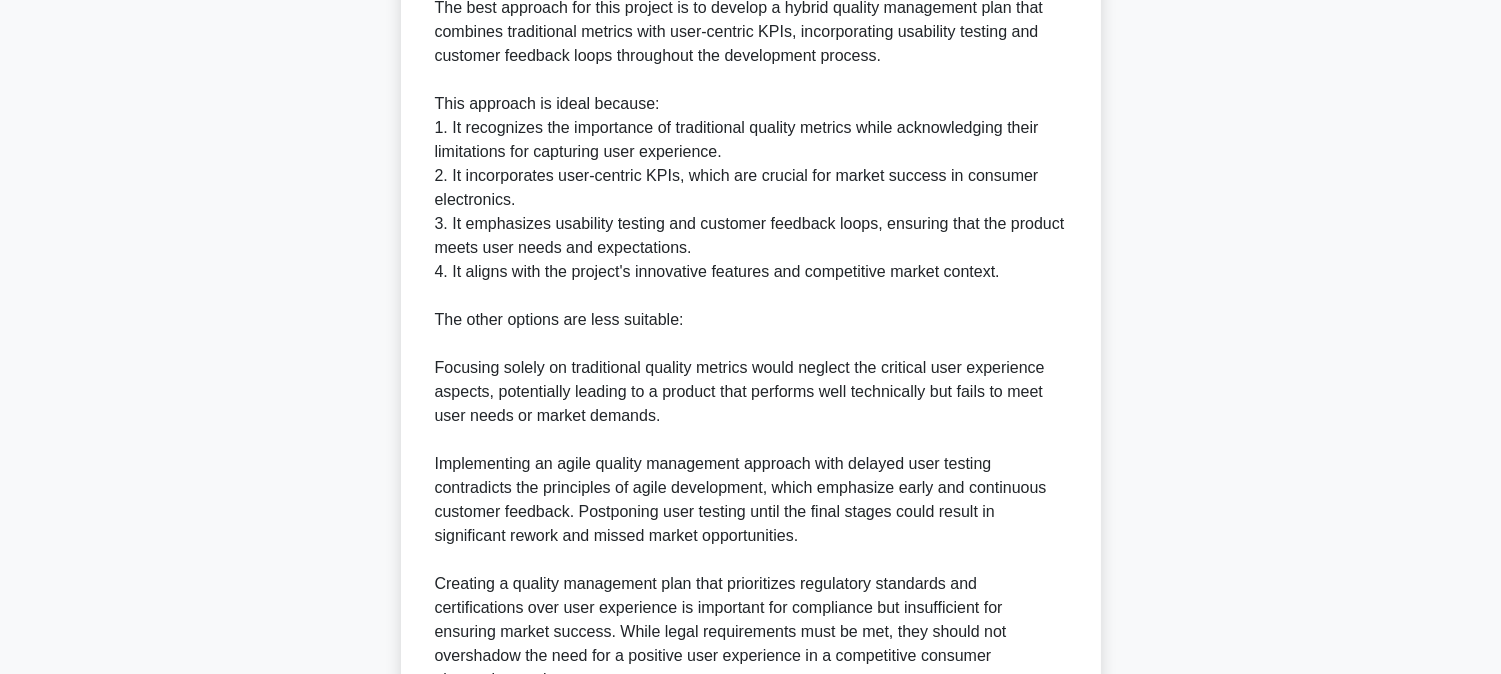 scroll, scrollTop: 1086, scrollLeft: 0, axis: vertical 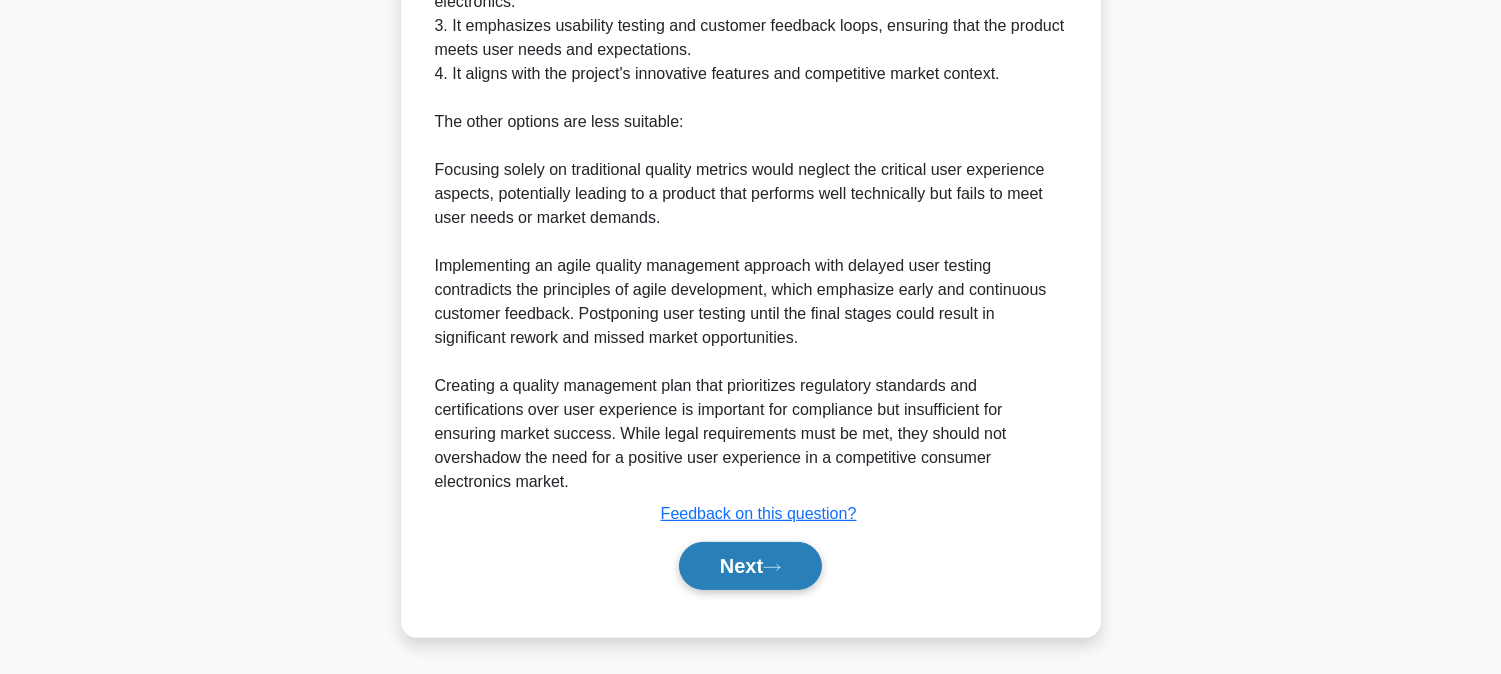 click on "Next" at bounding box center (750, 566) 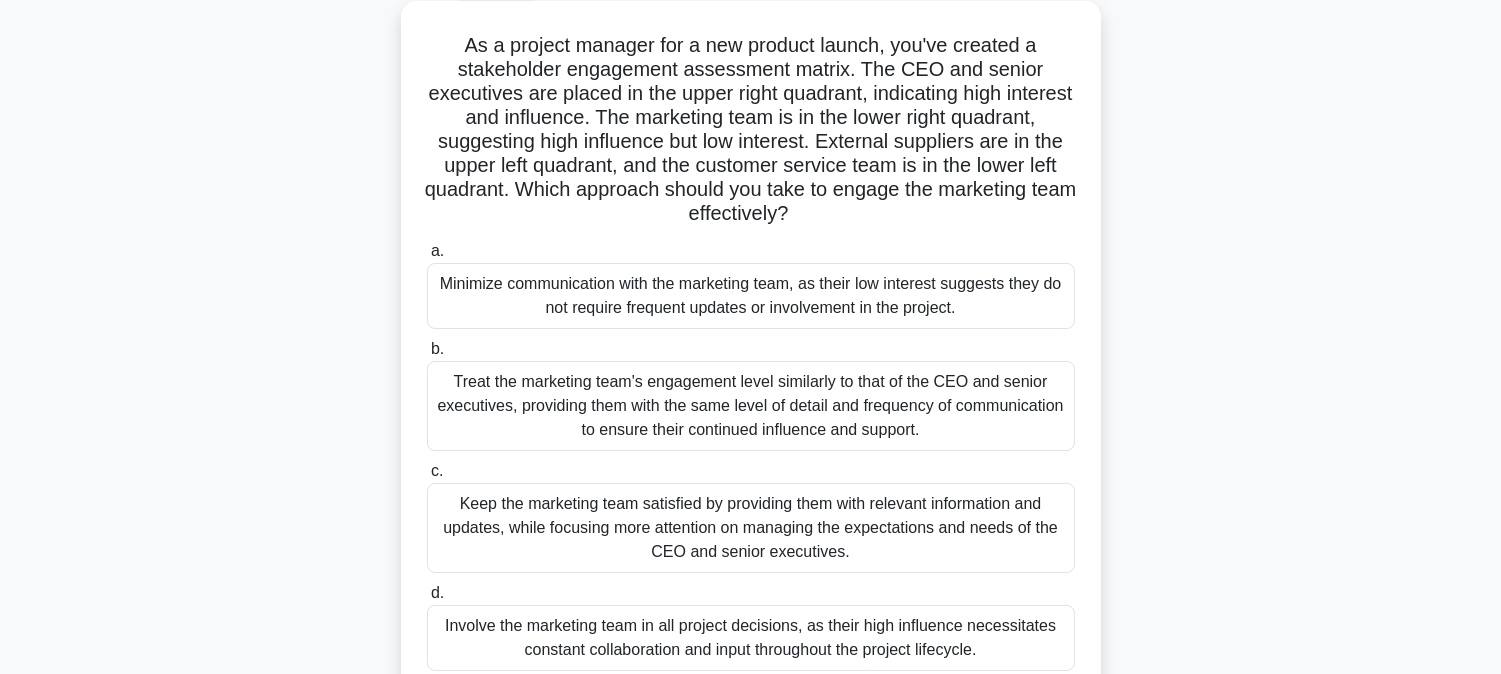 scroll, scrollTop: 222, scrollLeft: 0, axis: vertical 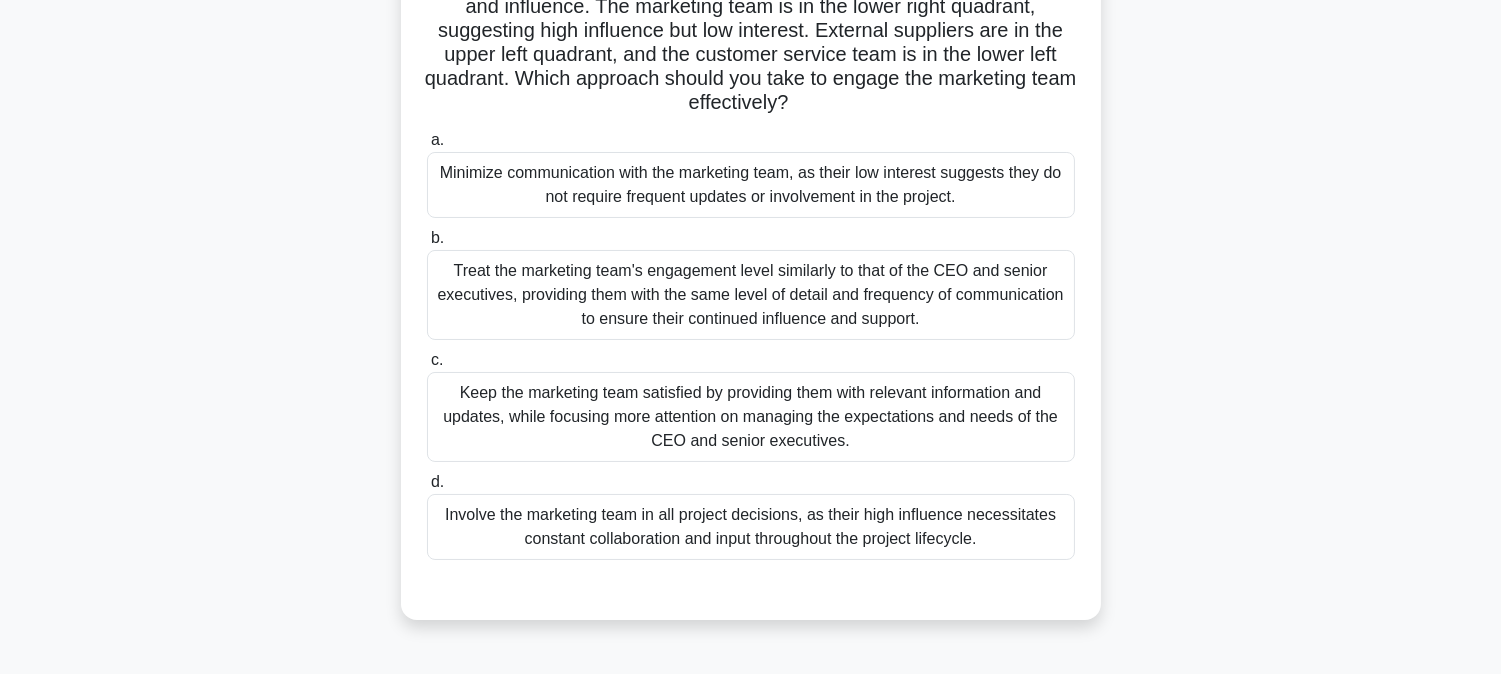 click on "Involve the marketing team in all project decisions, as their high influence necessitates constant collaboration and input throughout the project lifecycle." at bounding box center (751, 527) 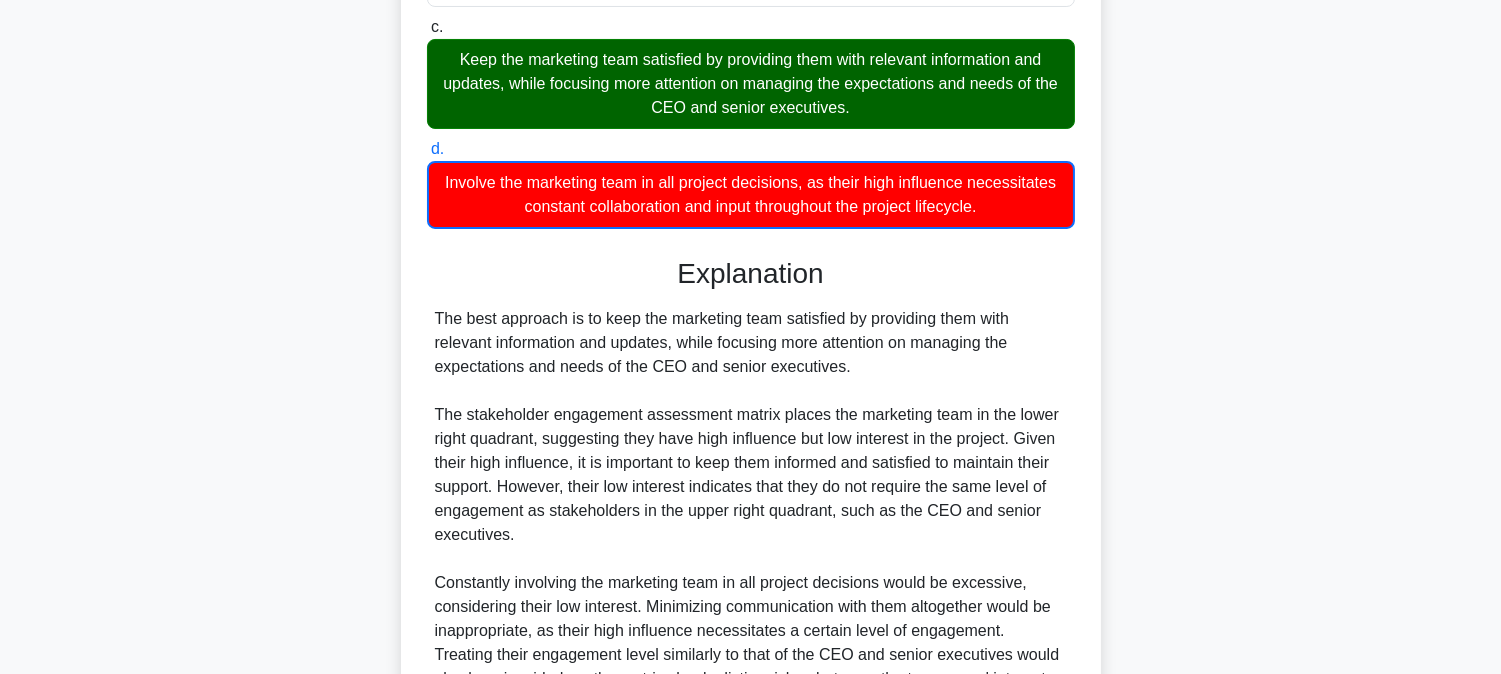 scroll, scrollTop: 751, scrollLeft: 0, axis: vertical 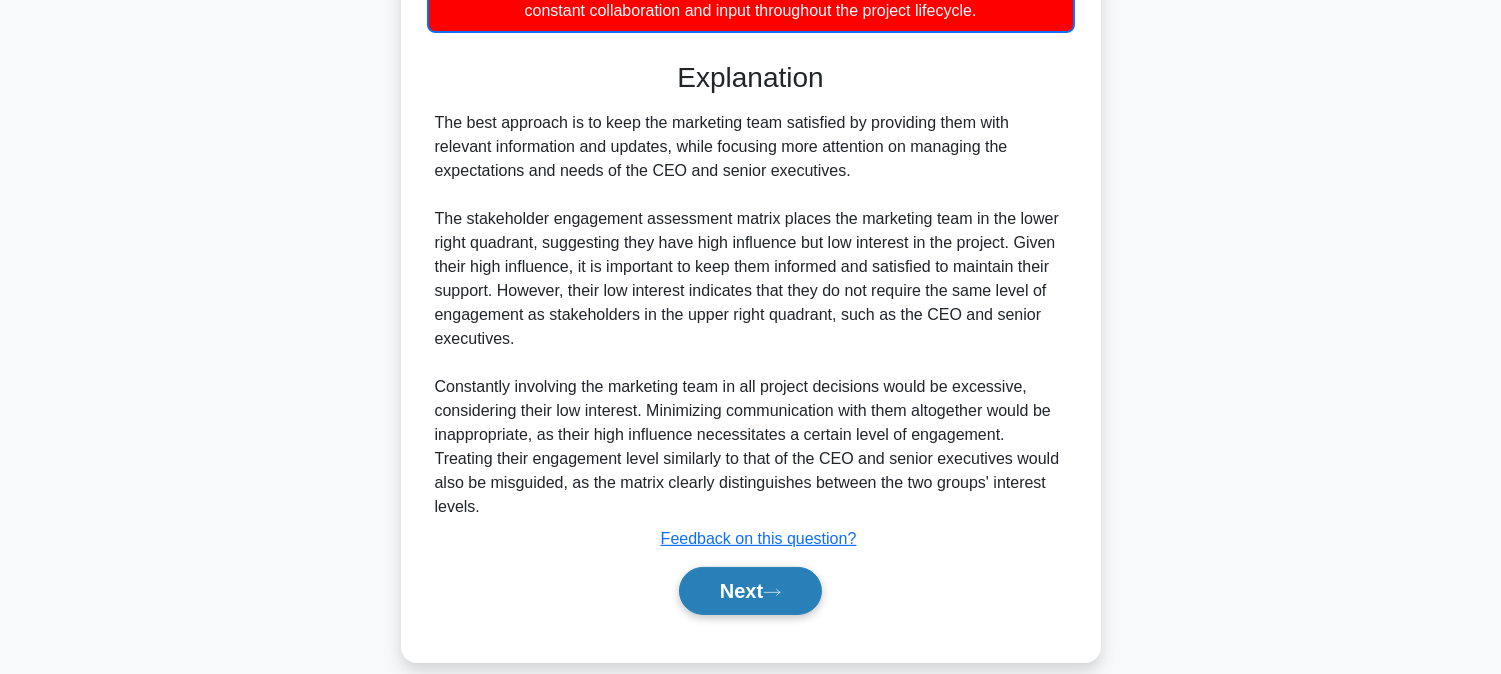 click on "Next" at bounding box center (750, 591) 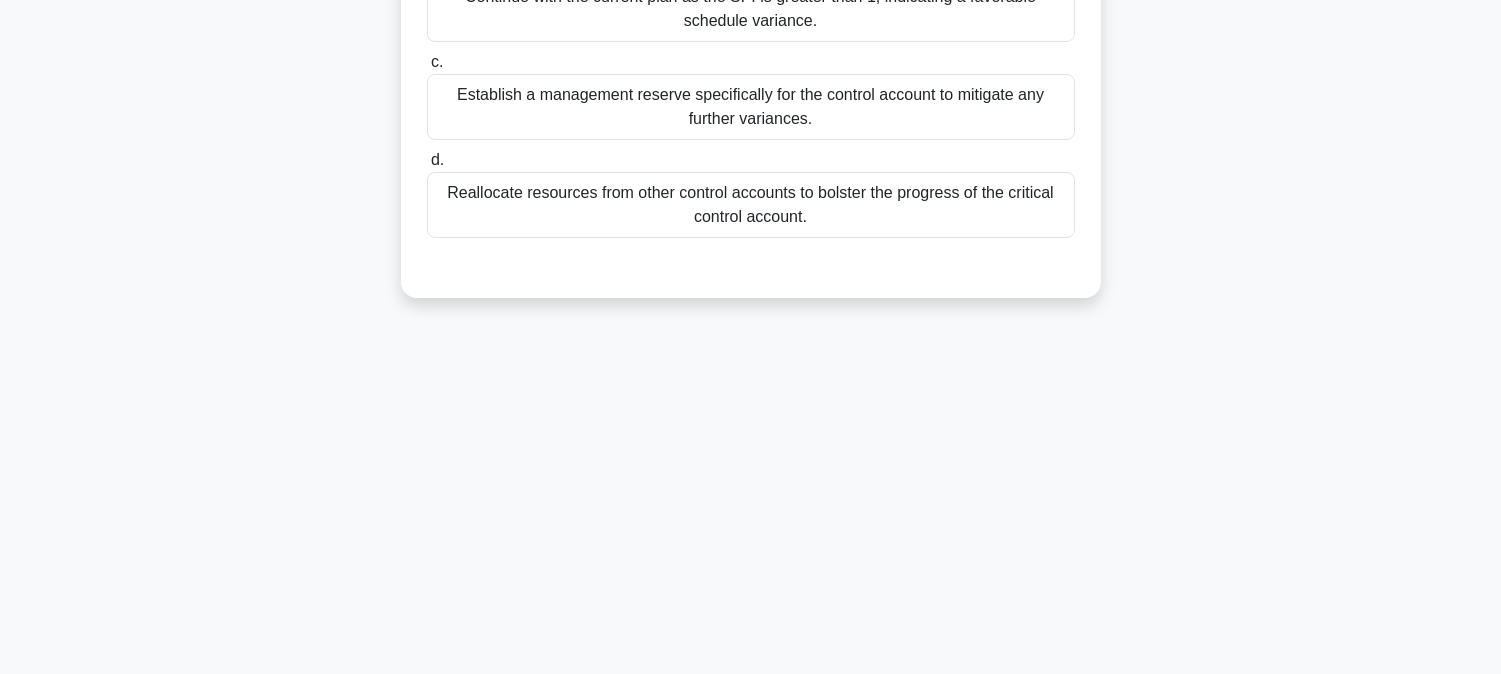 scroll, scrollTop: 72, scrollLeft: 0, axis: vertical 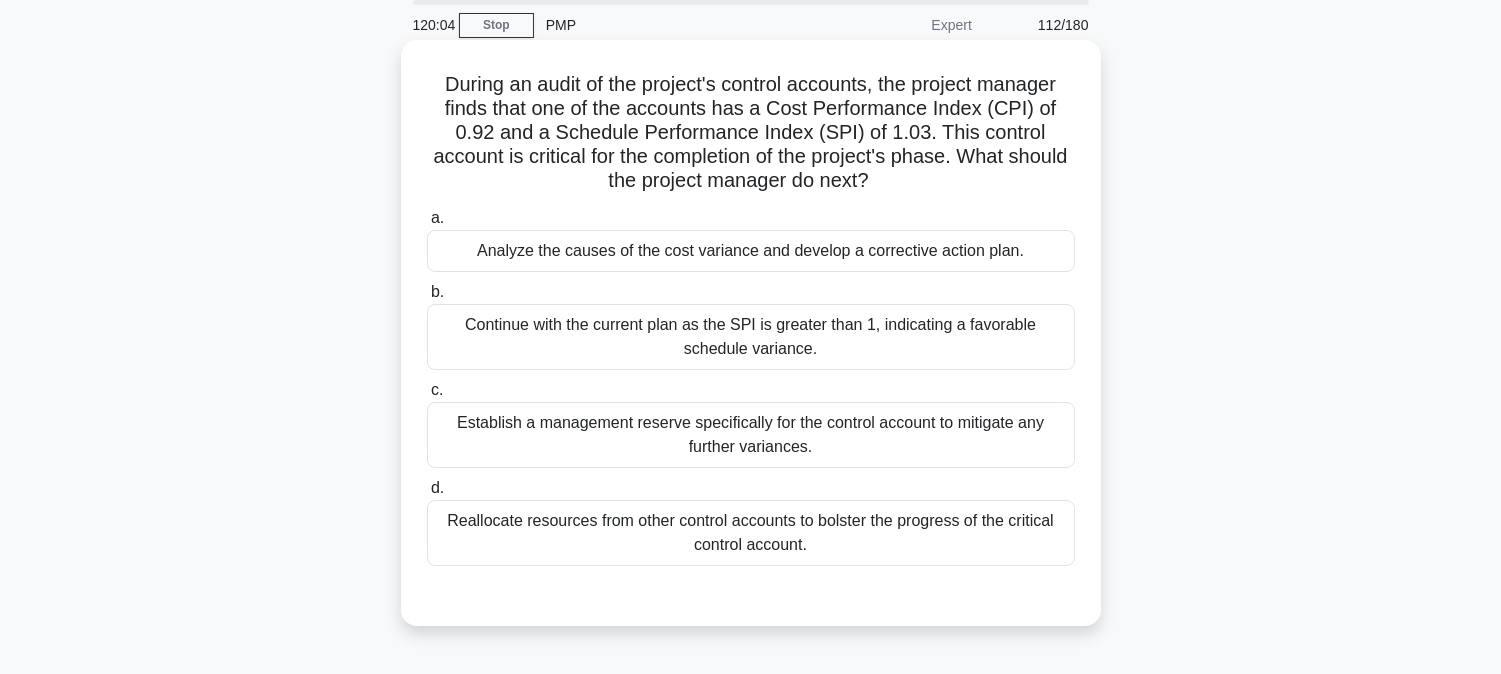 click on "Analyze the causes of the cost variance and develop a corrective action plan." at bounding box center [751, 251] 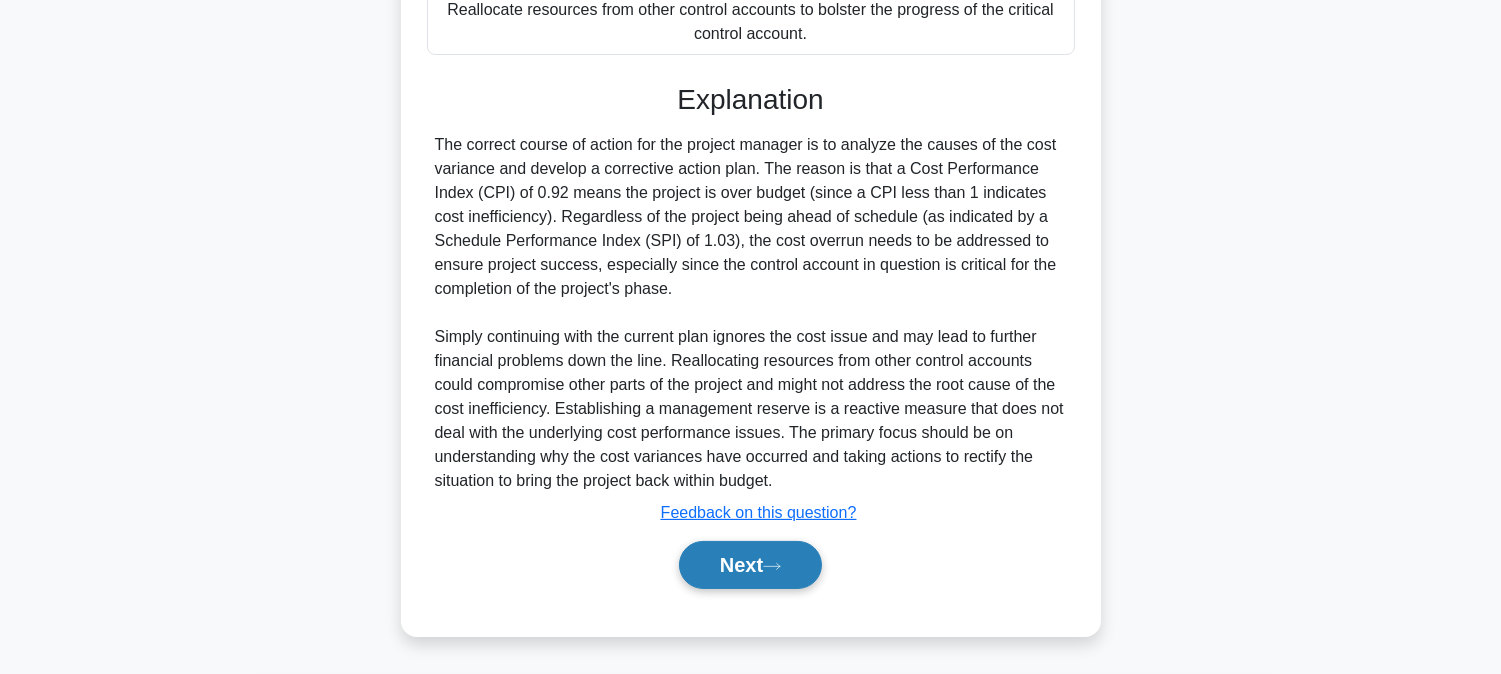 click on "Next" at bounding box center (750, 565) 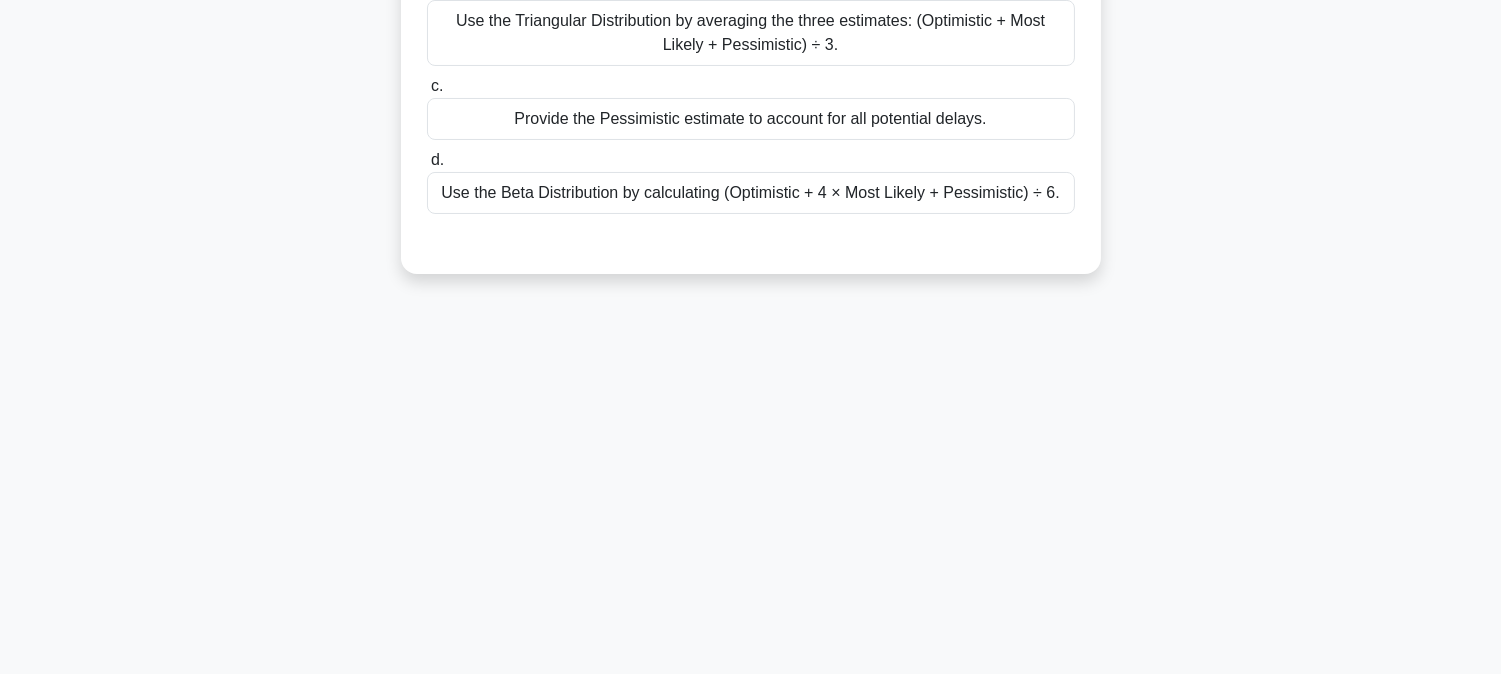scroll, scrollTop: 0, scrollLeft: 0, axis: both 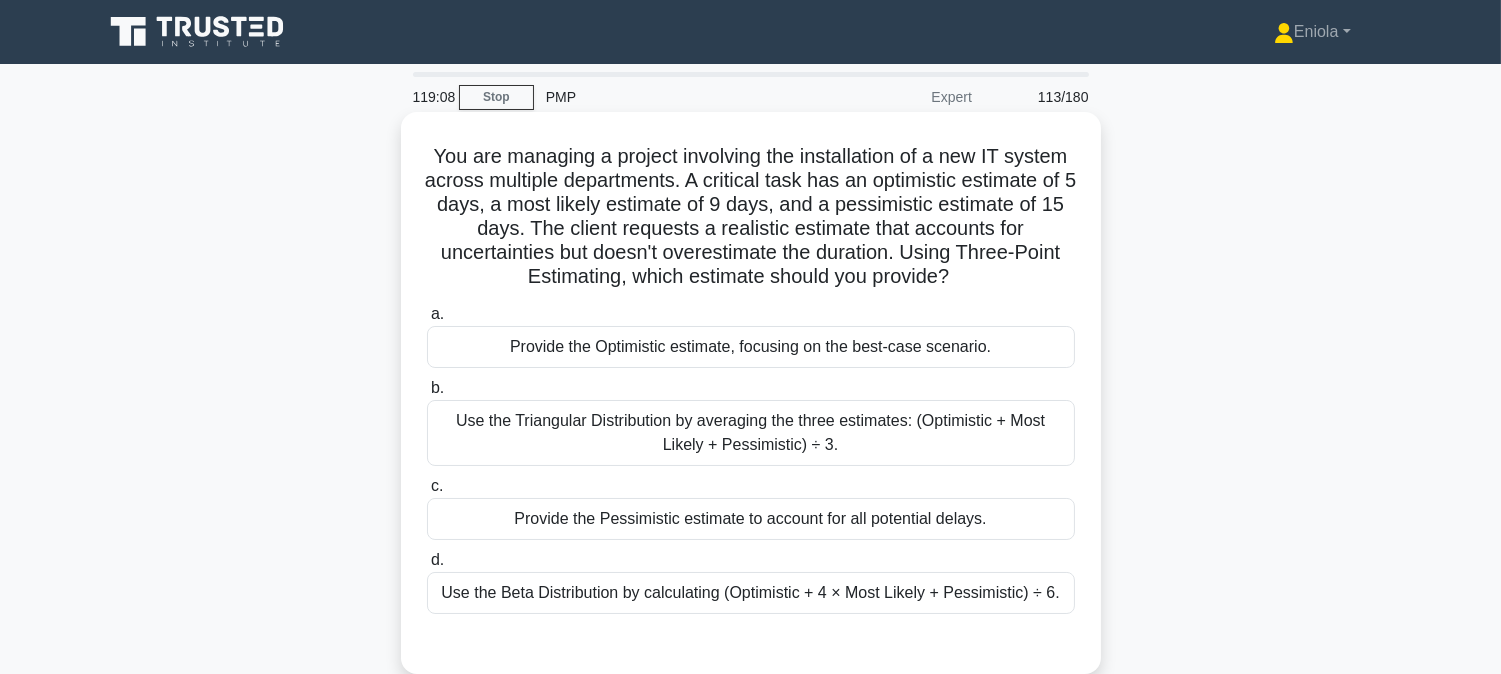 click on "Use the Beta Distribution by calculating (Optimistic + 4 × Most Likely + Pessimistic) ÷ 6." at bounding box center (751, 593) 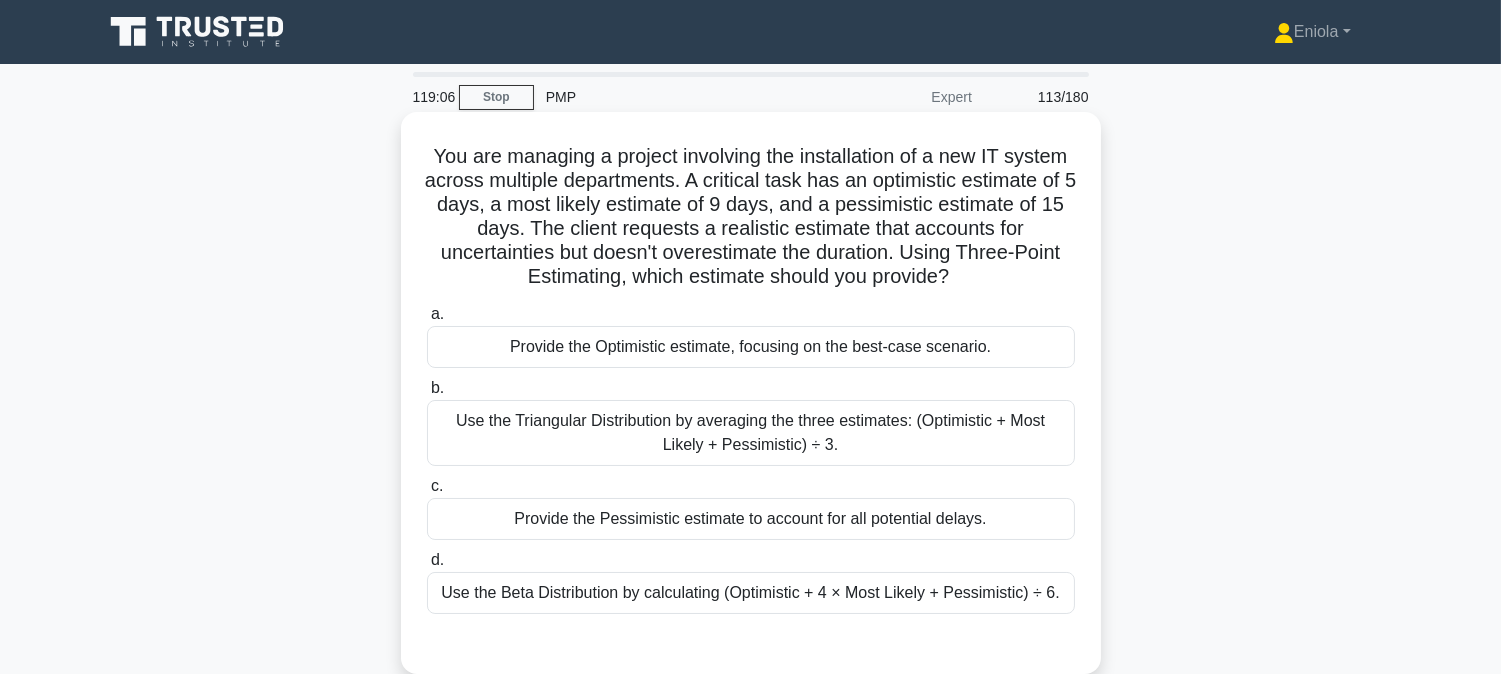 click on "Use the Beta Distribution by calculating (Optimistic + 4 × Most Likely + Pessimistic) ÷ 6." at bounding box center [751, 593] 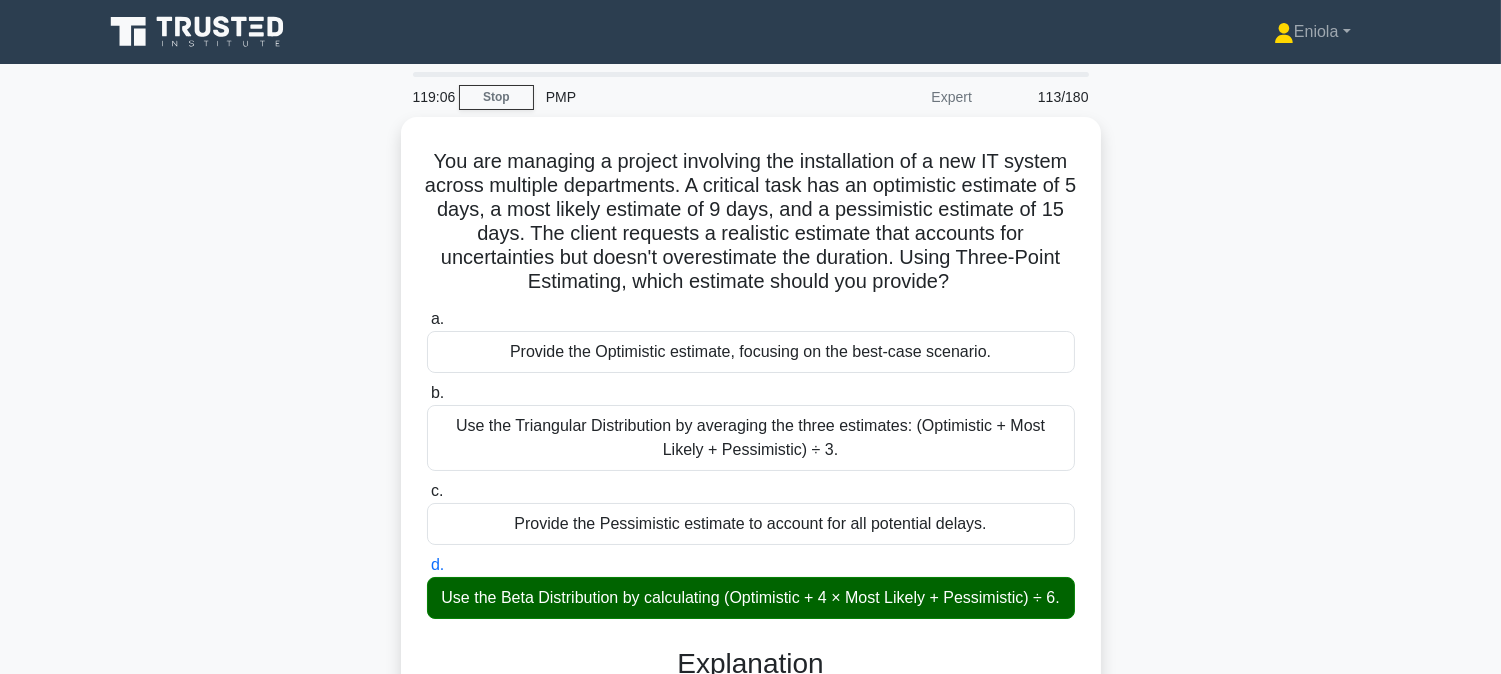 scroll, scrollTop: 405, scrollLeft: 0, axis: vertical 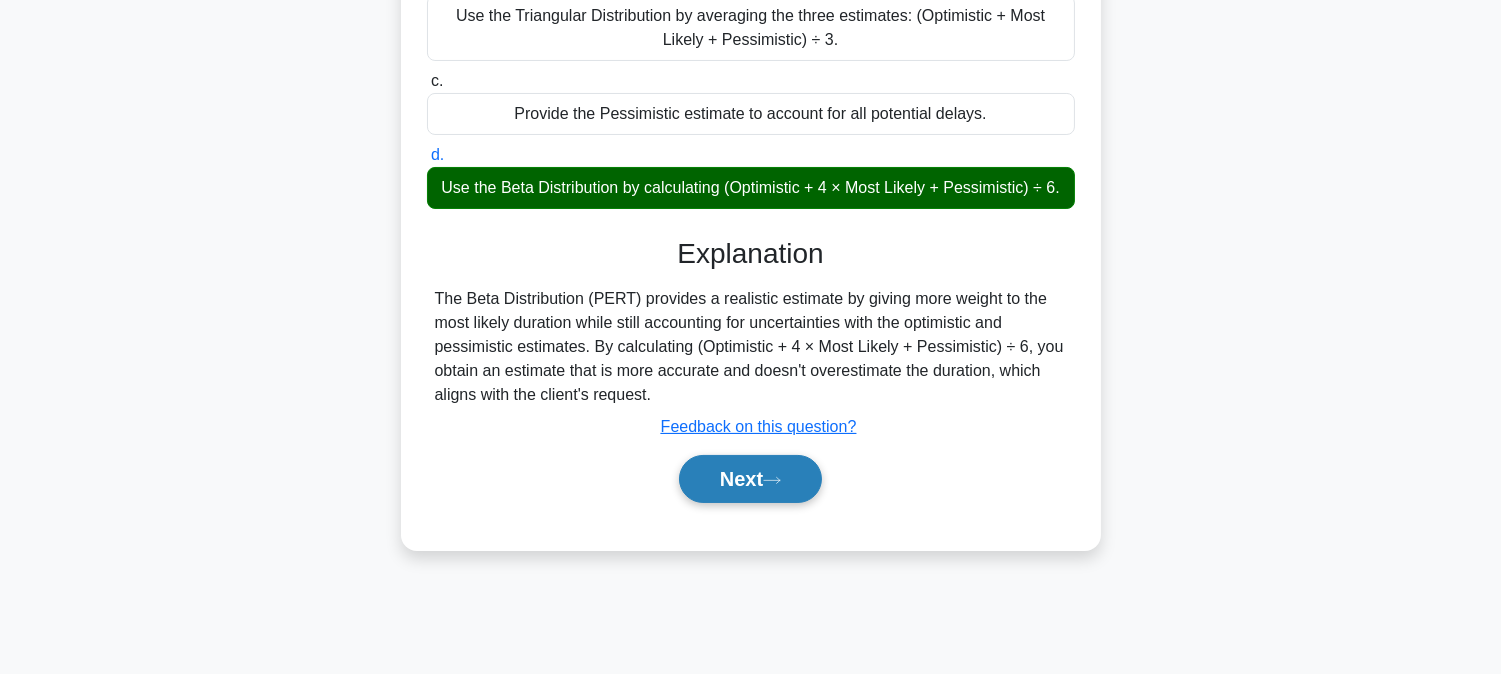 click on "Next" at bounding box center (750, 479) 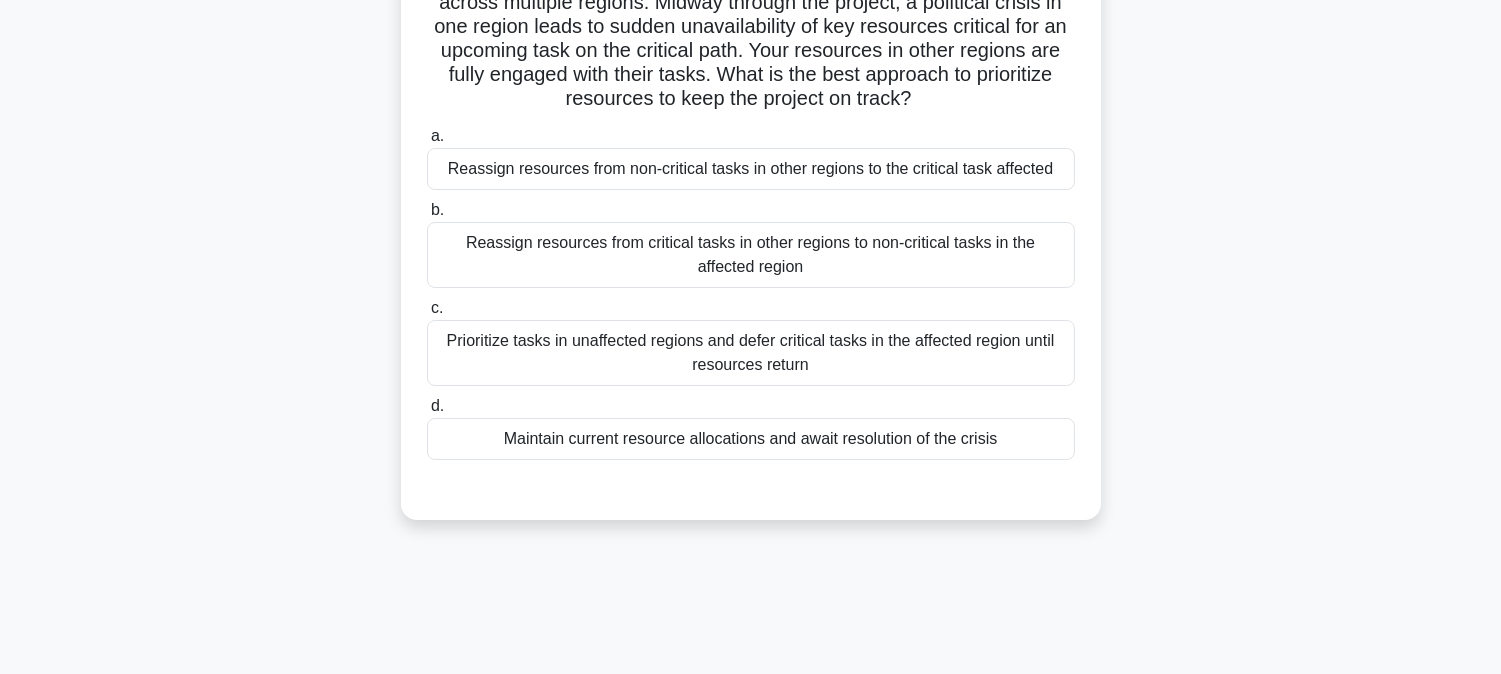scroll, scrollTop: 0, scrollLeft: 0, axis: both 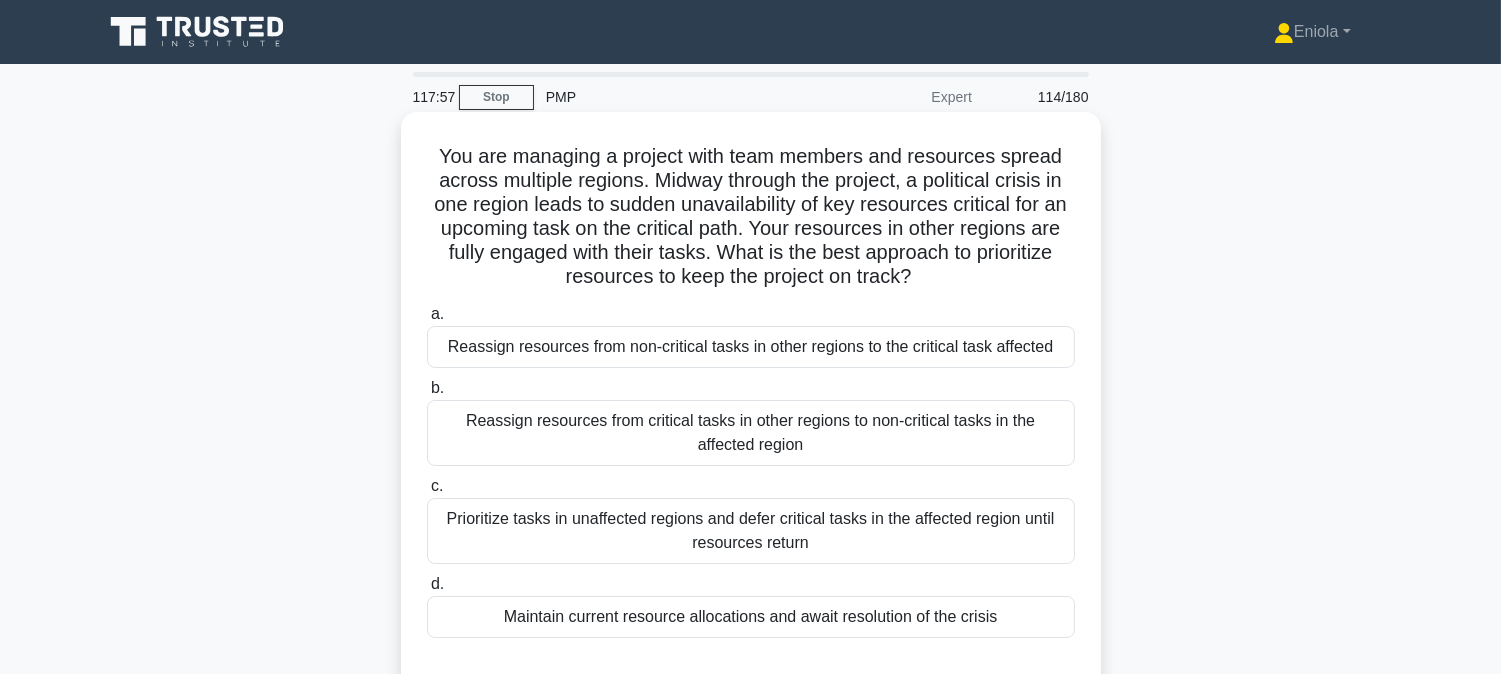 click on "Reassign resources from non-critical tasks in other regions to the critical task affected" at bounding box center (751, 347) 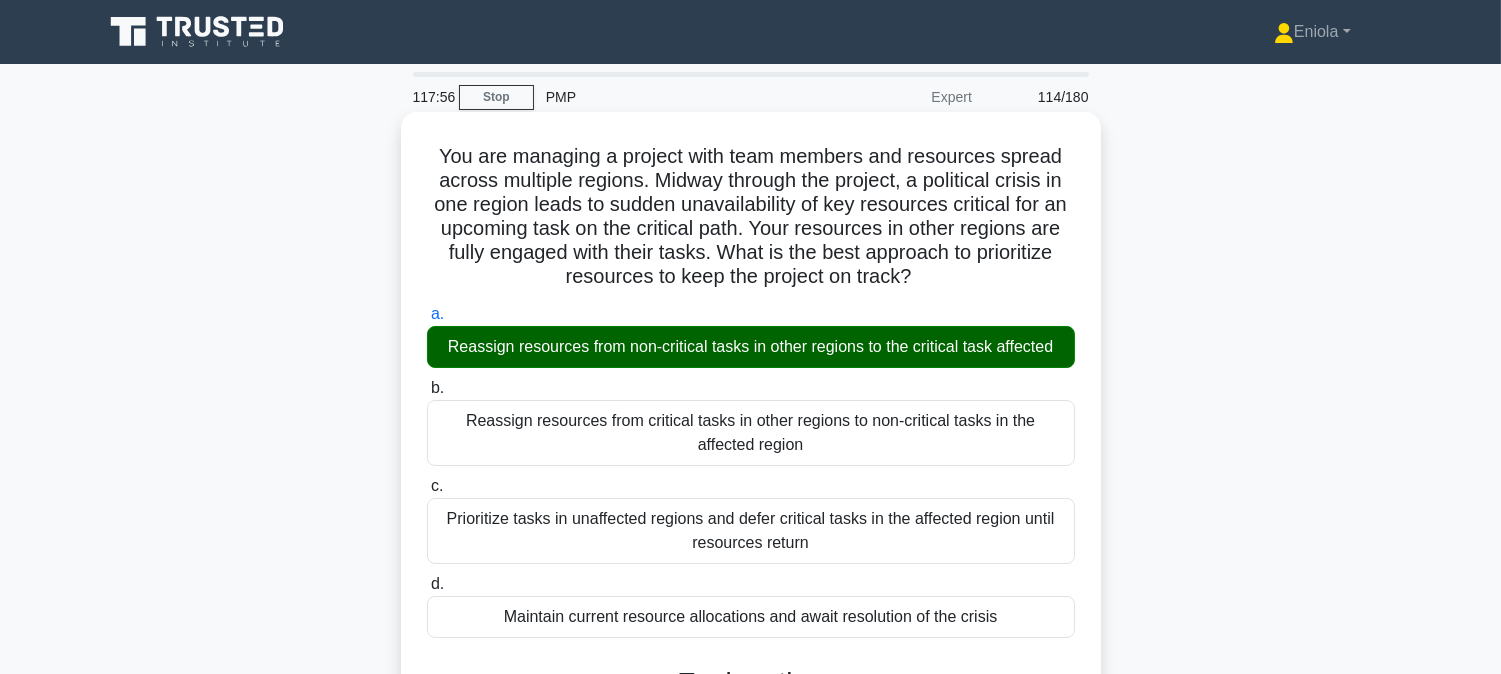 scroll, scrollTop: 414, scrollLeft: 0, axis: vertical 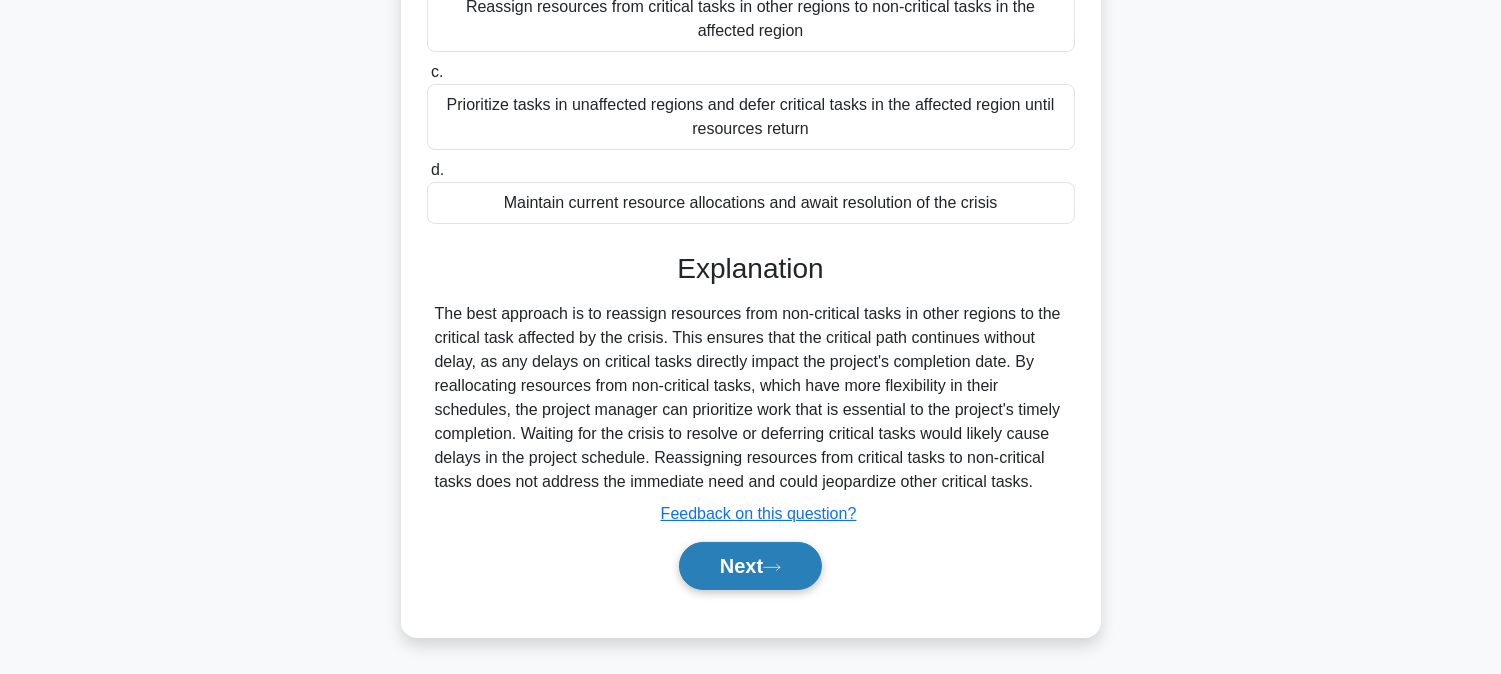 click 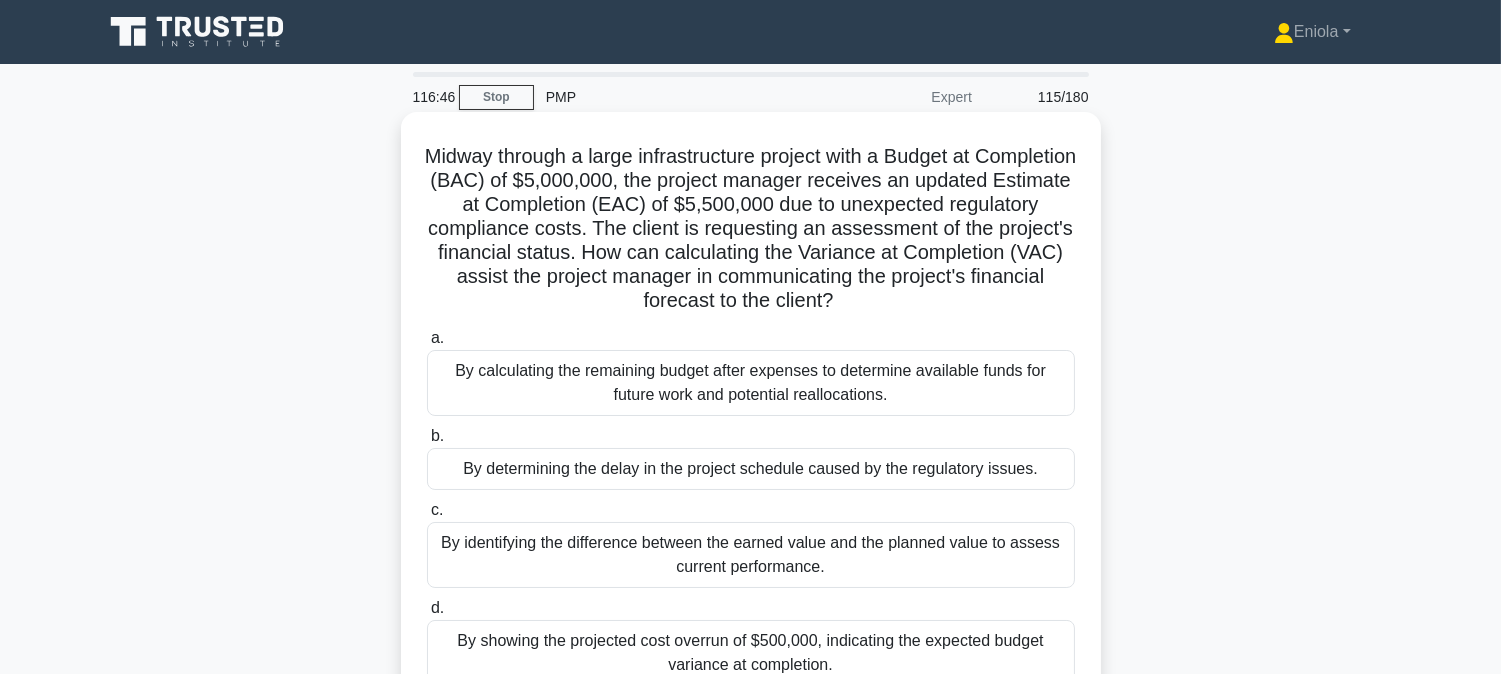 scroll, scrollTop: 111, scrollLeft: 0, axis: vertical 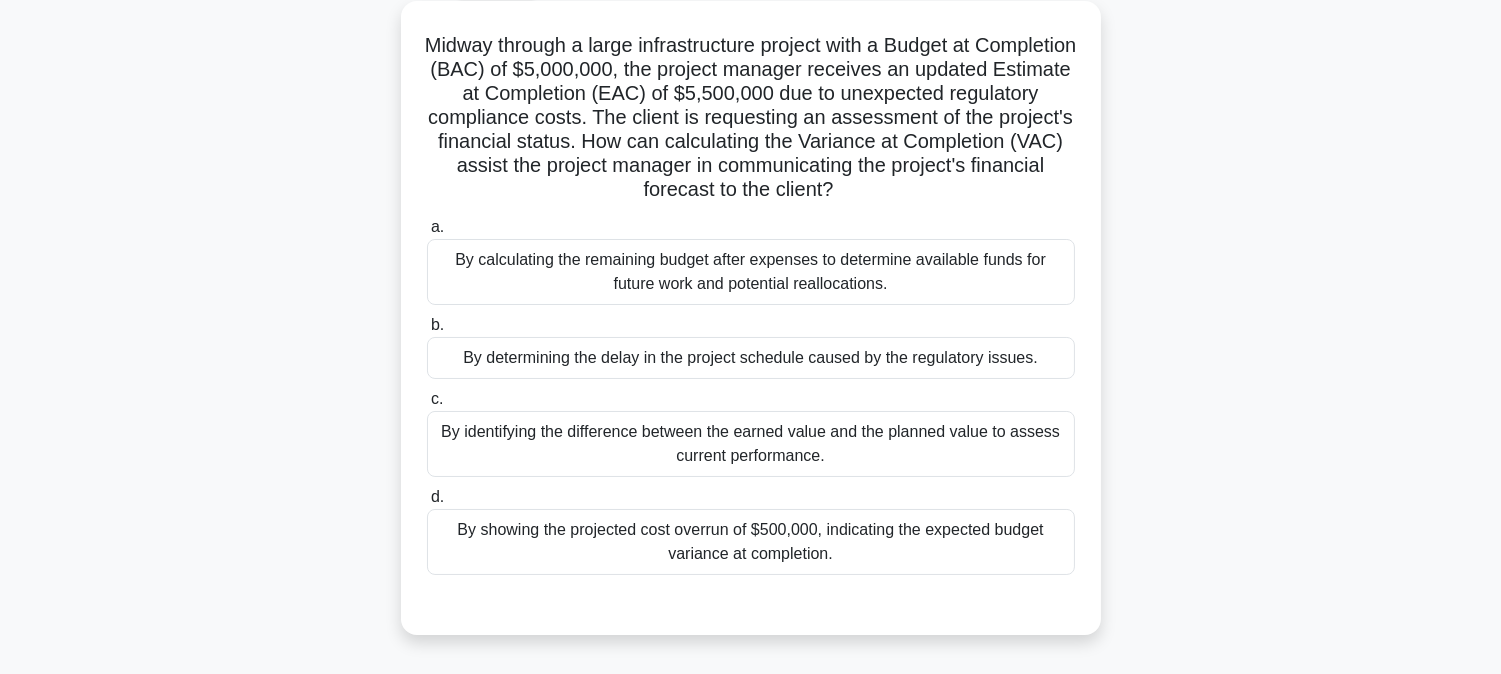 click on "By determining the delay in the project schedule caused by the regulatory issues." at bounding box center [751, 358] 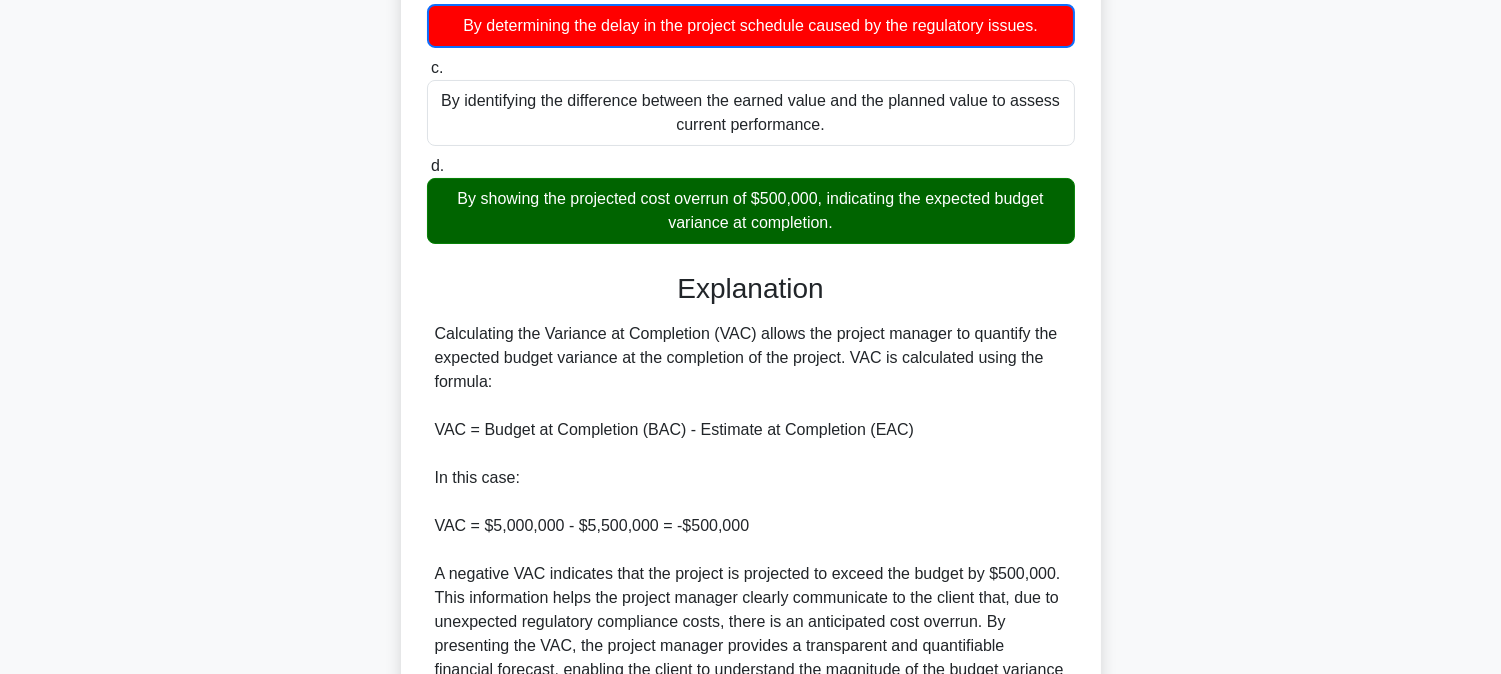 scroll, scrollTop: 654, scrollLeft: 0, axis: vertical 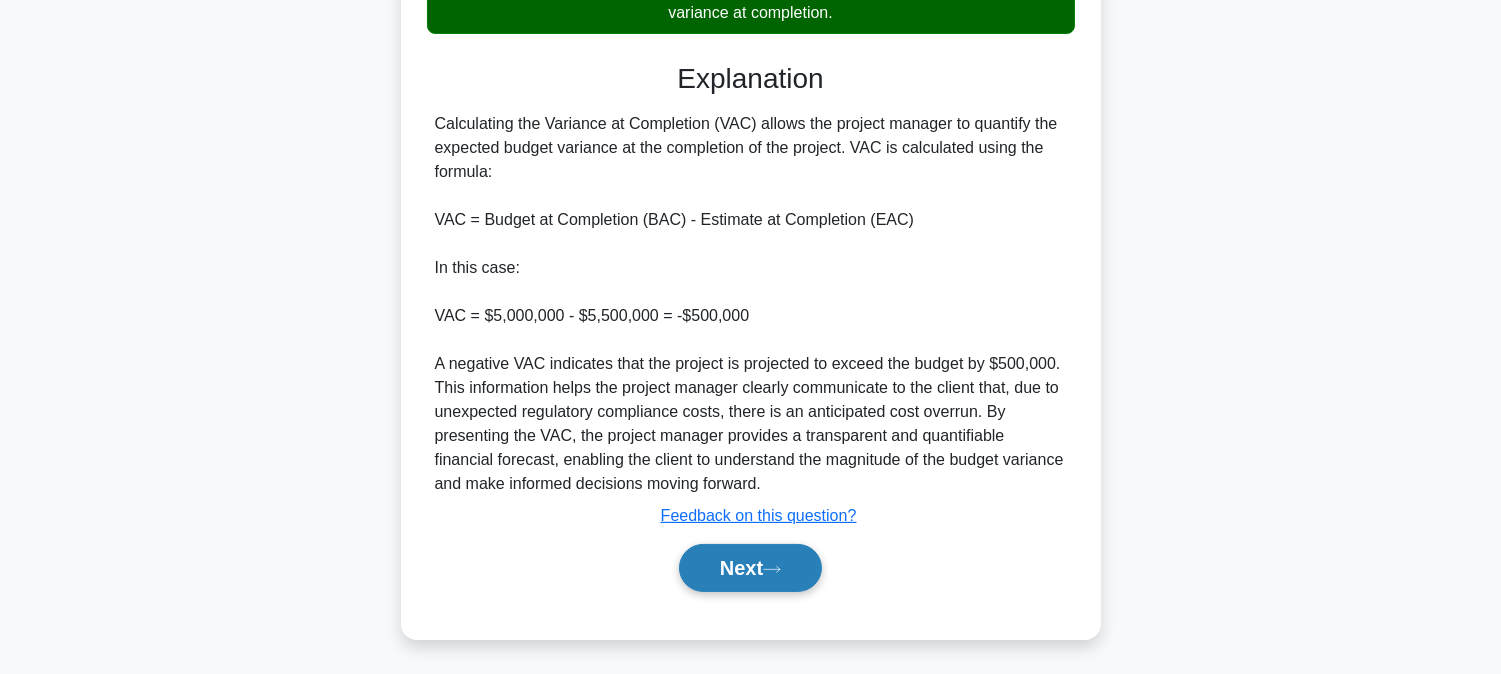 click on "Next" at bounding box center (750, 568) 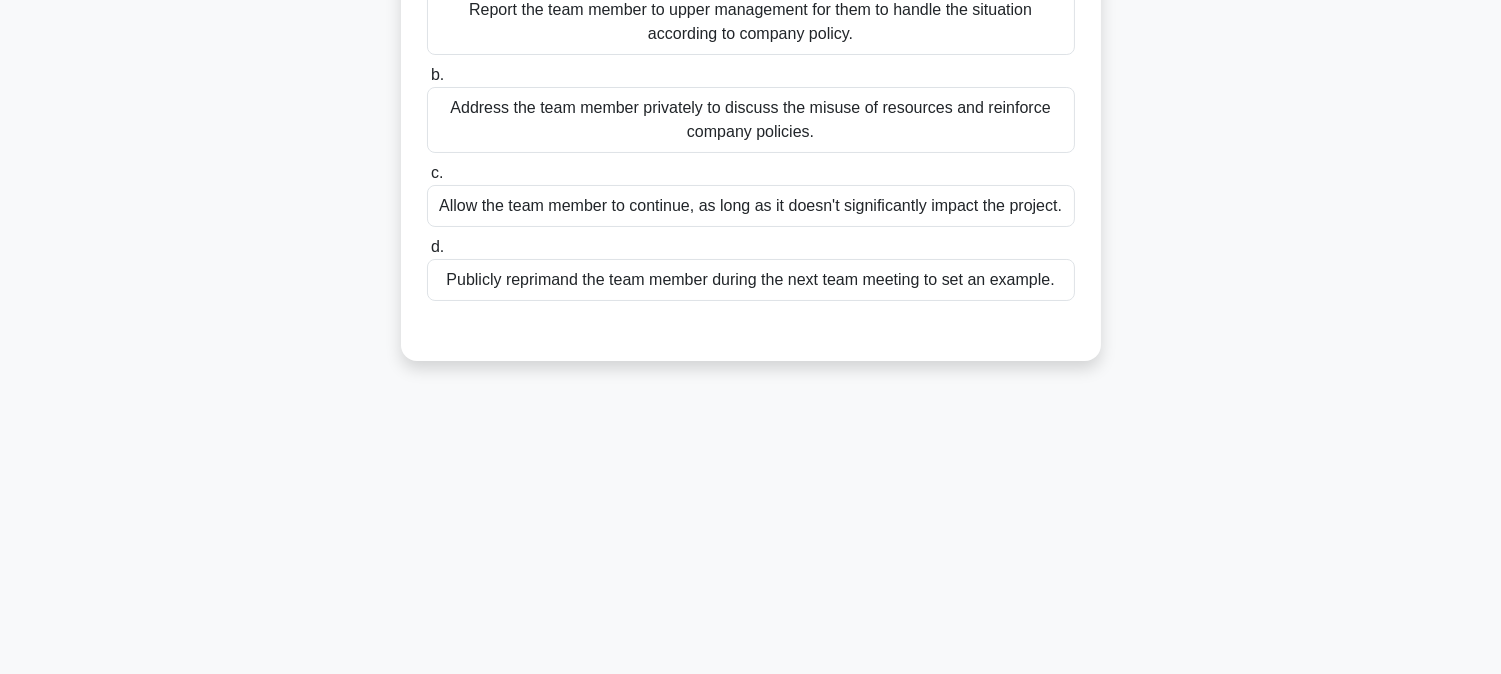scroll, scrollTop: 0, scrollLeft: 0, axis: both 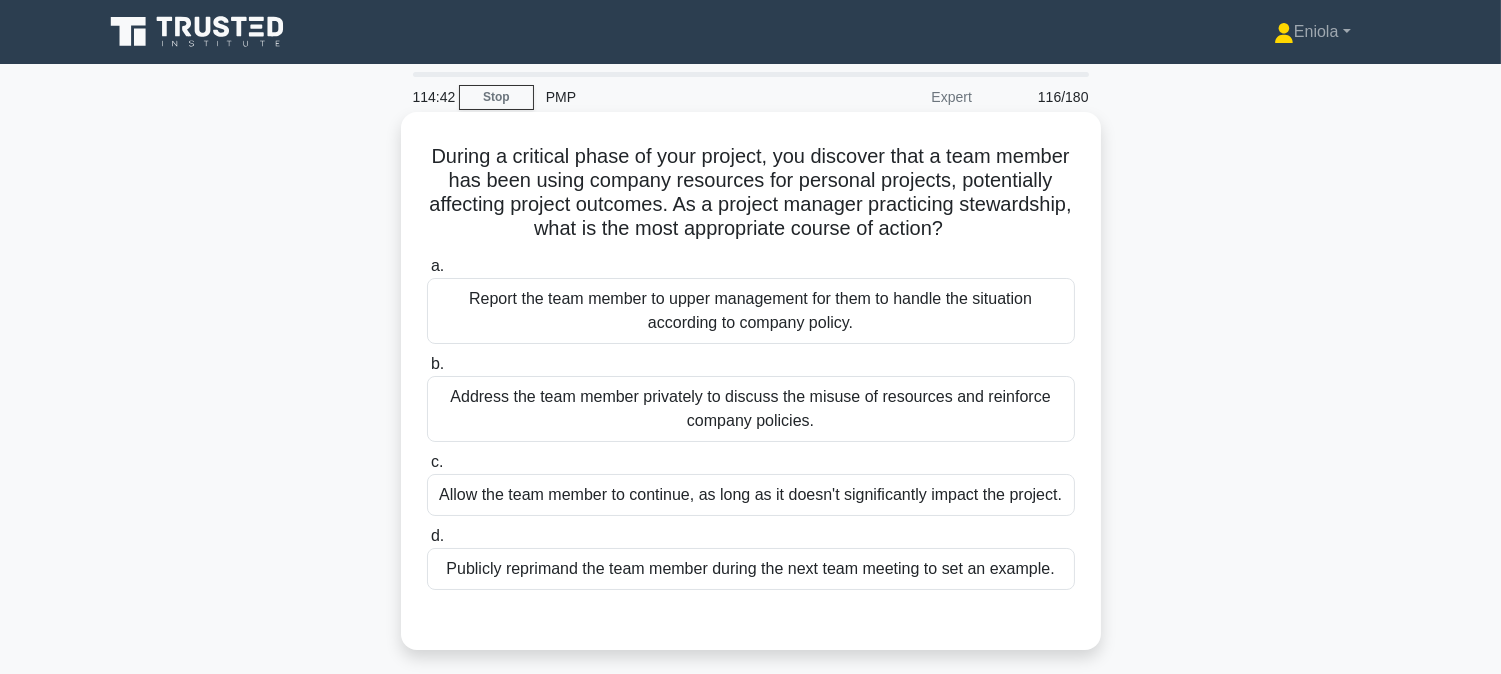 click on "Address the team member privately to discuss the misuse of resources and reinforce company policies." at bounding box center (751, 409) 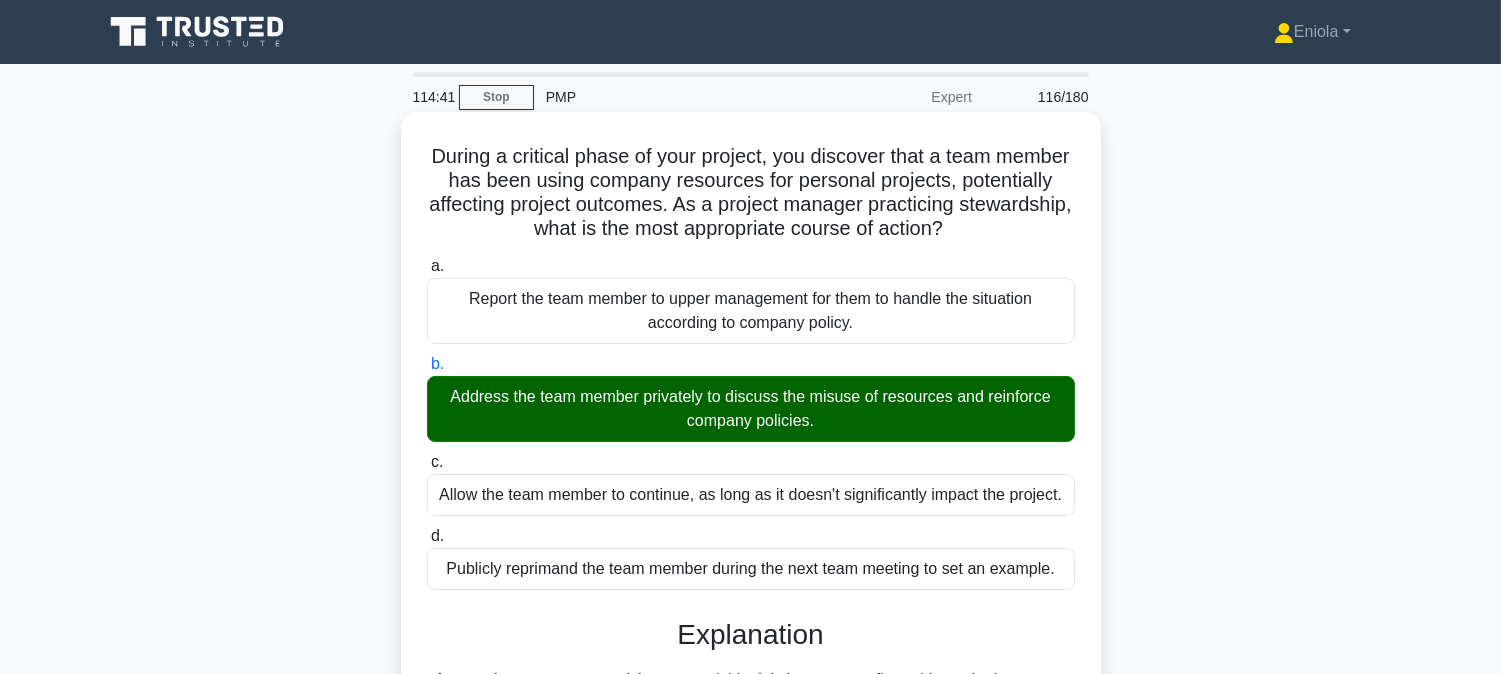 scroll, scrollTop: 405, scrollLeft: 0, axis: vertical 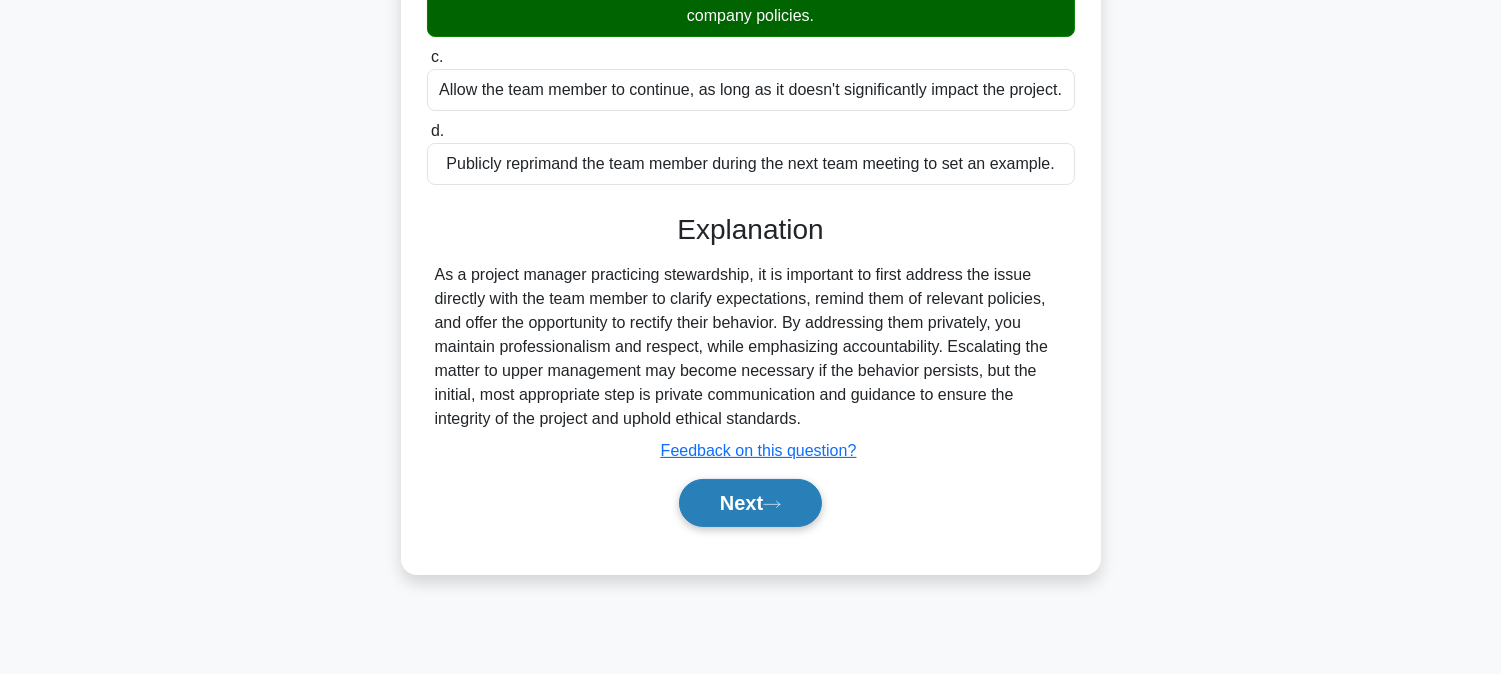 click on "Next" at bounding box center [750, 503] 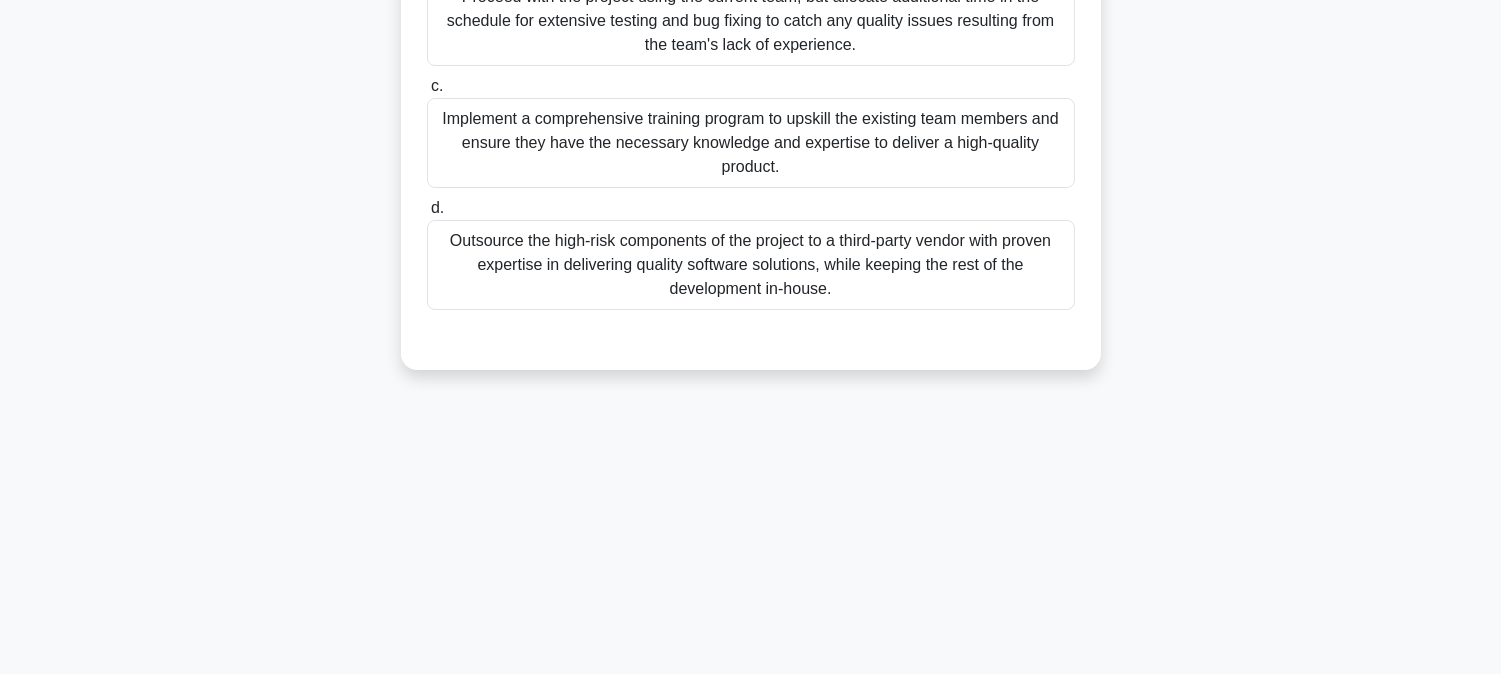 scroll, scrollTop: 0, scrollLeft: 0, axis: both 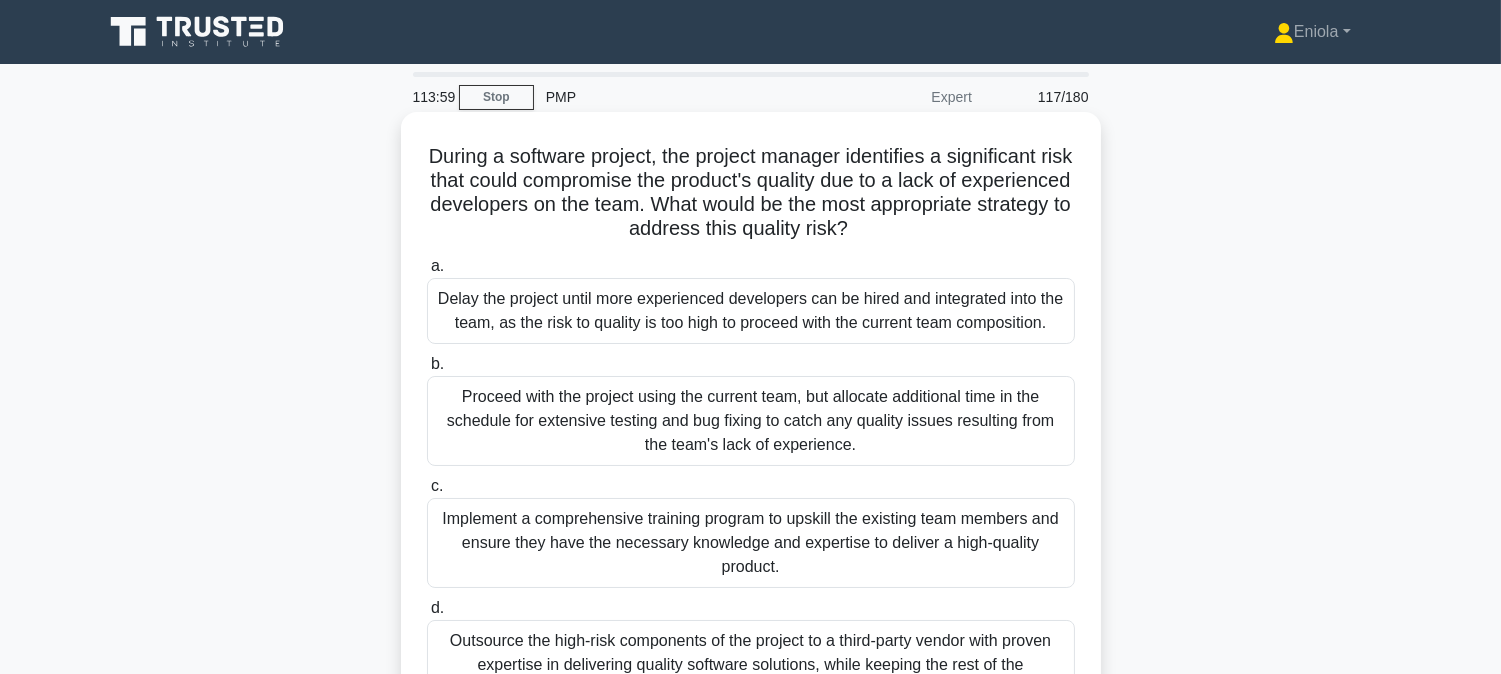 click on "Implement a comprehensive training program to upskill the existing team members and ensure they have the necessary knowledge and expertise to deliver a high-quality product." at bounding box center (751, 543) 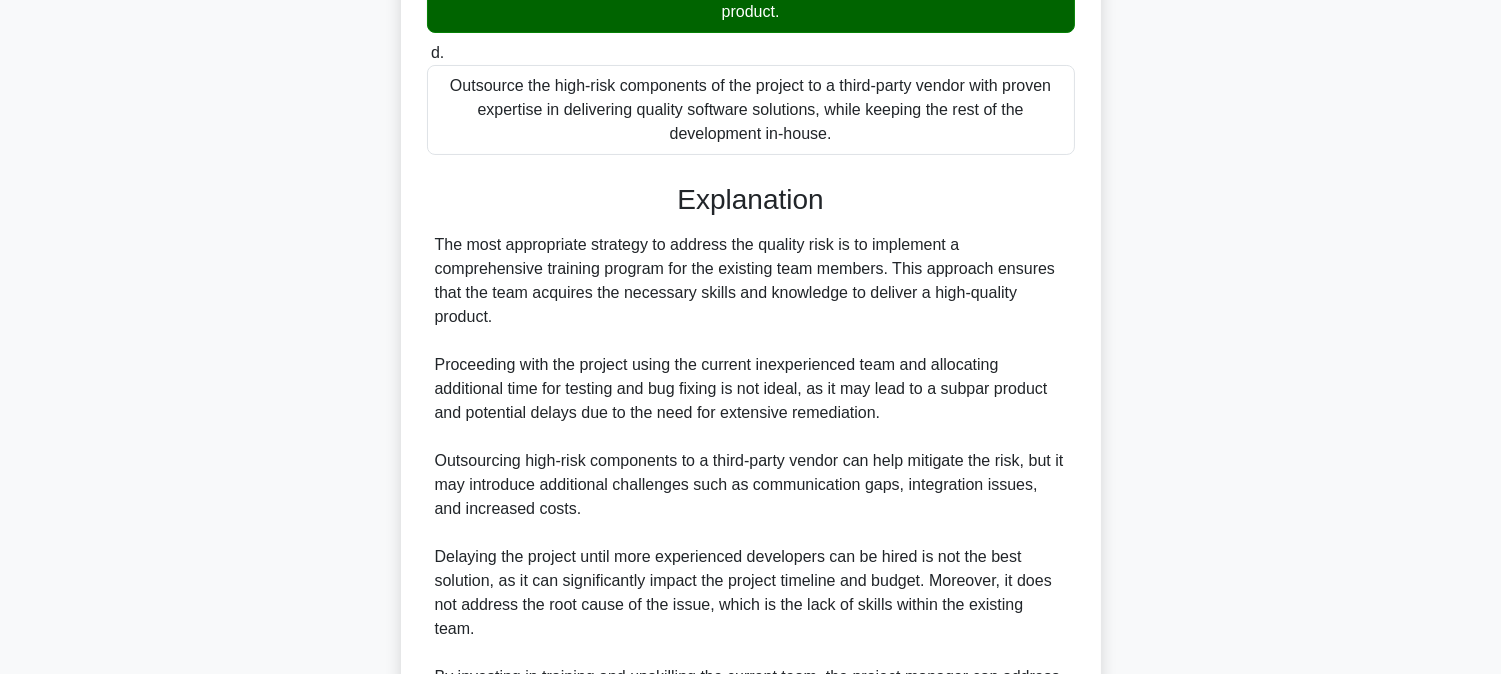scroll, scrollTop: 798, scrollLeft: 0, axis: vertical 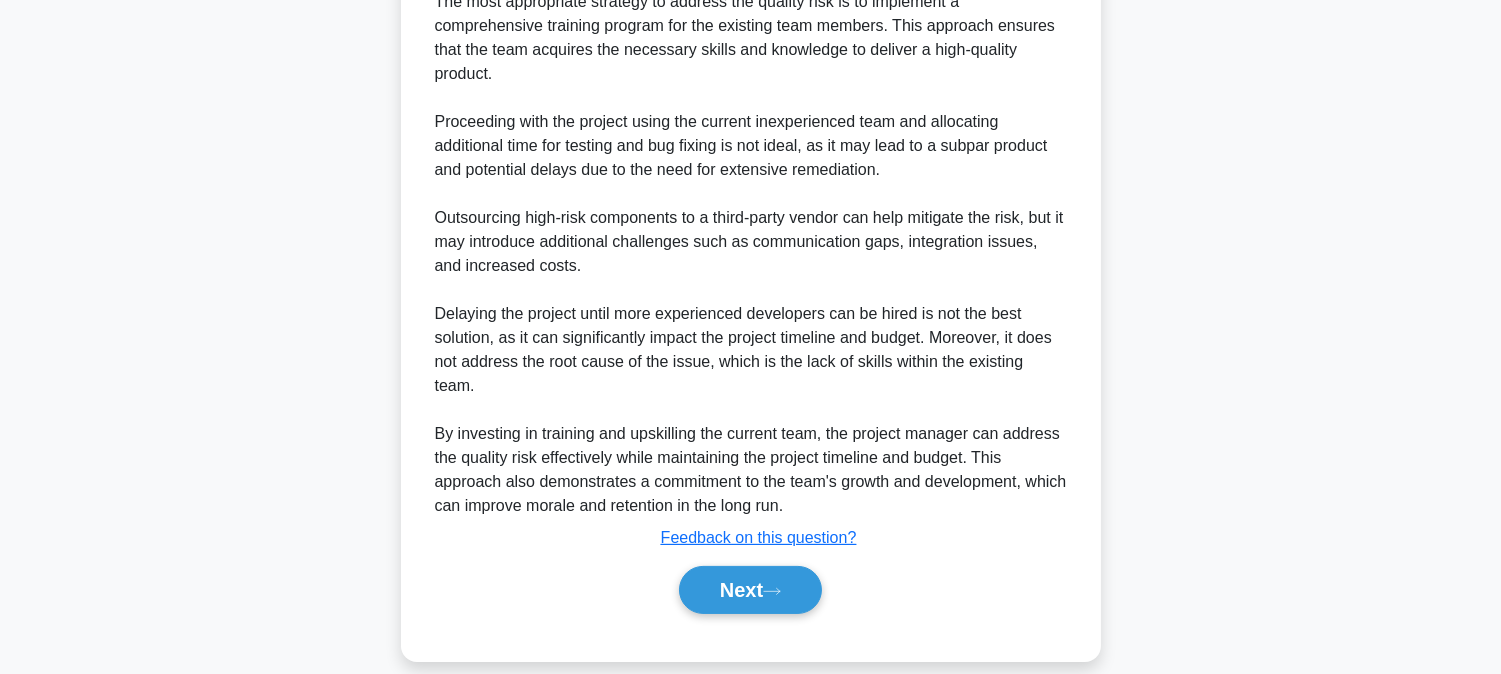 click on "Next" at bounding box center [750, 590] 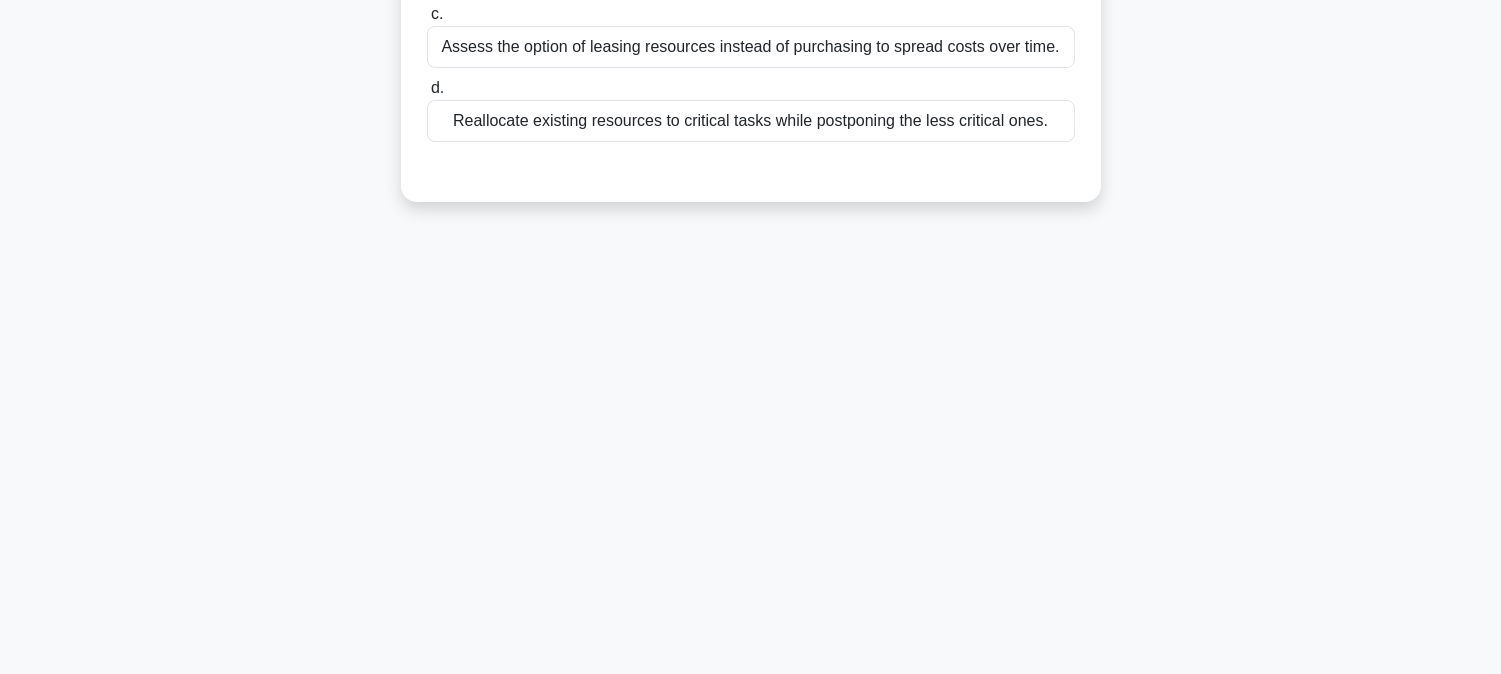 scroll, scrollTop: 0, scrollLeft: 0, axis: both 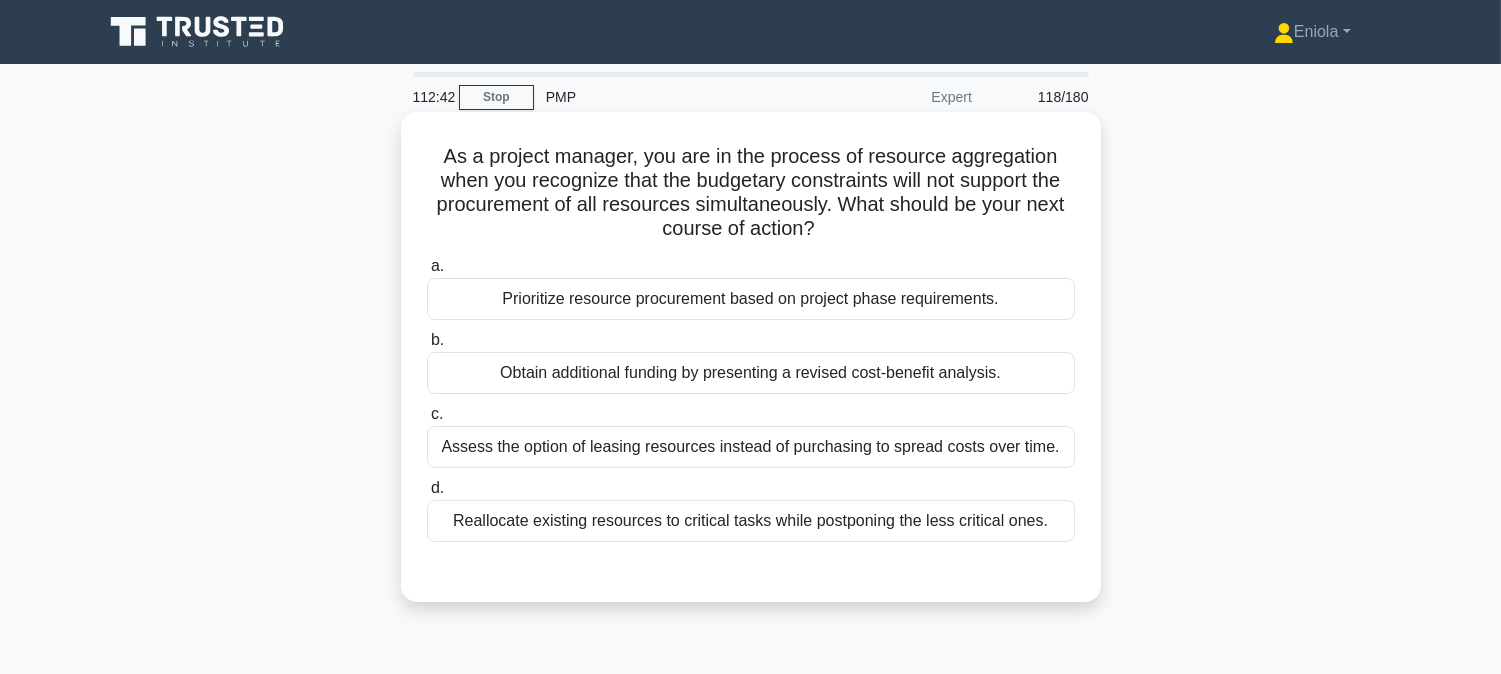 click on "Prioritize resource procurement based on project phase requirements." at bounding box center (751, 299) 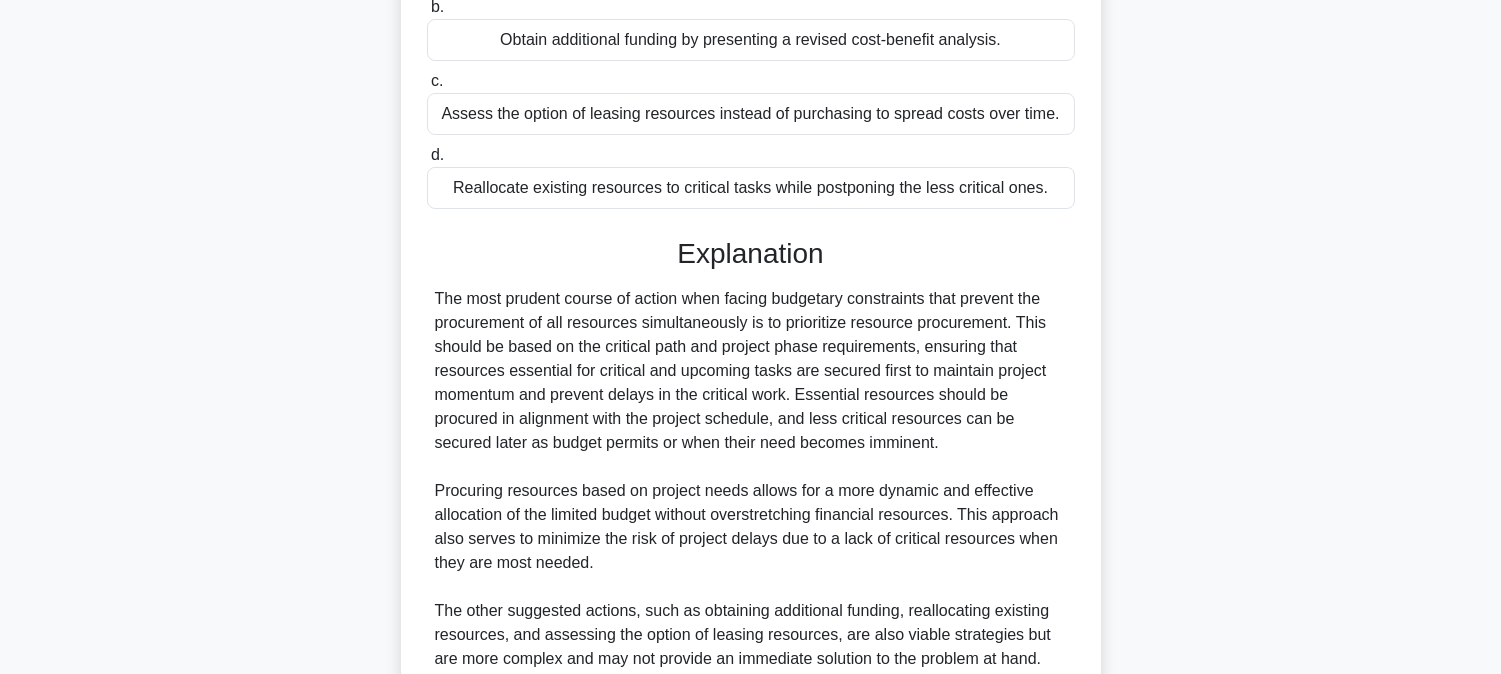 scroll, scrollTop: 555, scrollLeft: 0, axis: vertical 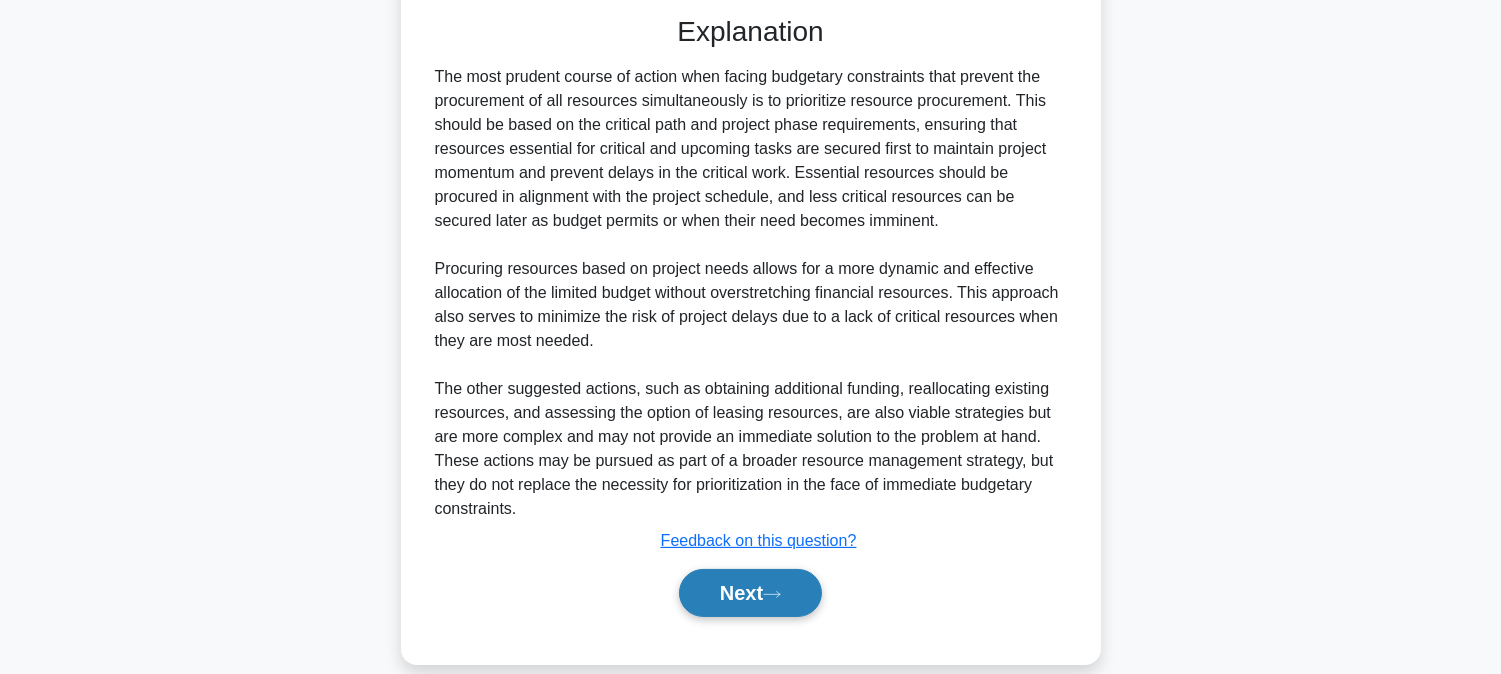click on "Next" at bounding box center (750, 593) 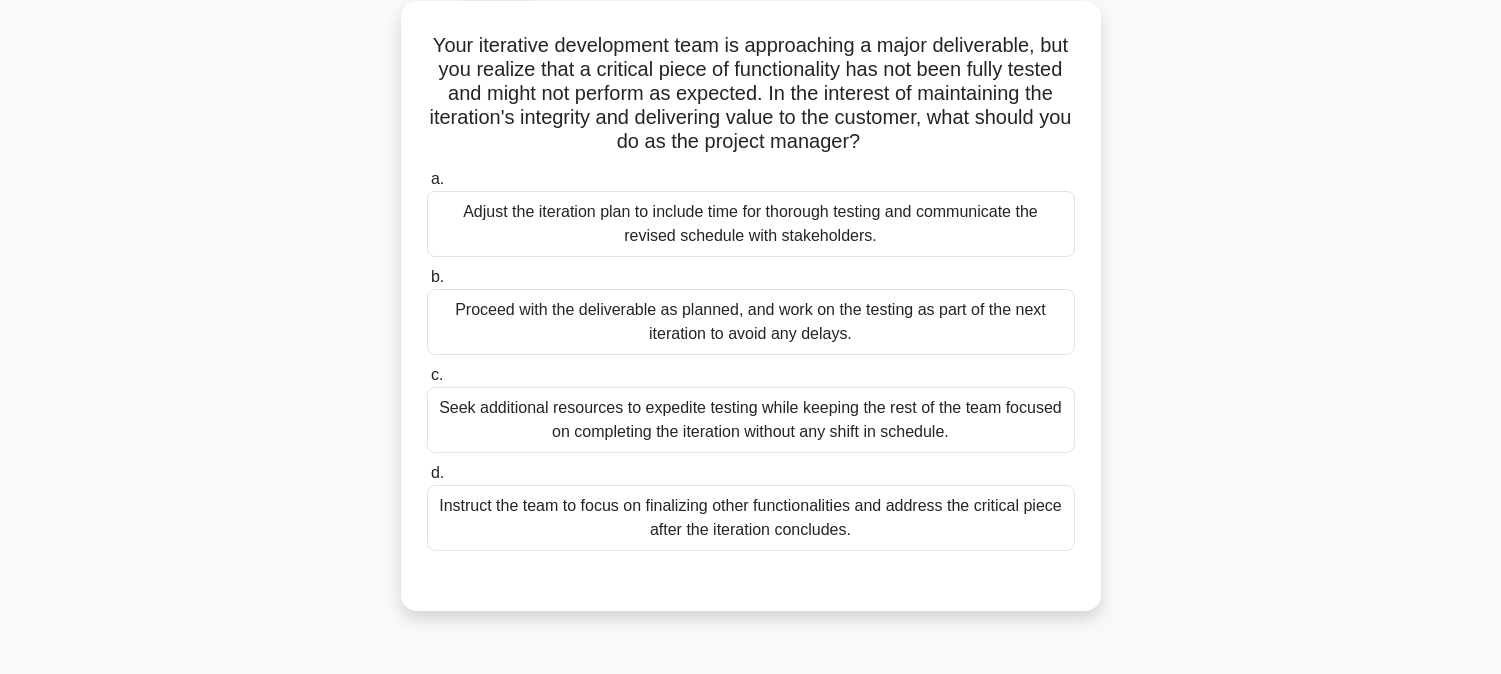 scroll, scrollTop: 0, scrollLeft: 0, axis: both 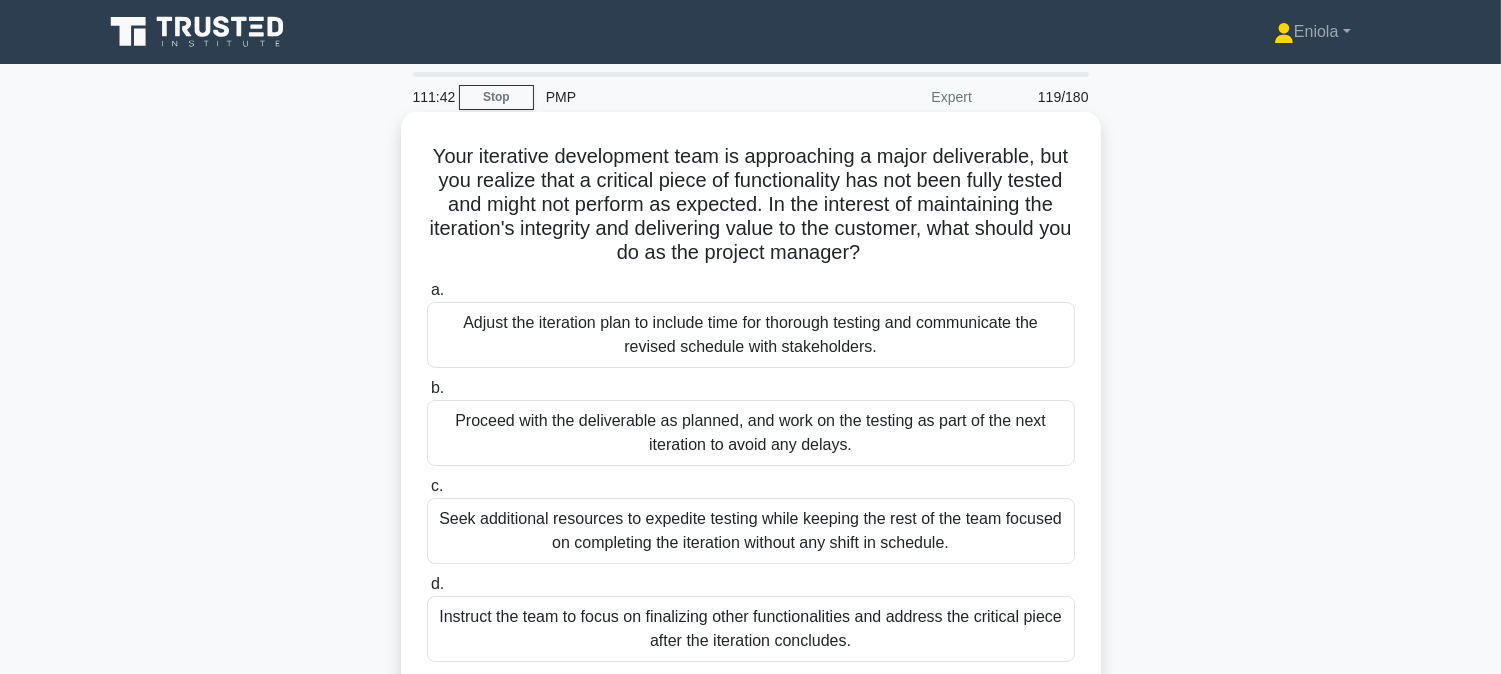 click on "Adjust the iteration plan to include time for thorough testing and communicate the revised schedule with stakeholders." at bounding box center [751, 335] 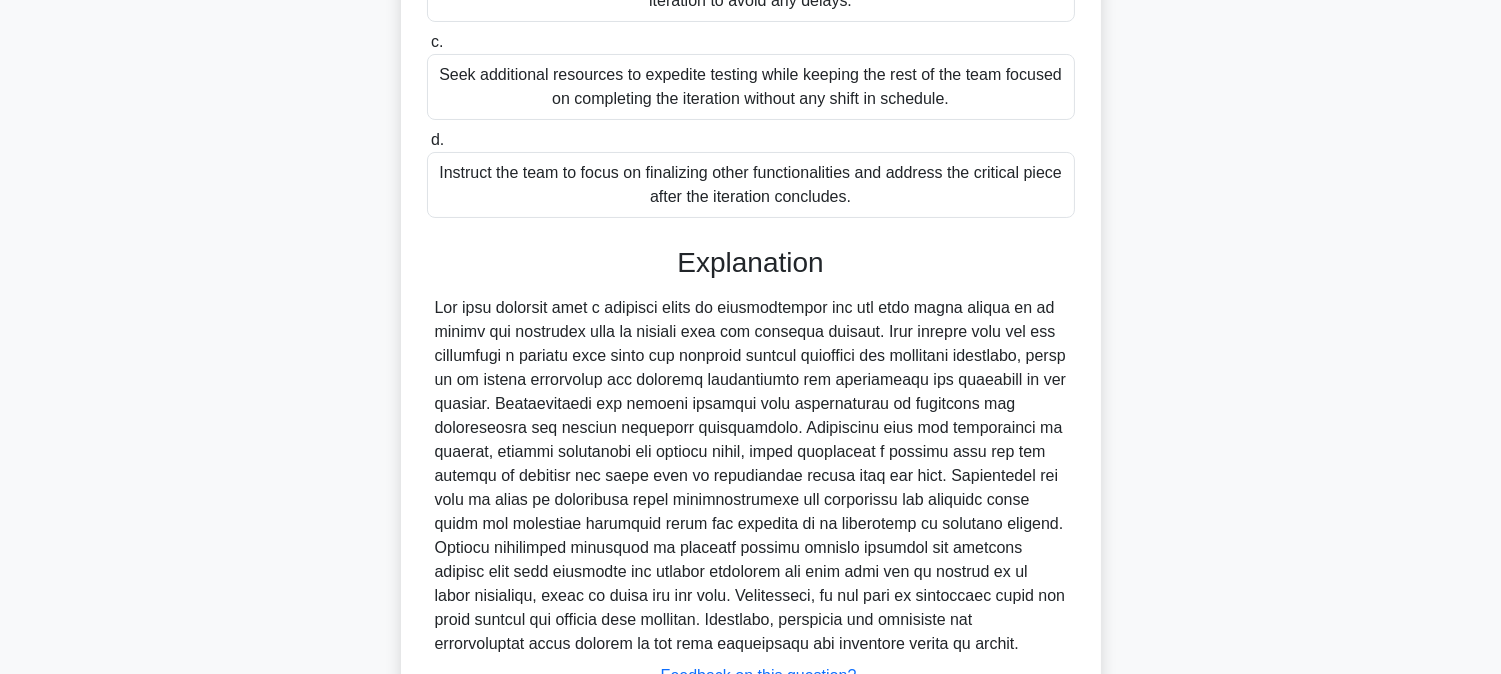 scroll, scrollTop: 606, scrollLeft: 0, axis: vertical 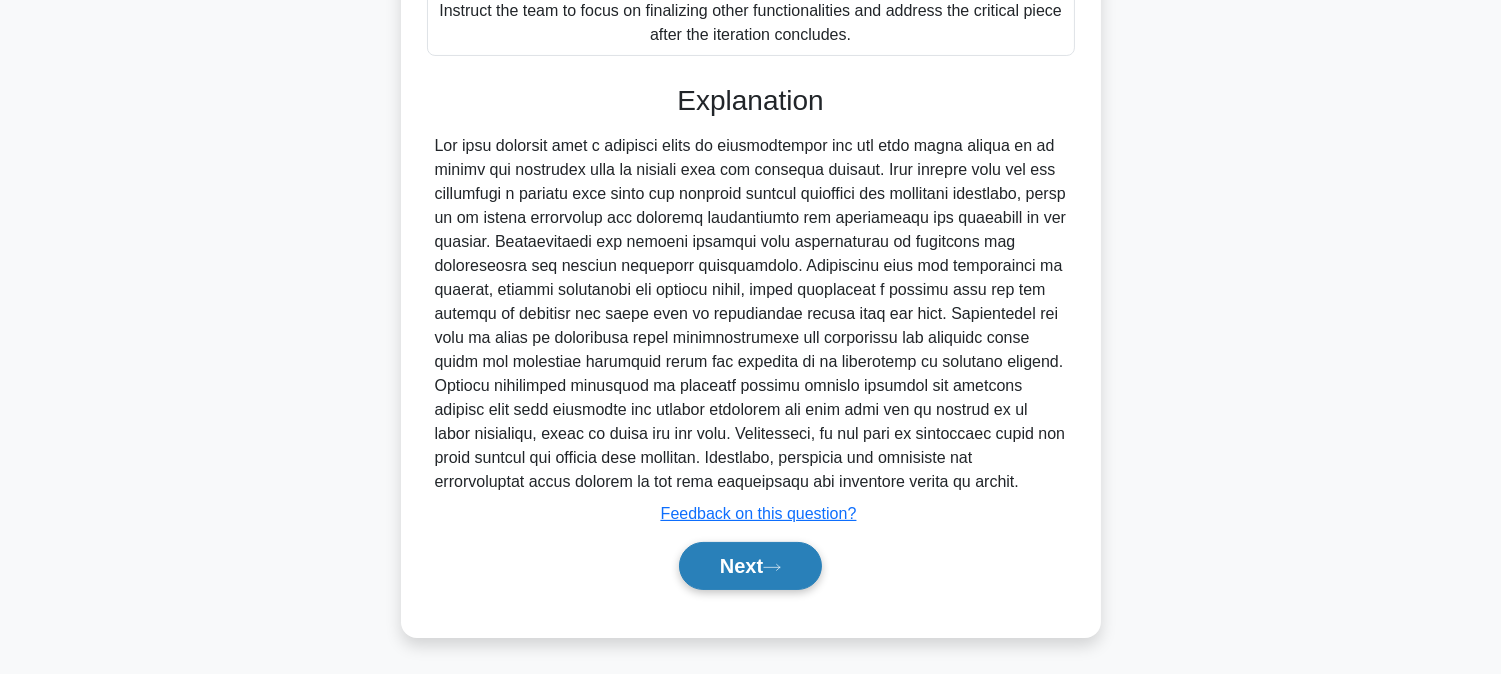 click on "Next" at bounding box center (750, 566) 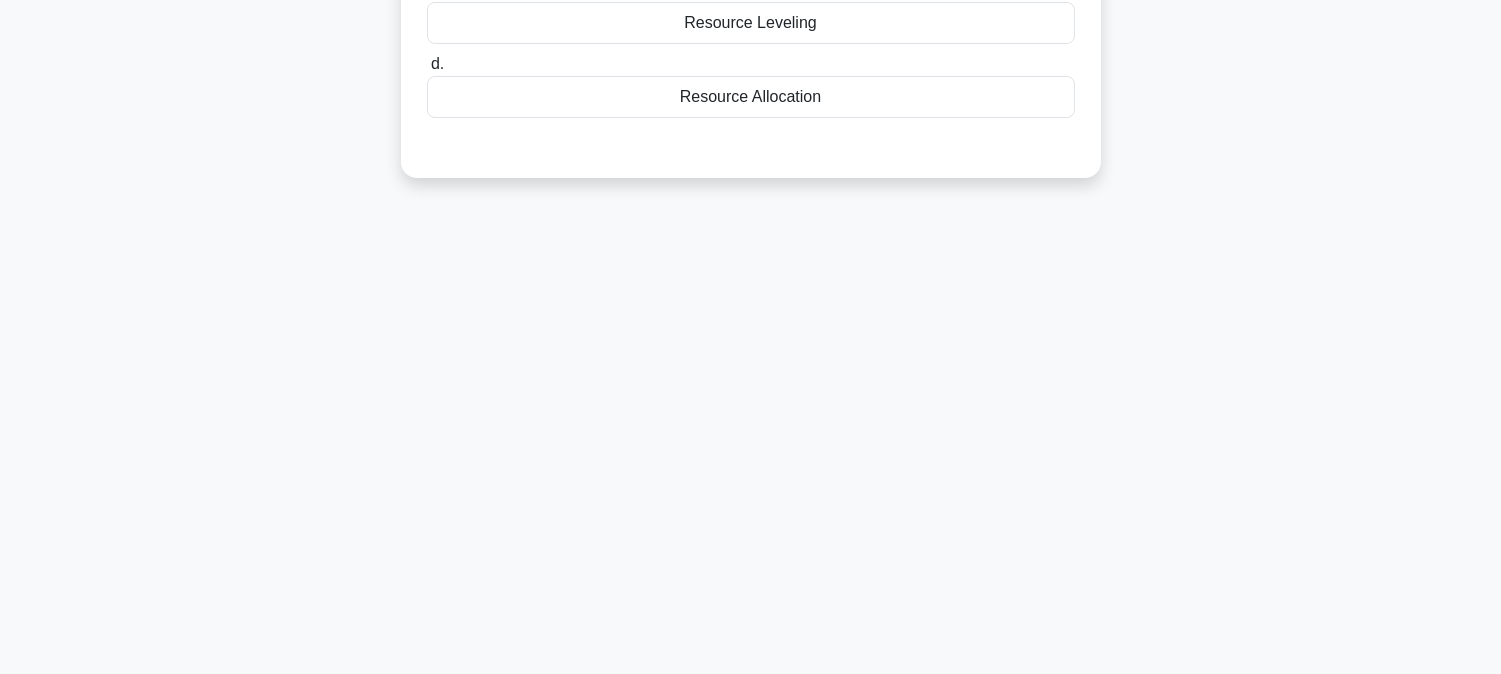 scroll, scrollTop: 0, scrollLeft: 0, axis: both 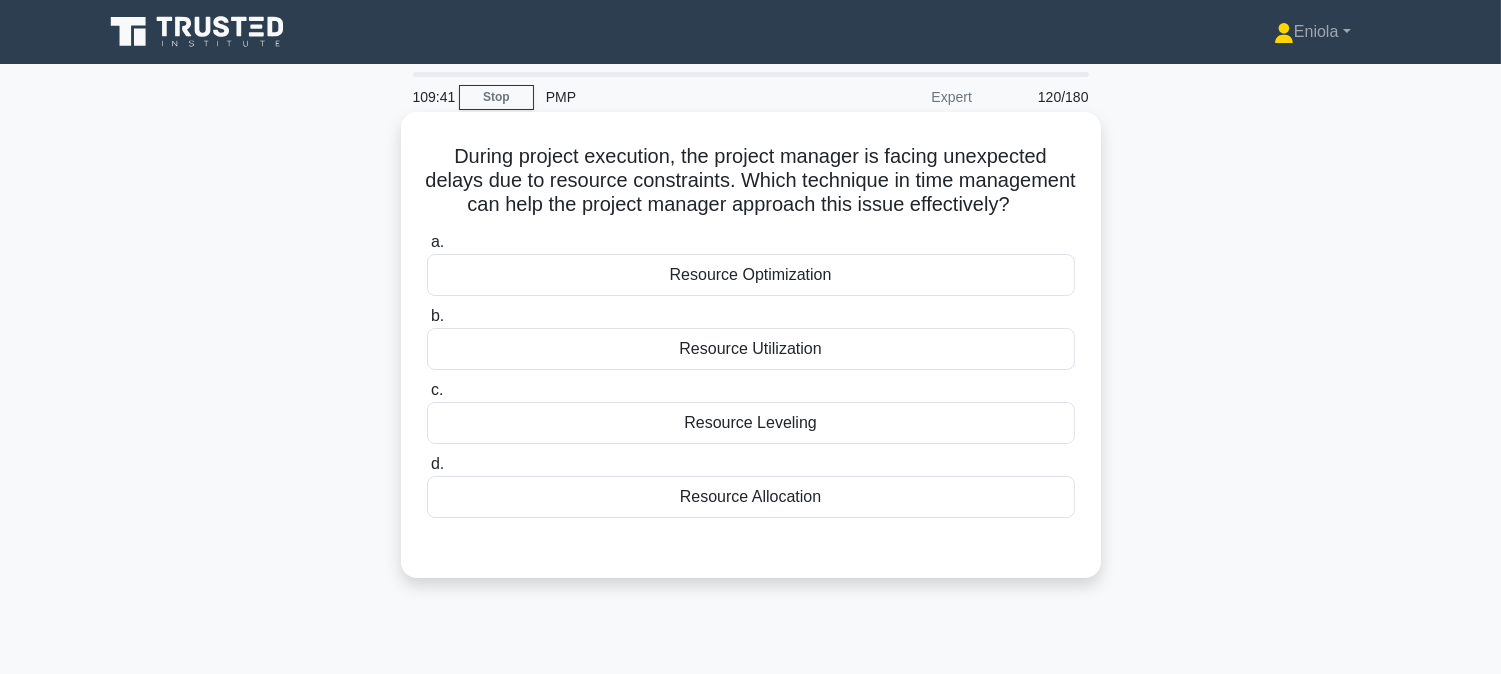click on "Resource Leveling" at bounding box center (751, 423) 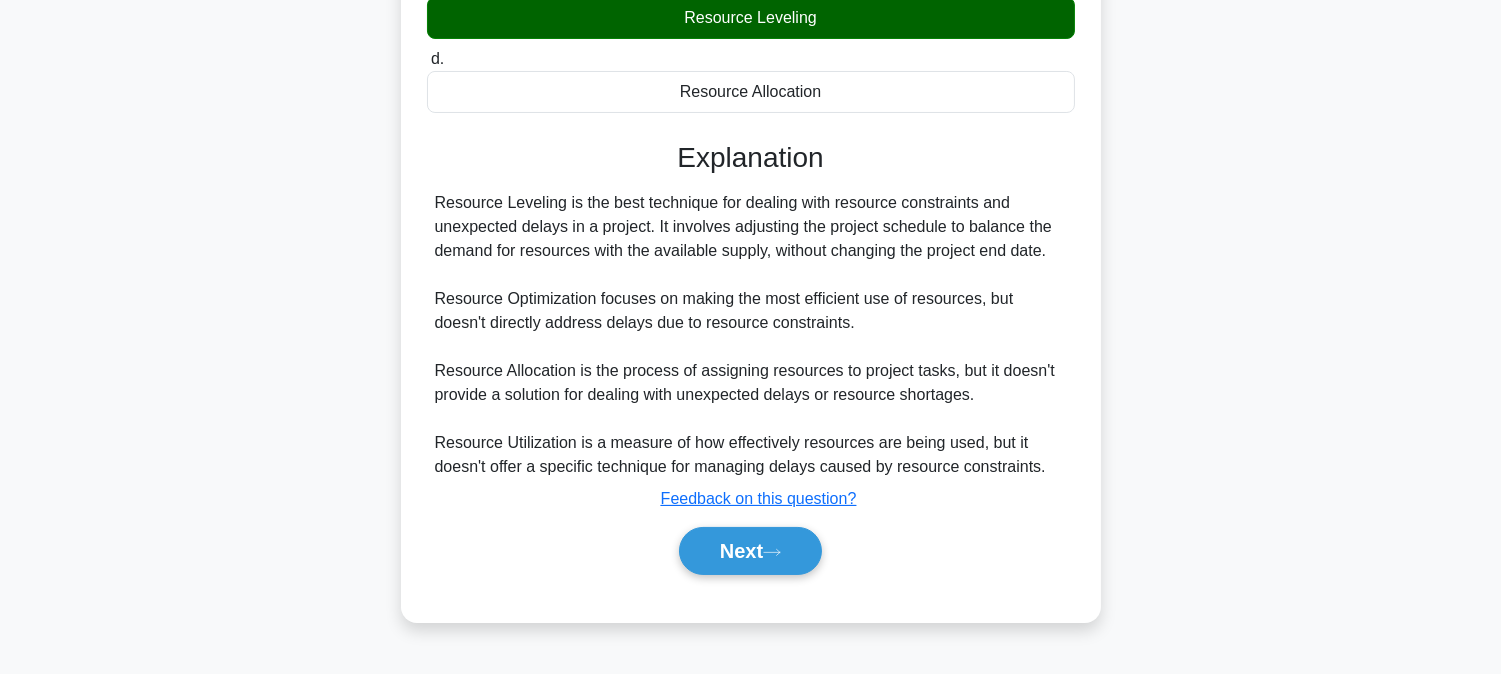 scroll, scrollTop: 414, scrollLeft: 0, axis: vertical 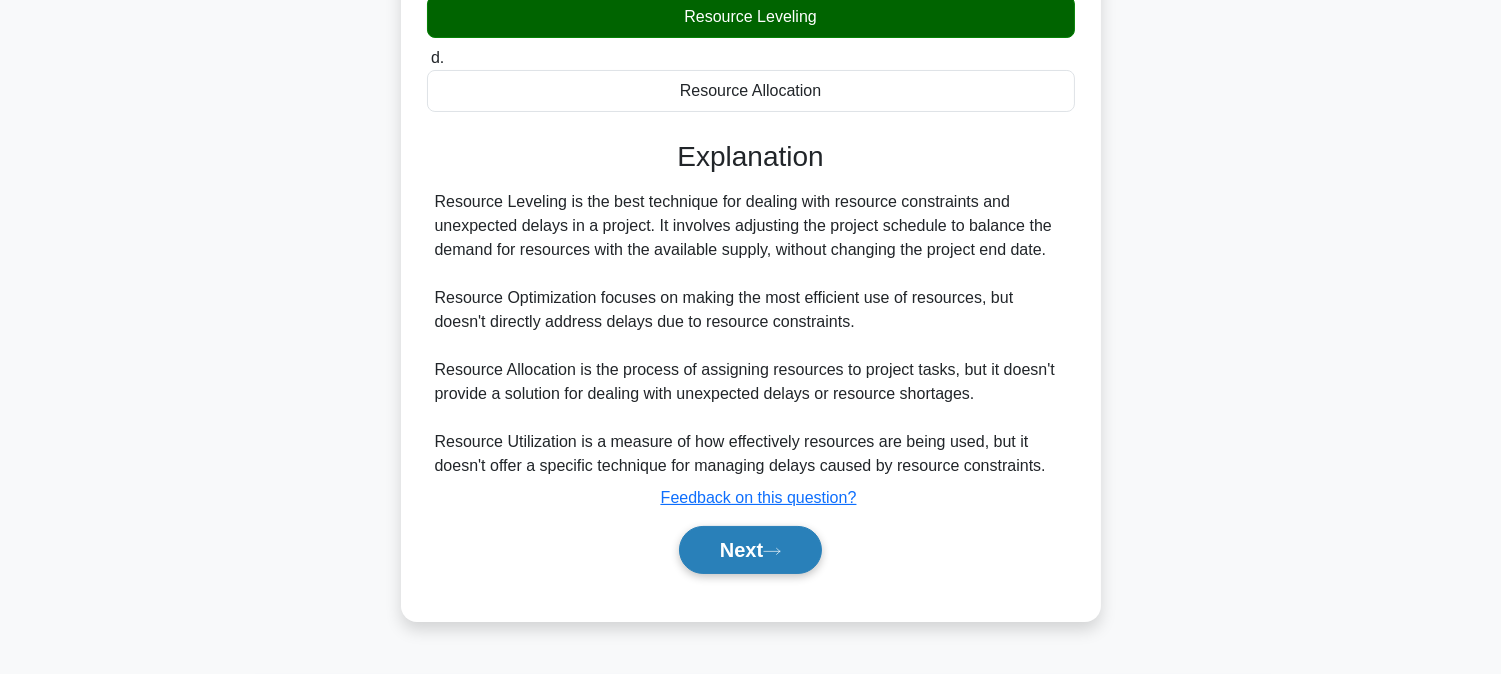 click on "Next" at bounding box center [750, 550] 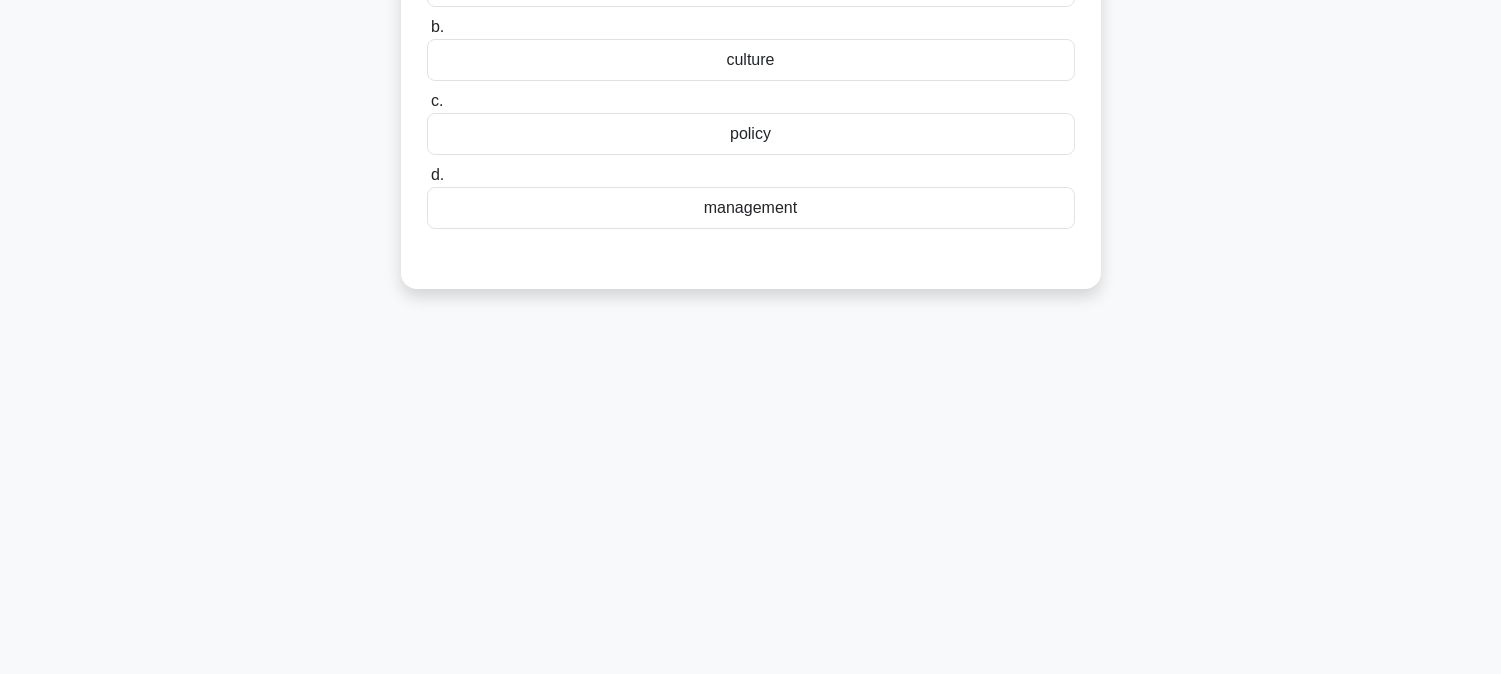 scroll, scrollTop: 0, scrollLeft: 0, axis: both 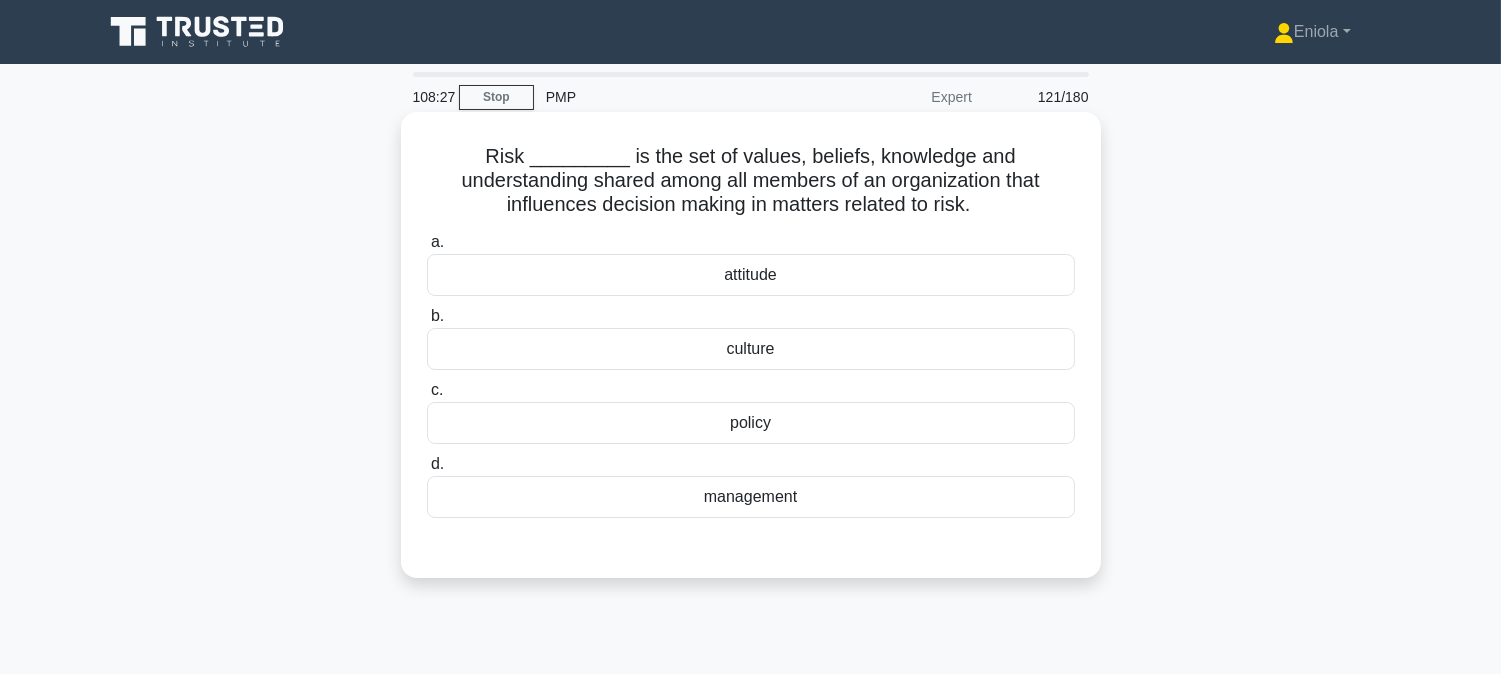 click on "culture" at bounding box center [751, 349] 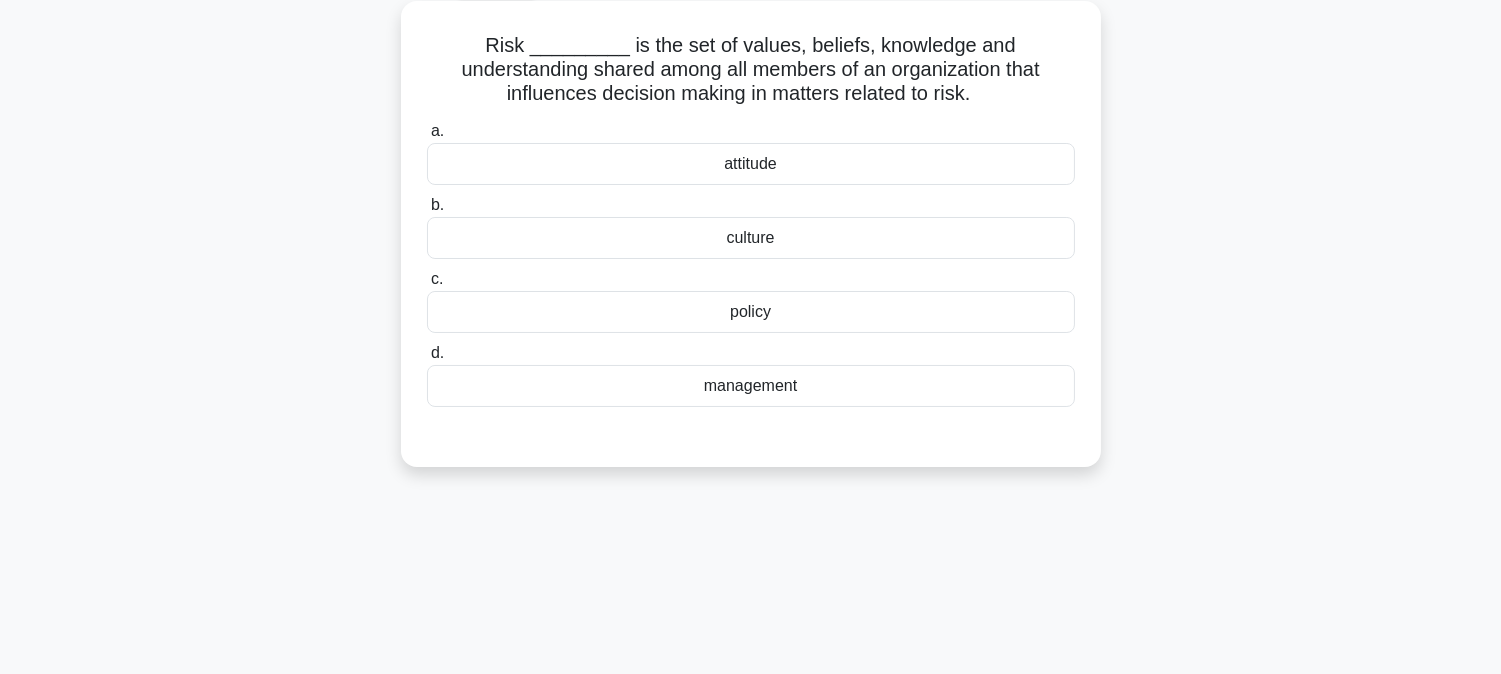 click on "culture" at bounding box center (751, 238) 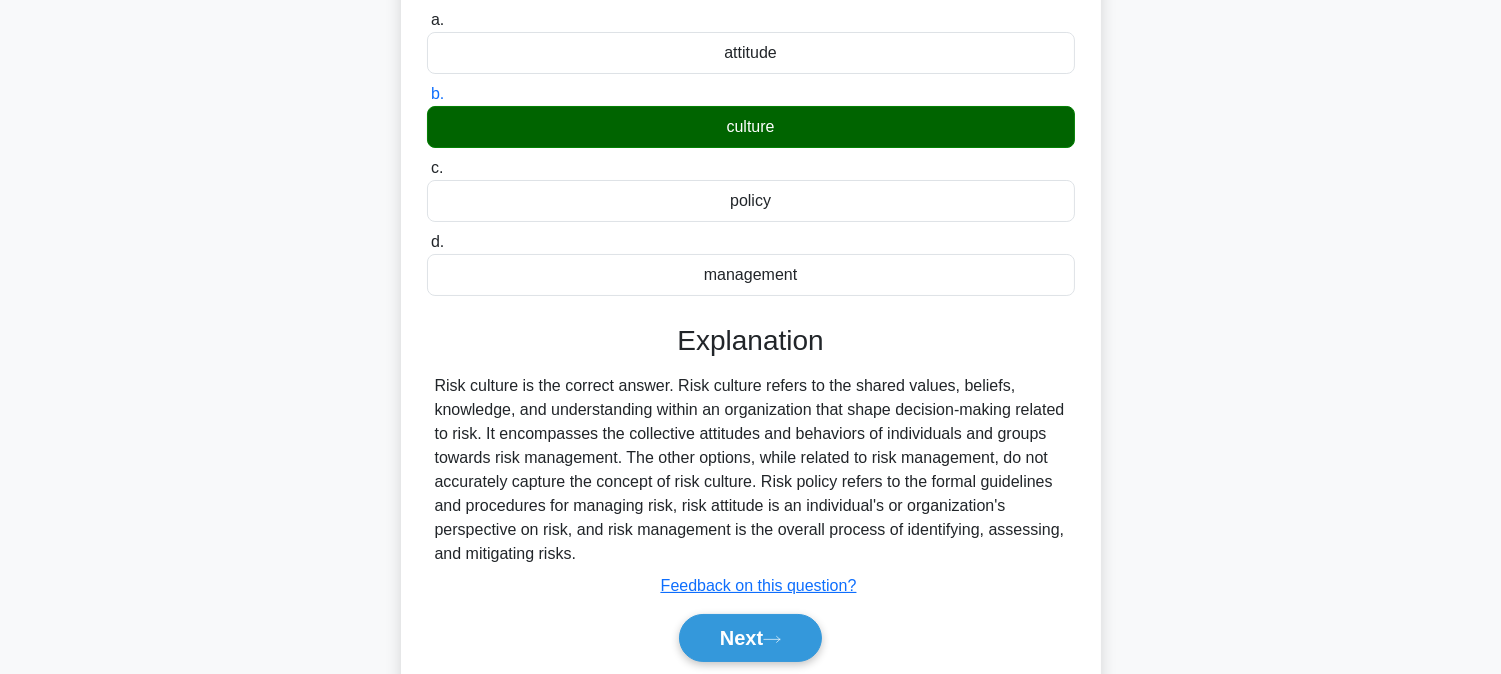 scroll, scrollTop: 405, scrollLeft: 0, axis: vertical 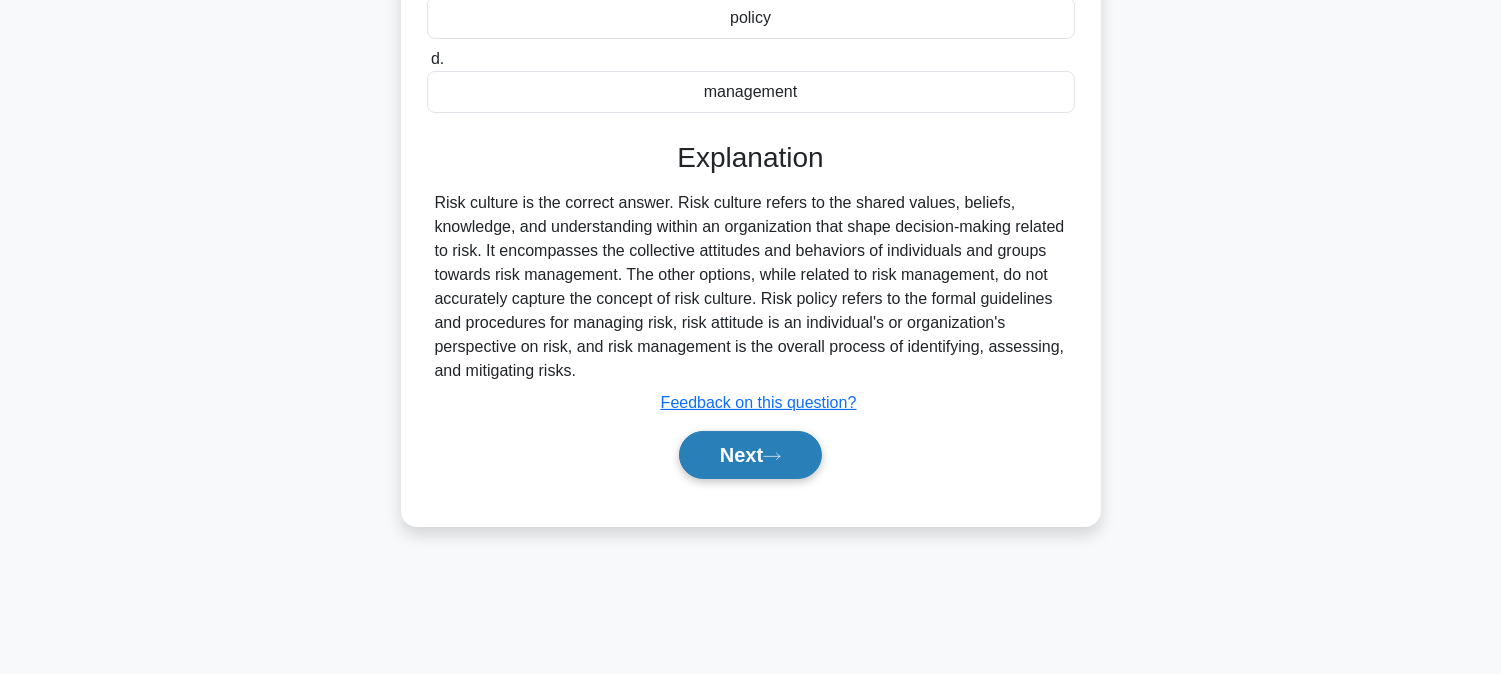 click on "Next" at bounding box center (750, 455) 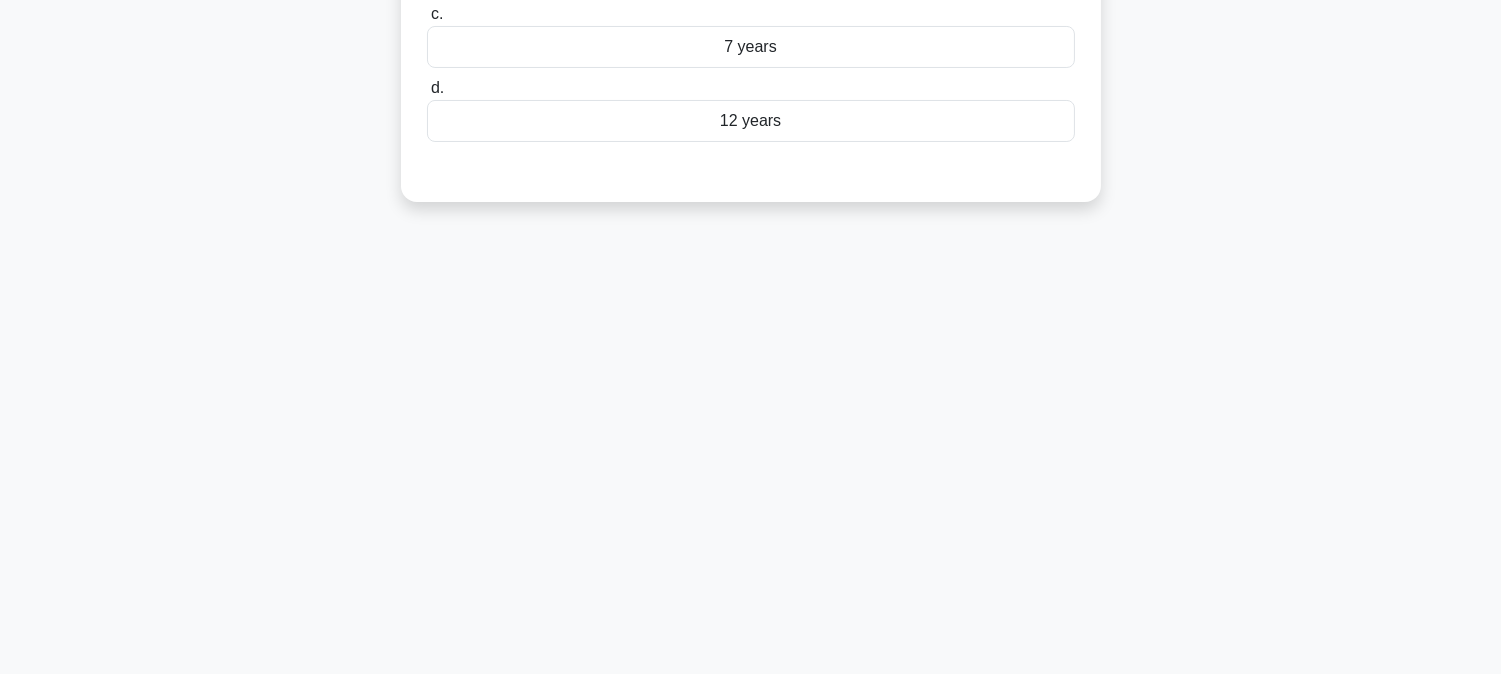 scroll, scrollTop: 0, scrollLeft: 0, axis: both 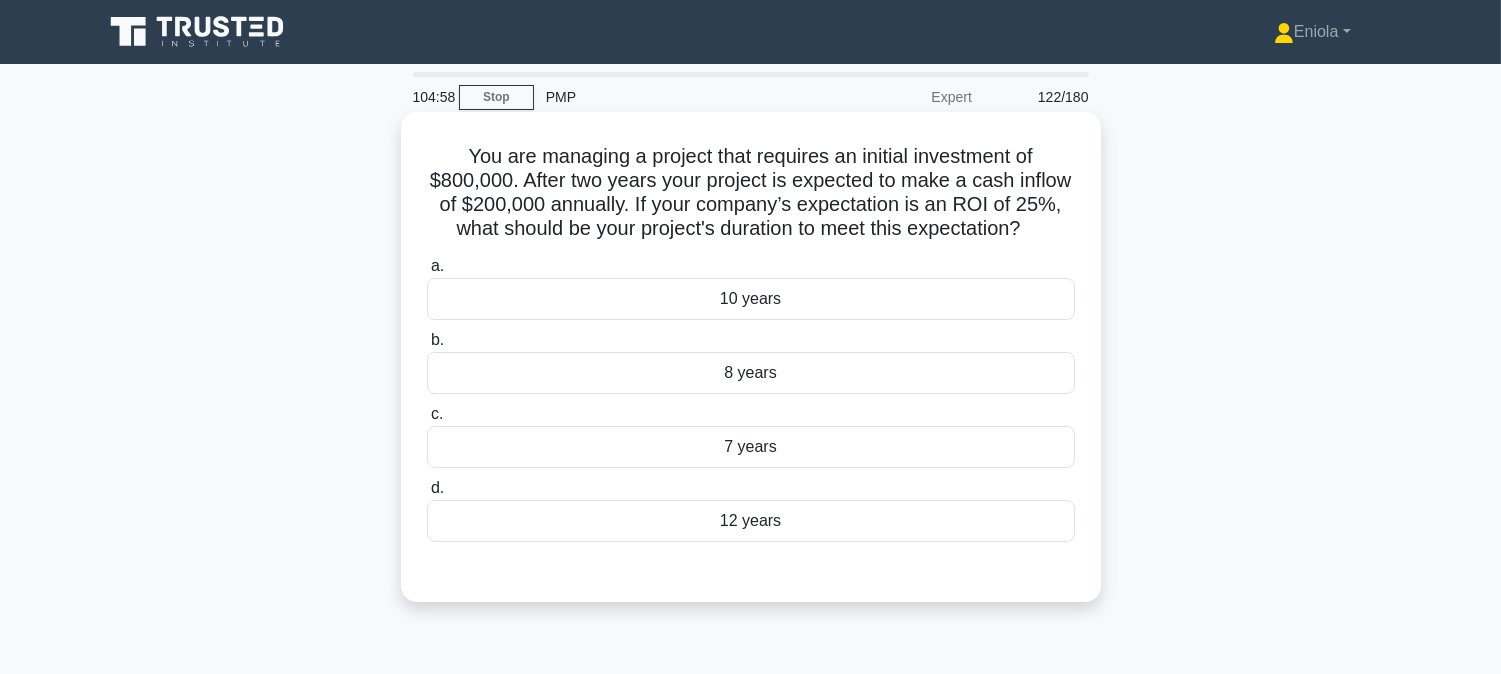 click on "8 years" at bounding box center [751, 373] 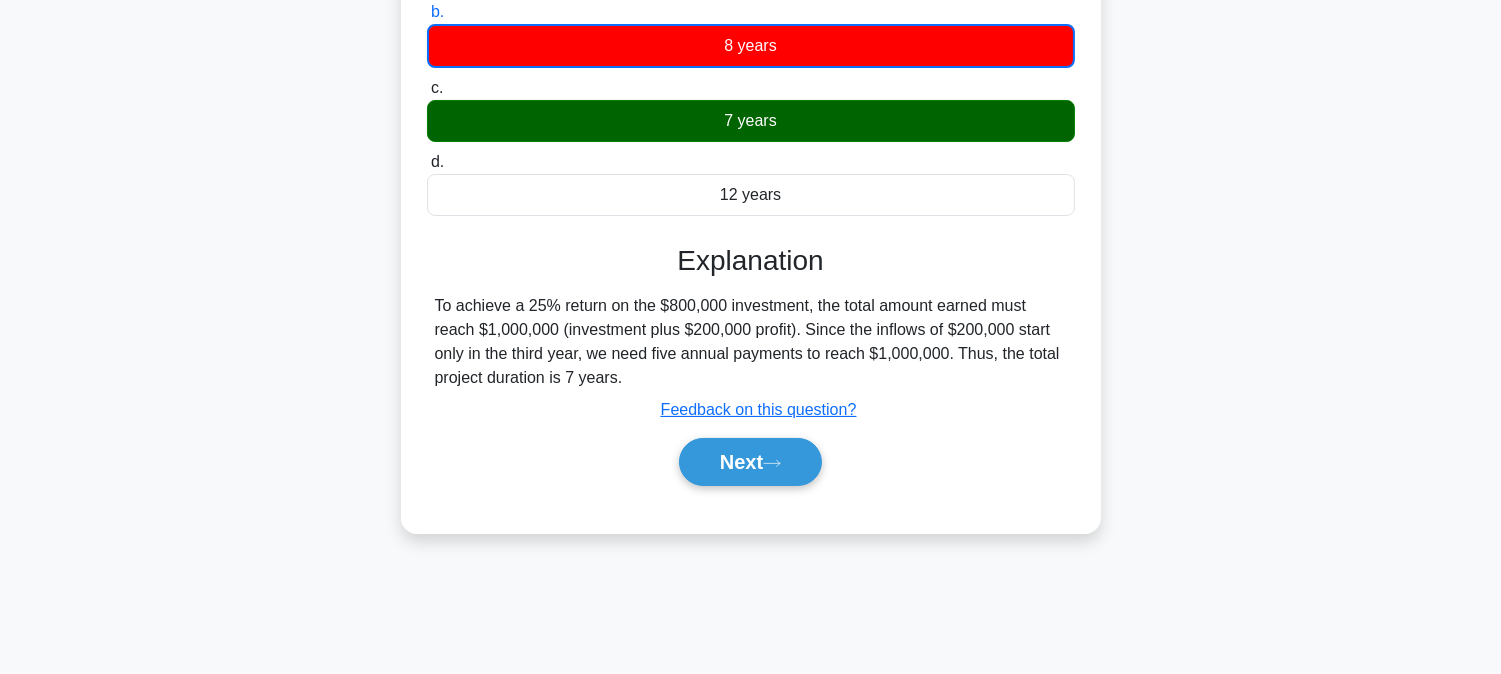 scroll, scrollTop: 405, scrollLeft: 0, axis: vertical 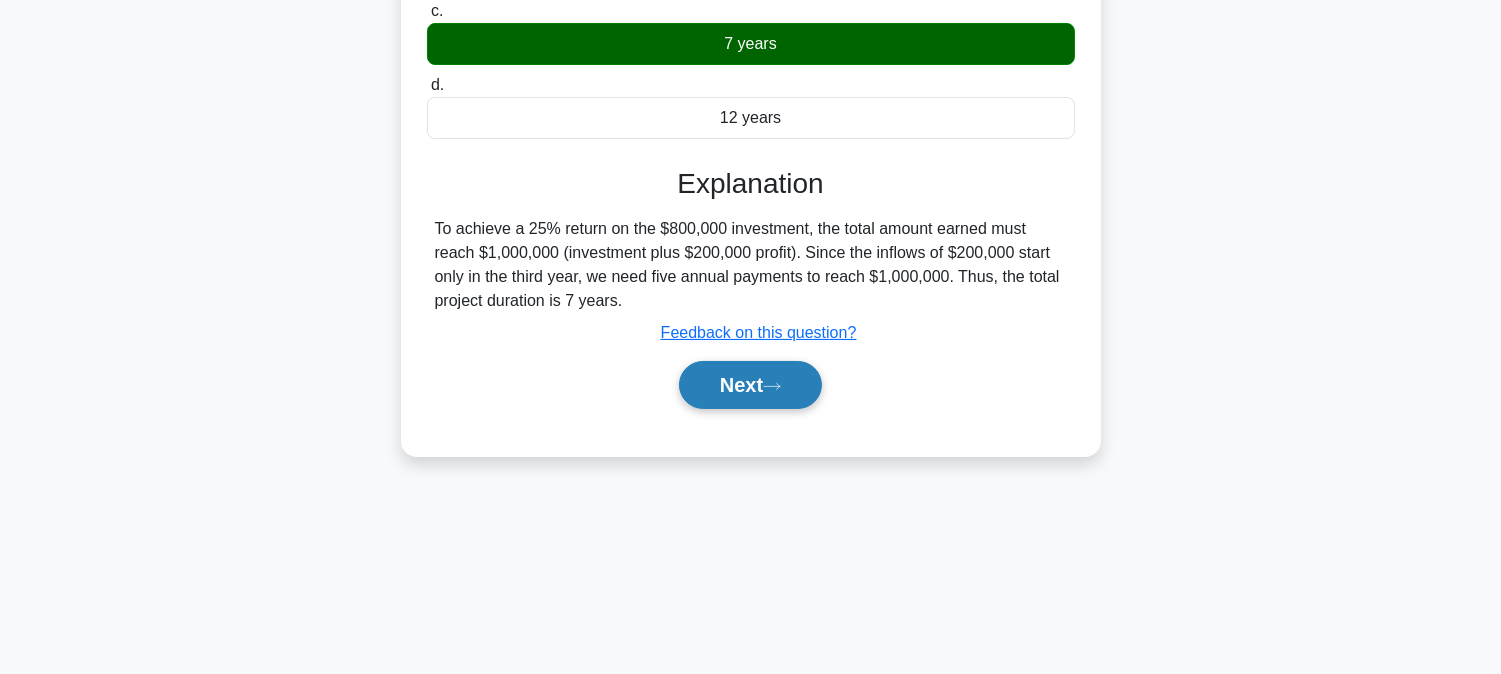 click 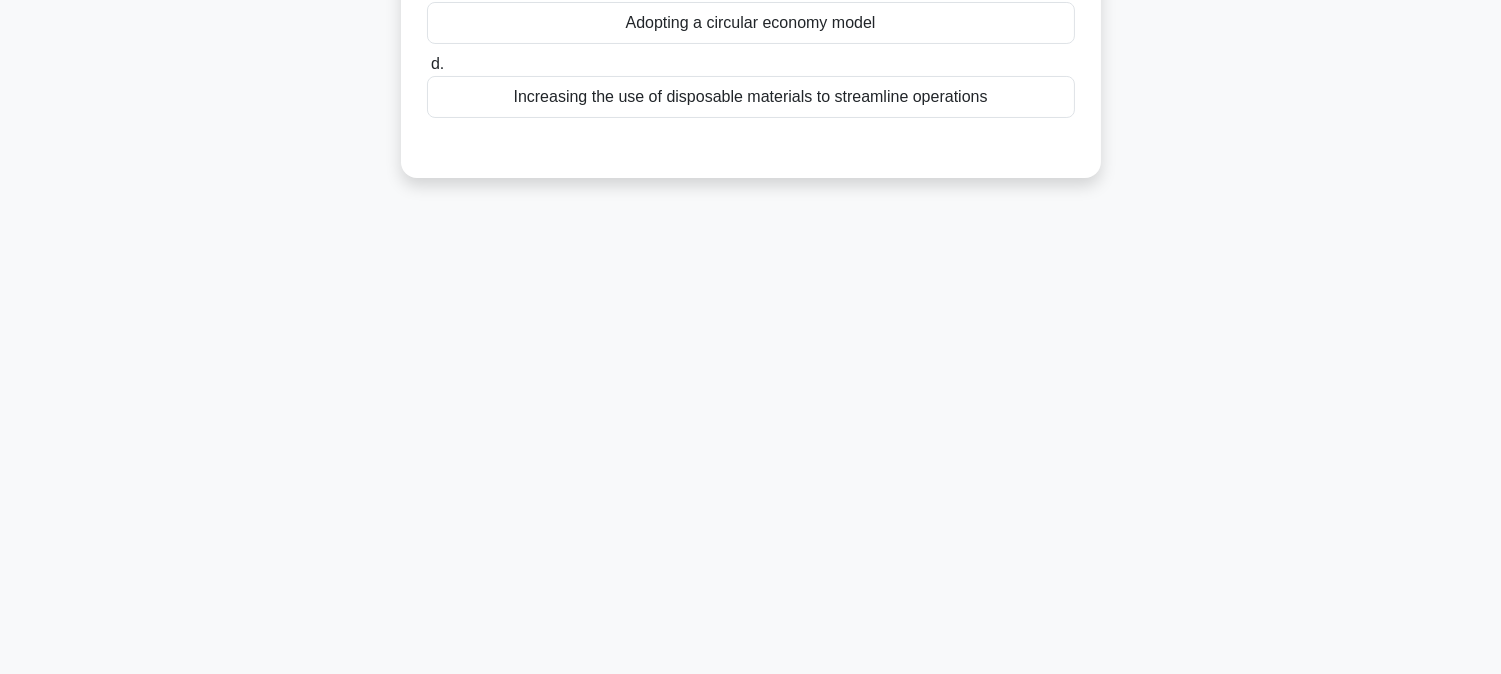 scroll, scrollTop: 0, scrollLeft: 0, axis: both 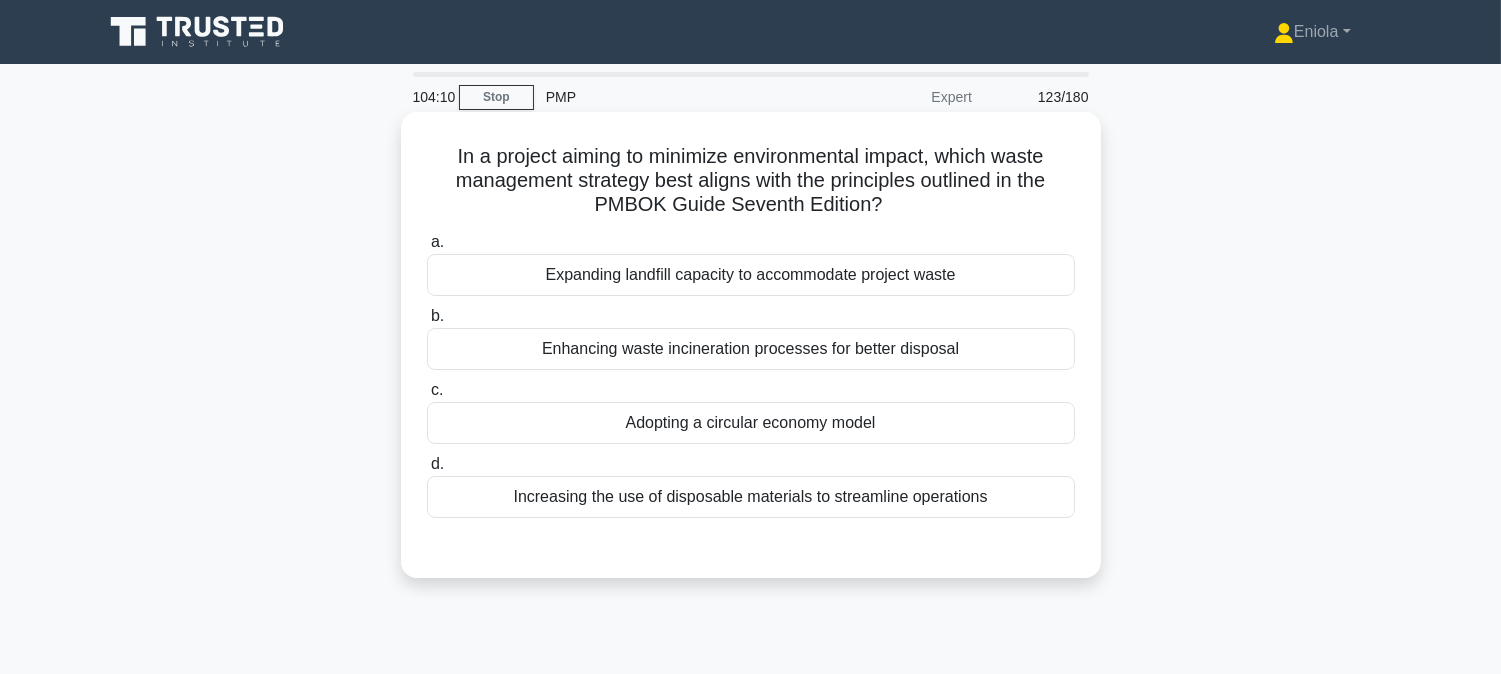 click on "Adopting a circular economy model" at bounding box center [751, 423] 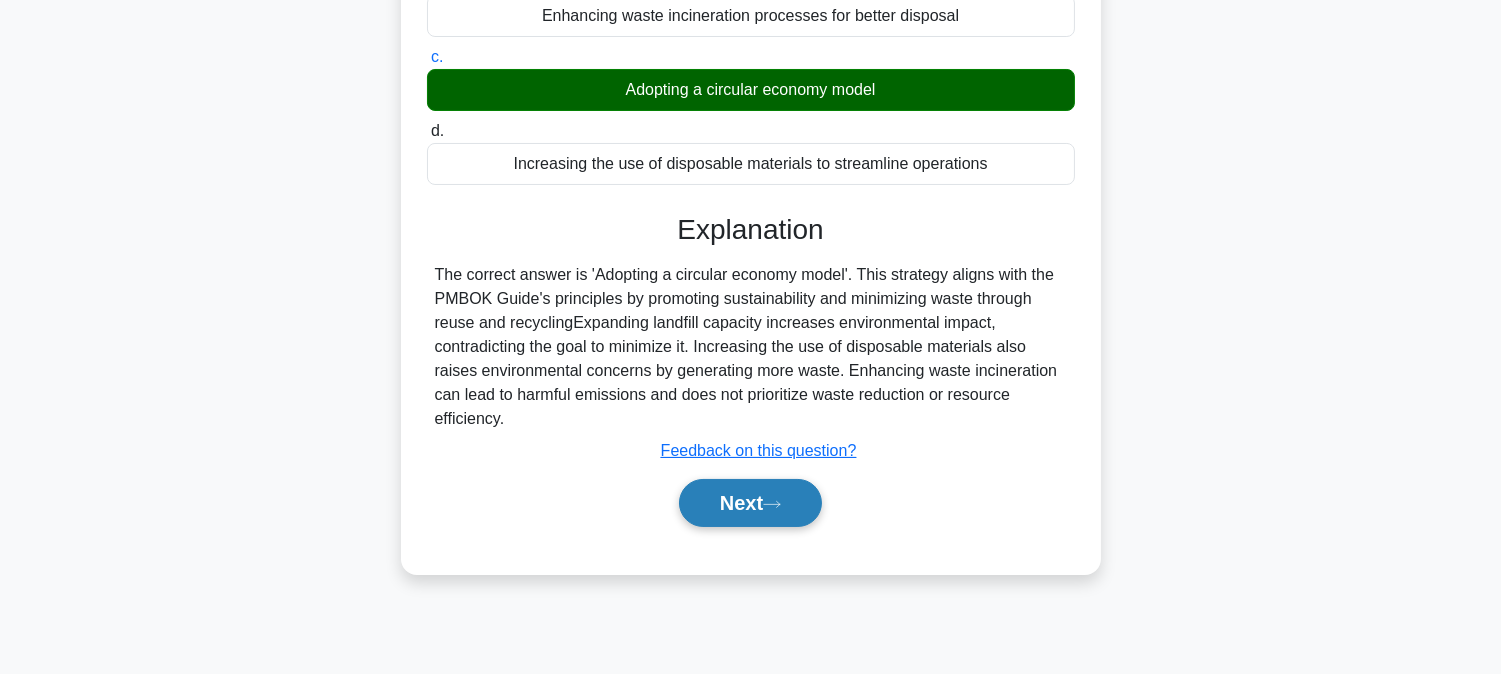 scroll, scrollTop: 405, scrollLeft: 0, axis: vertical 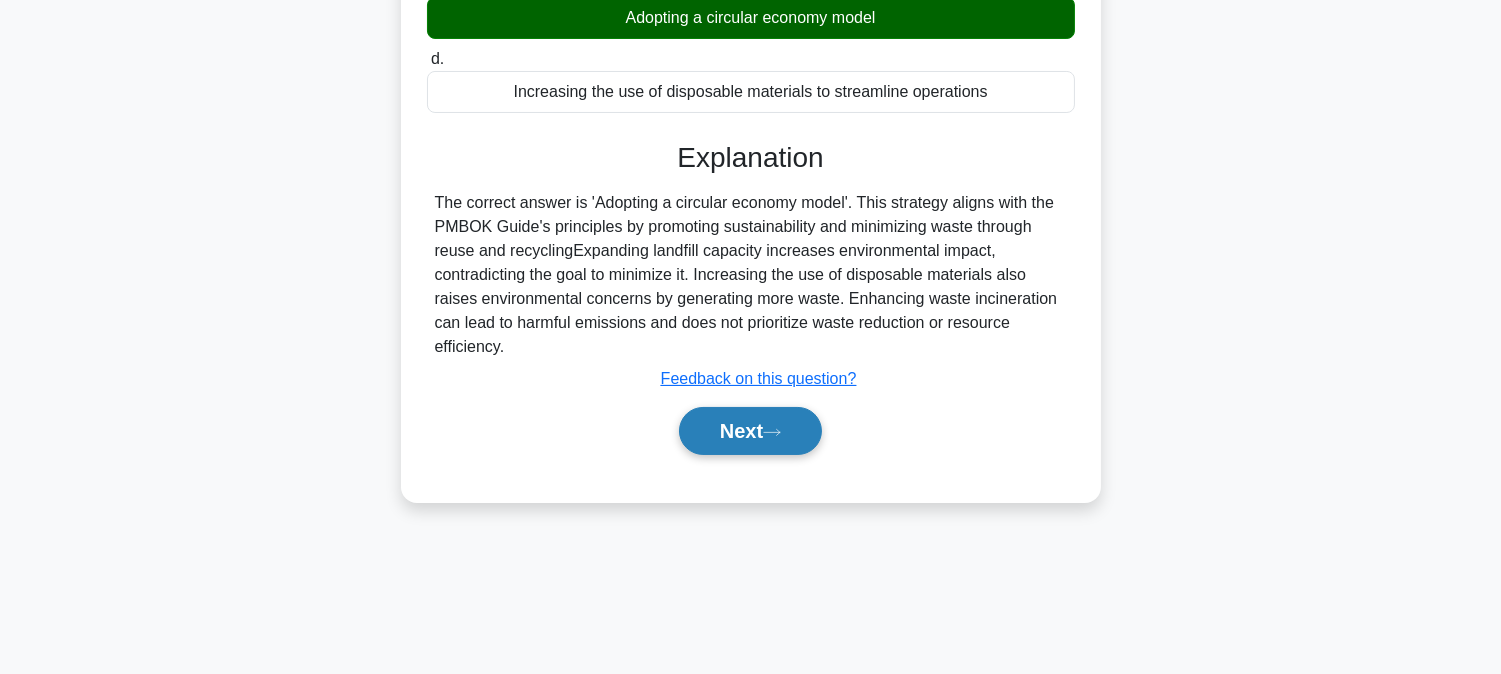 click on "Next" at bounding box center (750, 431) 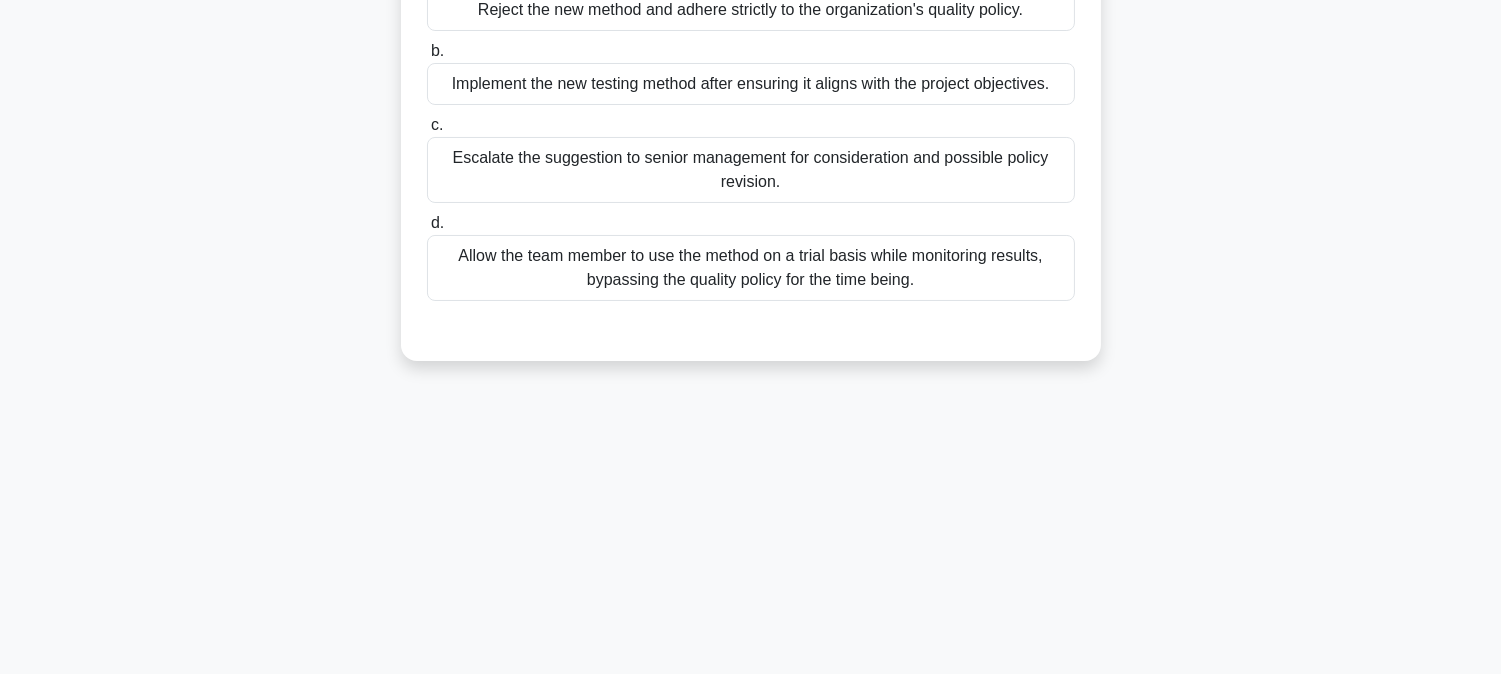 scroll, scrollTop: 0, scrollLeft: 0, axis: both 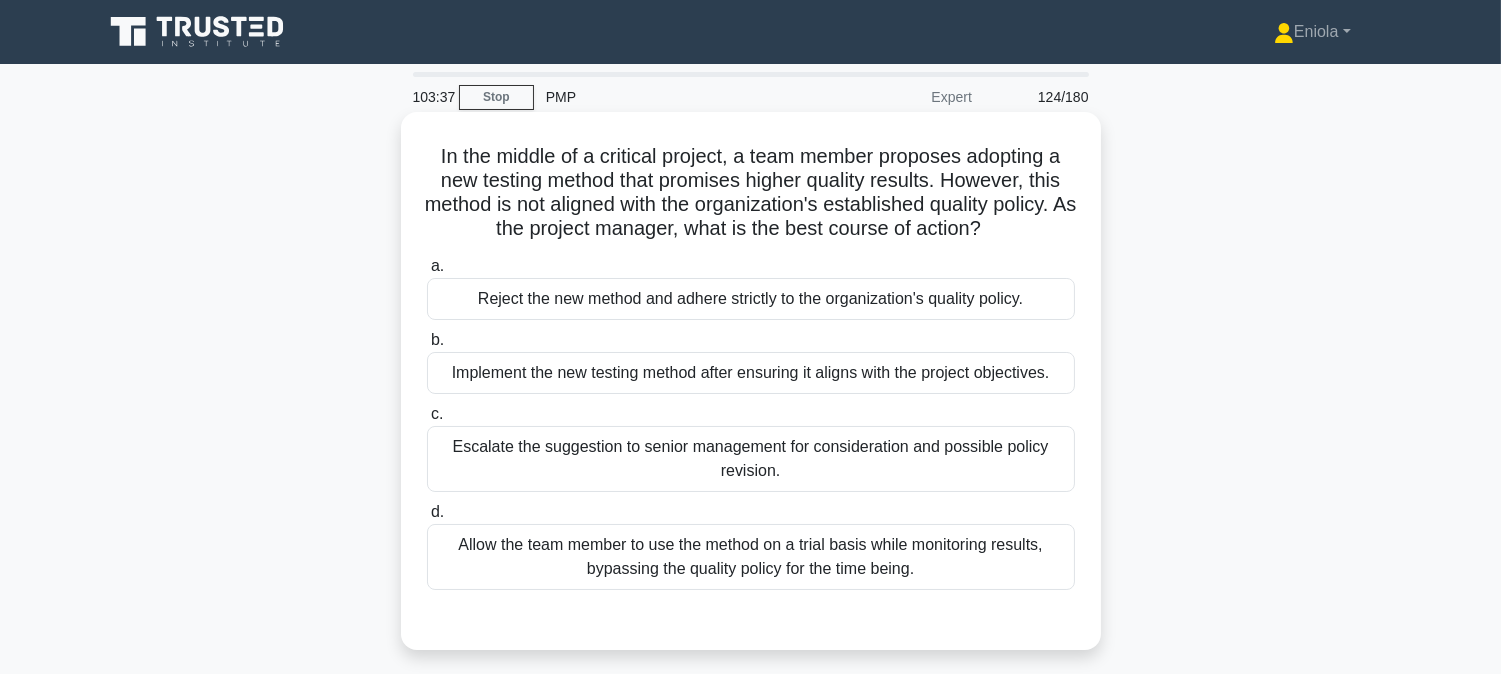 click on "Reject the new method and adhere strictly to the organization's quality policy." at bounding box center [751, 299] 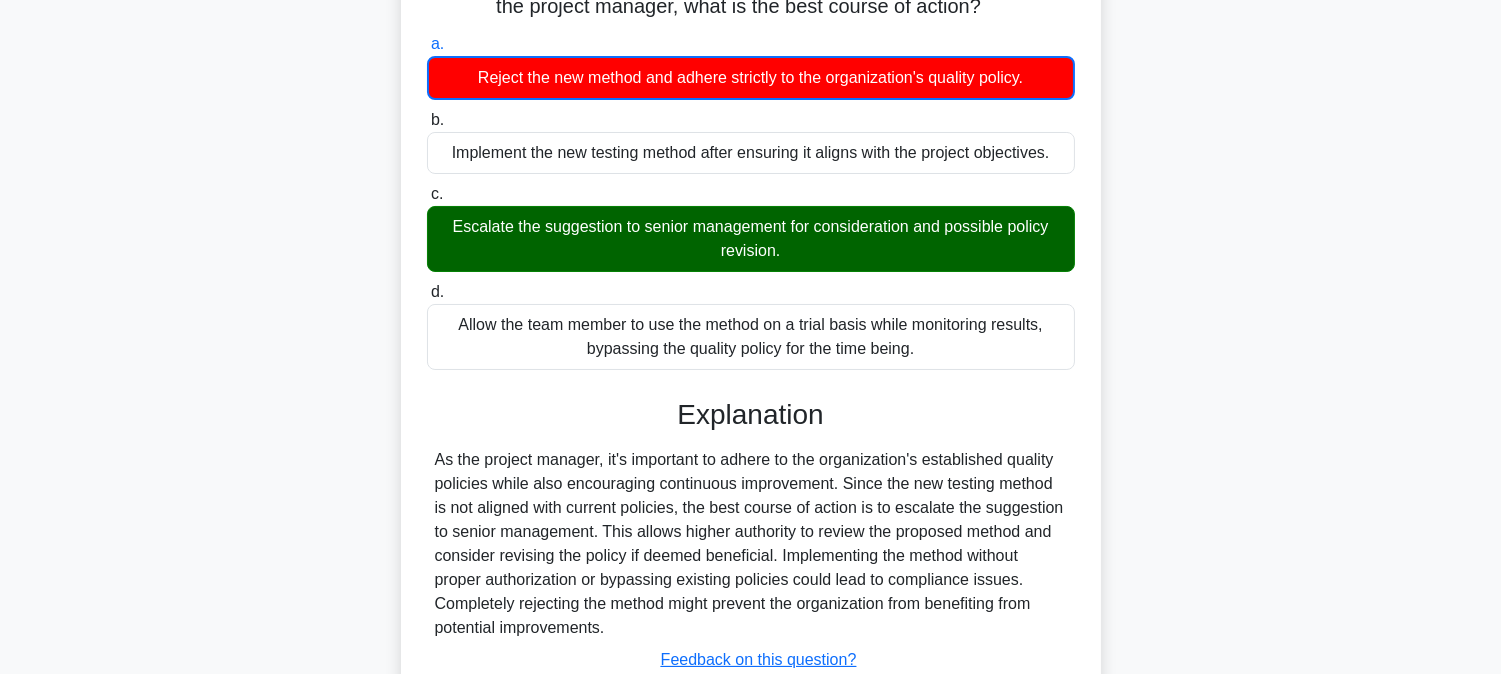 scroll, scrollTop: 405, scrollLeft: 0, axis: vertical 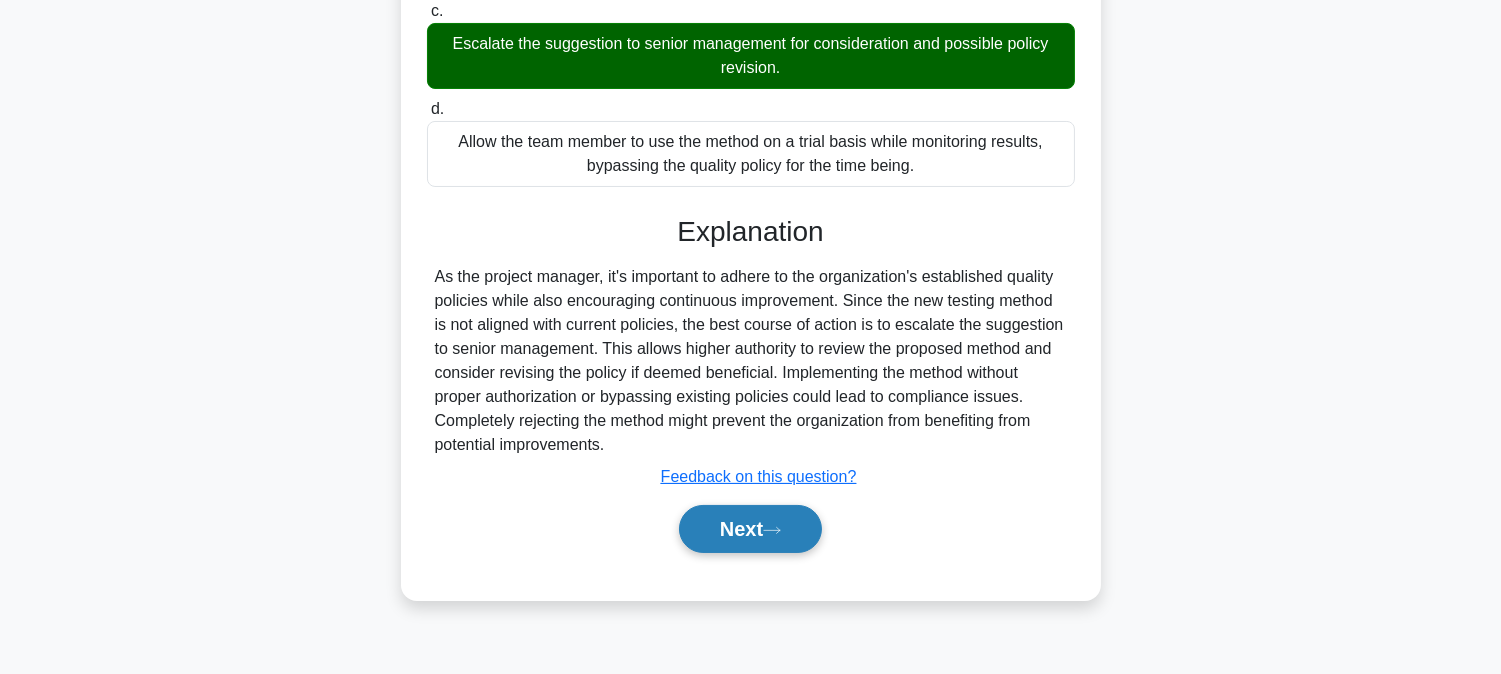 click on "Next" at bounding box center [750, 529] 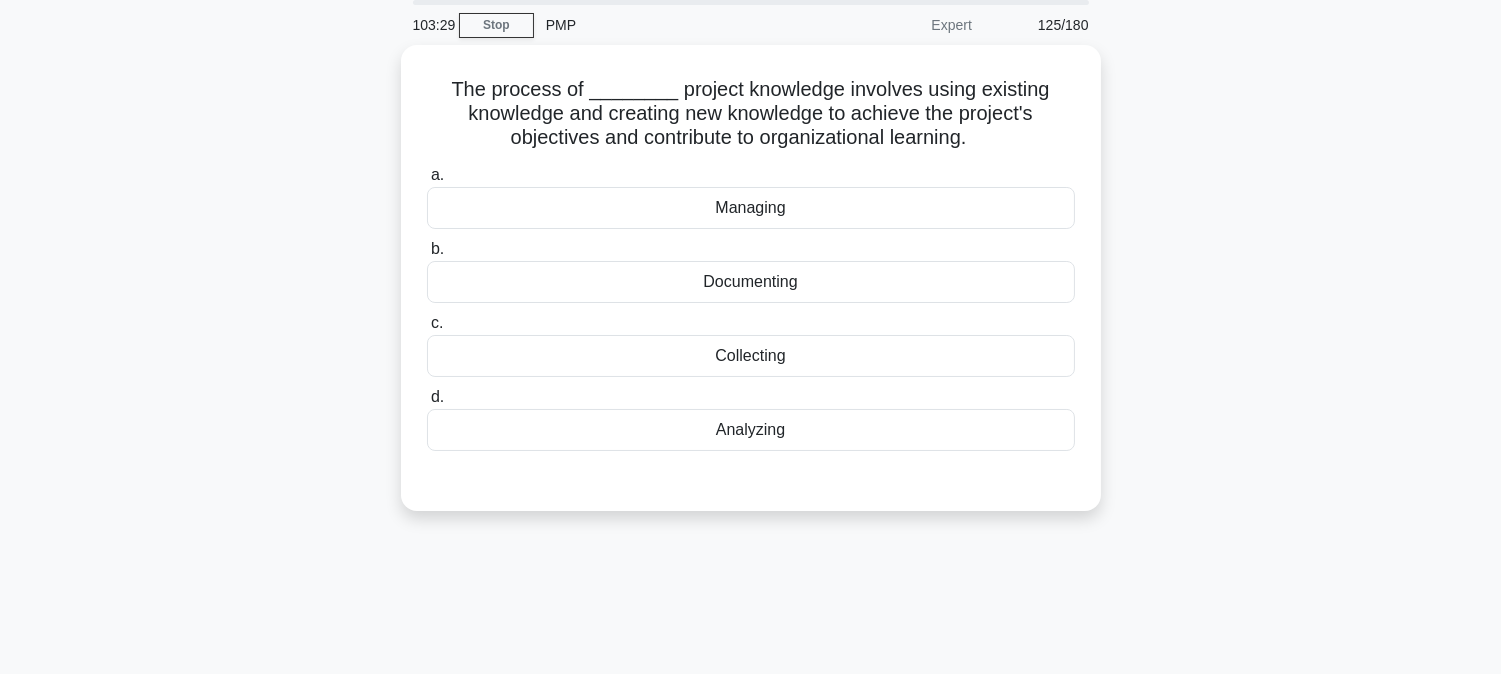 scroll, scrollTop: 0, scrollLeft: 0, axis: both 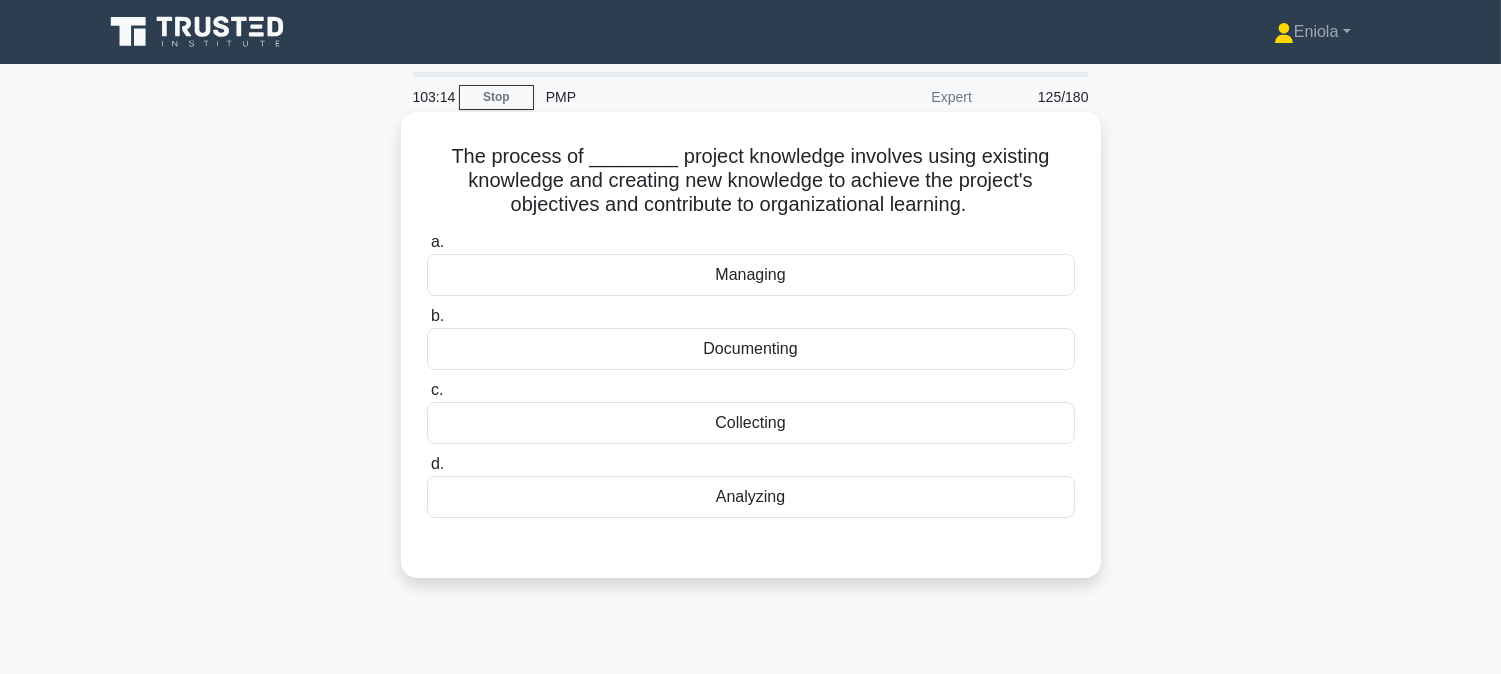 click on "Managing" at bounding box center (751, 275) 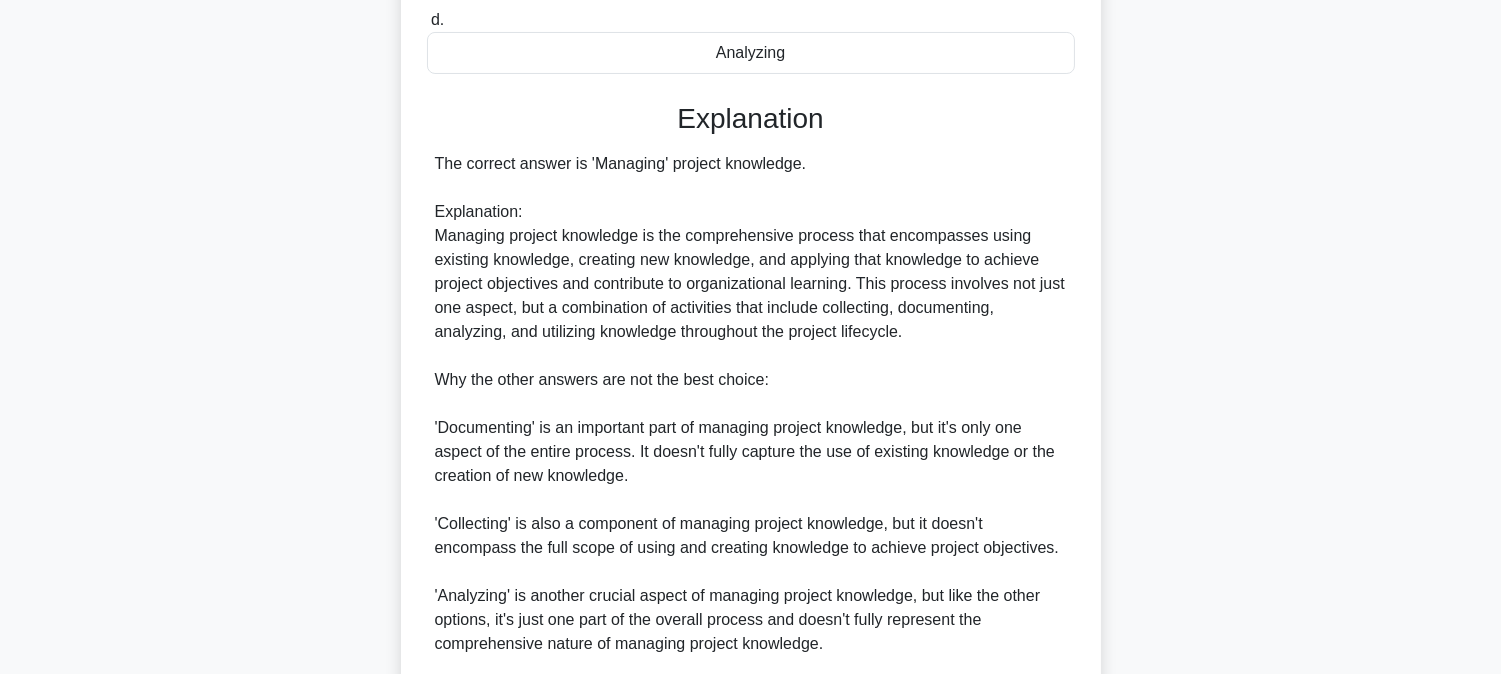 scroll, scrollTop: 703, scrollLeft: 0, axis: vertical 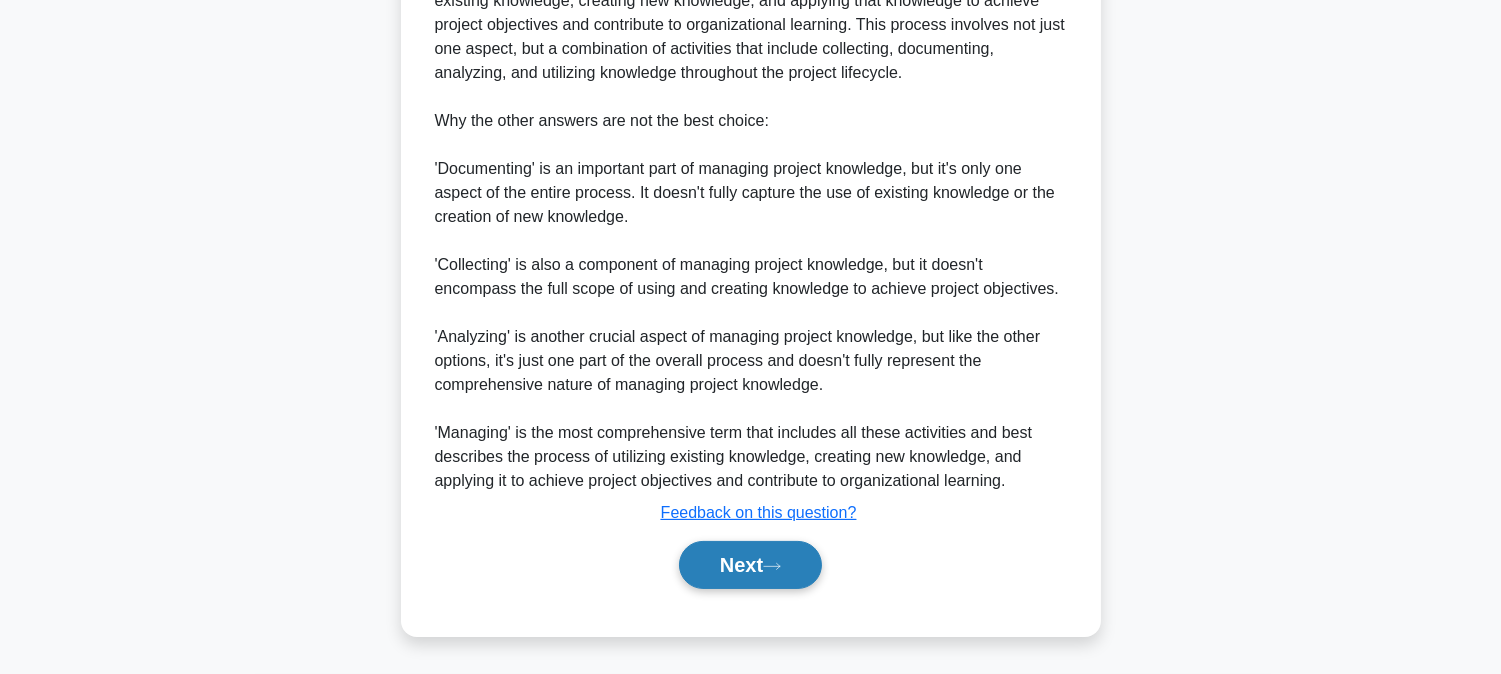click on "Next" at bounding box center (750, 565) 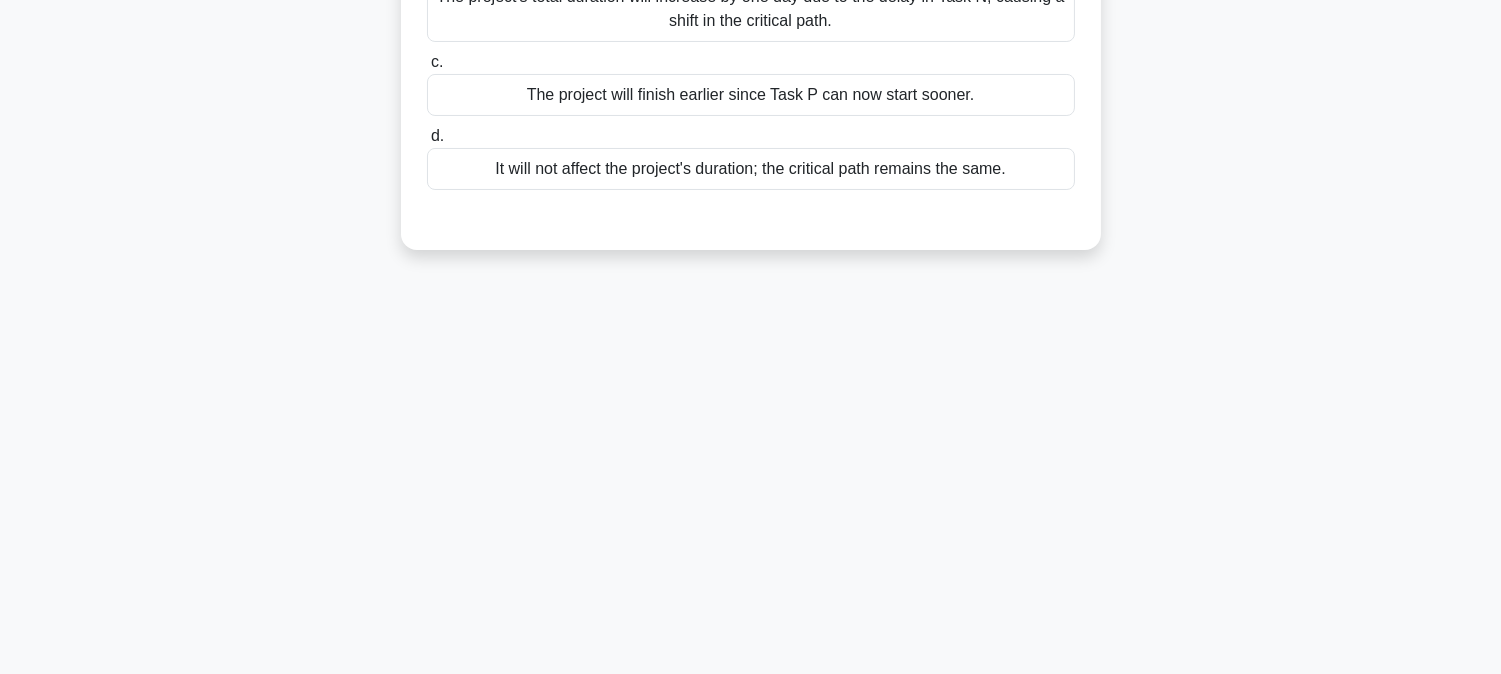 scroll, scrollTop: 0, scrollLeft: 0, axis: both 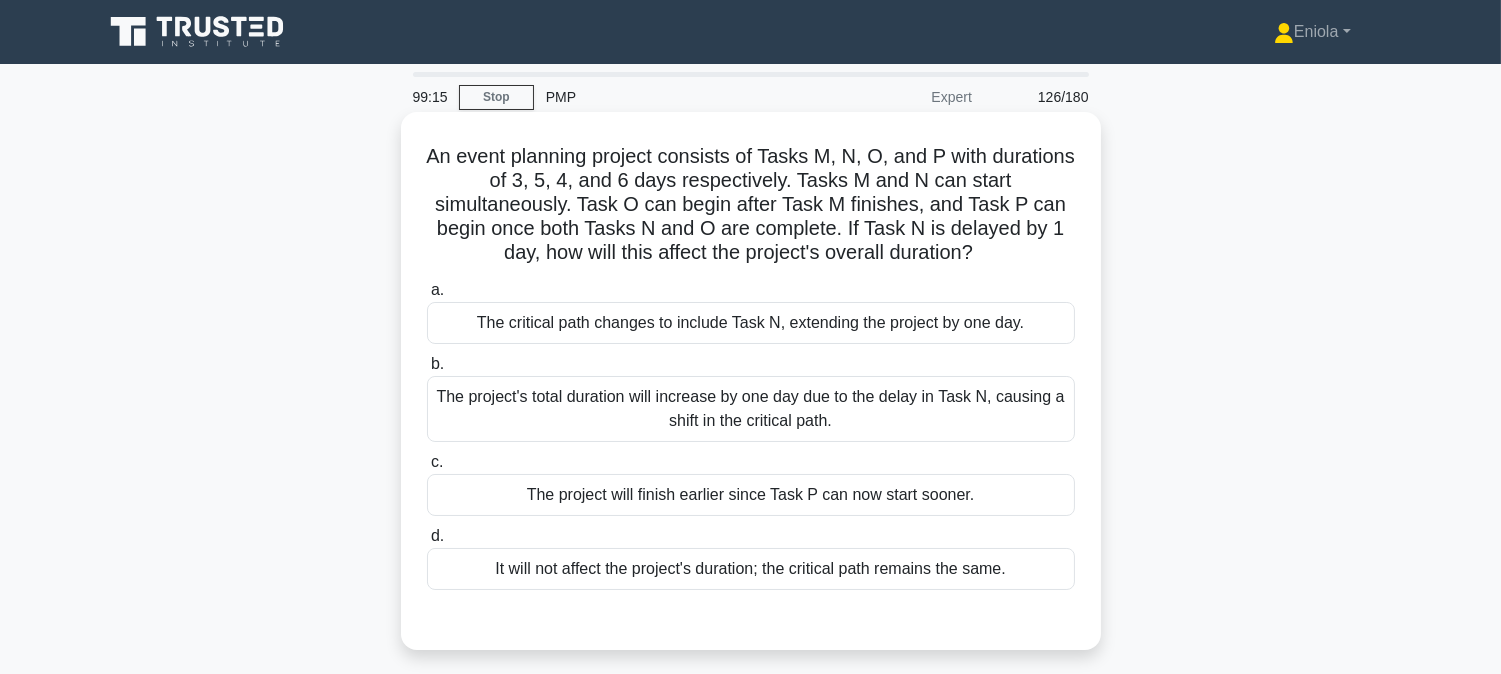 click on "It will not affect the project's duration; the critical path remains the same." at bounding box center [751, 569] 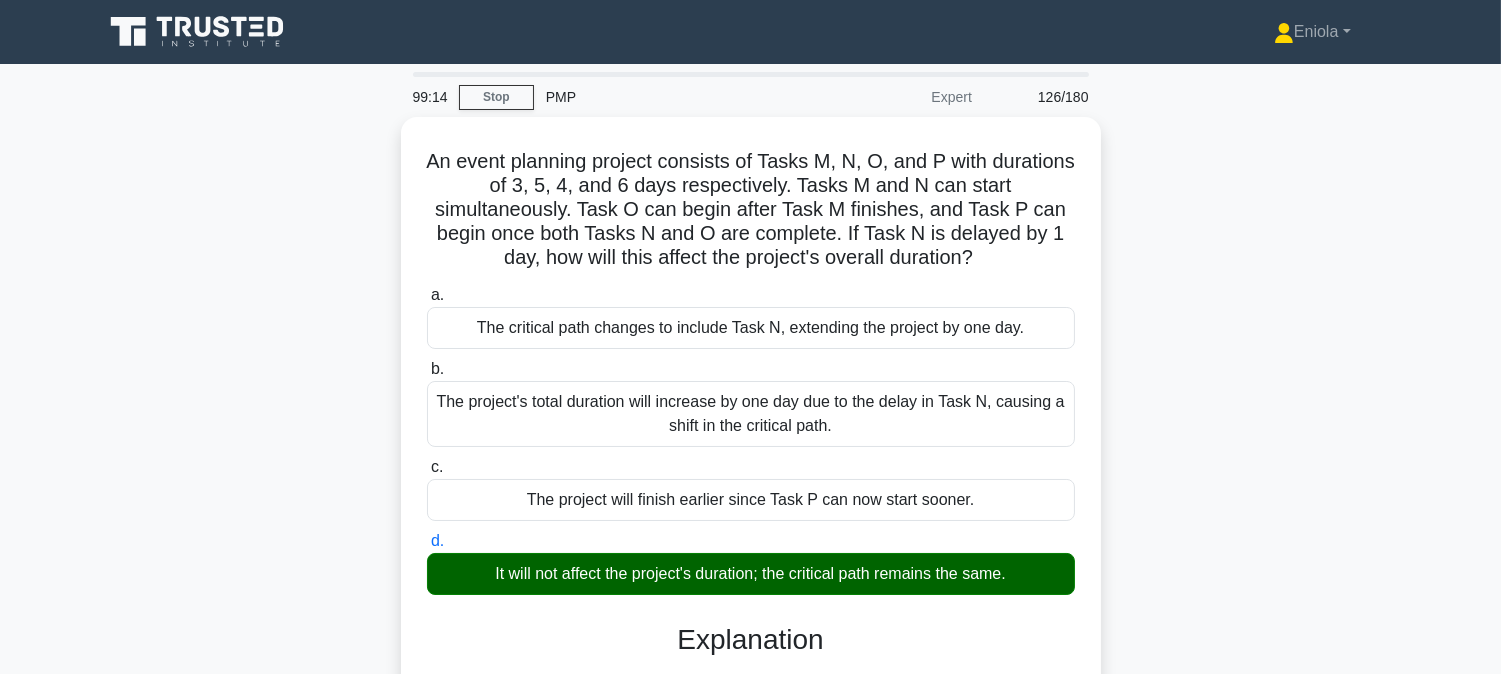 scroll, scrollTop: 405, scrollLeft: 0, axis: vertical 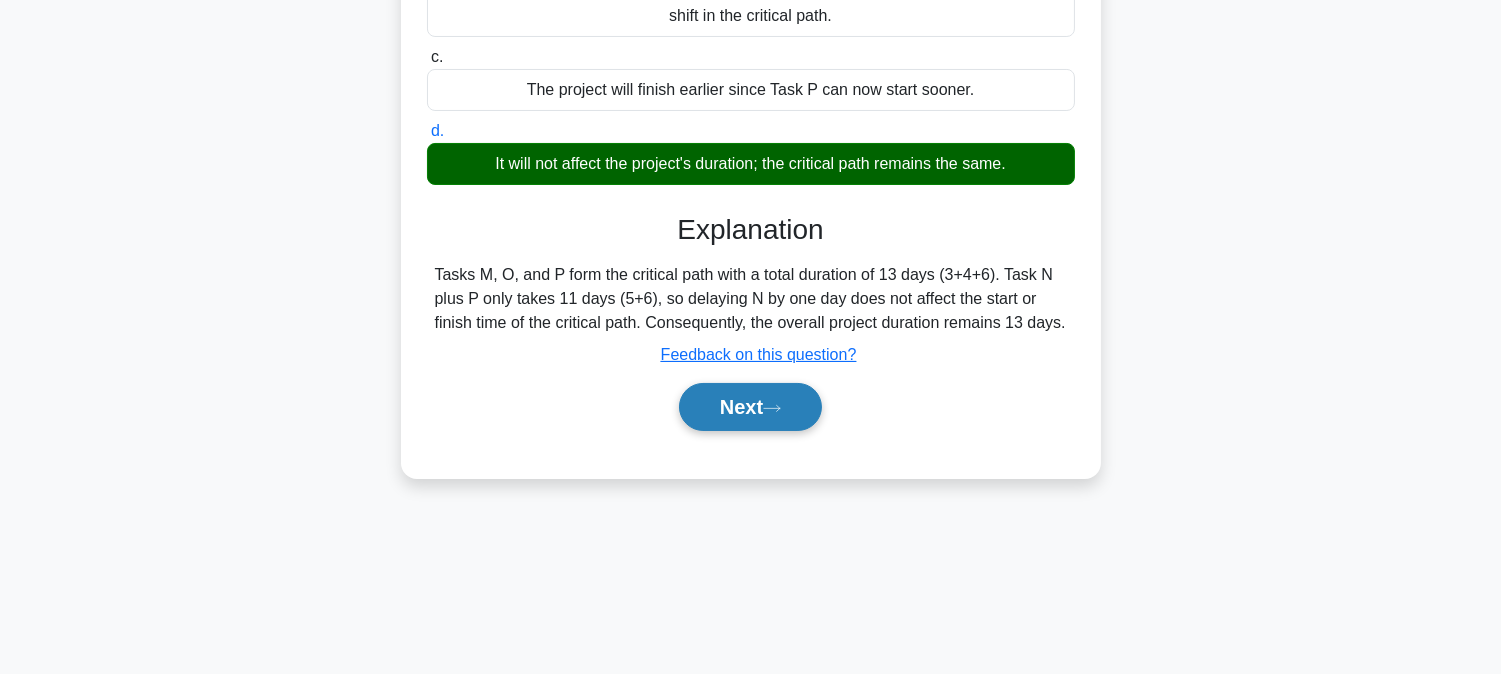 click on "Next" at bounding box center (750, 407) 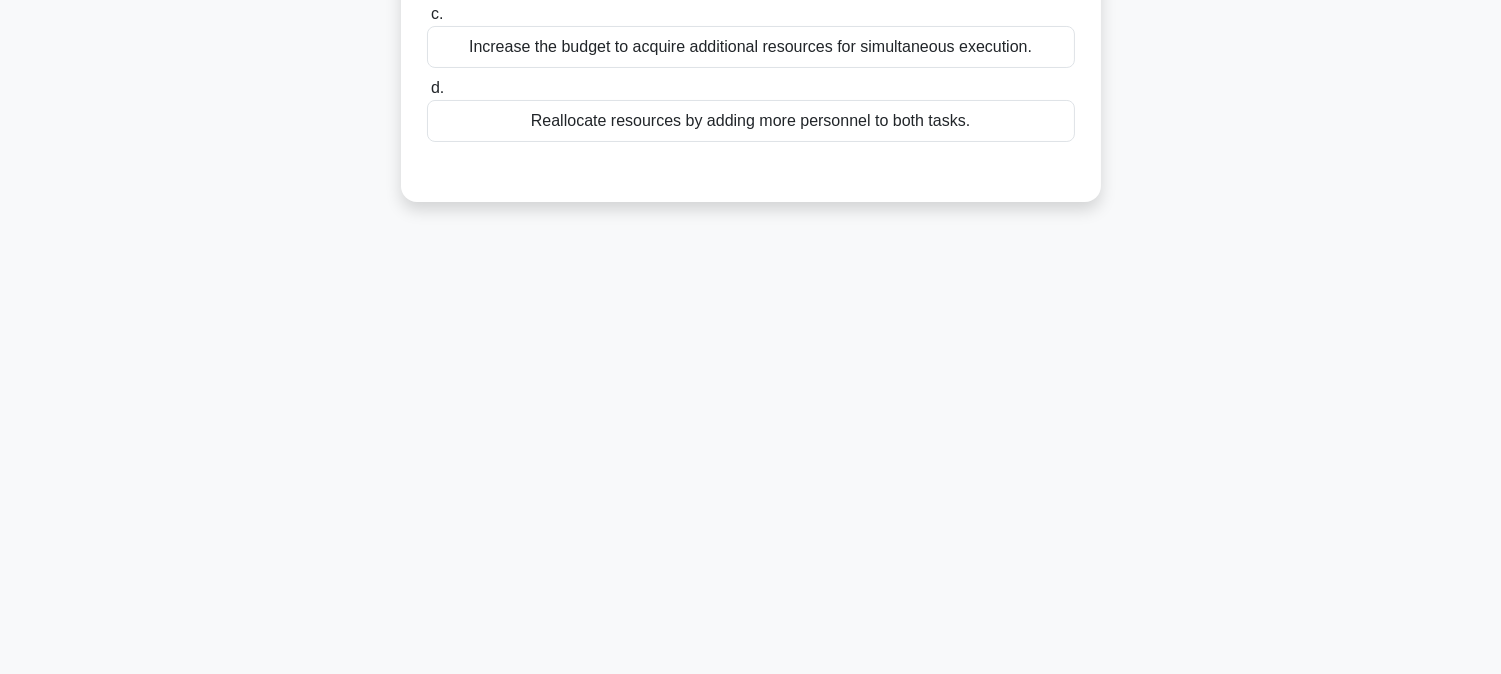 scroll, scrollTop: 0, scrollLeft: 0, axis: both 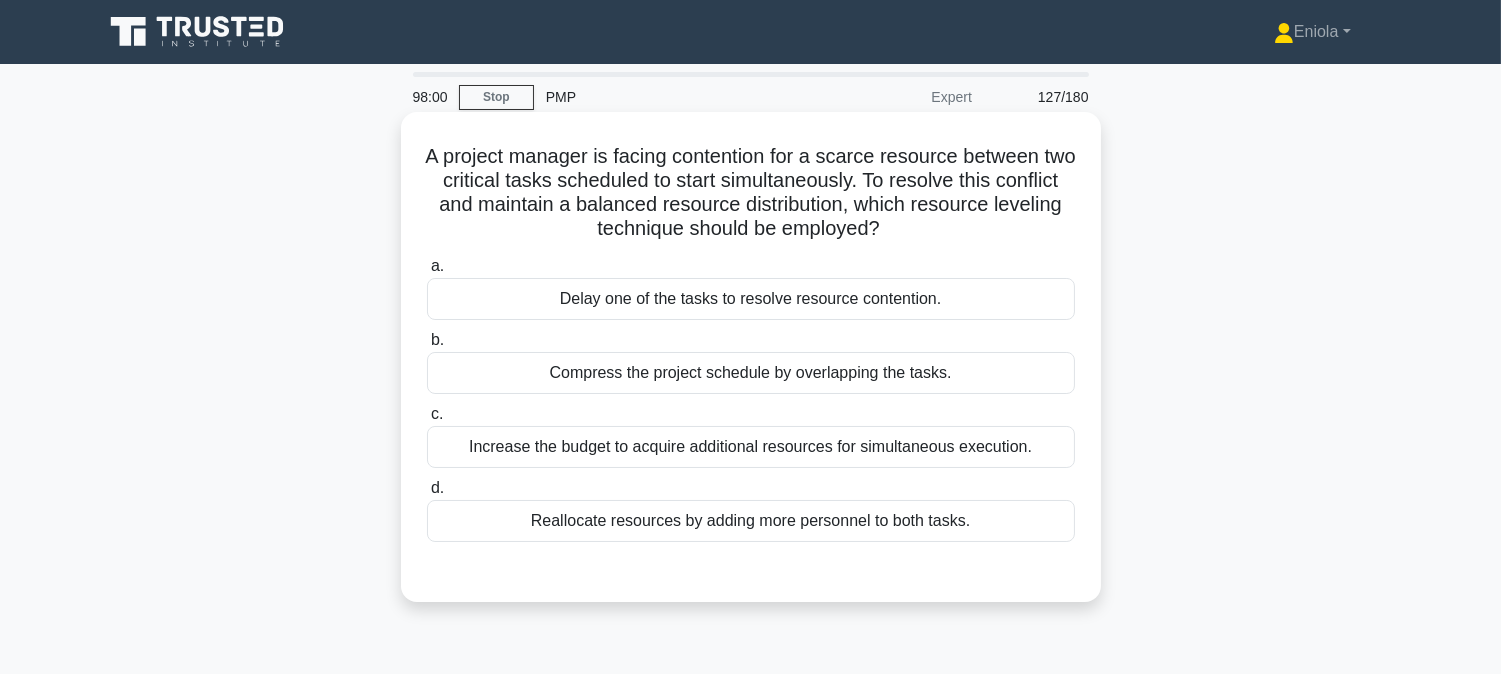 click on "Compress the project schedule by overlapping the tasks." at bounding box center (751, 373) 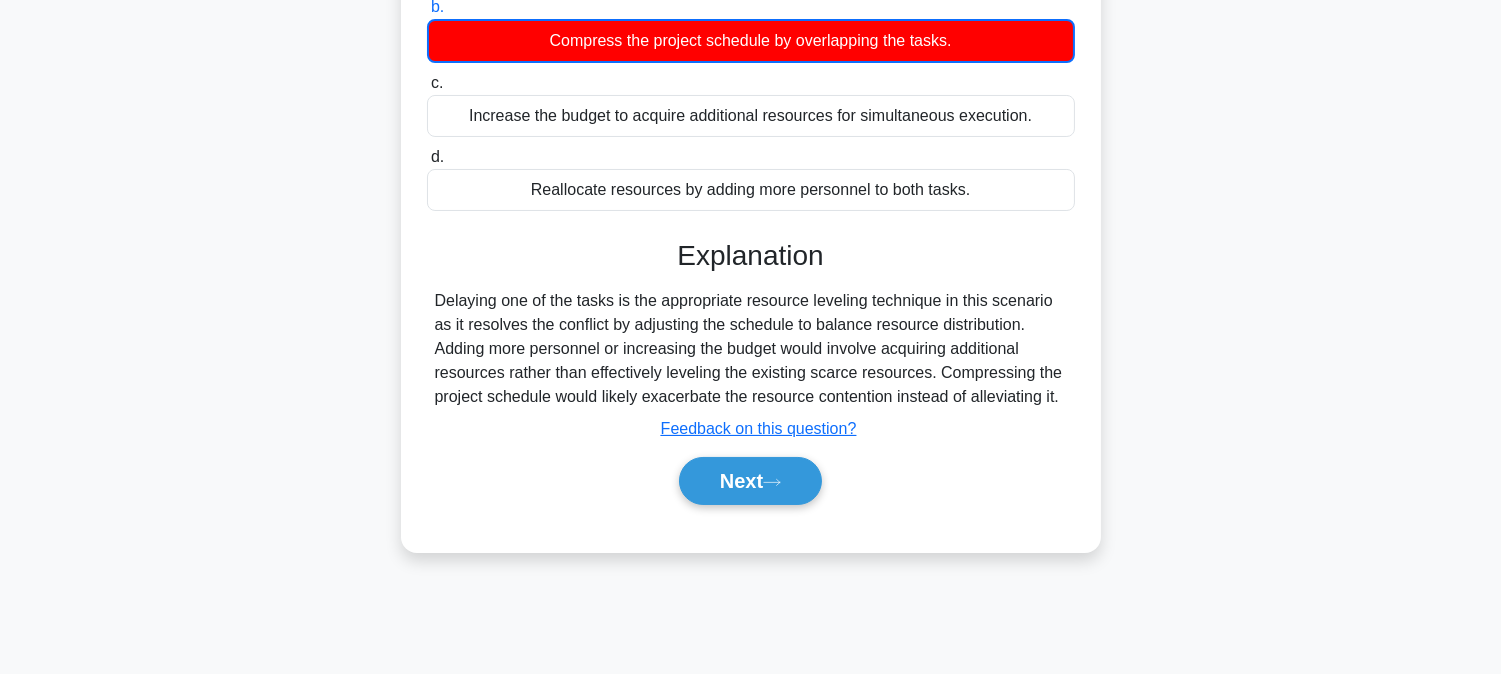 scroll, scrollTop: 405, scrollLeft: 0, axis: vertical 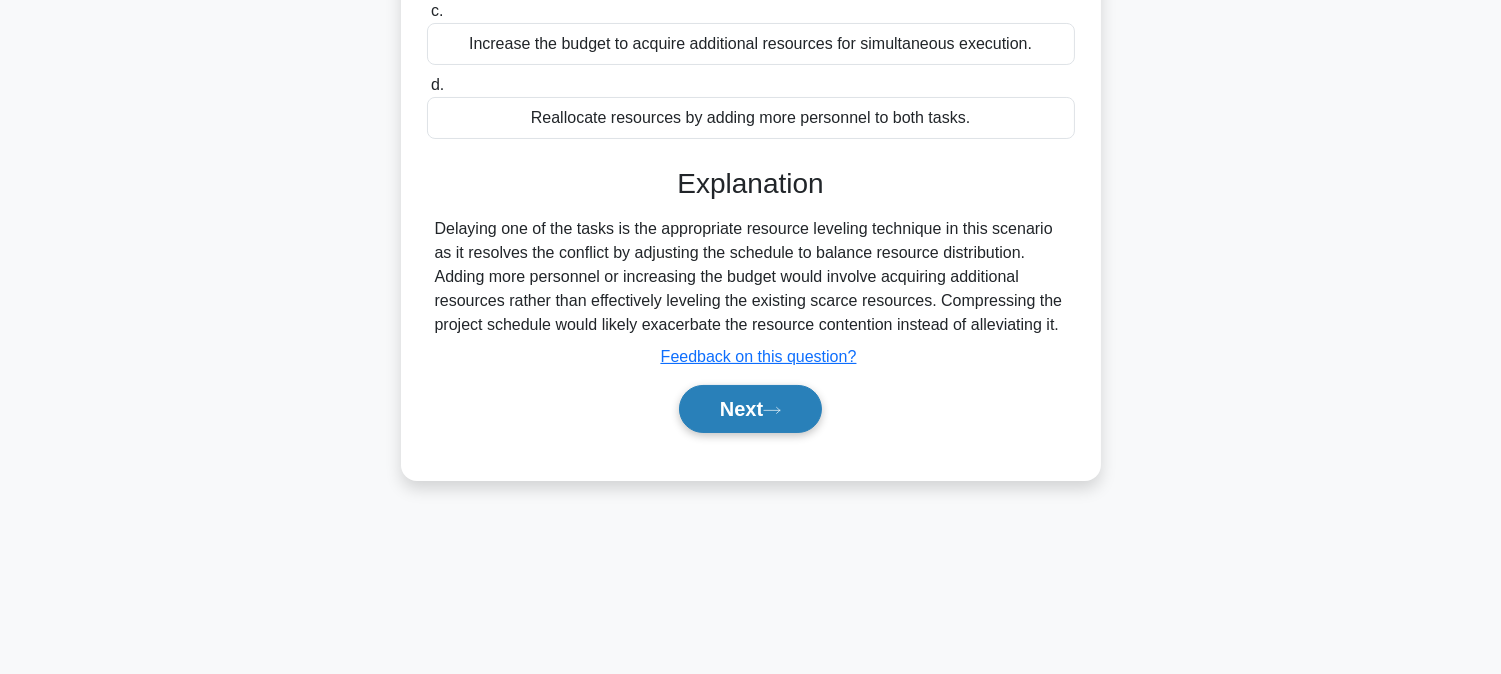 click on "Next" at bounding box center [750, 409] 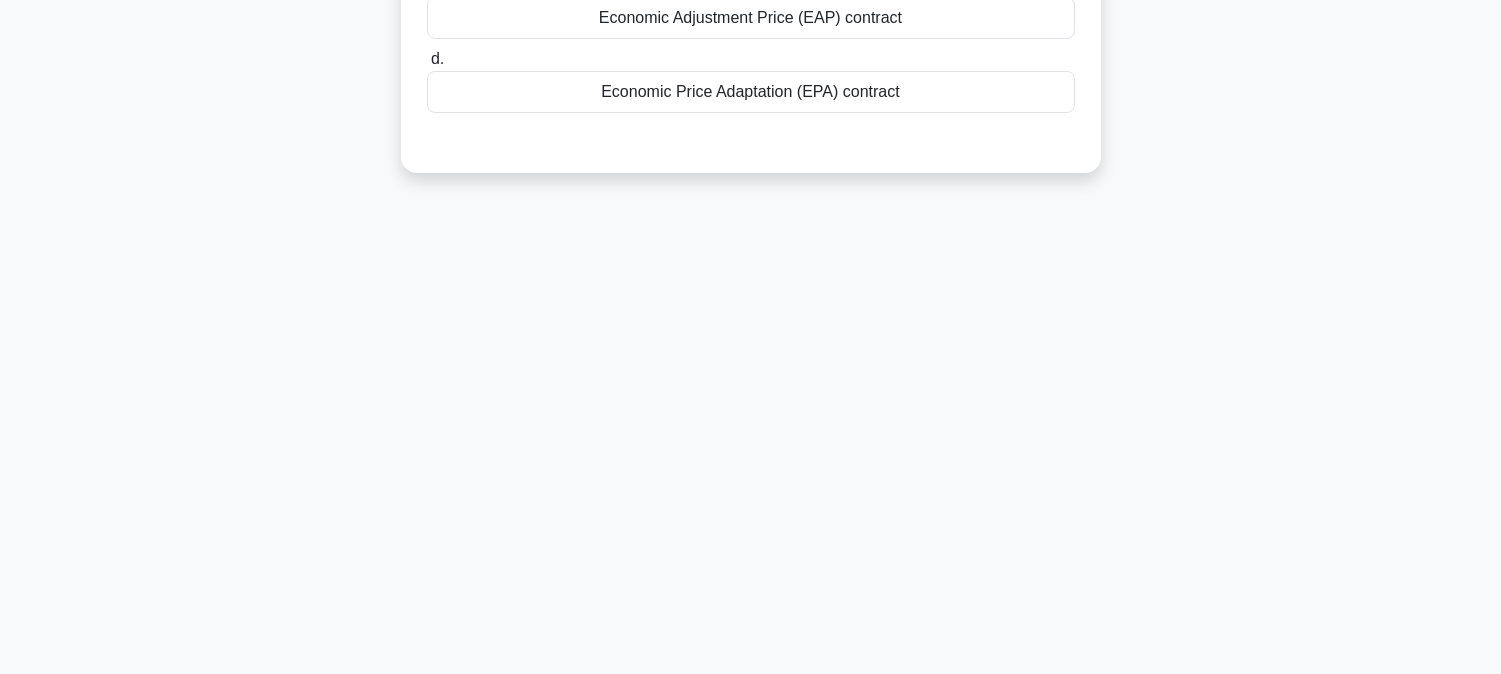 scroll, scrollTop: 0, scrollLeft: 0, axis: both 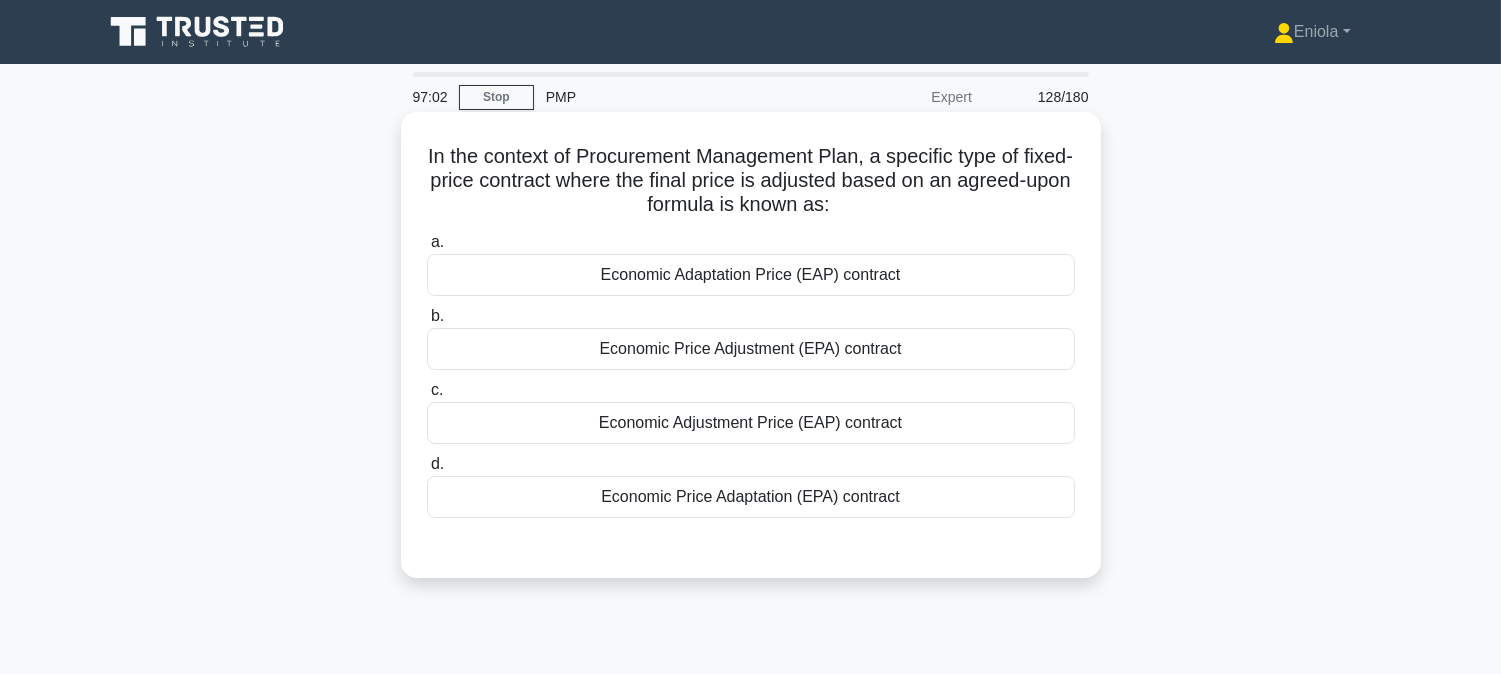 click on "Economic Price Adjustment (EPA) contract" at bounding box center (751, 349) 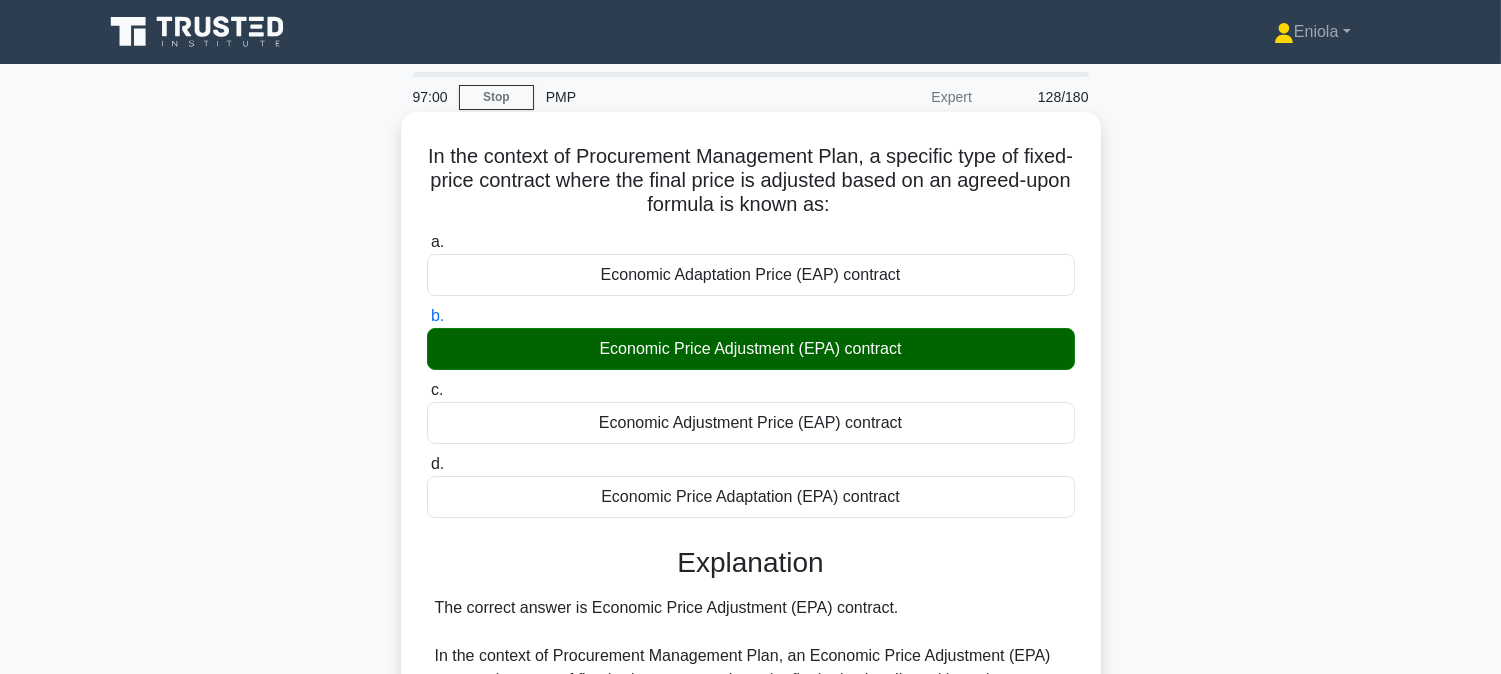 scroll, scrollTop: 405, scrollLeft: 0, axis: vertical 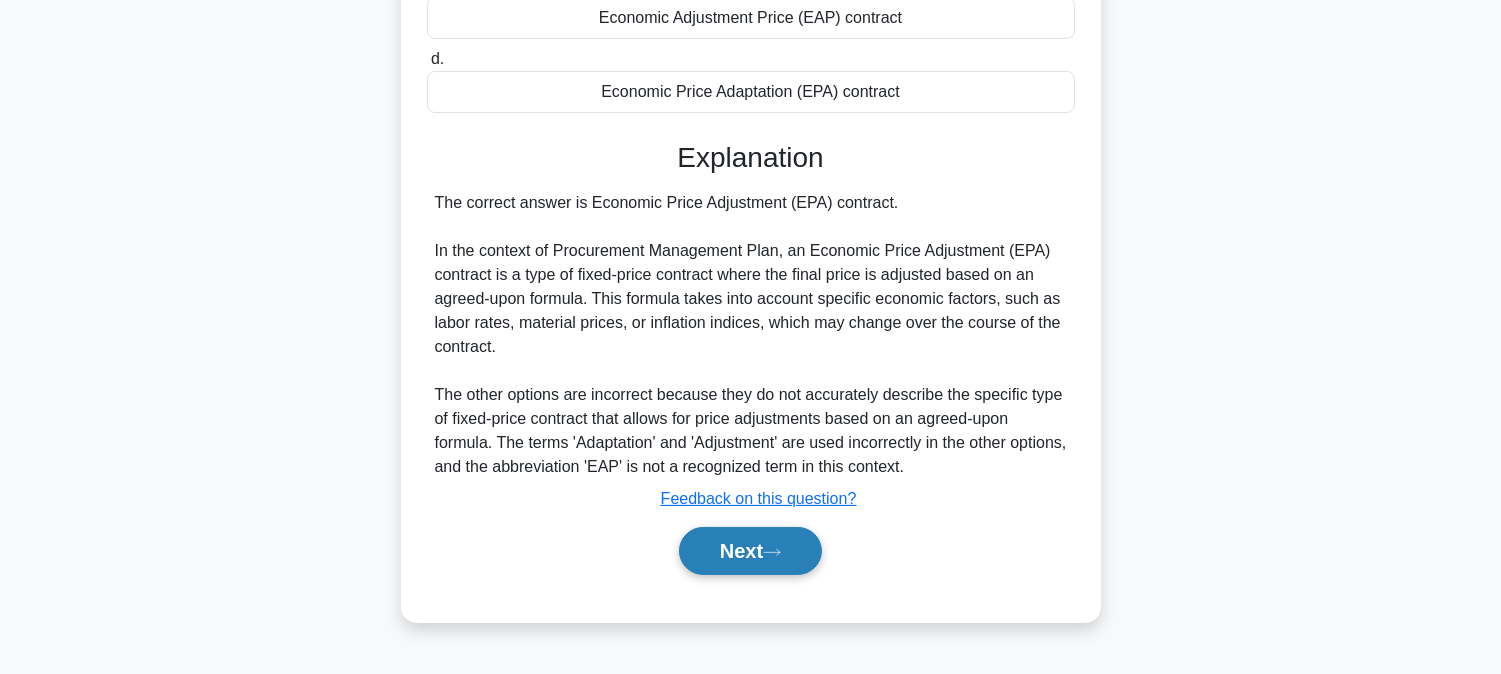 click on "Next" at bounding box center (750, 551) 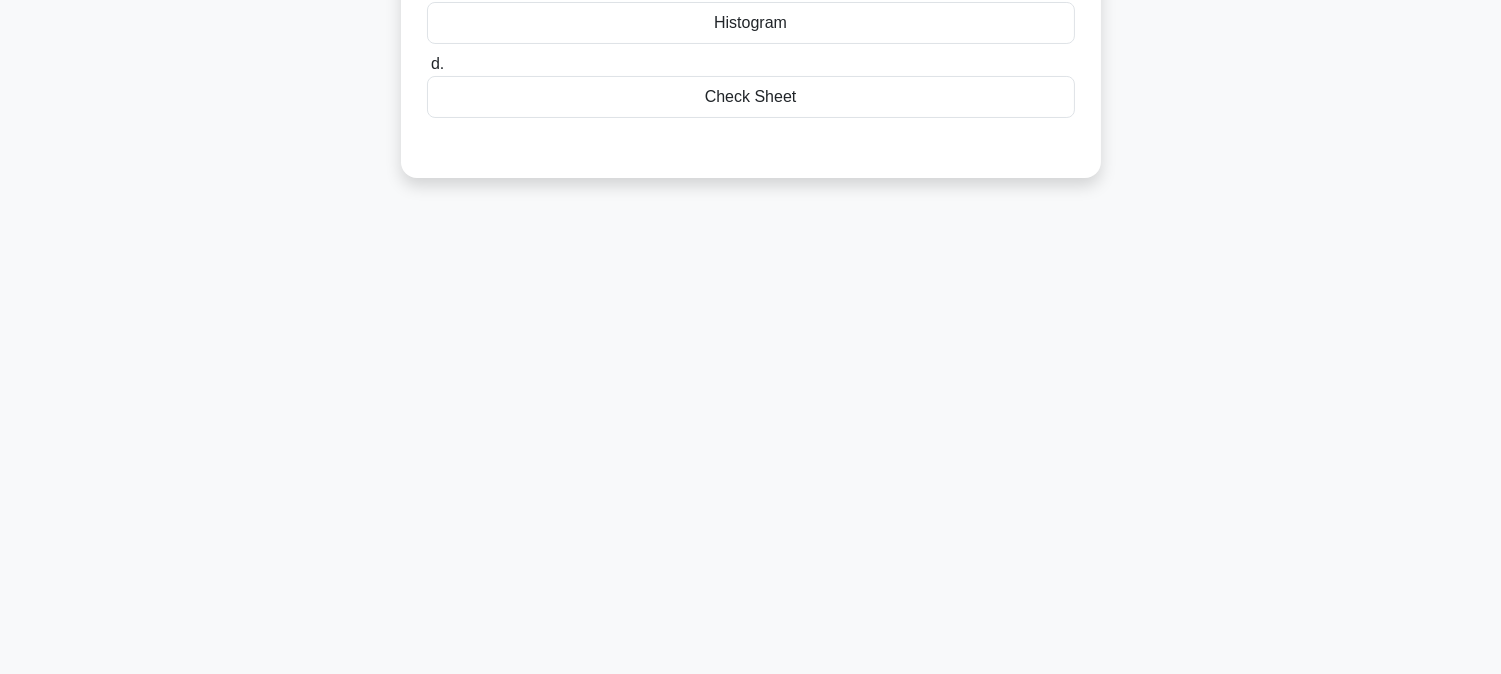 scroll, scrollTop: 0, scrollLeft: 0, axis: both 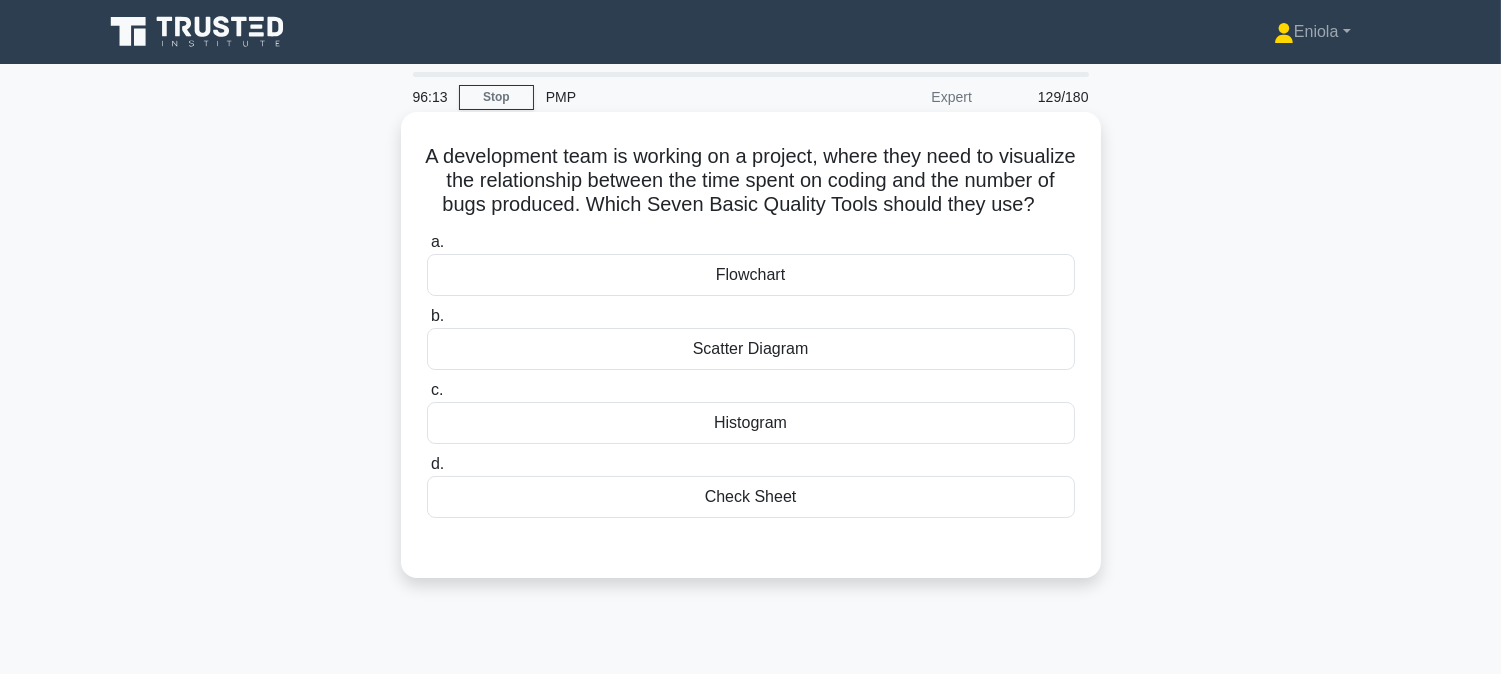 click on "Histogram" at bounding box center (751, 423) 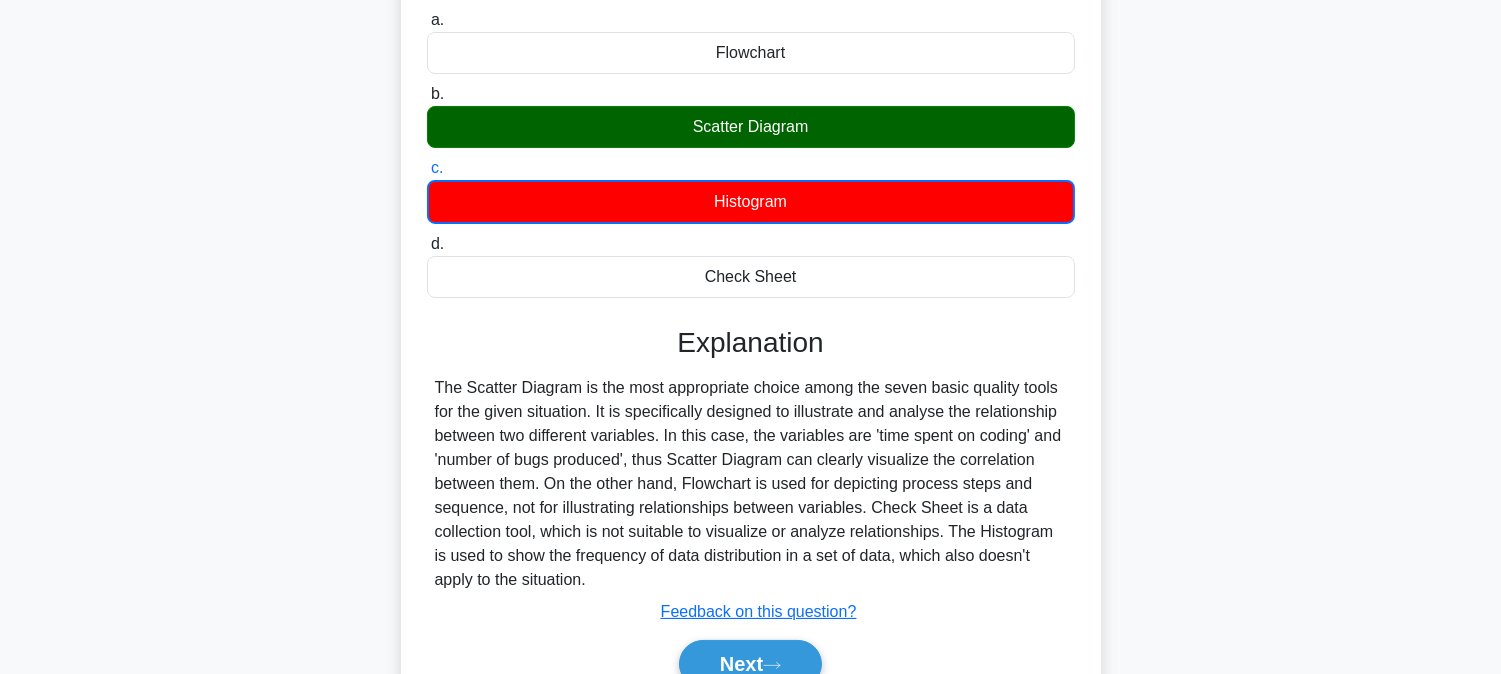 scroll, scrollTop: 405, scrollLeft: 0, axis: vertical 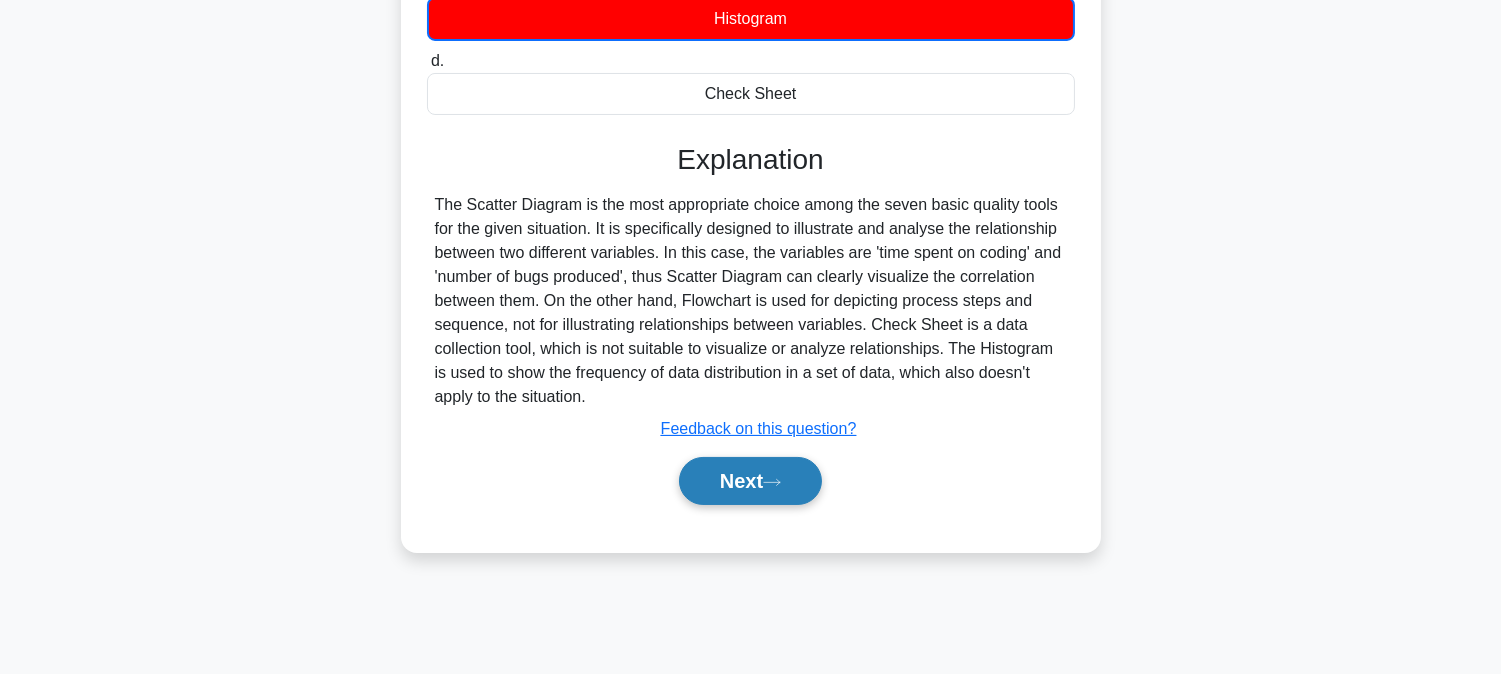 click on "Next" at bounding box center (750, 481) 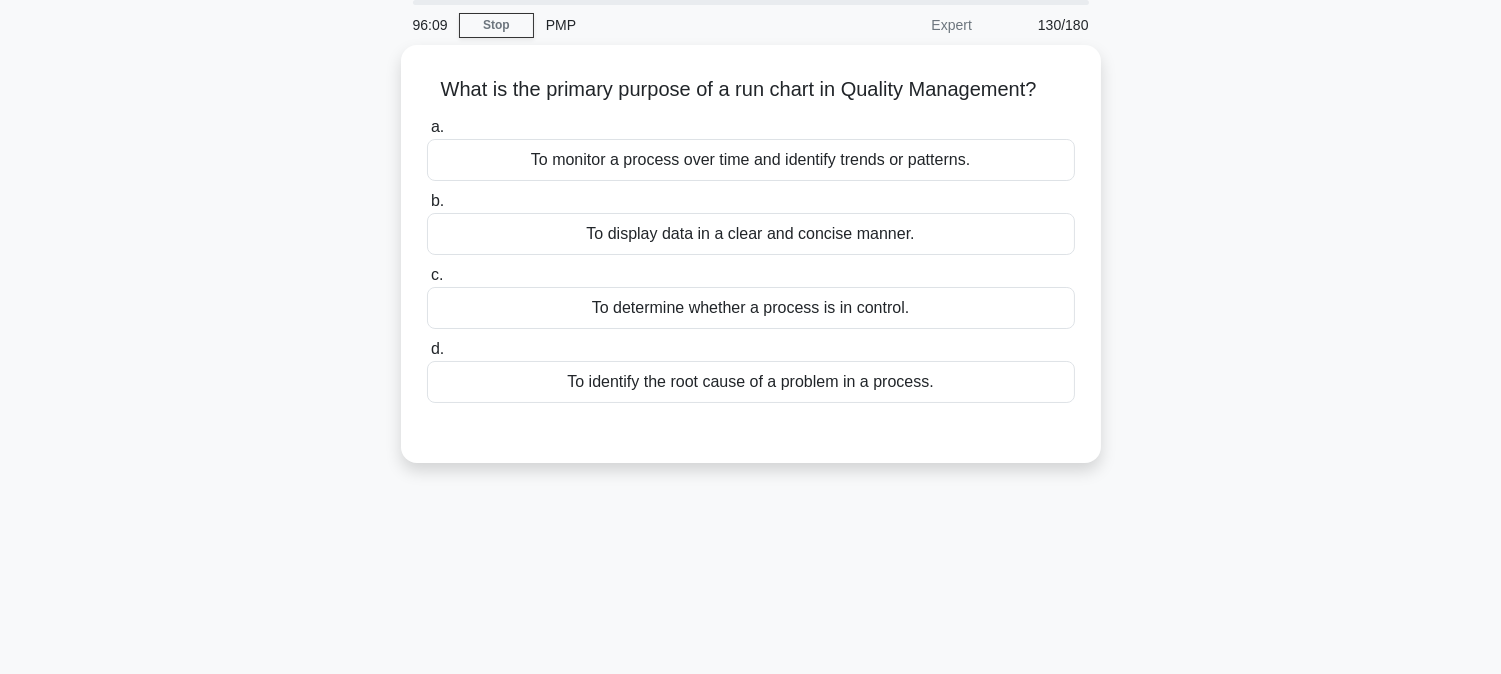 scroll, scrollTop: 0, scrollLeft: 0, axis: both 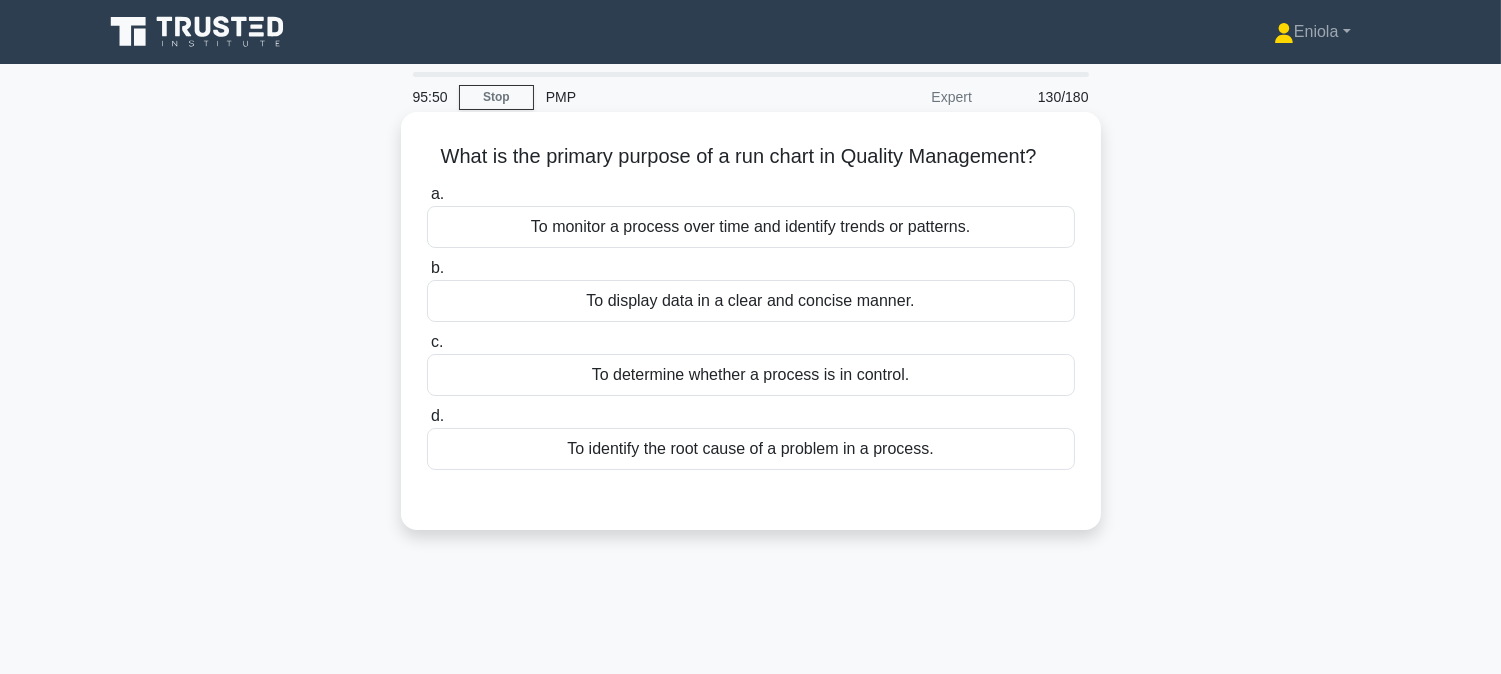 click on "To monitor a process over time and identify trends or patterns." at bounding box center (751, 227) 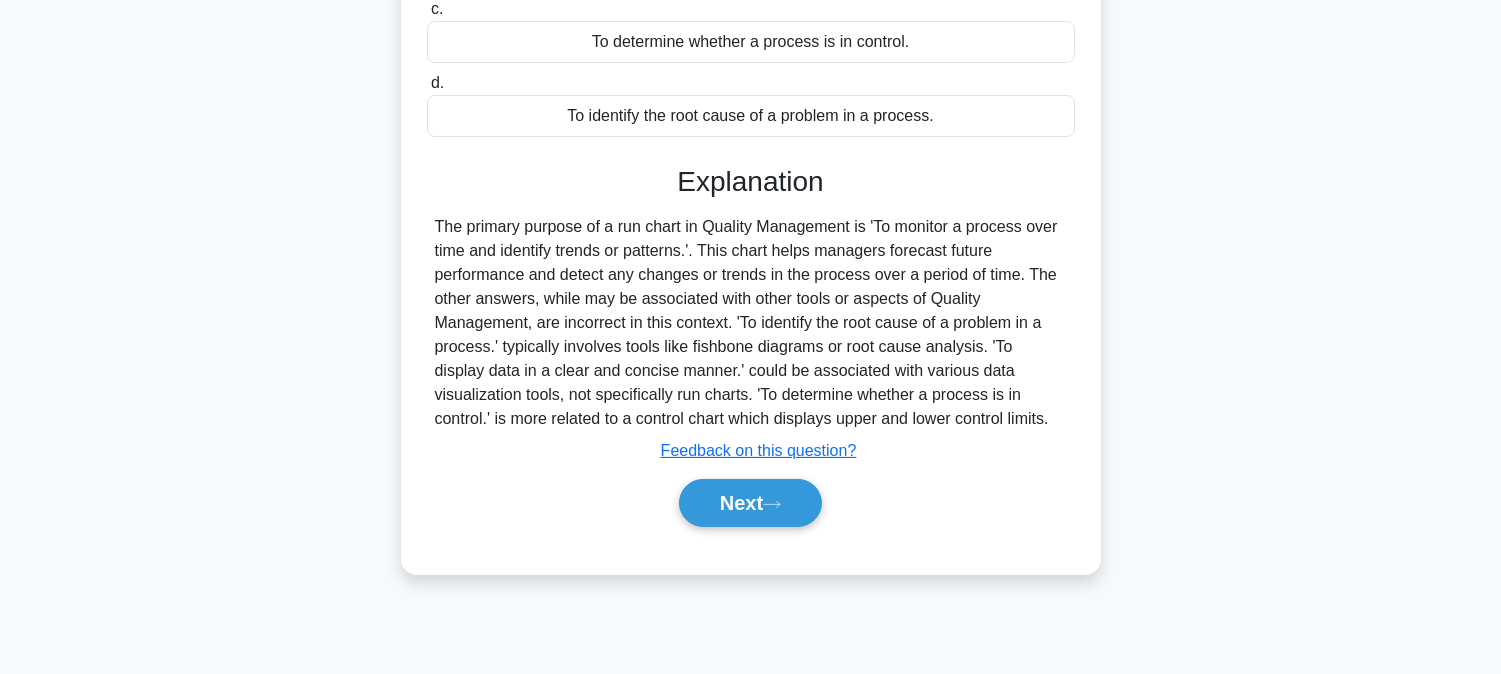 scroll, scrollTop: 405, scrollLeft: 0, axis: vertical 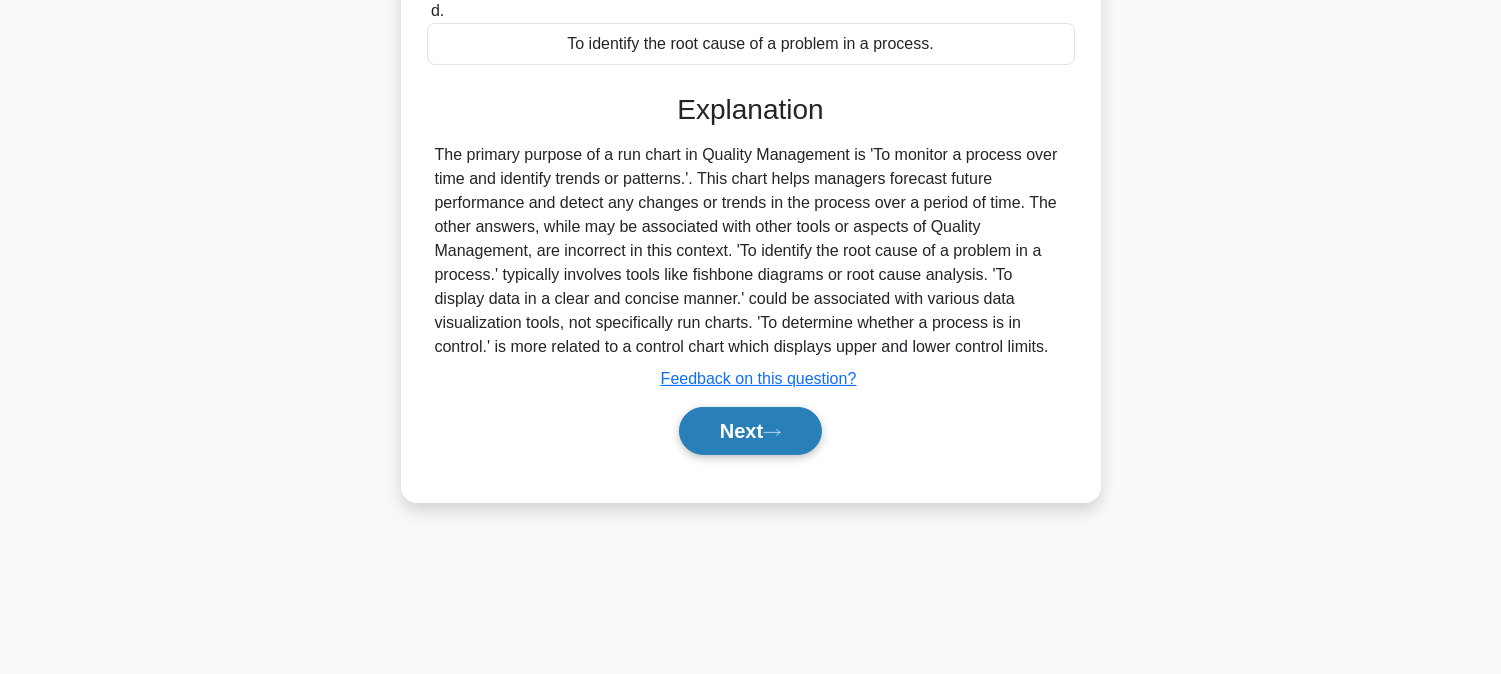click on "Next" at bounding box center [750, 431] 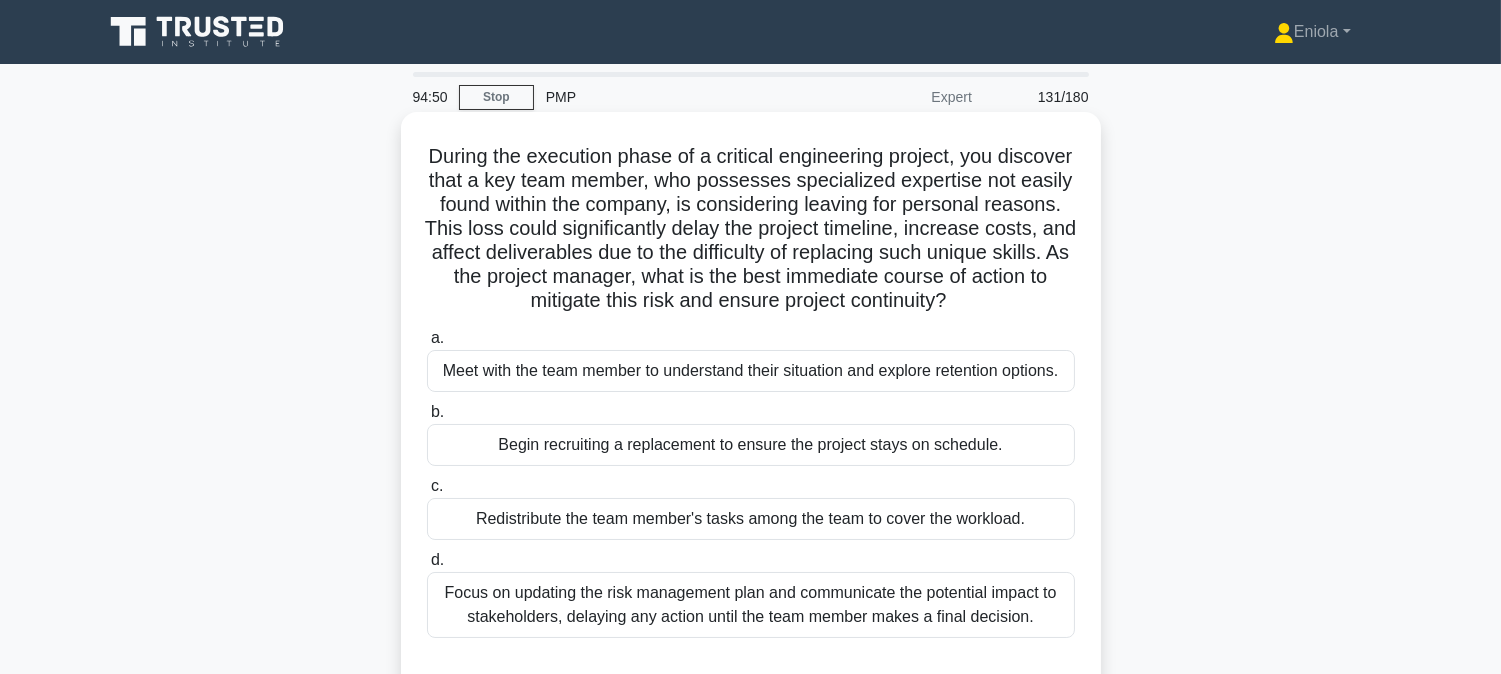 scroll, scrollTop: 111, scrollLeft: 0, axis: vertical 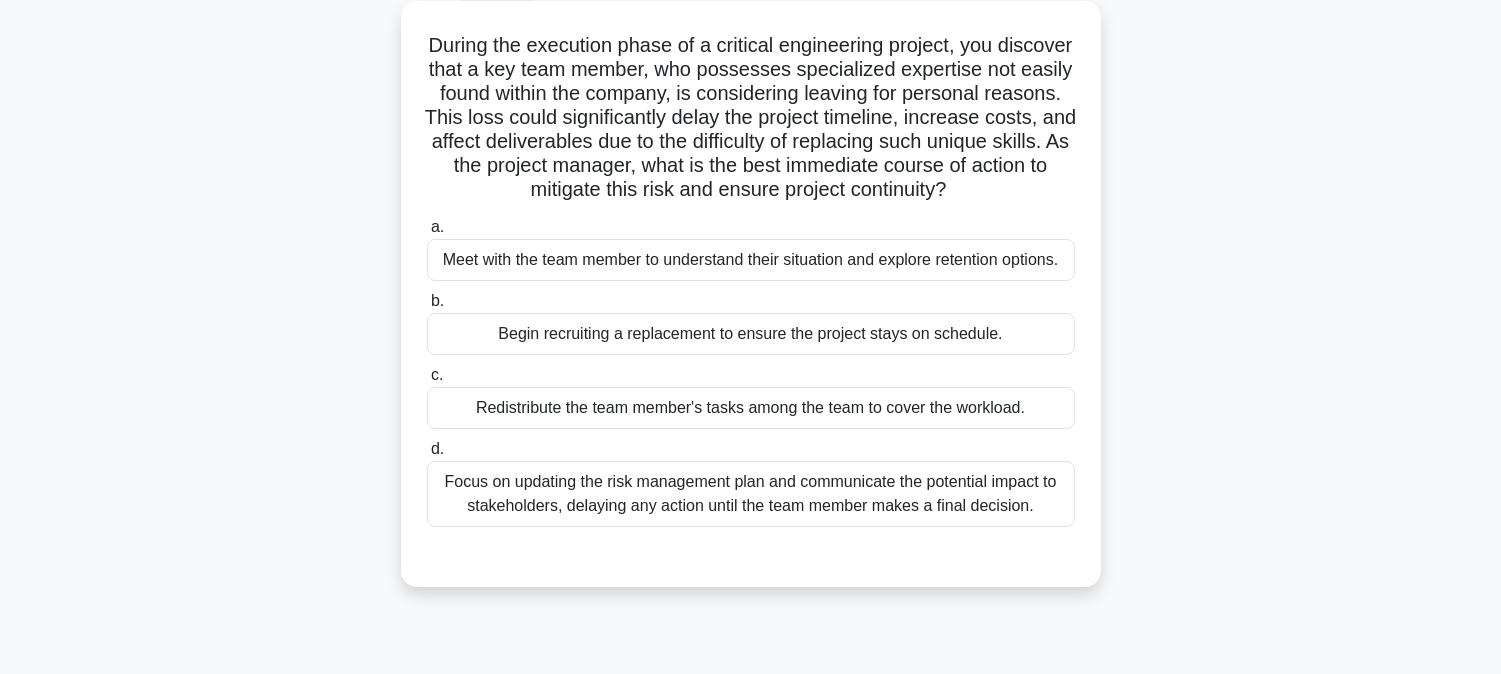 click on "Meet with the team member to understand their situation and explore retention options." at bounding box center [751, 260] 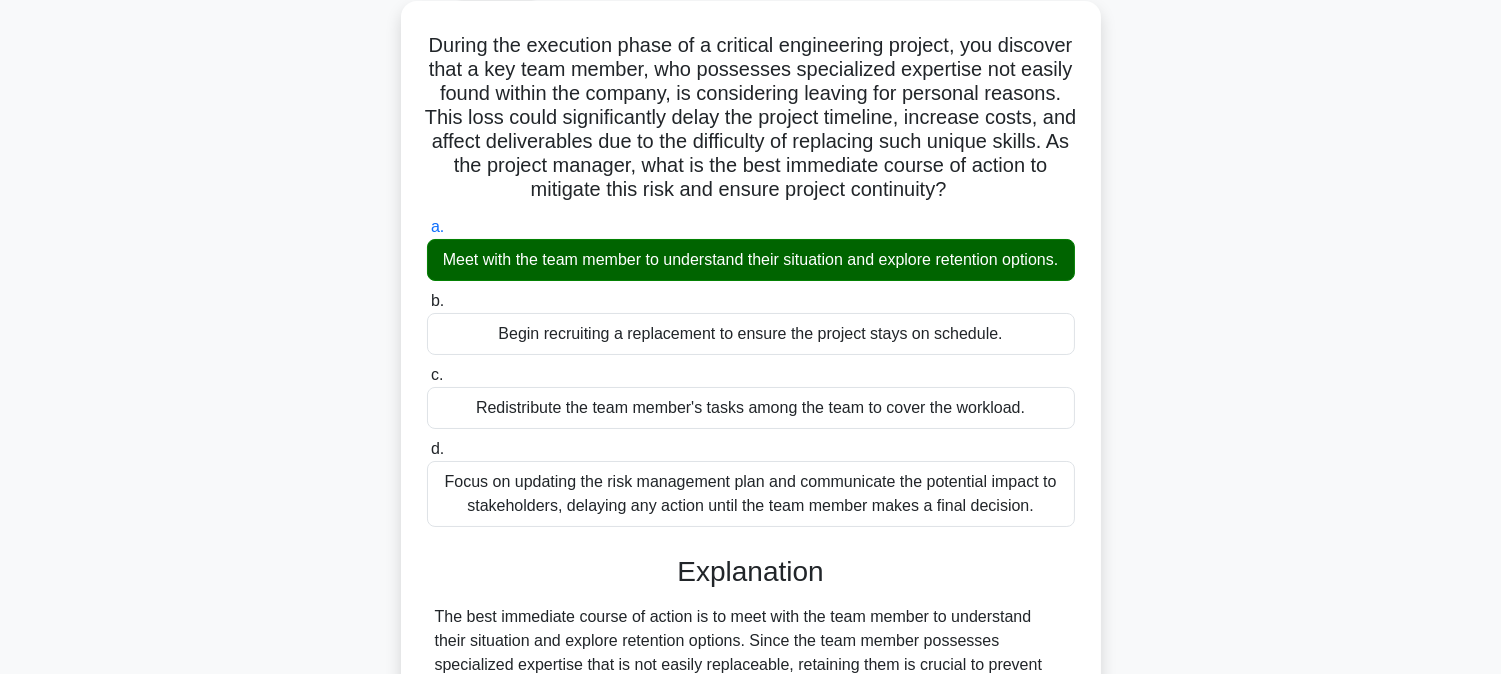 scroll, scrollTop: 583, scrollLeft: 0, axis: vertical 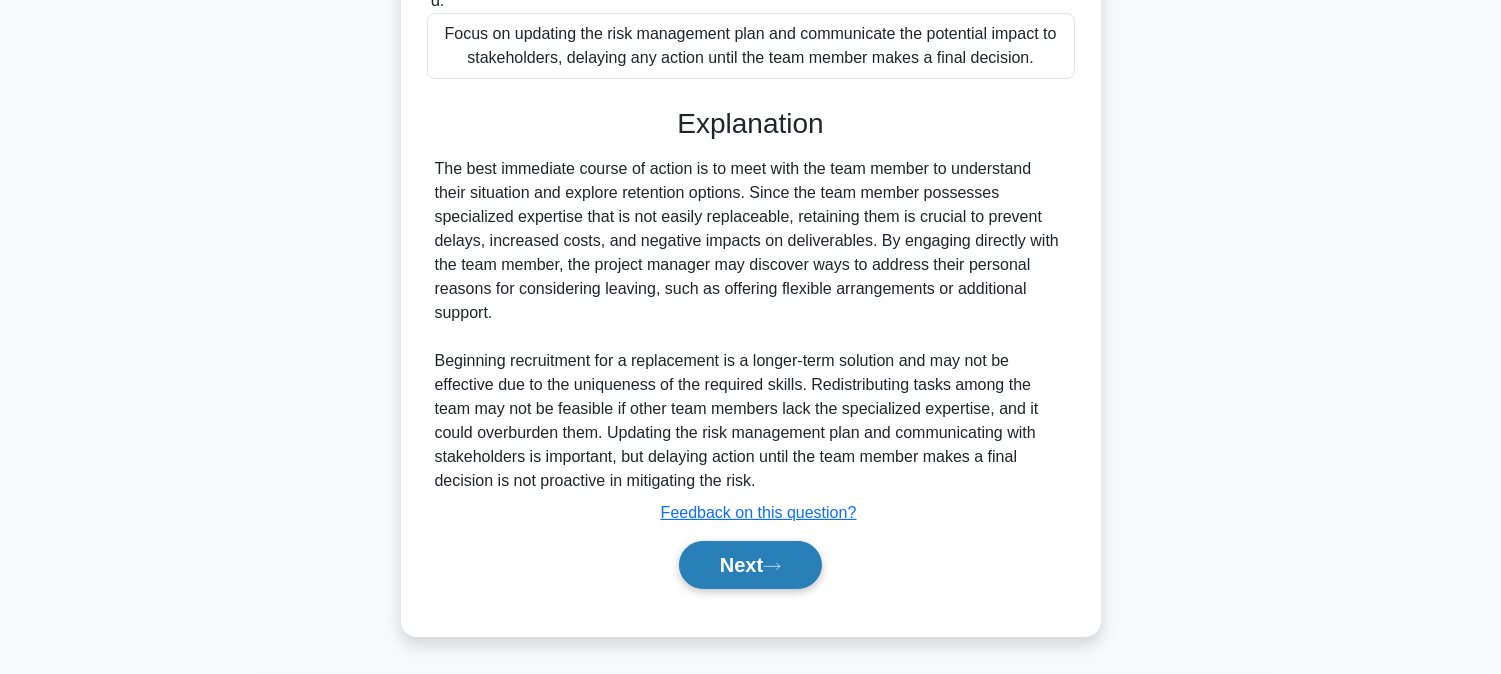 click on "Next" at bounding box center (750, 565) 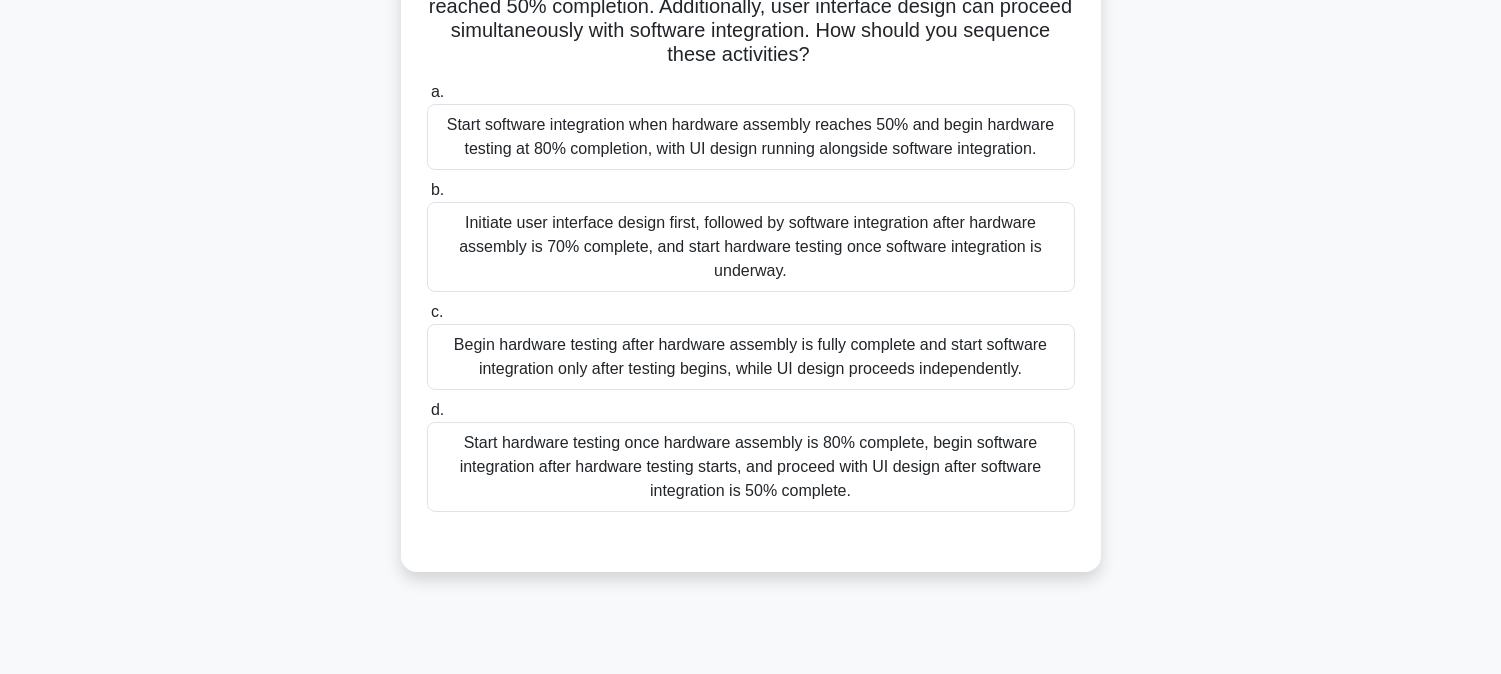 scroll, scrollTop: 111, scrollLeft: 0, axis: vertical 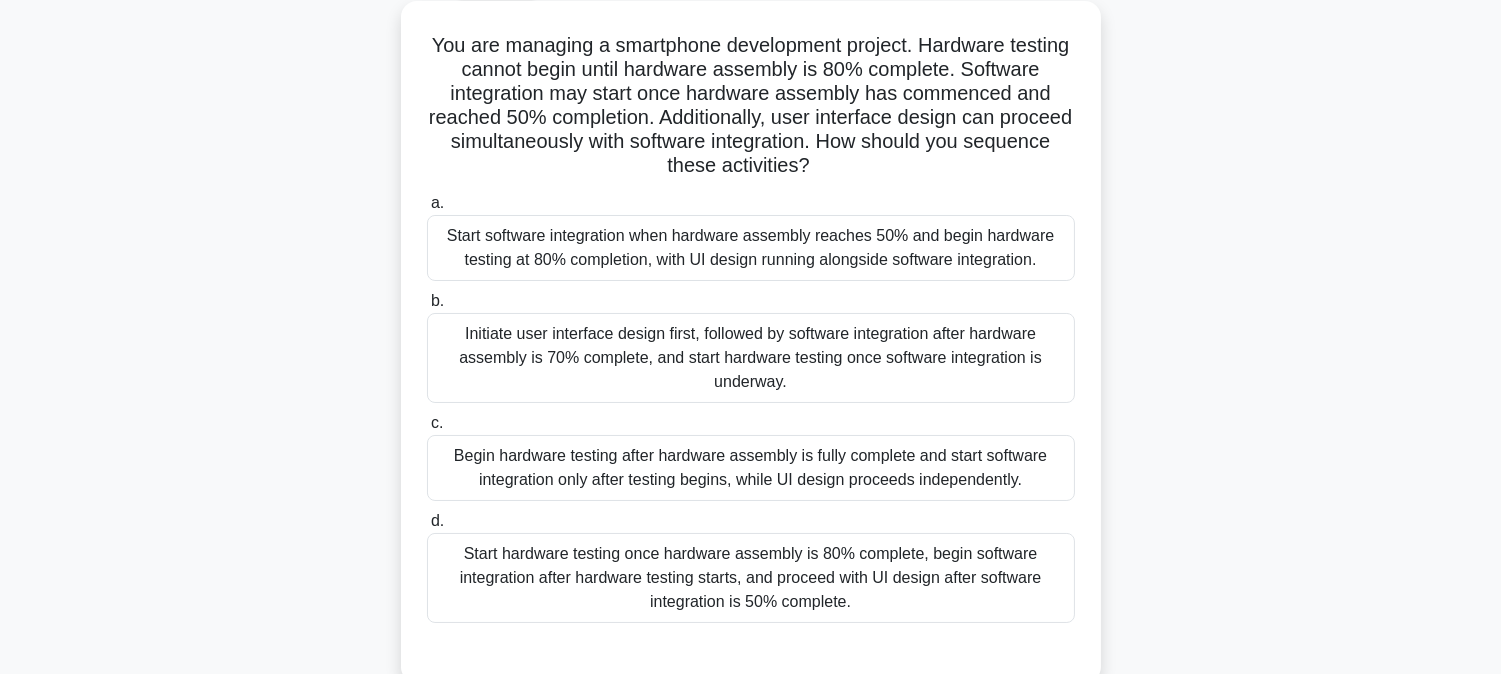 click on "Start software integration when hardware assembly reaches 50% and begin hardware testing at 80% completion, with UI design running alongside software integration." at bounding box center (751, 248) 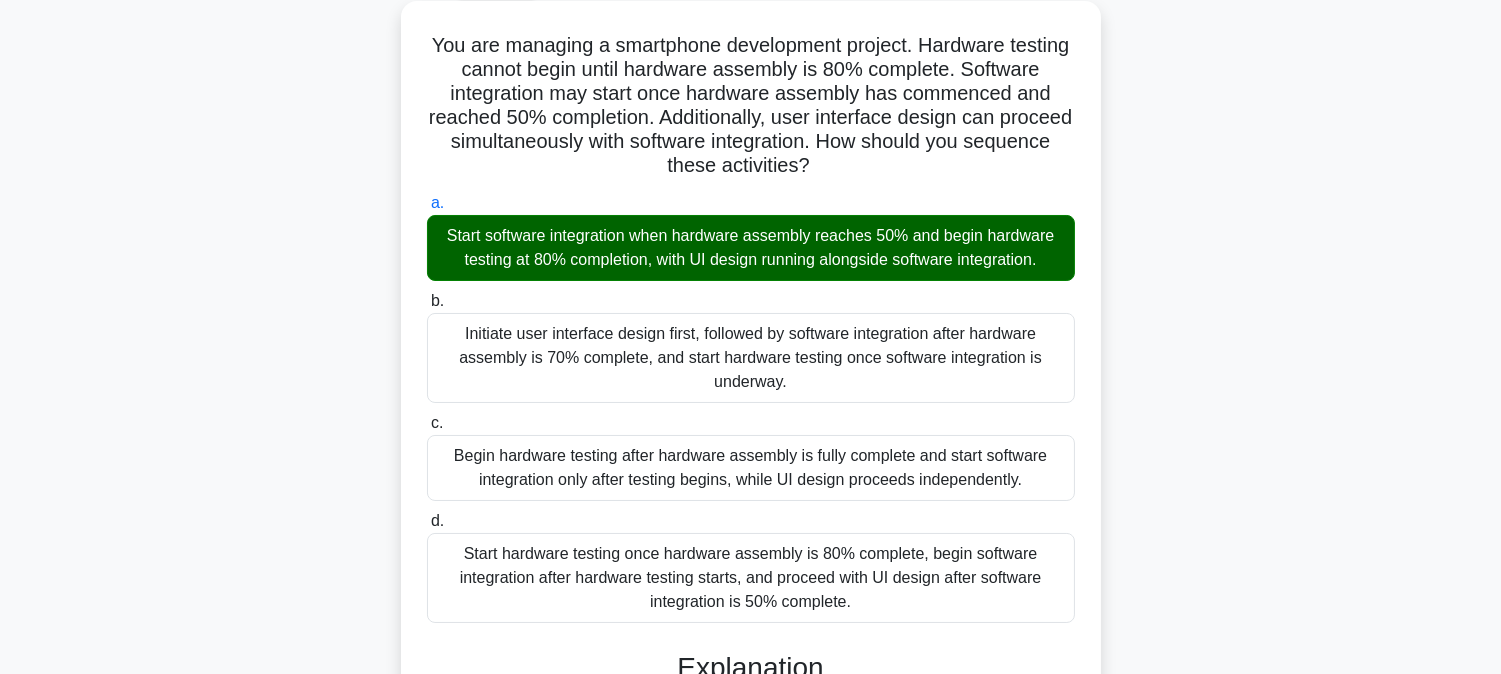 scroll, scrollTop: 463, scrollLeft: 0, axis: vertical 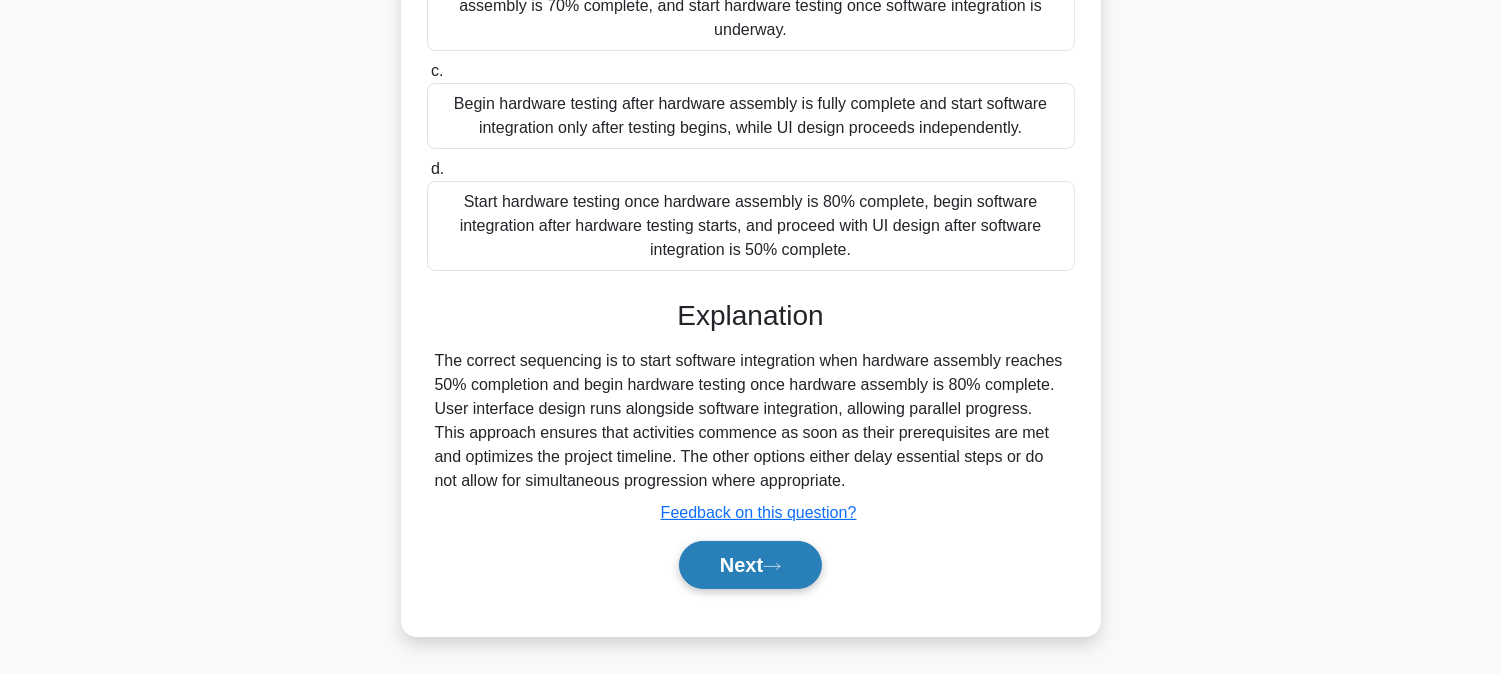 click on "Next" at bounding box center [750, 565] 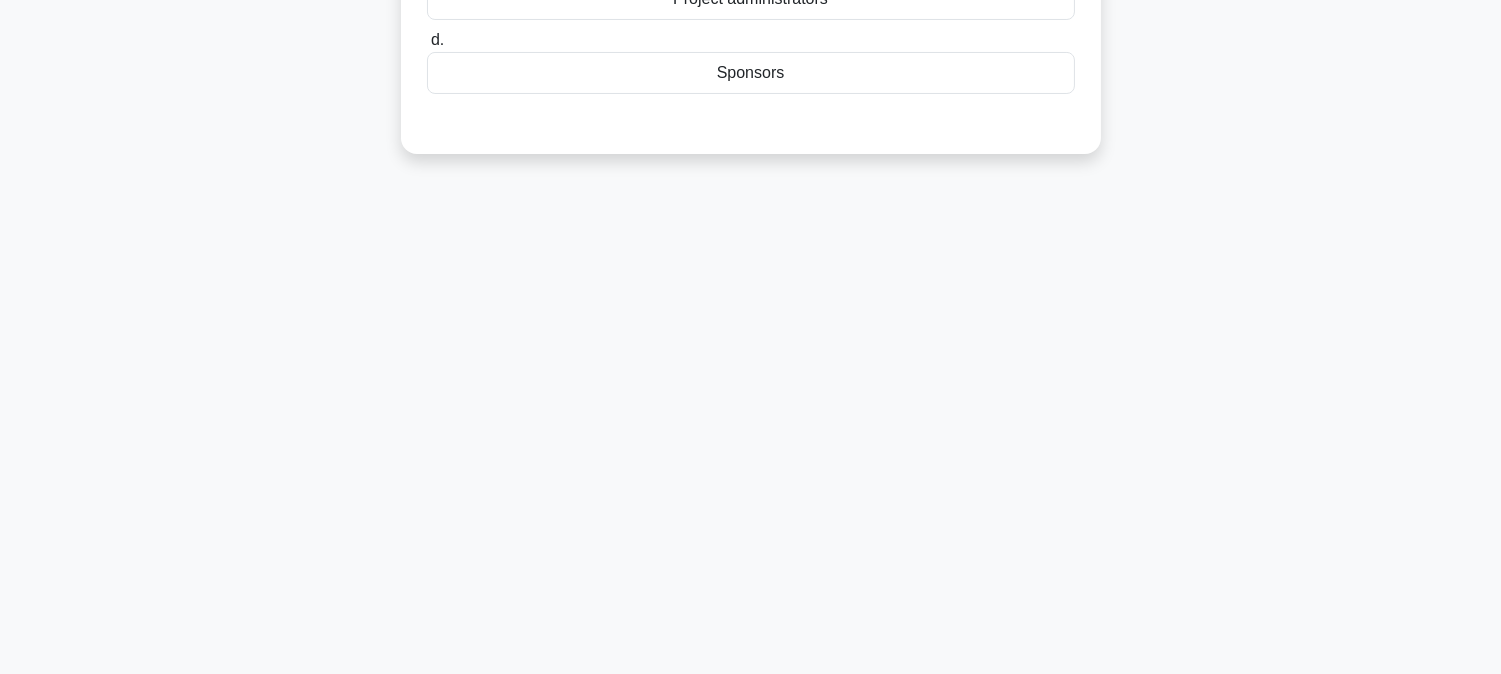 scroll, scrollTop: 0, scrollLeft: 0, axis: both 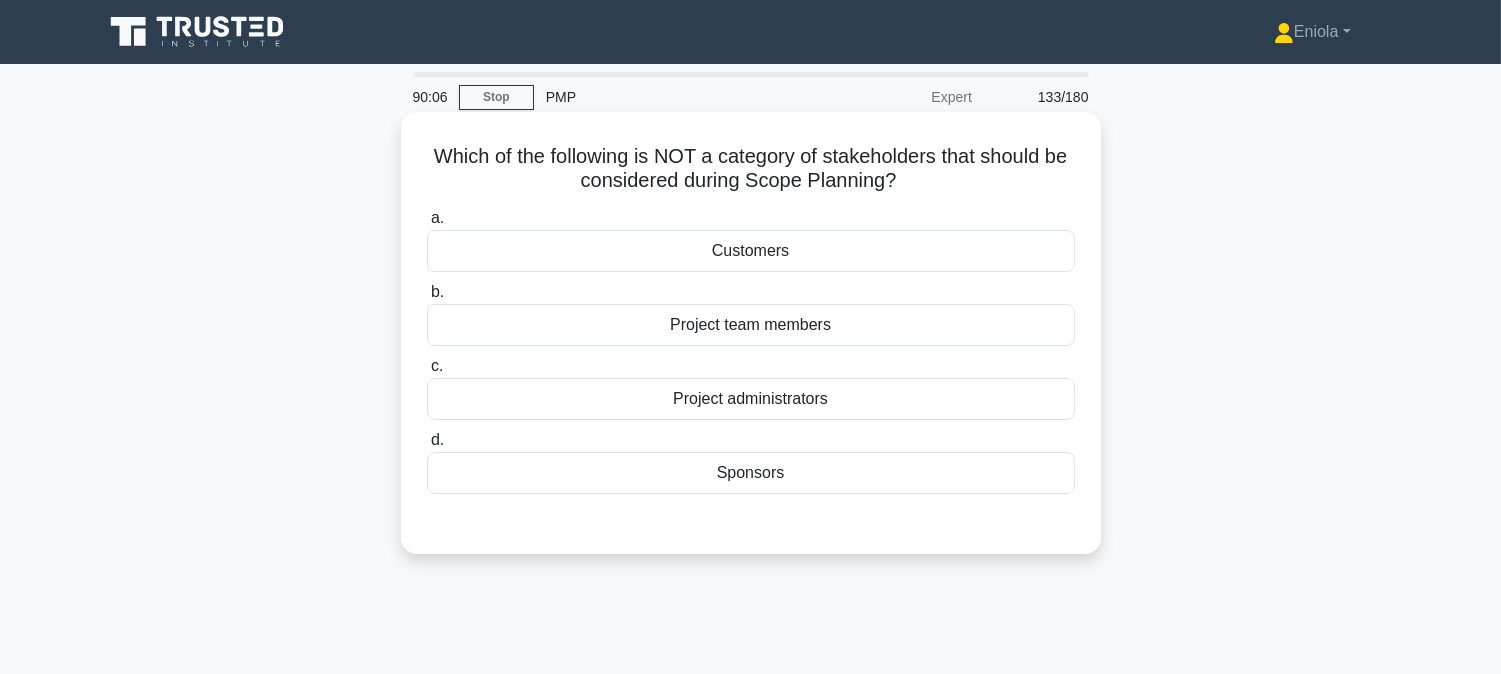 click on "Project administrators" at bounding box center (751, 399) 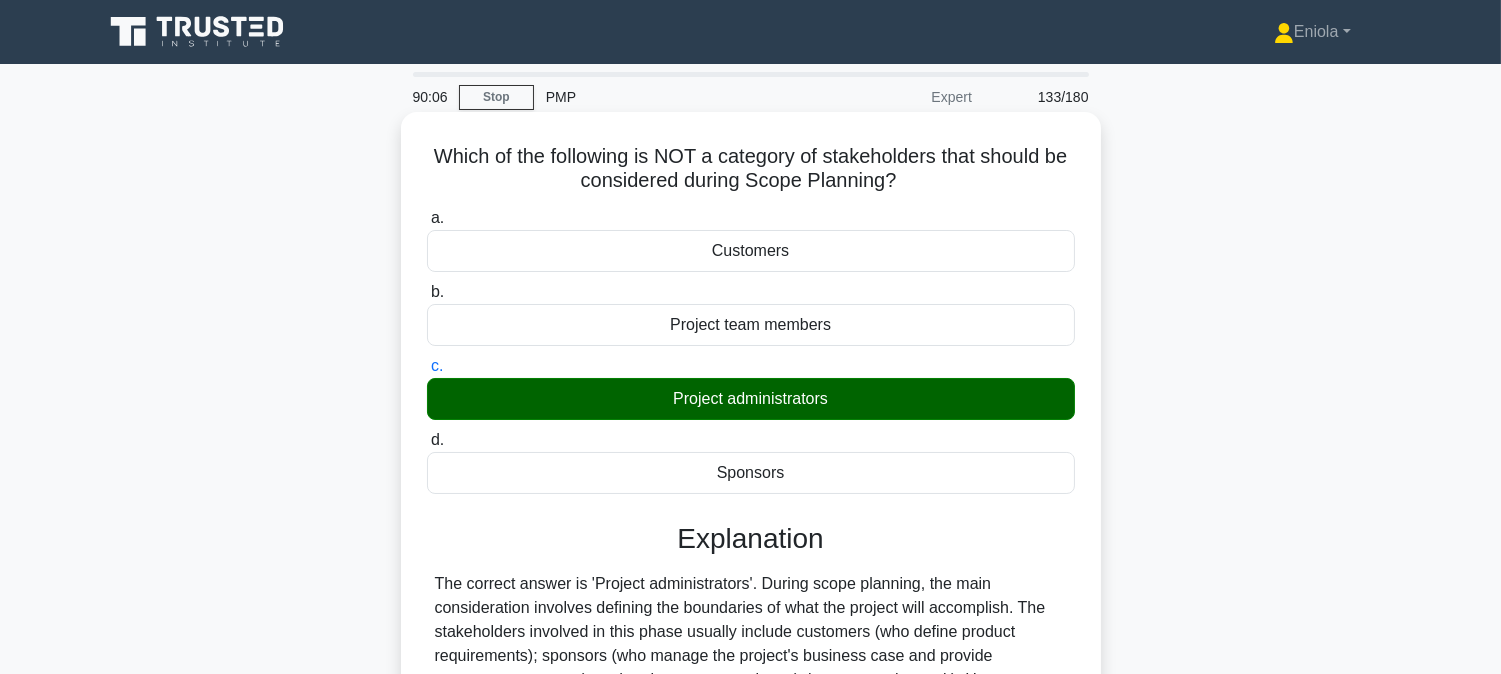scroll, scrollTop: 405, scrollLeft: 0, axis: vertical 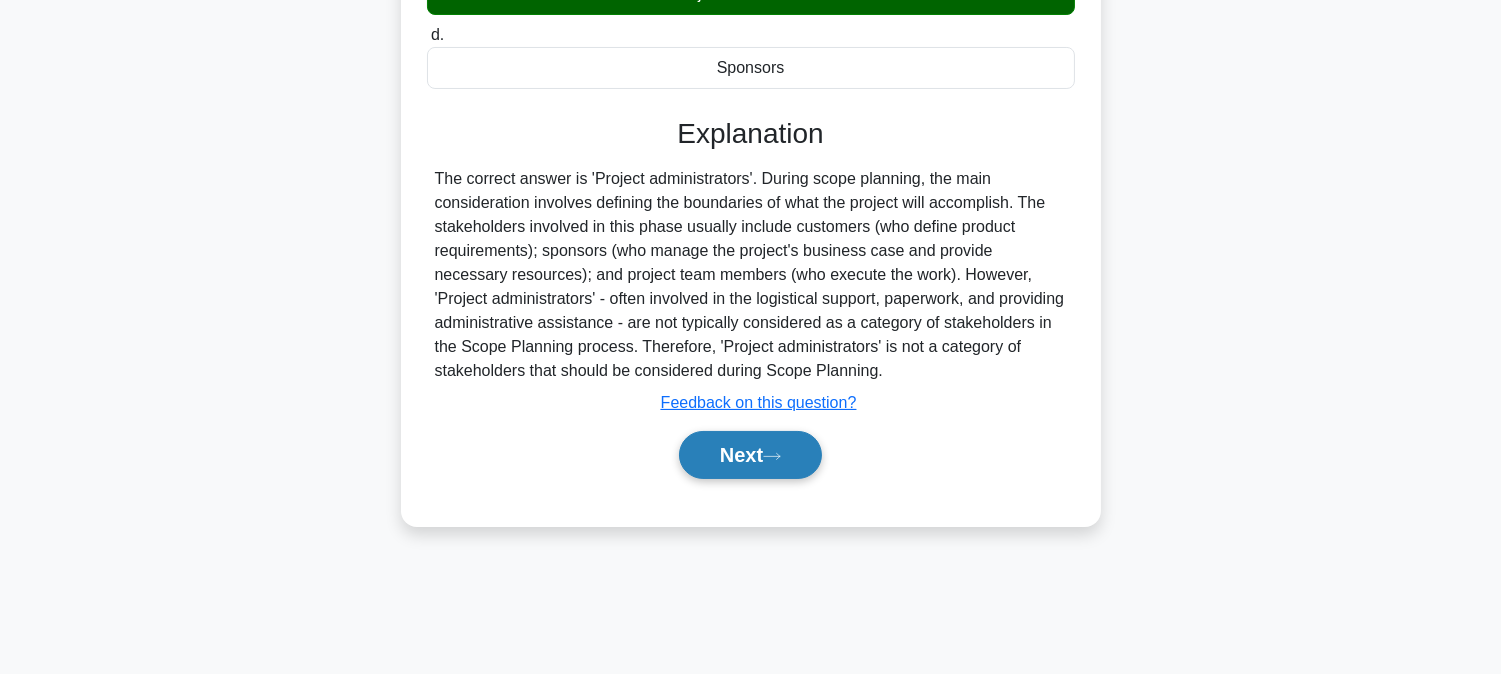 click on "Next" at bounding box center [750, 455] 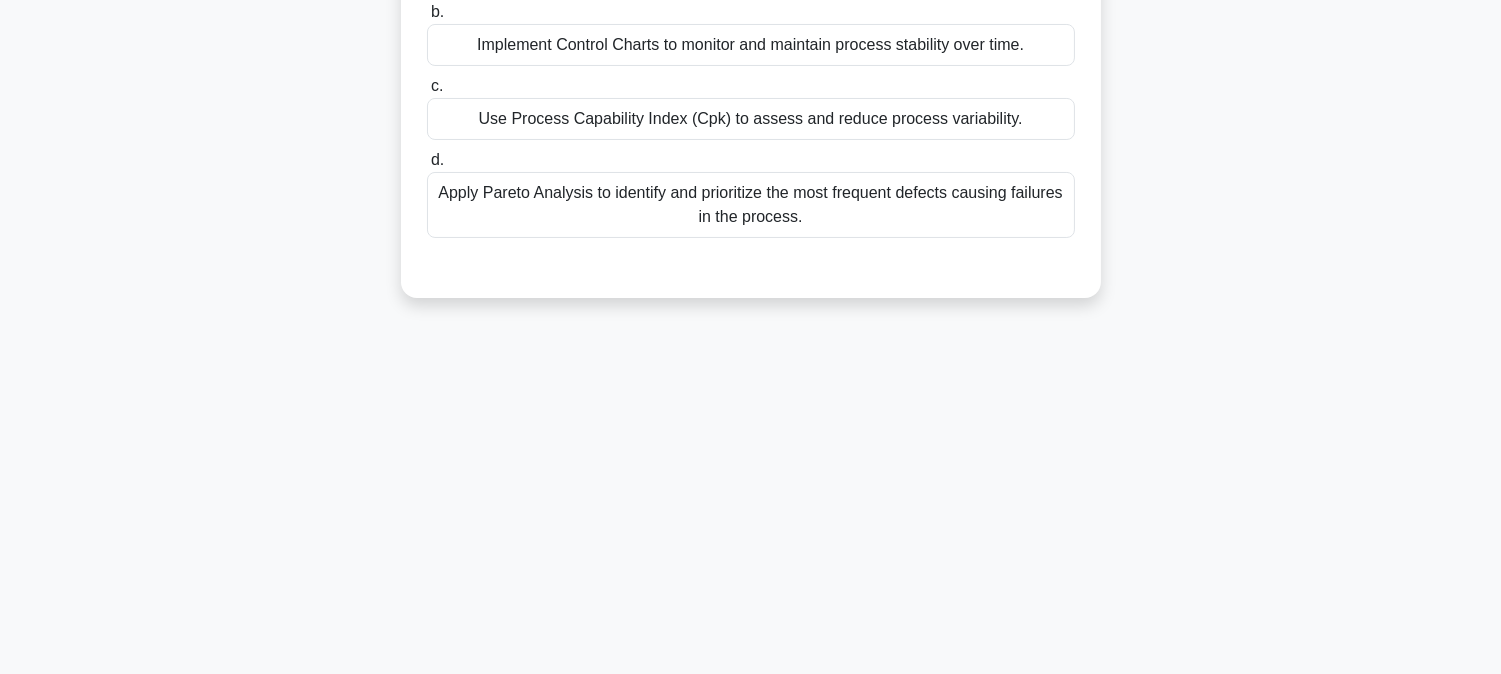 scroll, scrollTop: 0, scrollLeft: 0, axis: both 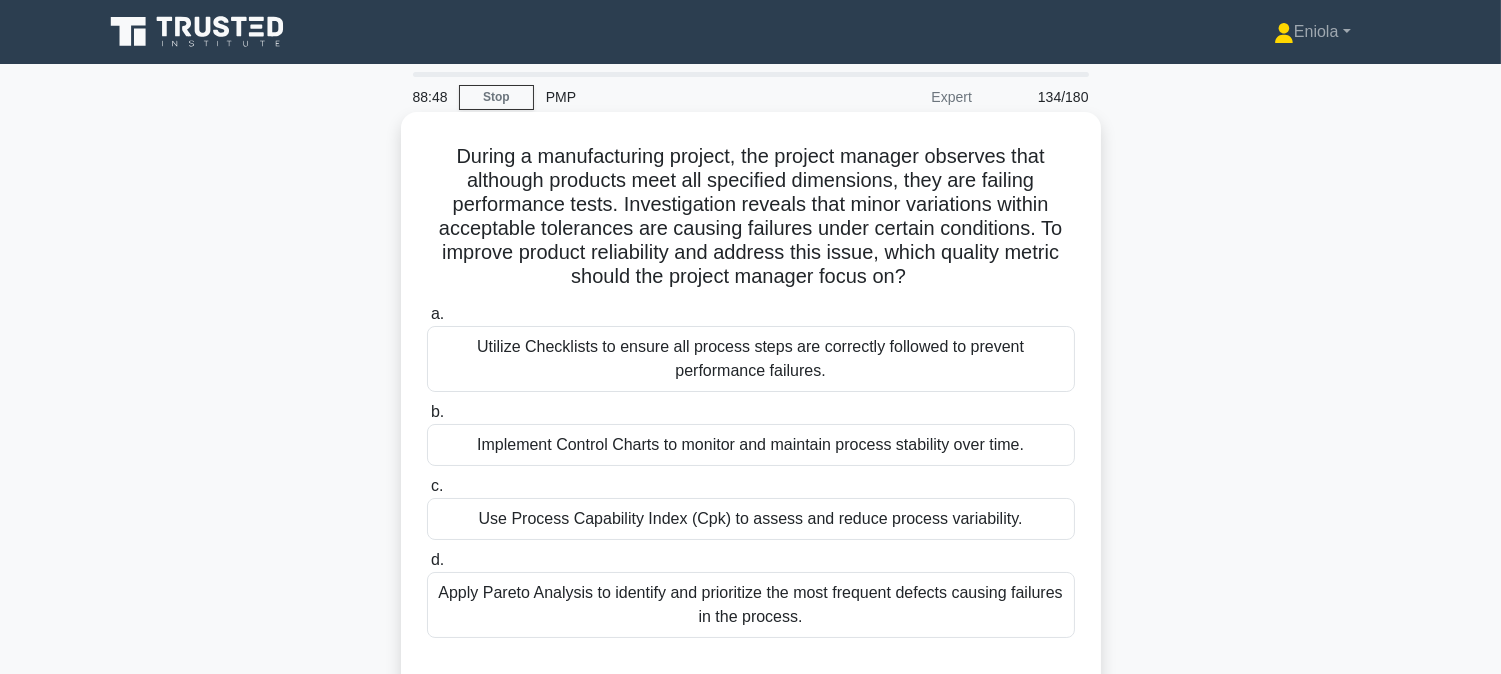click on "Utilize Checklists to ensure all process steps are correctly followed to prevent performance failures." at bounding box center (751, 359) 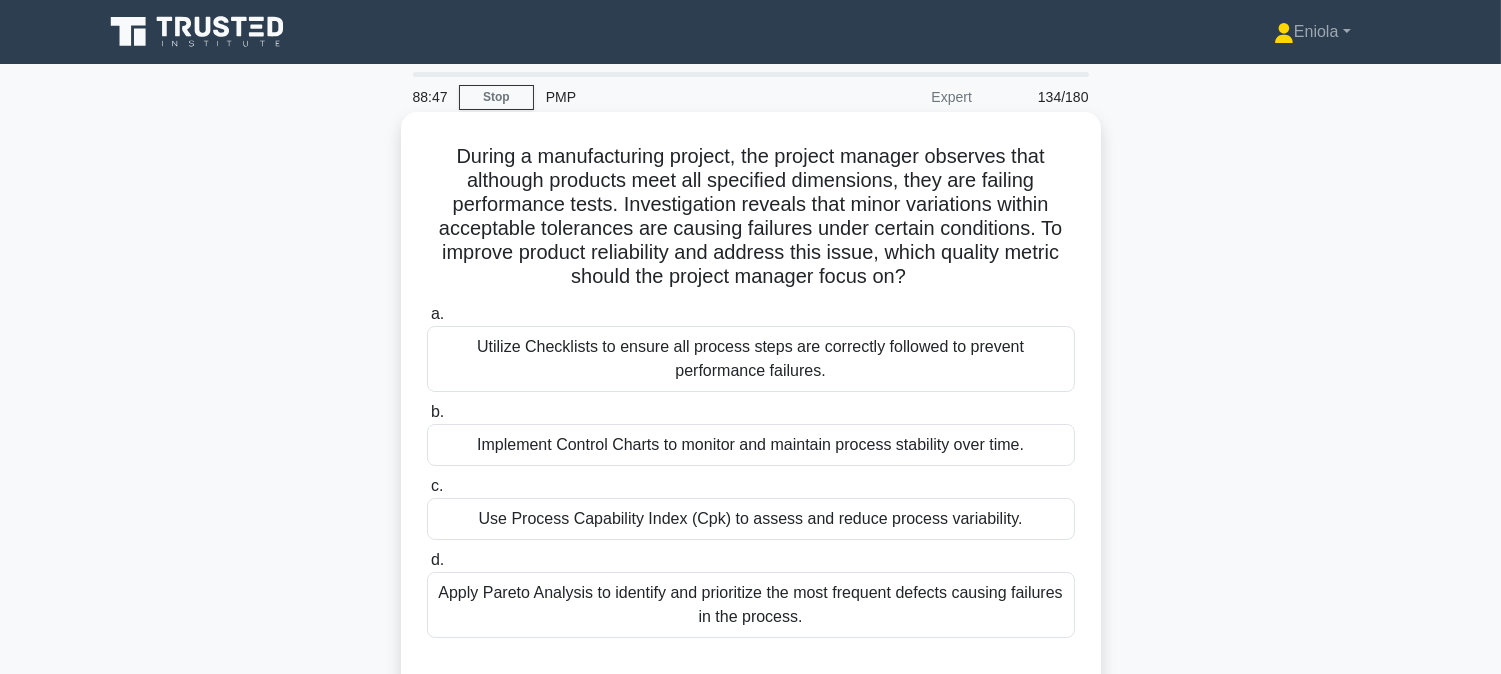 click on "Utilize Checklists to ensure all process steps are correctly followed to prevent performance failures." at bounding box center (751, 359) 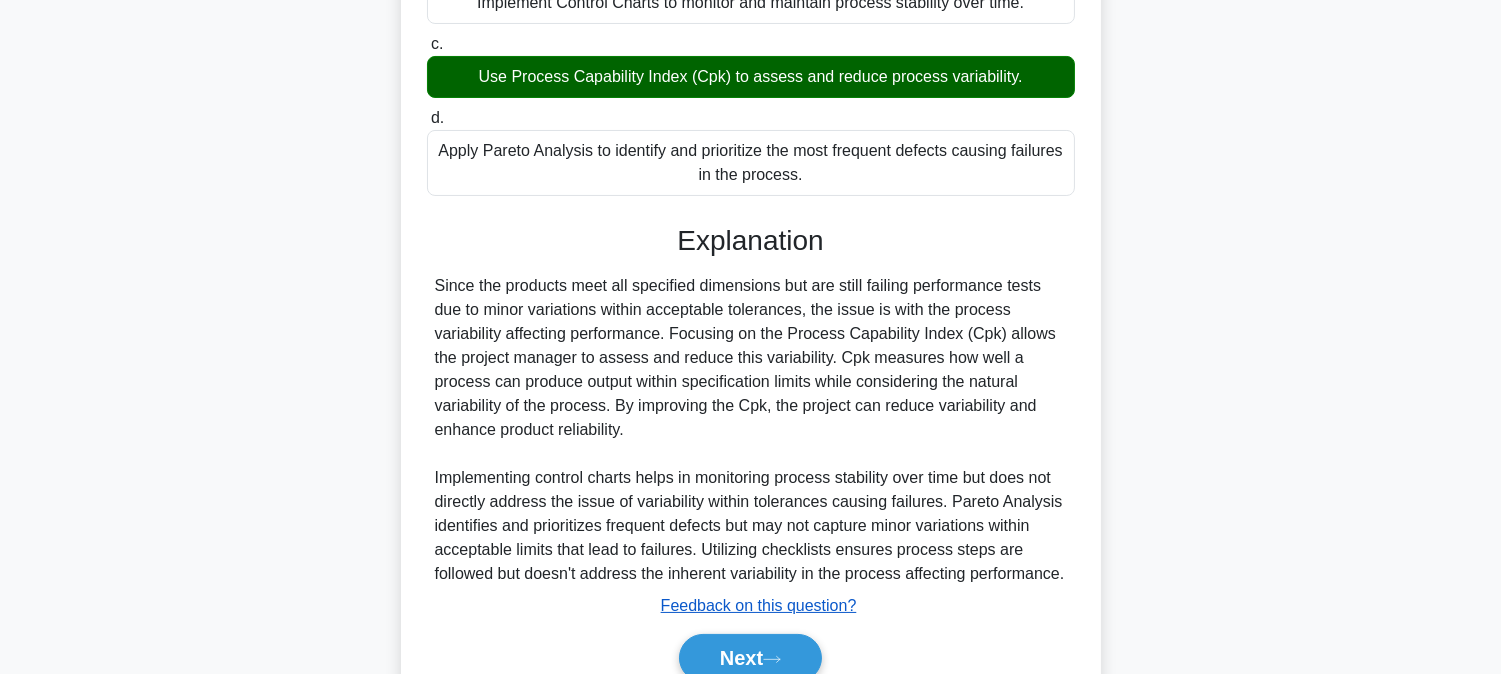 scroll, scrollTop: 558, scrollLeft: 0, axis: vertical 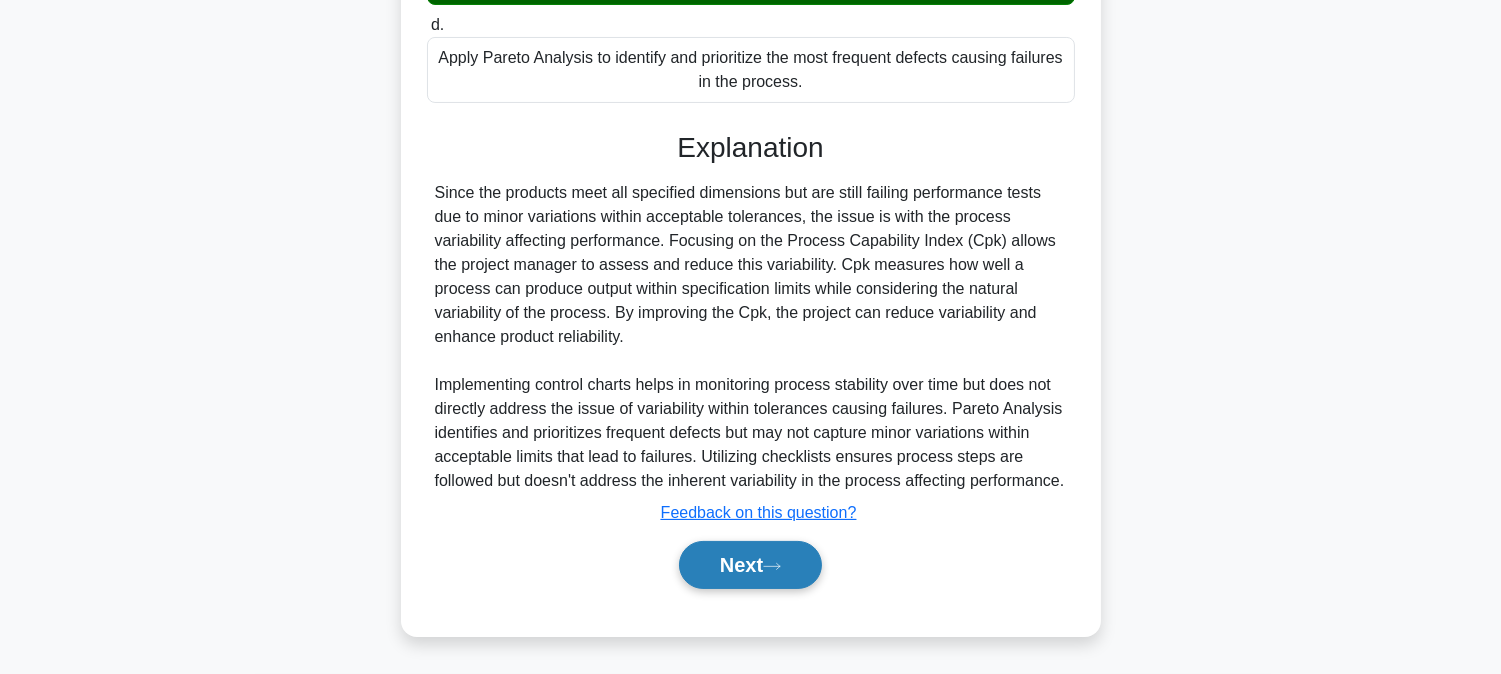click on "Next" at bounding box center (750, 565) 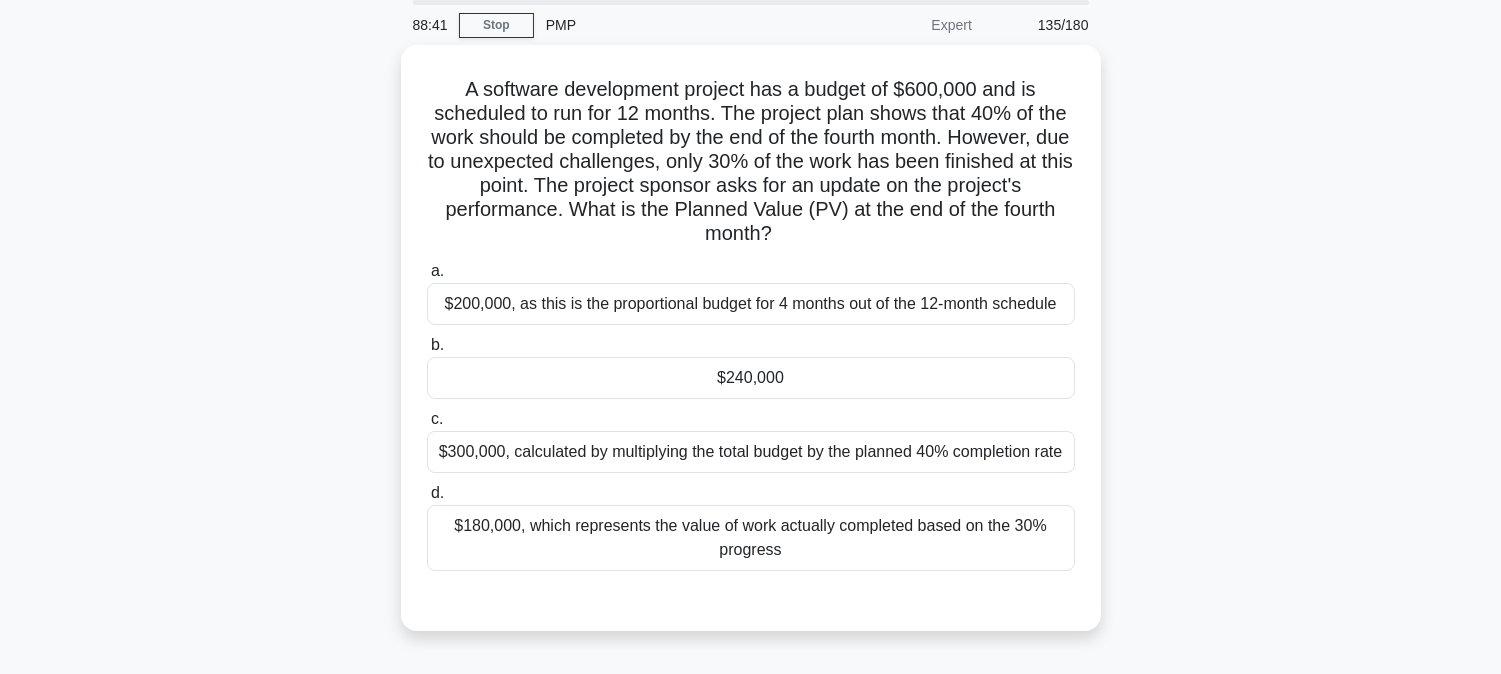 scroll, scrollTop: 0, scrollLeft: 0, axis: both 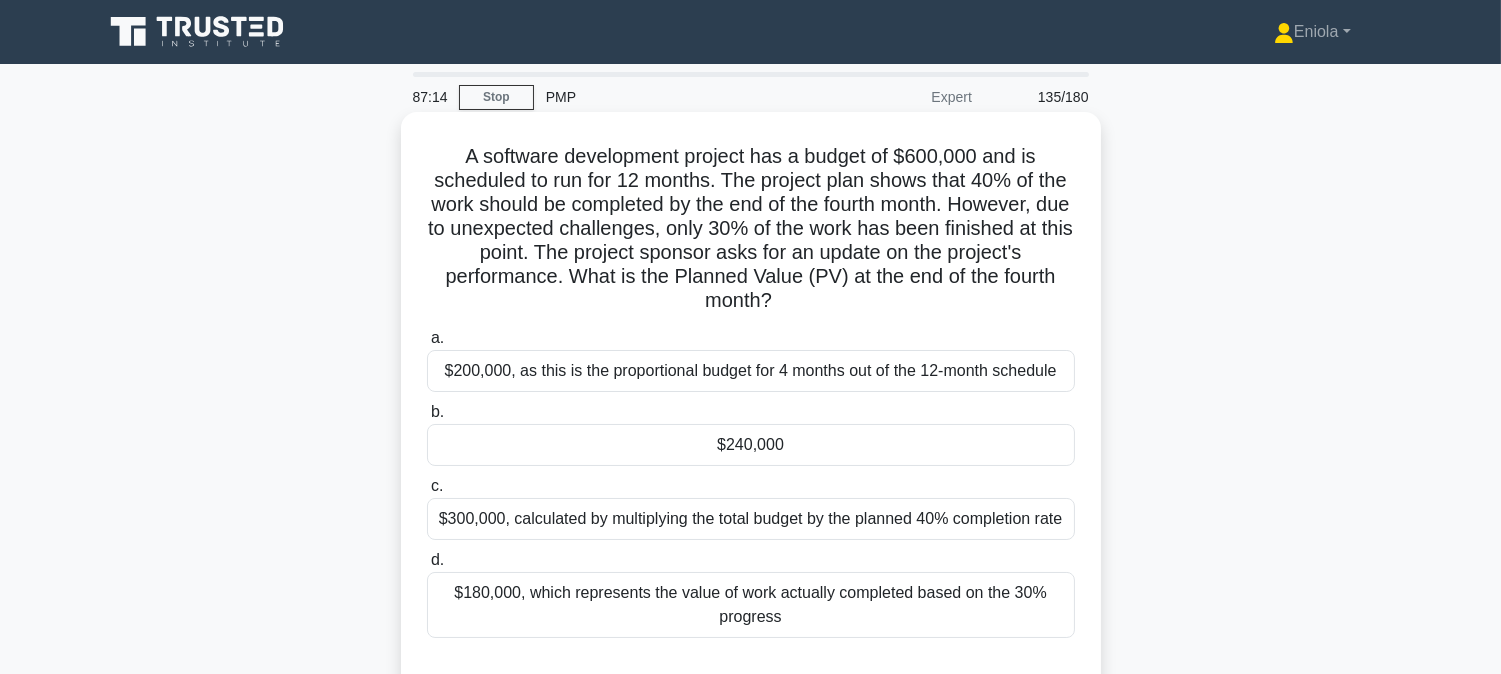 click on "$240,000" at bounding box center [751, 445] 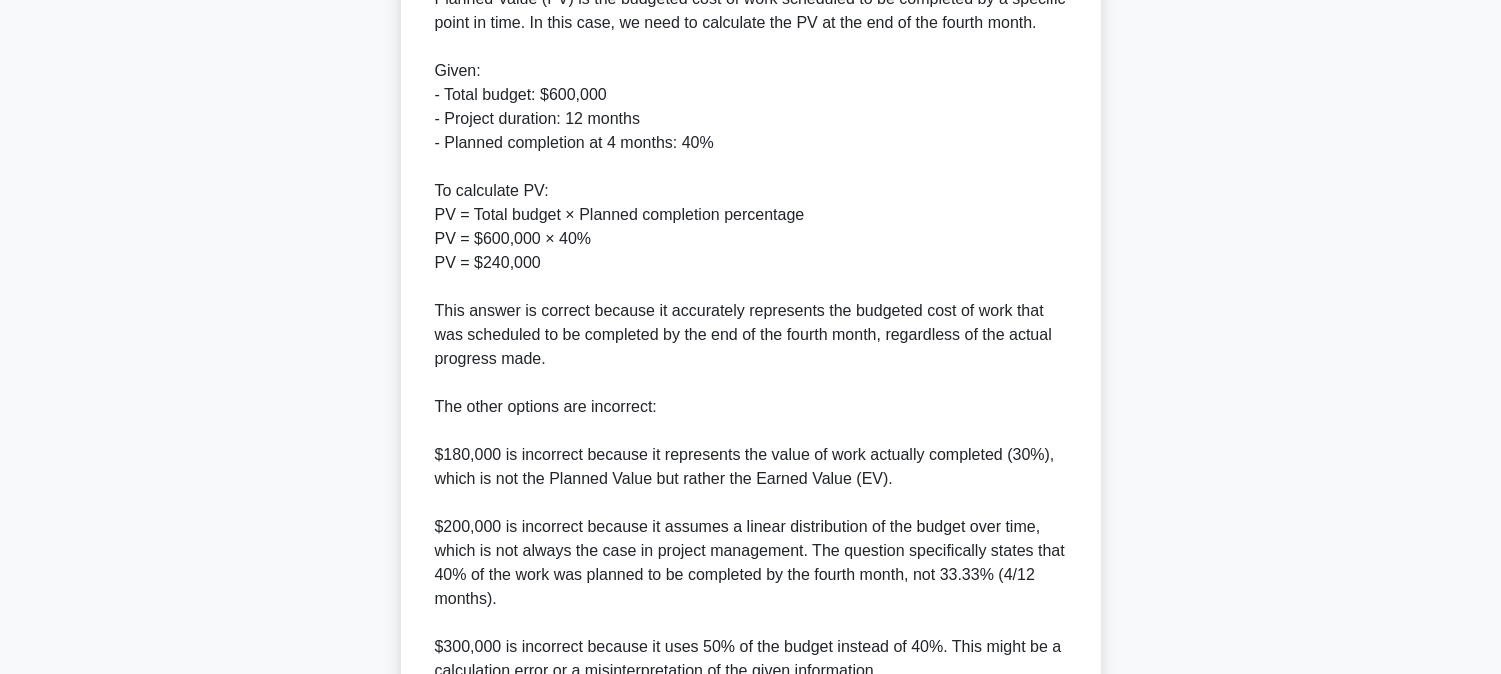 scroll, scrollTop: 966, scrollLeft: 0, axis: vertical 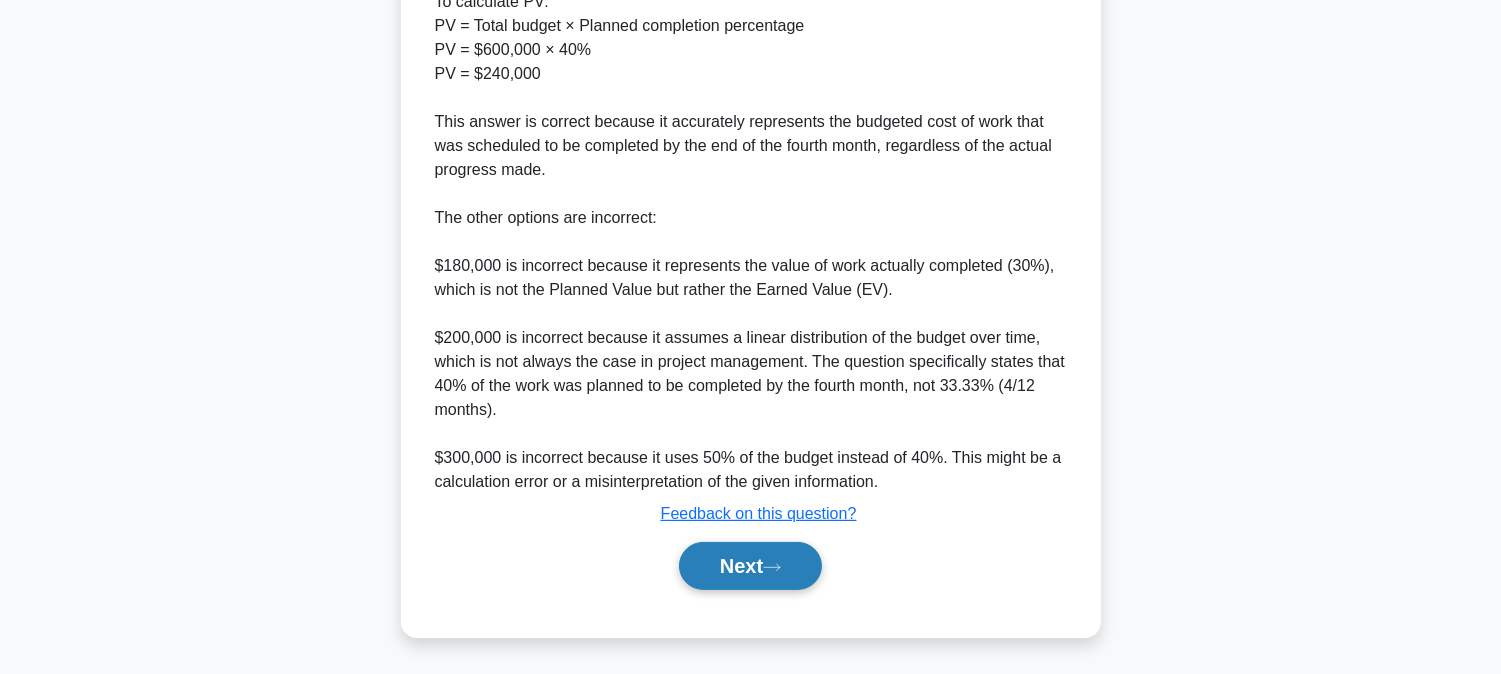 click 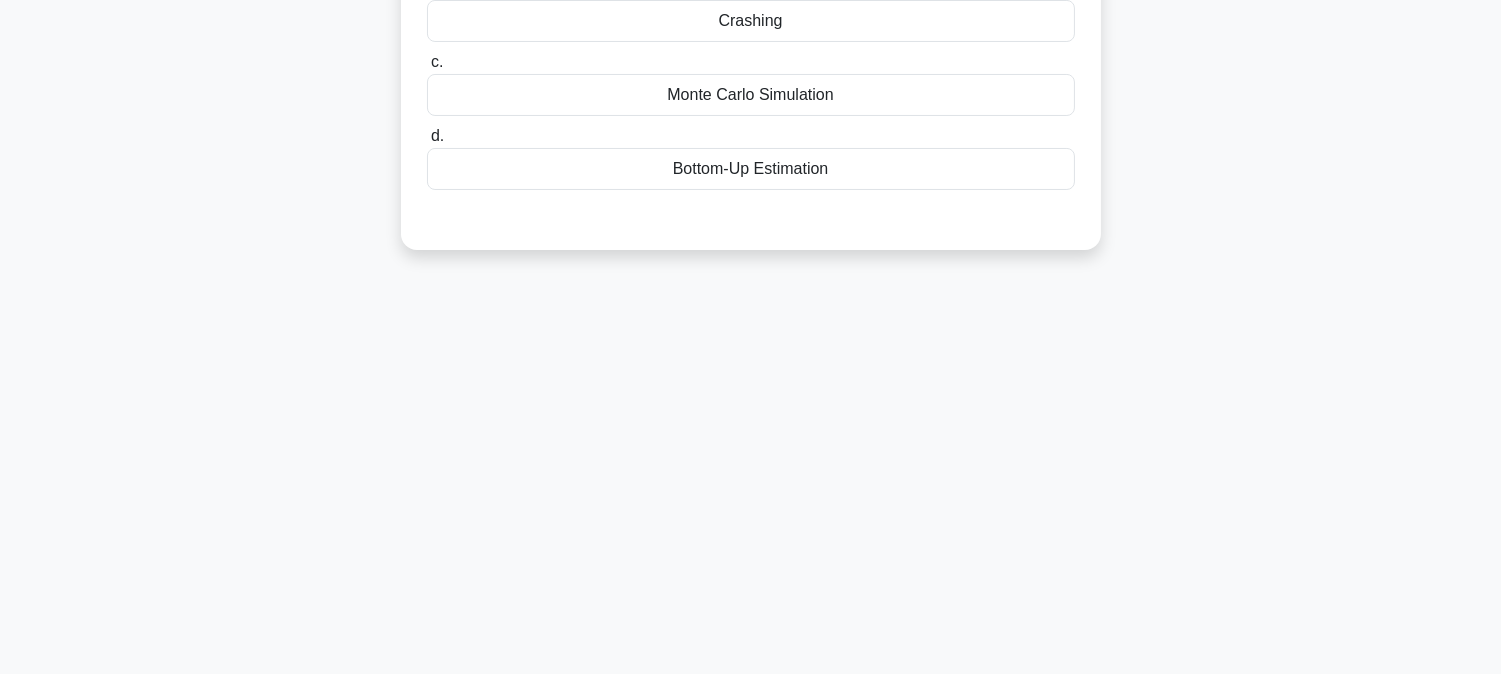scroll, scrollTop: 72, scrollLeft: 0, axis: vertical 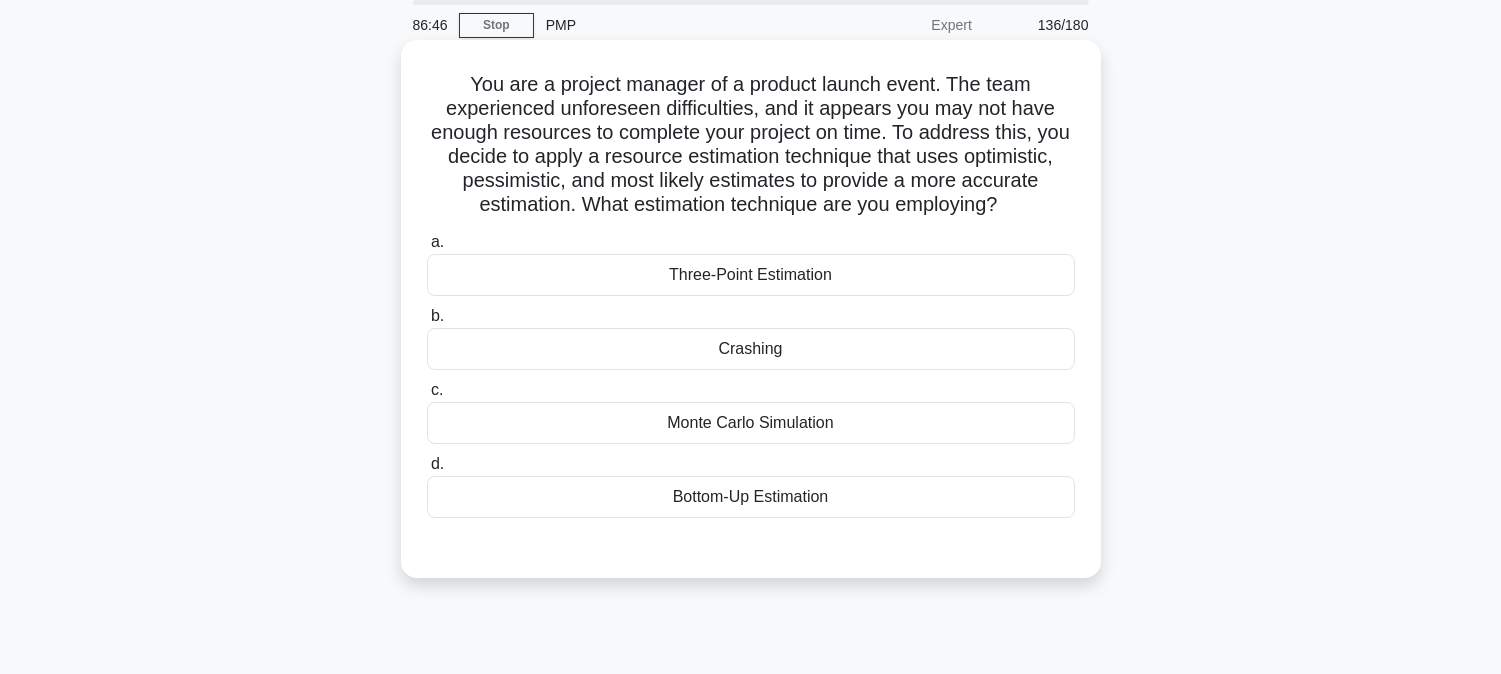 click on "Three-Point Estimation" at bounding box center (751, 275) 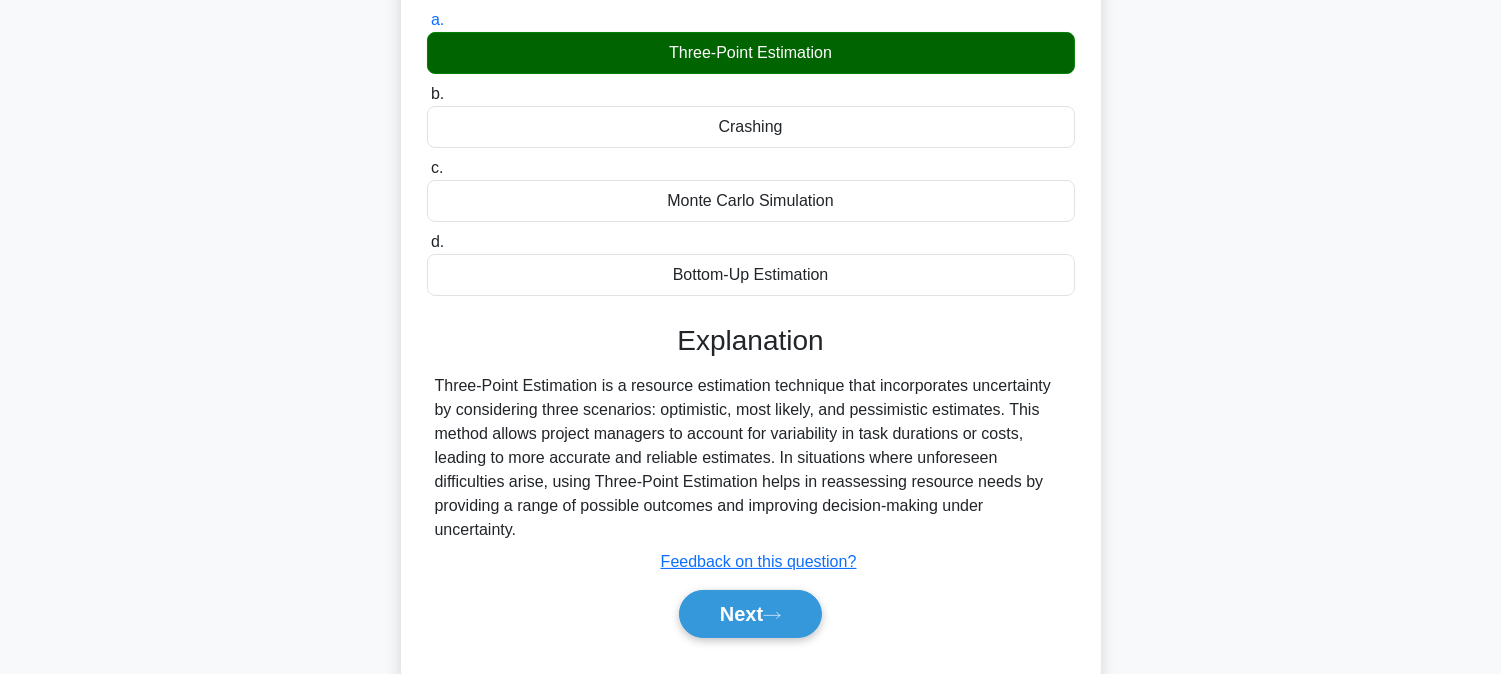 scroll, scrollTop: 405, scrollLeft: 0, axis: vertical 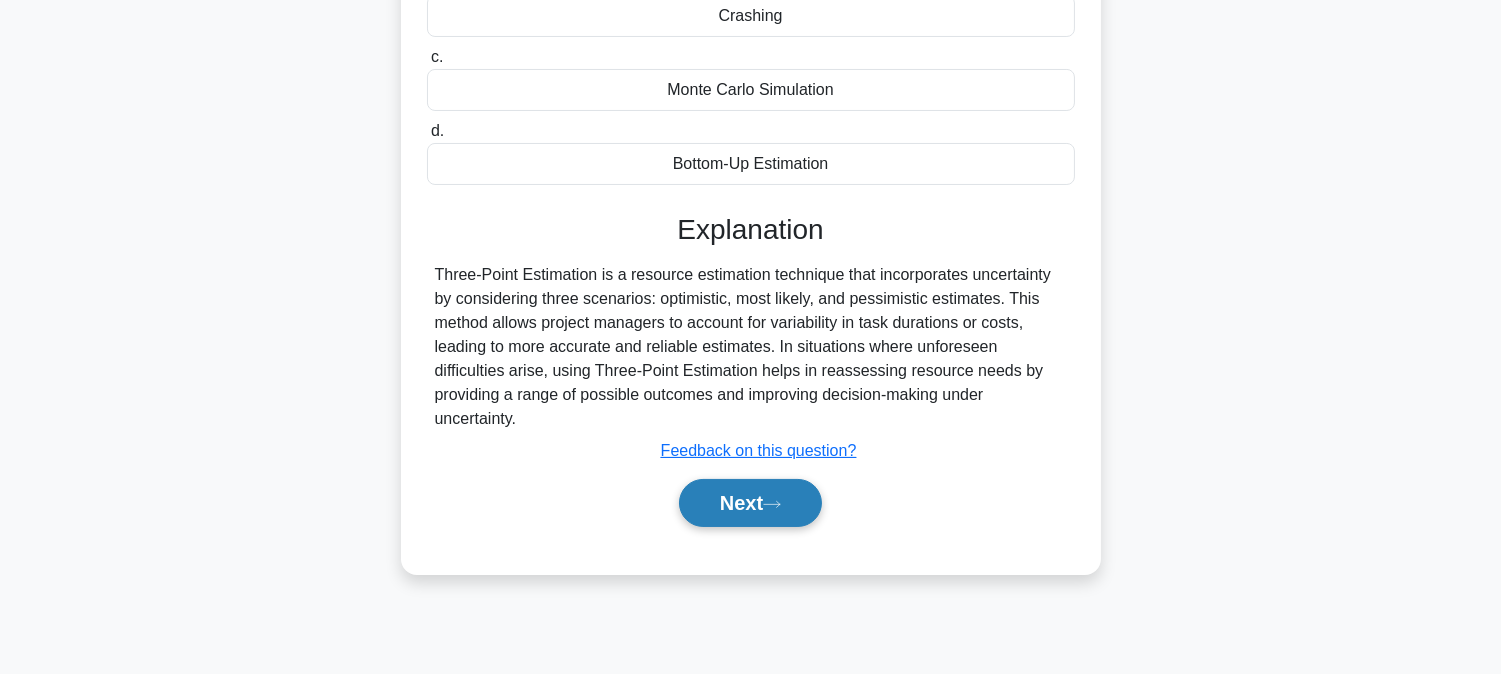 click on "Next" at bounding box center [750, 503] 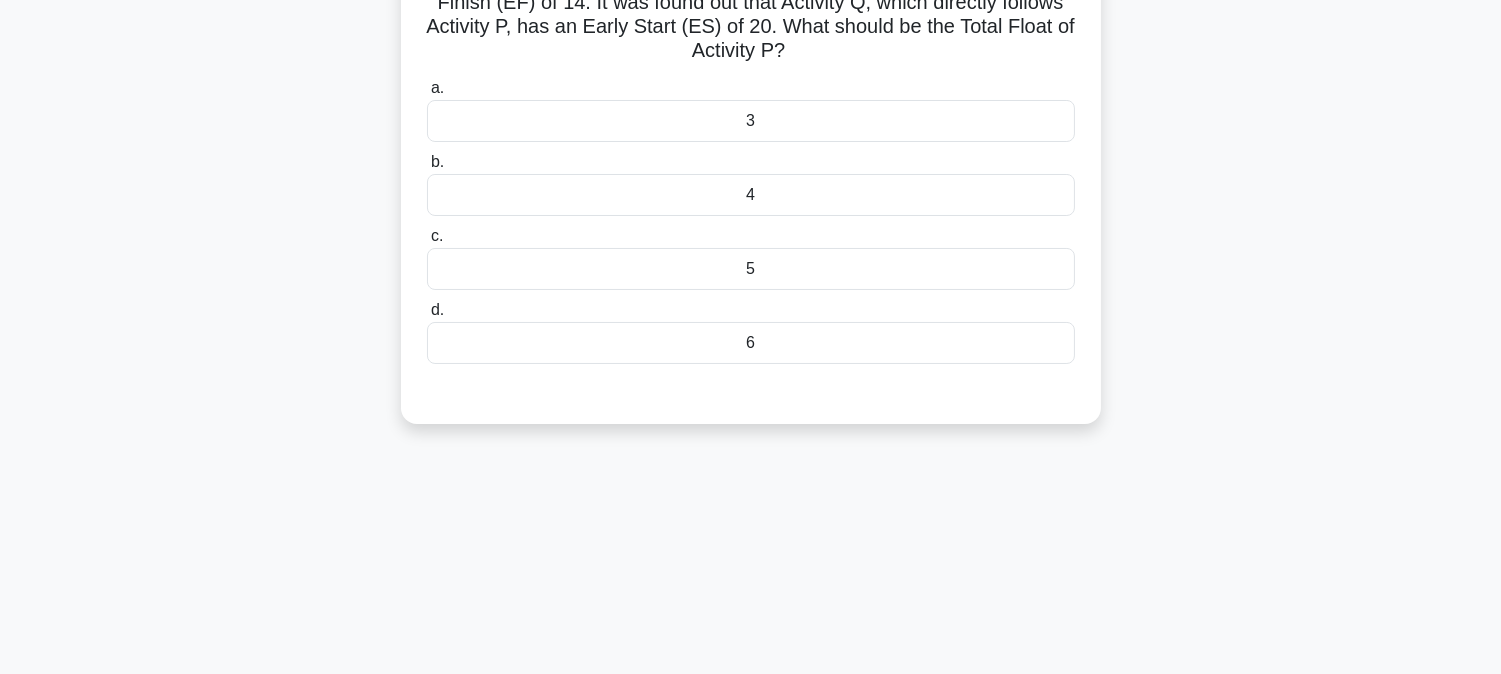 scroll, scrollTop: 72, scrollLeft: 0, axis: vertical 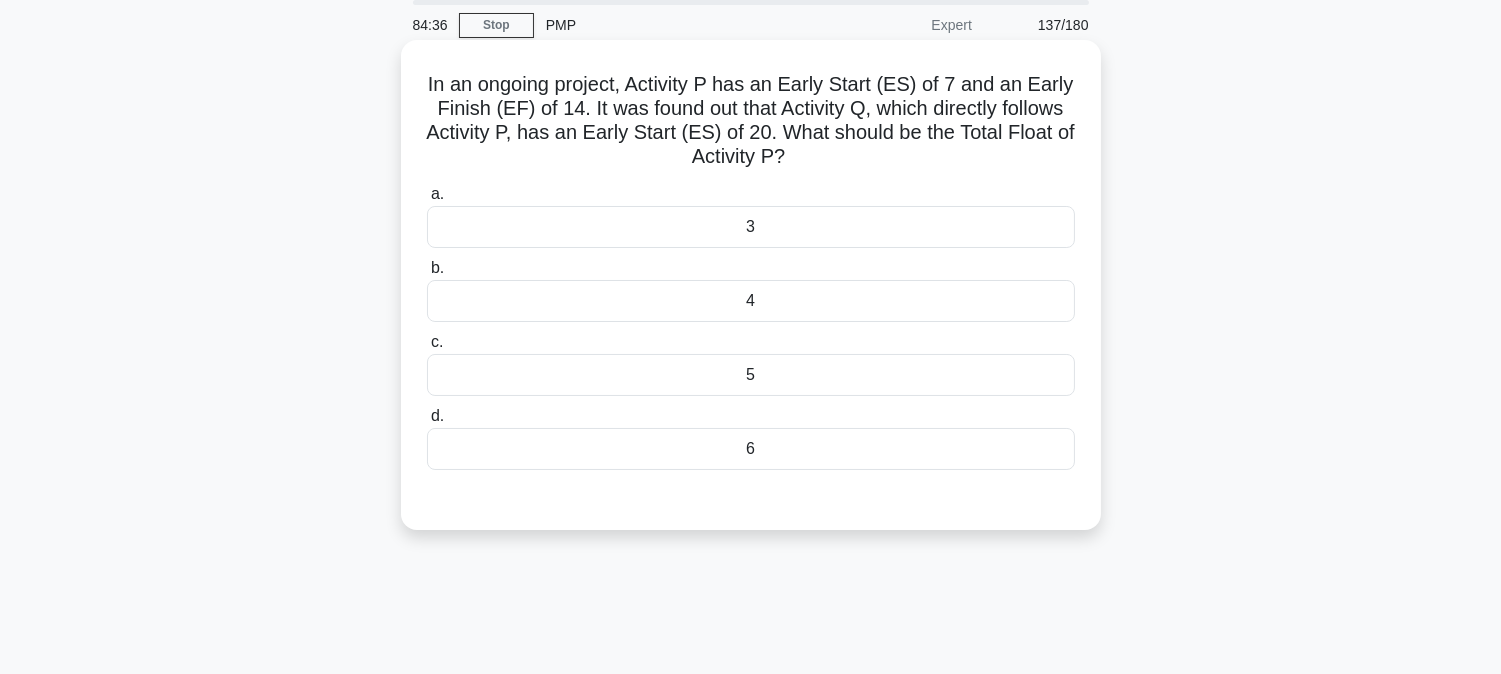 click on "6" at bounding box center (751, 449) 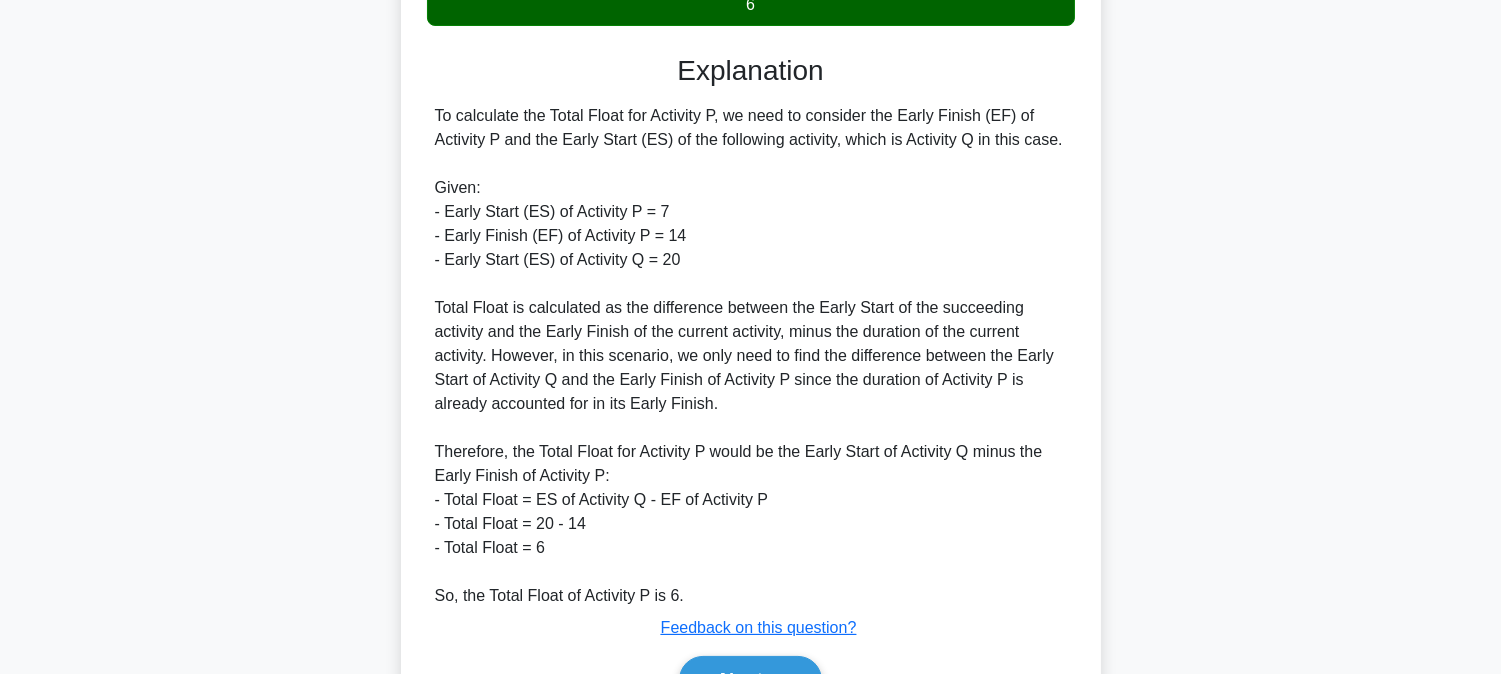 scroll, scrollTop: 631, scrollLeft: 0, axis: vertical 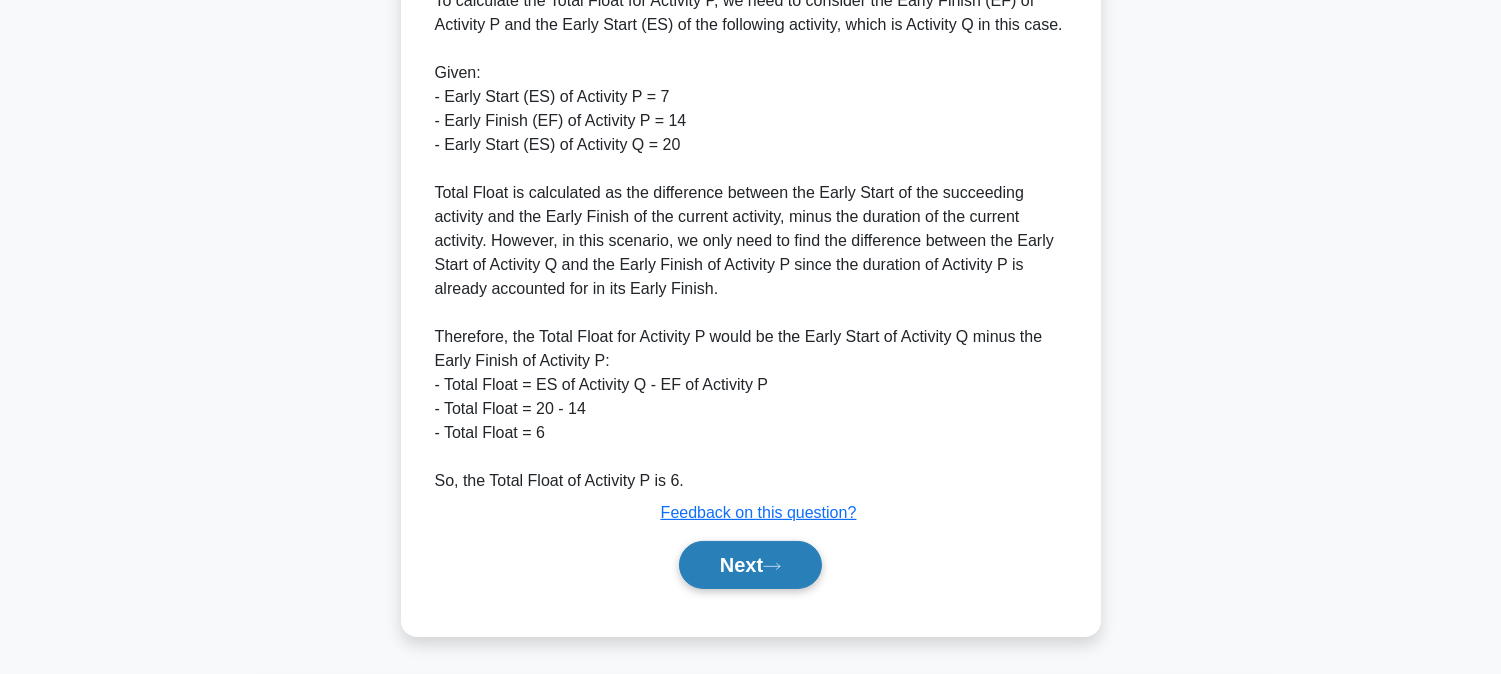 click on "Next" at bounding box center (750, 565) 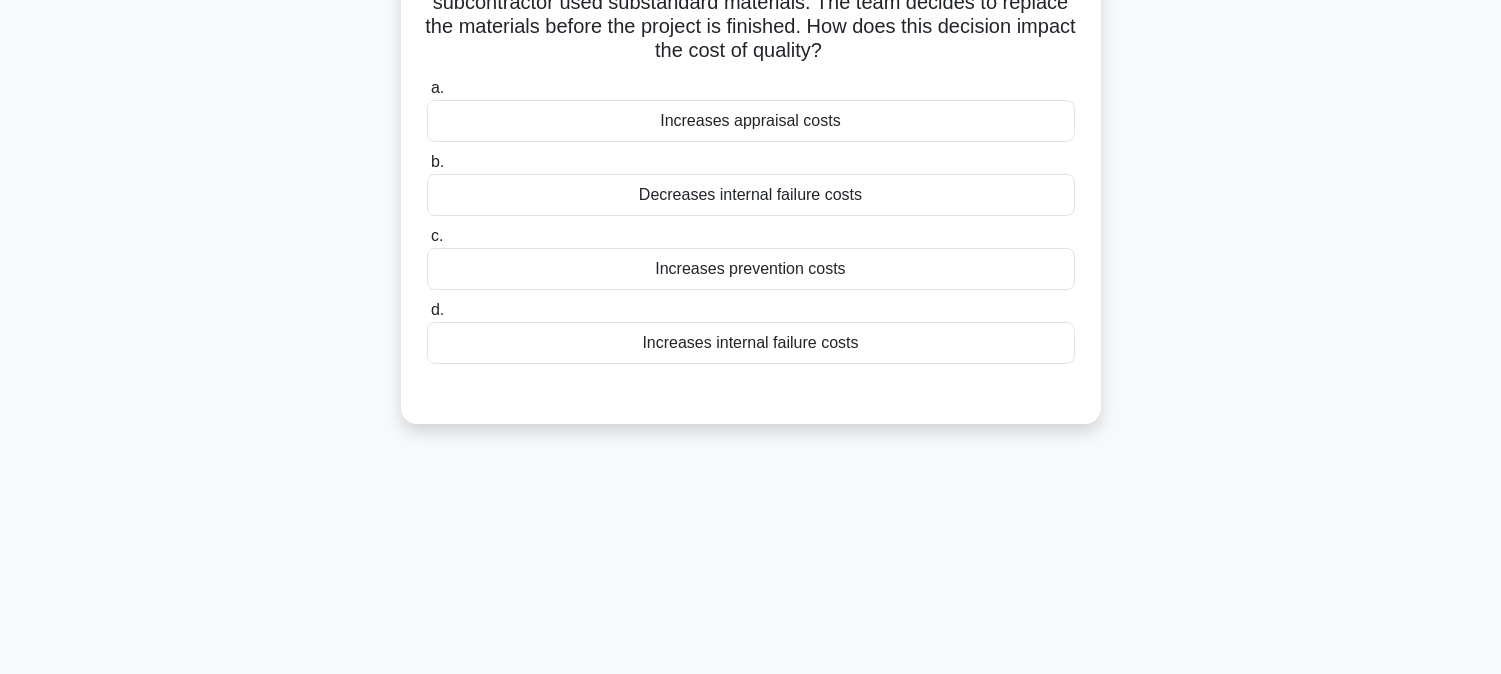 scroll, scrollTop: 0, scrollLeft: 0, axis: both 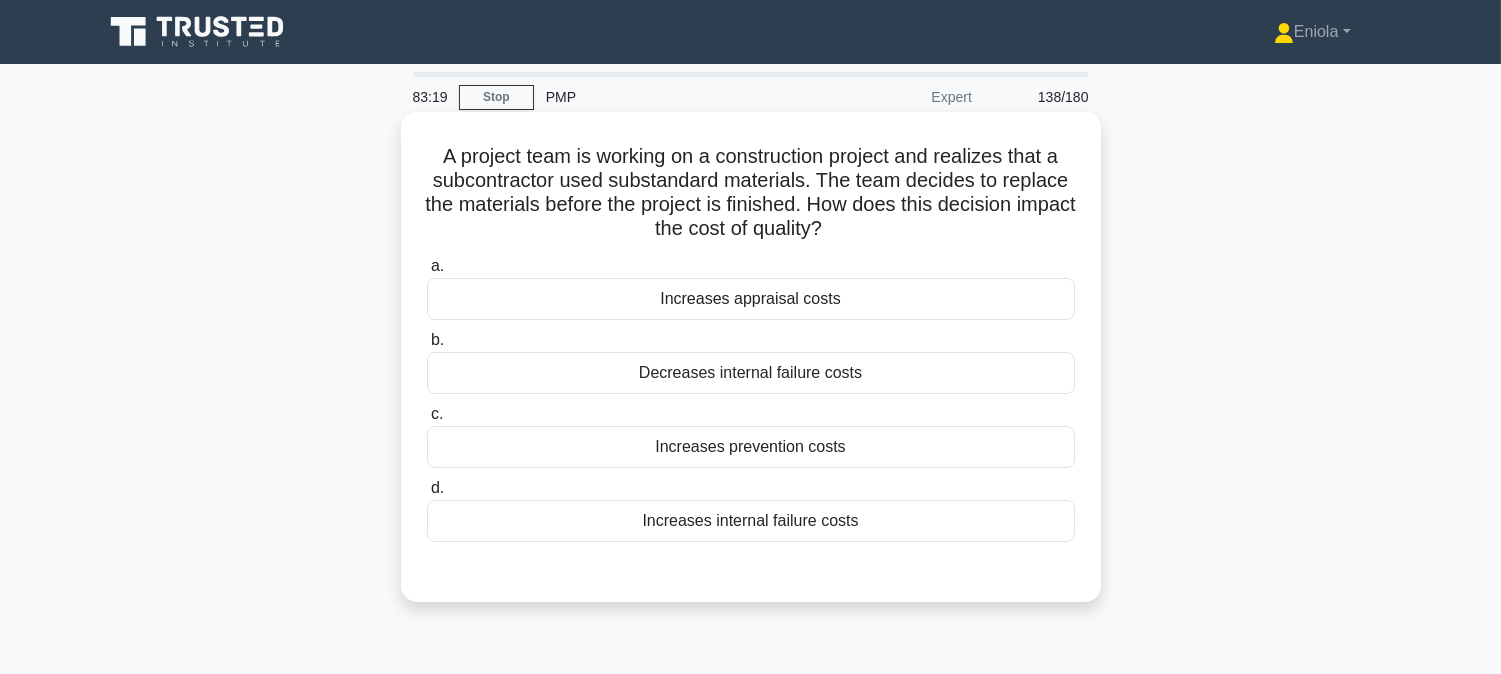 click on "Increases prevention costs" at bounding box center [751, 447] 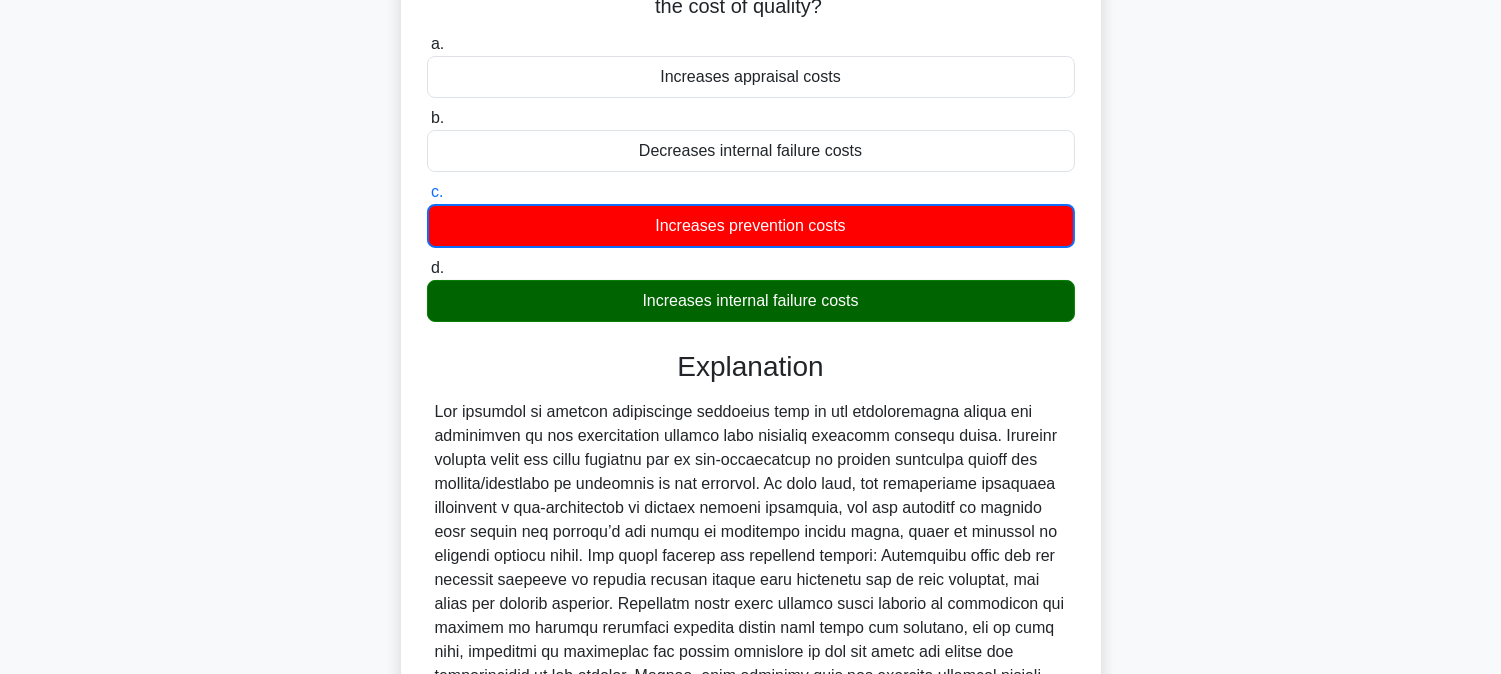scroll, scrollTop: 438, scrollLeft: 0, axis: vertical 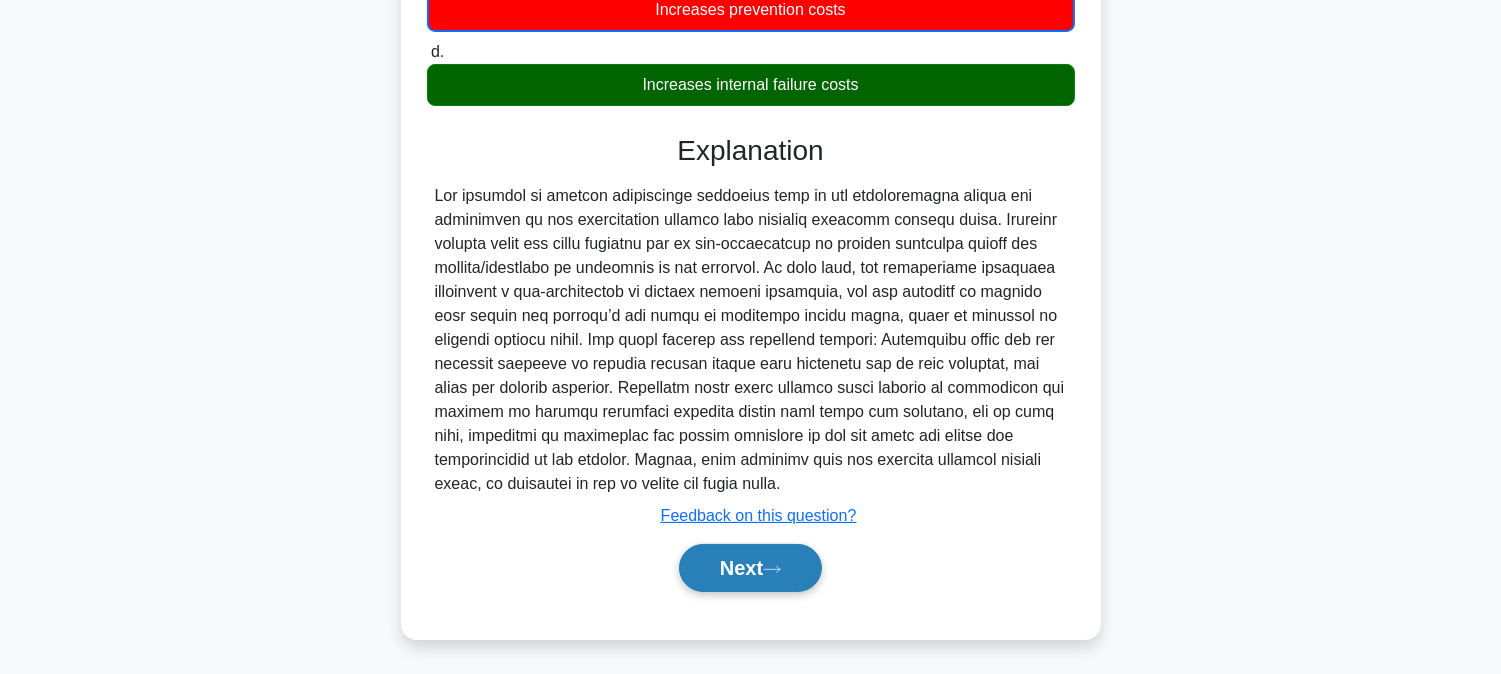click on "Next" at bounding box center [750, 568] 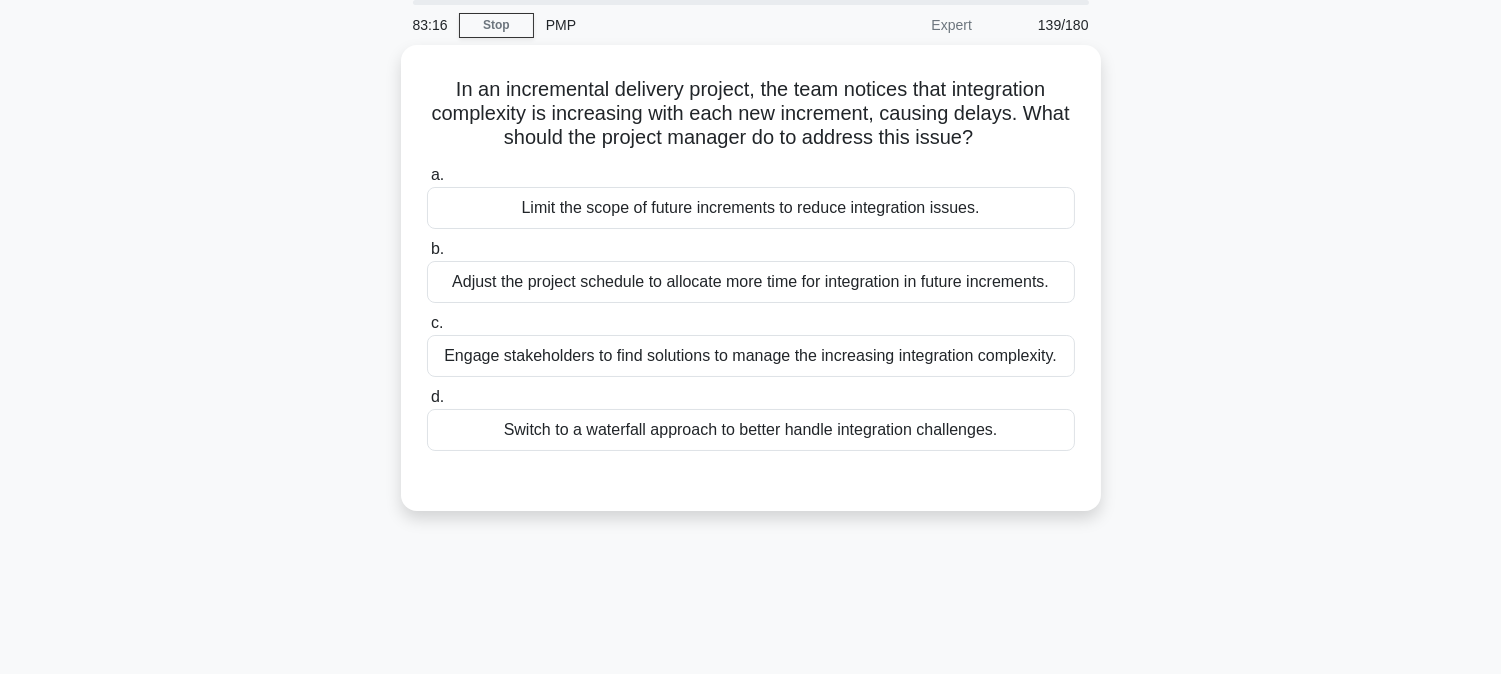 scroll, scrollTop: 0, scrollLeft: 0, axis: both 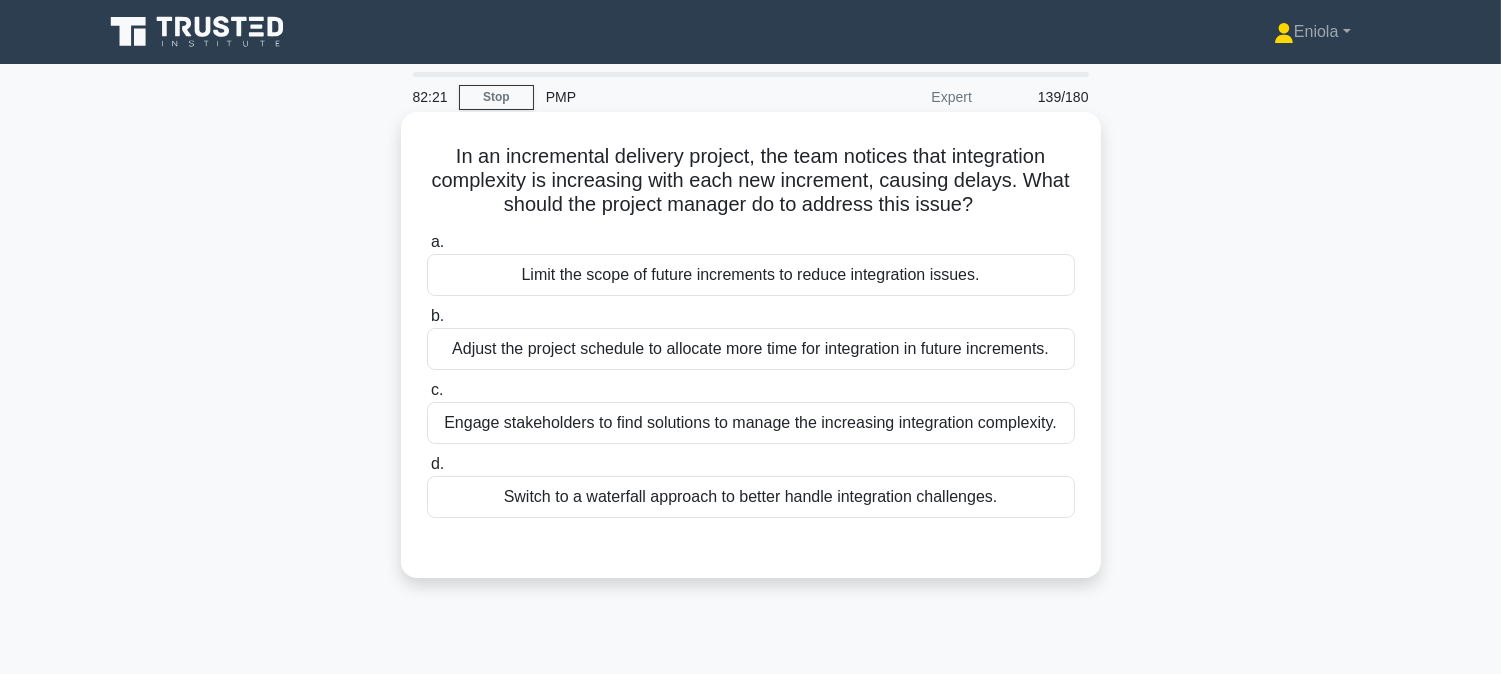 click on "Engage stakeholders to find solutions to manage the increasing integration complexity." at bounding box center (751, 423) 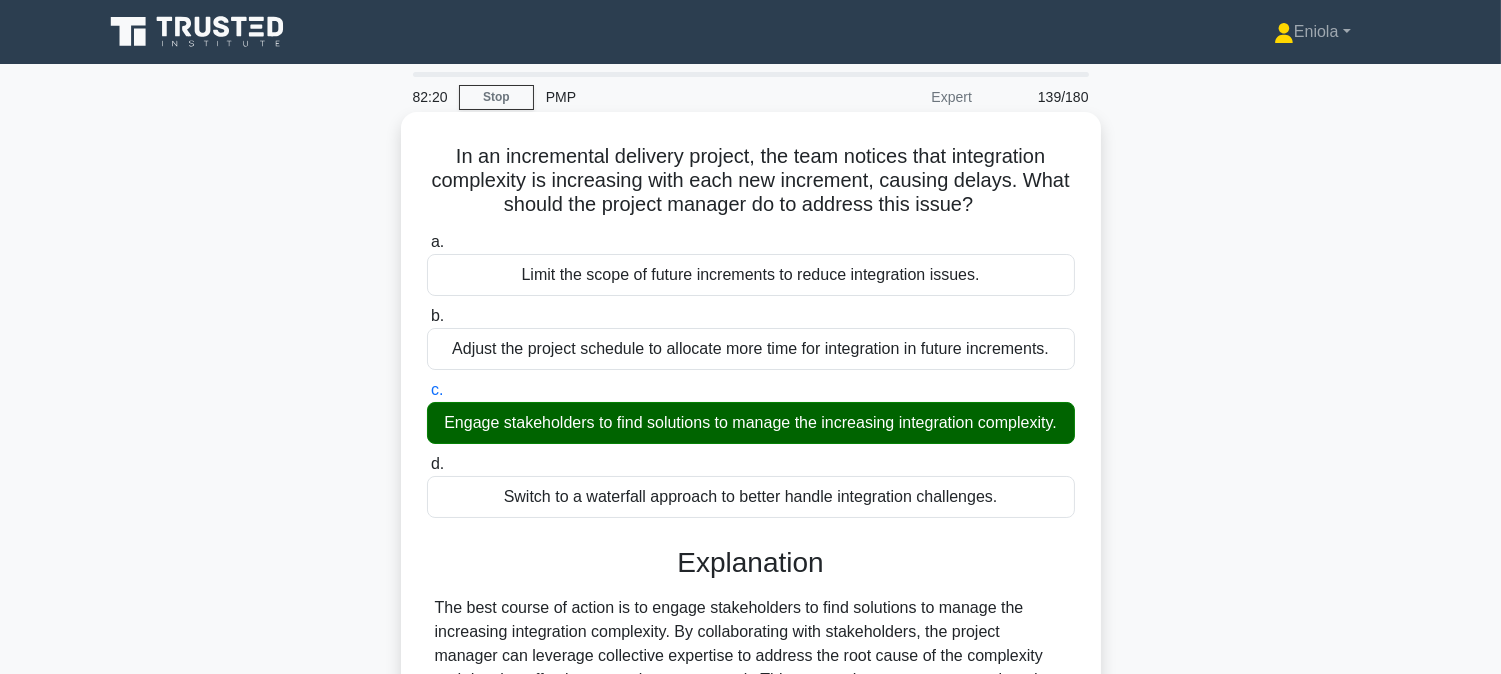 scroll, scrollTop: 405, scrollLeft: 0, axis: vertical 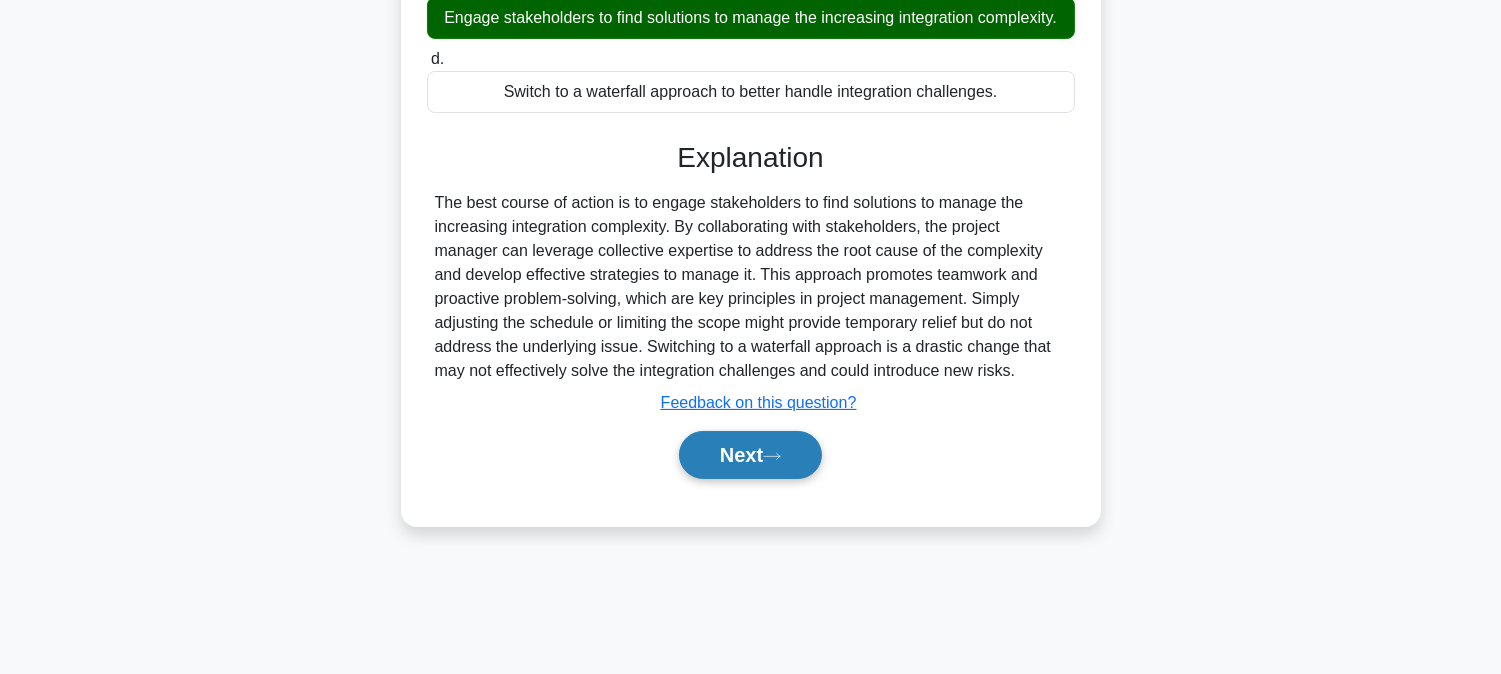 click 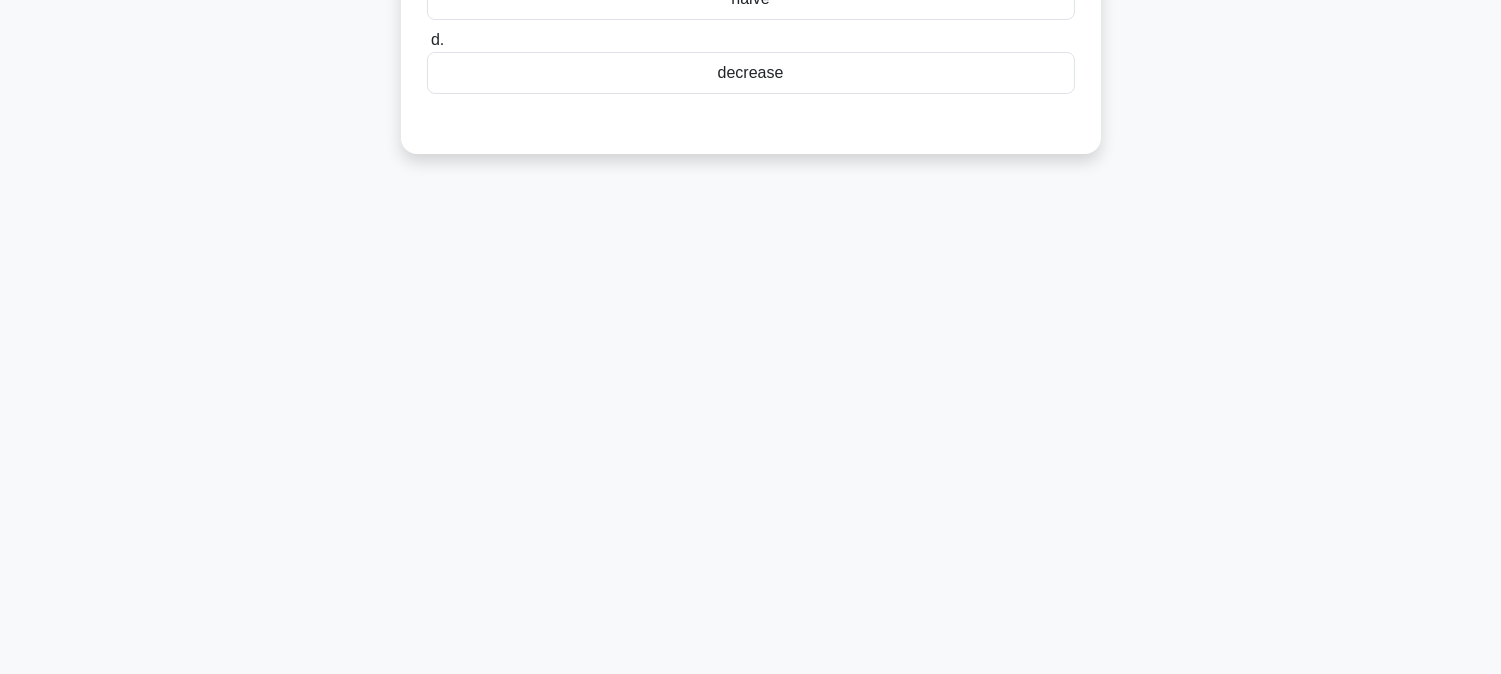 scroll, scrollTop: 0, scrollLeft: 0, axis: both 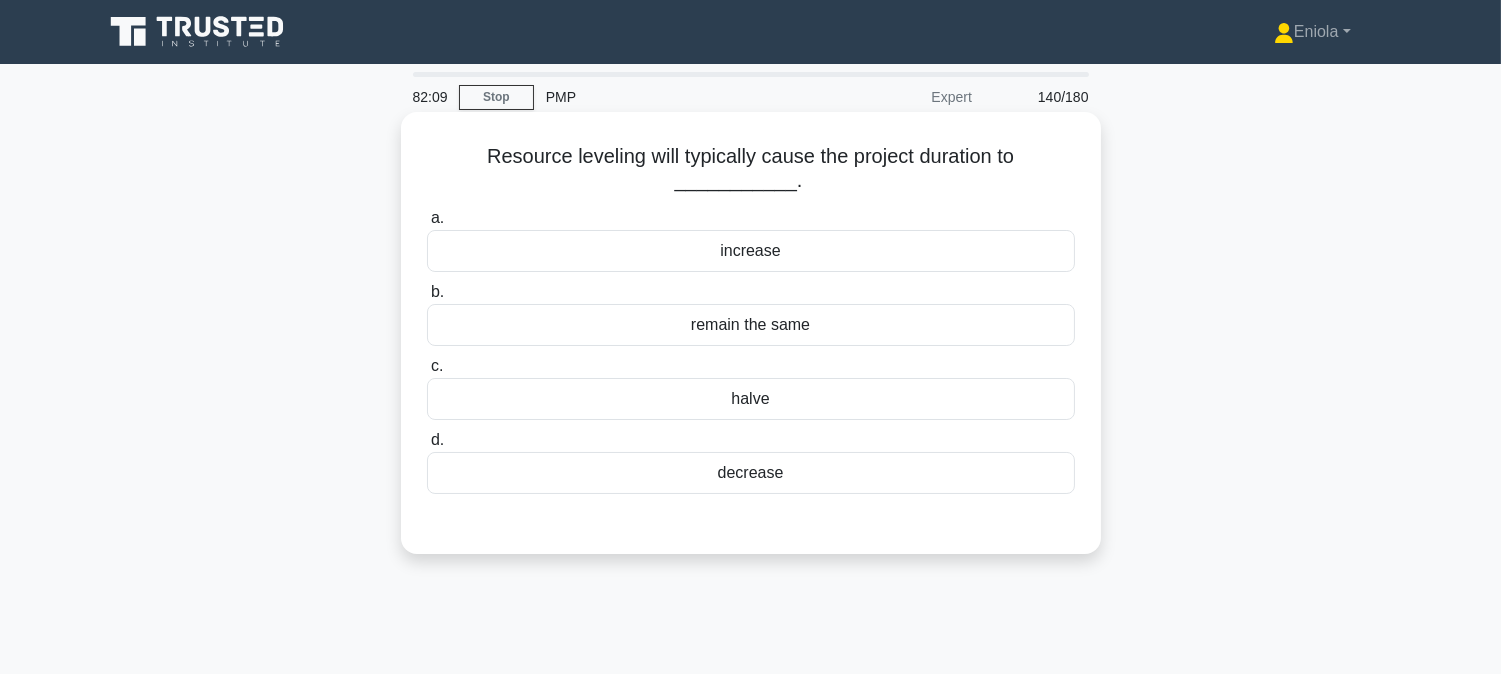 click on "increase" at bounding box center (751, 251) 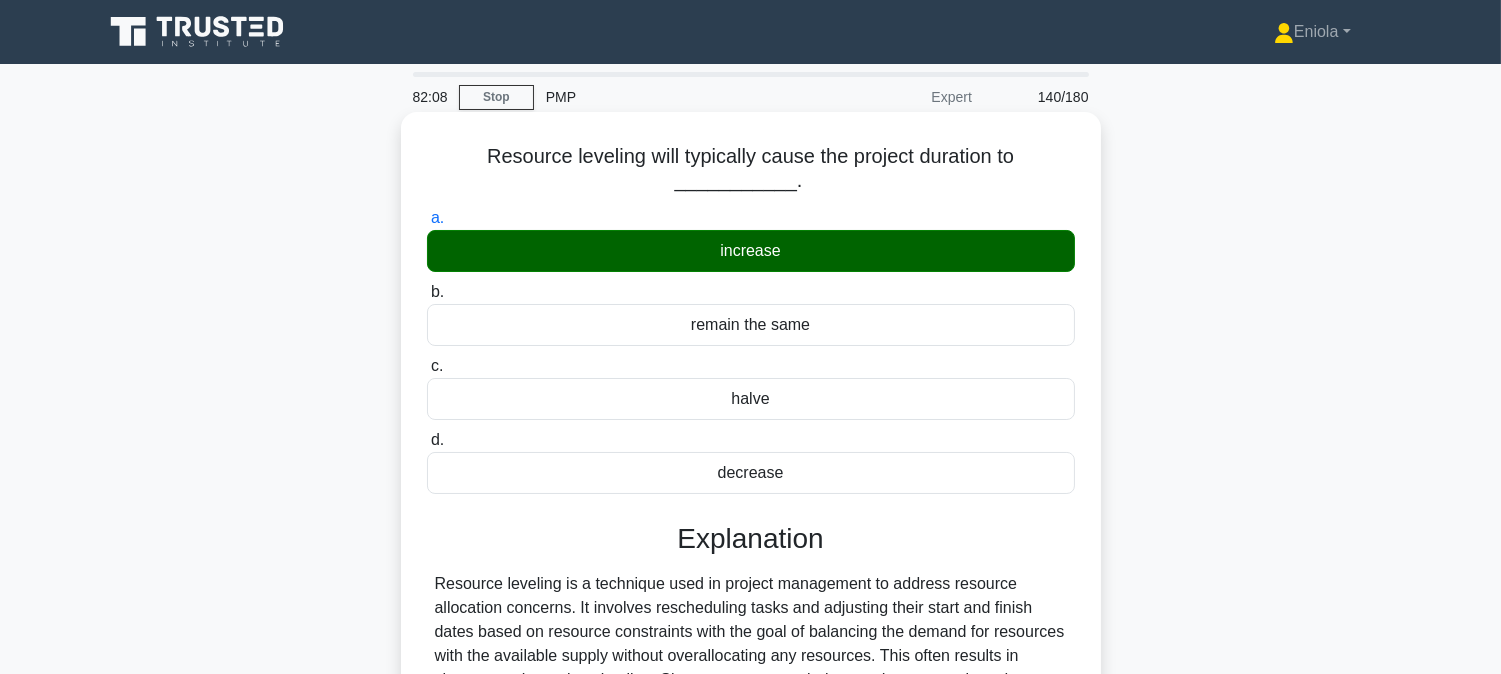 scroll, scrollTop: 405, scrollLeft: 0, axis: vertical 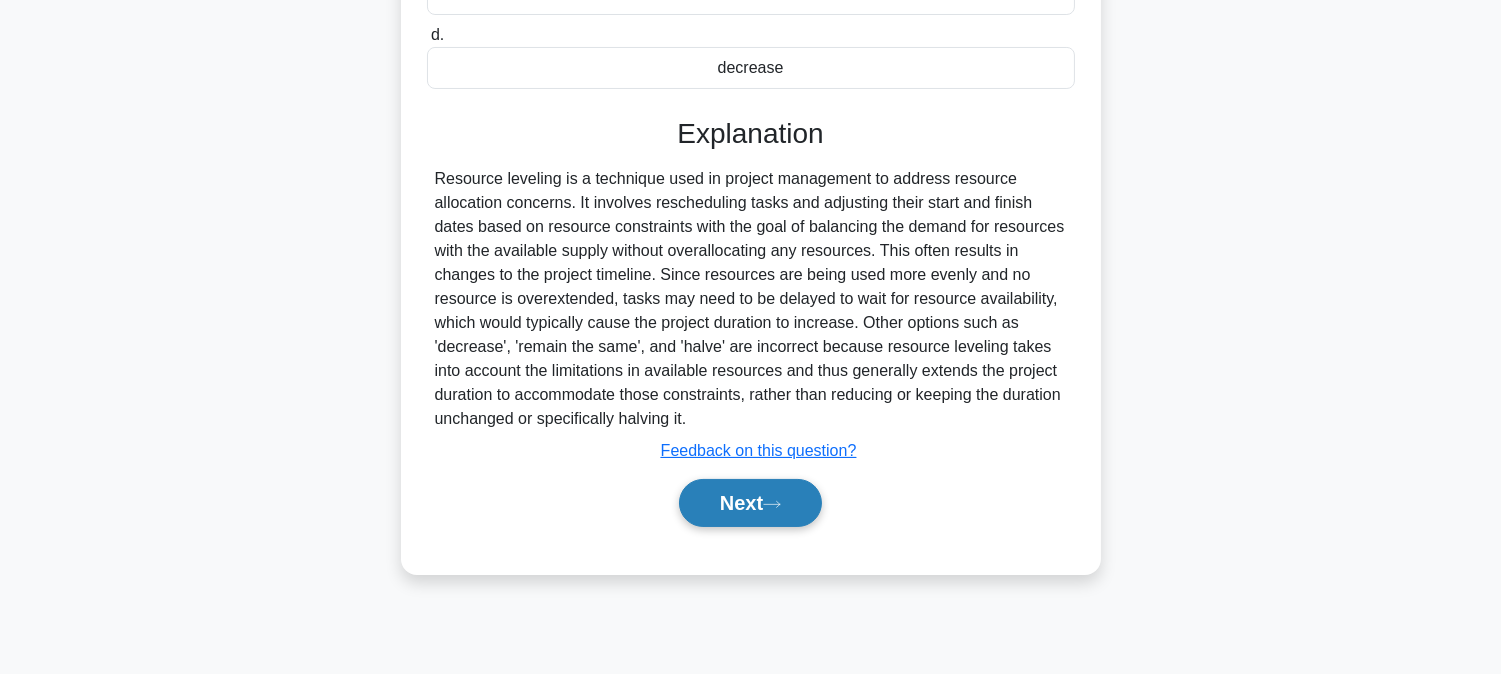 click on "Next" at bounding box center [750, 503] 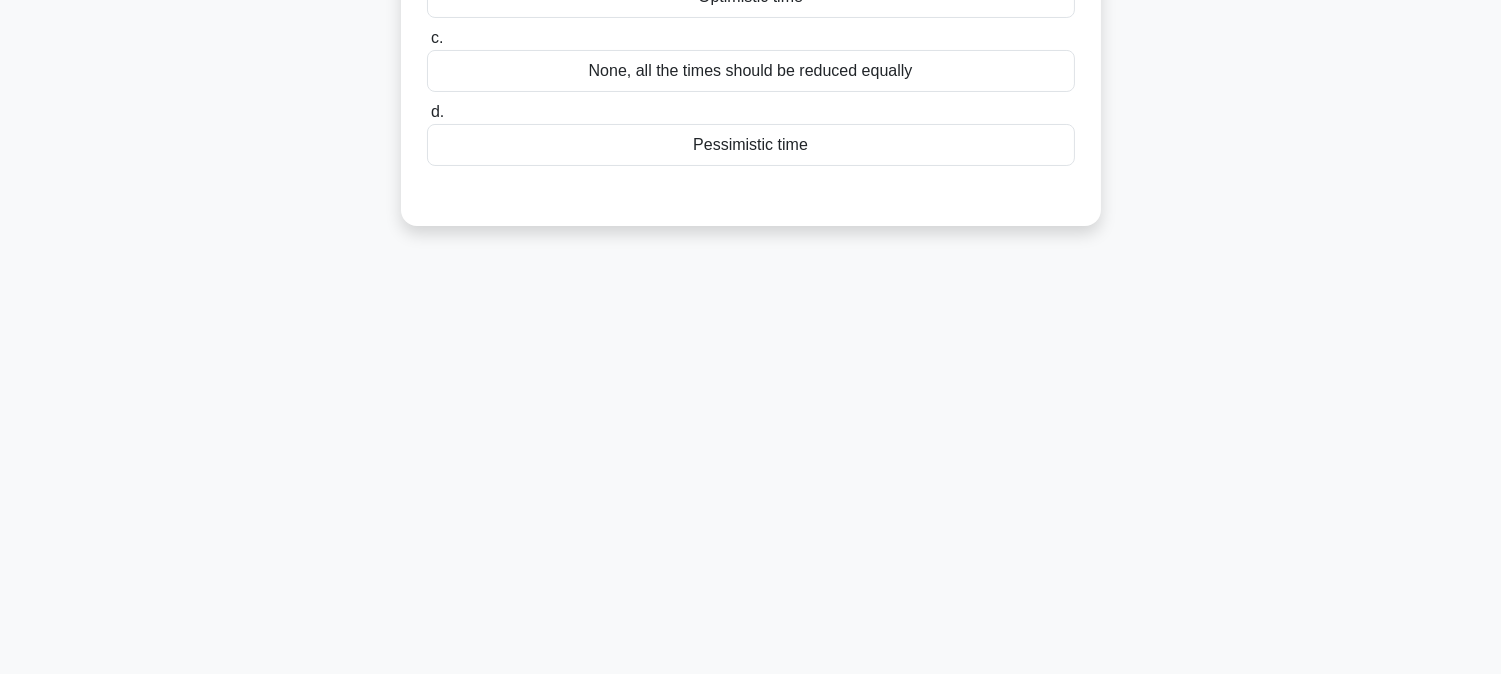 scroll, scrollTop: 0, scrollLeft: 0, axis: both 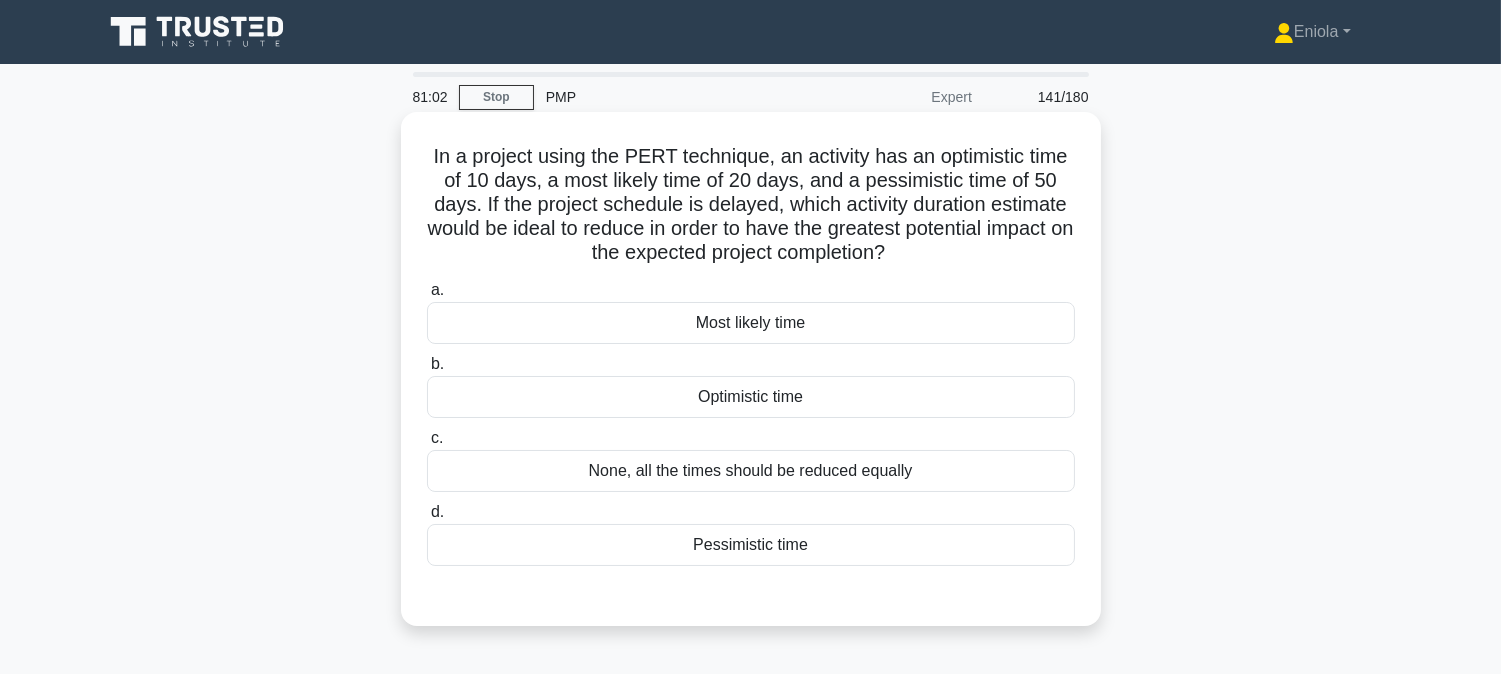 click on "Pessimistic time" at bounding box center [751, 545] 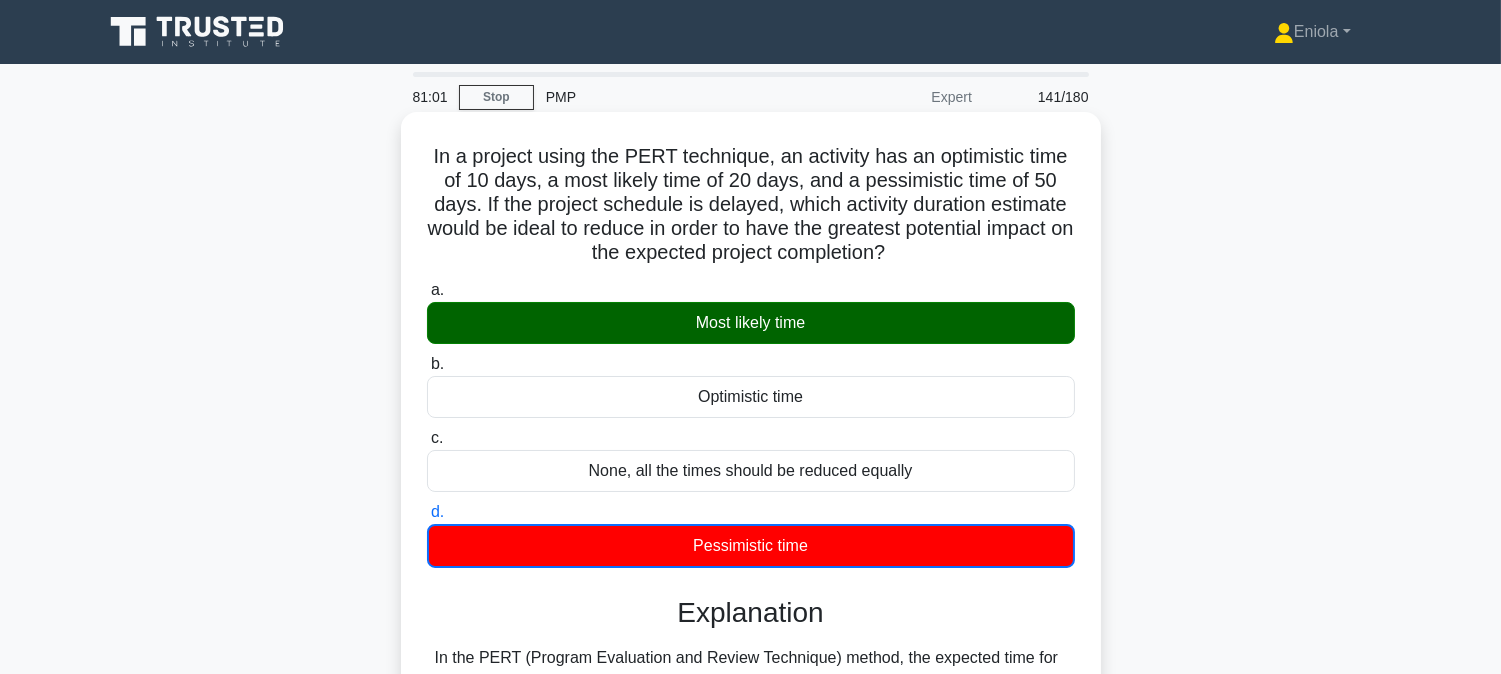 click on "Pessimistic time" at bounding box center (751, 546) 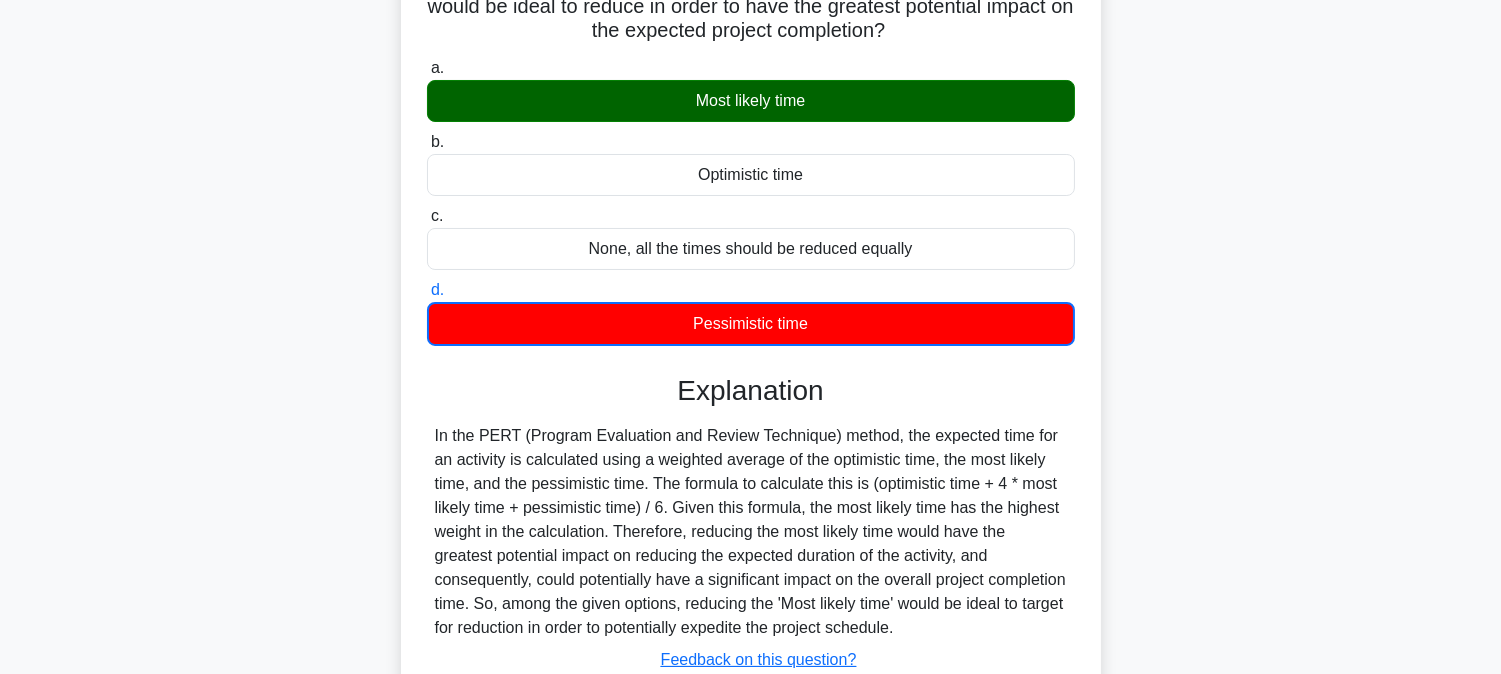 scroll, scrollTop: 405, scrollLeft: 0, axis: vertical 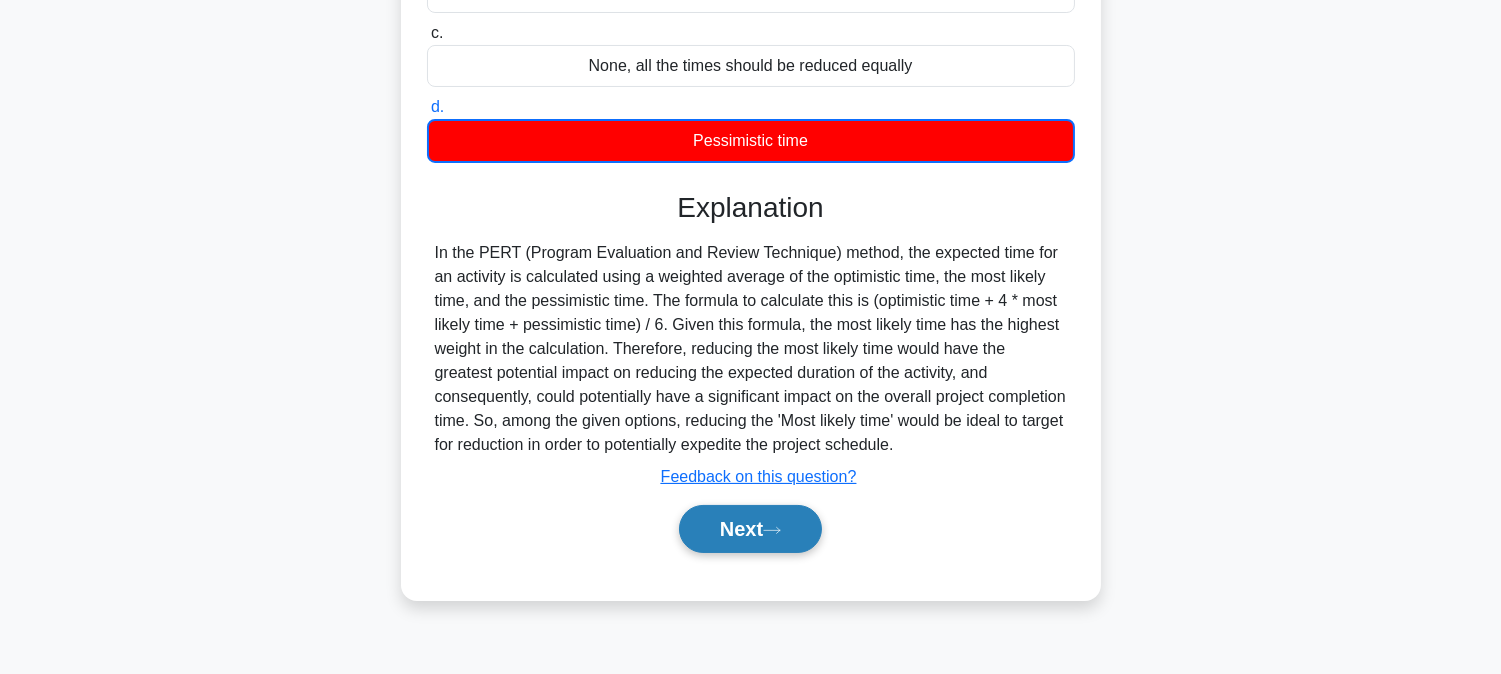 click on "Next" at bounding box center (750, 529) 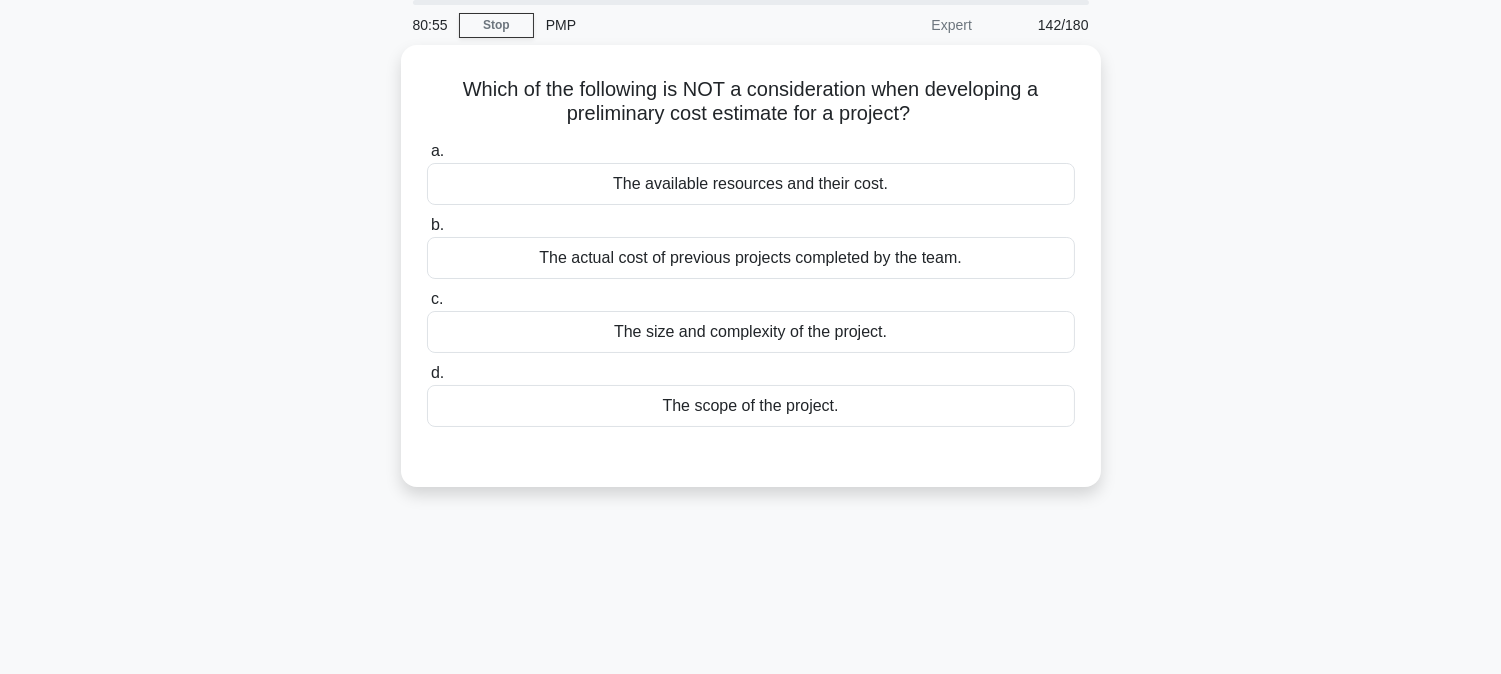 scroll, scrollTop: 0, scrollLeft: 0, axis: both 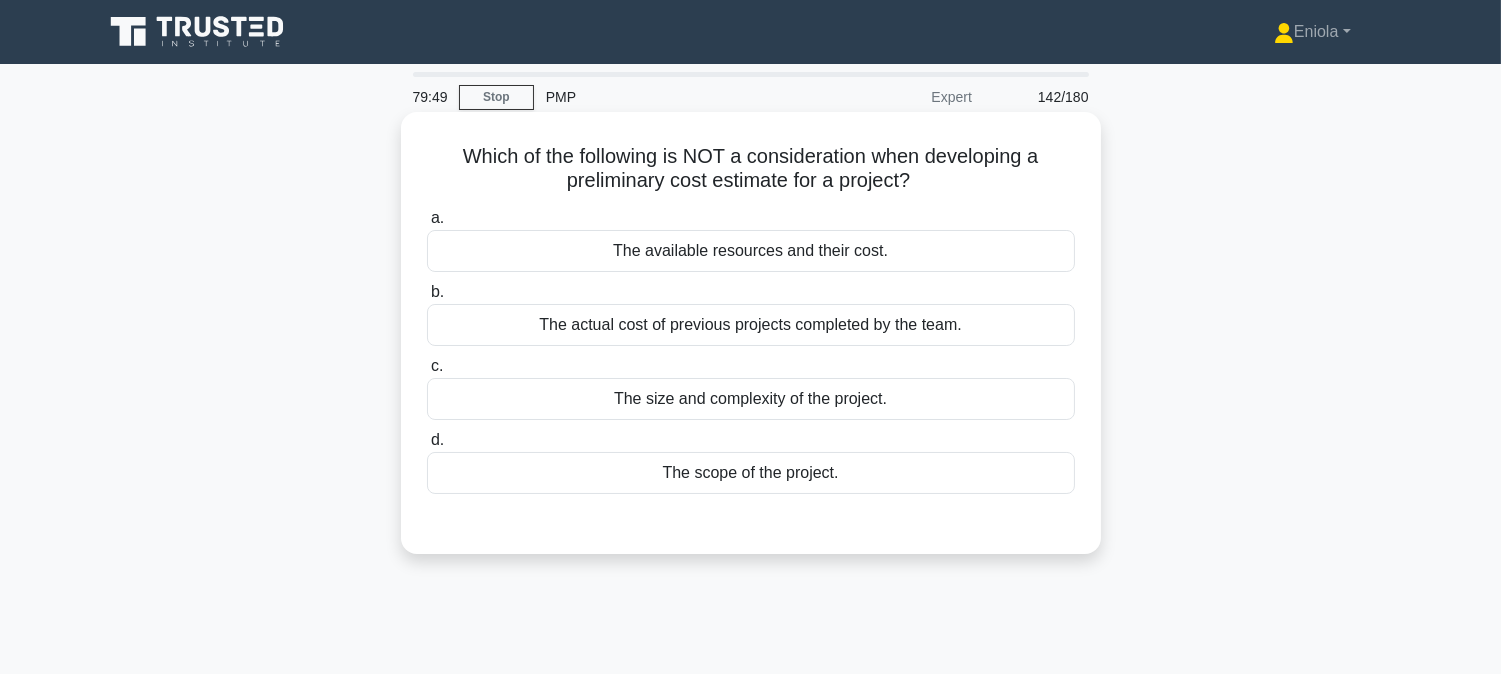 click on "The actual cost of previous projects completed by the team." at bounding box center [751, 325] 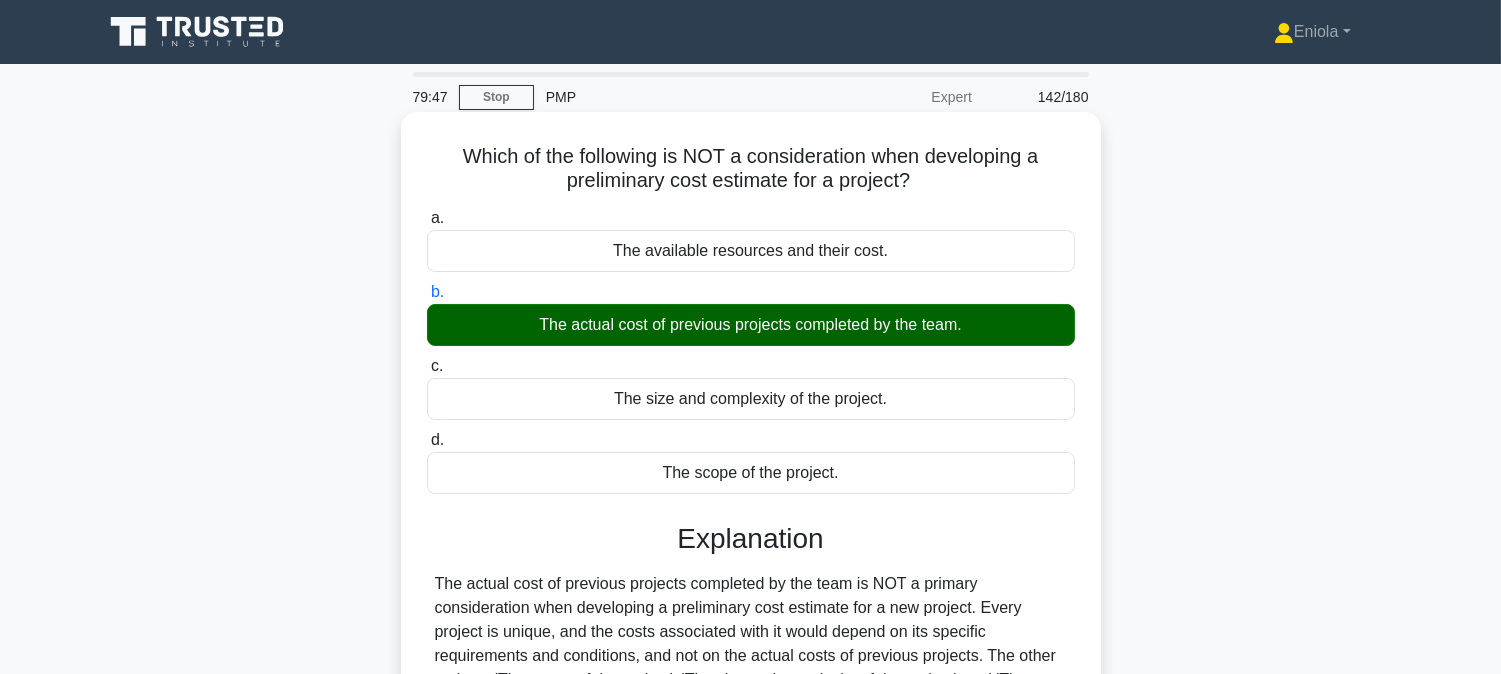 scroll, scrollTop: 405, scrollLeft: 0, axis: vertical 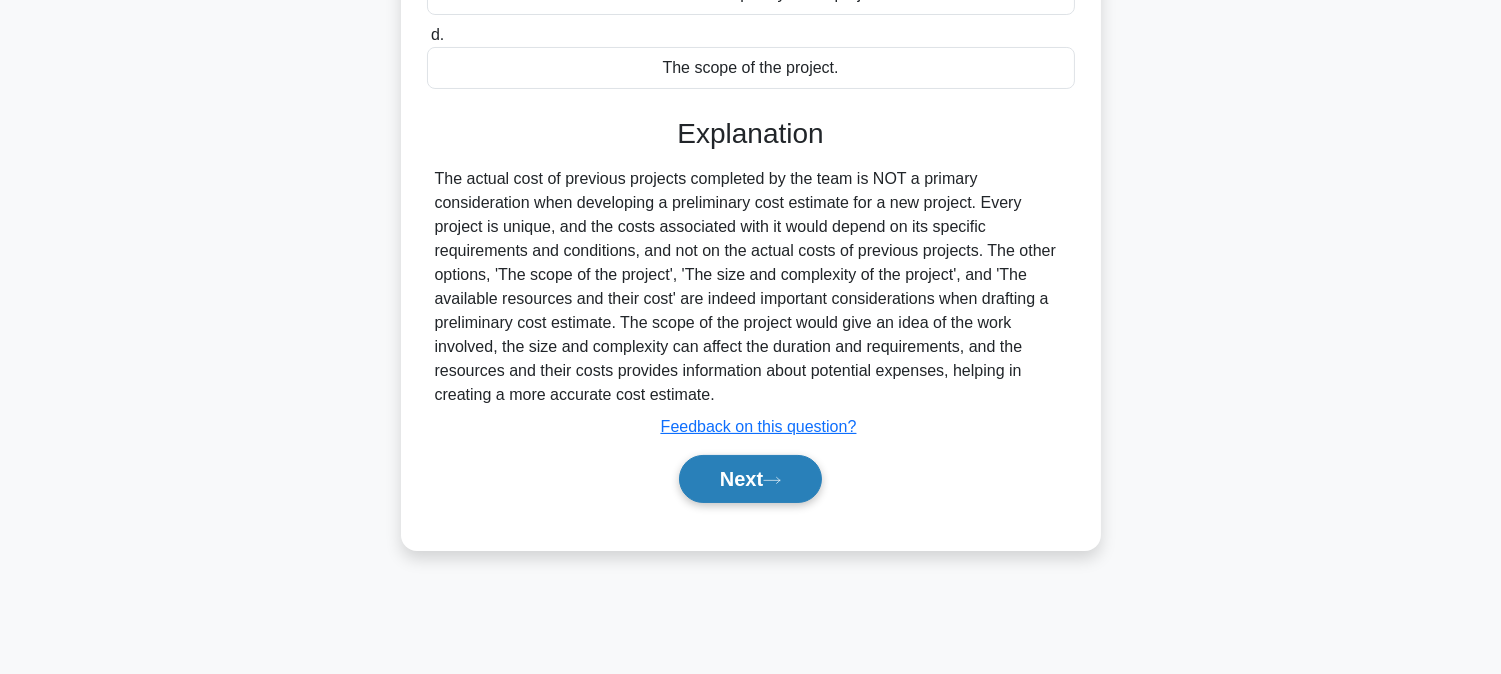 click on "Next" at bounding box center [750, 479] 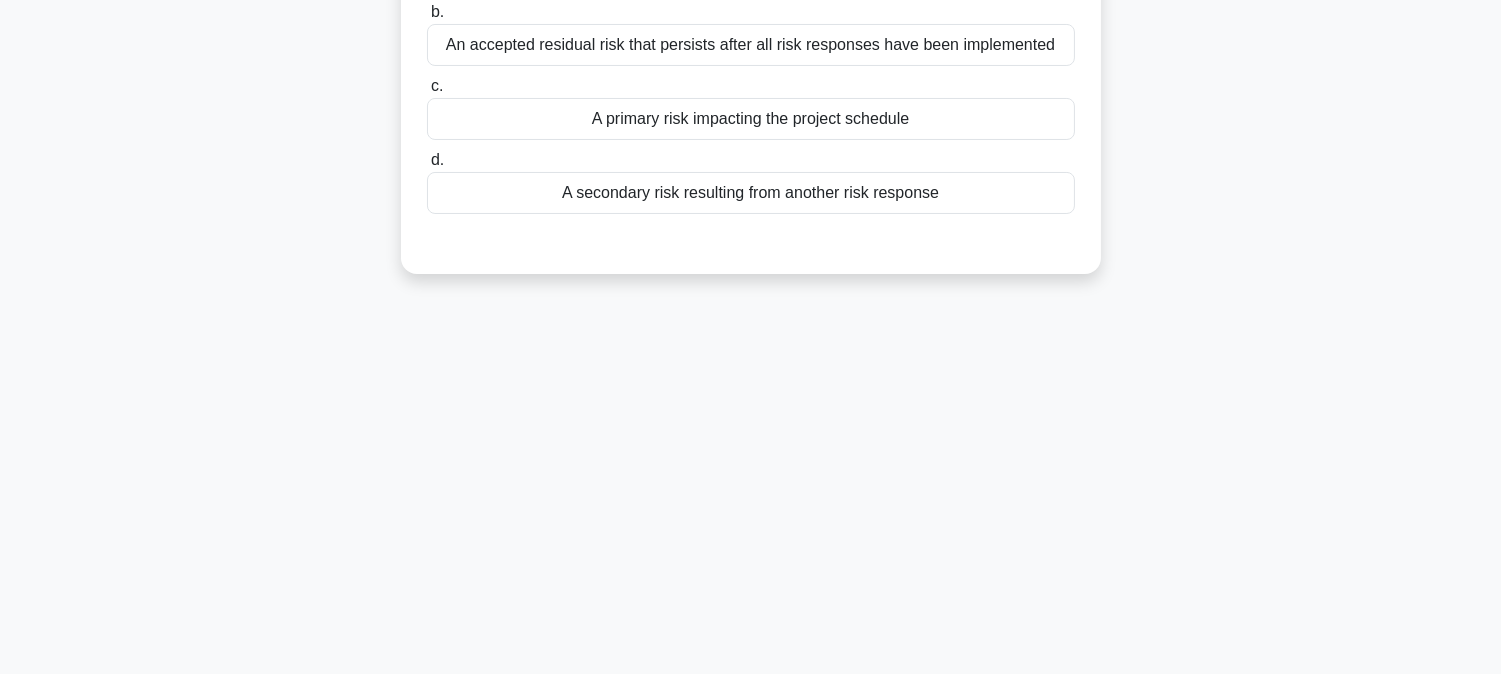 scroll, scrollTop: 0, scrollLeft: 0, axis: both 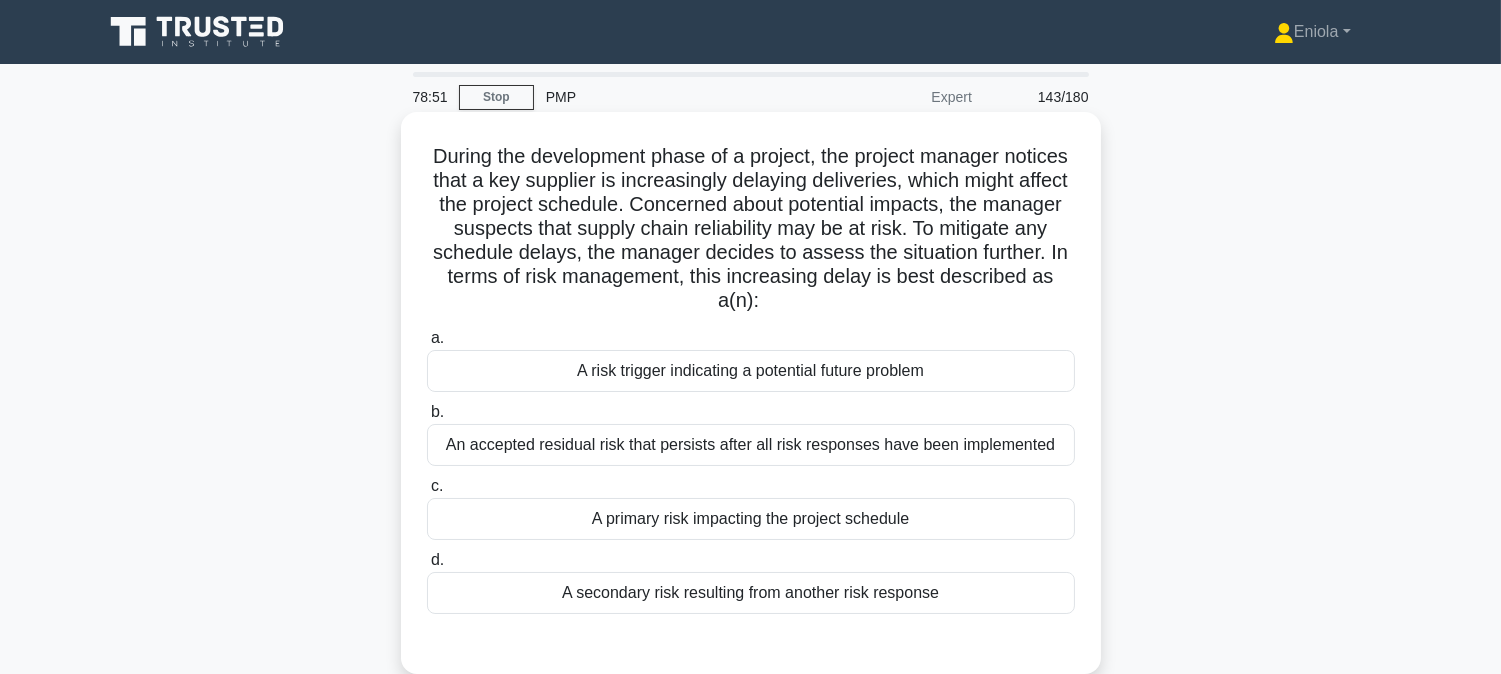 click on "A risk trigger indicating a potential future problem" at bounding box center (751, 371) 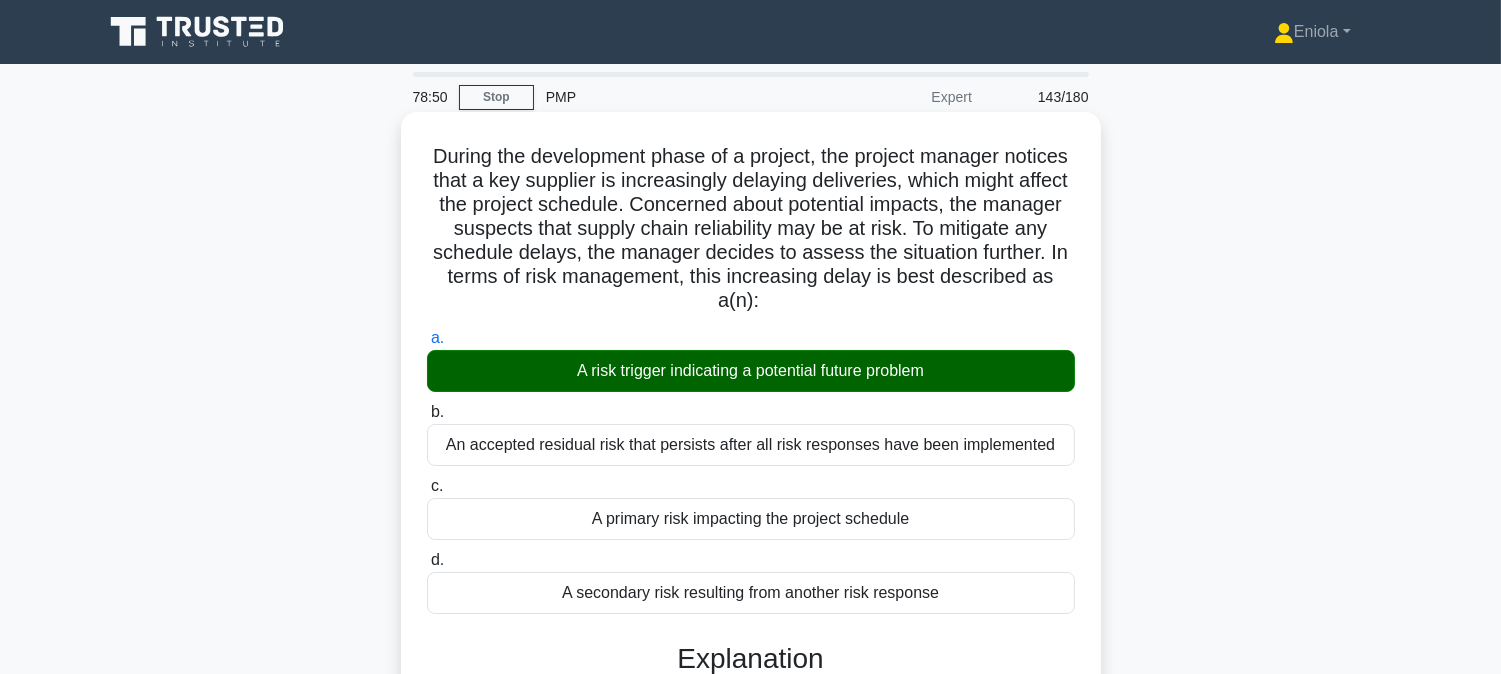 scroll, scrollTop: 405, scrollLeft: 0, axis: vertical 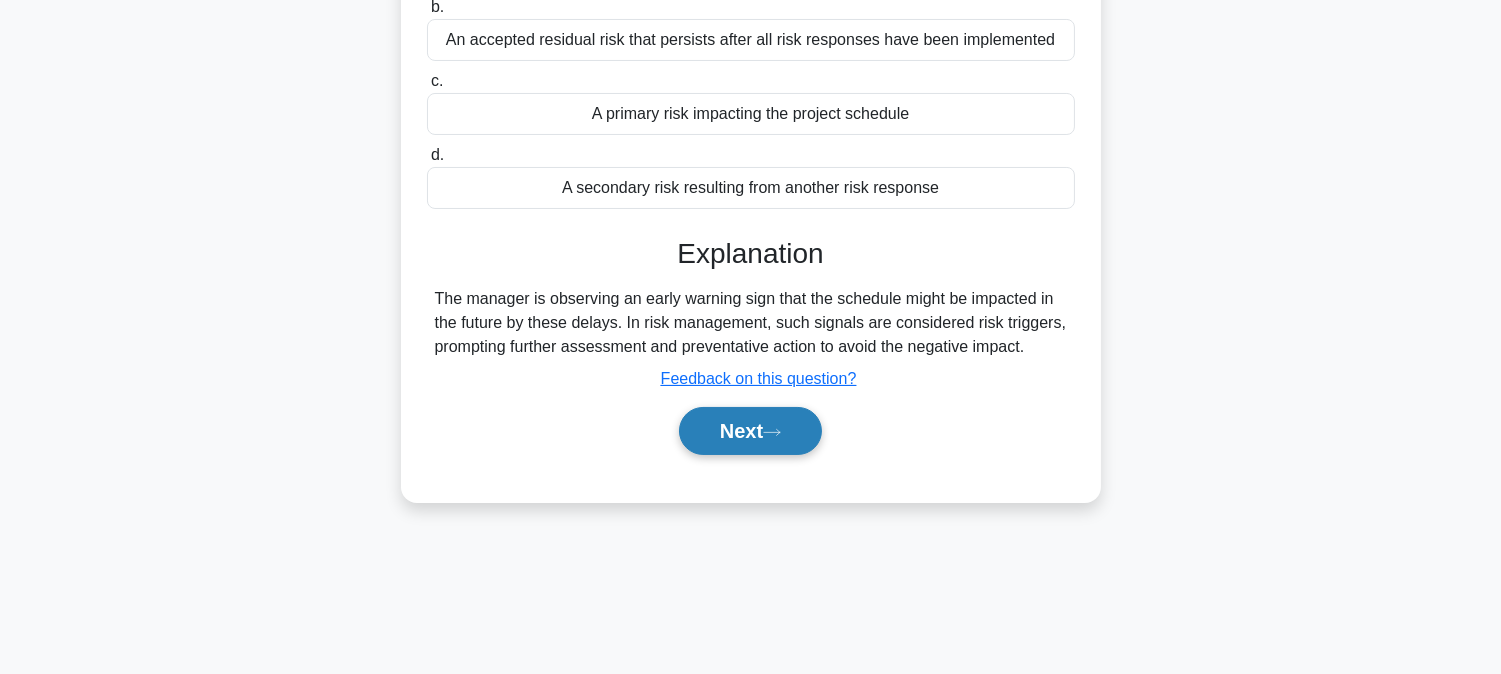 click on "Next" at bounding box center (750, 431) 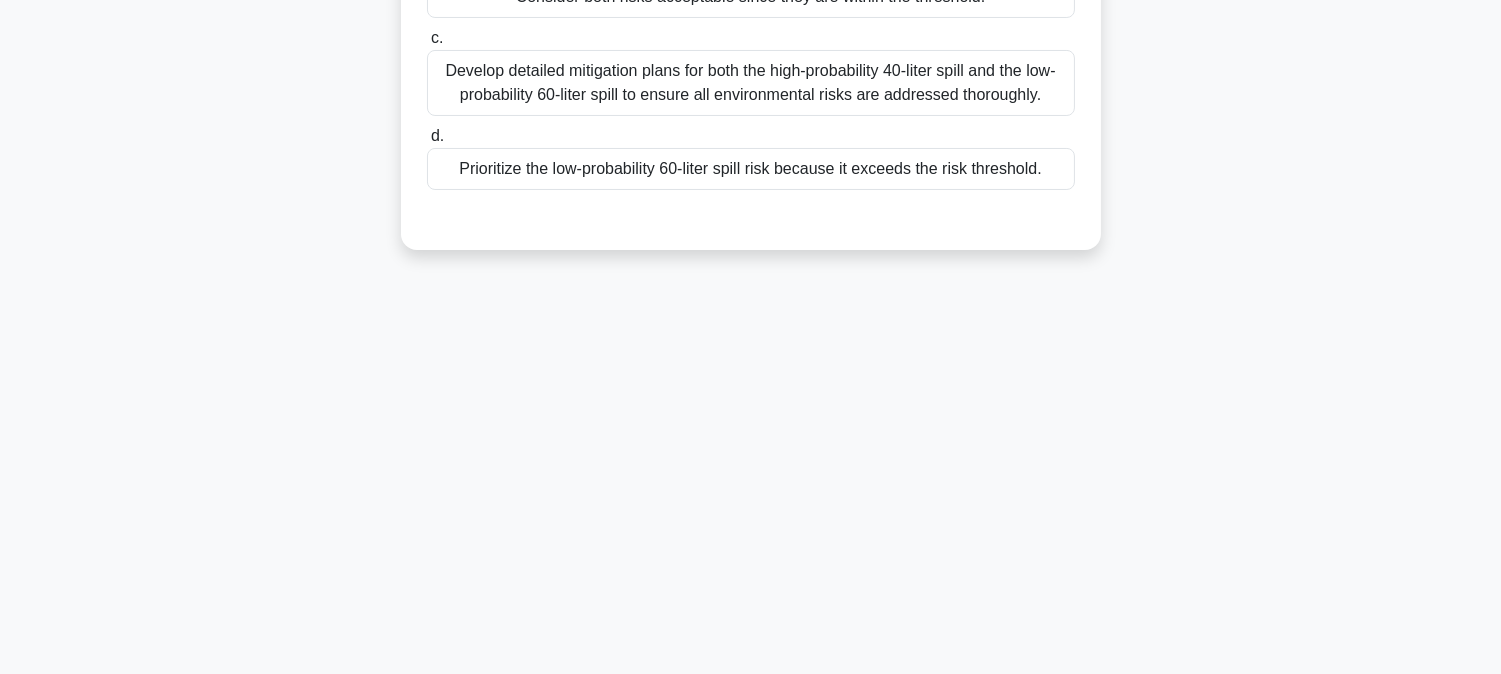scroll, scrollTop: 0, scrollLeft: 0, axis: both 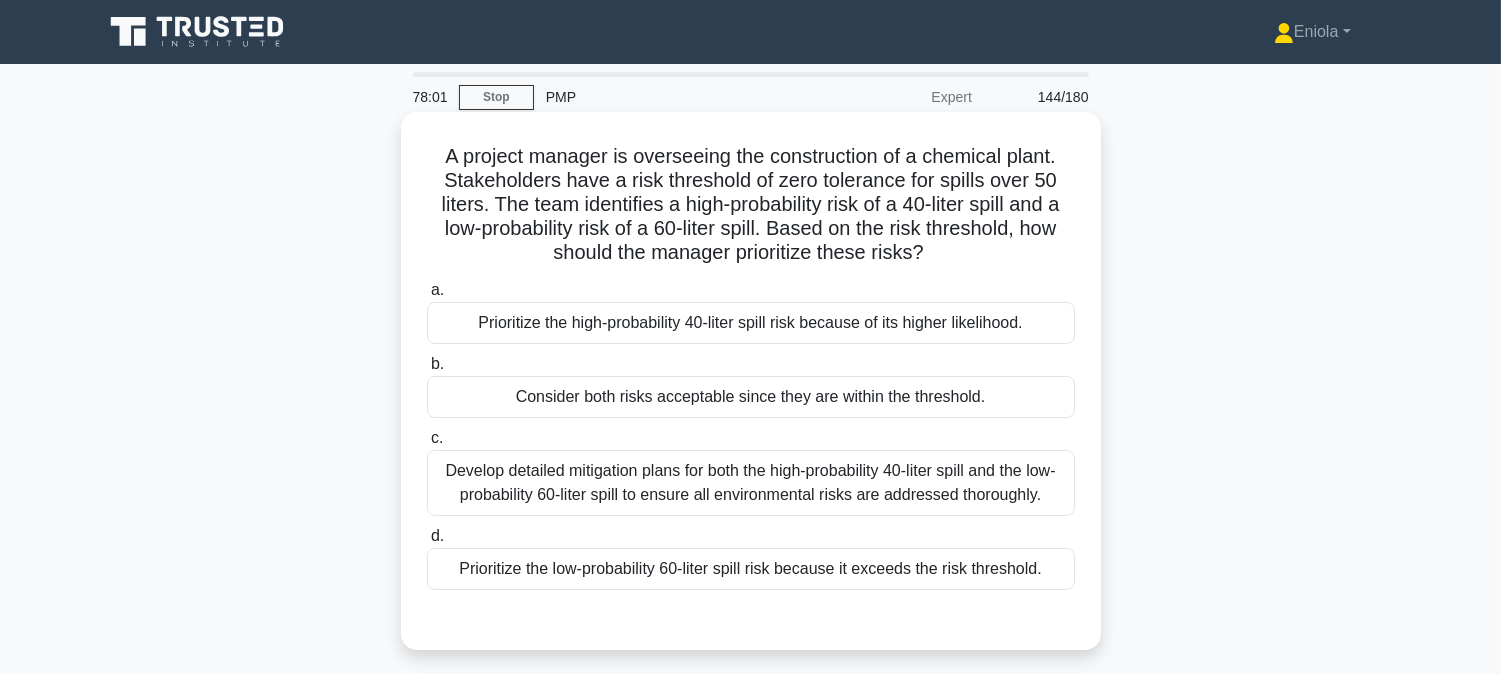 click on "Prioritize the high-probability 40-liter spill risk because of its higher likelihood." at bounding box center (751, 323) 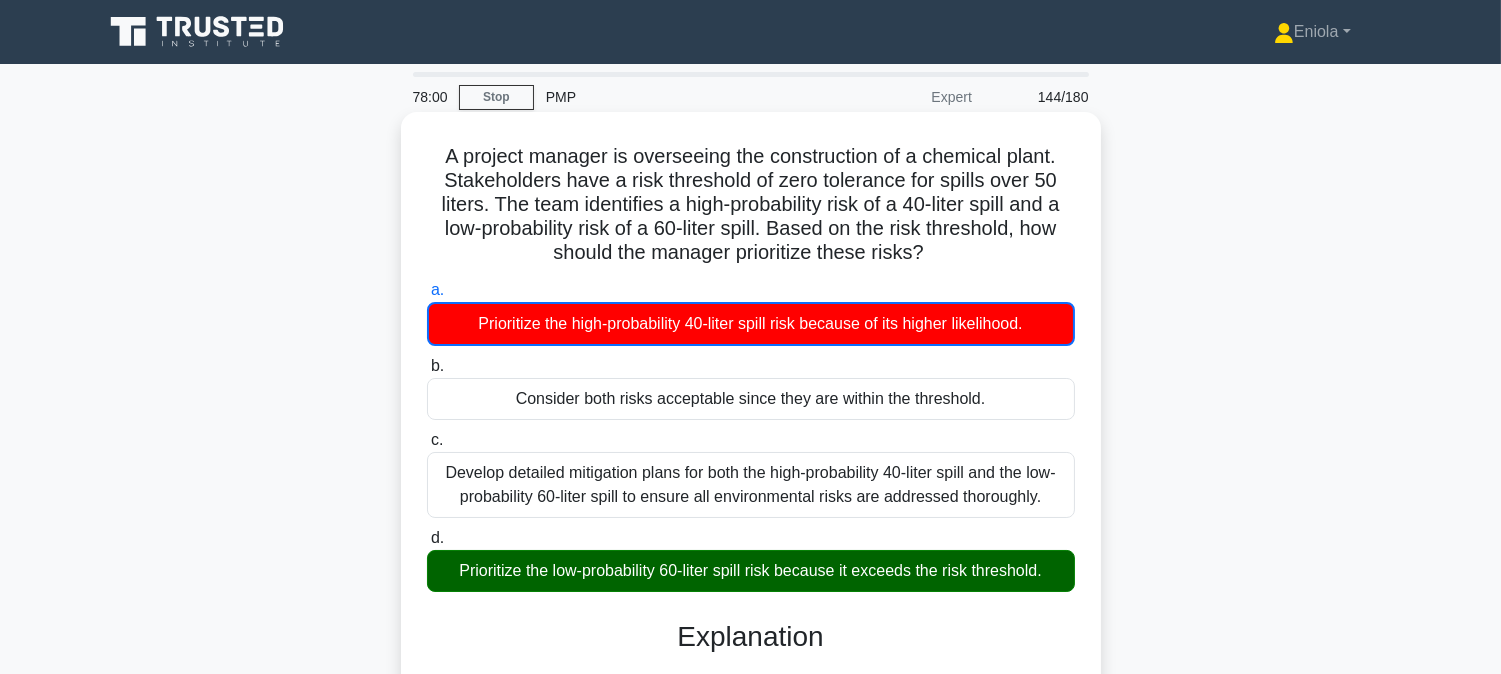 scroll, scrollTop: 405, scrollLeft: 0, axis: vertical 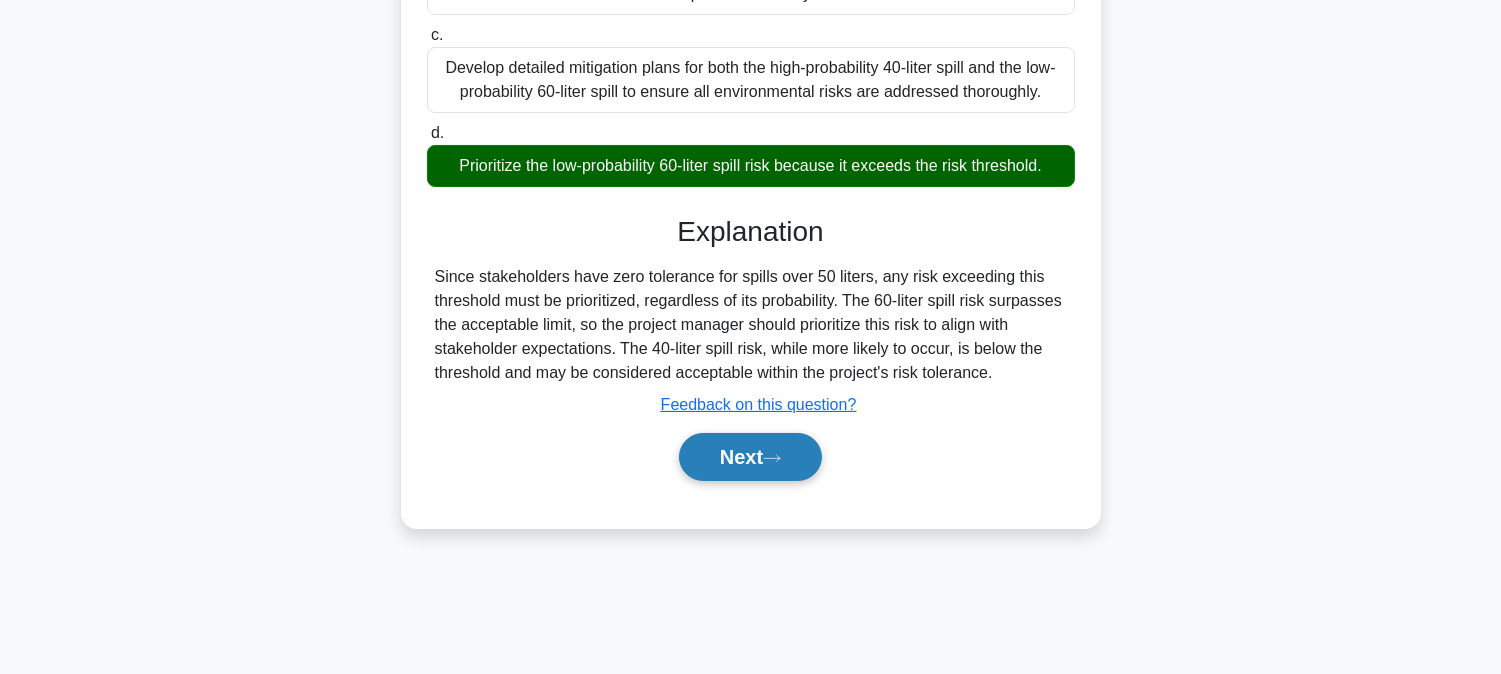 click on "Next" at bounding box center (750, 457) 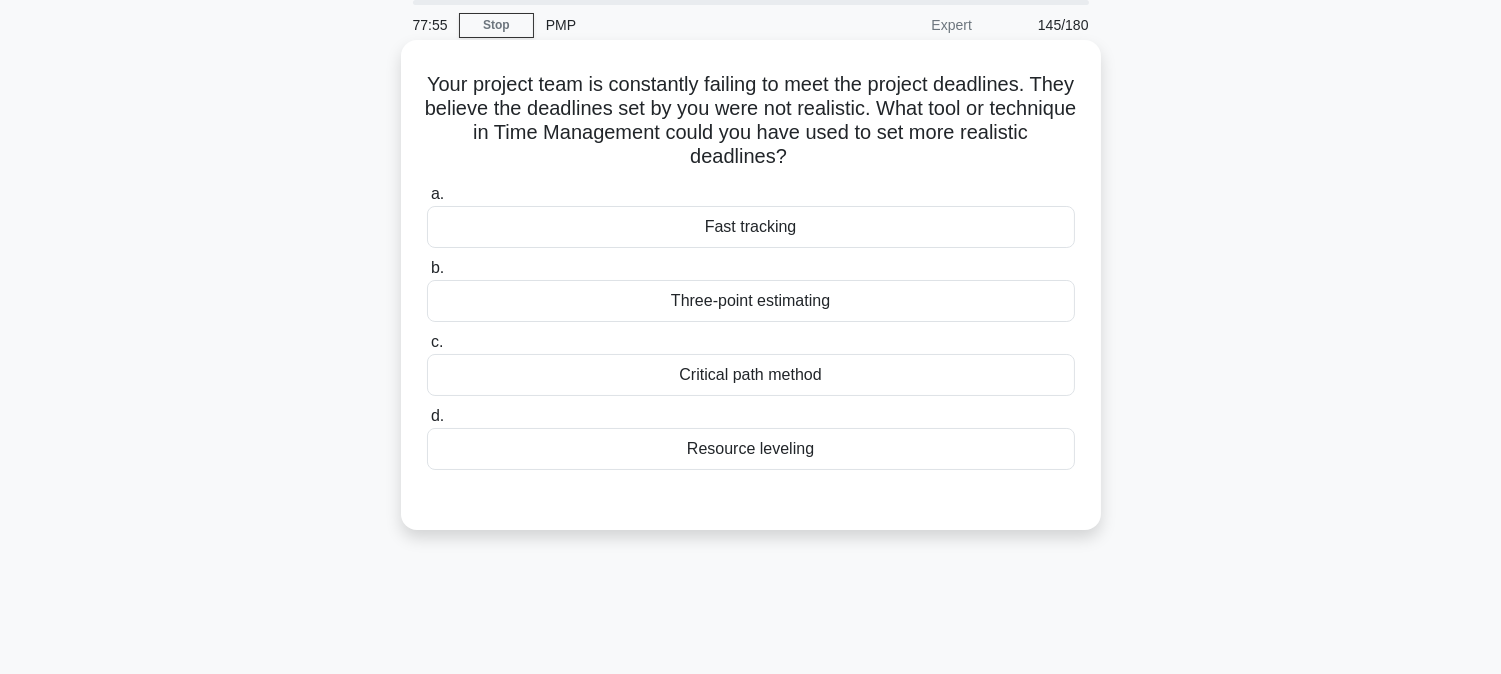 scroll, scrollTop: 0, scrollLeft: 0, axis: both 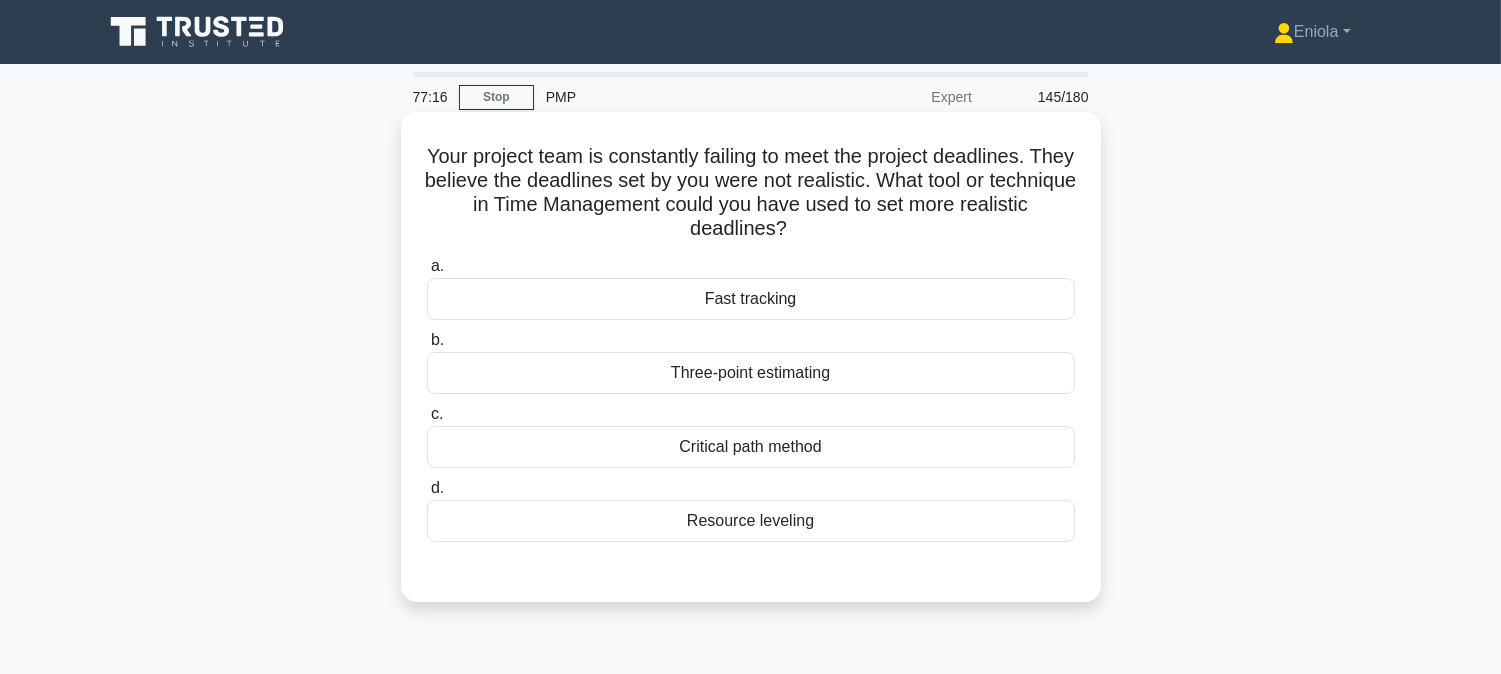 drag, startPoint x: 861, startPoint y: 376, endPoint x: 857, endPoint y: 414, distance: 38.209946 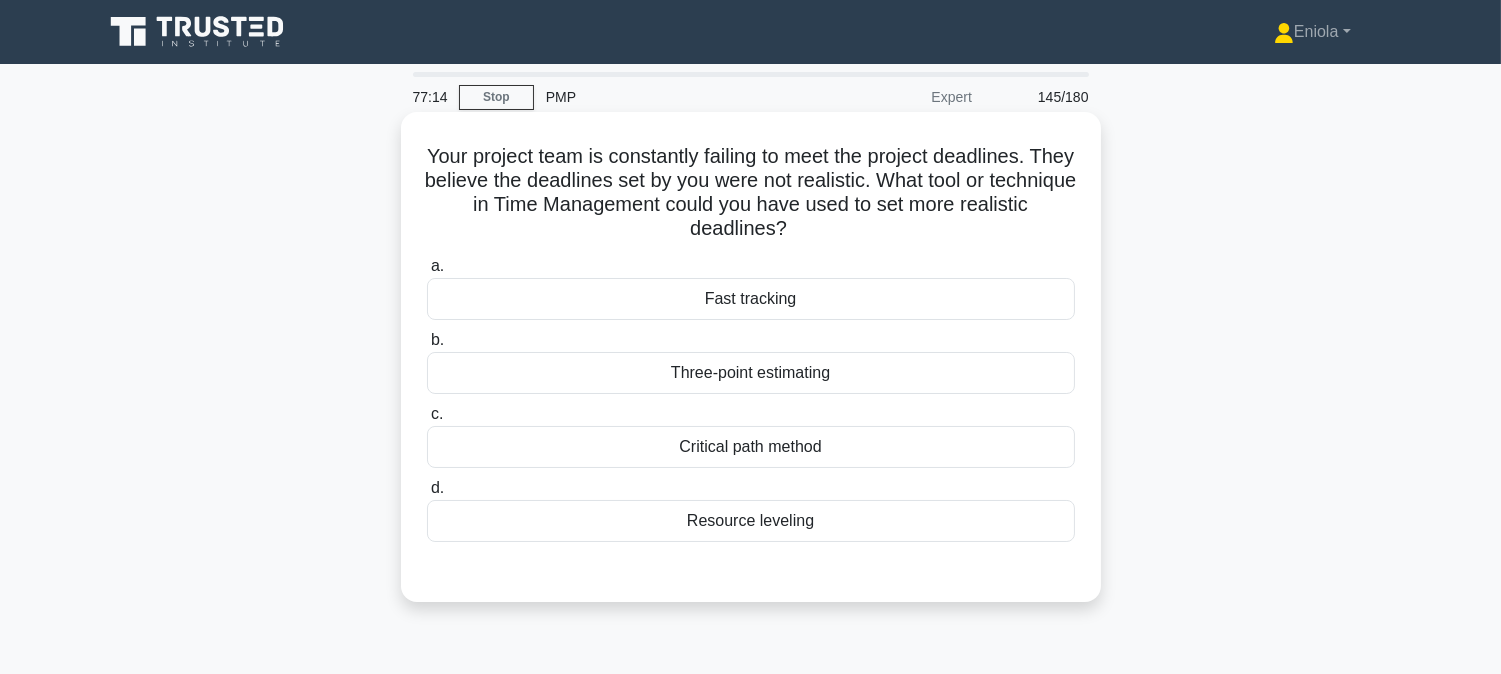 click on "Three-point estimating" at bounding box center (751, 373) 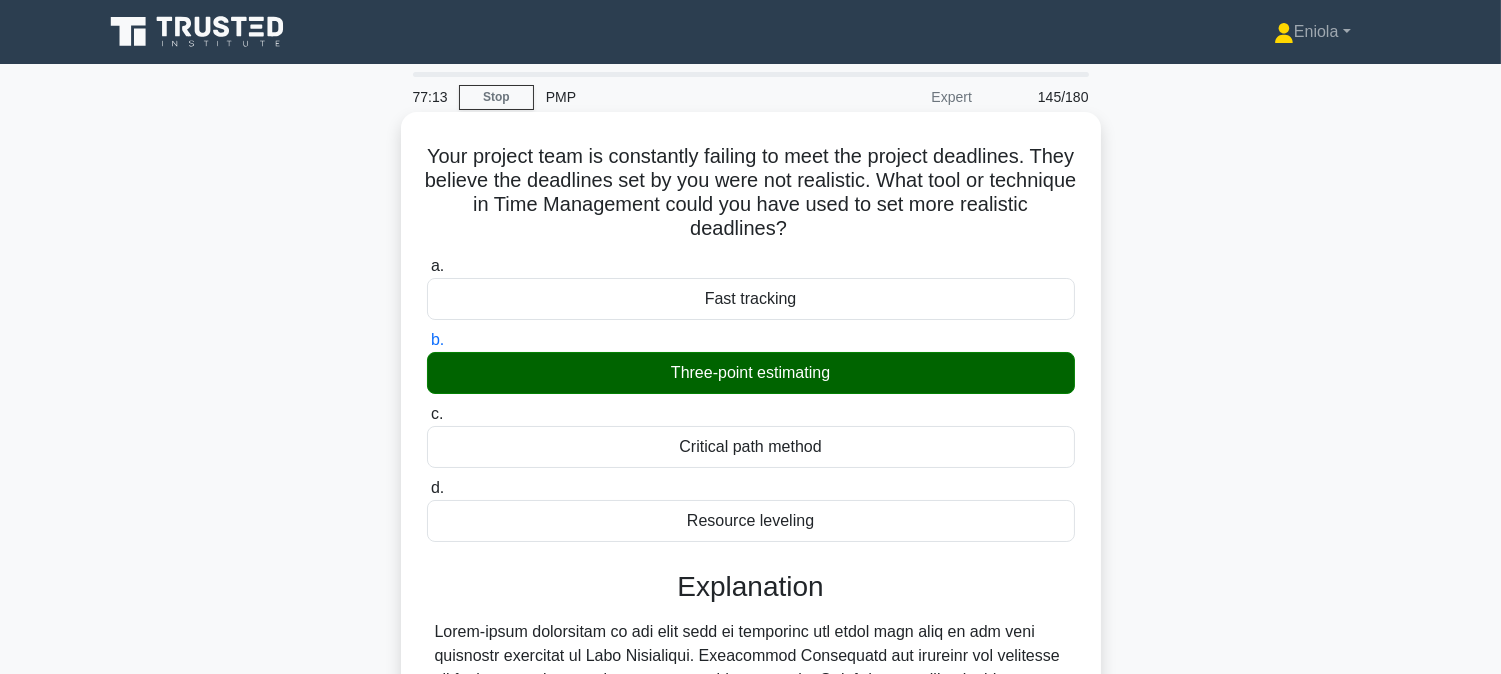 scroll, scrollTop: 414, scrollLeft: 0, axis: vertical 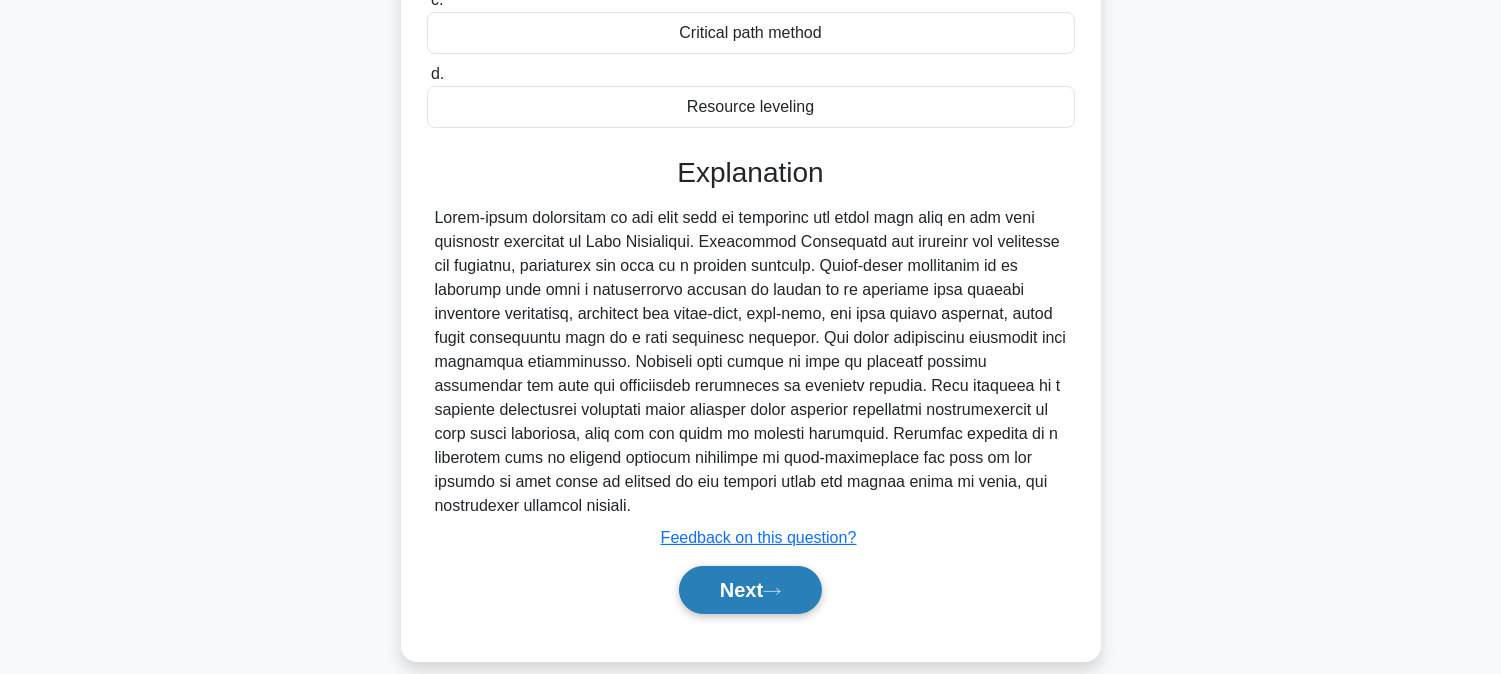 click on "Next" at bounding box center [750, 590] 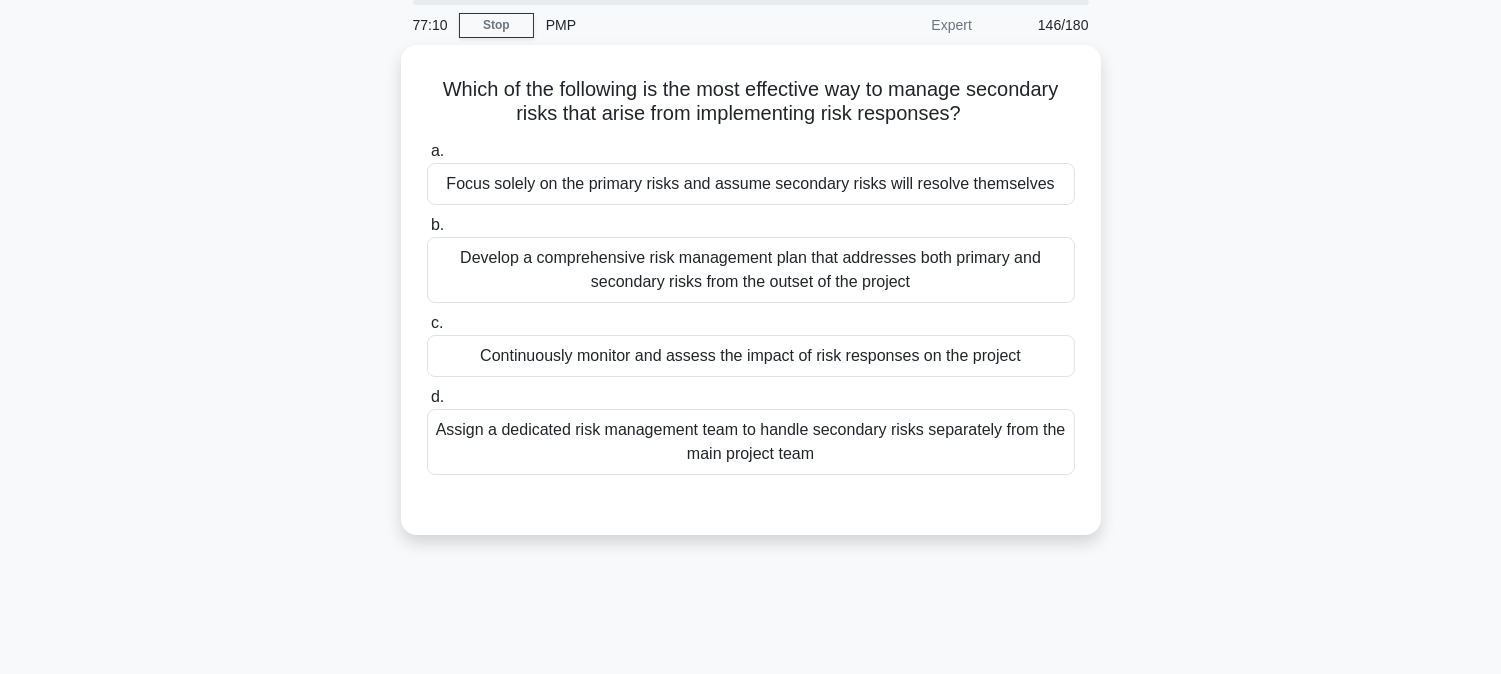 scroll, scrollTop: 0, scrollLeft: 0, axis: both 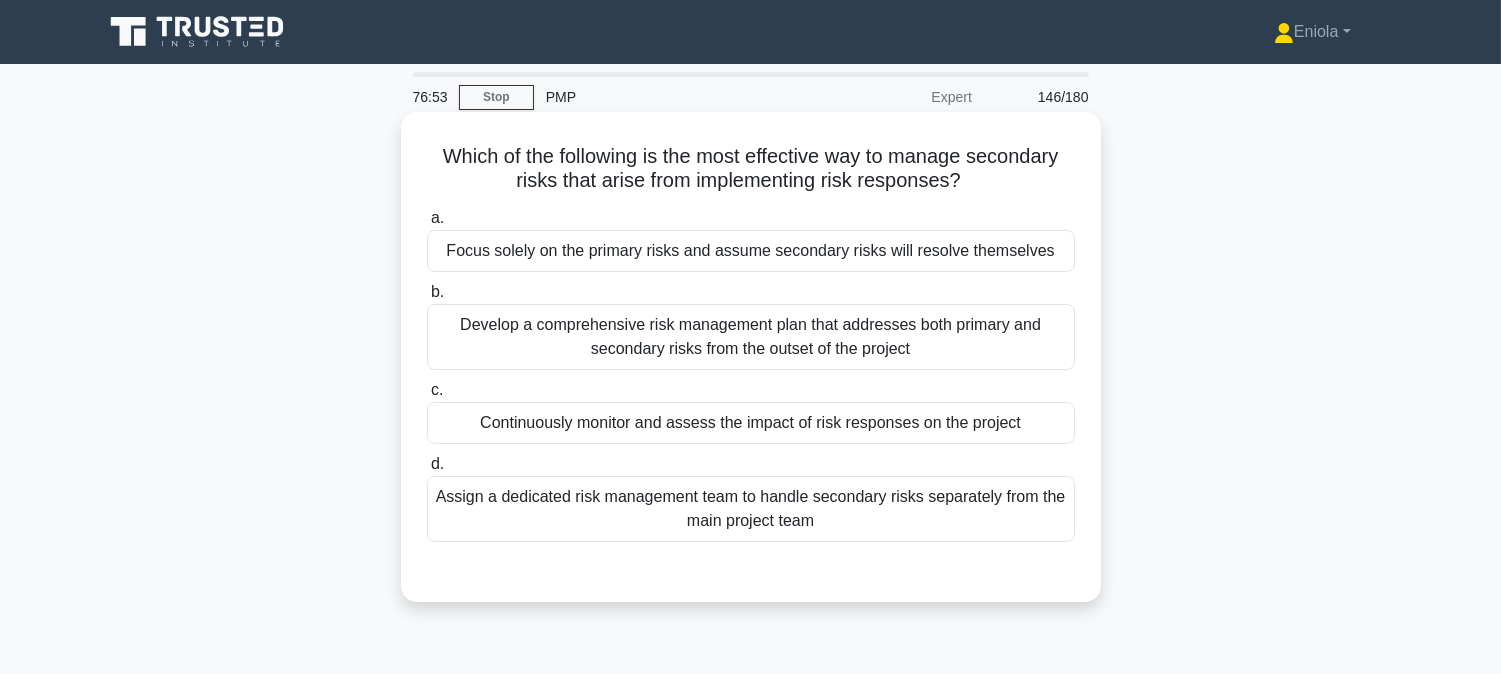 click on "Develop a comprehensive risk management plan that addresses both primary and secondary risks from the outset of the project" at bounding box center (751, 337) 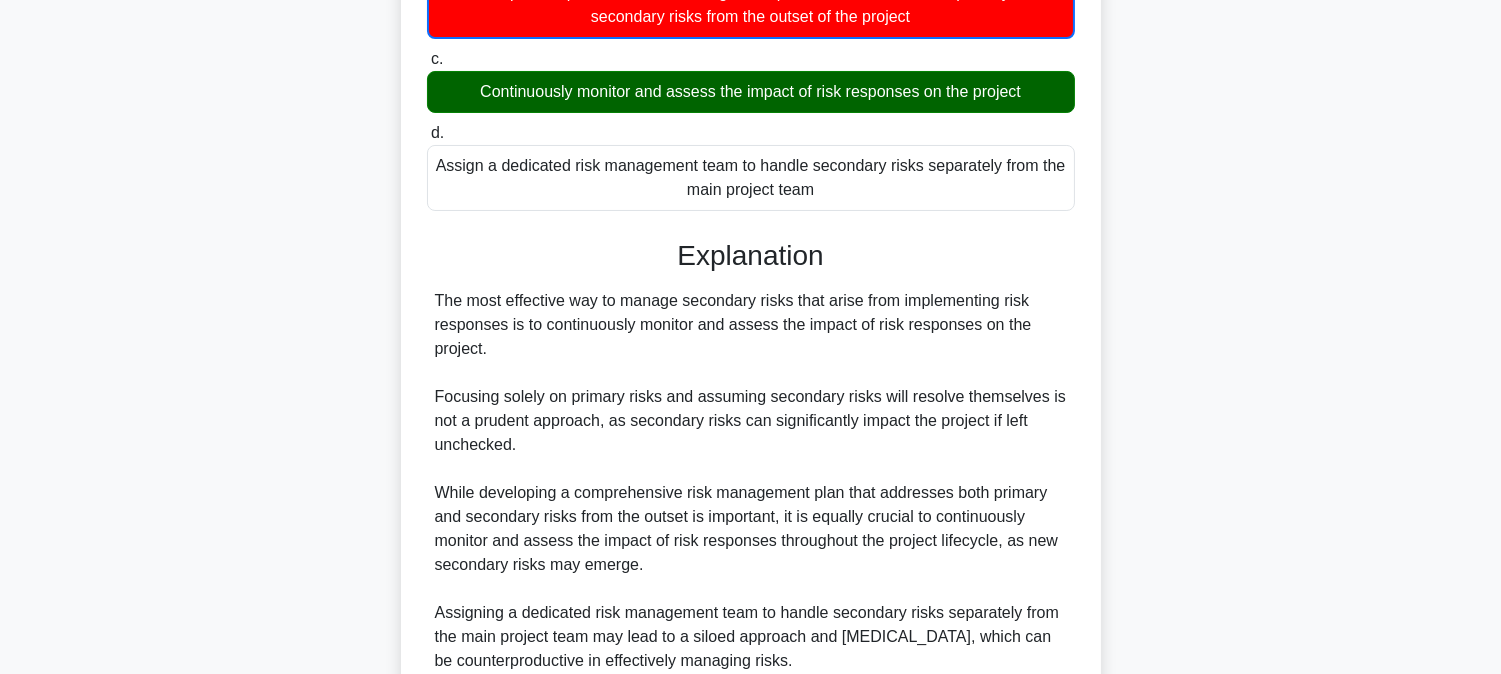 scroll, scrollTop: 511, scrollLeft: 0, axis: vertical 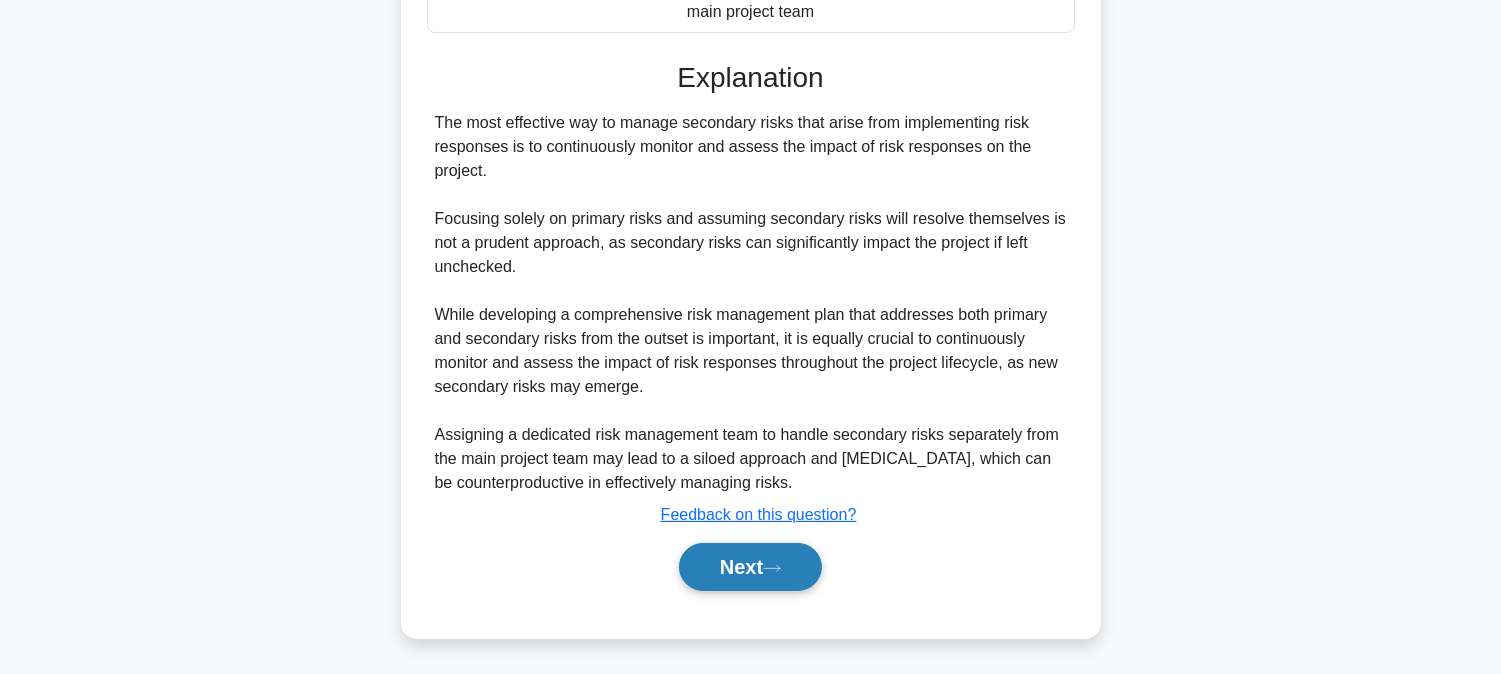 click on "Next" at bounding box center [750, 567] 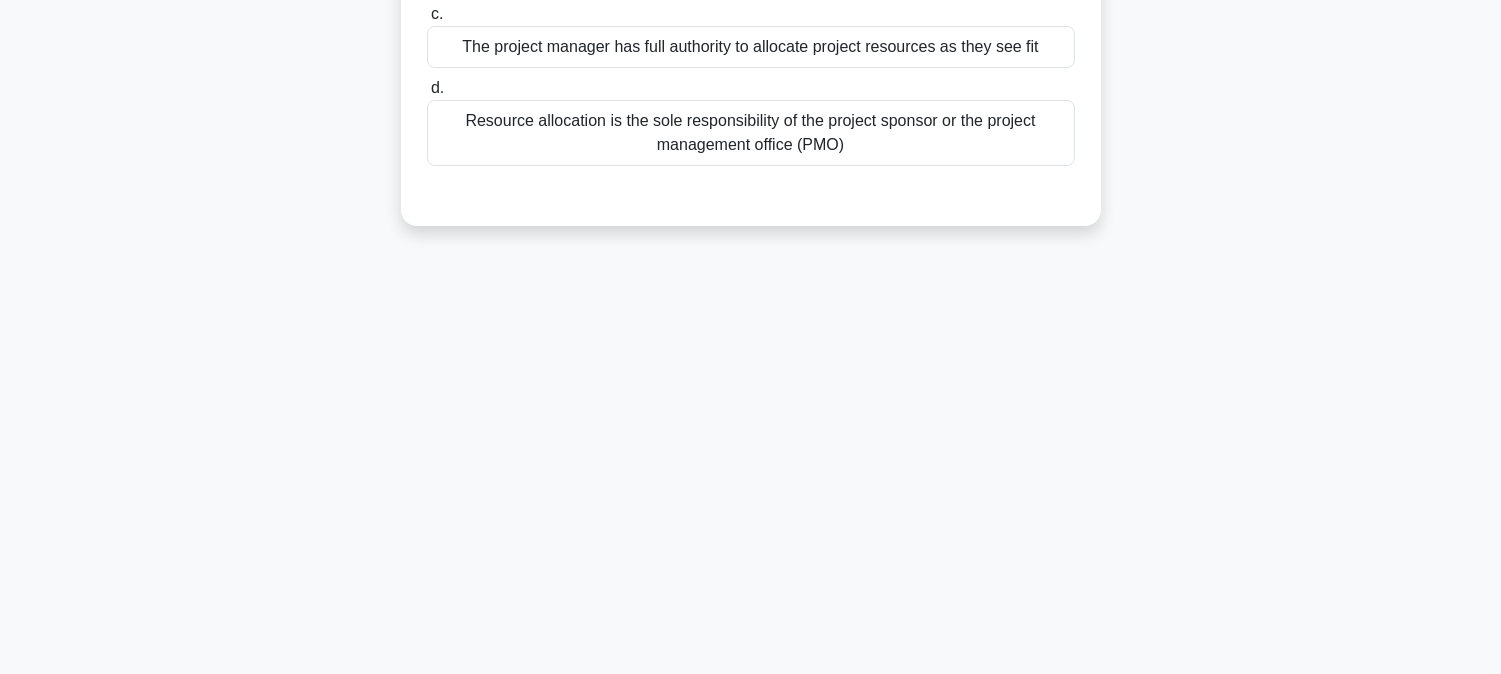scroll, scrollTop: 0, scrollLeft: 0, axis: both 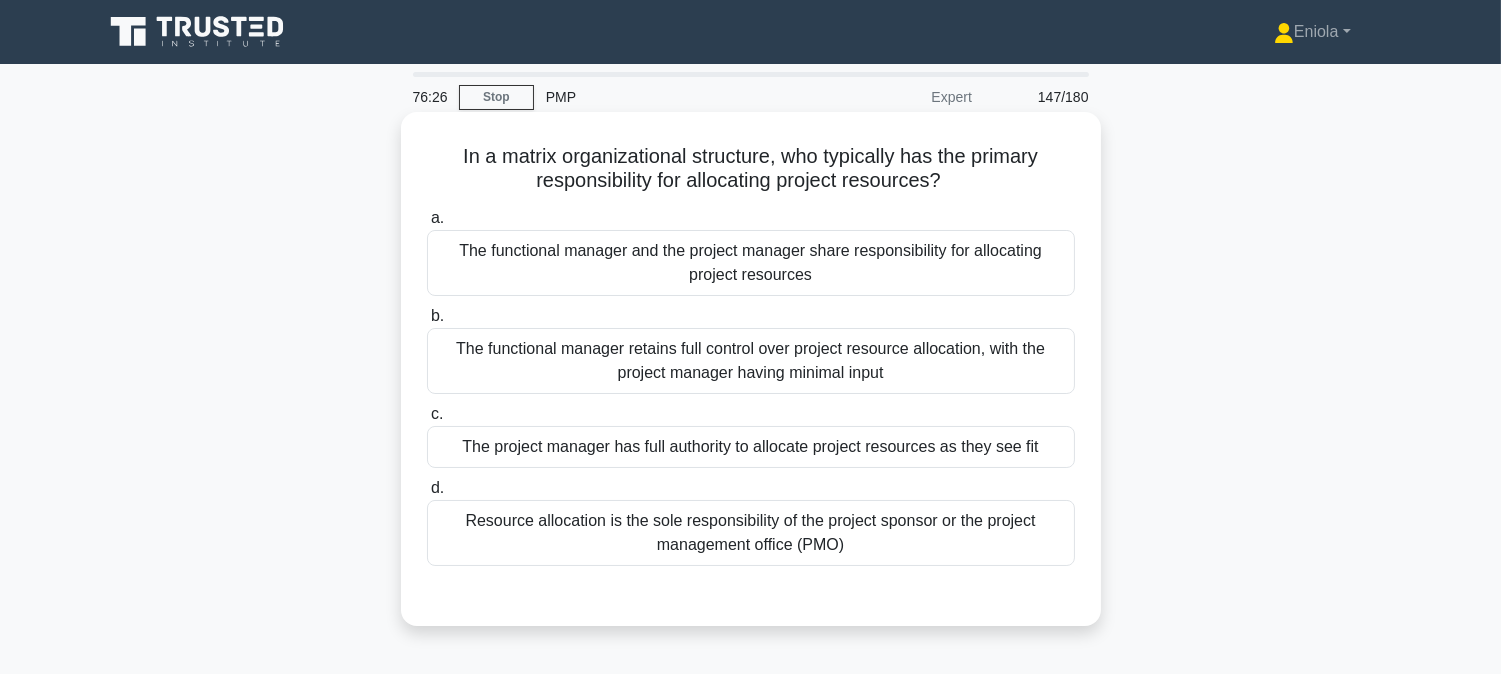 click on "The project manager has full authority to allocate project resources as they see fit" at bounding box center [751, 447] 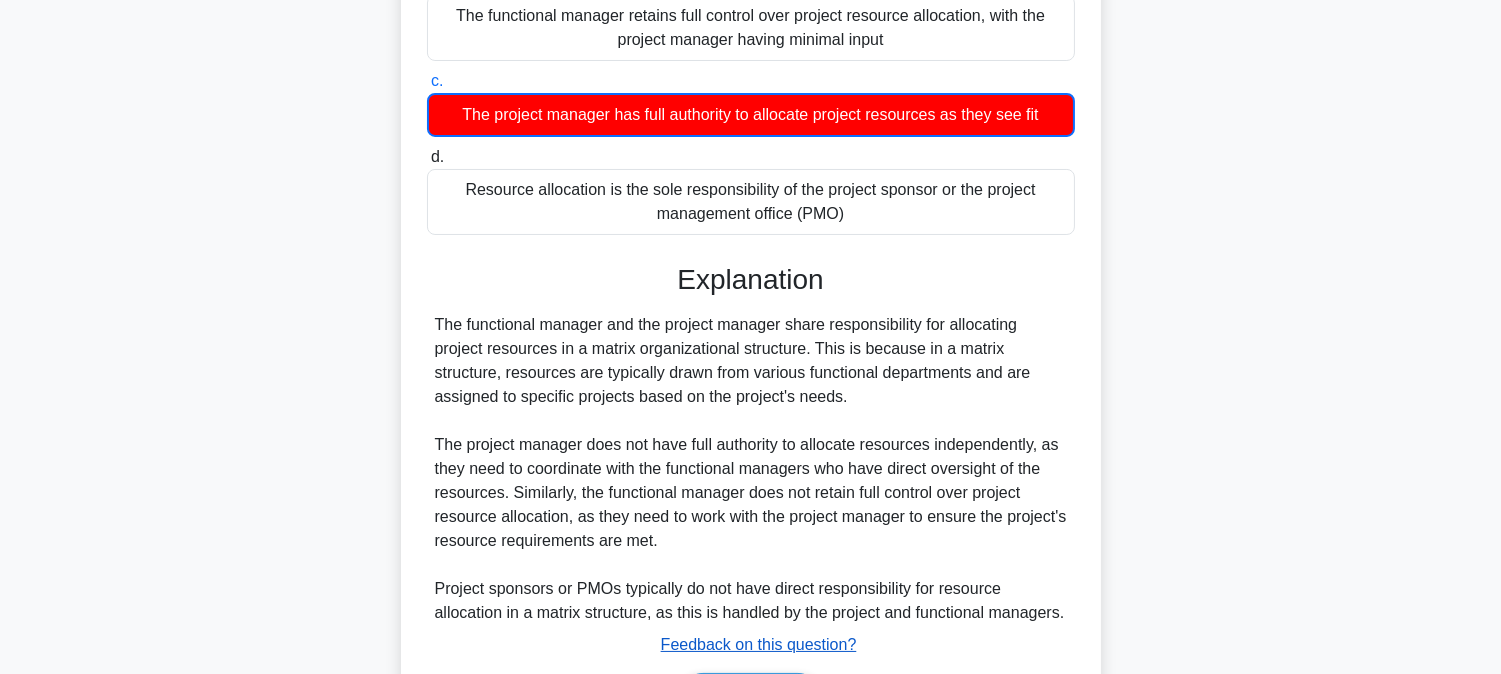 scroll, scrollTop: 463, scrollLeft: 0, axis: vertical 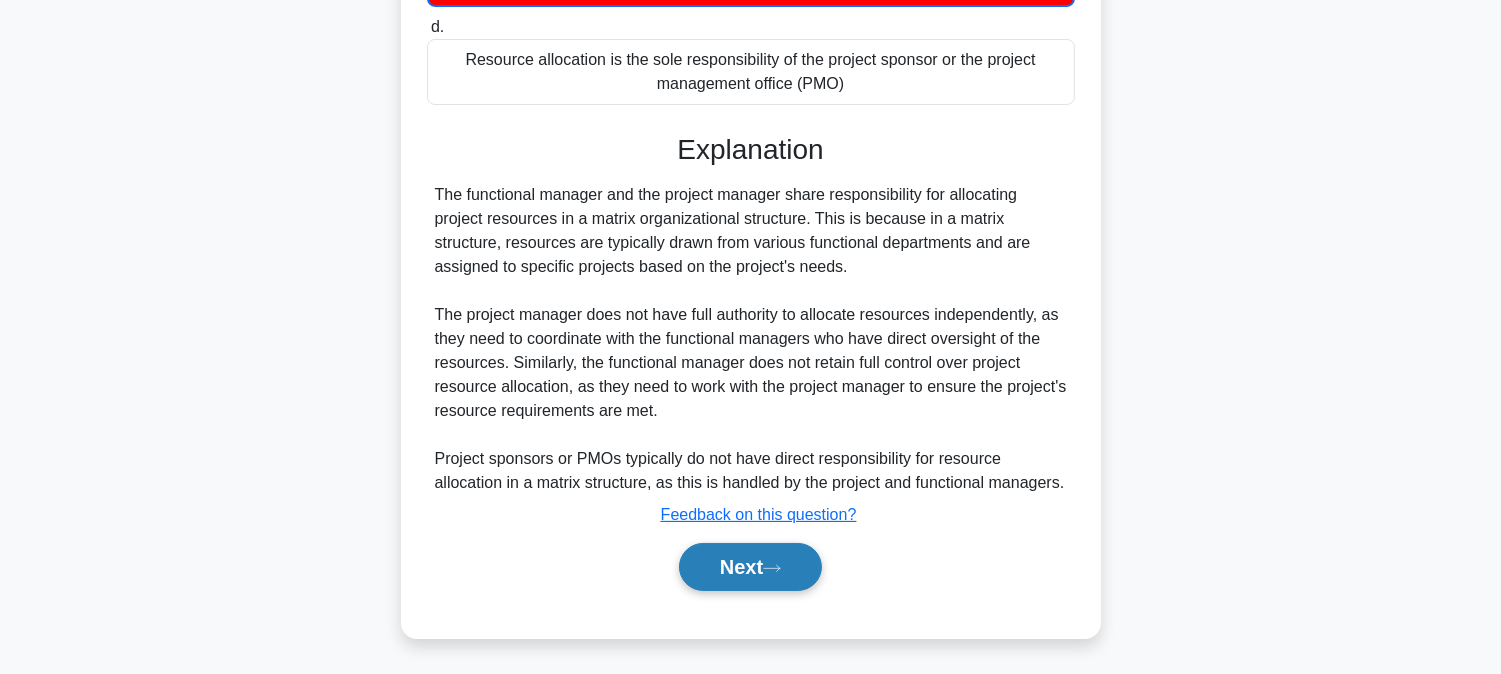 click on "Next" at bounding box center [750, 567] 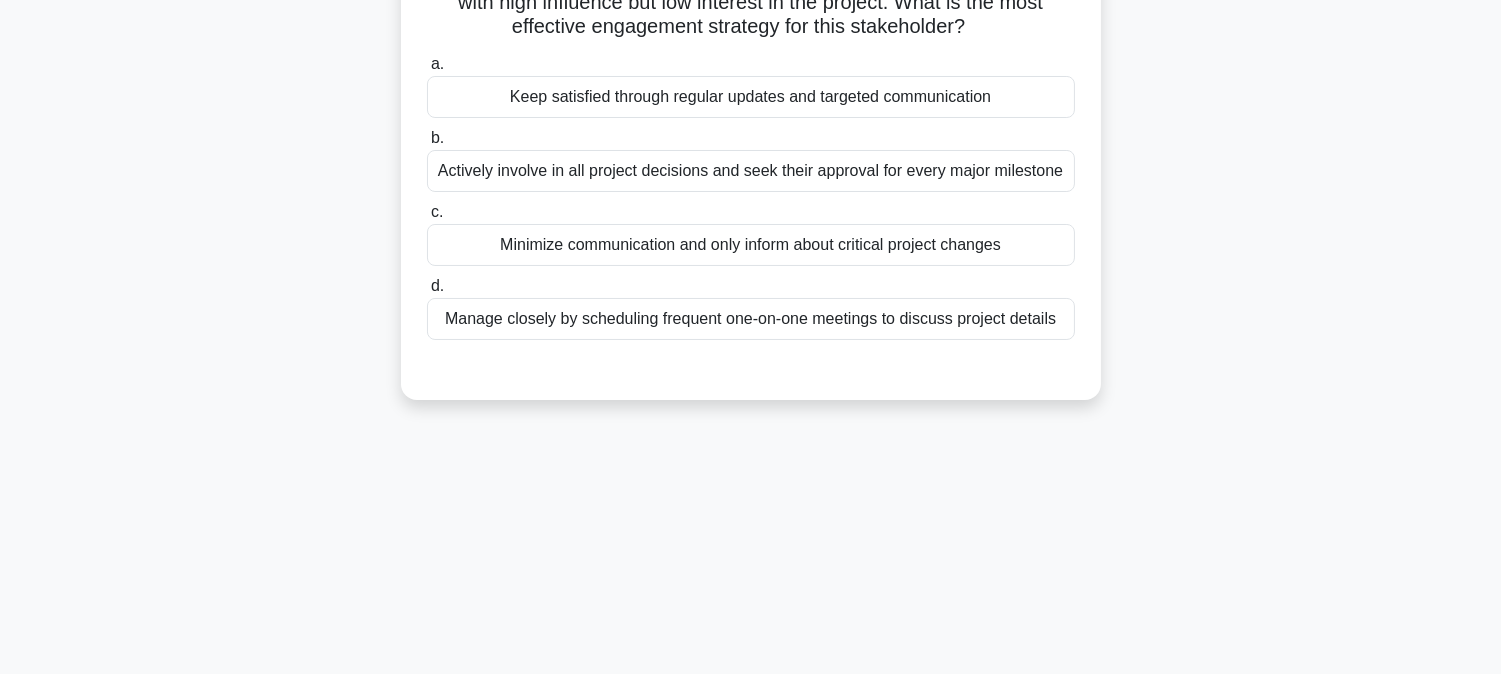 scroll, scrollTop: 0, scrollLeft: 0, axis: both 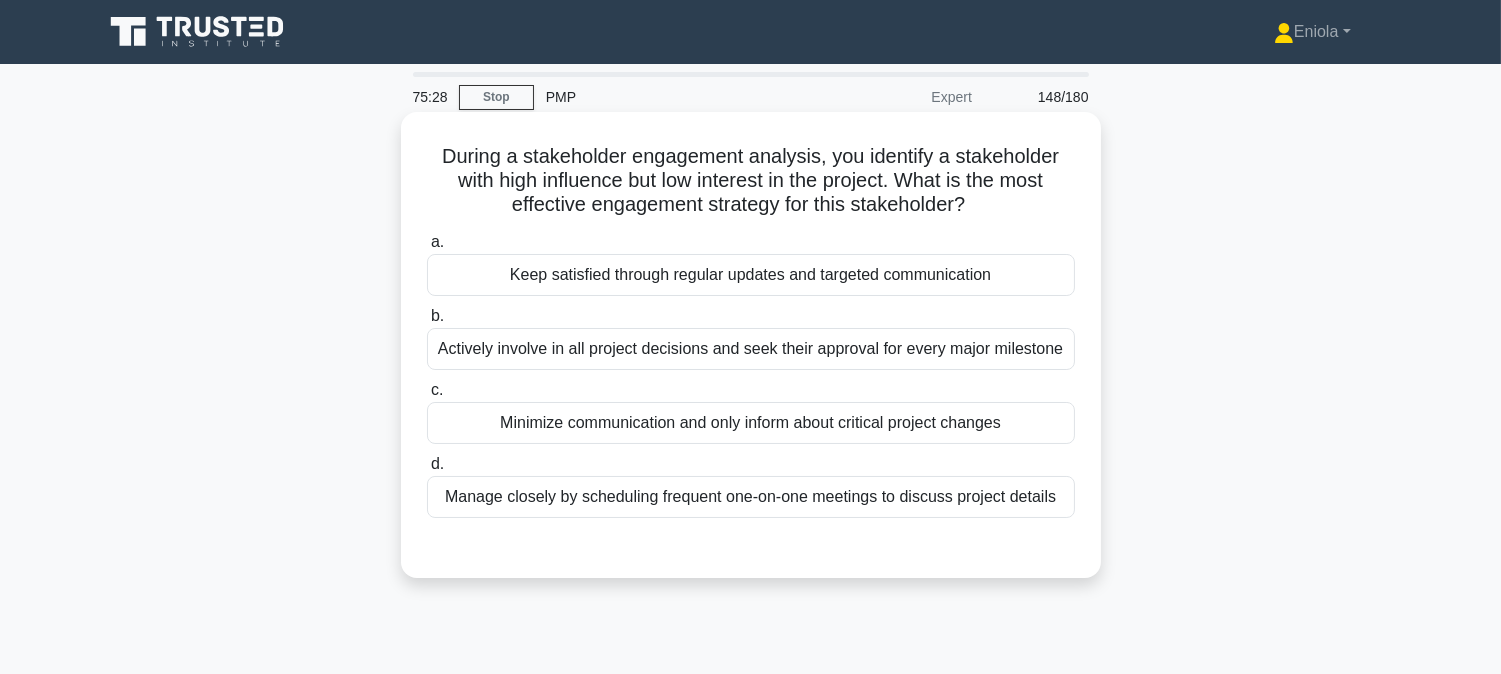 click on "Keep satisfied through regular updates and targeted communication" at bounding box center [751, 275] 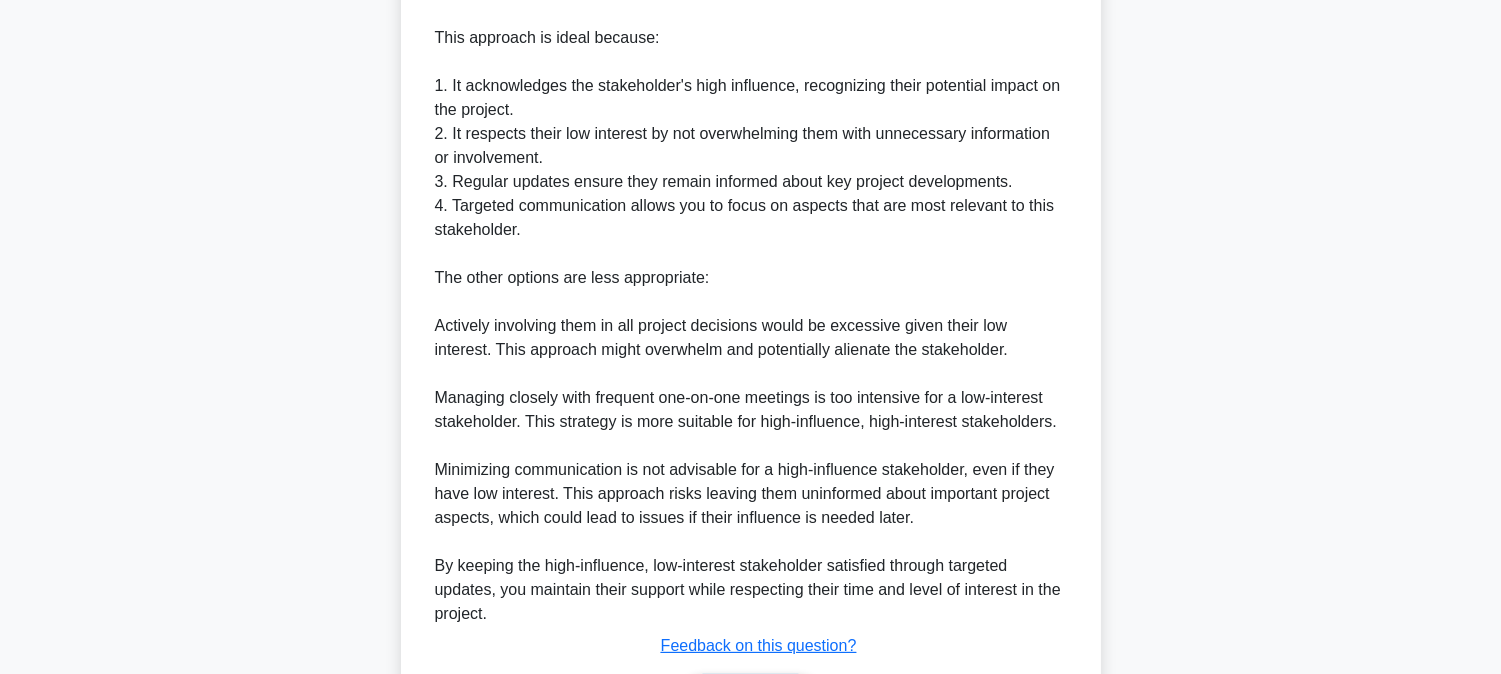 scroll, scrollTop: 798, scrollLeft: 0, axis: vertical 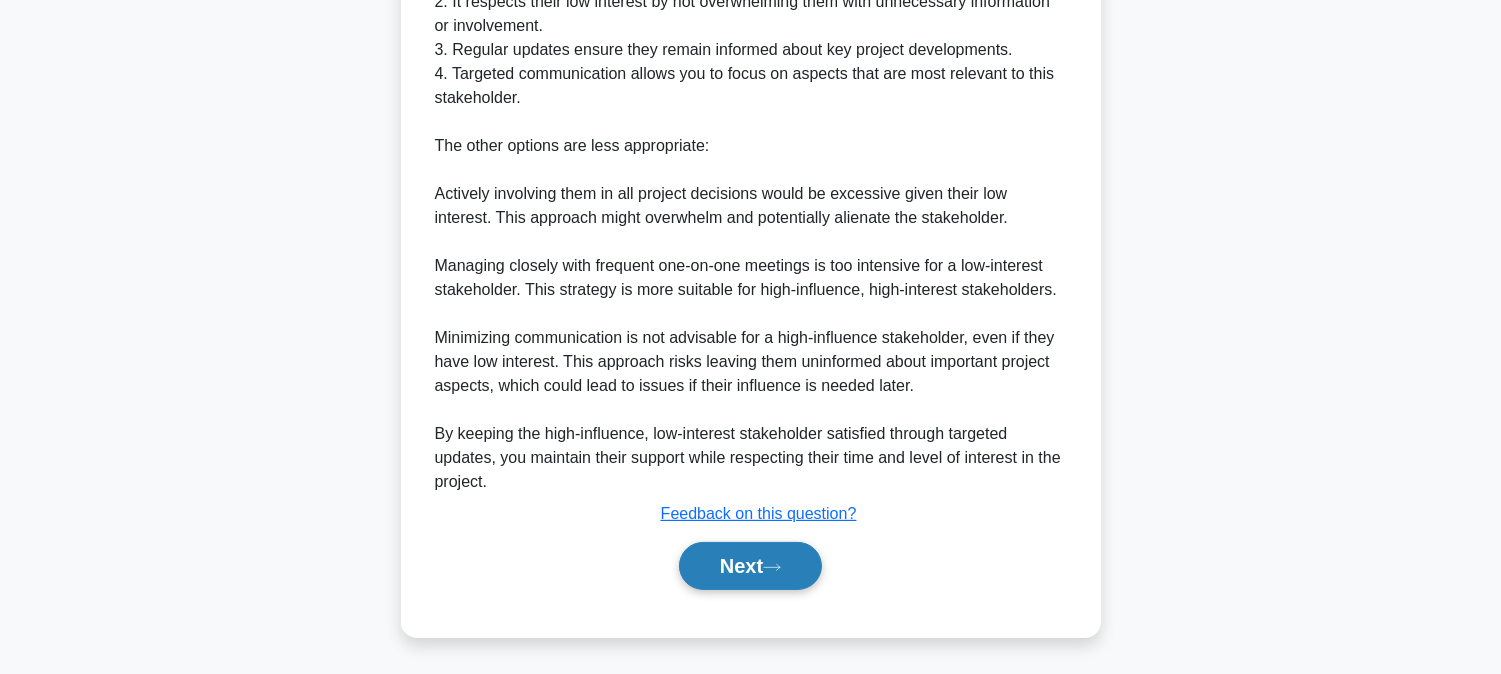 click on "Next" at bounding box center (750, 566) 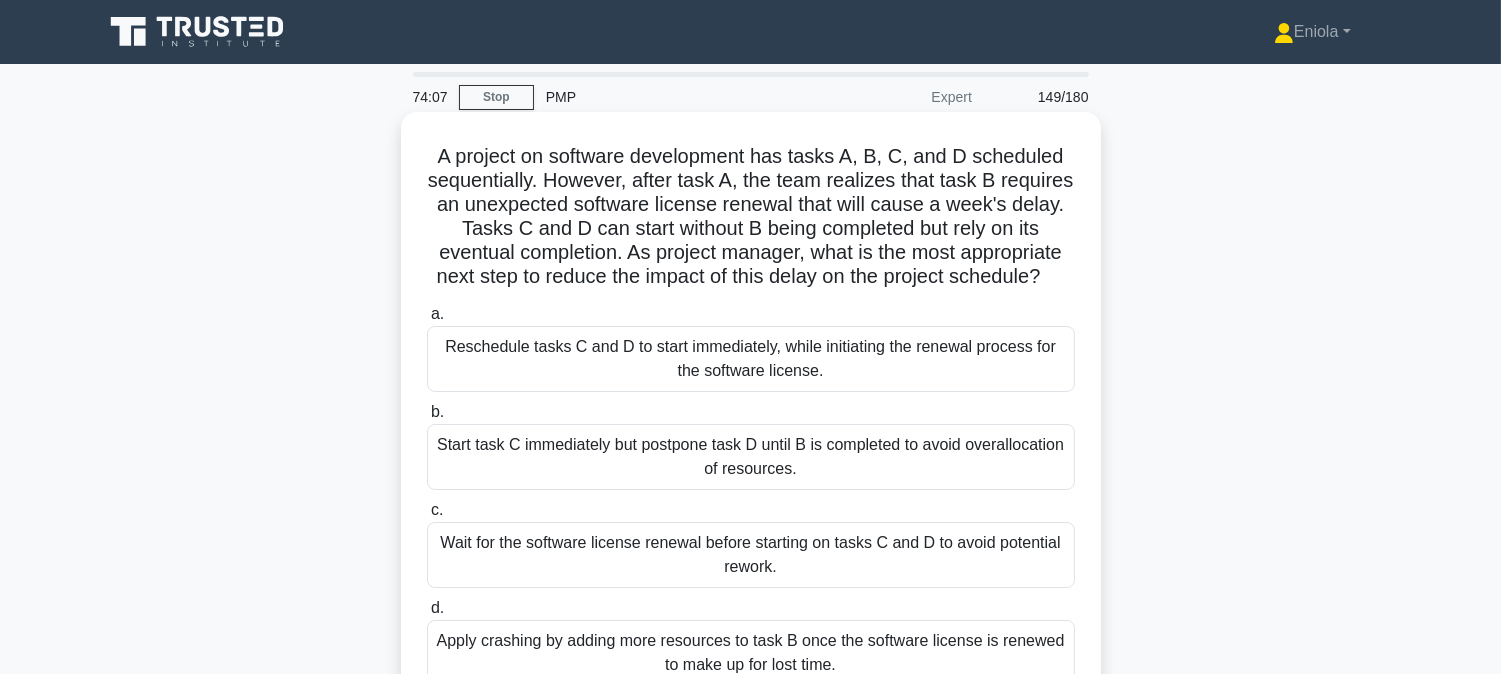 scroll, scrollTop: 111, scrollLeft: 0, axis: vertical 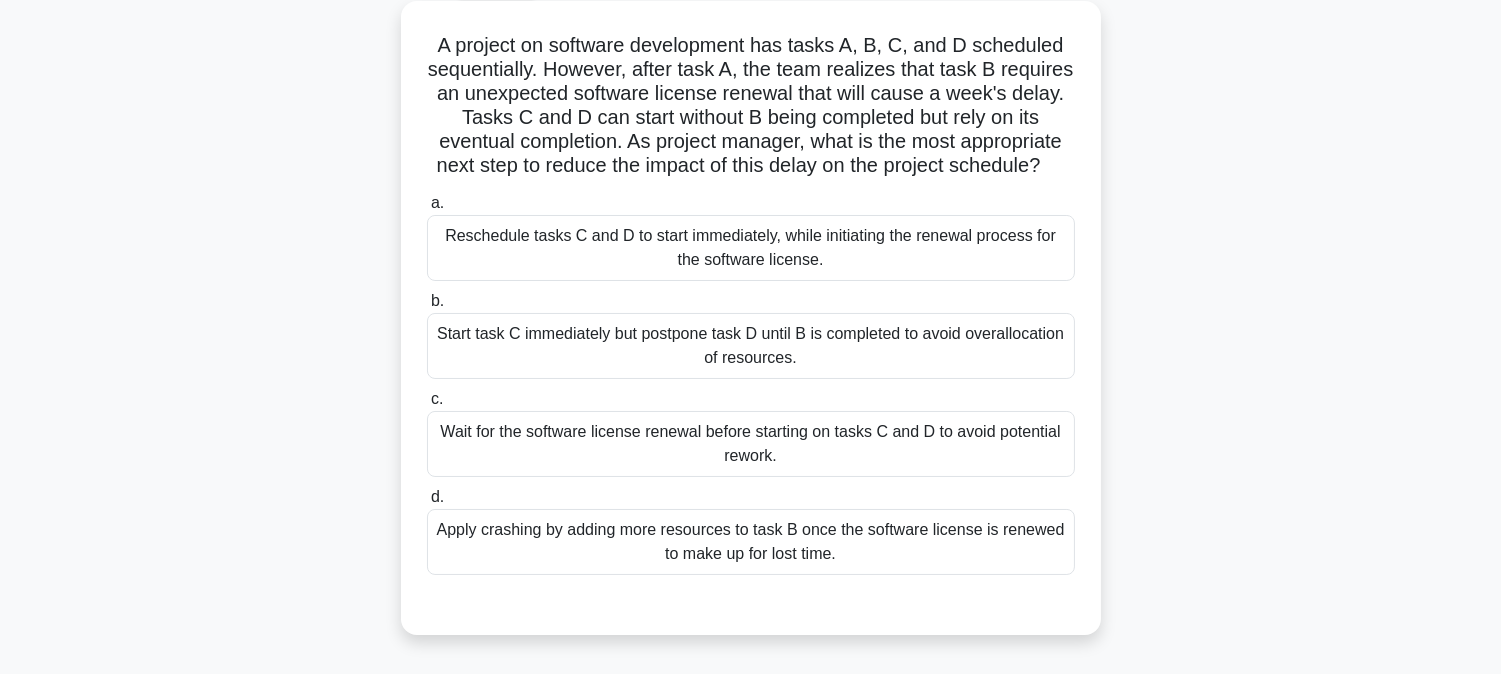 click on "Wait for the software license renewal before starting on tasks C and D to avoid potential rework." at bounding box center [751, 444] 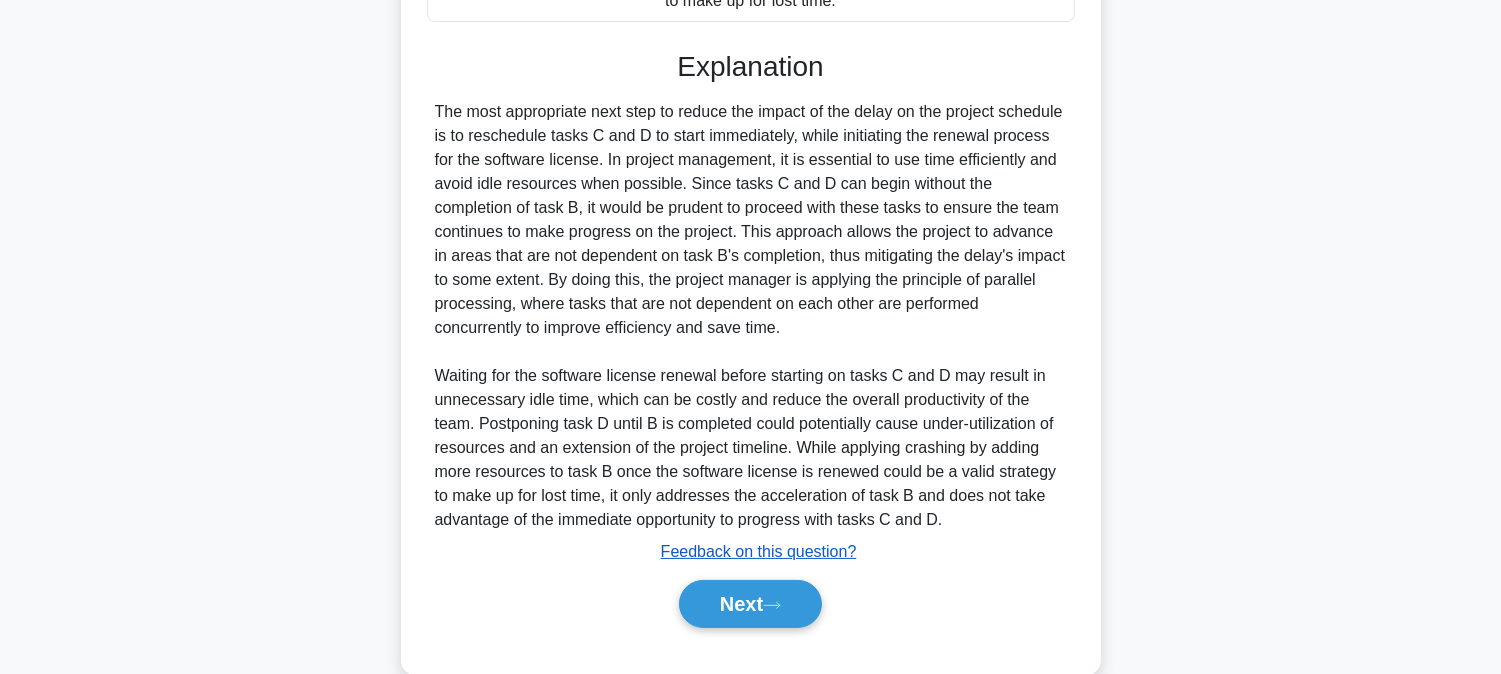 scroll, scrollTop: 726, scrollLeft: 0, axis: vertical 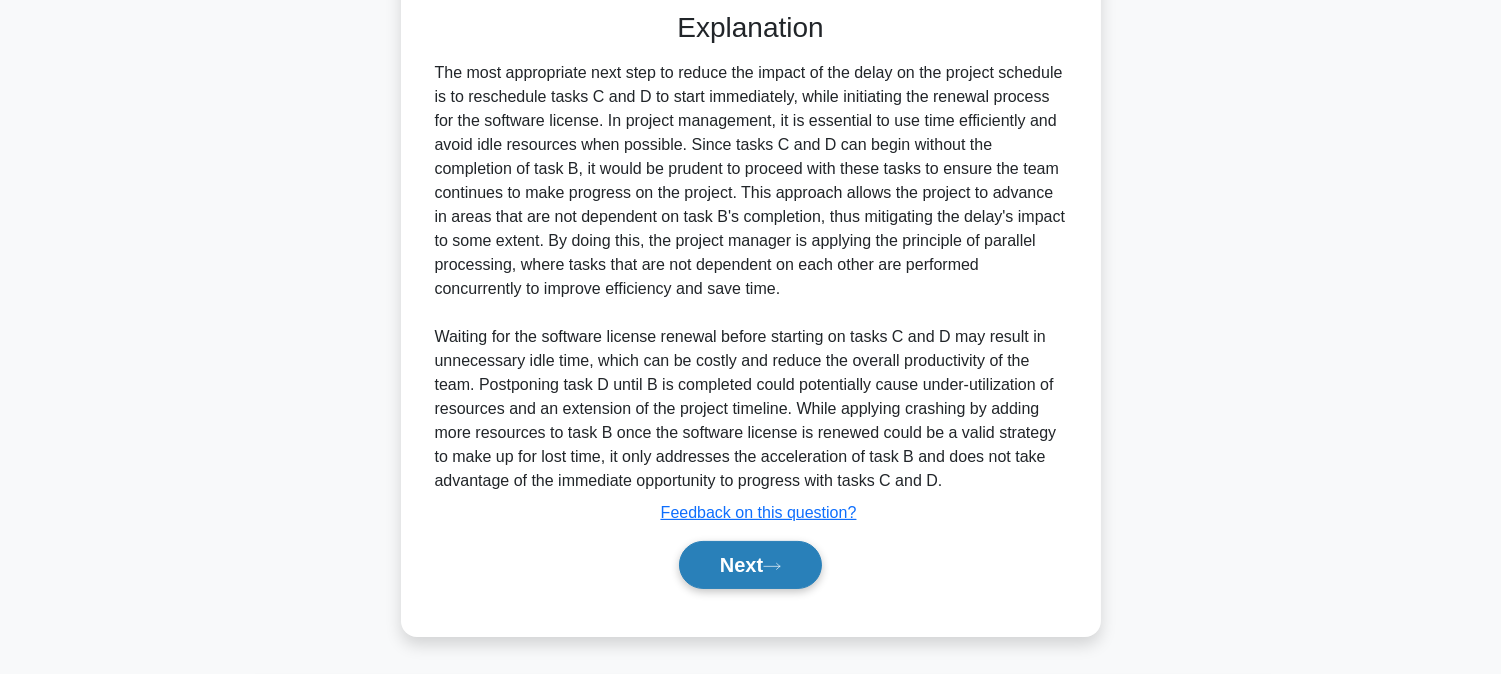 click on "Next" at bounding box center [750, 565] 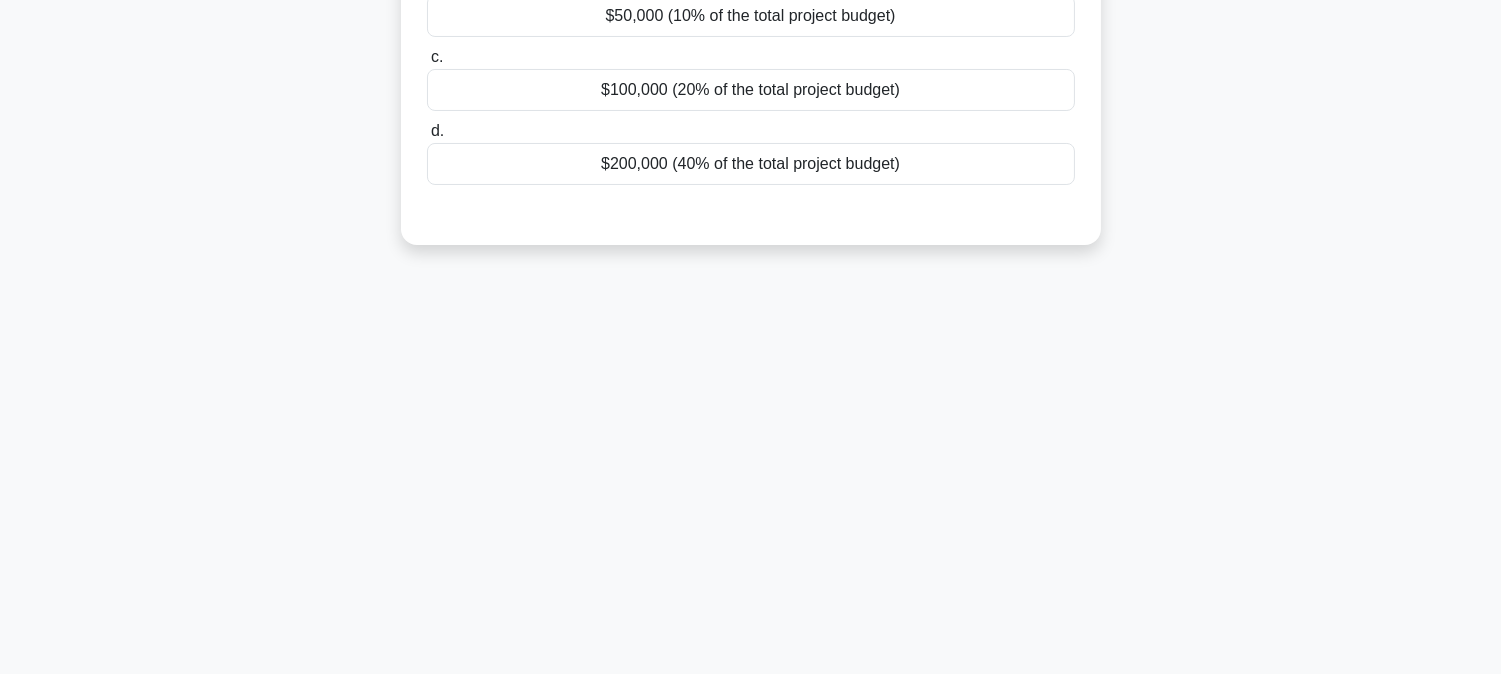 scroll, scrollTop: 0, scrollLeft: 0, axis: both 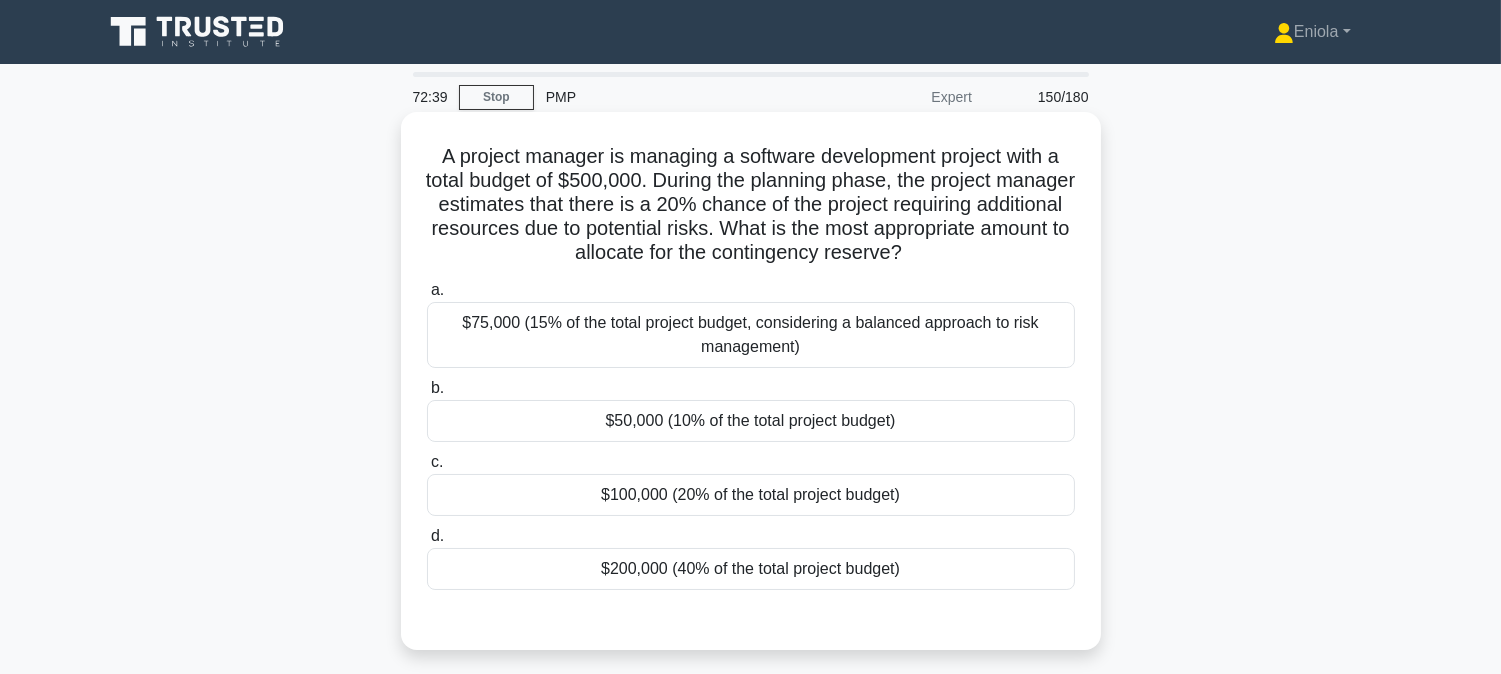 click on "$100,000 (20% of the total project budget)" at bounding box center [751, 495] 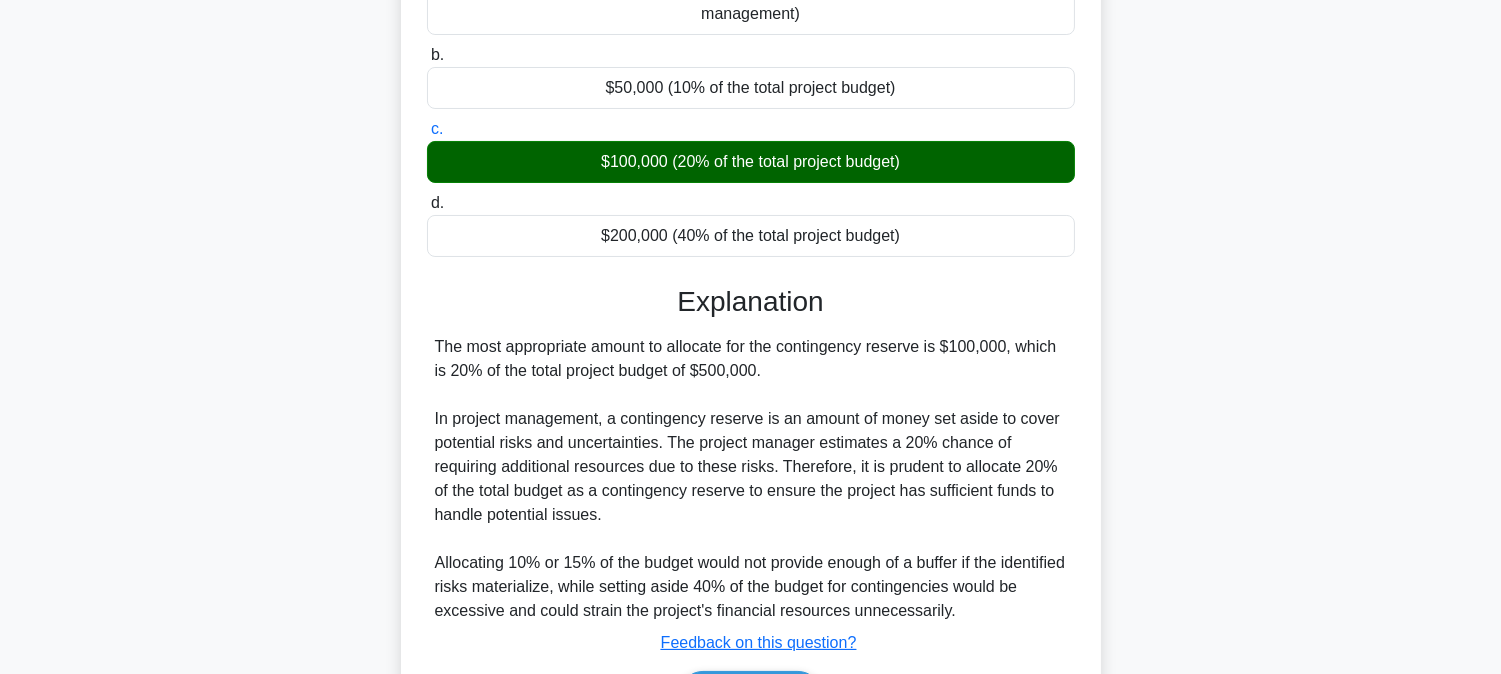 scroll, scrollTop: 463, scrollLeft: 0, axis: vertical 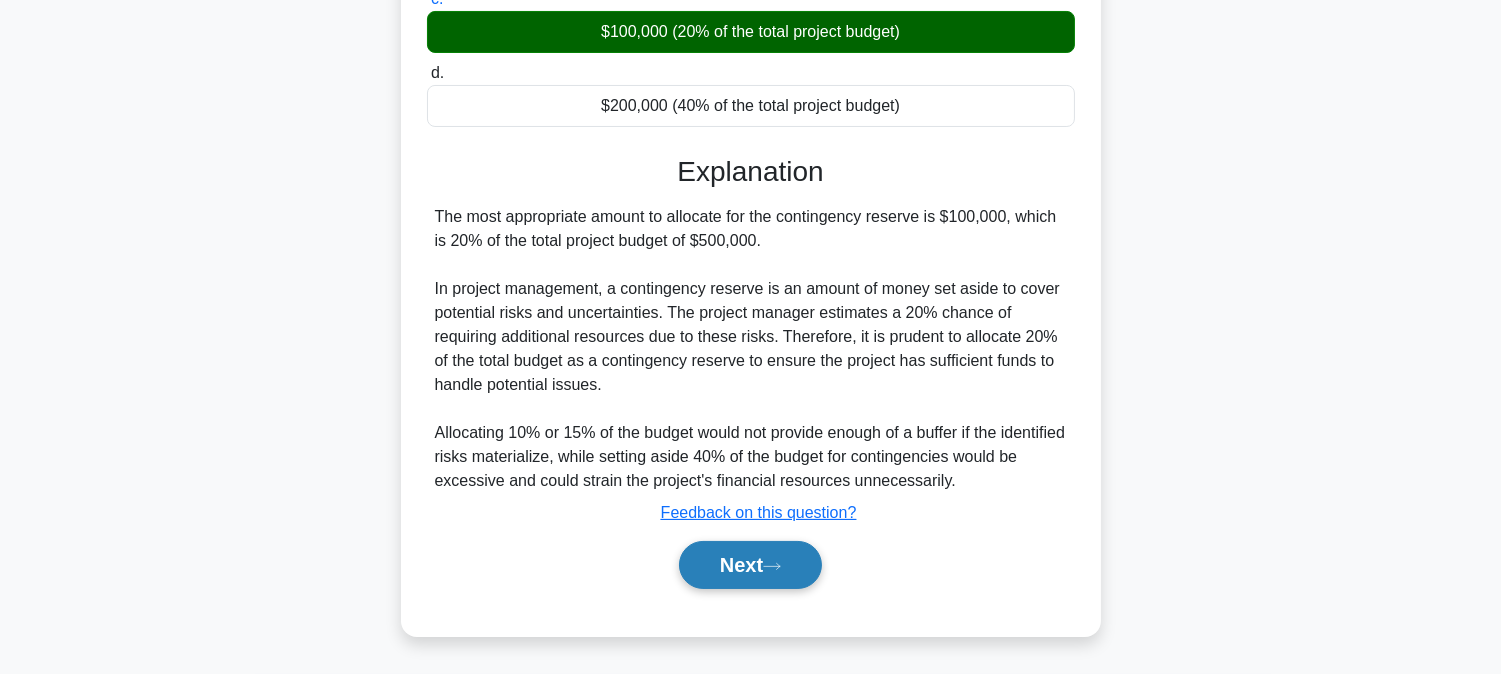 click on "Next" at bounding box center [750, 565] 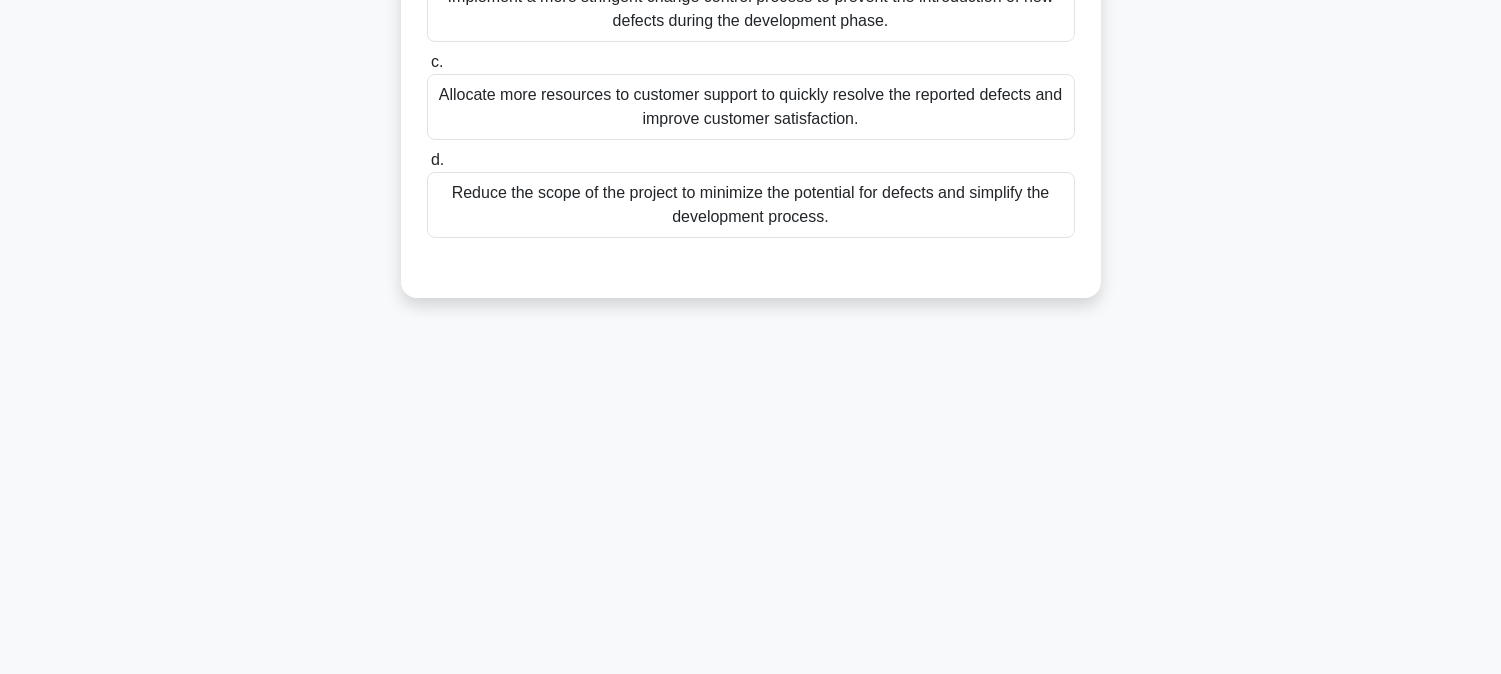 scroll, scrollTop: 0, scrollLeft: 0, axis: both 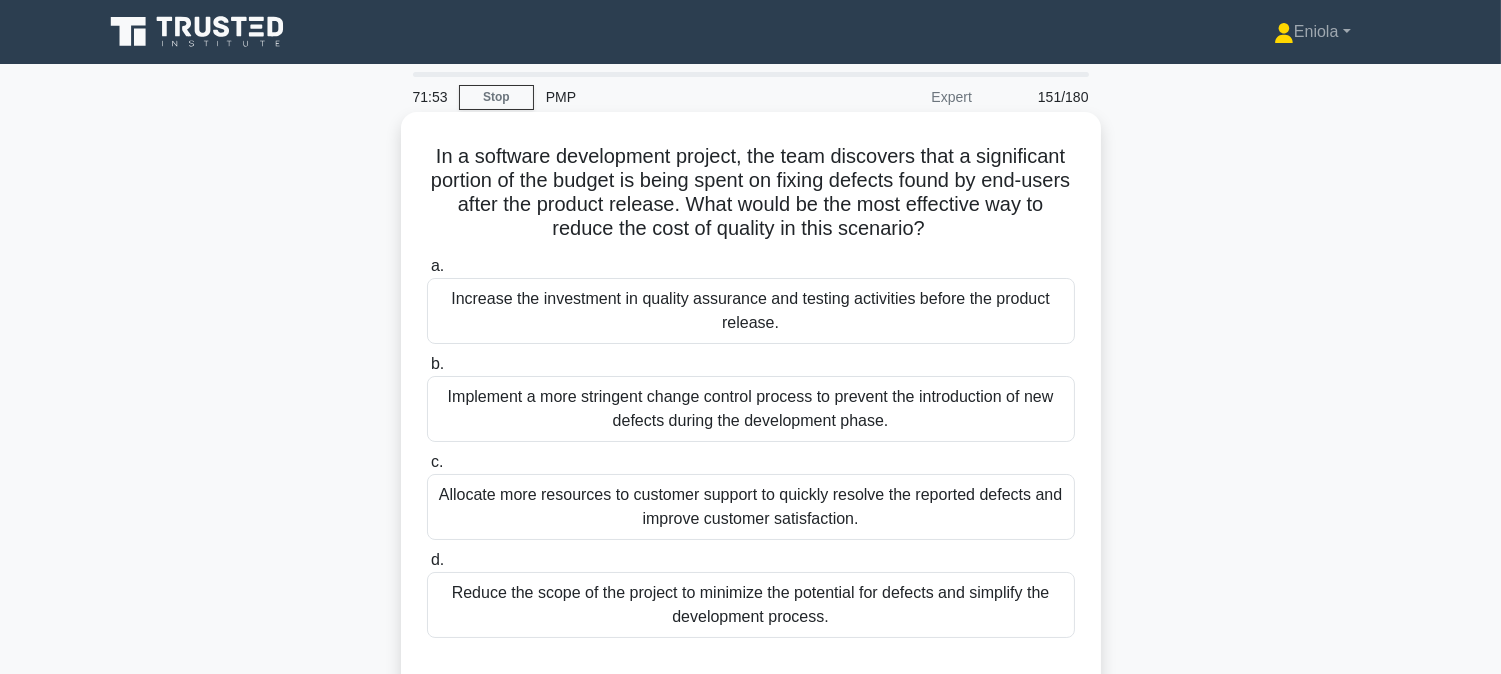click on "Increase the investment in quality assurance and testing activities before the product release." at bounding box center [751, 311] 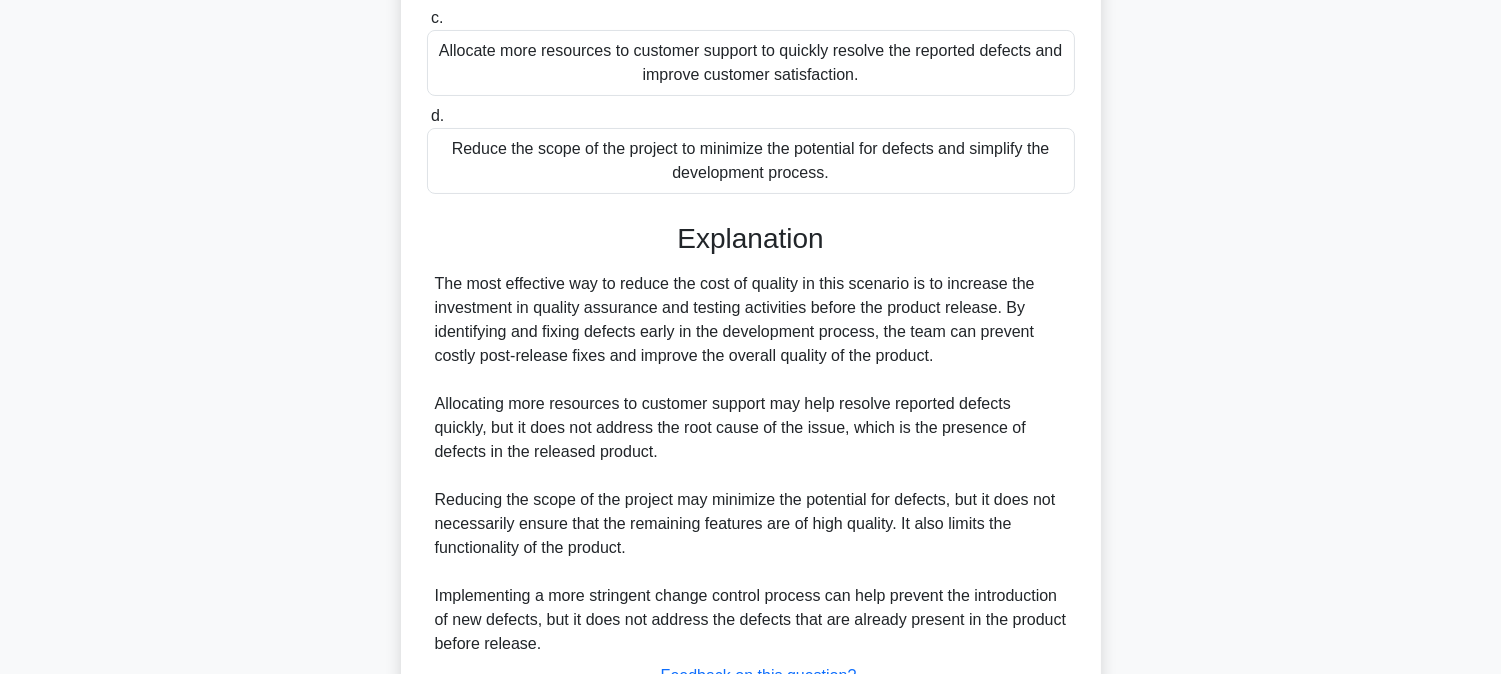 scroll, scrollTop: 606, scrollLeft: 0, axis: vertical 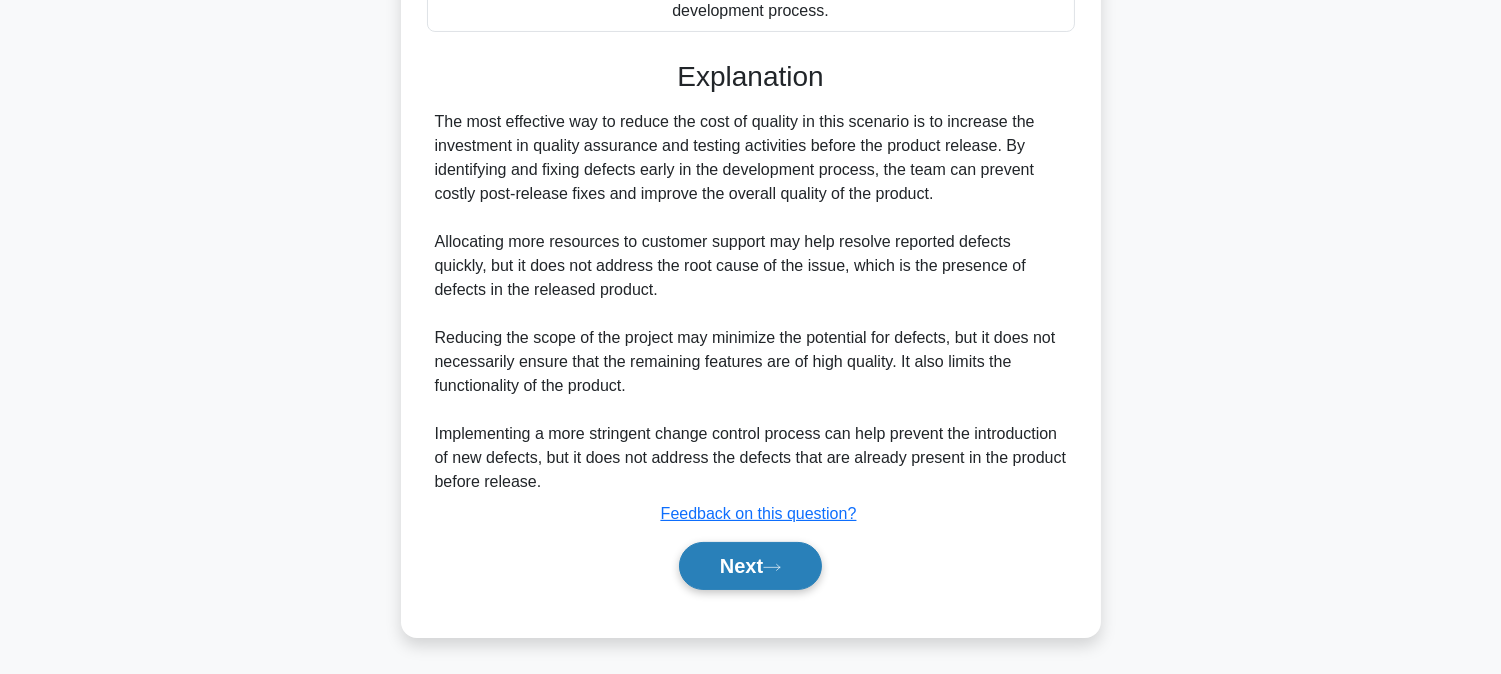 click on "Next" at bounding box center [750, 566] 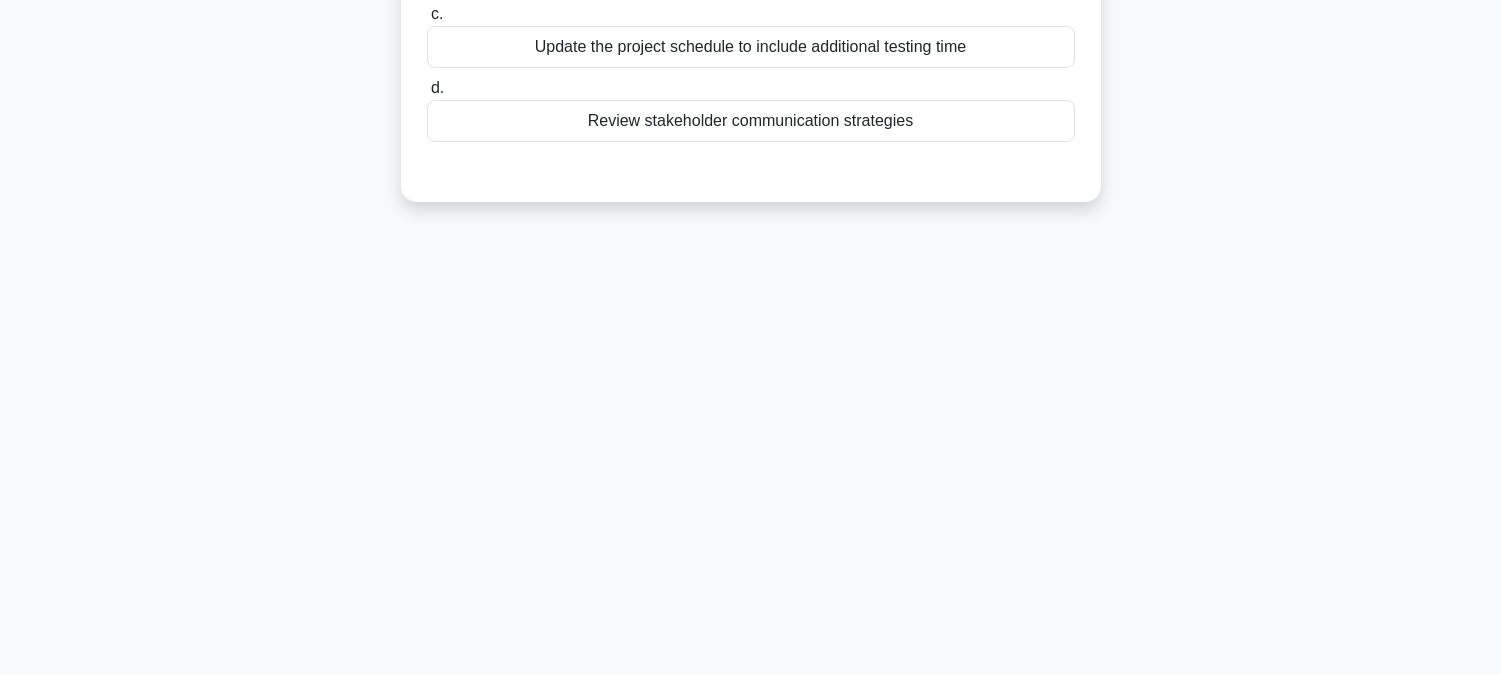 scroll, scrollTop: 0, scrollLeft: 0, axis: both 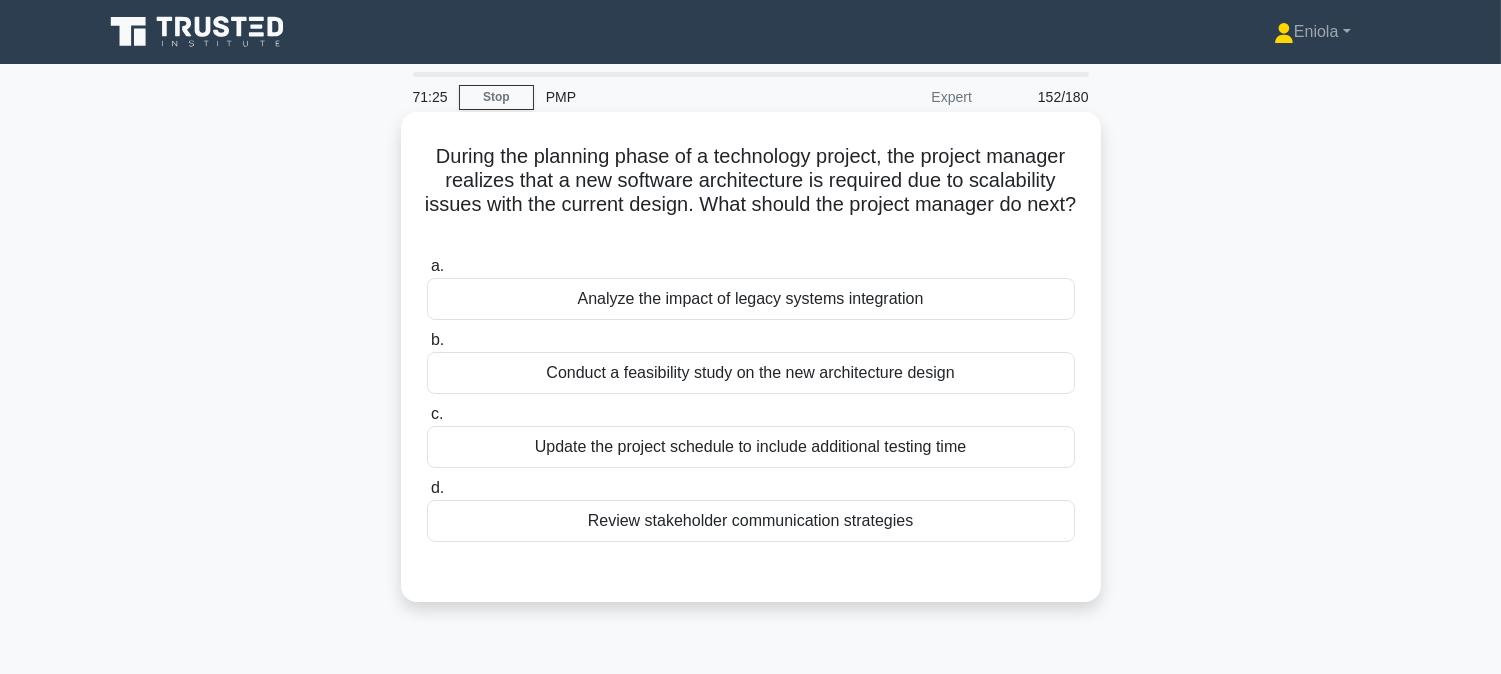 click on "Conduct a feasibility study on the new architecture design" at bounding box center (751, 373) 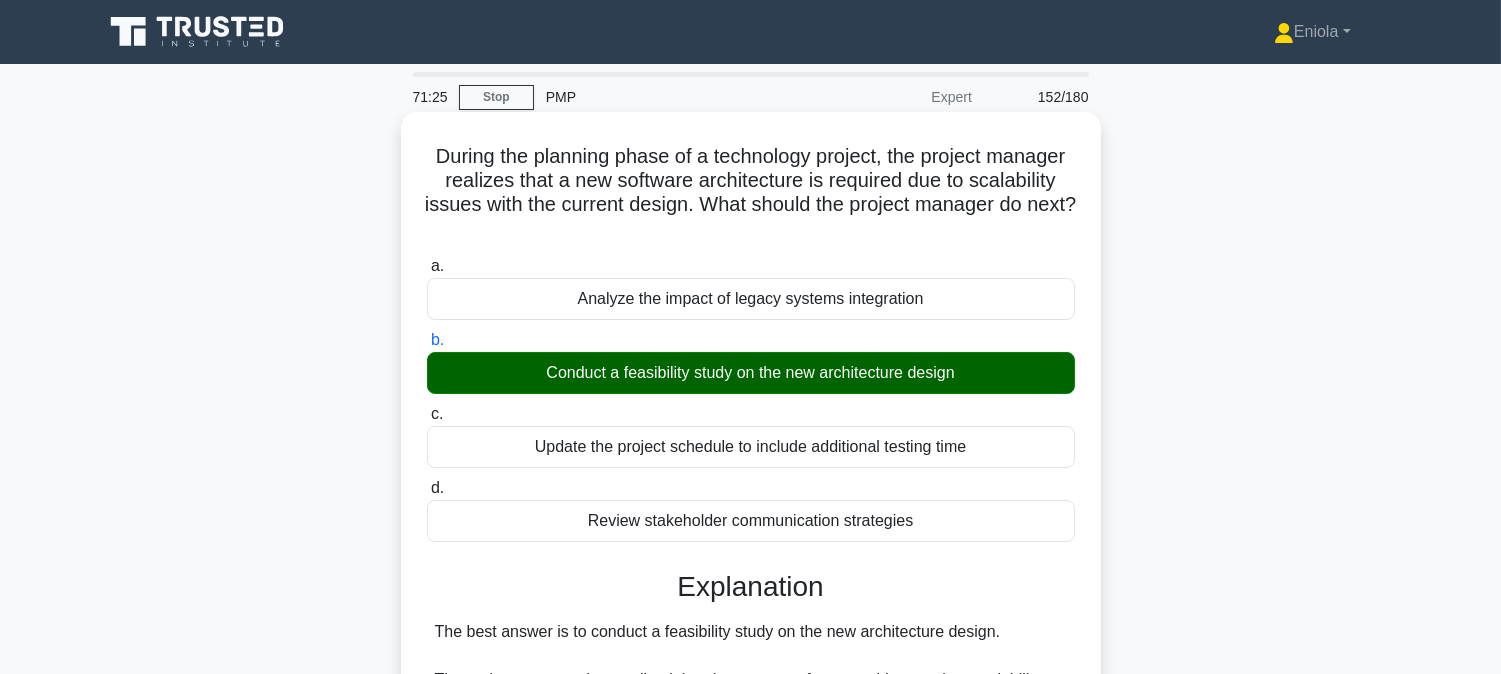 scroll, scrollTop: 438, scrollLeft: 0, axis: vertical 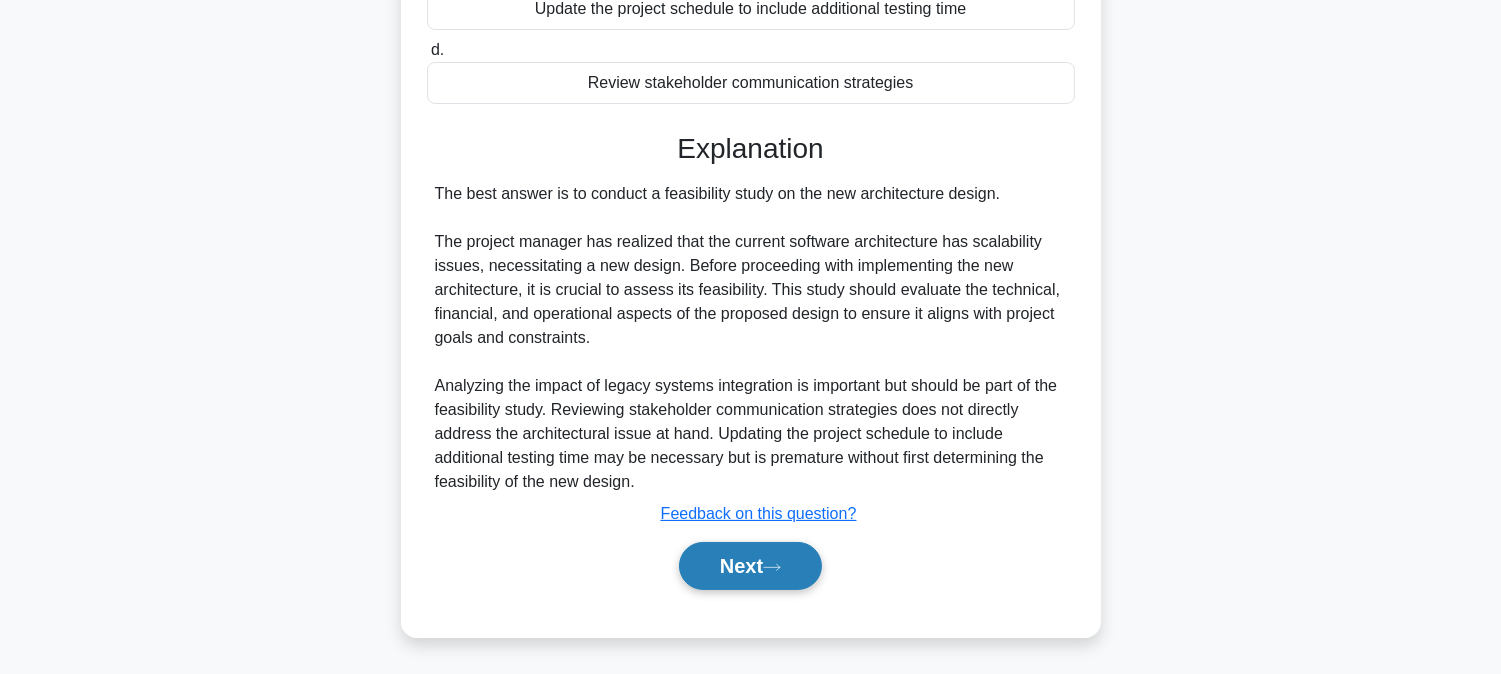 click on "Next" at bounding box center [750, 566] 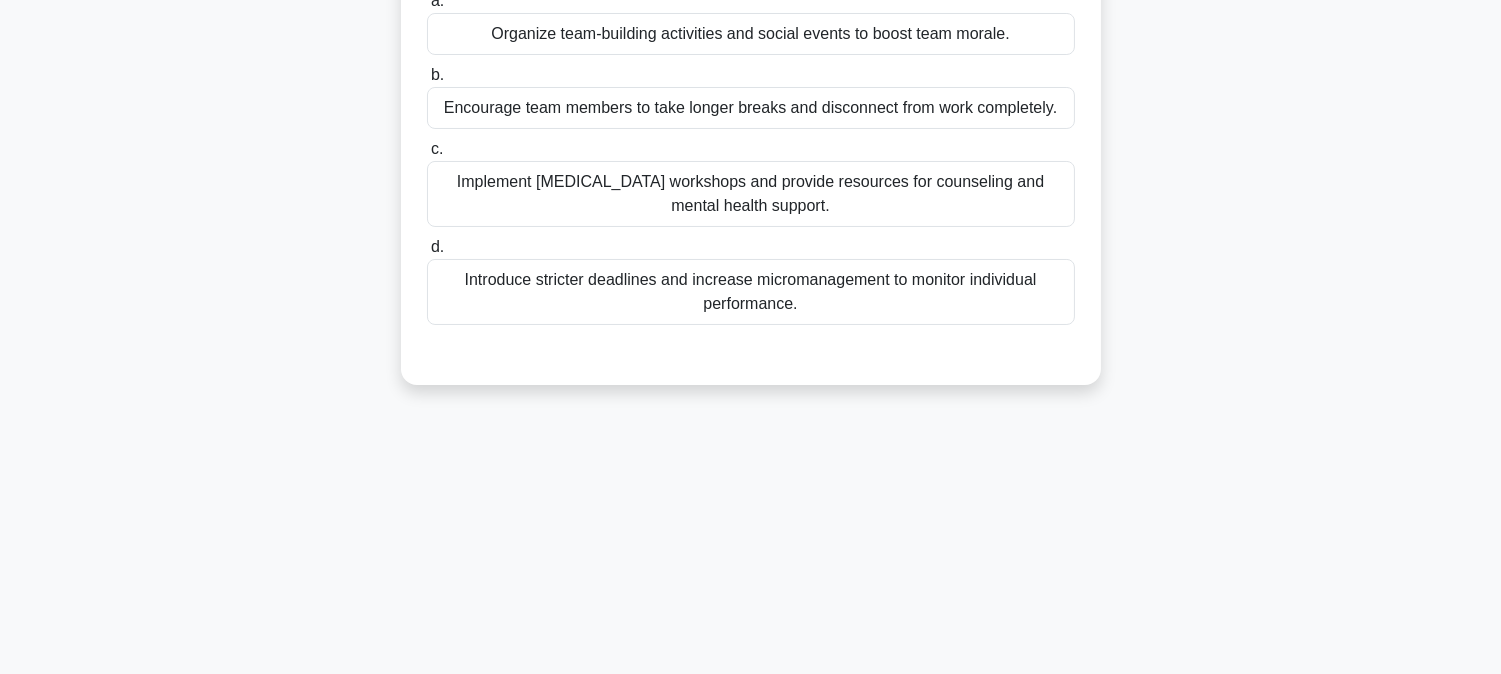 scroll, scrollTop: 0, scrollLeft: 0, axis: both 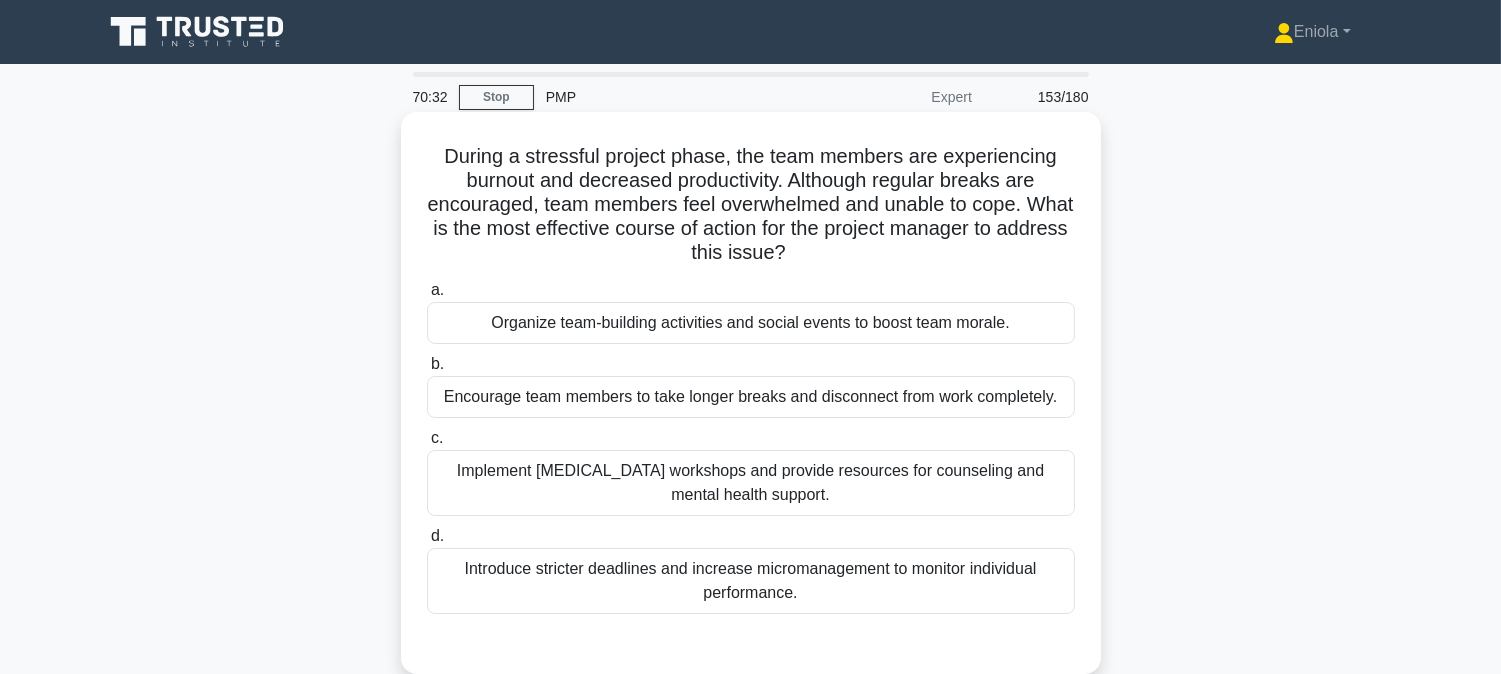 click on "Implement stress management workshops and provide resources for counseling and mental health support." at bounding box center (751, 483) 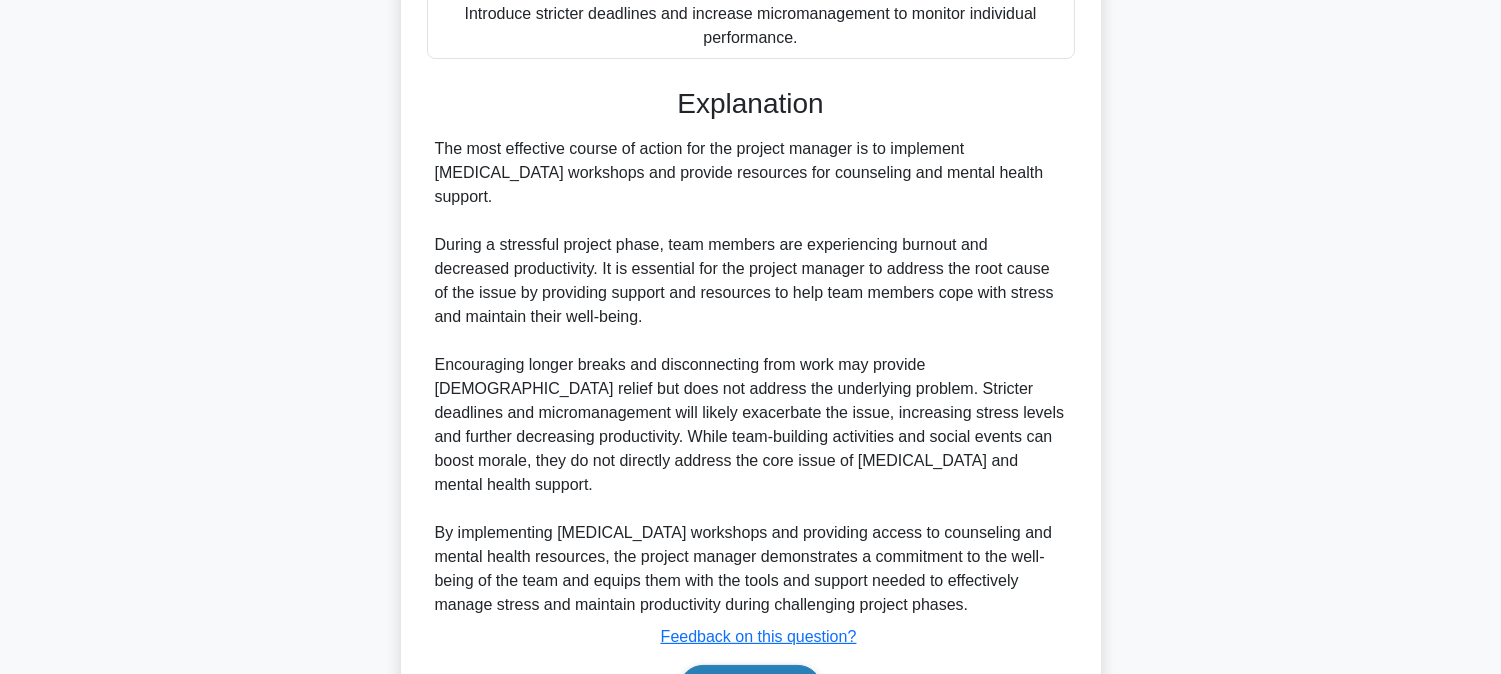 scroll, scrollTop: 654, scrollLeft: 0, axis: vertical 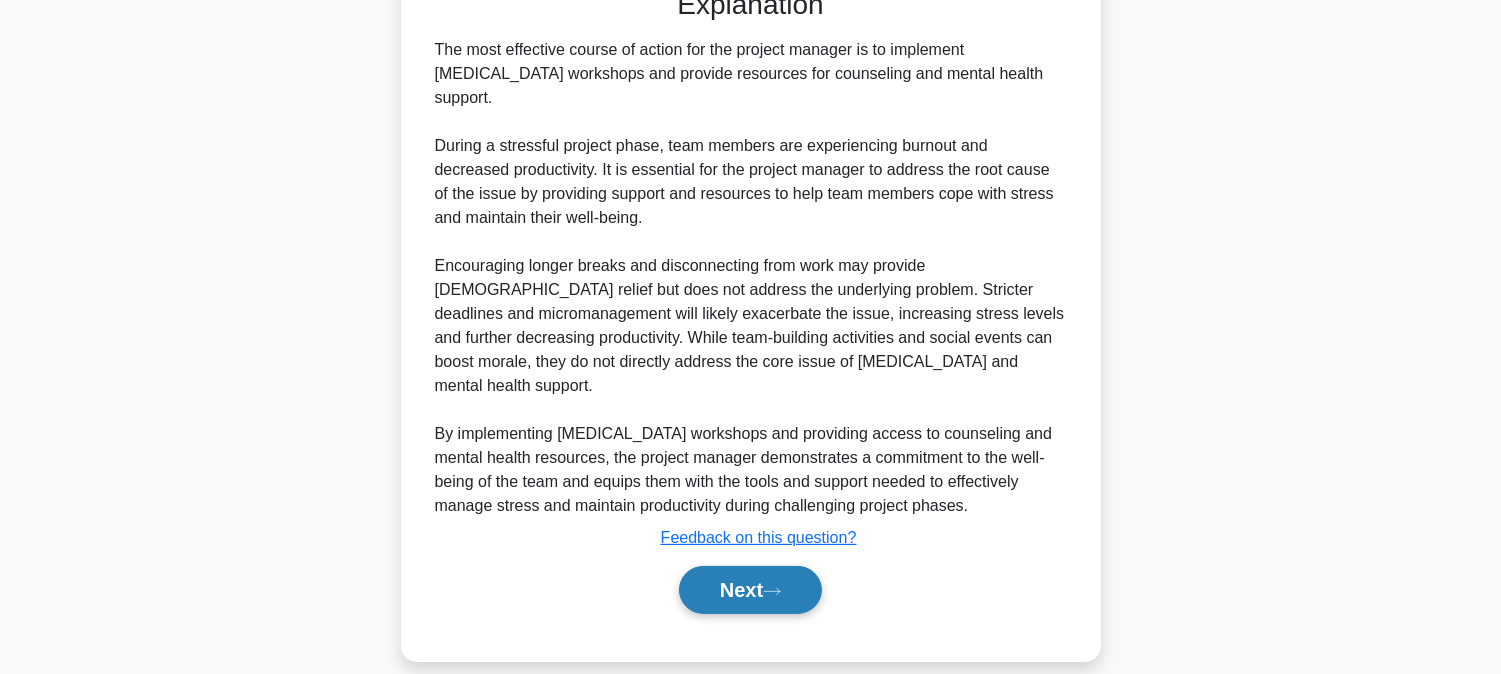 click on "Next" at bounding box center [750, 590] 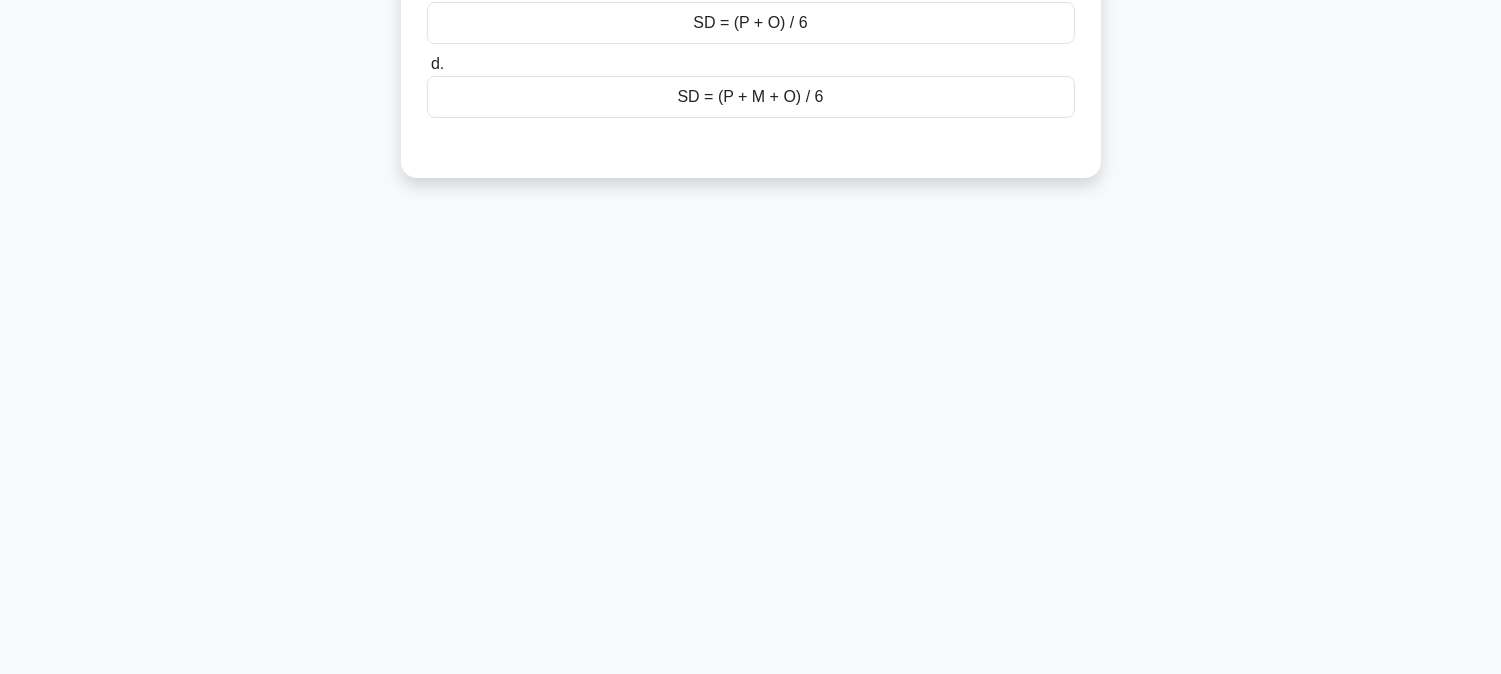 scroll, scrollTop: 0, scrollLeft: 0, axis: both 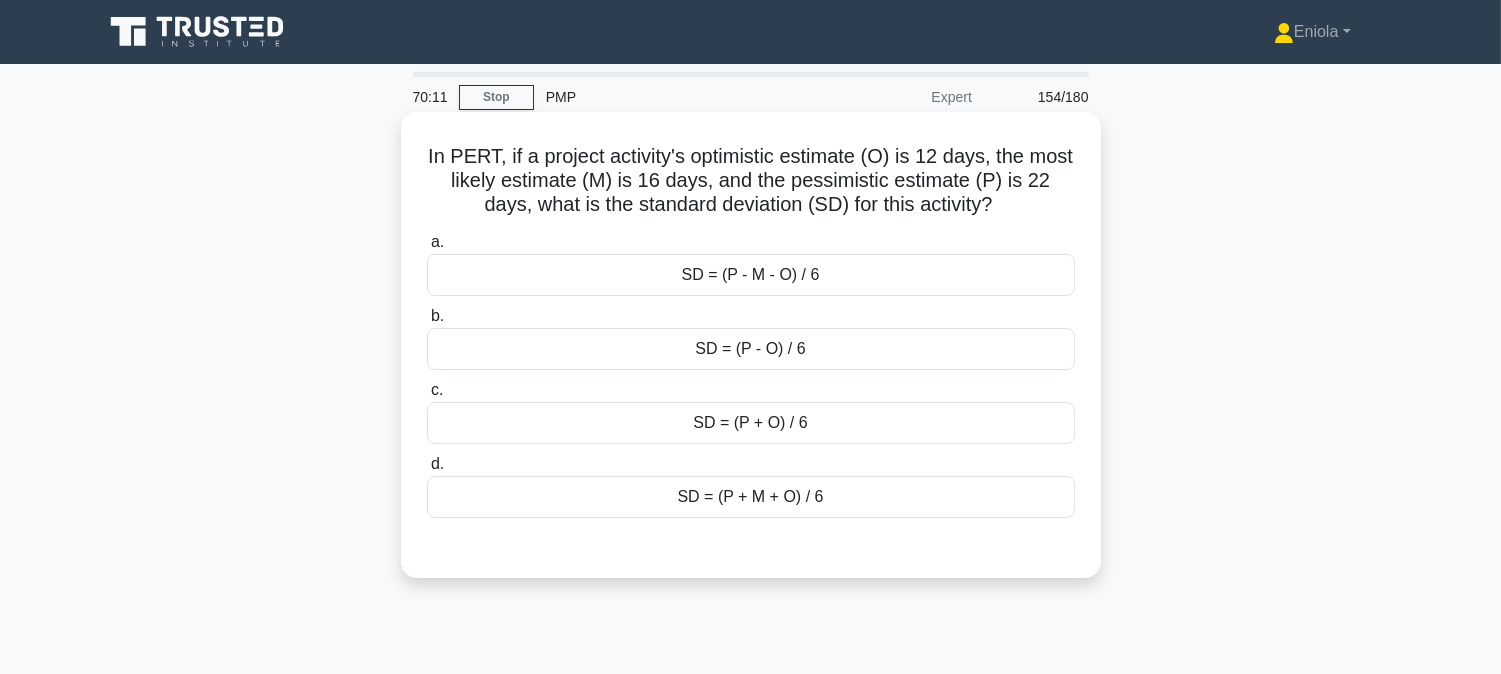 click on "SD = (P - O) / 6" at bounding box center (751, 349) 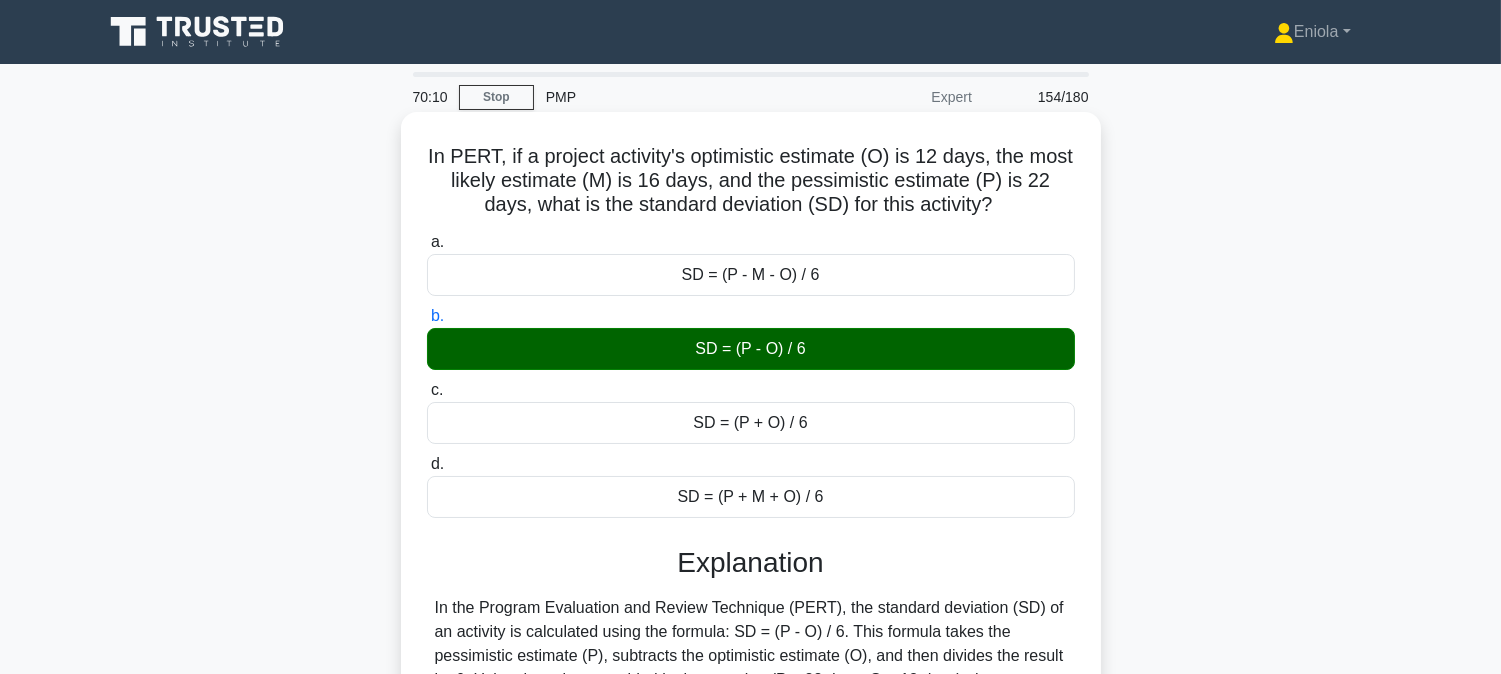 scroll, scrollTop: 405, scrollLeft: 0, axis: vertical 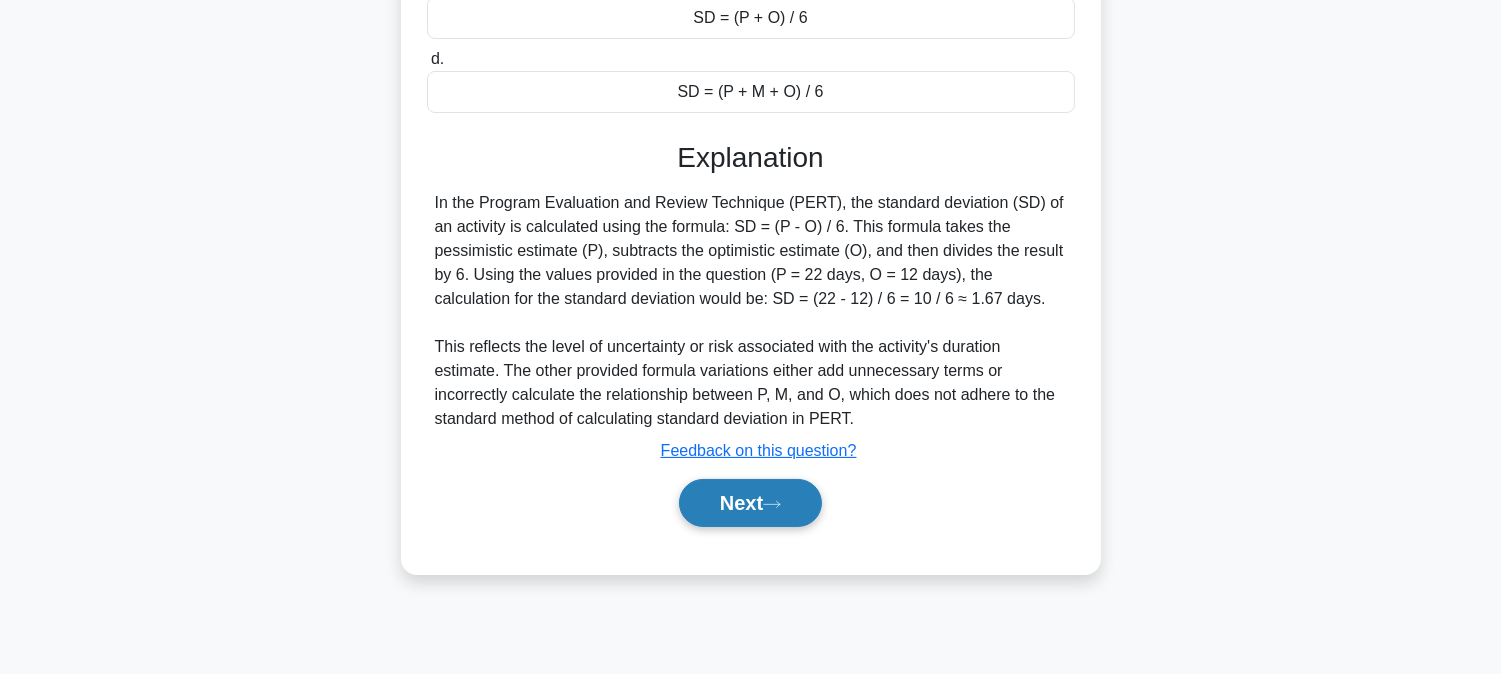 click on "Next" at bounding box center [750, 503] 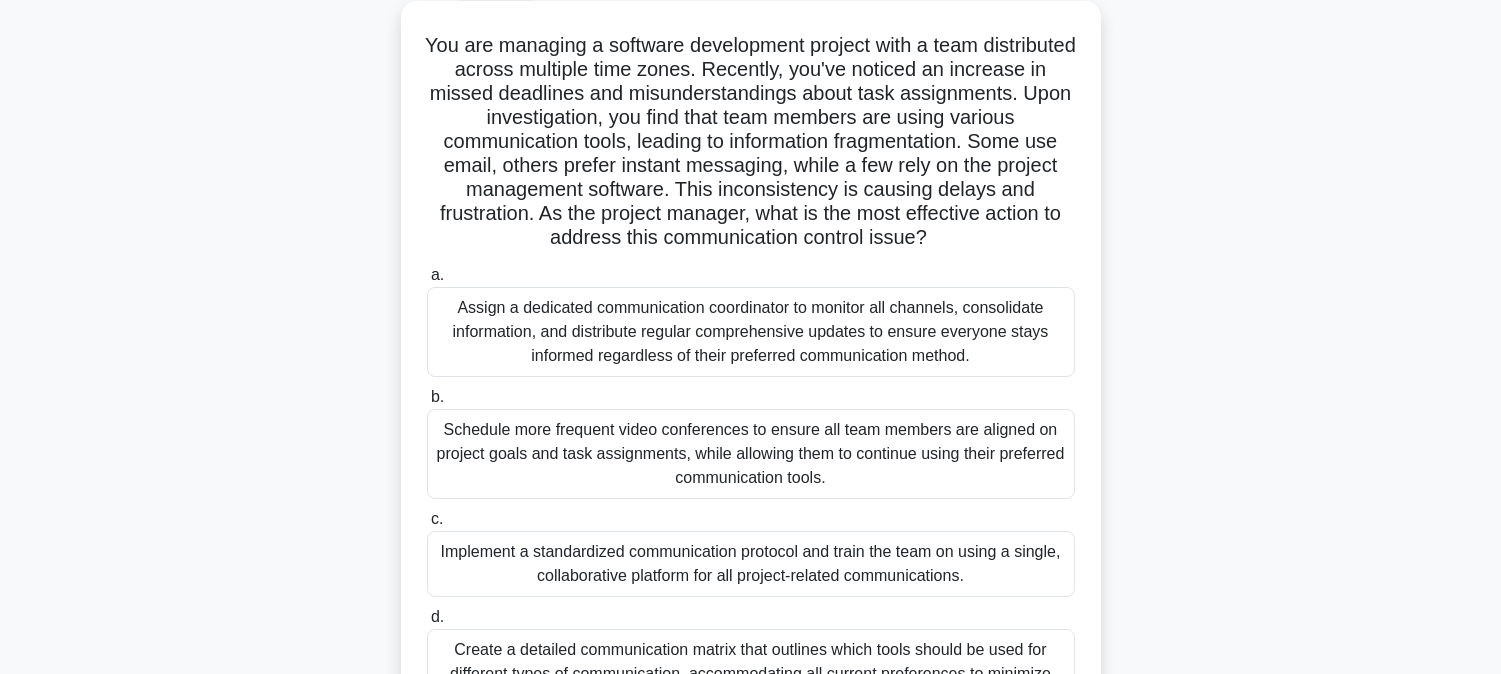 scroll, scrollTop: 222, scrollLeft: 0, axis: vertical 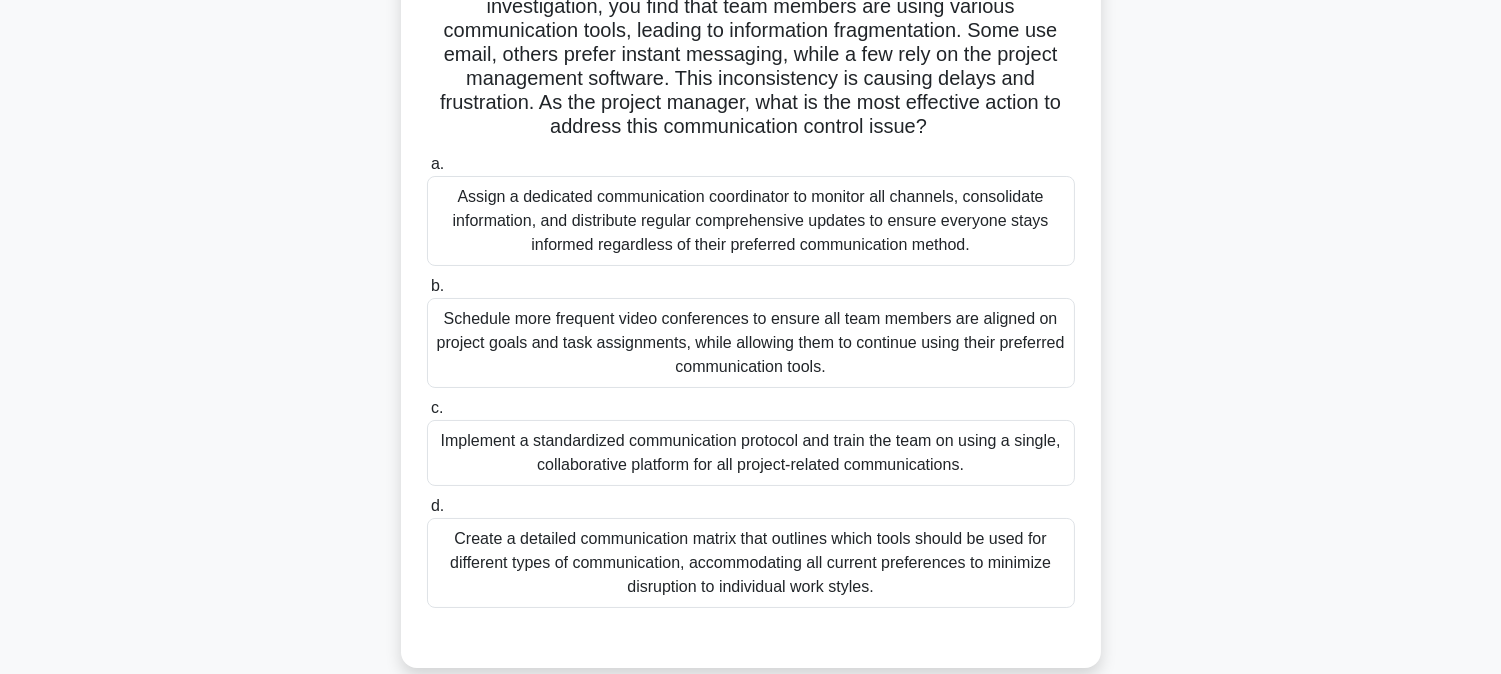 click on "Implement a standardized communication protocol and train the team on using a single, collaborative platform for all project-related communications." at bounding box center (751, 453) 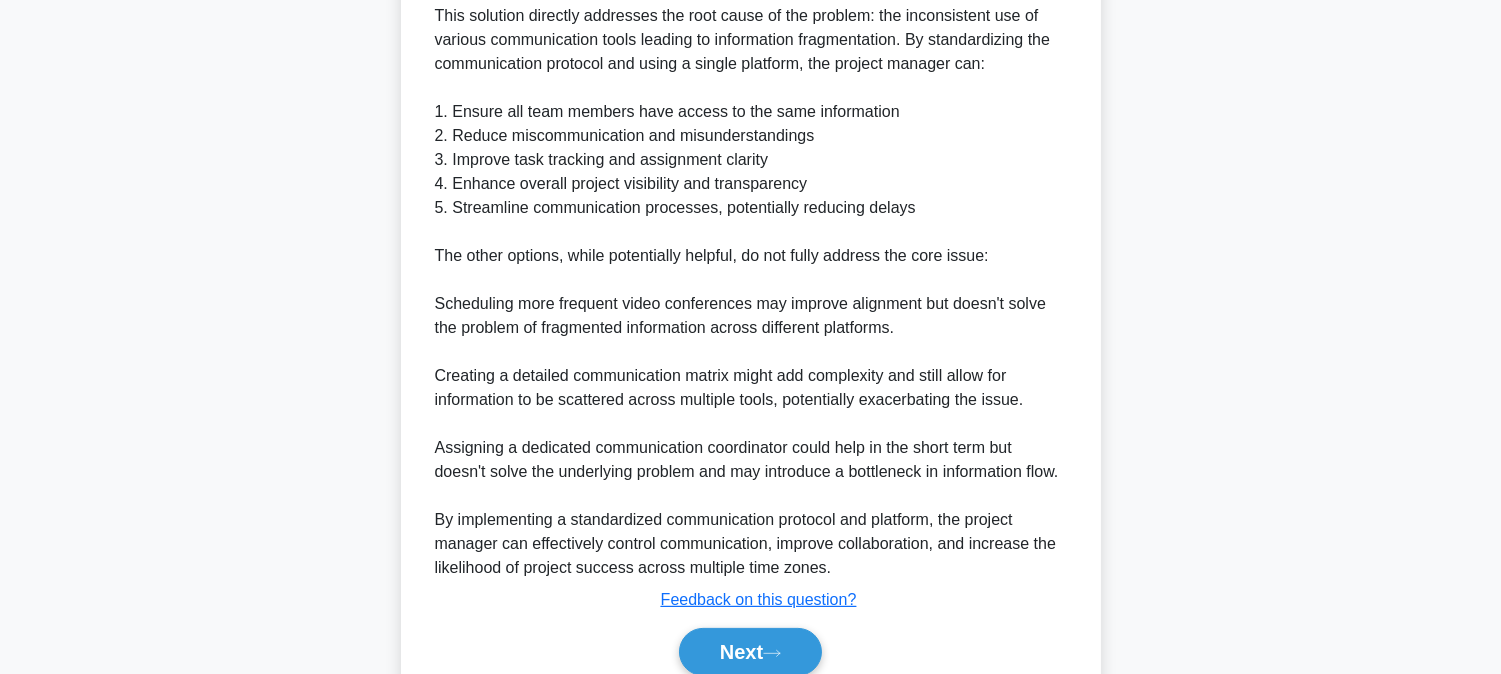 scroll, scrollTop: 1111, scrollLeft: 0, axis: vertical 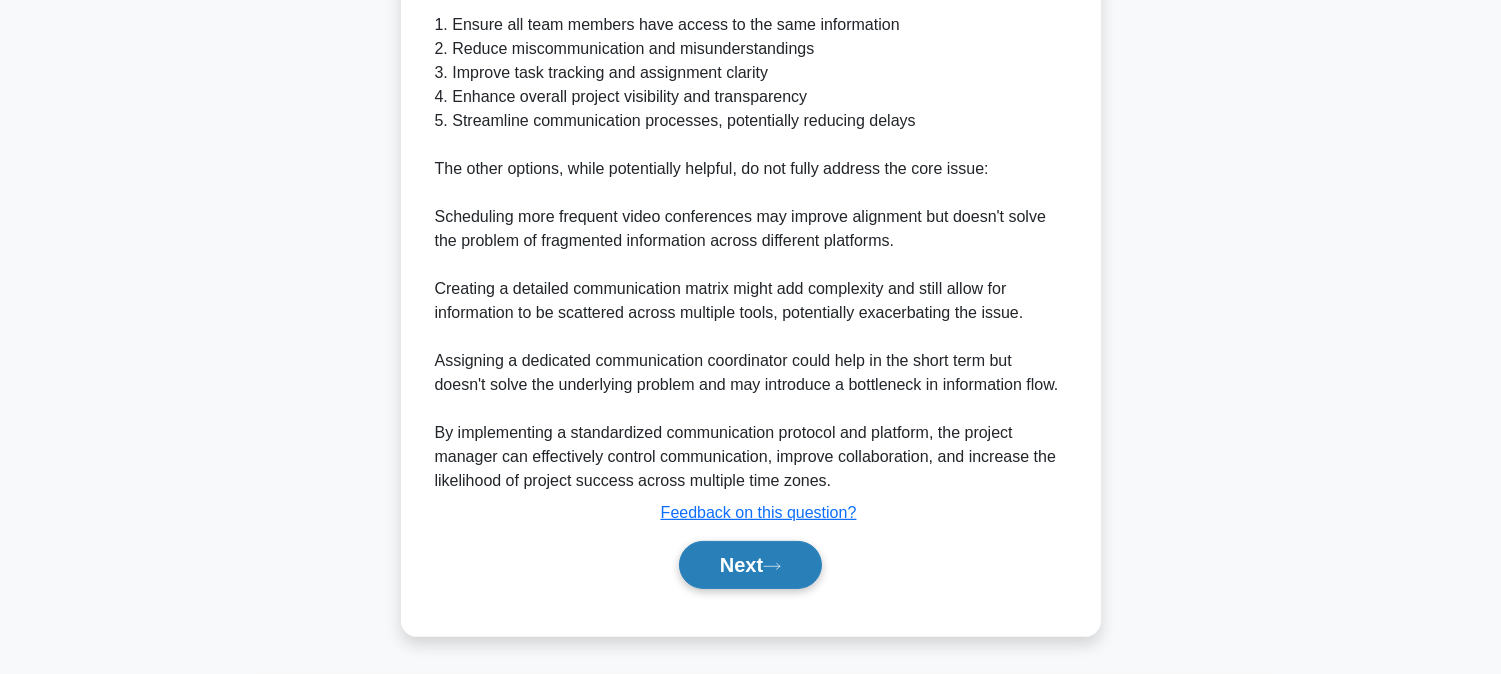 click on "Next" at bounding box center (750, 565) 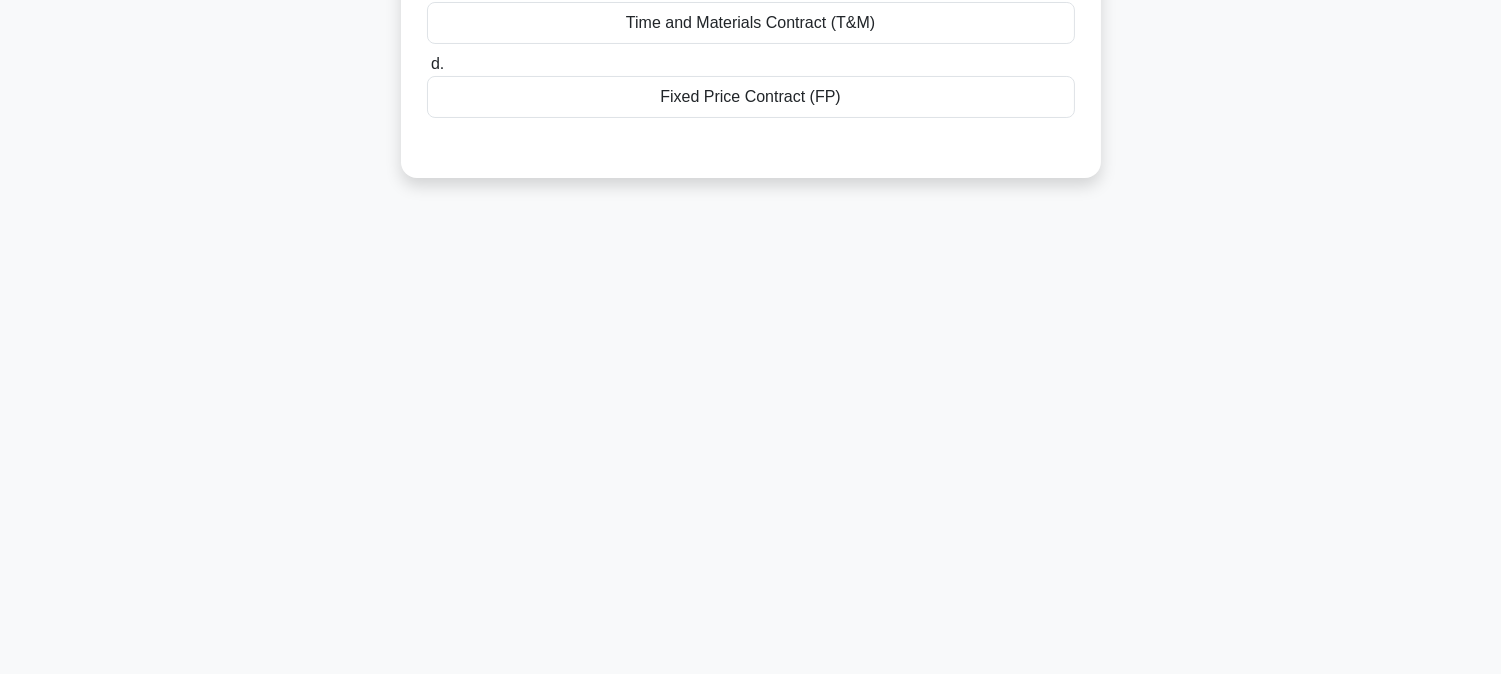 scroll, scrollTop: 72, scrollLeft: 0, axis: vertical 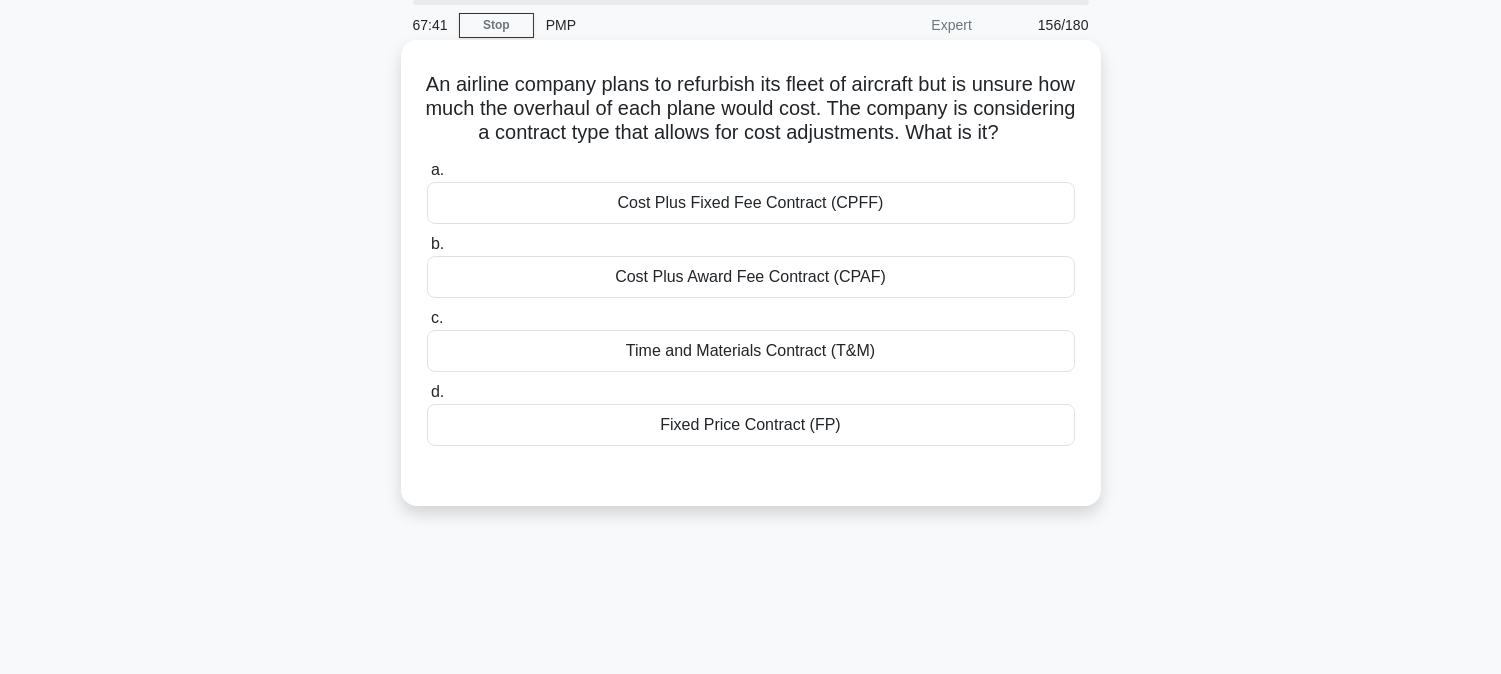 click on "Cost Plus Fixed Fee Contract (CPFF)" at bounding box center (751, 203) 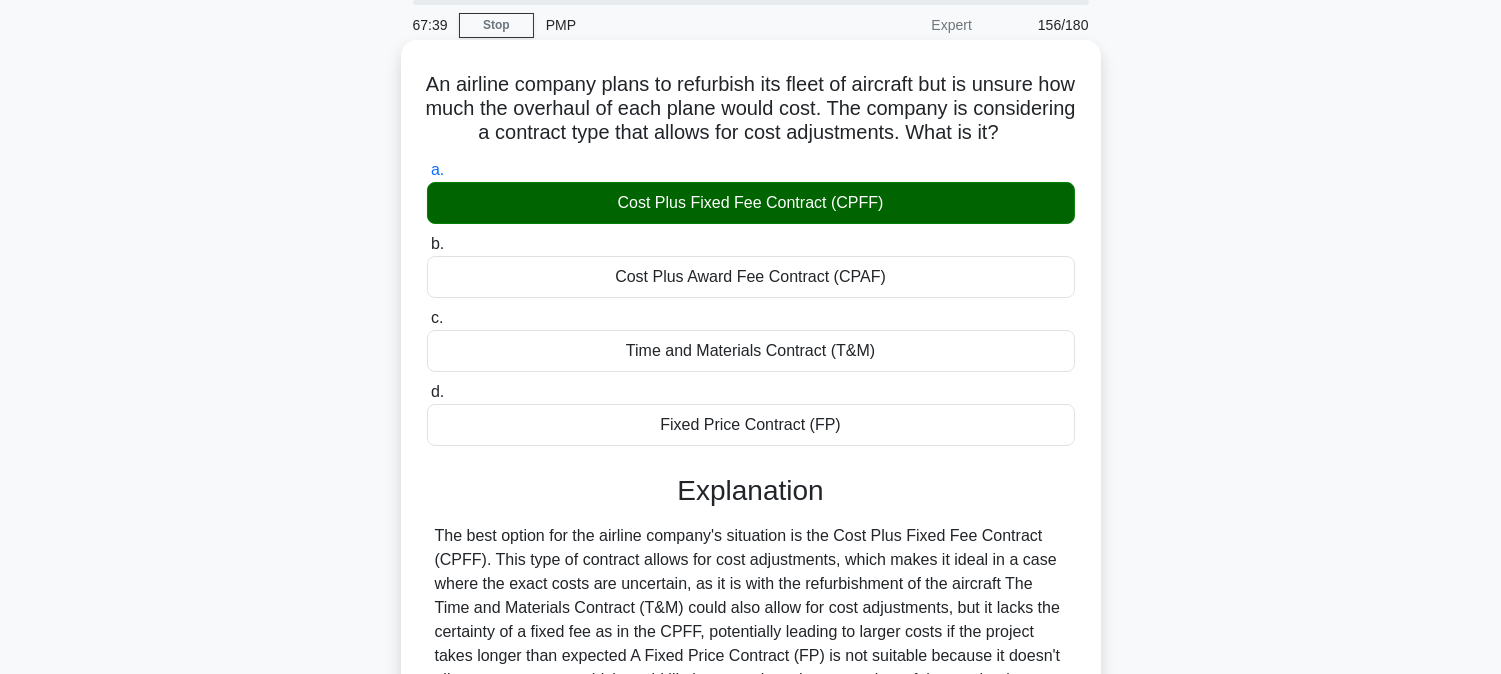 scroll, scrollTop: 414, scrollLeft: 0, axis: vertical 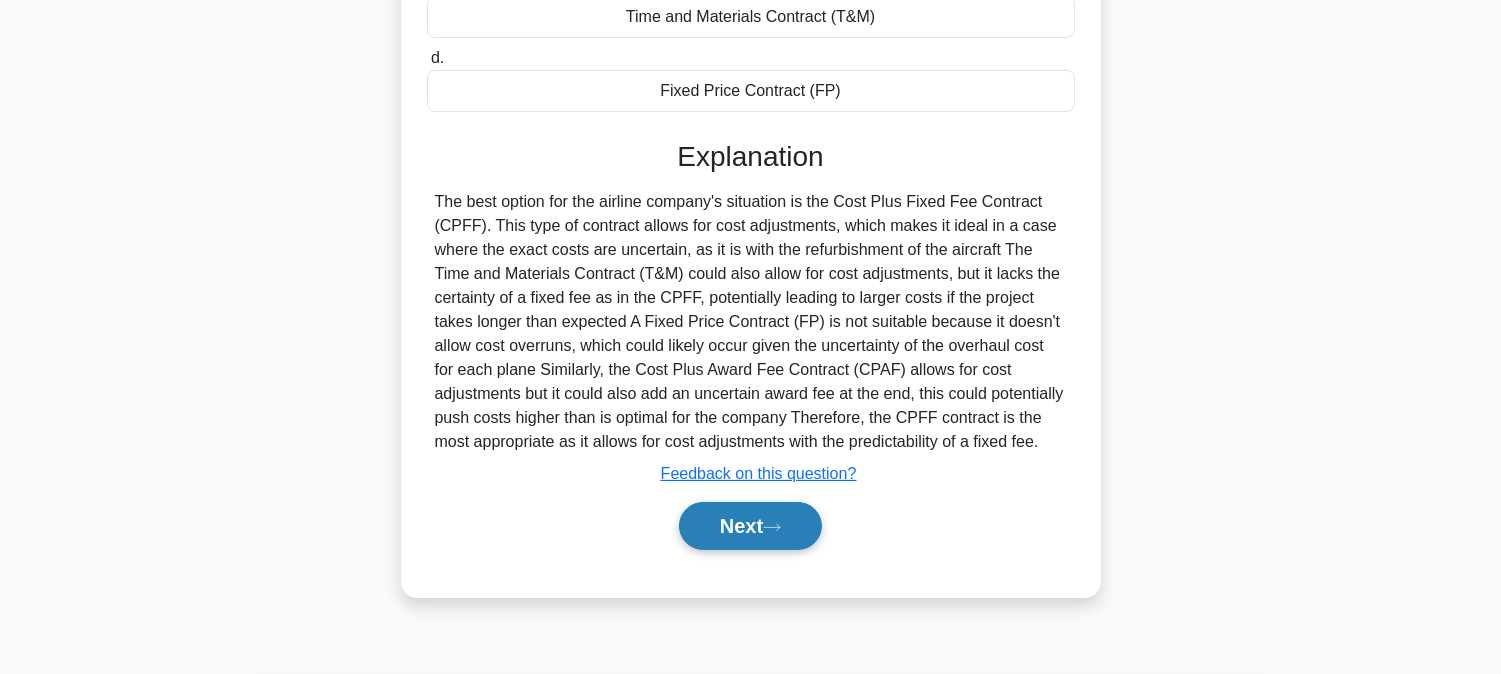 click on "Next" at bounding box center (750, 526) 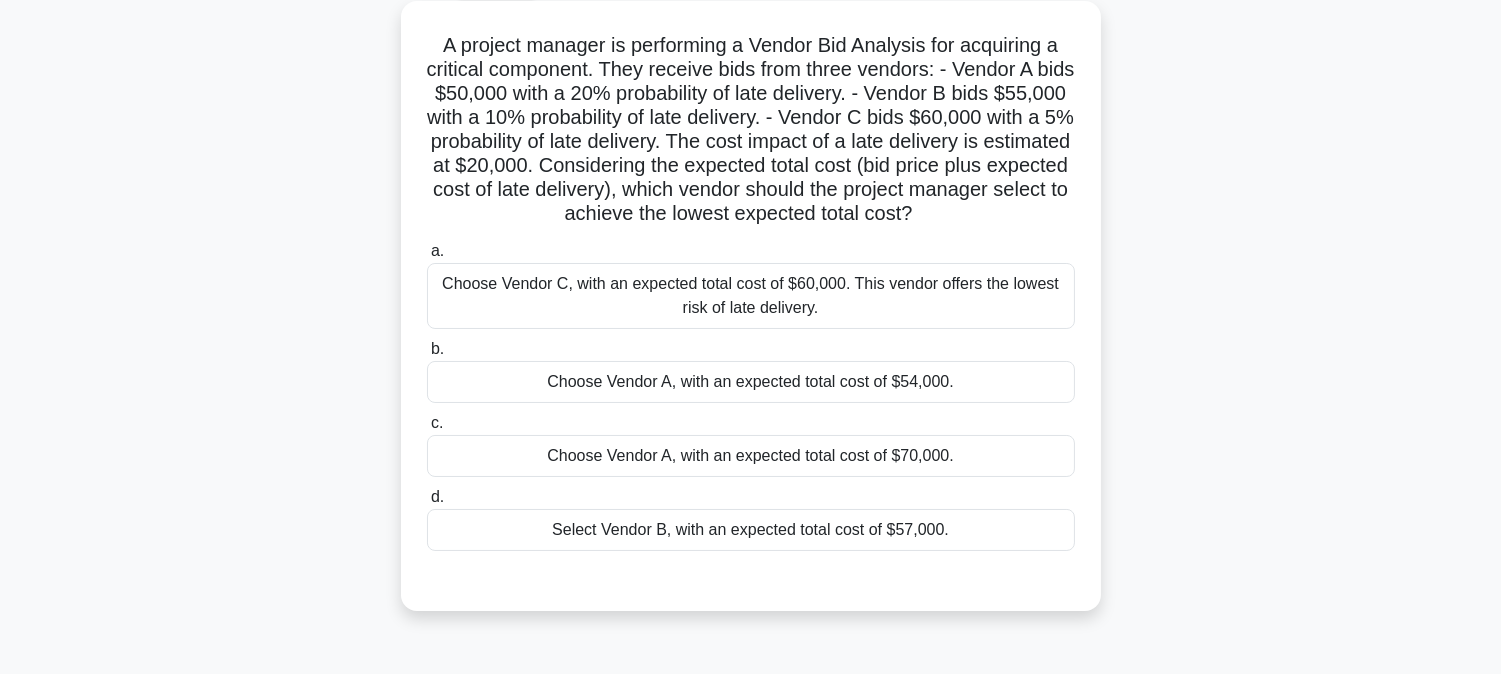 scroll, scrollTop: 0, scrollLeft: 0, axis: both 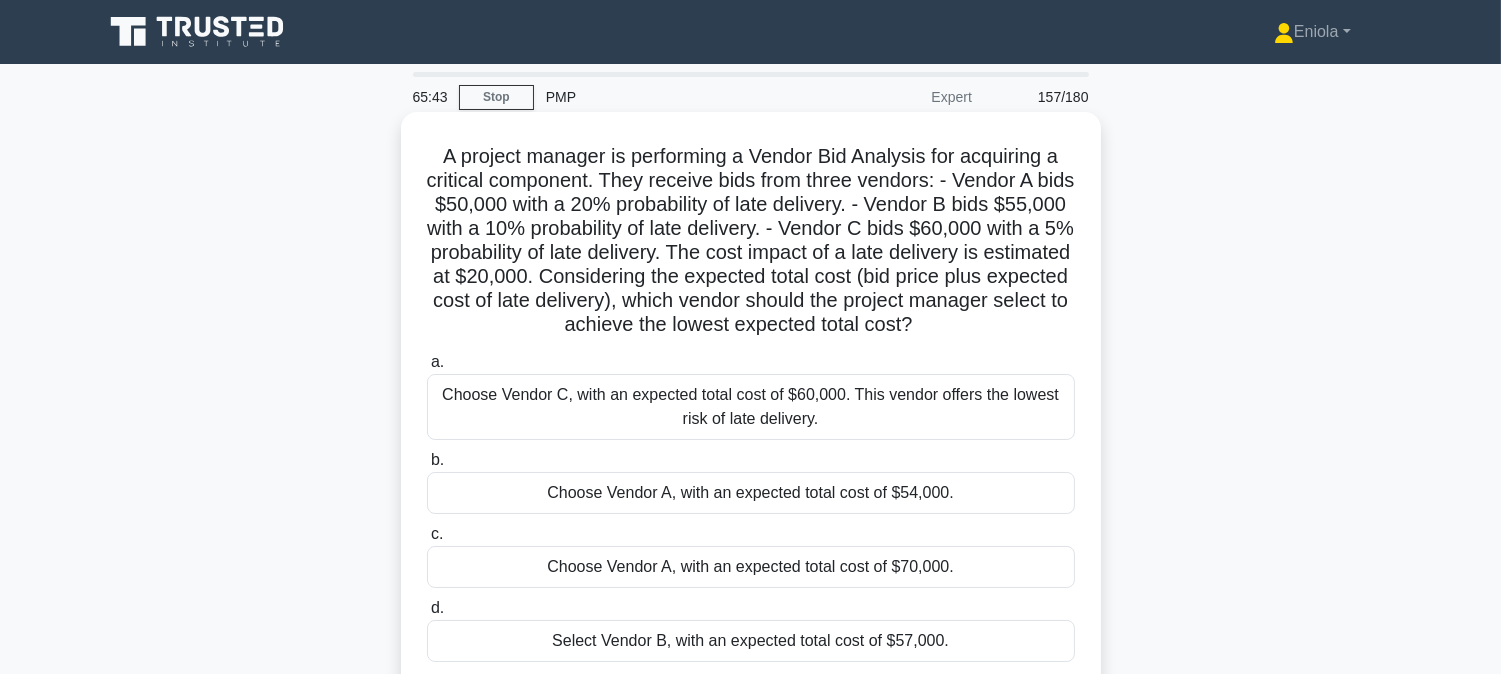 click on "Choose Vendor C, with an expected total cost of $60,000. This vendor offers the lowest risk of late delivery." at bounding box center (751, 407) 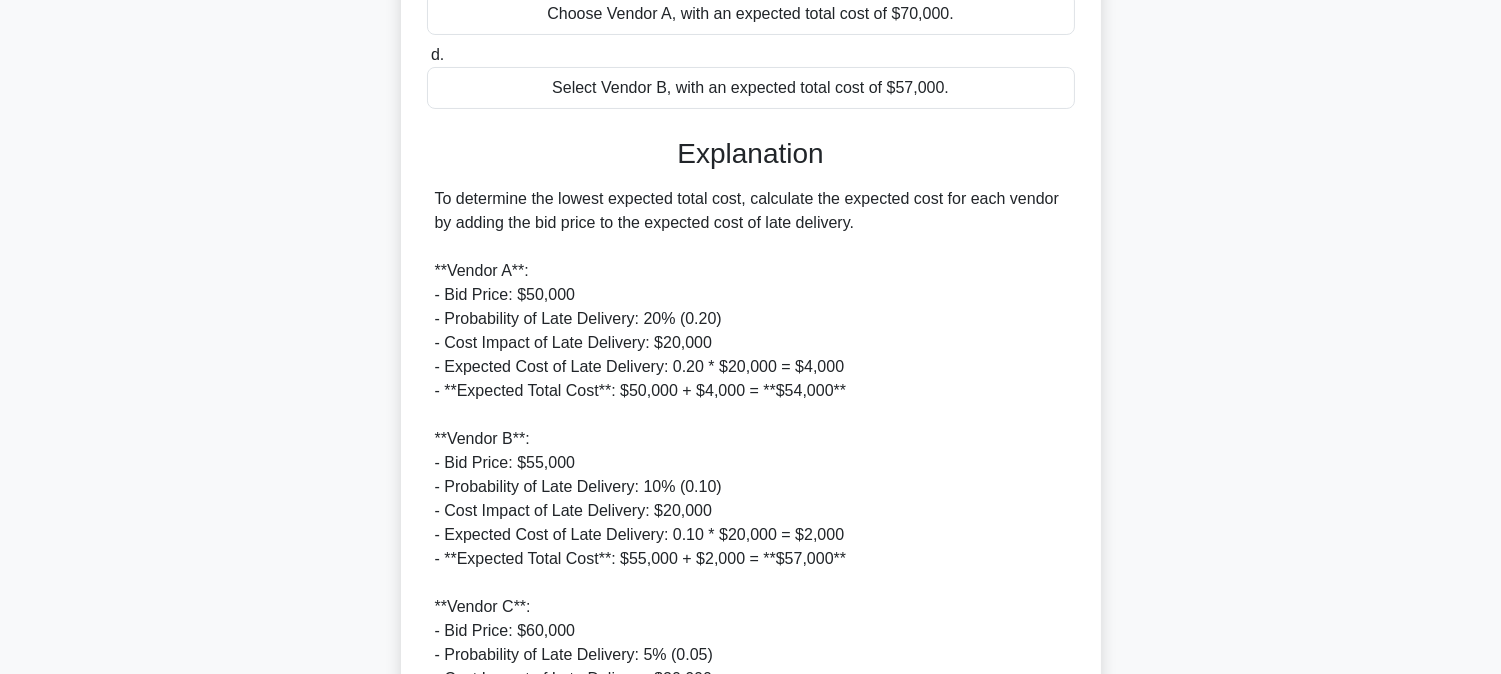 scroll, scrollTop: 943, scrollLeft: 0, axis: vertical 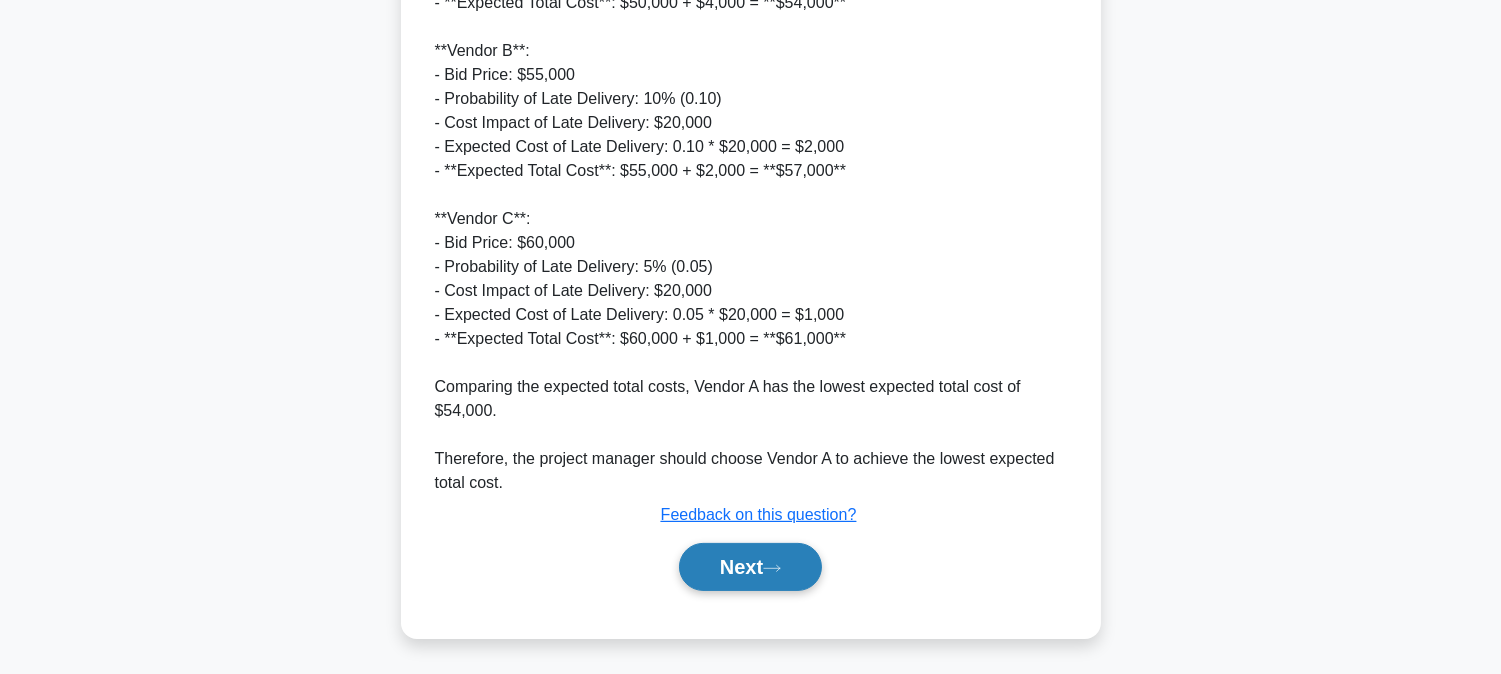 click 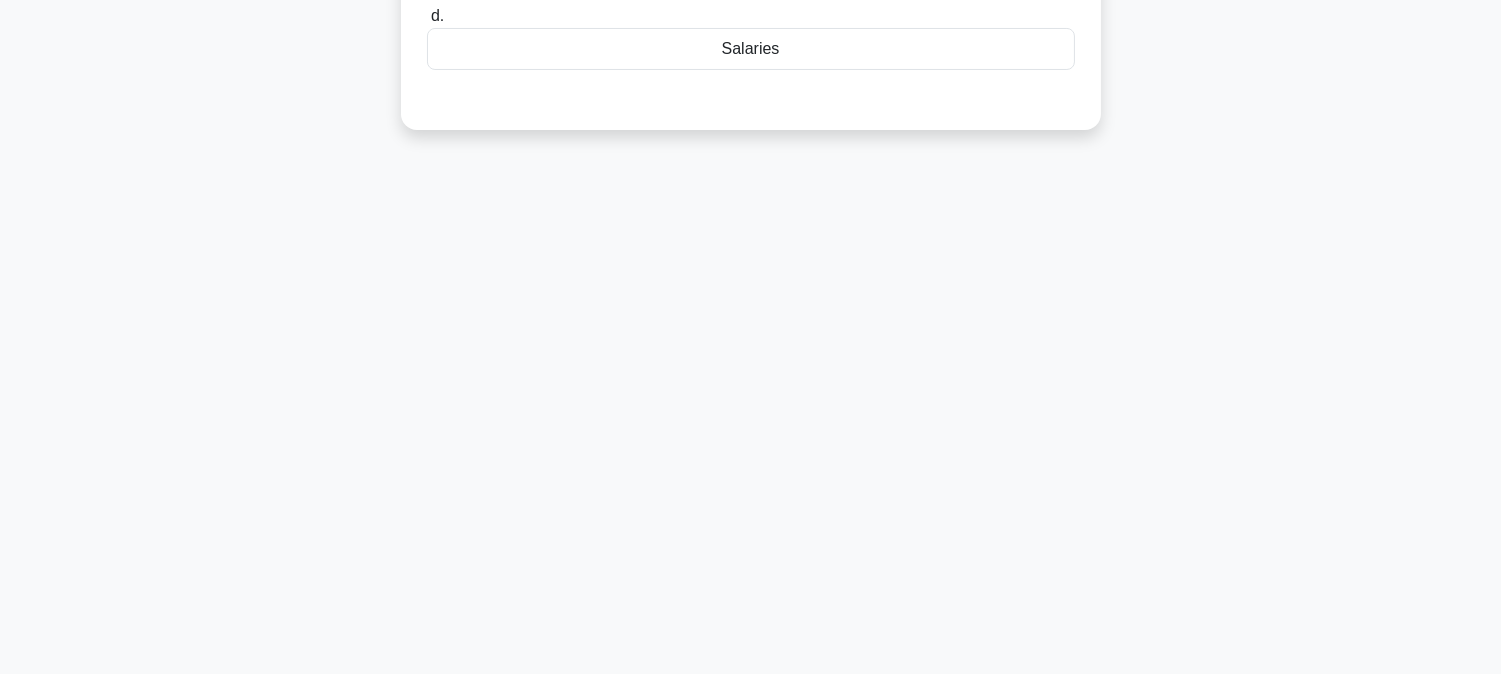 scroll, scrollTop: 0, scrollLeft: 0, axis: both 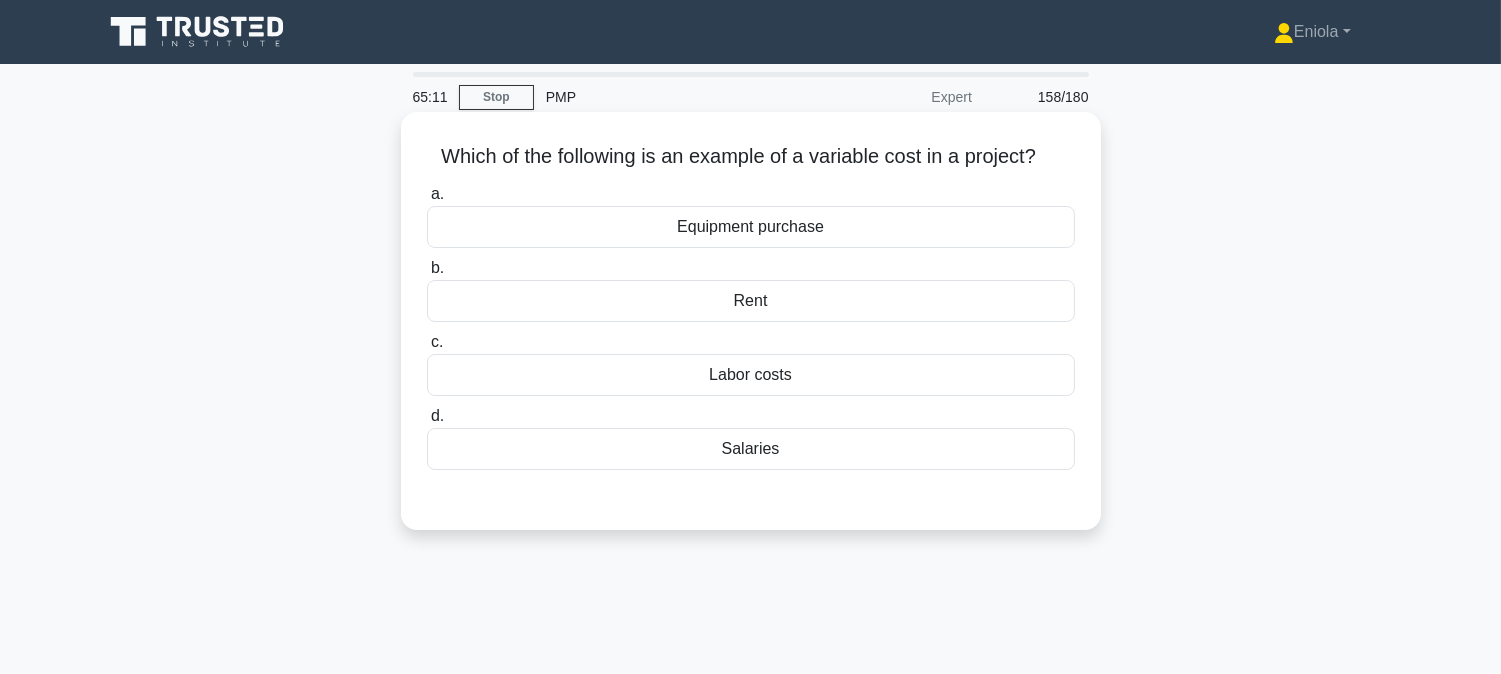 click on "Labor costs" at bounding box center [751, 375] 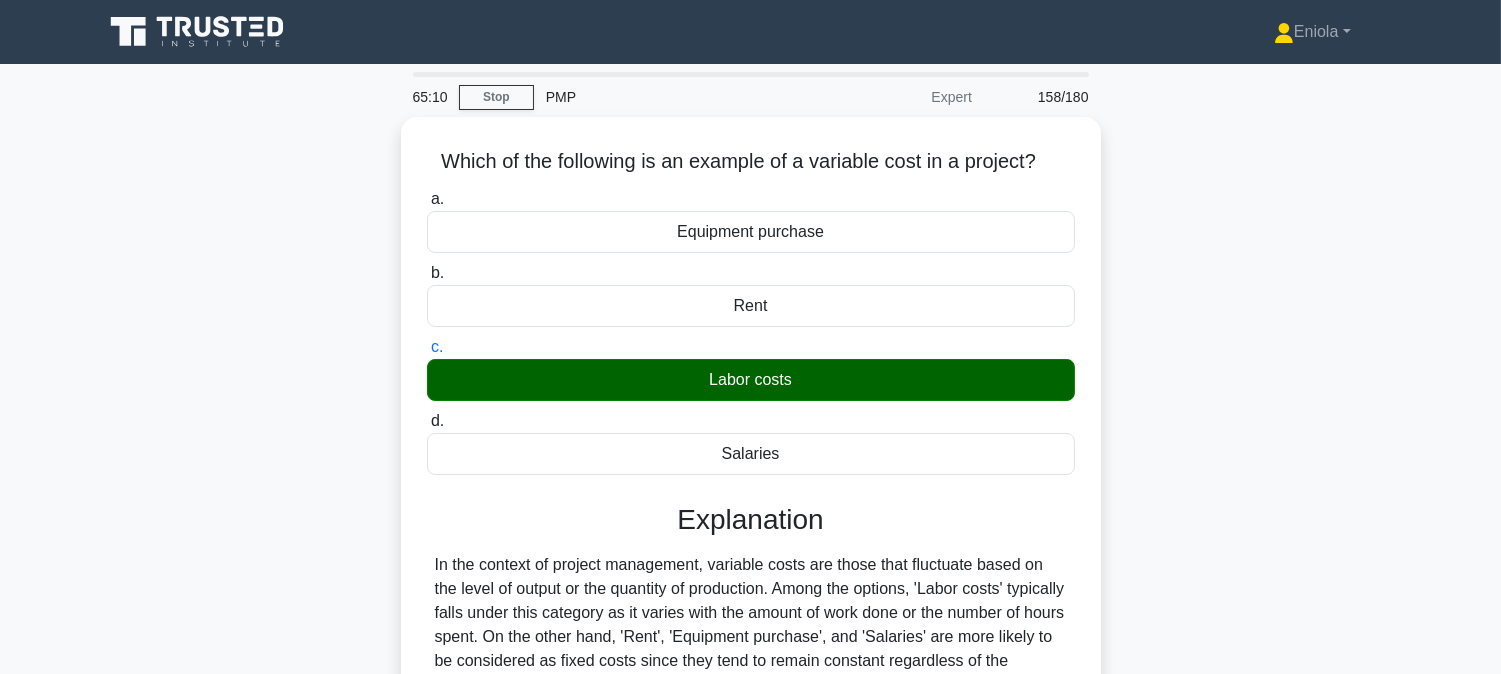 scroll, scrollTop: 405, scrollLeft: 0, axis: vertical 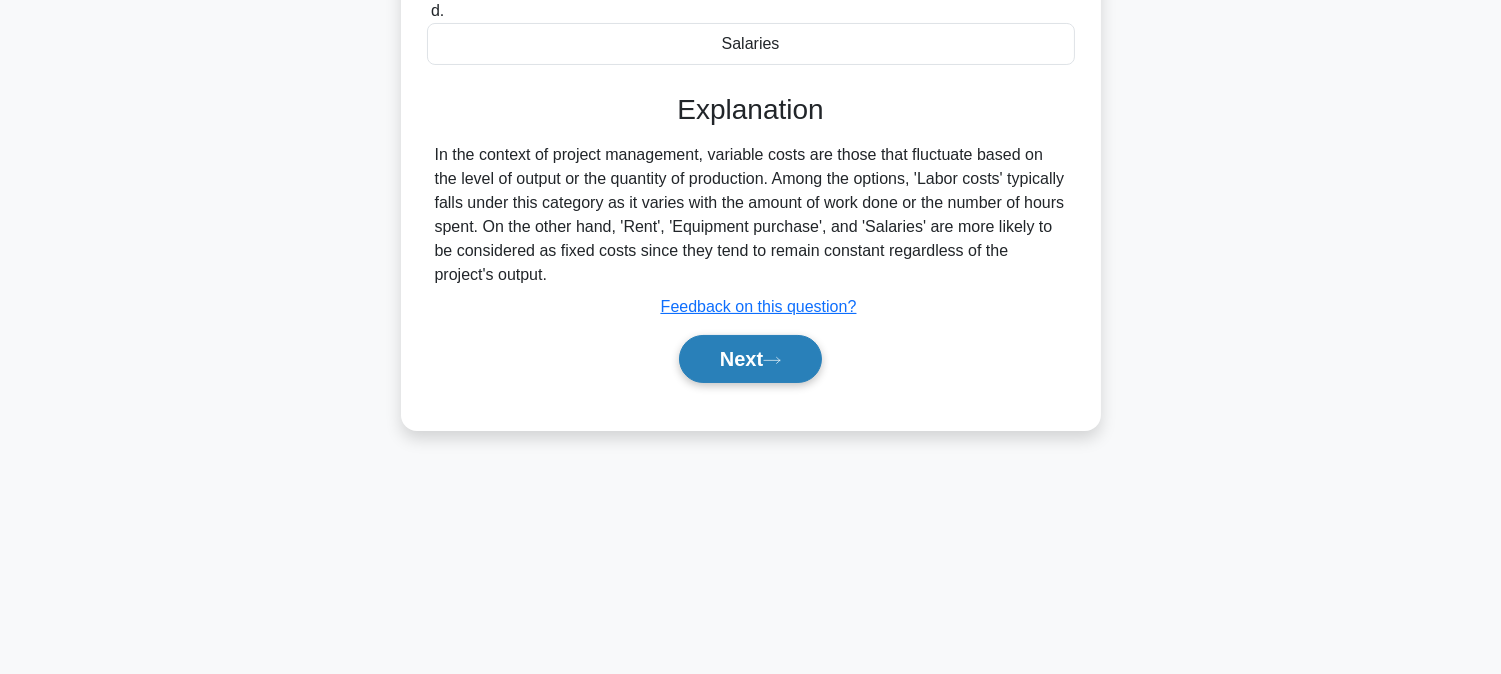 click on "Next" at bounding box center [750, 359] 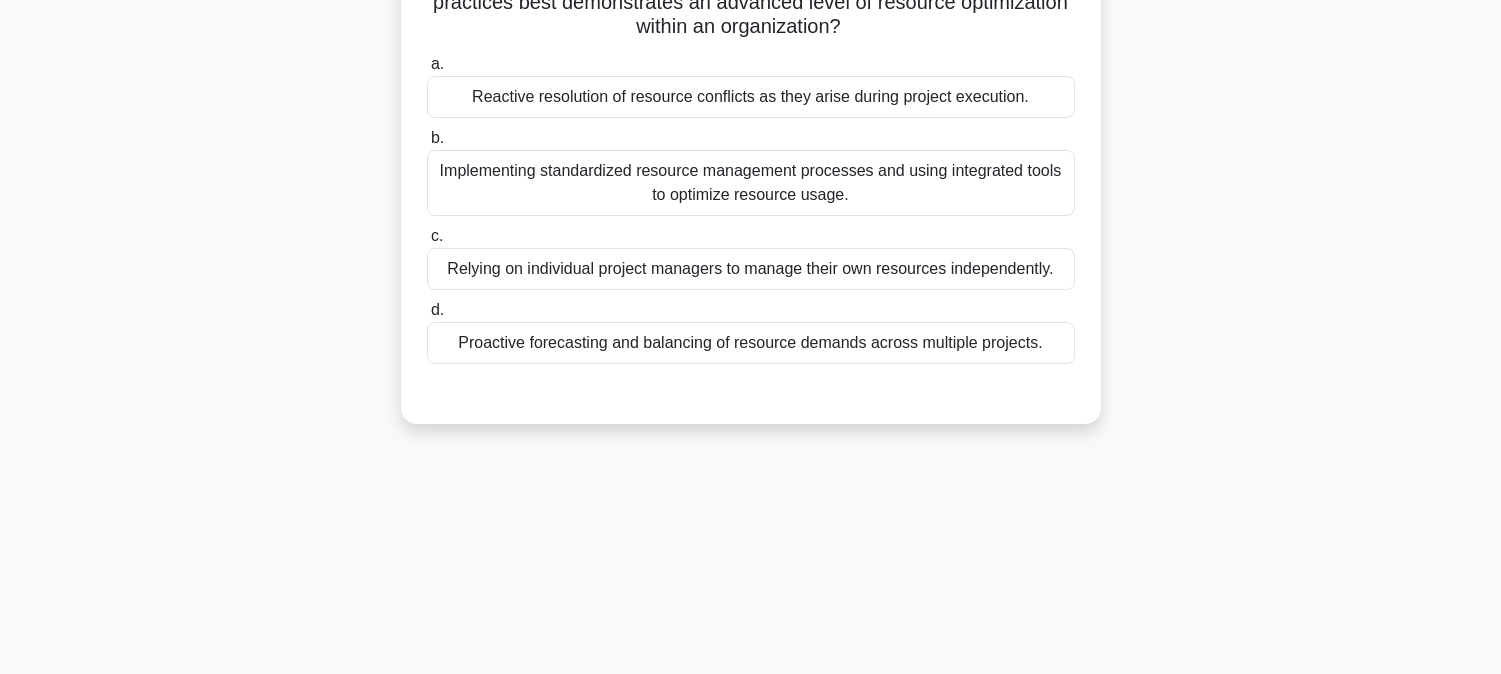scroll, scrollTop: 0, scrollLeft: 0, axis: both 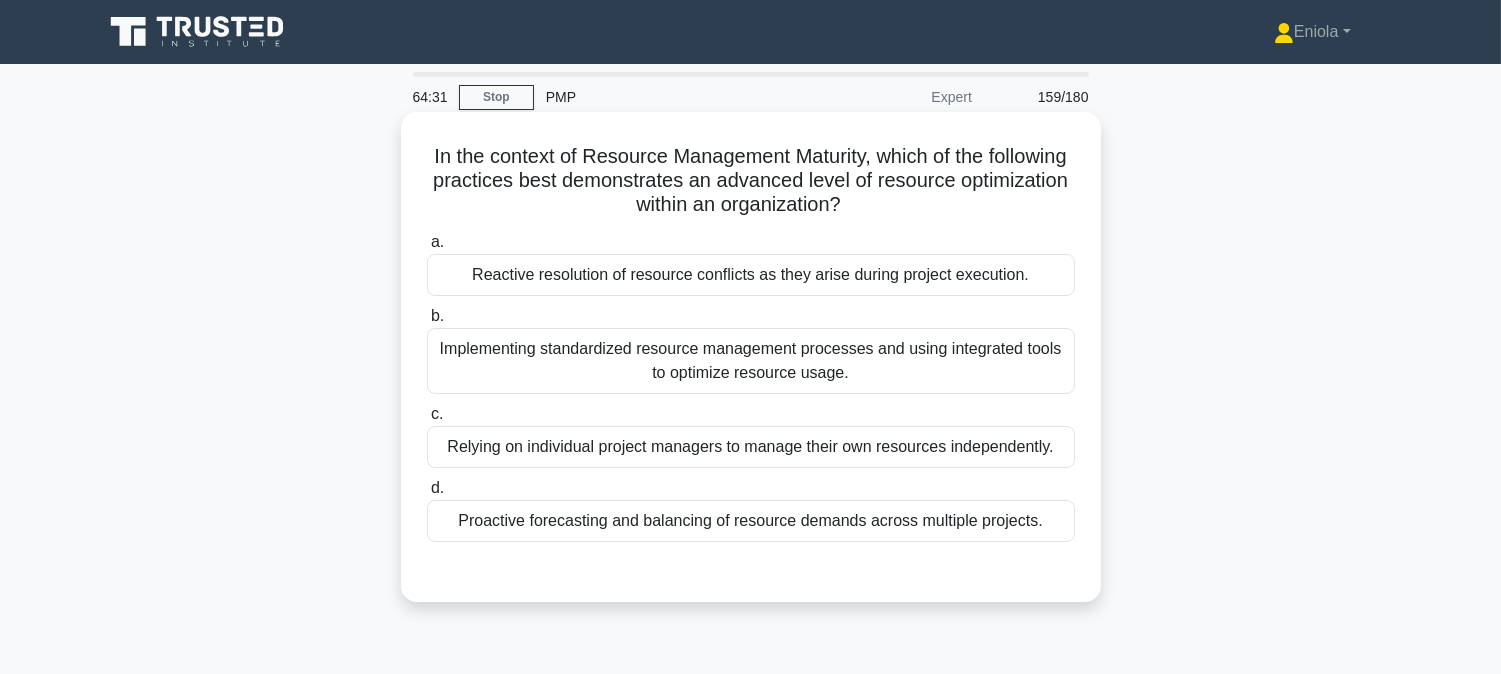 click on "Implementing standardized resource management processes and using integrated tools to optimize resource usage." at bounding box center [751, 361] 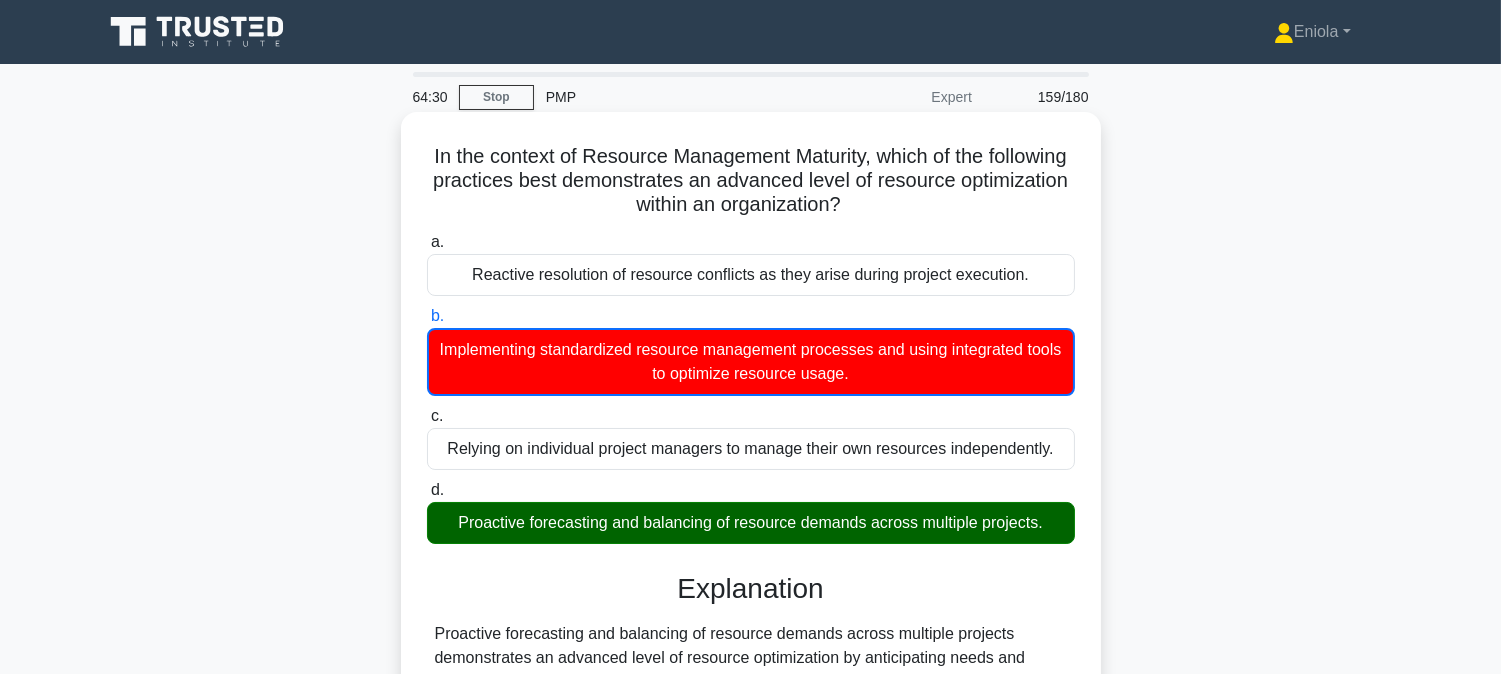 scroll, scrollTop: 222, scrollLeft: 0, axis: vertical 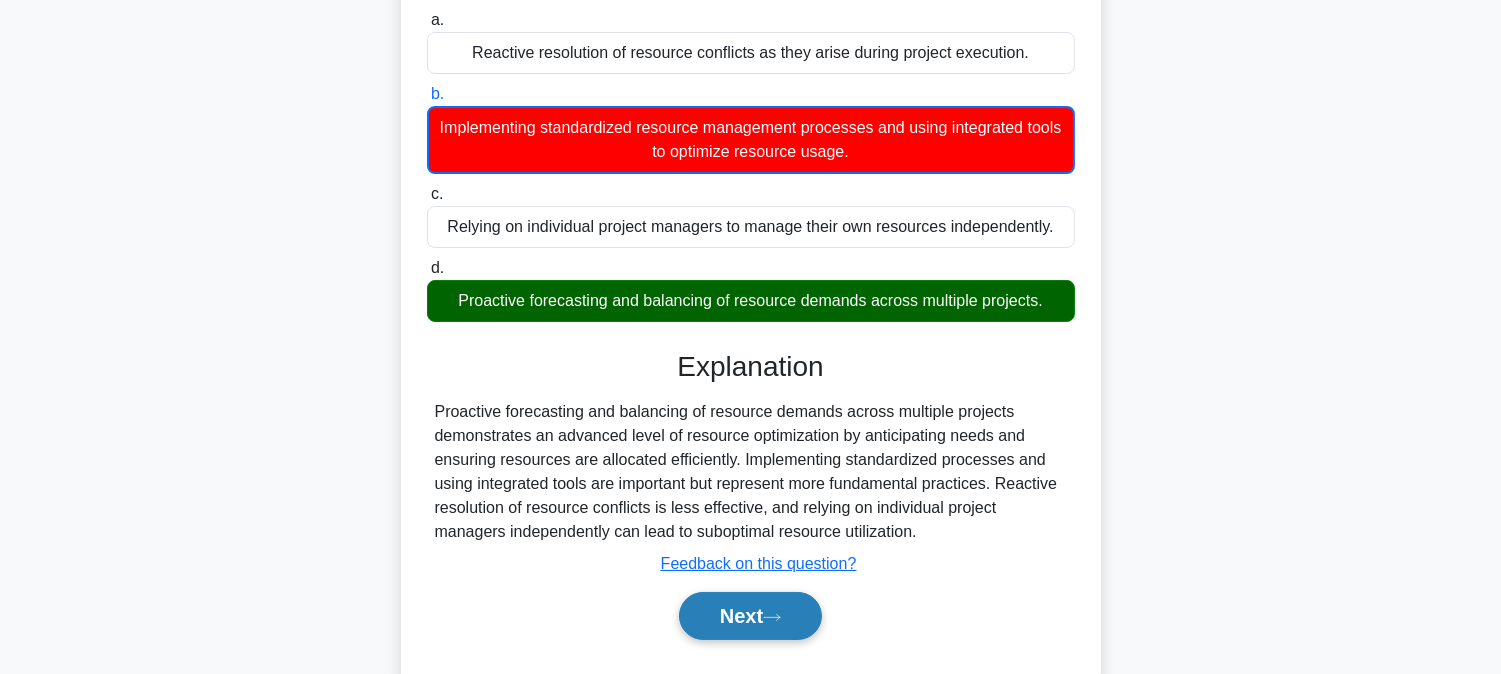 click on "Next" at bounding box center (750, 616) 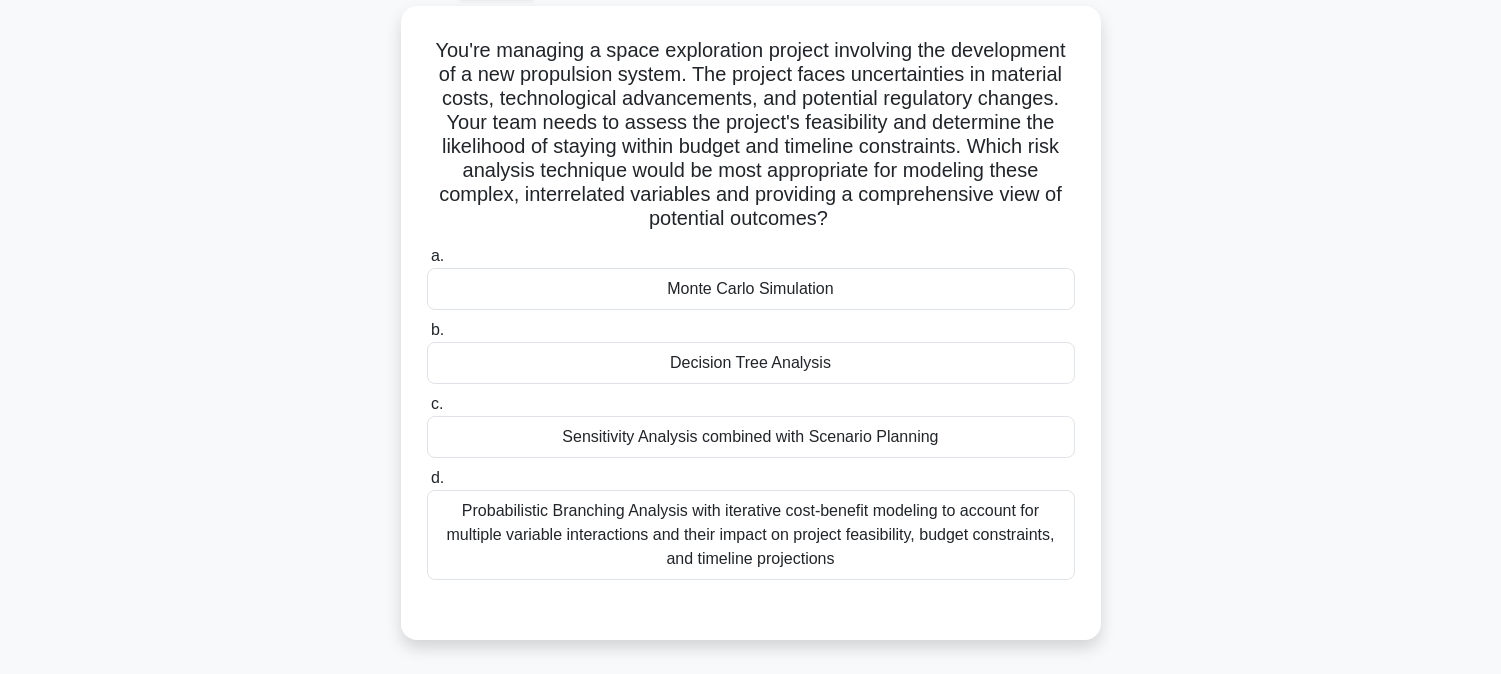 scroll, scrollTop: 222, scrollLeft: 0, axis: vertical 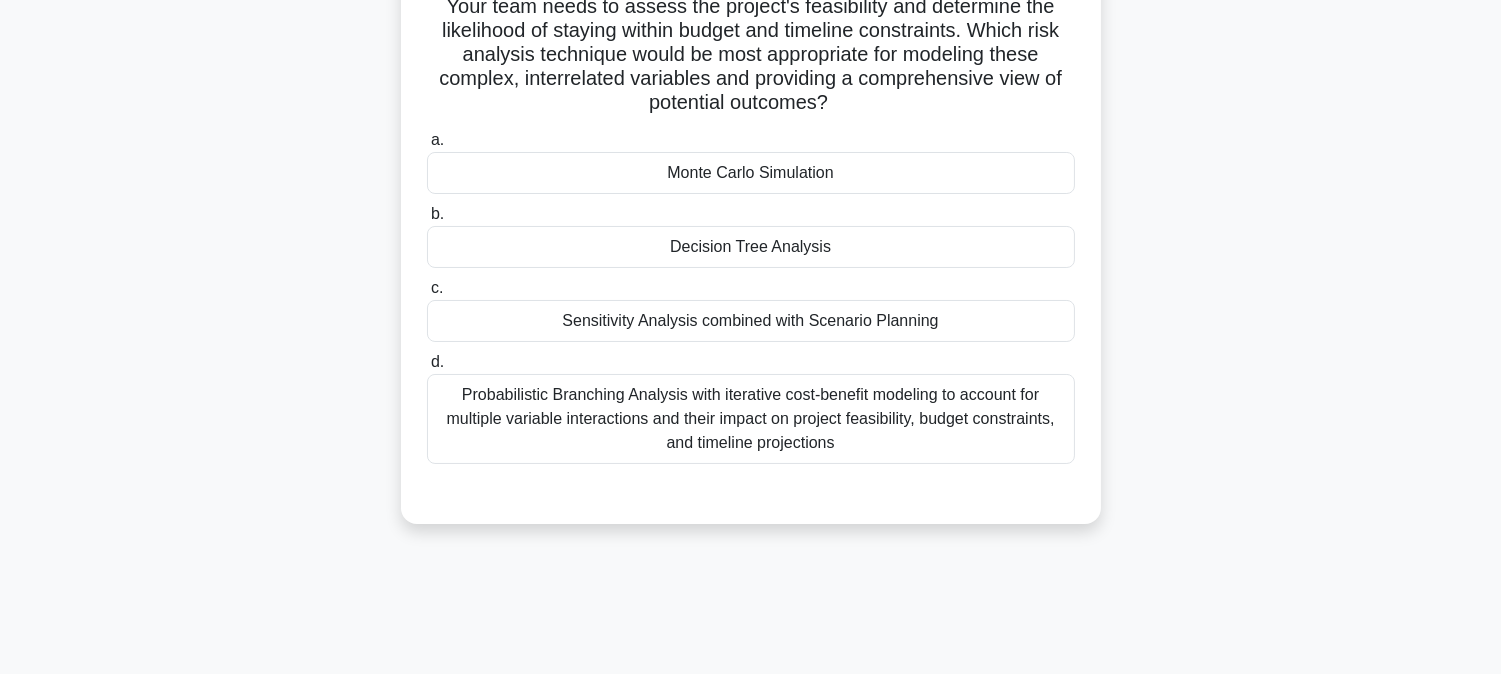 click on "Probabilistic Branching Analysis with iterative cost-benefit modeling to account for multiple variable interactions and their impact on project feasibility, budget constraints, and timeline projections" at bounding box center (751, 419) 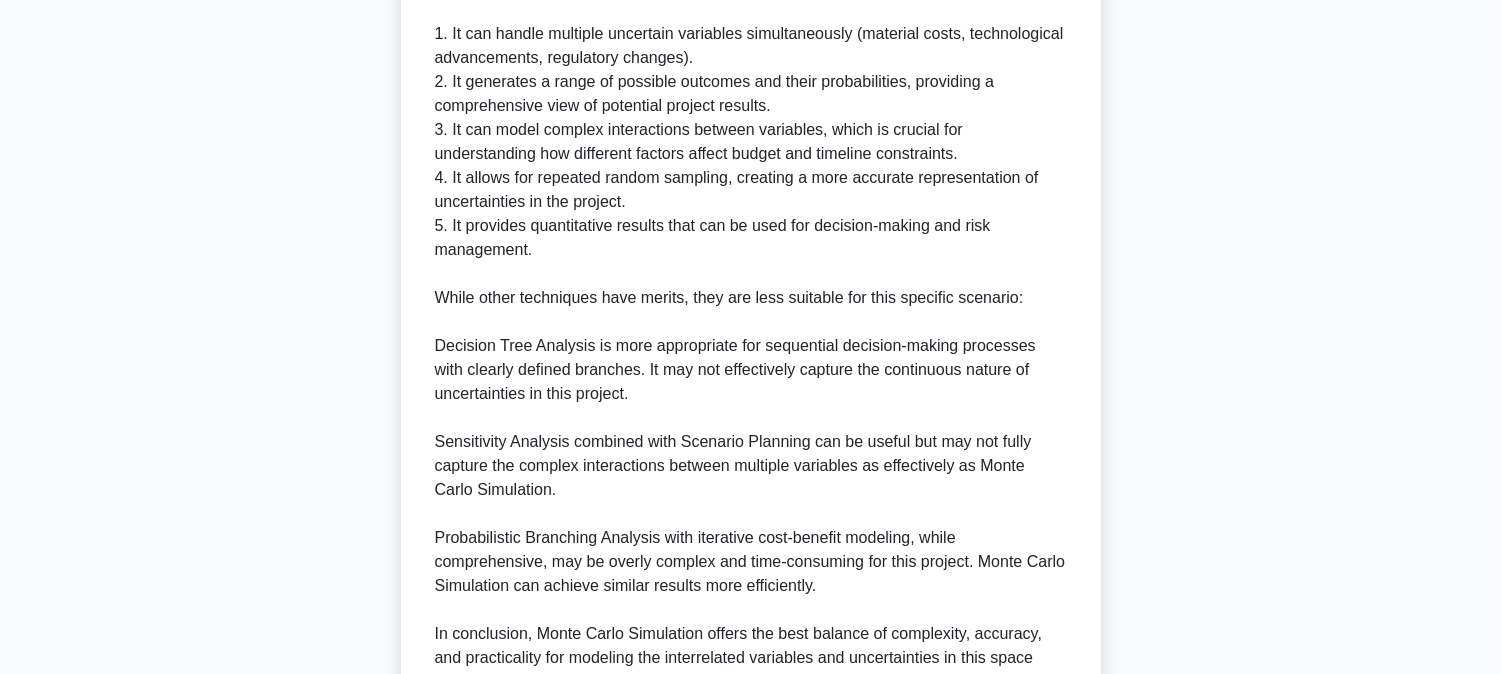 scroll, scrollTop: 1086, scrollLeft: 0, axis: vertical 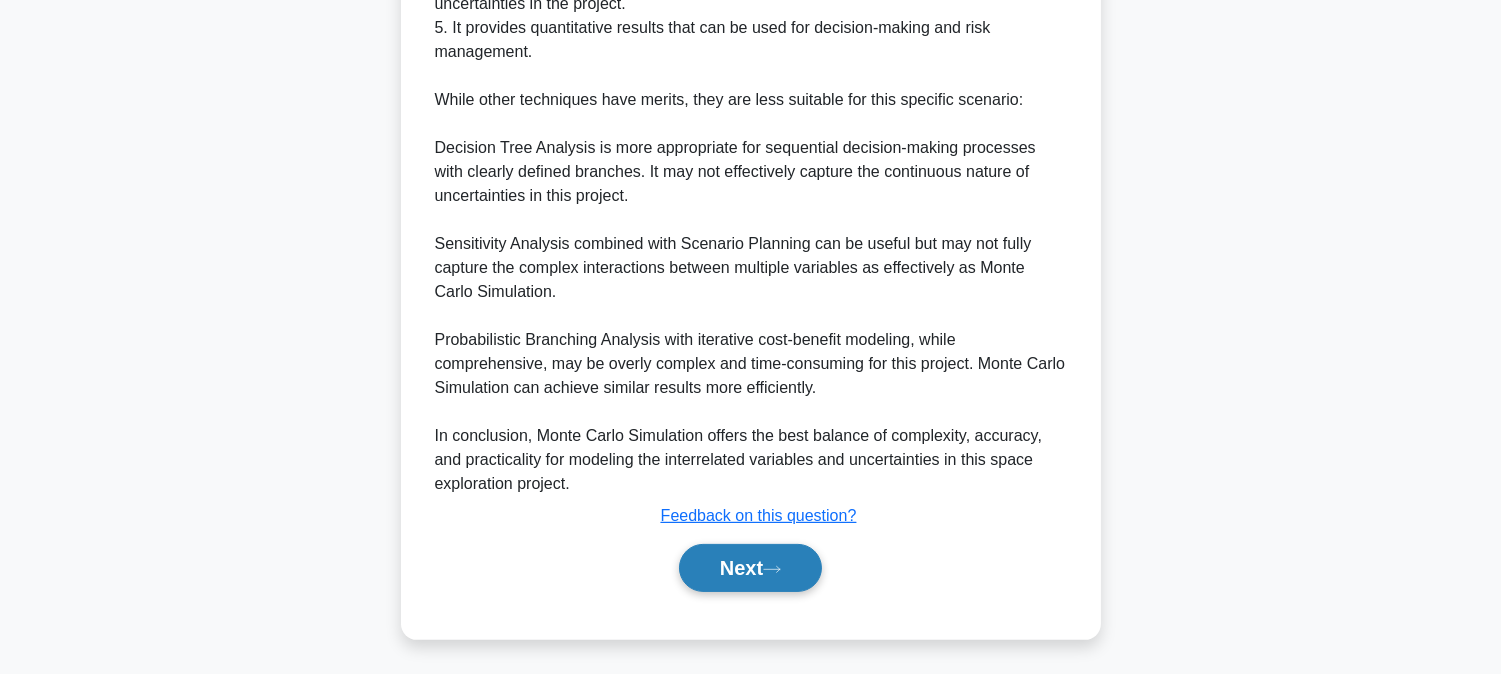 click on "Next" at bounding box center (750, 568) 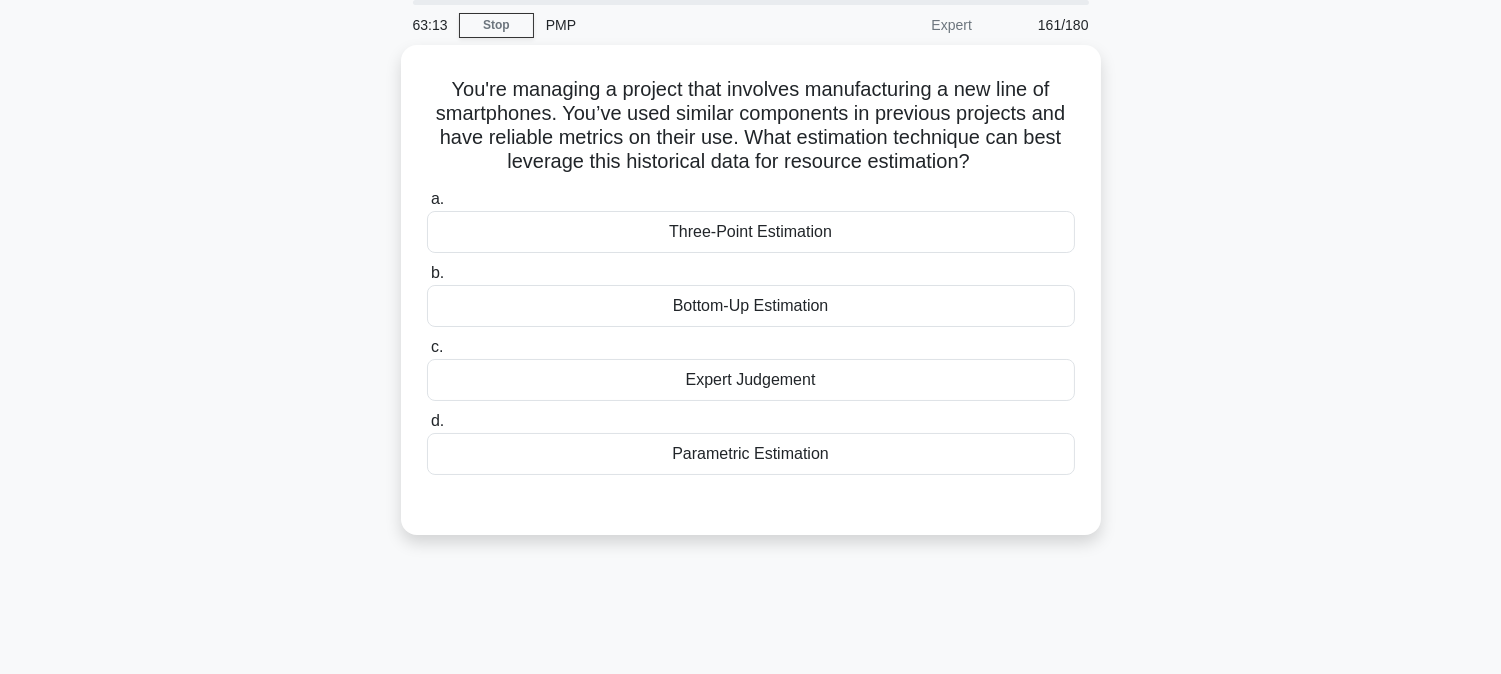 scroll, scrollTop: 0, scrollLeft: 0, axis: both 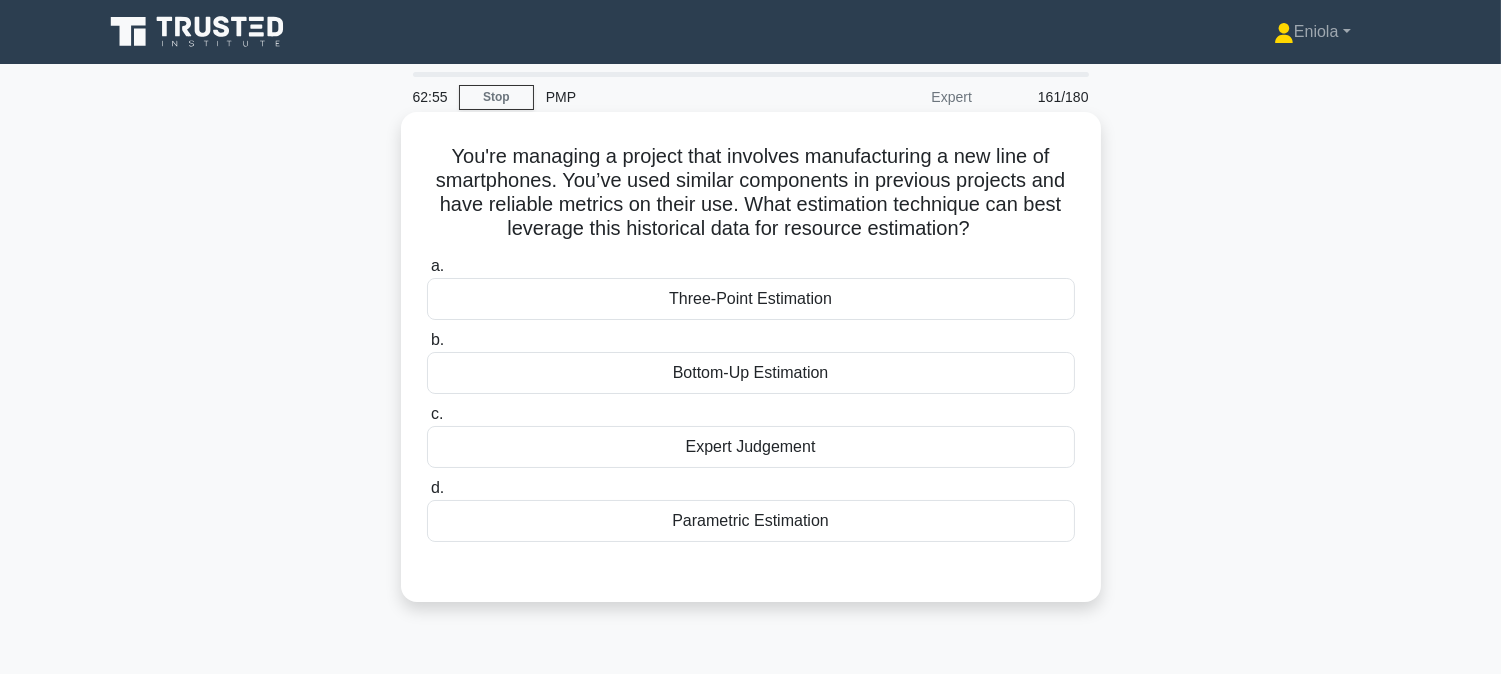 click on "Parametric Estimation" at bounding box center (751, 521) 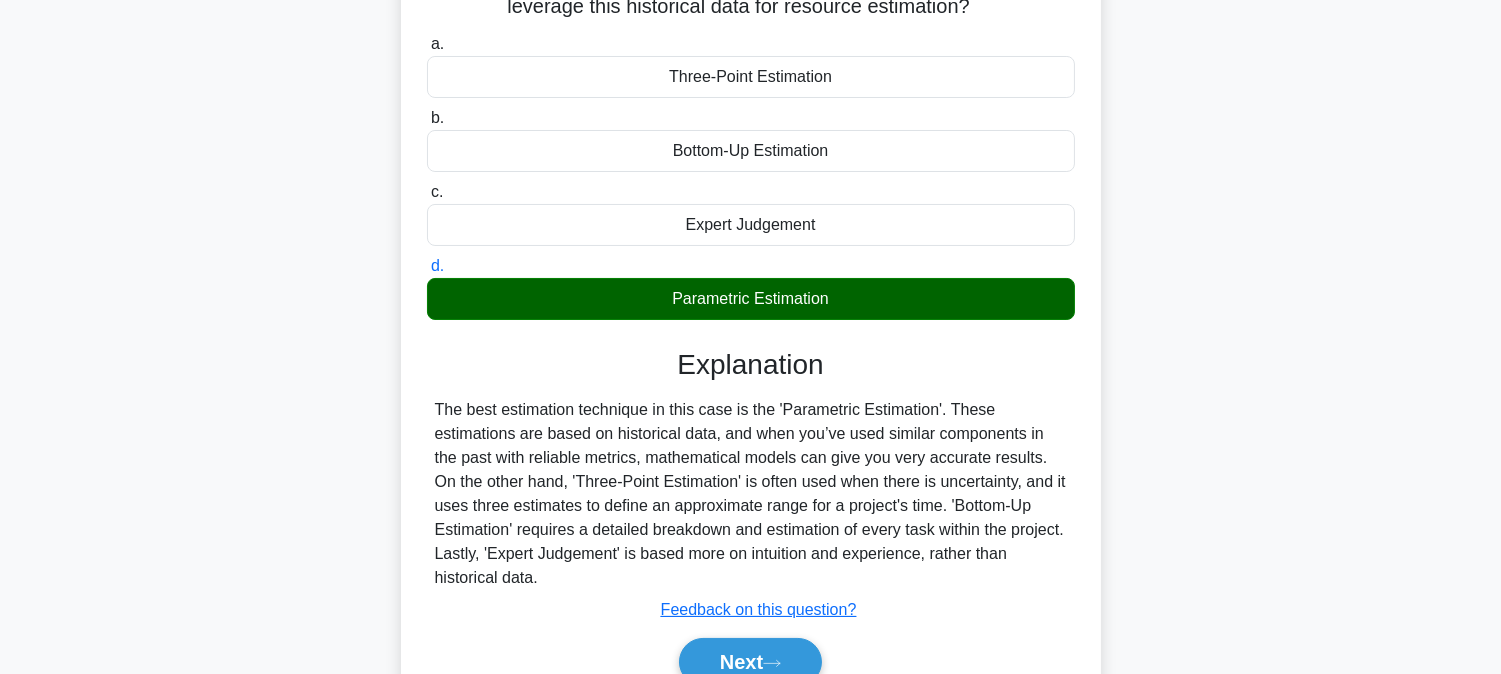 scroll, scrollTop: 405, scrollLeft: 0, axis: vertical 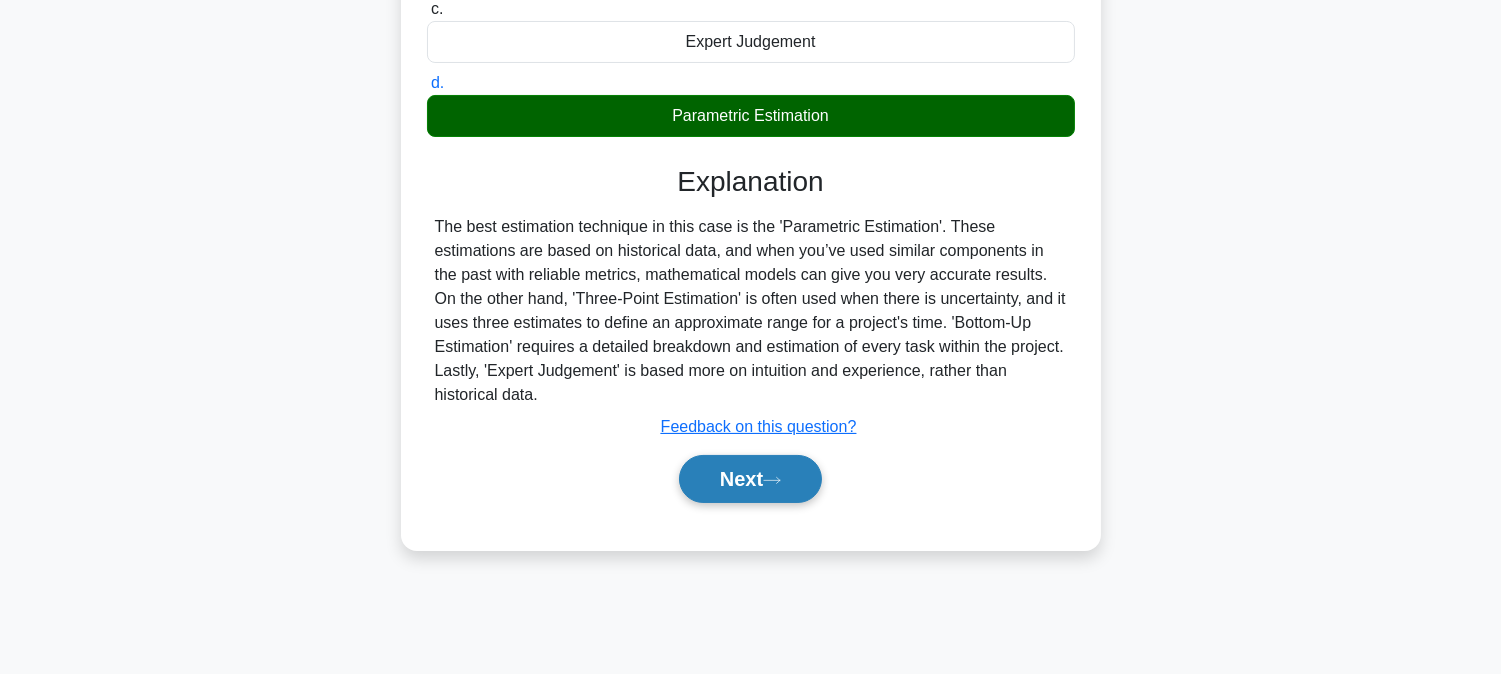 click on "Next" at bounding box center [750, 479] 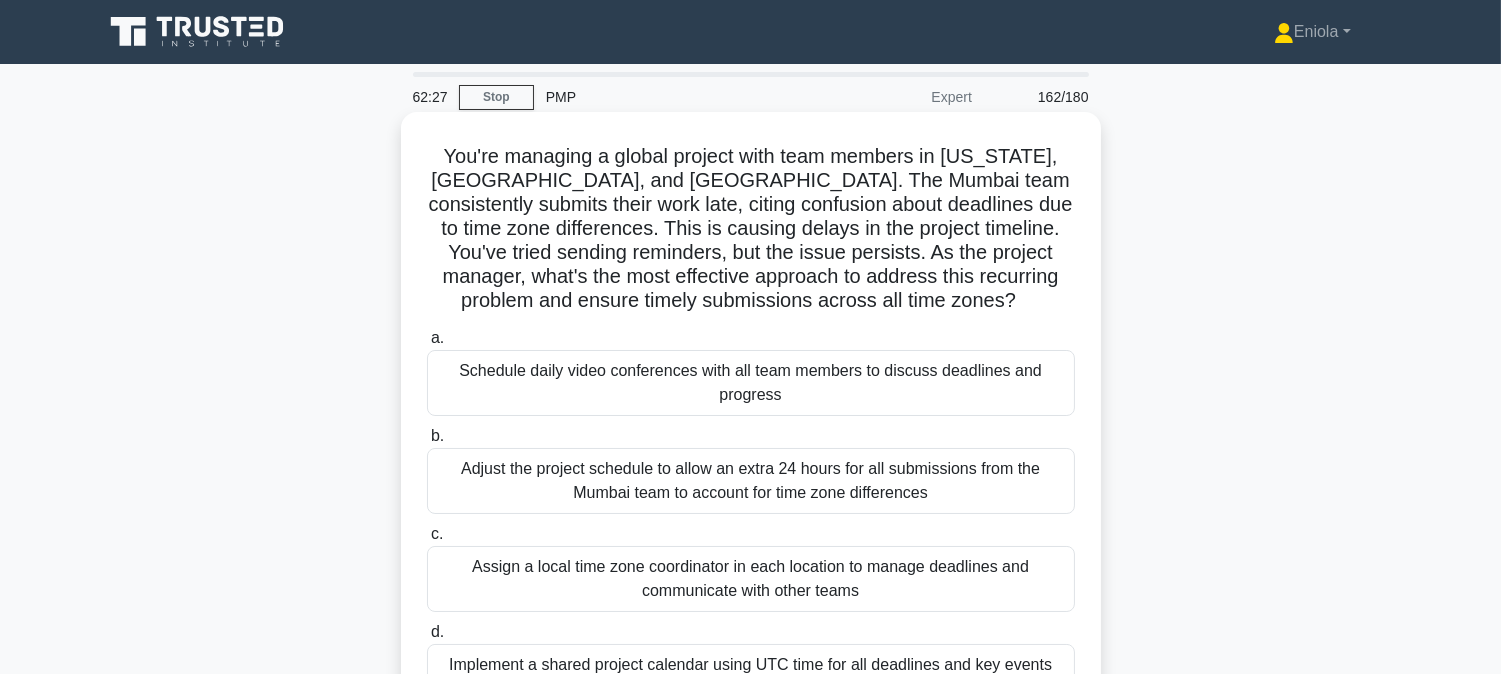 scroll, scrollTop: 222, scrollLeft: 0, axis: vertical 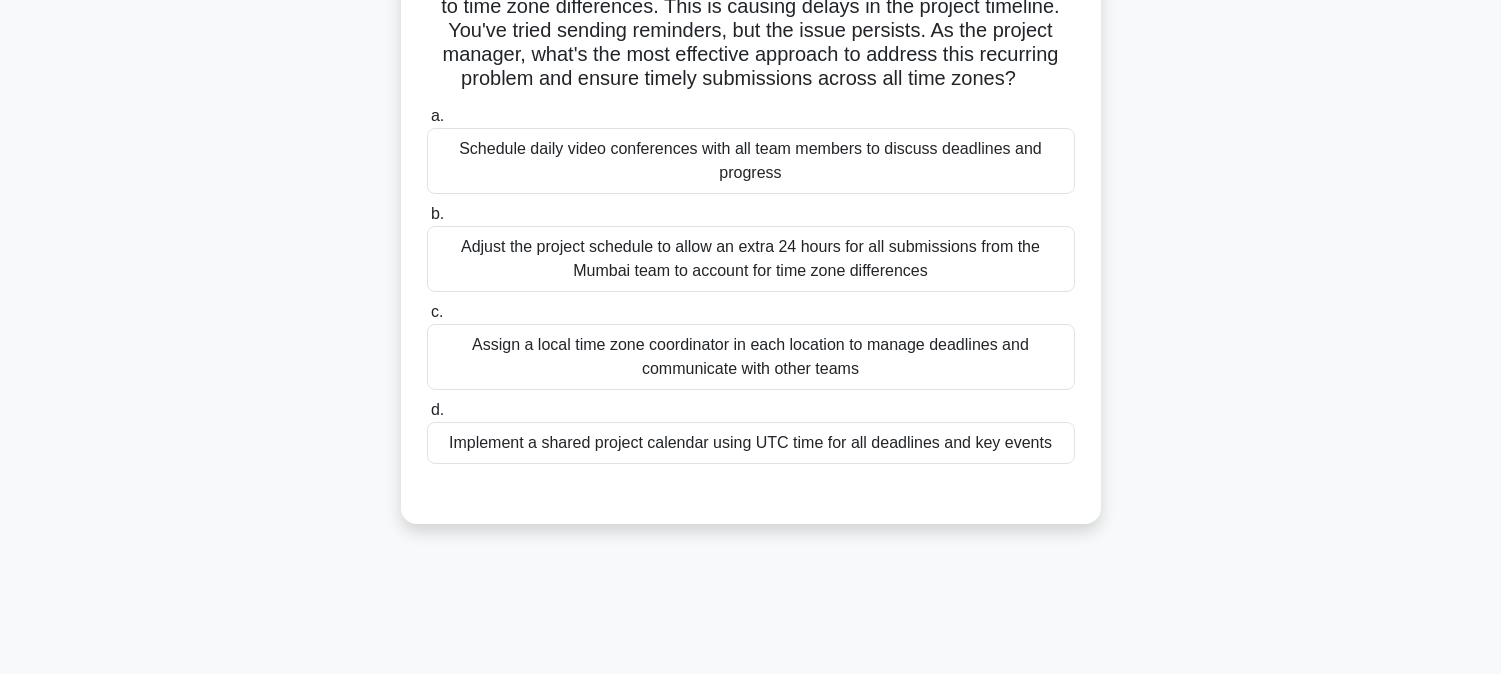 click on "Implement a shared project calendar using UTC time for all deadlines and key events" at bounding box center [751, 443] 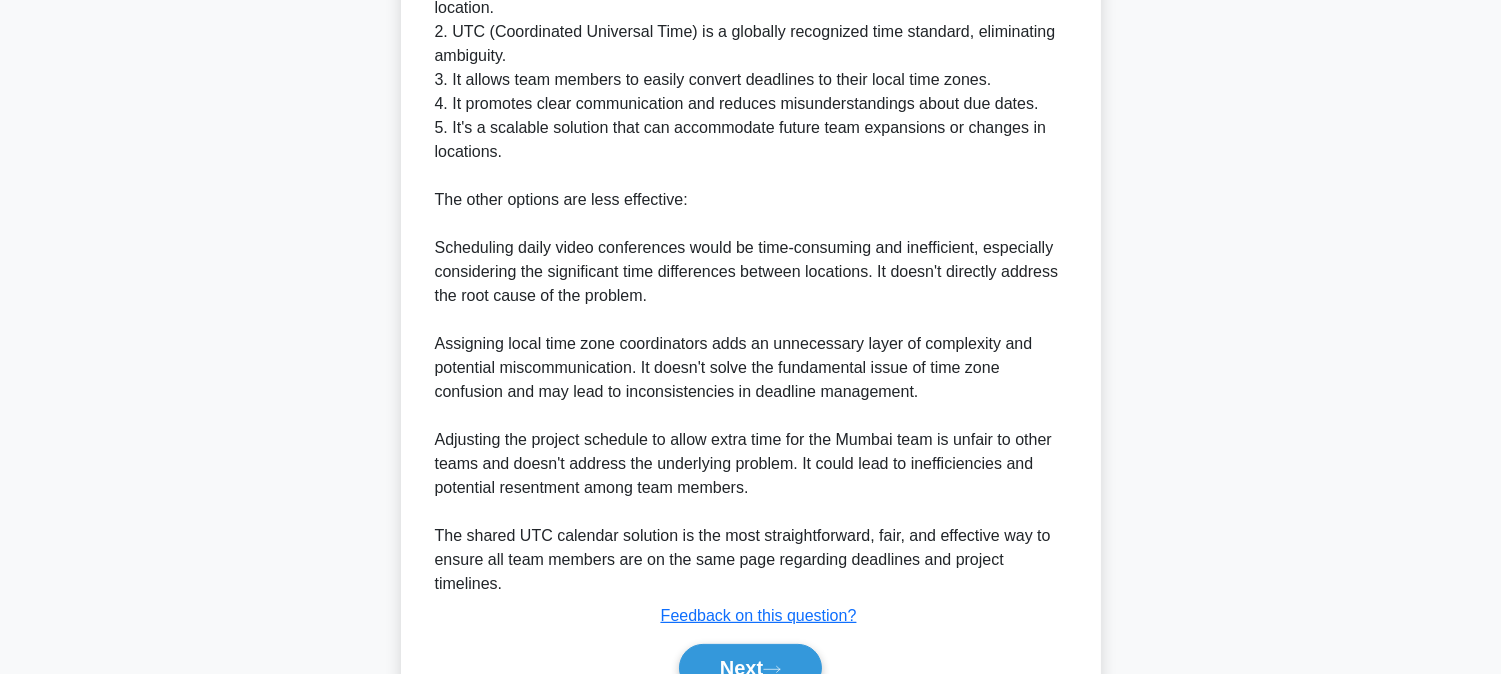 scroll, scrollTop: 991, scrollLeft: 0, axis: vertical 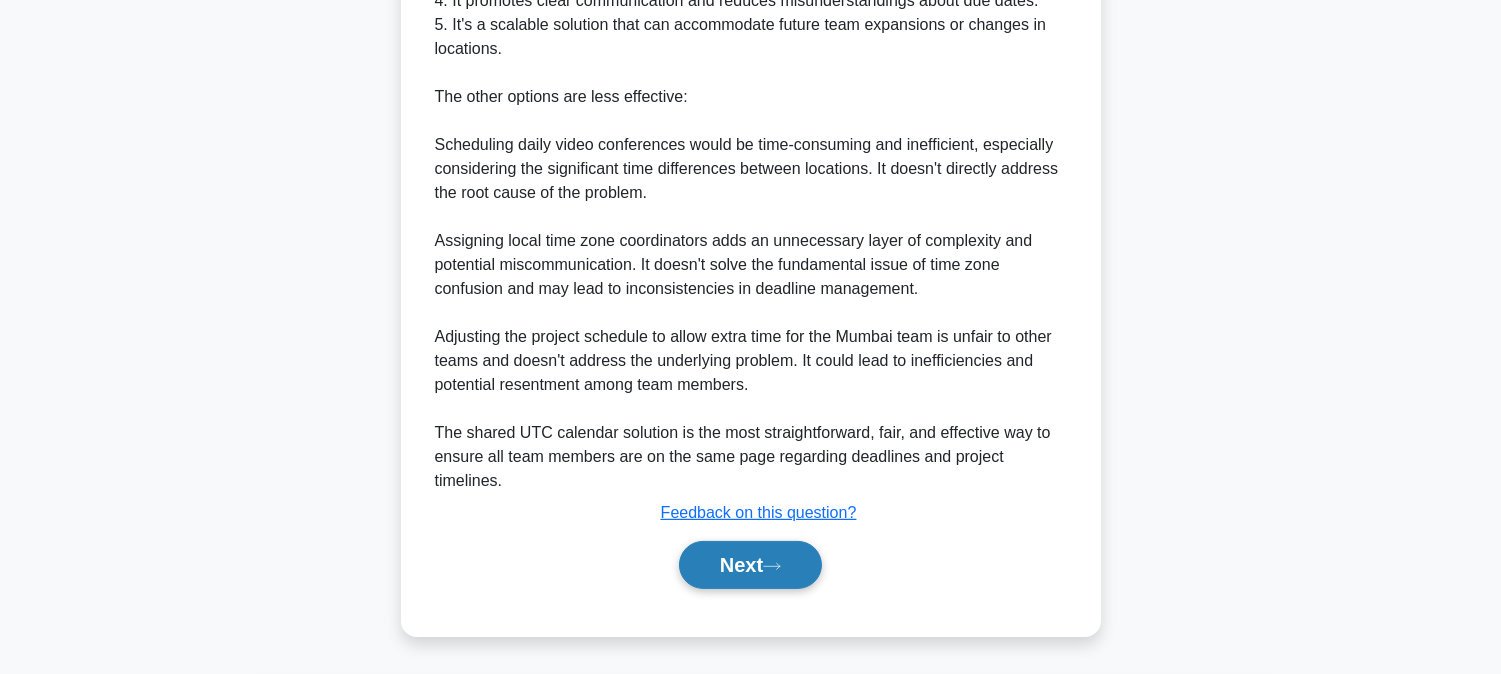 click on "Next" at bounding box center (750, 565) 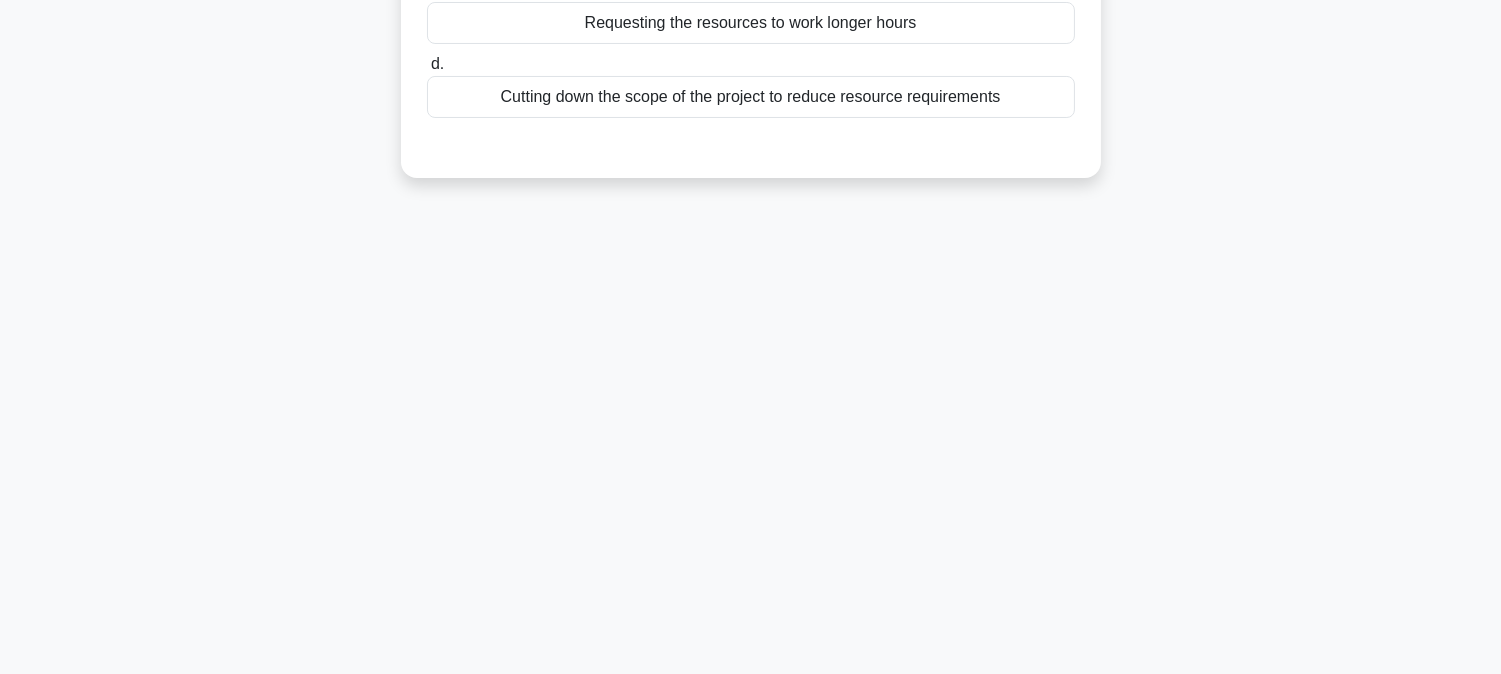 scroll, scrollTop: 0, scrollLeft: 0, axis: both 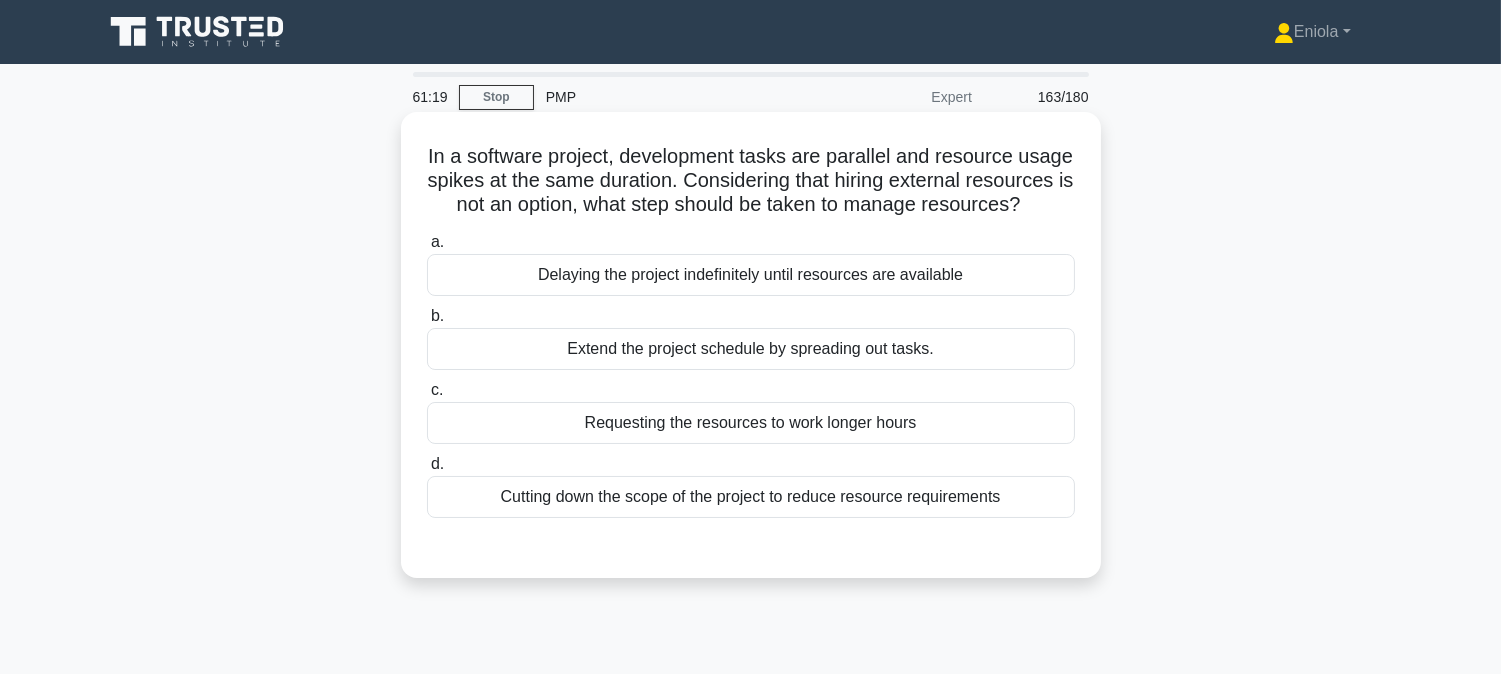 click on "Extend the project schedule by spreading out tasks." at bounding box center [751, 349] 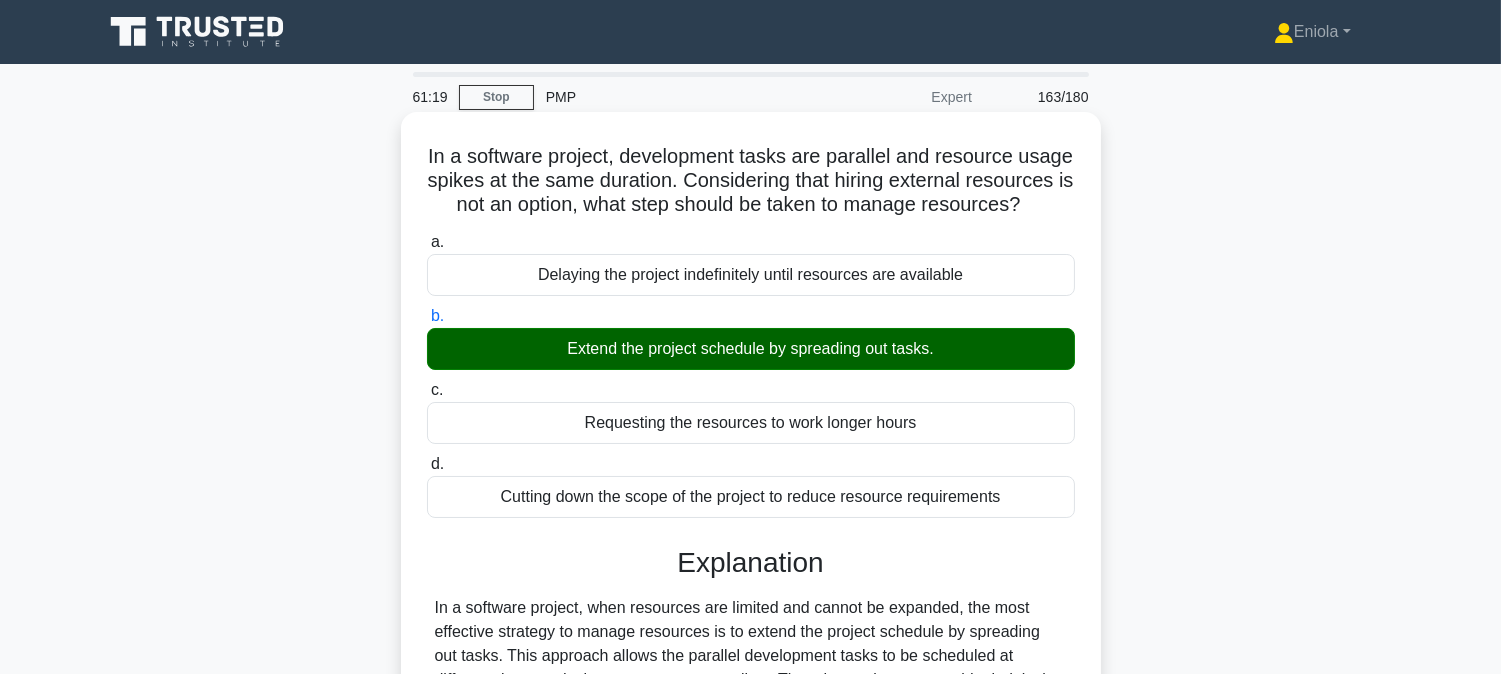 scroll, scrollTop: 405, scrollLeft: 0, axis: vertical 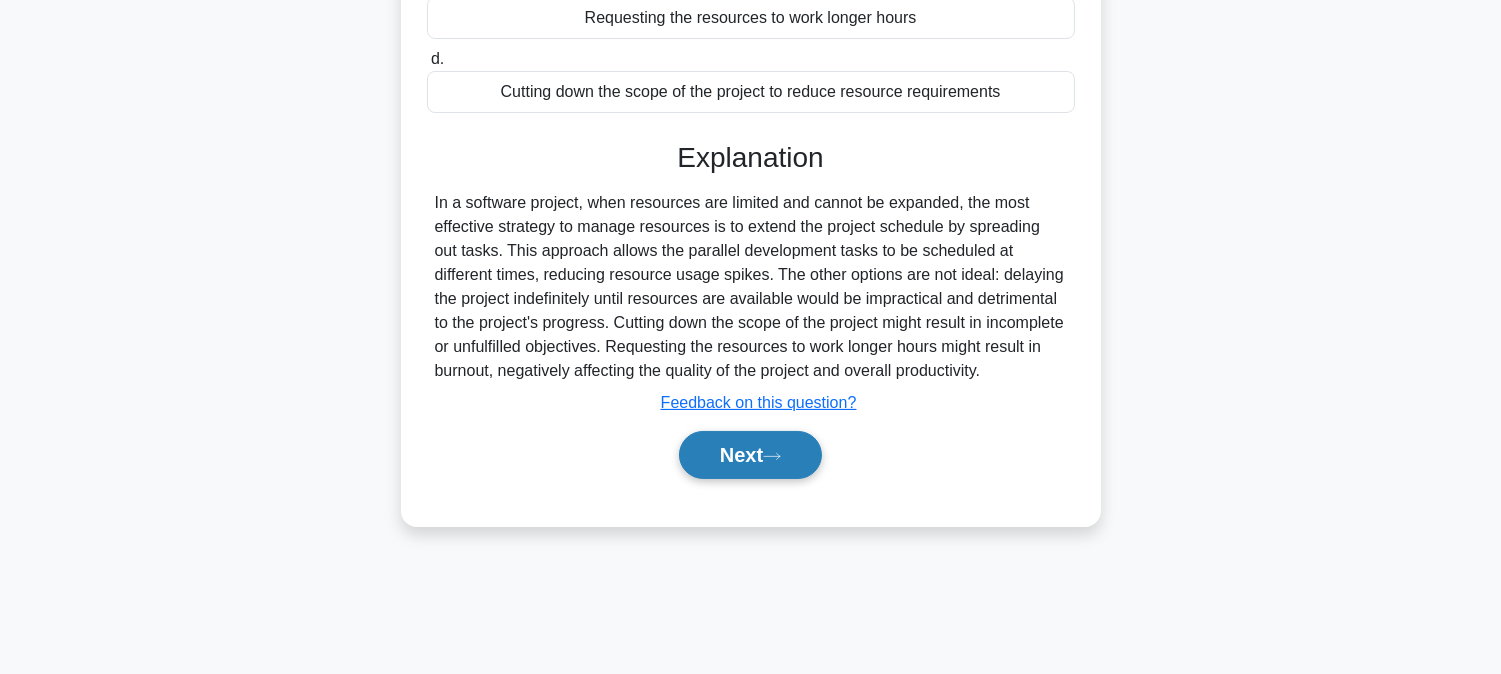 click on "Next" at bounding box center (750, 455) 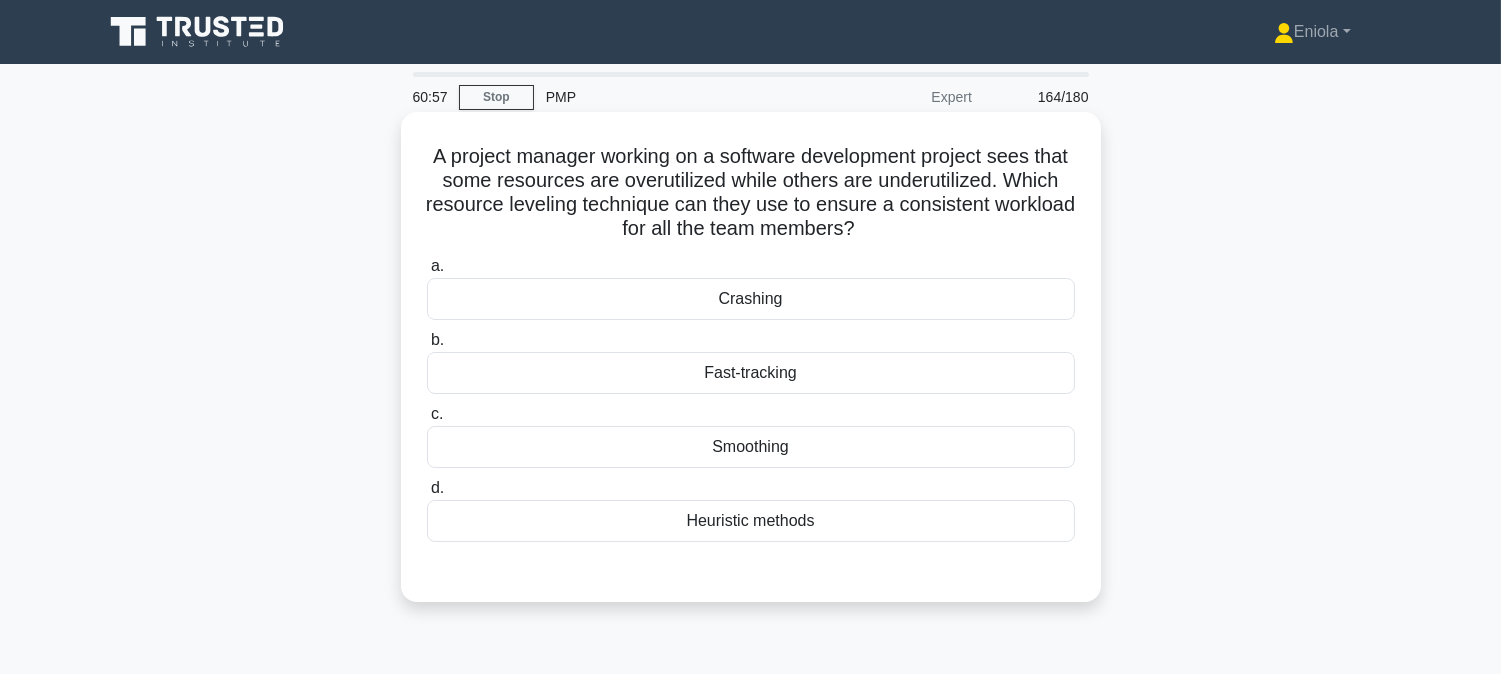 click on "Smoothing" at bounding box center [751, 447] 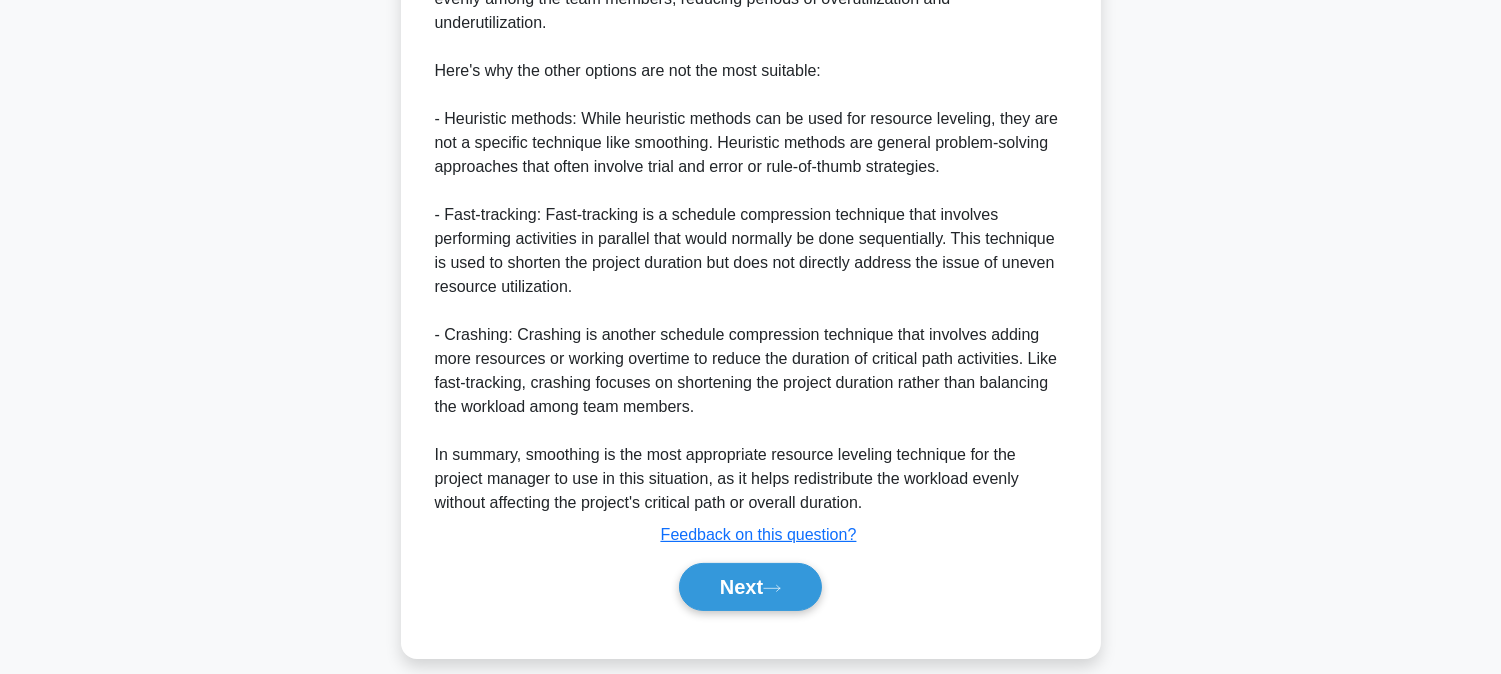 scroll, scrollTop: 798, scrollLeft: 0, axis: vertical 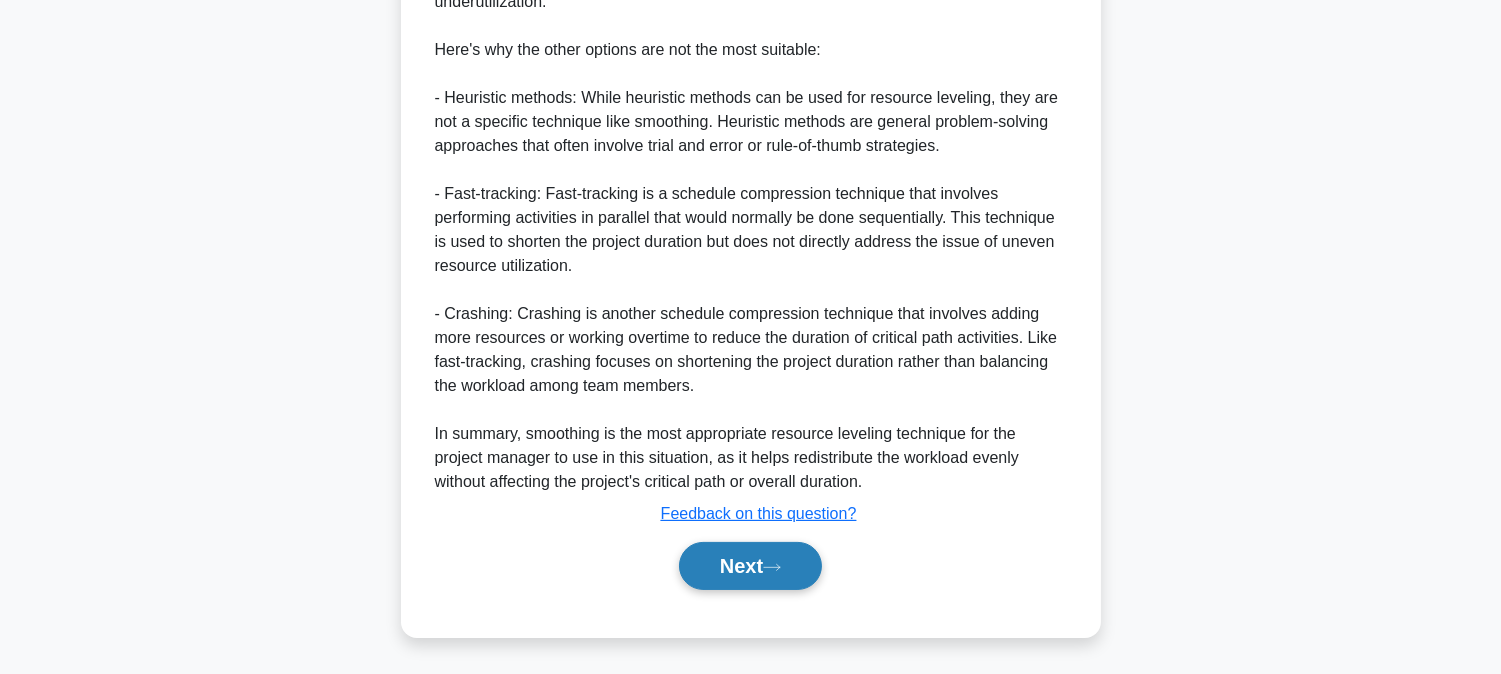 click on "Next" at bounding box center (750, 566) 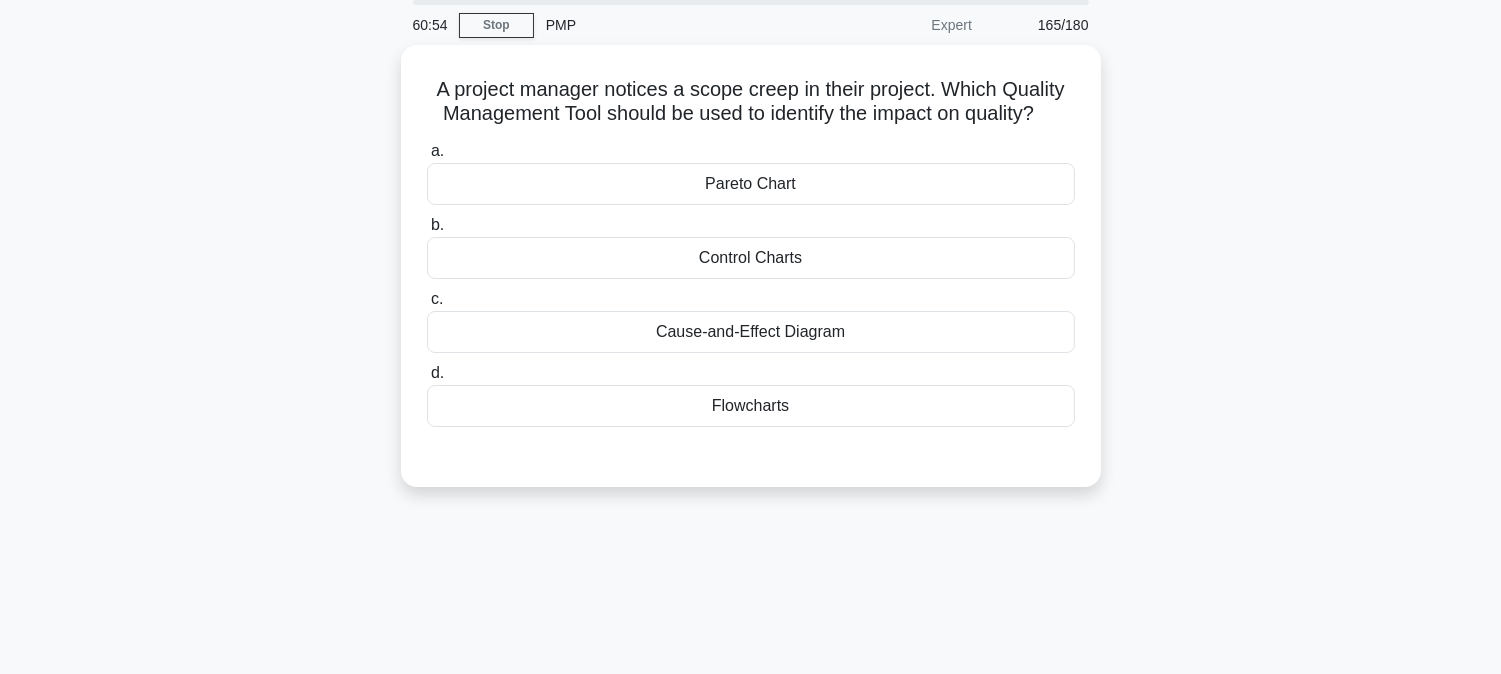 scroll, scrollTop: 0, scrollLeft: 0, axis: both 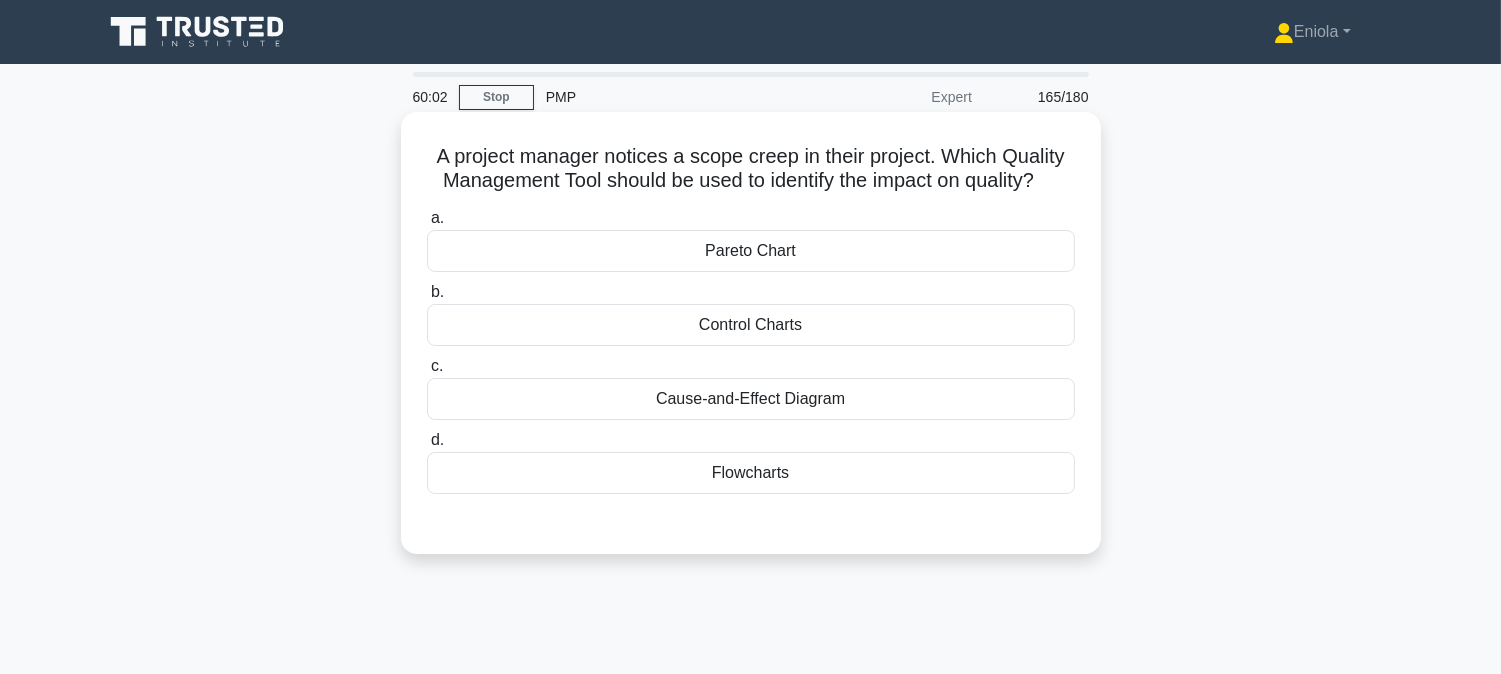 click on "Cause-and-Effect Diagram" at bounding box center [751, 399] 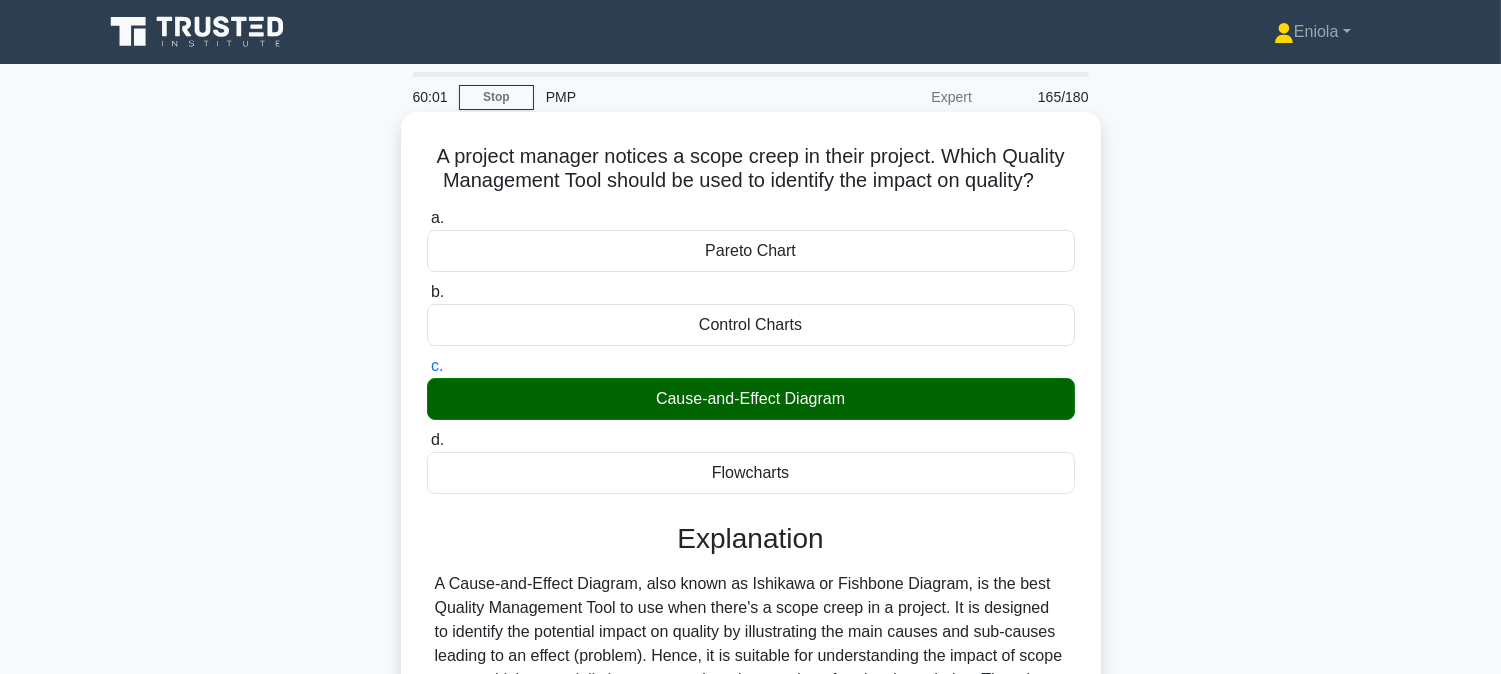 scroll, scrollTop: 405, scrollLeft: 0, axis: vertical 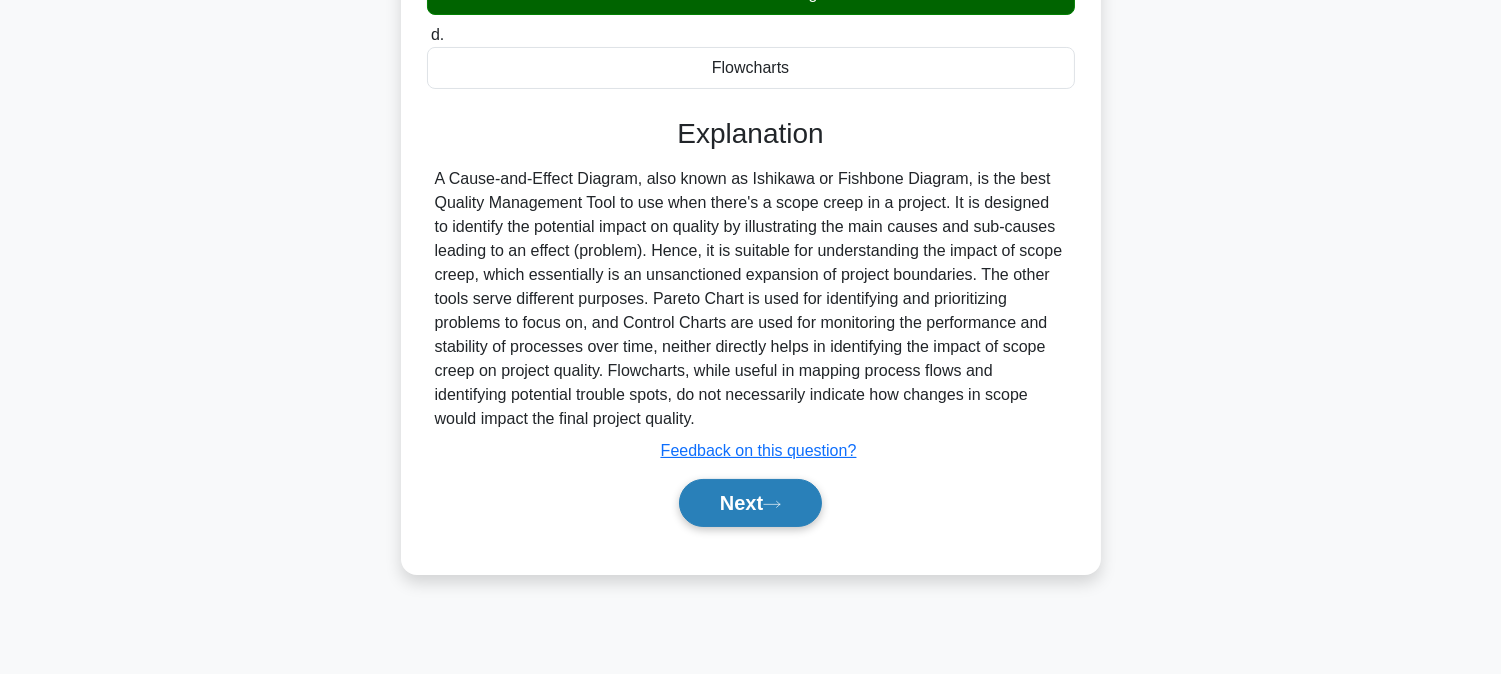 click on "Next" at bounding box center (750, 503) 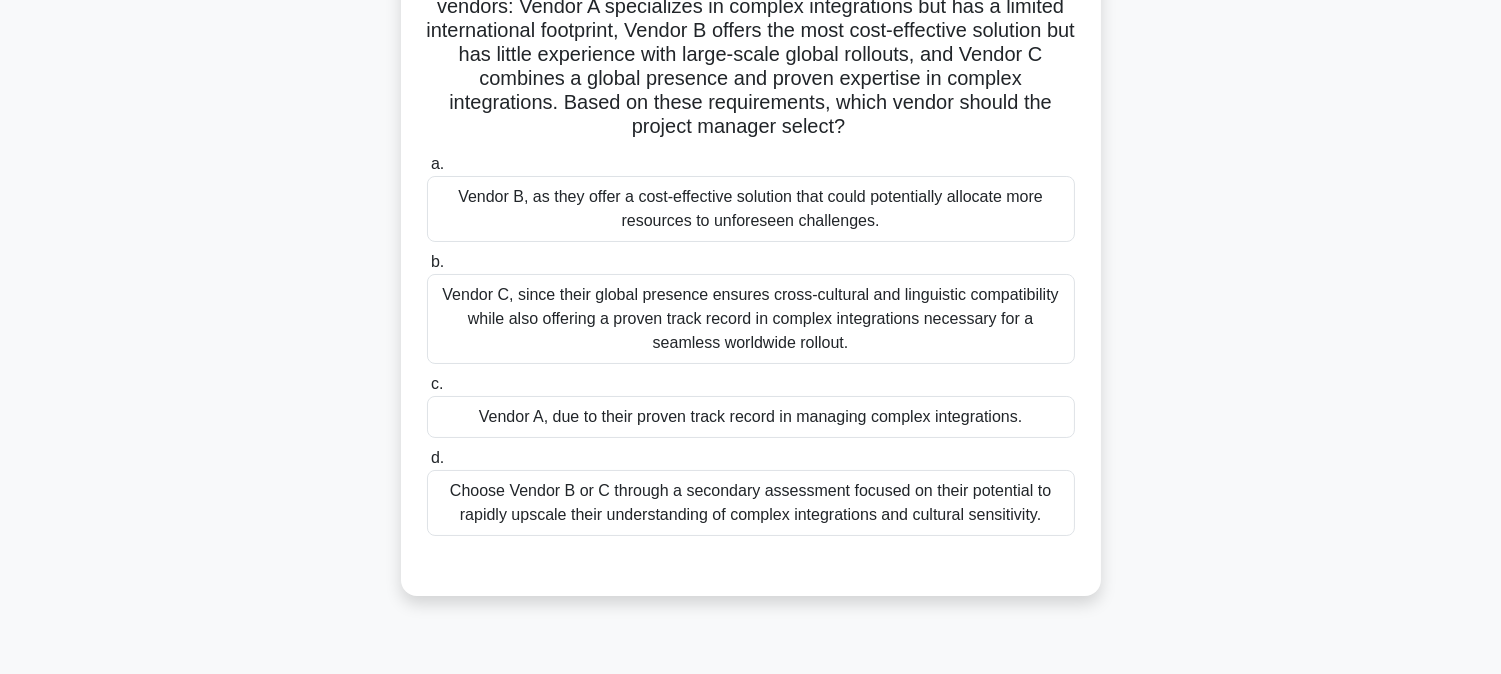 scroll, scrollTop: 111, scrollLeft: 0, axis: vertical 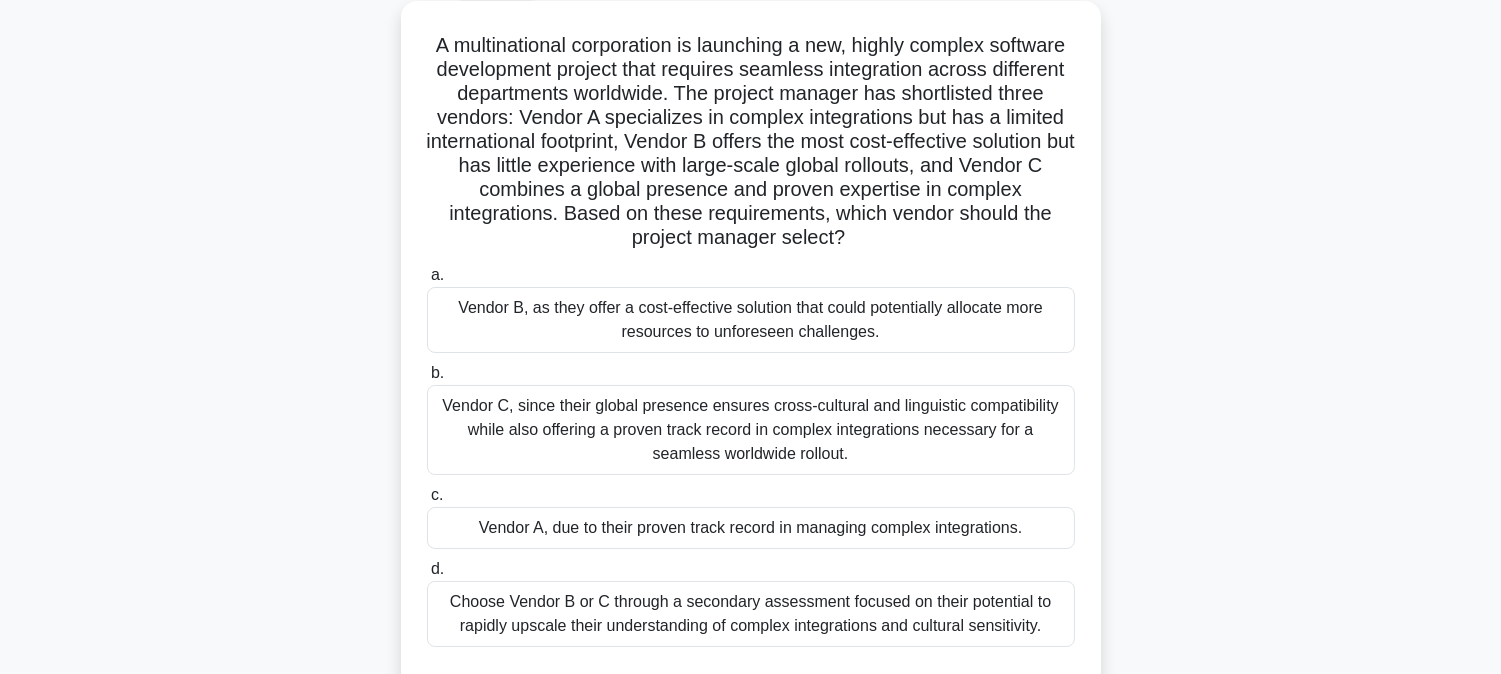 click on "Vendor C, since their global presence ensures cross-cultural and linguistic compatibility while also offering a proven track record in complex integrations necessary for a seamless worldwide rollout." at bounding box center (751, 430) 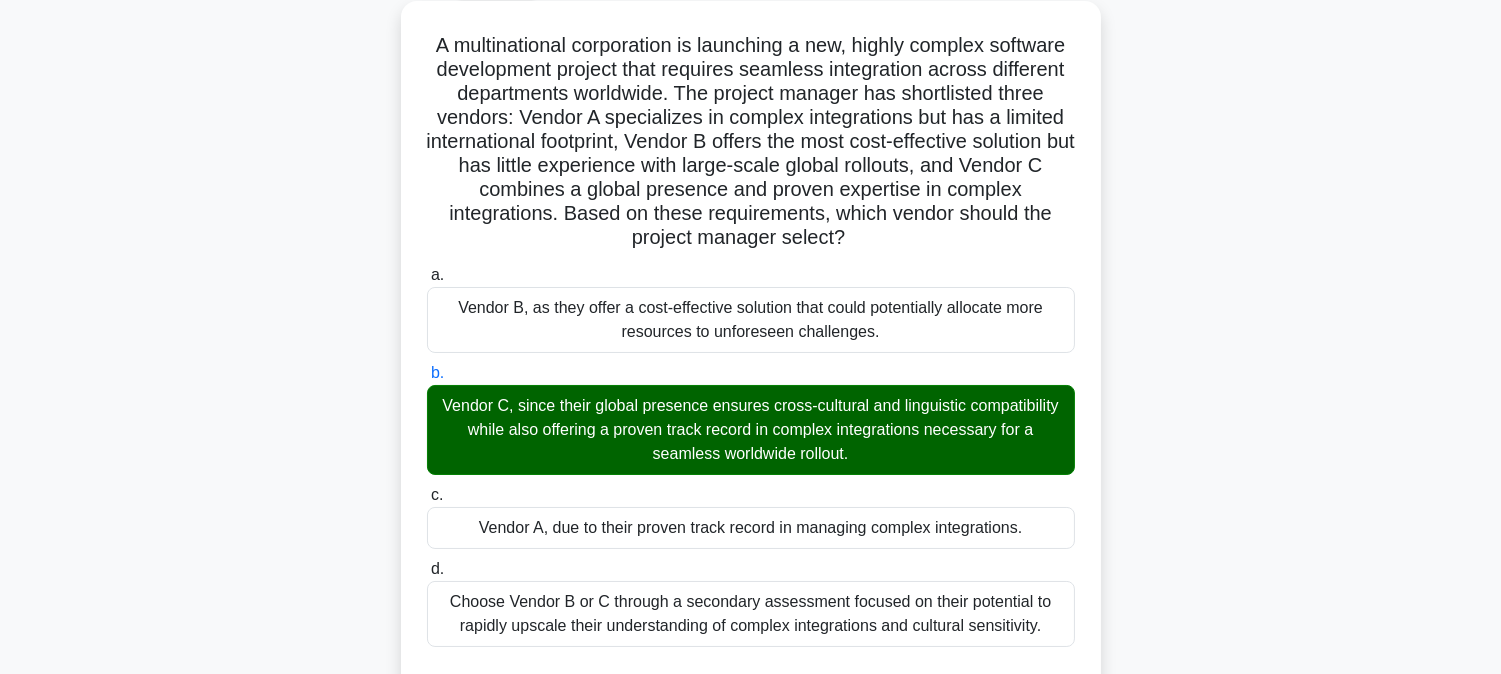scroll, scrollTop: 486, scrollLeft: 0, axis: vertical 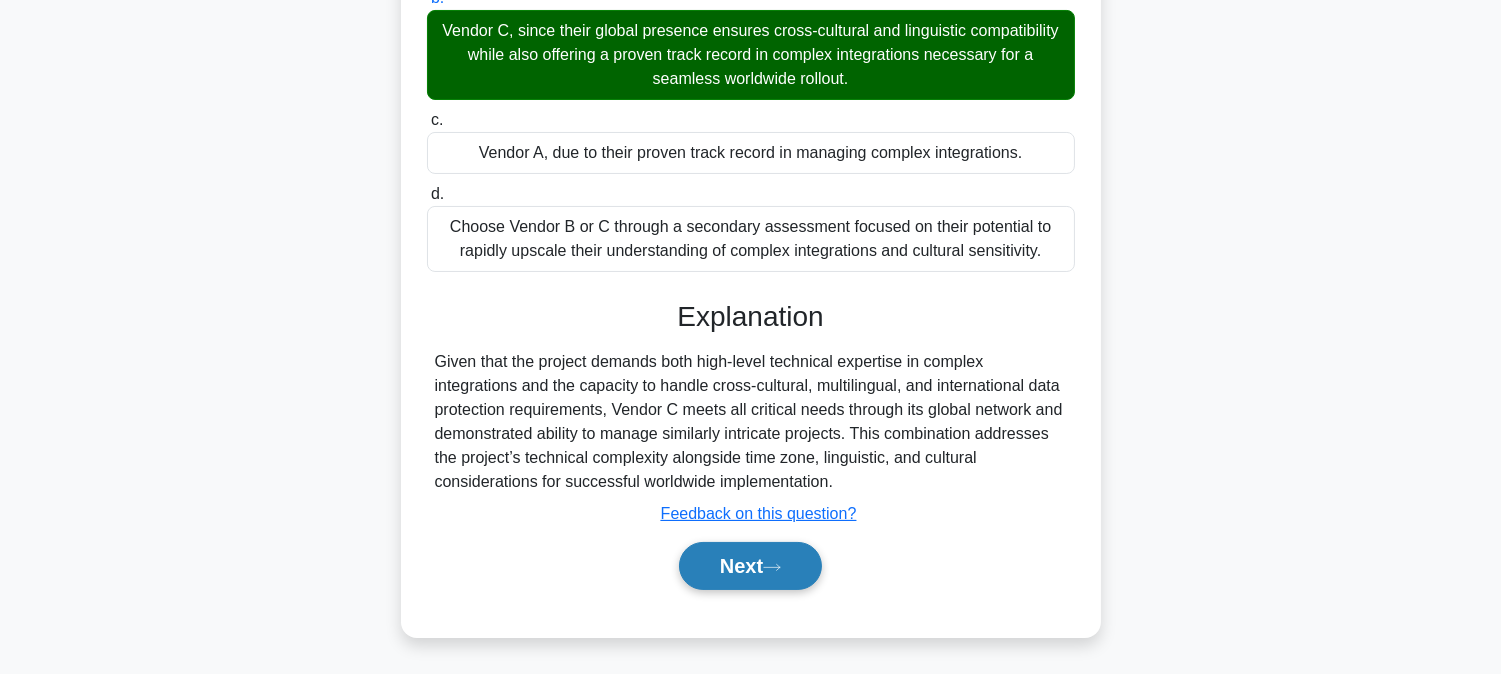 click on "Next" at bounding box center [750, 566] 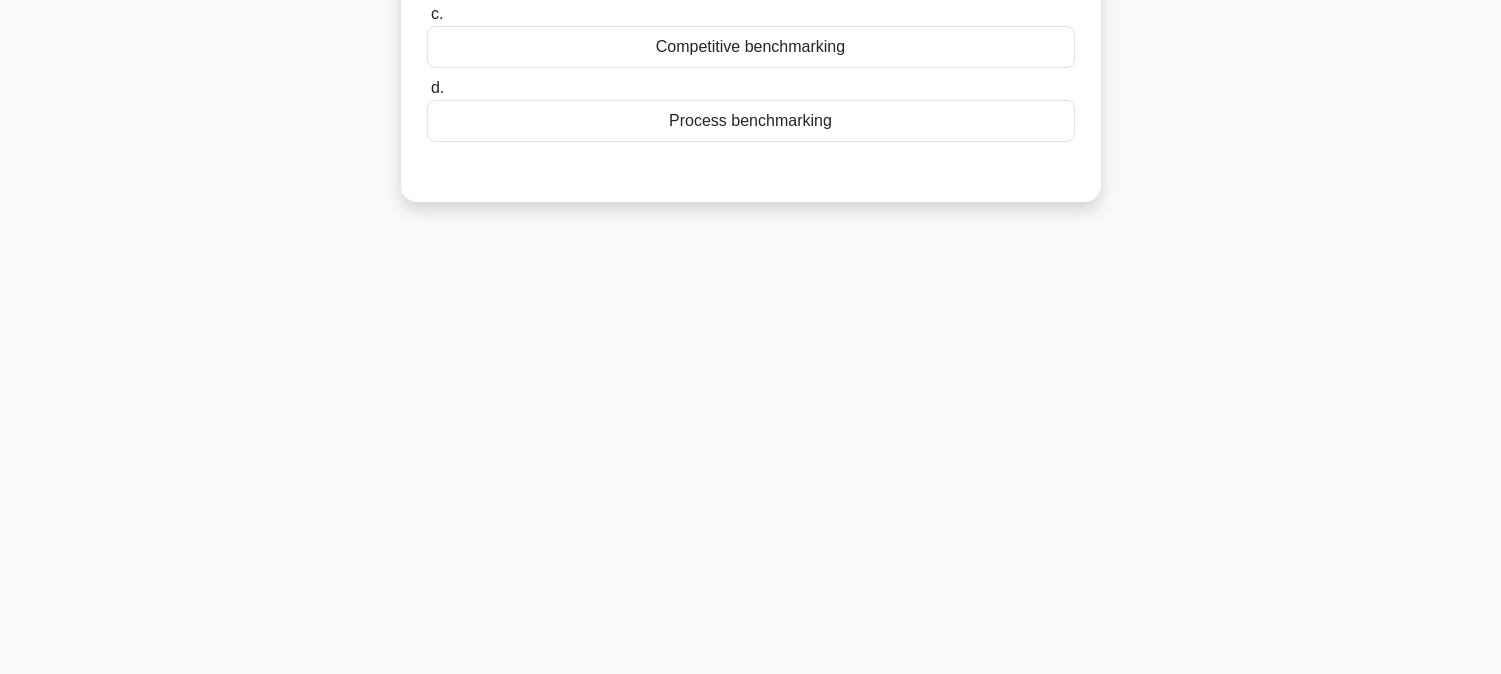 scroll, scrollTop: 0, scrollLeft: 0, axis: both 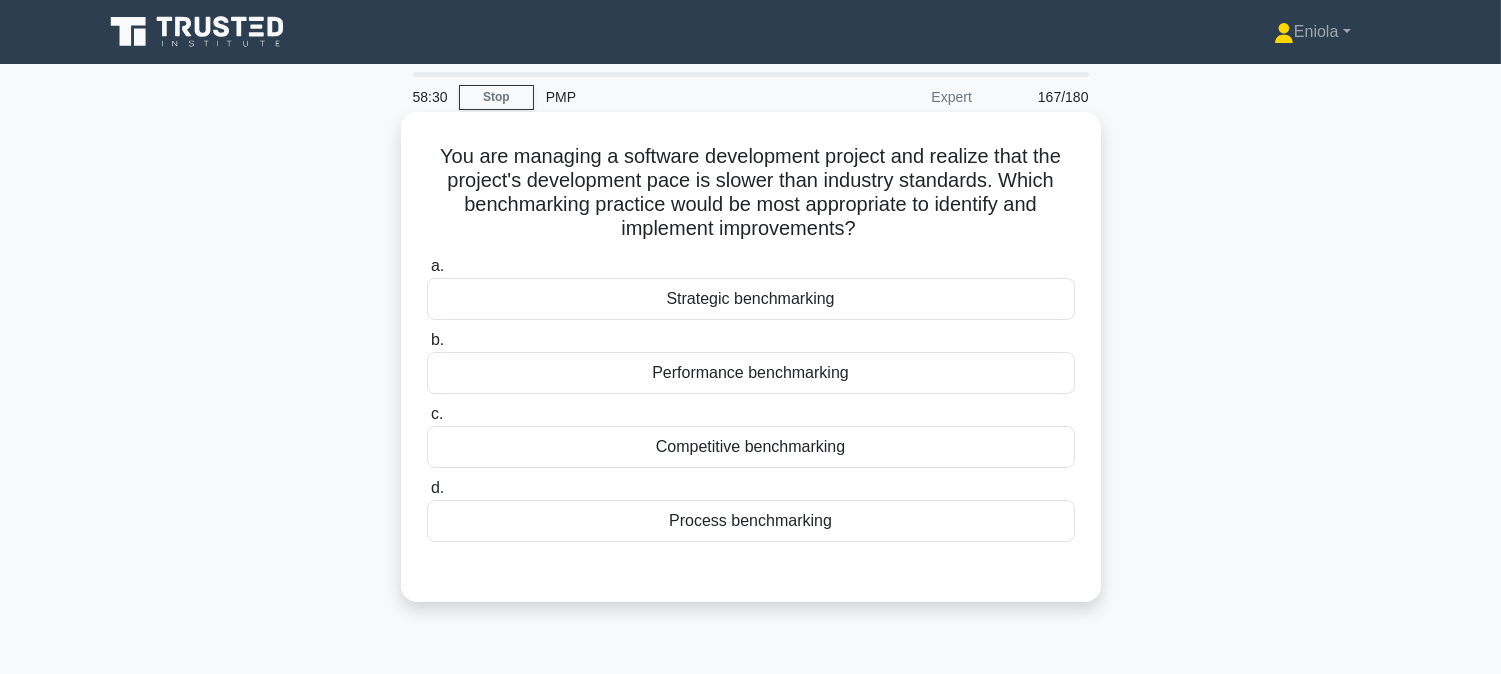 click on "Performance benchmarking" at bounding box center (751, 373) 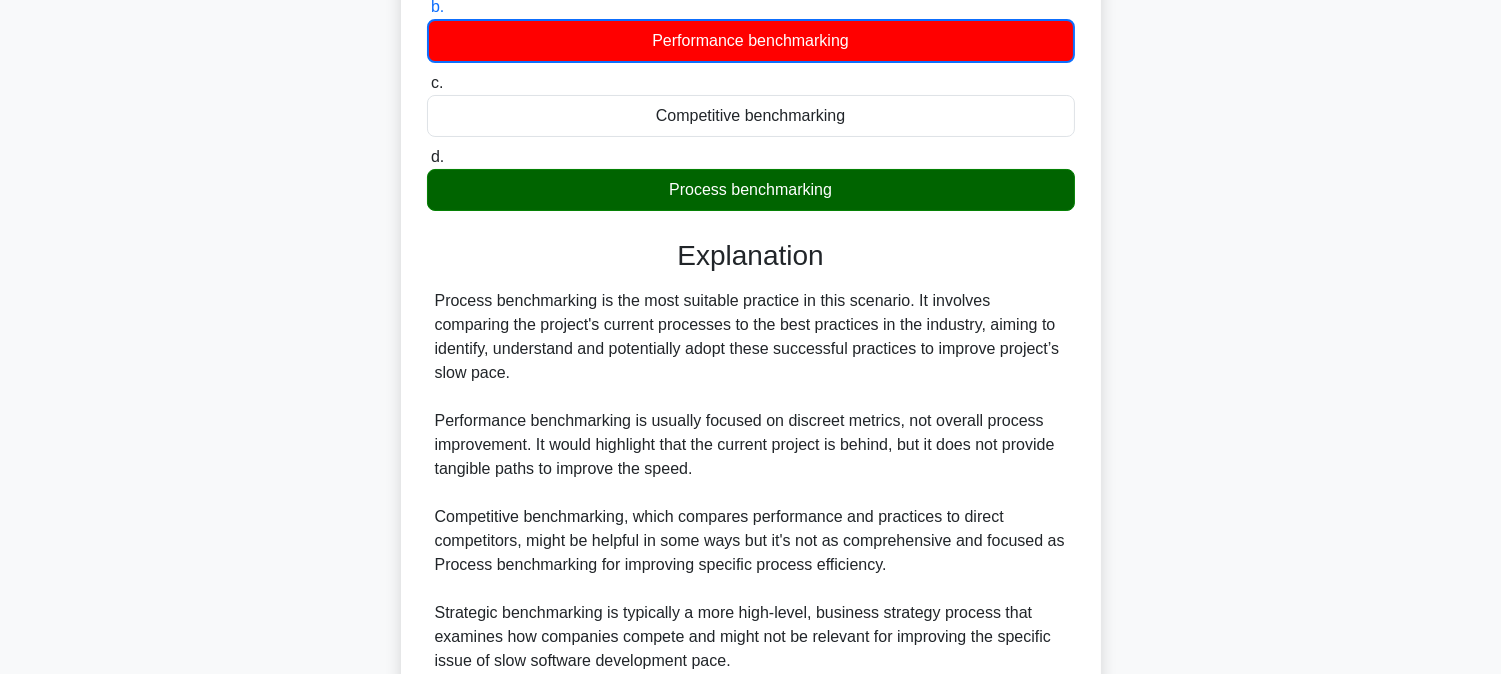 scroll, scrollTop: 511, scrollLeft: 0, axis: vertical 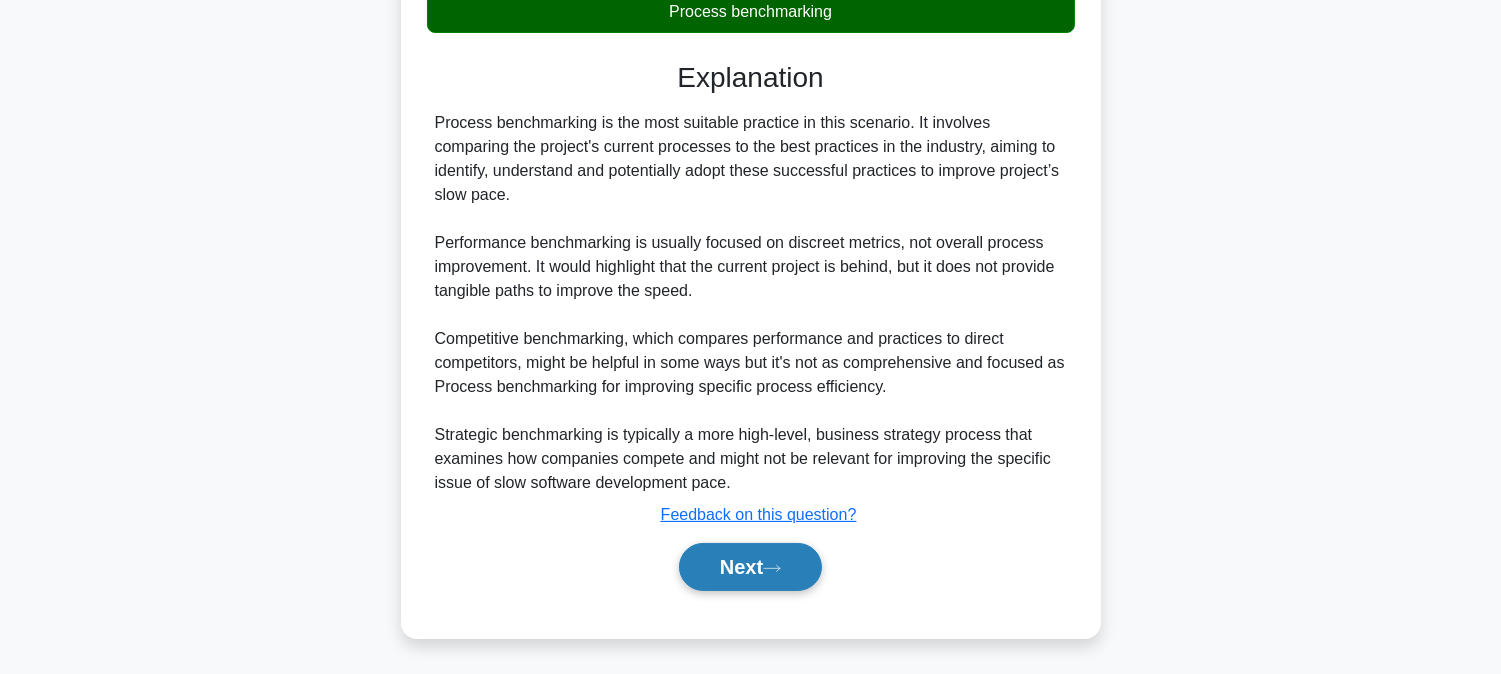 click on "Next" at bounding box center [750, 567] 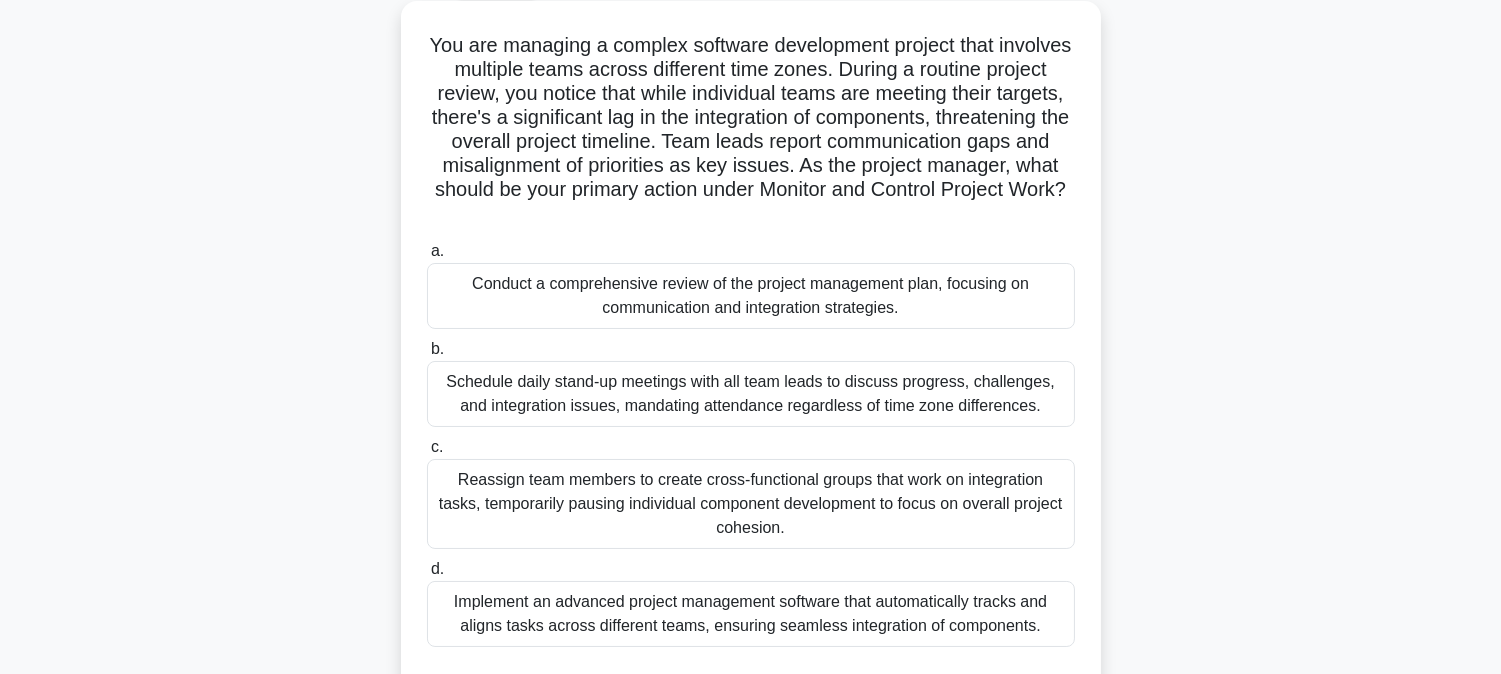 scroll, scrollTop: 222, scrollLeft: 0, axis: vertical 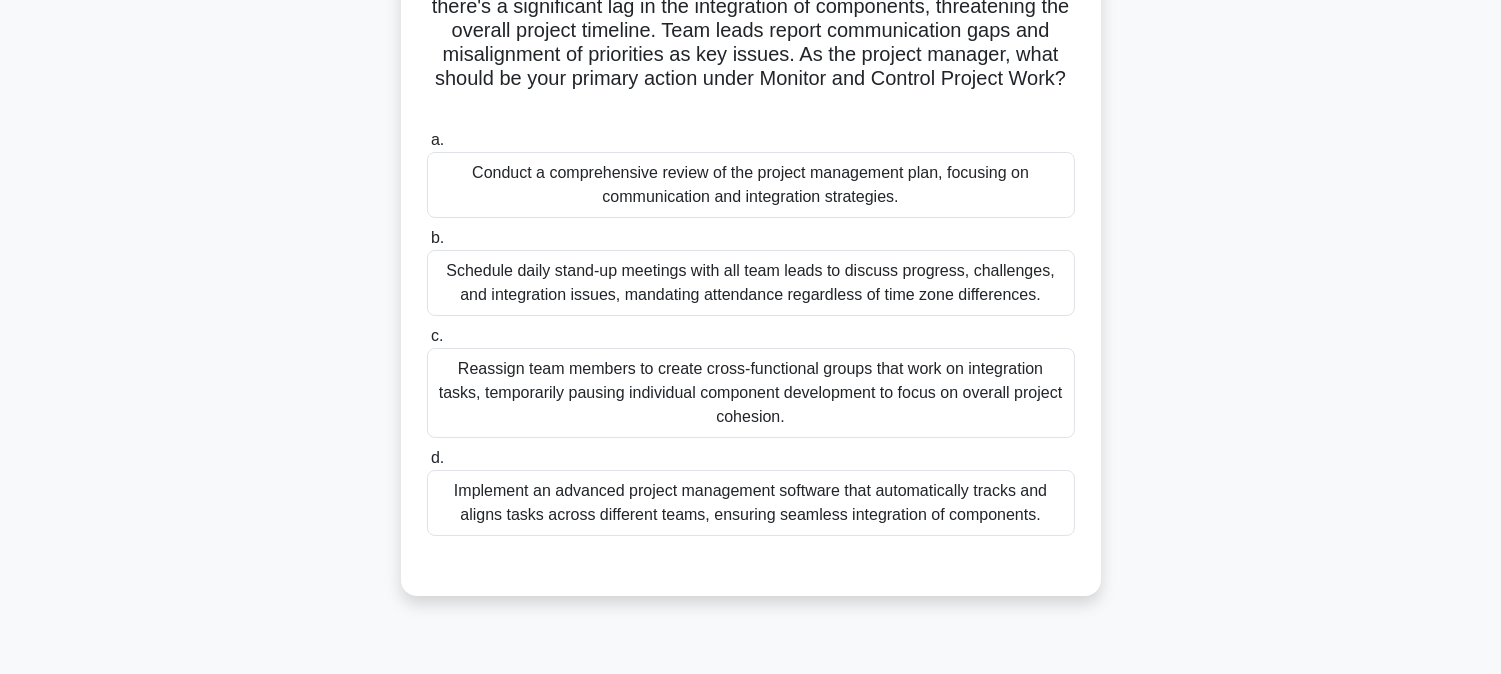 click on "Implement an advanced project management software that automatically tracks and aligns tasks across different teams, ensuring seamless integration of components." at bounding box center [751, 503] 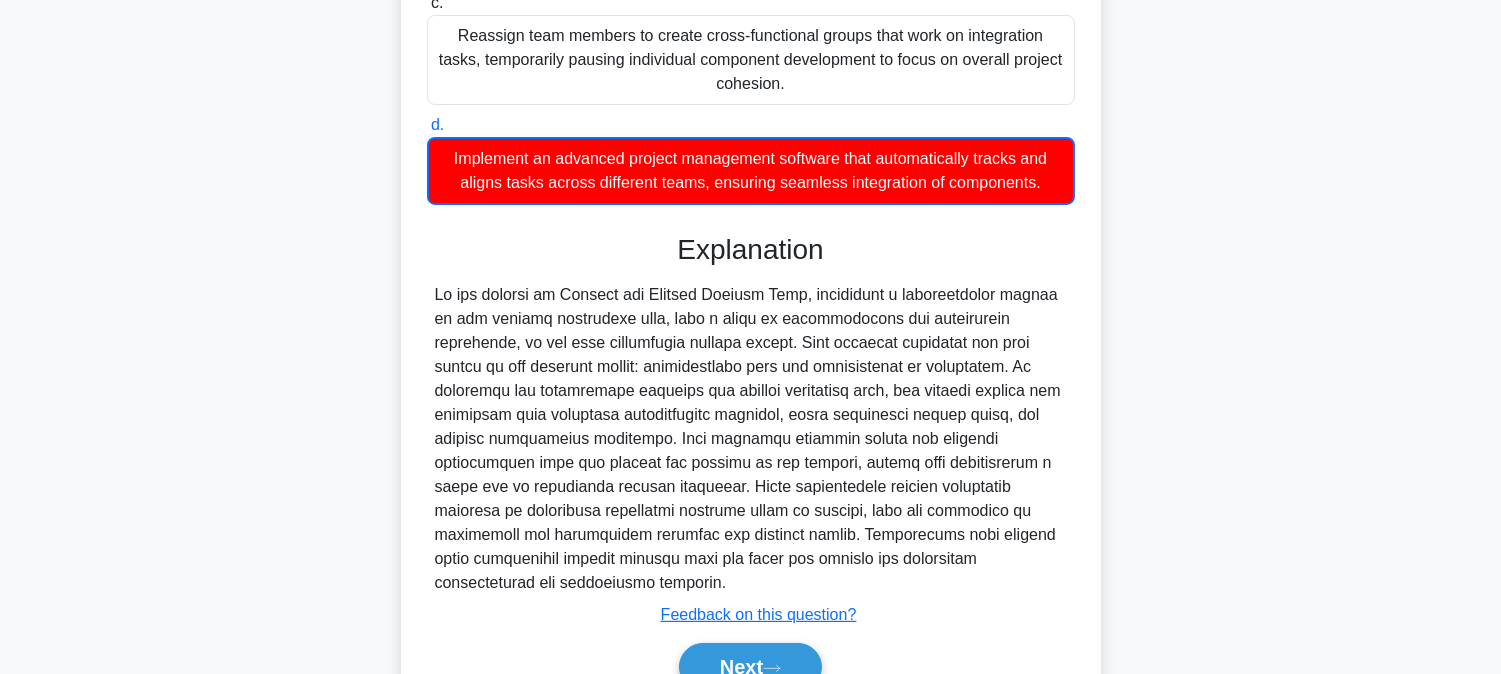 scroll, scrollTop: 654, scrollLeft: 0, axis: vertical 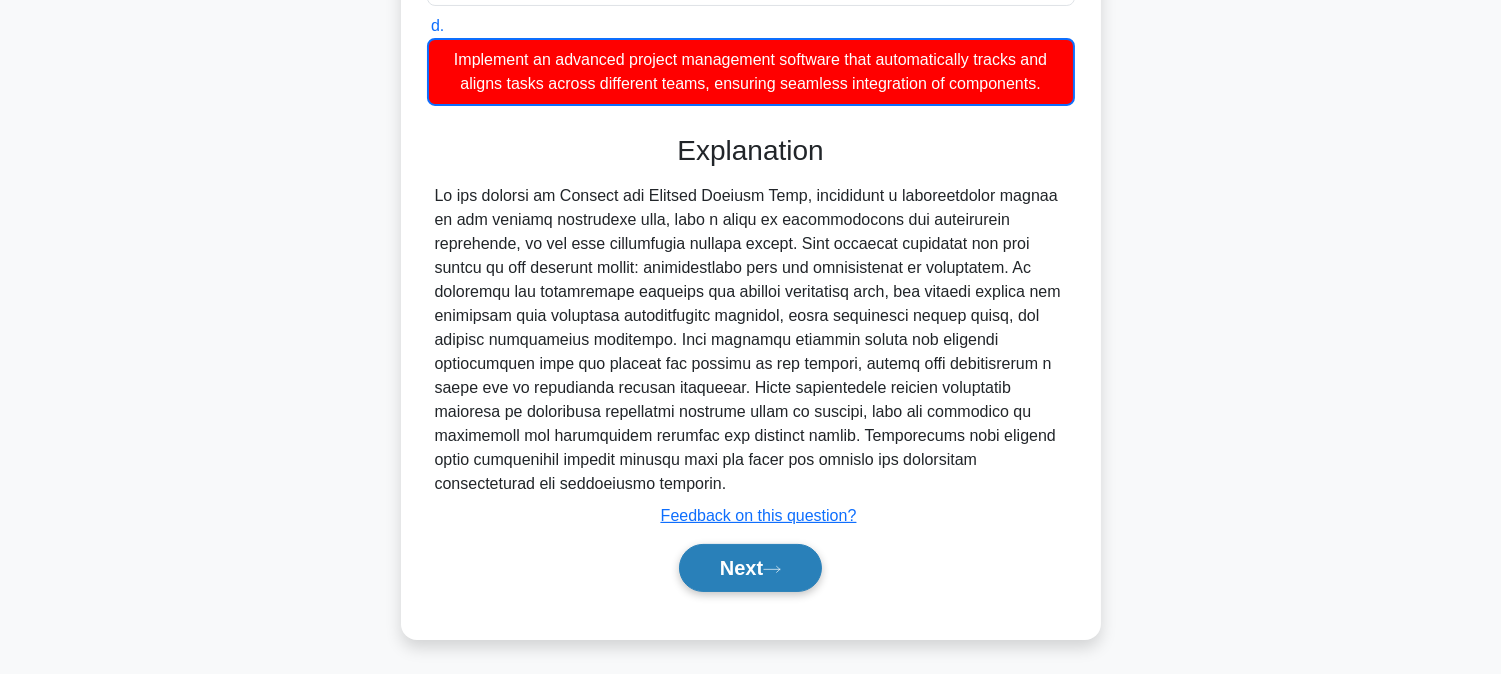 click on "Next" at bounding box center (750, 568) 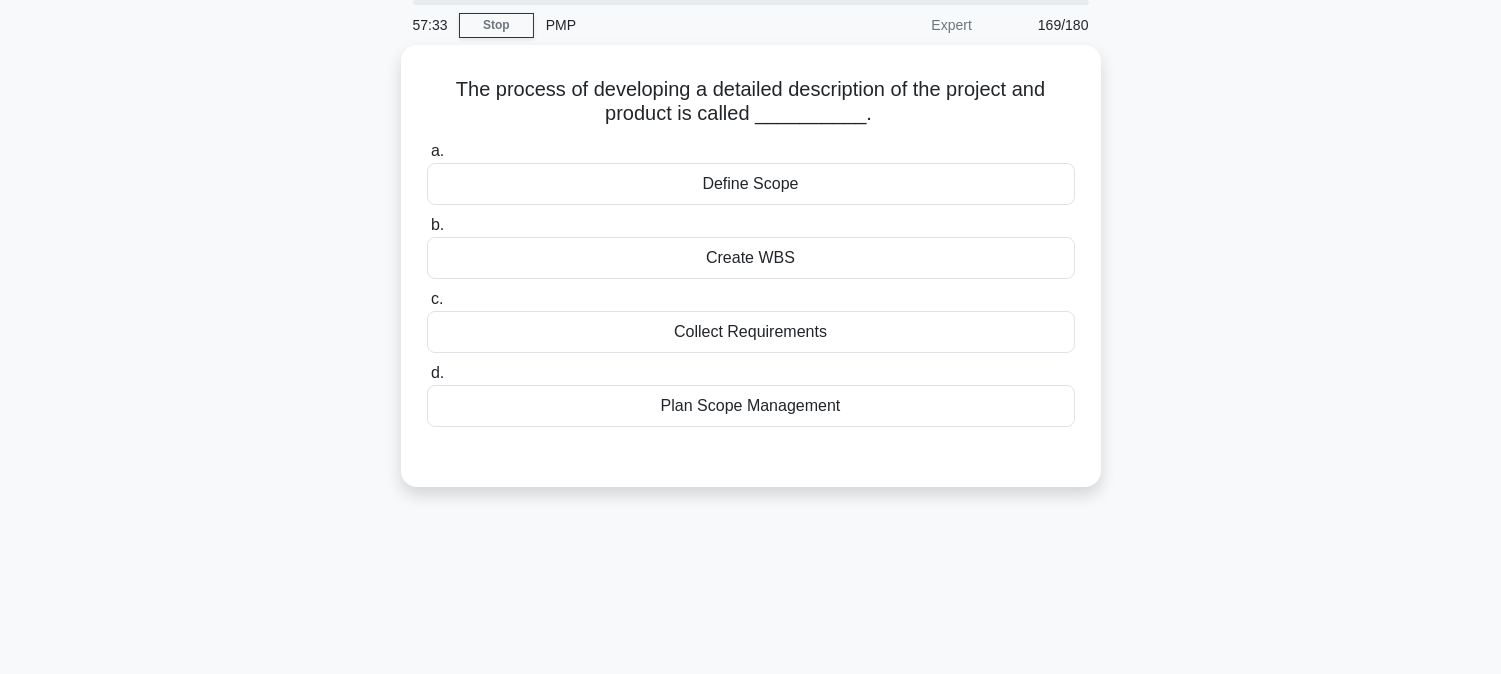 scroll, scrollTop: 0, scrollLeft: 0, axis: both 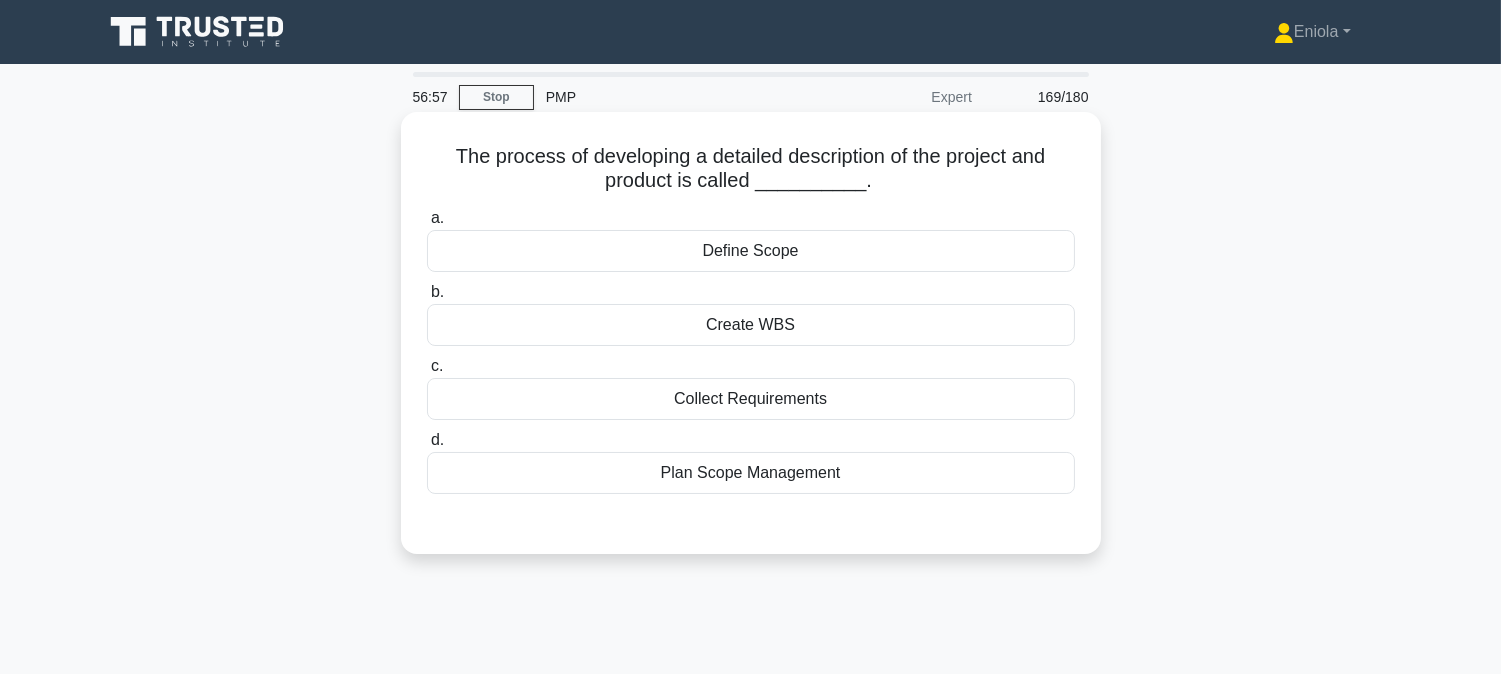 click on "Define Scope" at bounding box center [751, 251] 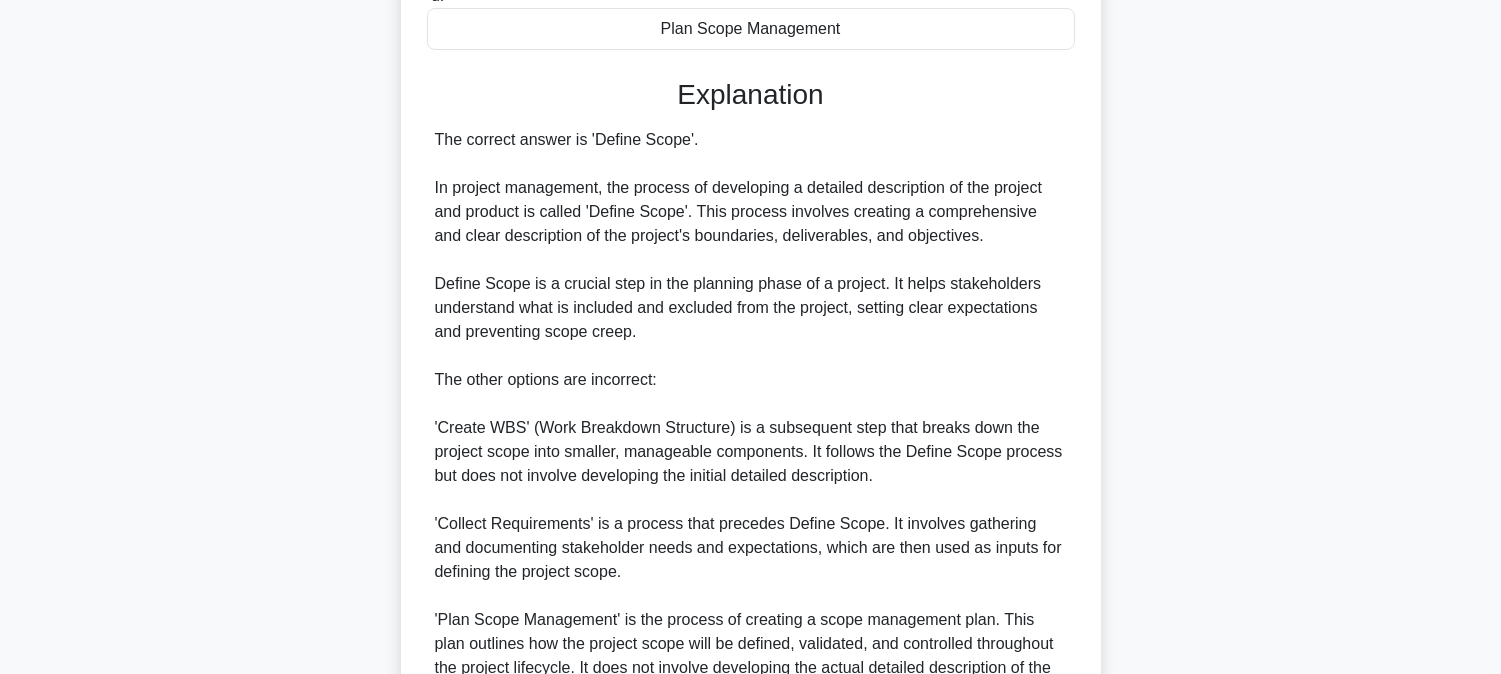 scroll, scrollTop: 654, scrollLeft: 0, axis: vertical 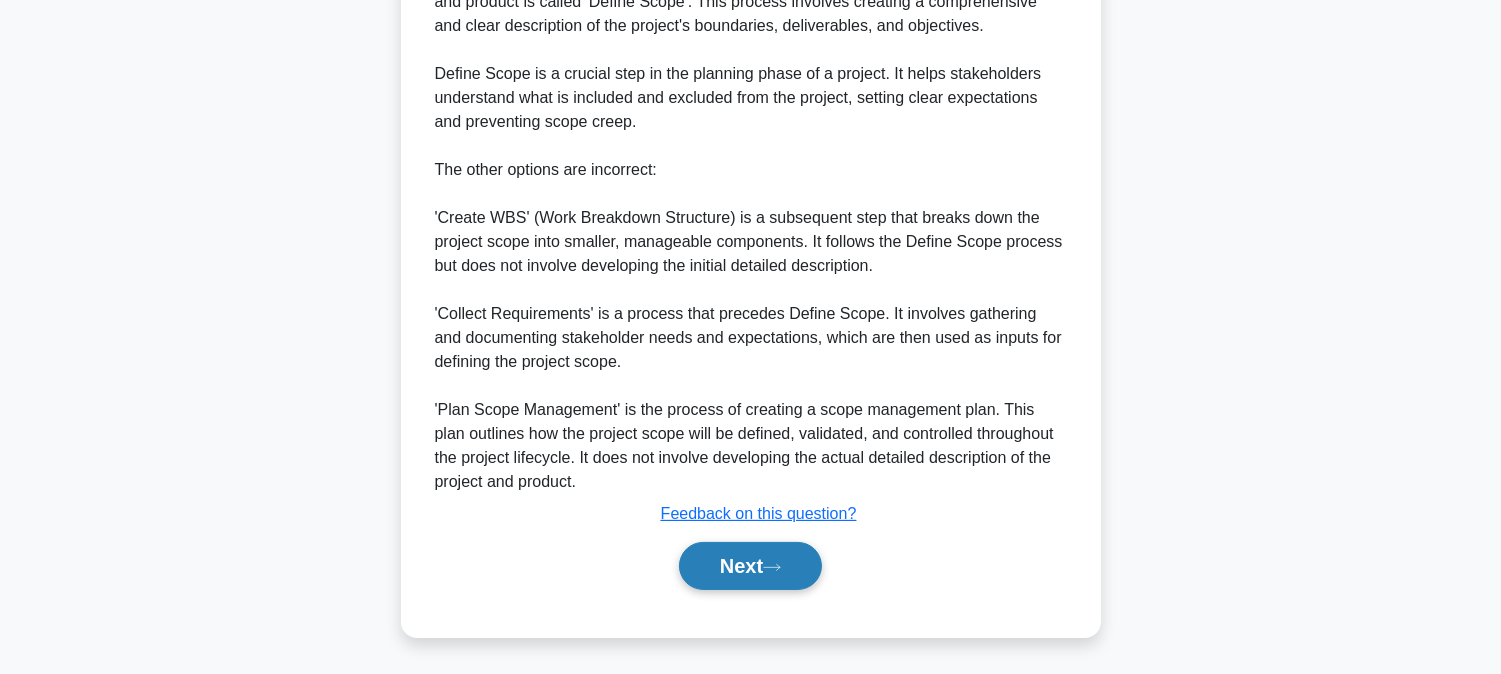 click on "Next" at bounding box center [750, 566] 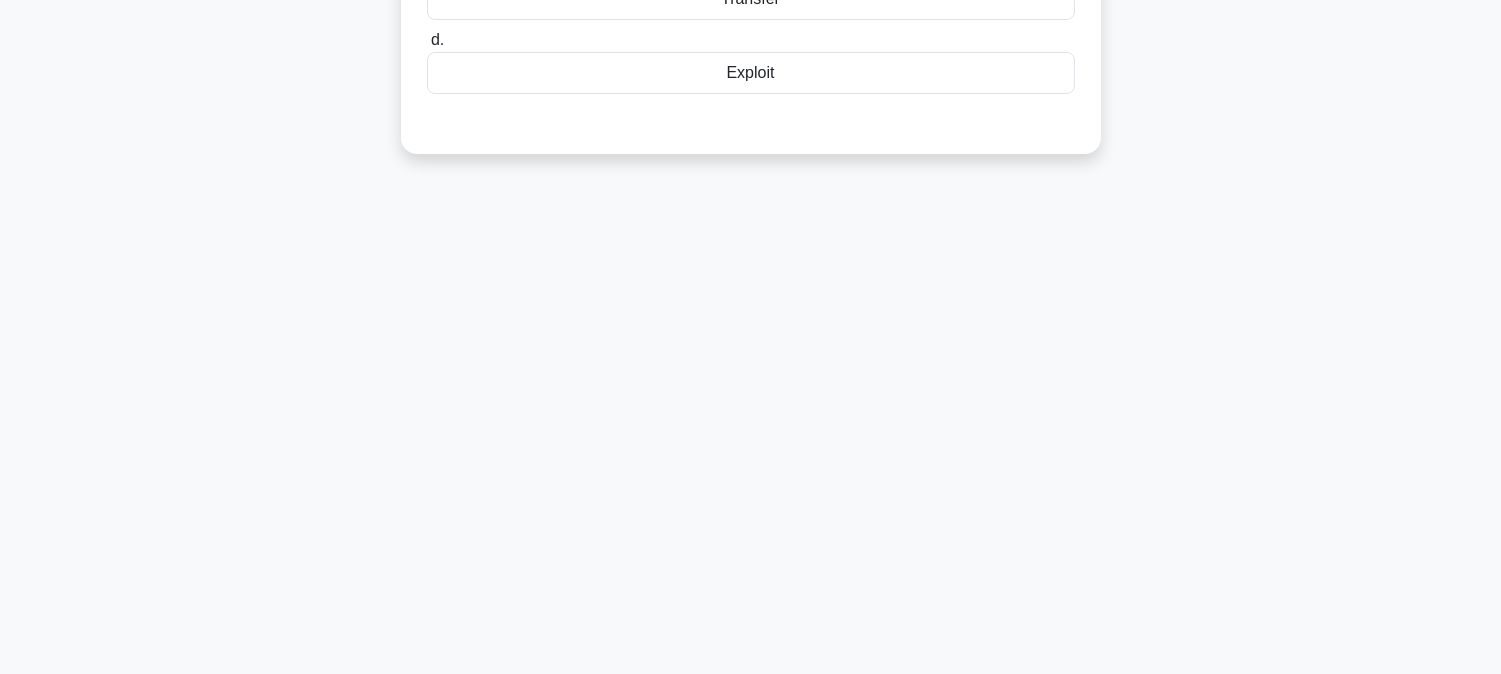 scroll, scrollTop: 0, scrollLeft: 0, axis: both 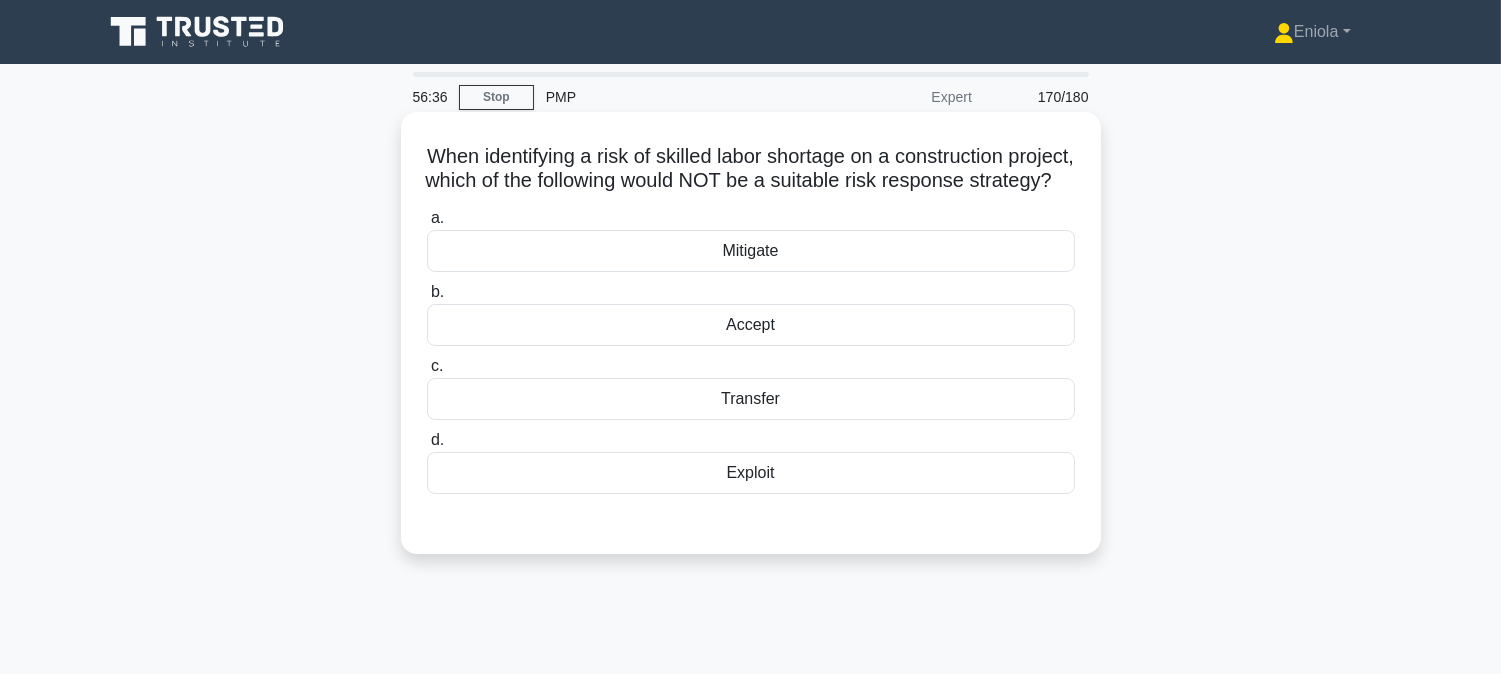 click on "Exploit" at bounding box center (751, 473) 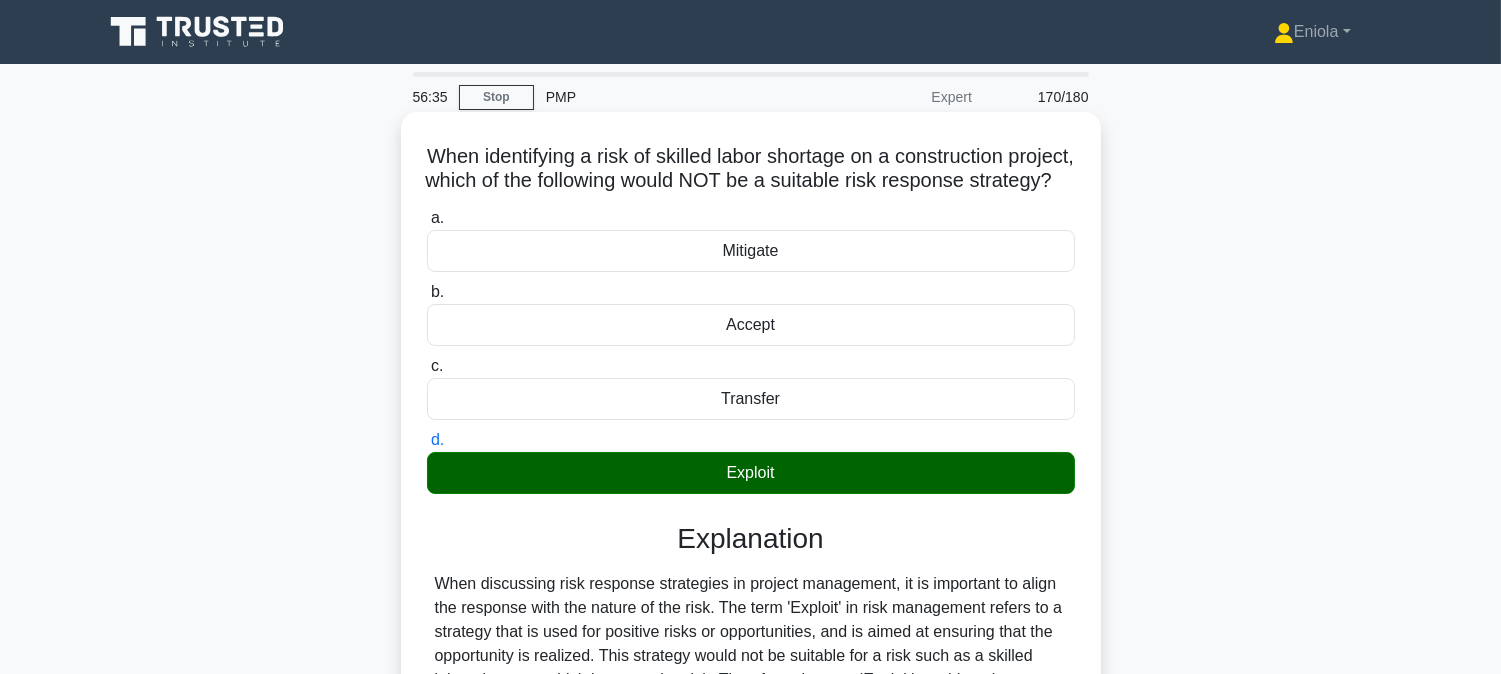 scroll, scrollTop: 405, scrollLeft: 0, axis: vertical 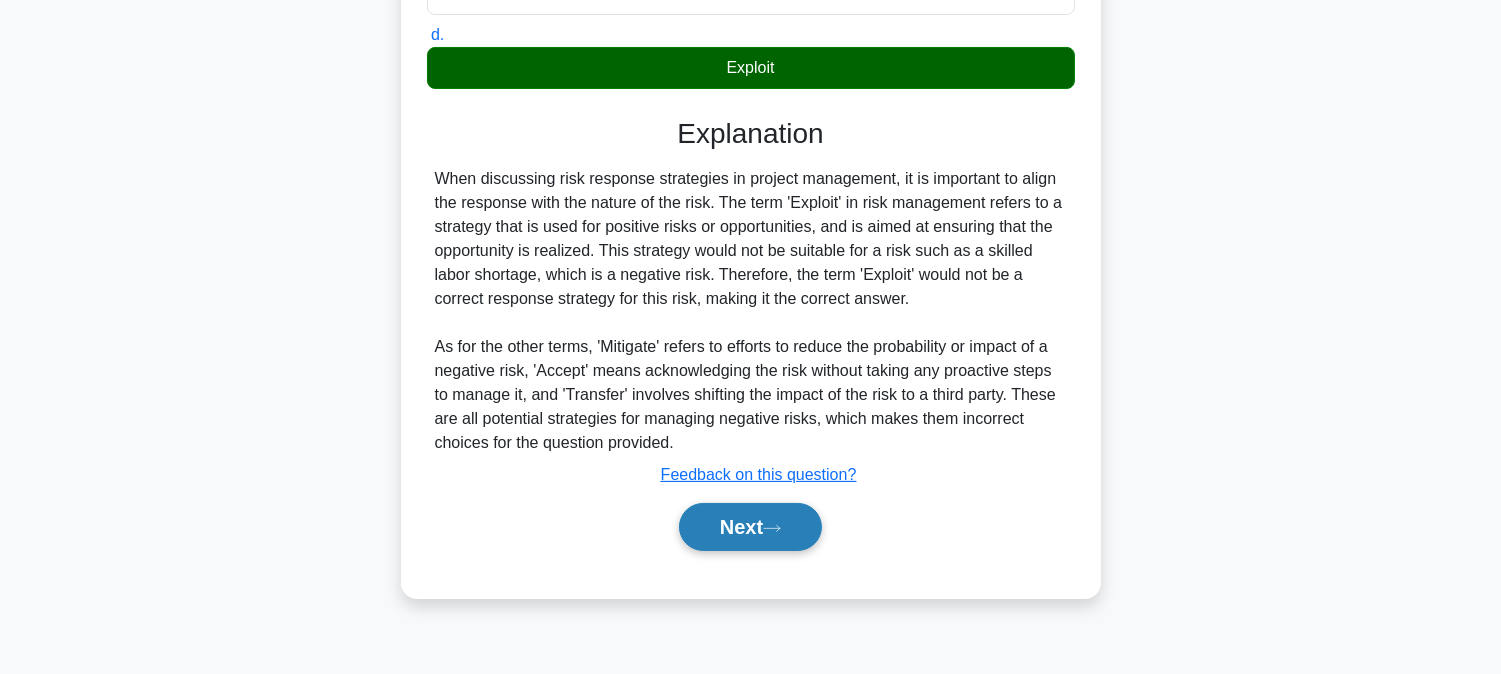 click 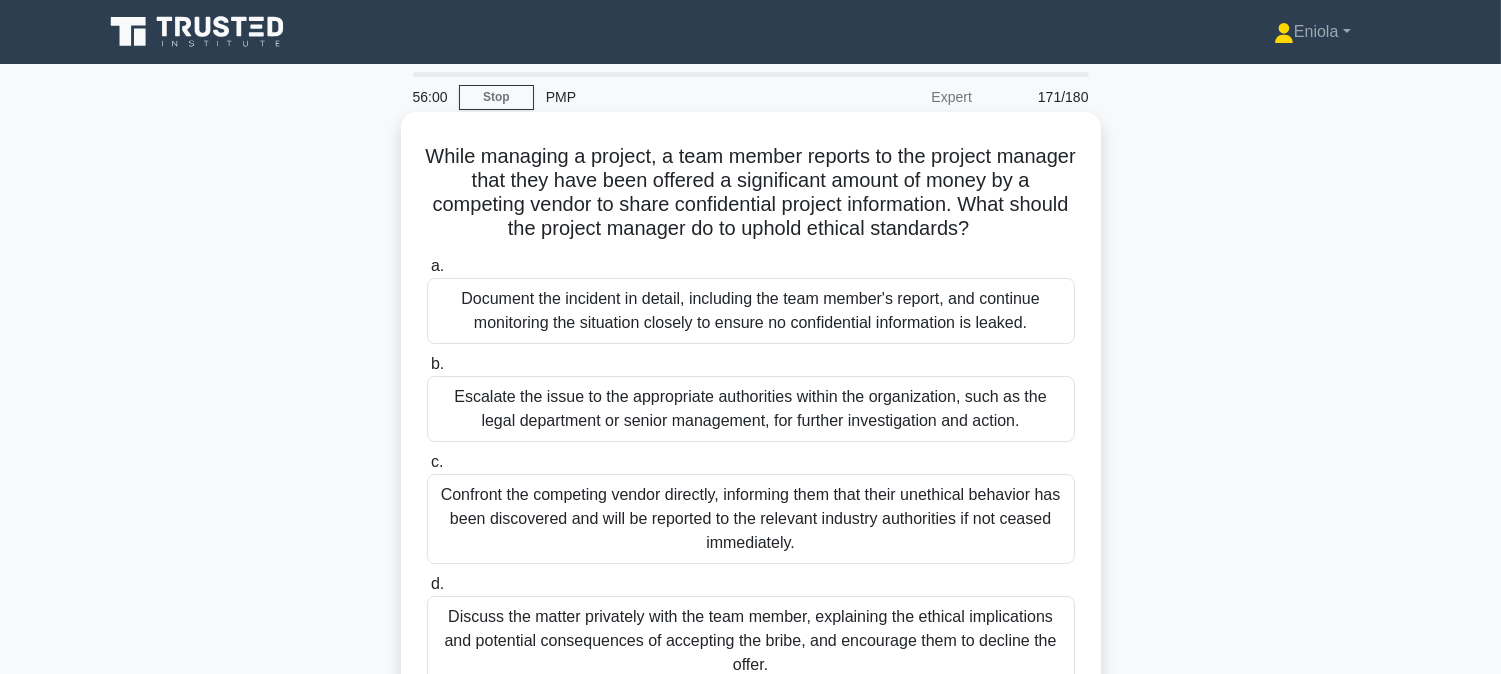scroll, scrollTop: 111, scrollLeft: 0, axis: vertical 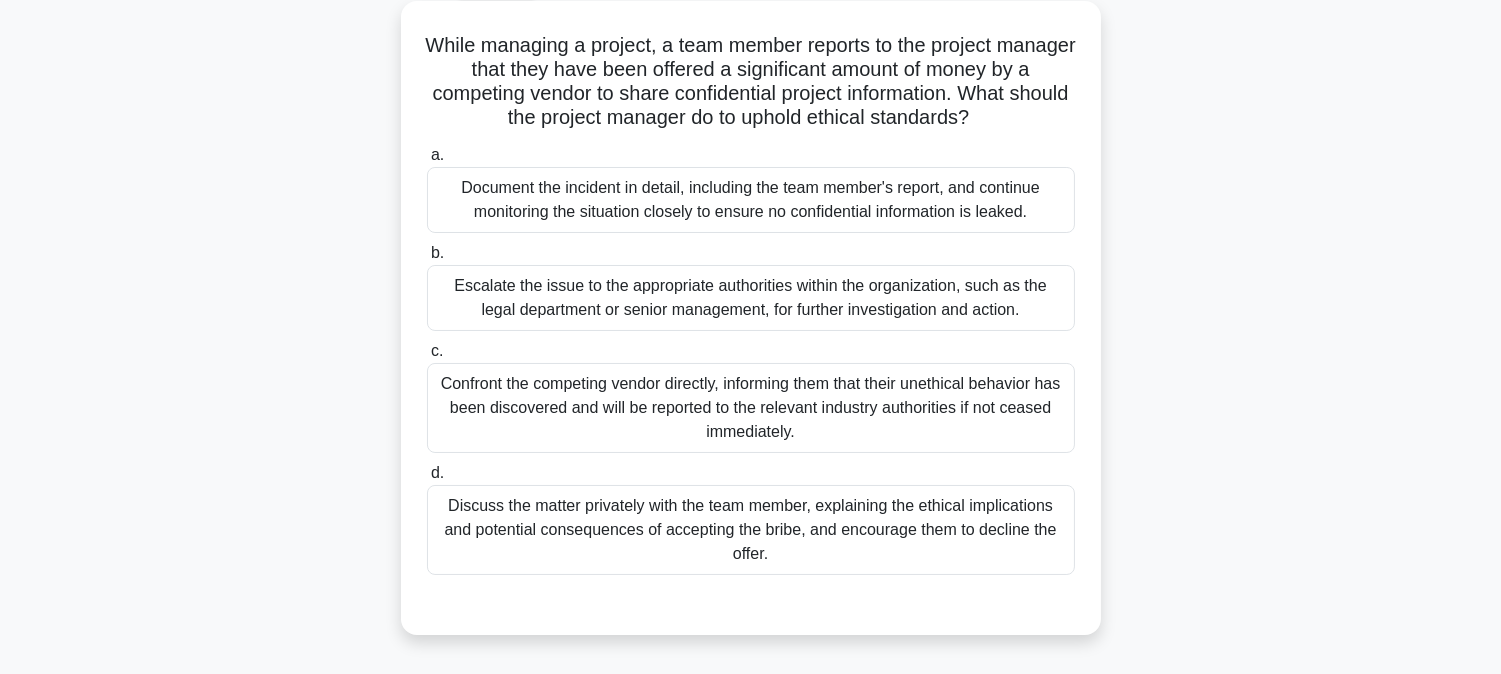 click on "Escalate the issue to the appropriate authorities within the organization, such as the legal department or senior management, for further investigation and action." at bounding box center (751, 298) 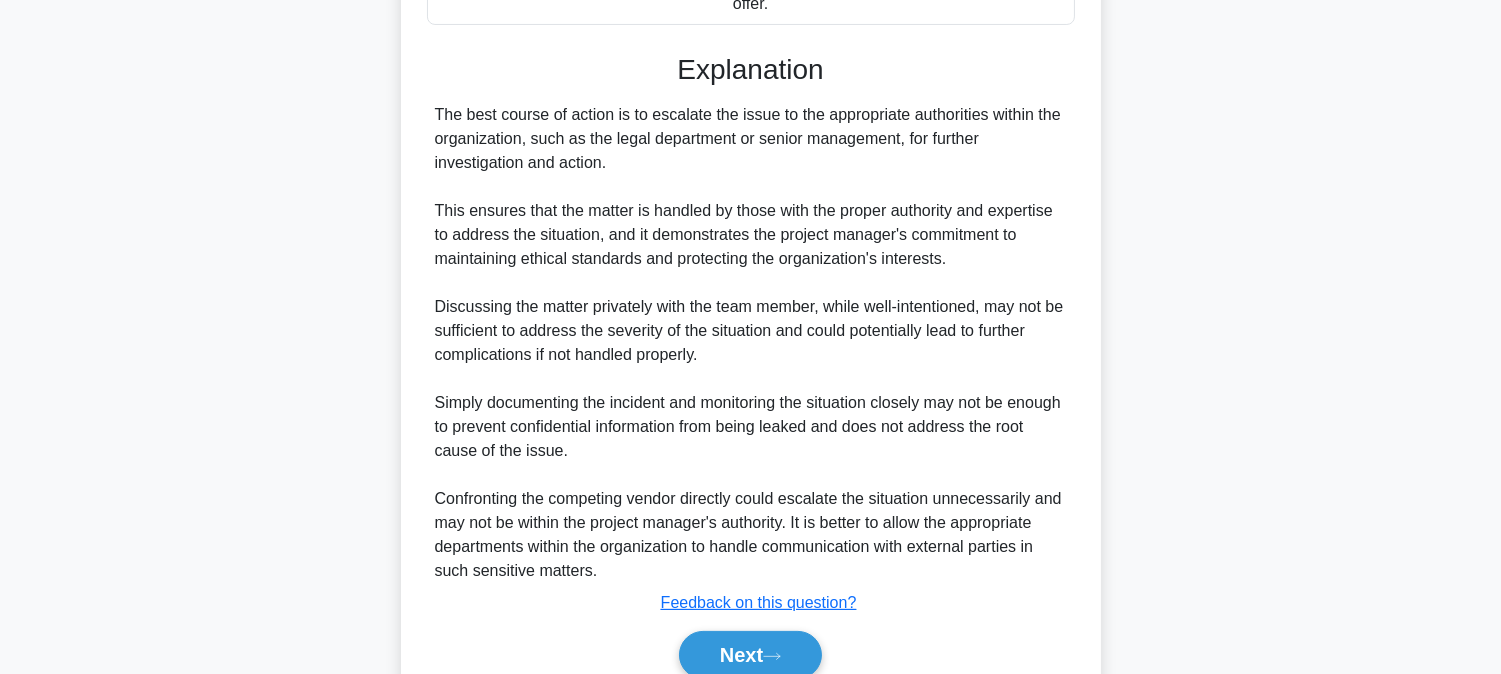 scroll, scrollTop: 751, scrollLeft: 0, axis: vertical 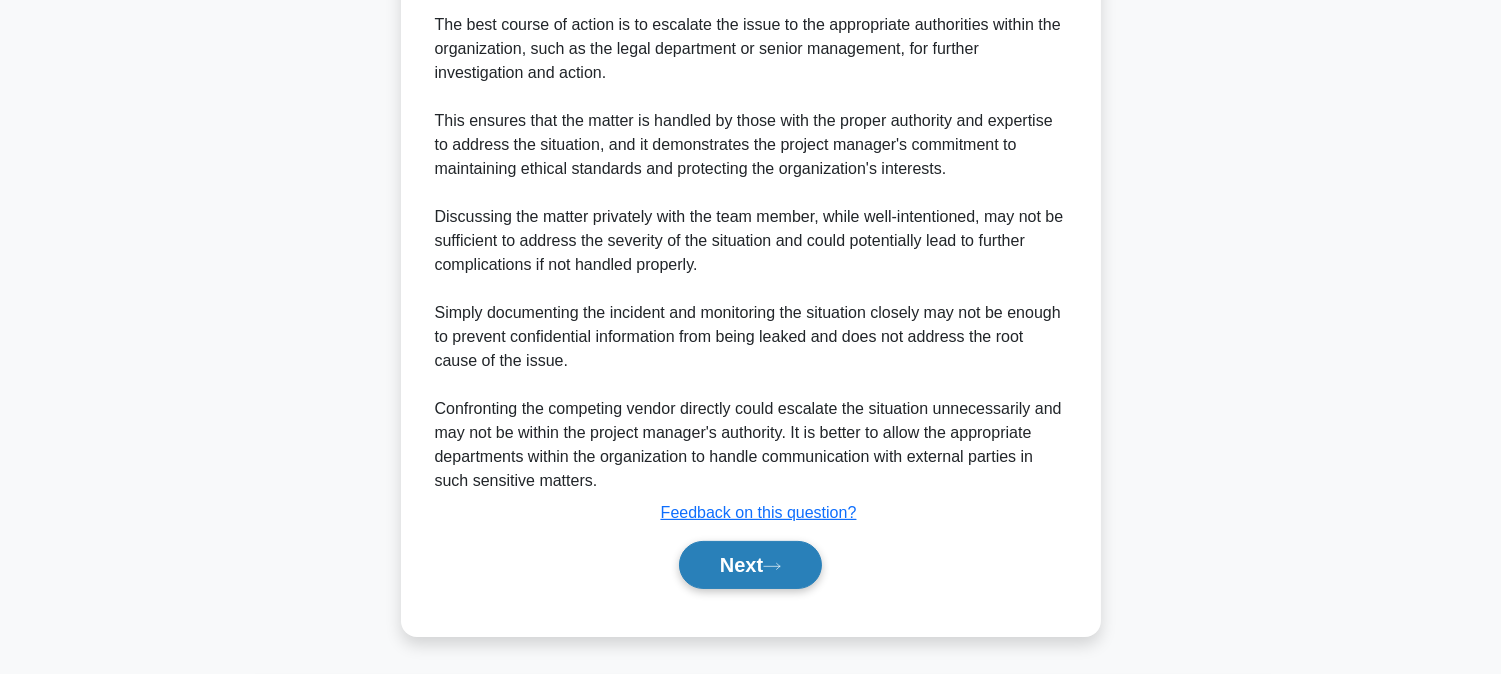 click 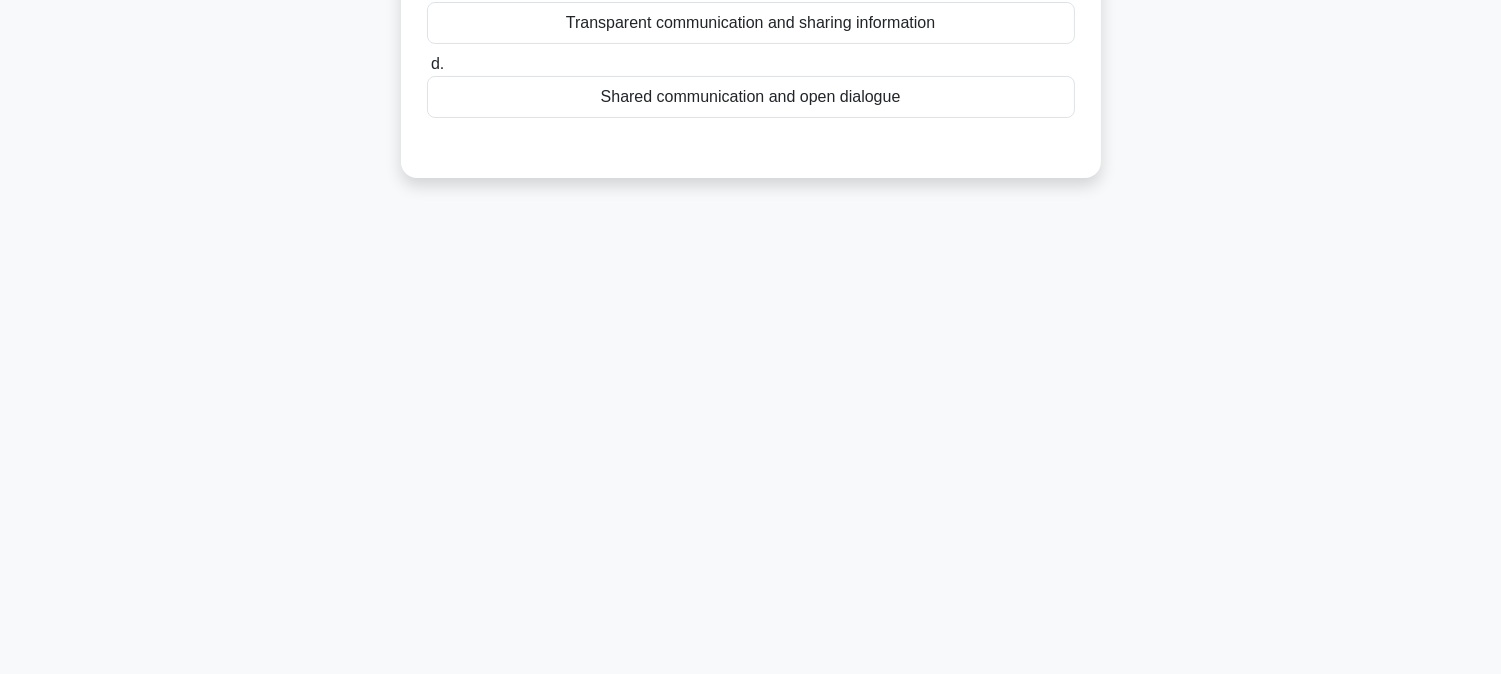 scroll, scrollTop: 0, scrollLeft: 0, axis: both 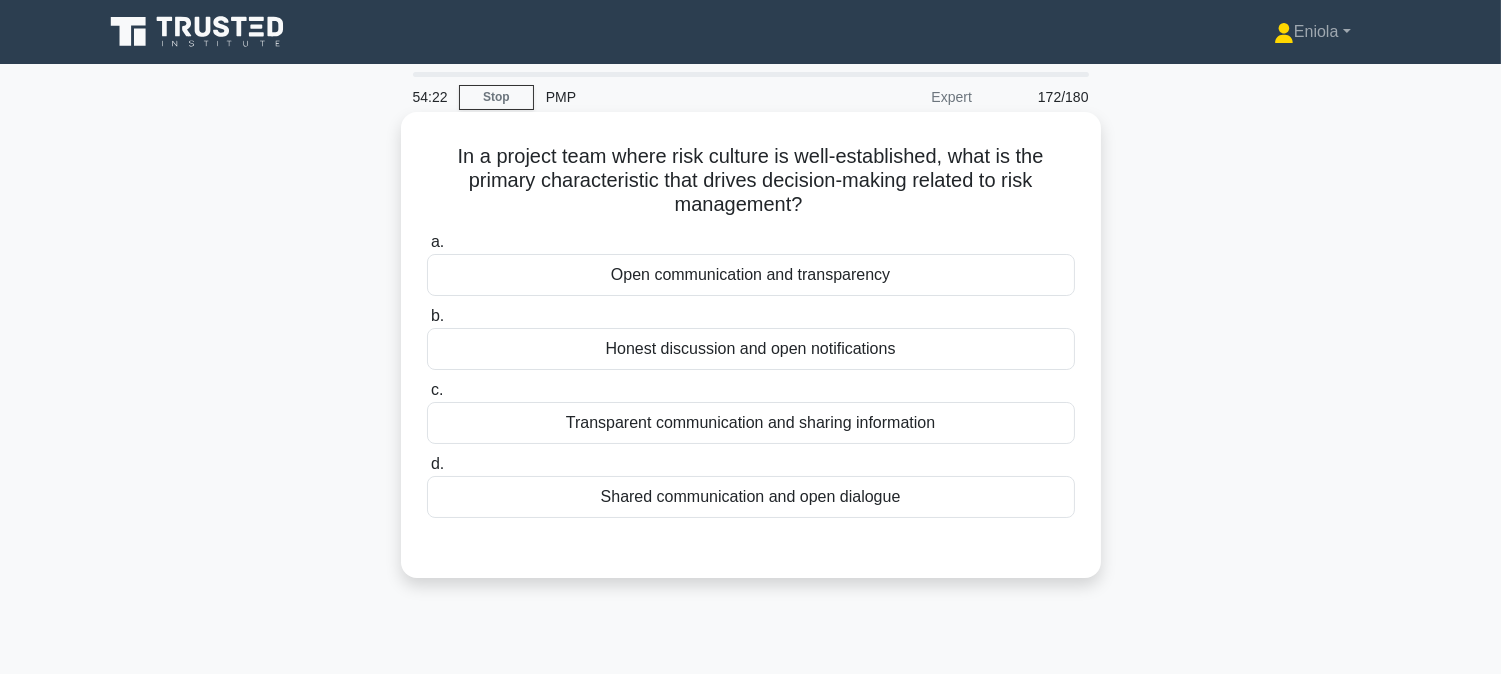 click on "Transparent communication and sharing information" at bounding box center (751, 423) 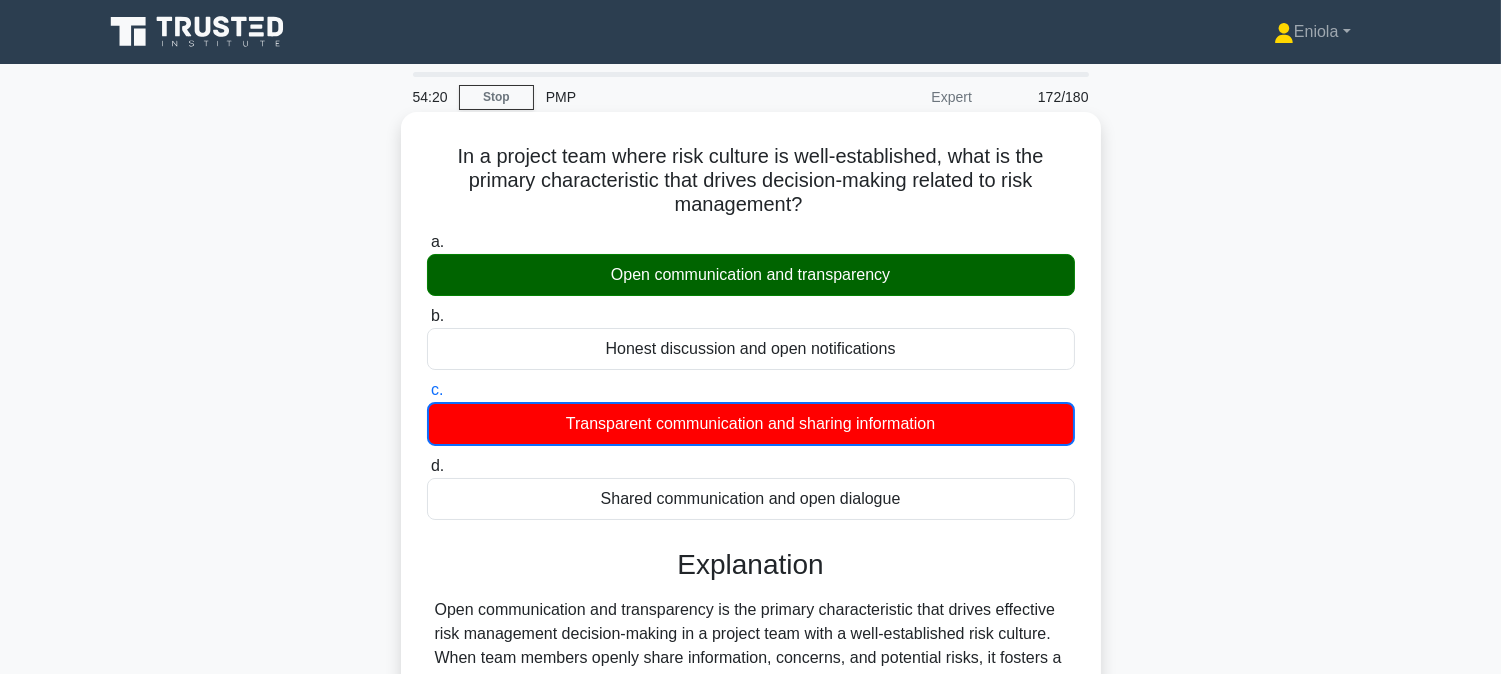 scroll, scrollTop: 405, scrollLeft: 0, axis: vertical 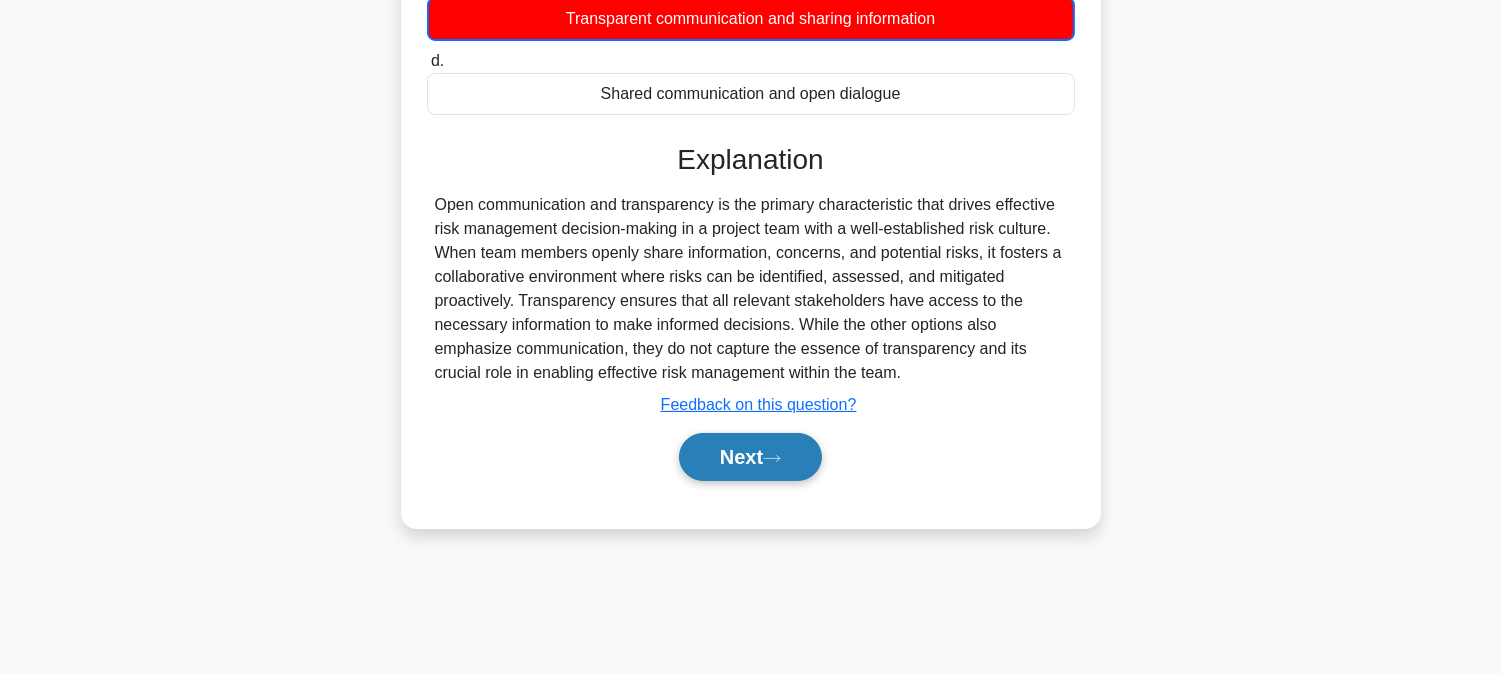 click on "Next" at bounding box center [750, 457] 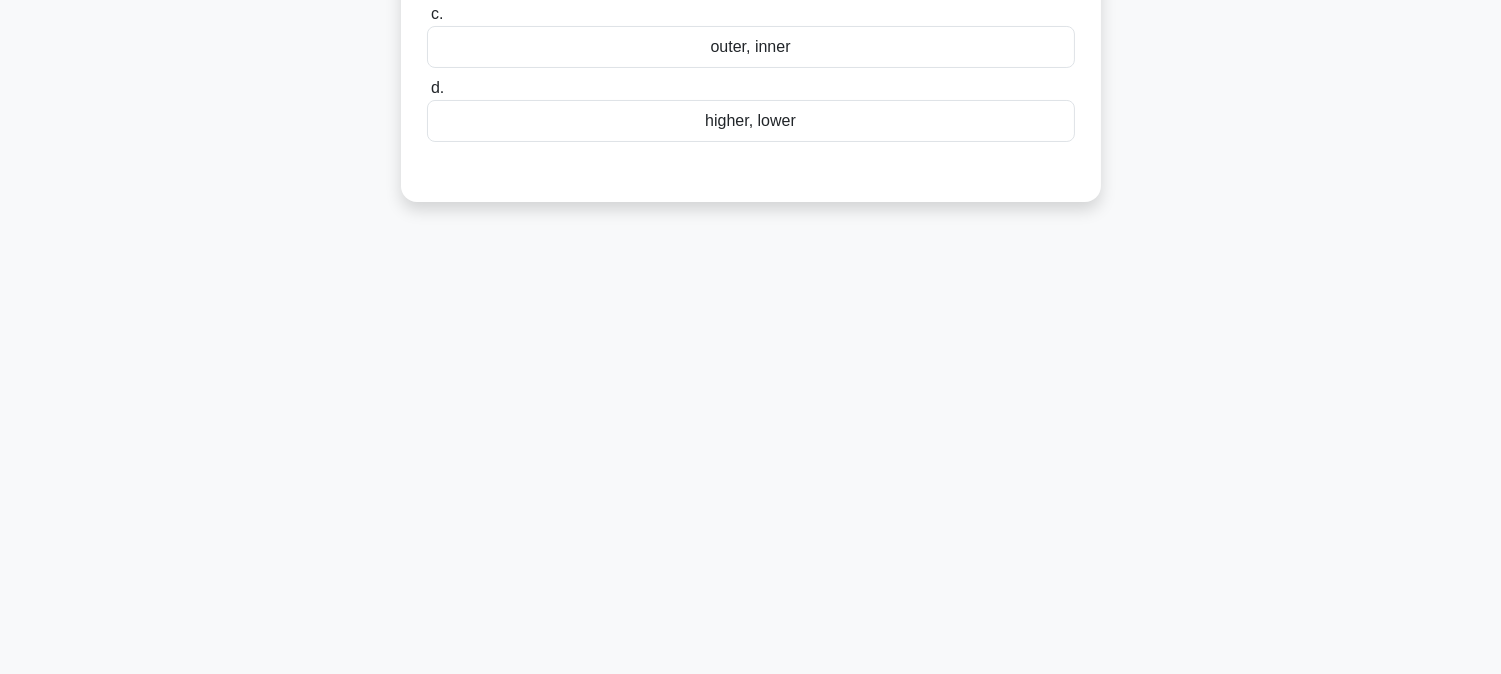 scroll, scrollTop: 0, scrollLeft: 0, axis: both 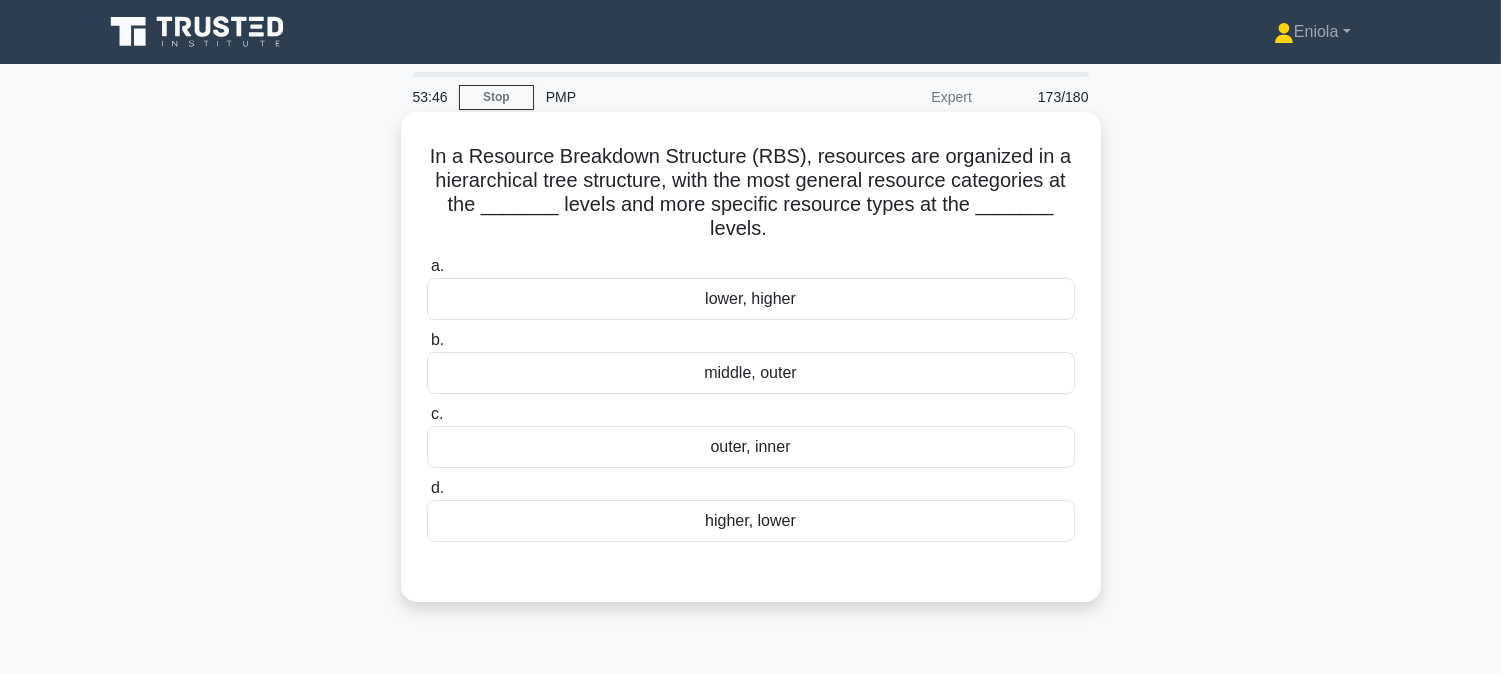 click on "lower, higher" at bounding box center (751, 299) 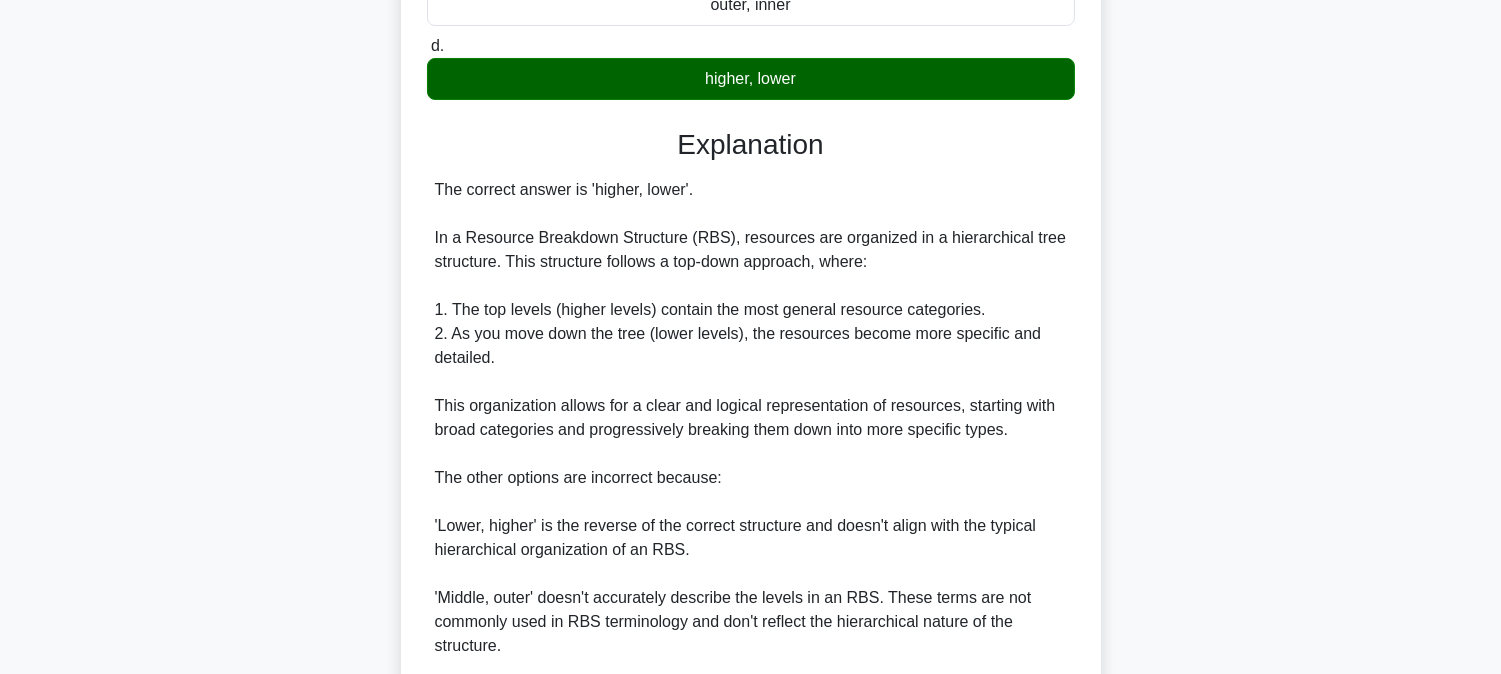 scroll, scrollTop: 666, scrollLeft: 0, axis: vertical 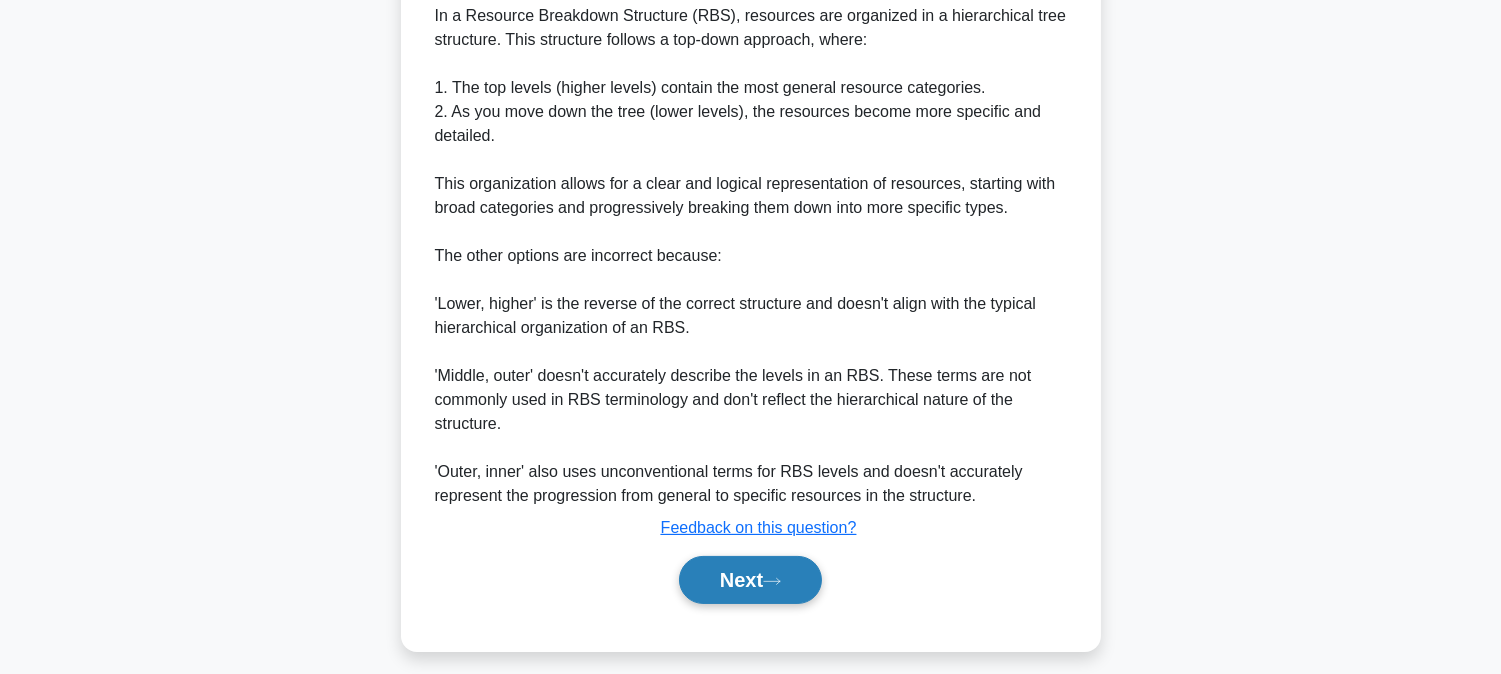 click on "Next" at bounding box center [750, 580] 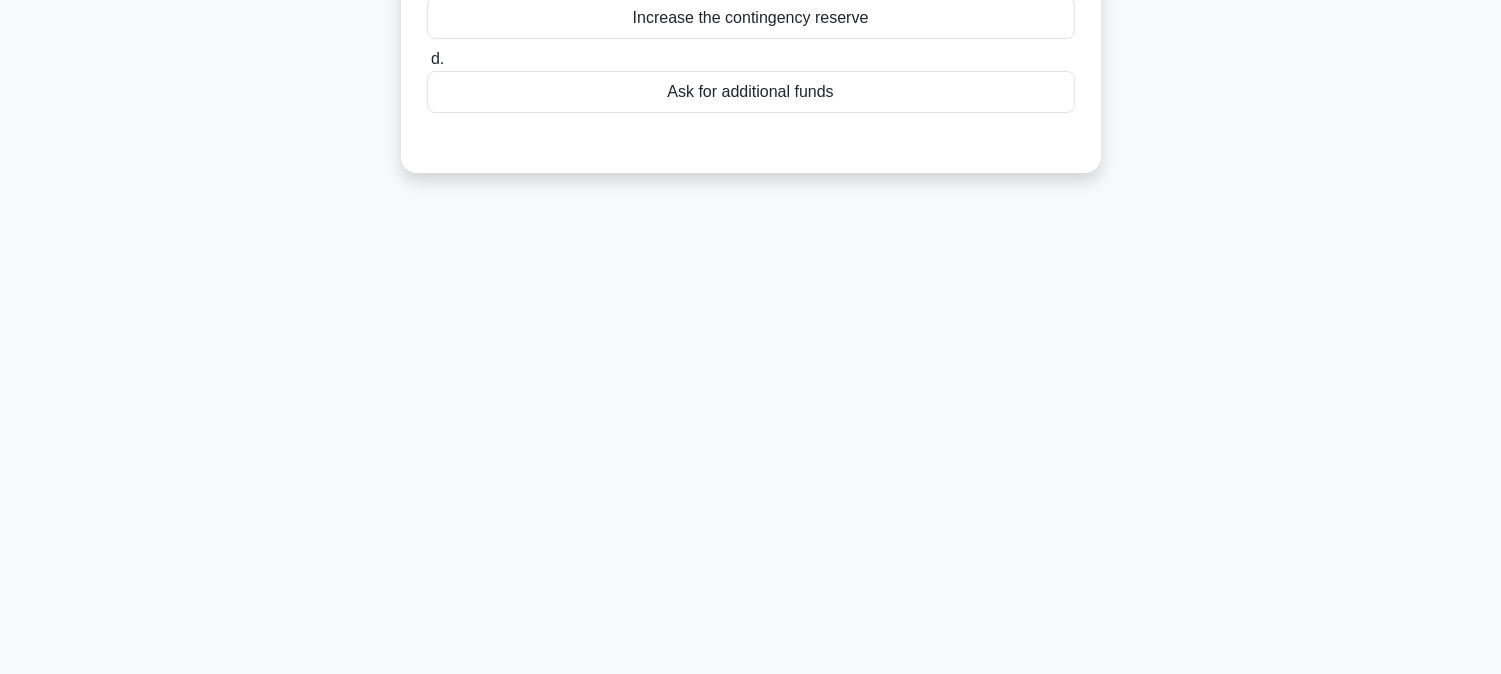 scroll, scrollTop: 0, scrollLeft: 0, axis: both 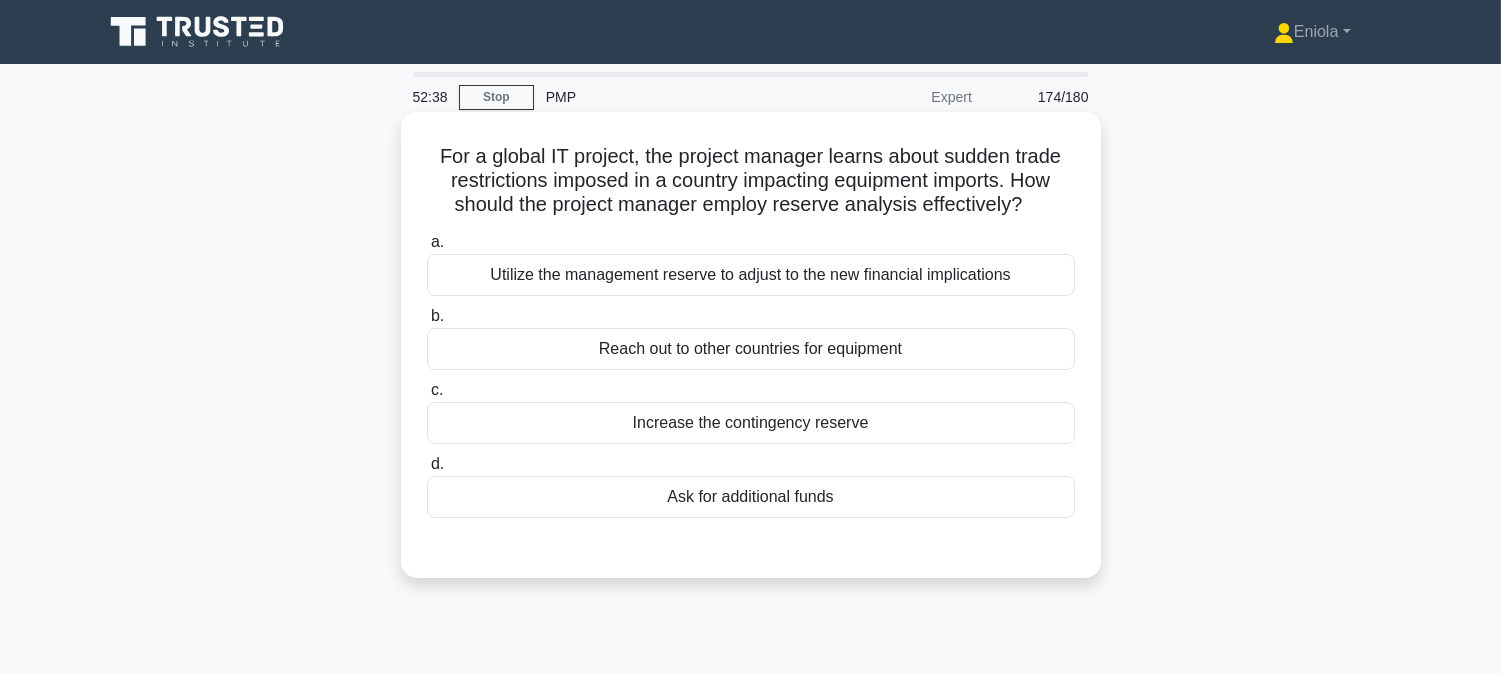 click on "Reach out to other countries for equipment" at bounding box center (751, 349) 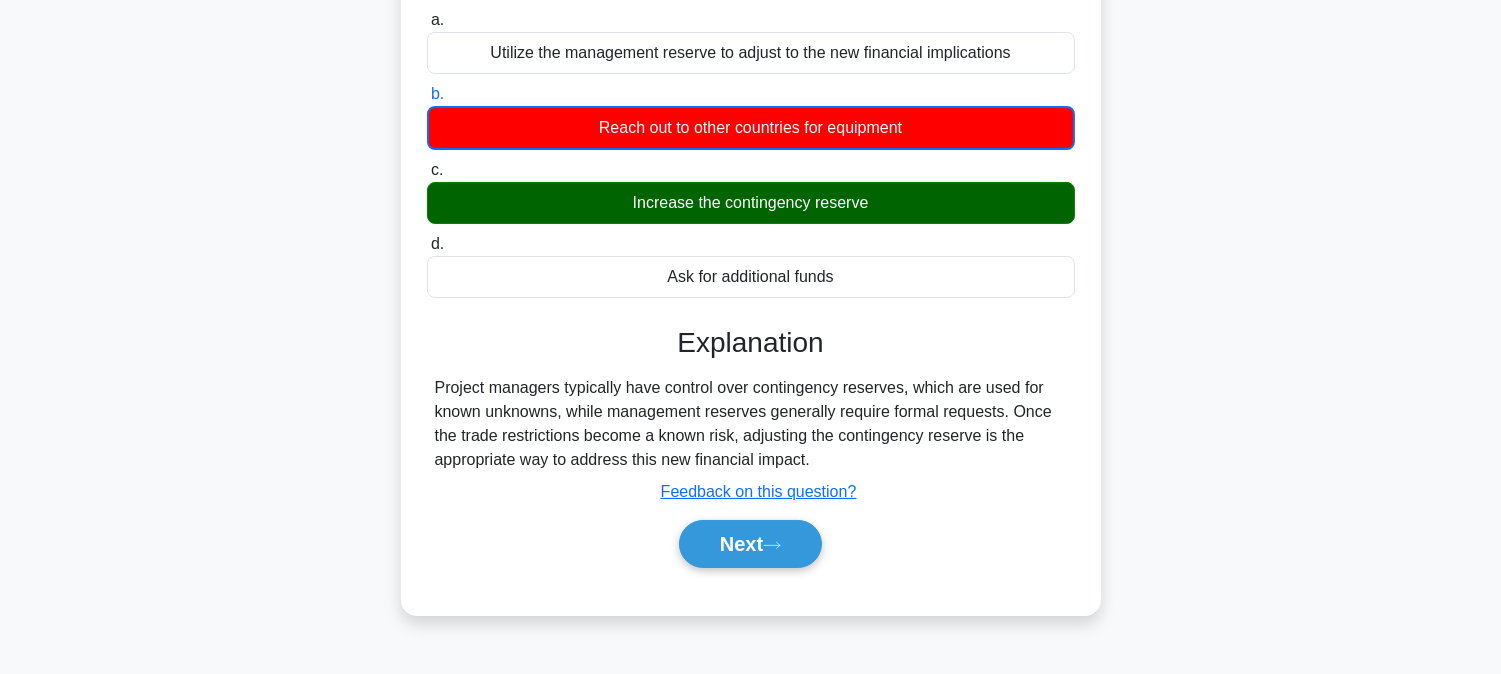 scroll, scrollTop: 333, scrollLeft: 0, axis: vertical 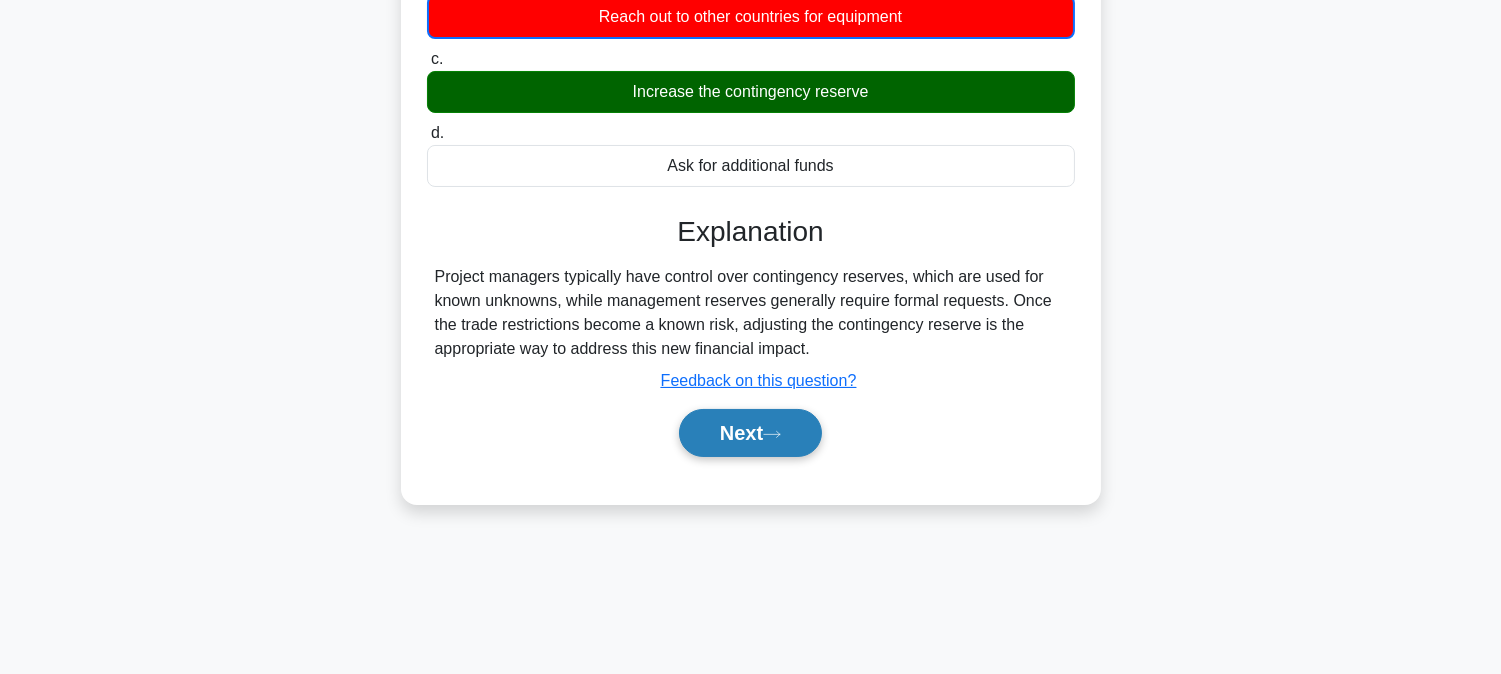 click 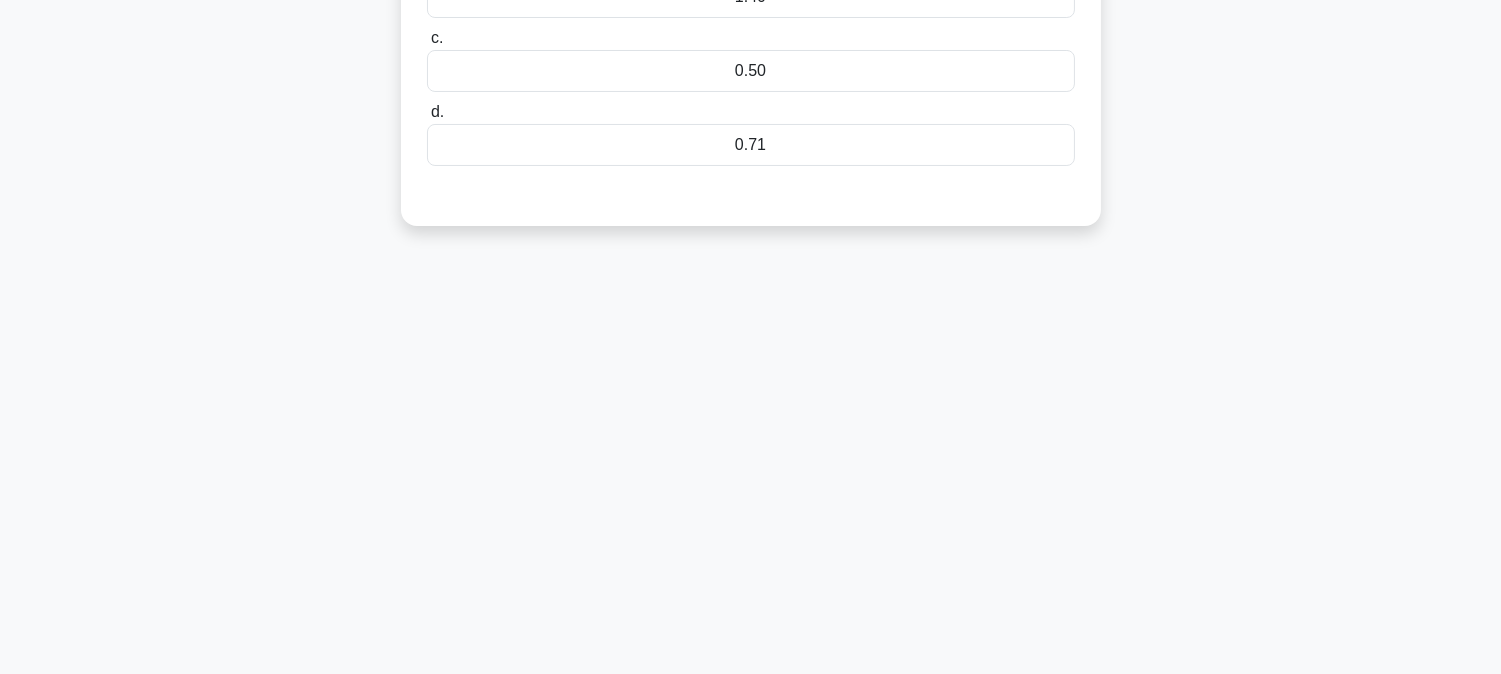 scroll, scrollTop: 0, scrollLeft: 0, axis: both 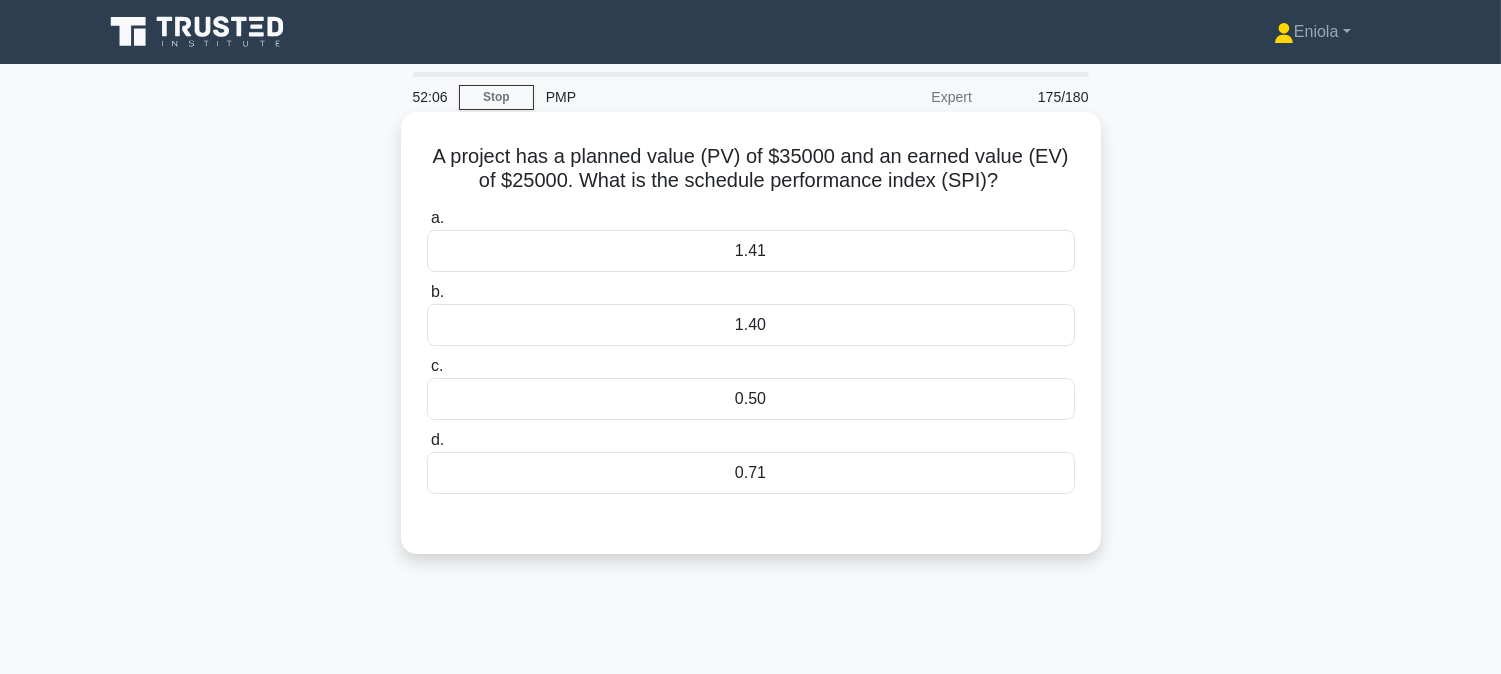 click on "0.71" at bounding box center [751, 473] 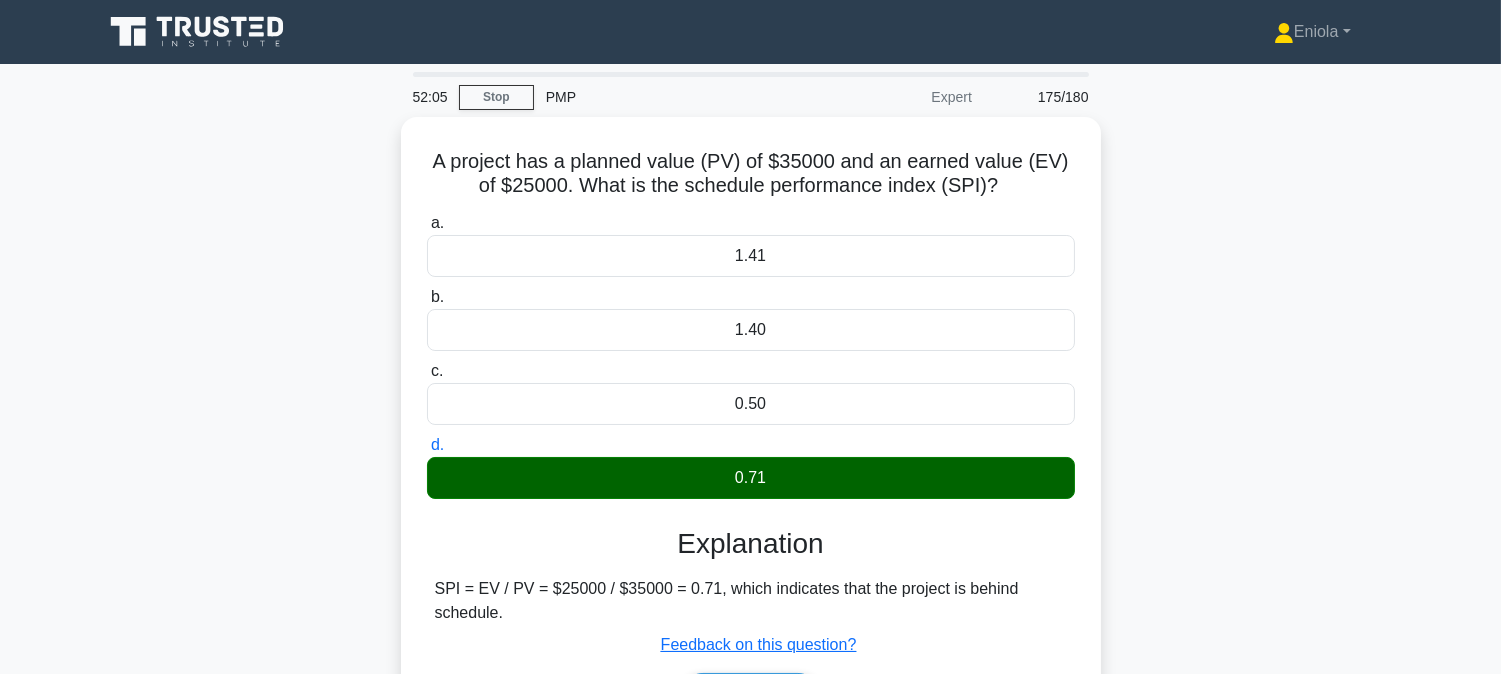 scroll, scrollTop: 405, scrollLeft: 0, axis: vertical 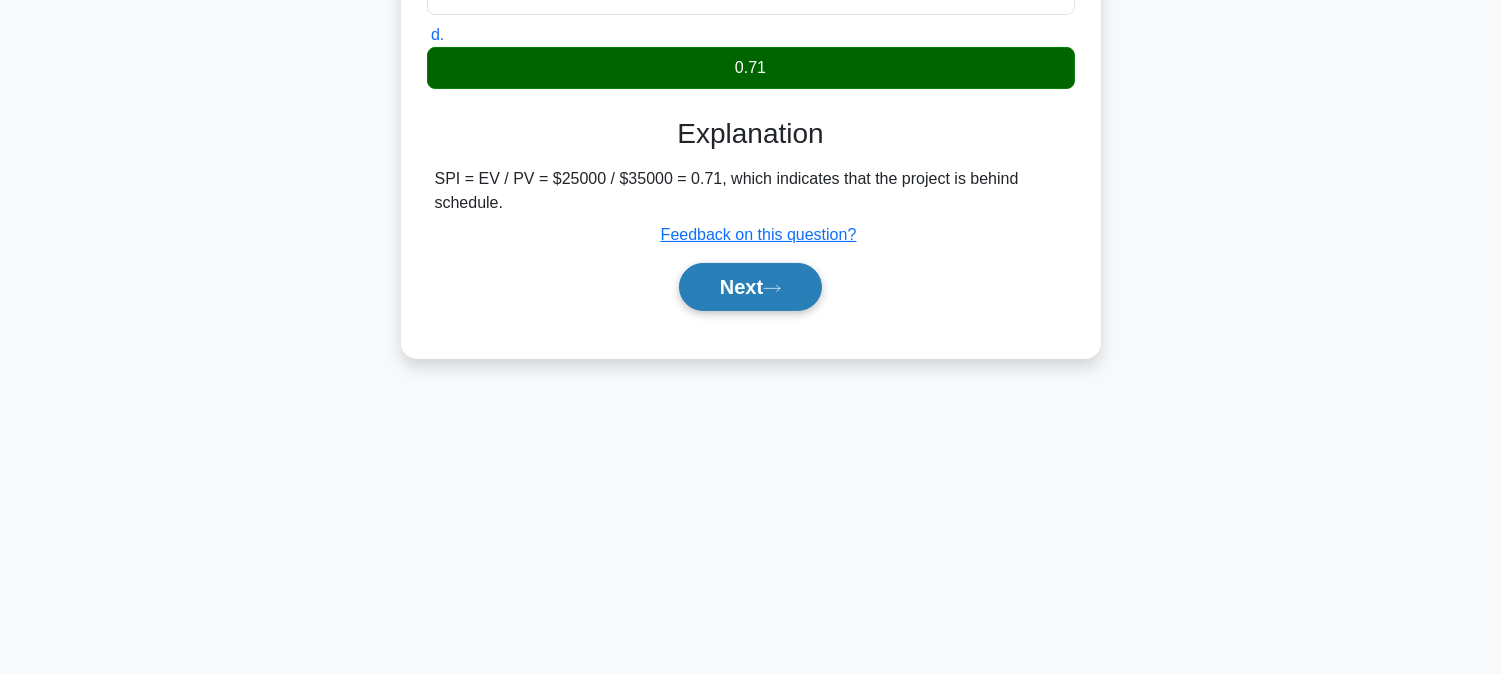 click on "Next" at bounding box center (750, 287) 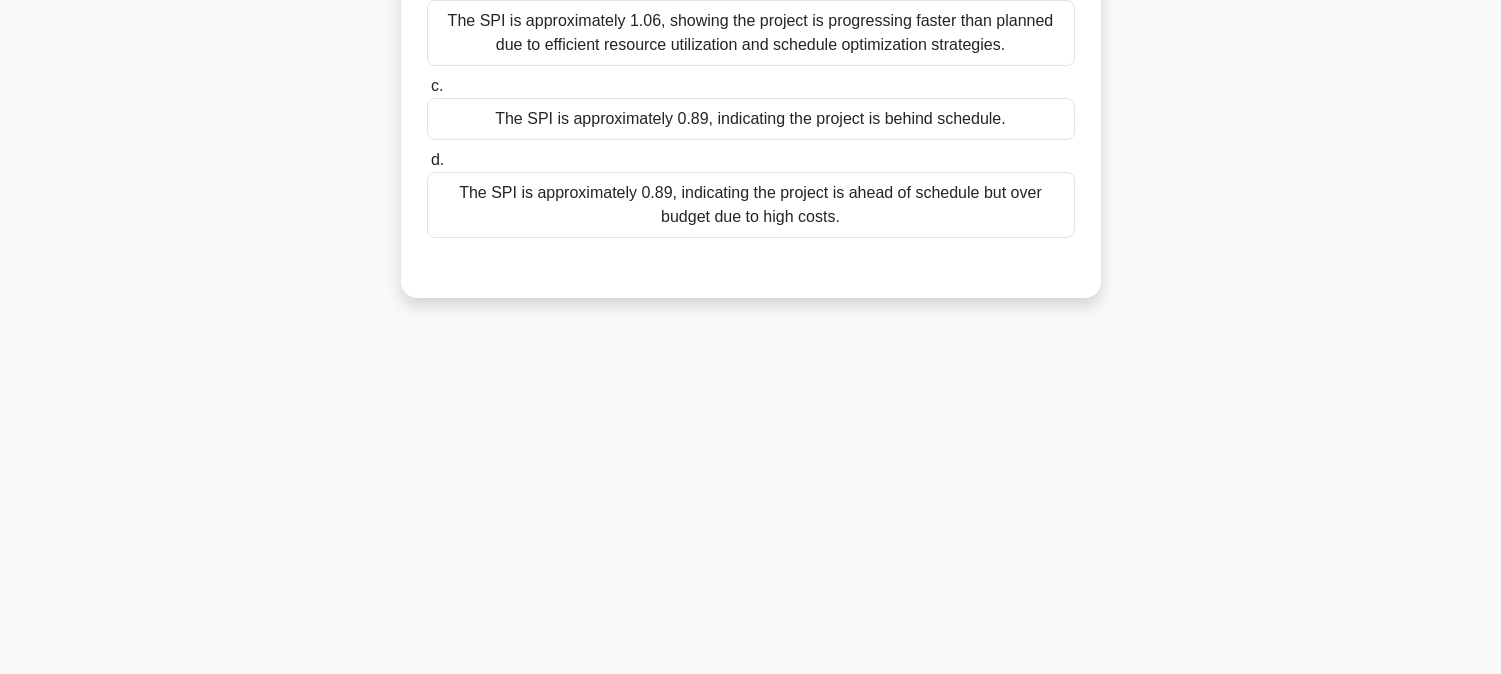 scroll, scrollTop: 0, scrollLeft: 0, axis: both 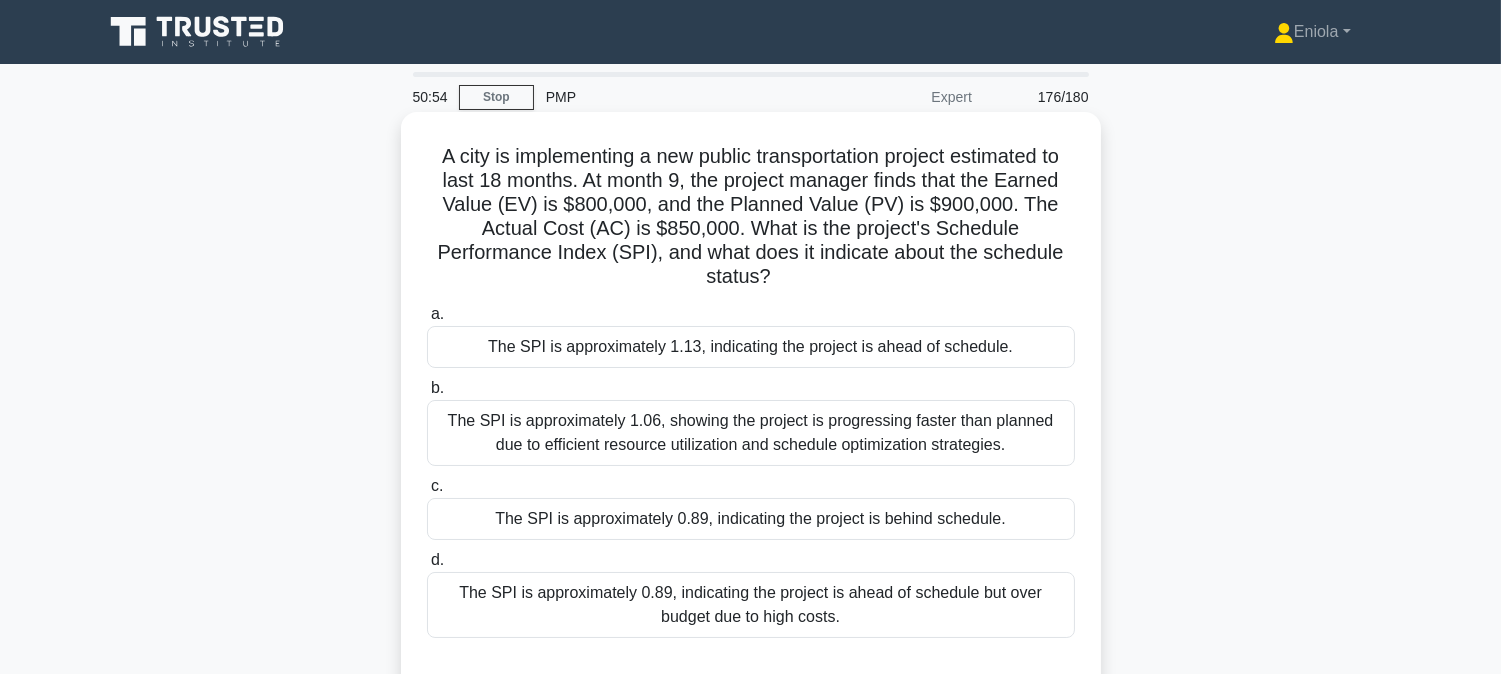 click on "The SPI is approximately 0.89, indicating the project is behind schedule." at bounding box center (751, 519) 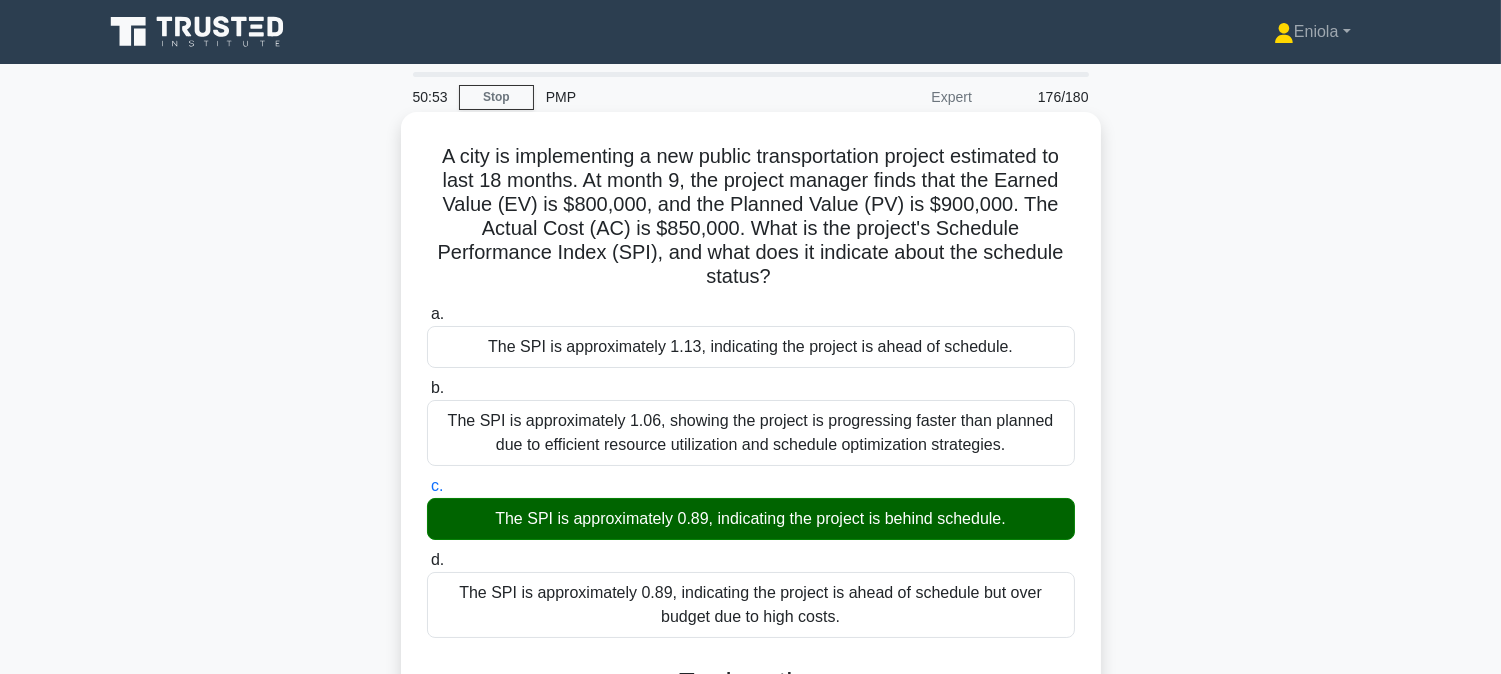 scroll, scrollTop: 405, scrollLeft: 0, axis: vertical 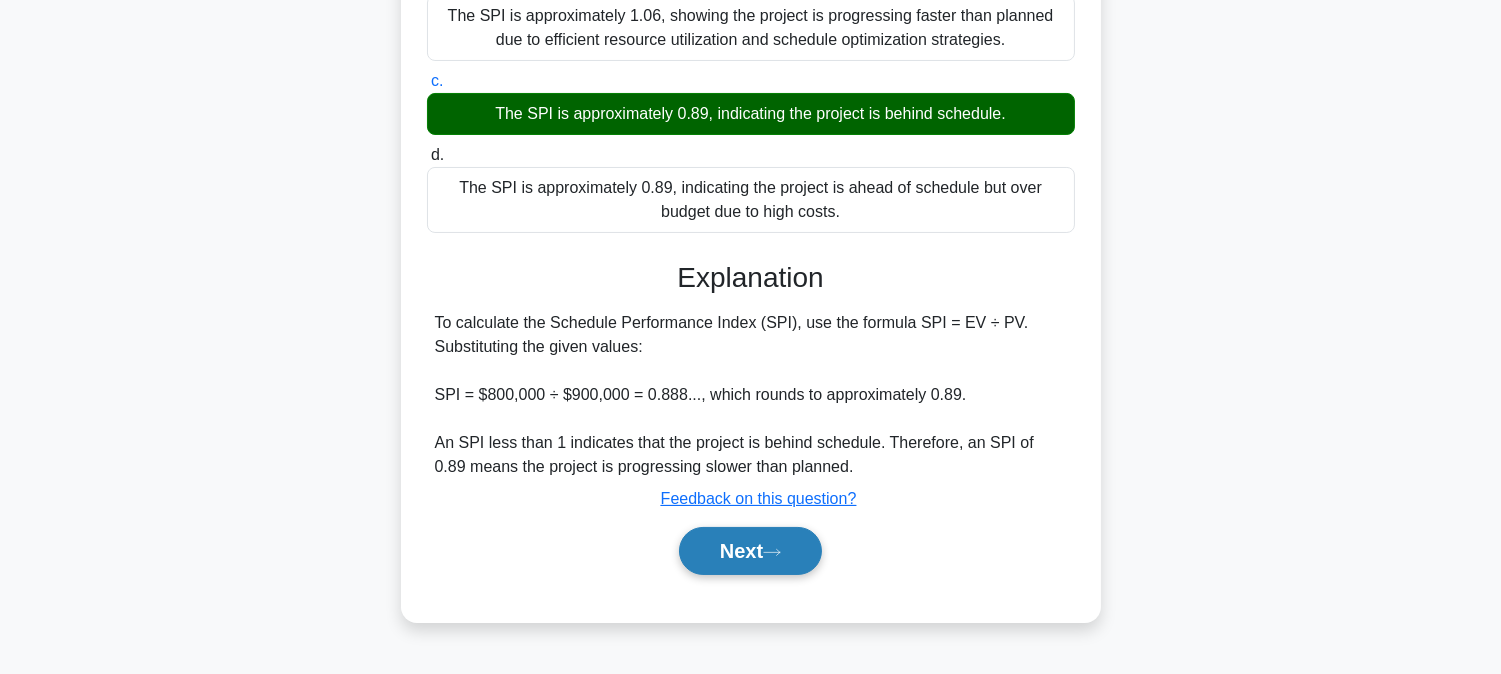 click on "Next" at bounding box center [750, 551] 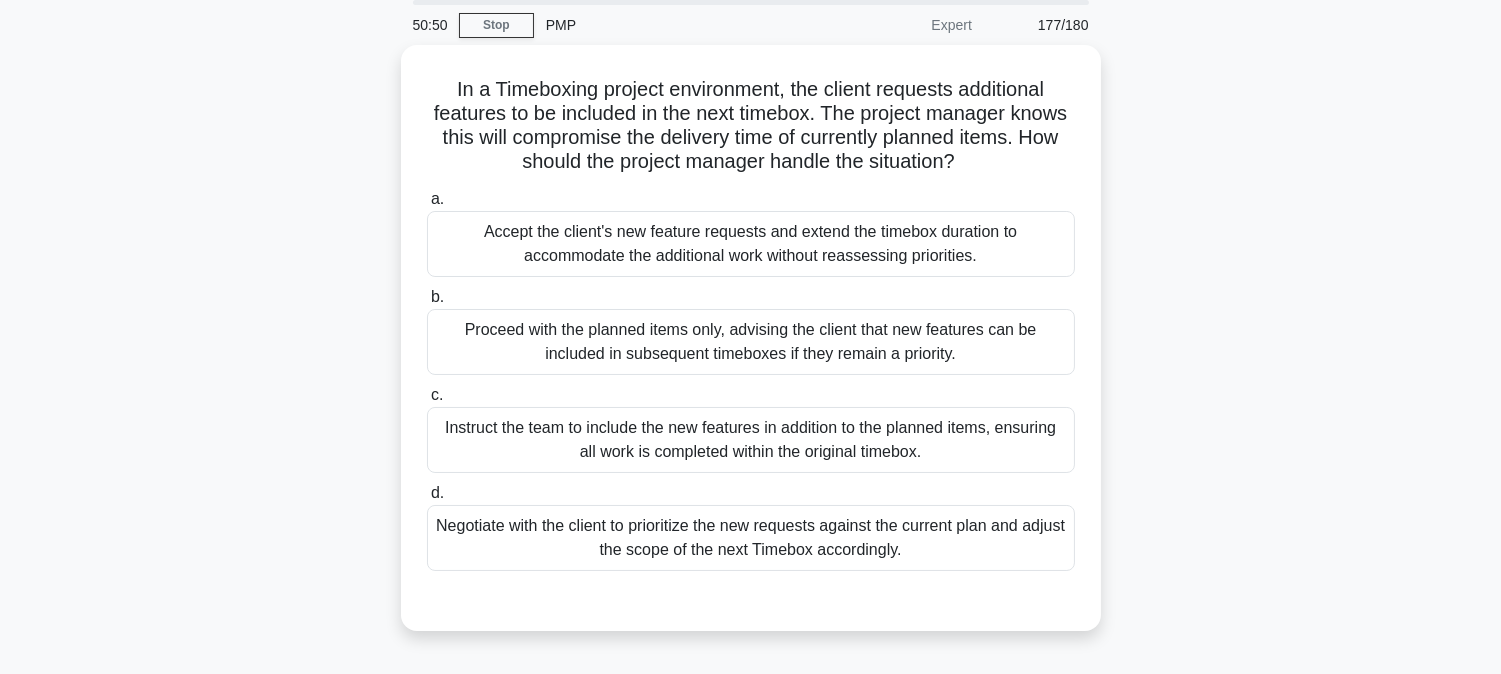 scroll, scrollTop: 0, scrollLeft: 0, axis: both 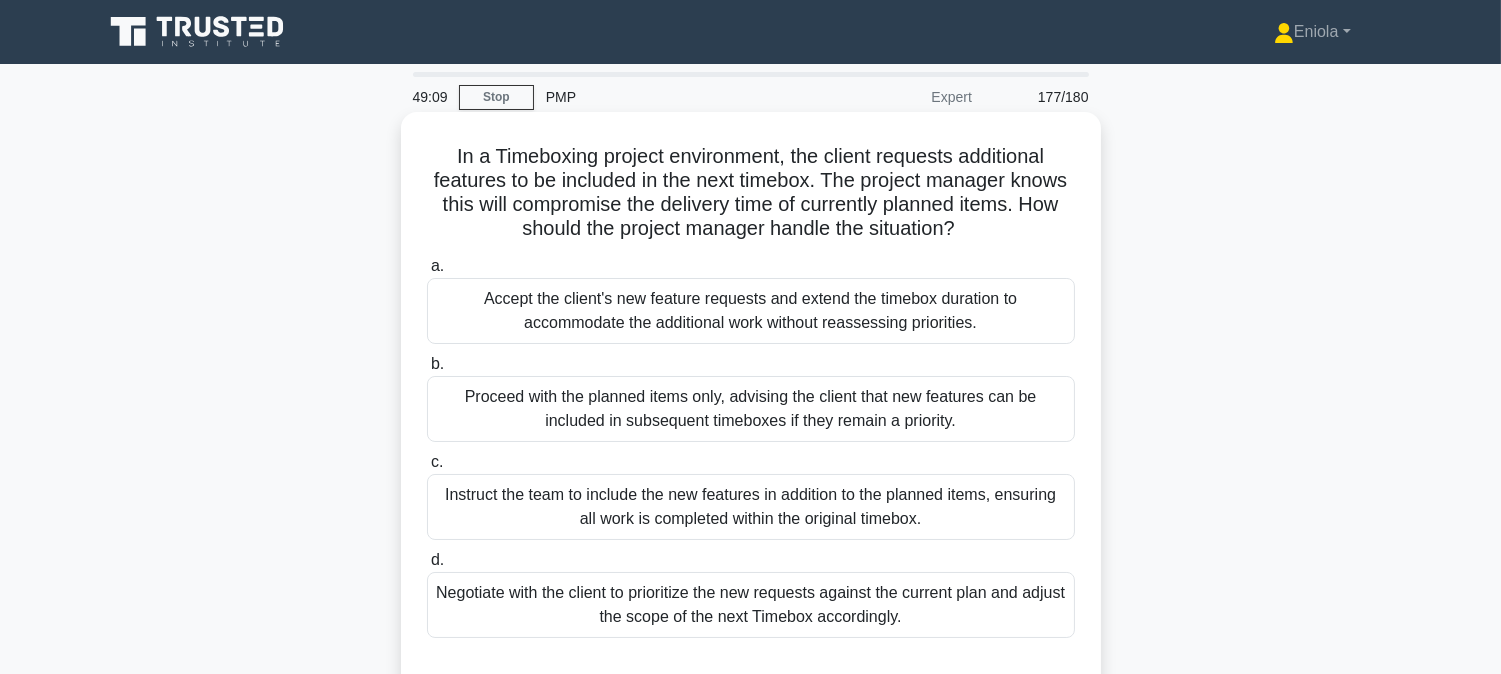 click on "Proceed with the planned items only, advising the client that new features can be included in subsequent timeboxes if they remain a priority." at bounding box center (751, 409) 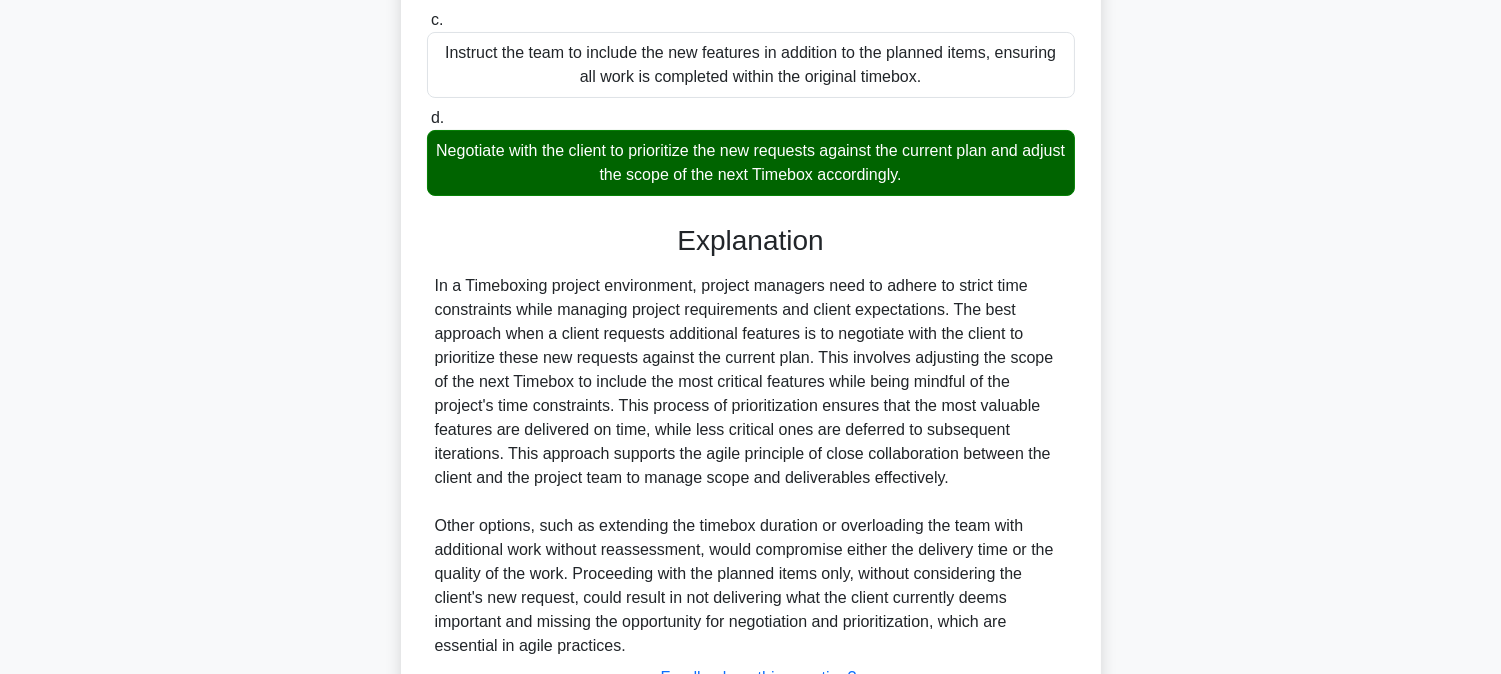 scroll, scrollTop: 606, scrollLeft: 0, axis: vertical 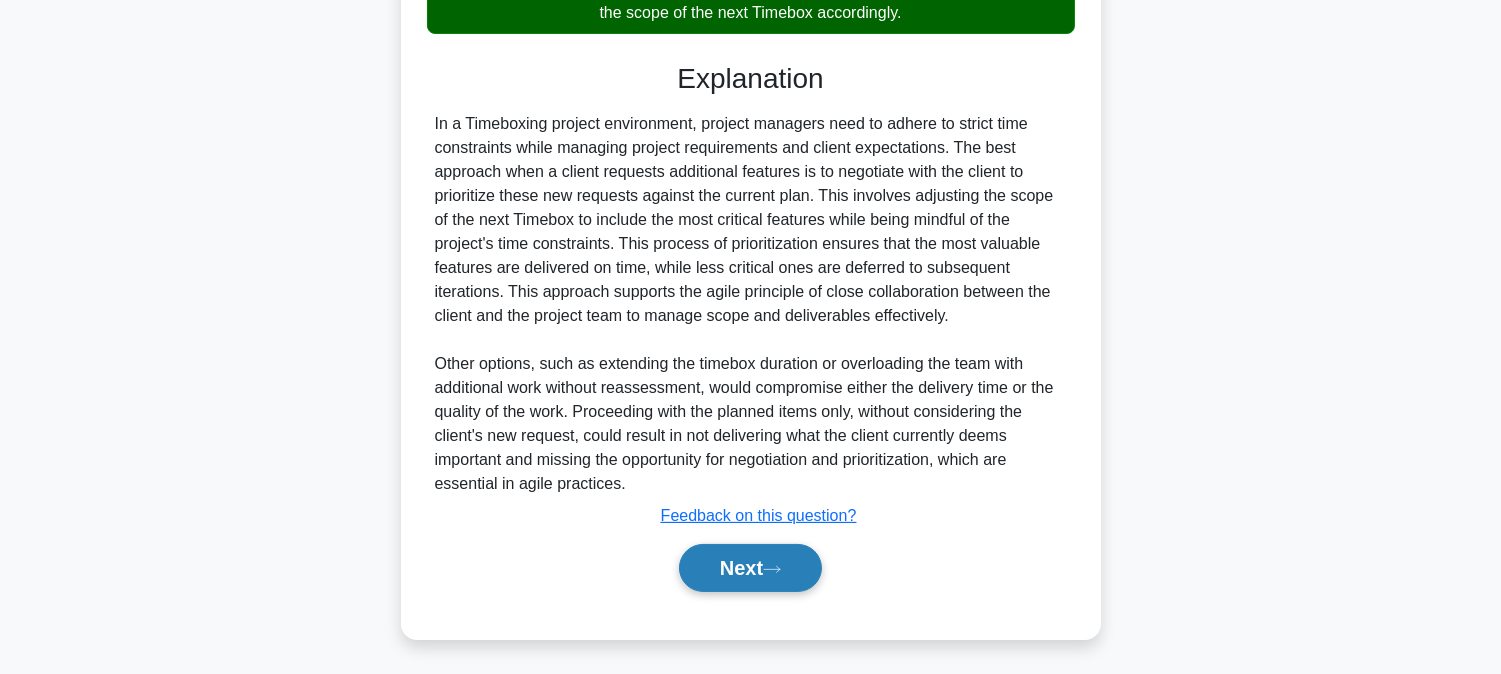 click 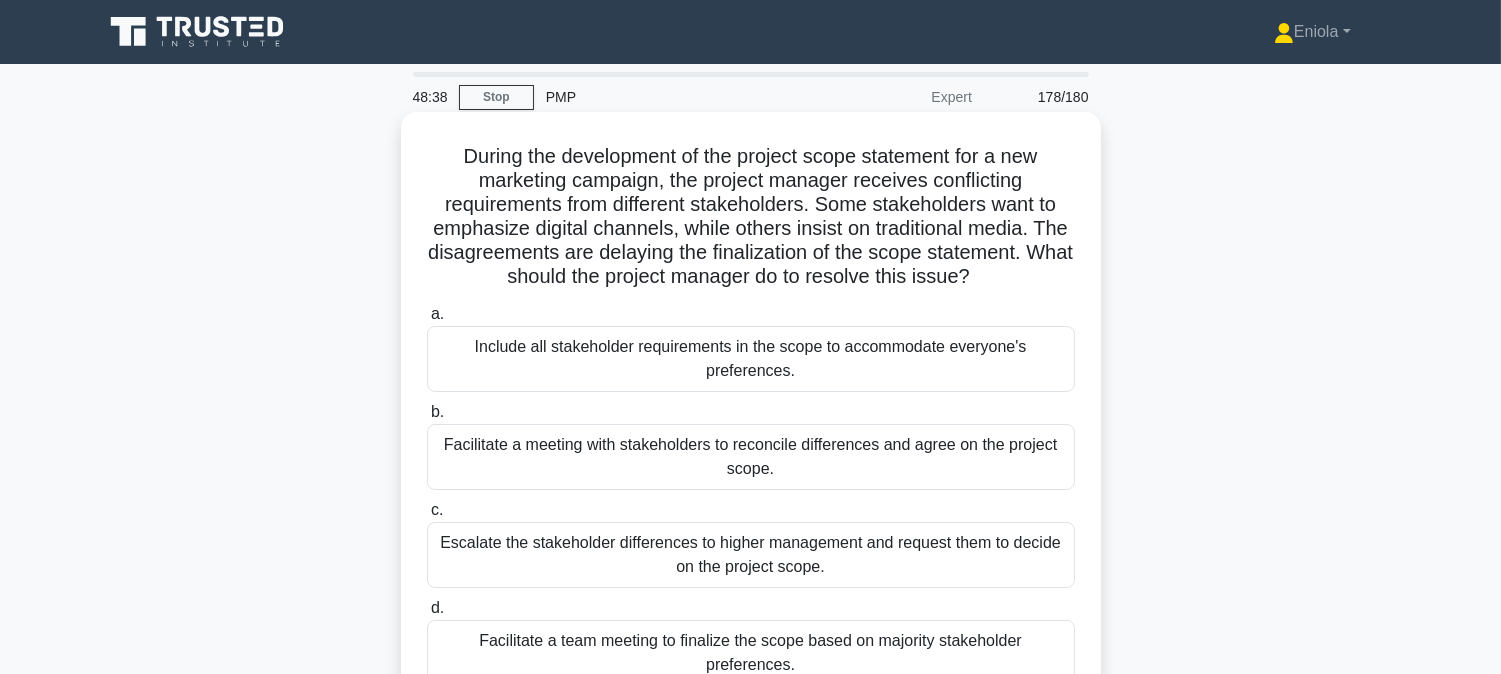 scroll, scrollTop: 111, scrollLeft: 0, axis: vertical 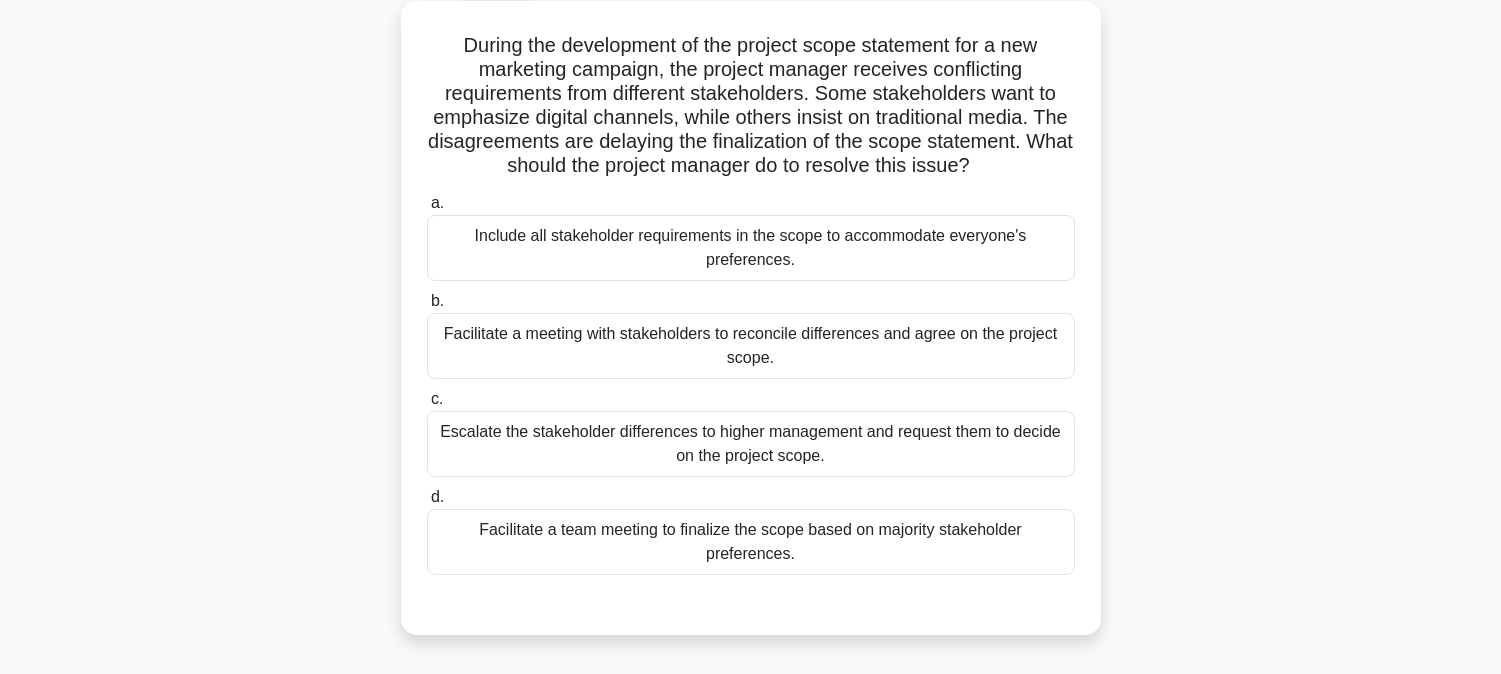 click on "Facilitate a meeting with stakeholders to reconcile differences and agree on the project scope." at bounding box center [751, 346] 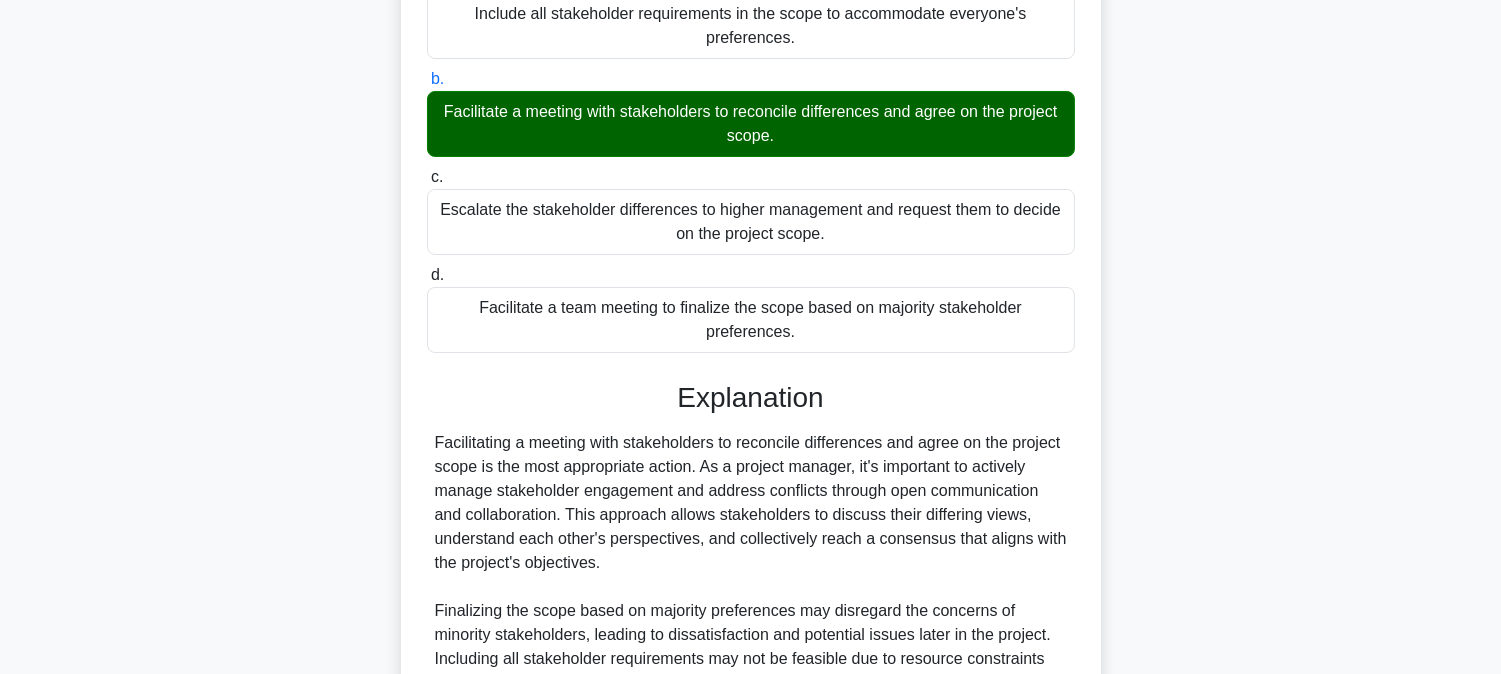 scroll, scrollTop: 583, scrollLeft: 0, axis: vertical 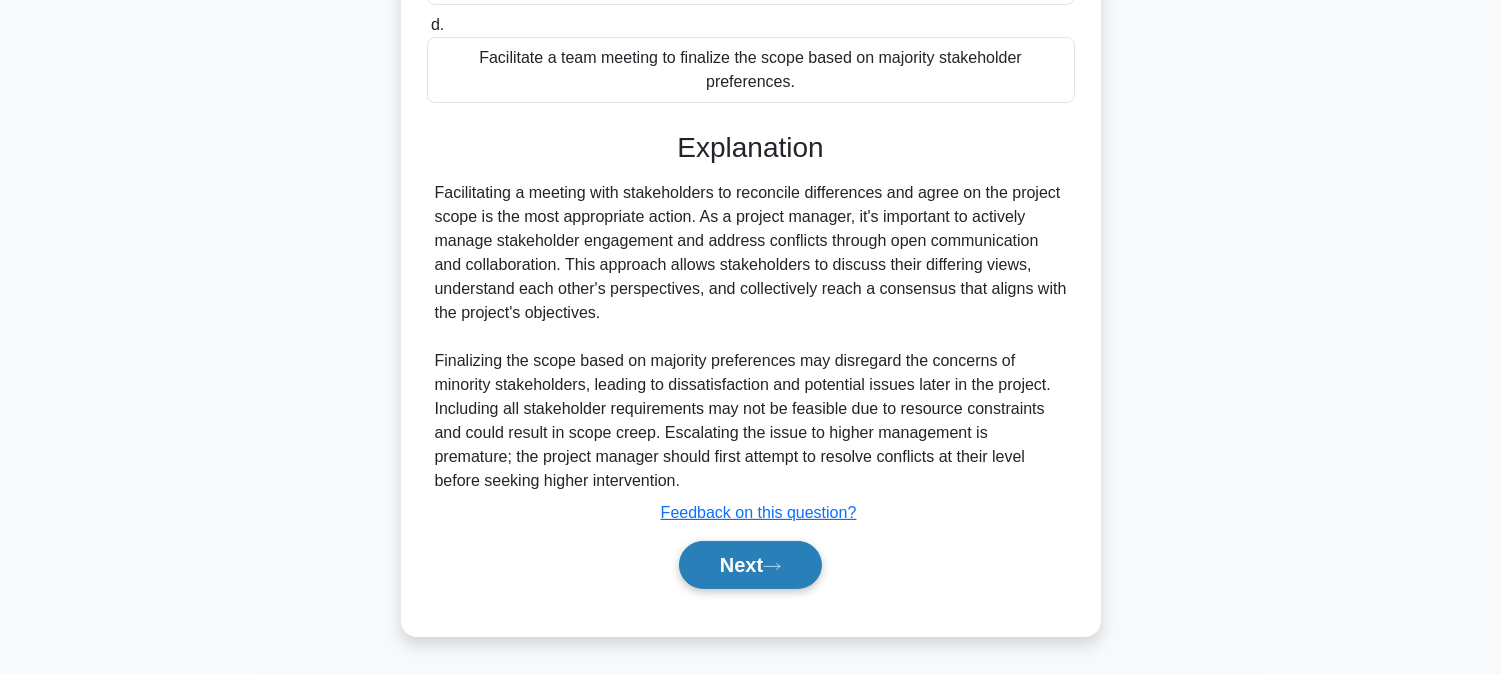 click on "Next" at bounding box center (750, 565) 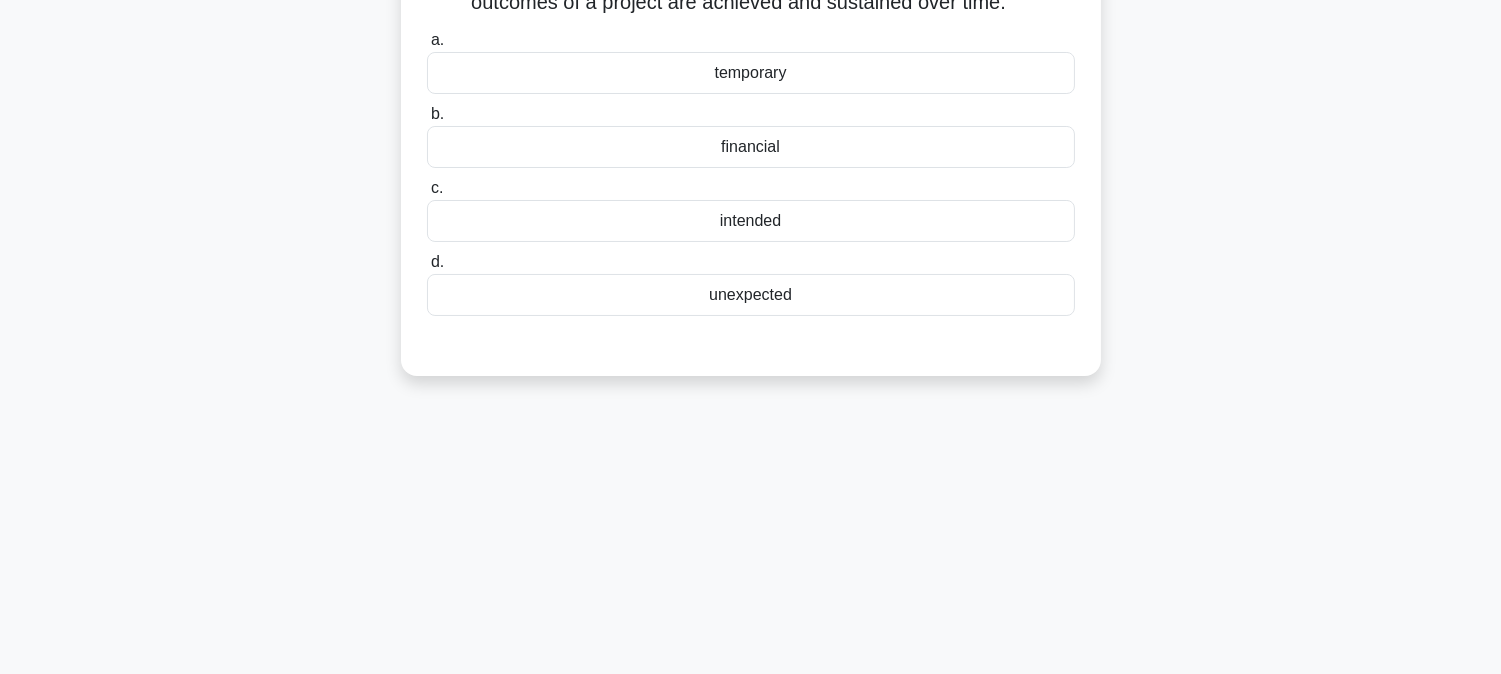 scroll, scrollTop: 72, scrollLeft: 0, axis: vertical 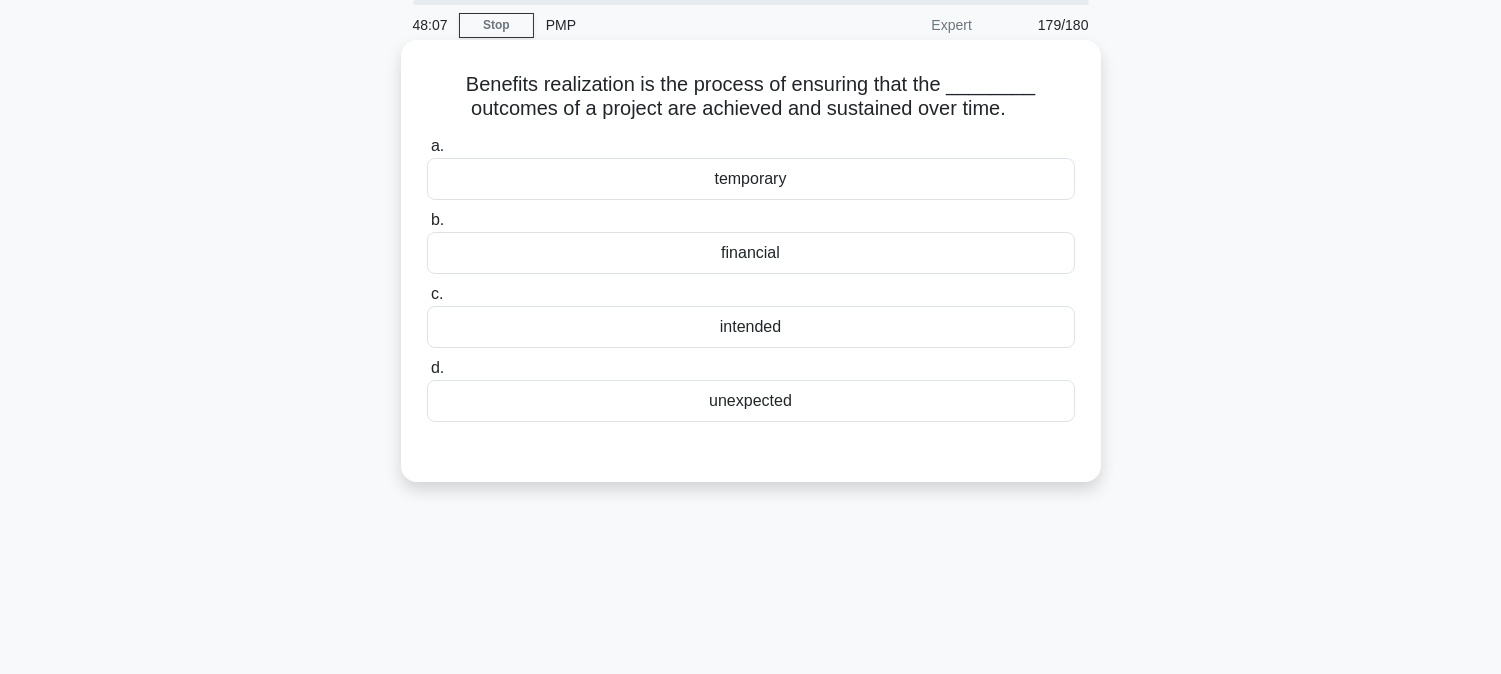 click on "intended" at bounding box center (751, 327) 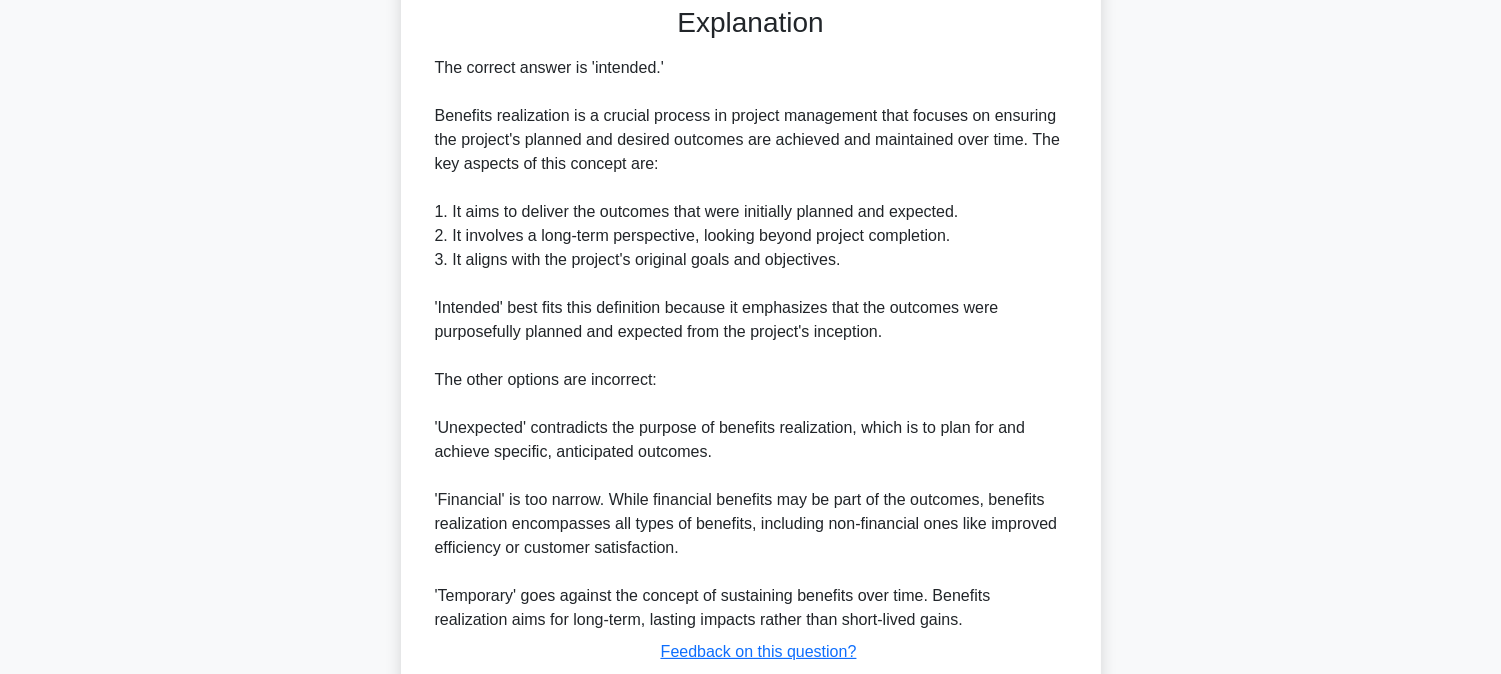 scroll, scrollTop: 654, scrollLeft: 0, axis: vertical 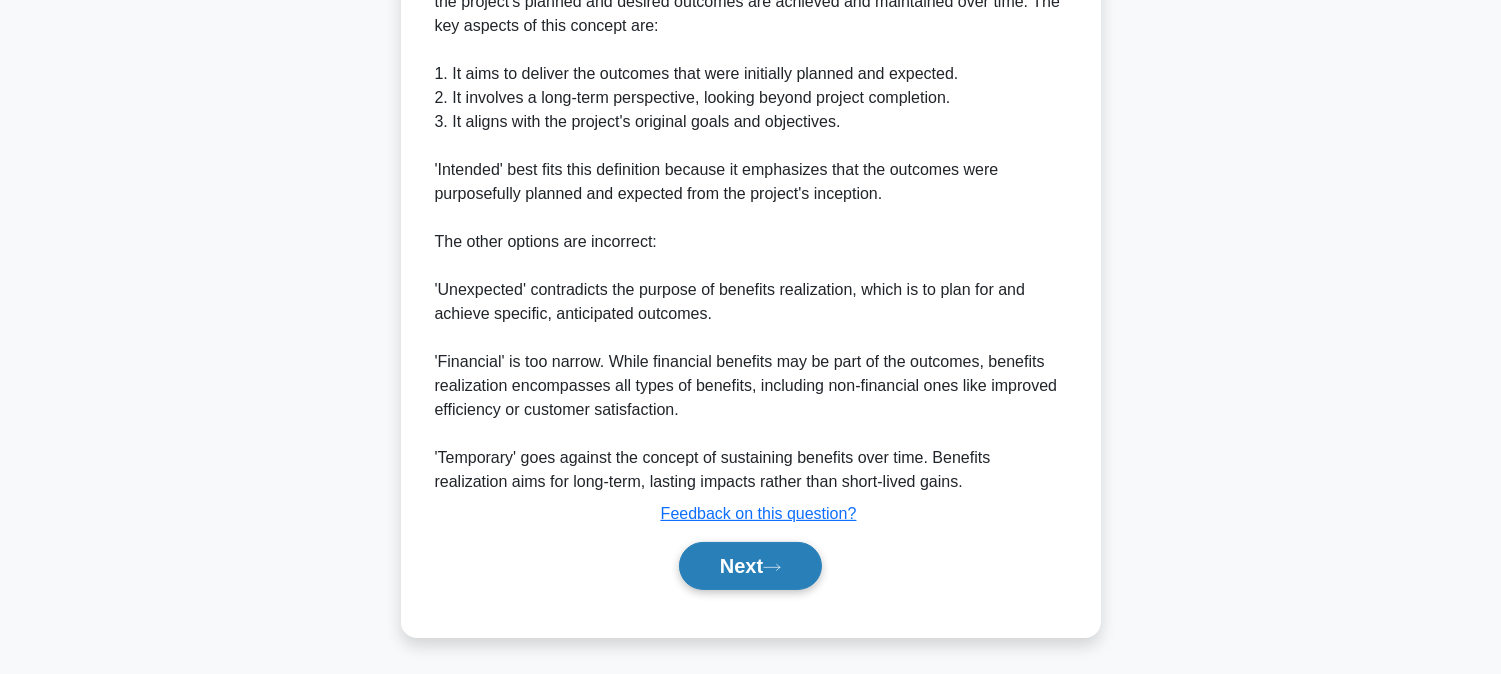 click on "Next" at bounding box center (750, 566) 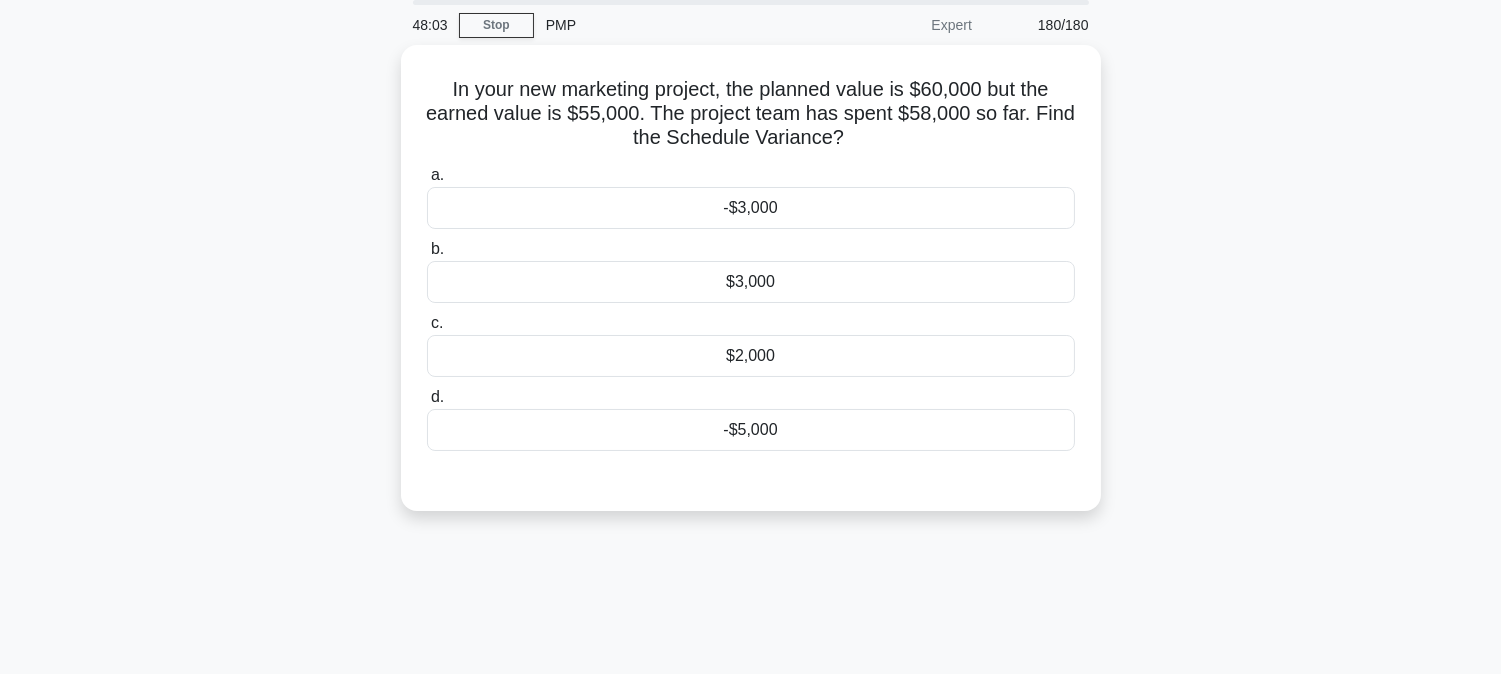 scroll, scrollTop: 0, scrollLeft: 0, axis: both 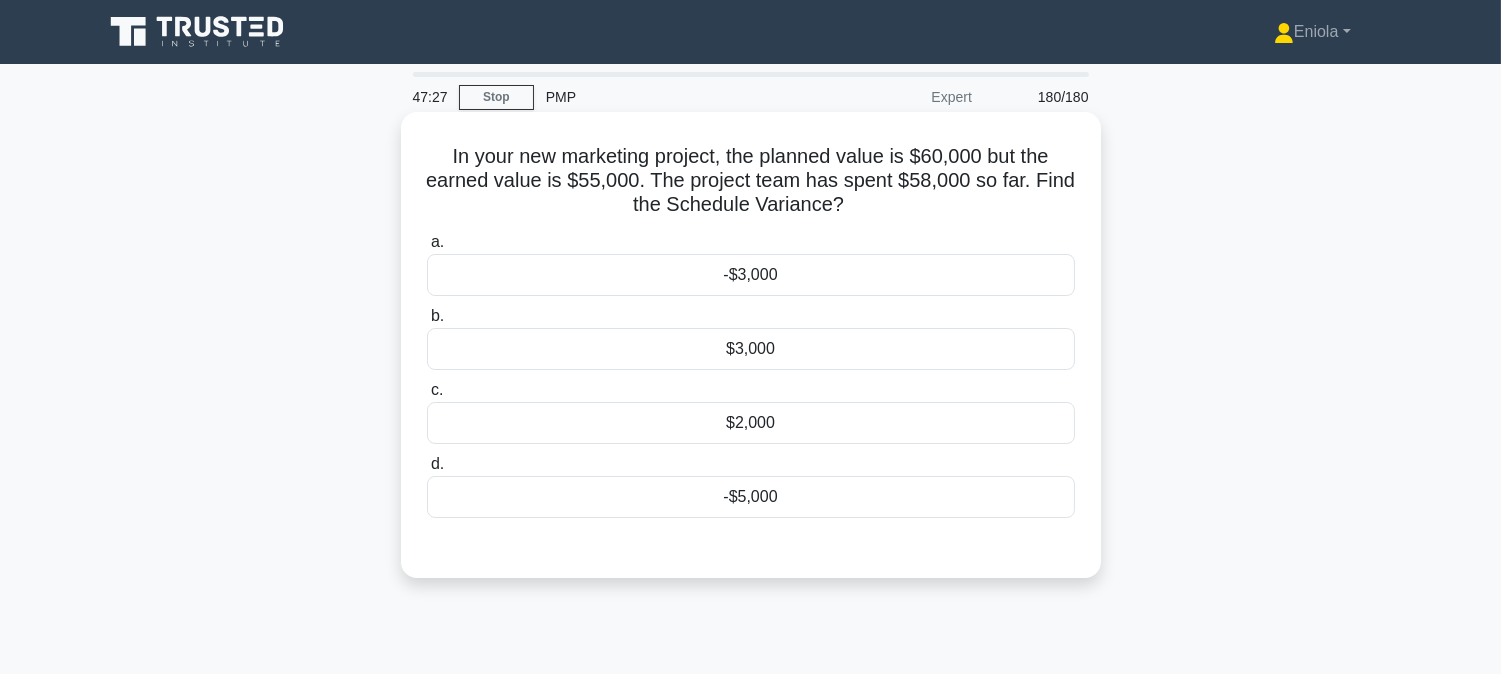 click on "-$5,000" at bounding box center [751, 497] 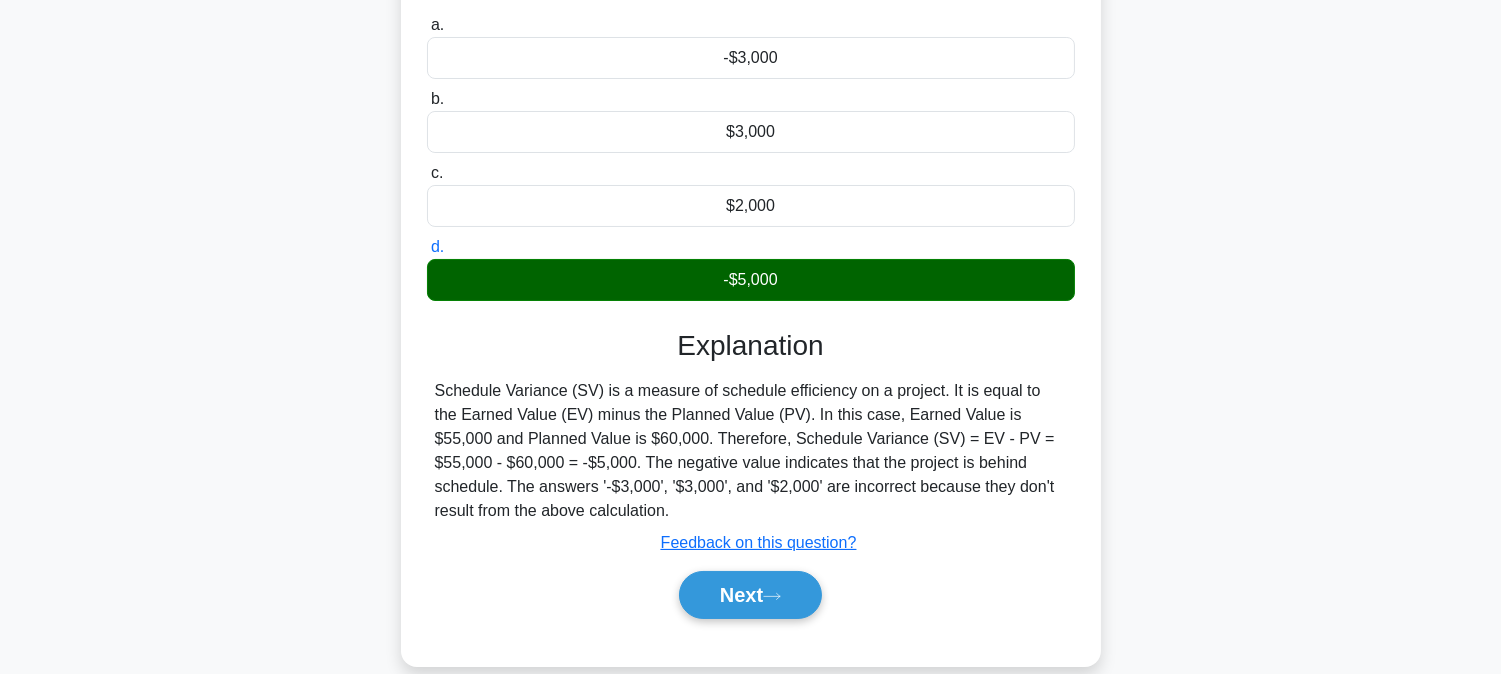 scroll, scrollTop: 405, scrollLeft: 0, axis: vertical 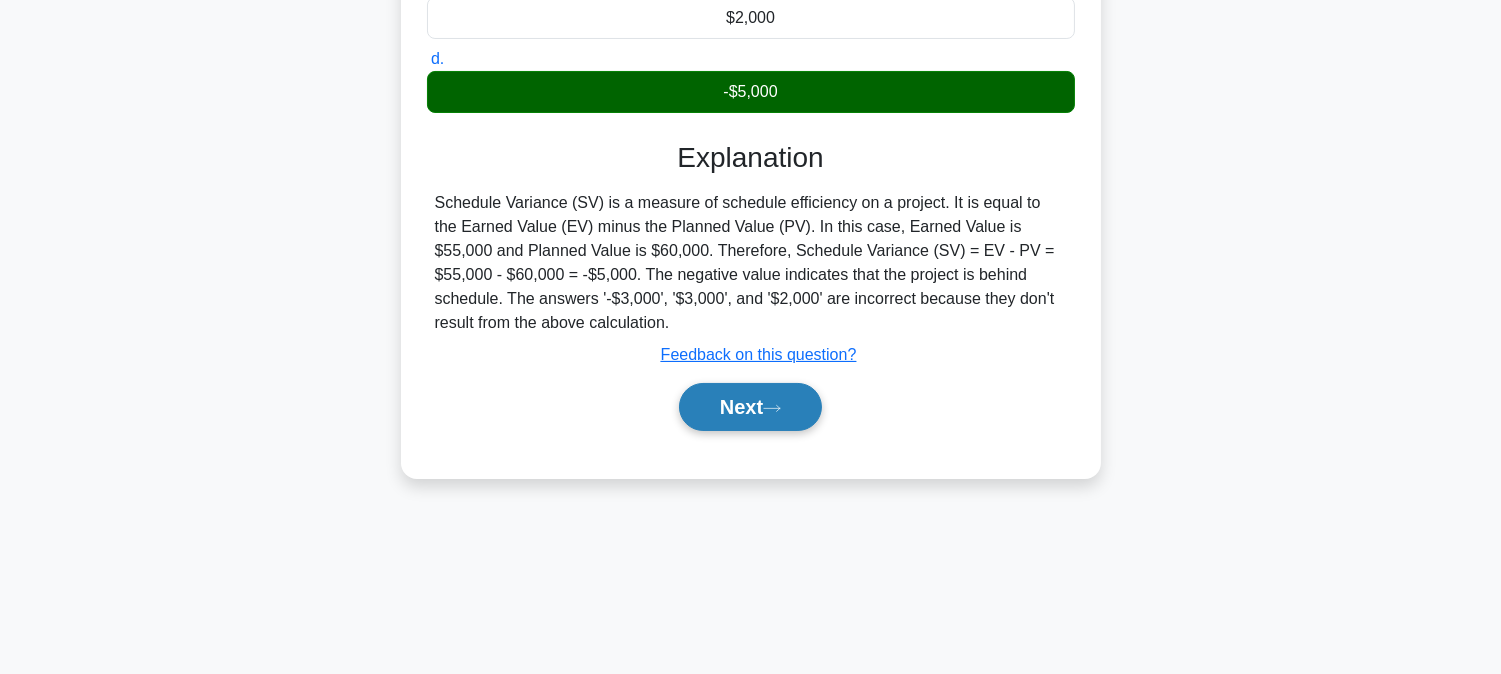 click on "Next" at bounding box center [750, 407] 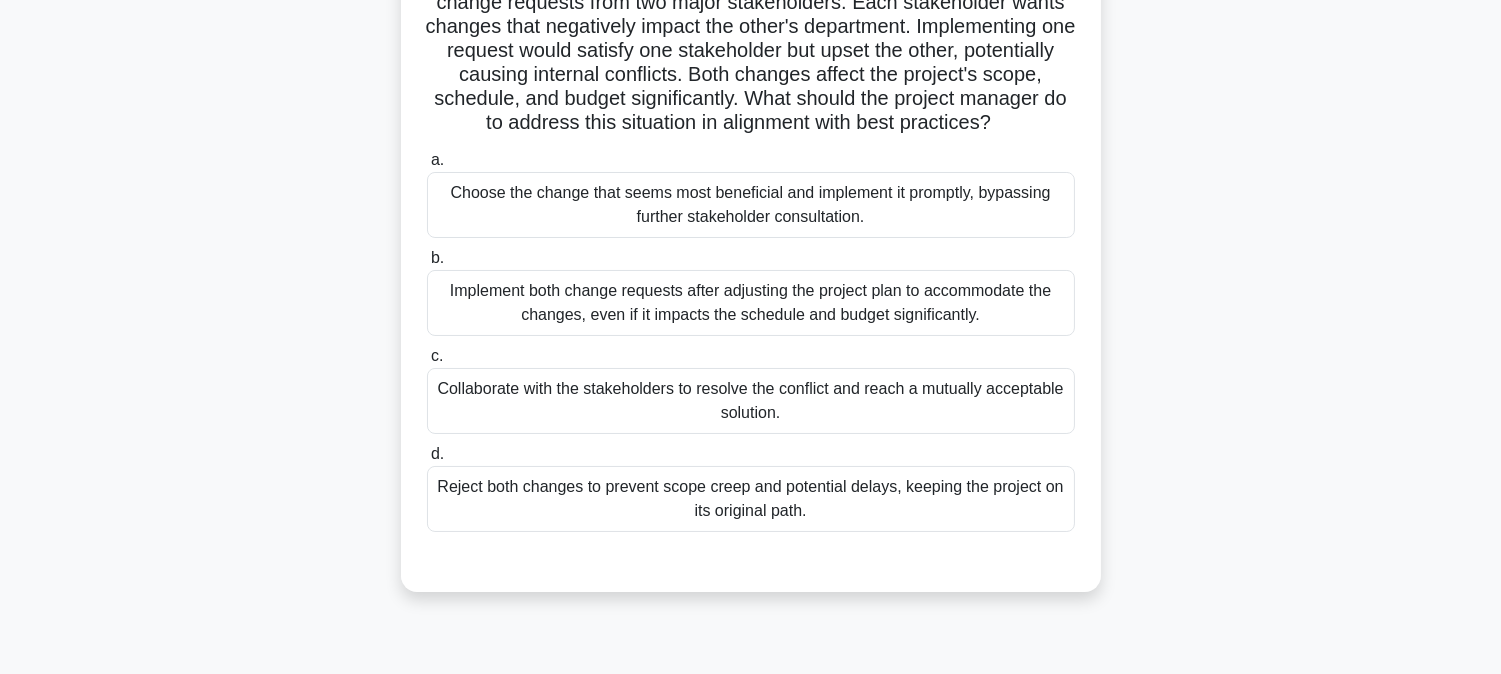 scroll, scrollTop: 72, scrollLeft: 0, axis: vertical 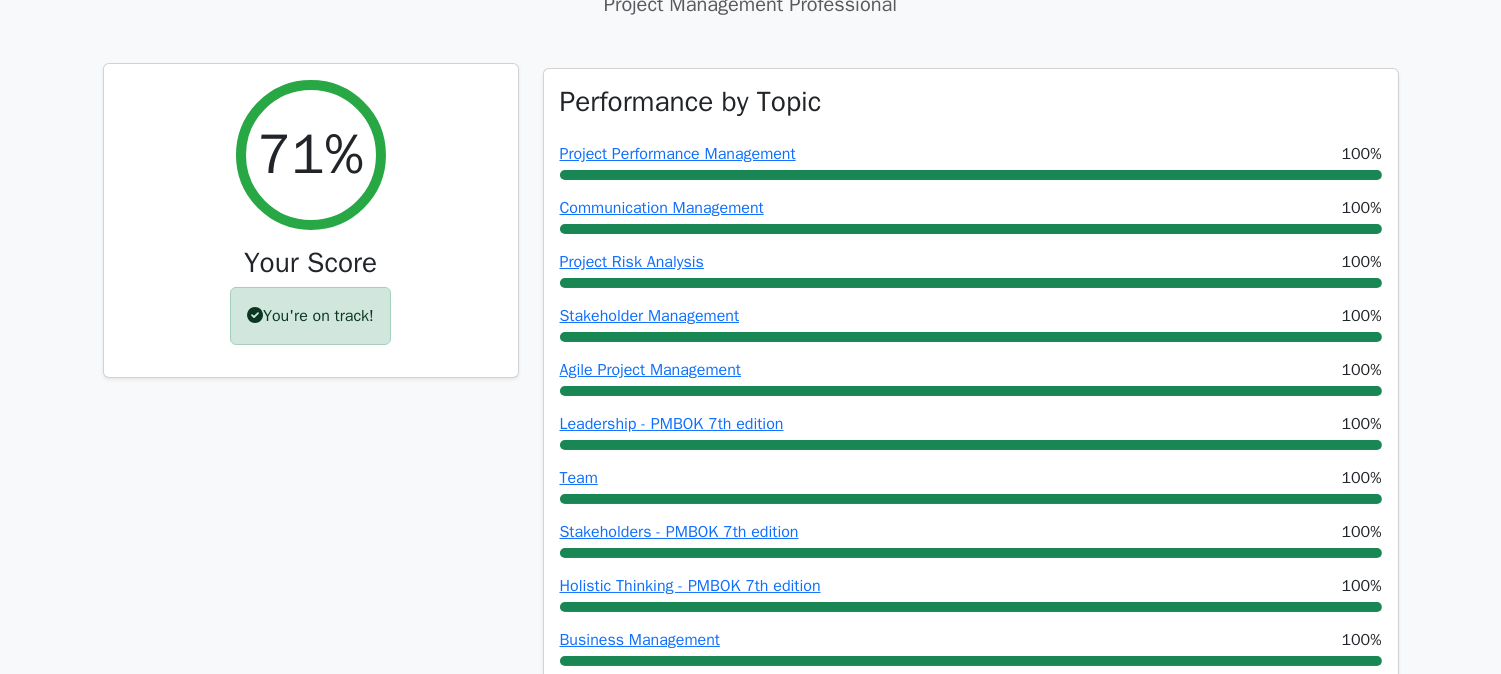 click at bounding box center (255, 315) 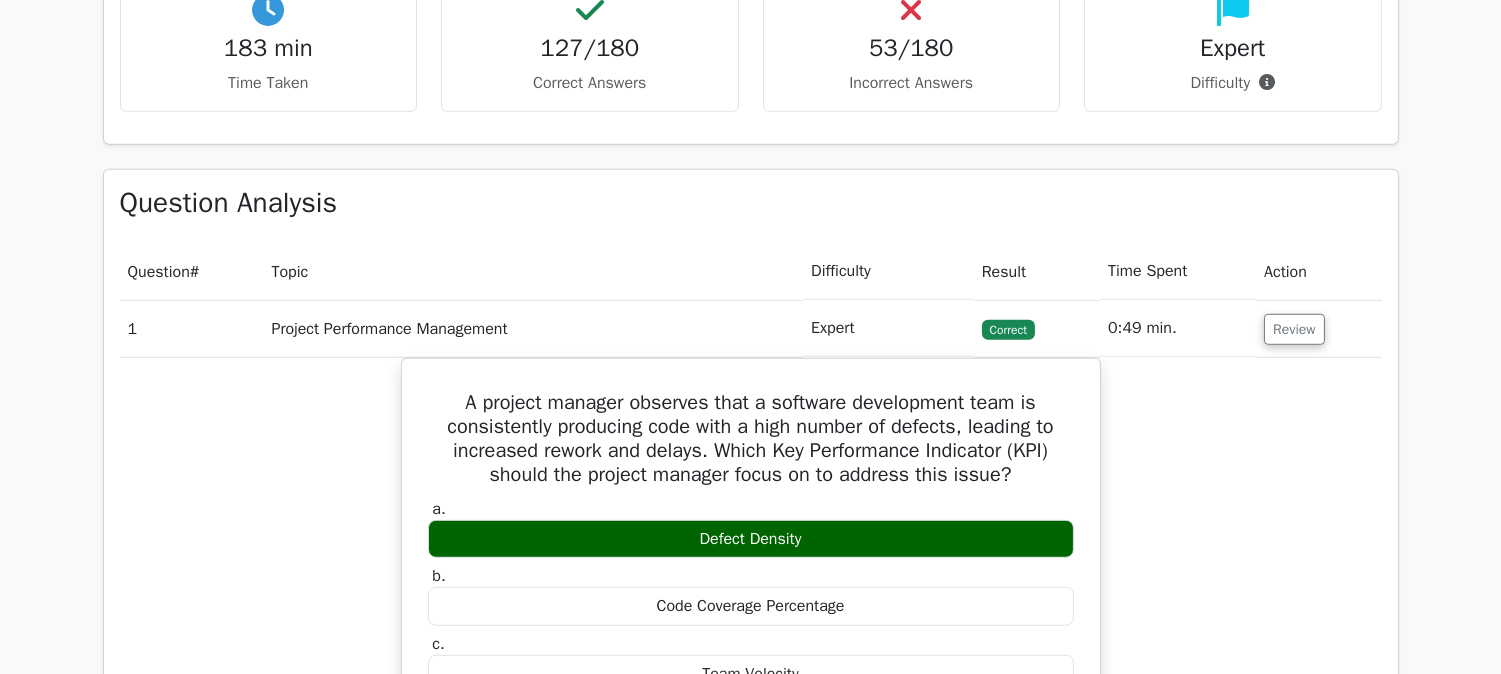 scroll, scrollTop: 2333, scrollLeft: 0, axis: vertical 